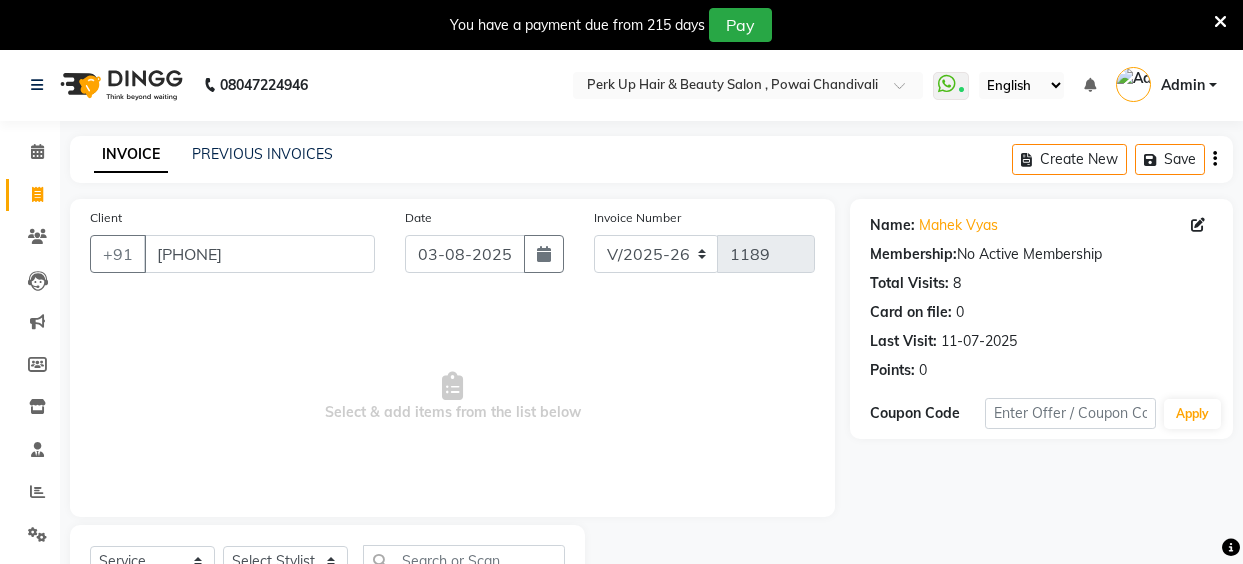 select on "5131" 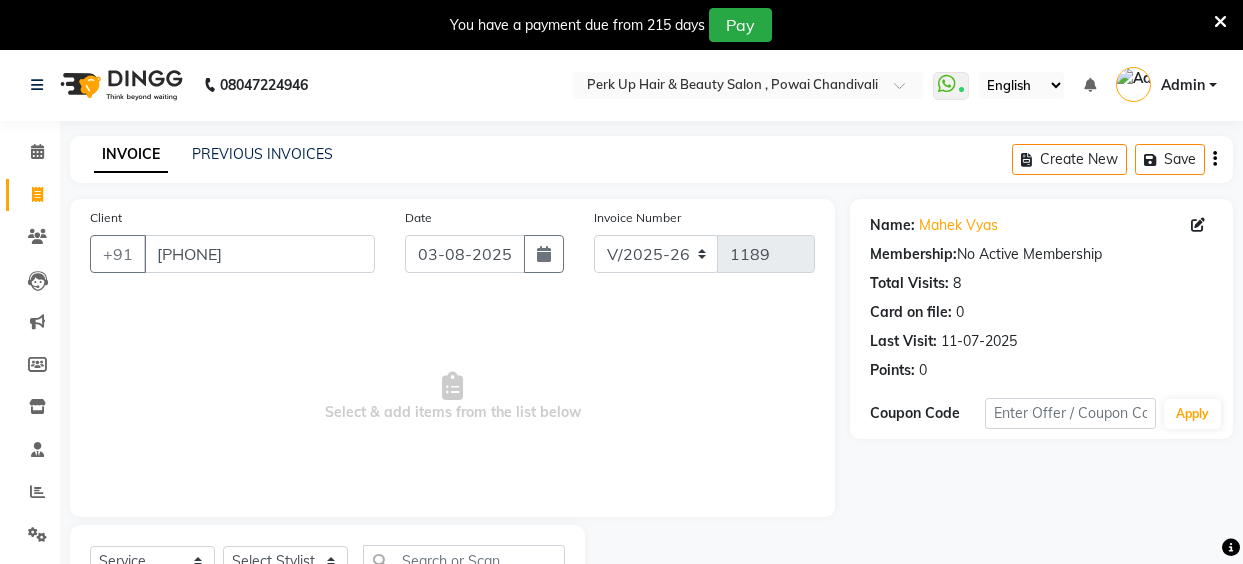 select on "service" 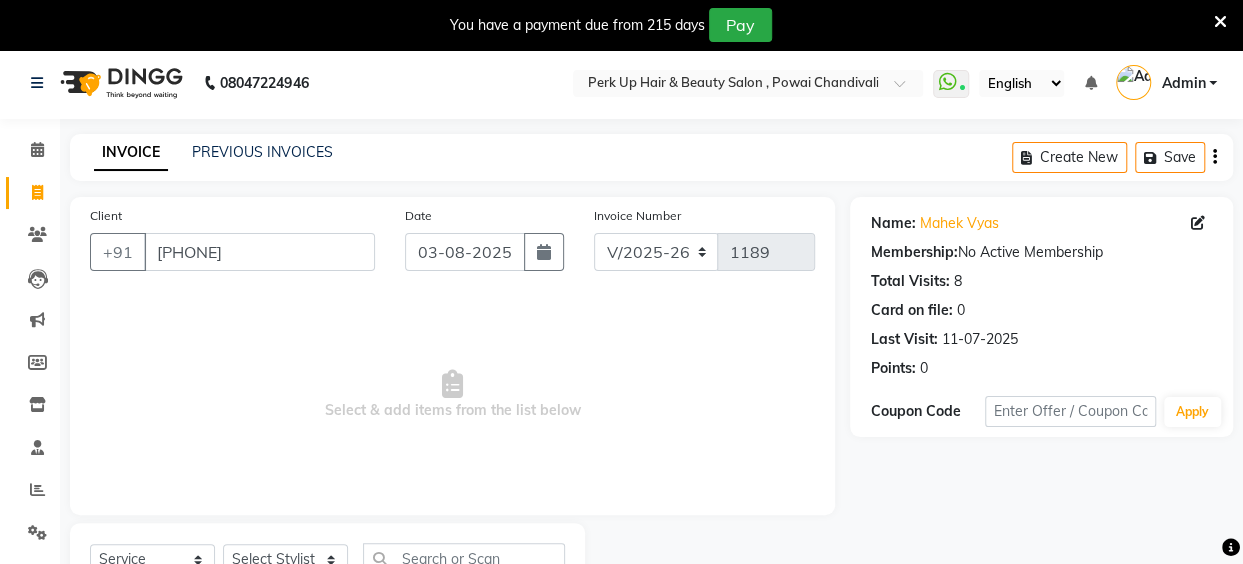 scroll, scrollTop: 0, scrollLeft: 0, axis: both 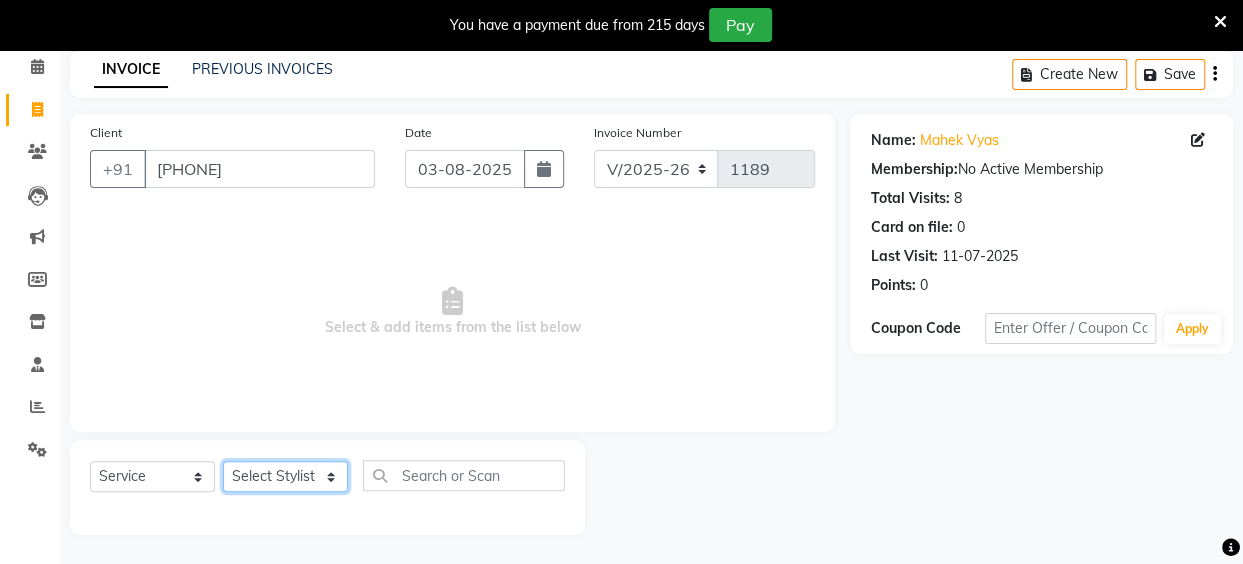 click on "Select Stylist Anita Das danish Kumkum Pasi Naseem Mansoori		 Nilam Bhanushali Nizam Shaikh			 Raju Reena Sawardekar			 Rita Pal			 Sabeena Shaikh Sameer Balwar Sangeeta Rajbhar Seja Jaiswal Shahib Shaves Salmani			 Sneha" 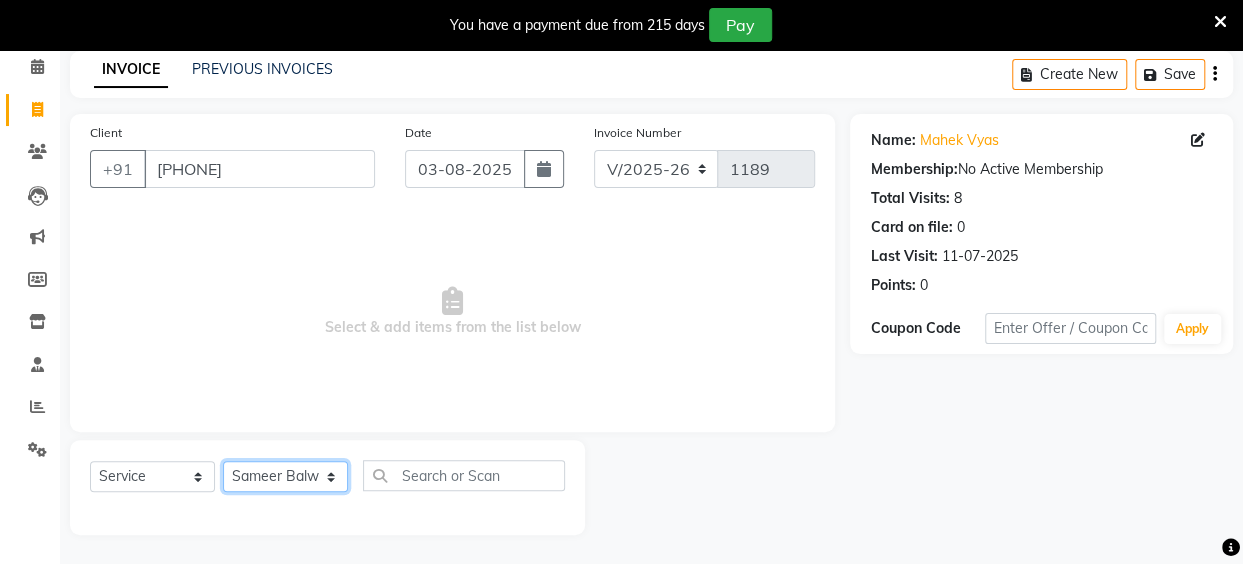 click on "Select Stylist Anita Das danish Kumkum Pasi Naseem Mansoori		 Nilam Bhanushali Nizam Shaikh			 Raju Reena Sawardekar			 Rita Pal			 Sabeena Shaikh Sameer Balwar Sangeeta Rajbhar Seja Jaiswal Shahib Shaves Salmani			 Sneha" 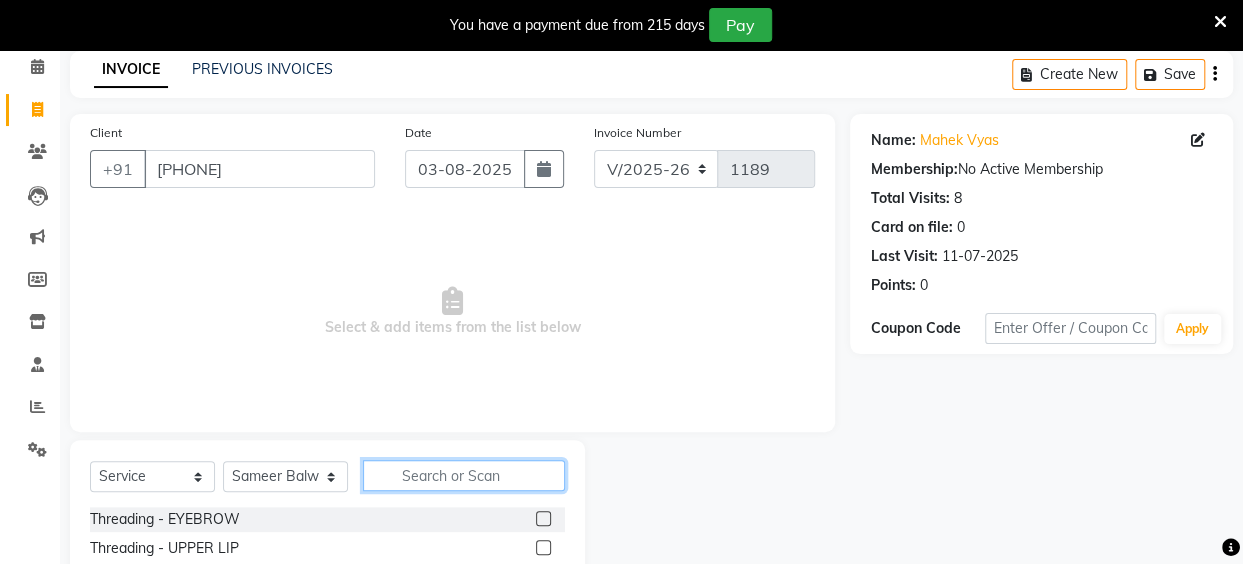 click 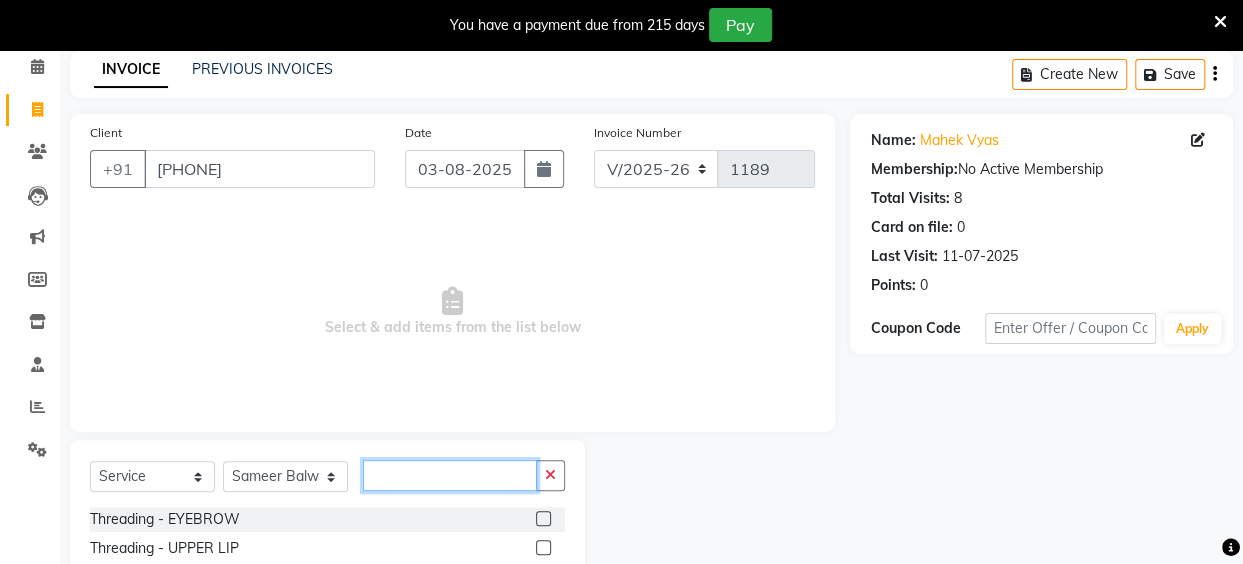 type 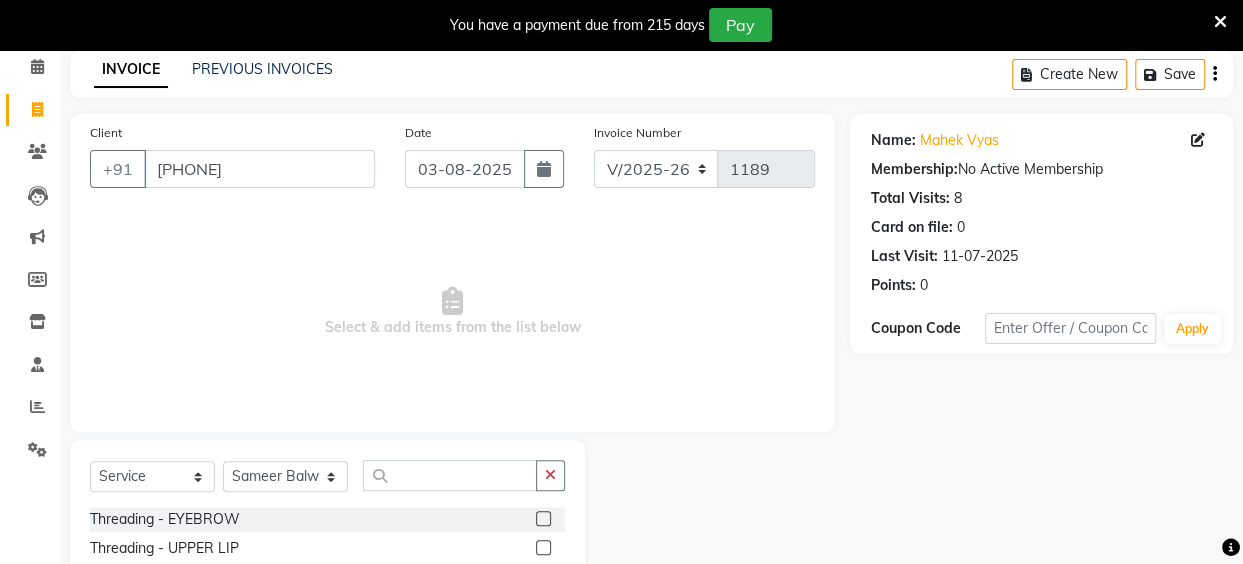 click 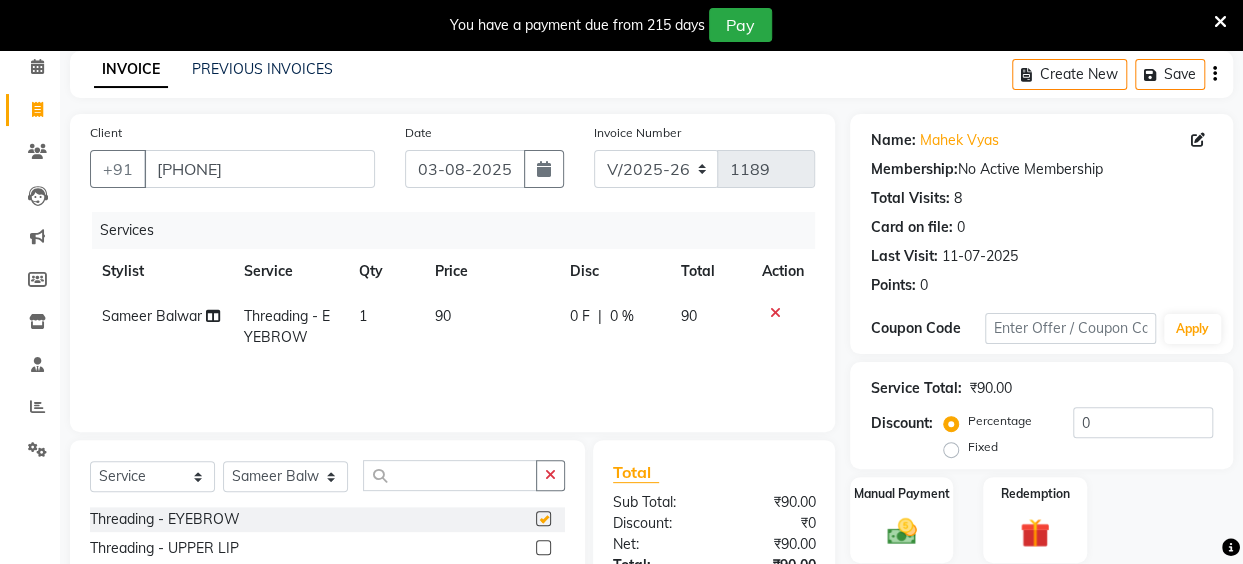 checkbox on "false" 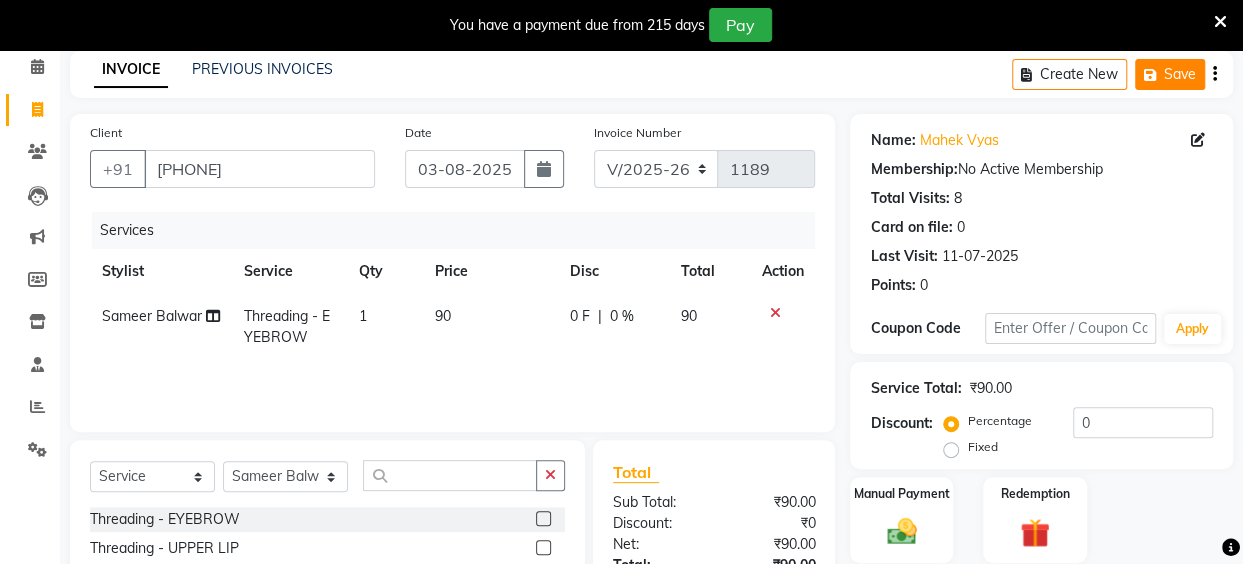 click on "Save" 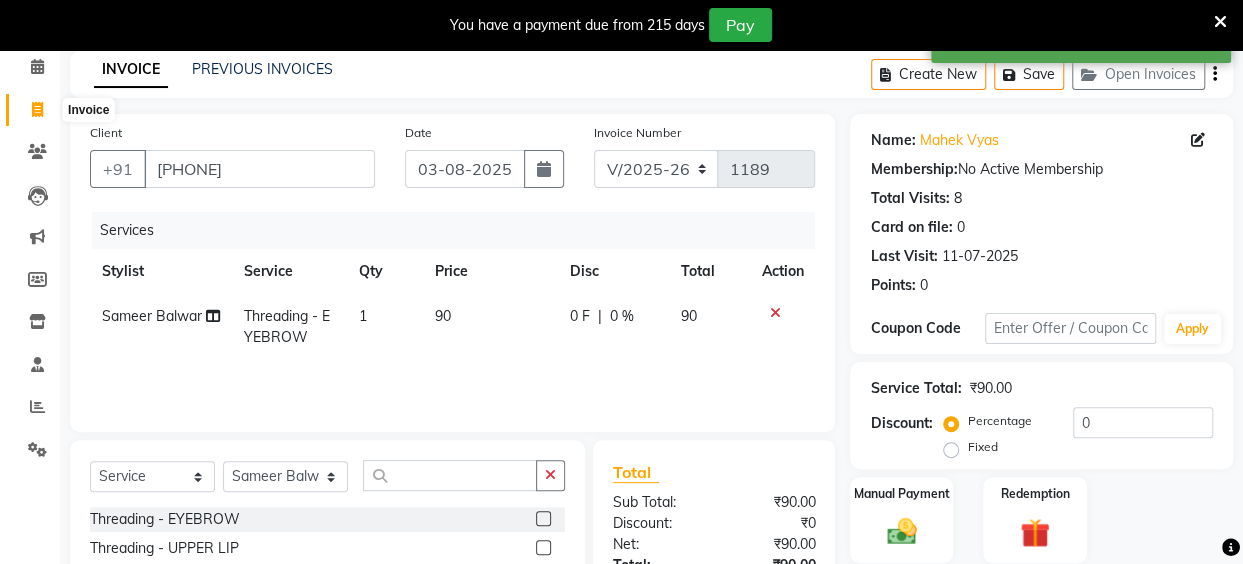 click 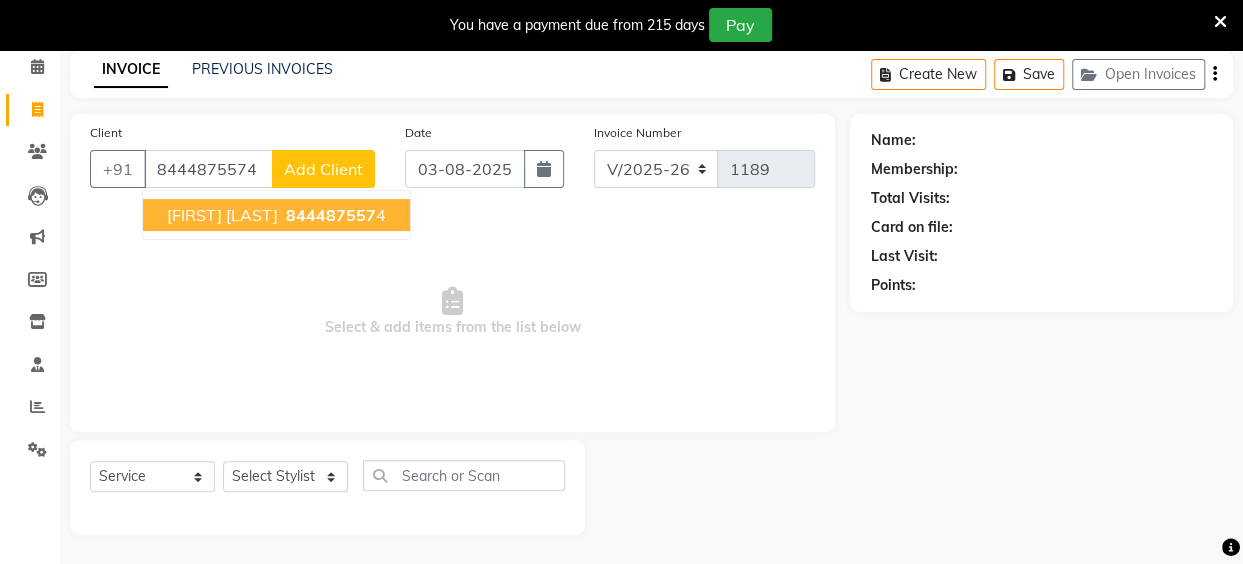 type on "8444875574" 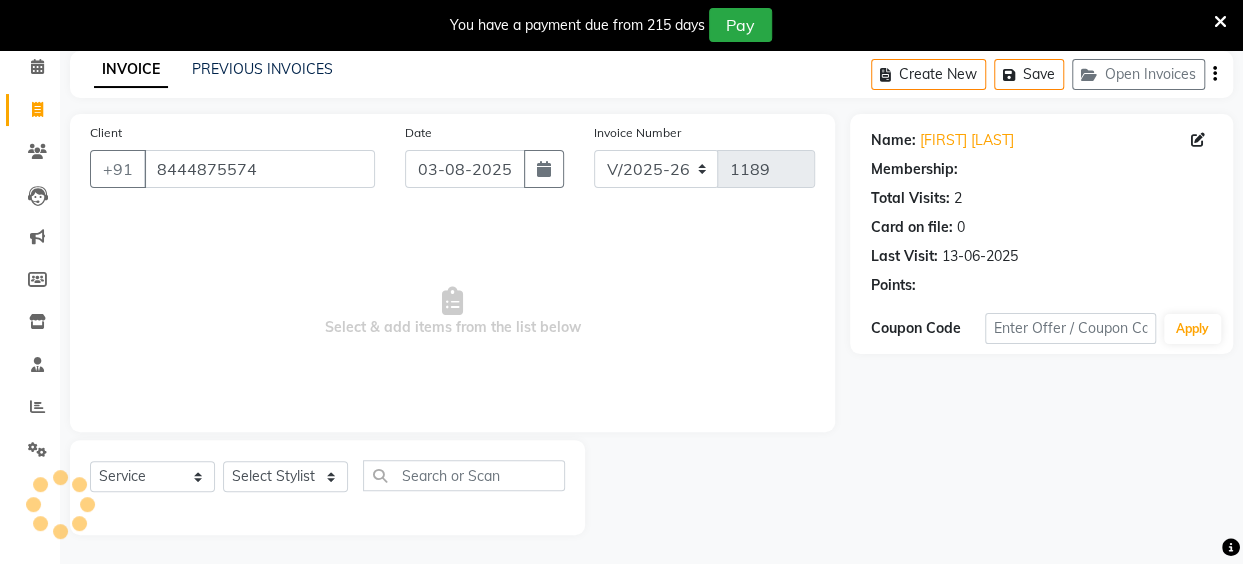 select on "1: Object" 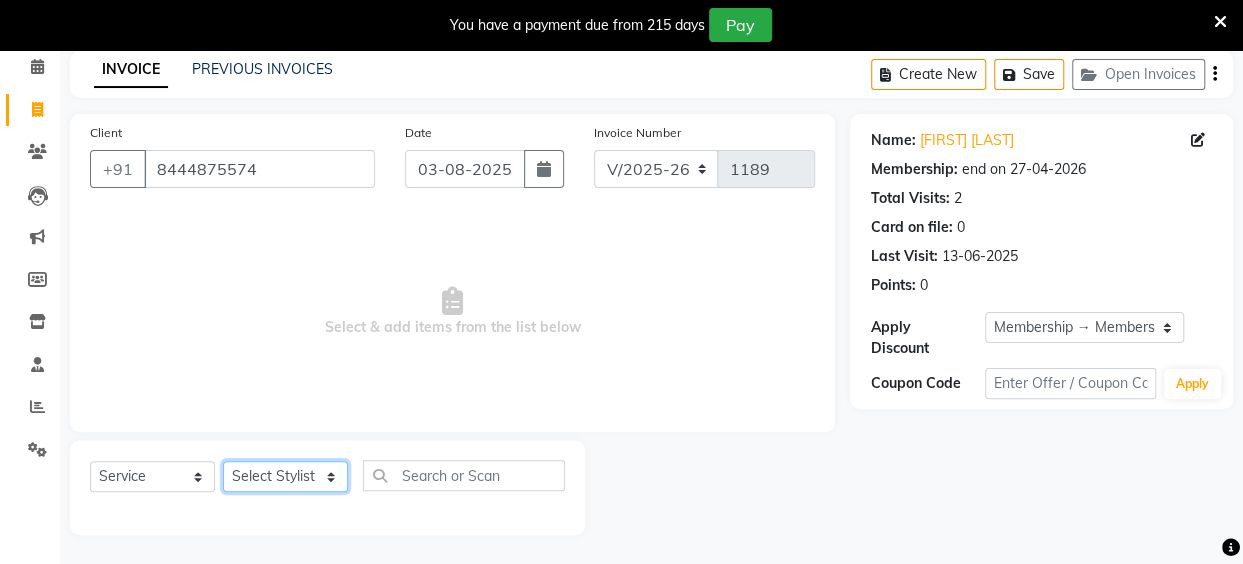 click on "Select Stylist Anita Das danish Kumkum Pasi Naseem Mansoori		 Nilam Bhanushali Nizam Shaikh			 Raju Reena Sawardekar			 Rita Pal			 Sabeena Shaikh Sameer Balwar Sangeeta Rajbhar Seja Jaiswal Shahib Shaves Salmani			 Sneha" 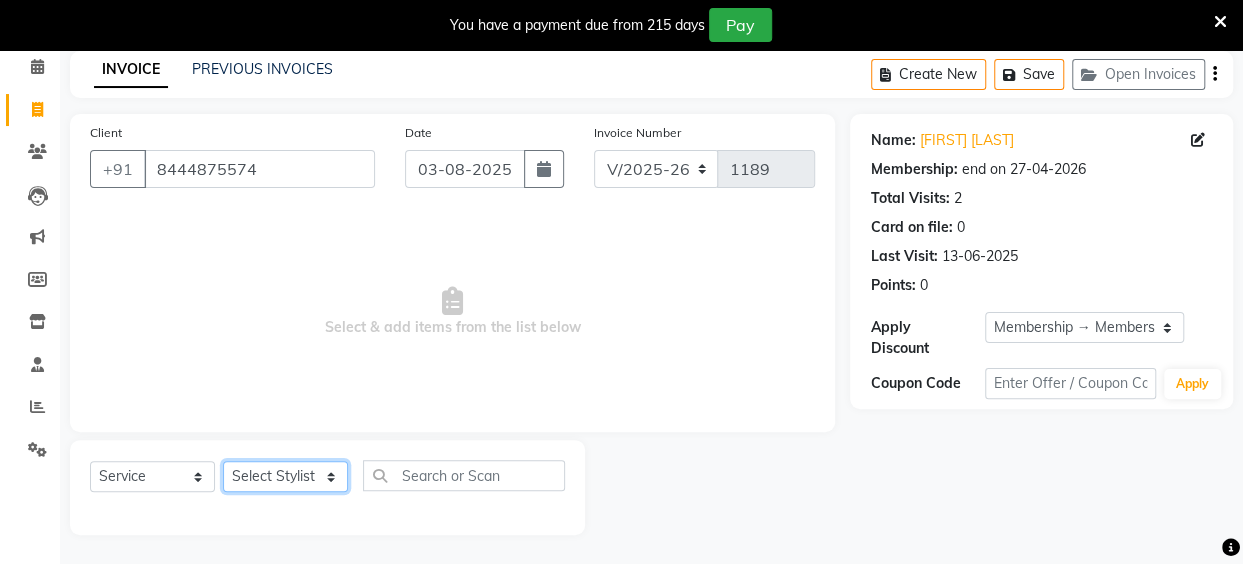 select on "32891" 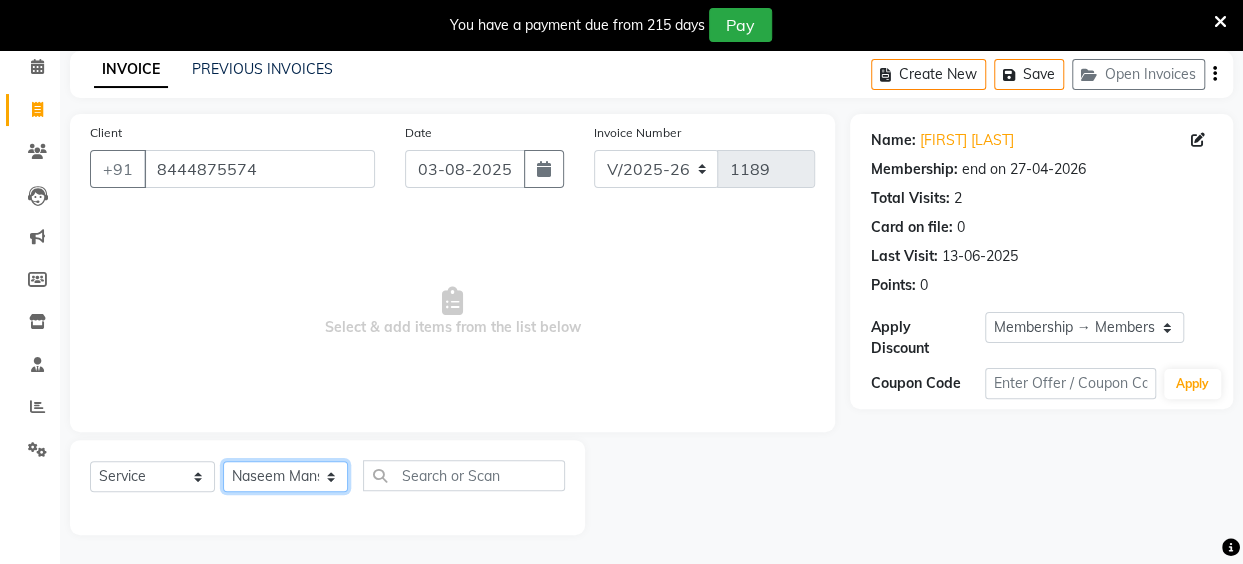 click on "Select Stylist Anita Das danish Kumkum Pasi Naseem Mansoori		 Nilam Bhanushali Nizam Shaikh			 Raju Reena Sawardekar			 Rita Pal			 Sabeena Shaikh Sameer Balwar Sangeeta Rajbhar Seja Jaiswal Shahib Shaves Salmani			 Sneha" 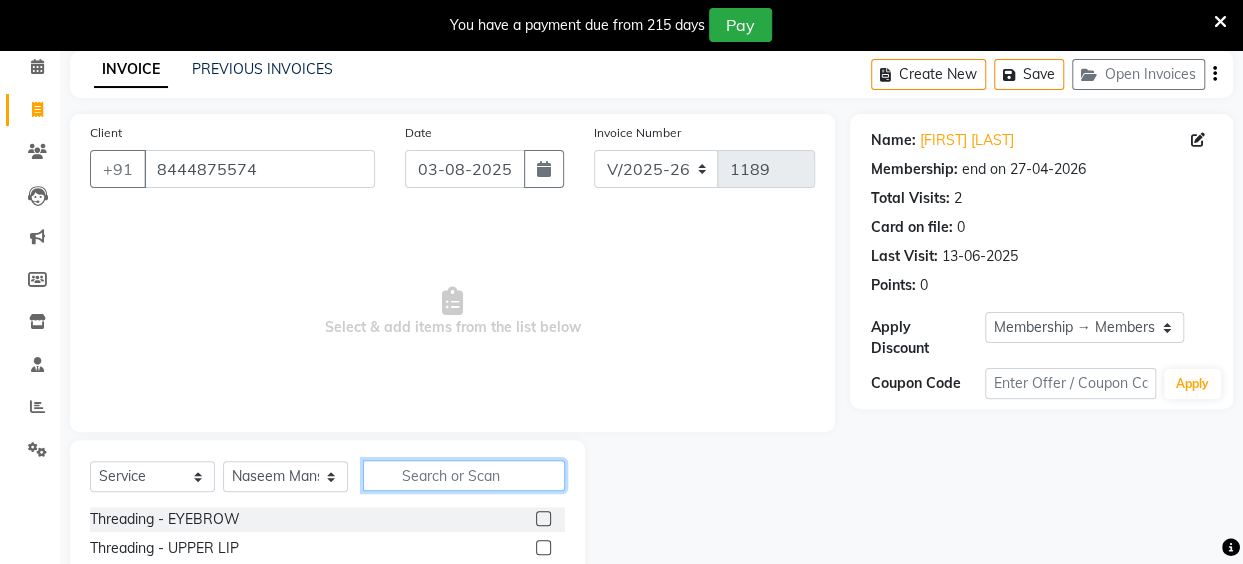 click 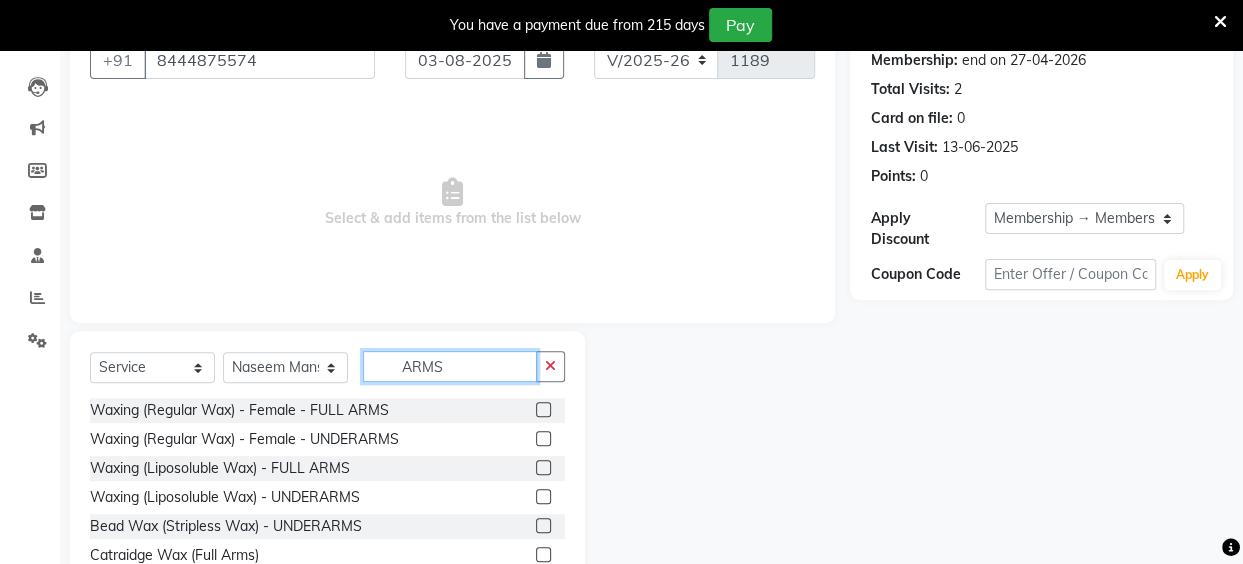 scroll, scrollTop: 205, scrollLeft: 0, axis: vertical 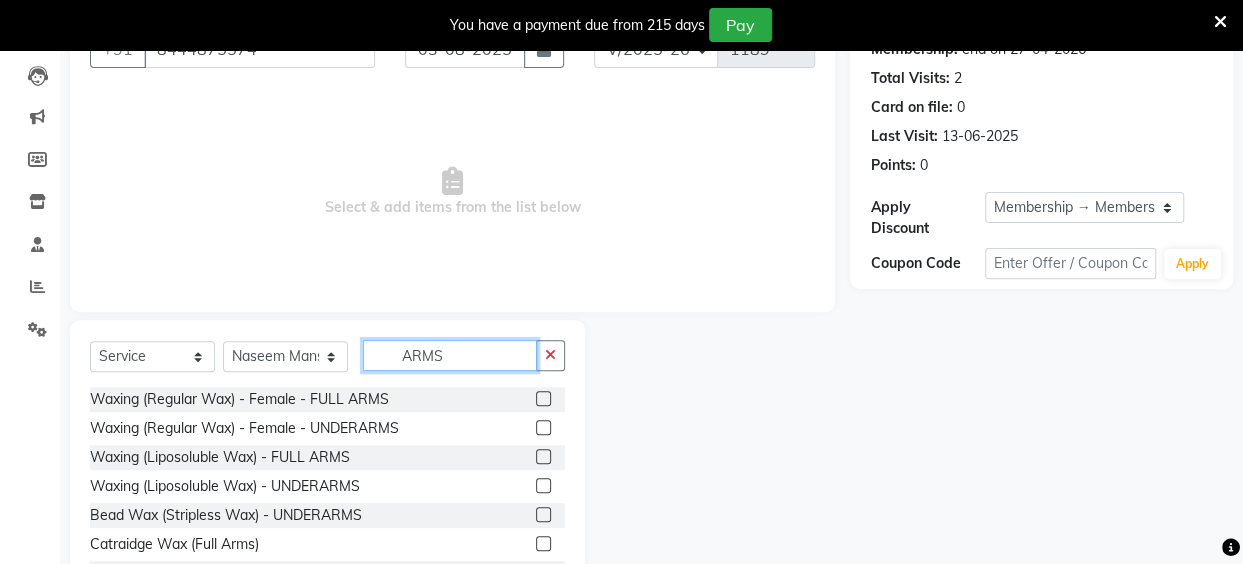 type on "ARMS" 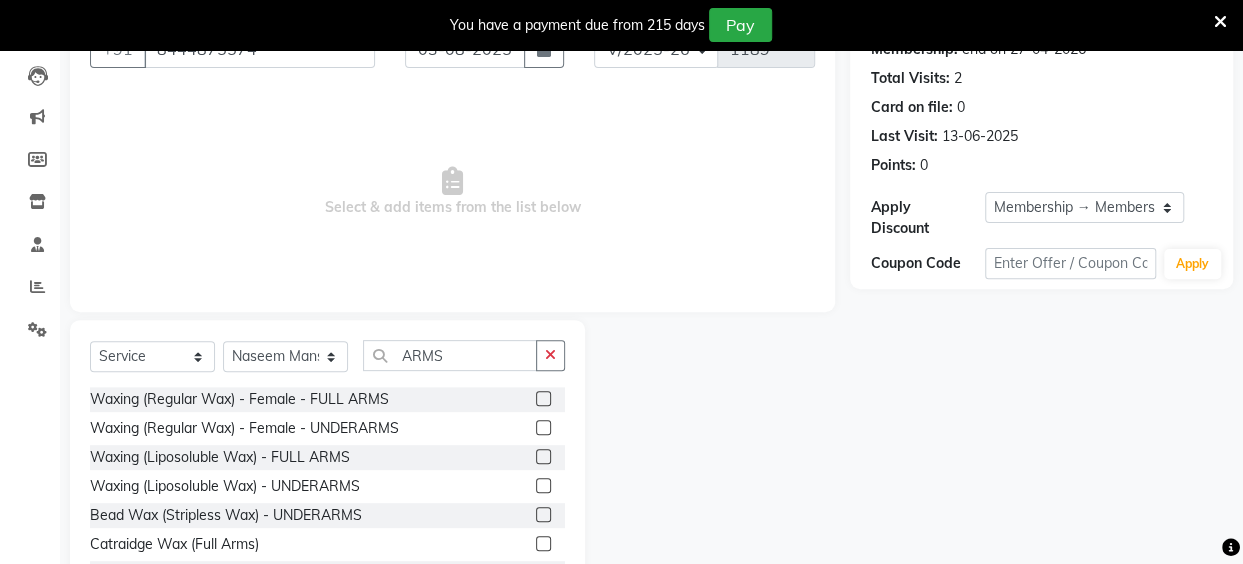 click 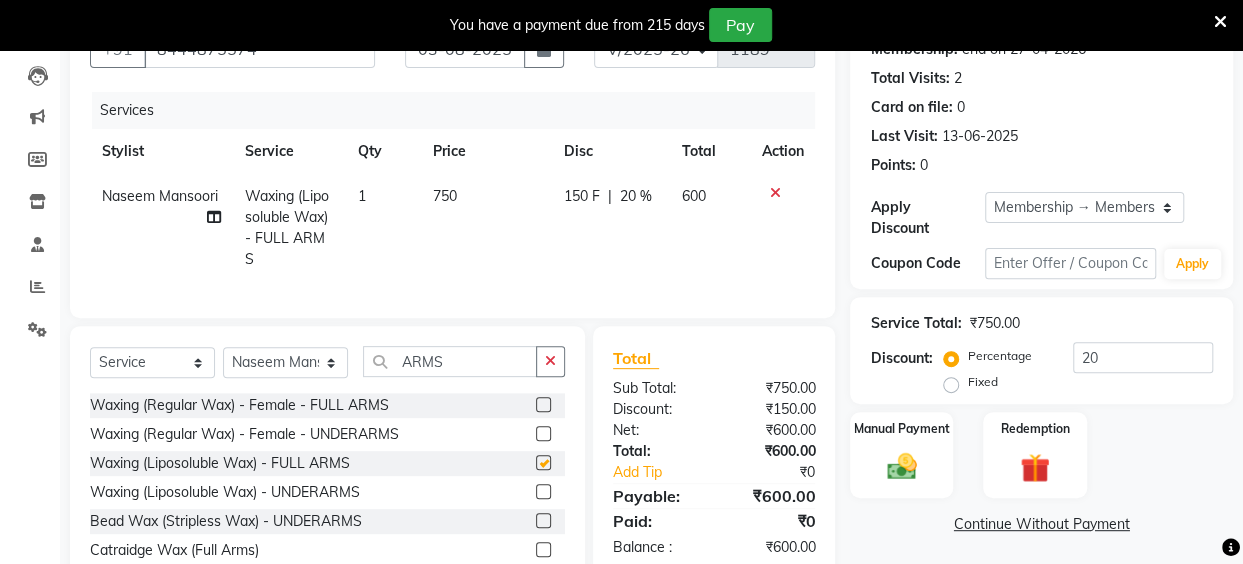 checkbox on "false" 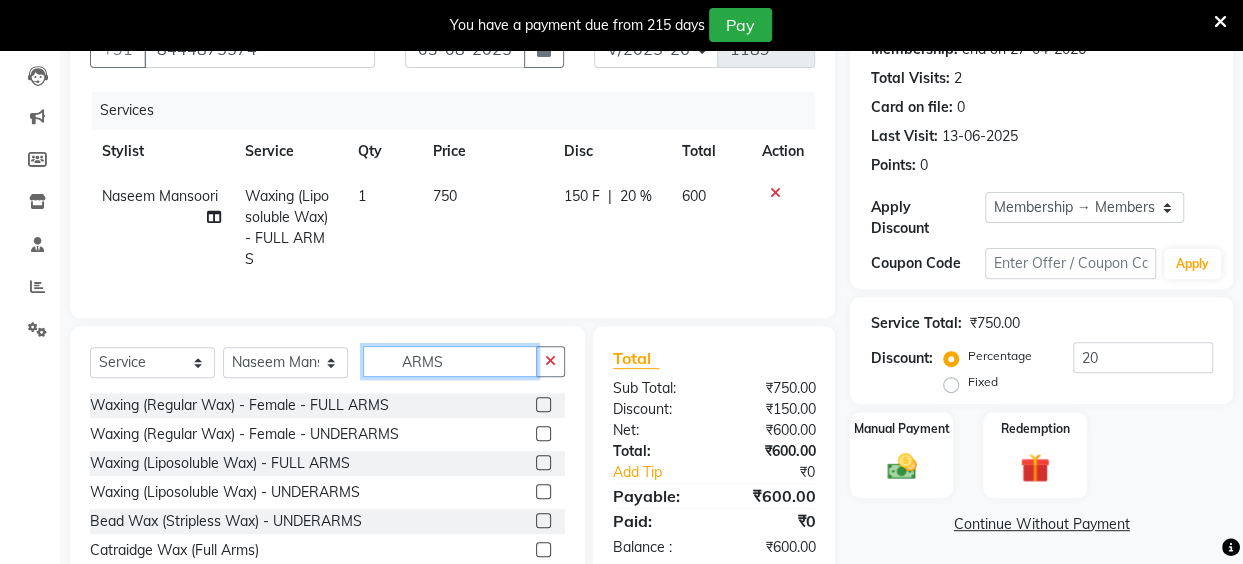 click on "ARMS" 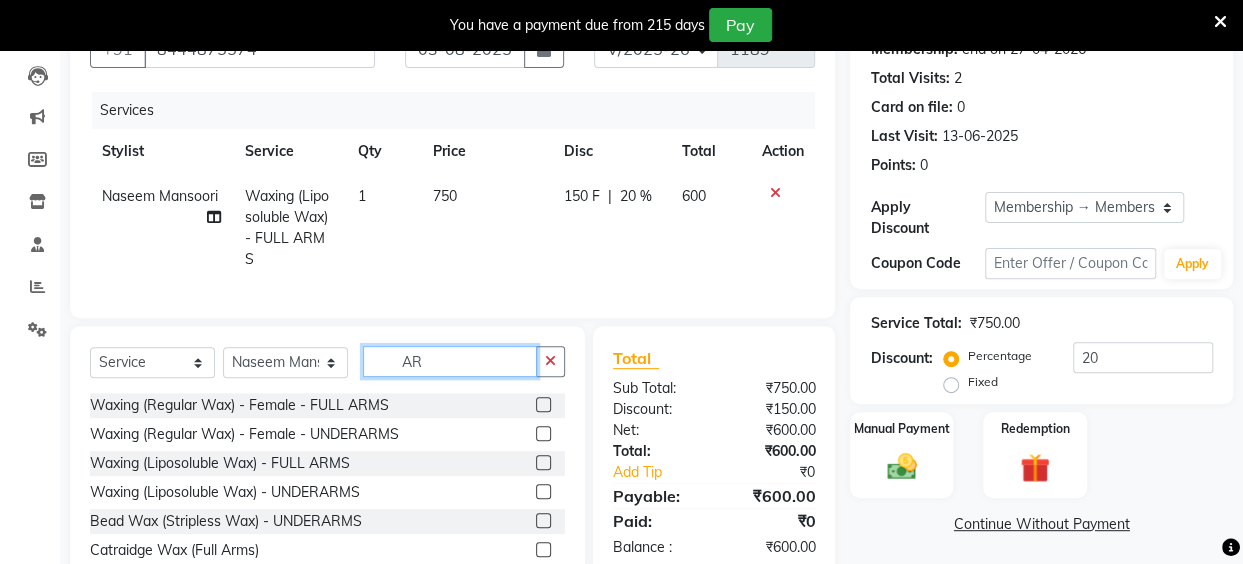 type on "A" 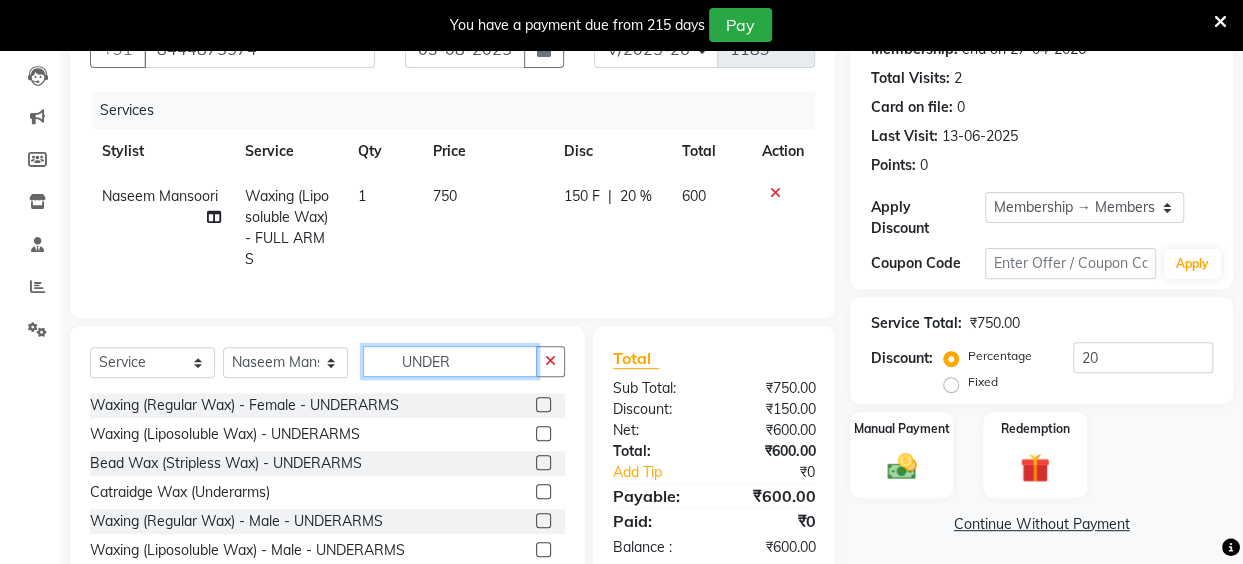 type on "UNDER" 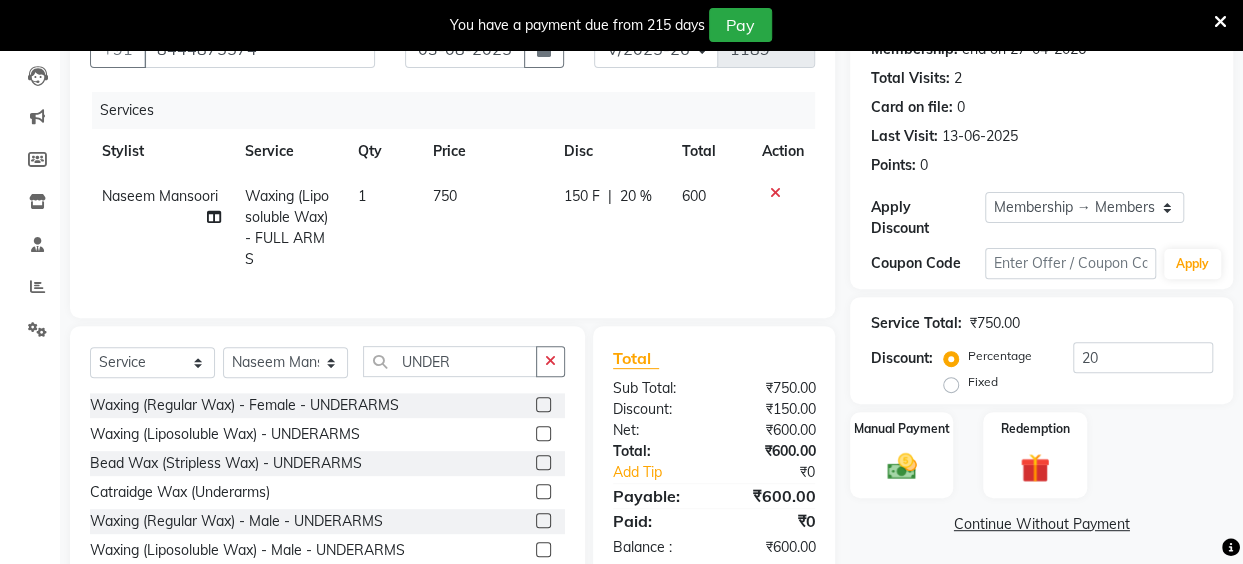 click 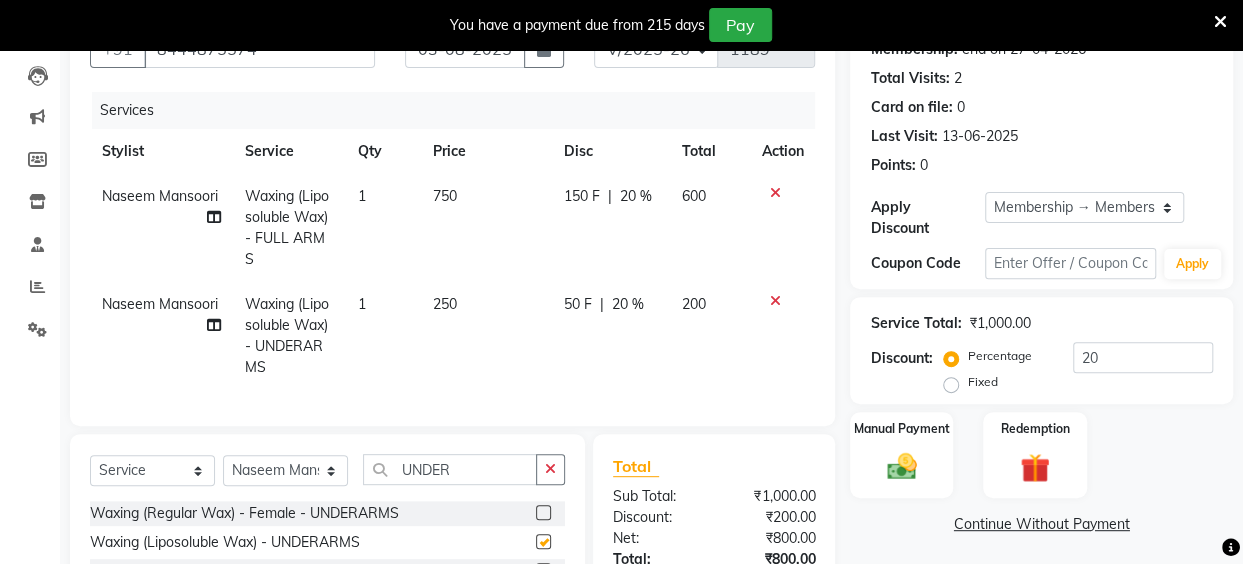 checkbox on "false" 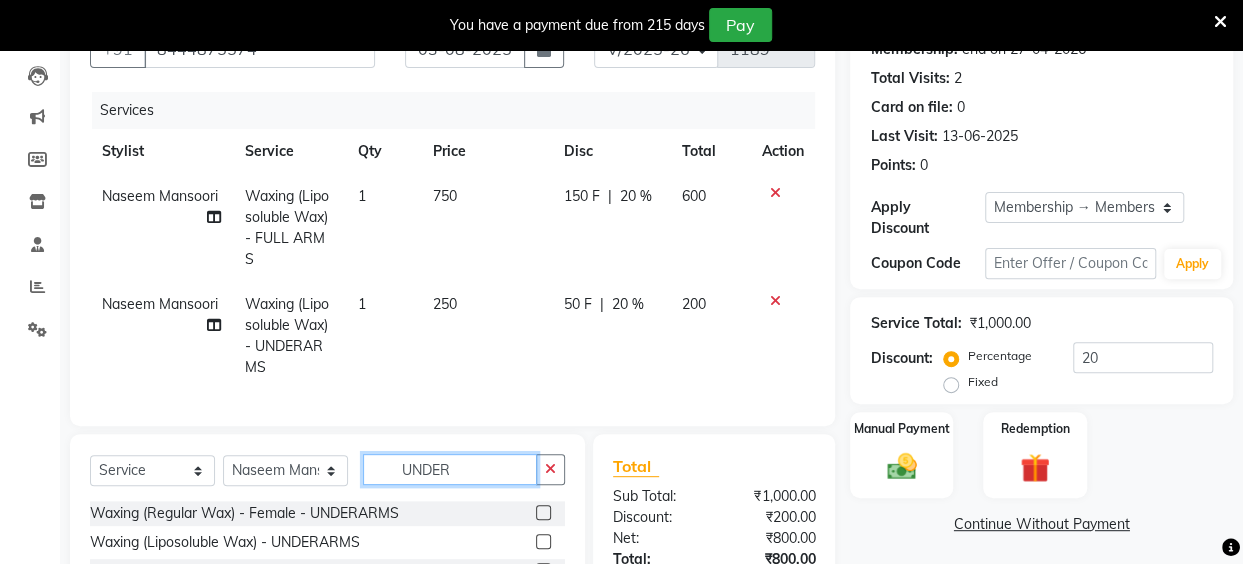 click on "UNDER" 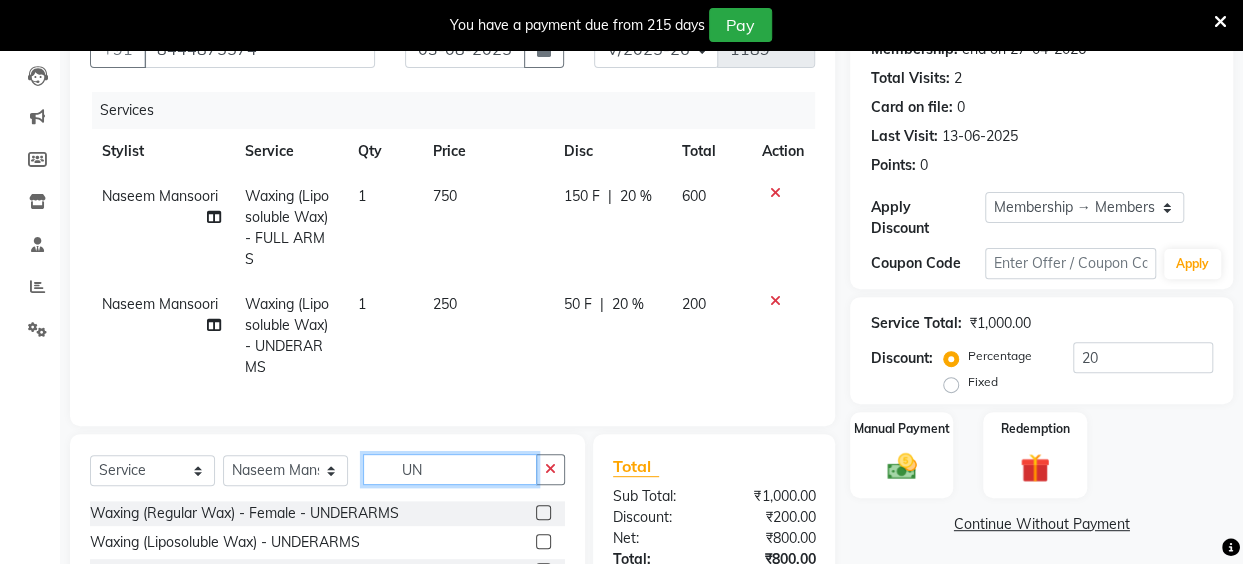 type on "U" 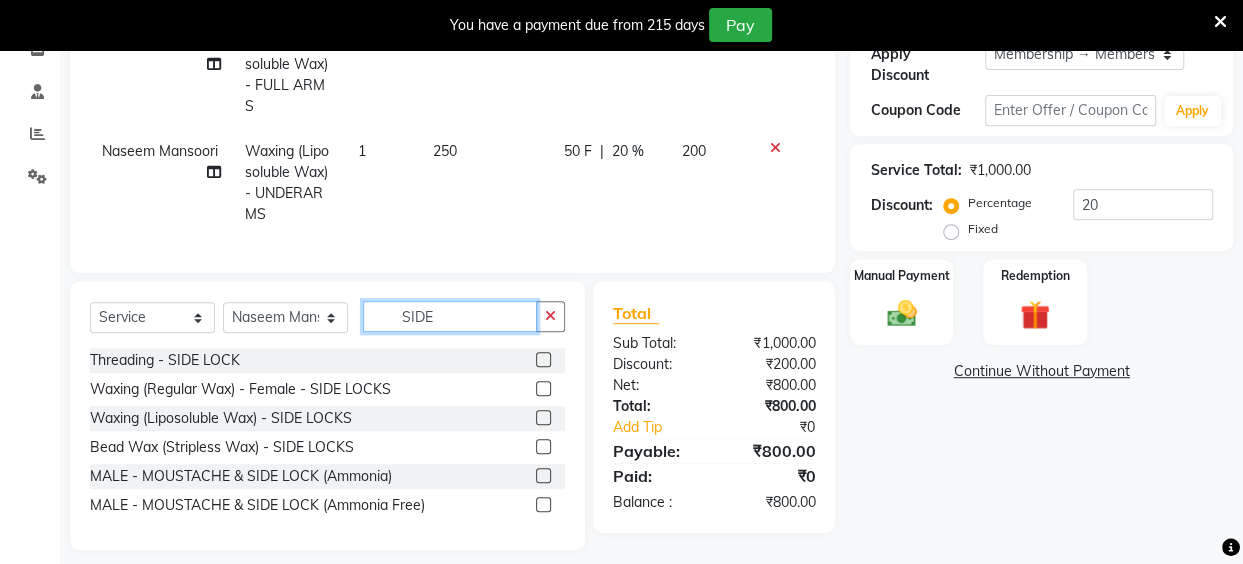 scroll, scrollTop: 365, scrollLeft: 0, axis: vertical 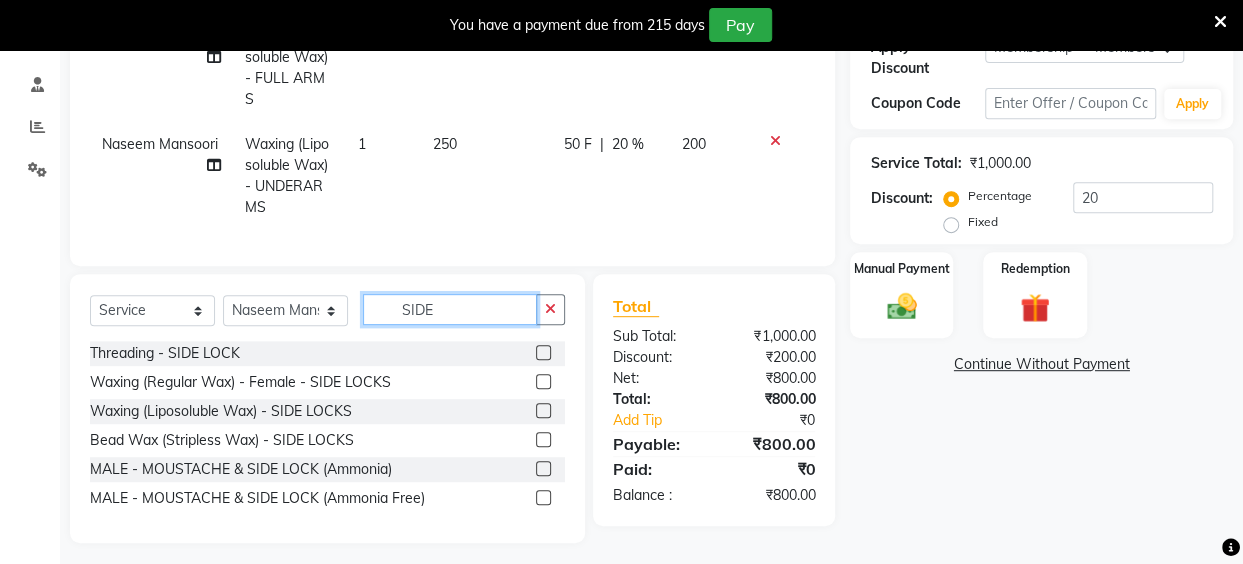 type on "SIDE" 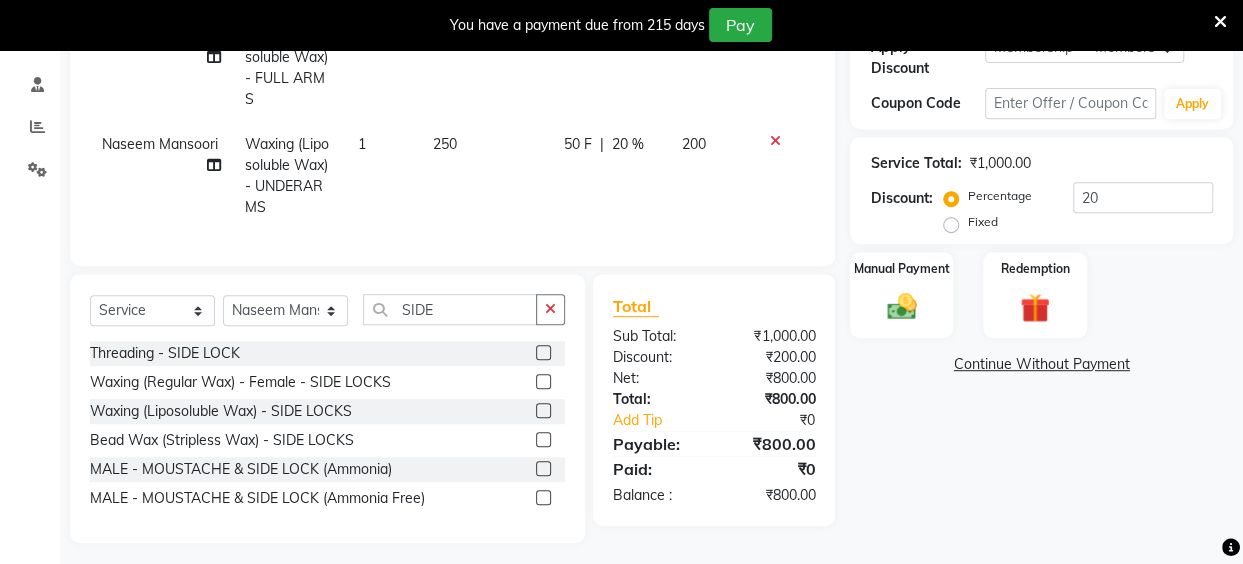 click 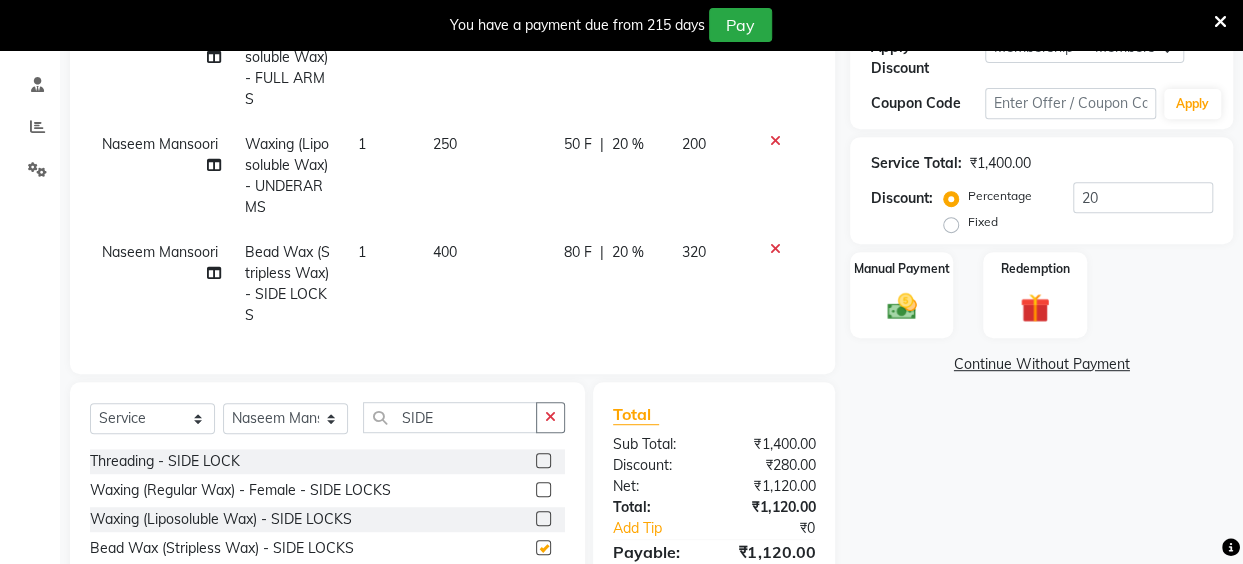checkbox on "false" 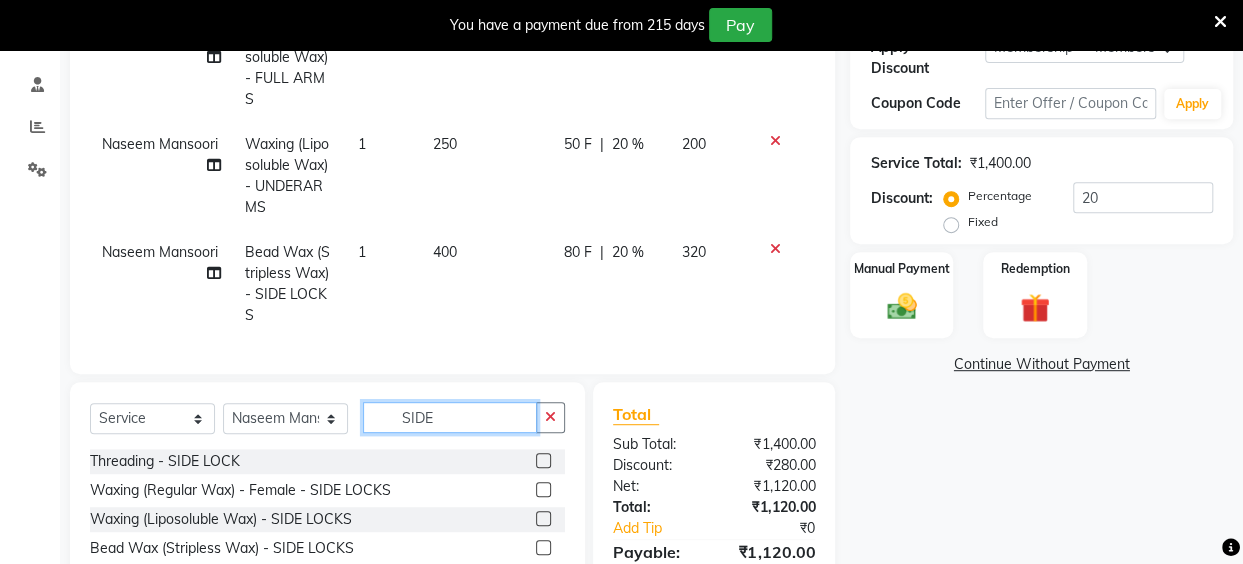 click on "SIDE" 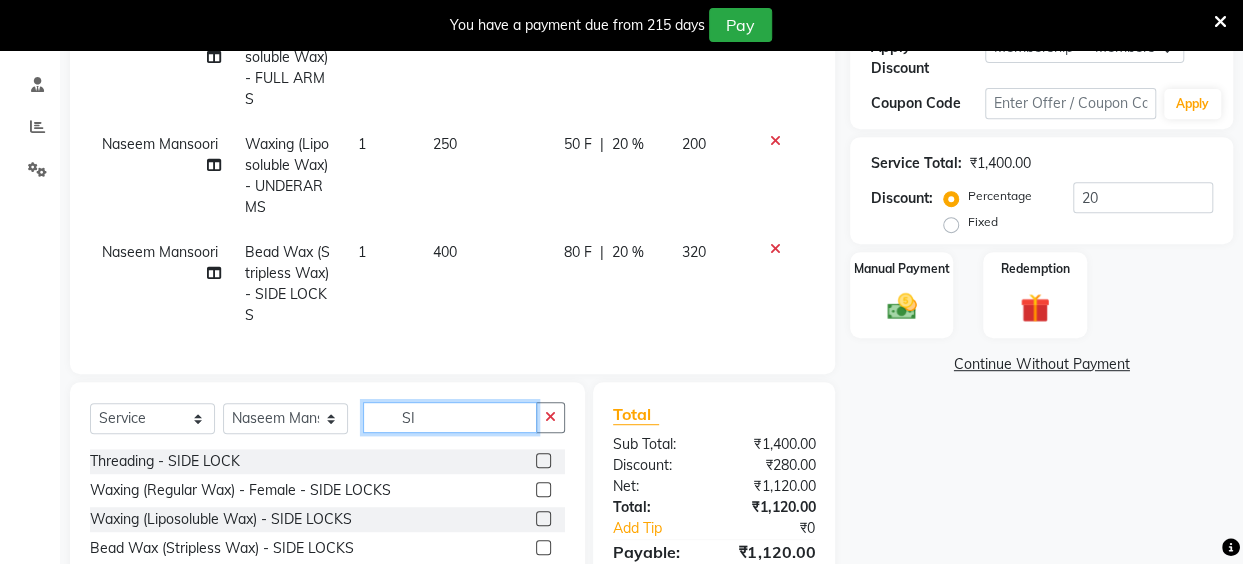 type on "S" 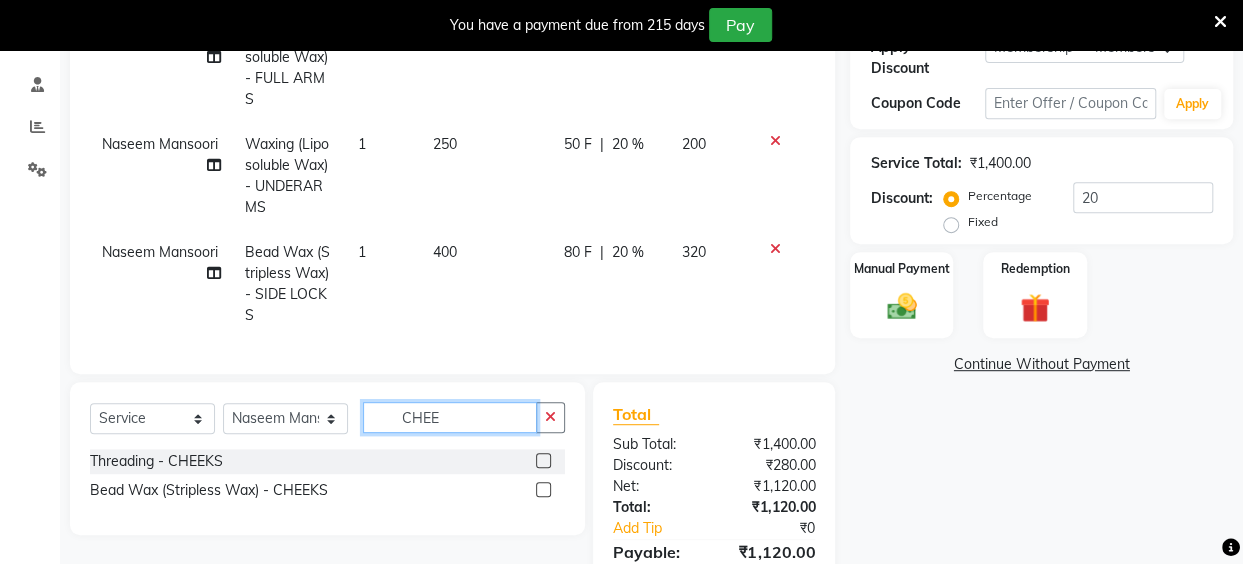 type on "CHEE" 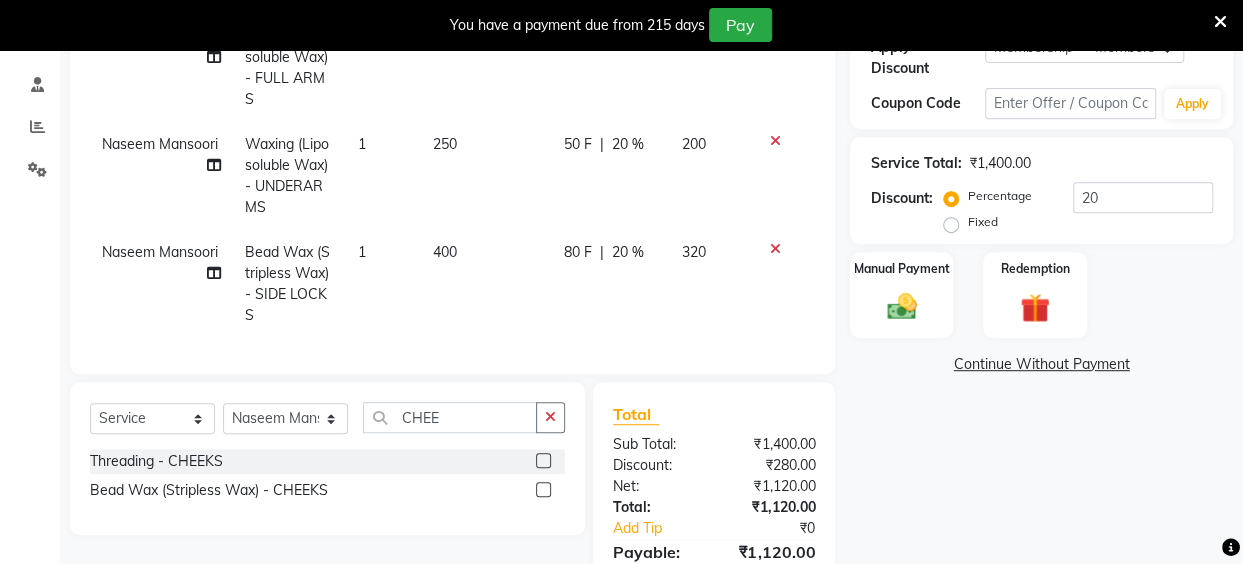 click 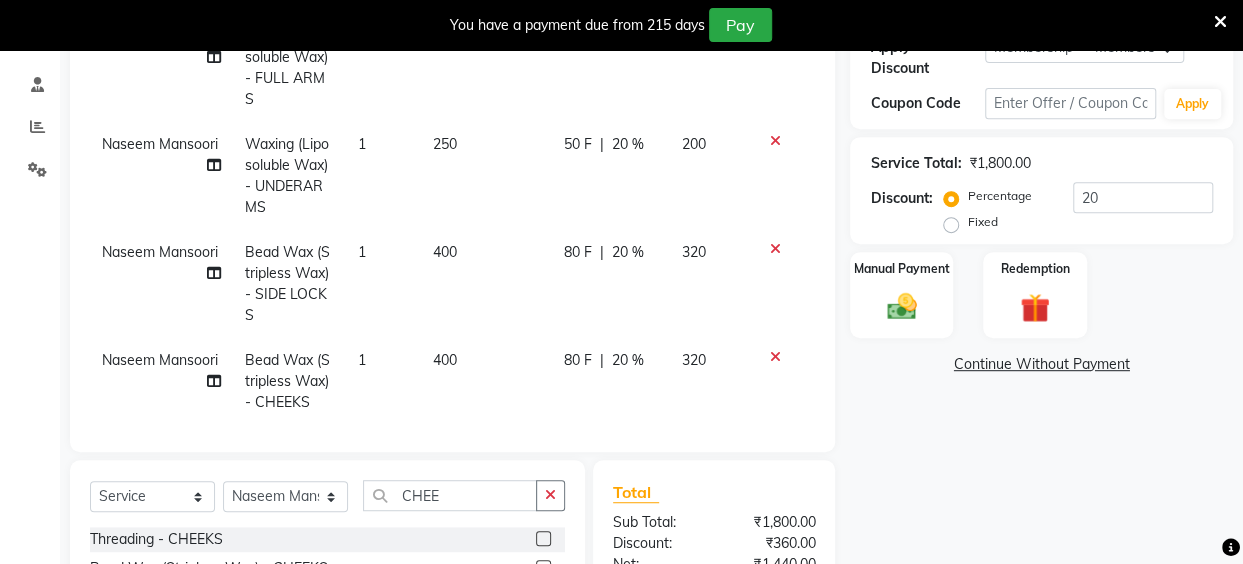 checkbox on "false" 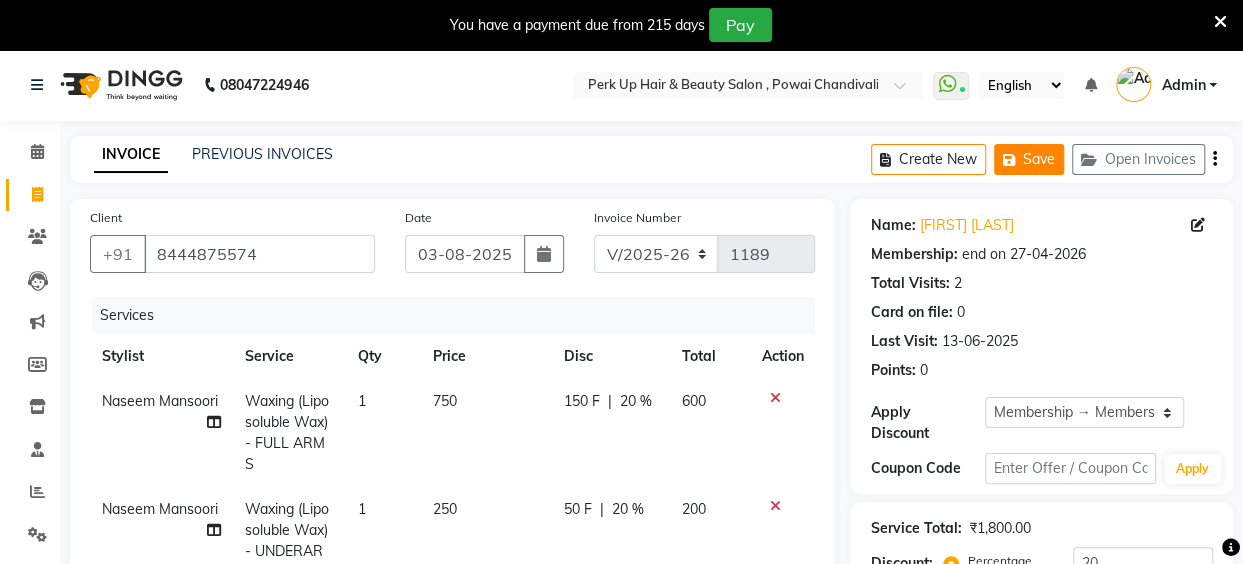 click 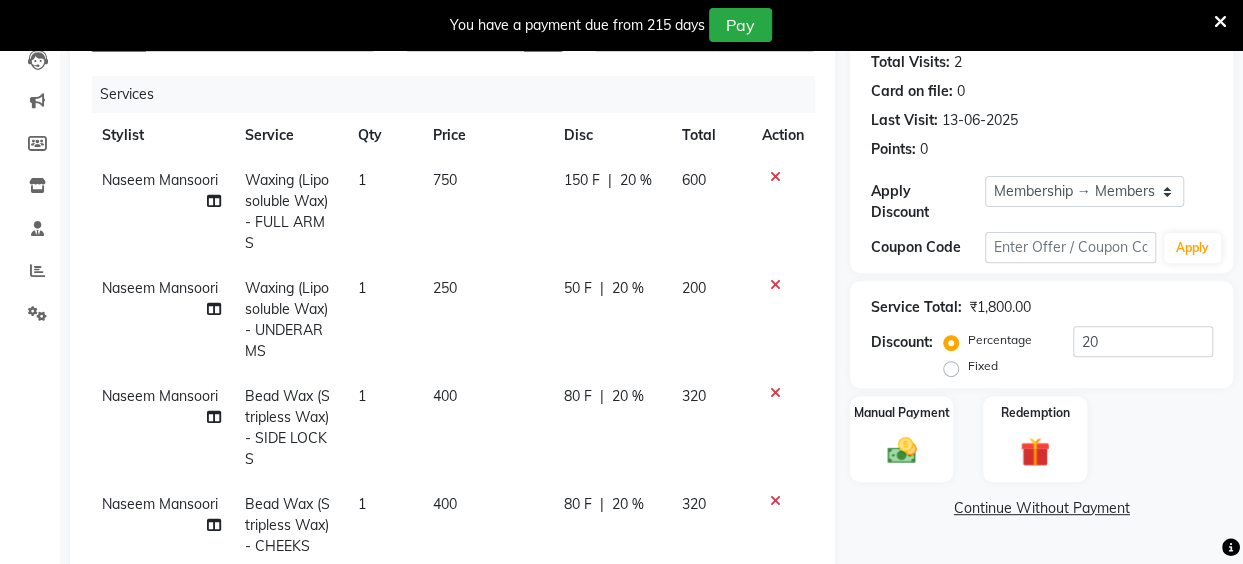 scroll, scrollTop: 240, scrollLeft: 0, axis: vertical 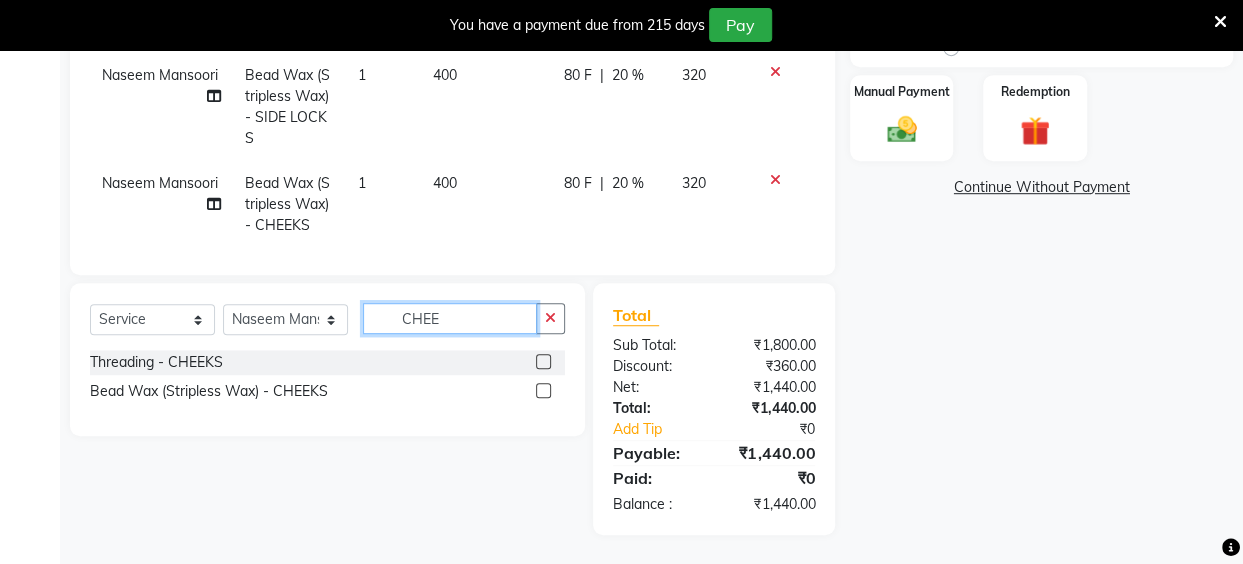 click on "CHEE" 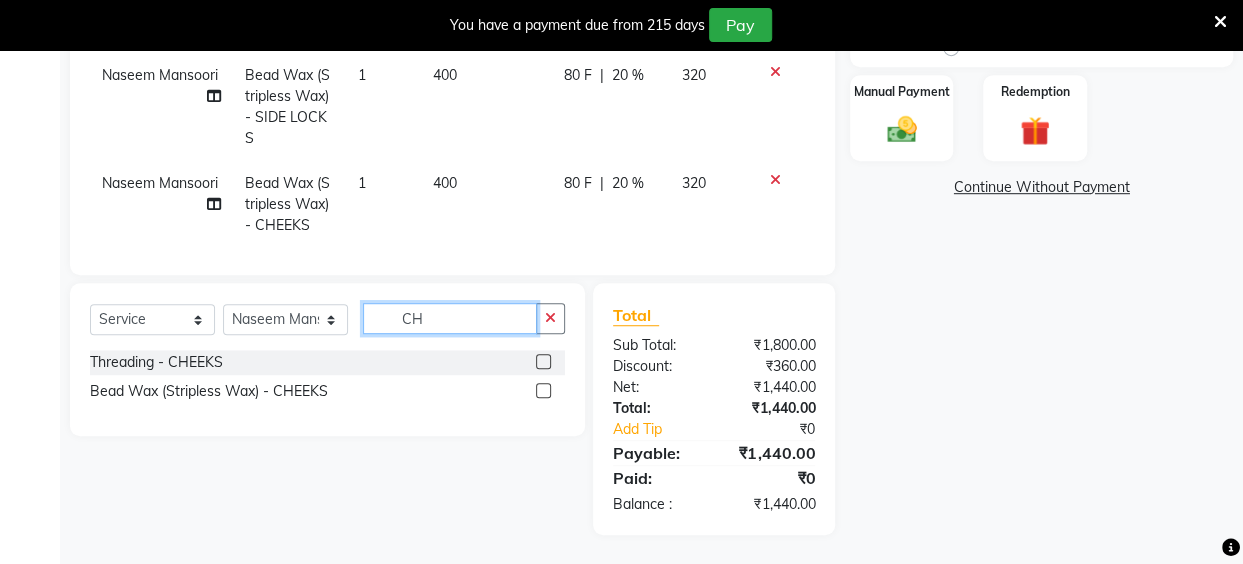 type on "C" 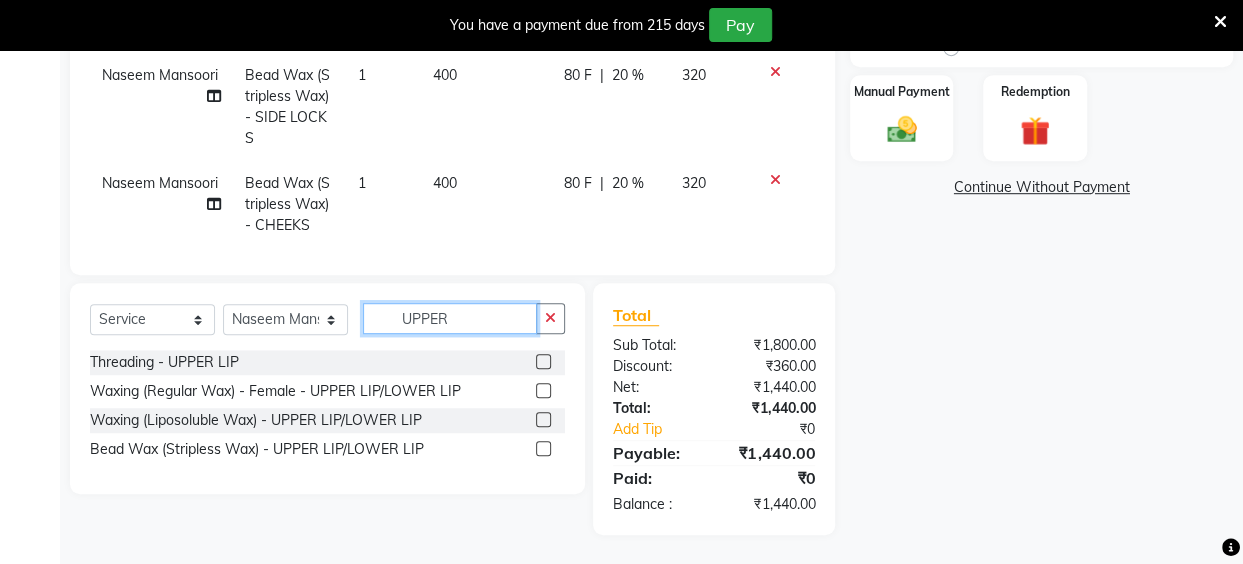 type on "UPPER" 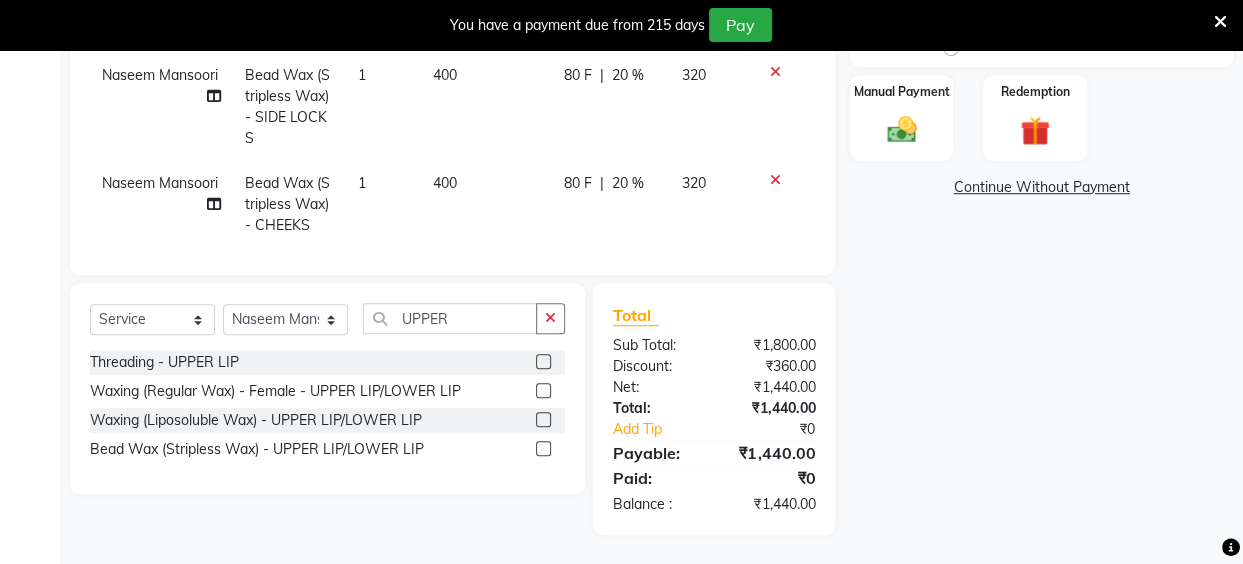 click 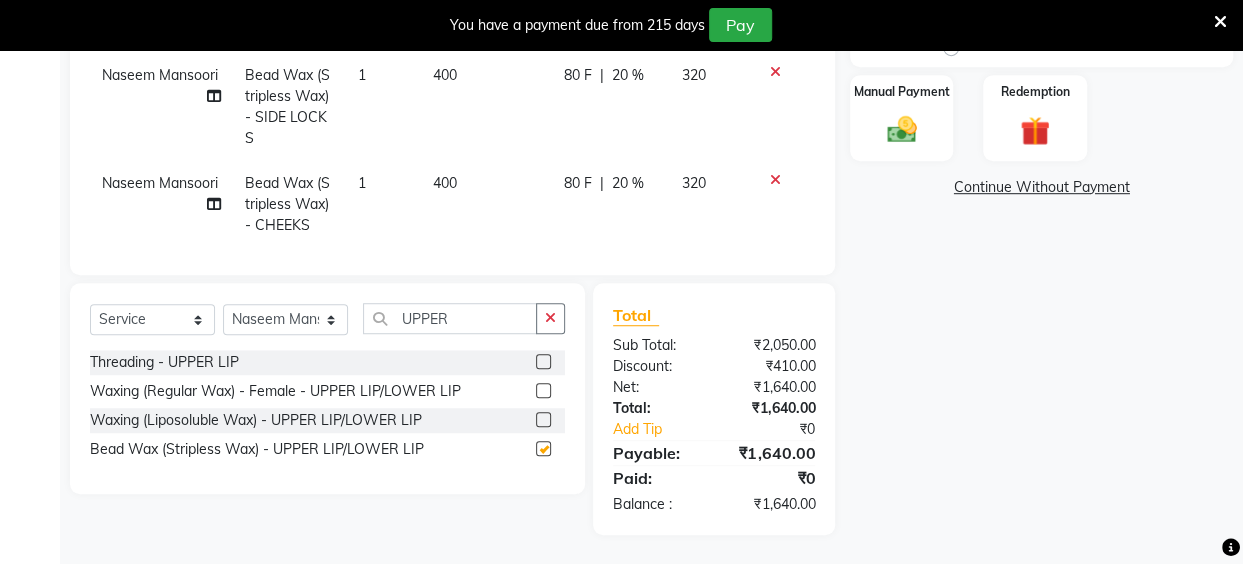 checkbox on "false" 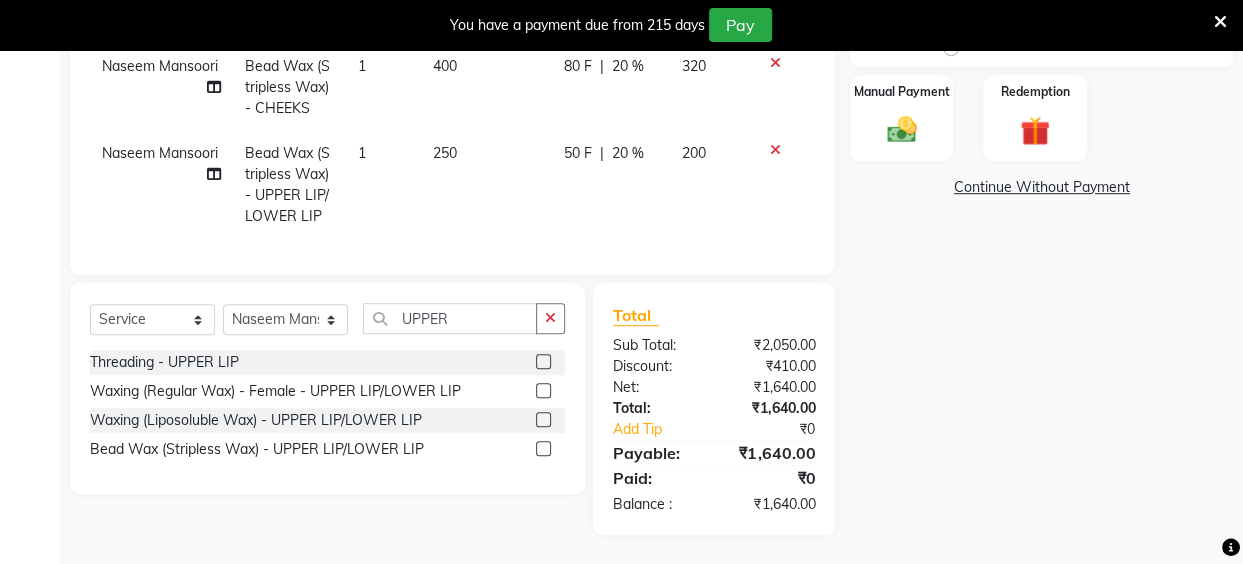 scroll, scrollTop: 132, scrollLeft: 0, axis: vertical 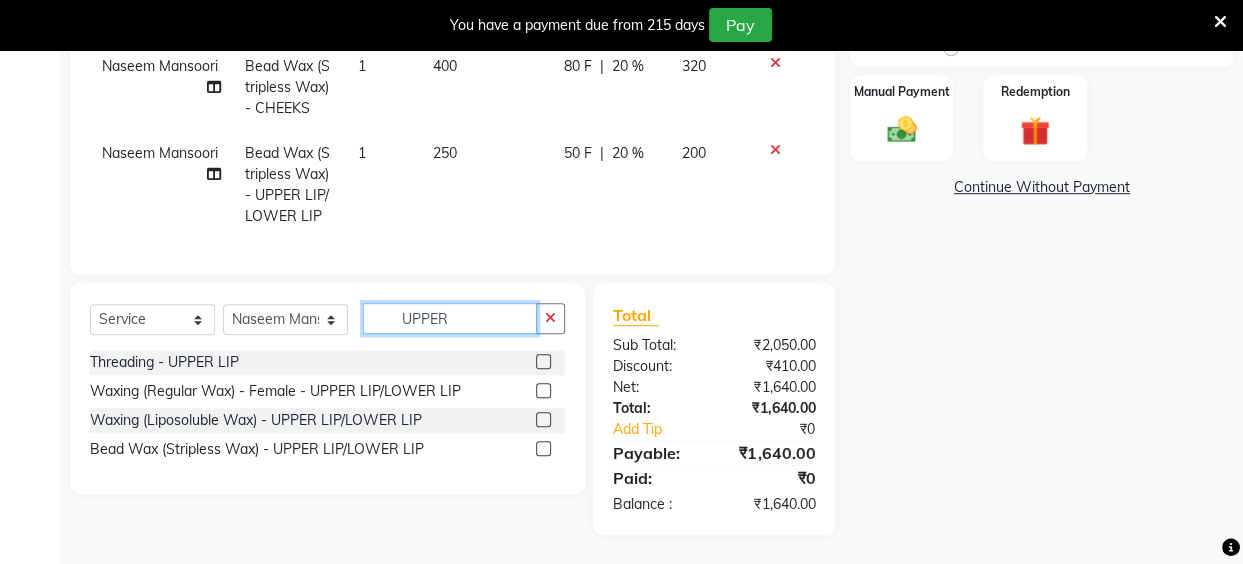 click on "UPPER" 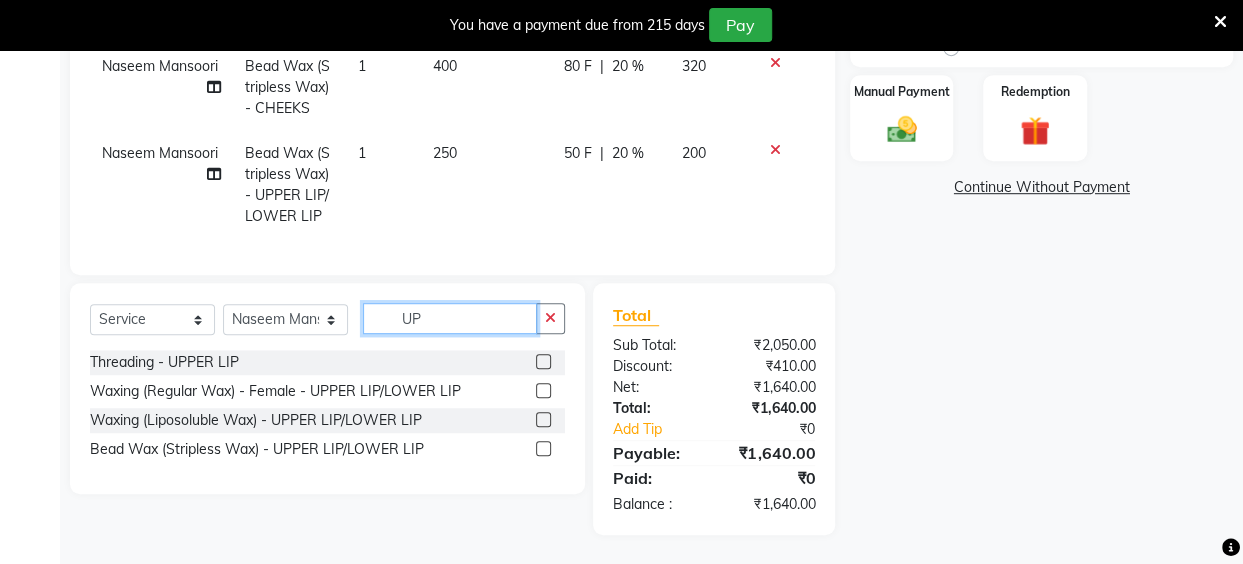 type on "U" 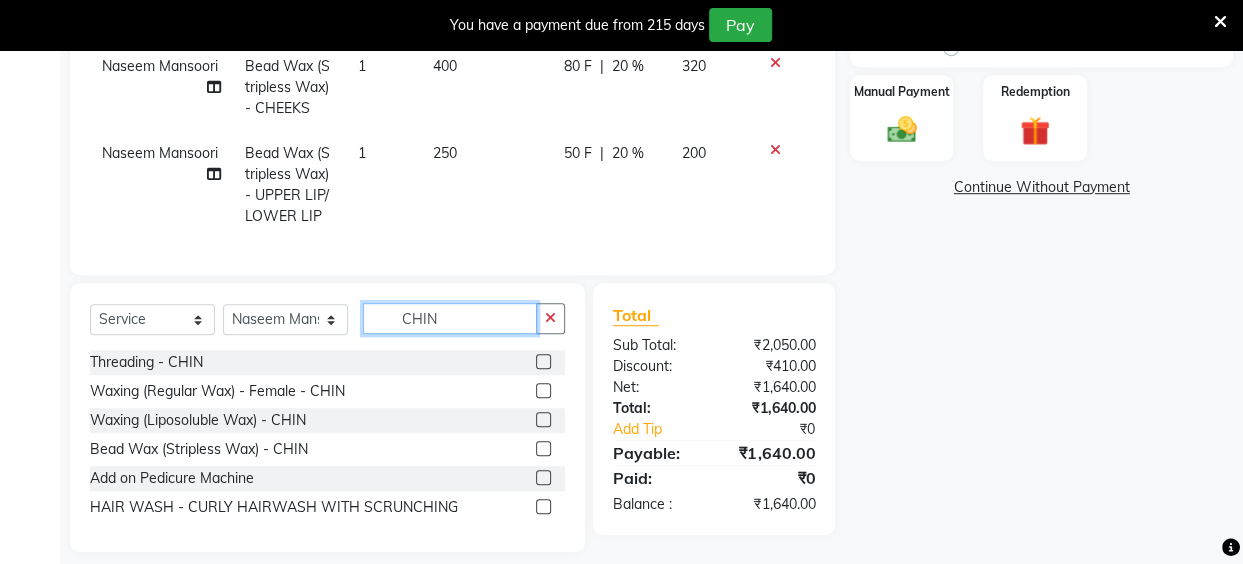 type on "CHIN" 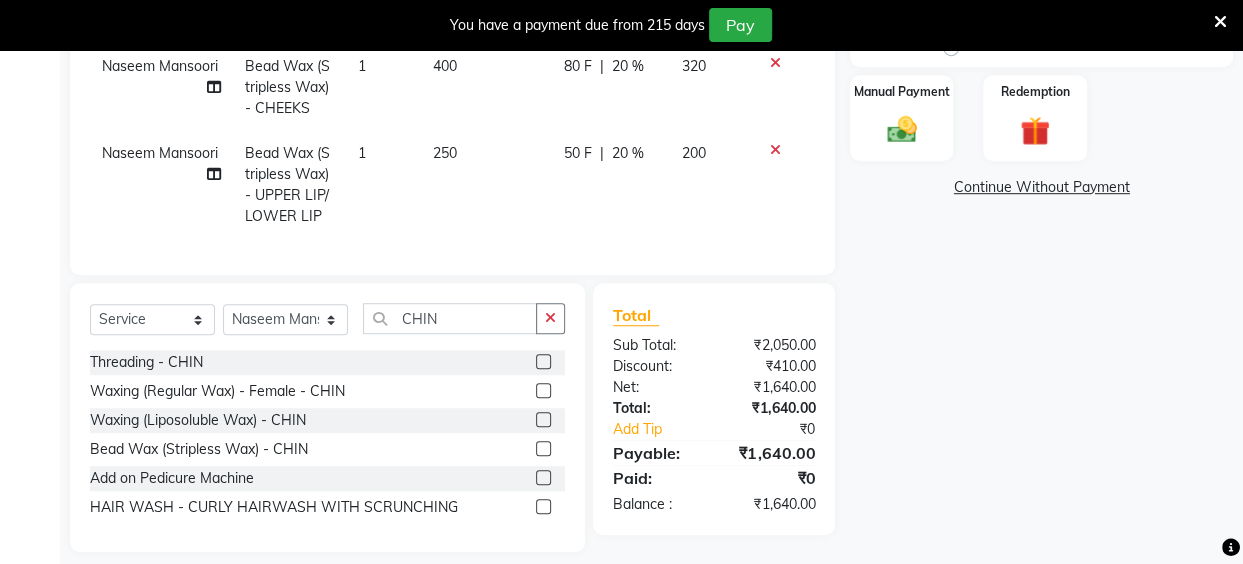 click 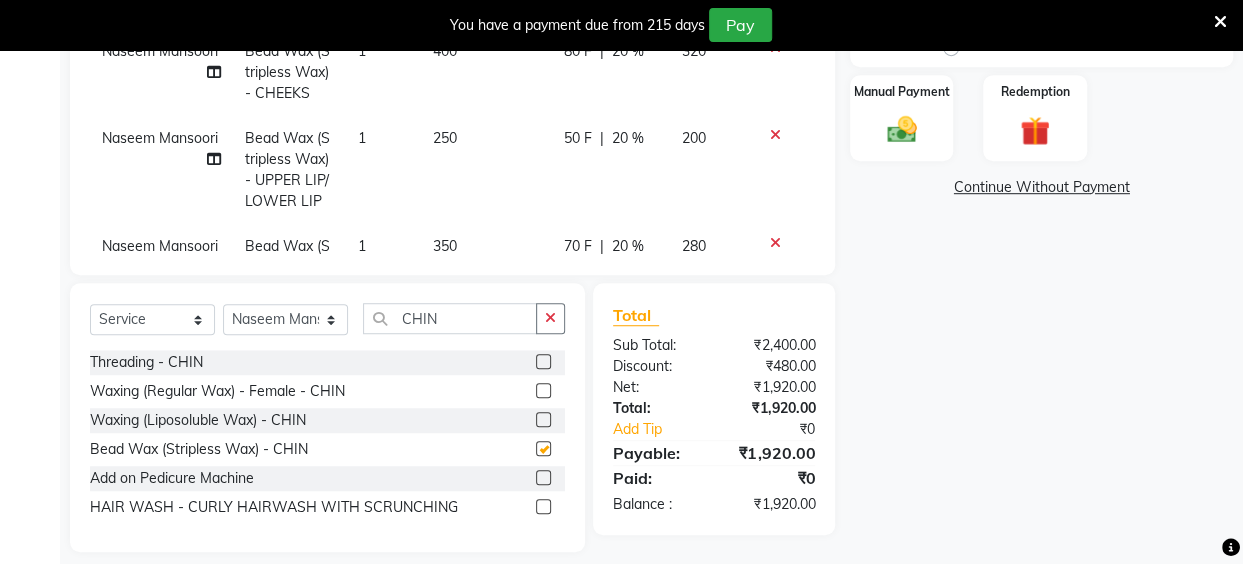 checkbox on "false" 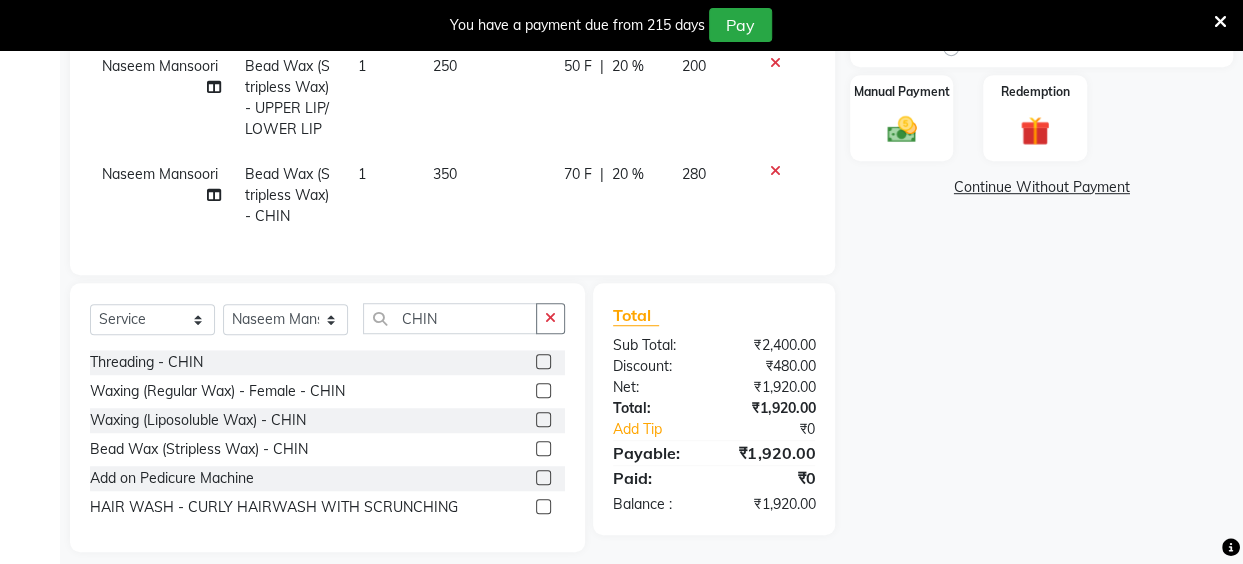 scroll, scrollTop: 219, scrollLeft: 0, axis: vertical 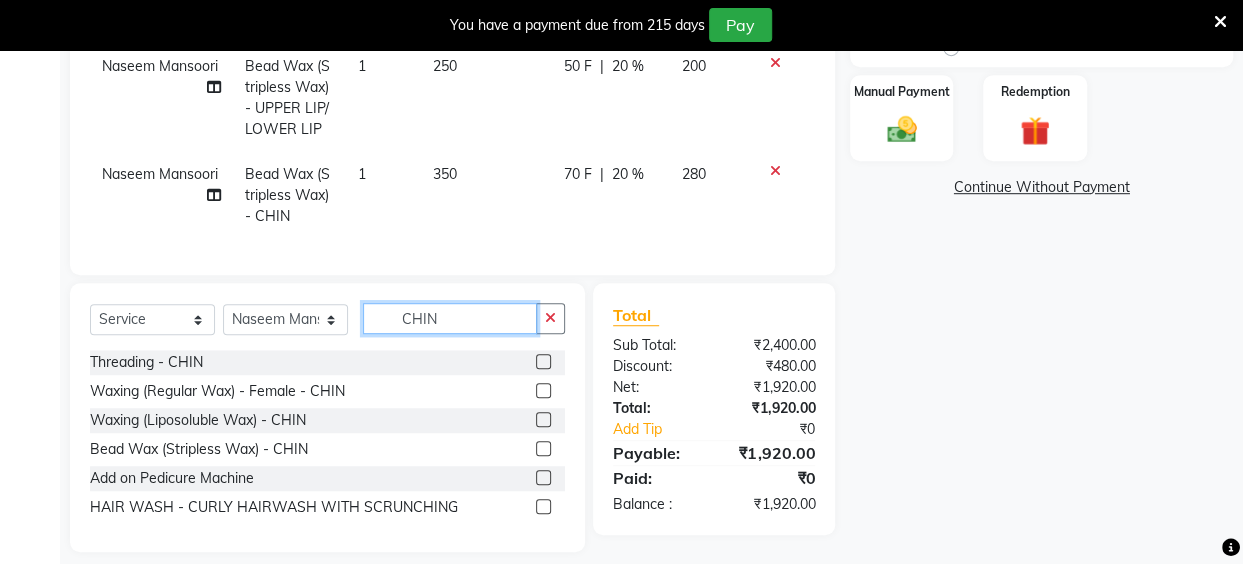 click on "CHIN" 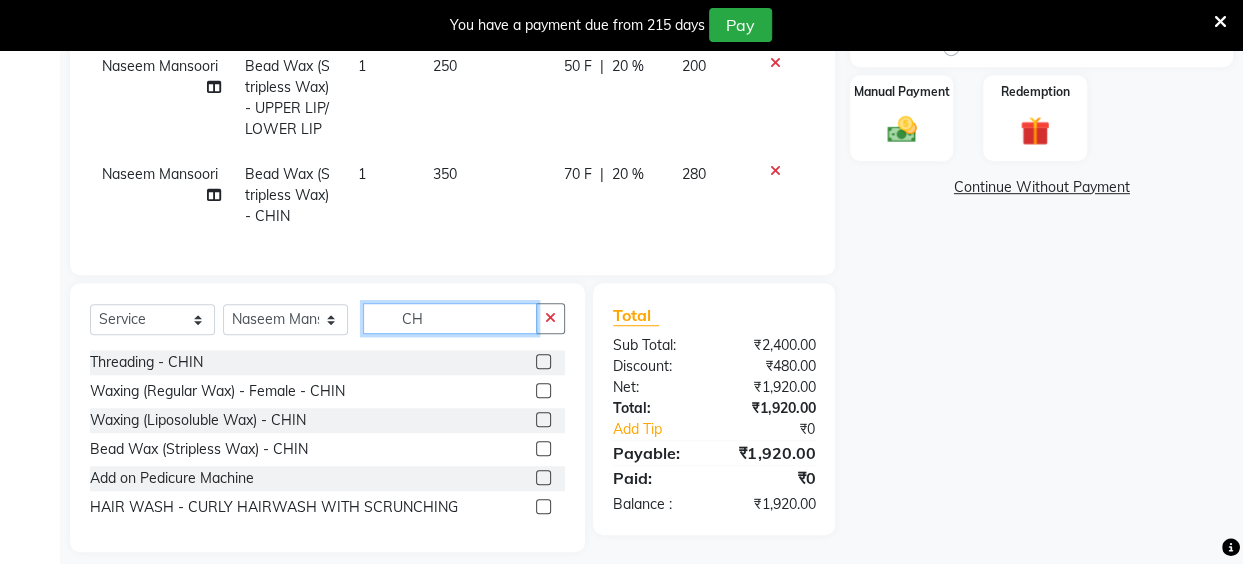 type on "C" 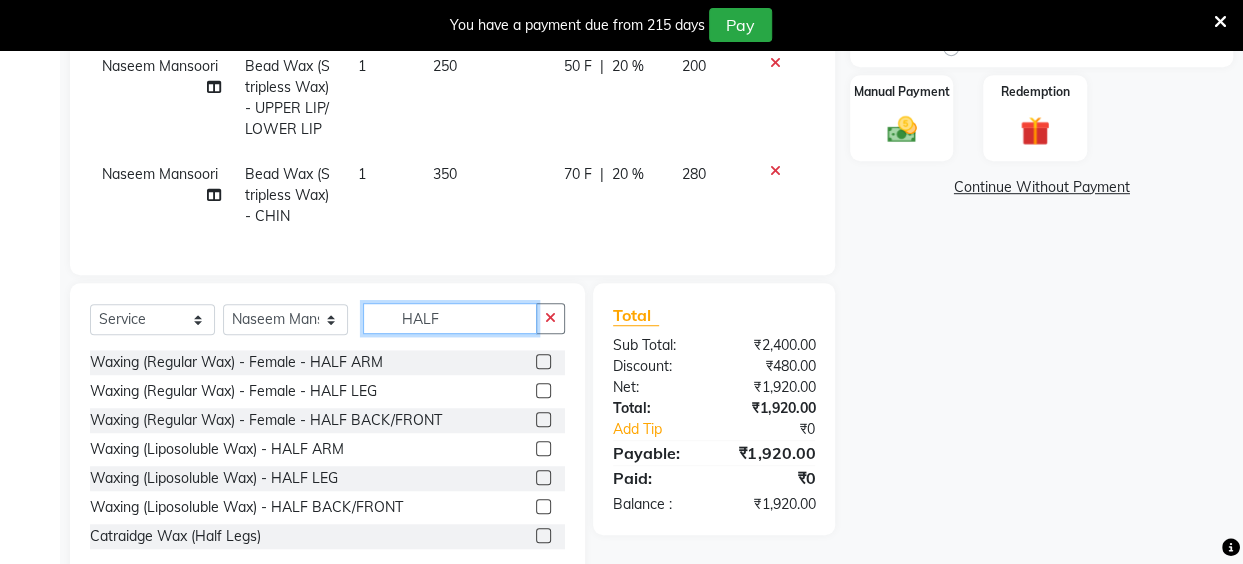 type on "HALF" 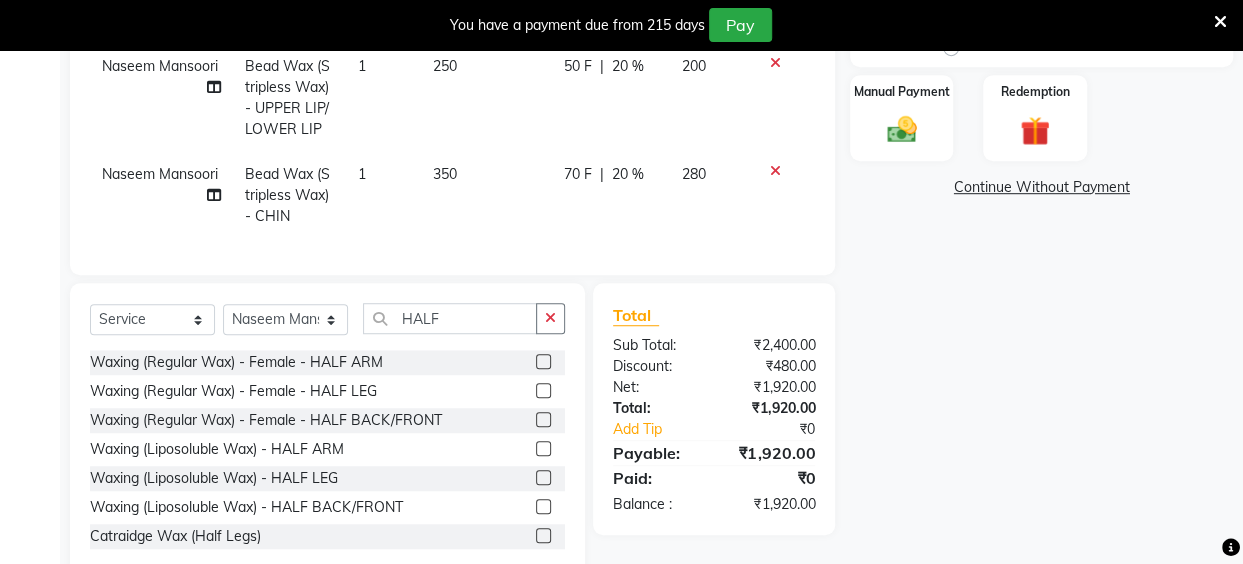 click 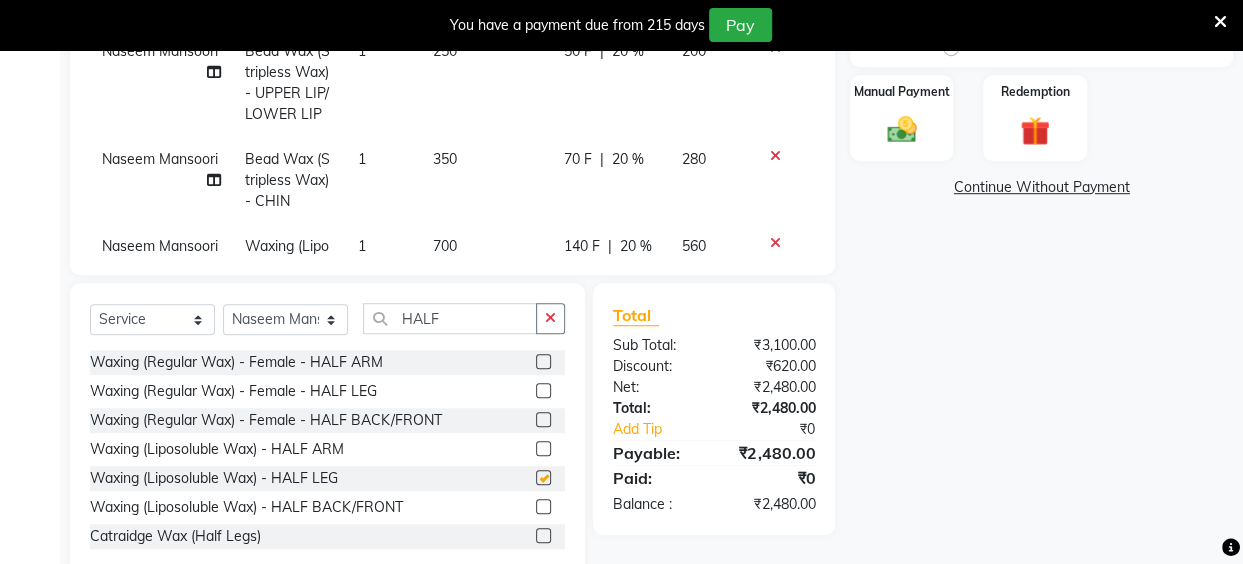 checkbox on "false" 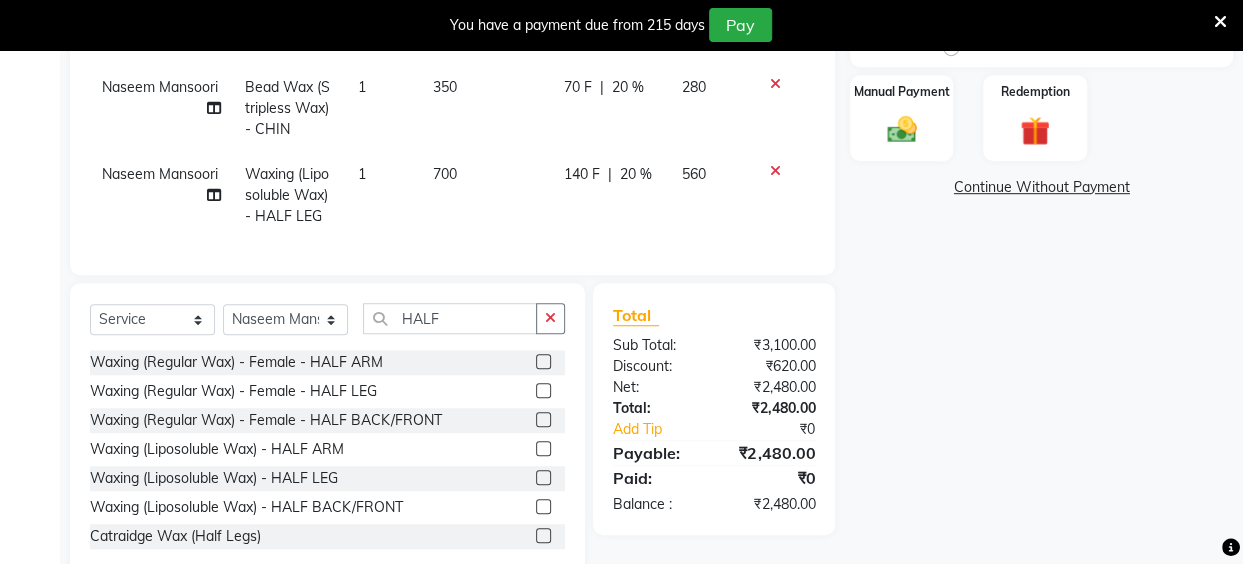 scroll, scrollTop: 327, scrollLeft: 0, axis: vertical 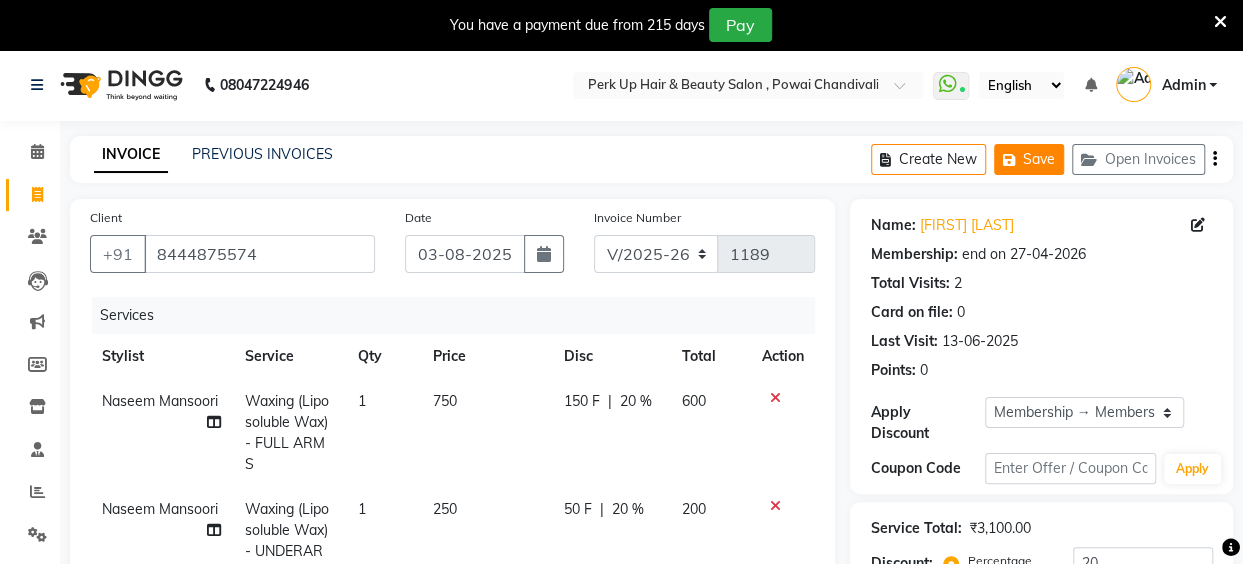 click on "Save" 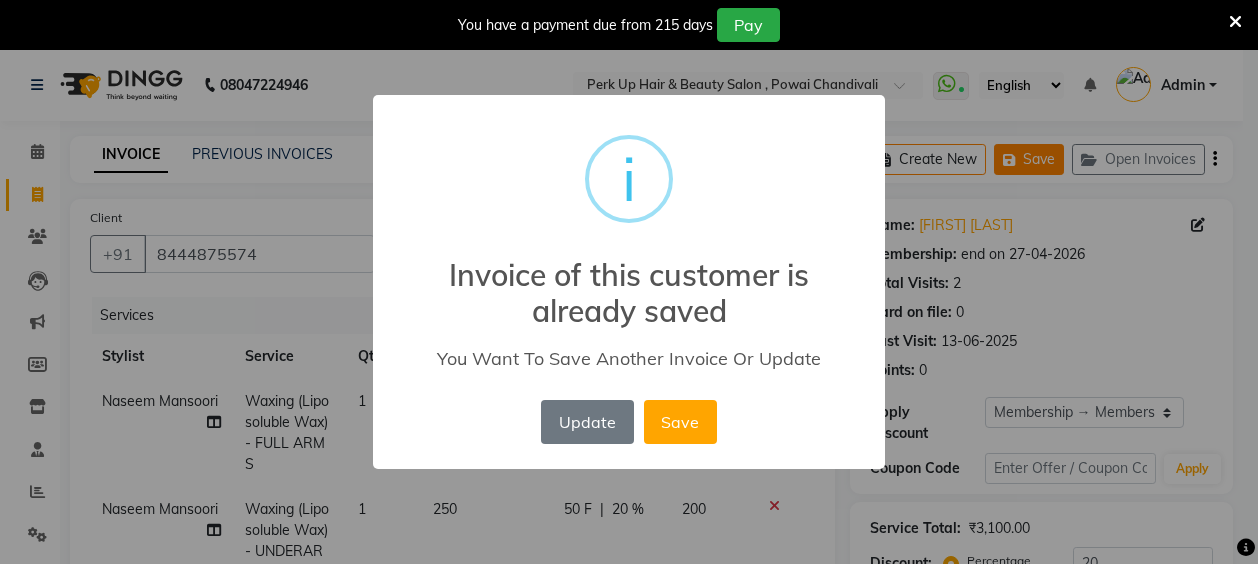 type 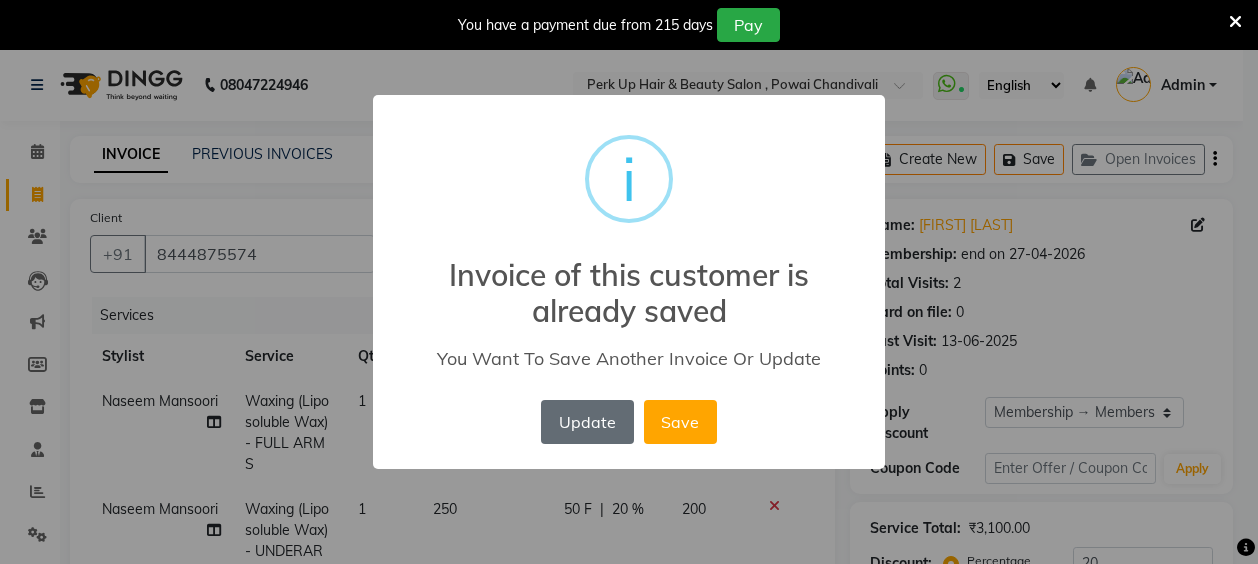 click on "Update" at bounding box center [587, 422] 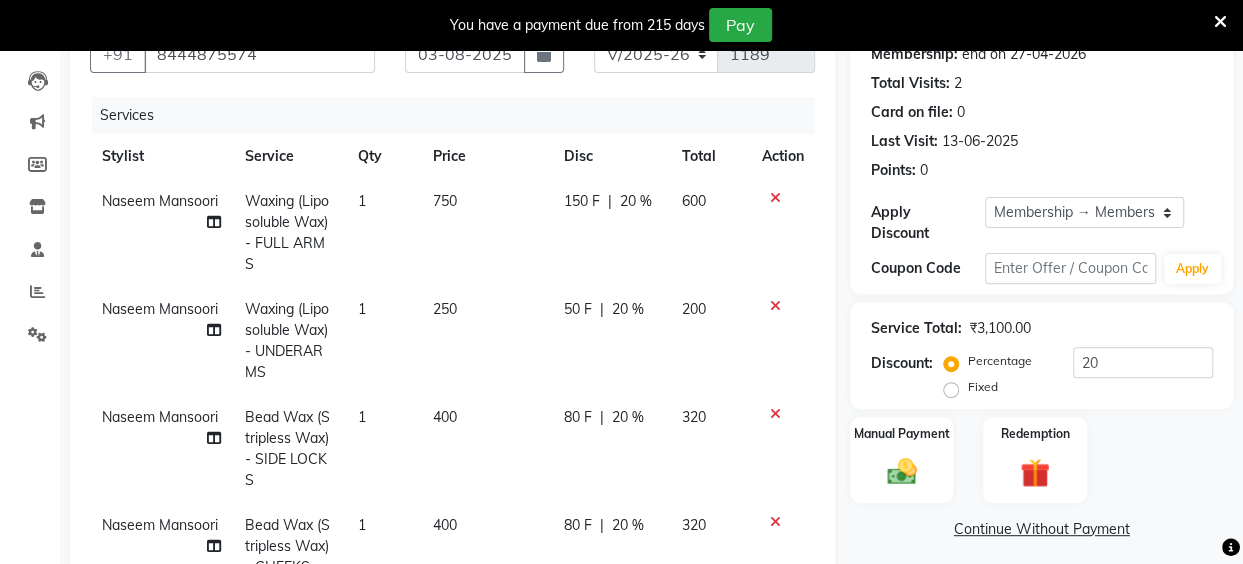 scroll, scrollTop: 240, scrollLeft: 0, axis: vertical 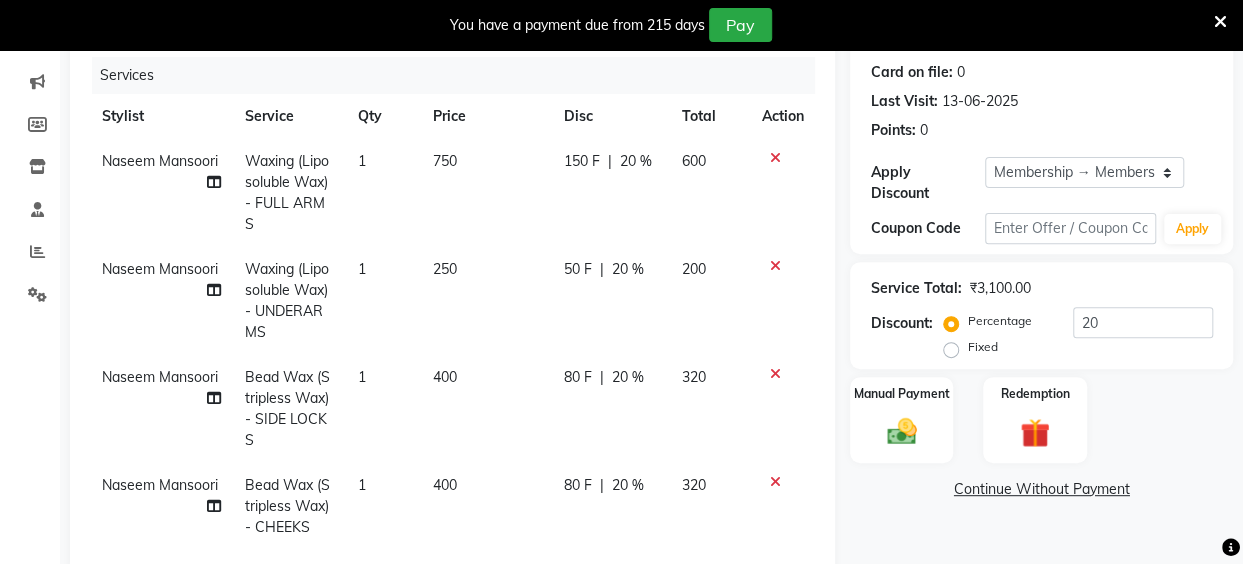 click 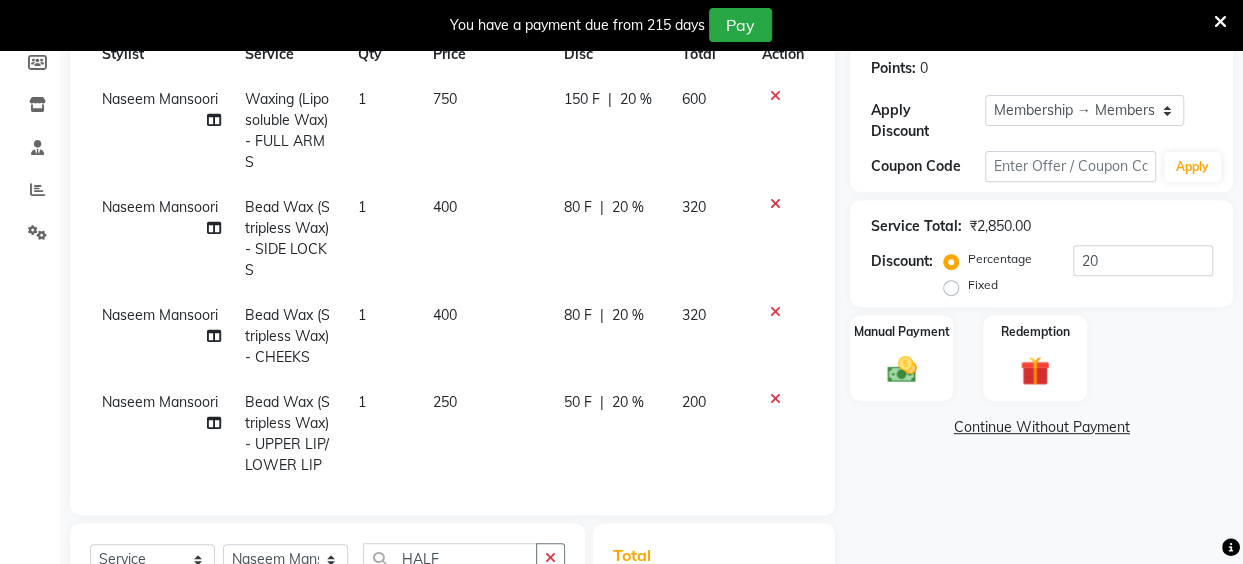 scroll, scrollTop: 320, scrollLeft: 0, axis: vertical 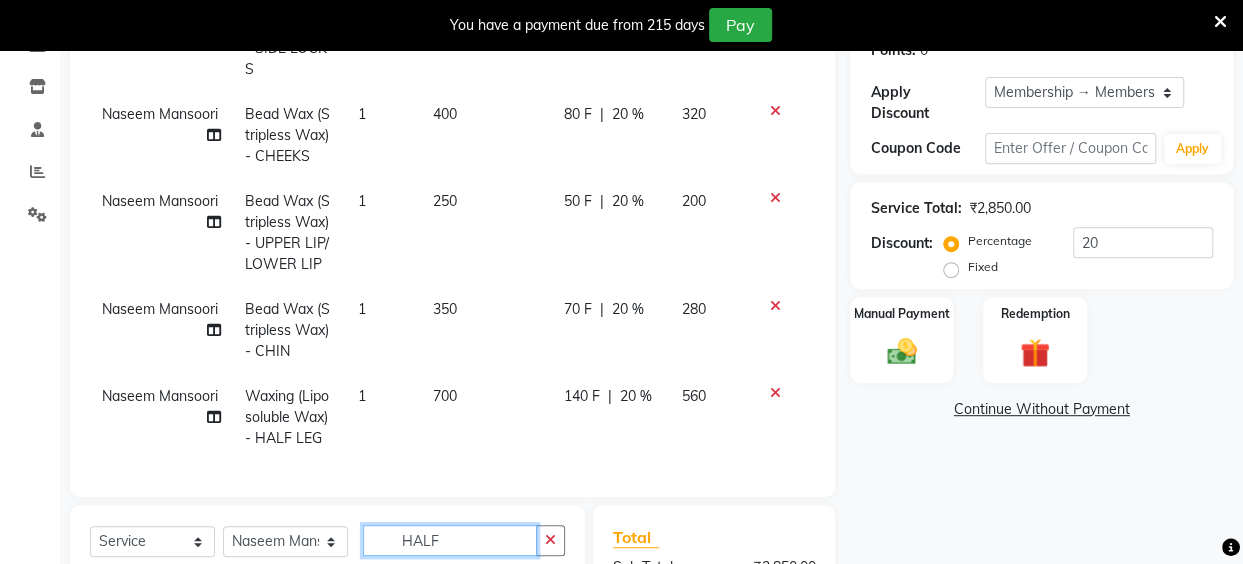 click on "HALF" 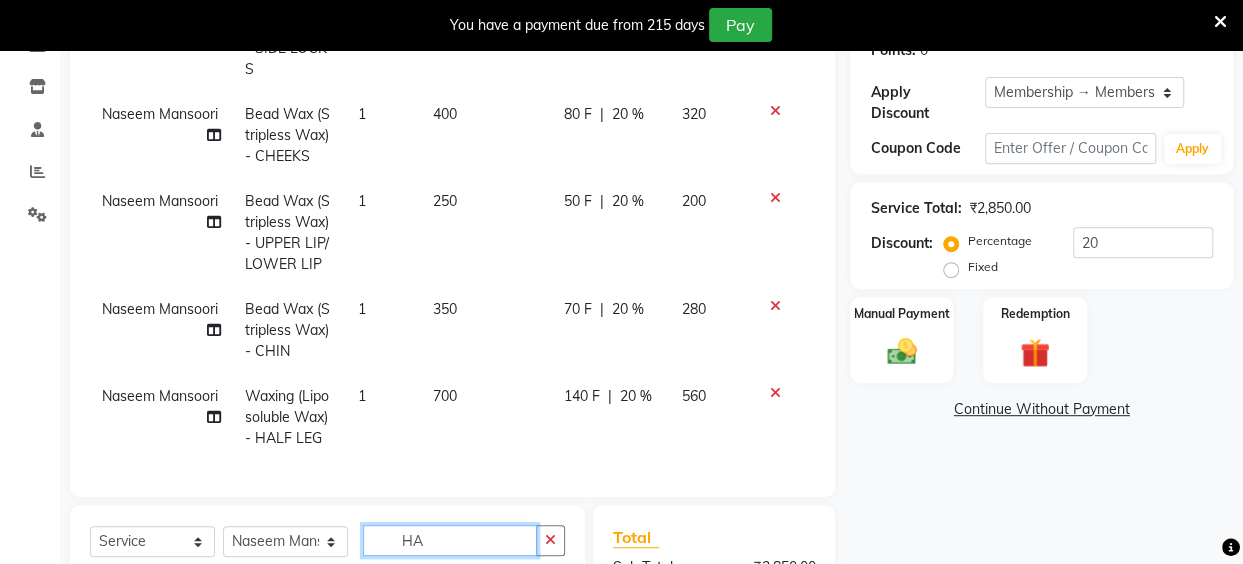 type on "H" 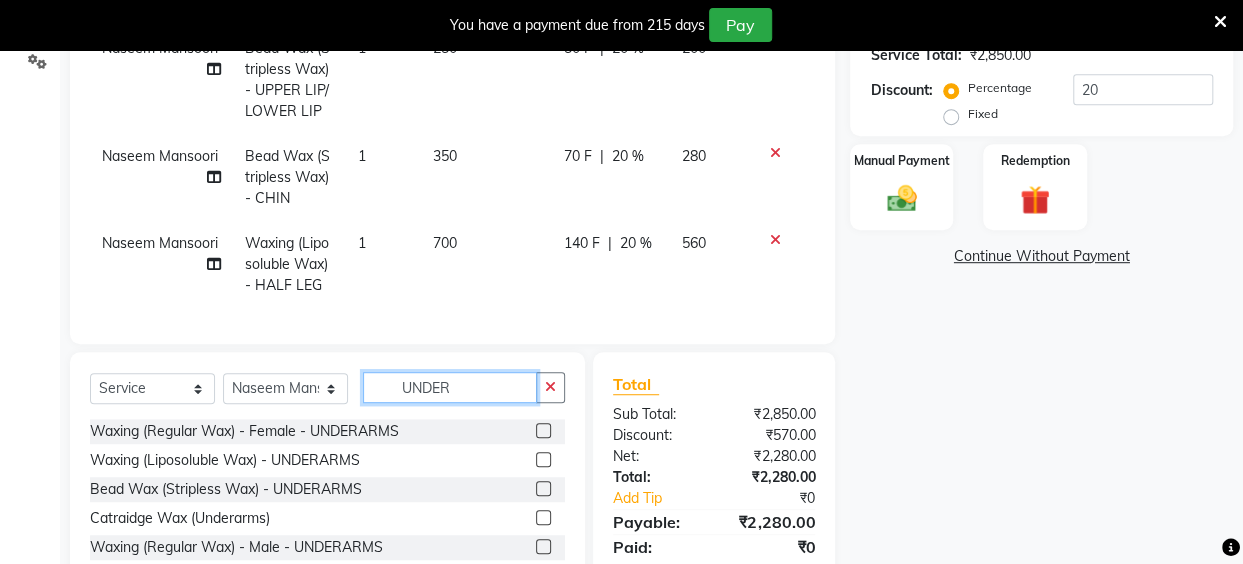 scroll, scrollTop: 480, scrollLeft: 0, axis: vertical 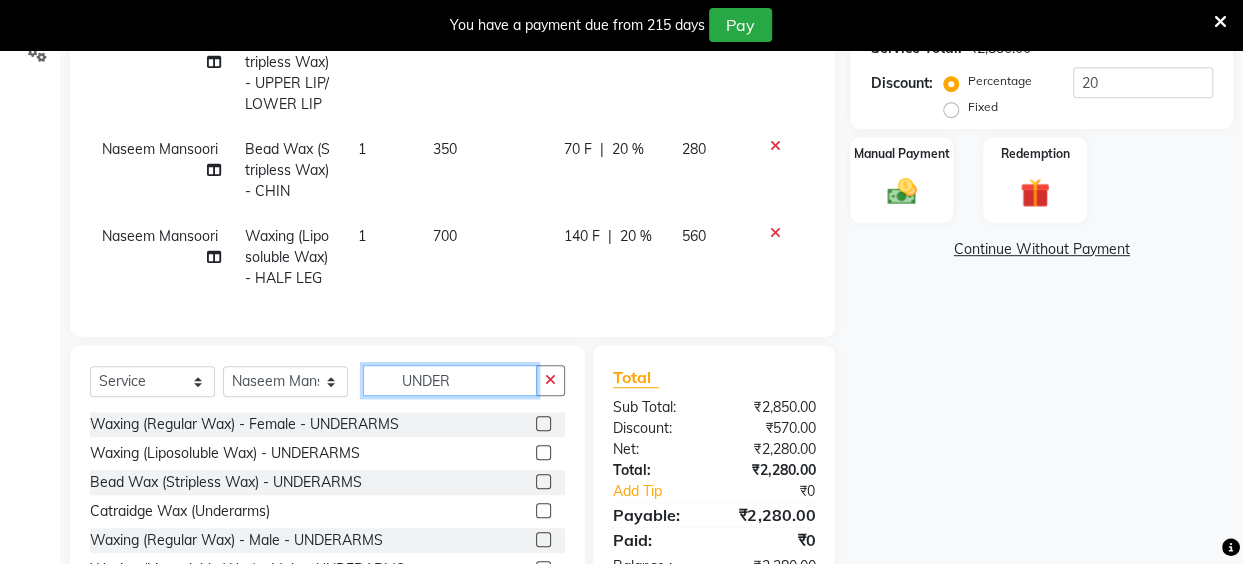 type on "UNDER" 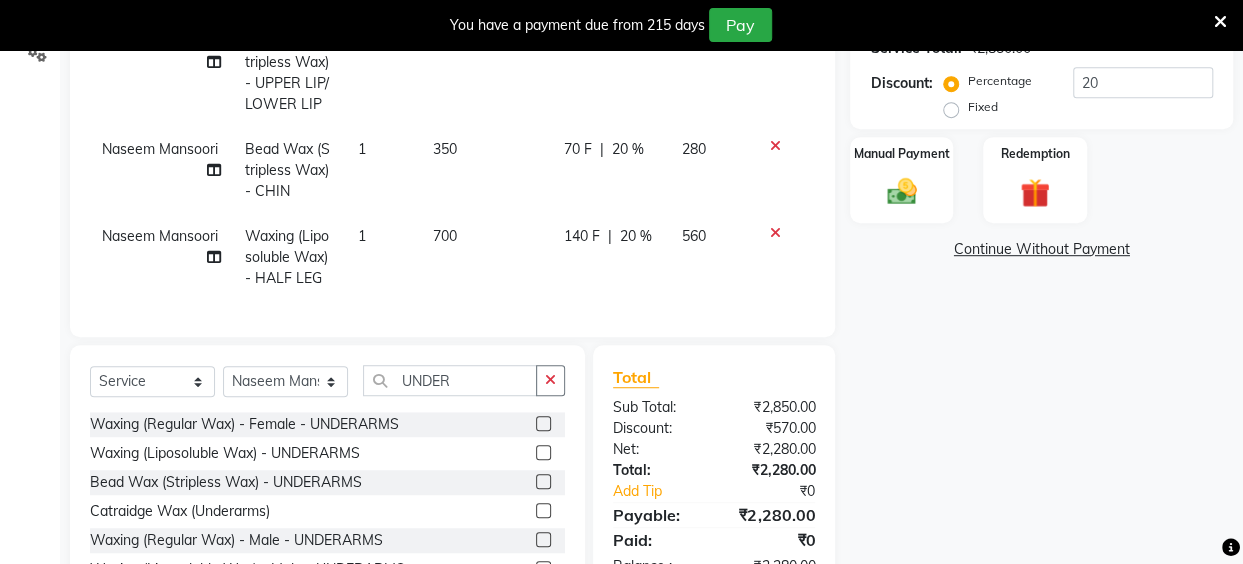 click 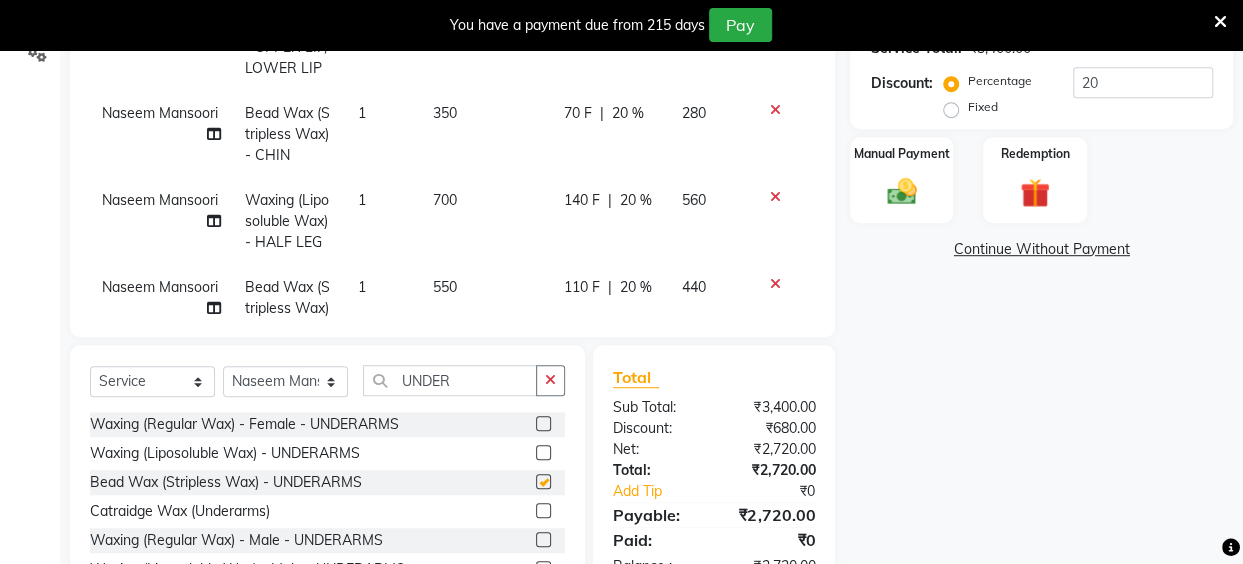 checkbox on "false" 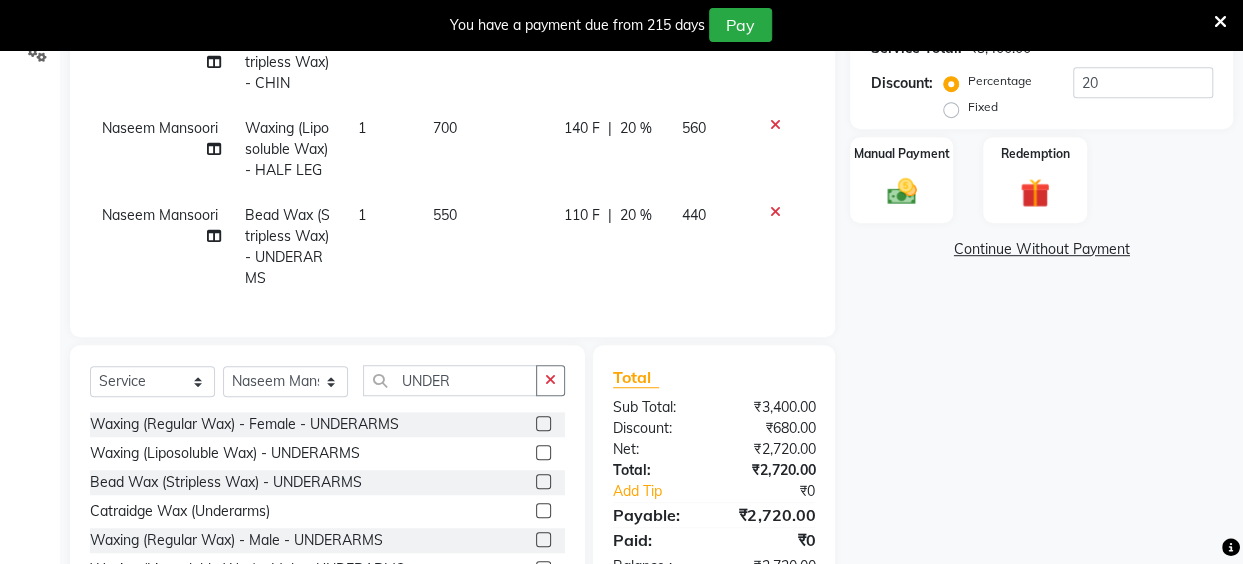 scroll, scrollTop: 327, scrollLeft: 0, axis: vertical 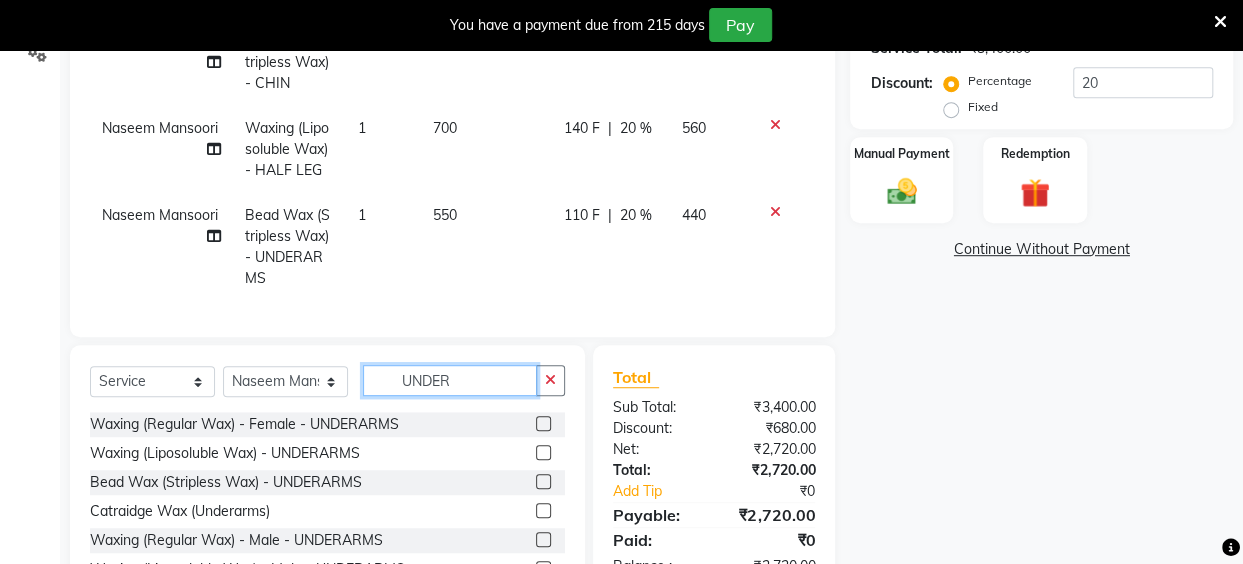 click on "UNDER" 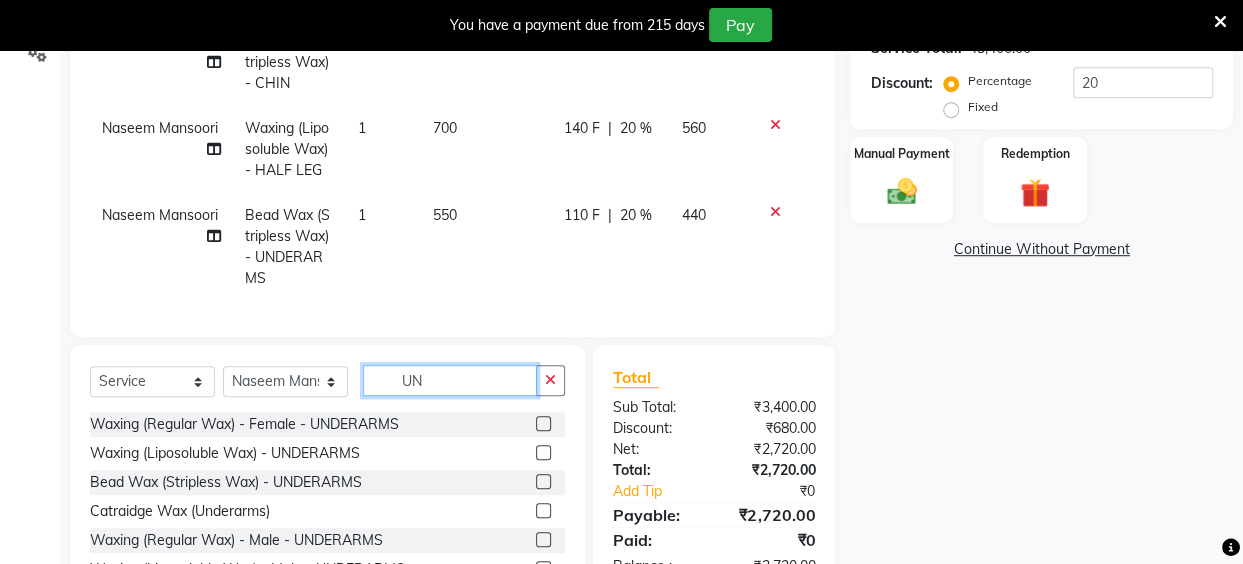 type on "U" 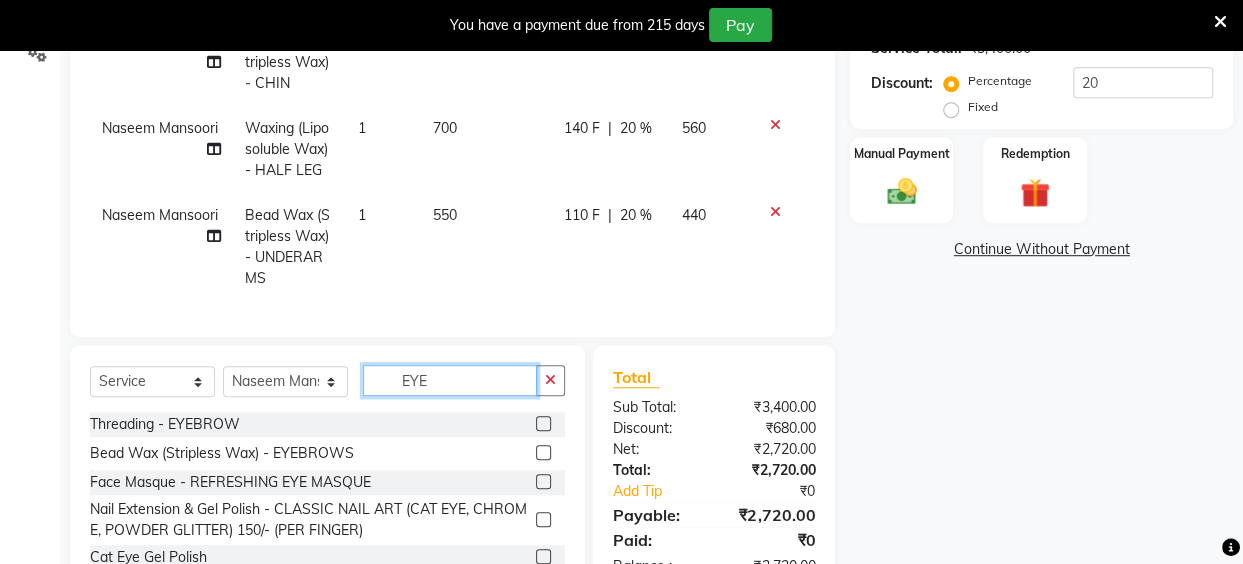 type on "EYE" 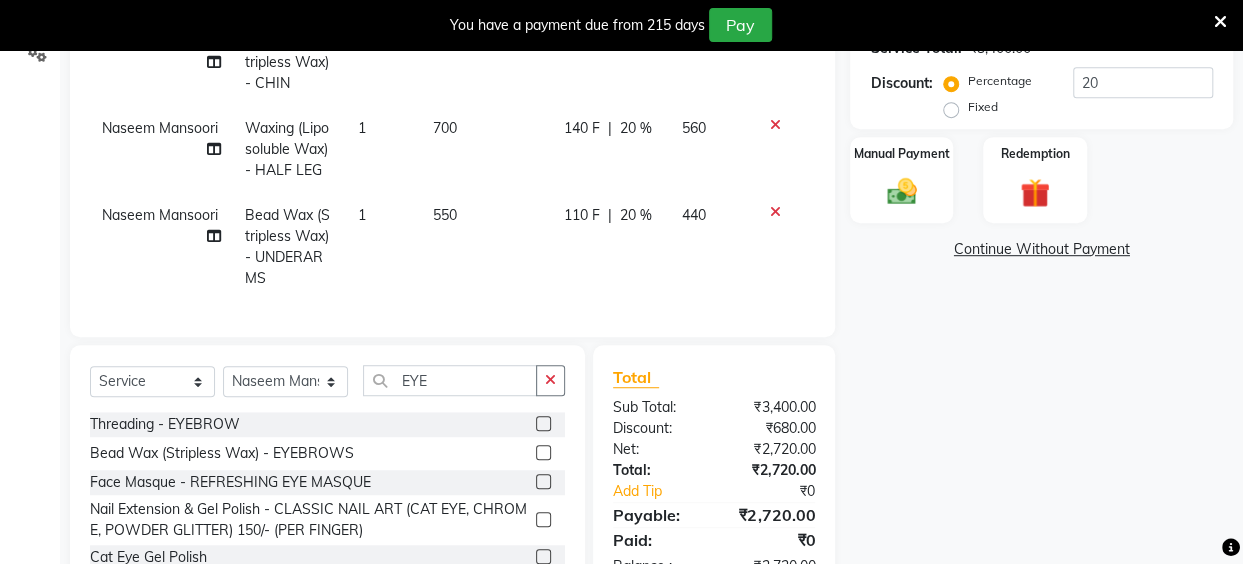 click 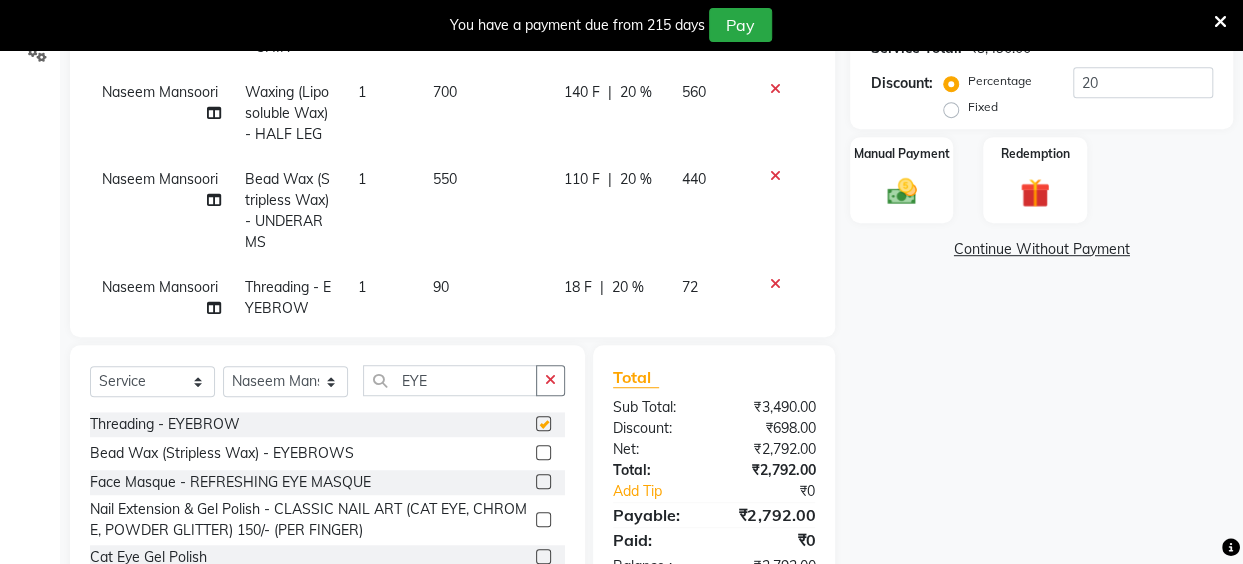 checkbox on "false" 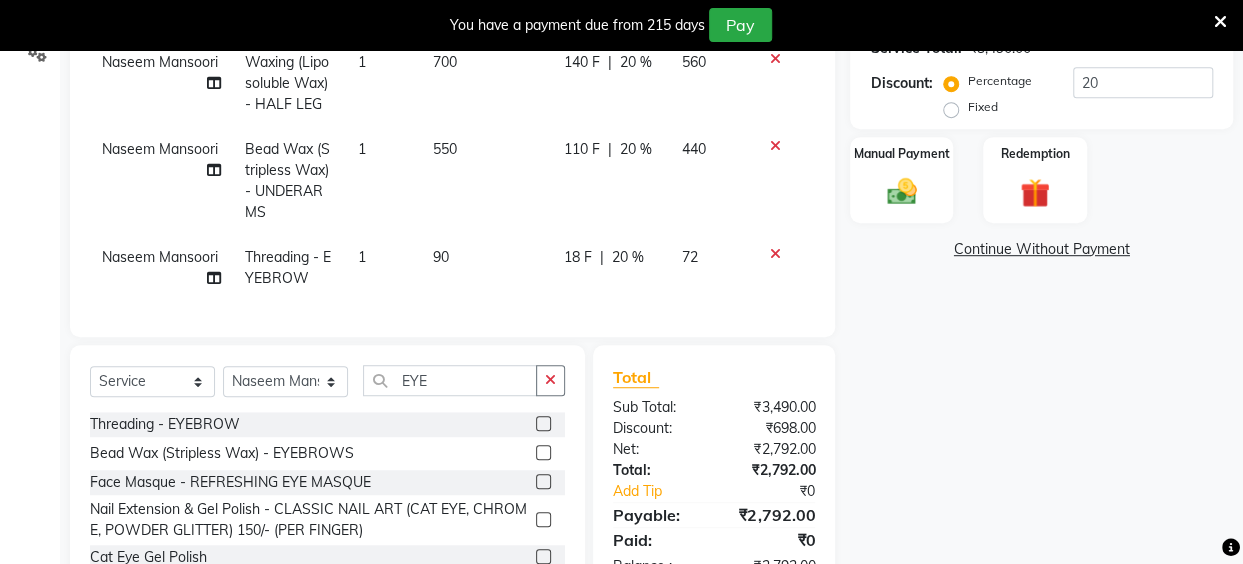 scroll, scrollTop: 393, scrollLeft: 0, axis: vertical 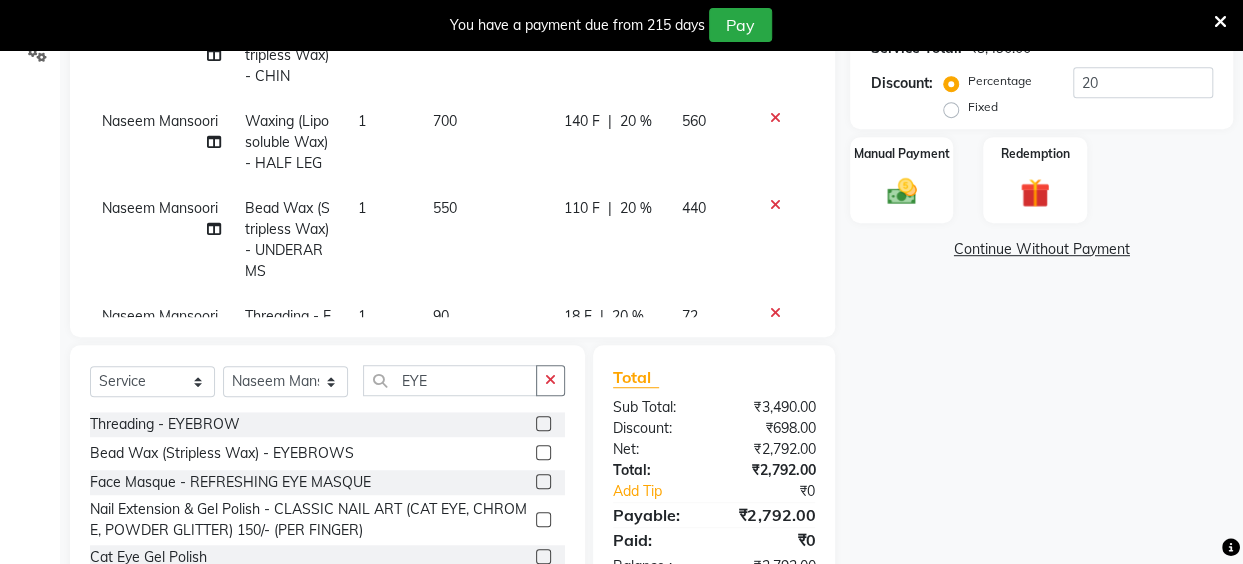 select on "32891" 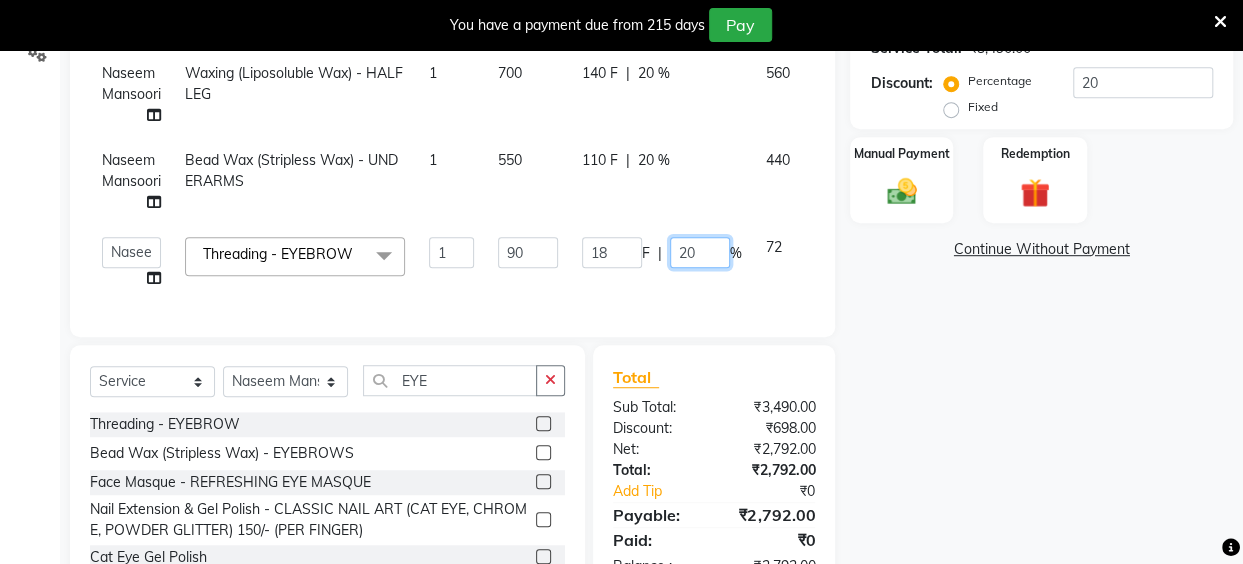 click on "20" 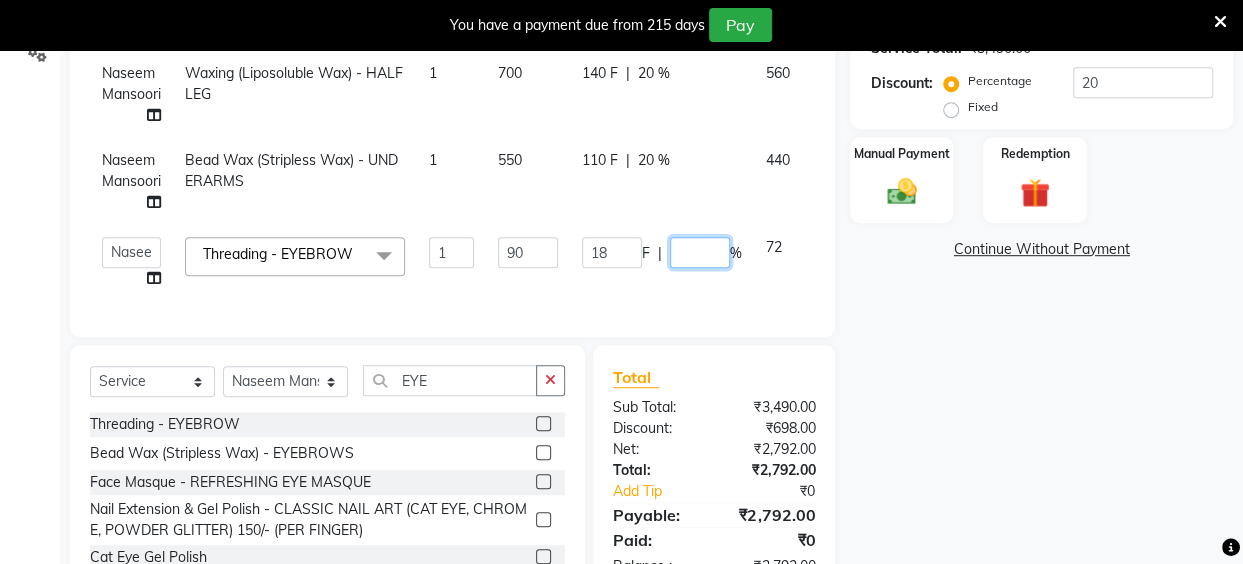 type on "0" 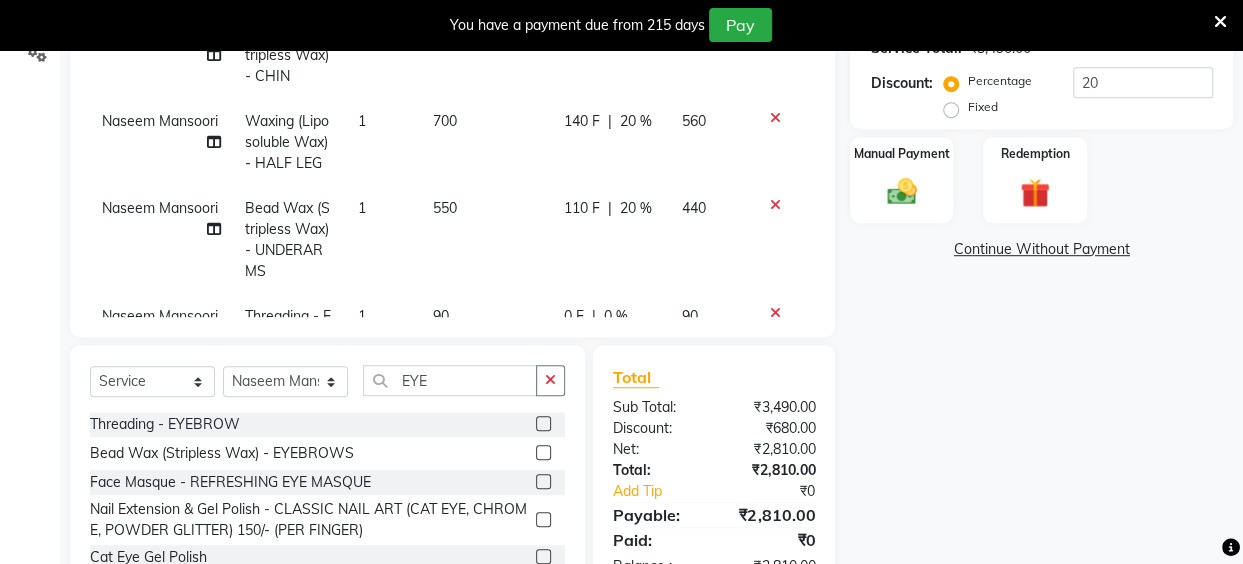 scroll, scrollTop: 340, scrollLeft: 0, axis: vertical 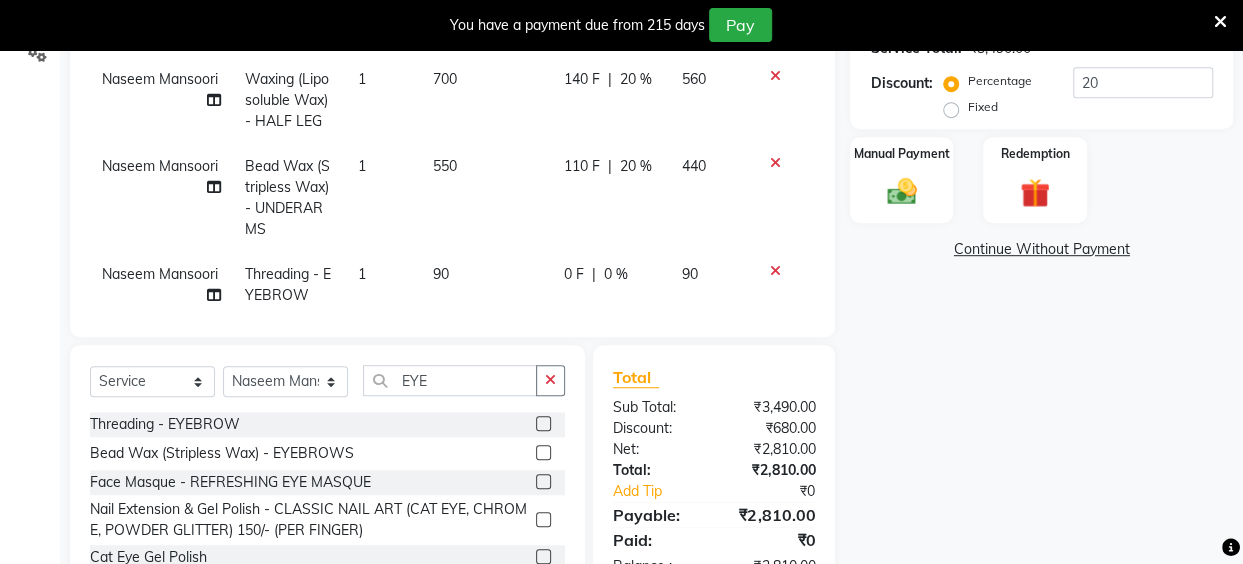 click on "Naseem Mansoori		 Threading - EYEBROW 1 90 0 F | 0 % 90" 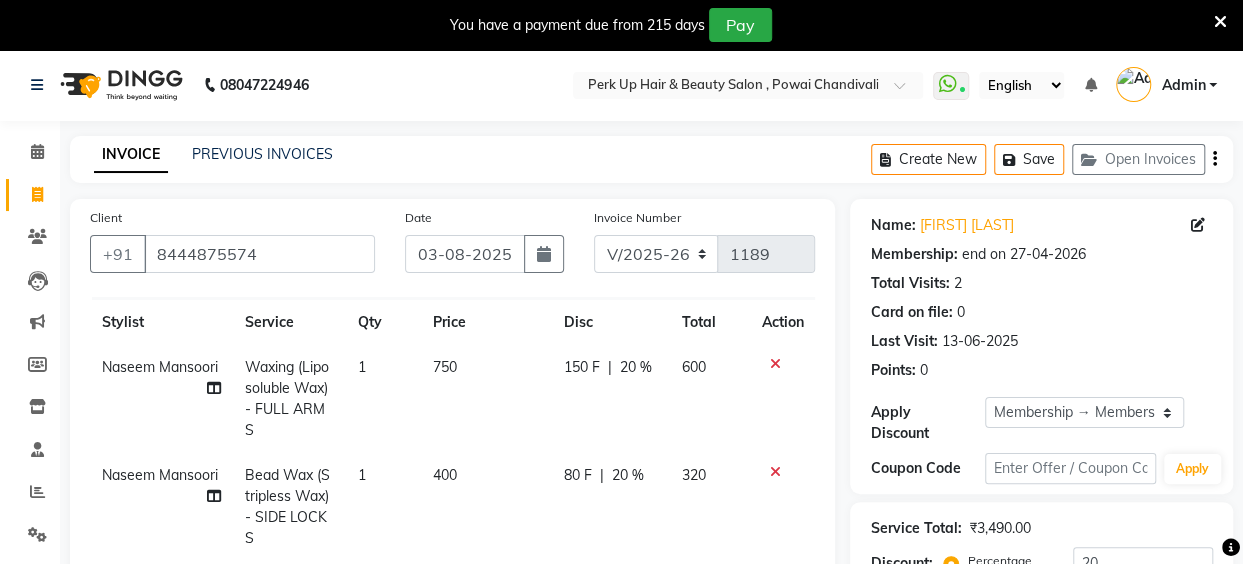 scroll, scrollTop: 0, scrollLeft: 0, axis: both 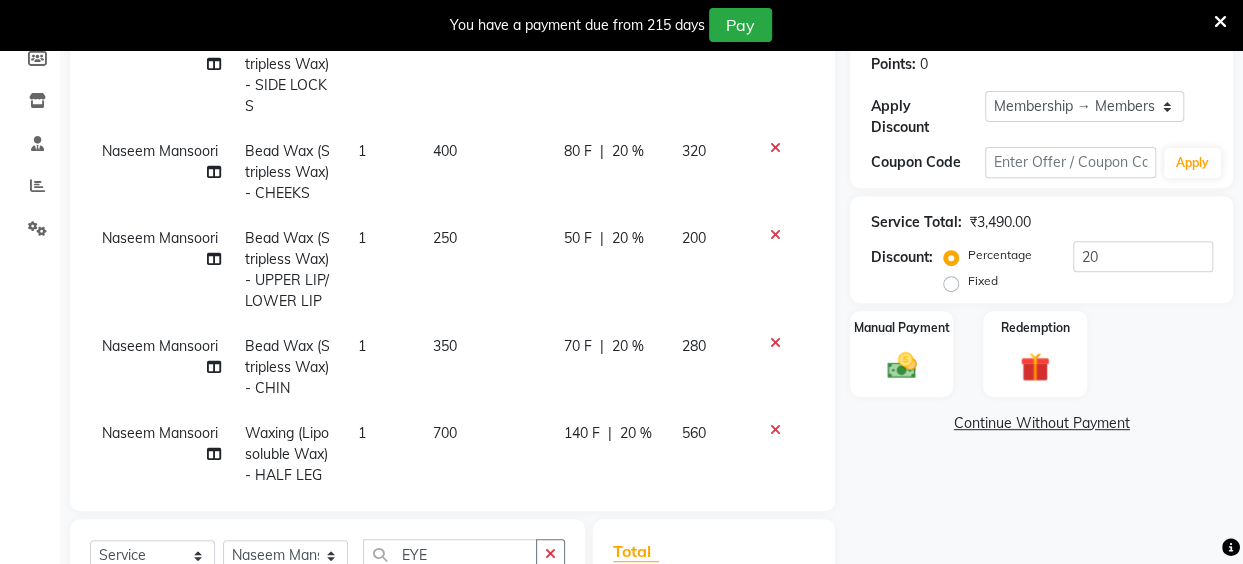 click 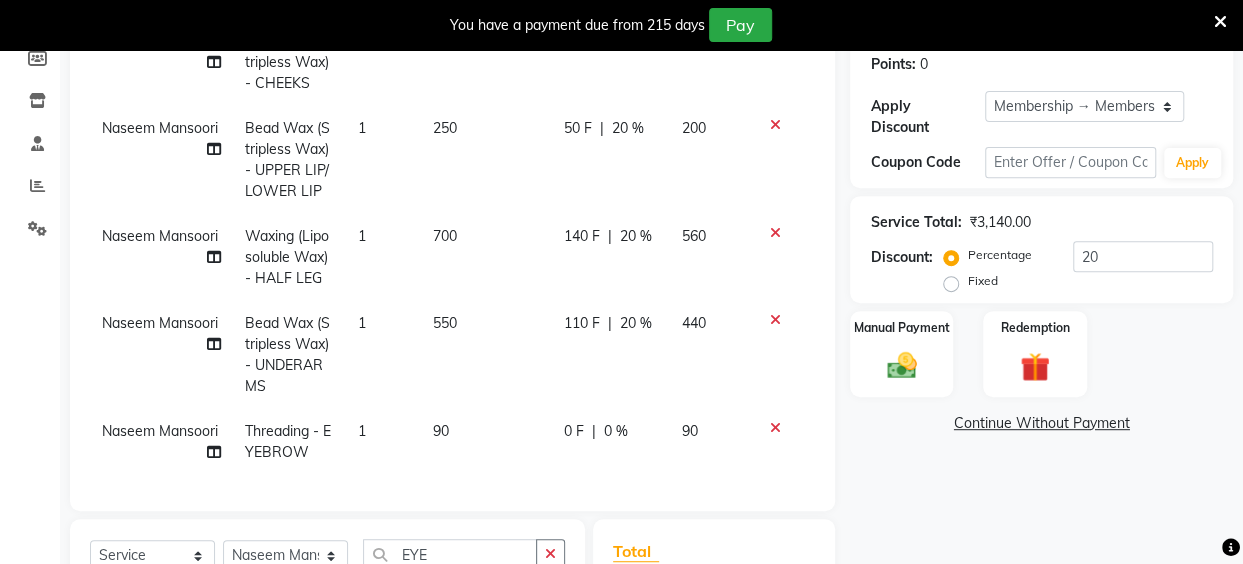scroll, scrollTop: 306, scrollLeft: 0, axis: vertical 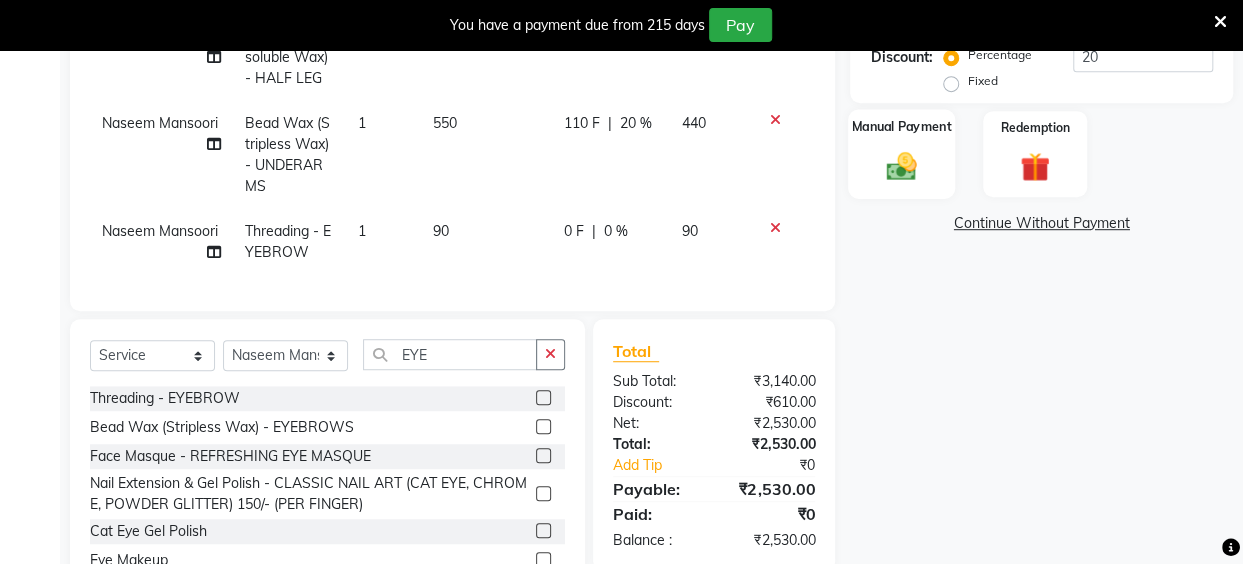 click 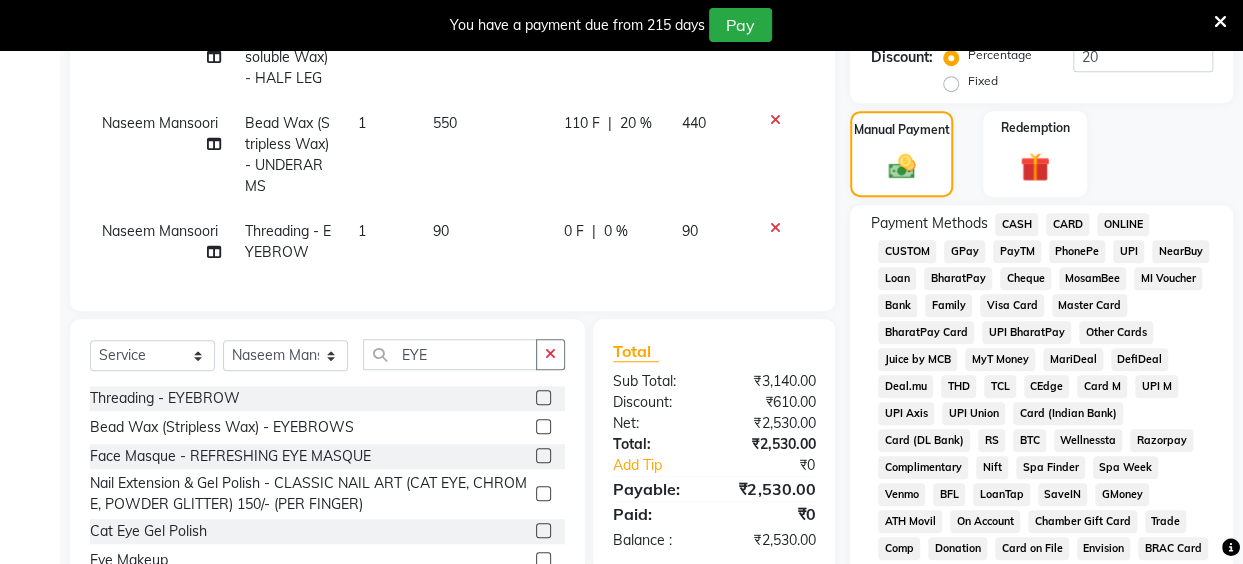 click on "UPI" 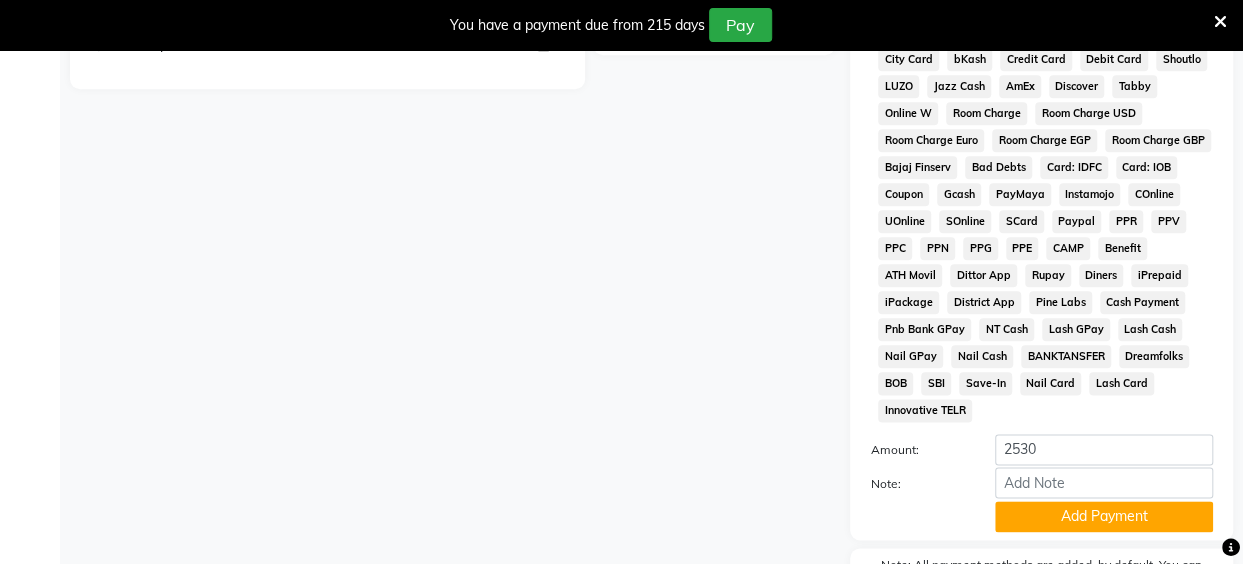 scroll, scrollTop: 1040, scrollLeft: 0, axis: vertical 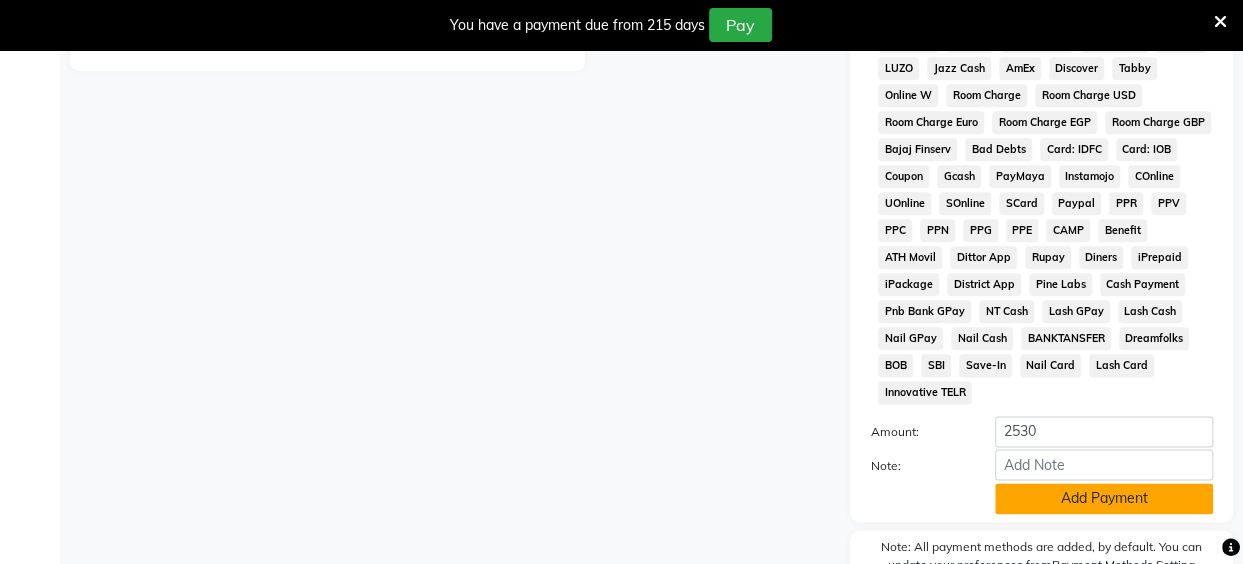 click on "Add Payment" 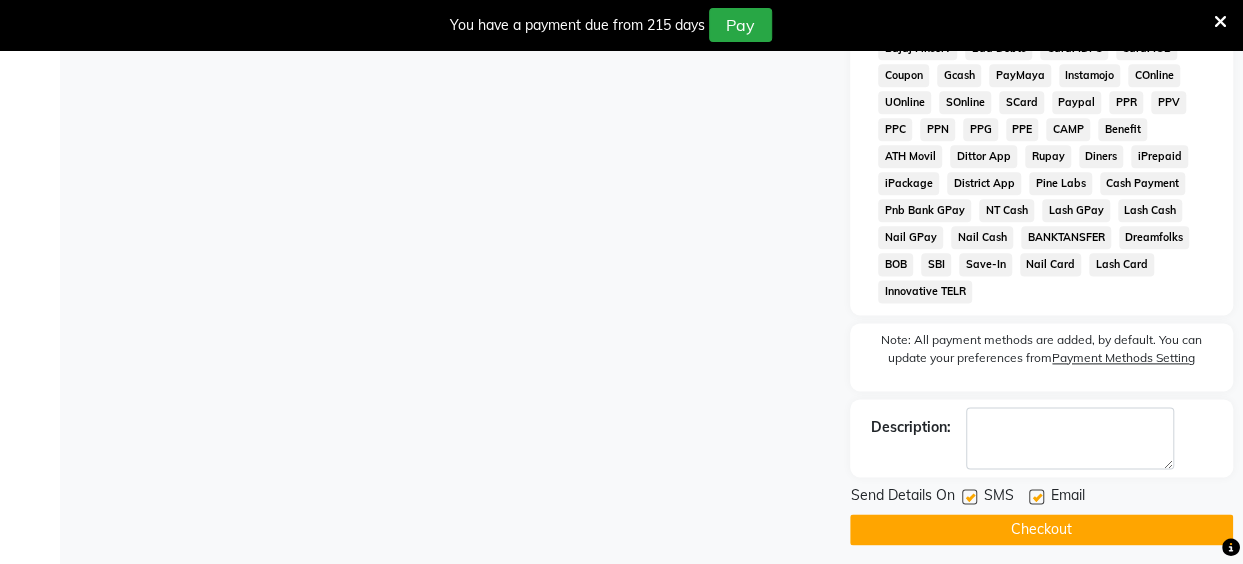 scroll, scrollTop: 1157, scrollLeft: 0, axis: vertical 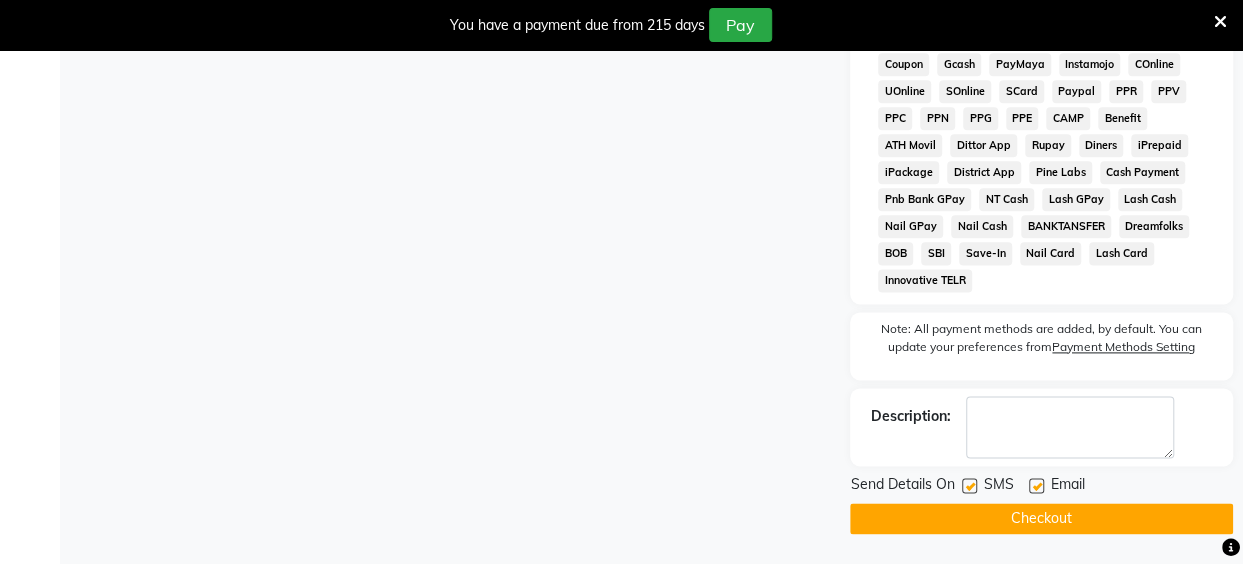 click on "Checkout" 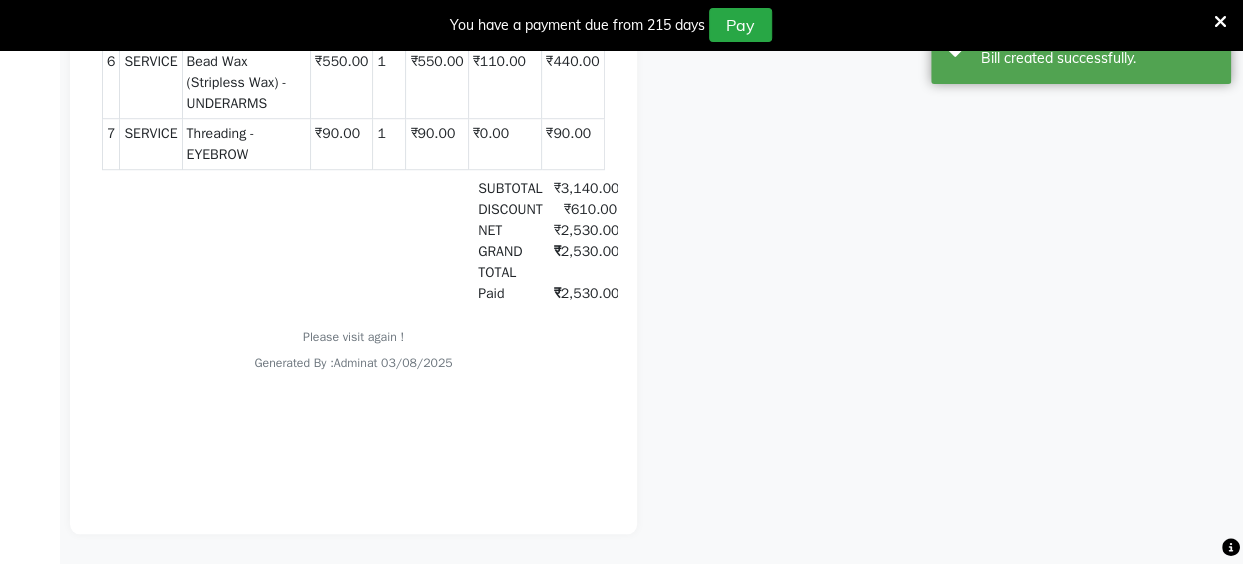 scroll, scrollTop: 0, scrollLeft: 0, axis: both 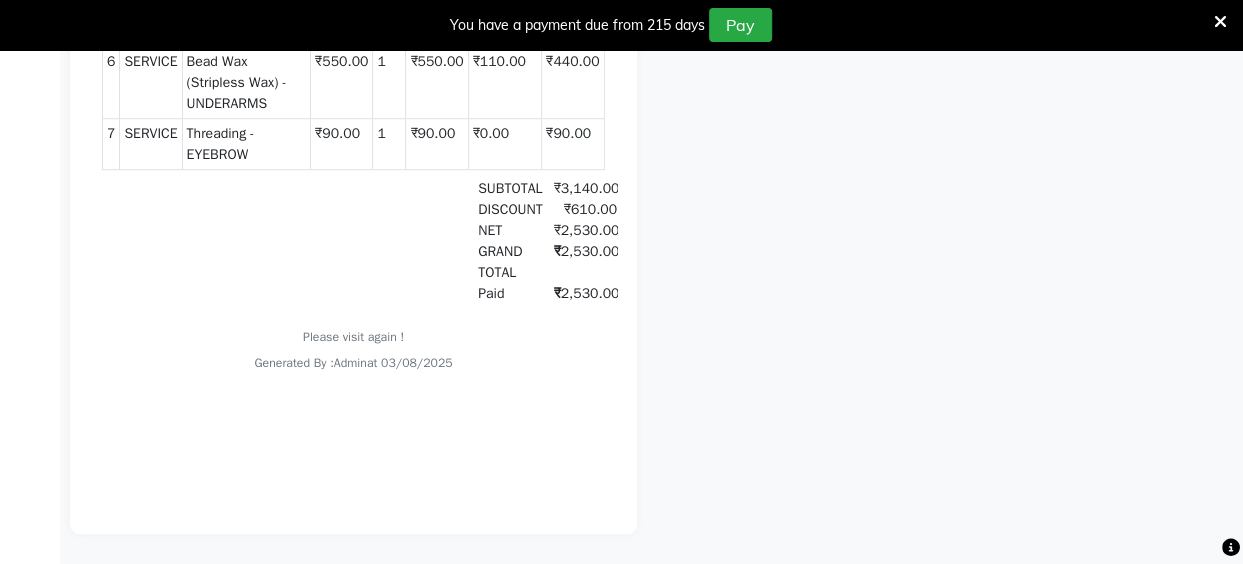 click on "You have a payment due from 215 days   Pay" at bounding box center [621, 25] 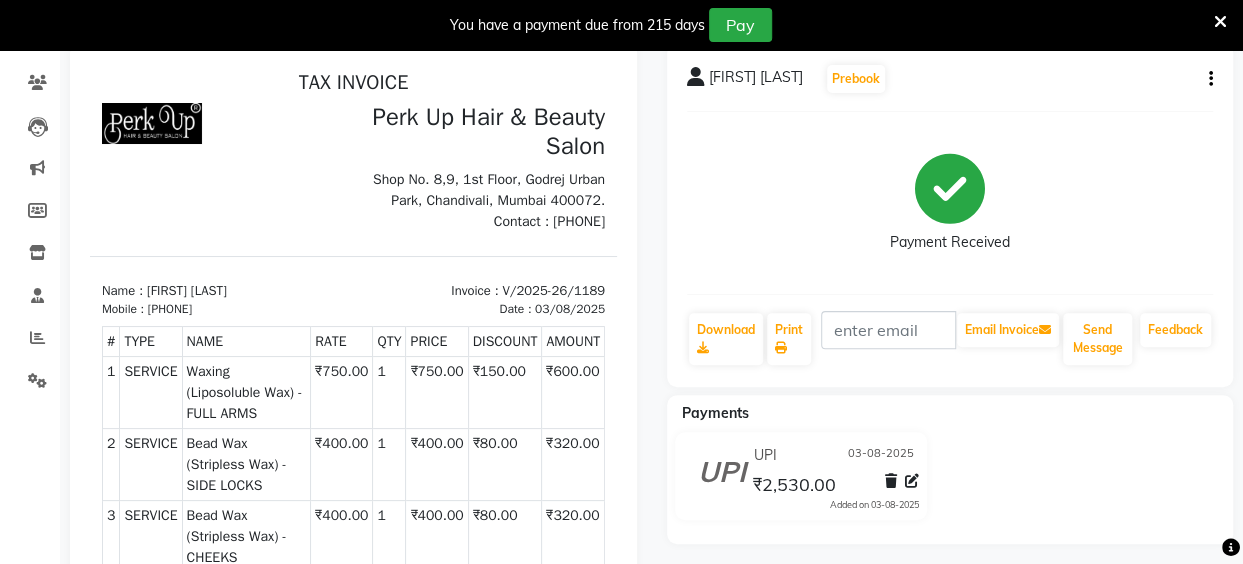 scroll, scrollTop: 0, scrollLeft: 0, axis: both 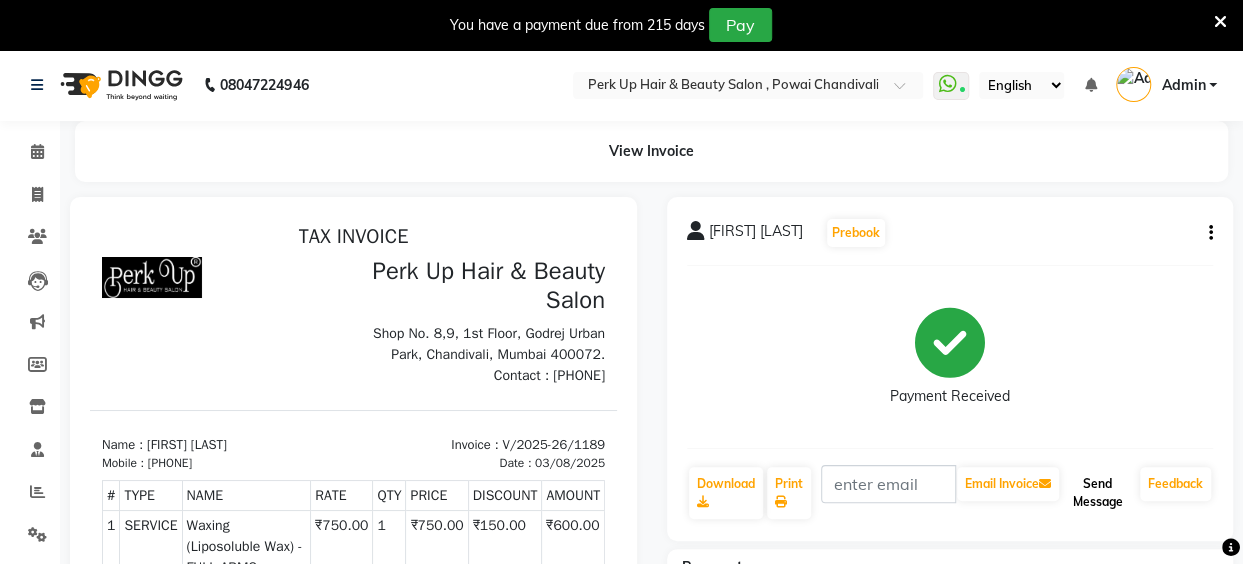 click on "Send Message" 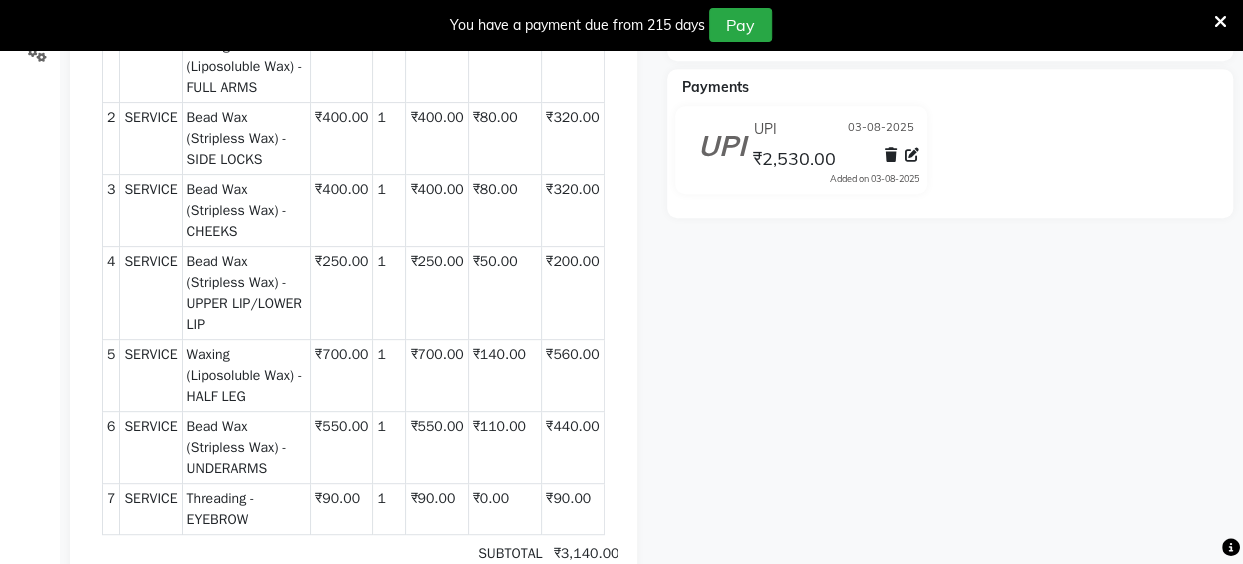 scroll, scrollTop: 0, scrollLeft: 0, axis: both 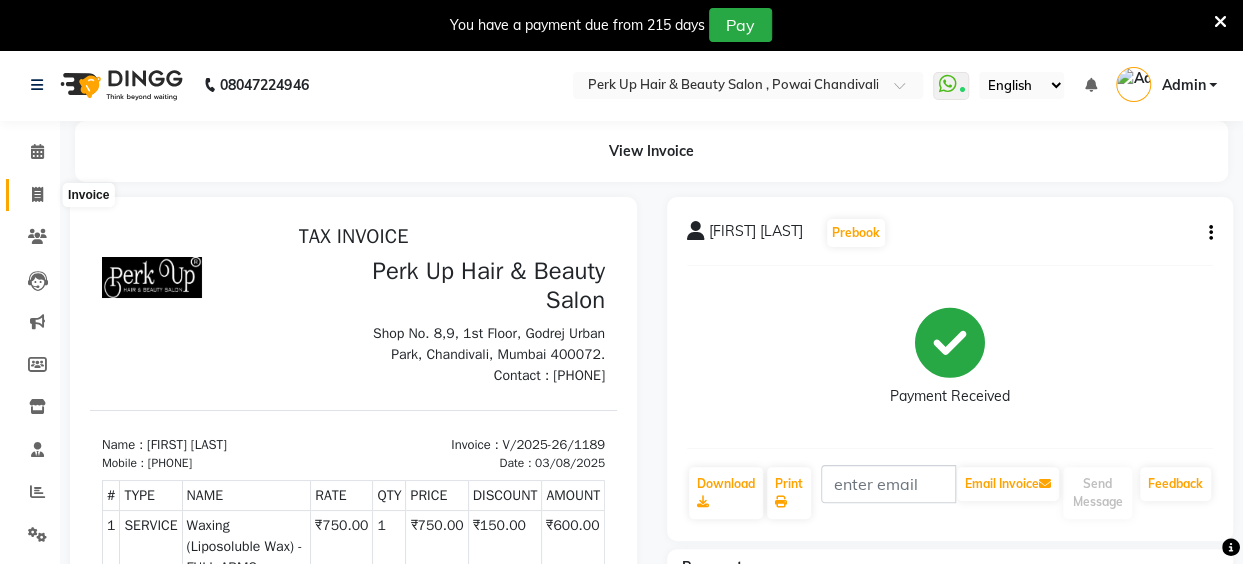 click 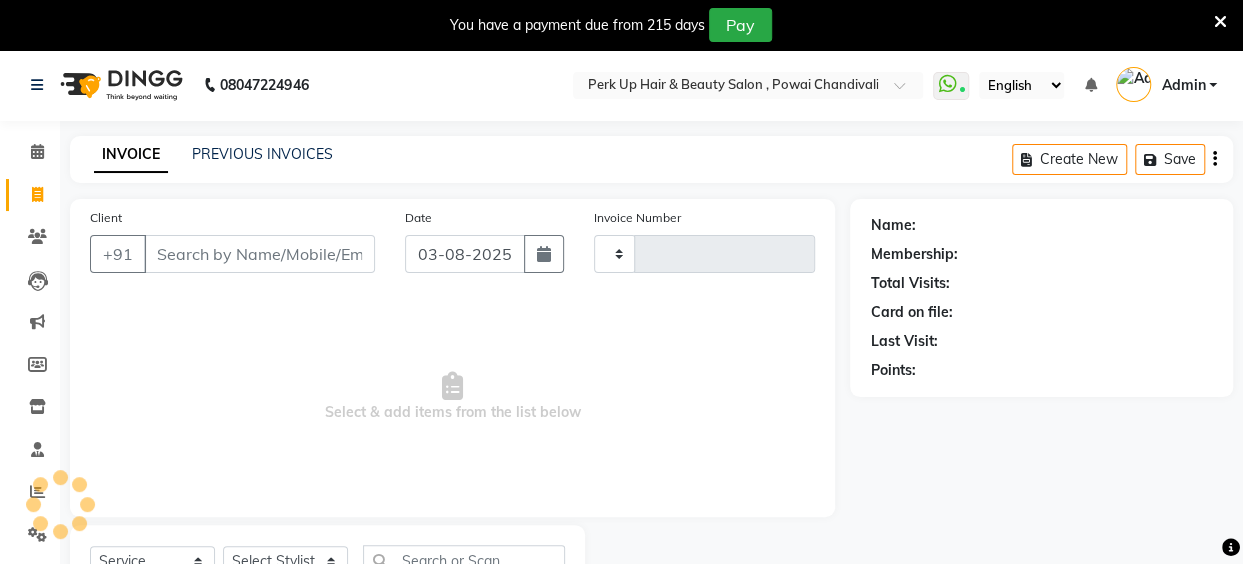 type on "1190" 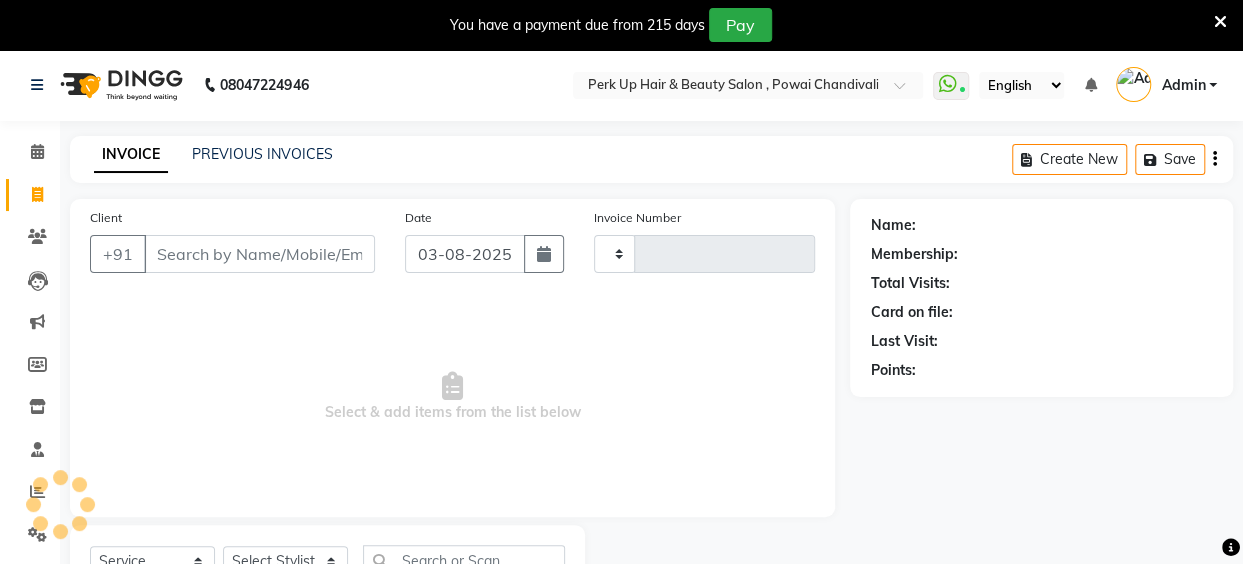 scroll, scrollTop: 85, scrollLeft: 0, axis: vertical 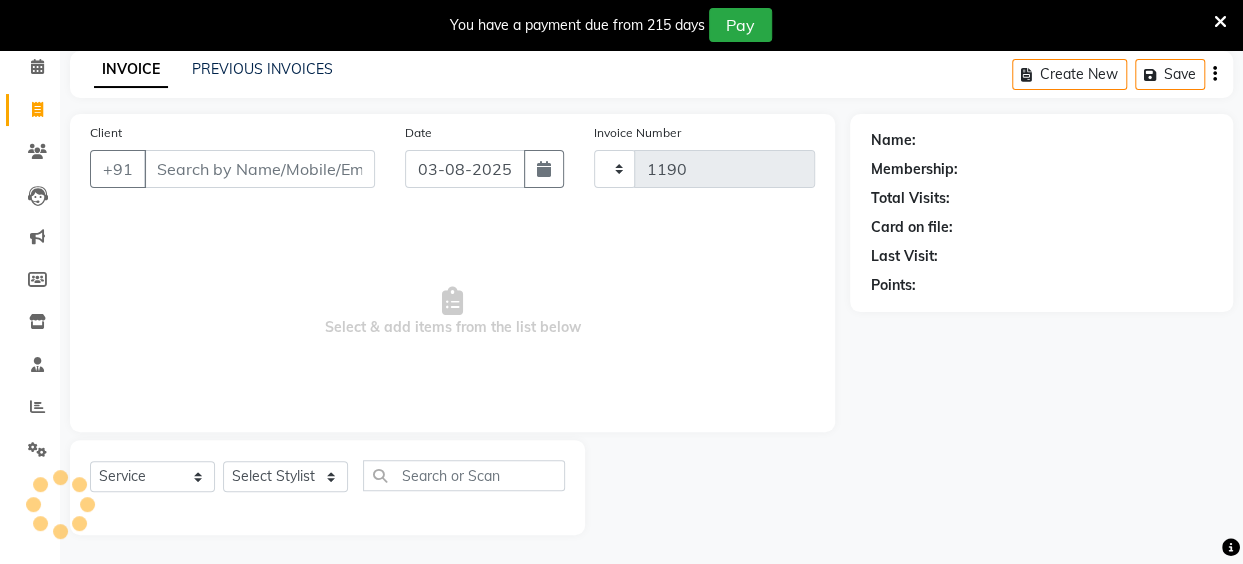select on "5131" 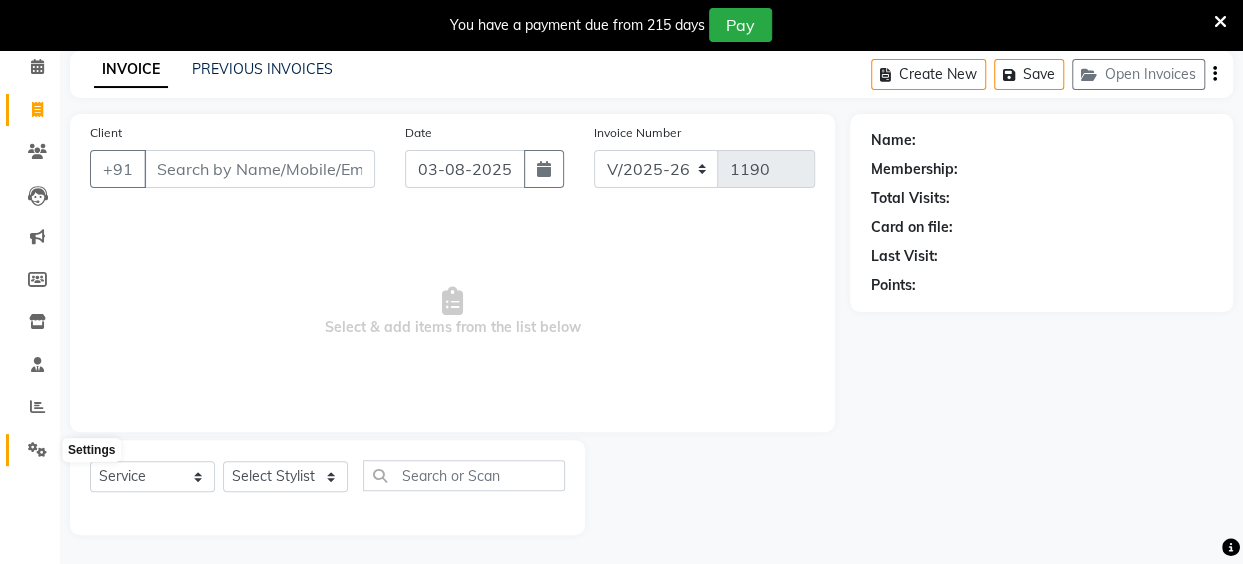 click 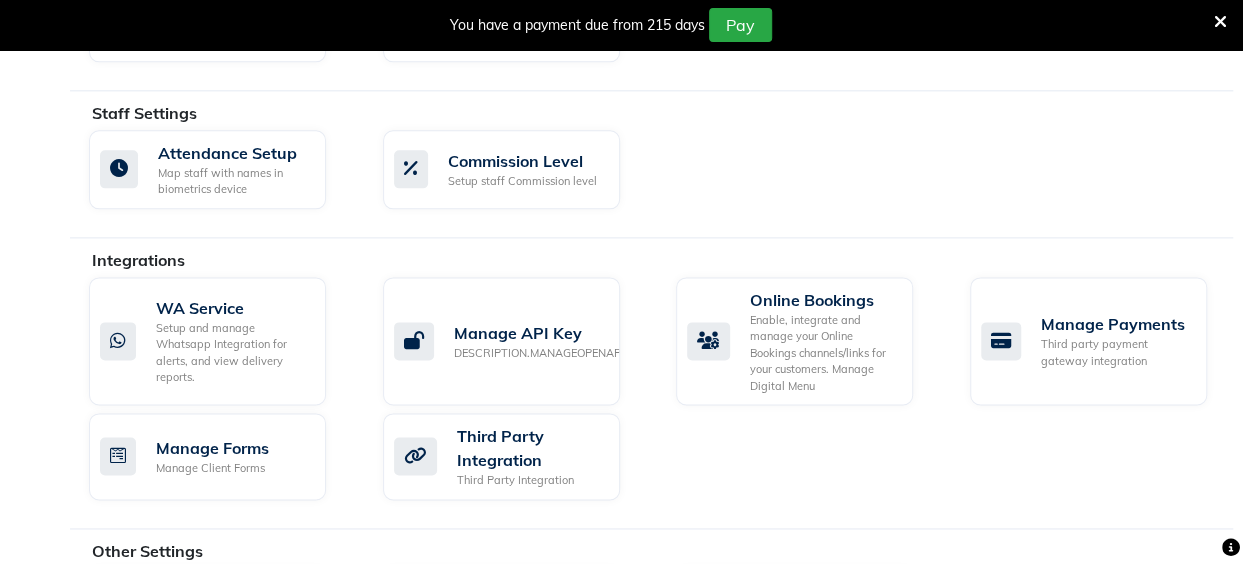 scroll, scrollTop: 1218, scrollLeft: 0, axis: vertical 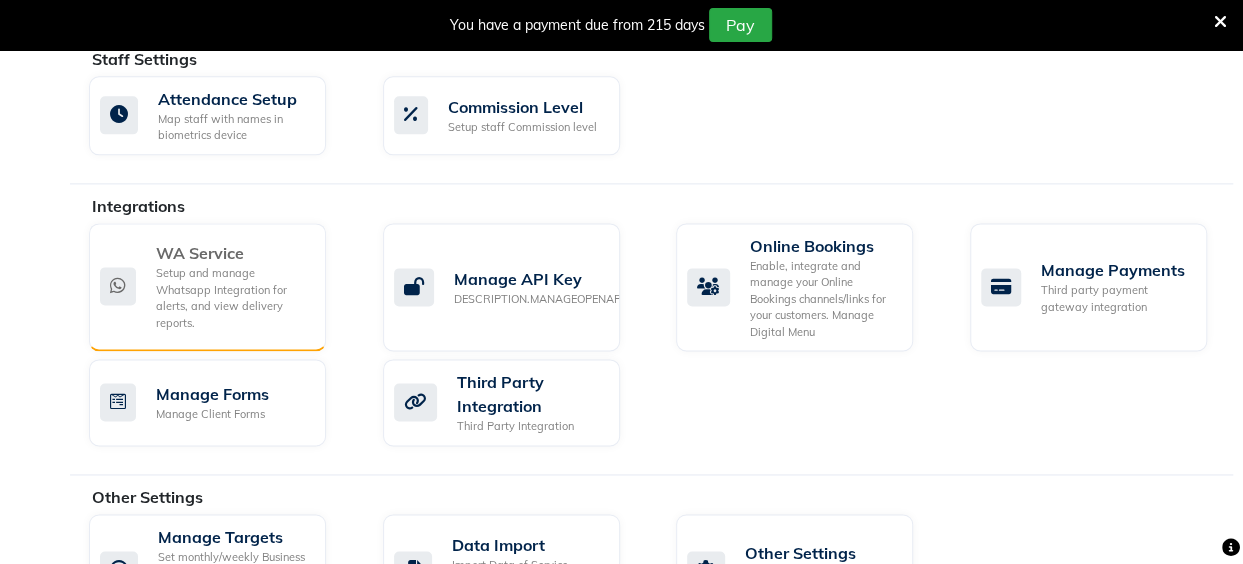 click on "Setup and manage Whatsapp Integration for alerts, and view delivery reports." 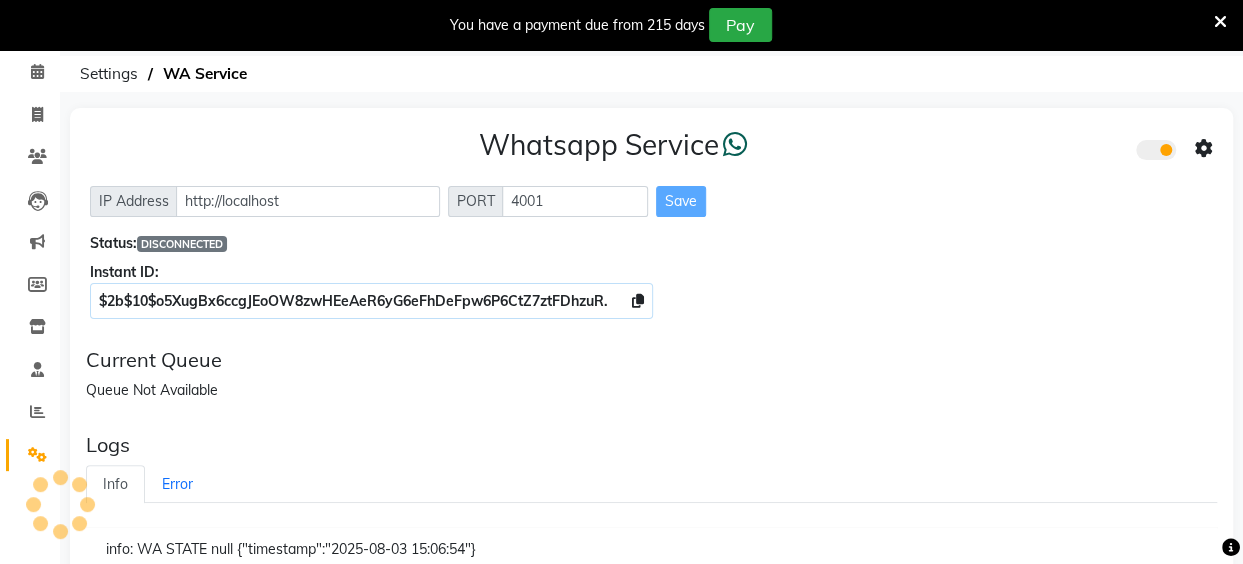 scroll, scrollTop: 0, scrollLeft: 0, axis: both 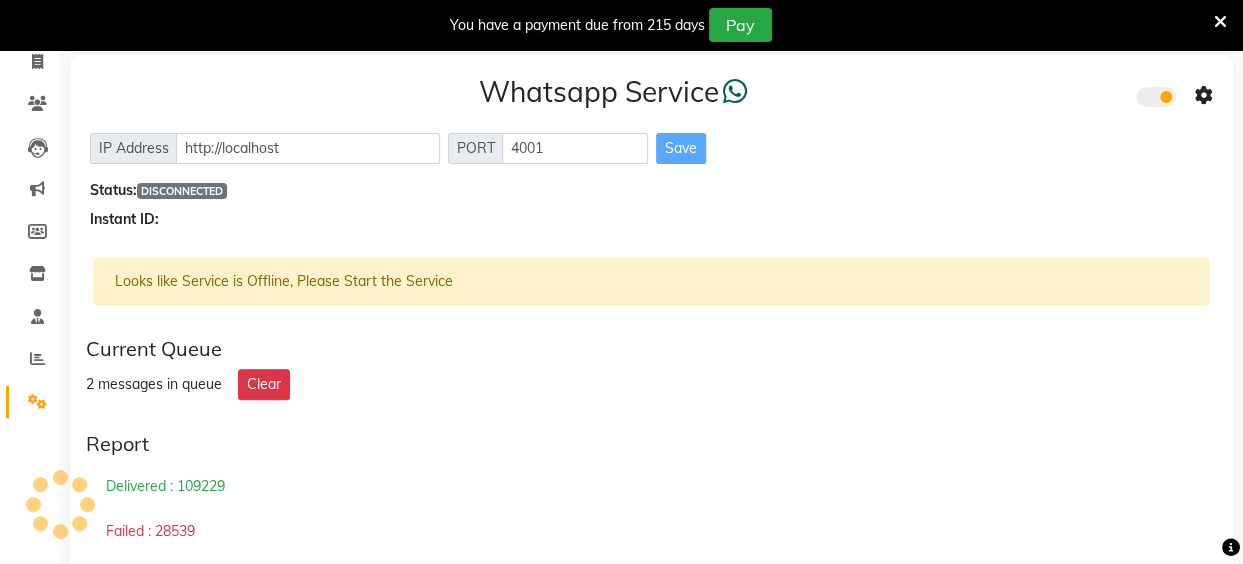 click on "Looks like Service is Offline, Please Start the Service" 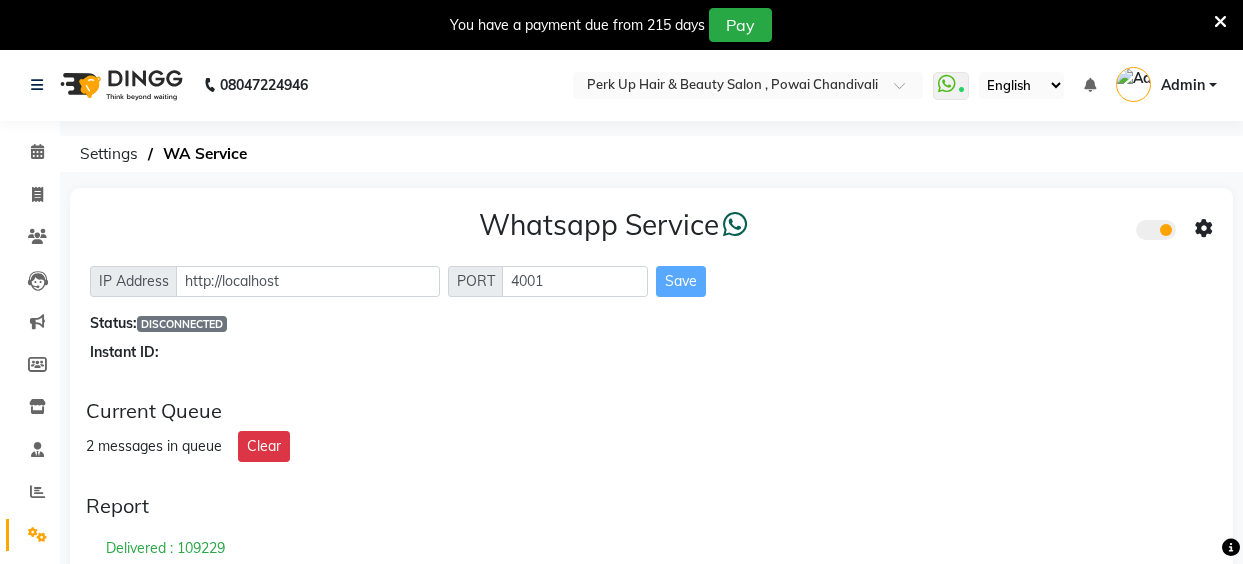 scroll, scrollTop: 0, scrollLeft: 0, axis: both 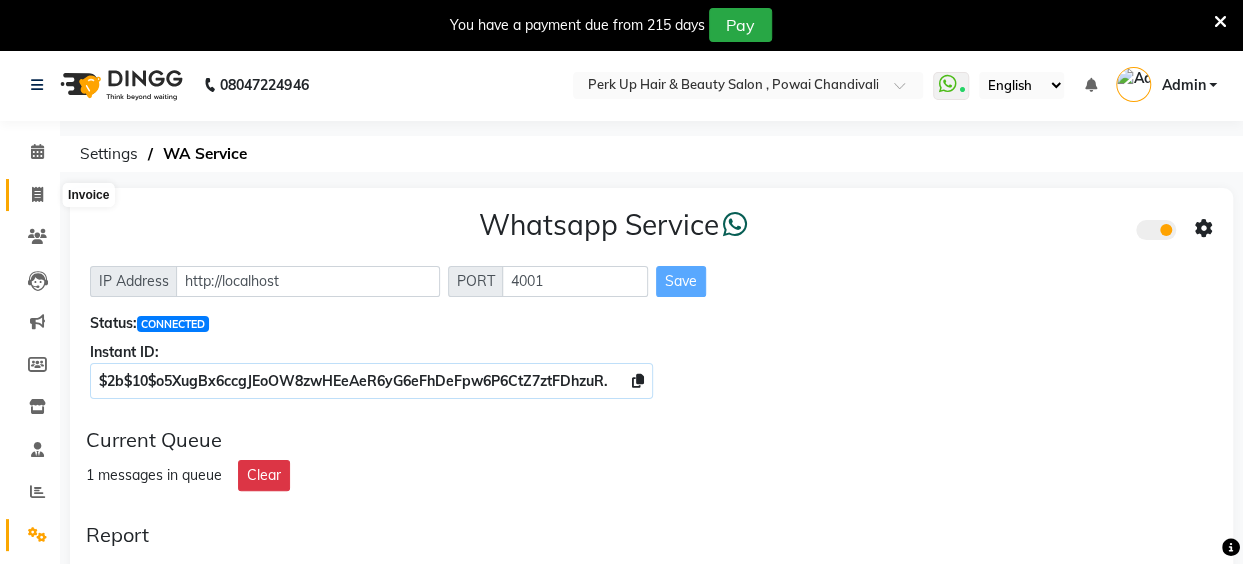 click 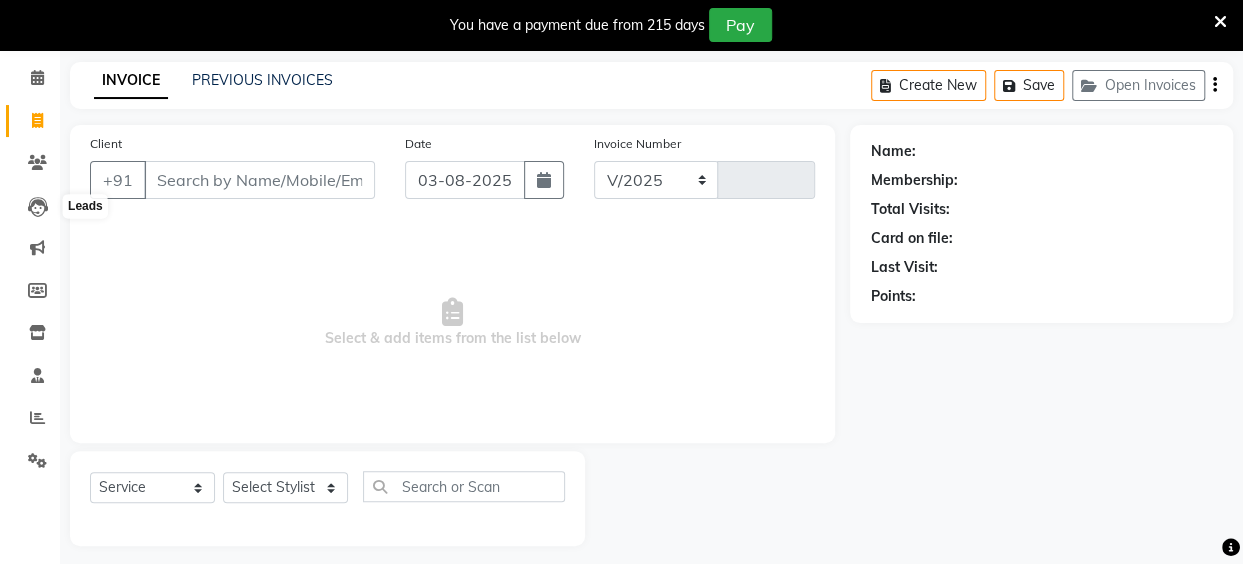 select on "5131" 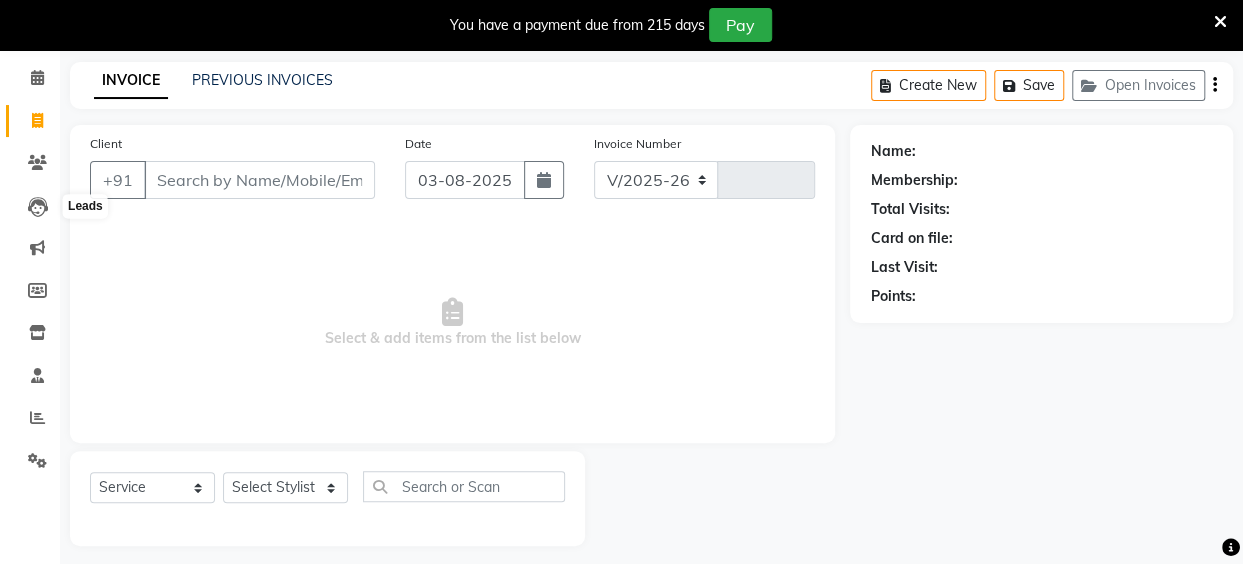 type on "1190" 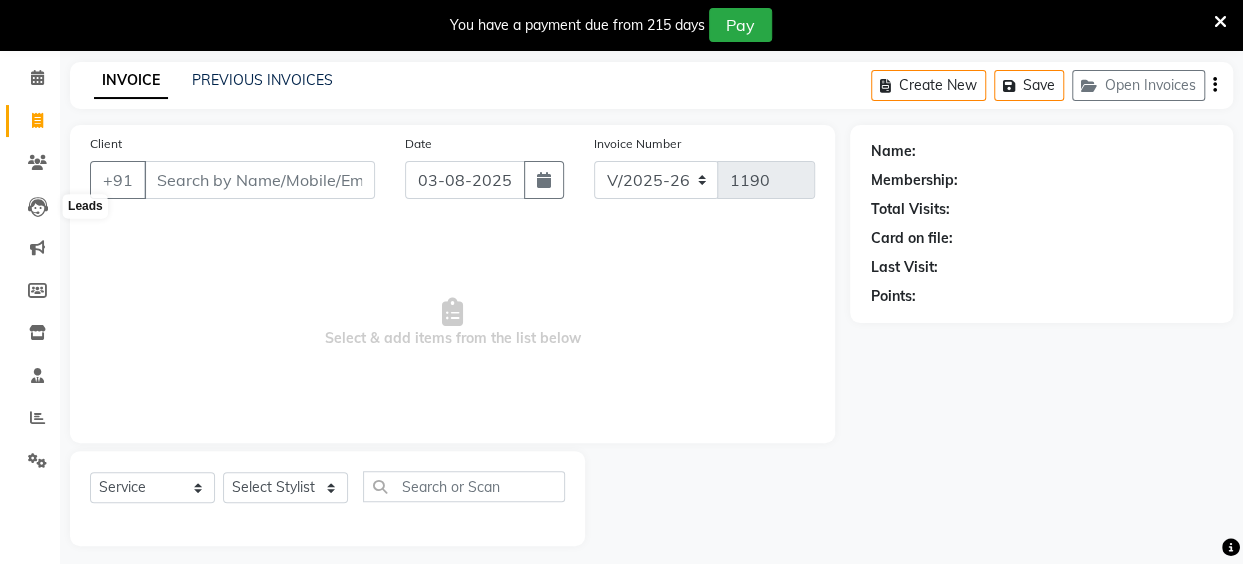 scroll, scrollTop: 85, scrollLeft: 0, axis: vertical 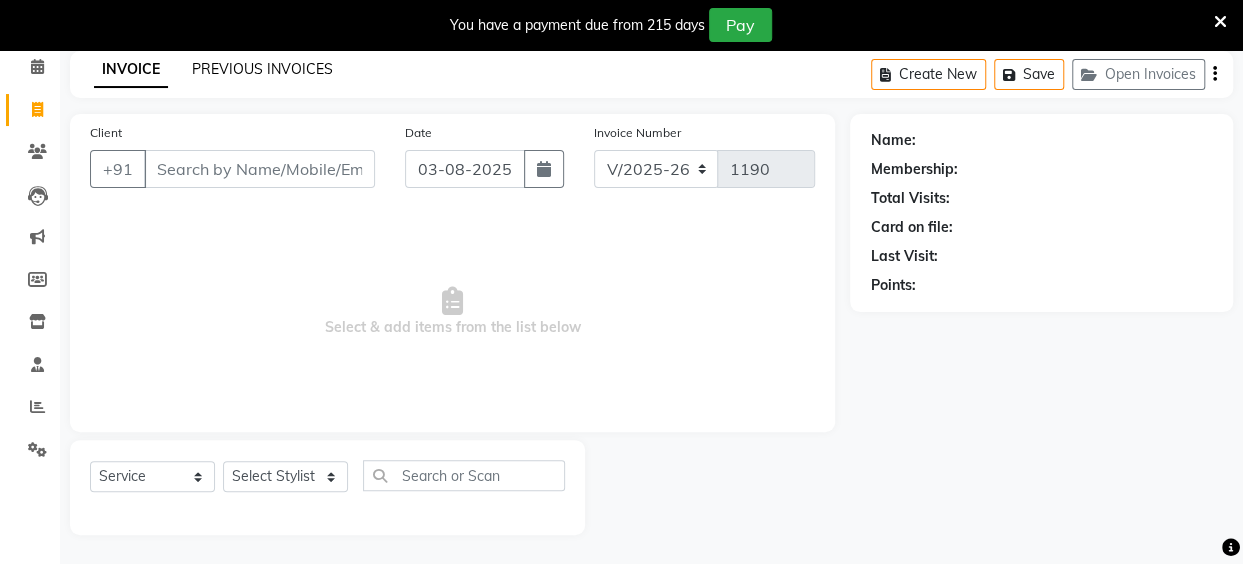 click on "PREVIOUS INVOICES" 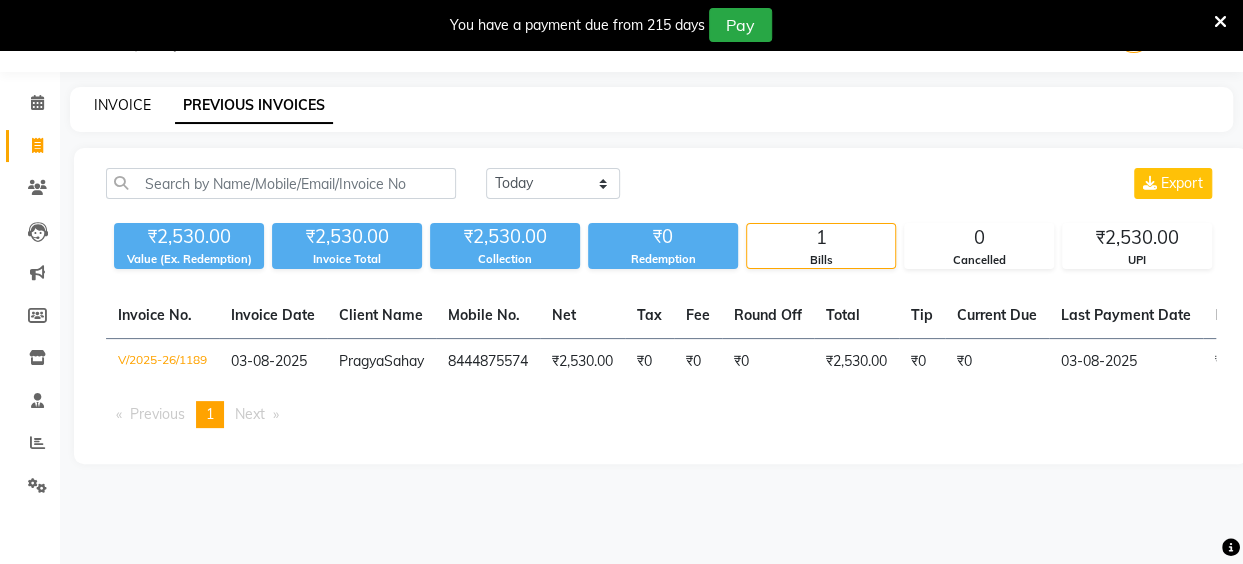 click on "INVOICE" 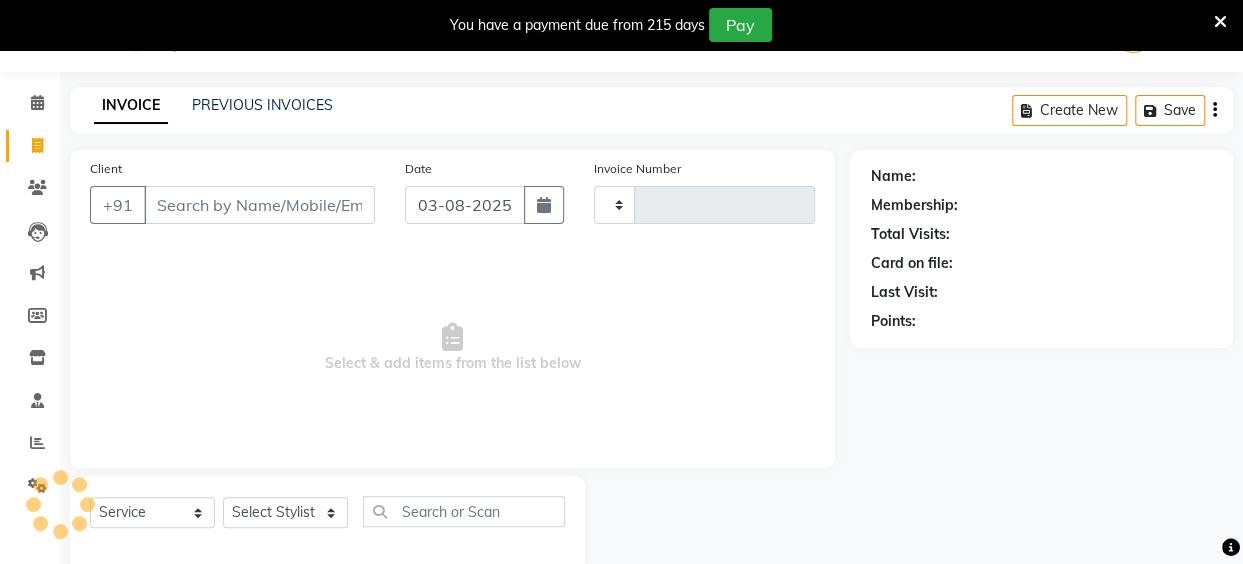 scroll, scrollTop: 85, scrollLeft: 0, axis: vertical 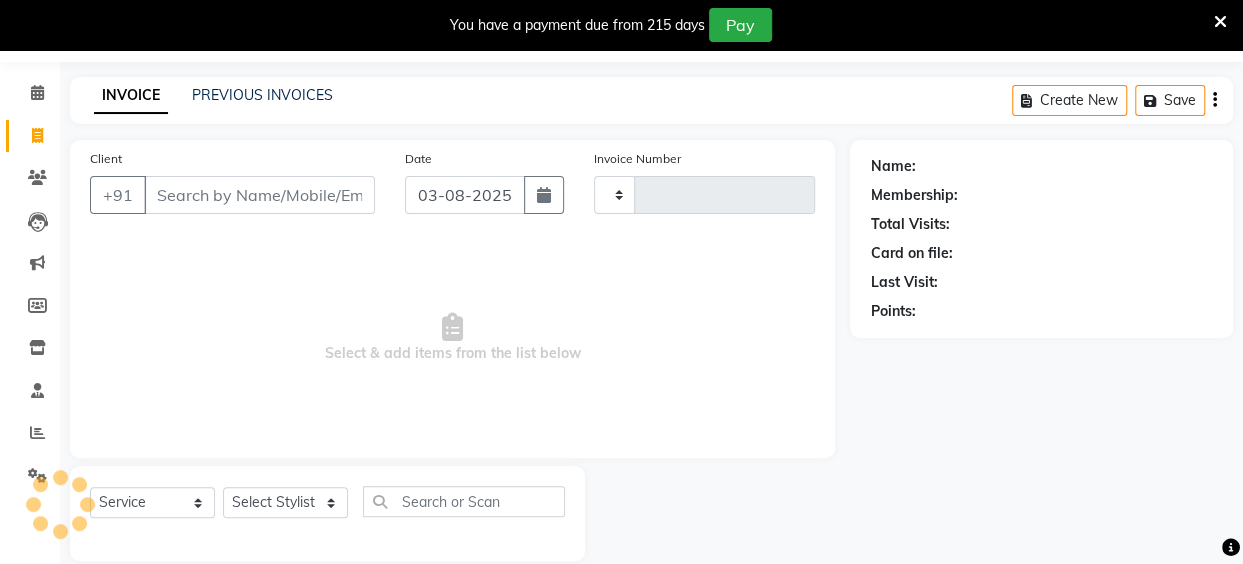 type on "1190" 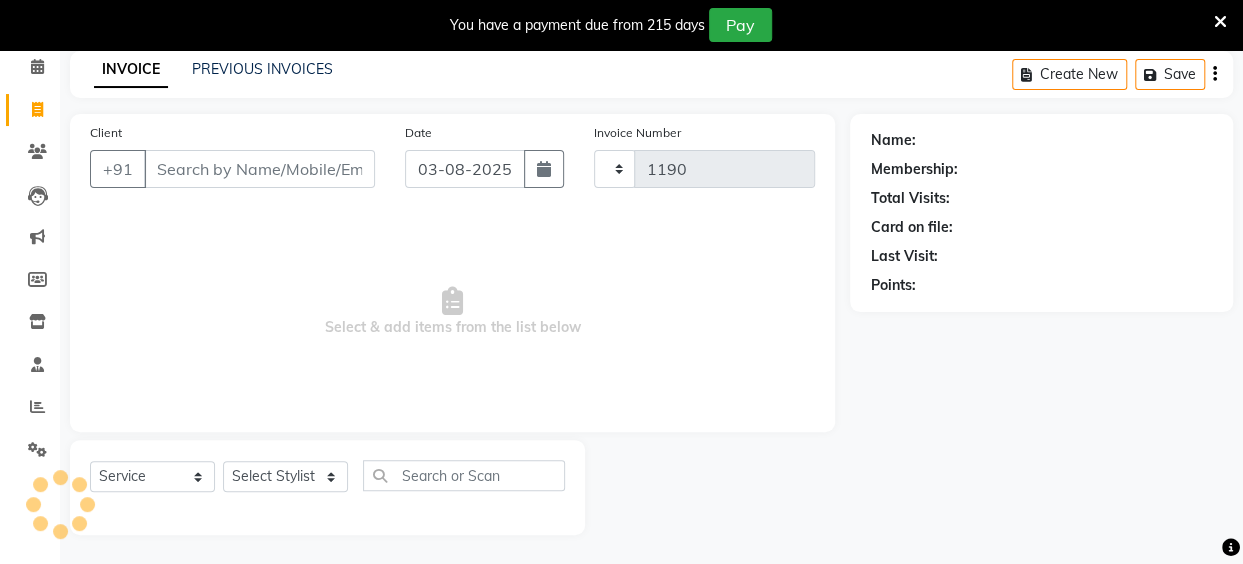 select on "5131" 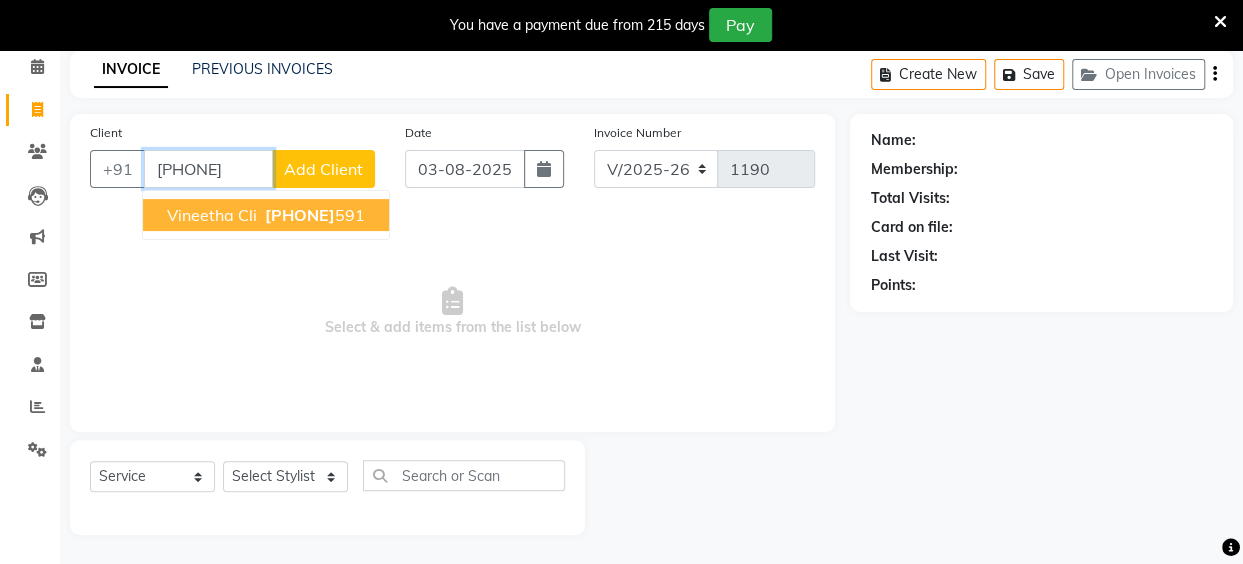 click on "Vineetha Cli" at bounding box center [212, 215] 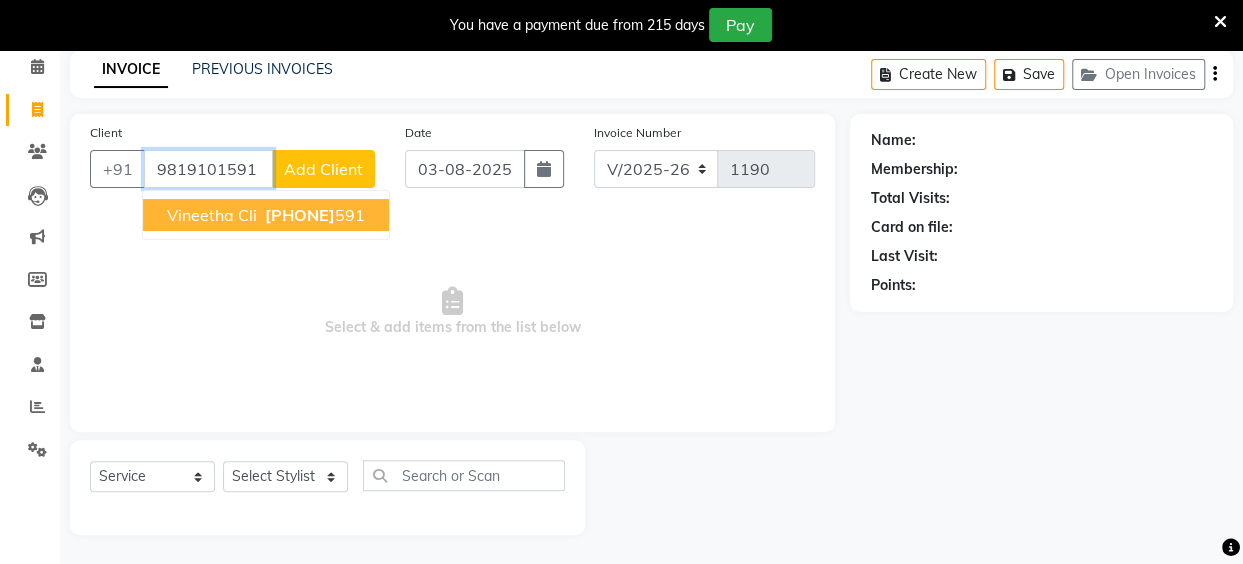 type on "9819101591" 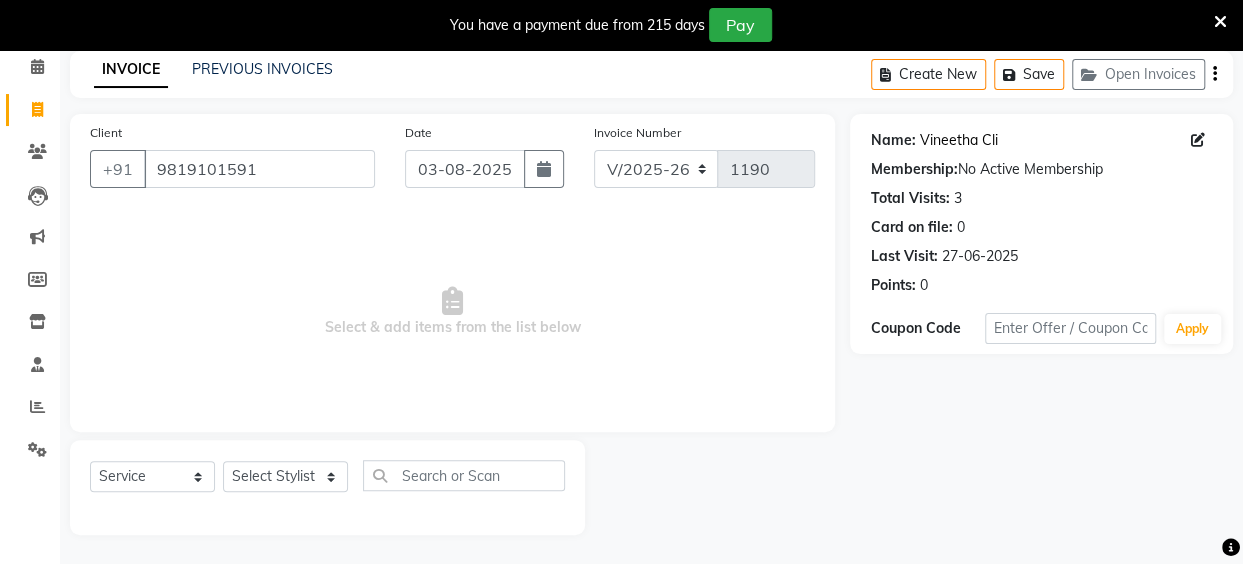 click on "Vineetha Cli" 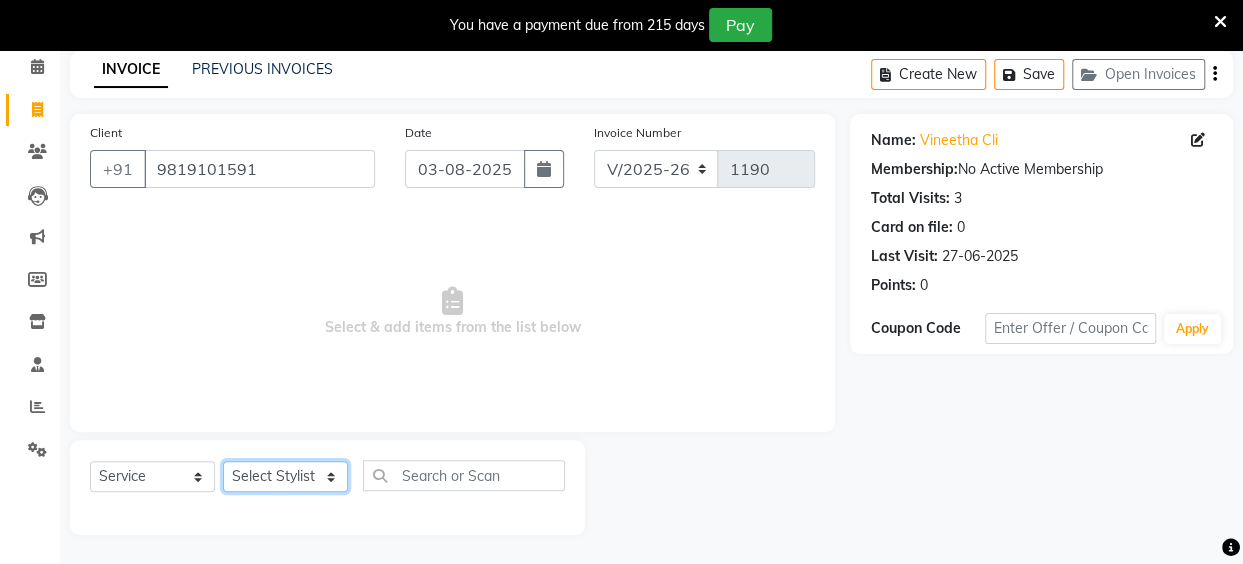 click on "Select Stylist Anita Das danish Kumkum Pasi Naseem Mansoori		 Nilam Bhanushali Nizam Shaikh			 Raju Reena Sawardekar			 Rita Pal			 Sabeena Shaikh Sameer Balwar Sangeeta Rajbhar Seja Jaiswal Shahib Shaves Salmani			 Sneha" 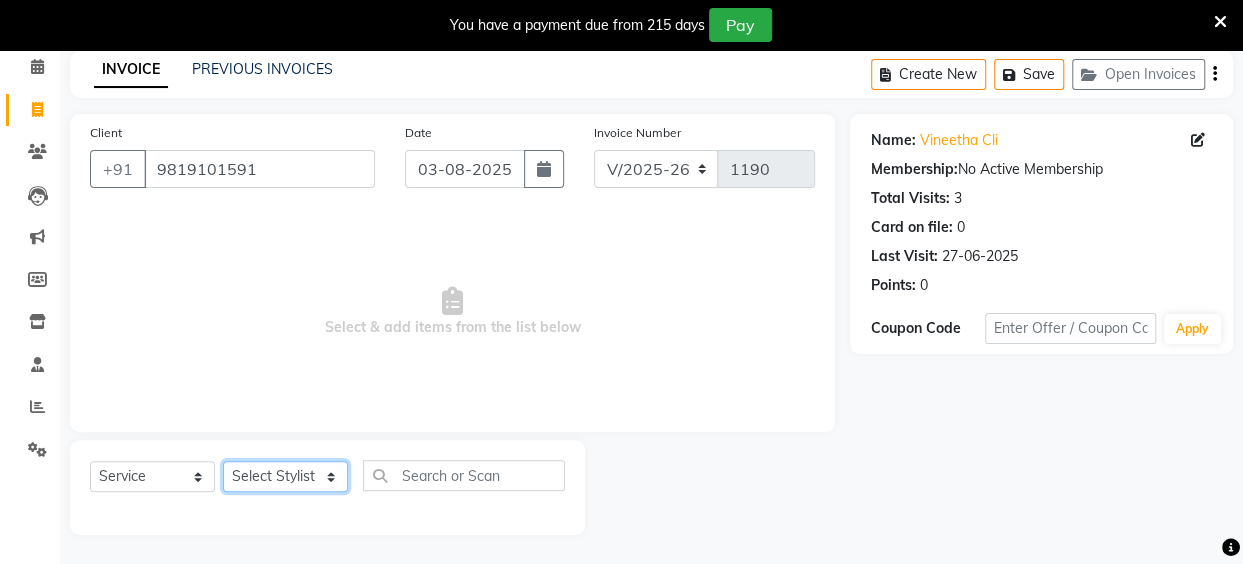 select on "32895" 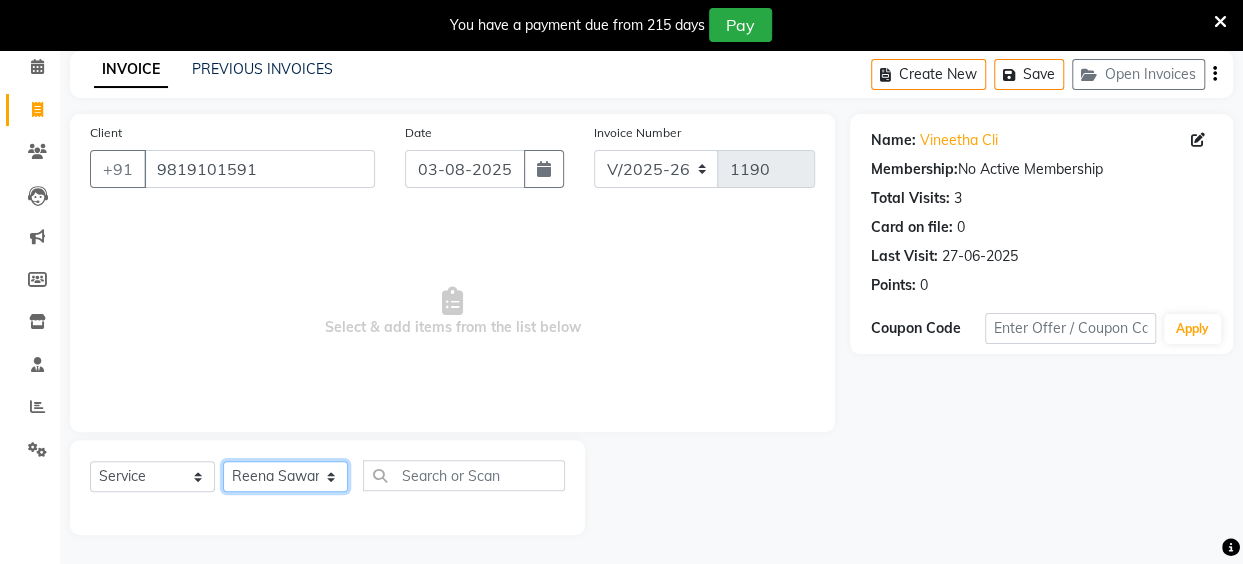 click on "Select Stylist Anita Das danish Kumkum Pasi Naseem Mansoori		 Nilam Bhanushali Nizam Shaikh			 Raju Reena Sawardekar			 Rita Pal			 Sabeena Shaikh Sameer Balwar Sangeeta Rajbhar Seja Jaiswal Shahib Shaves Salmani			 Sneha" 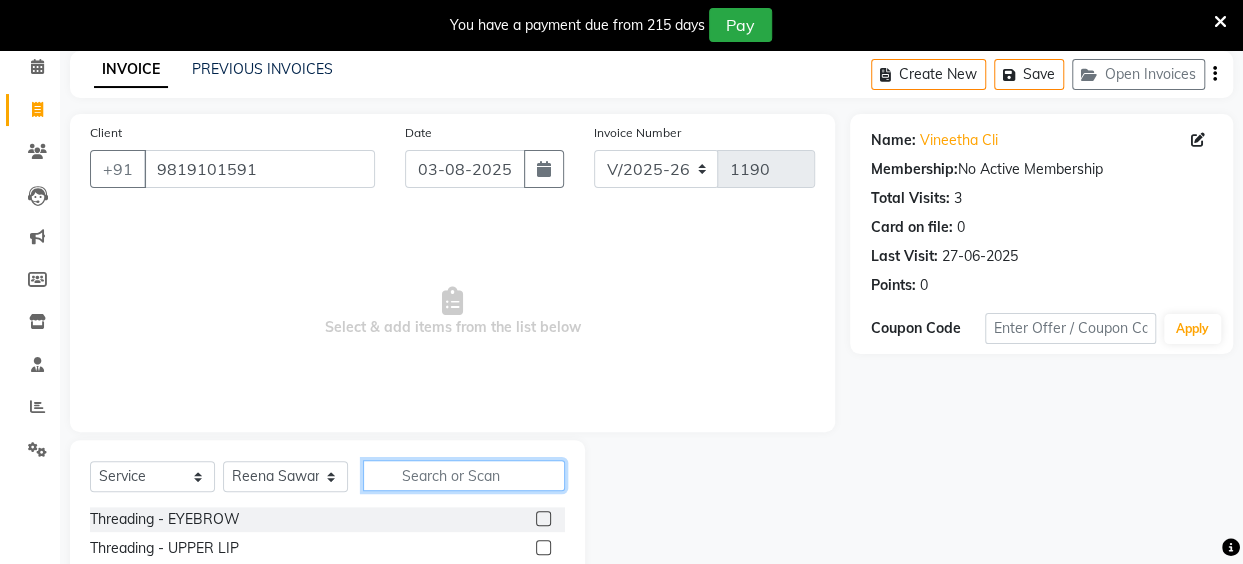 click 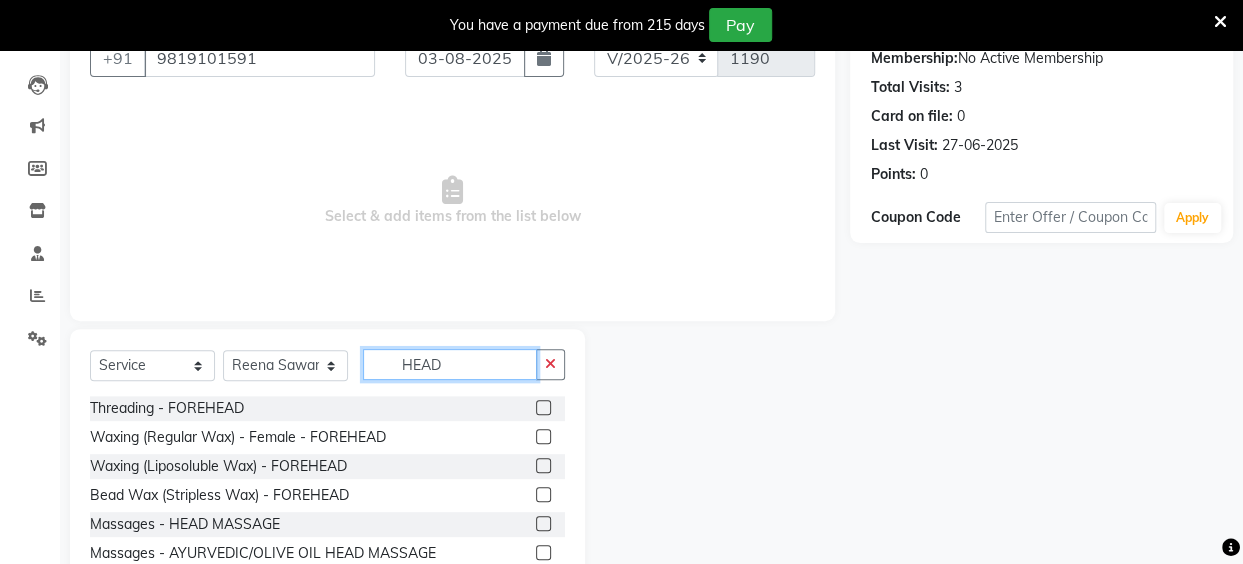 scroll, scrollTop: 205, scrollLeft: 0, axis: vertical 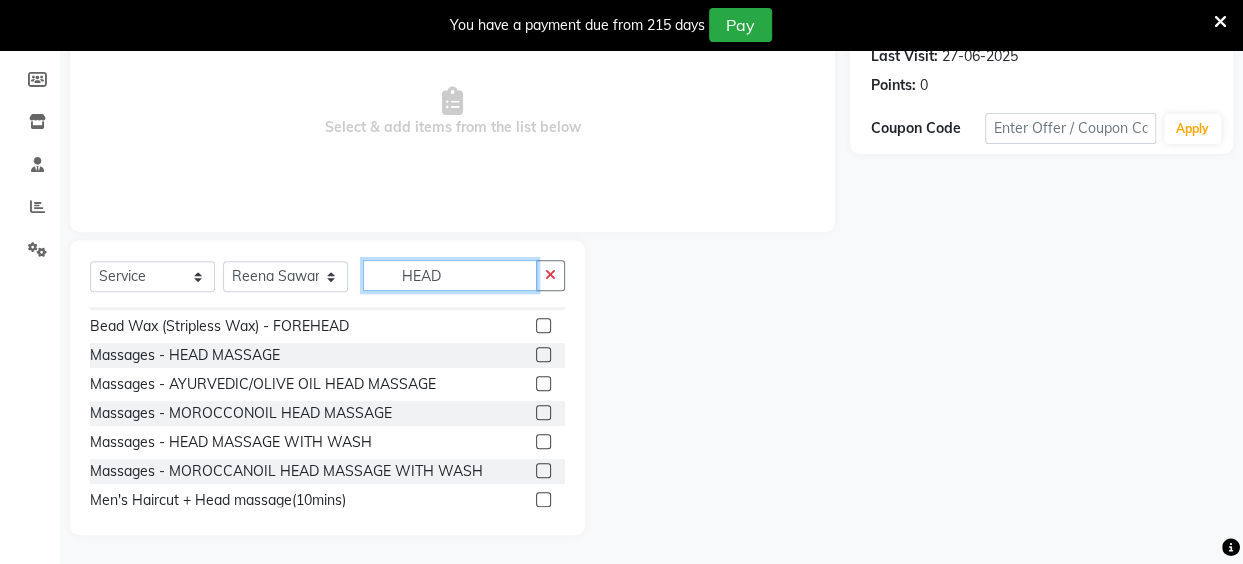 type on "HEAD" 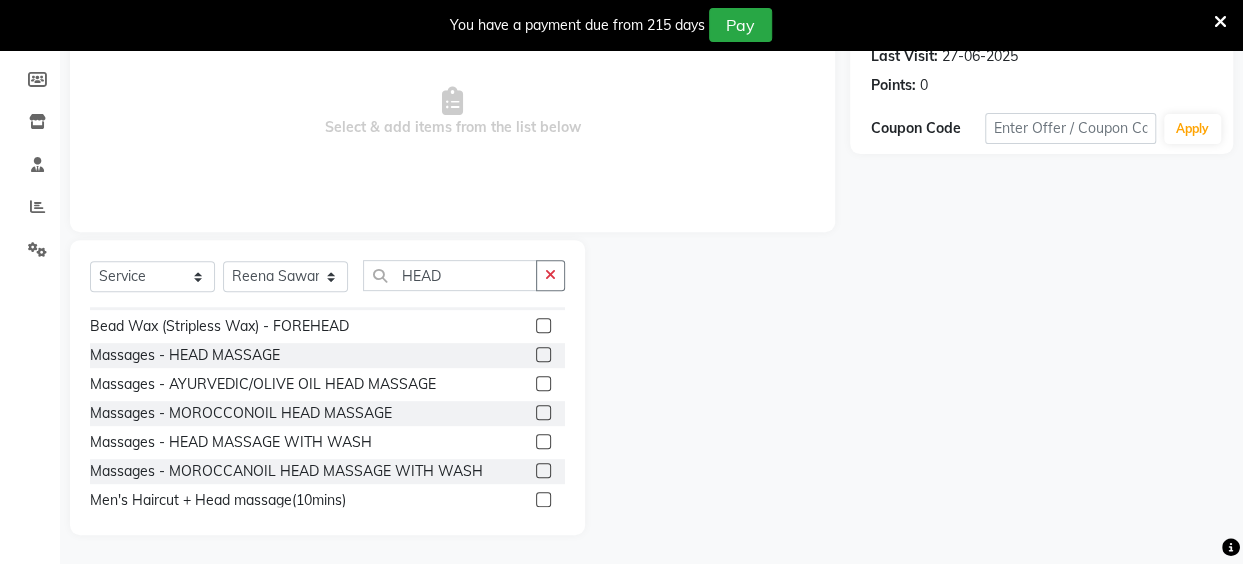 click 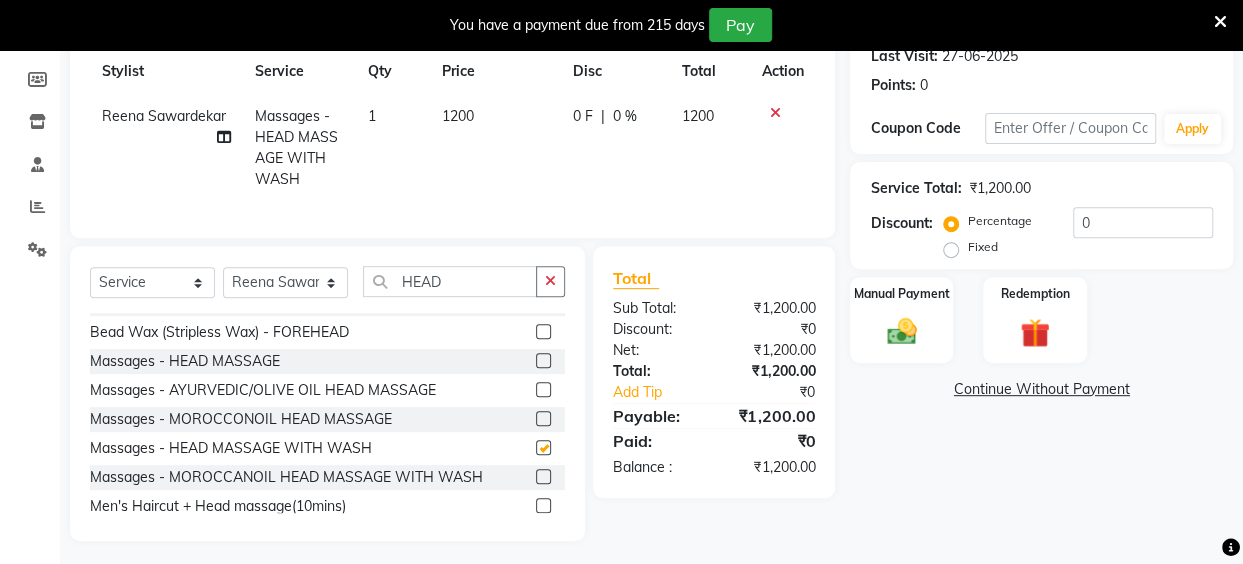 checkbox on "false" 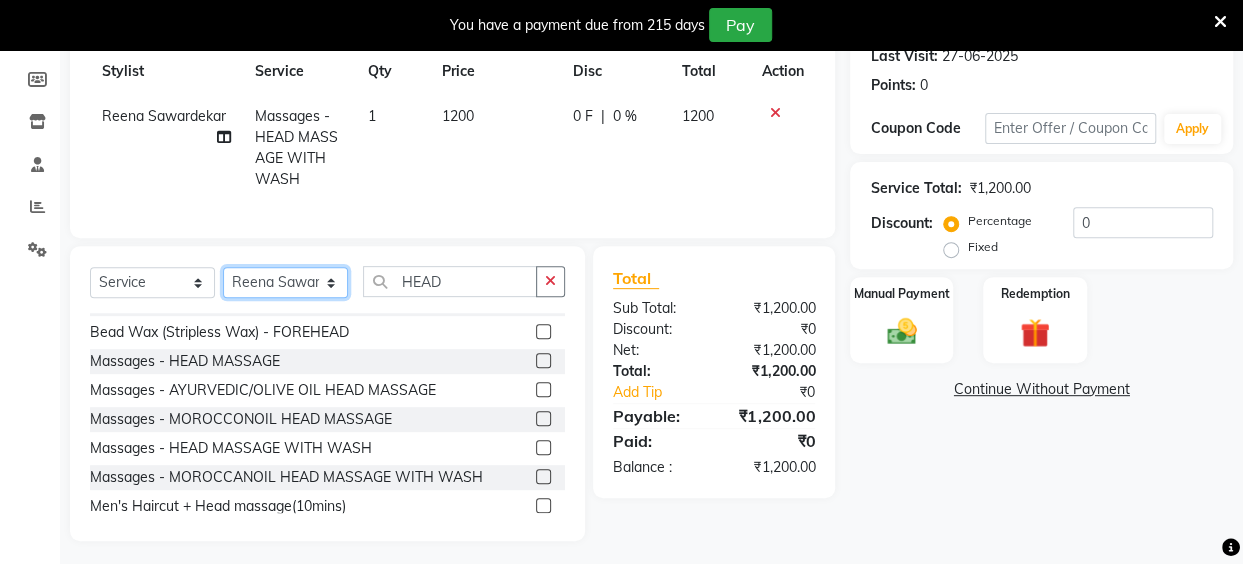 click on "Select Stylist Anita Das danish Kumkum Pasi Naseem Mansoori		 Nilam Bhanushali Nizam Shaikh			 Raju Reena Sawardekar			 Rita Pal			 Sabeena Shaikh Sameer Balwar Sangeeta Rajbhar Seja Jaiswal Shahib Shaves Salmani			 Sneha" 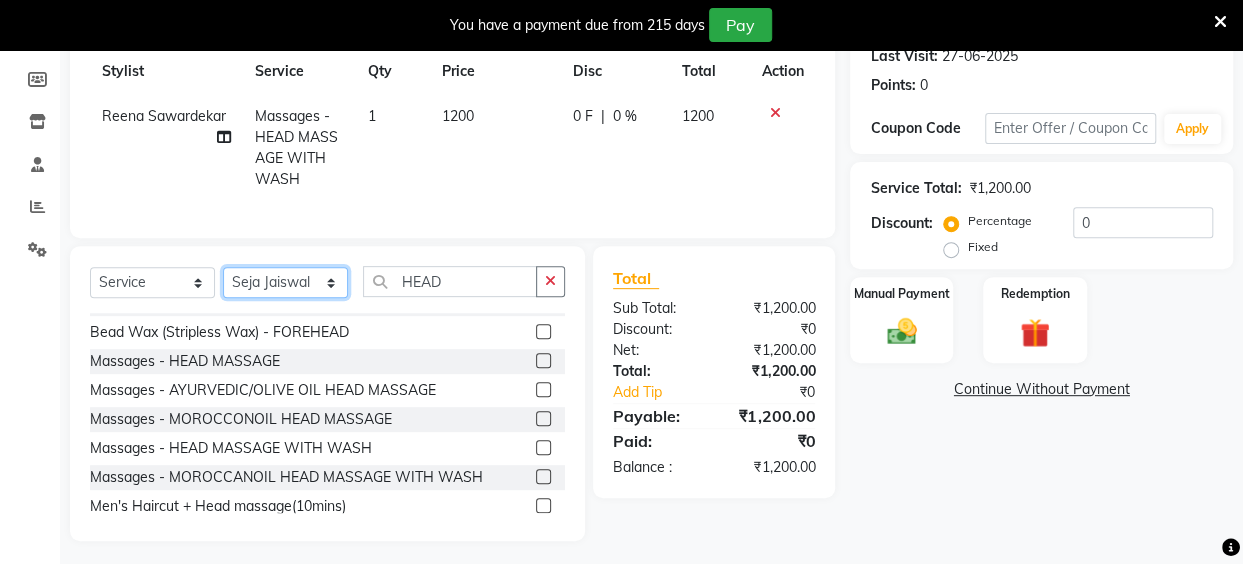 click on "Select Stylist Anita Das danish Kumkum Pasi Naseem Mansoori		 Nilam Bhanushali Nizam Shaikh			 Raju Reena Sawardekar			 Rita Pal			 Sabeena Shaikh Sameer Balwar Sangeeta Rajbhar Seja Jaiswal Shahib Shaves Salmani			 Sneha" 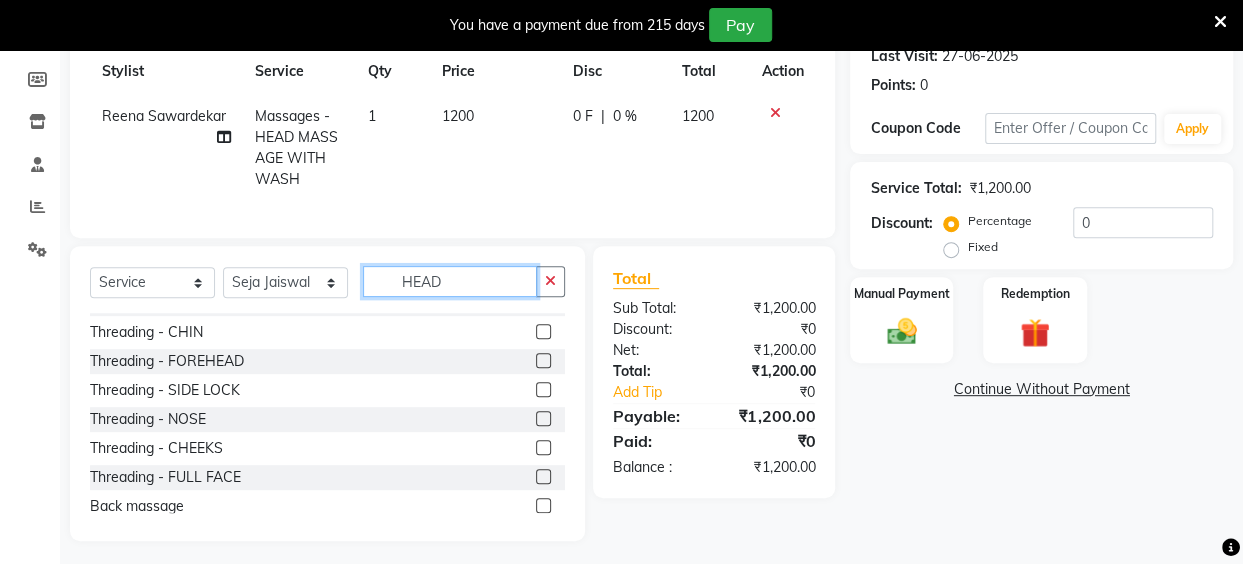 click on "HEAD" 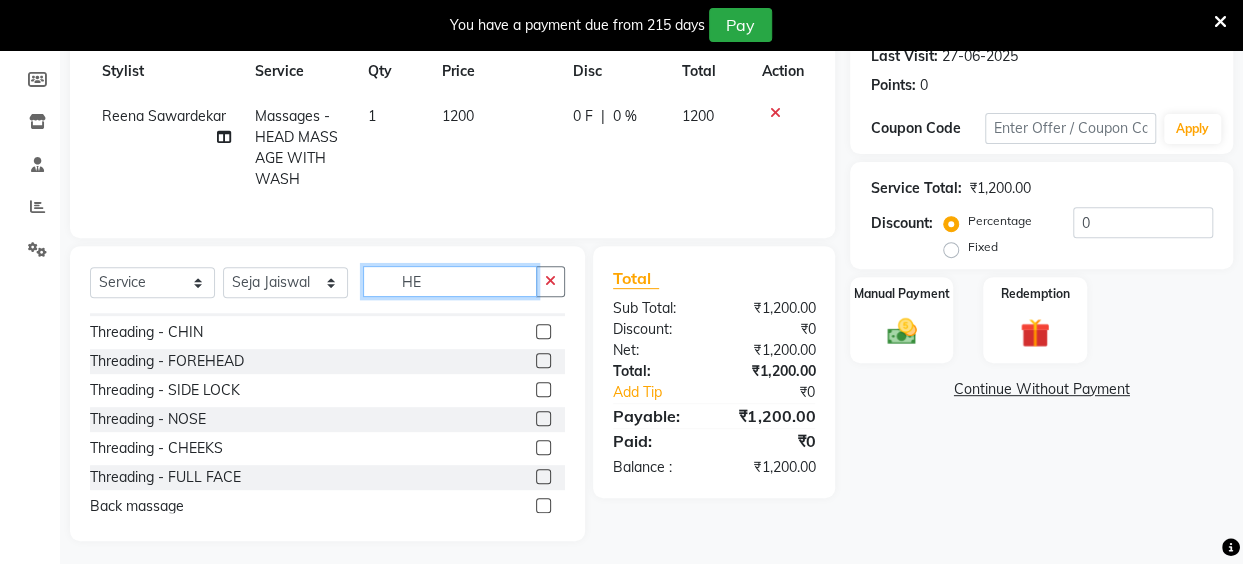 type on "H" 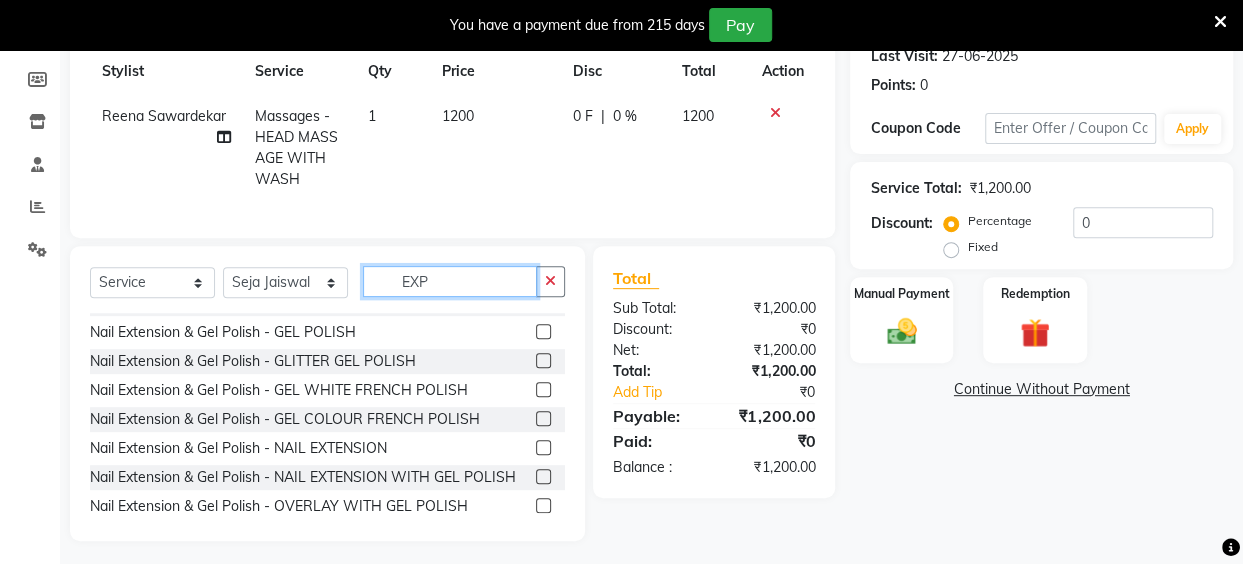 scroll, scrollTop: 263, scrollLeft: 0, axis: vertical 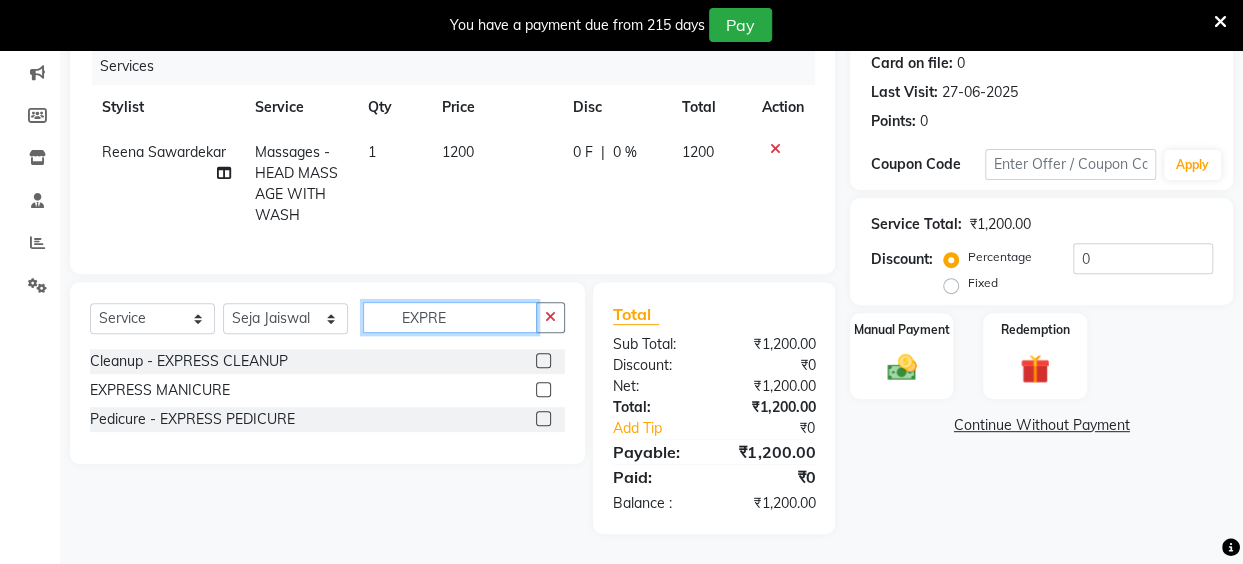 type on "EXPRE" 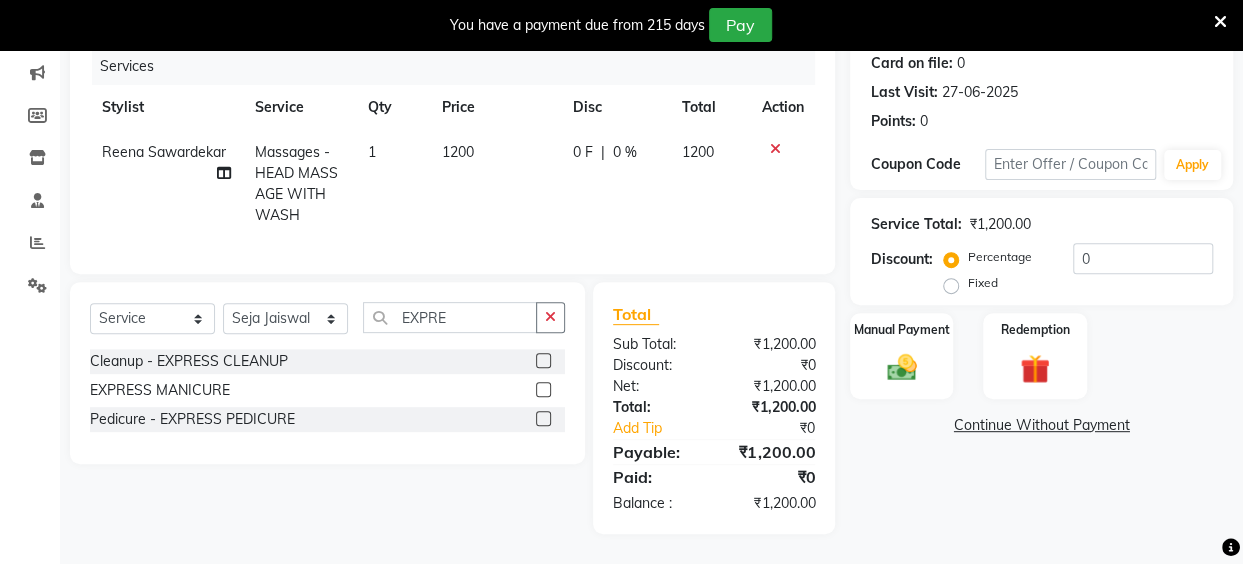 click 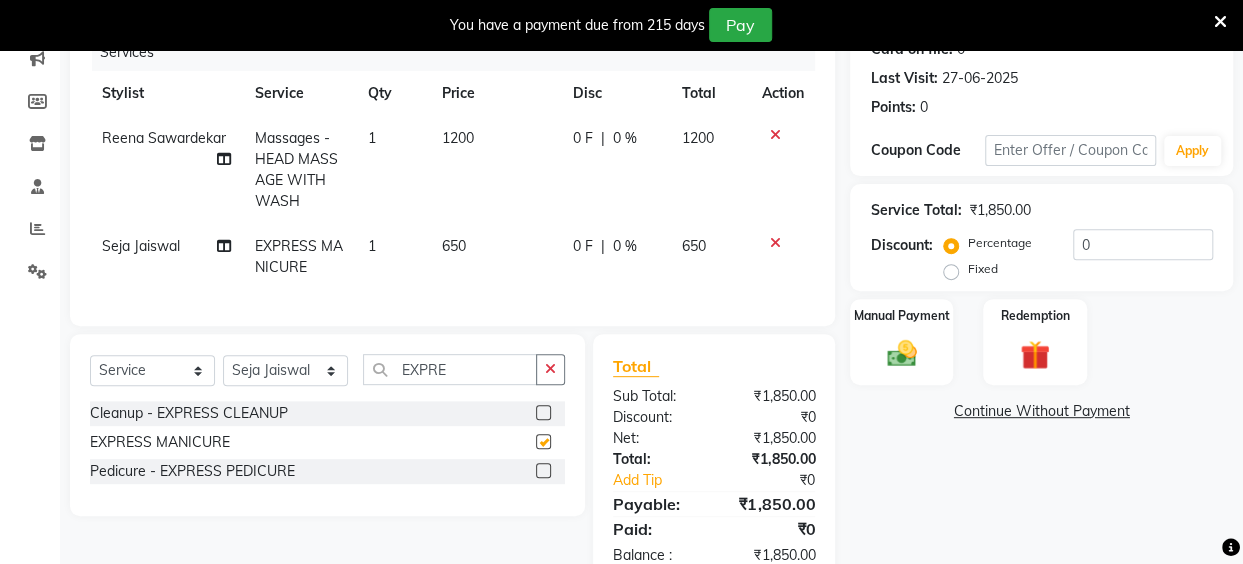 checkbox on "false" 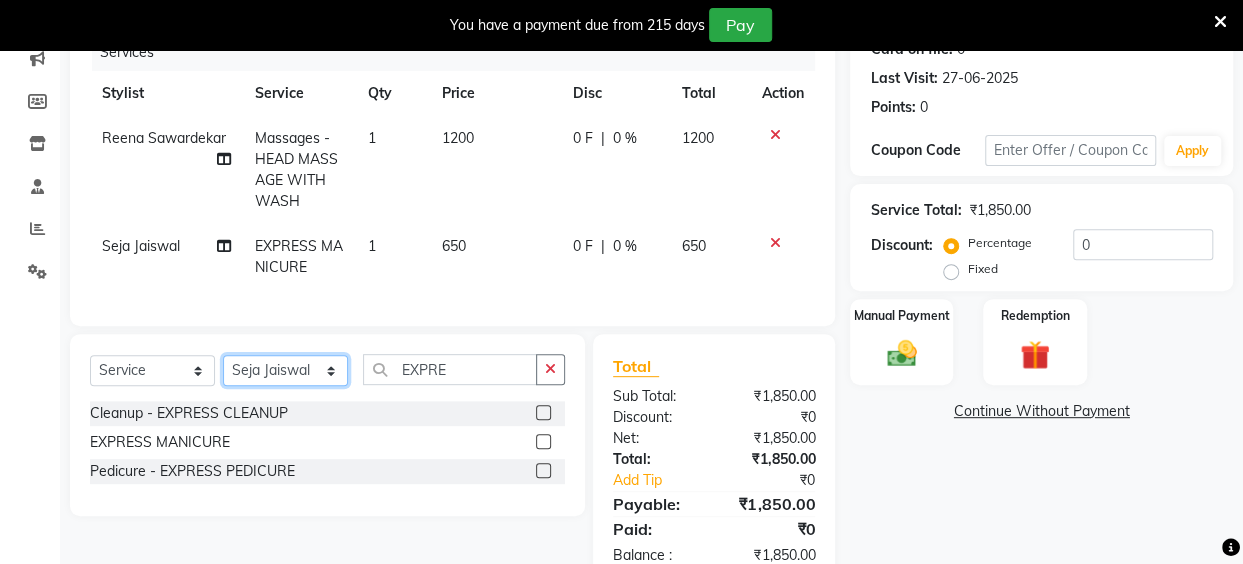 click on "Select Stylist Anita Das danish Kumkum Pasi Naseem Mansoori		 Nilam Bhanushali Nizam Shaikh			 Raju Reena Sawardekar			 Rita Pal			 Sabeena Shaikh Sameer Balwar Sangeeta Rajbhar Seja Jaiswal Shahib Shaves Salmani			 Sneha" 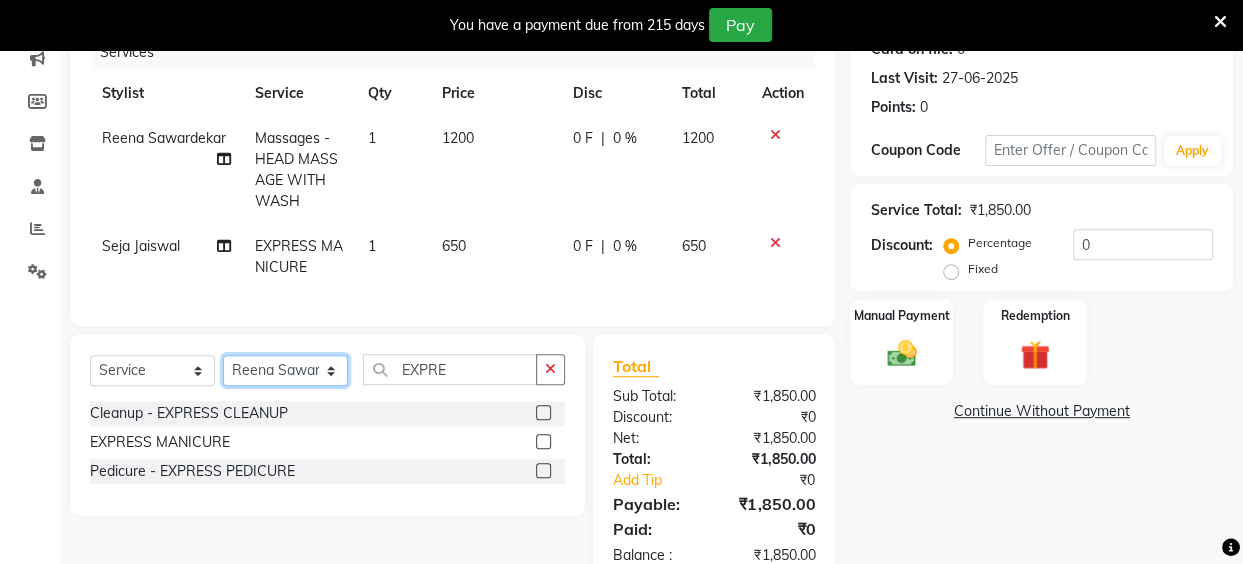 click on "Select Stylist Anita Das danish Kumkum Pasi Naseem Mansoori		 Nilam Bhanushali Nizam Shaikh			 Raju Reena Sawardekar			 Rita Pal			 Sabeena Shaikh Sameer Balwar Sangeeta Rajbhar Seja Jaiswal Shahib Shaves Salmani			 Sneha" 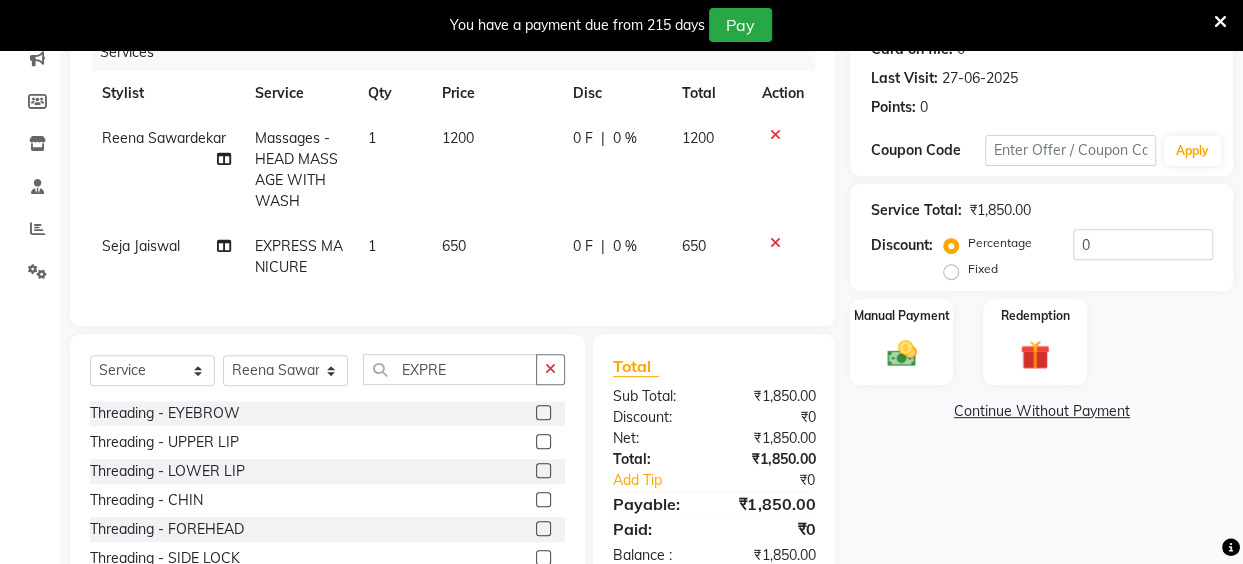 click on "Select  Service  Product  Membership  Package Voucher Prepaid Gift Card  Select Stylist Anita Das danish Kumkum Pasi Naseem Mansoori		 Nilam Bhanushali Nizam Shaikh			 Raju Reena Sawardekar			 Rita Pal			 Sabeena Shaikh Sameer Balwar Sangeeta Rajbhar Seja Jaiswal Shahib Shaves Salmani			 Sneha EXPRE Threading - EYEBROW  Threading - UPPER LIP  Threading - LOWER LIP  Threading - CHIN  Threading - FOREHEAD  Threading - SIDE LOCK  Threading - NOSE  Threading - CHEEKS  Threading - FULL FACE  Back massage  Neck threading  Waxing (Regular Wax) - Female - FULL ARMS  Waxing (Regular Wax) - Female - FULL LEGS  Waxing (Regular Wax) - Female - UNDERARMS  Waxing (Regular Wax) - Female - HALF ARM  Waxing (Regular Wax) - Female - HALF LEG  Waxing (Regular Wax) - Female - HALF BACK/FRONT  Waxing (Regular Wax) - Female - BACK  Waxing (Regular Wax) - Female - FRONT  Waxing (Regular Wax) - Female - STOMACH  Waxing (Regular Wax) - Female - BUTTOCKS  Waxing (Regular Wax) - Female - BIKINI LINE  Waxing (Liposoluble Wax) - BACK" 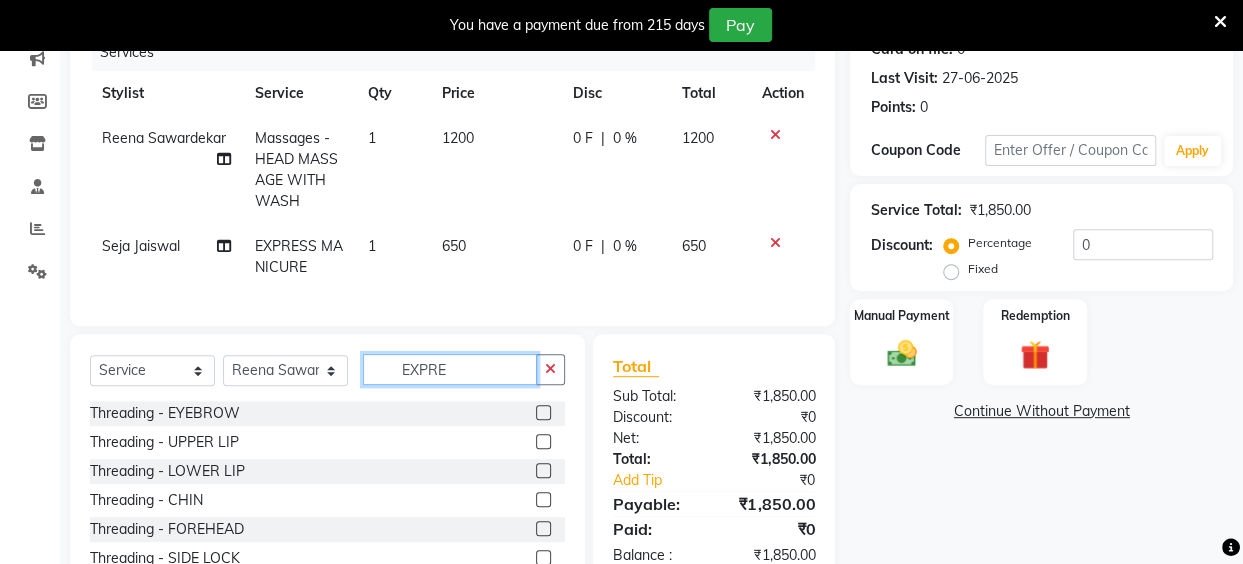 click on "EXPRE" 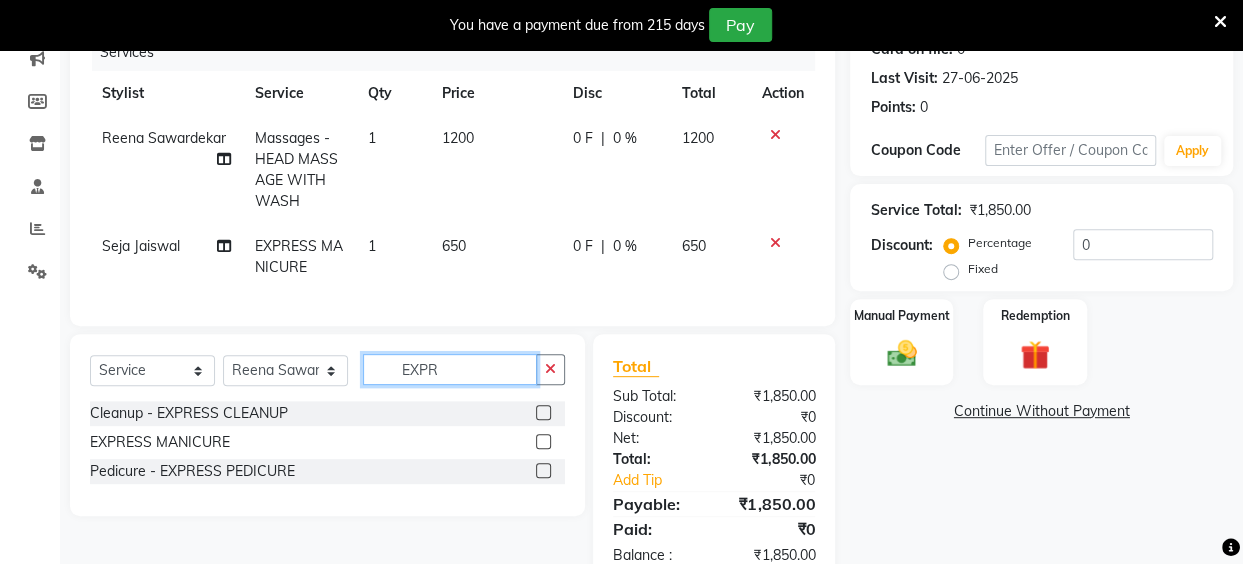 type on "EXPR" 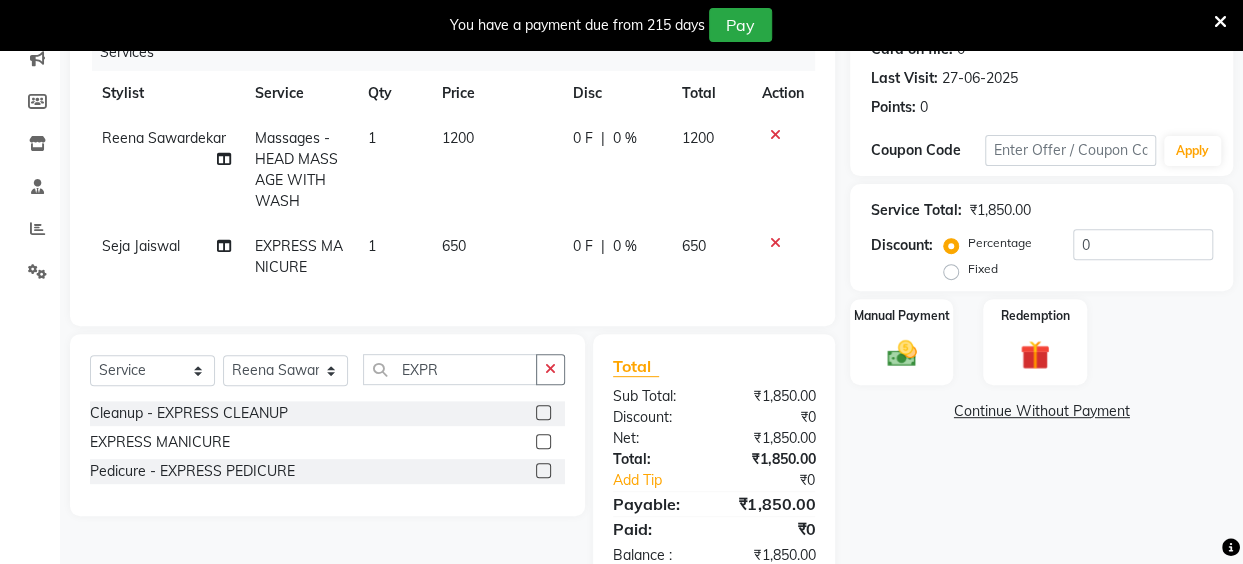 click 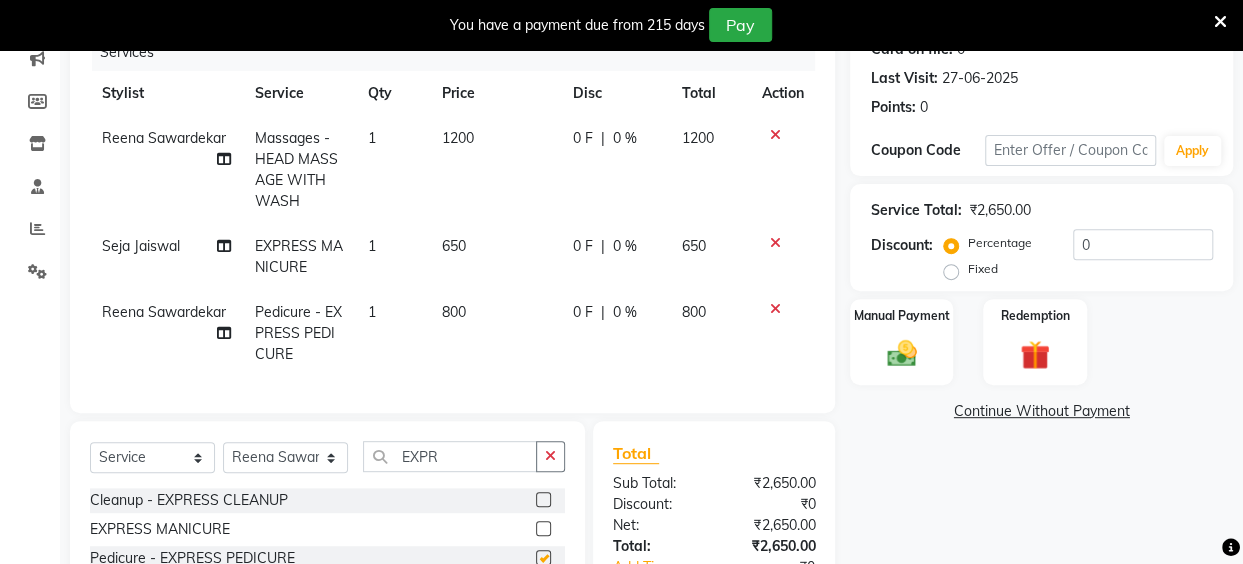 checkbox on "false" 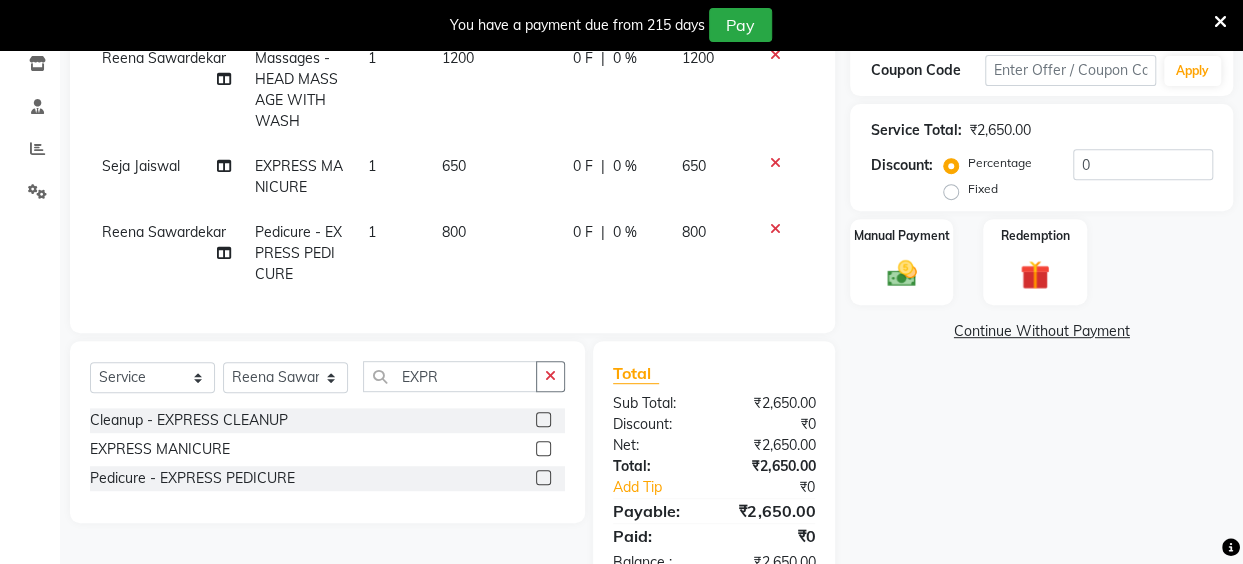 scroll, scrollTop: 383, scrollLeft: 0, axis: vertical 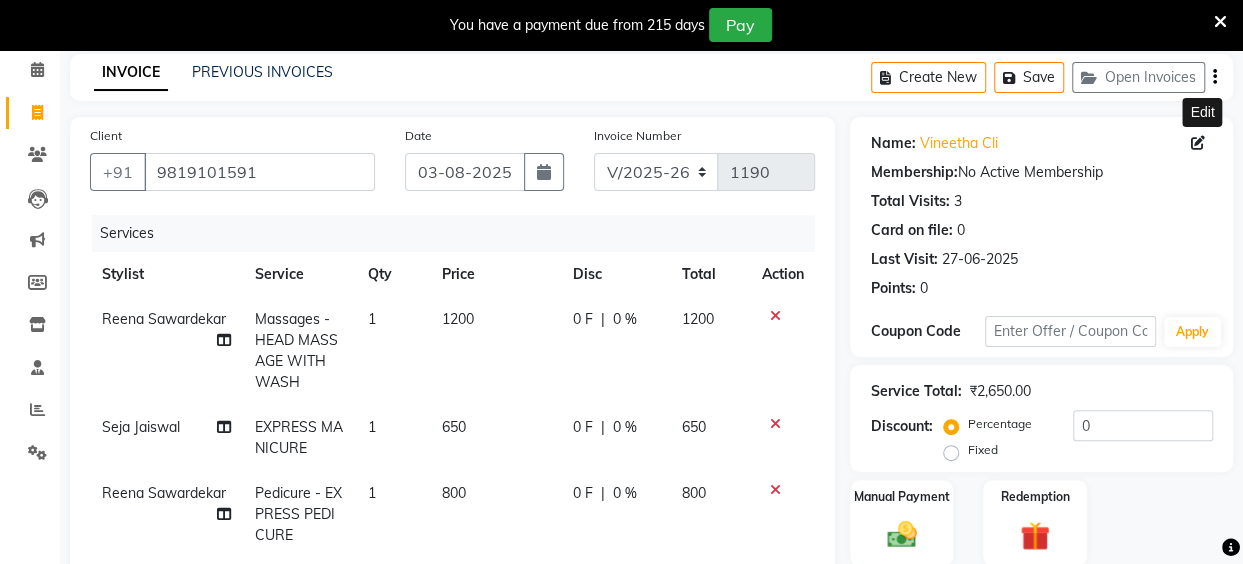 click 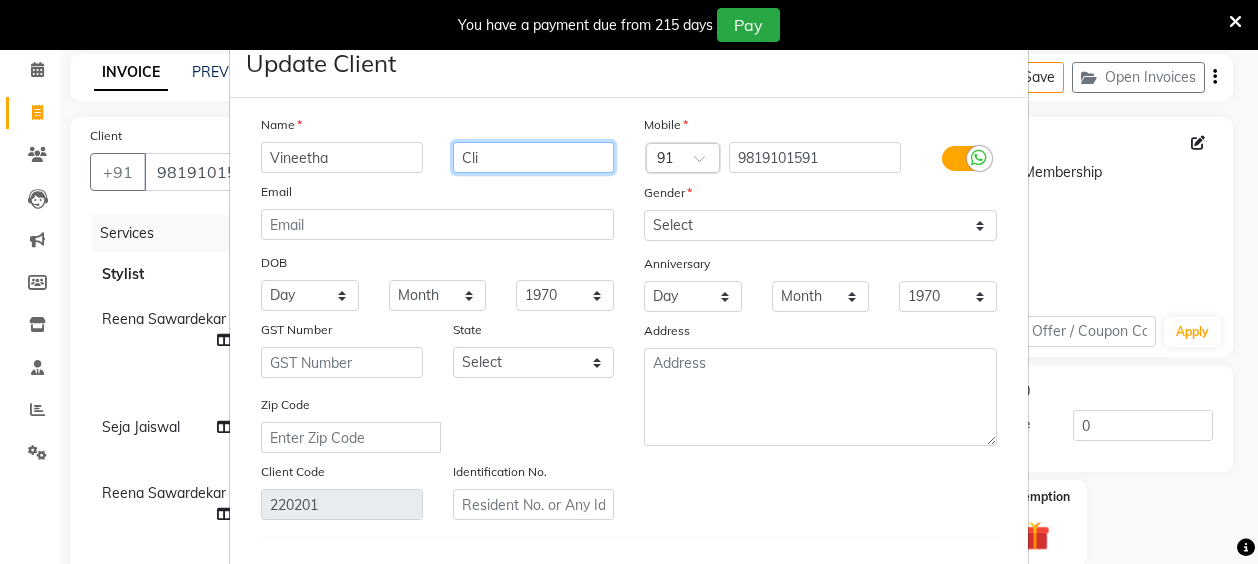 click on "Cli" at bounding box center (534, 157) 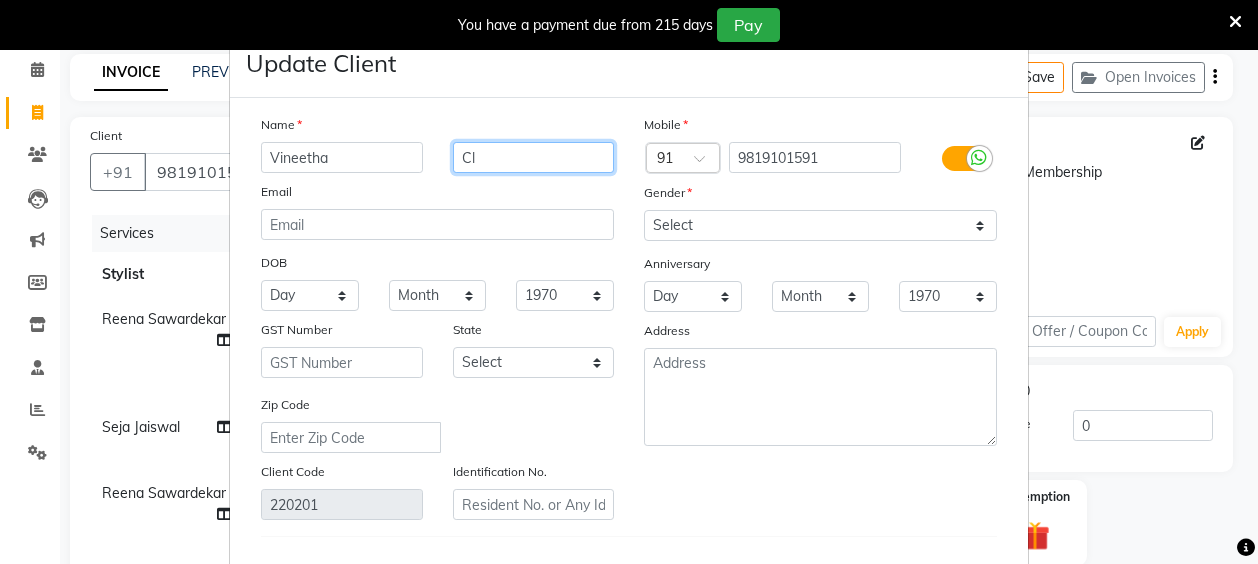 type on "C" 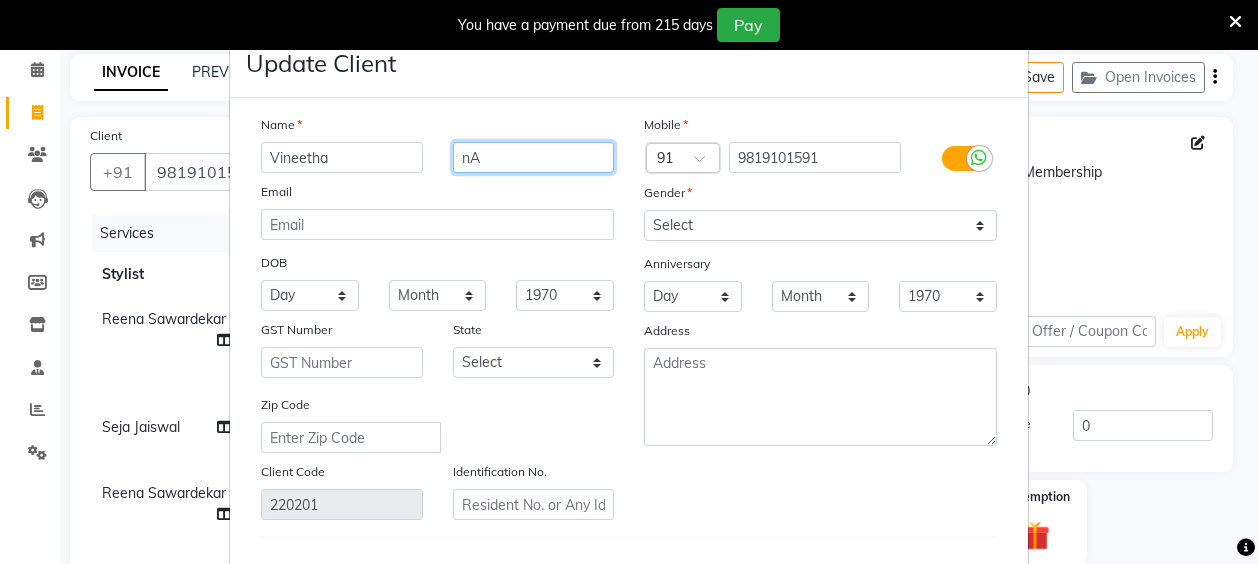 type on "n" 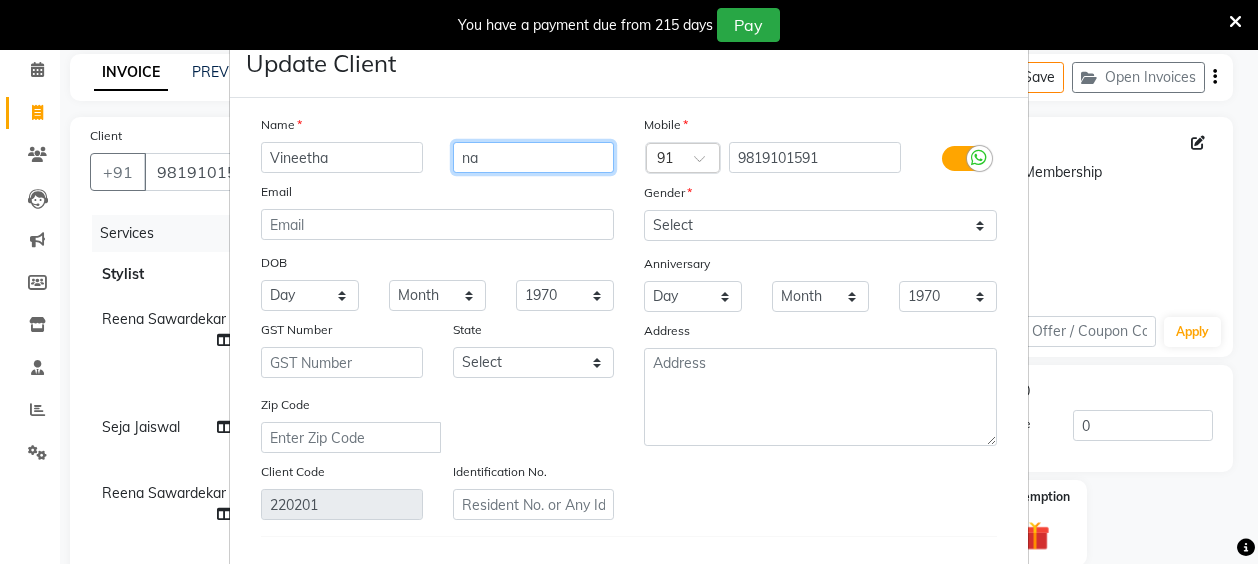 type on "n" 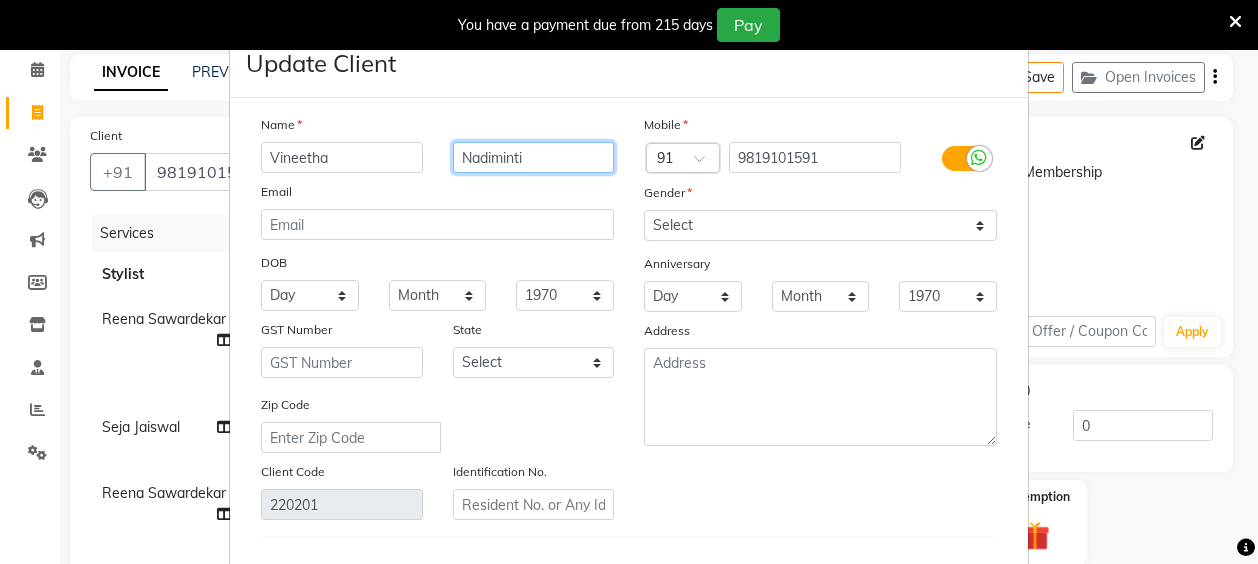 type on "Nadiminti" 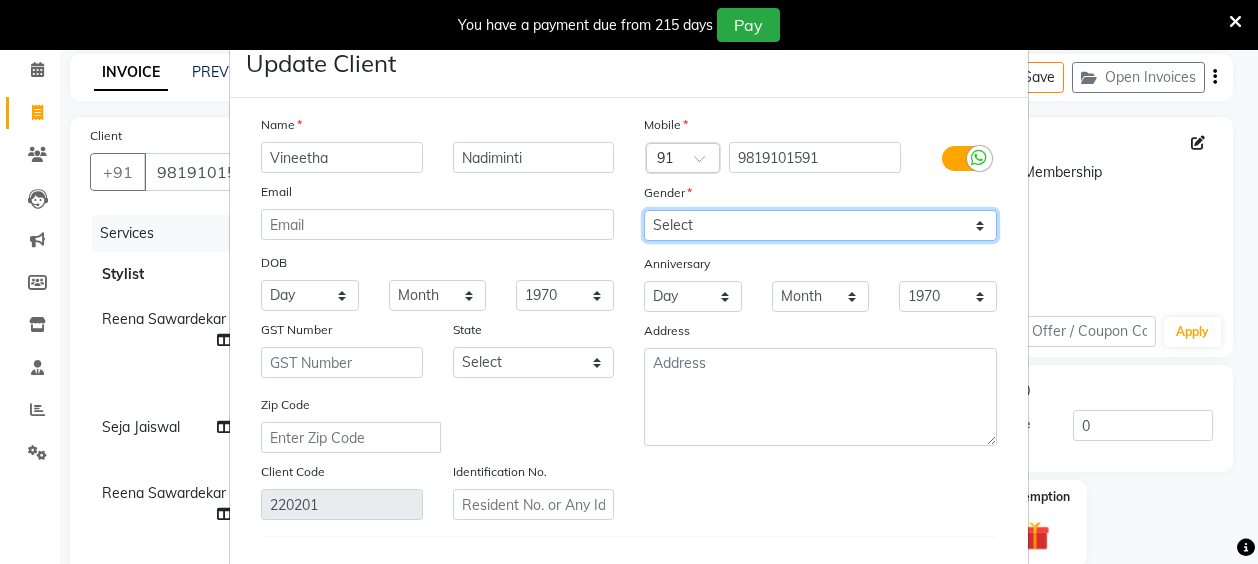 click on "Select Male Female Other Prefer Not To Say" at bounding box center (820, 225) 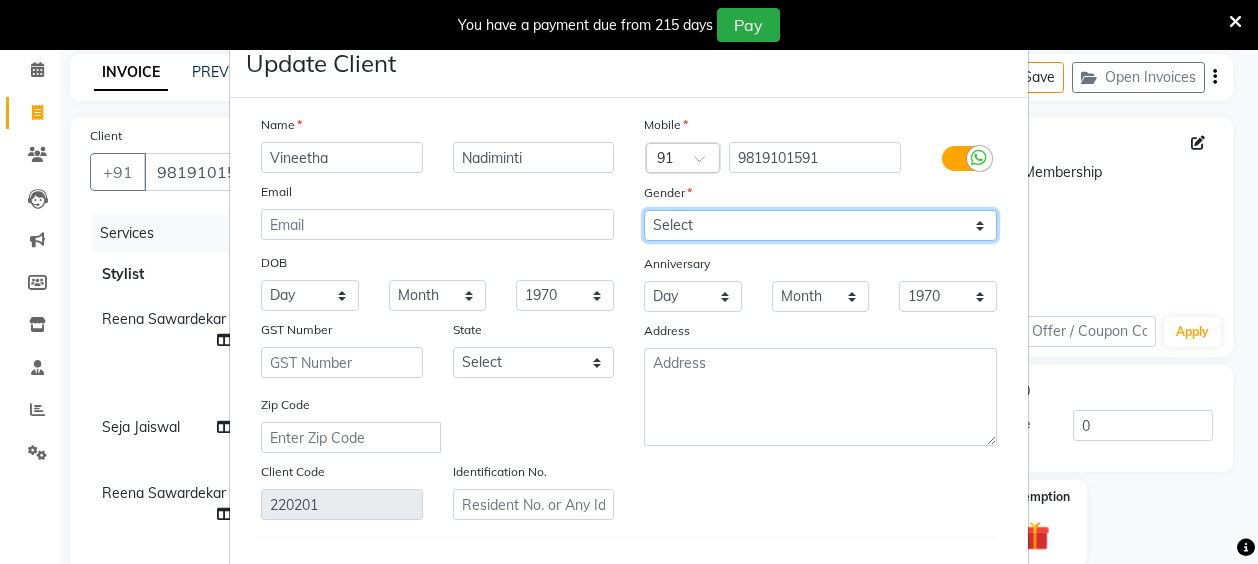 select on "female" 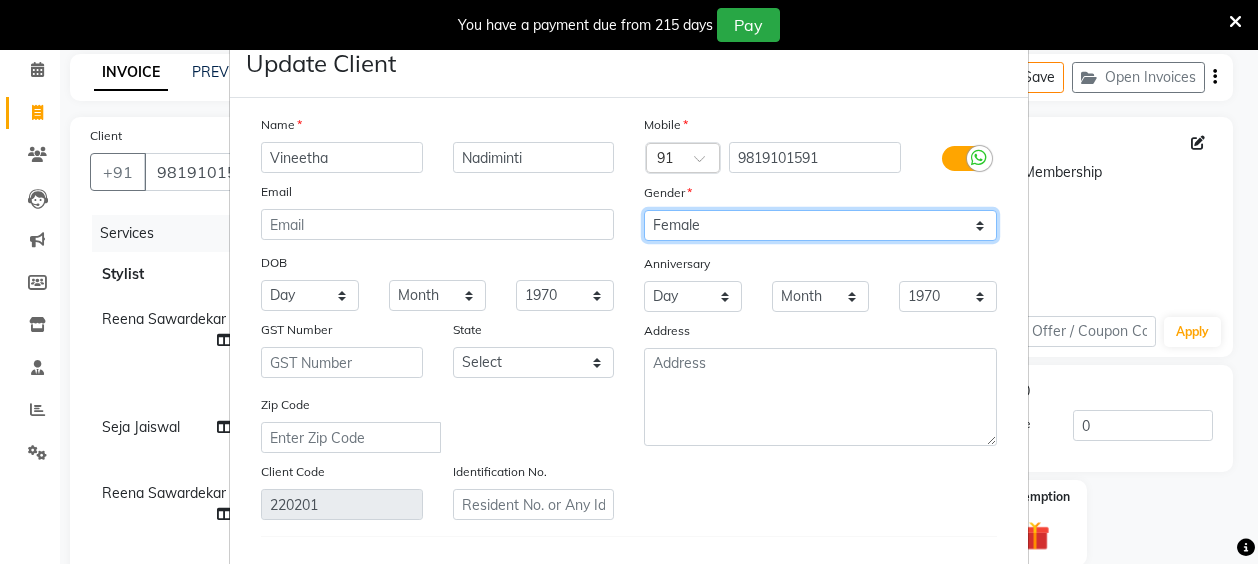 click on "Select Male Female Other Prefer Not To Say" at bounding box center (820, 225) 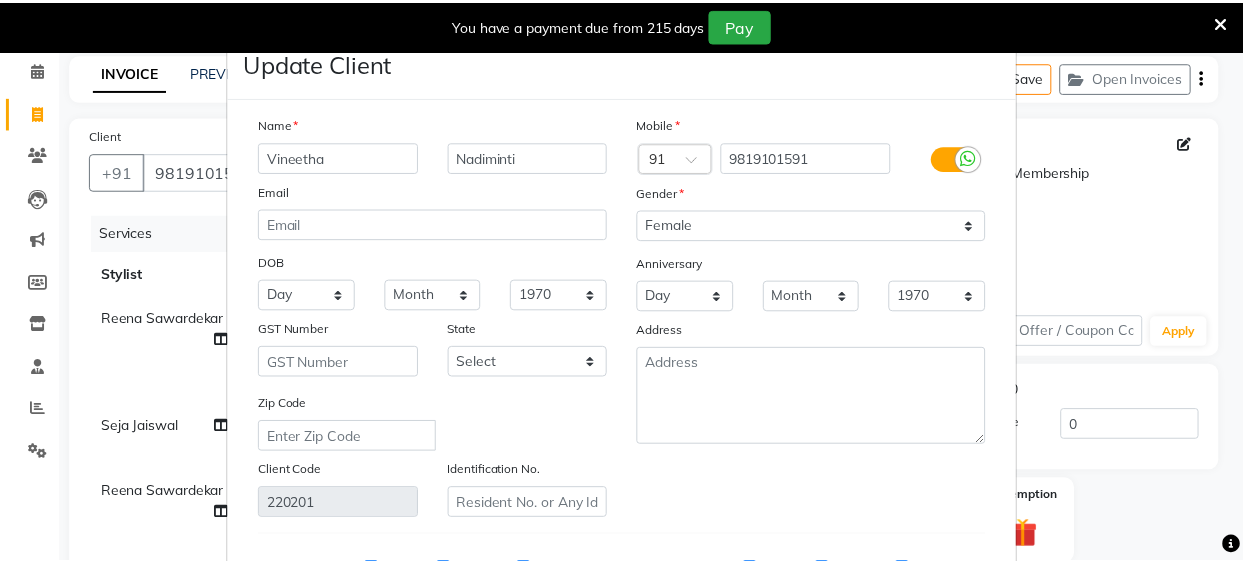 scroll, scrollTop: 320, scrollLeft: 0, axis: vertical 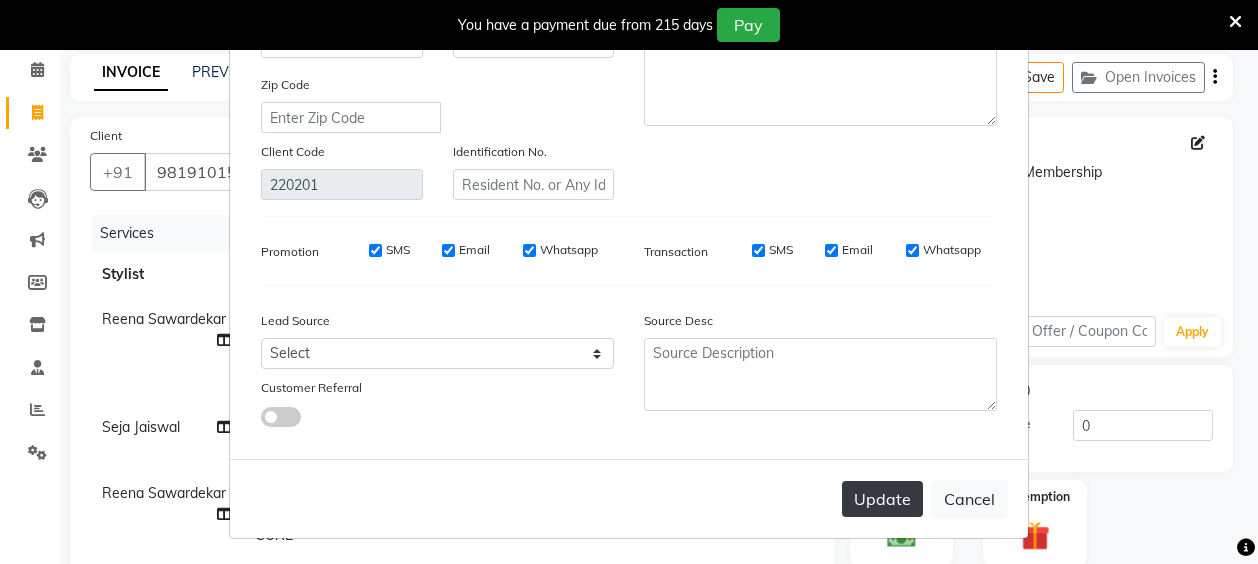 click on "Update" at bounding box center [882, 499] 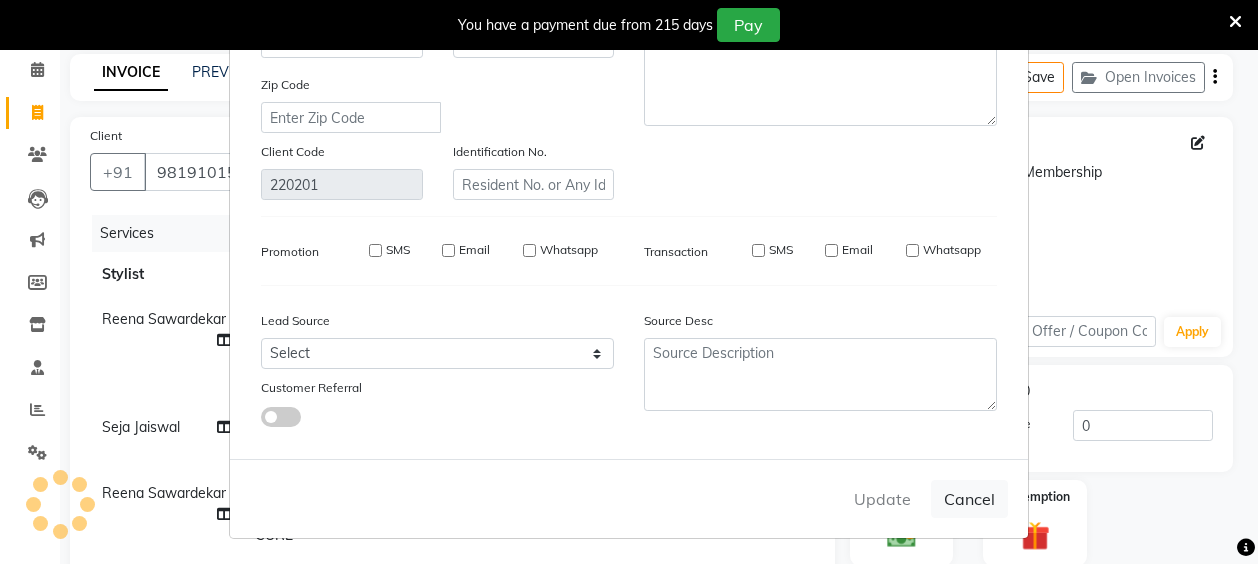 type 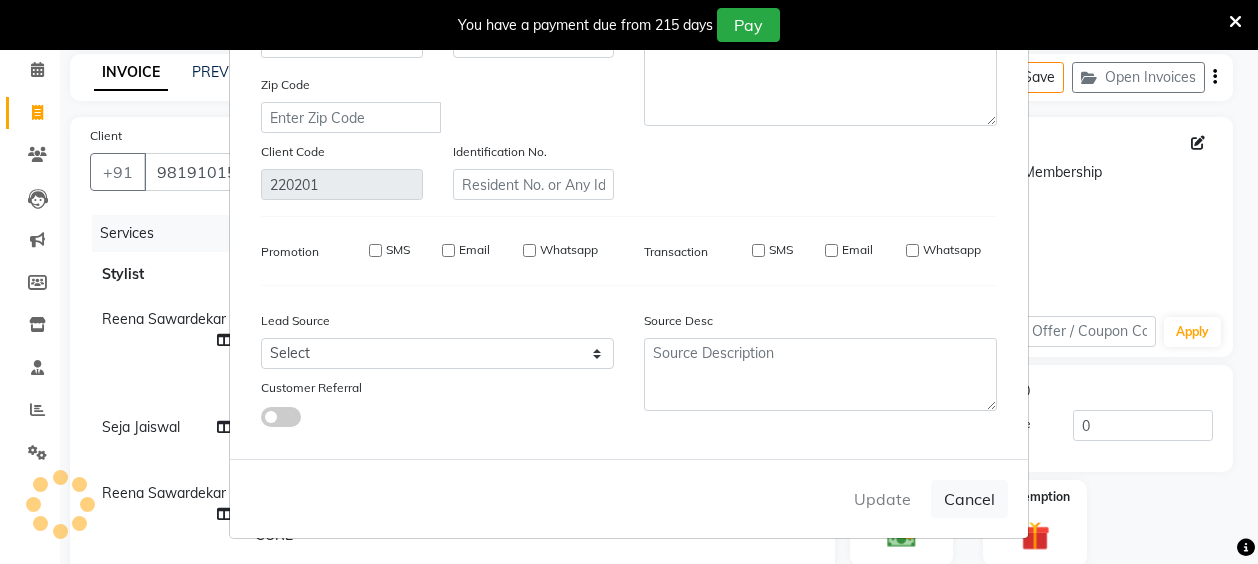 type 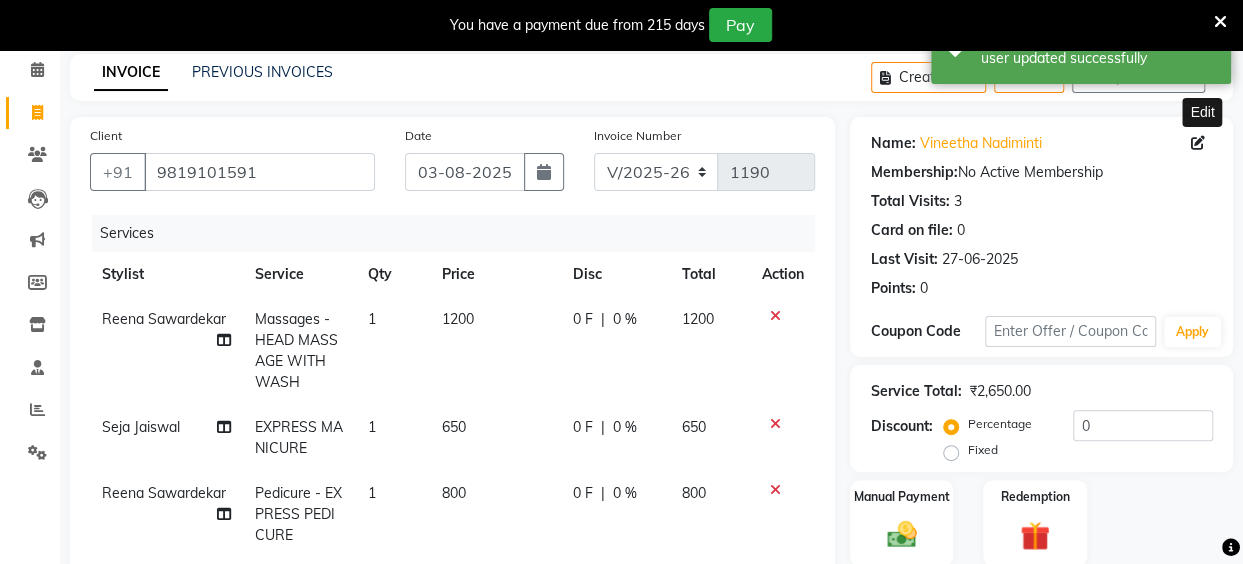 scroll, scrollTop: 416, scrollLeft: 0, axis: vertical 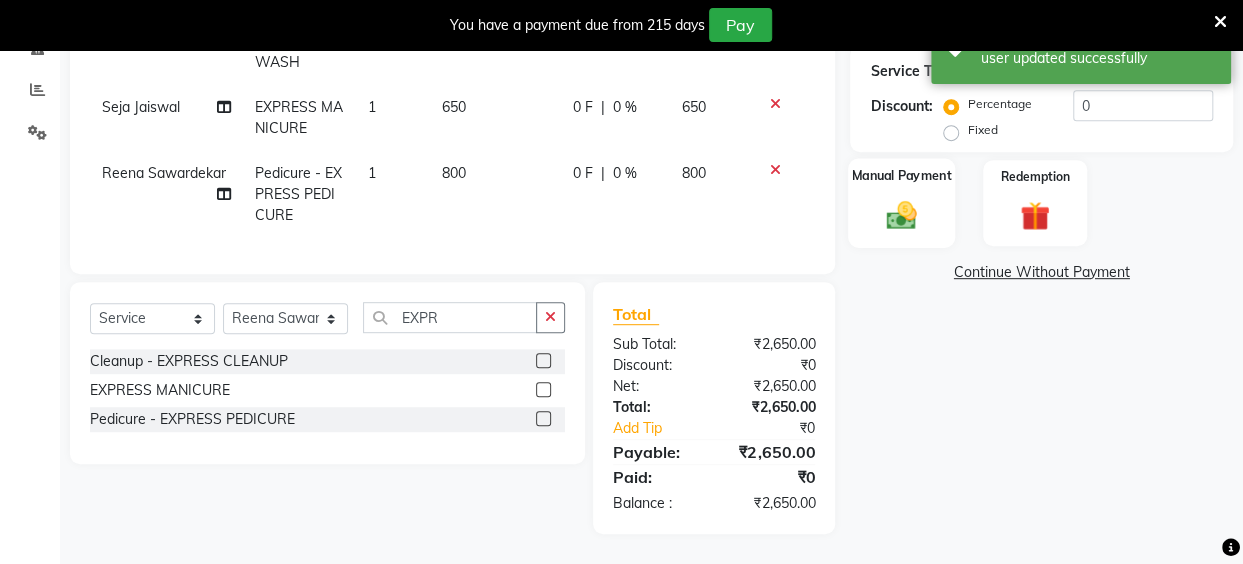 click 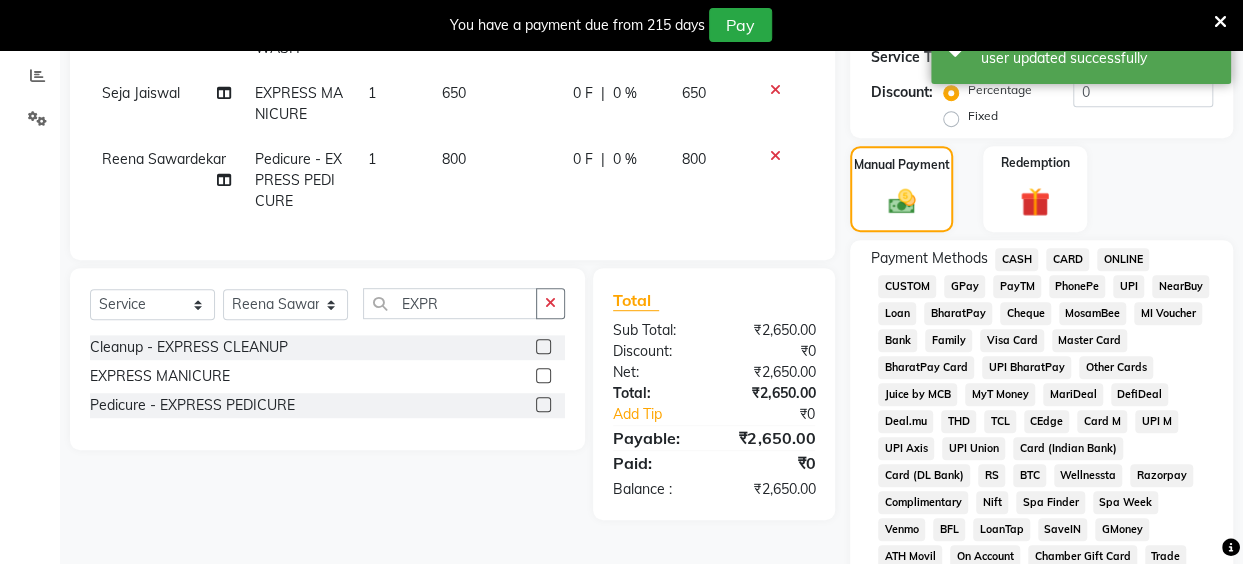 click on "CARD" 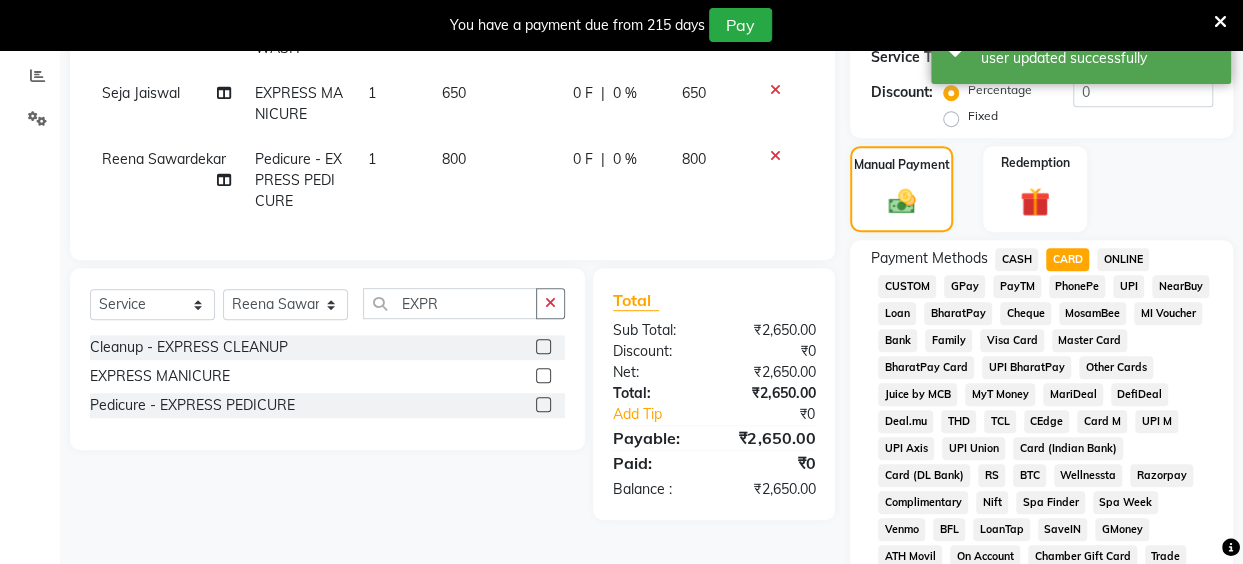 scroll, scrollTop: 909, scrollLeft: 0, axis: vertical 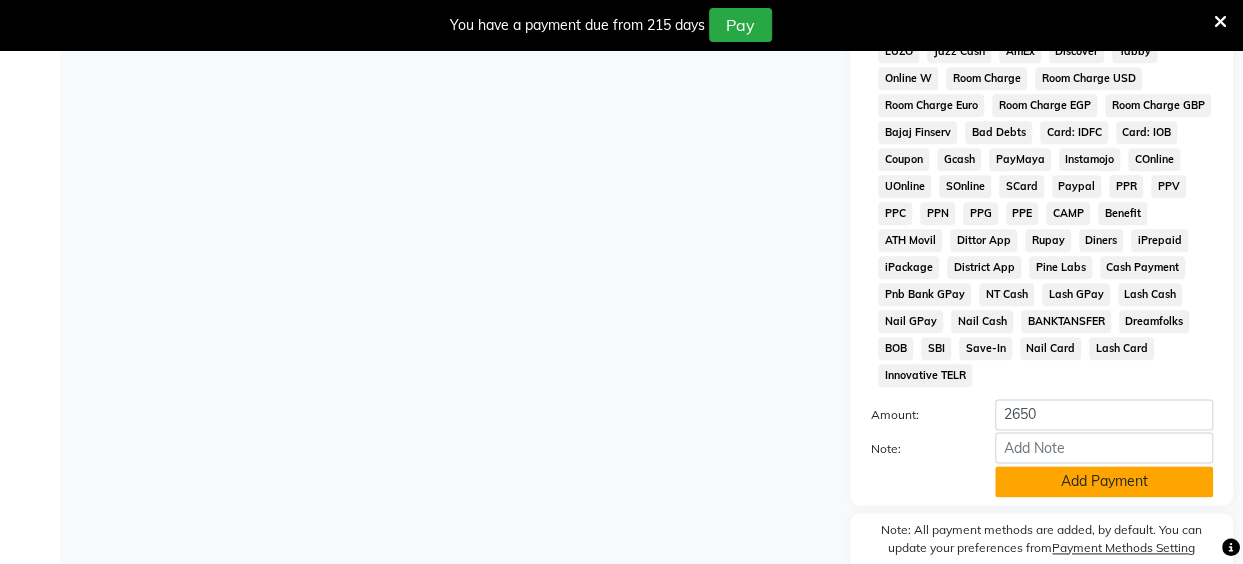 click on "Add Payment" 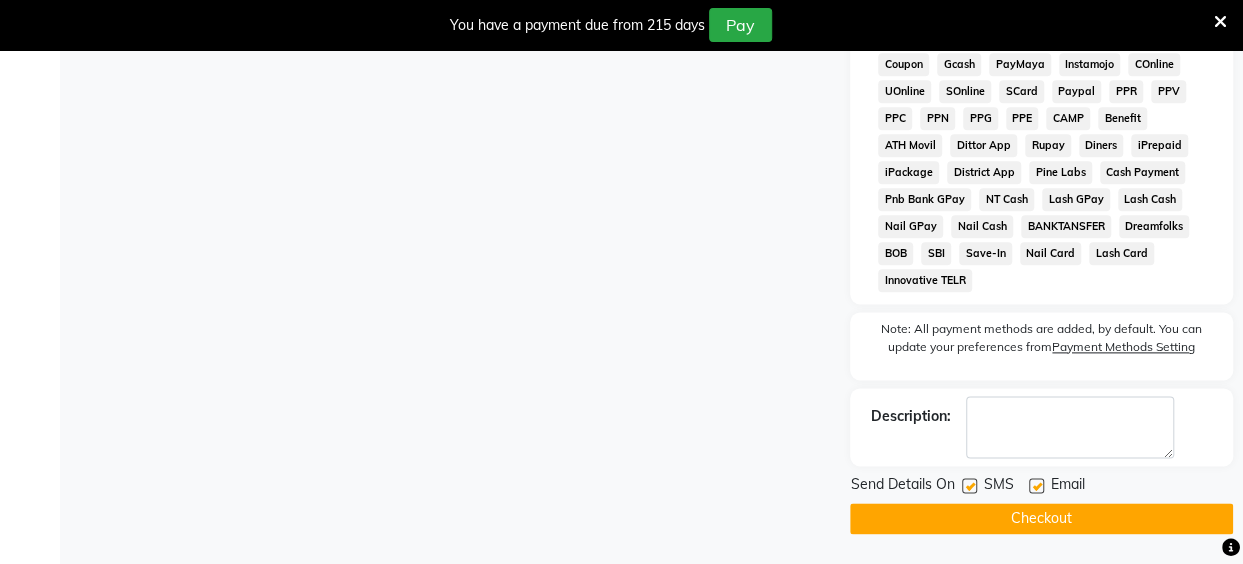 scroll, scrollTop: 1102, scrollLeft: 0, axis: vertical 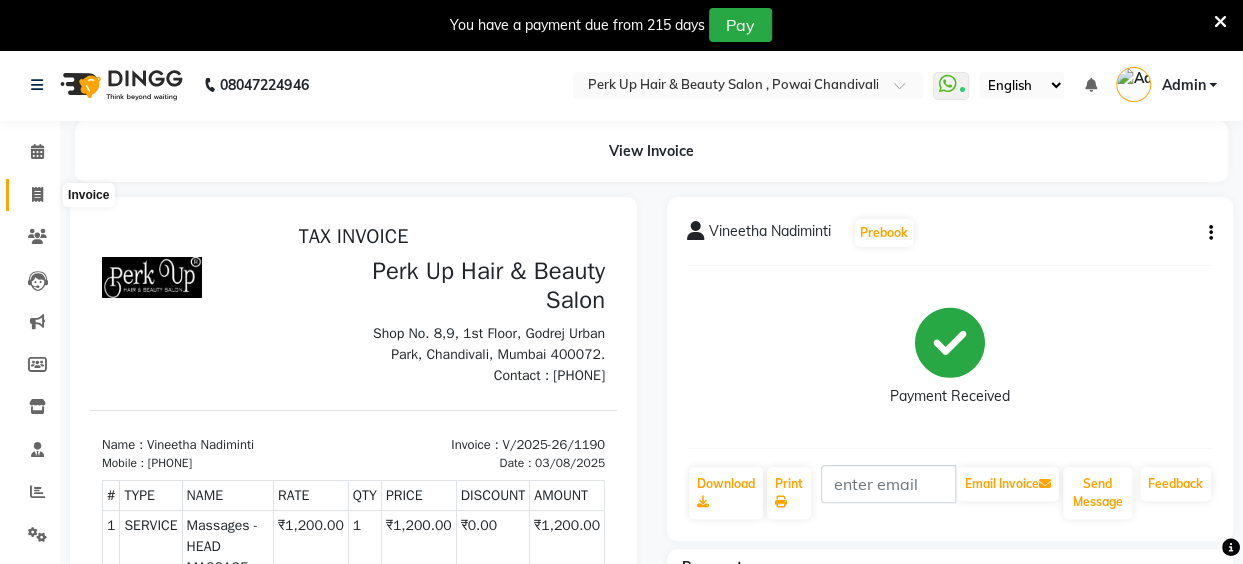 click 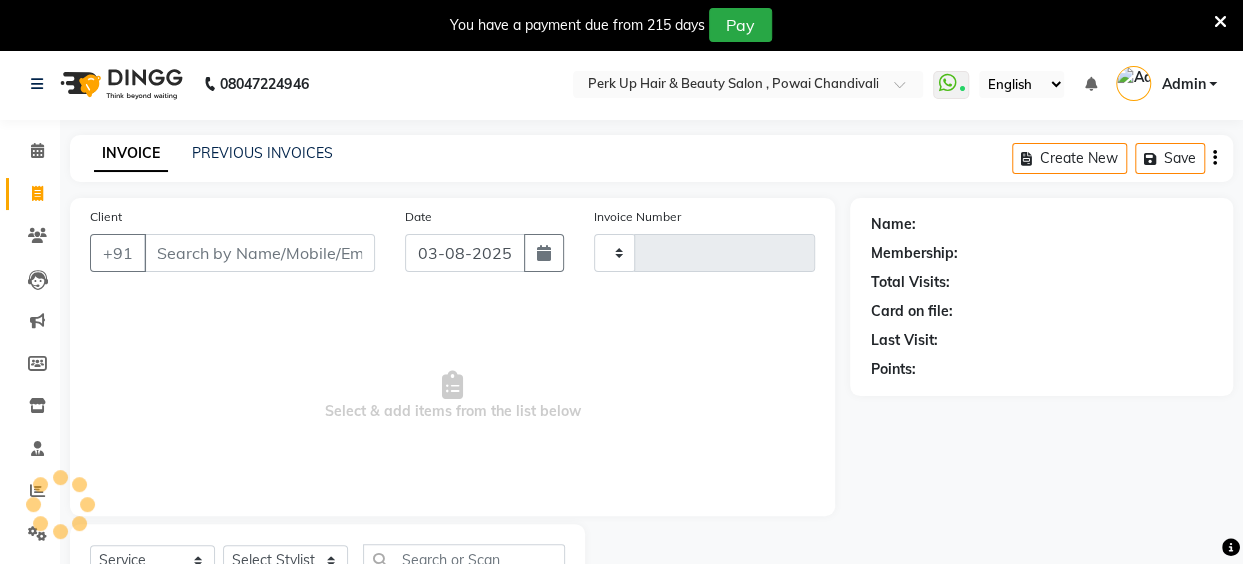 type on "1191" 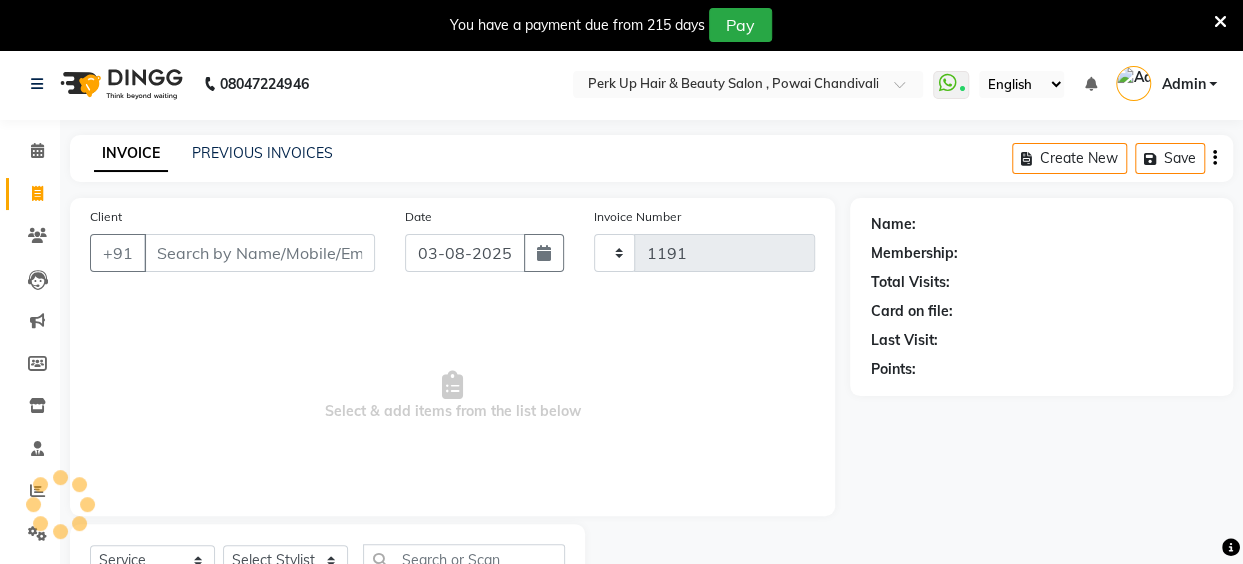 select on "5131" 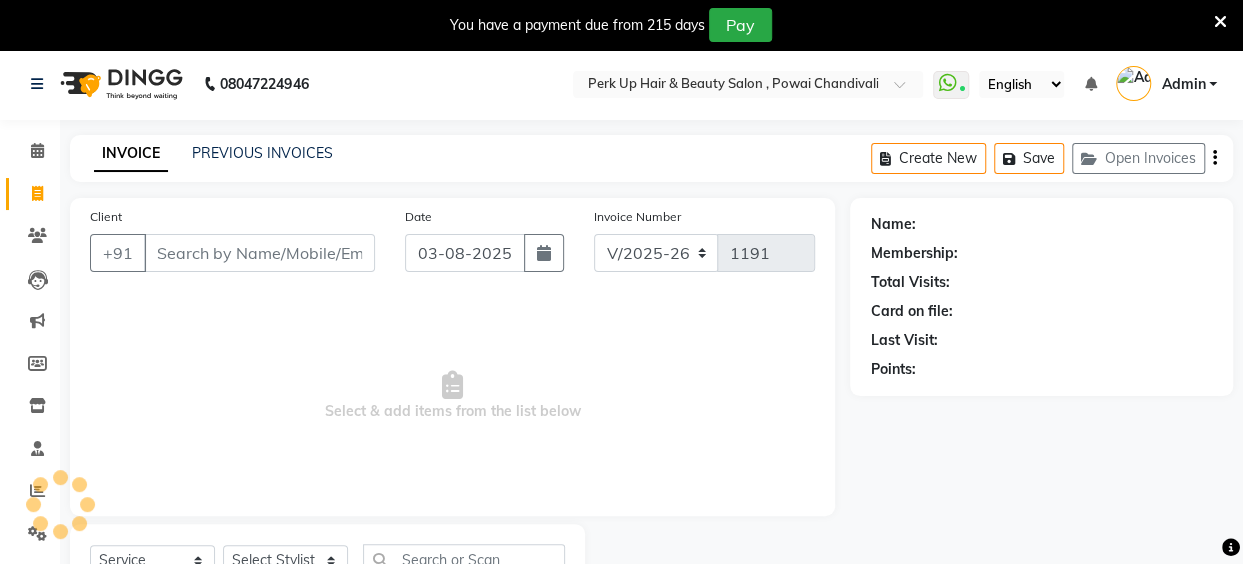 scroll, scrollTop: 85, scrollLeft: 0, axis: vertical 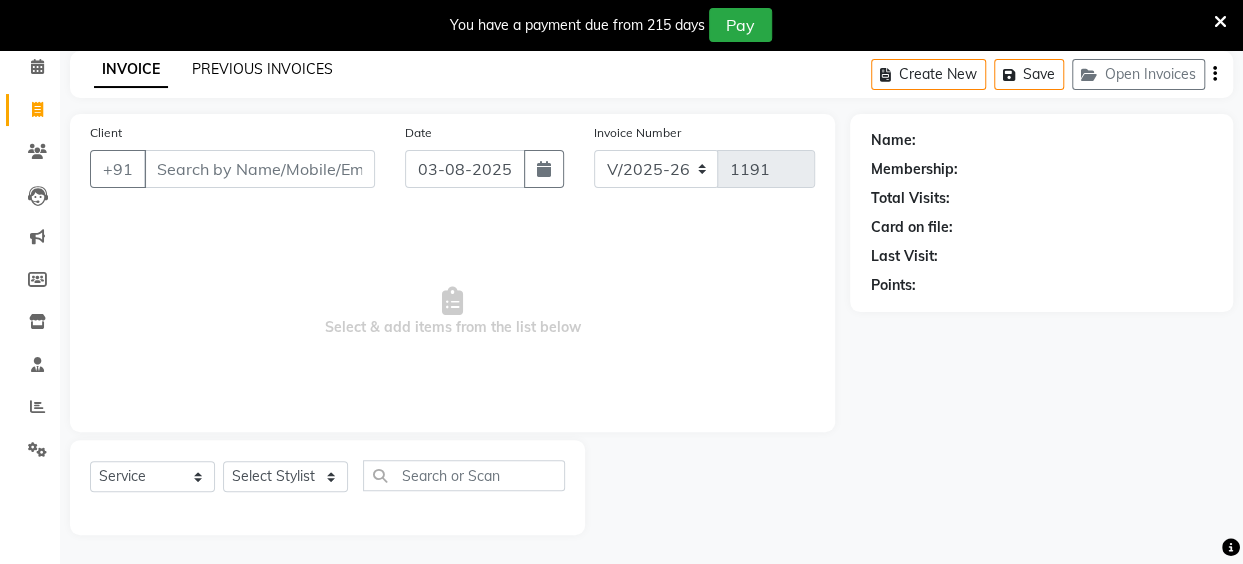 click on "PREVIOUS INVOICES" 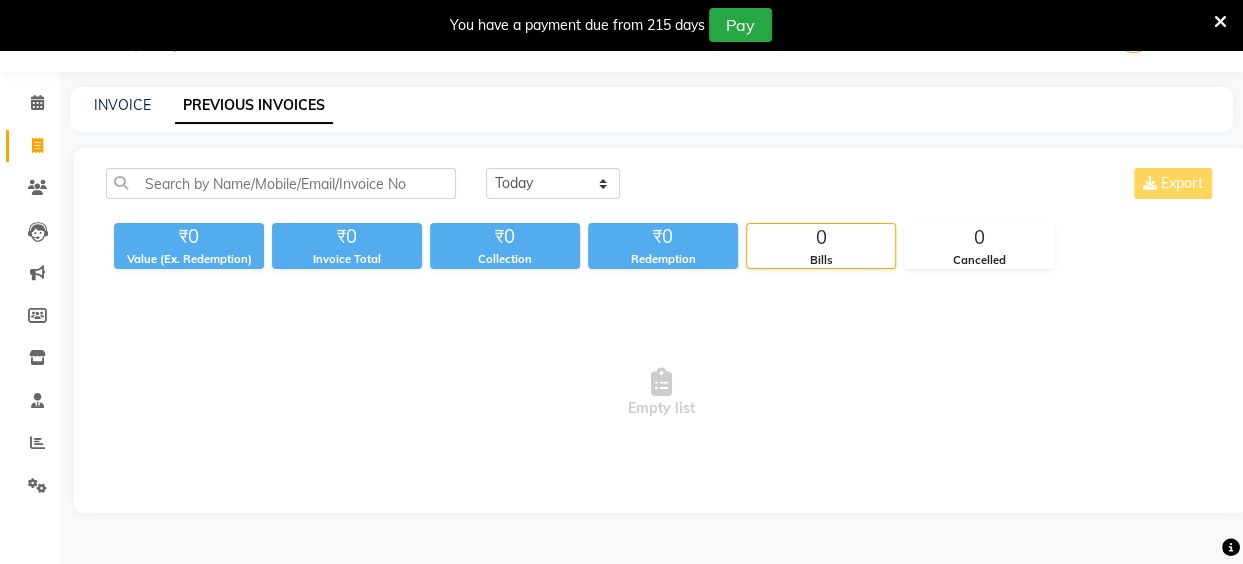 scroll, scrollTop: 85, scrollLeft: 0, axis: vertical 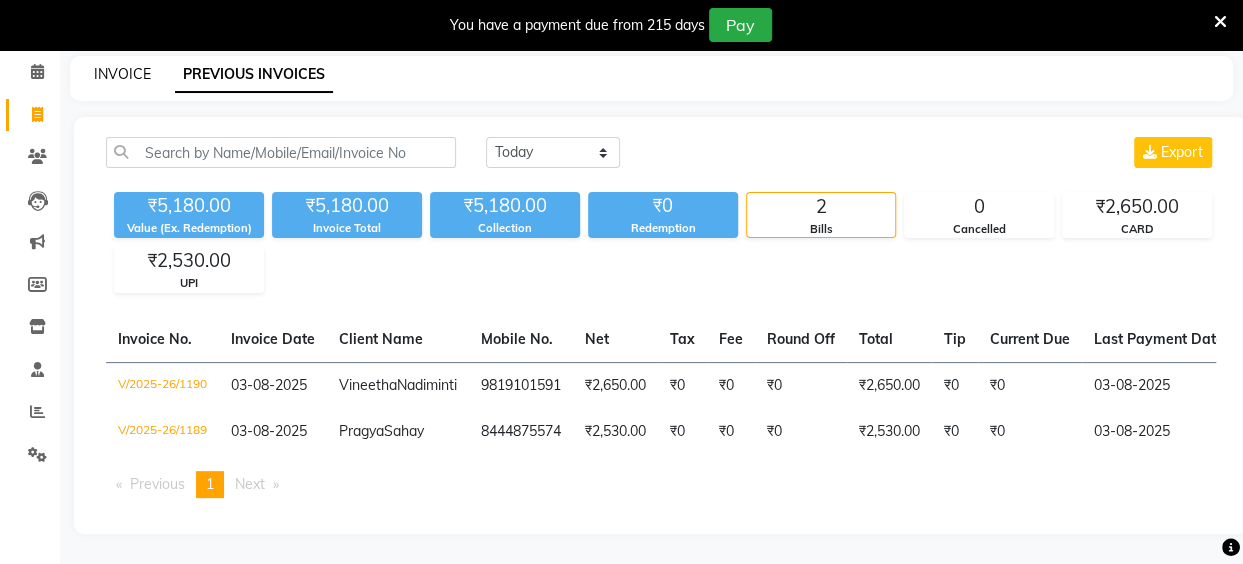 click on "INVOICE" 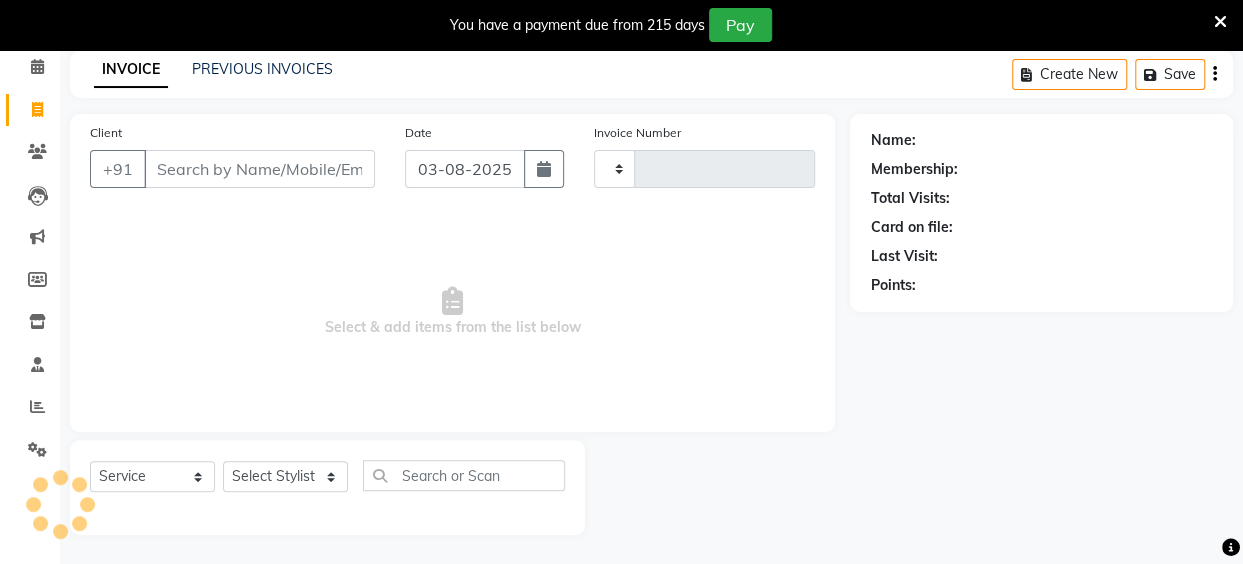 type on "1191" 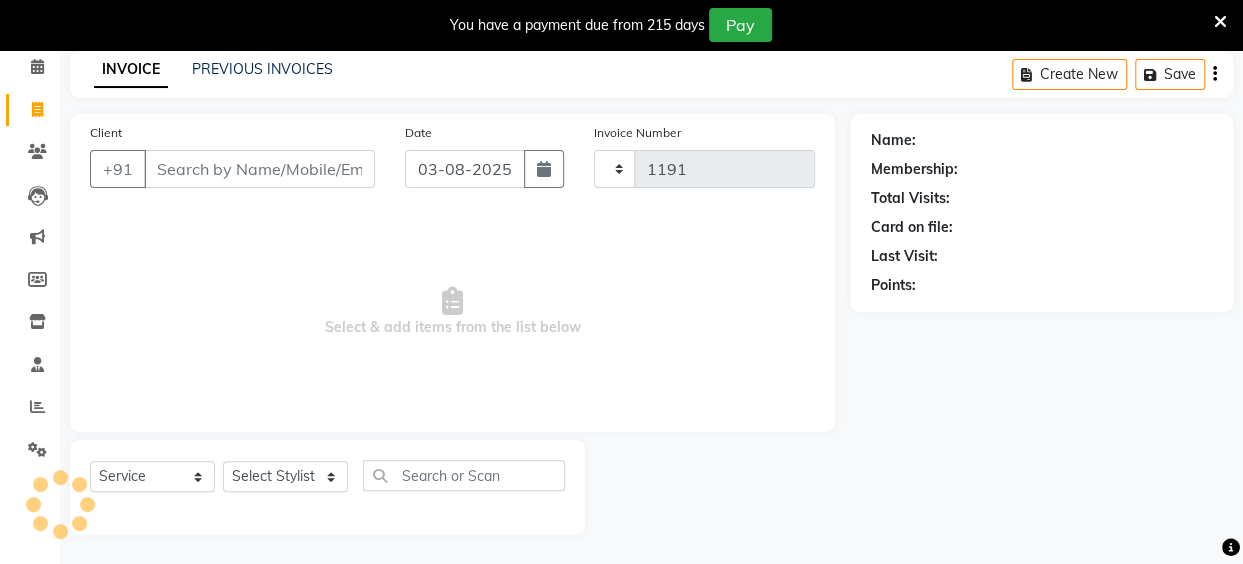 select on "5131" 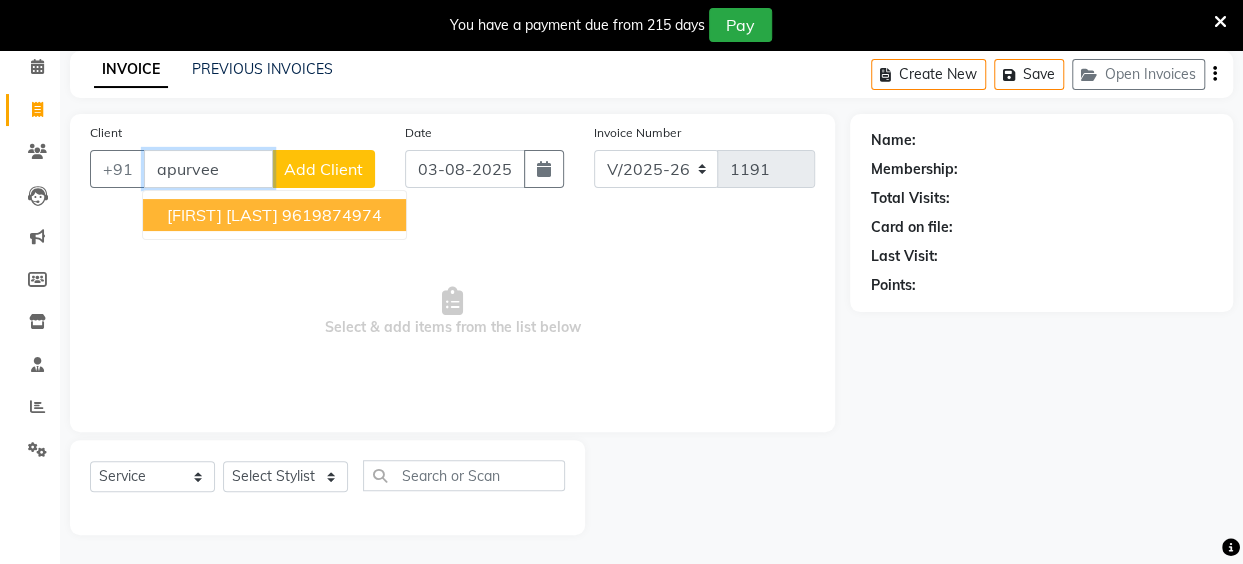 click on "Apurvee Haridwaj" at bounding box center [222, 215] 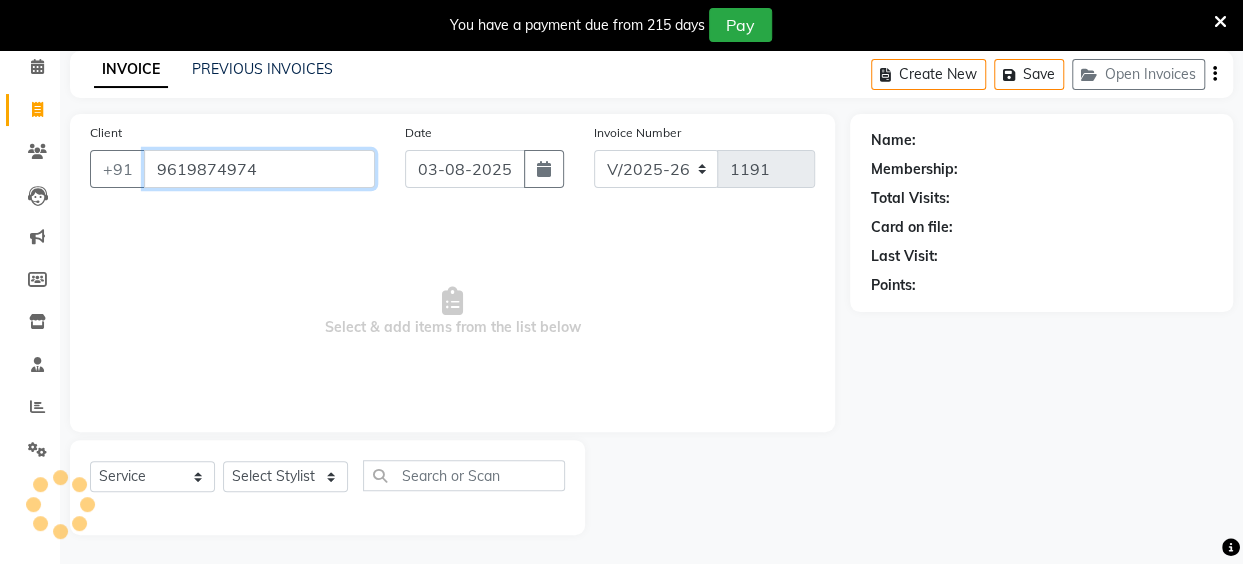 type on "9619874974" 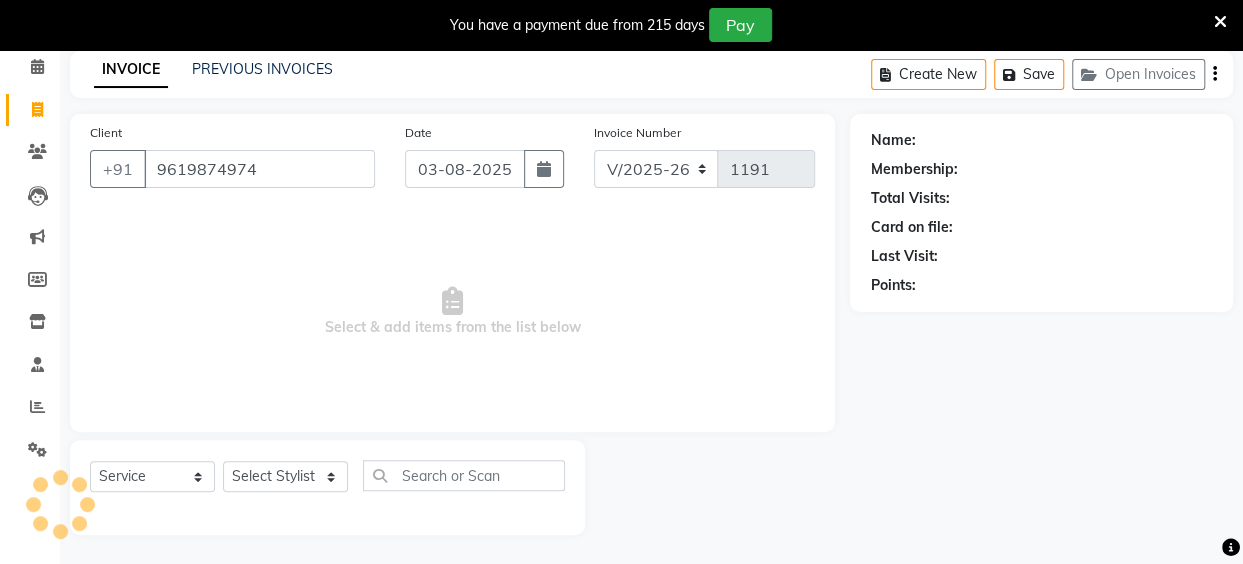 select on "1: Object" 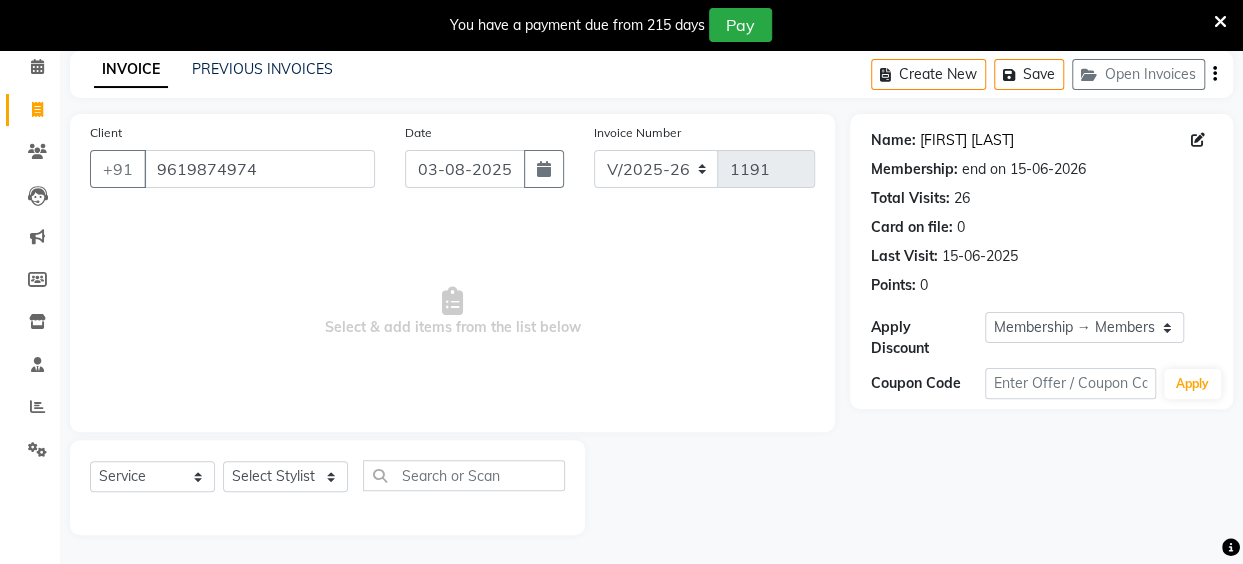 click on "Apurvee Haridwaj" 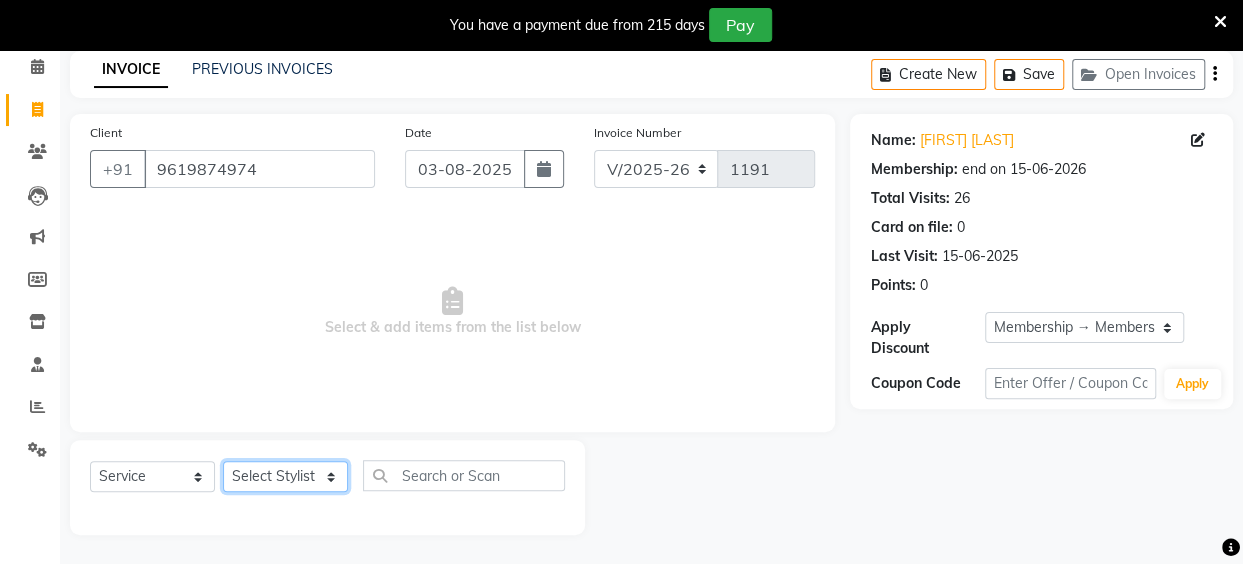 click on "Select Stylist Anita Das danish Kumkum Pasi Naseem Mansoori		 Nilam Bhanushali Nizam Shaikh			 Raju Reena Sawardekar			 Rita Pal			 Sabeena Shaikh Sameer Balwar Sangeeta Rajbhar Seja Jaiswal Shahib Shaves Salmani			 Sneha" 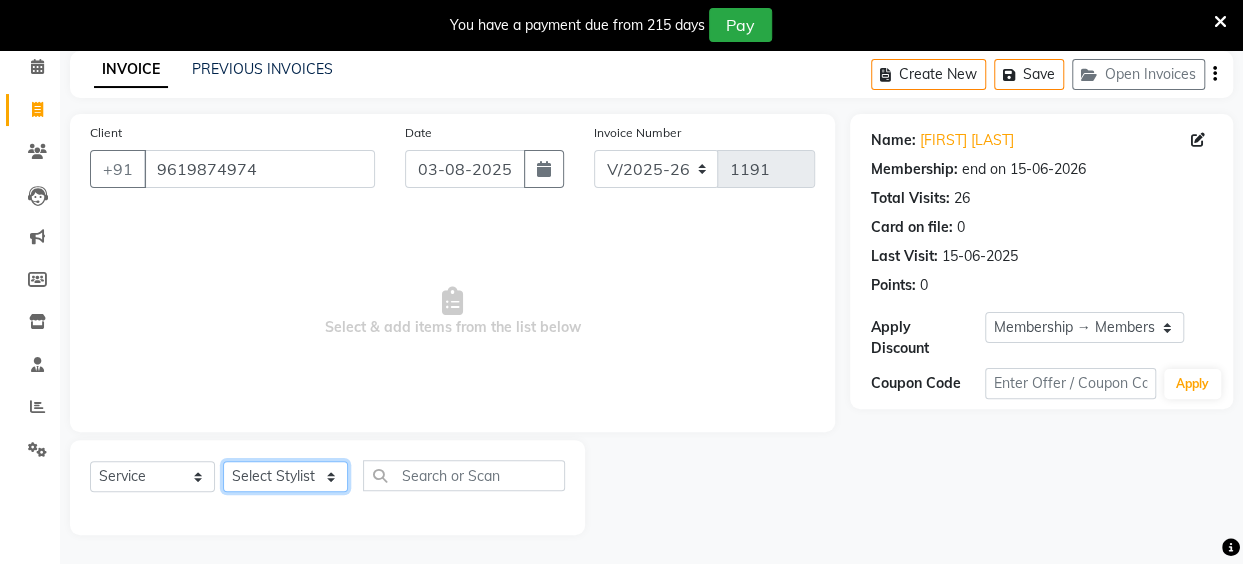 select on "68112" 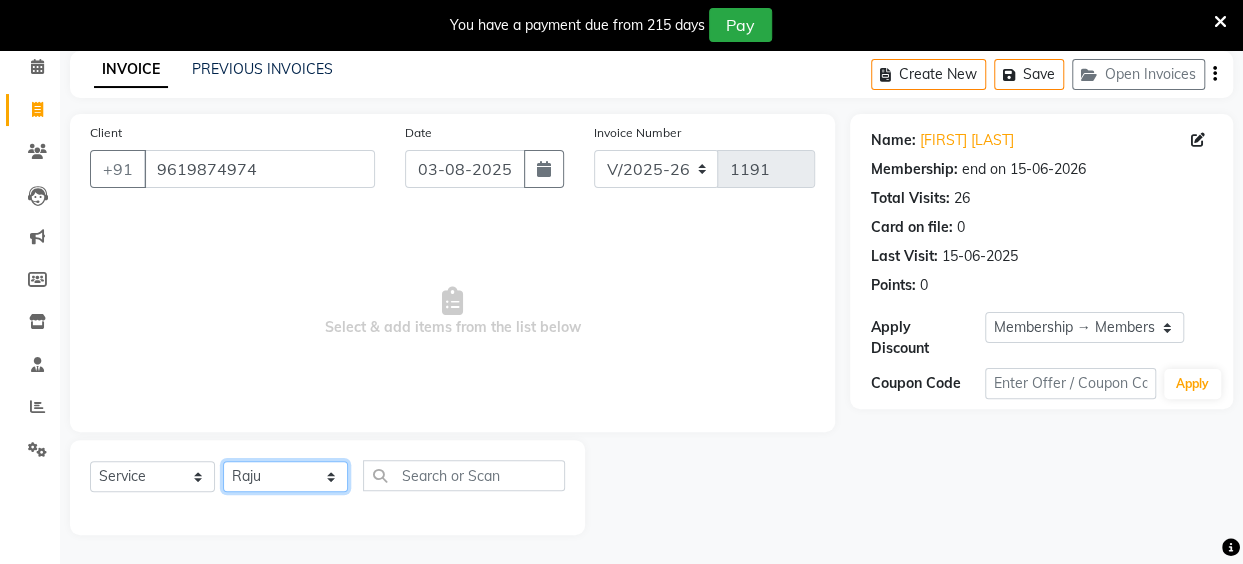 click on "Select Stylist Anita Das danish Kumkum Pasi Naseem Mansoori		 Nilam Bhanushali Nizam Shaikh			 Raju Reena Sawardekar			 Rita Pal			 Sabeena Shaikh Sameer Balwar Sangeeta Rajbhar Seja Jaiswal Shahib Shaves Salmani			 Sneha" 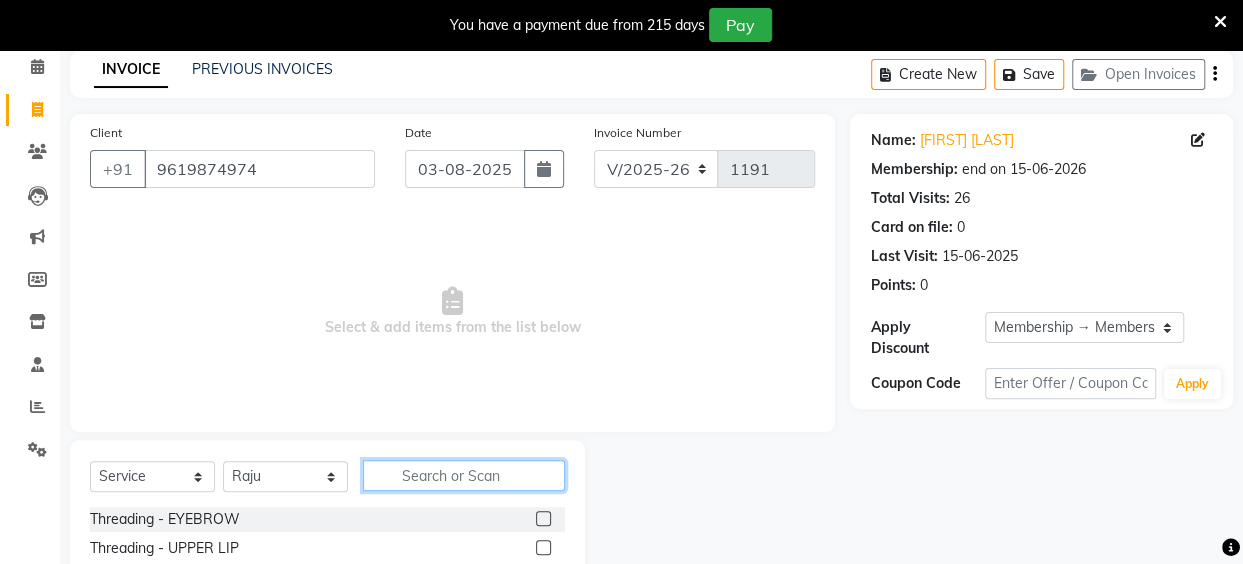 click 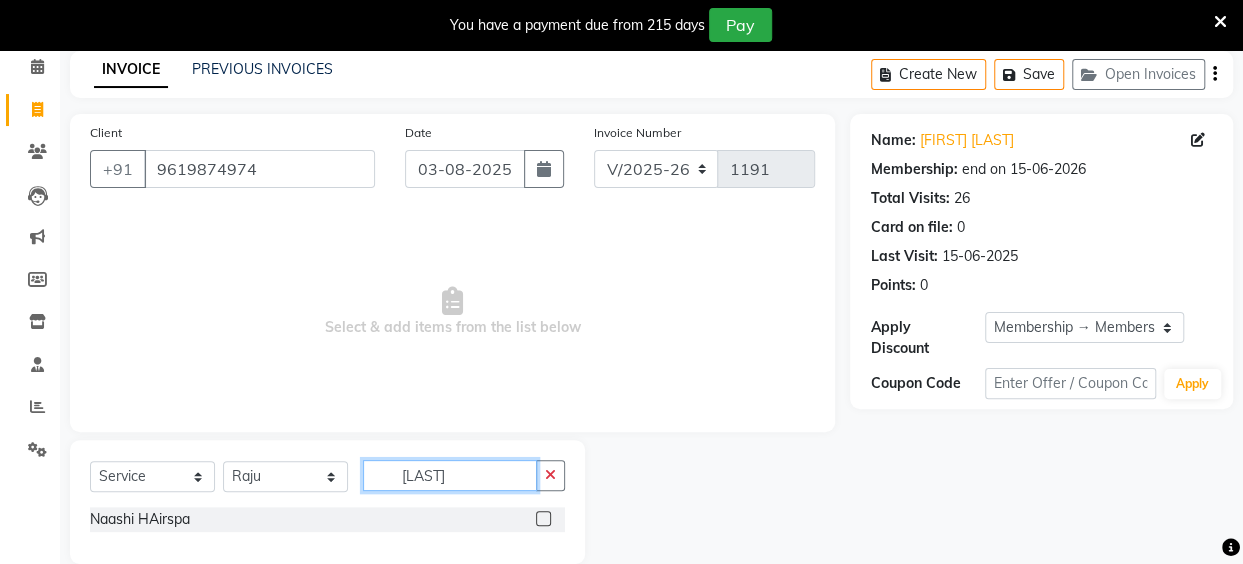 type on "naashi" 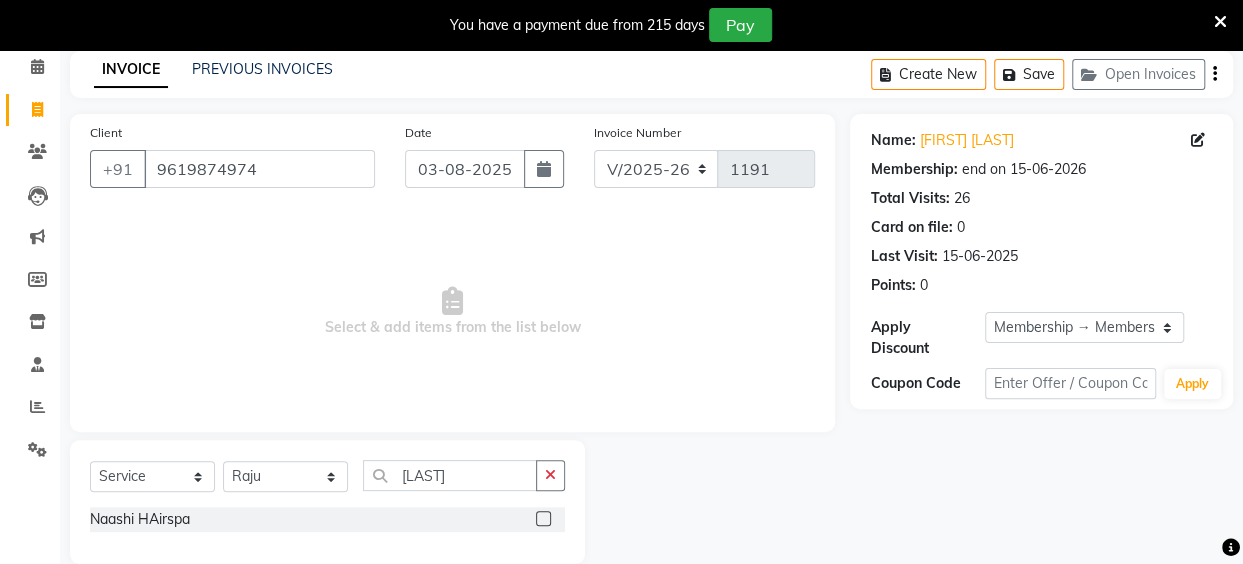 click 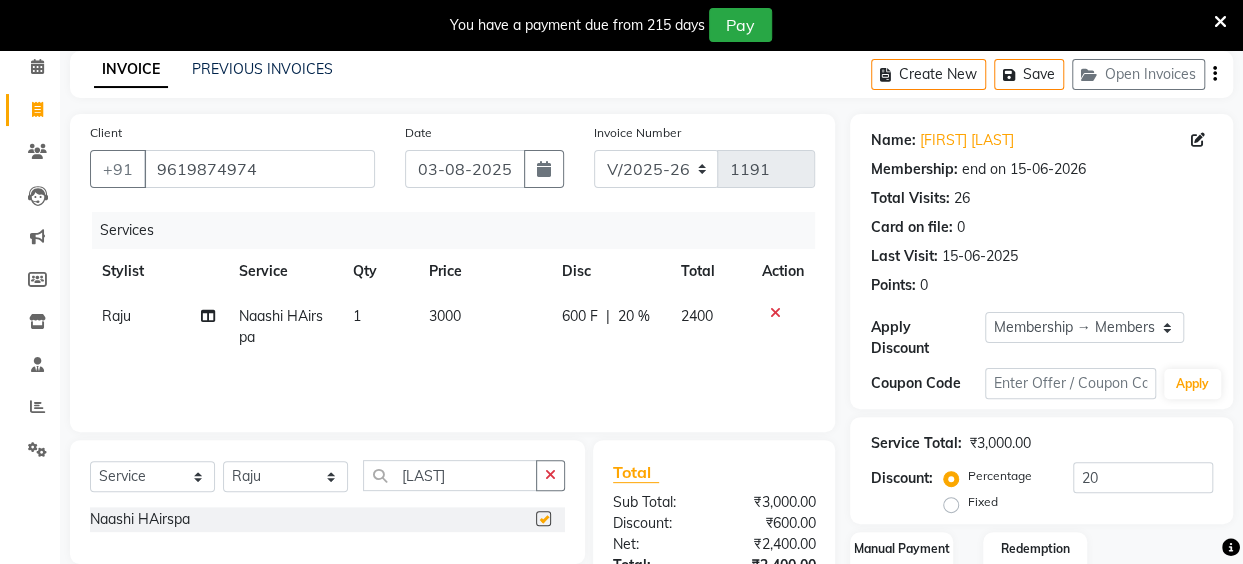 checkbox on "false" 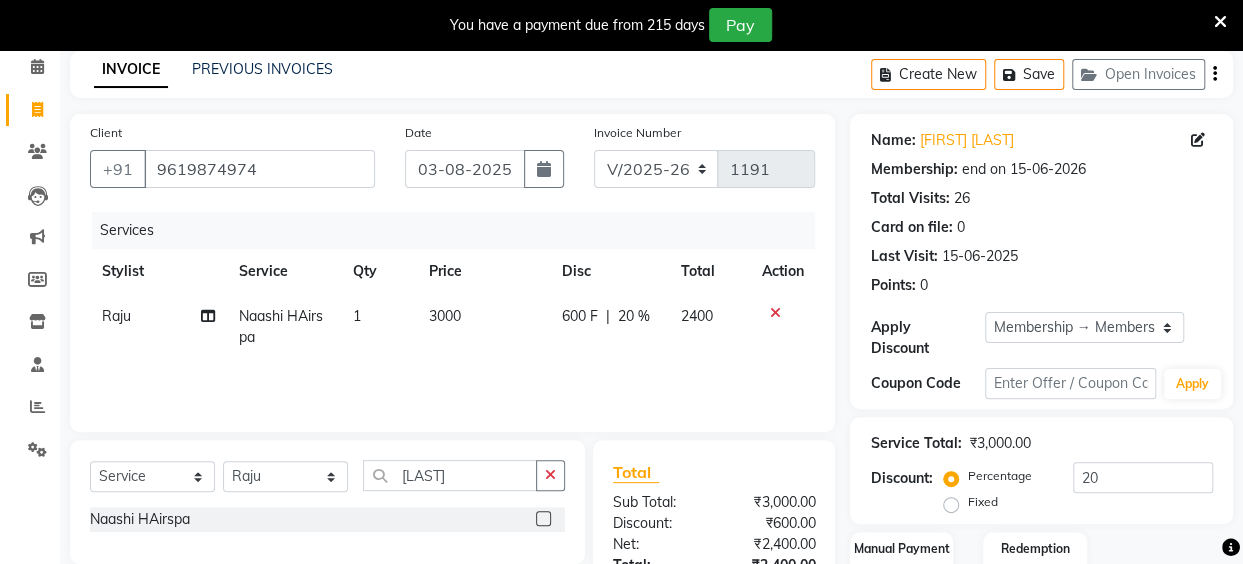click on "3000" 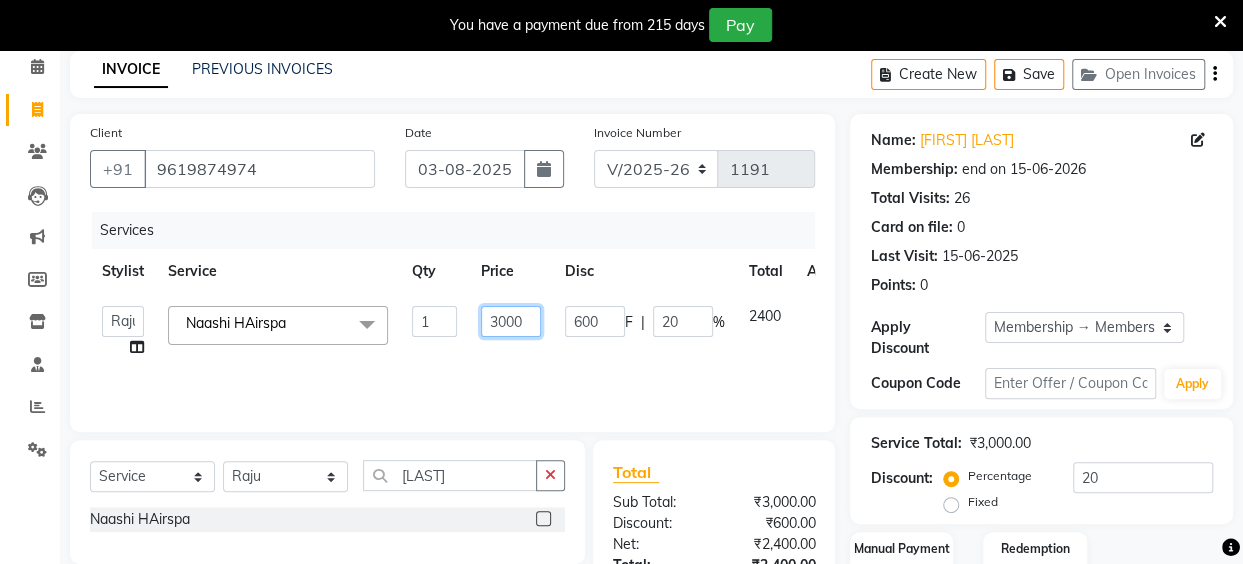 click on "3000" 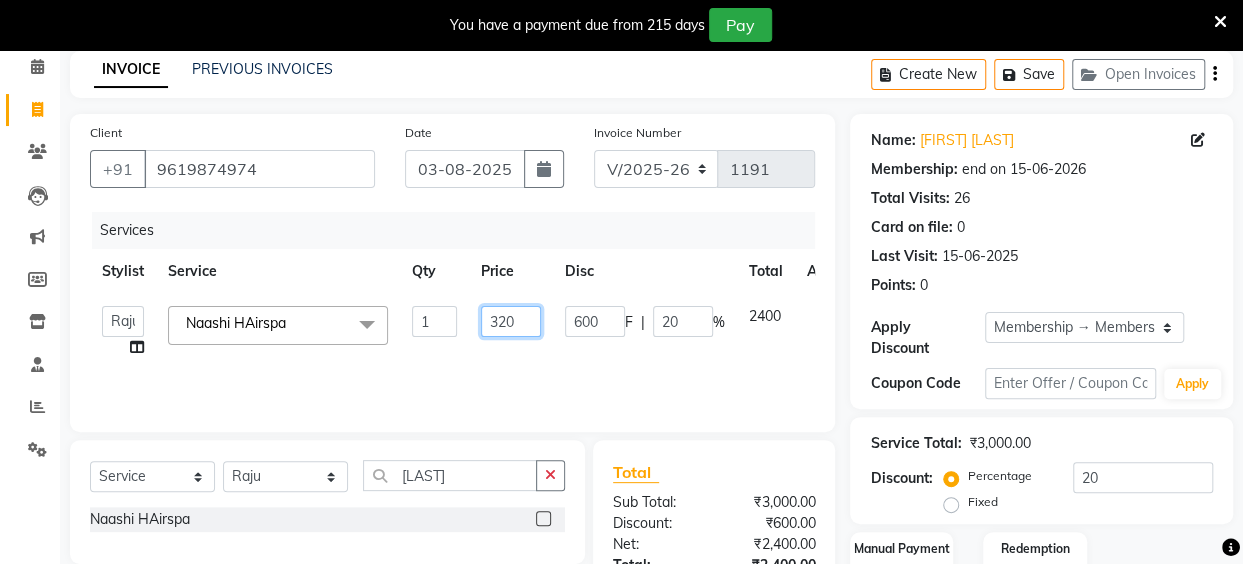 type on "3200" 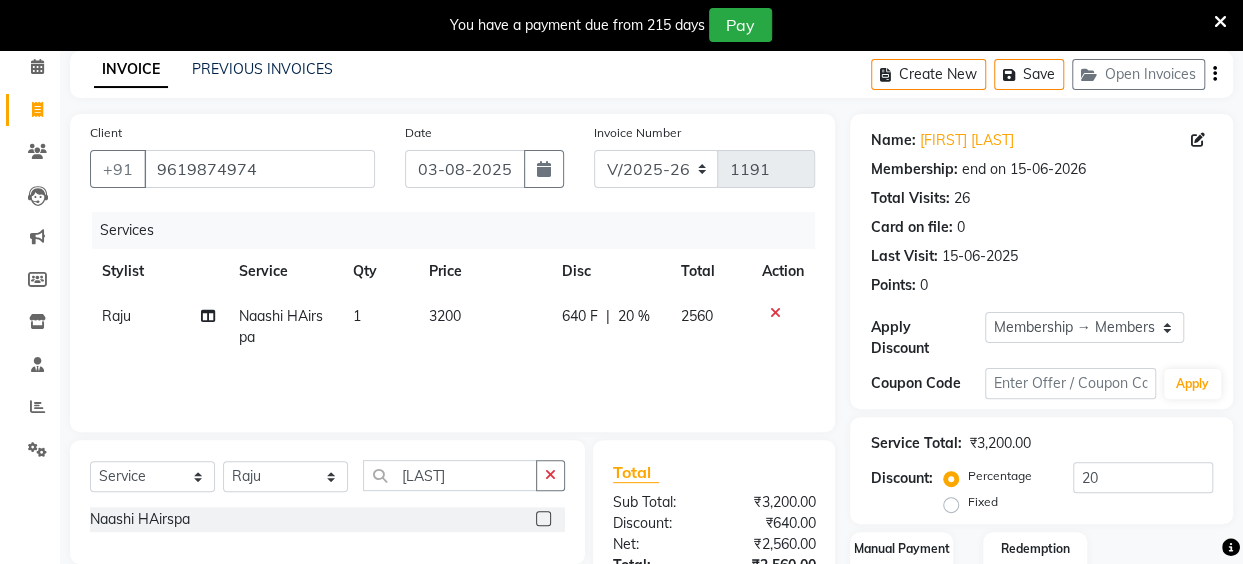 click on "Services Stylist Service Qty Price Disc Total Action Raju Naashi HAirspa 1 3200 640 F | 20 % 2560" 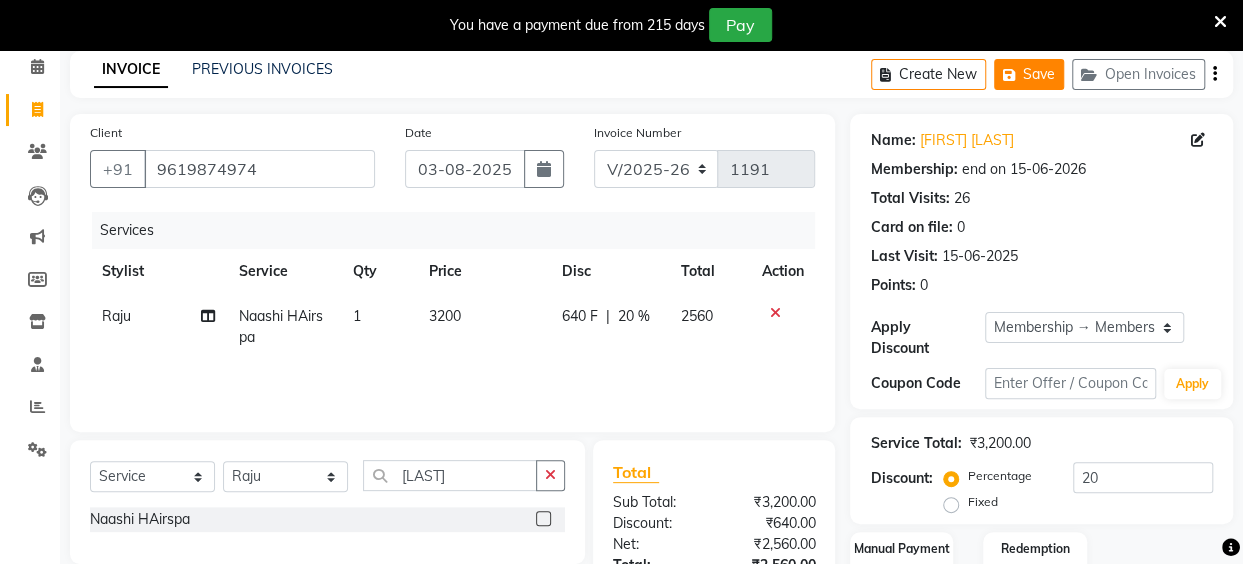 click on "Save" 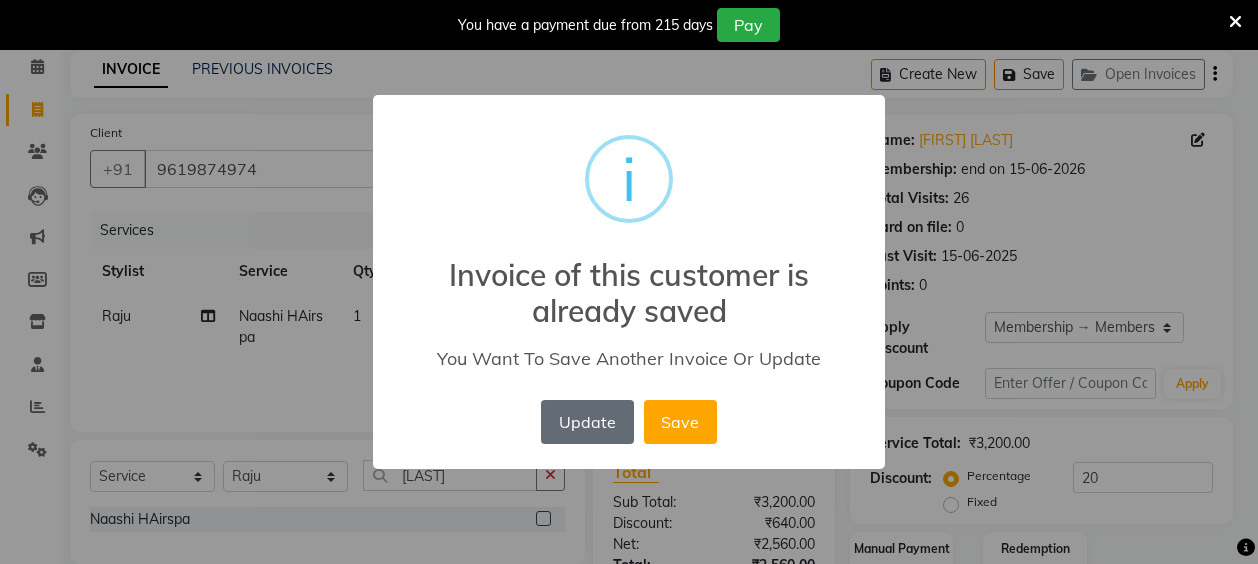 click on "Update" at bounding box center [587, 422] 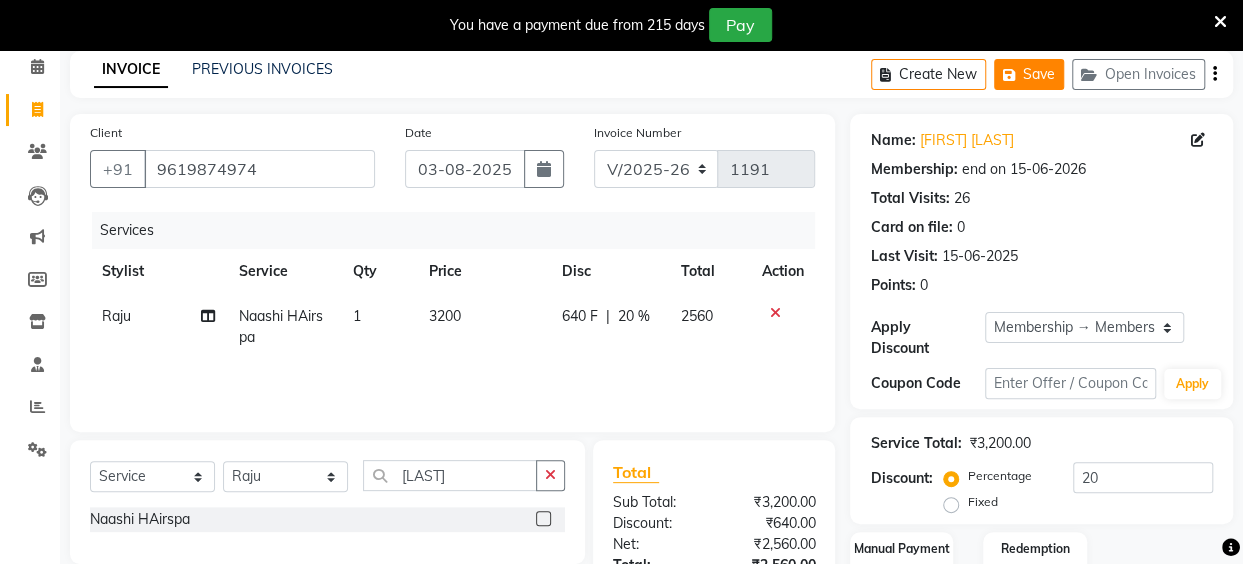 click on "Save" 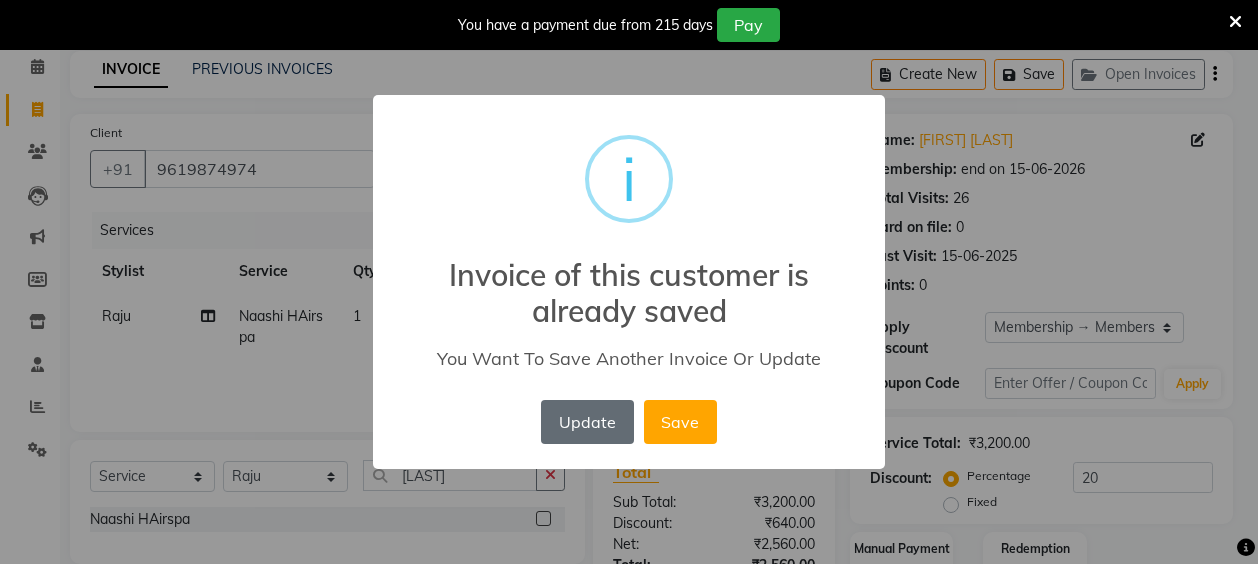 click on "Update" at bounding box center (587, 422) 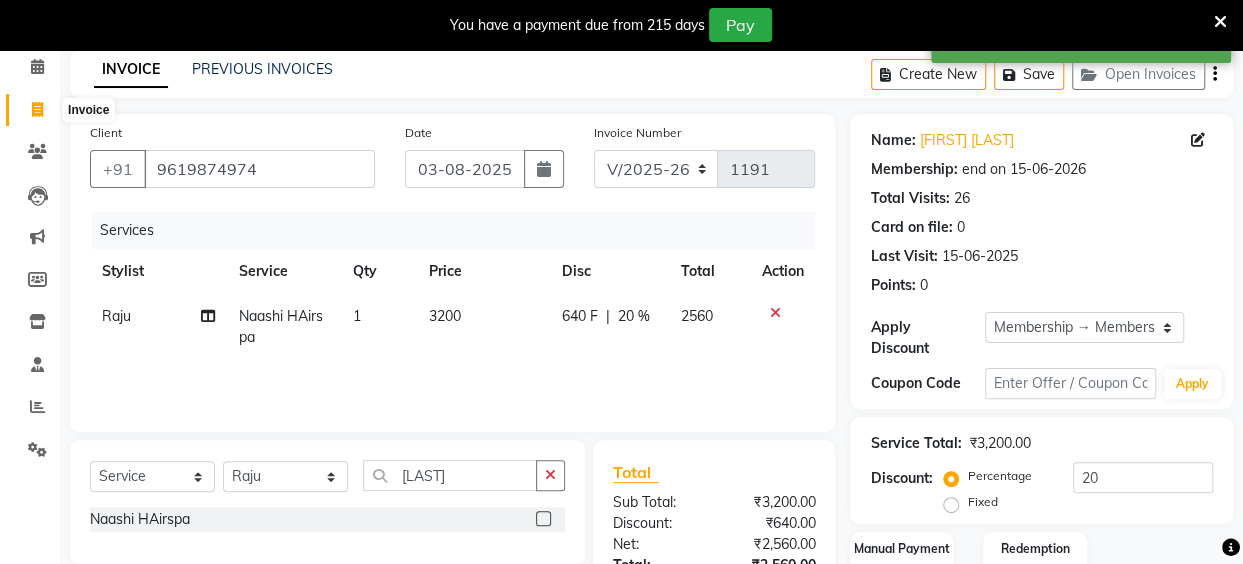 click 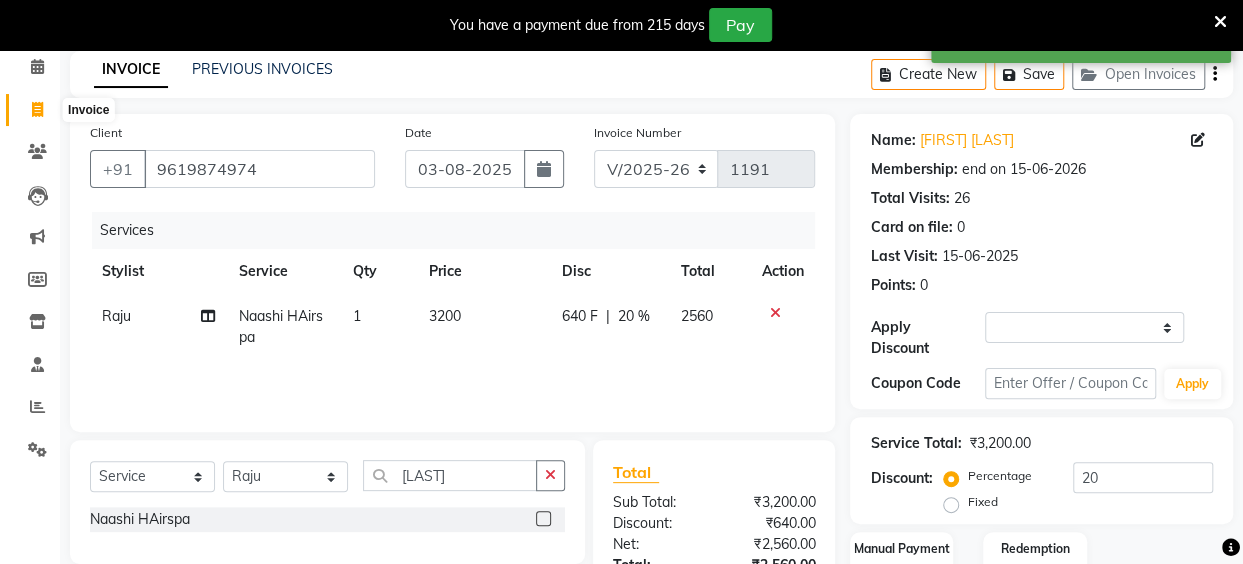 select on "service" 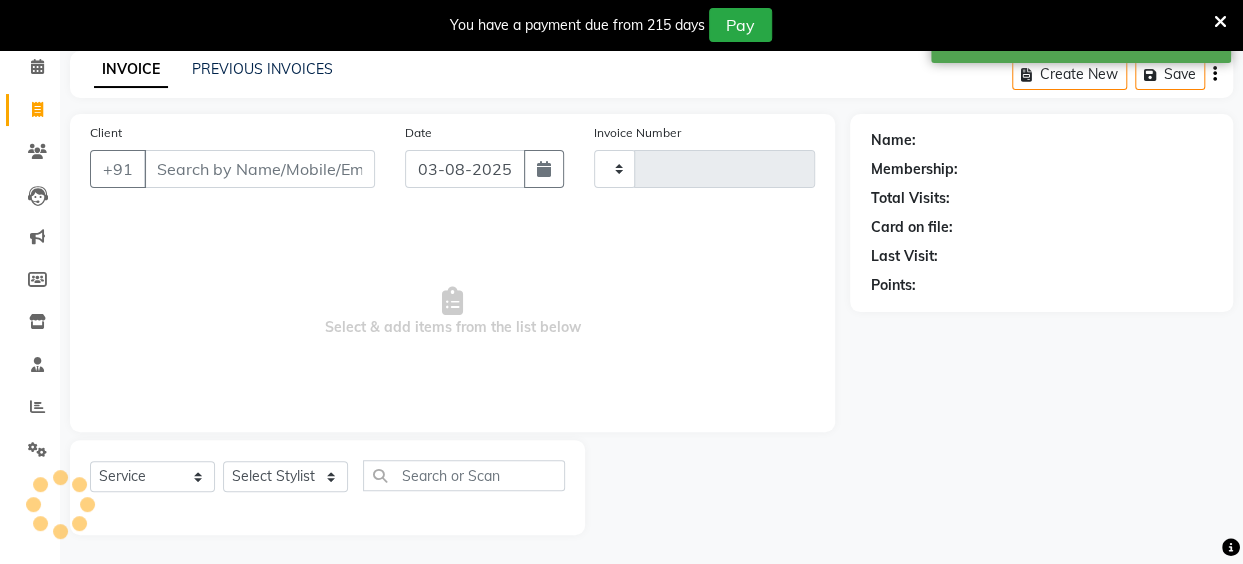 type on "1191" 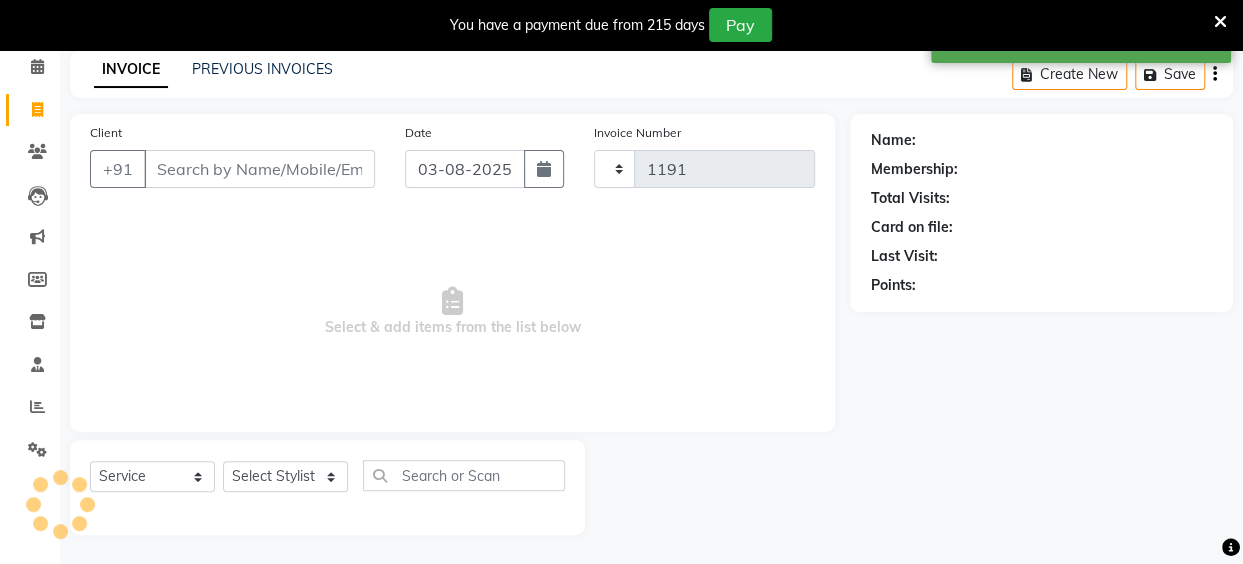 select on "5131" 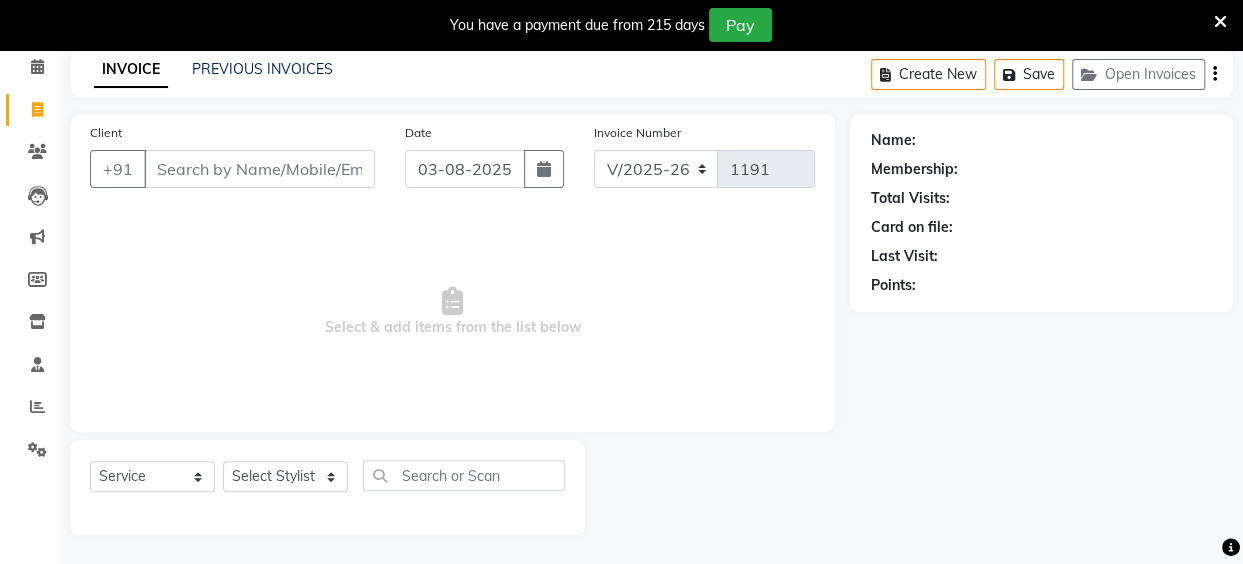 click on "Client" at bounding box center [259, 169] 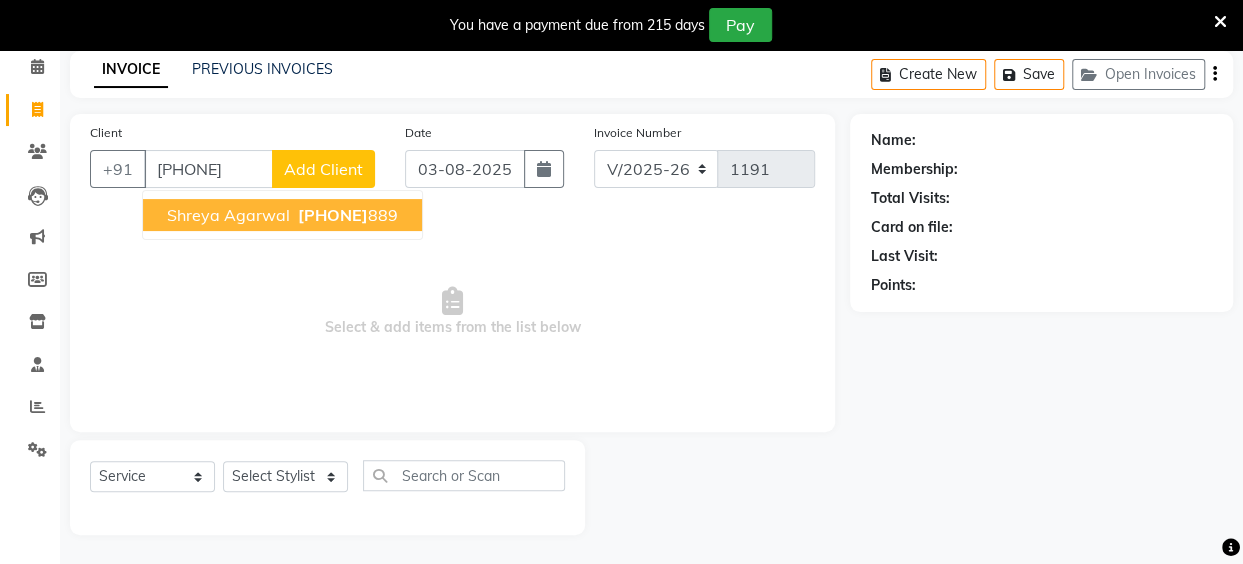 click on "shreya agarwal   8291530 889" at bounding box center [282, 215] 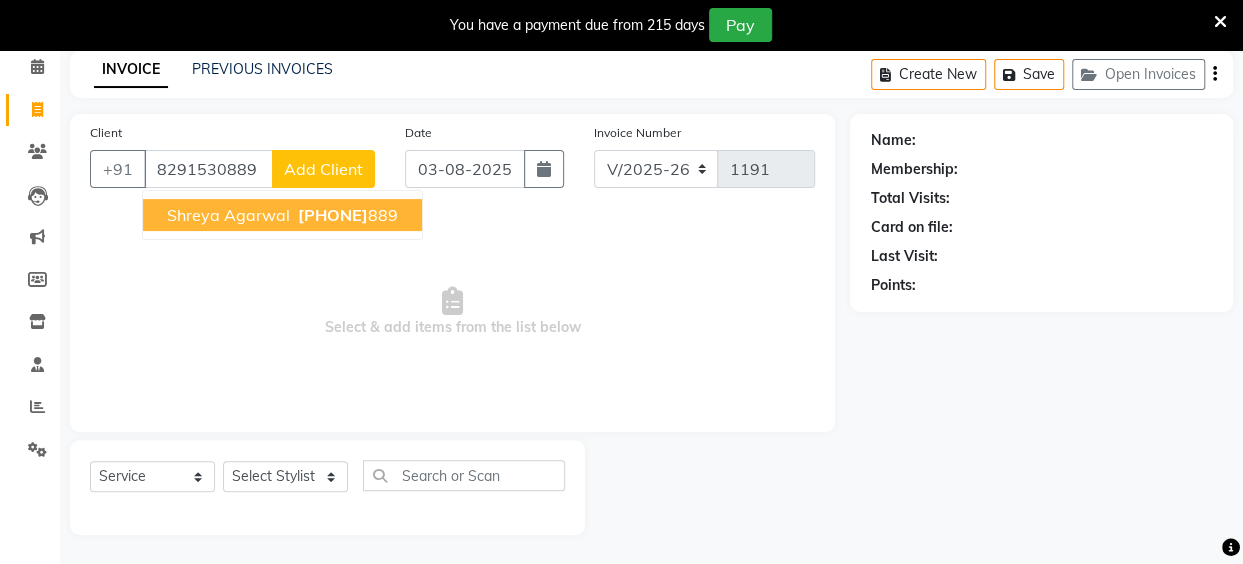 type on "8291530889" 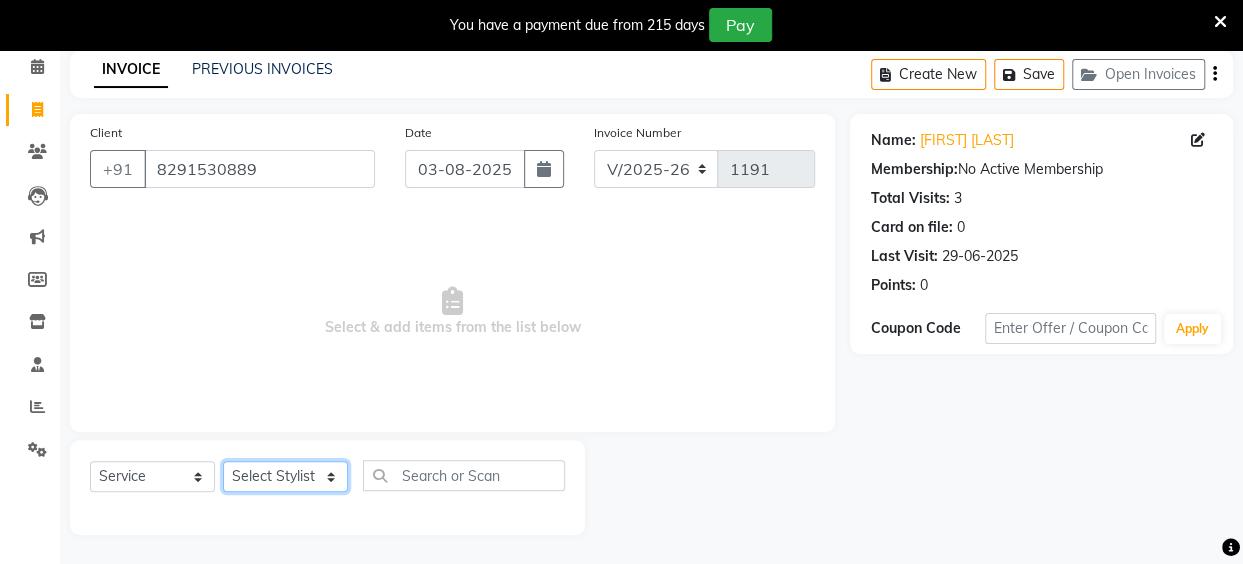 click on "Select Stylist Anita Das danish Kumkum Pasi Naseem Mansoori		 Nilam Bhanushali Nizam Shaikh			 Raju Reena Sawardekar			 Rita Pal			 Sabeena Shaikh Sameer Balwar Sangeeta Rajbhar Seja Jaiswal Shahib Shaves Salmani			 Sneha" 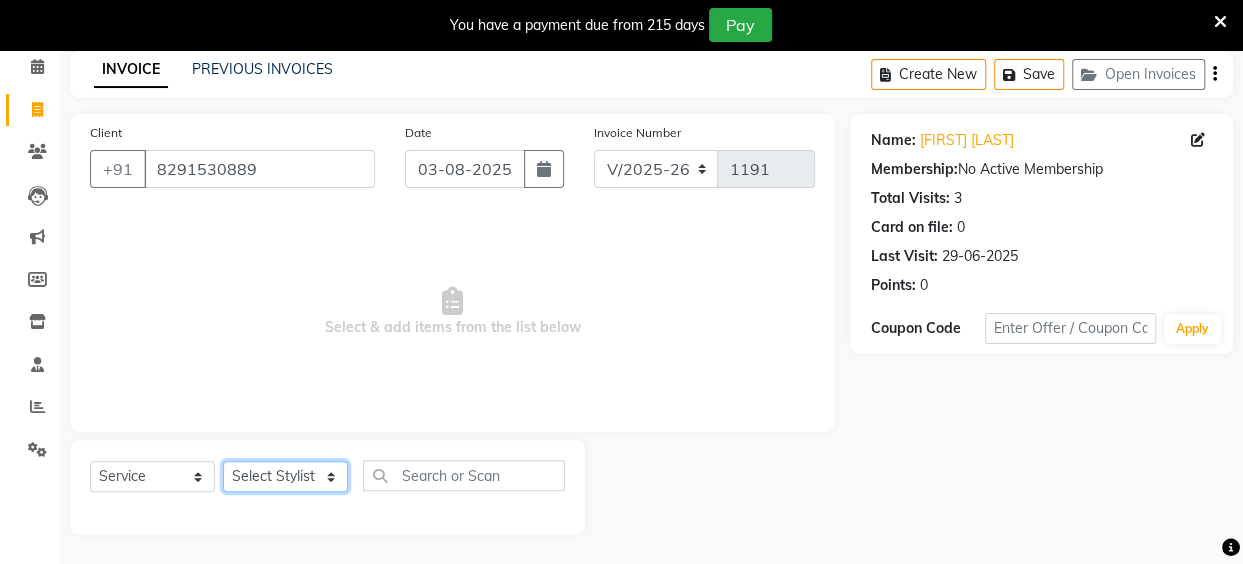 select on "32895" 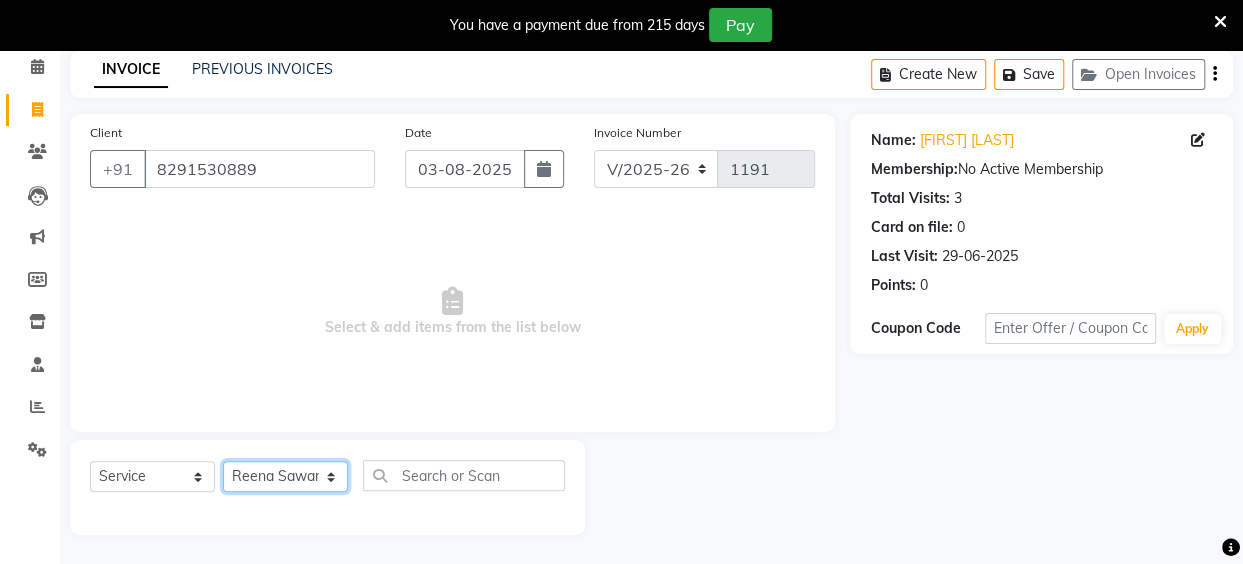click on "Select Stylist Anita Das danish Kumkum Pasi Naseem Mansoori		 Nilam Bhanushali Nizam Shaikh			 Raju Reena Sawardekar			 Rita Pal			 Sabeena Shaikh Sameer Balwar Sangeeta Rajbhar Seja Jaiswal Shahib Shaves Salmani			 Sneha" 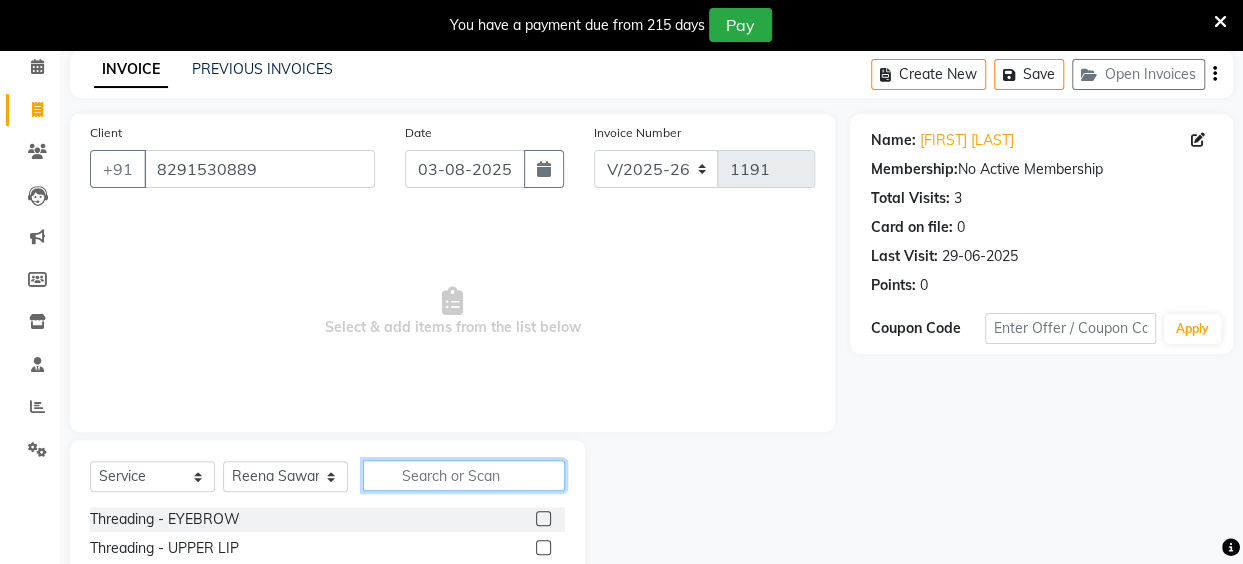 click 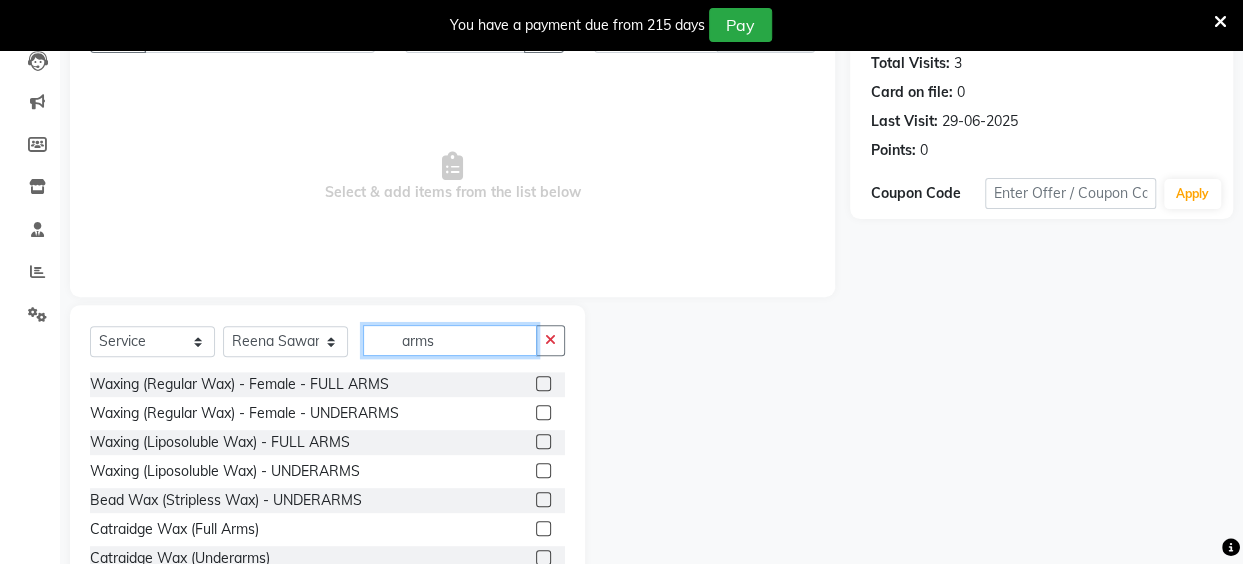 scroll, scrollTop: 245, scrollLeft: 0, axis: vertical 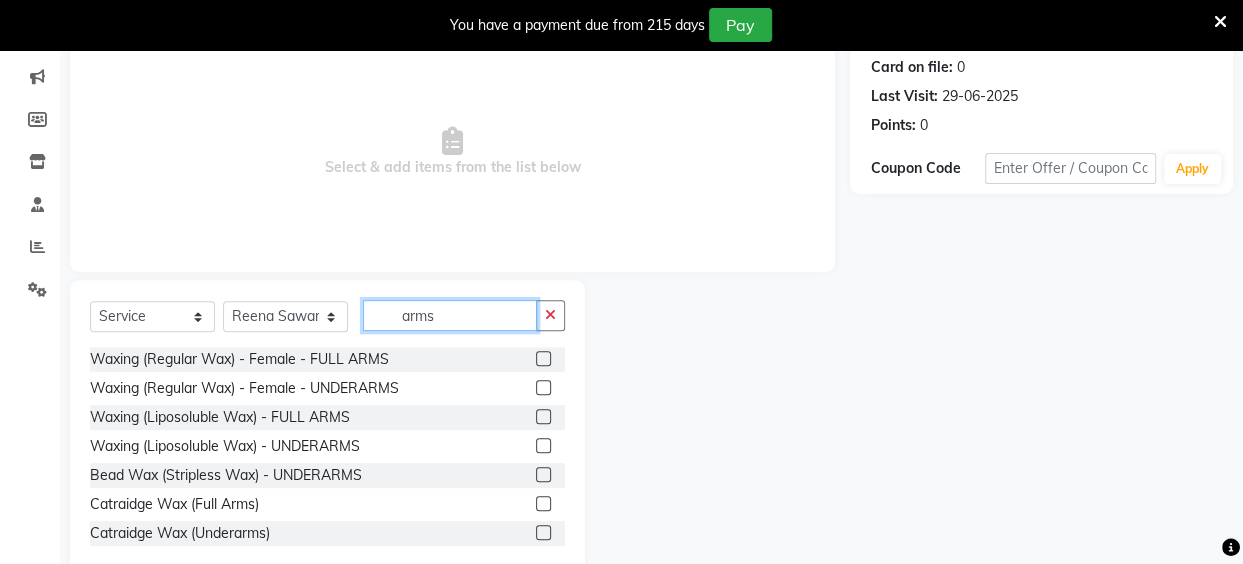 type on "arms" 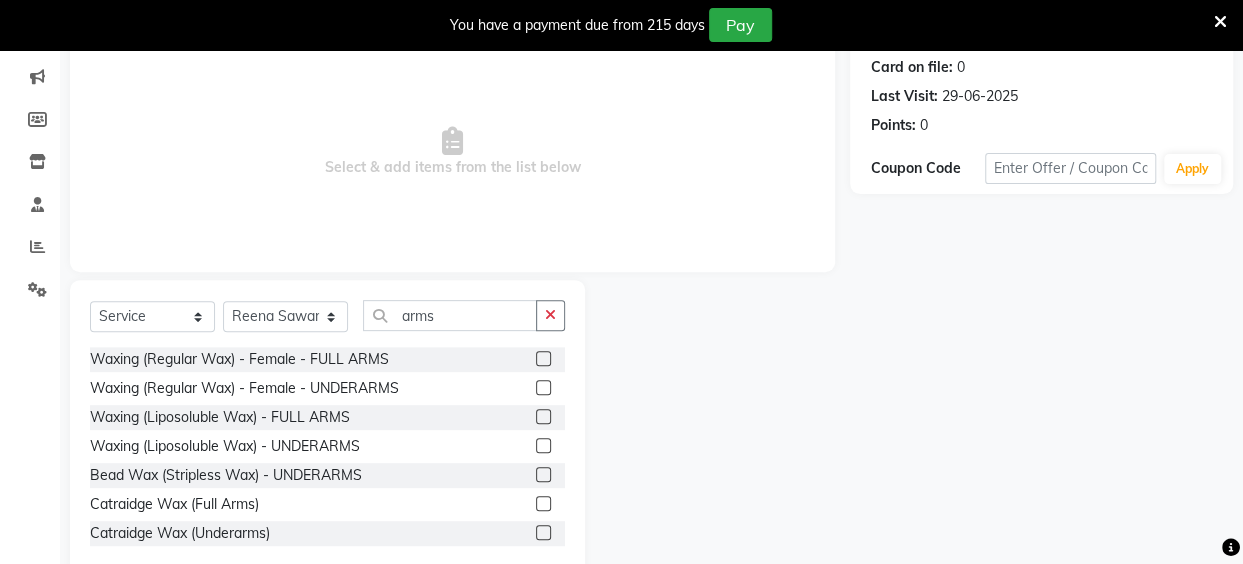 click 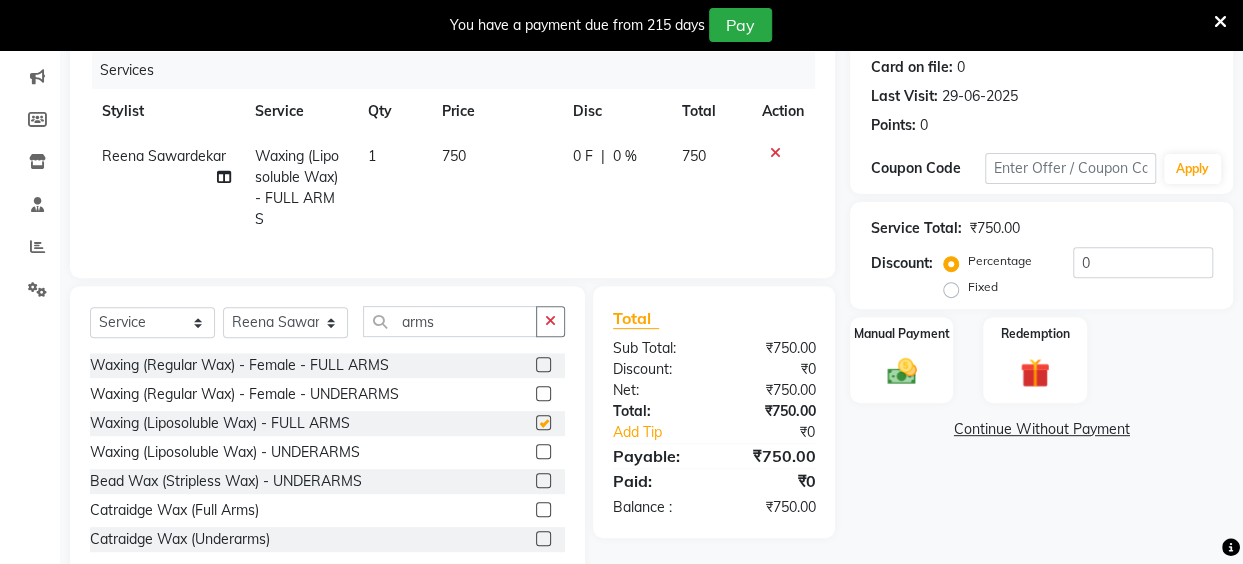 checkbox on "false" 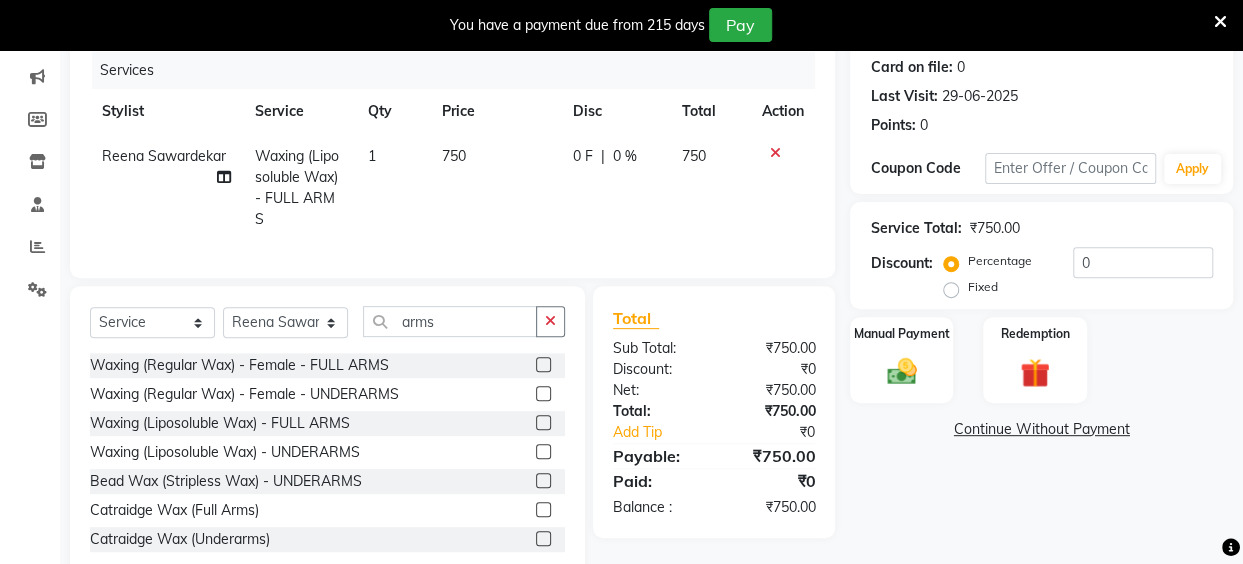 click 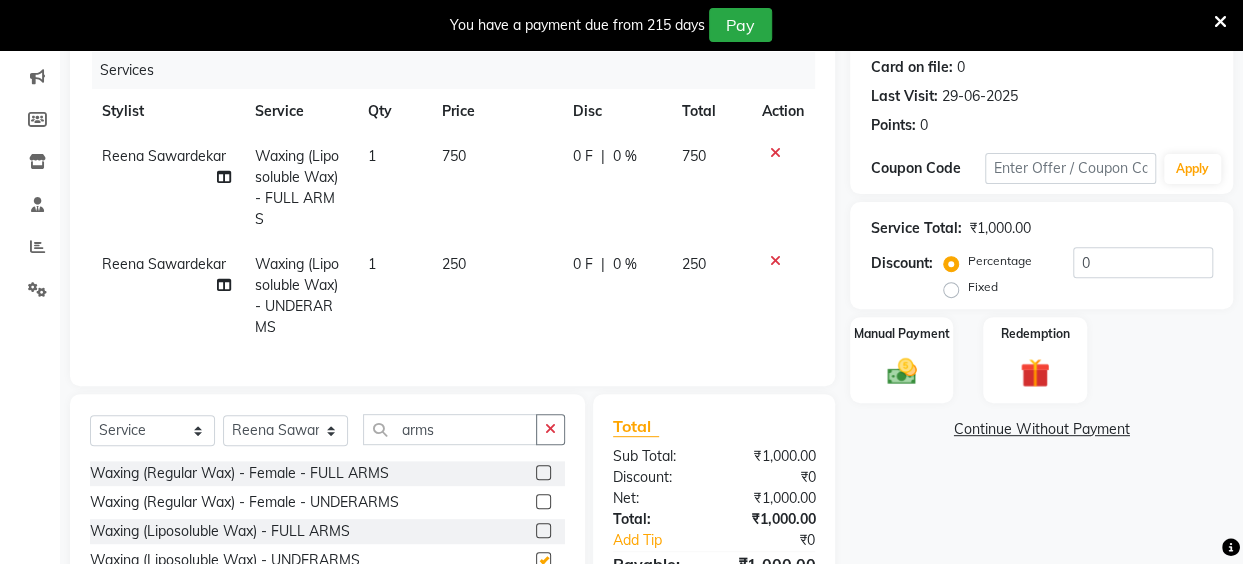 checkbox on "false" 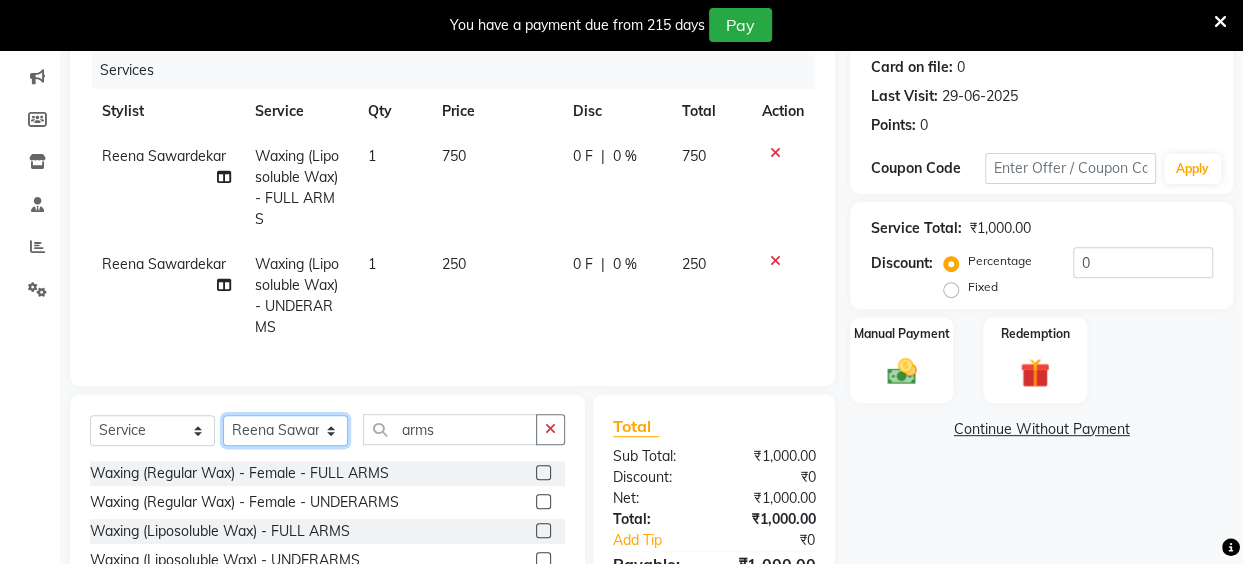 click on "Select Stylist Anita Das danish Kumkum Pasi Naseem Mansoori		 Nilam Bhanushali Nizam Shaikh			 Raju Reena Sawardekar			 Rita Pal			 Sabeena Shaikh Sameer Balwar Sangeeta Rajbhar Seja Jaiswal Shahib Shaves Salmani			 Sneha" 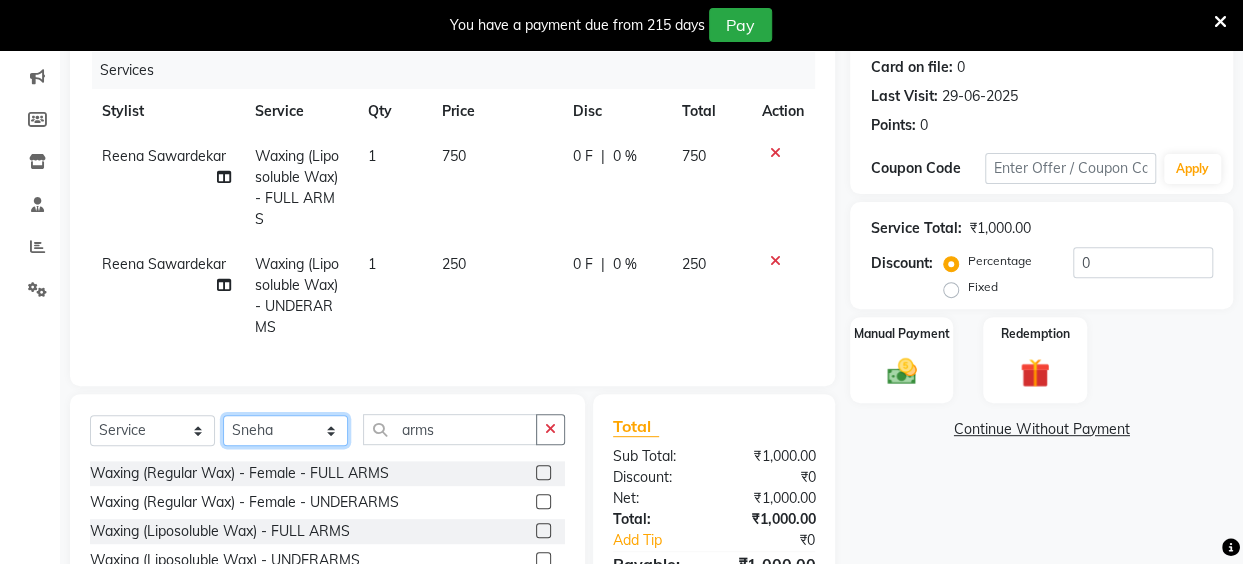 click on "Select Stylist Anita Das danish Kumkum Pasi Naseem Mansoori		 Nilam Bhanushali Nizam Shaikh			 Raju Reena Sawardekar			 Rita Pal			 Sabeena Shaikh Sameer Balwar Sangeeta Rajbhar Seja Jaiswal Shahib Shaves Salmani			 Sneha" 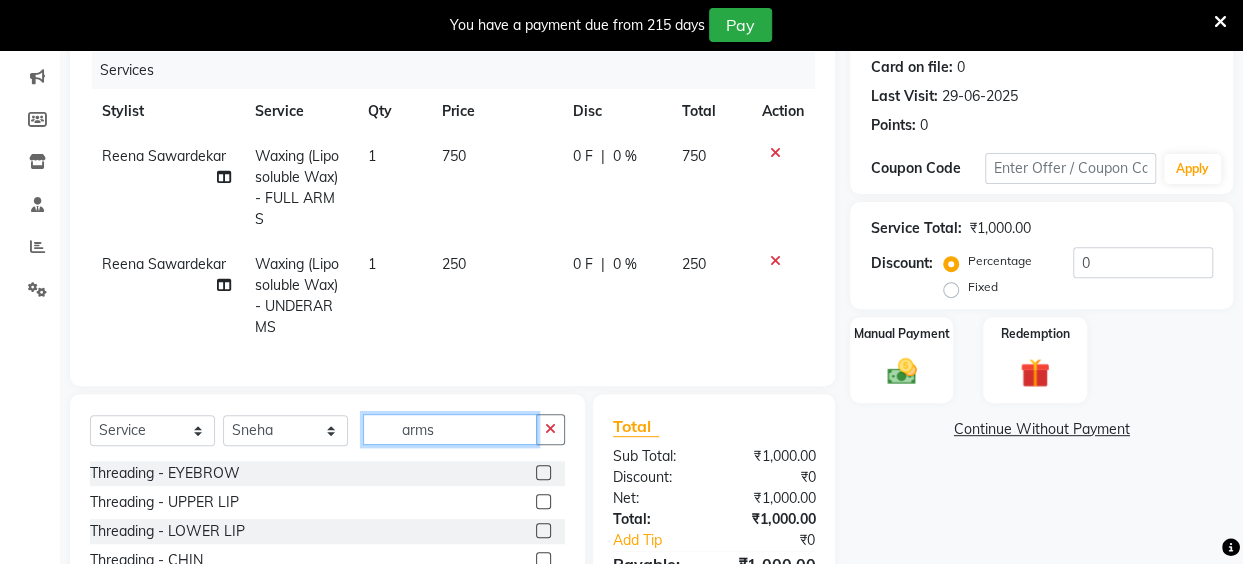 click on "arms" 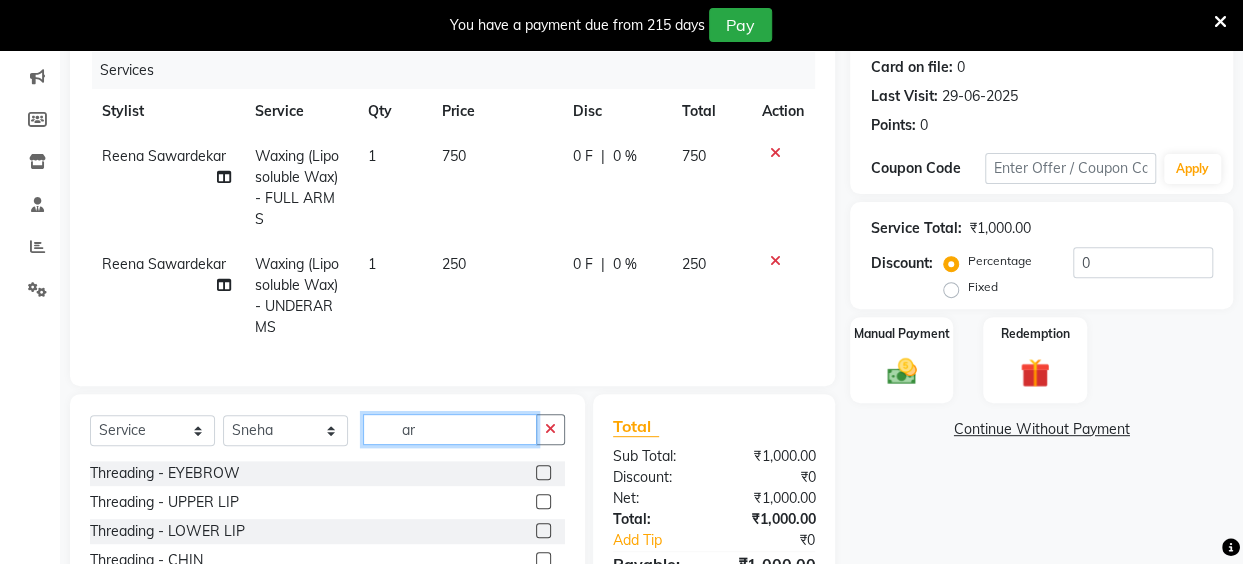 type on "a" 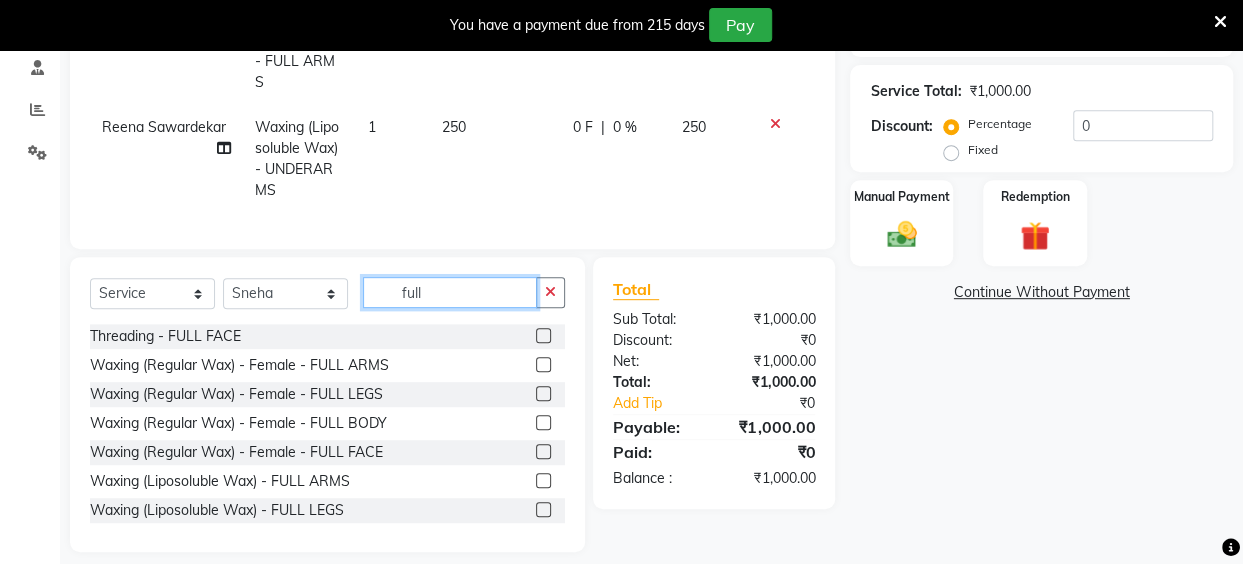 scroll, scrollTop: 394, scrollLeft: 0, axis: vertical 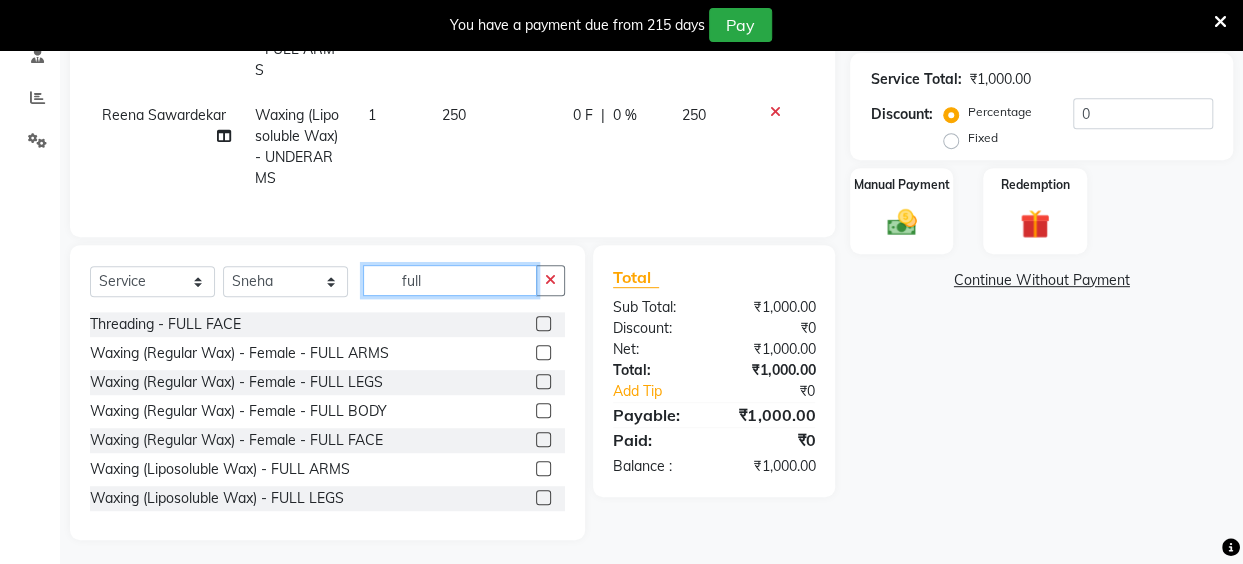 type on "full" 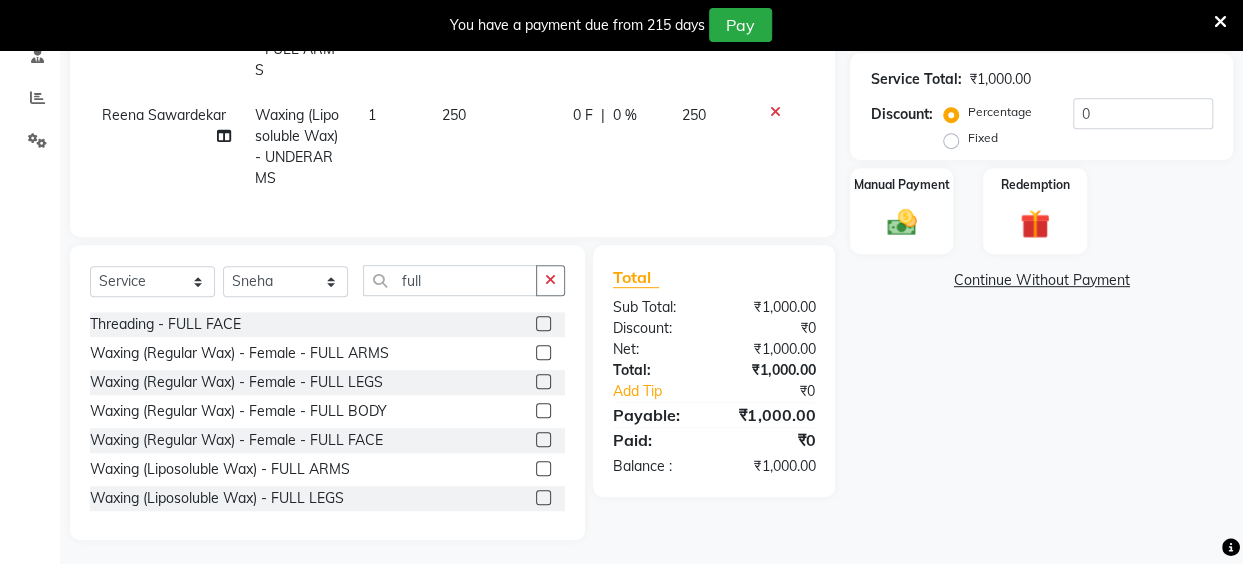 click 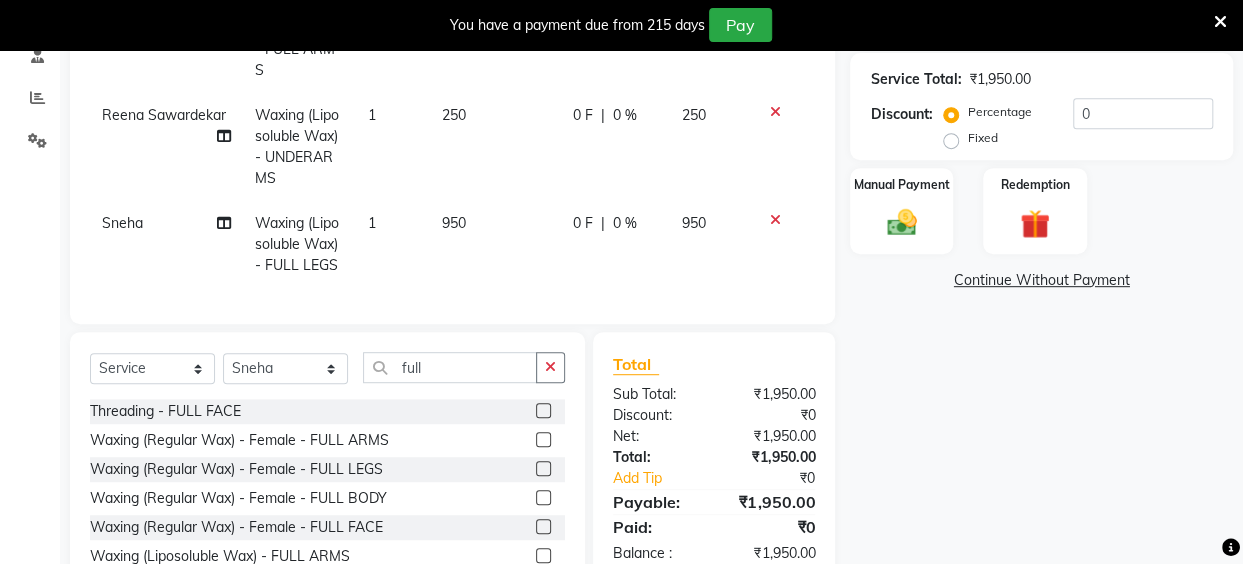 checkbox on "false" 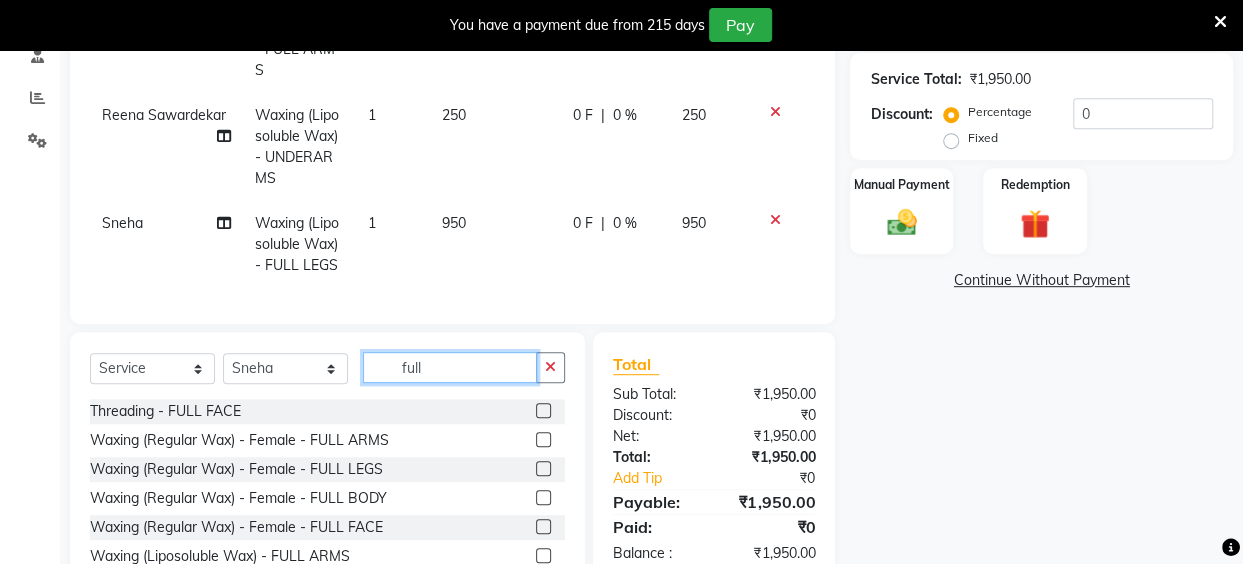 click on "full" 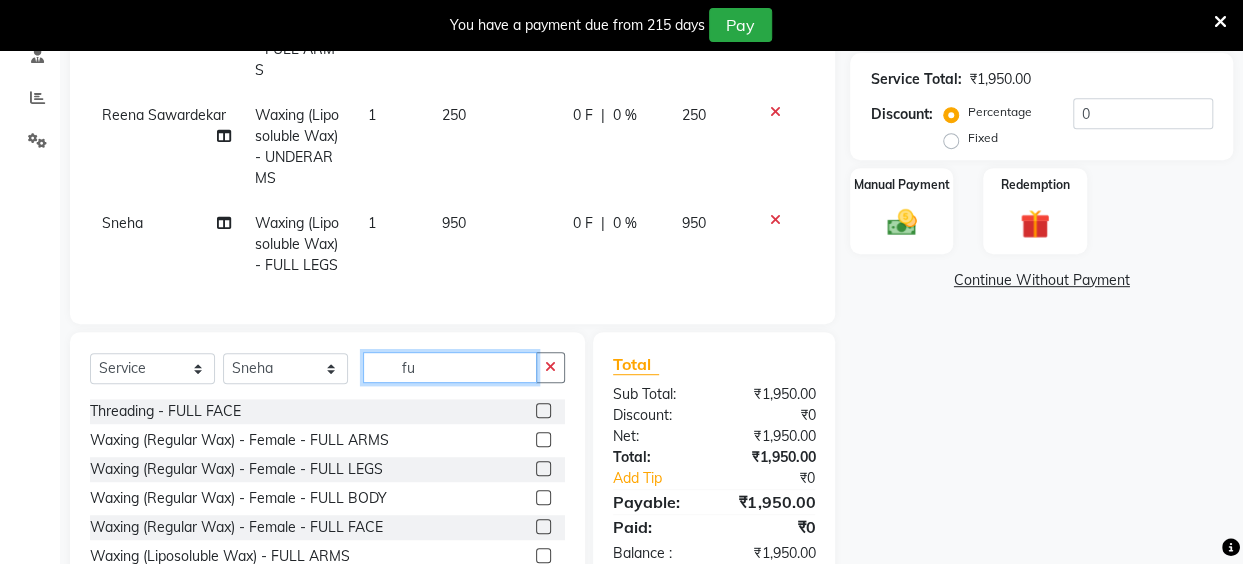 type on "f" 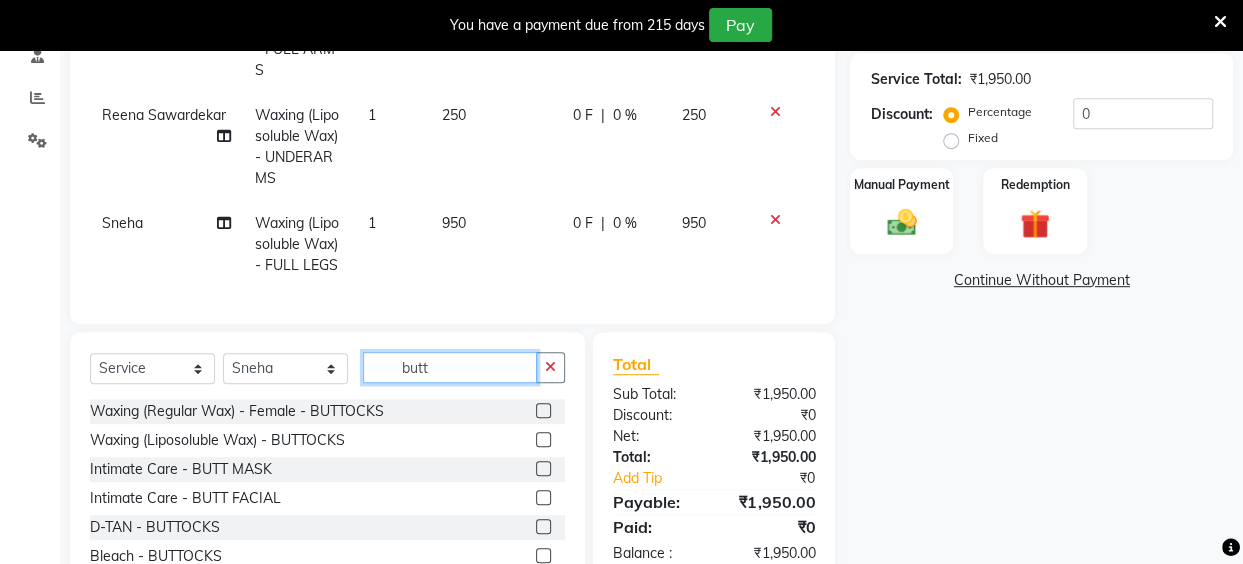 type on "butt" 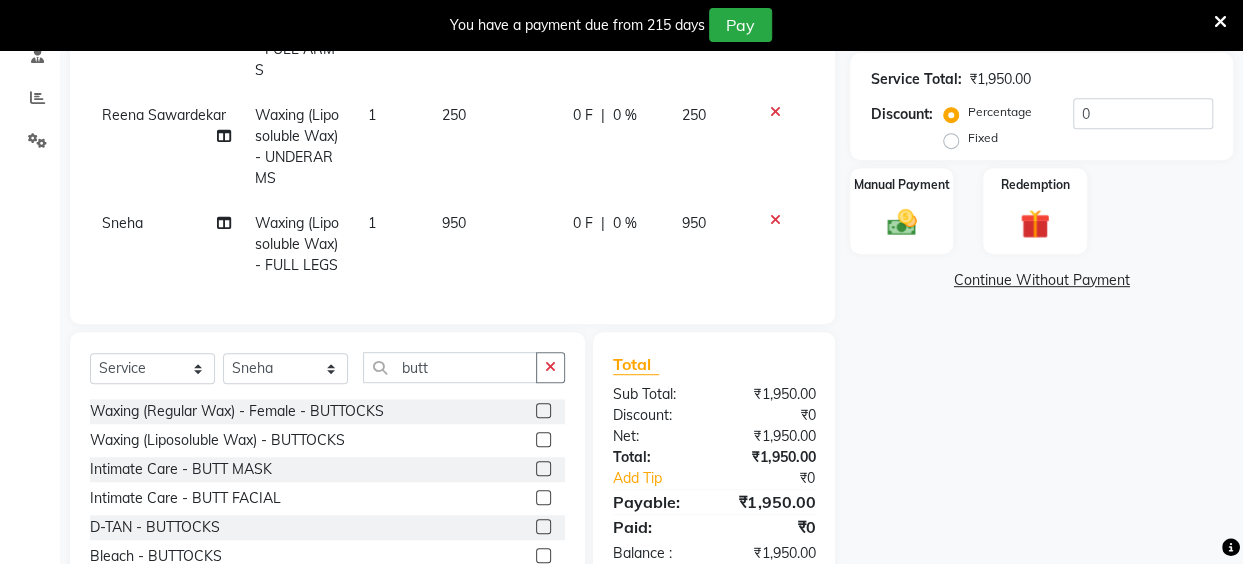 click 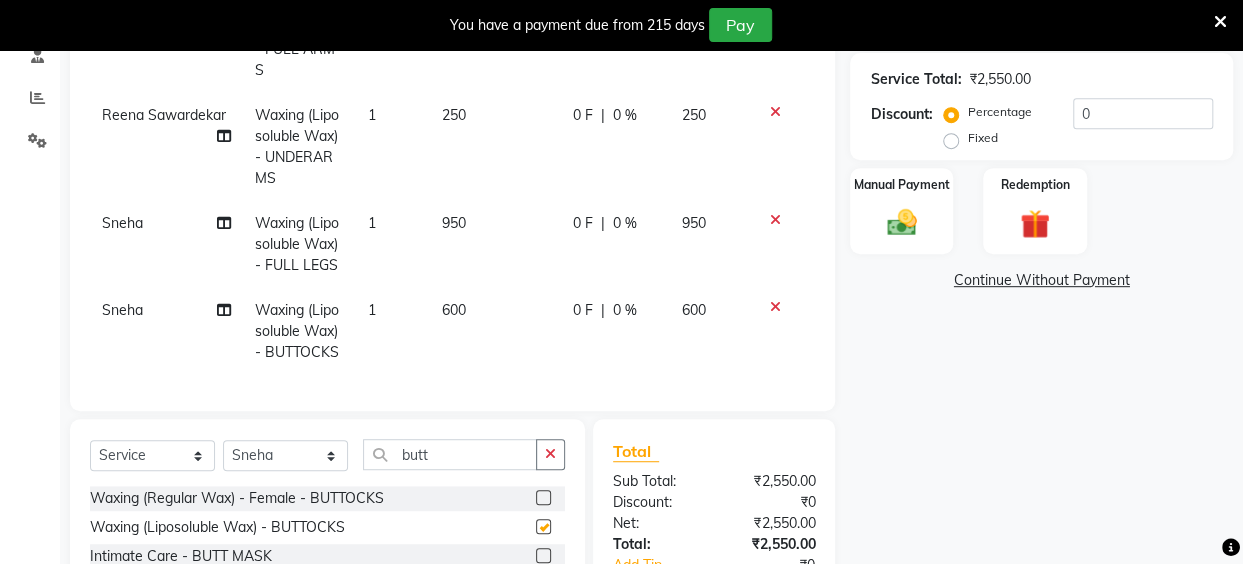 checkbox on "false" 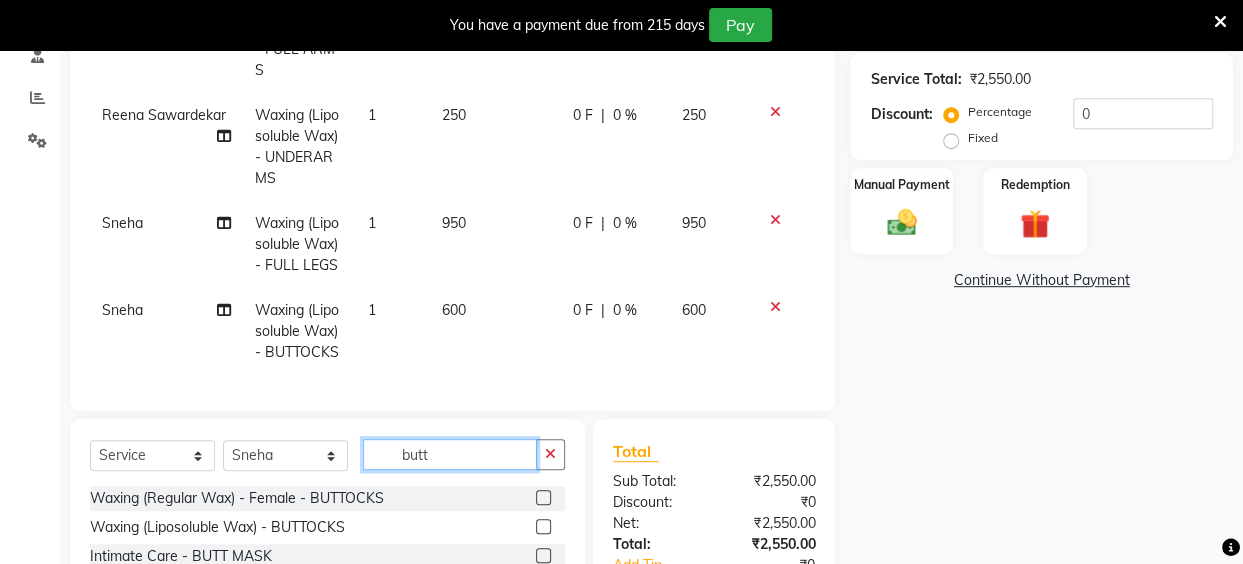 click on "butt" 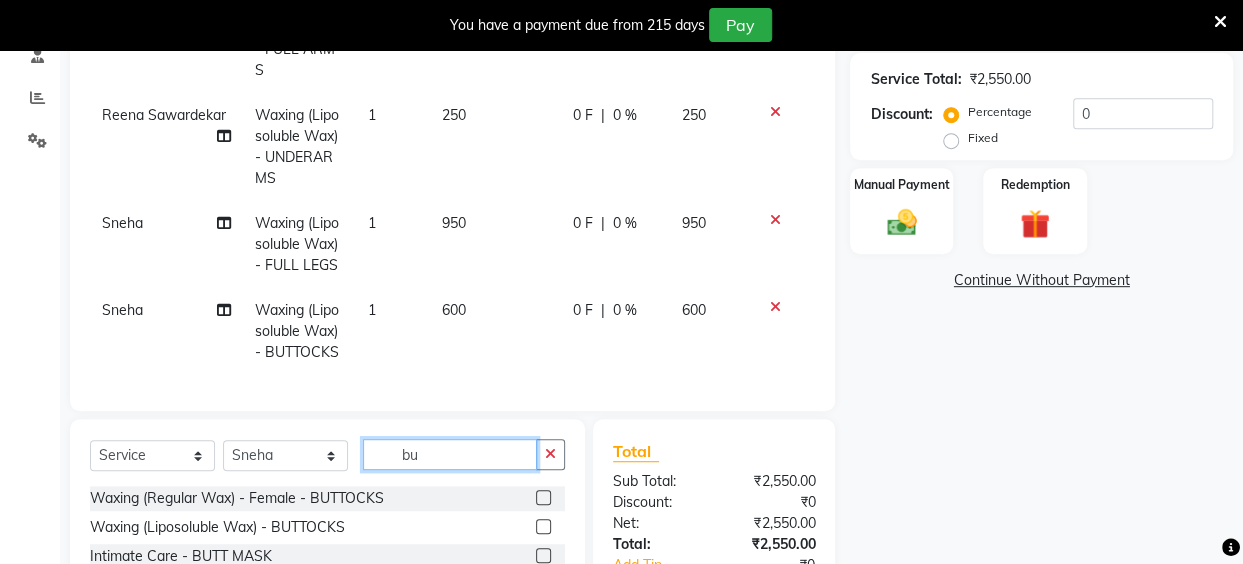 type on "b" 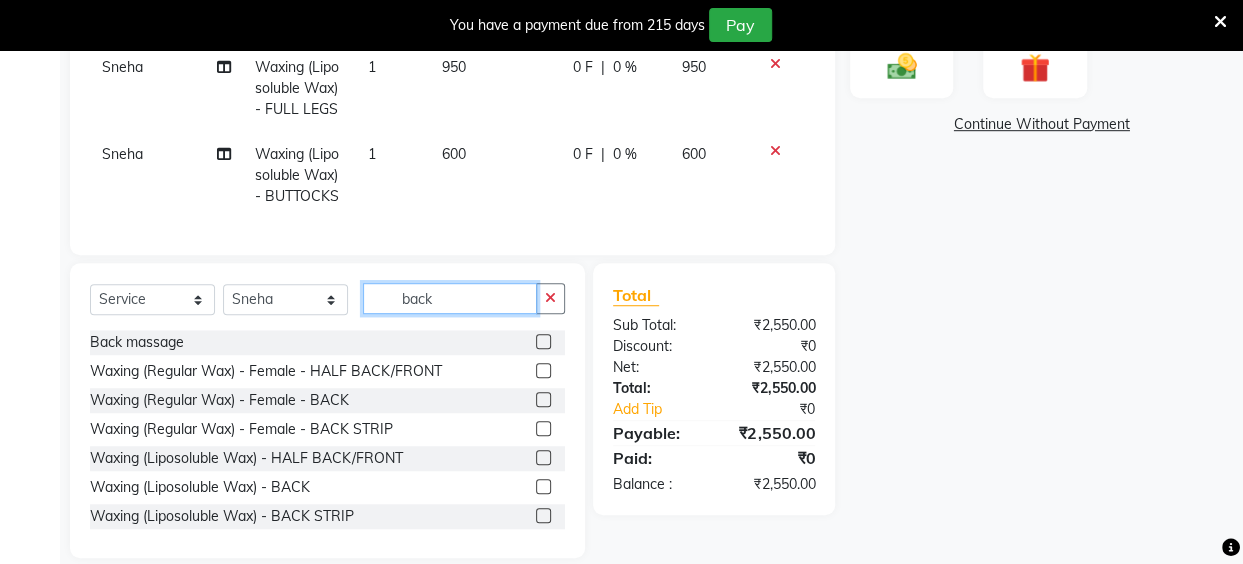 scroll, scrollTop: 554, scrollLeft: 0, axis: vertical 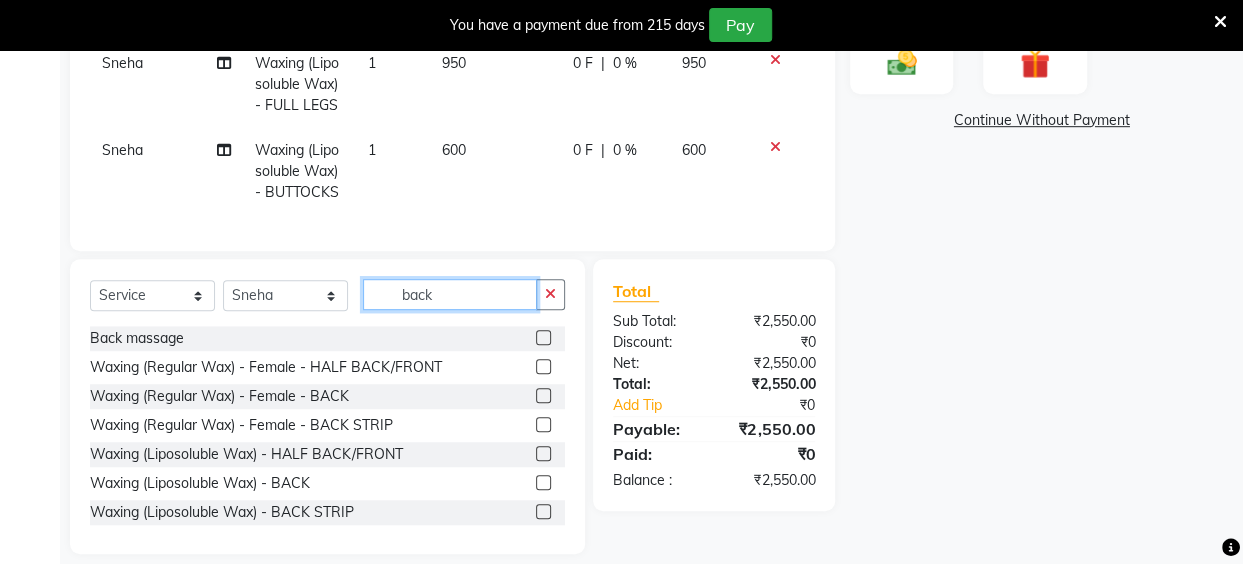 type on "back" 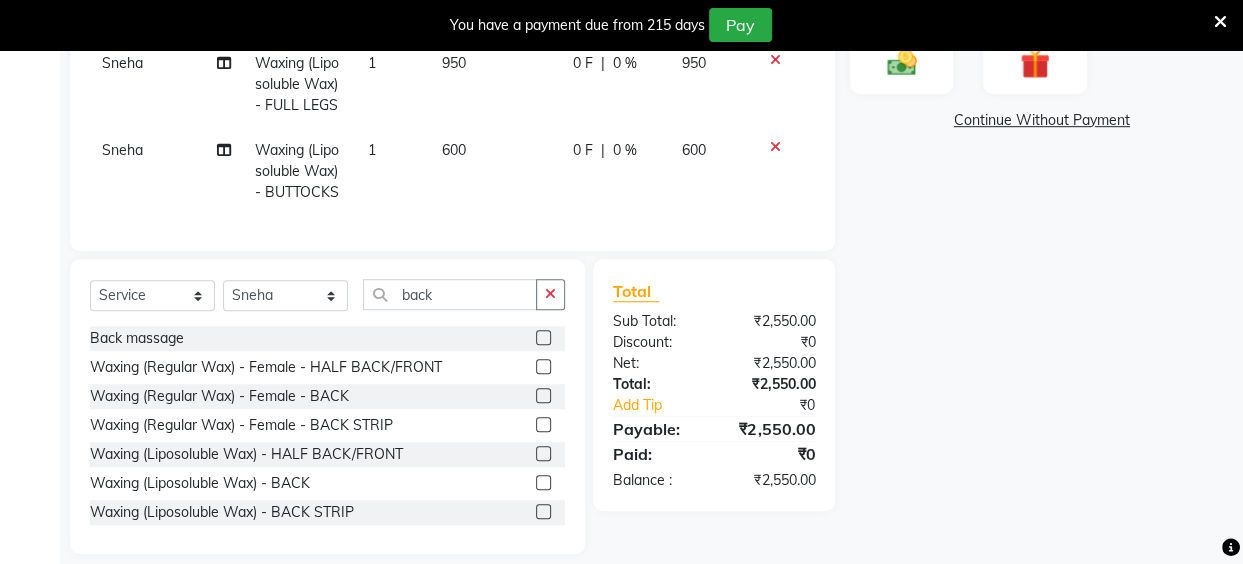 click 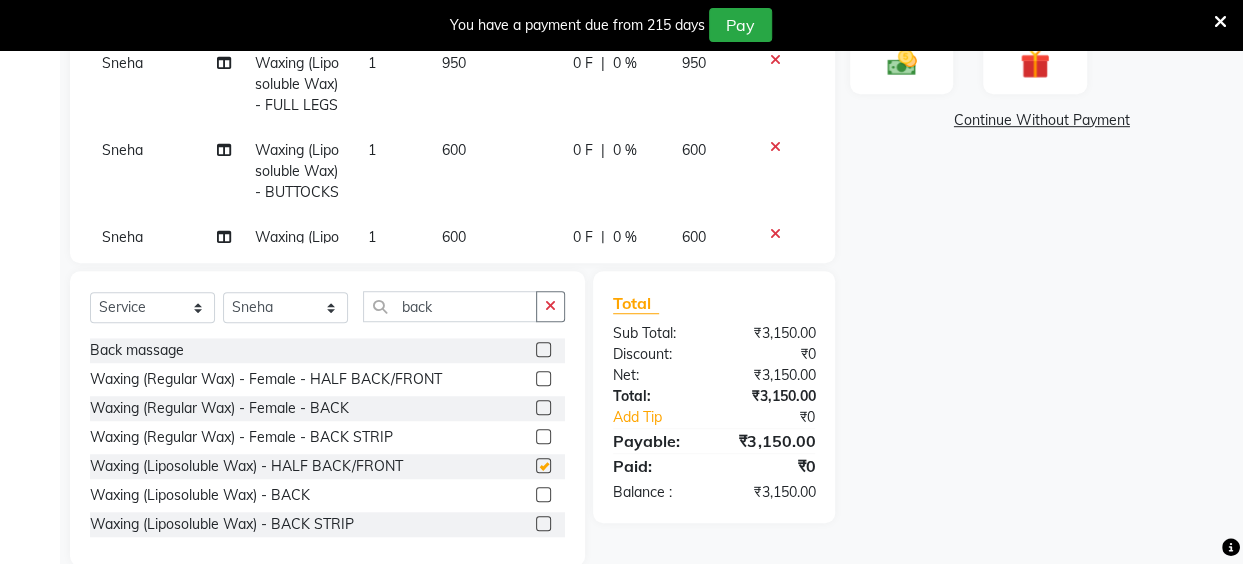 checkbox on "false" 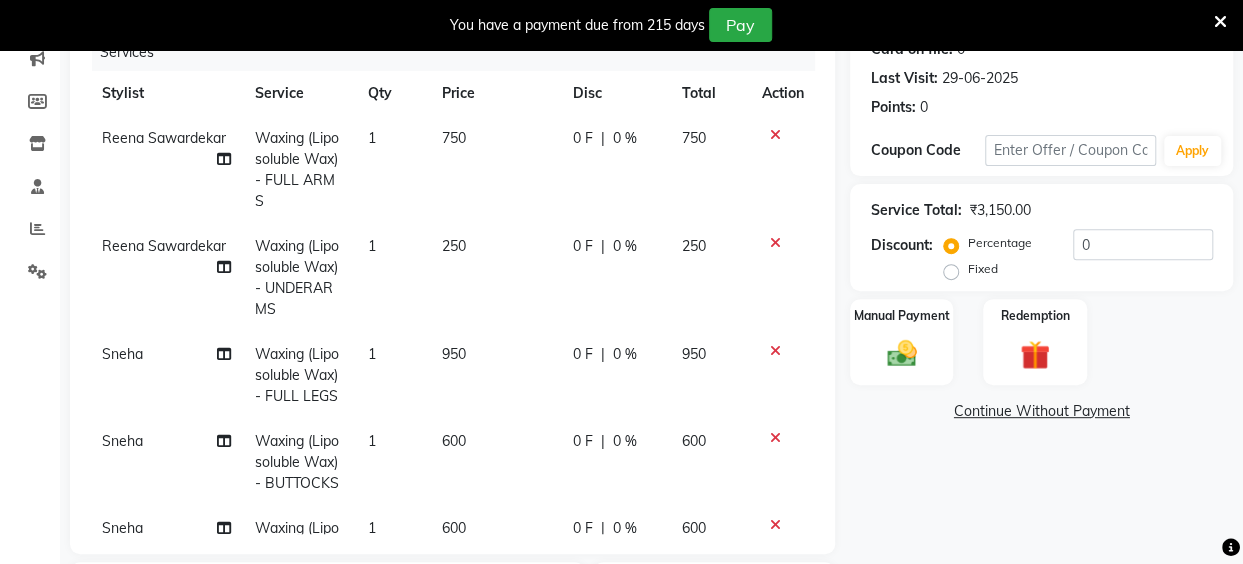 scroll, scrollTop: 282, scrollLeft: 0, axis: vertical 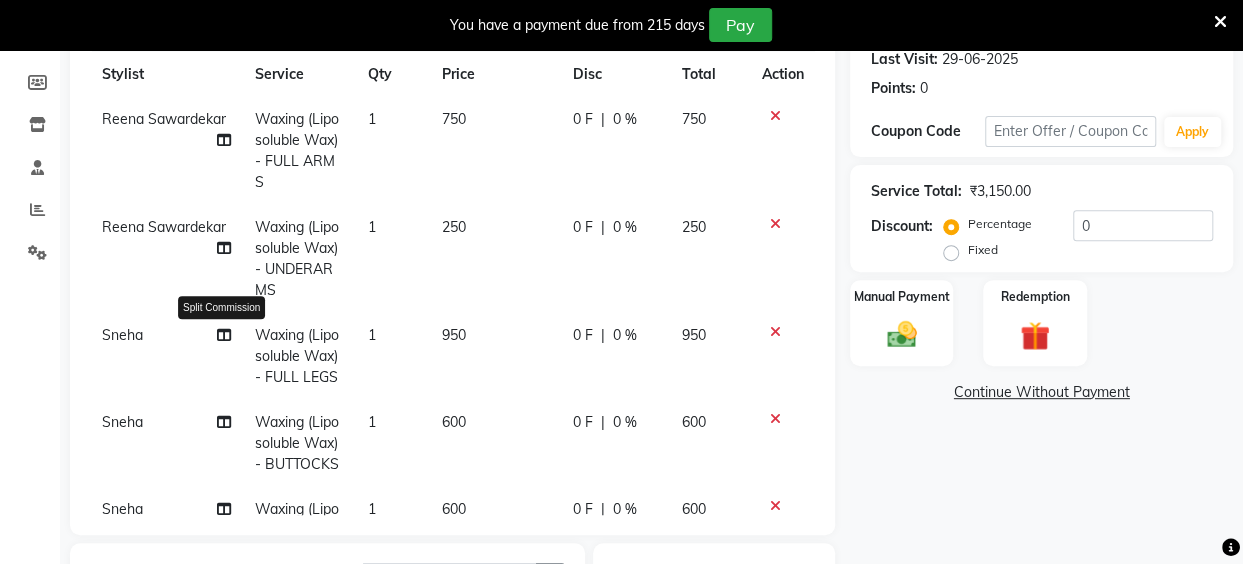 click 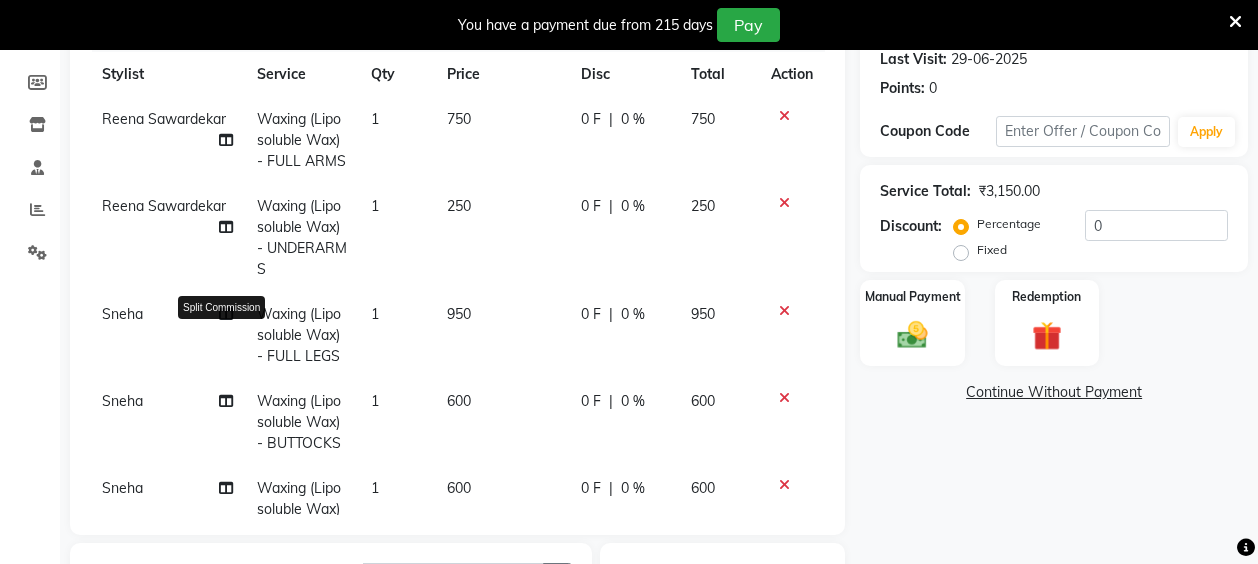 select on "46593" 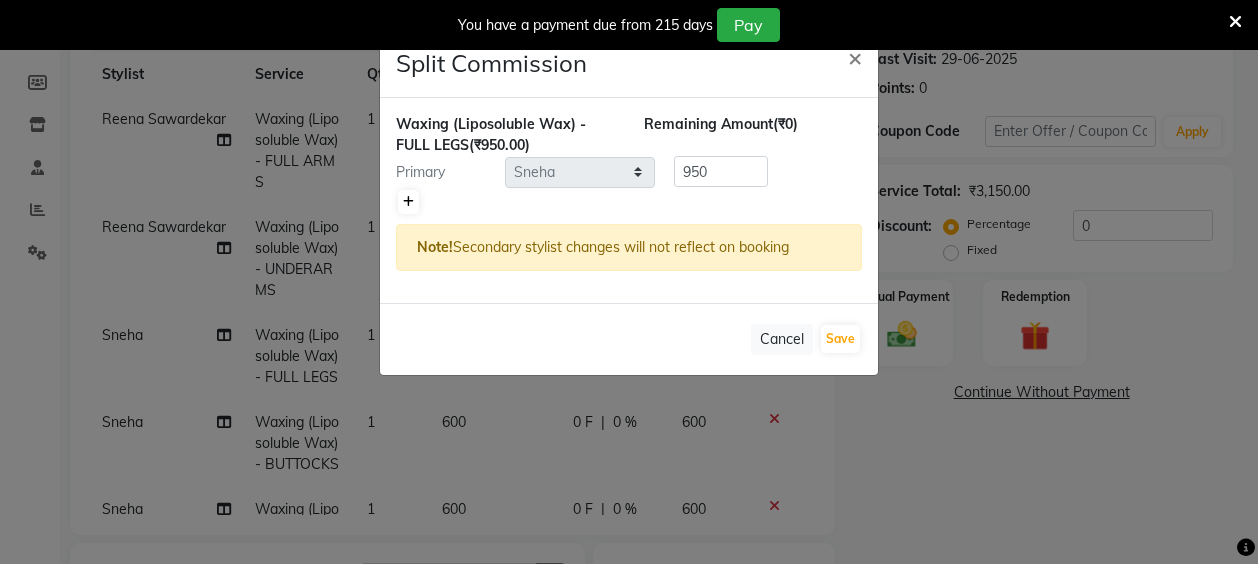 click 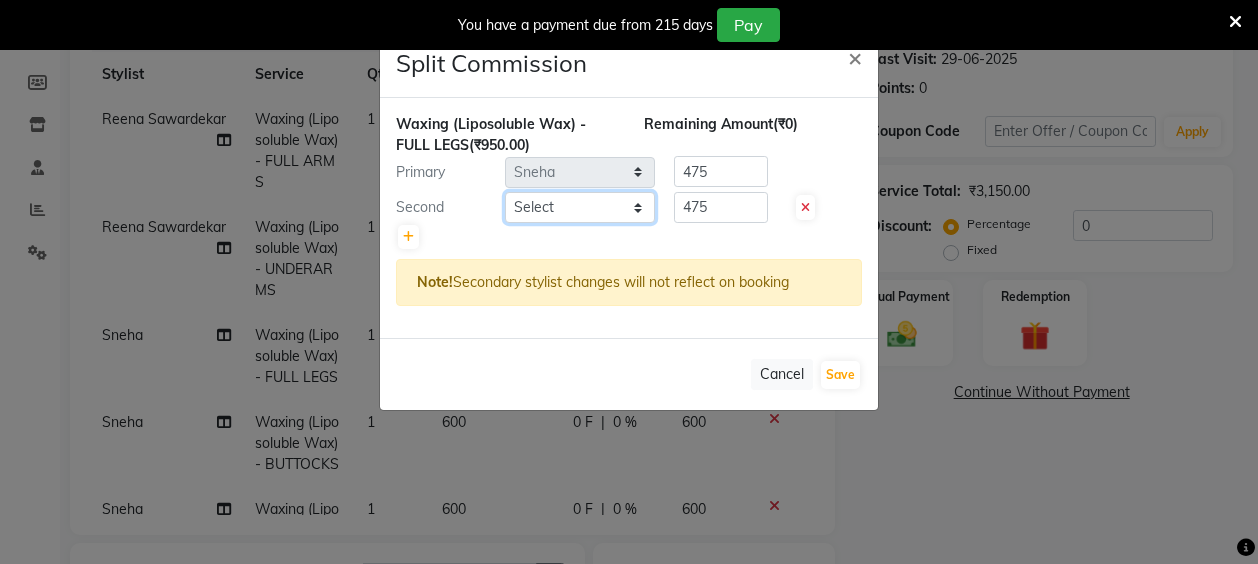 click on "Select  Anita Das   danish   Kumkum Pasi   Naseem Mansoori		   Nilam Bhanushali   Nizam Shaikh			   Raju   Reena Sawardekar			   Rita Pal			   Sabeena Shaikh   Sameer Balwar   Sangeeta Rajbhar   Seja Jaiswal   Shahib   Shaves Salmani			   Sneha" 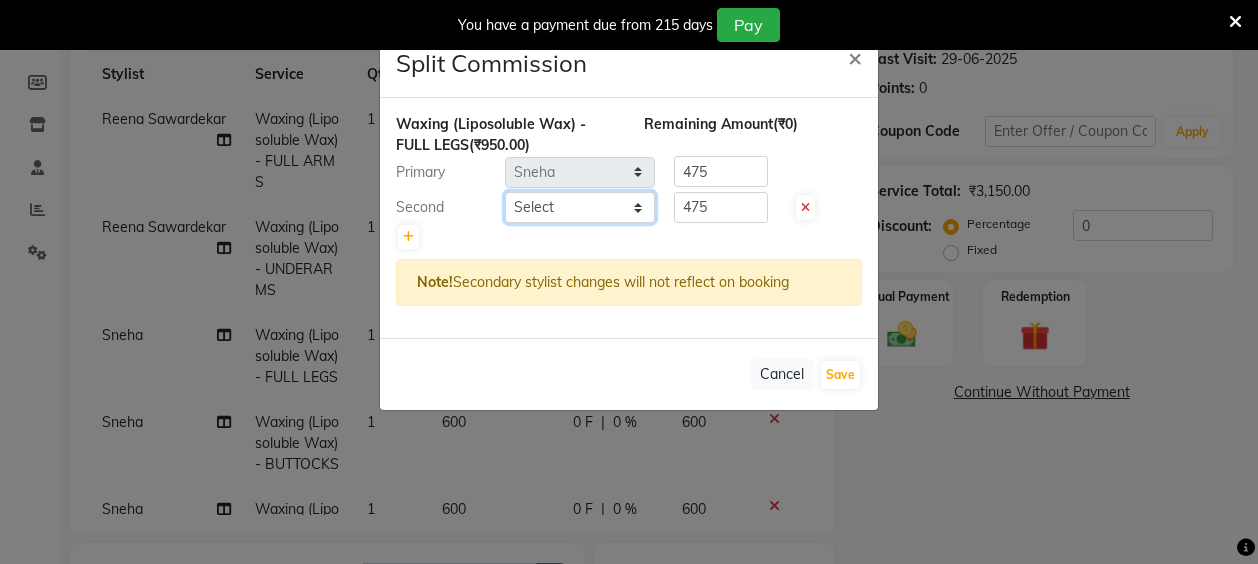 select on "32895" 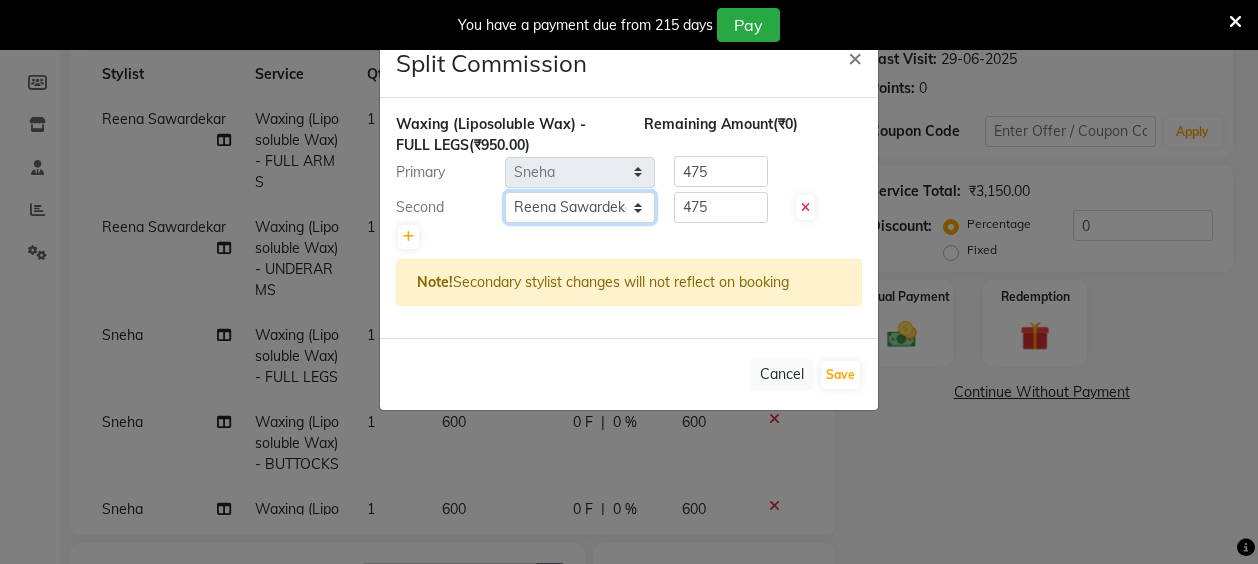 click on "Select  Anita Das   danish   Kumkum Pasi   Naseem Mansoori		   Nilam Bhanushali   Nizam Shaikh			   Raju   Reena Sawardekar			   Rita Pal			   Sabeena Shaikh   Sameer Balwar   Sangeeta Rajbhar   Seja Jaiswal   Shahib   Shaves Salmani			   Sneha" 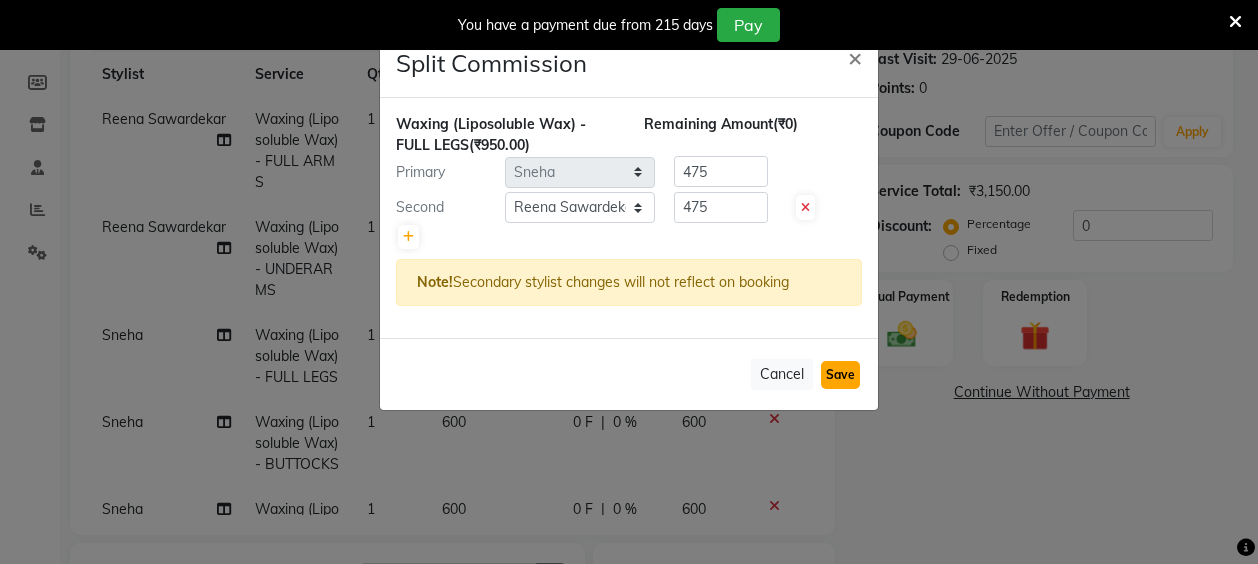 click on "Save" 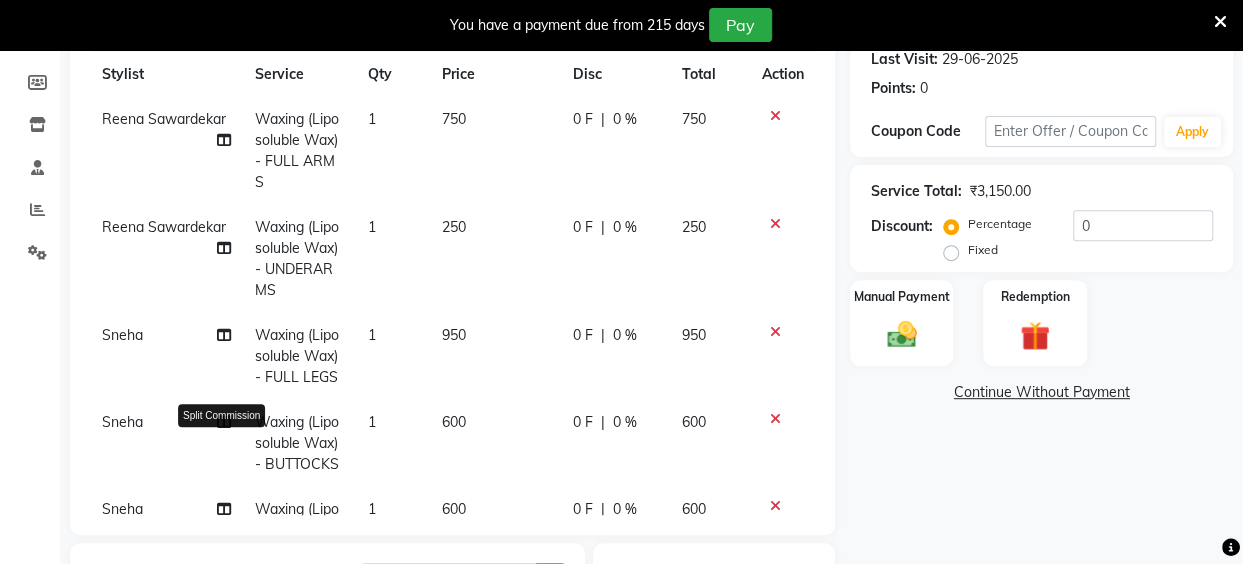 click 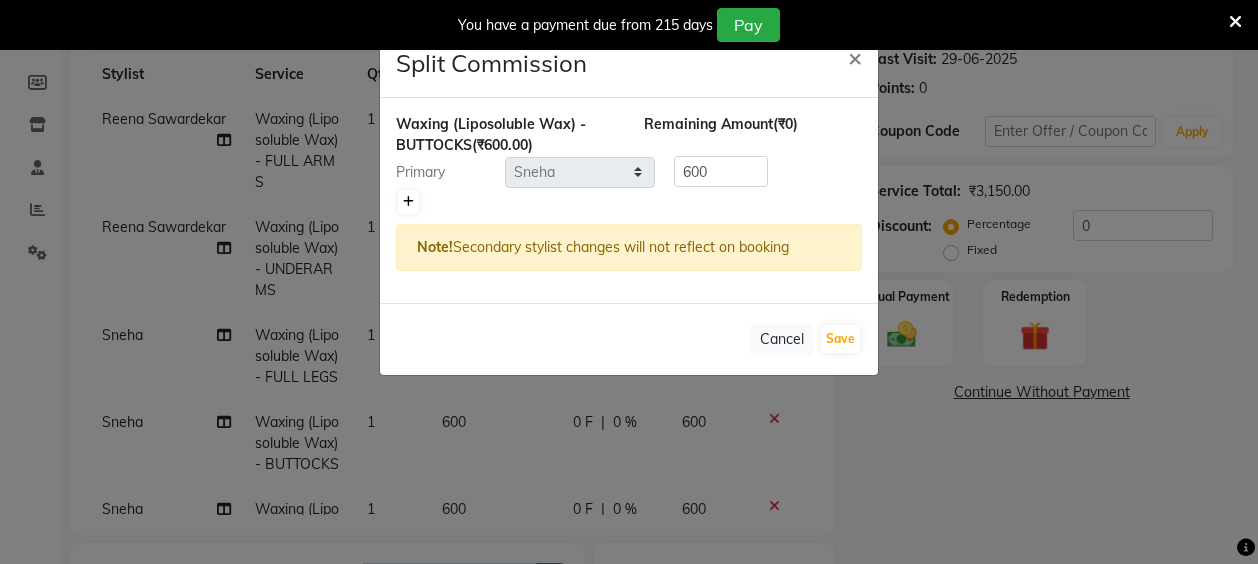 click 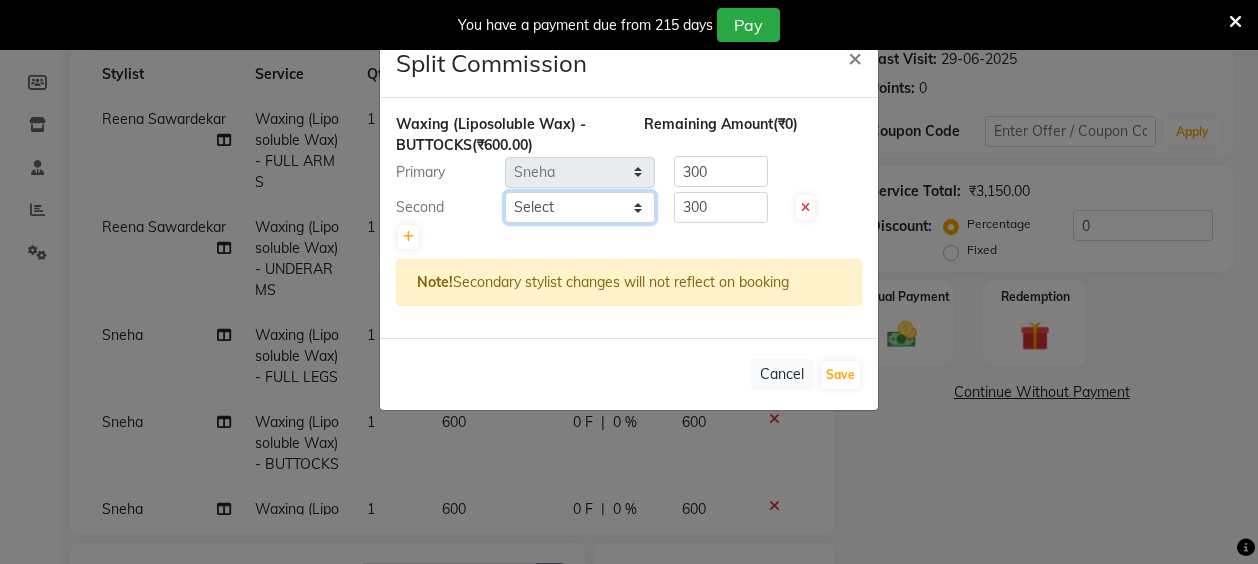 click on "Select  Anita Das   danish   Kumkum Pasi   Naseem Mansoori		   Nilam Bhanushali   Nizam Shaikh			   Raju   Reena Sawardekar			   Rita Pal			   Sabeena Shaikh   Sameer Balwar   Sangeeta Rajbhar   Seja Jaiswal   Shahib   Shaves Salmani			   Sneha" 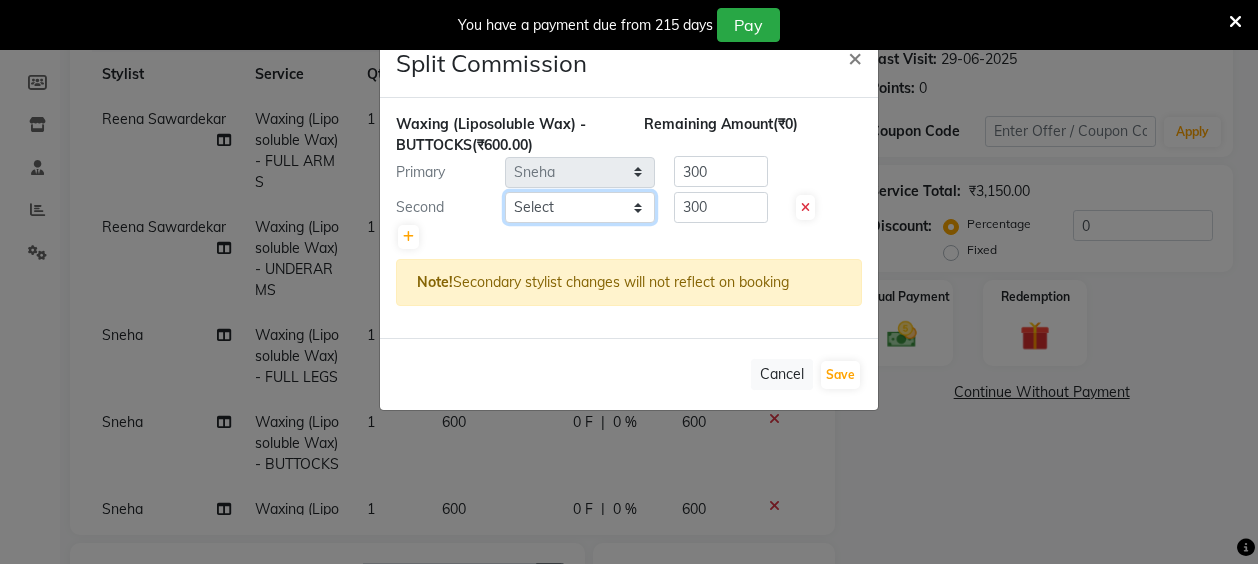 select on "32895" 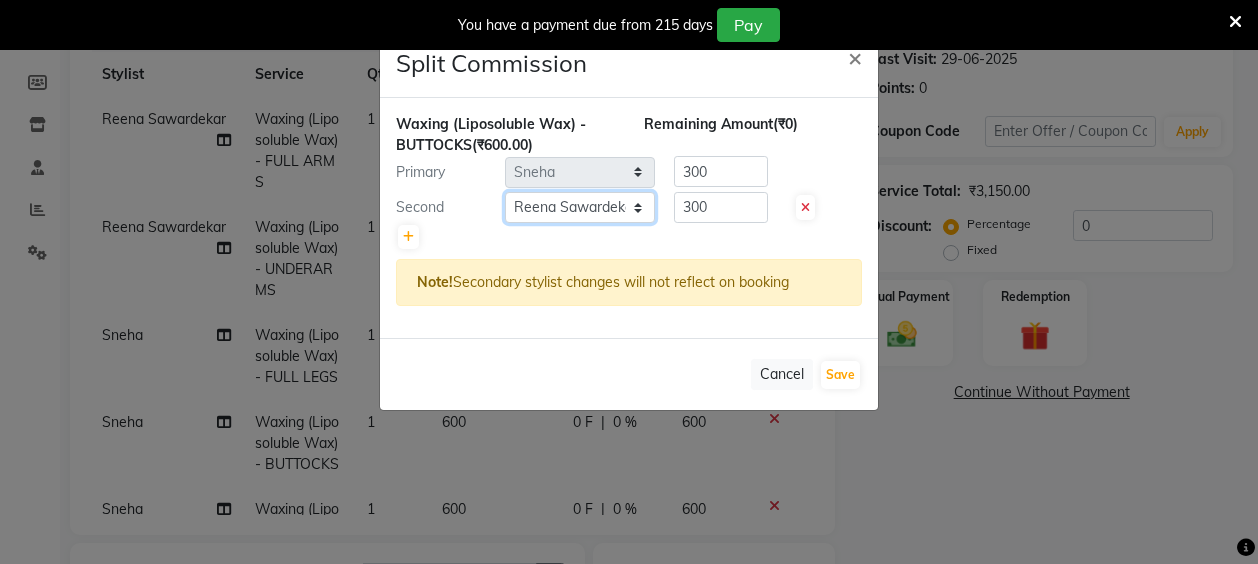 click on "Select  Anita Das   danish   Kumkum Pasi   Naseem Mansoori		   Nilam Bhanushali   Nizam Shaikh			   Raju   Reena Sawardekar			   Rita Pal			   Sabeena Shaikh   Sameer Balwar   Sangeeta Rajbhar   Seja Jaiswal   Shahib   Shaves Salmani			   Sneha" 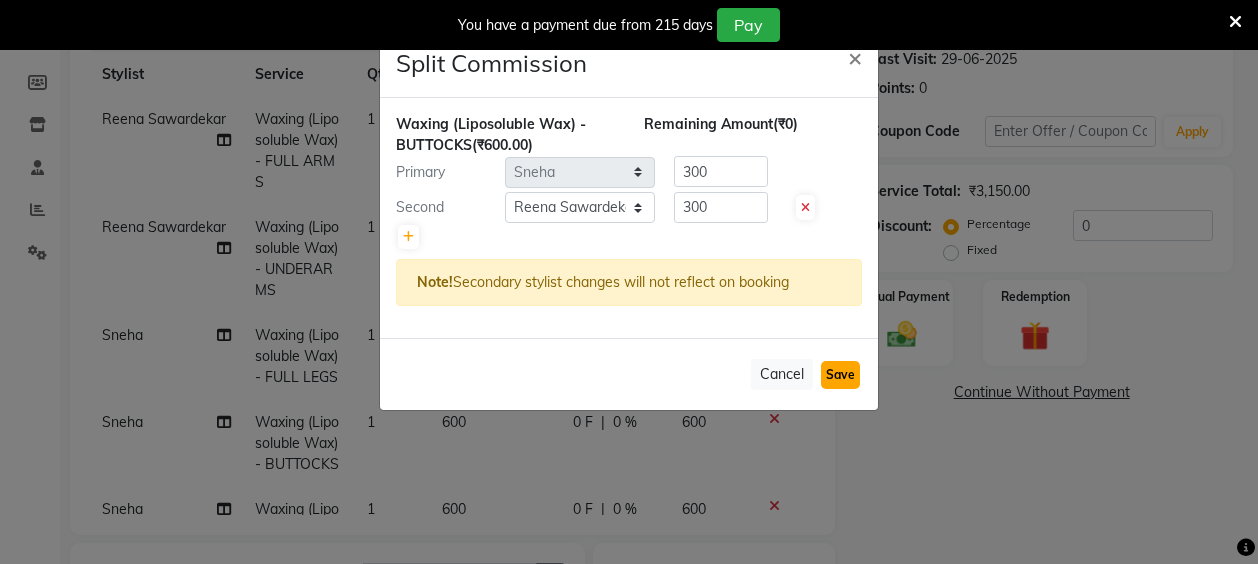 click on "Save" 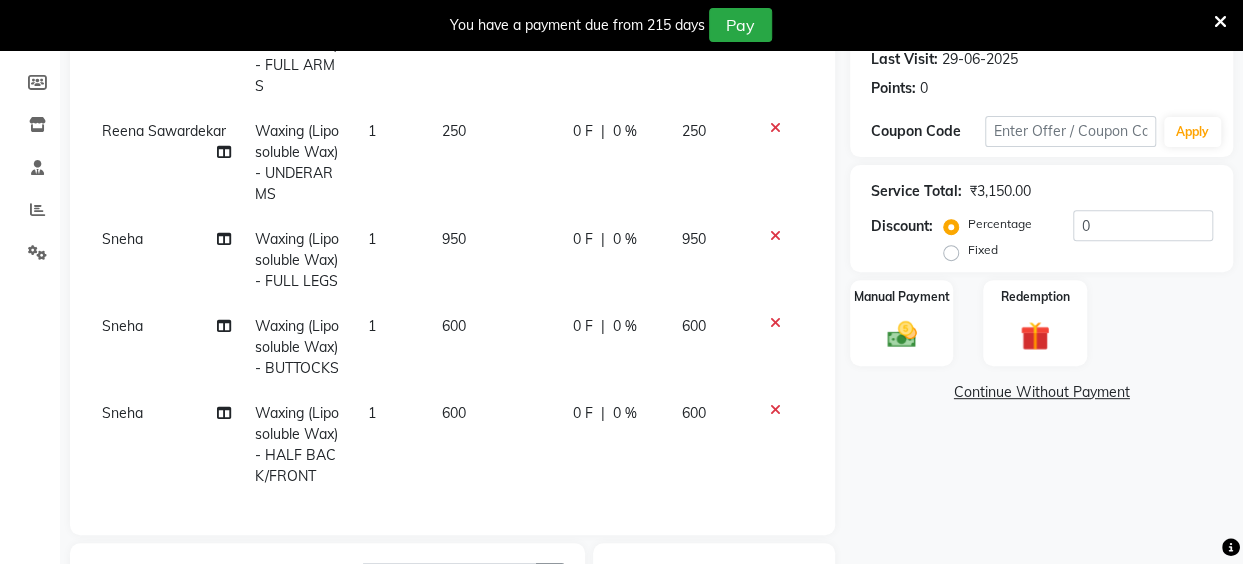 scroll, scrollTop: 153, scrollLeft: 0, axis: vertical 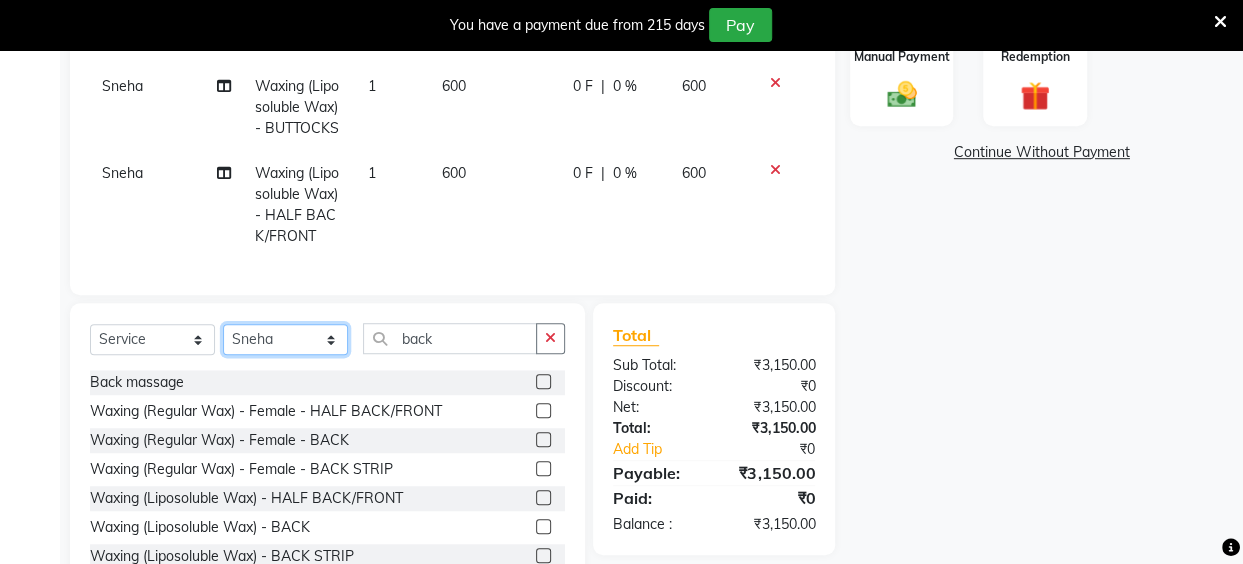 click on "Select Stylist Anita Das danish Kumkum Pasi Naseem Mansoori		 Nilam Bhanushali Nizam Shaikh			 Raju Reena Sawardekar			 Rita Pal			 Sabeena Shaikh Sameer Balwar Sangeeta Rajbhar Seja Jaiswal Shahib Shaves Salmani			 Sneha" 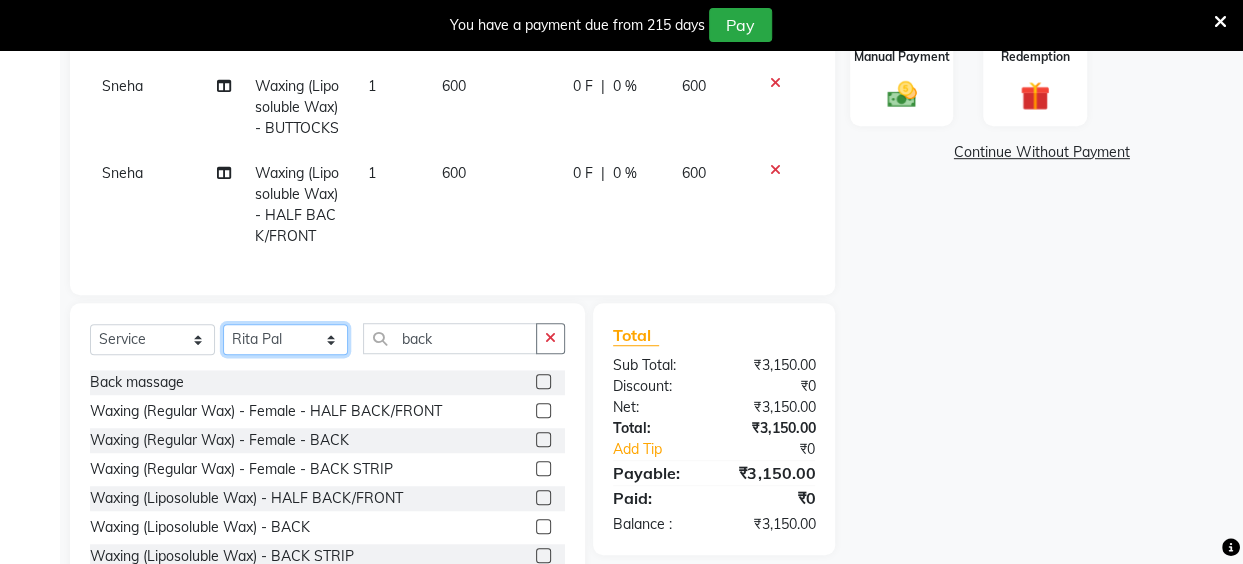 click on "Select Stylist Anita Das danish Kumkum Pasi Naseem Mansoori		 Nilam Bhanushali Nizam Shaikh			 Raju Reena Sawardekar			 Rita Pal			 Sabeena Shaikh Sameer Balwar Sangeeta Rajbhar Seja Jaiswal Shahib Shaves Salmani			 Sneha" 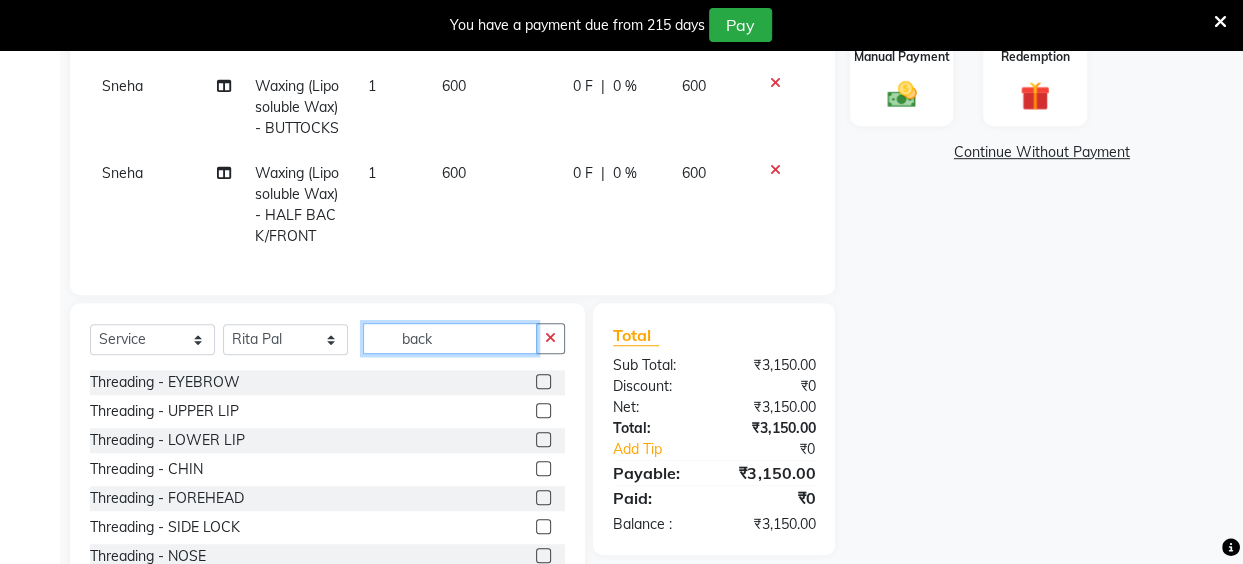 click on "back" 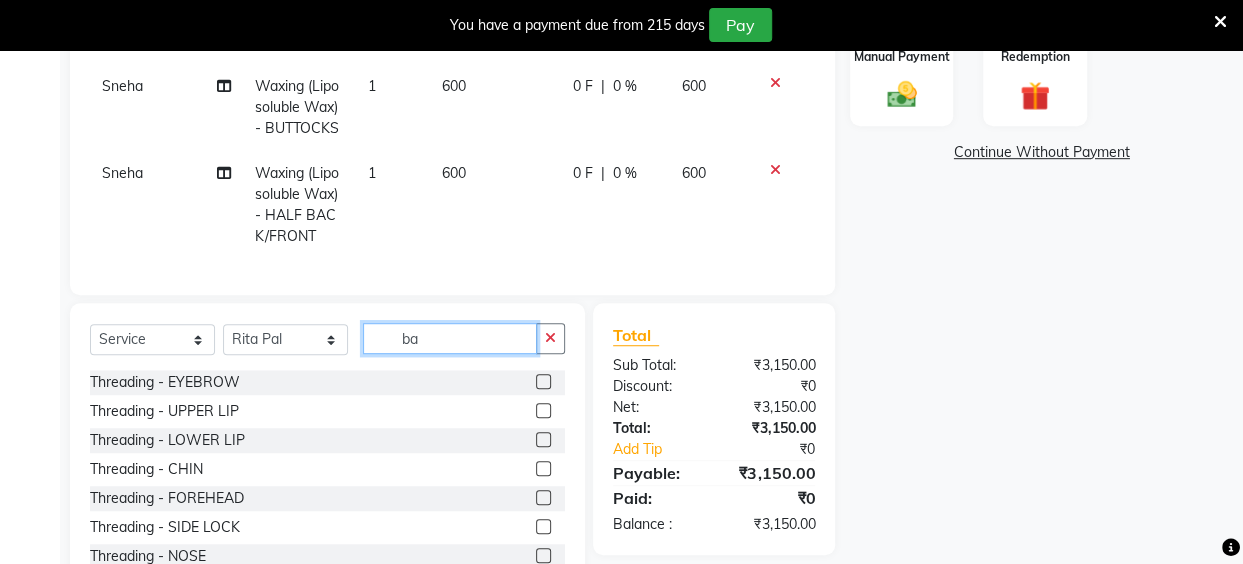 type on "b" 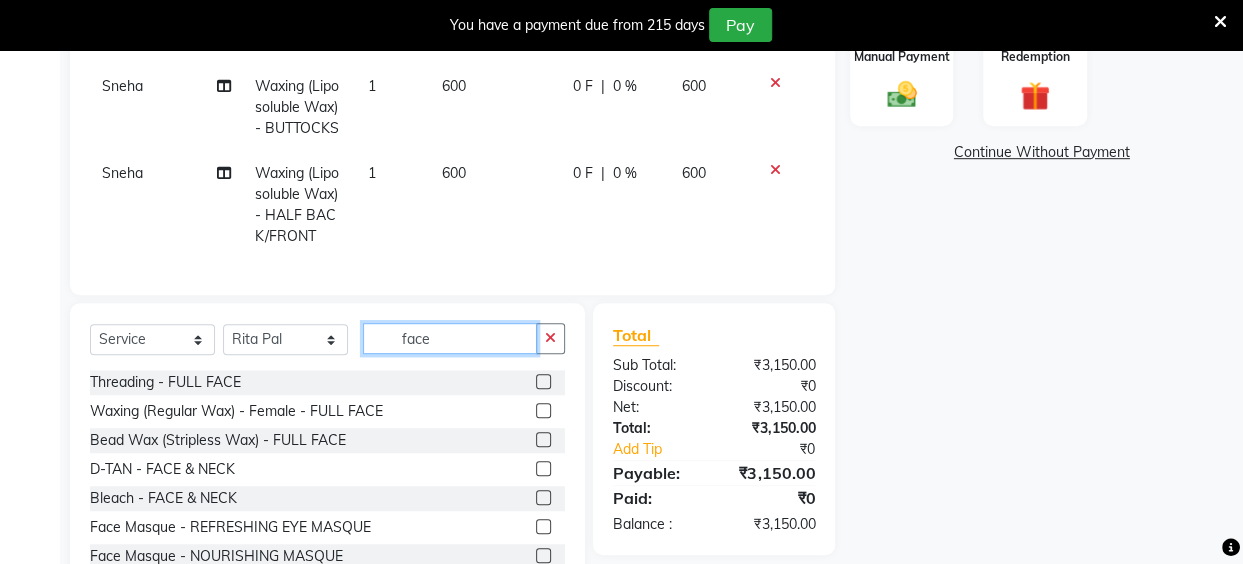type on "face" 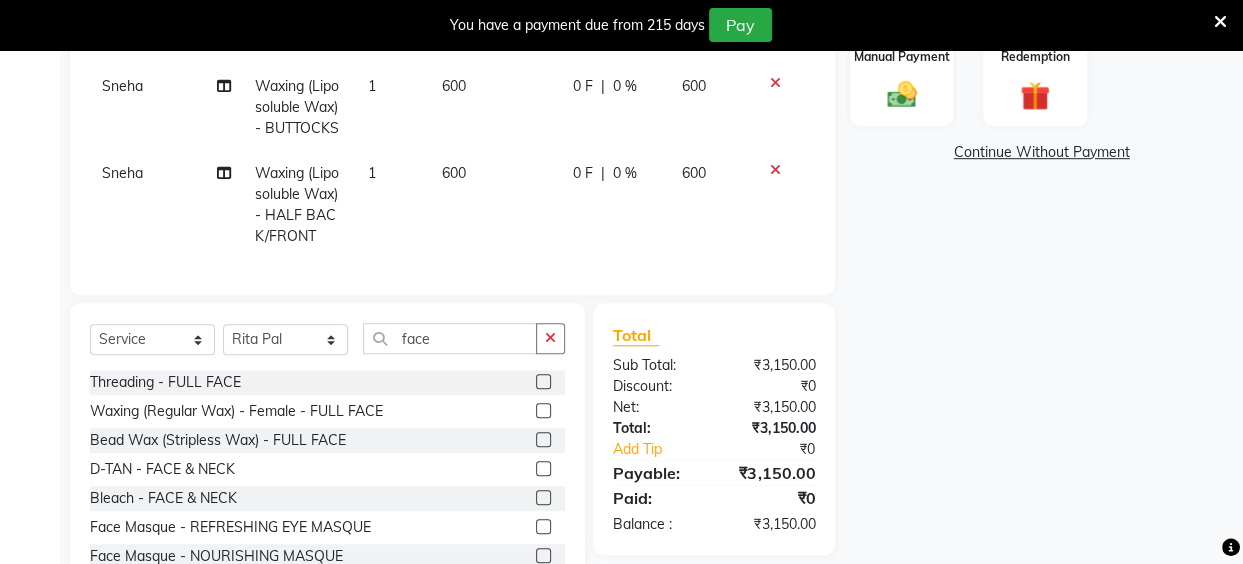 click 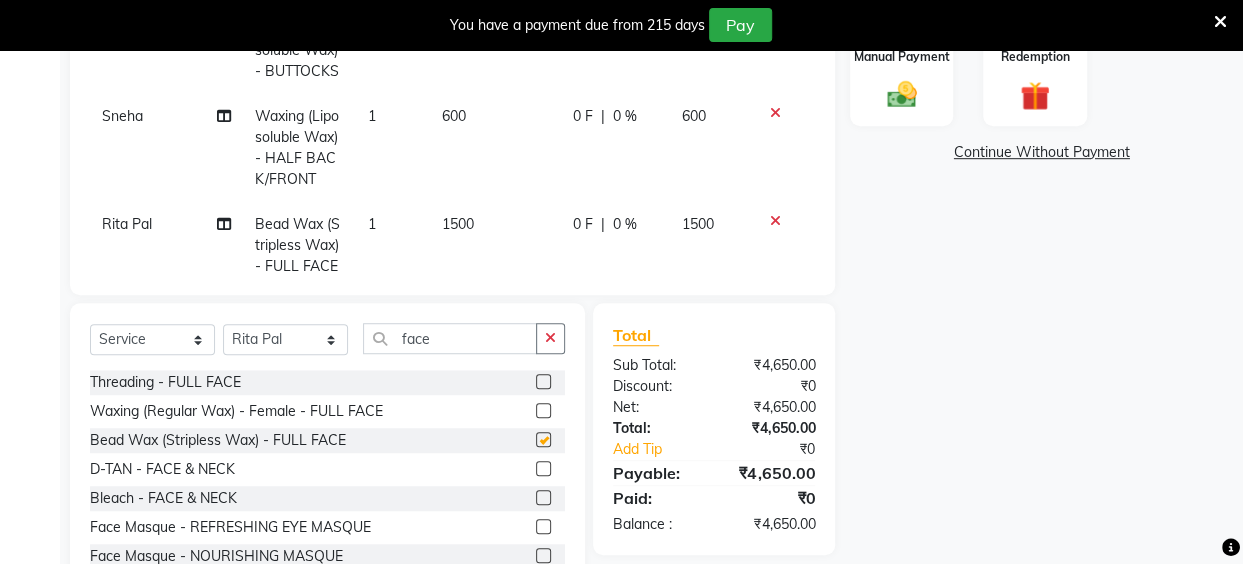 checkbox on "false" 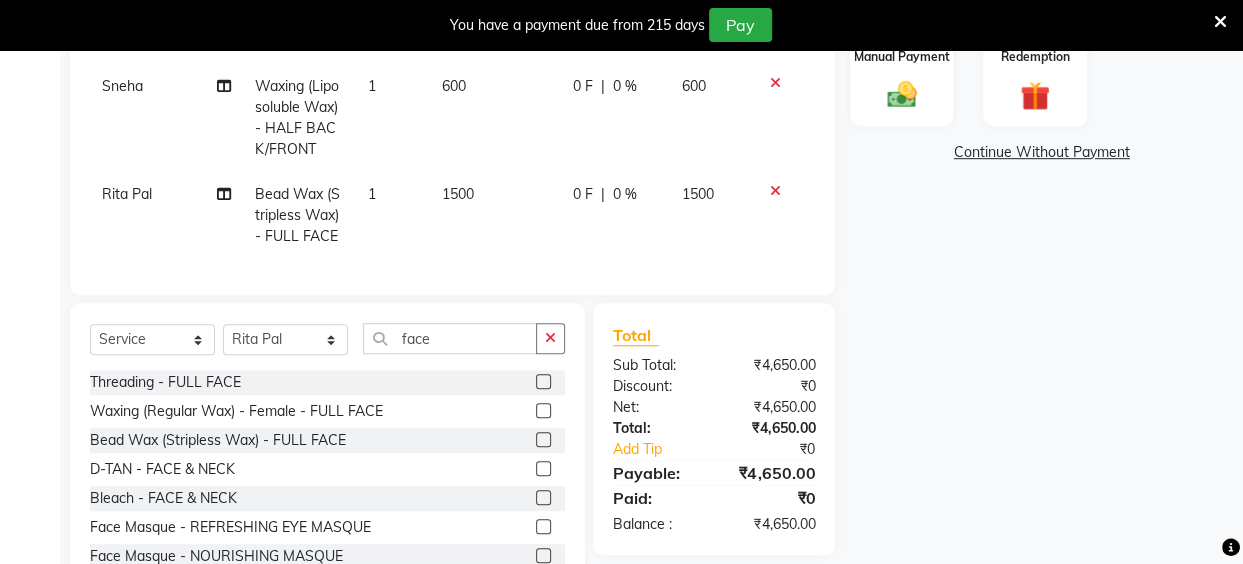 scroll, scrollTop: 240, scrollLeft: 0, axis: vertical 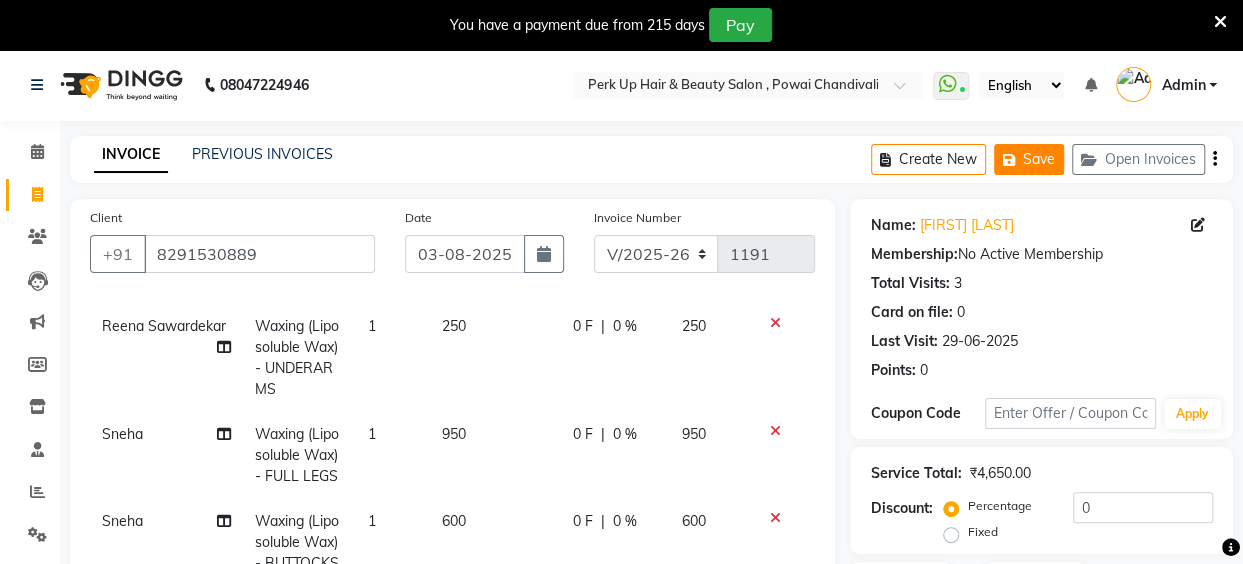click on "Save" 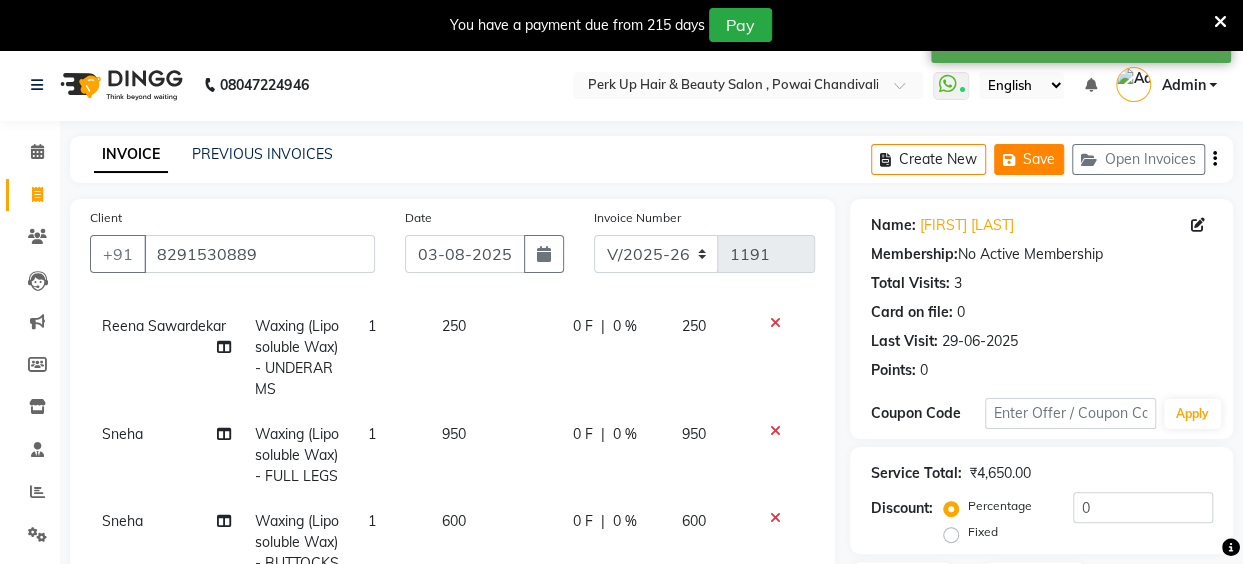 click on "Save" 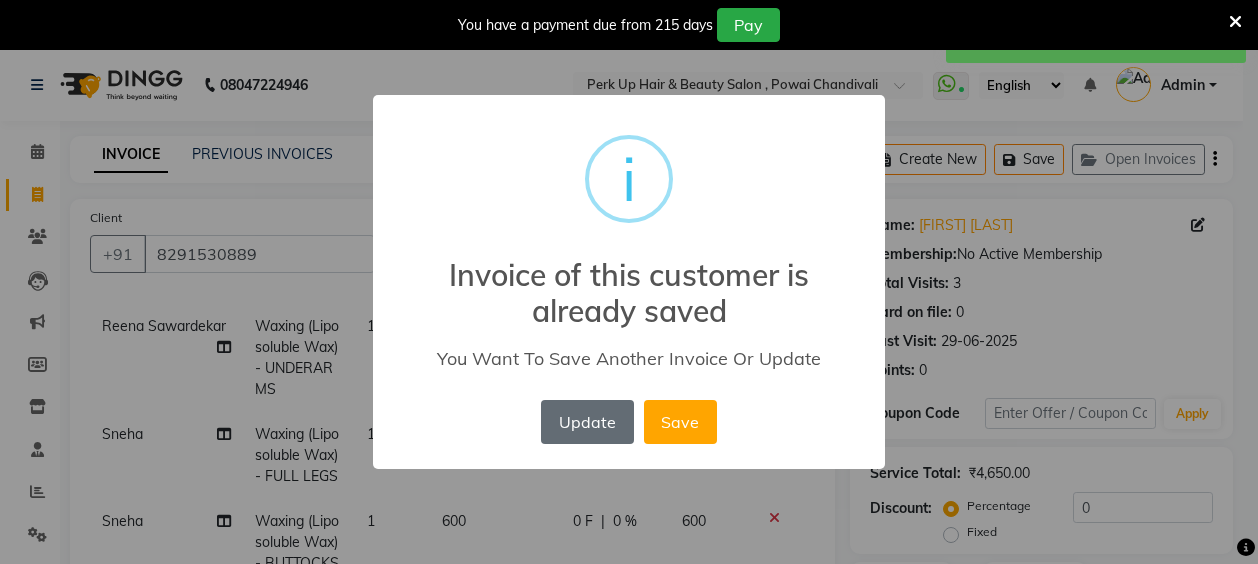 click on "Update" at bounding box center [587, 422] 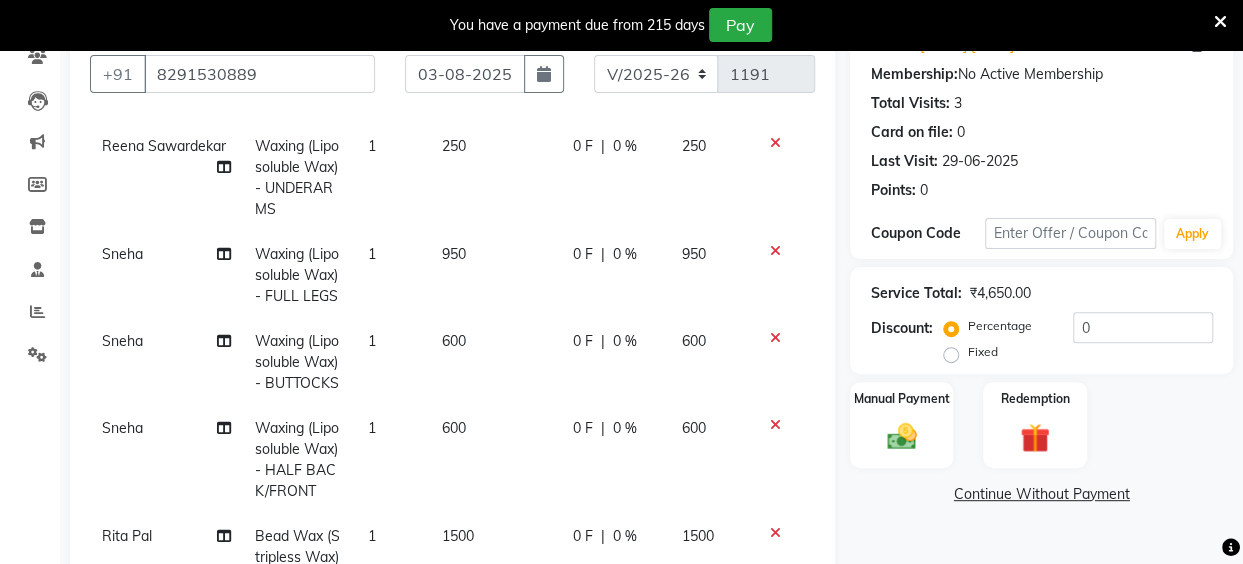 scroll, scrollTop: 200, scrollLeft: 0, axis: vertical 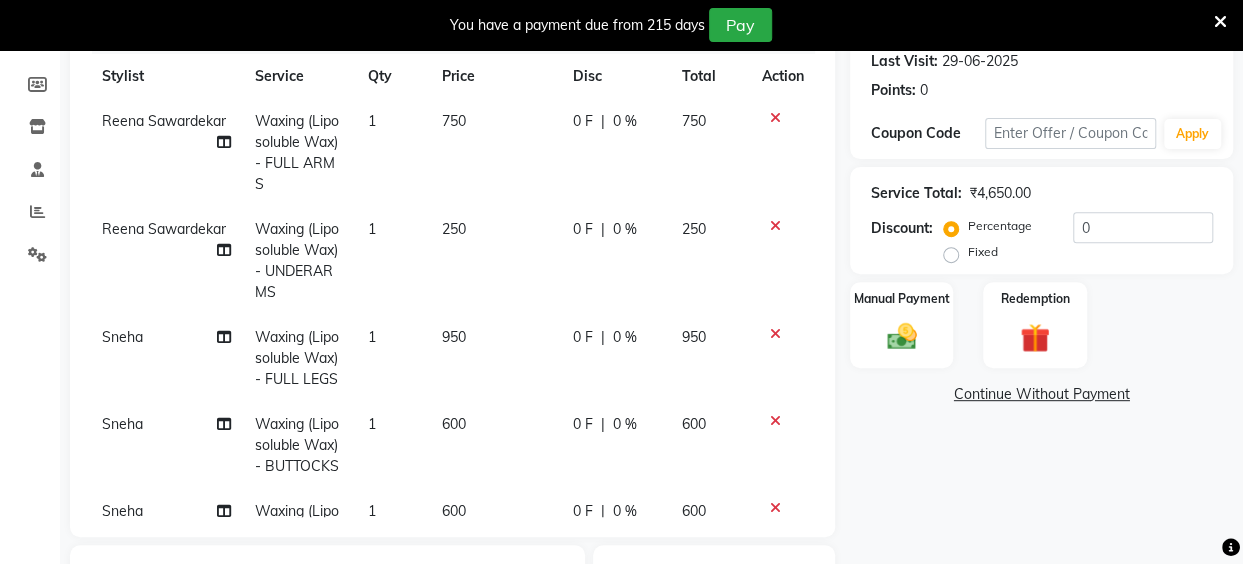 type 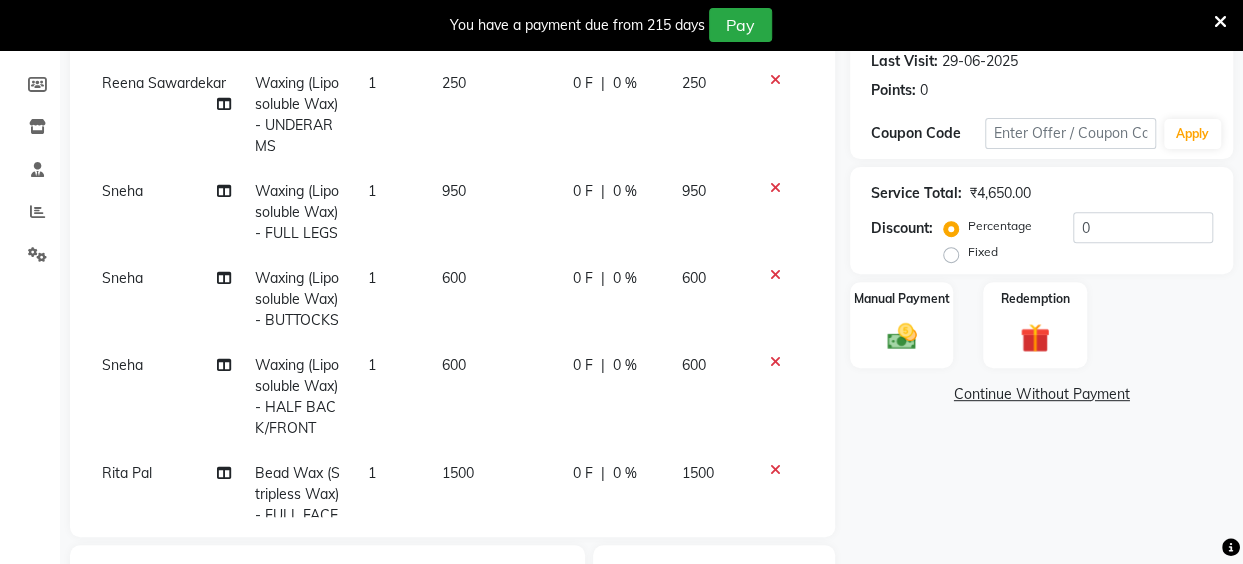 scroll, scrollTop: 240, scrollLeft: 0, axis: vertical 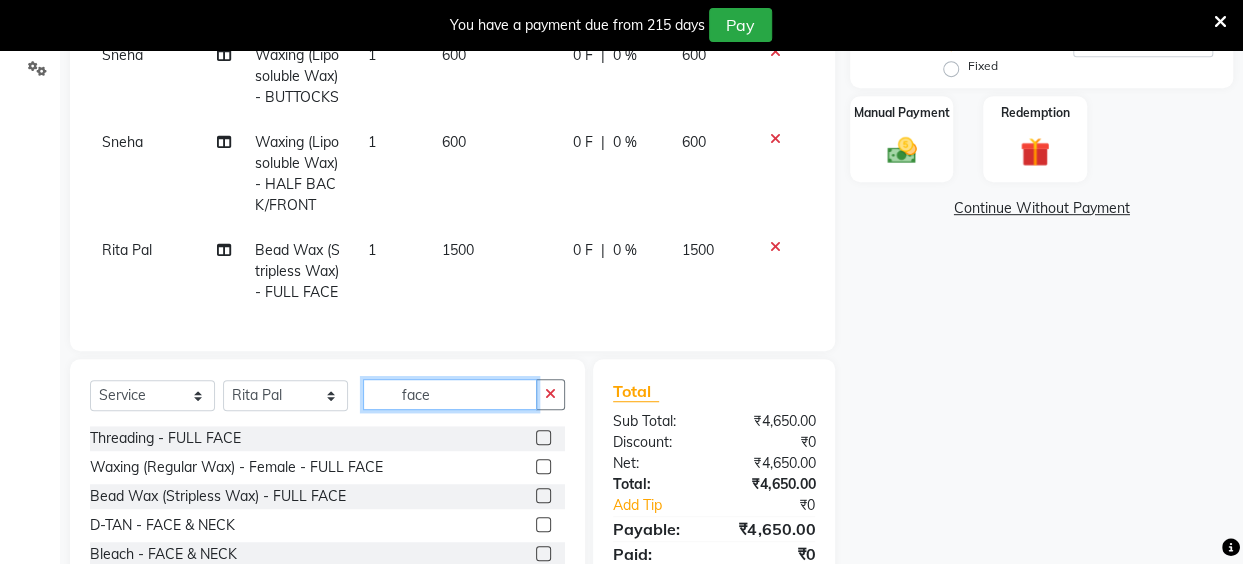 click on "face" 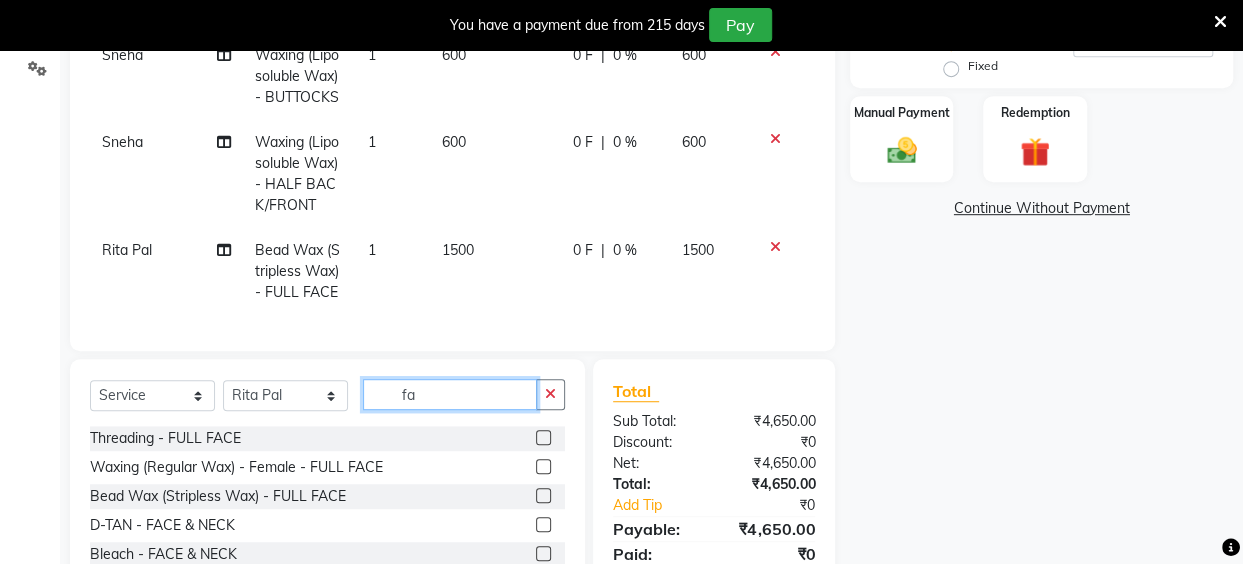 type on "f" 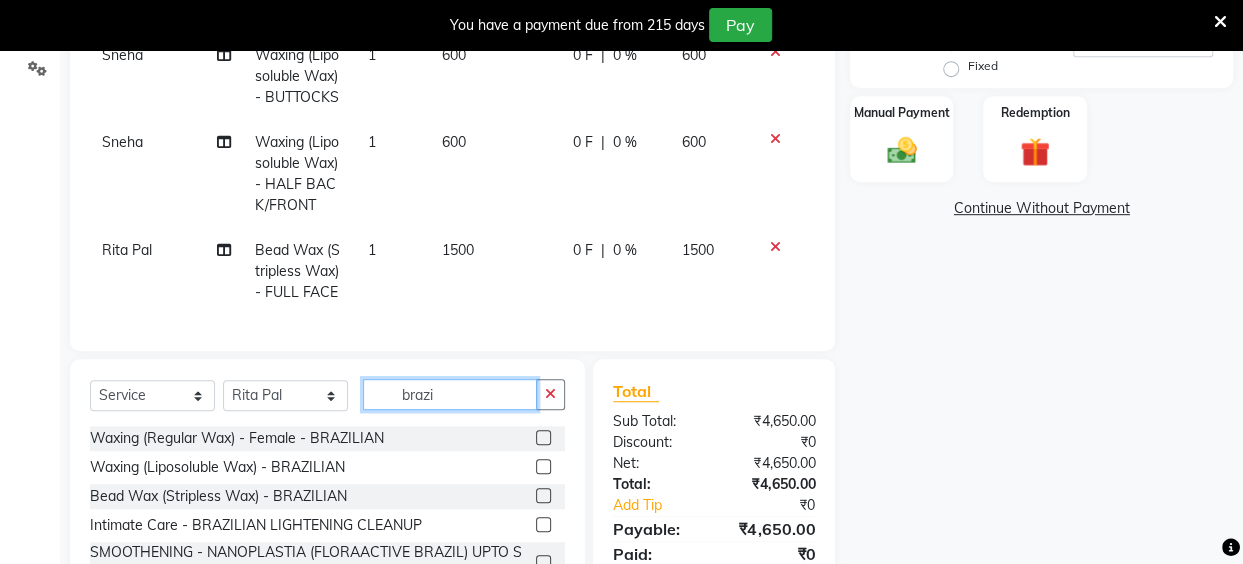 type on "brazi" 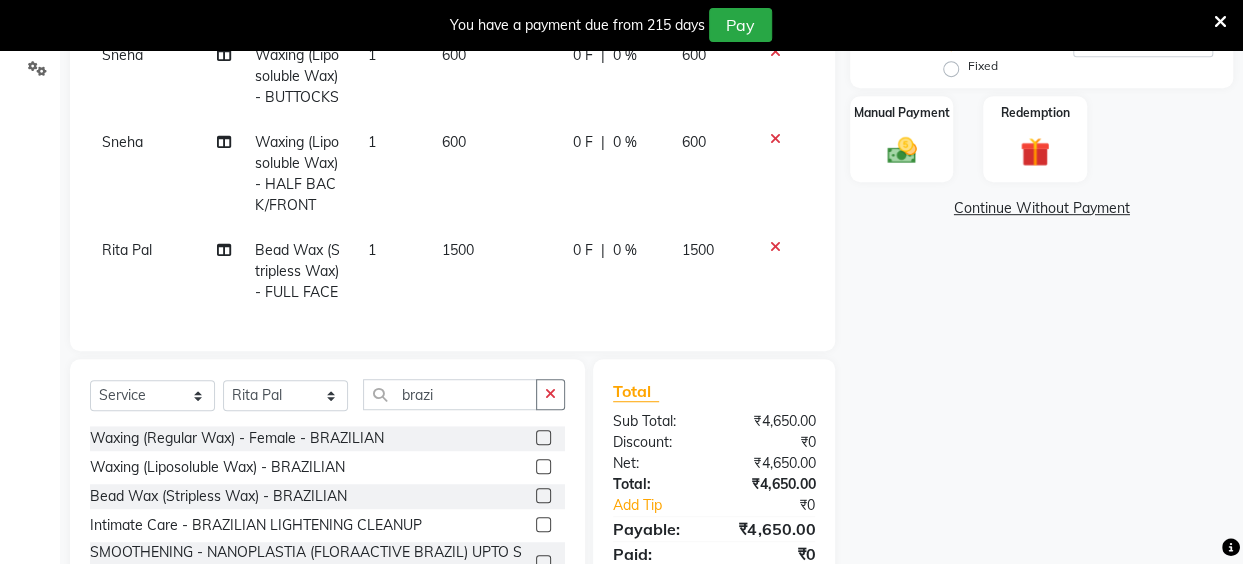 click 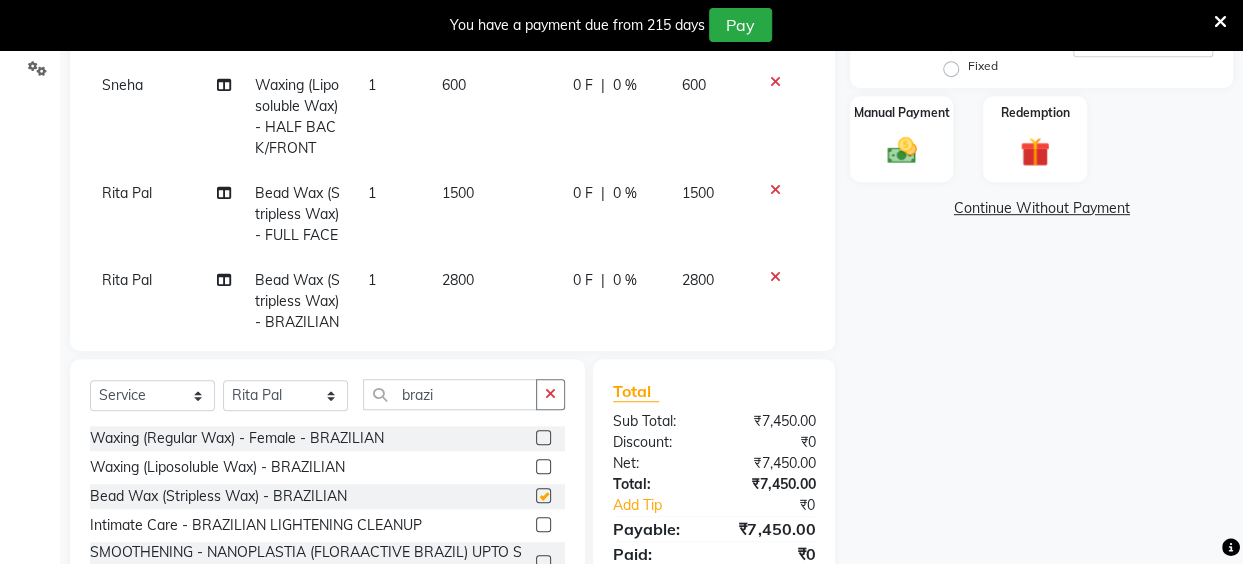 checkbox on "false" 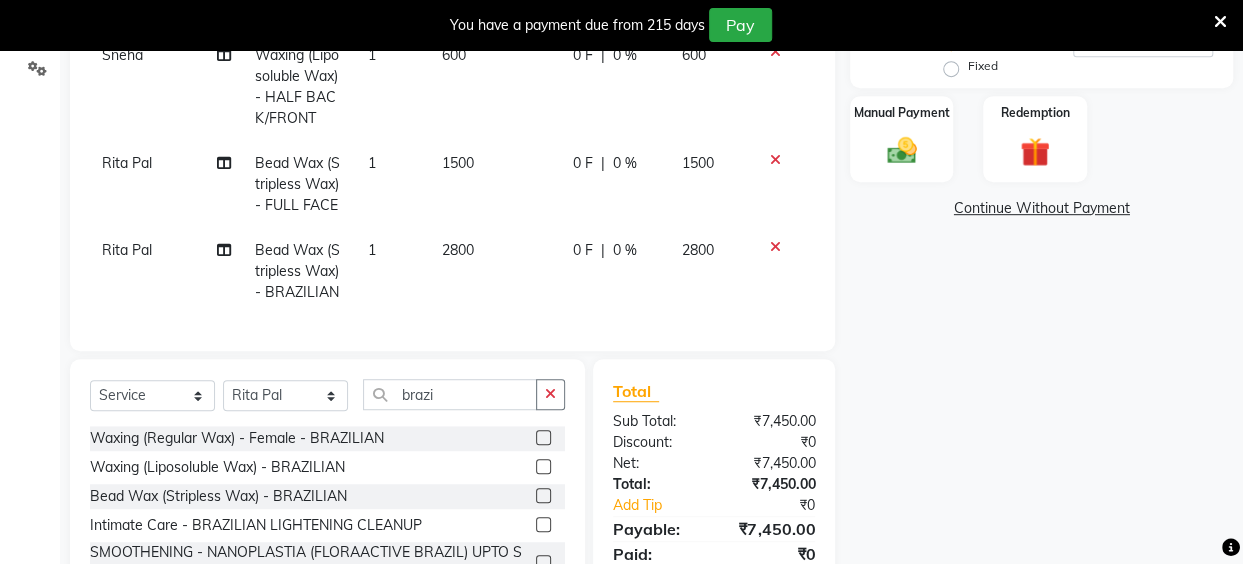 scroll, scrollTop: 327, scrollLeft: 0, axis: vertical 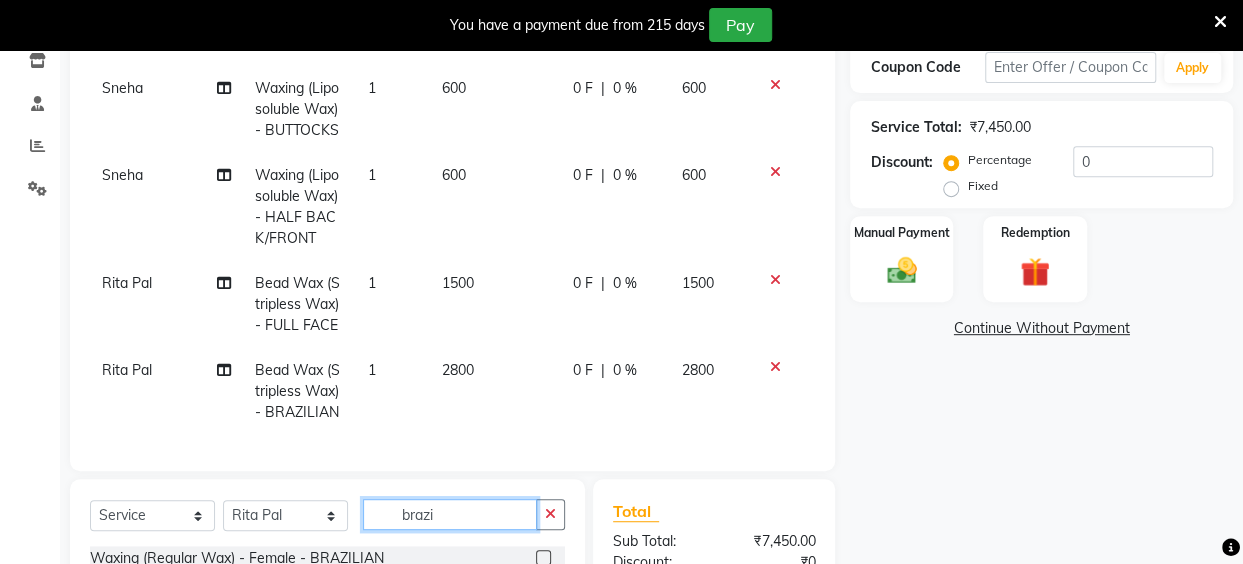 click on "brazi" 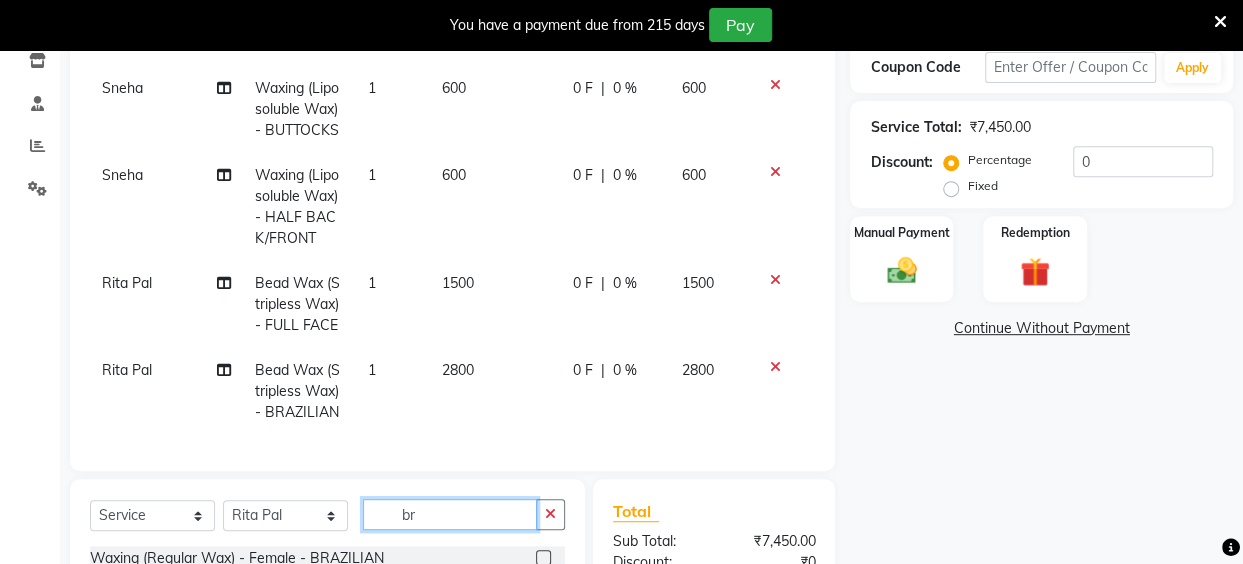 type on "b" 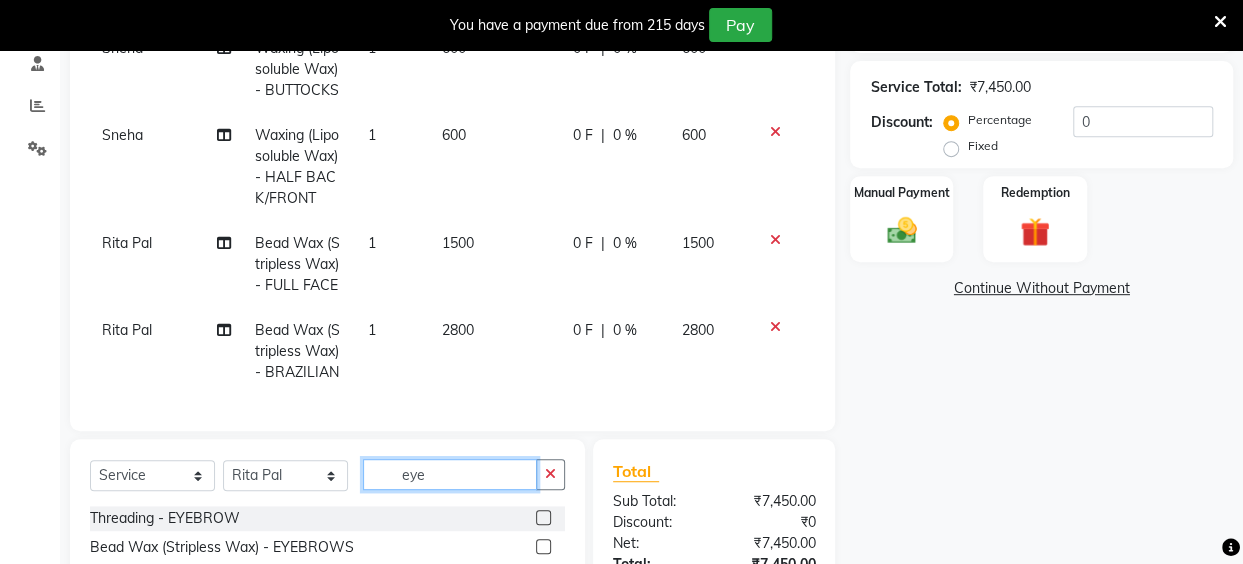 scroll, scrollTop: 426, scrollLeft: 0, axis: vertical 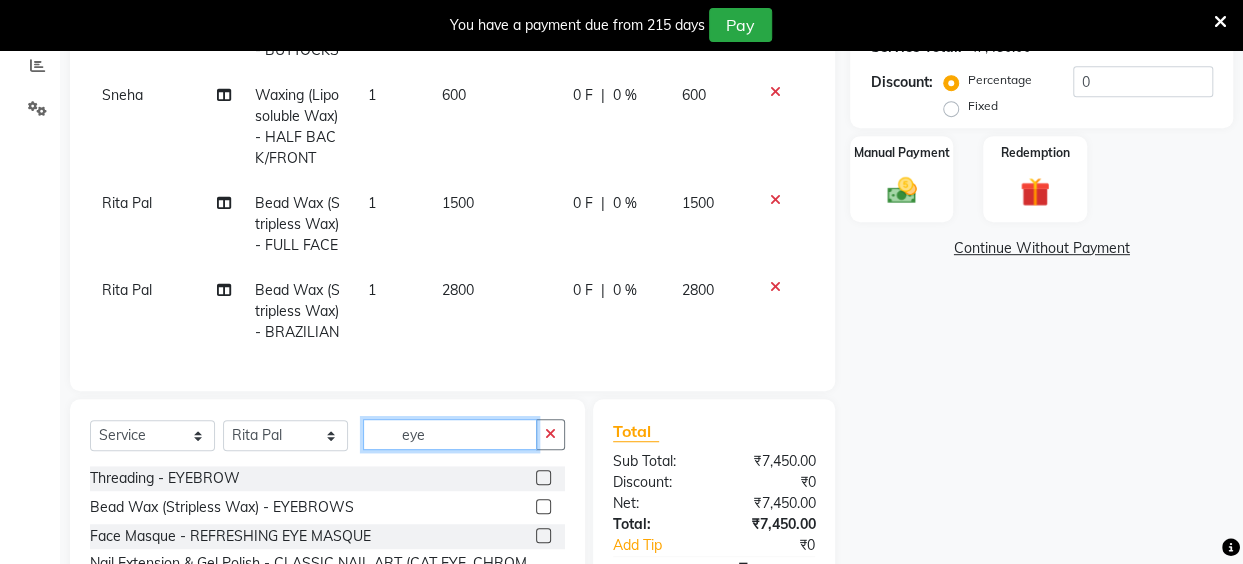 type on "eye" 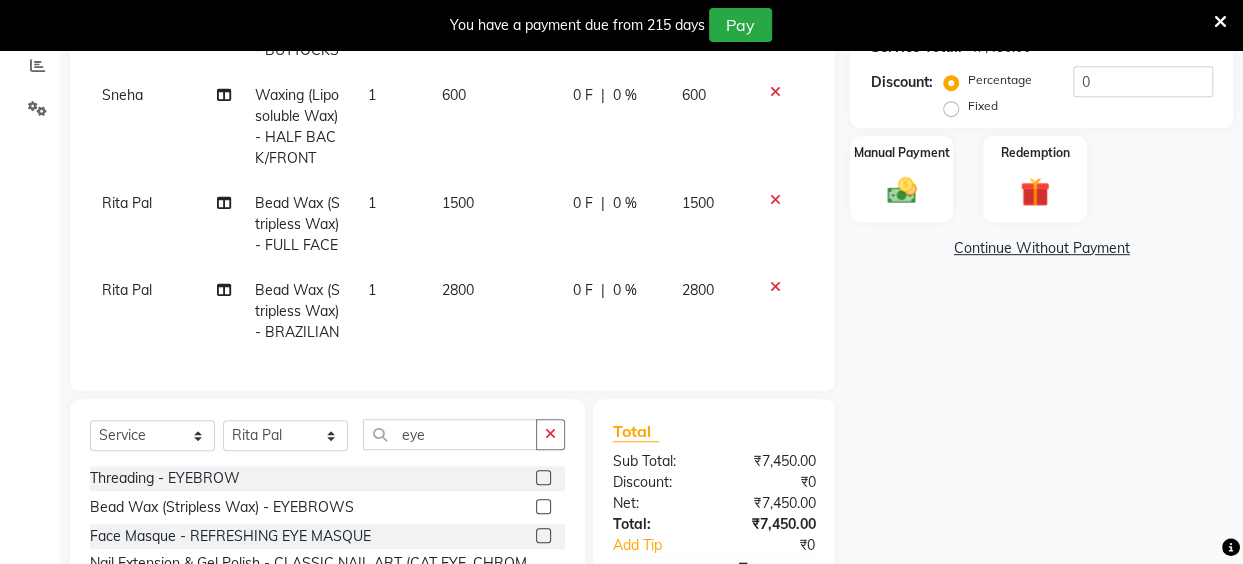 click 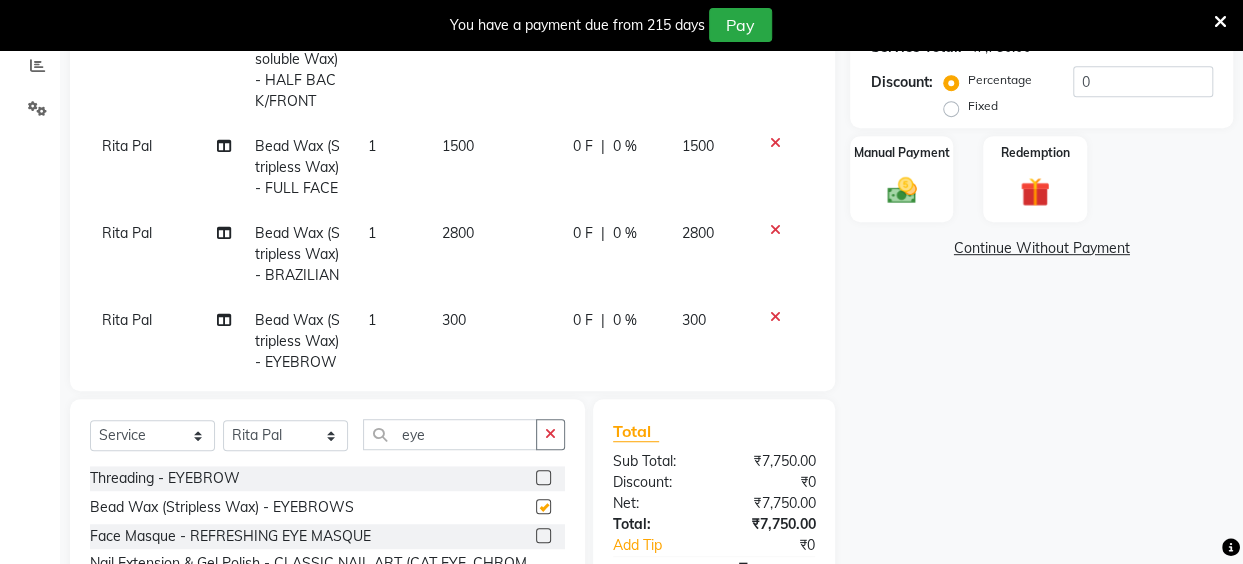 checkbox on "false" 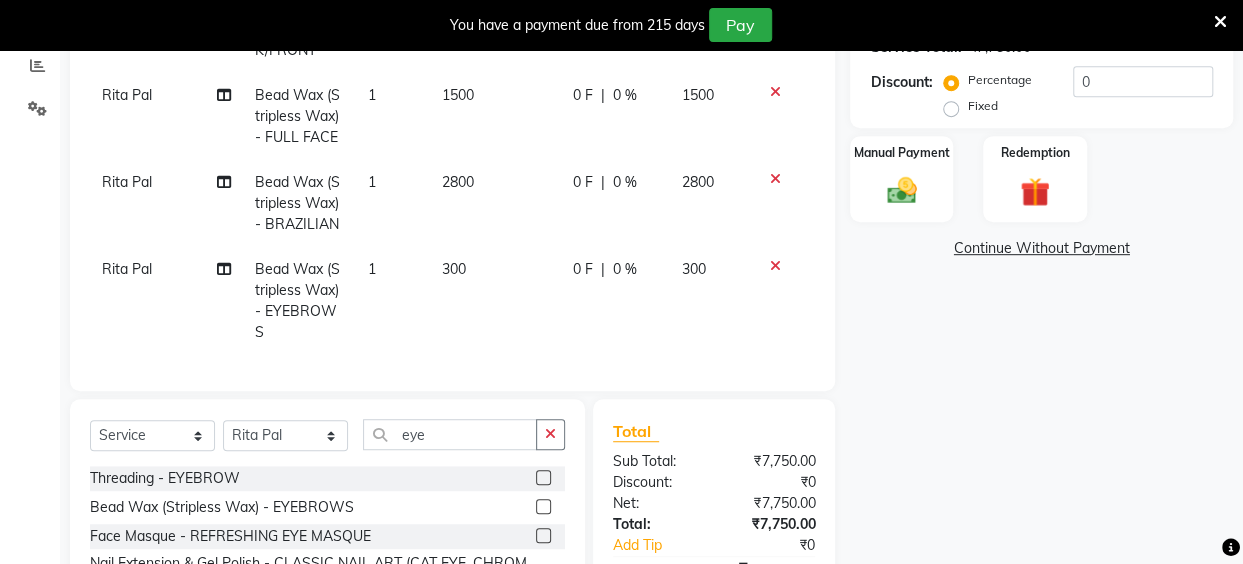 scroll, scrollTop: 435, scrollLeft: 0, axis: vertical 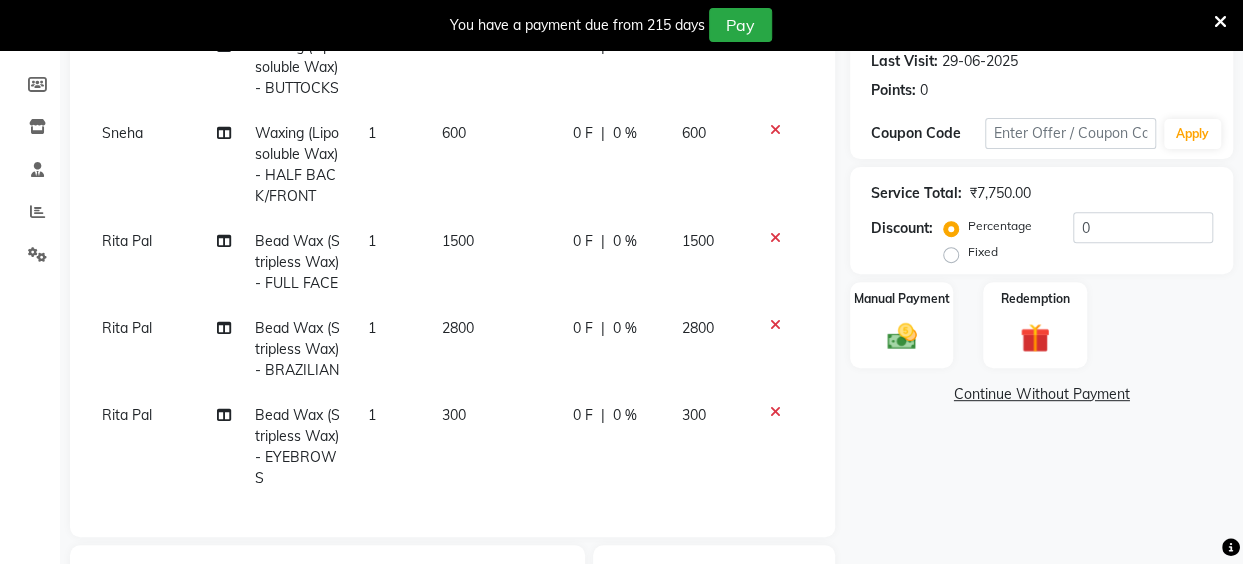 click 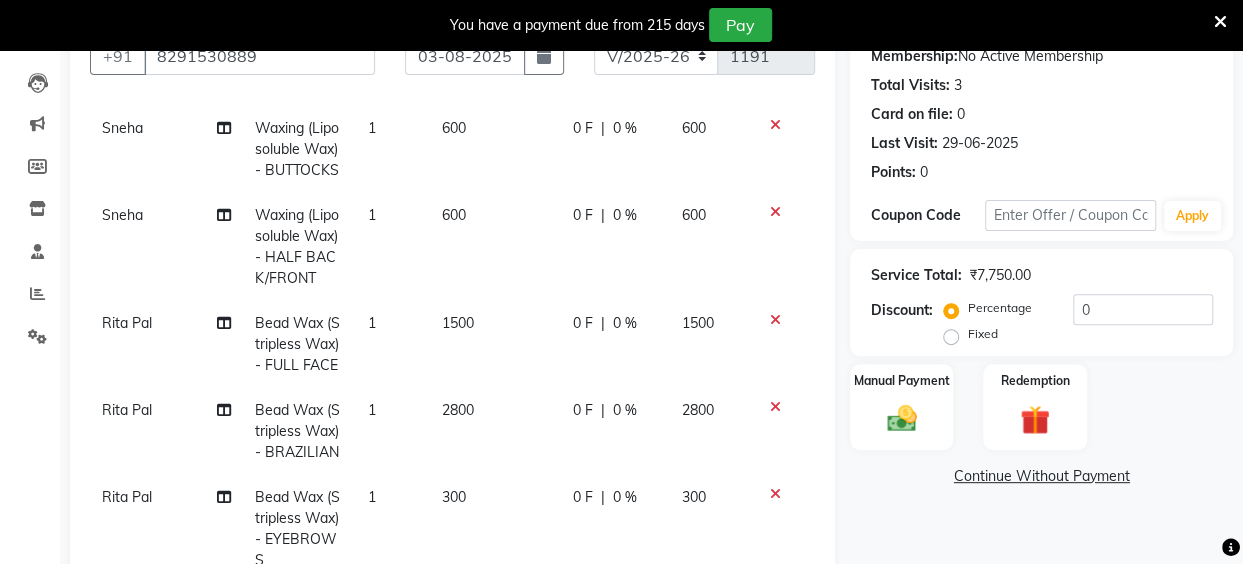 scroll, scrollTop: 213, scrollLeft: 0, axis: vertical 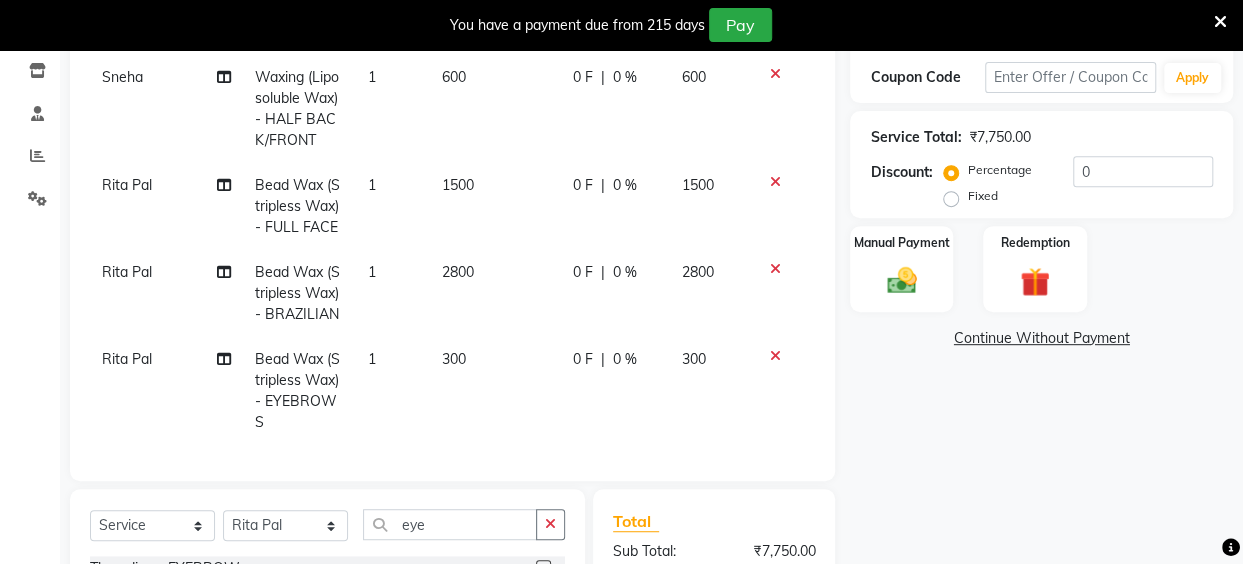 click on "0 F" 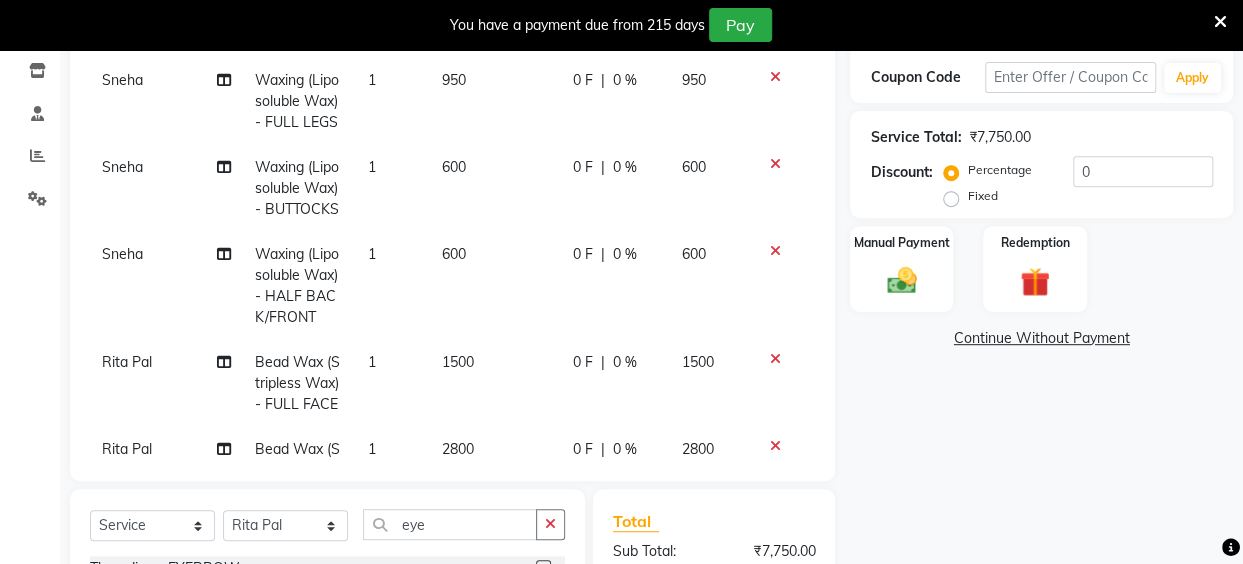 select on "32896" 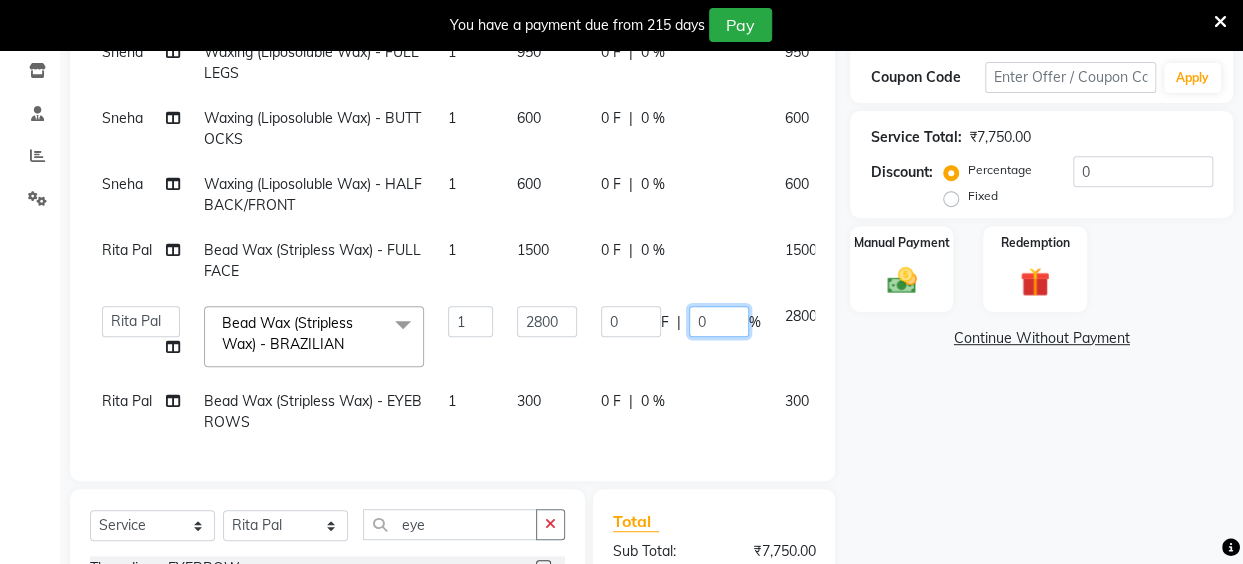 click on "0" 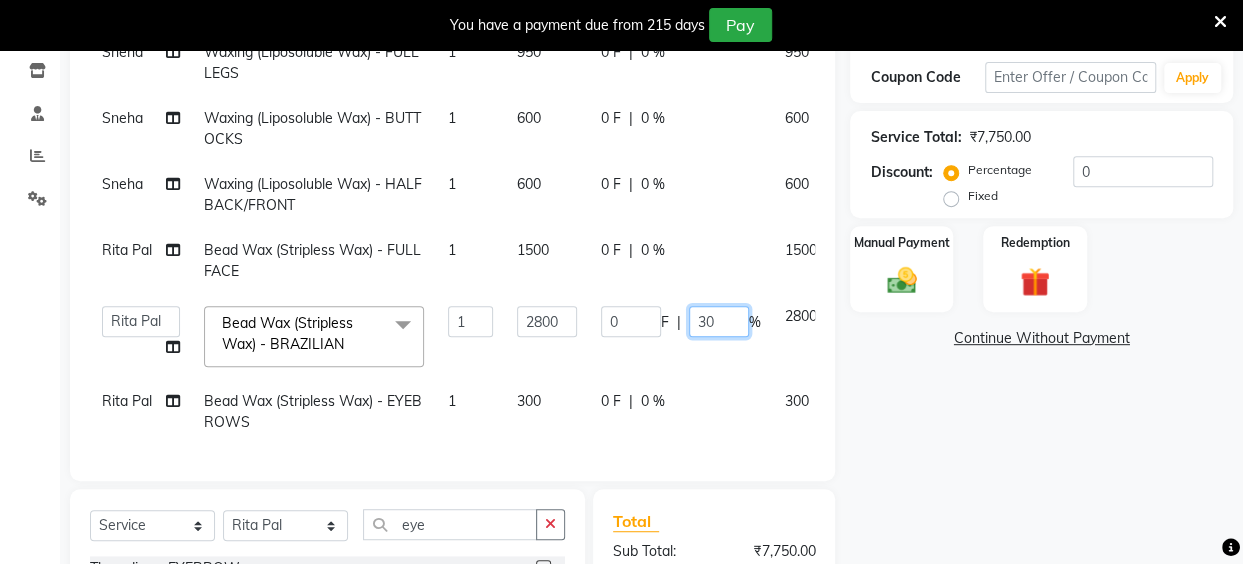 type on "300" 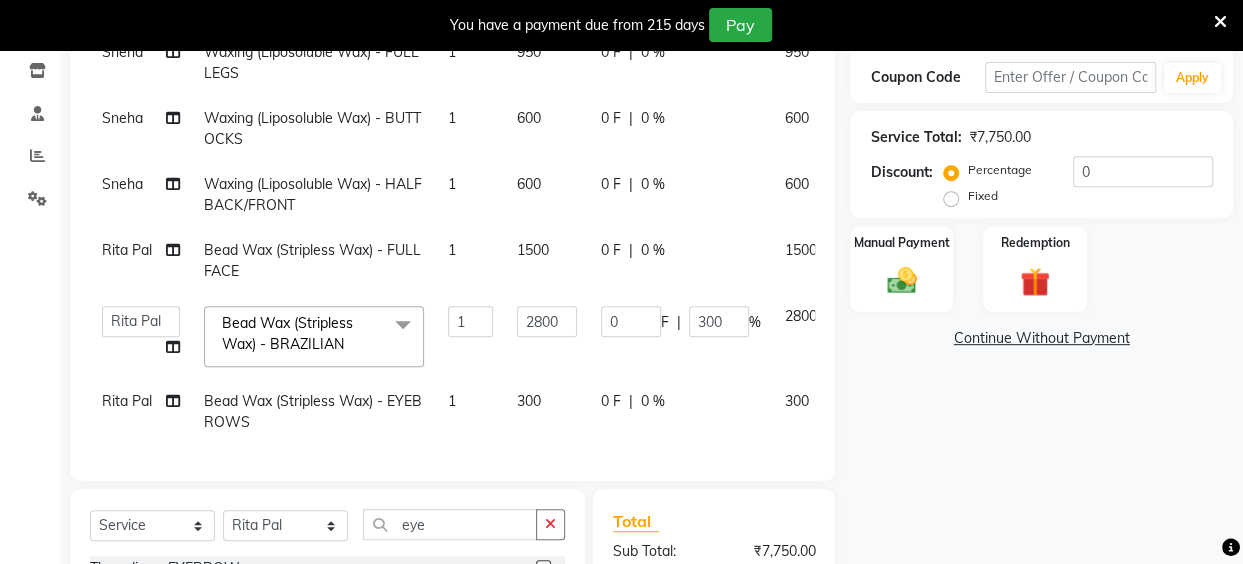 scroll, scrollTop: 222, scrollLeft: 0, axis: vertical 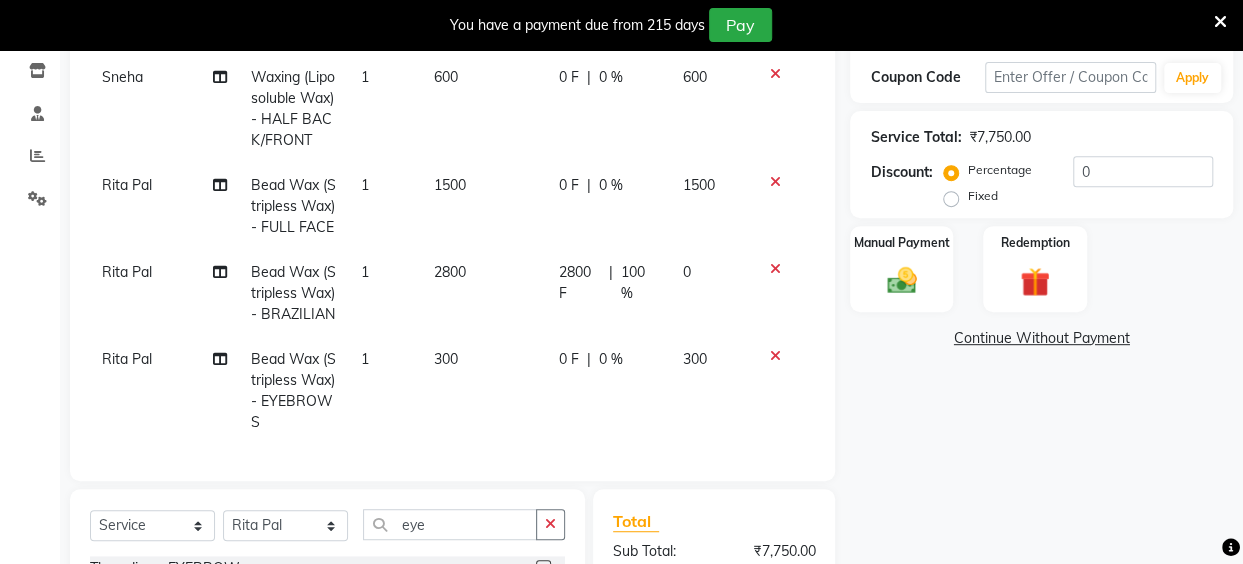 click on "2800 F" 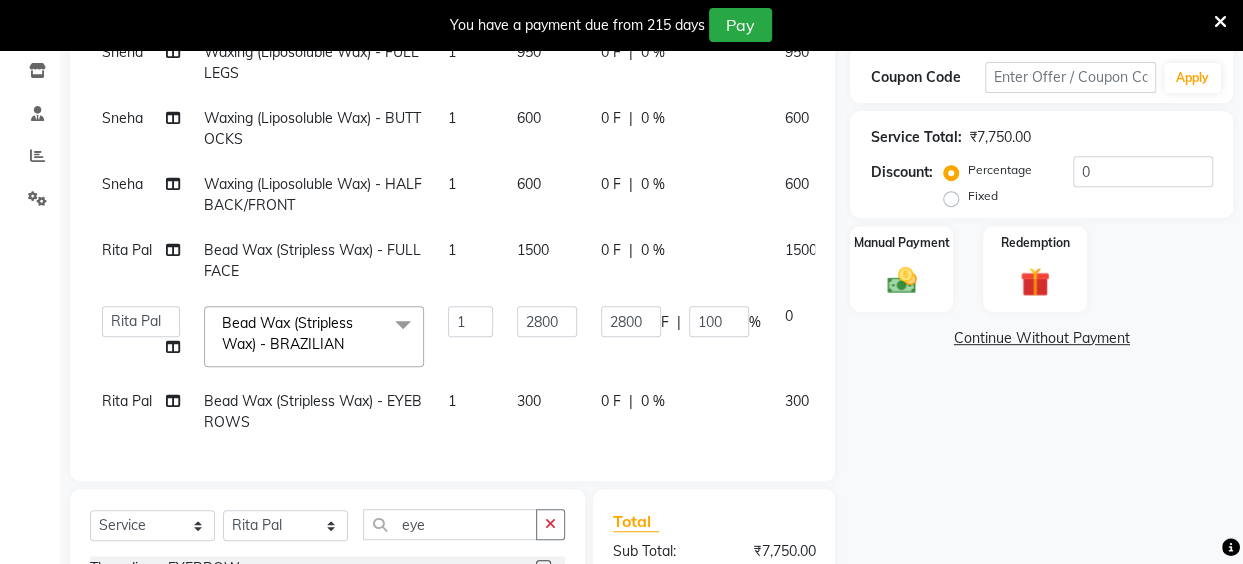 scroll, scrollTop: 201, scrollLeft: 0, axis: vertical 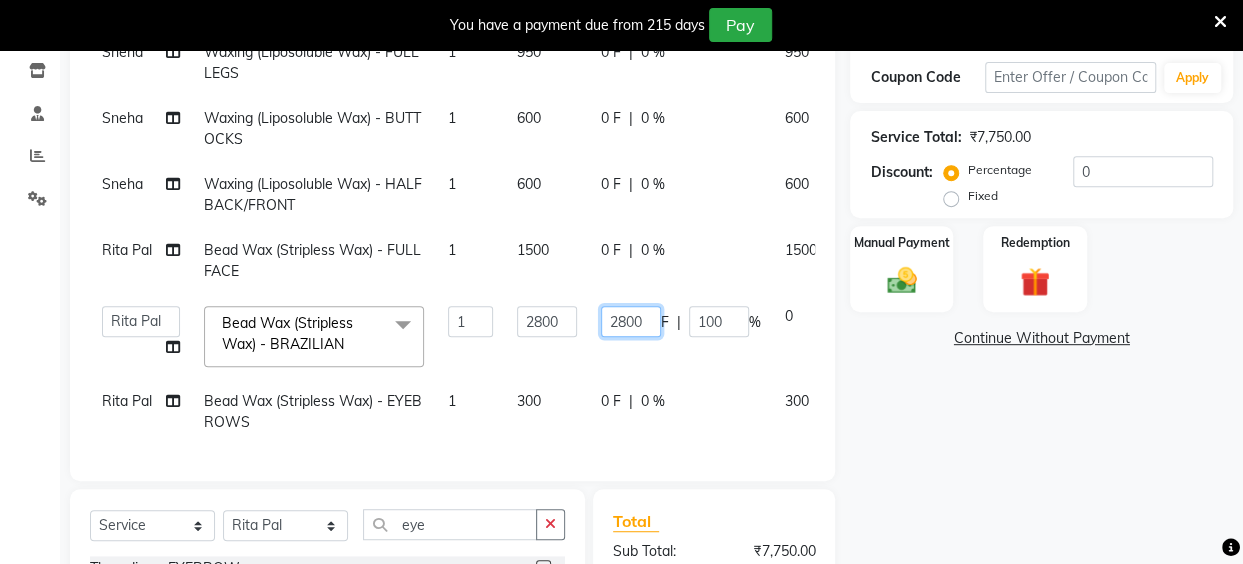 click on "2800" 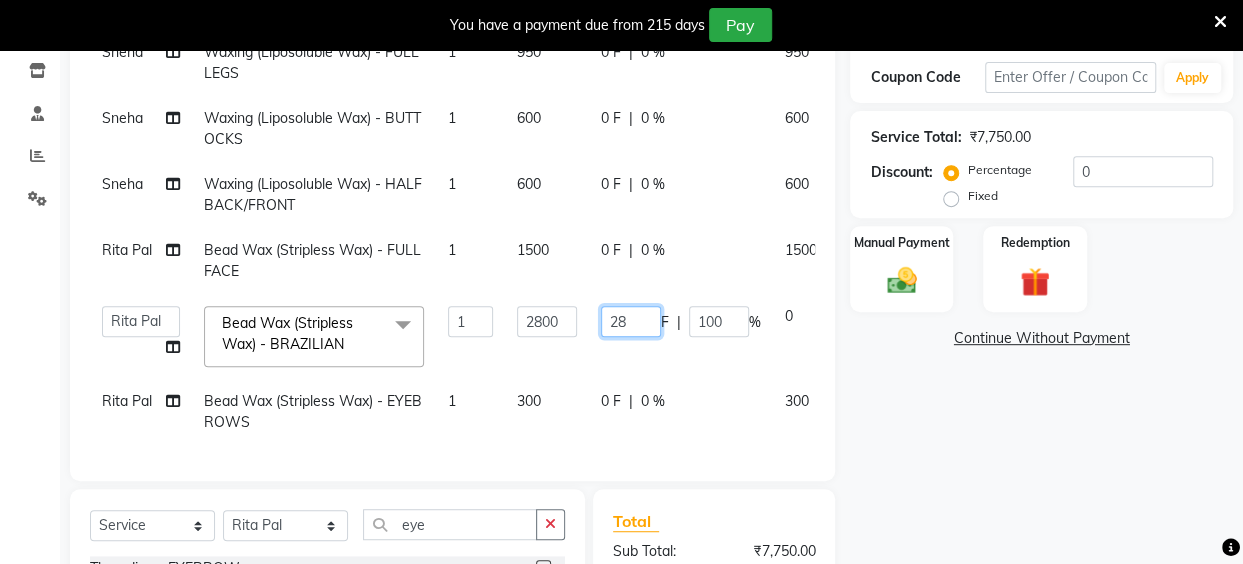 type on "2" 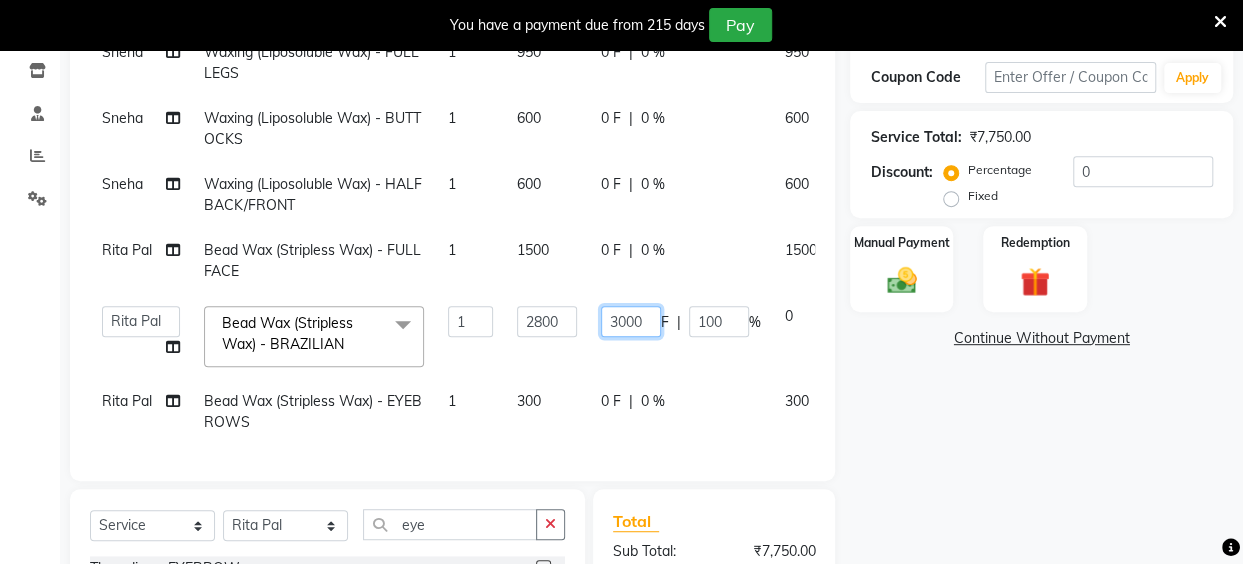 type on "300" 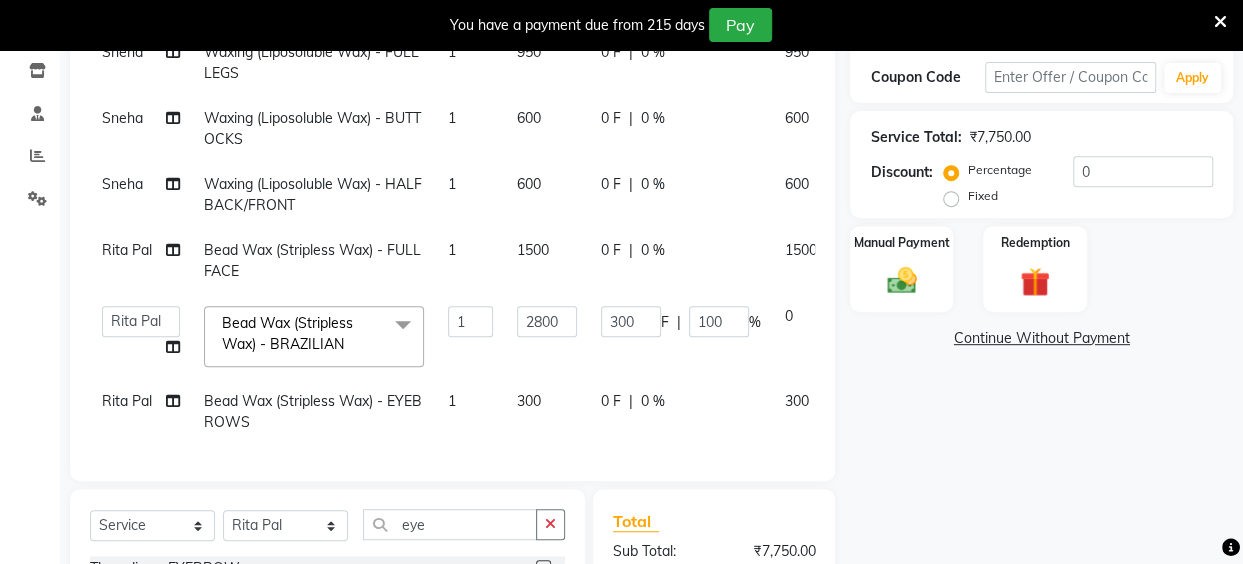 scroll, scrollTop: 222, scrollLeft: 0, axis: vertical 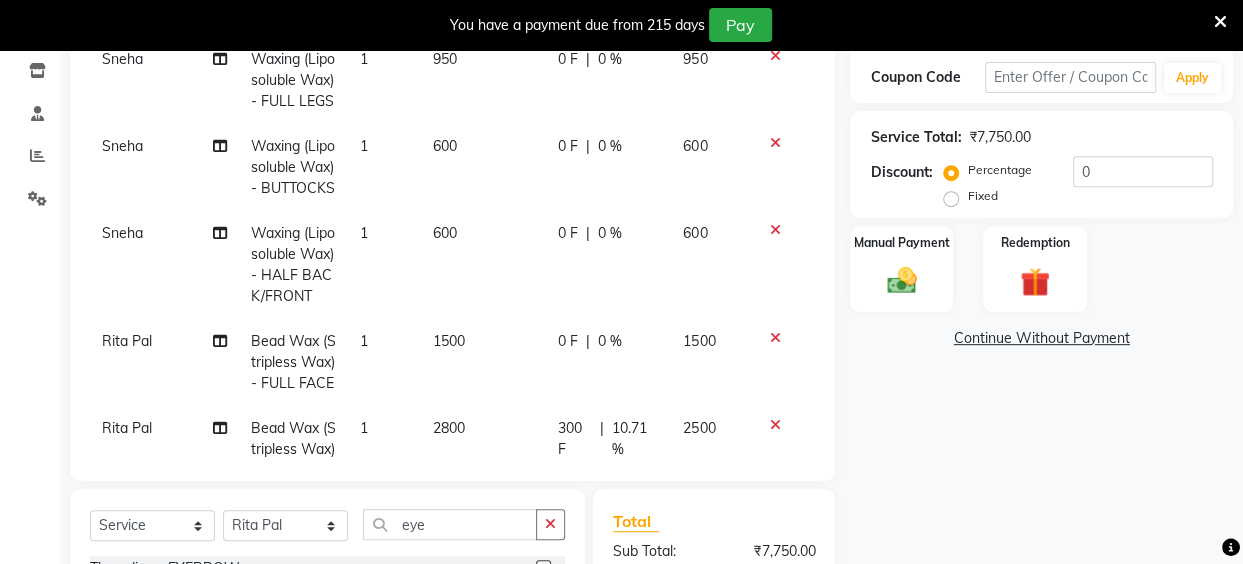 click on "Reena Sawardekar			 Waxing (Liposoluble Wax) - FULL ARMS 1 750 0 F | 0 % 750 Reena Sawardekar			 Waxing (Liposoluble Wax) - UNDERARMS 1 250 0 F | 0 % 250 Sneha Waxing (Liposoluble Wax) - FULL LEGS 1 950 0 F | 0 % 950 Sneha Waxing (Liposoluble Wax) - BUTTOCKS 1 600 0 F | 0 % 600 Sneha Waxing (Liposoluble Wax) - HALF BACK/FRONT 1 600 0 F | 0 % 600 Rita Pal			 Bead Wax (Stripless Wax) - FULL FACE 1 1500 0 F | 0 % 1500 Rita Pal			 Bead Wax (Stripless Wax) - BRAZILIAN 1 2800 300 F | 10.71 % 2500 Rita Pal			 Bead Wax (Stripless Wax) - EYEBROWS 1 300 0 F | 0 % 300" 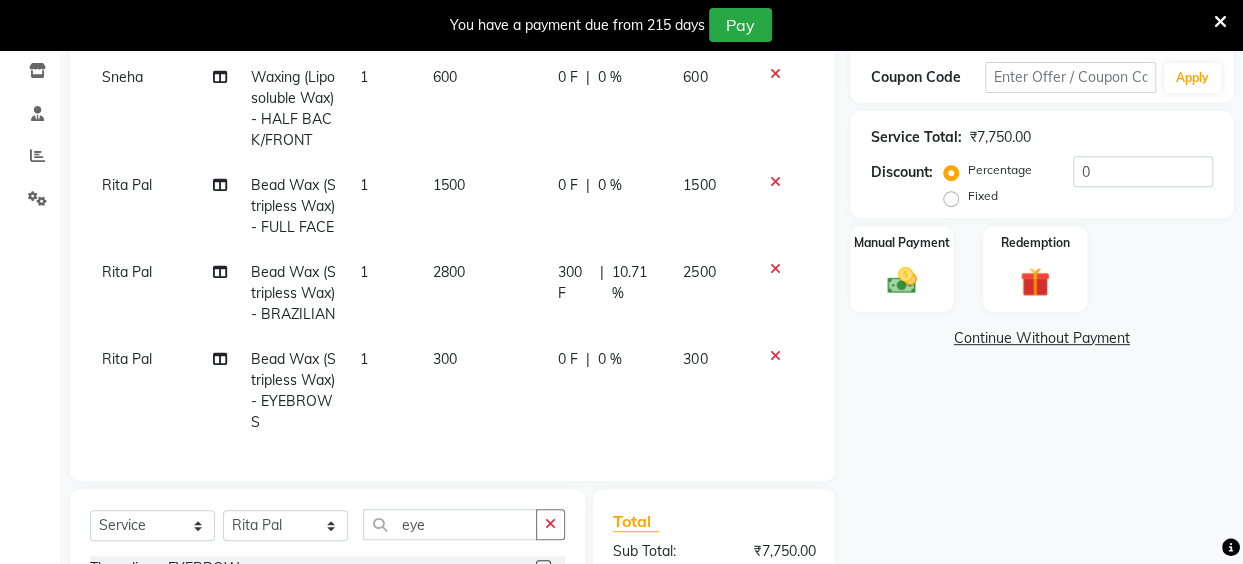 scroll, scrollTop: 477, scrollLeft: 0, axis: vertical 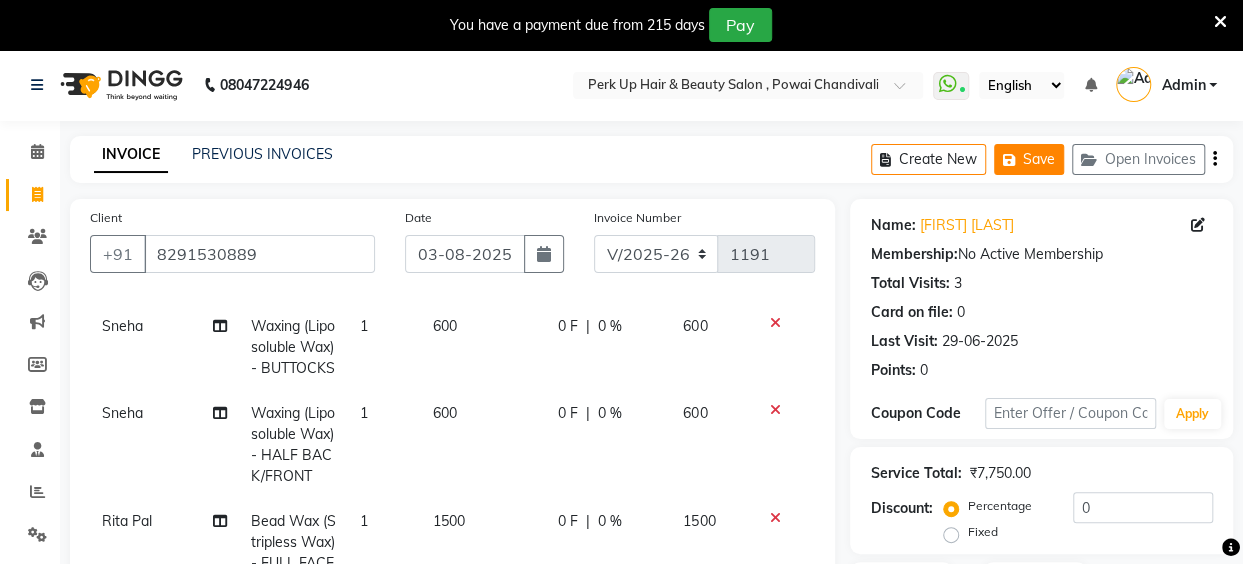 click on "Save" 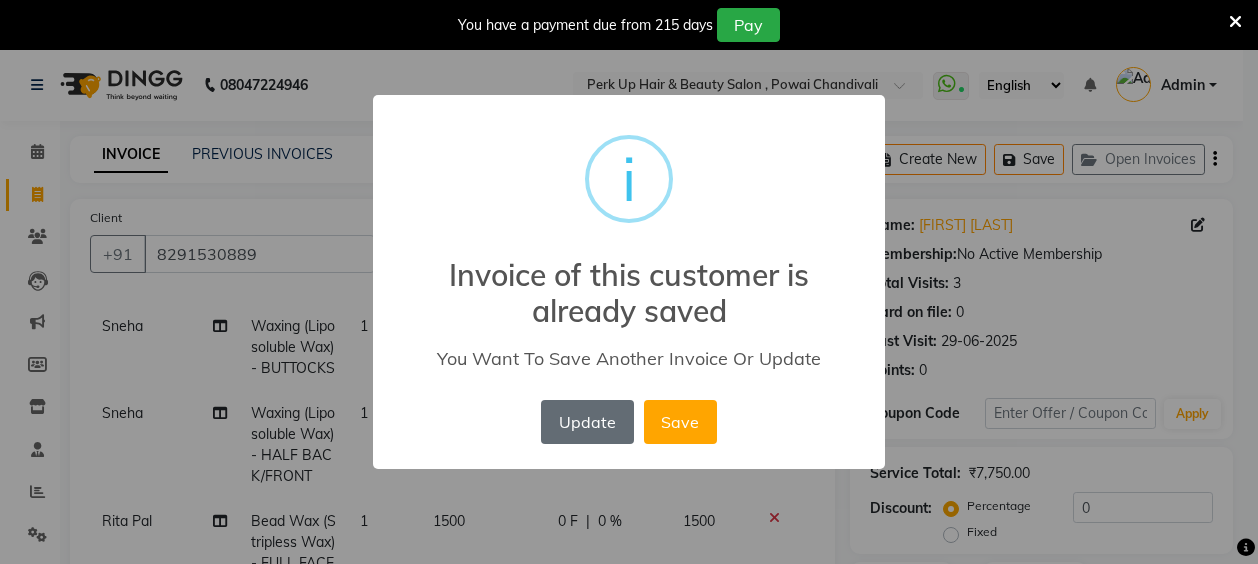 click on "Update" at bounding box center [587, 422] 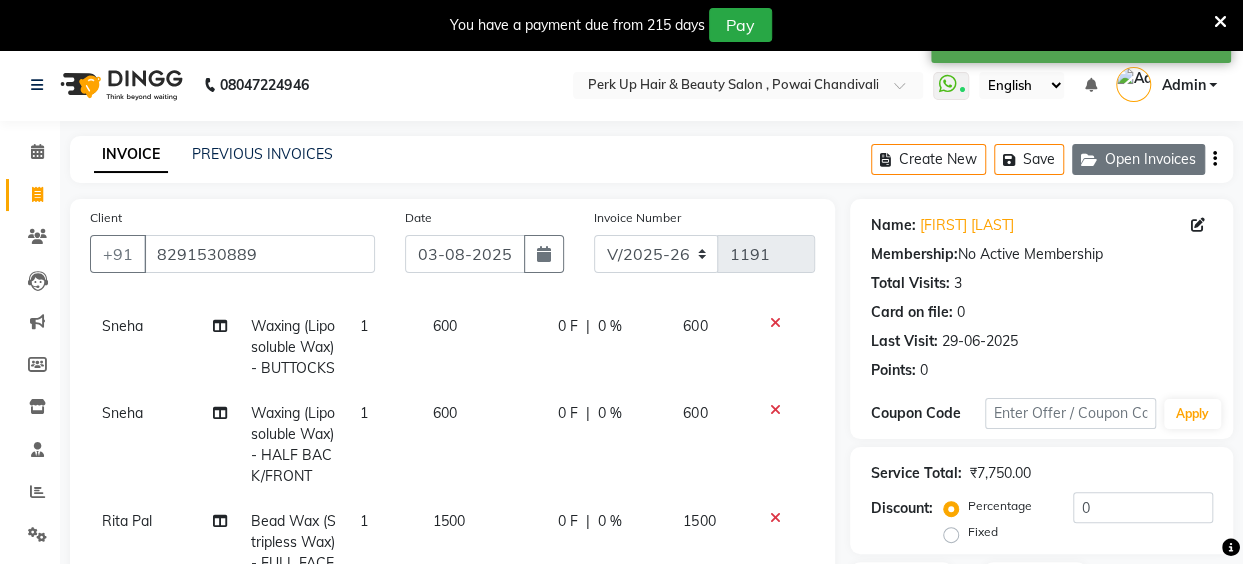 click on "Open Invoices" 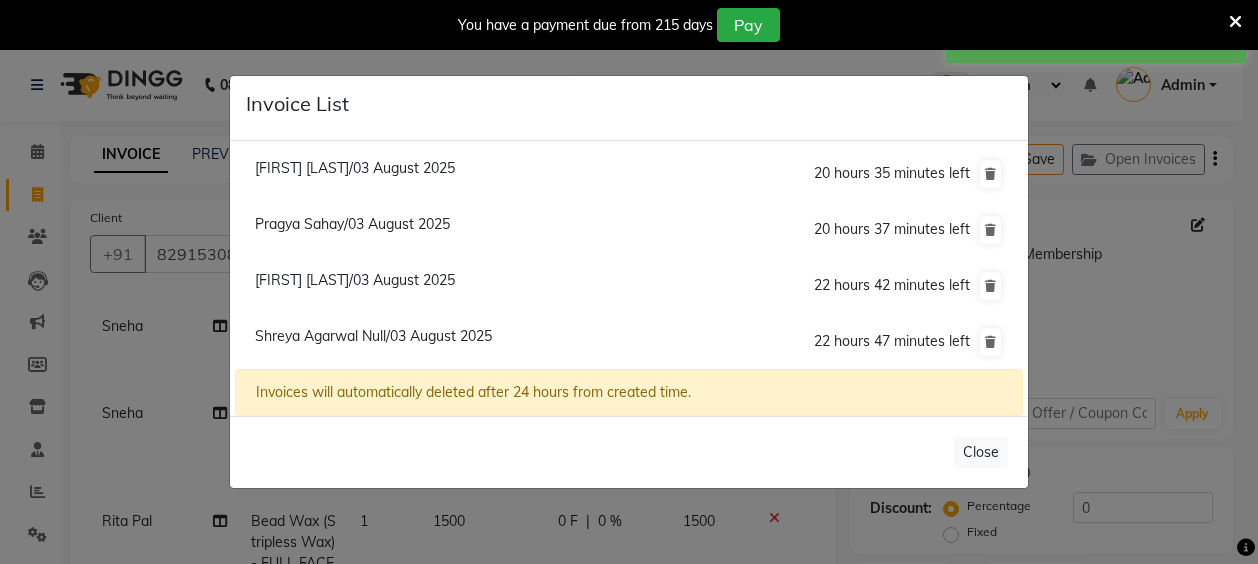 click on "Apurvee Haridwaj/03 August 2025  22 hours 42 minutes left" 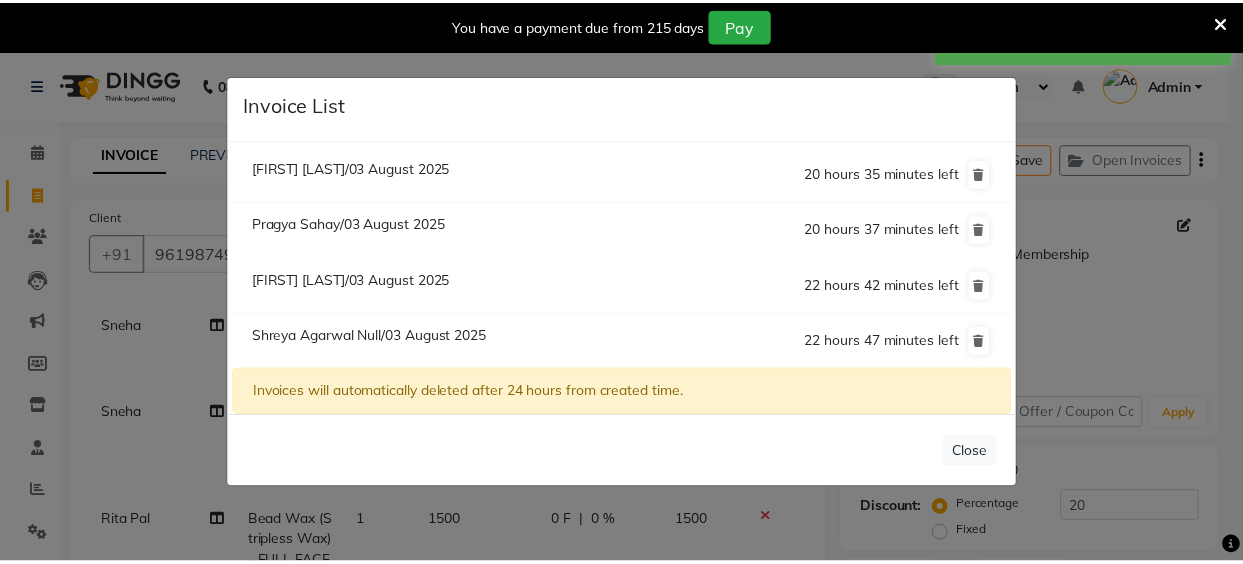scroll, scrollTop: 0, scrollLeft: 0, axis: both 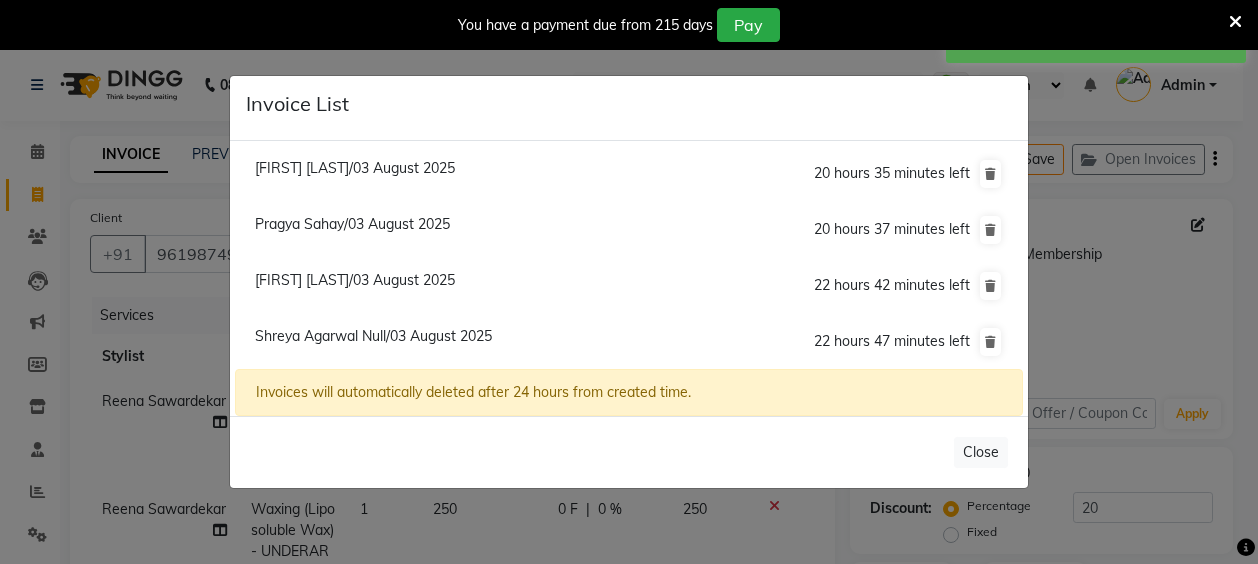 type on "0" 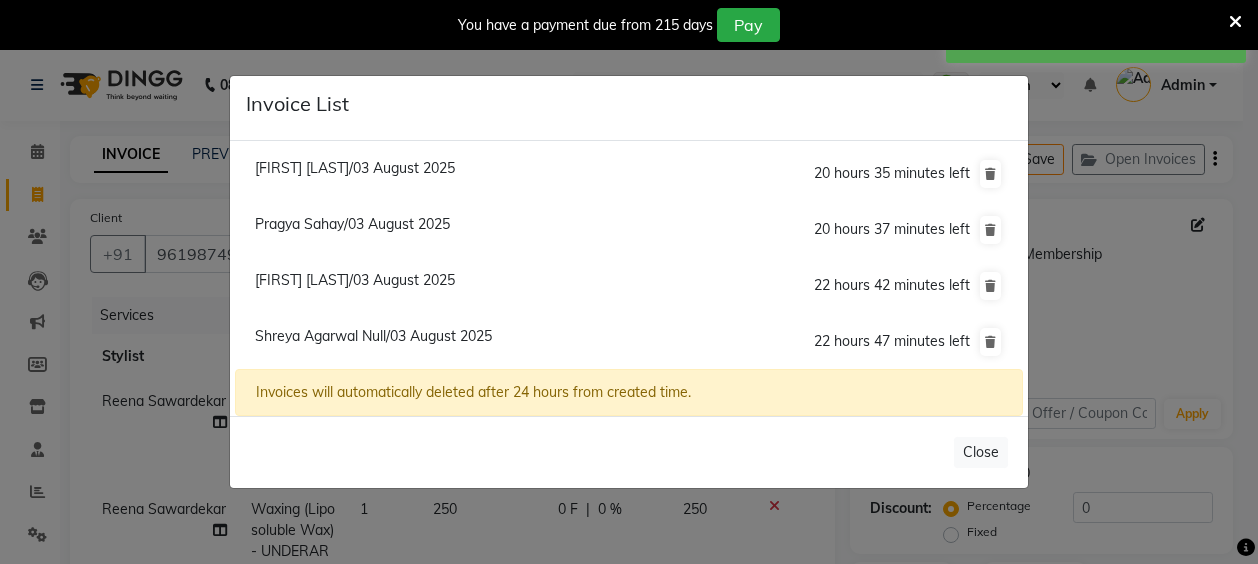 select on "1: Object" 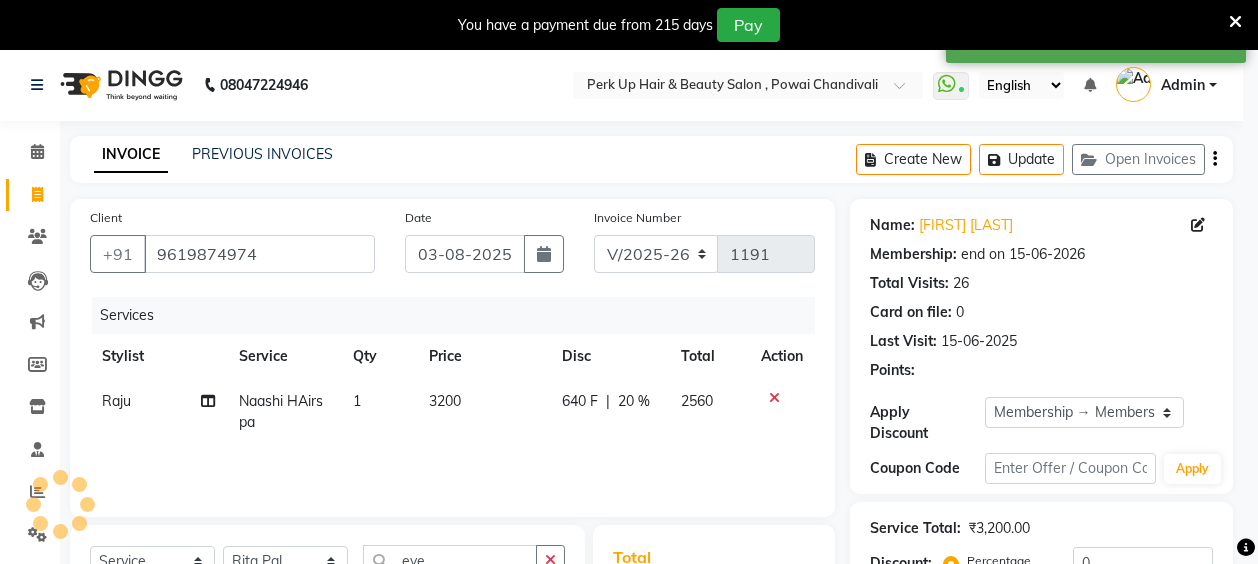 type on "20" 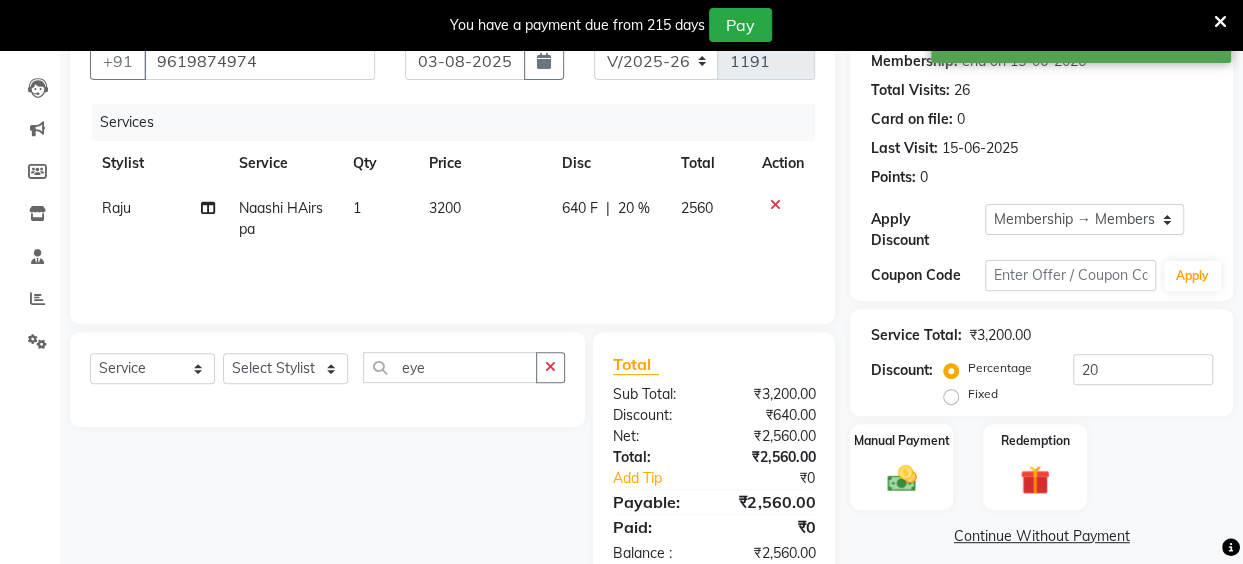 scroll, scrollTop: 200, scrollLeft: 0, axis: vertical 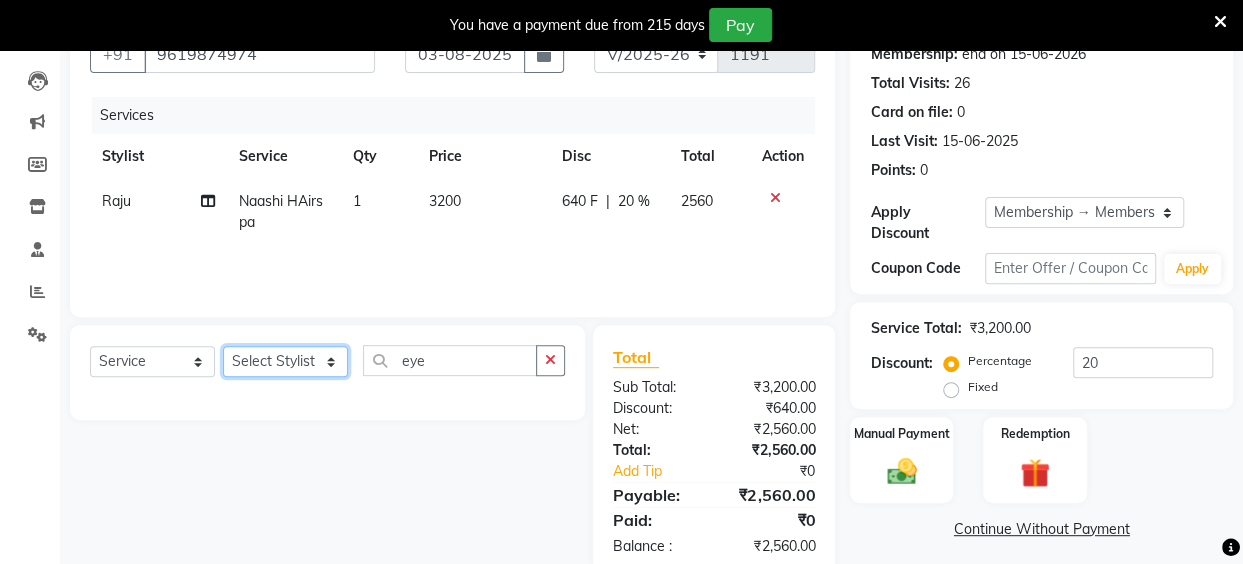 click on "Select Stylist Anita Das danish Kumkum Pasi Naseem Mansoori		 Nilam Bhanushali Nizam Shaikh			 Raju Reena Sawardekar			 Rita Pal			 Sabeena Shaikh Sameer Balwar Sangeeta Rajbhar Seja Jaiswal Shahib Shaves Salmani			 Sneha" 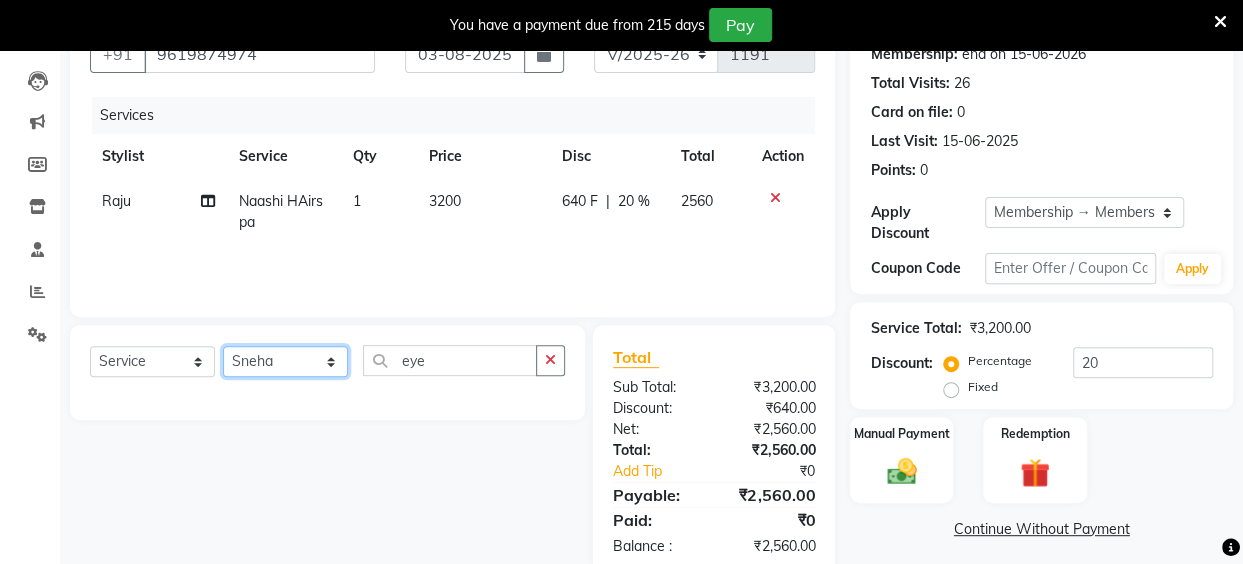 click on "Select Stylist Anita Das danish Kumkum Pasi Naseem Mansoori		 Nilam Bhanushali Nizam Shaikh			 Raju Reena Sawardekar			 Rita Pal			 Sabeena Shaikh Sameer Balwar Sangeeta Rajbhar Seja Jaiswal Shahib Shaves Salmani			 Sneha" 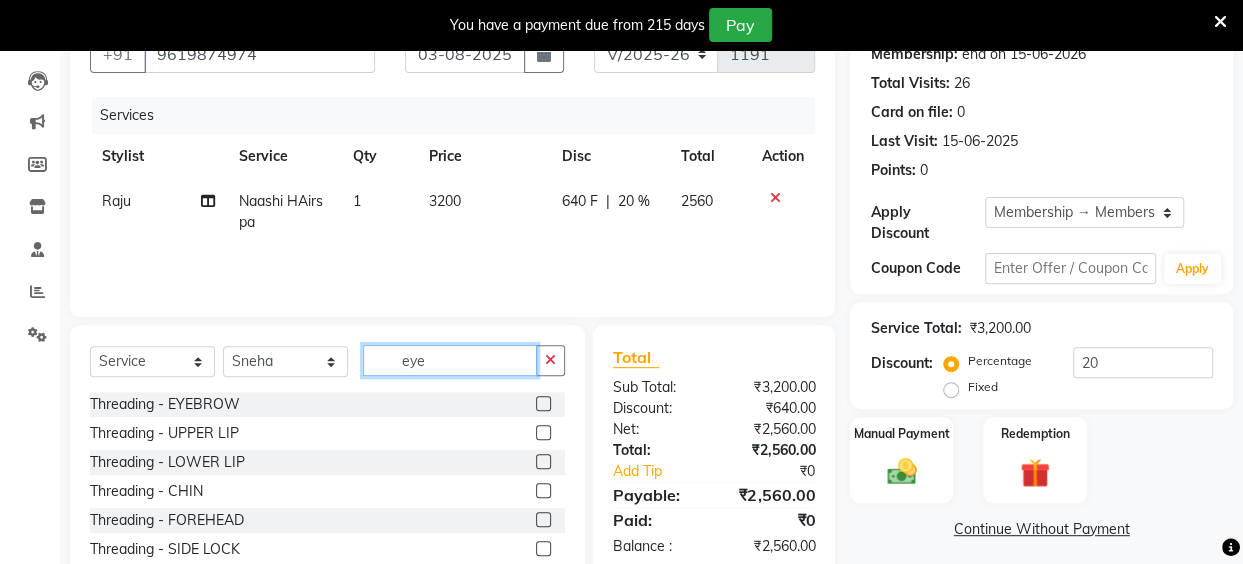 click on "eye" 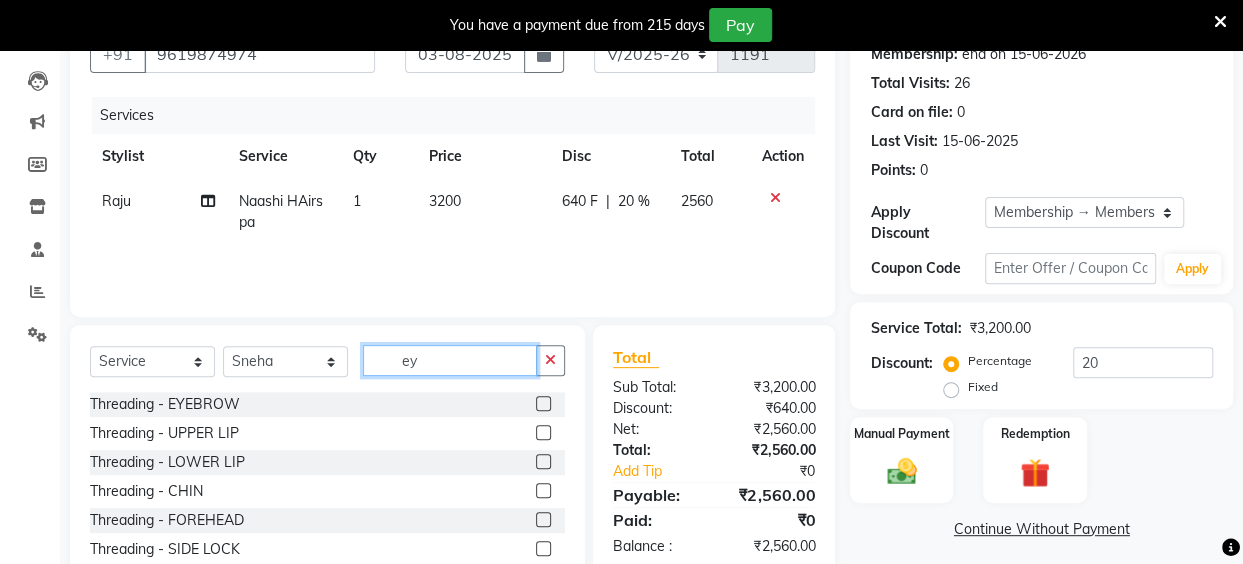 type on "e" 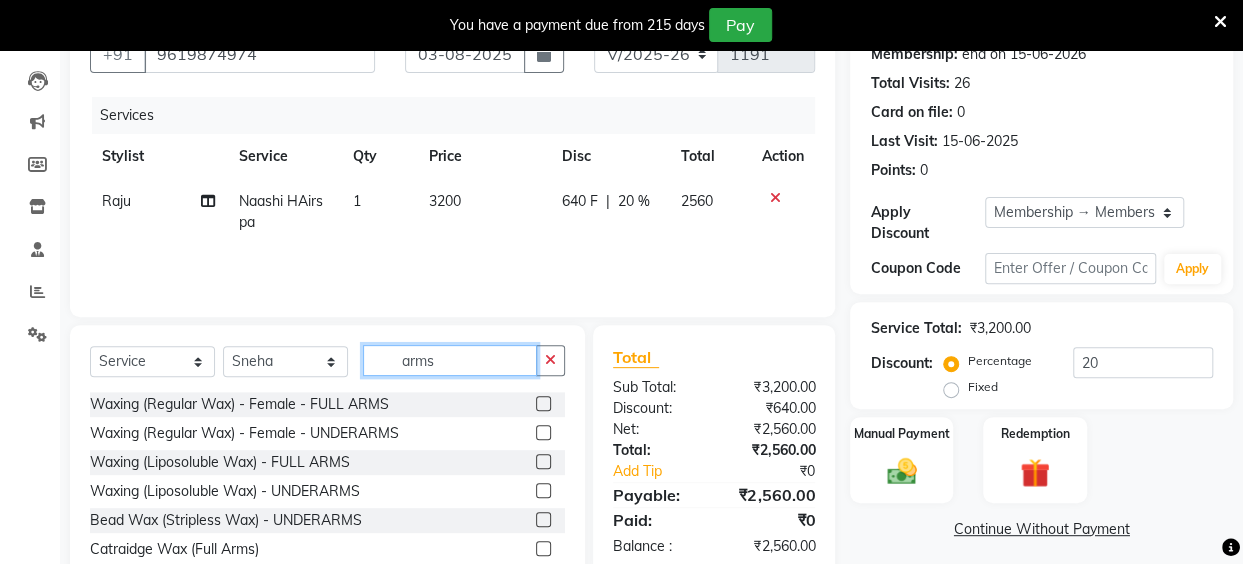 type on "arms" 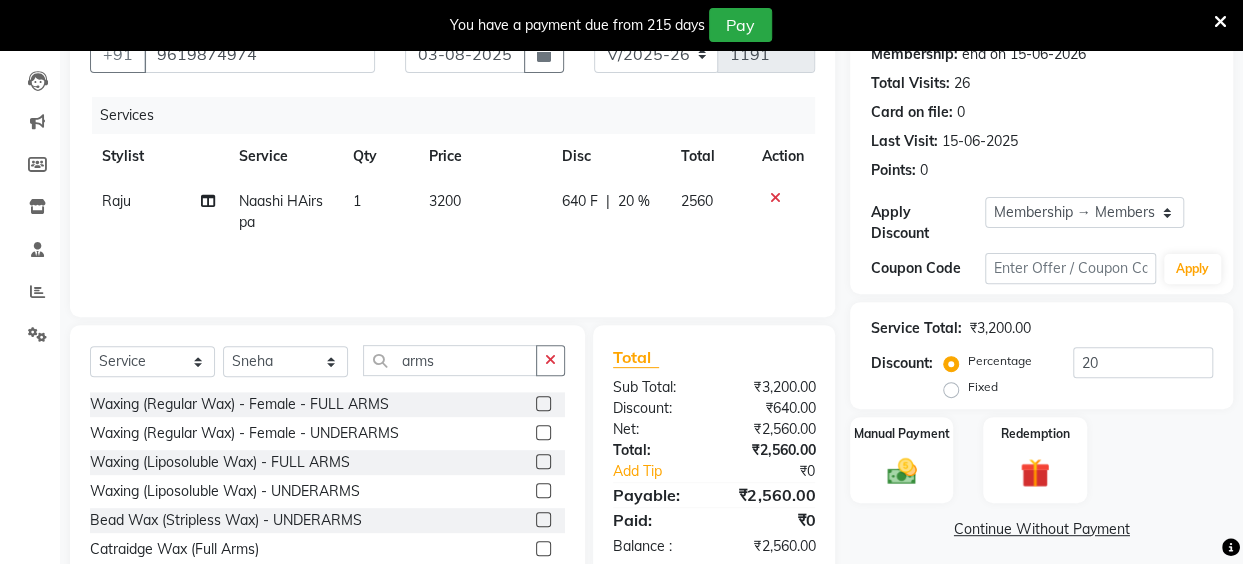 click 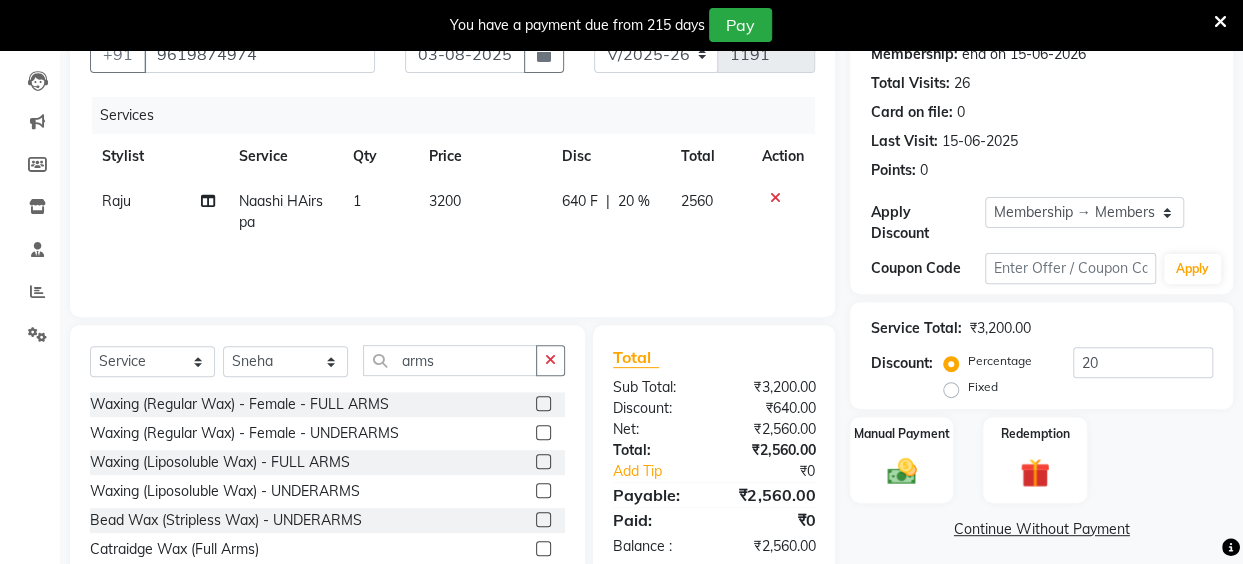 click at bounding box center (542, 462) 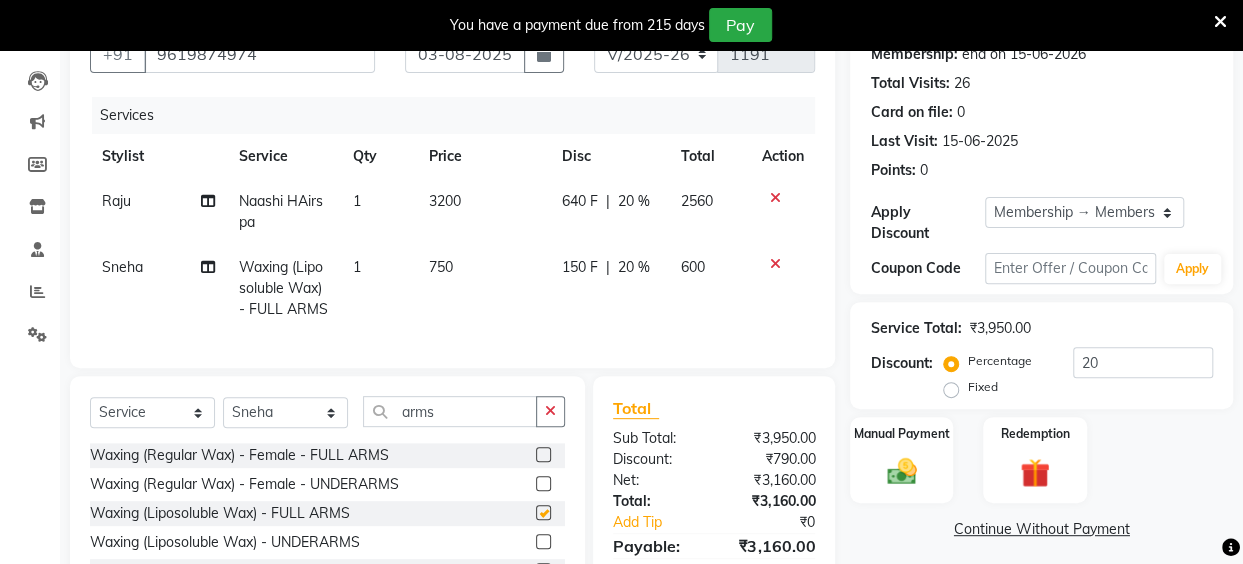 checkbox on "false" 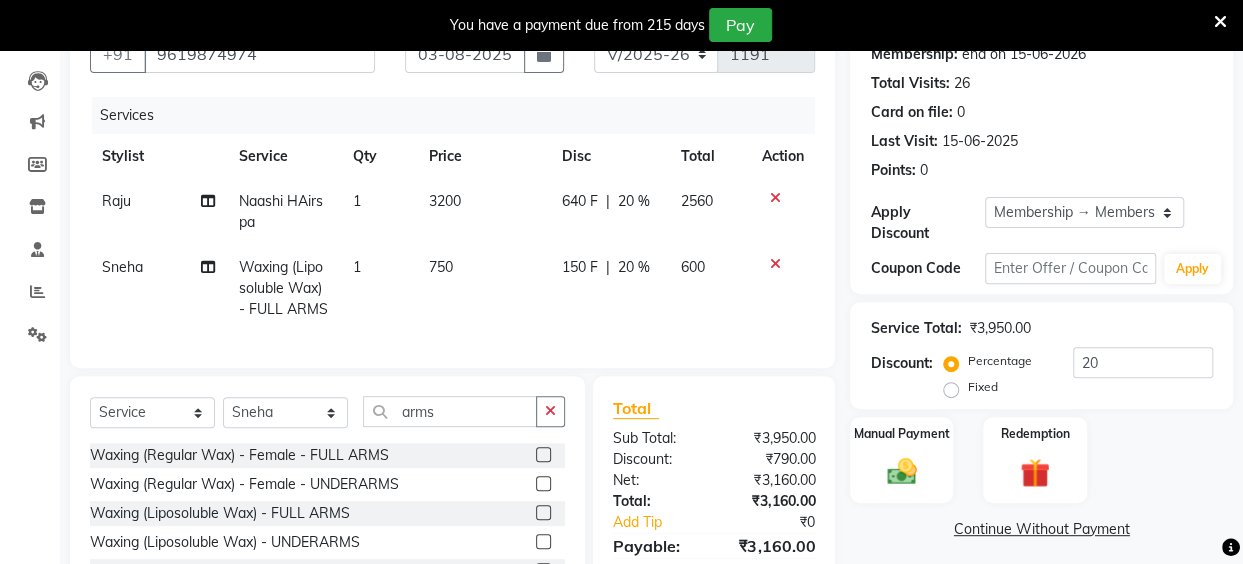 click 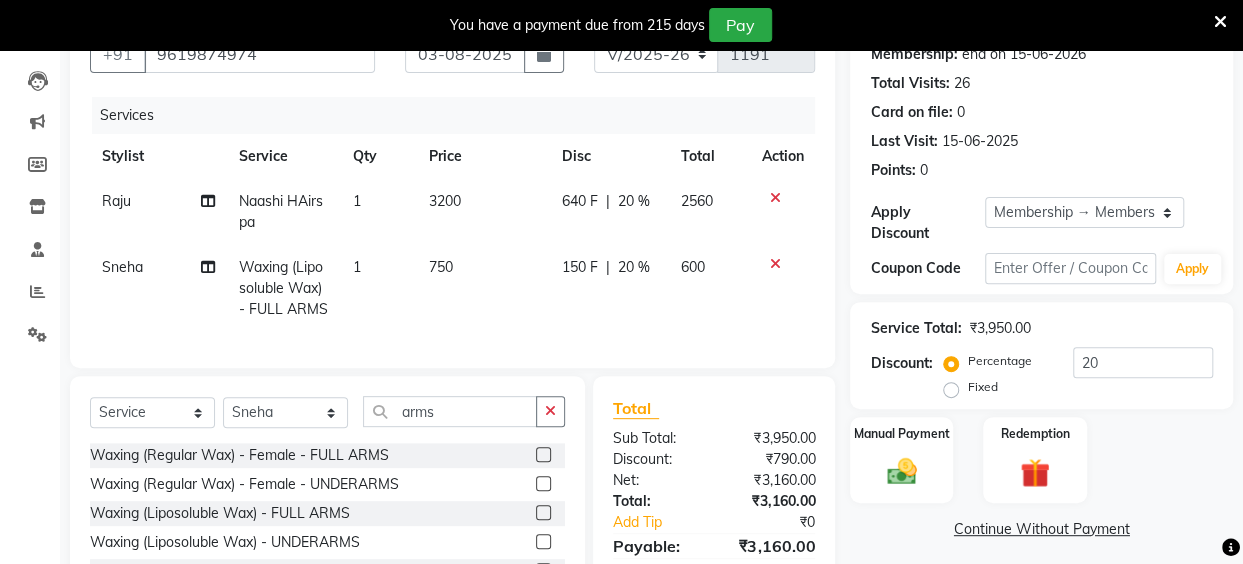 click at bounding box center [542, 542] 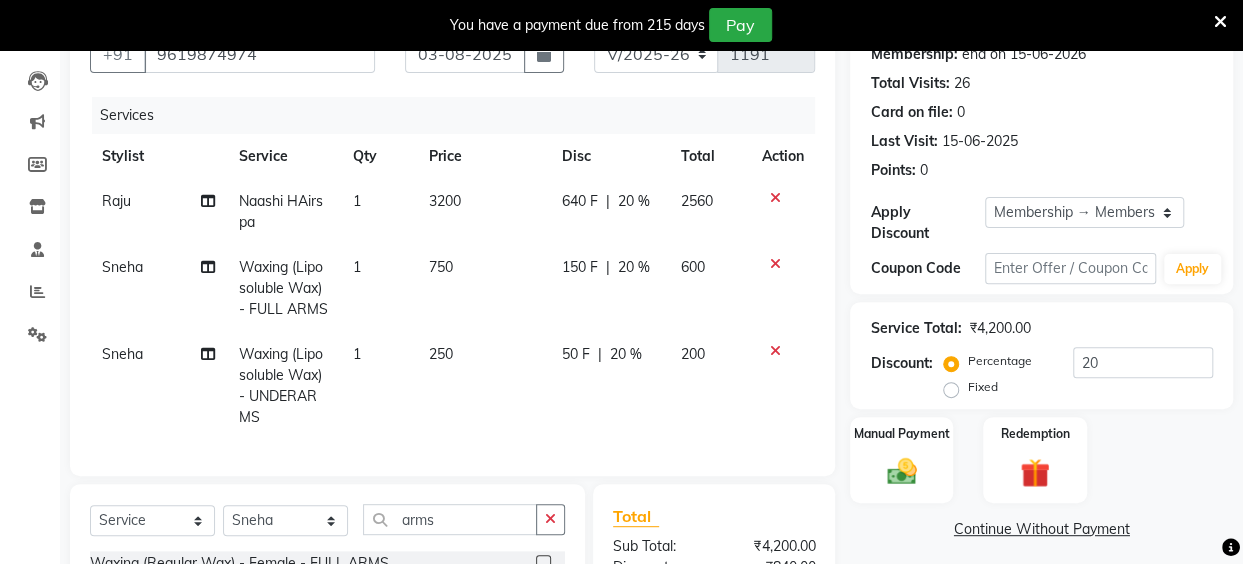 checkbox on "false" 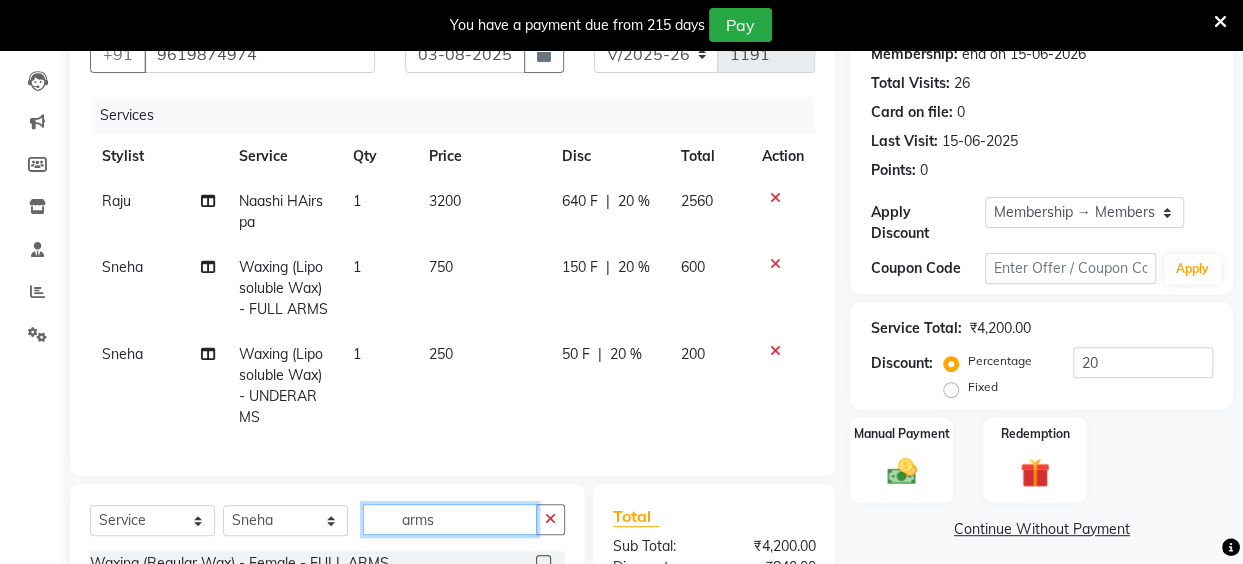 click on "arms" 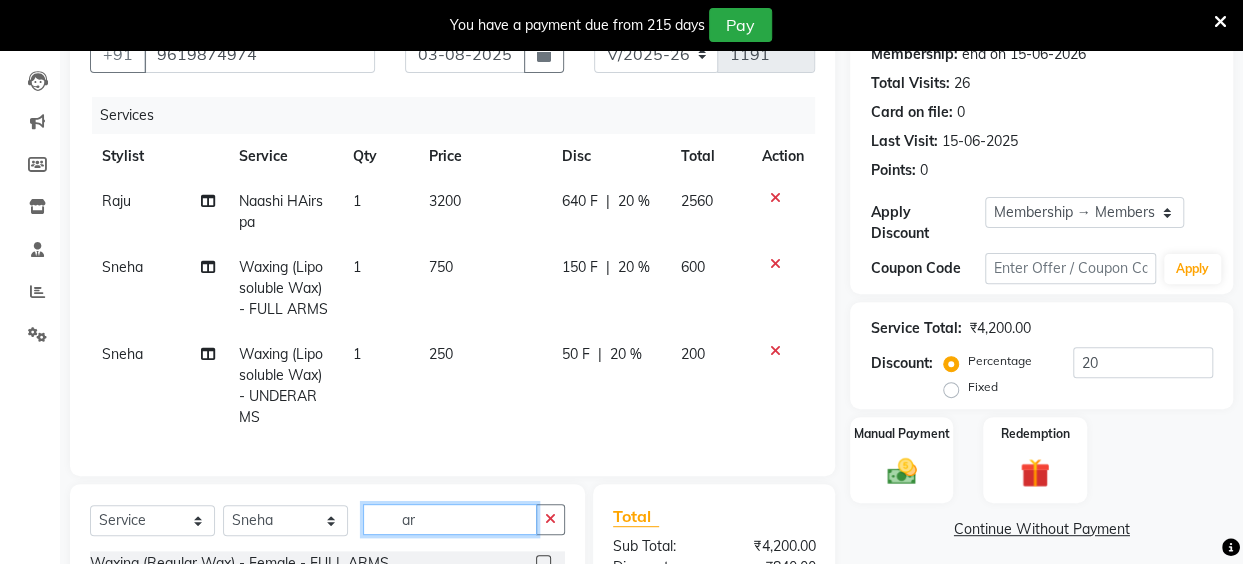 type on "a" 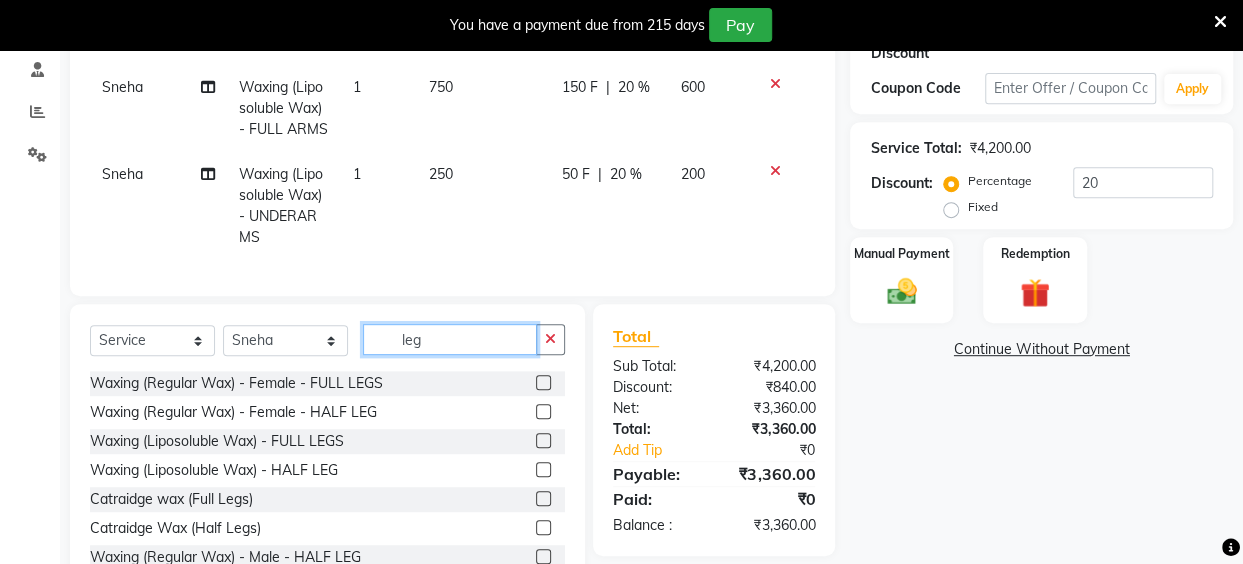 scroll, scrollTop: 400, scrollLeft: 0, axis: vertical 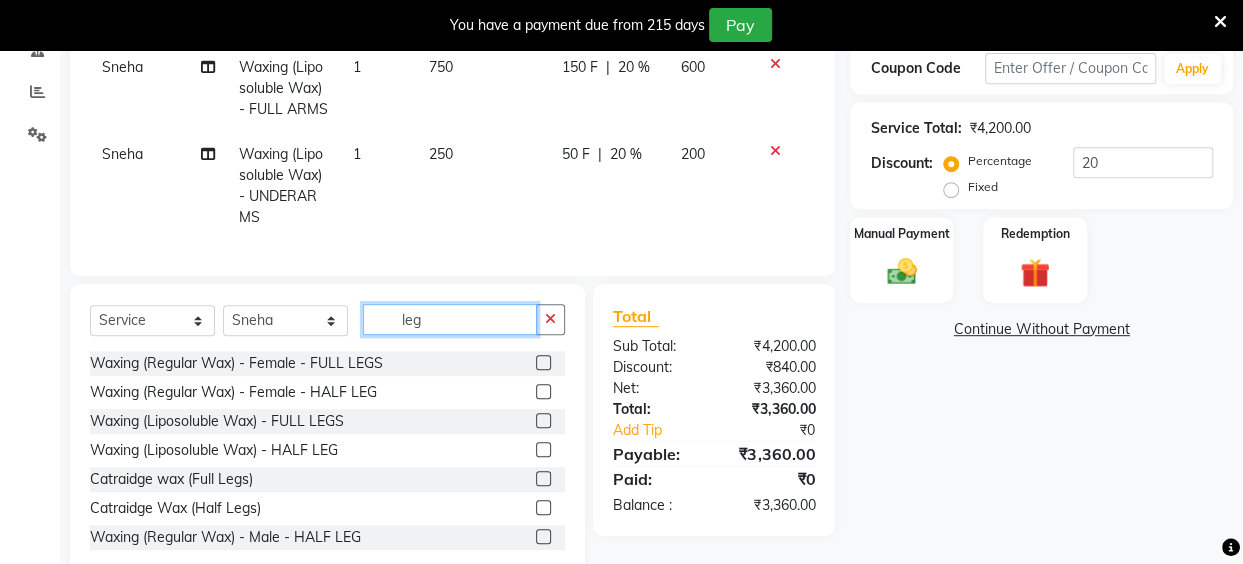 type on "leg" 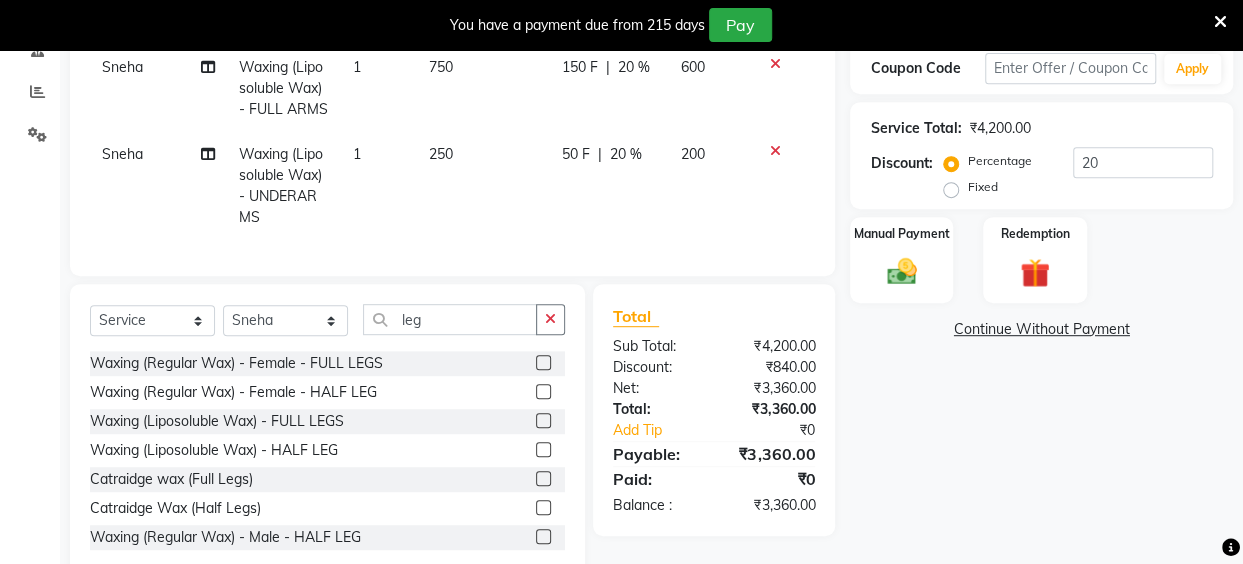 click 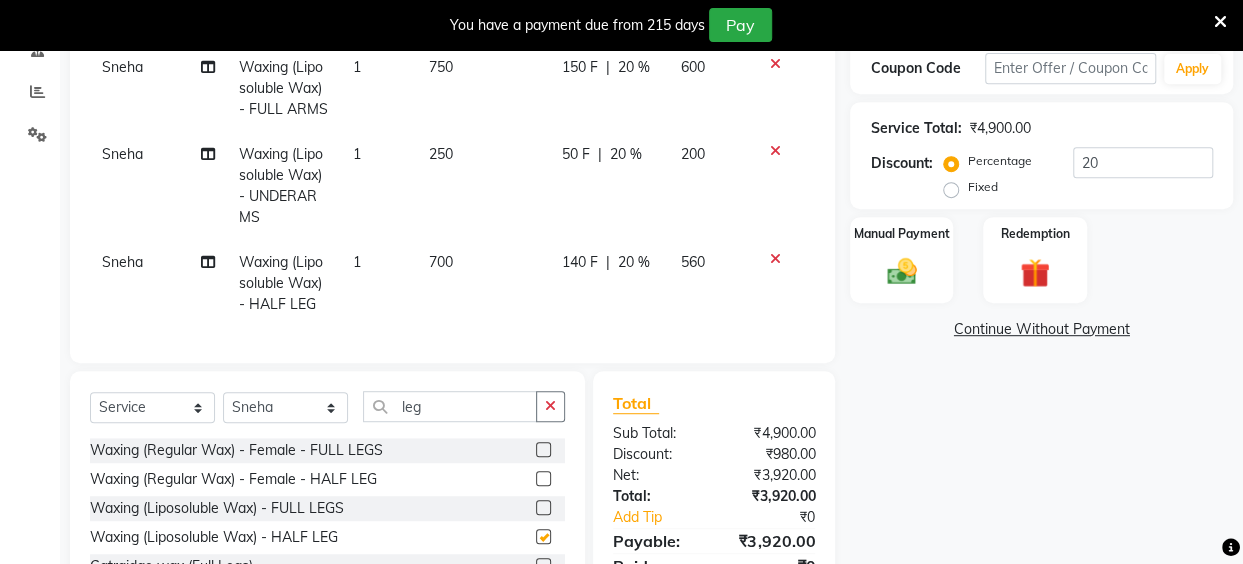checkbox on "false" 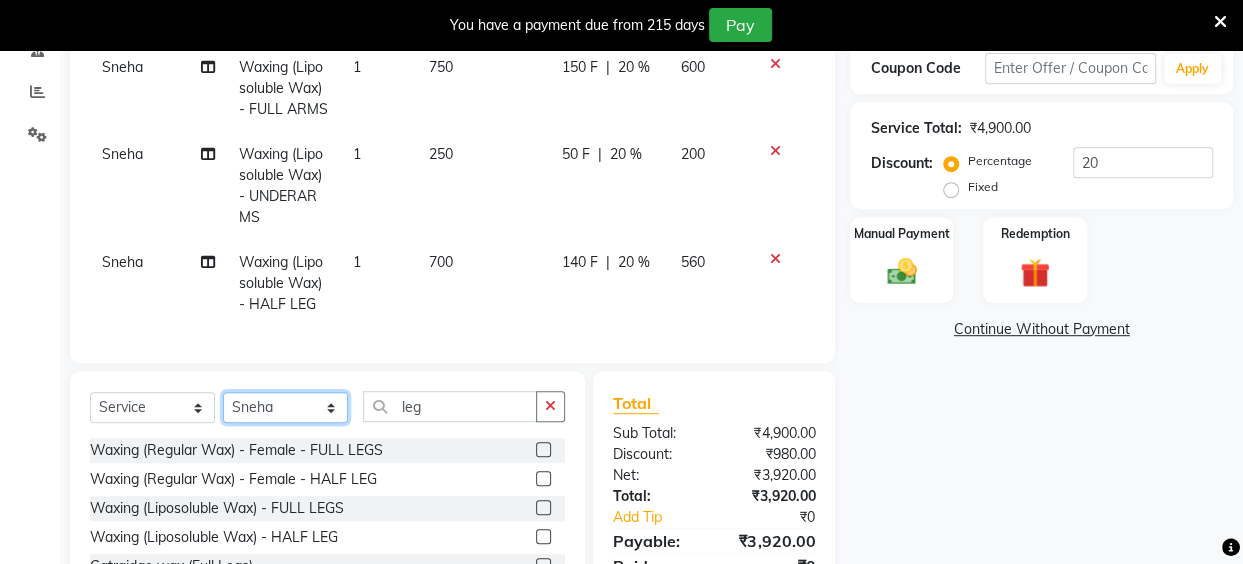 click on "Select Stylist Anita Das danish Kumkum Pasi Naseem Mansoori		 Nilam Bhanushali Nizam Shaikh			 Raju Reena Sawardekar			 Rita Pal			 Sabeena Shaikh Sameer Balwar Sangeeta Rajbhar Seja Jaiswal Shahib Shaves Salmani			 Sneha" 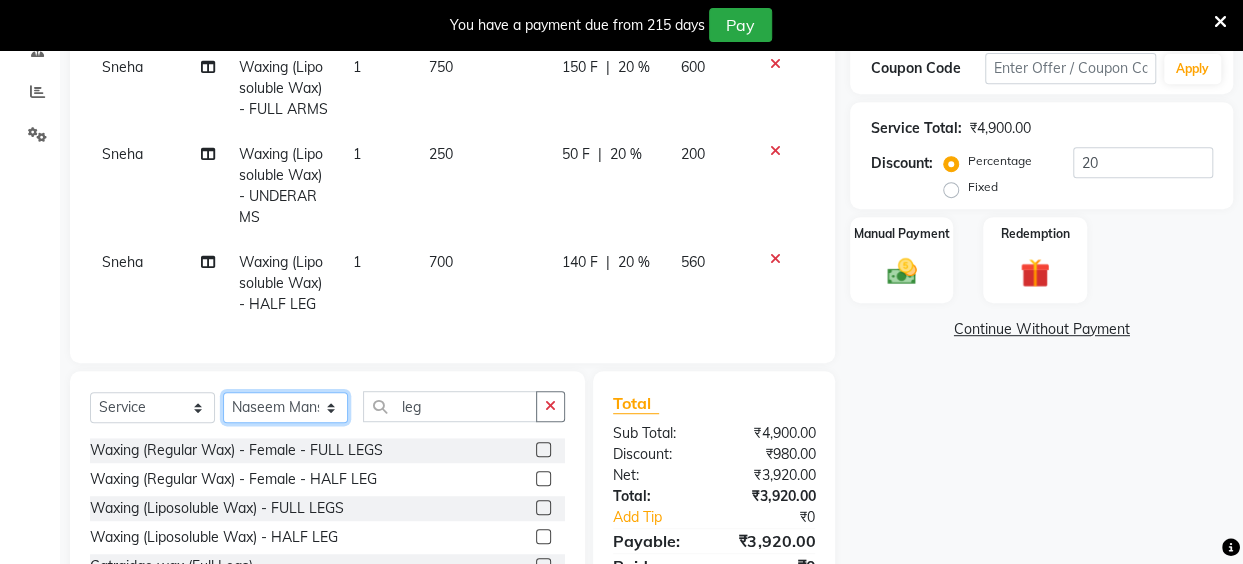 click on "Select Stylist Anita Das danish Kumkum Pasi Naseem Mansoori		 Nilam Bhanushali Nizam Shaikh			 Raju Reena Sawardekar			 Rita Pal			 Sabeena Shaikh Sameer Balwar Sangeeta Rajbhar Seja Jaiswal Shahib Shaves Salmani			 Sneha" 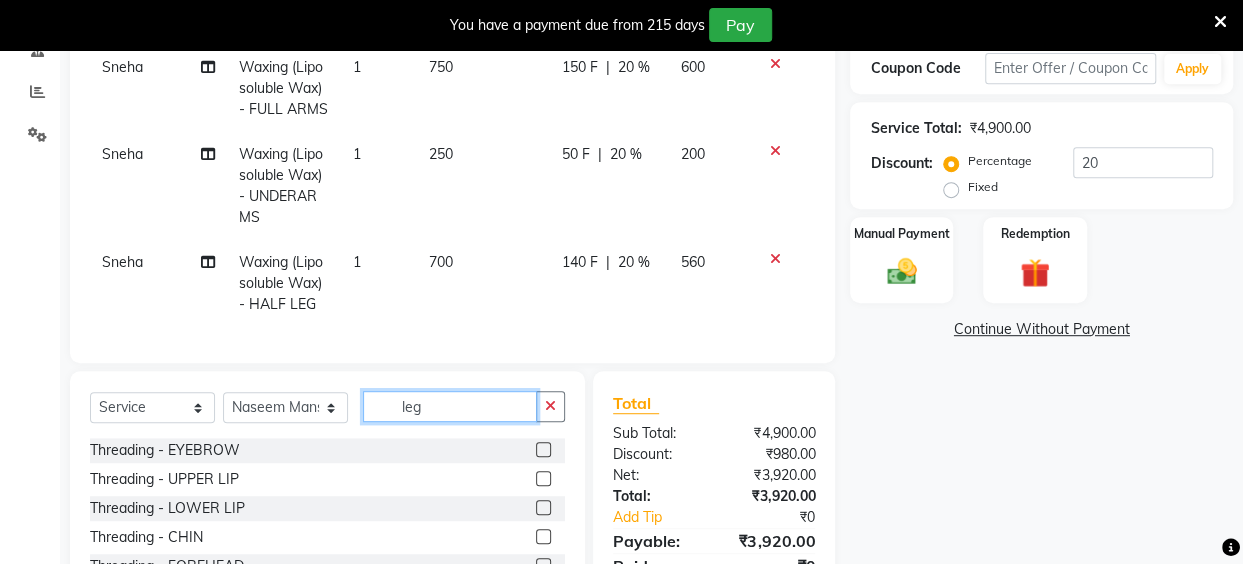 click on "leg" 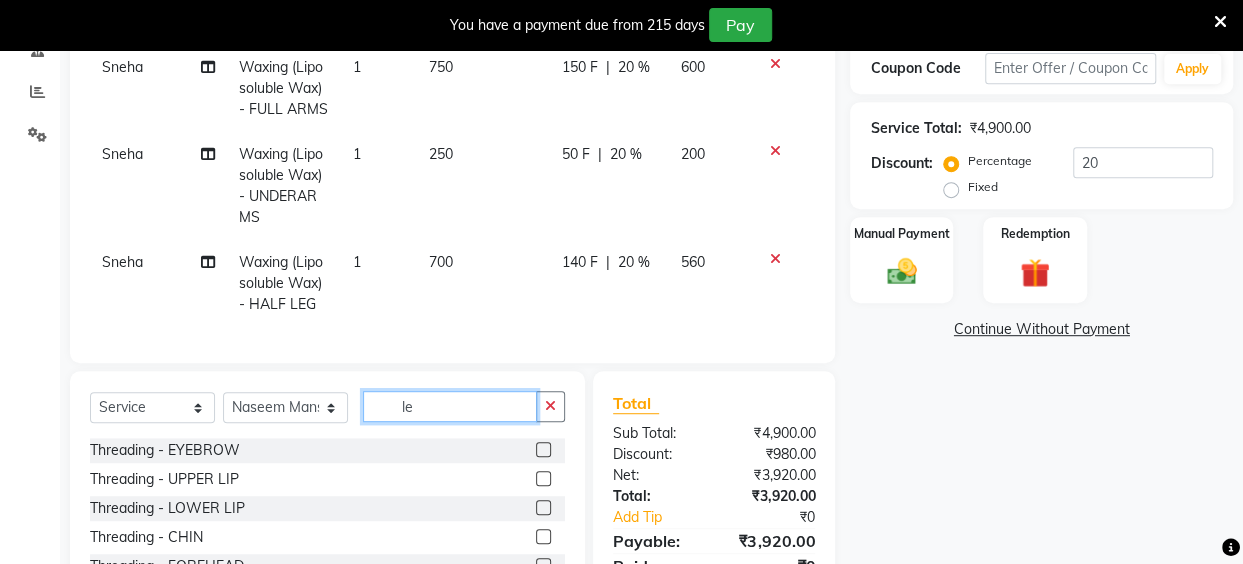 type on "l" 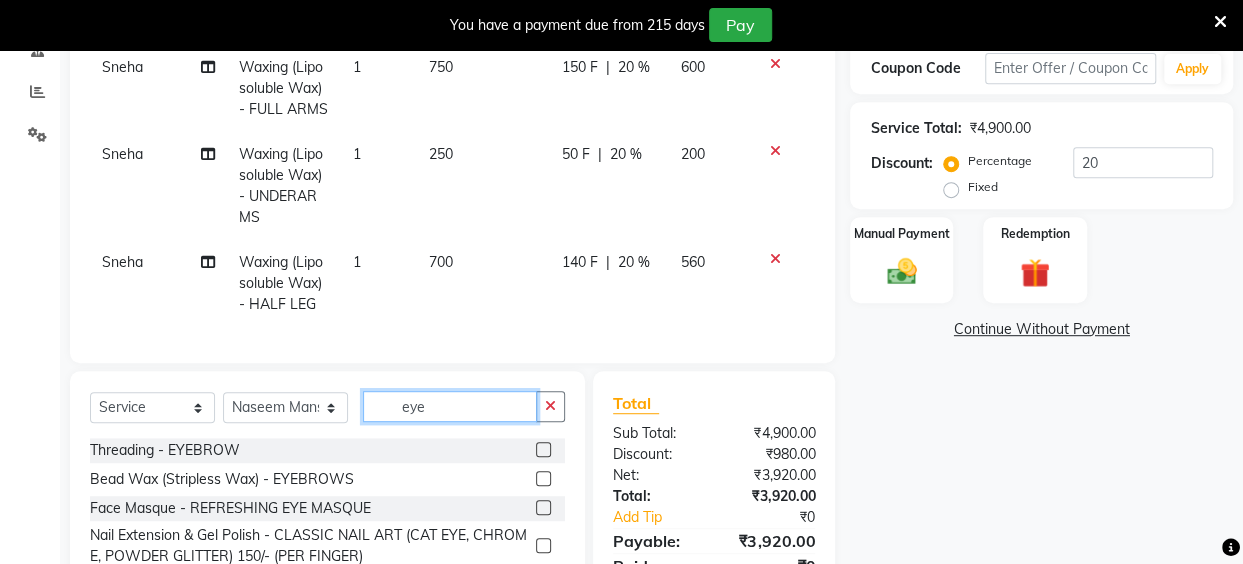 type on "eye" 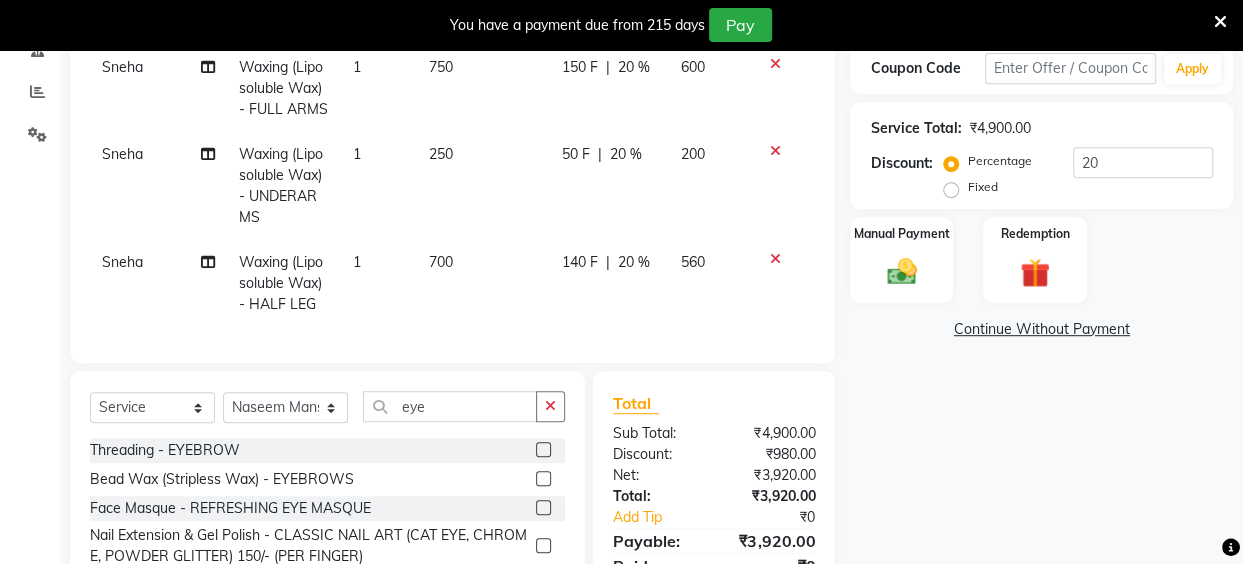 click 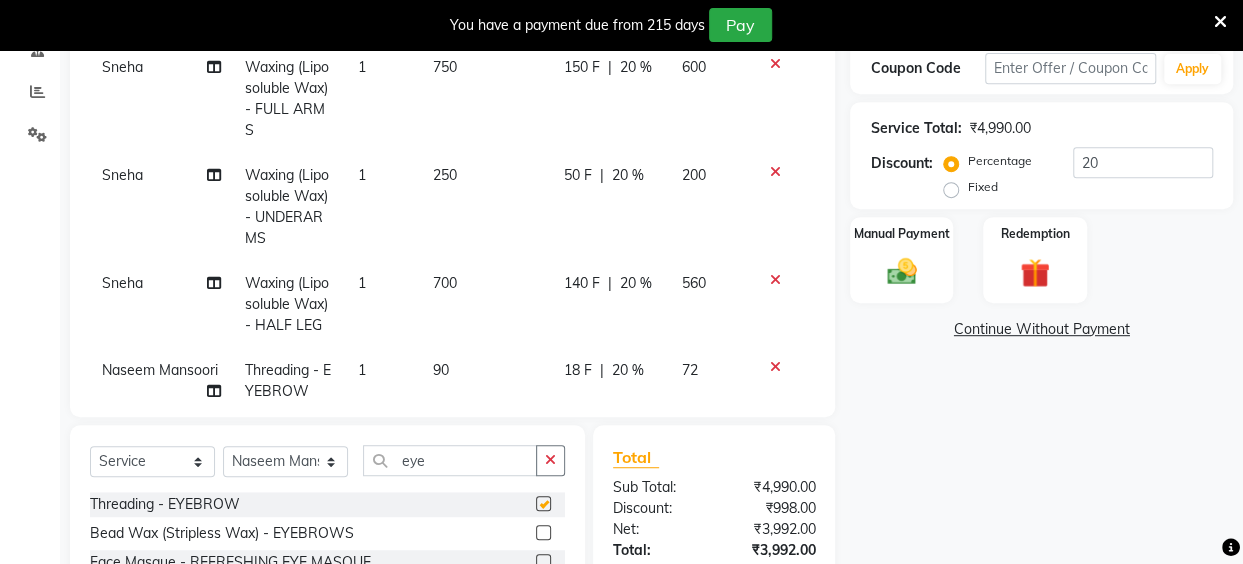 checkbox on "false" 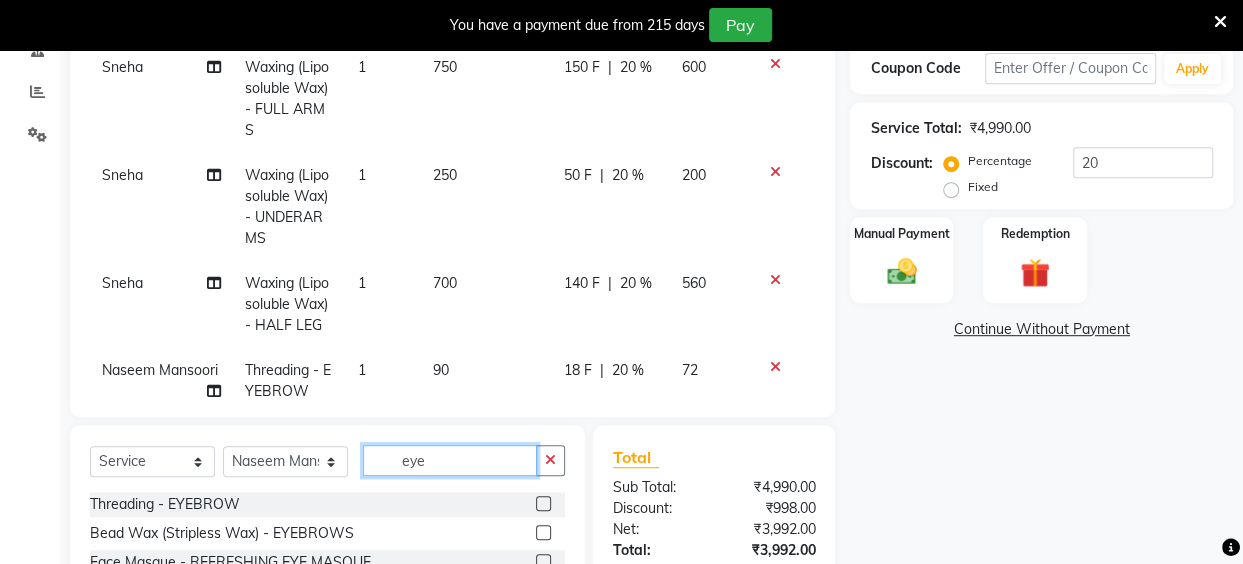 click on "eye" 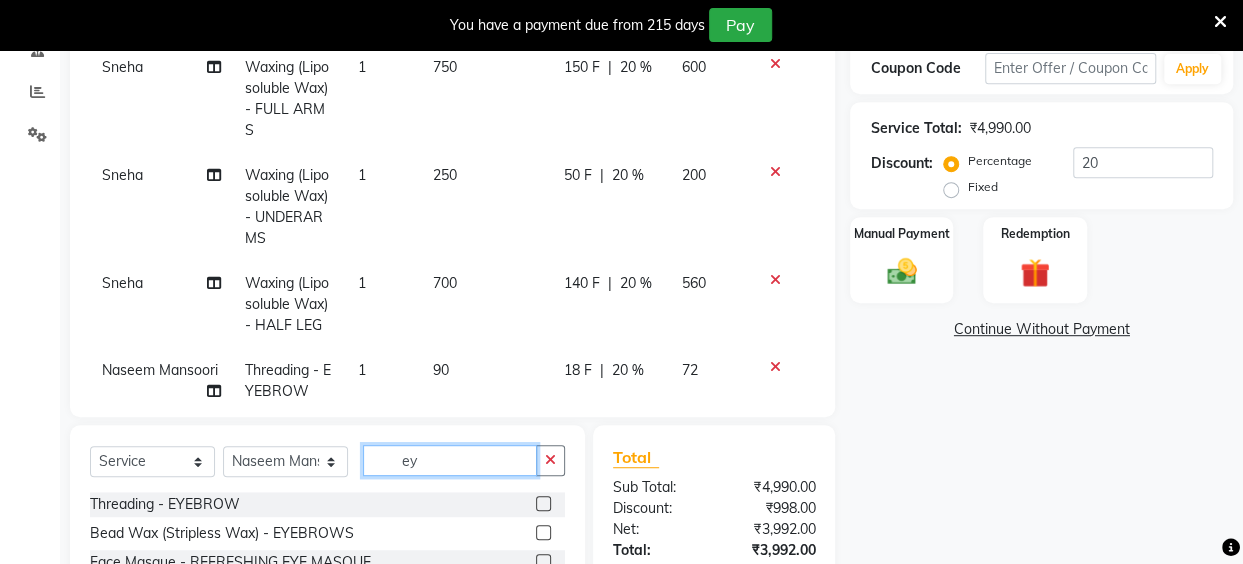 type on "e" 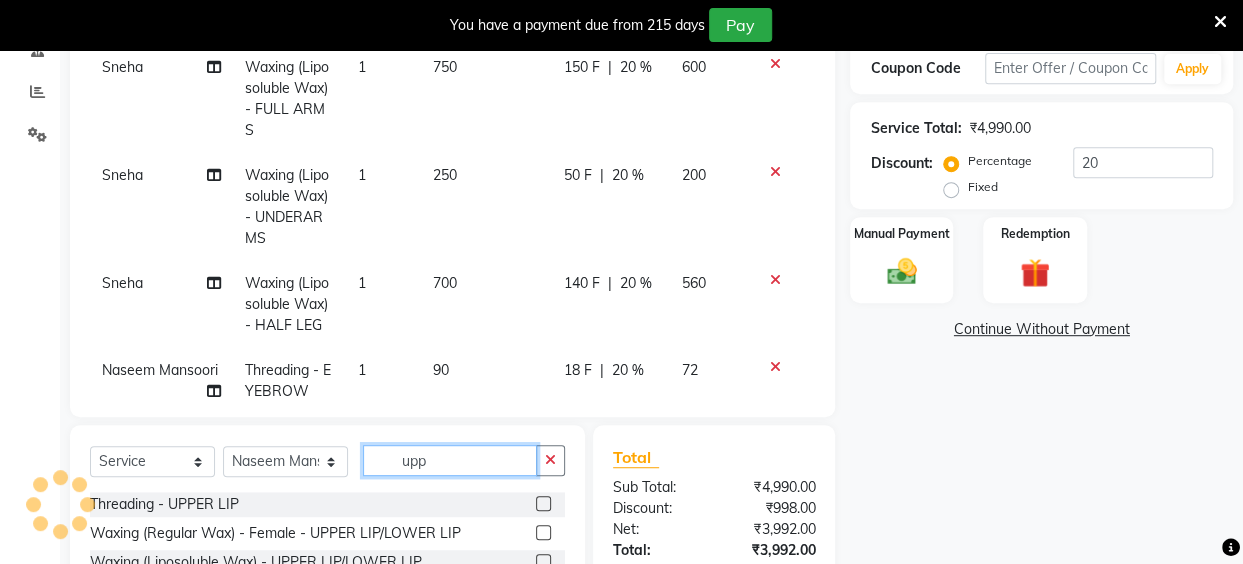 type on "upp" 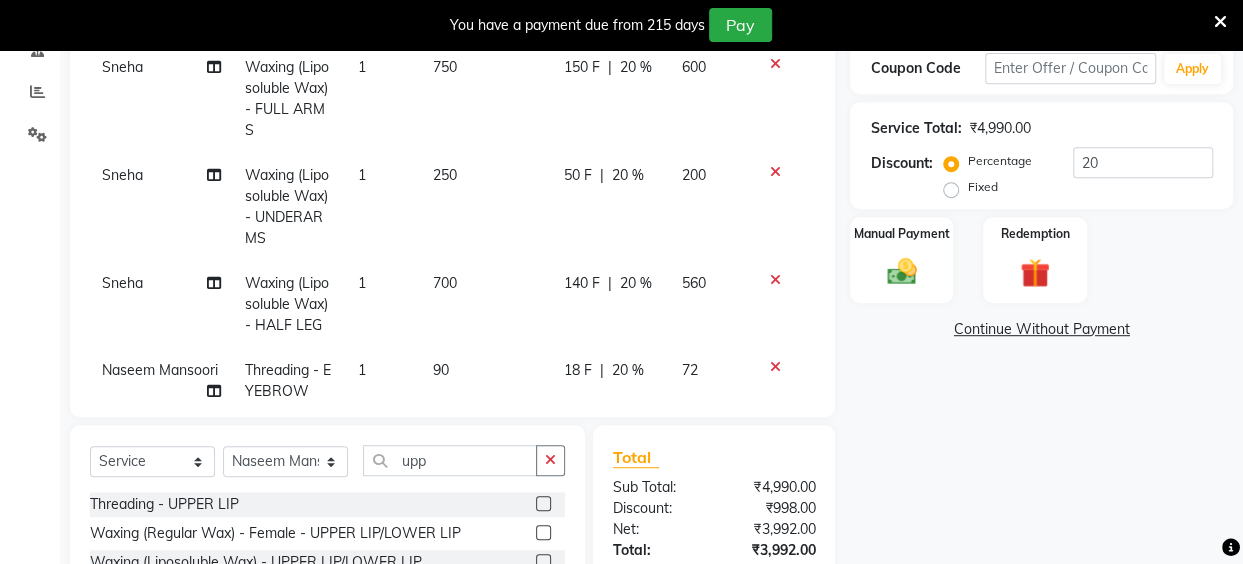 click 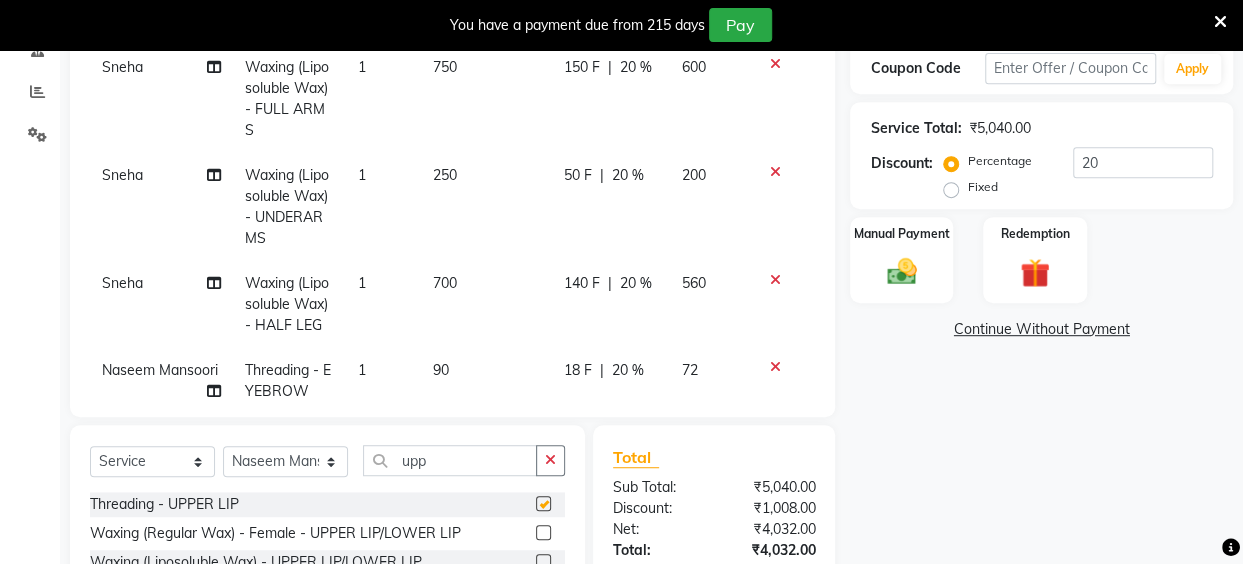 checkbox on "false" 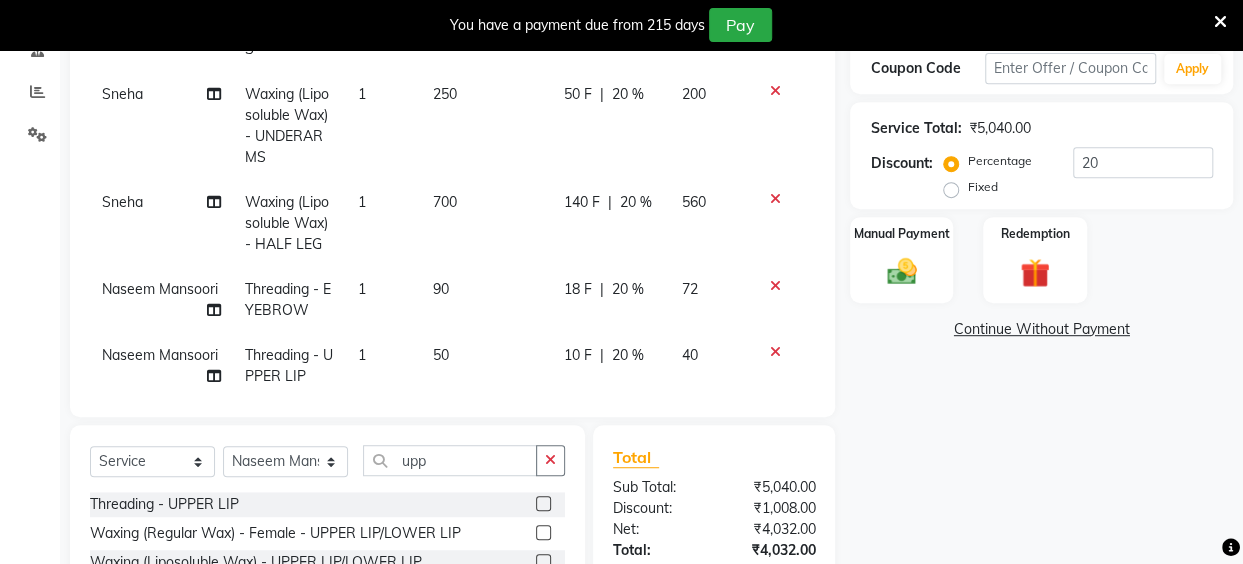 scroll, scrollTop: 120, scrollLeft: 0, axis: vertical 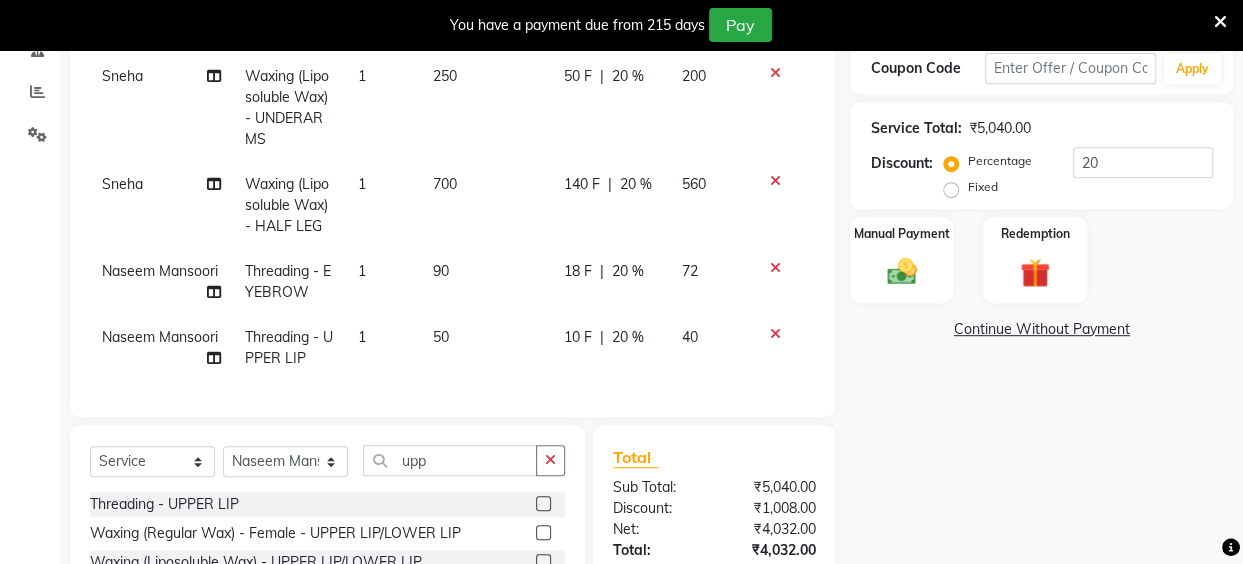 click on "20 %" 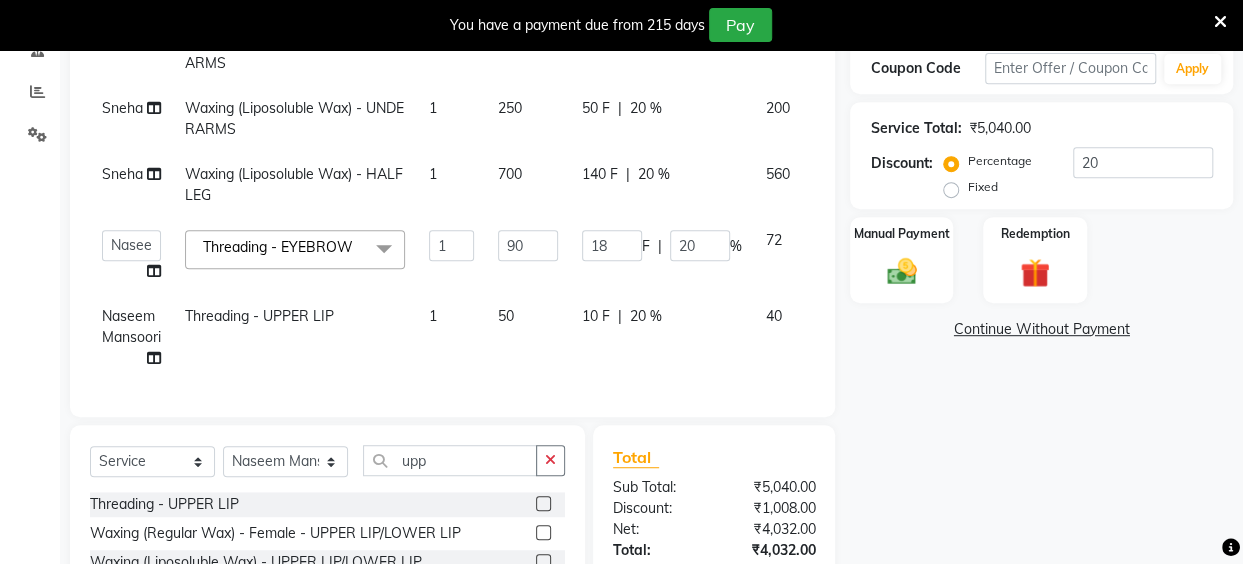 scroll, scrollTop: 19, scrollLeft: 0, axis: vertical 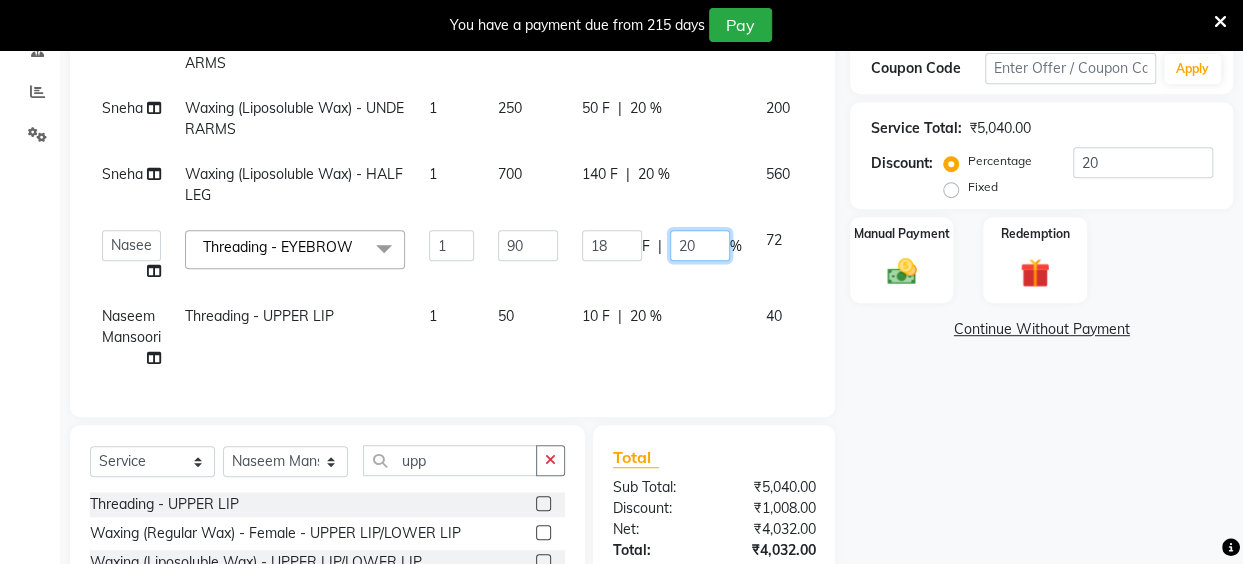 click on "20" 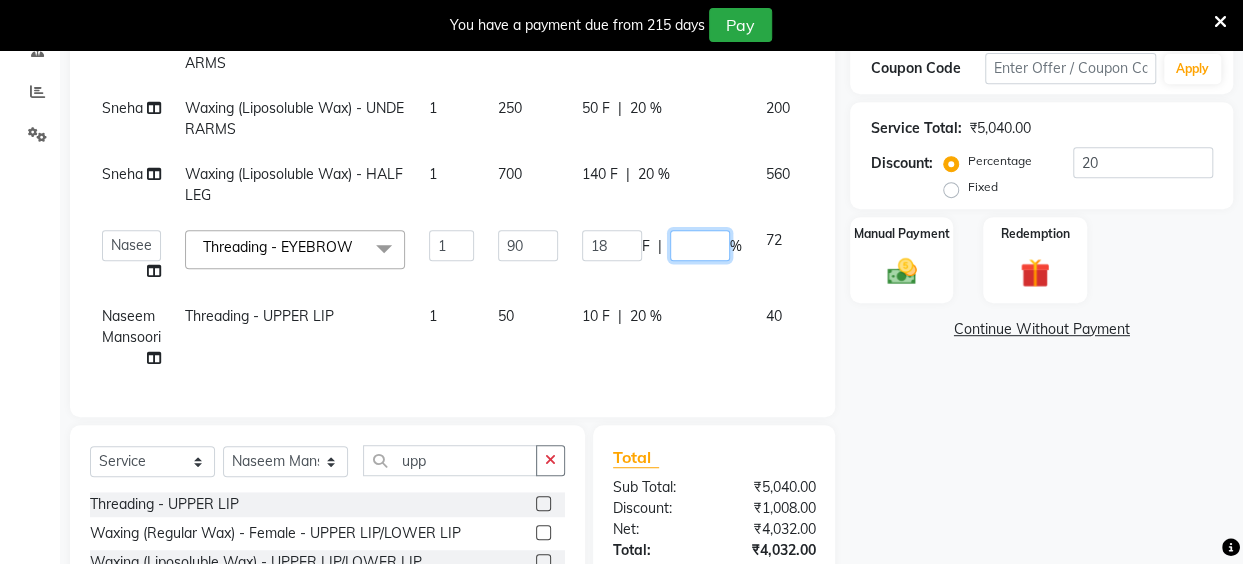 type on "0" 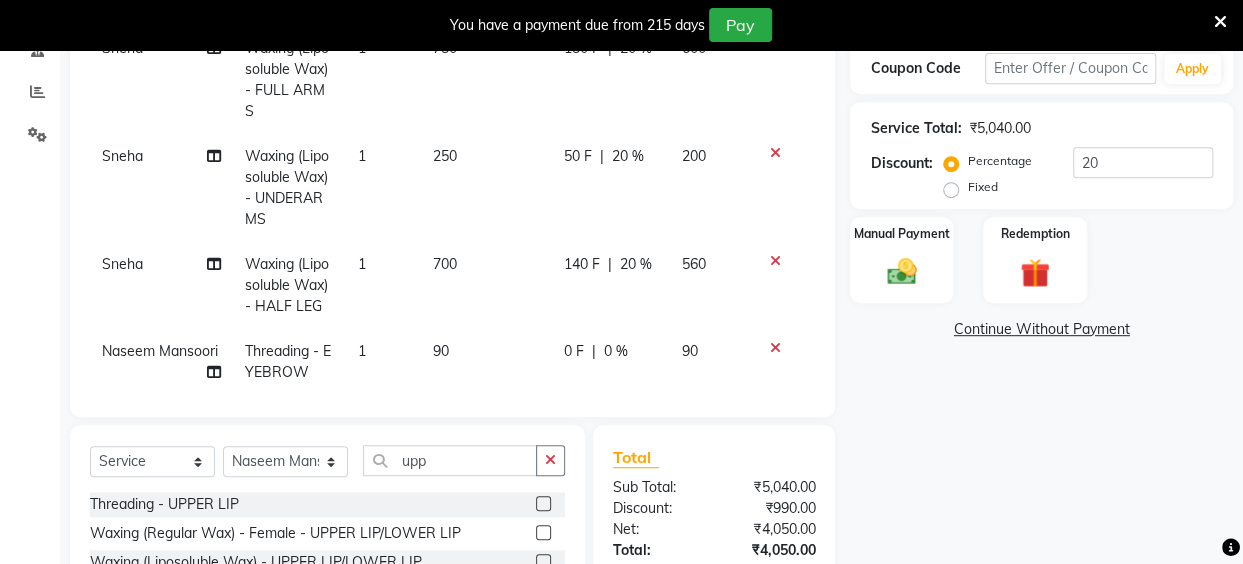 click on "Raju Naashi HAirspa 1 3200 640 F | 20 % 2560 Sneha Waxing (Liposoluble Wax) - FULL ARMS 1 750 150 F | 20 % 600 Sneha Waxing (Liposoluble Wax) - UNDERARMS 1 250 50 F | 20 % 200 Sneha Waxing (Liposoluble Wax) - HALF LEG 1 700 140 F | 20 % 560 Naseem Mansoori		 Threading - EYEBROW 1 90 0 F | 0 % 90 Naseem Mansoori		 Threading - UPPER LIP 1 50 10 F | 20 % 40" 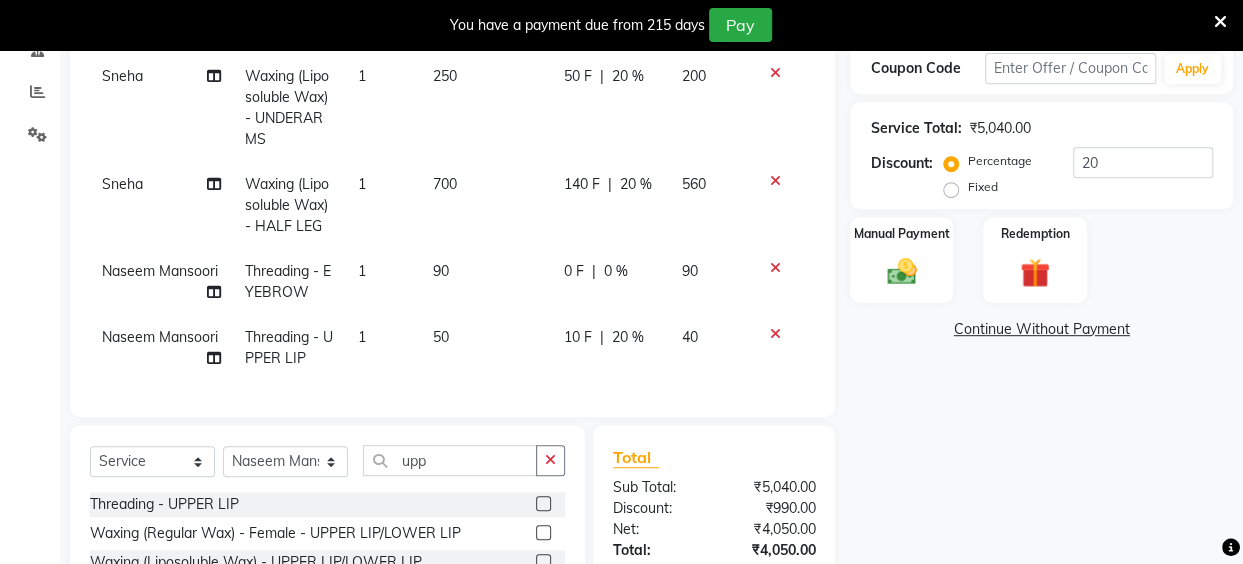 scroll, scrollTop: 135, scrollLeft: 0, axis: vertical 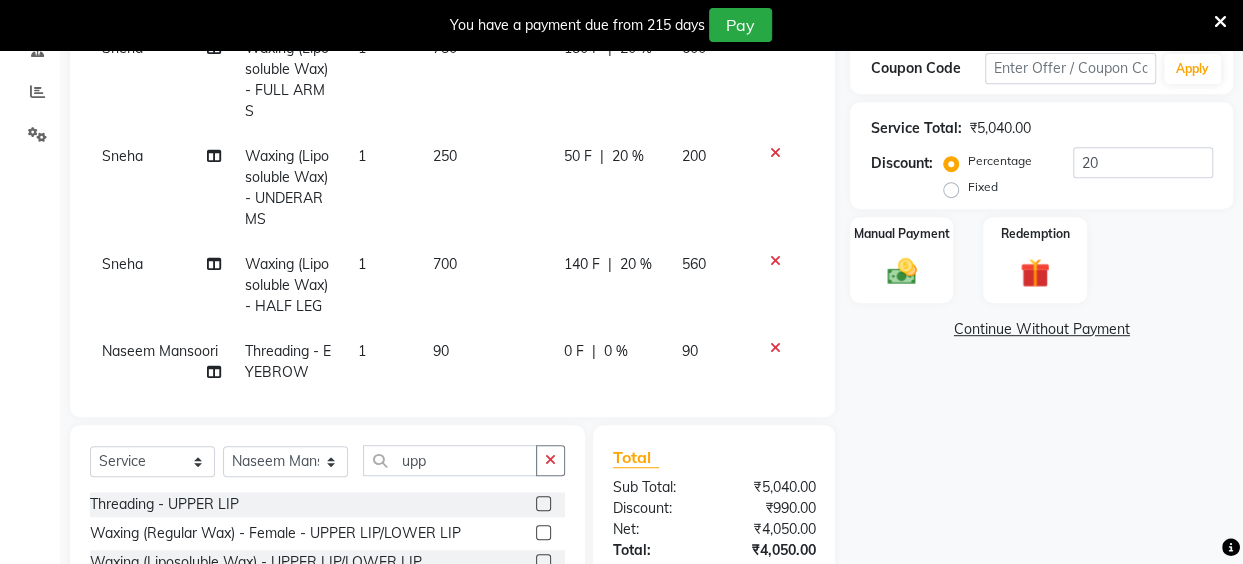 select on "32891" 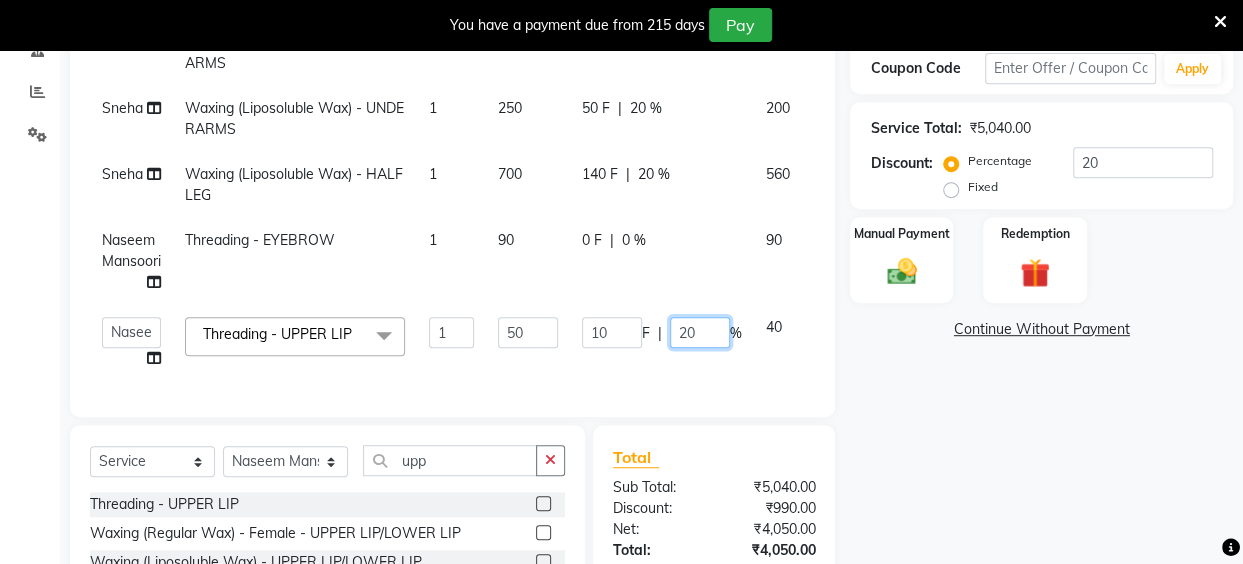 click on "20" 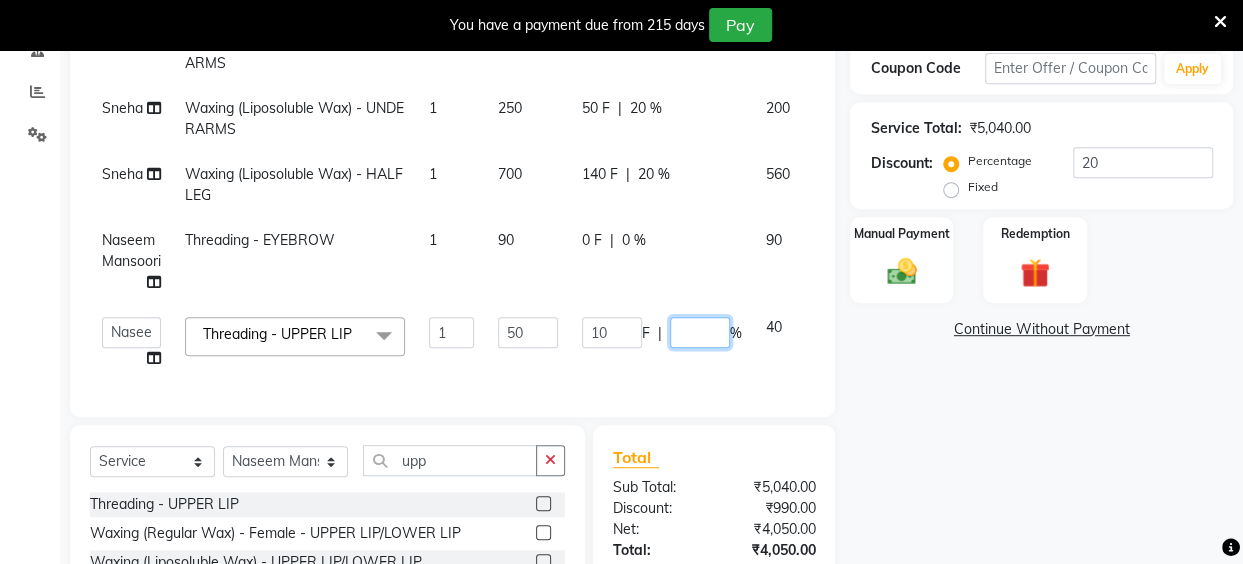 type on "0" 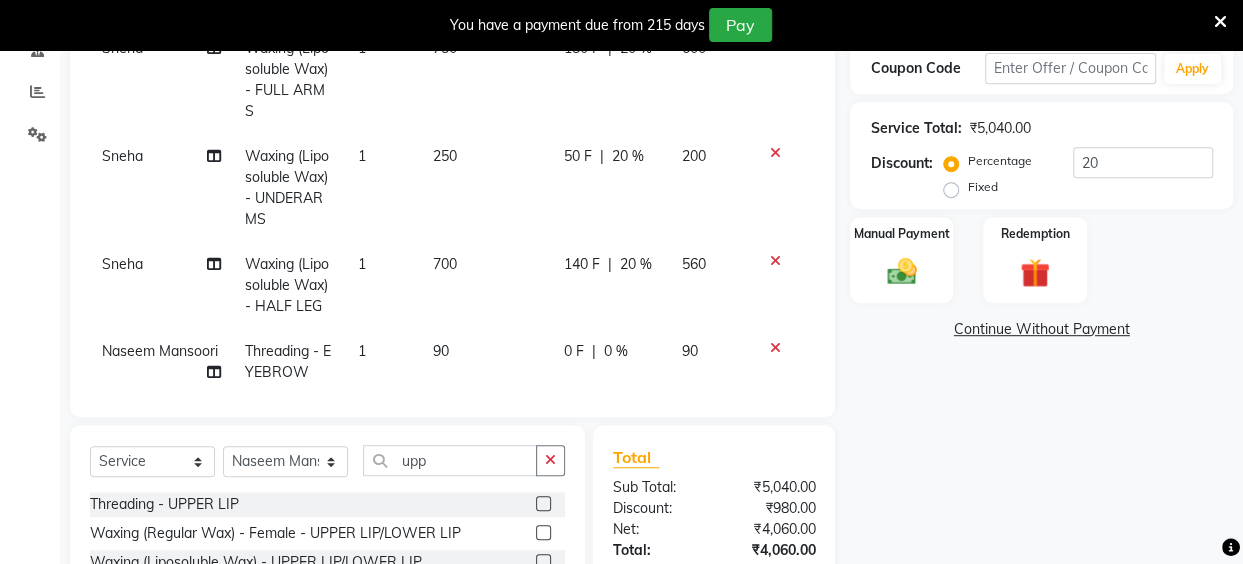 click on "Raju Naashi HAirspa 1 3200 640 F | 20 % 2560 Sneha Waxing (Liposoluble Wax) - FULL ARMS 1 750 150 F | 20 % 600 Sneha Waxing (Liposoluble Wax) - UNDERARMS 1 250 50 F | 20 % 200 Sneha Waxing (Liposoluble Wax) - HALF LEG 1 700 140 F | 20 % 560 Naseem Mansoori		 Threading - EYEBROW 1 90 0 F | 0 % 90 Naseem Mansoori		 Threading - UPPER LIP 1 50 0 F | 0 % 50" 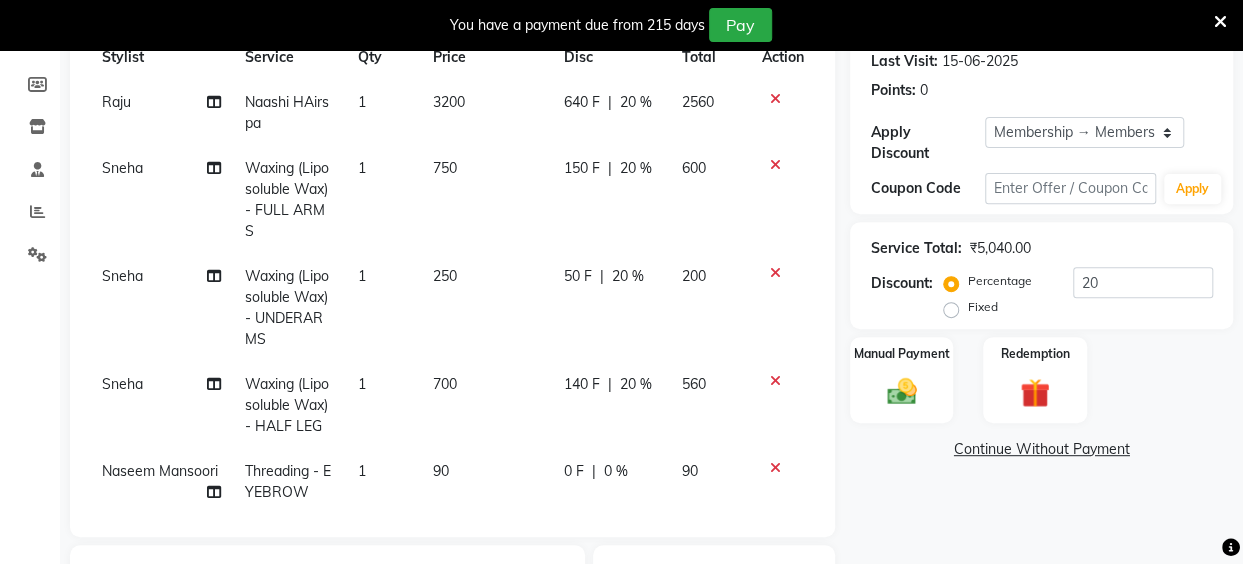 scroll, scrollTop: 320, scrollLeft: 0, axis: vertical 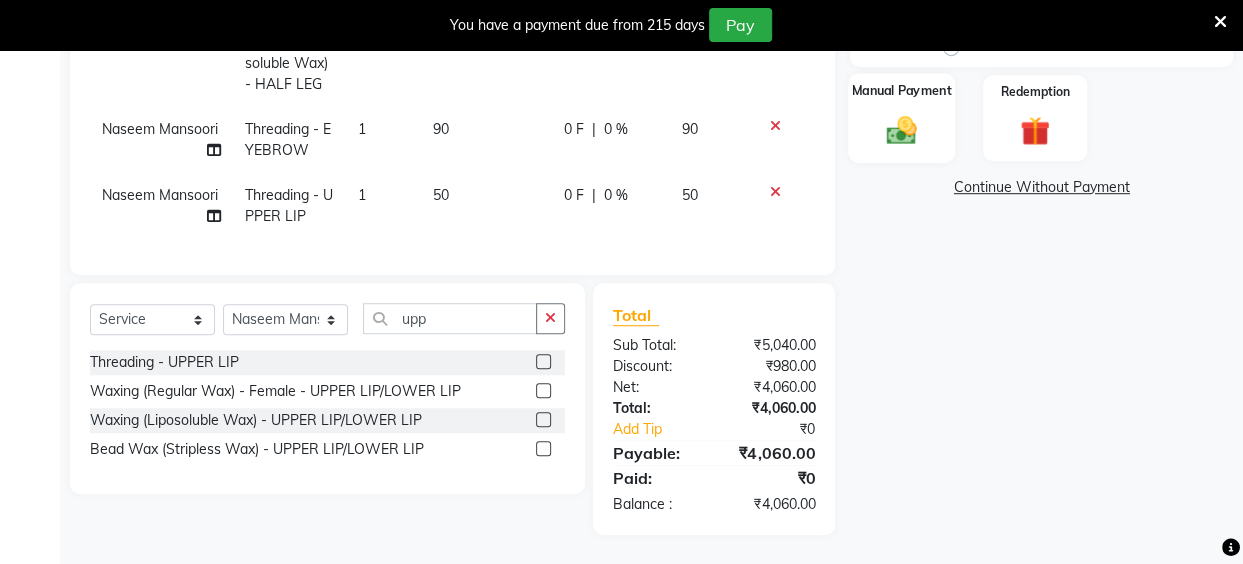 click 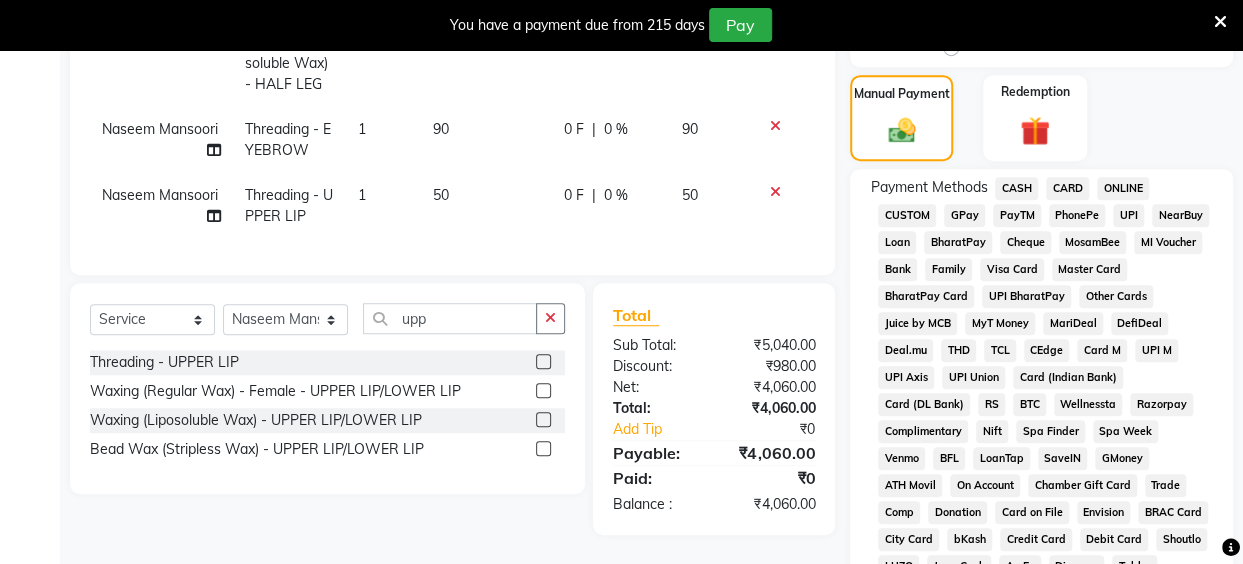 click on "CARD" 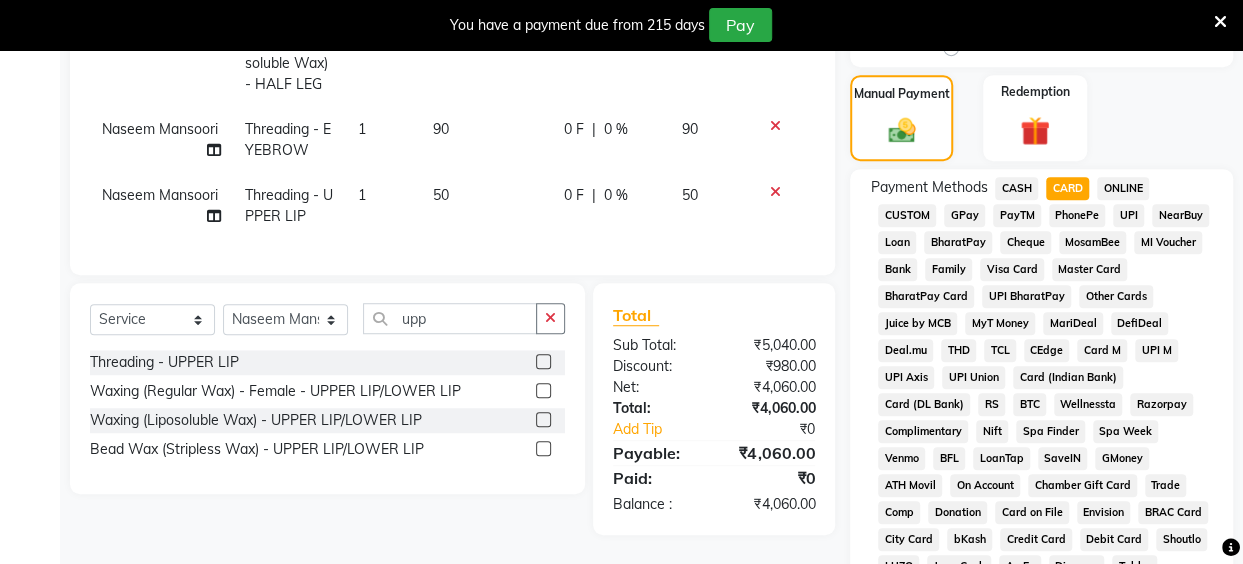 scroll, scrollTop: 1035, scrollLeft: 0, axis: vertical 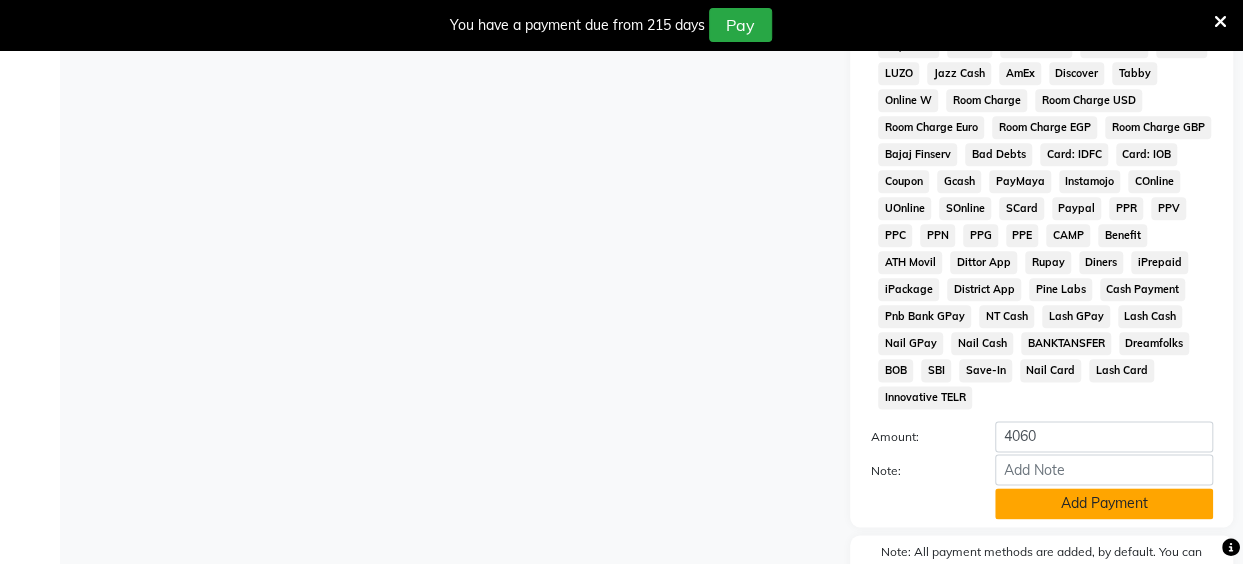 click on "Add Payment" 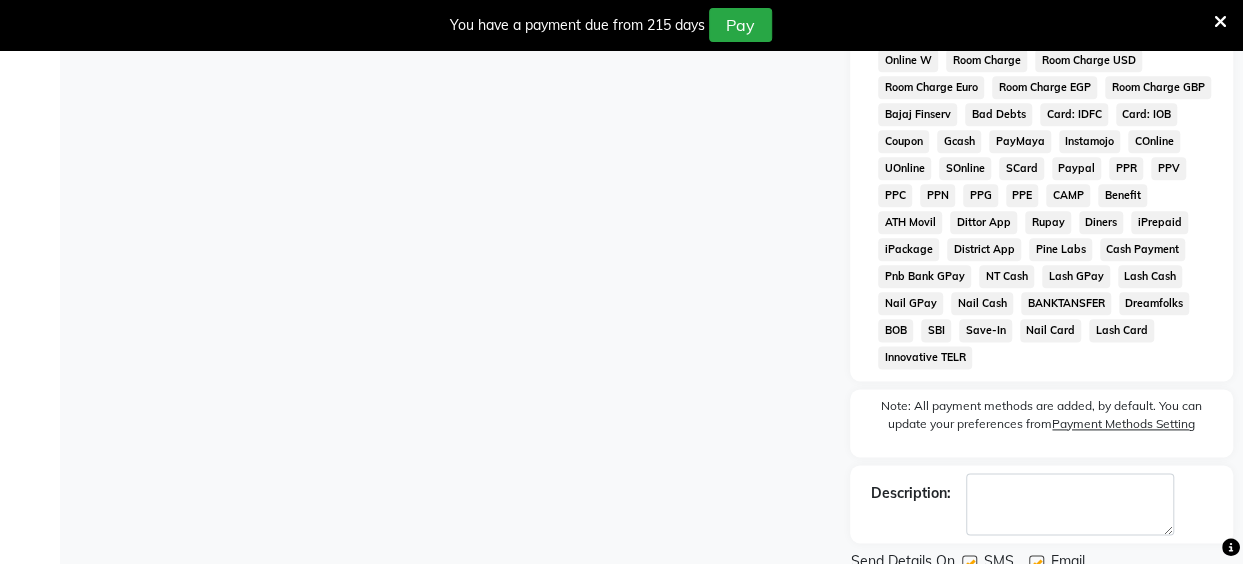 scroll, scrollTop: 1157, scrollLeft: 0, axis: vertical 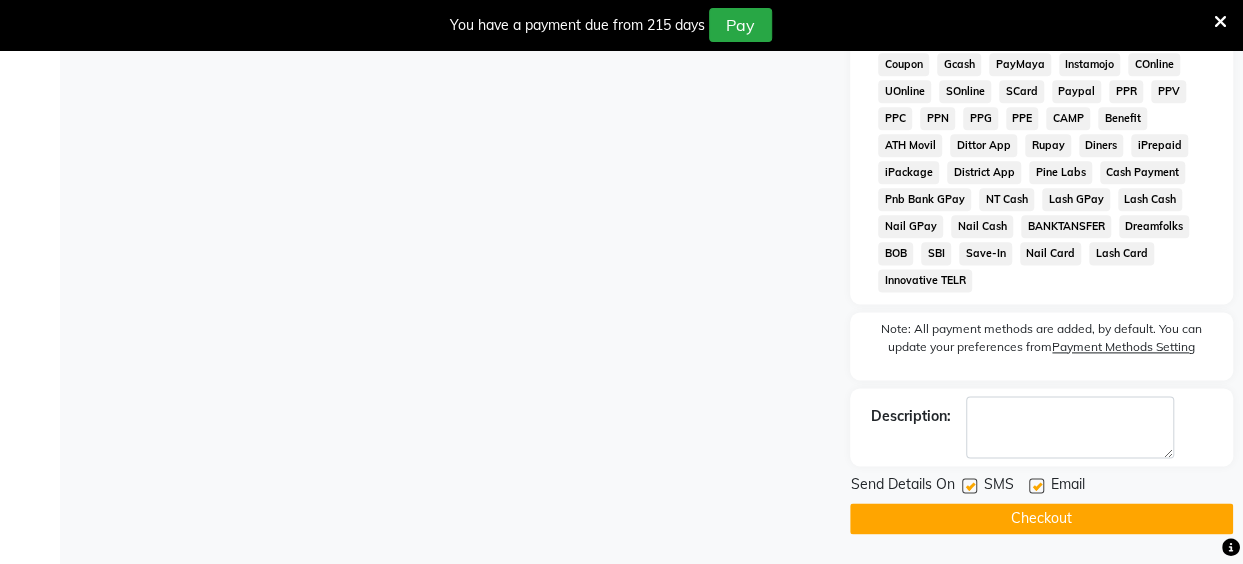 click on "Checkout" 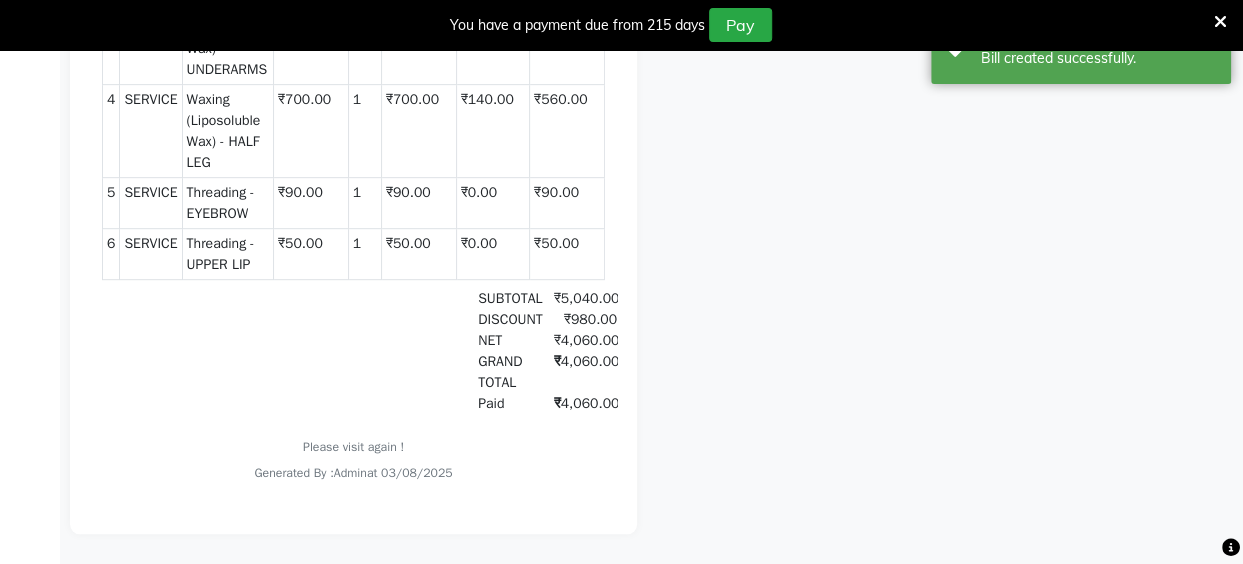 scroll, scrollTop: 0, scrollLeft: 0, axis: both 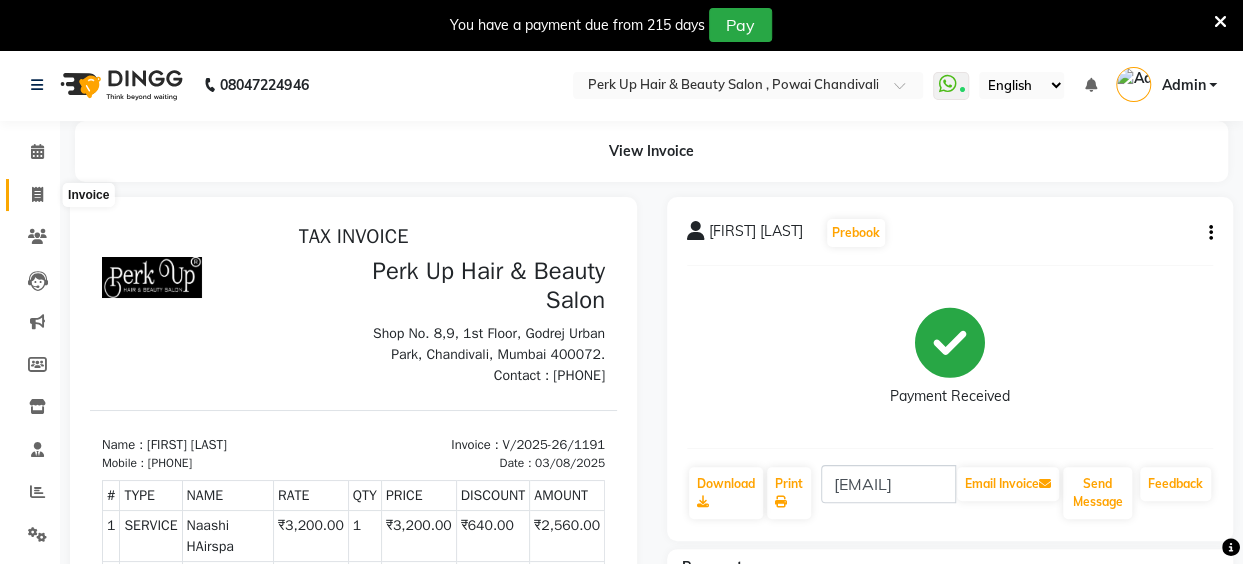 click 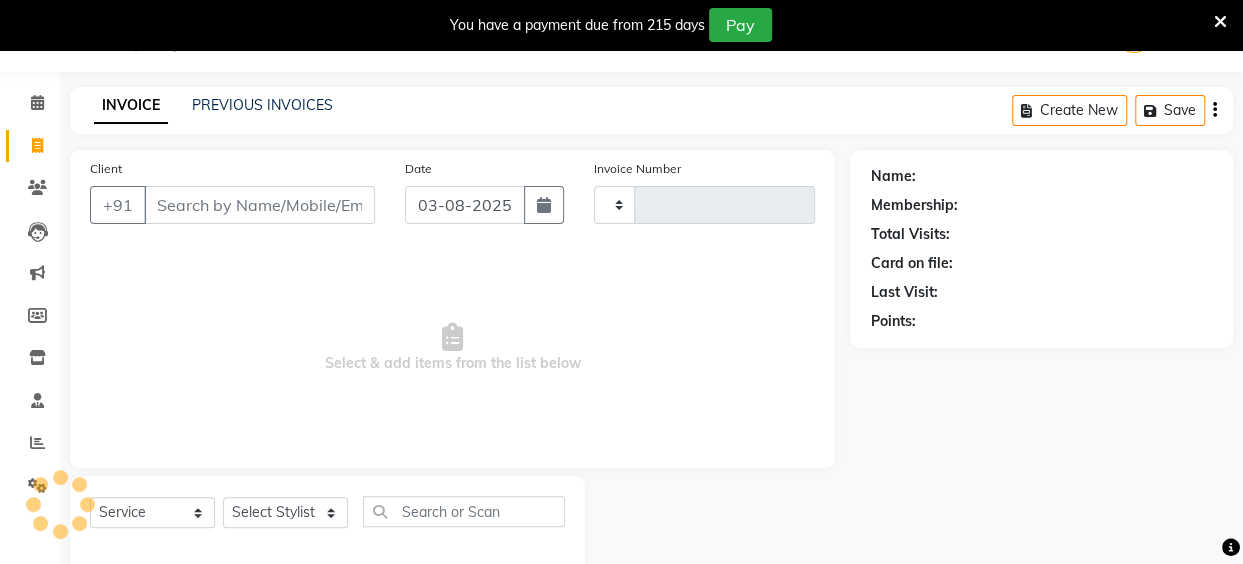 type on "1192" 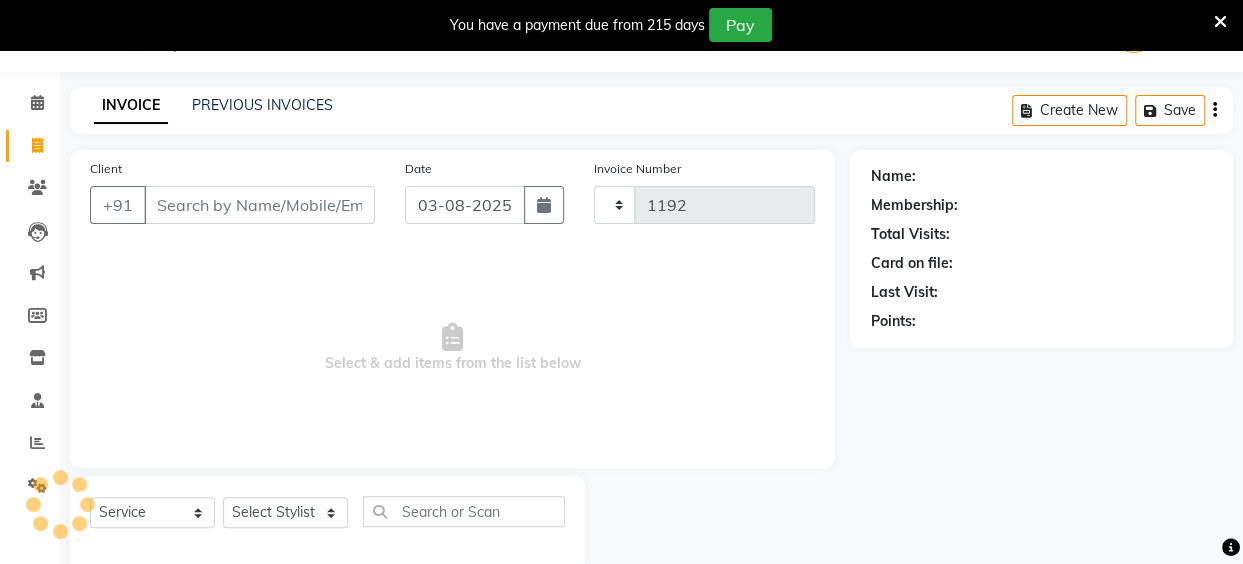 select on "5131" 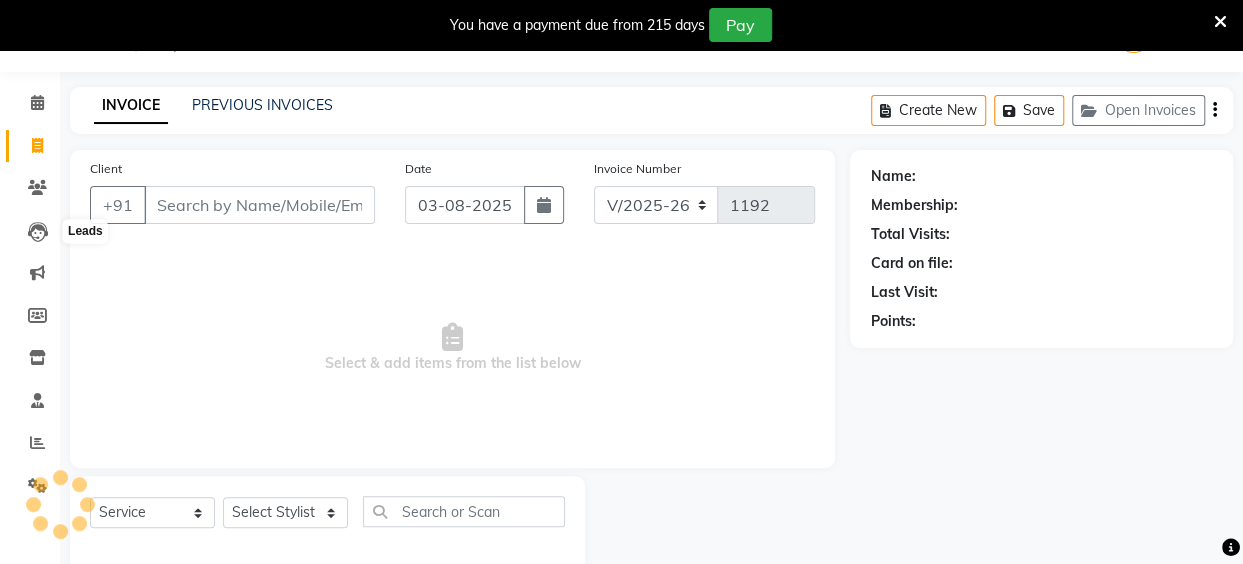 scroll, scrollTop: 85, scrollLeft: 0, axis: vertical 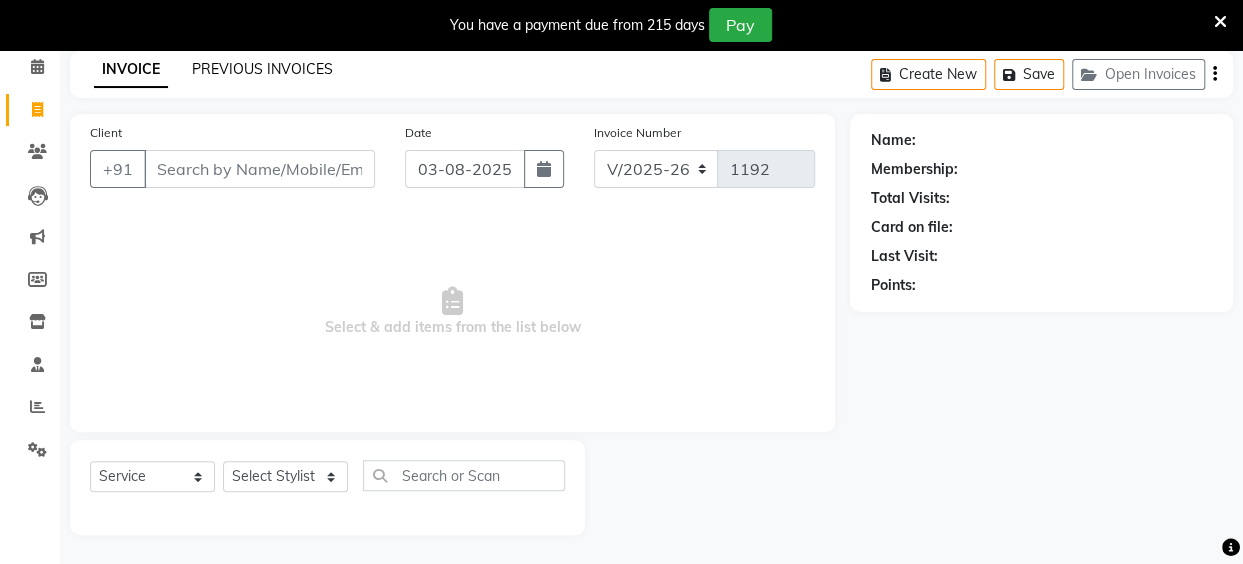 click on "PREVIOUS INVOICES" 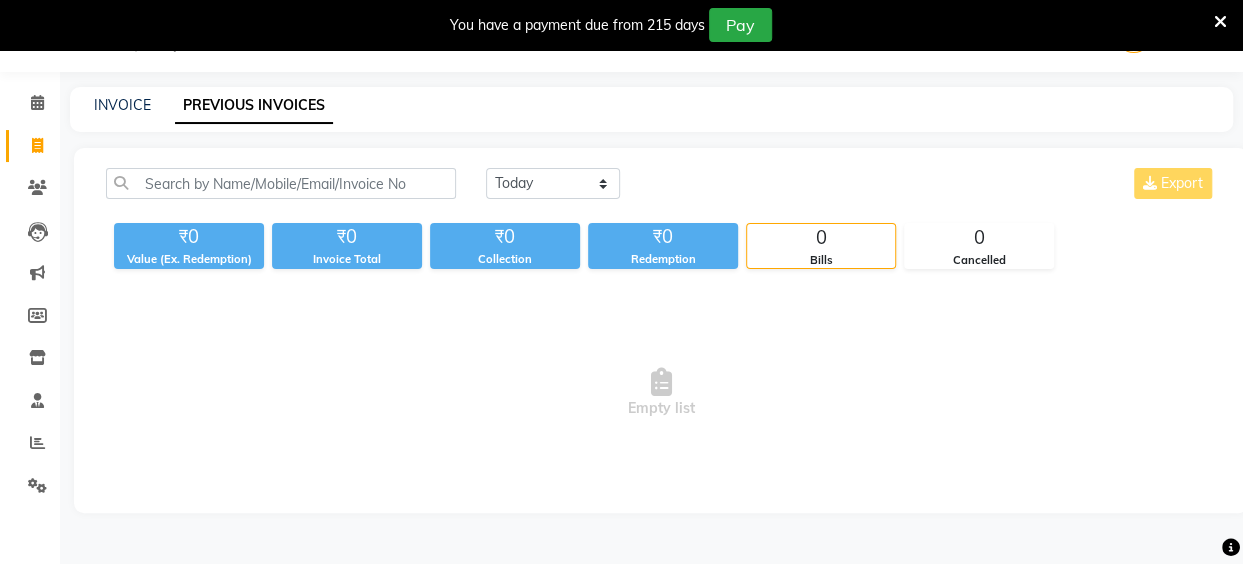 scroll, scrollTop: 85, scrollLeft: 0, axis: vertical 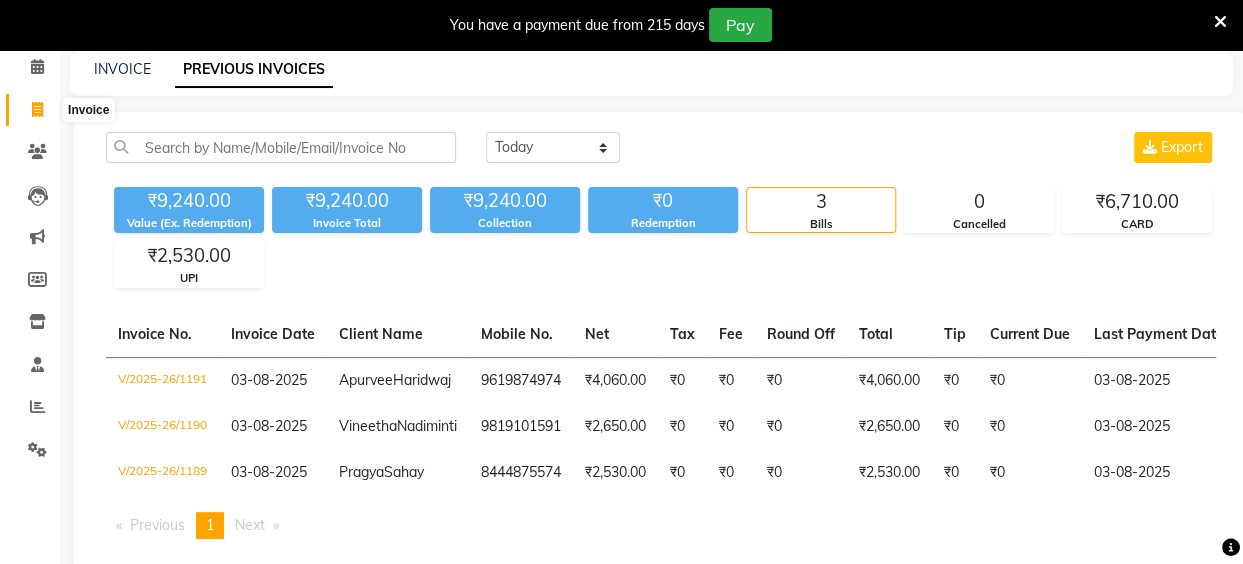 click 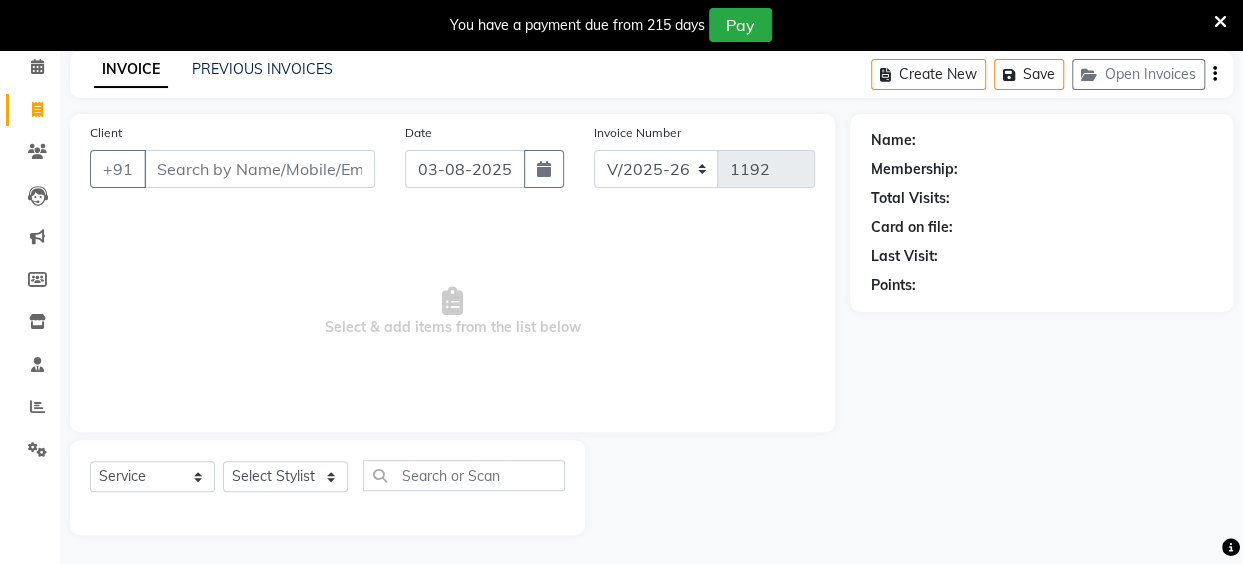 scroll, scrollTop: 0, scrollLeft: 0, axis: both 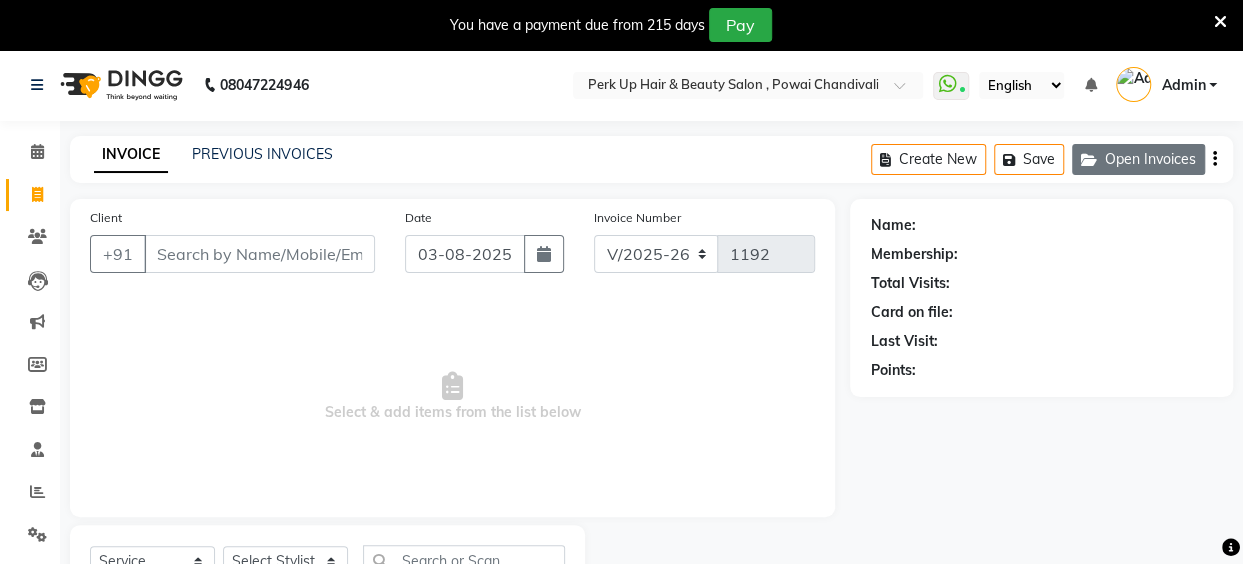 click on "Open Invoices" 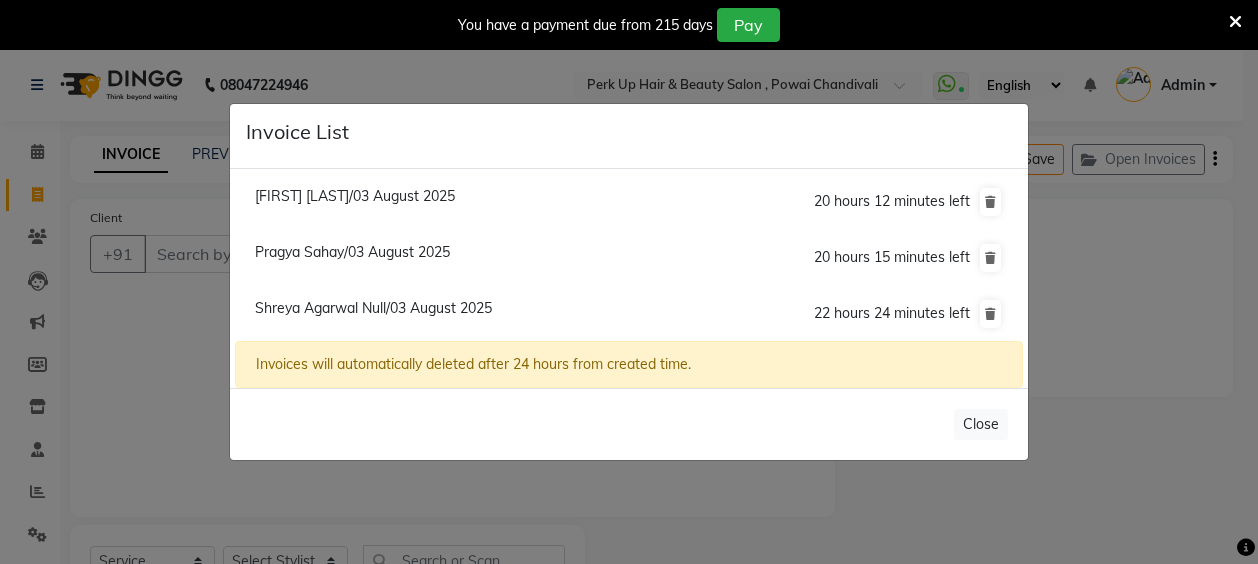 click on "Shreya Agarwal Null/03 August 2025" 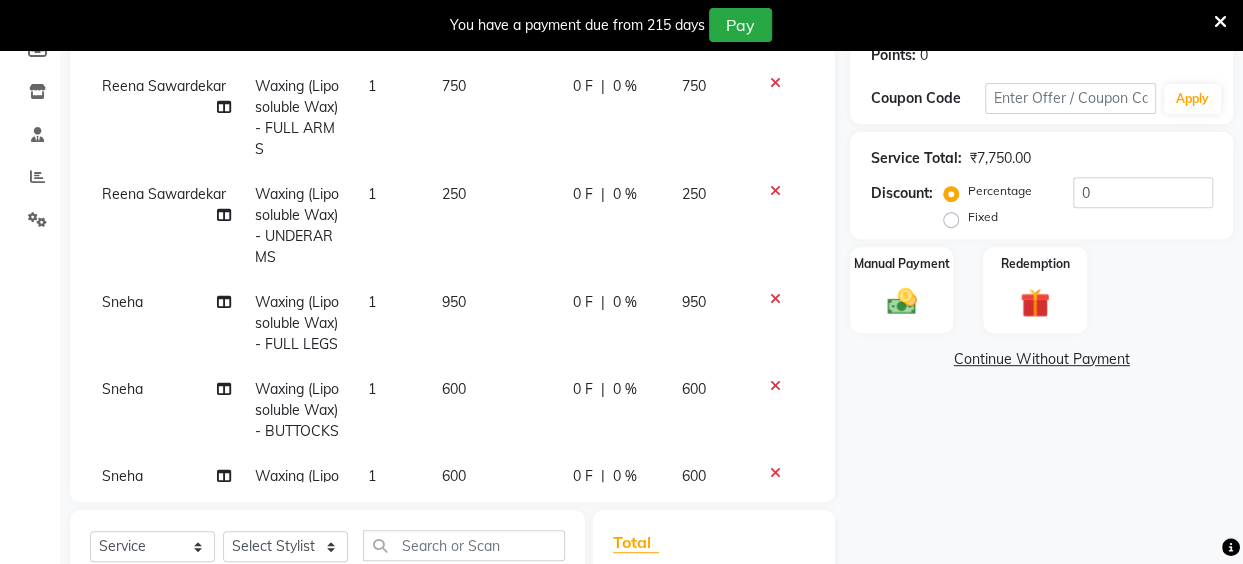 scroll, scrollTop: 333, scrollLeft: 0, axis: vertical 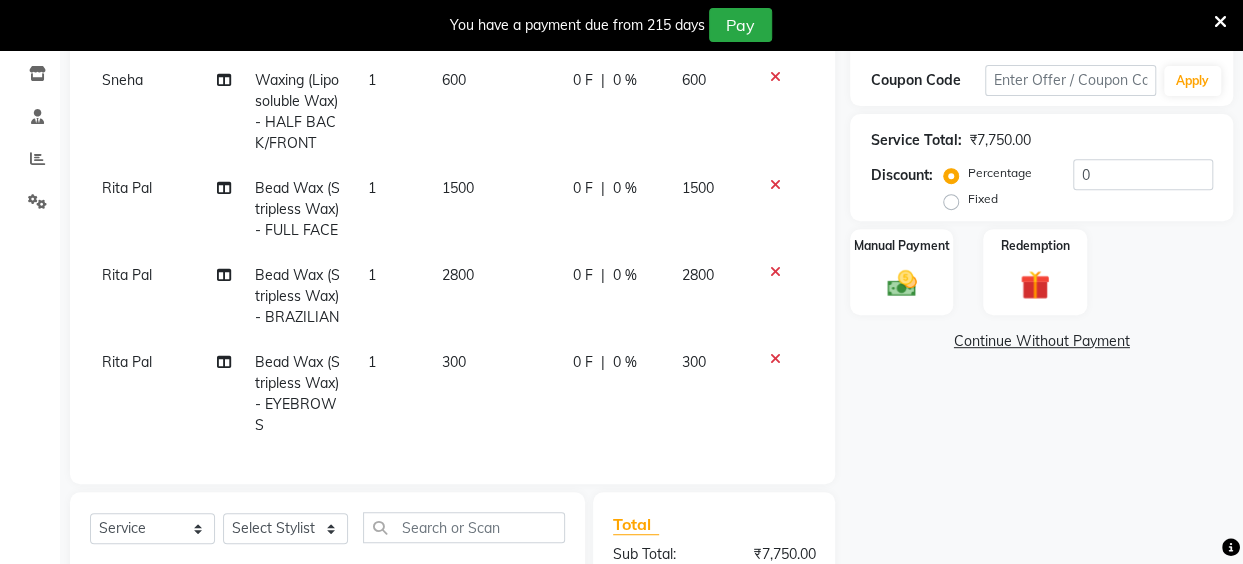 click on "0 F" 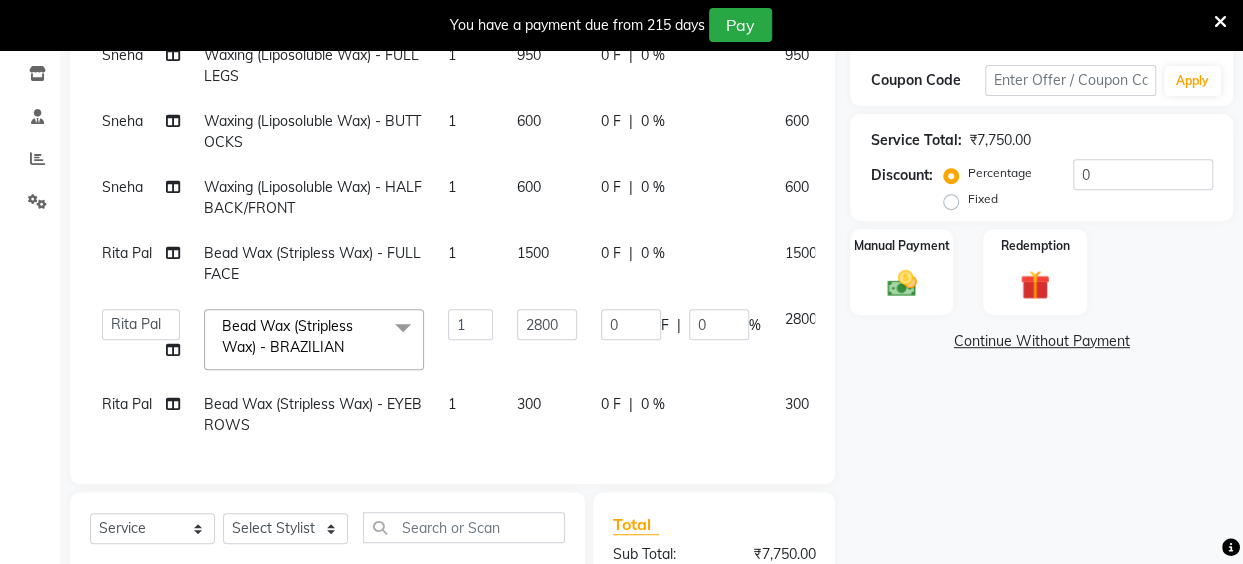 scroll, scrollTop: 201, scrollLeft: 0, axis: vertical 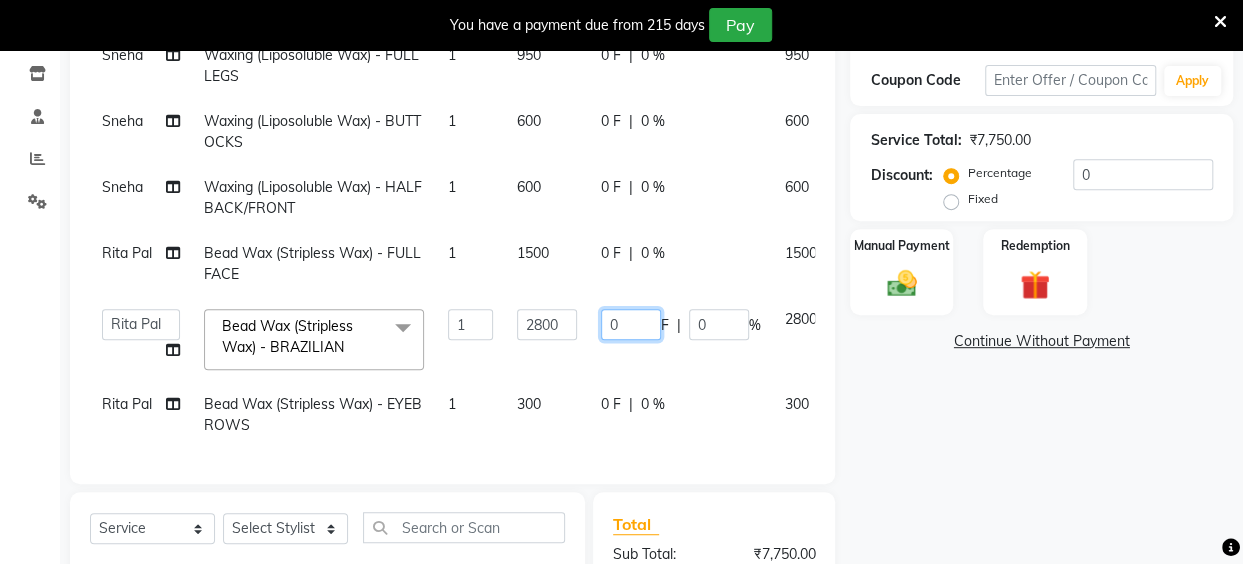 click on "0" 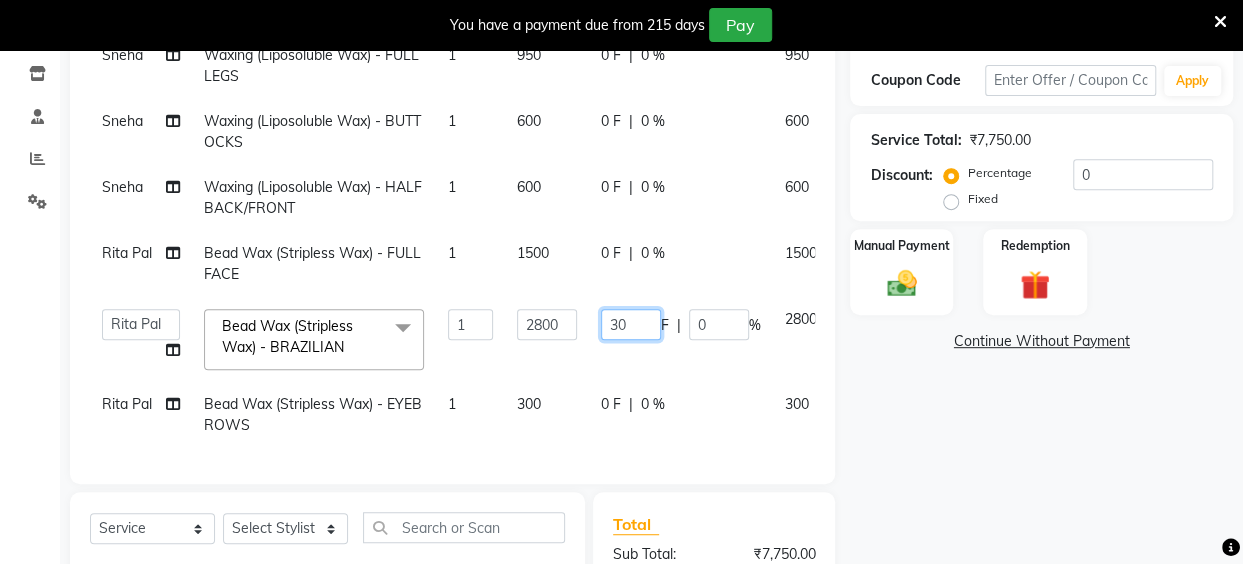 type on "300" 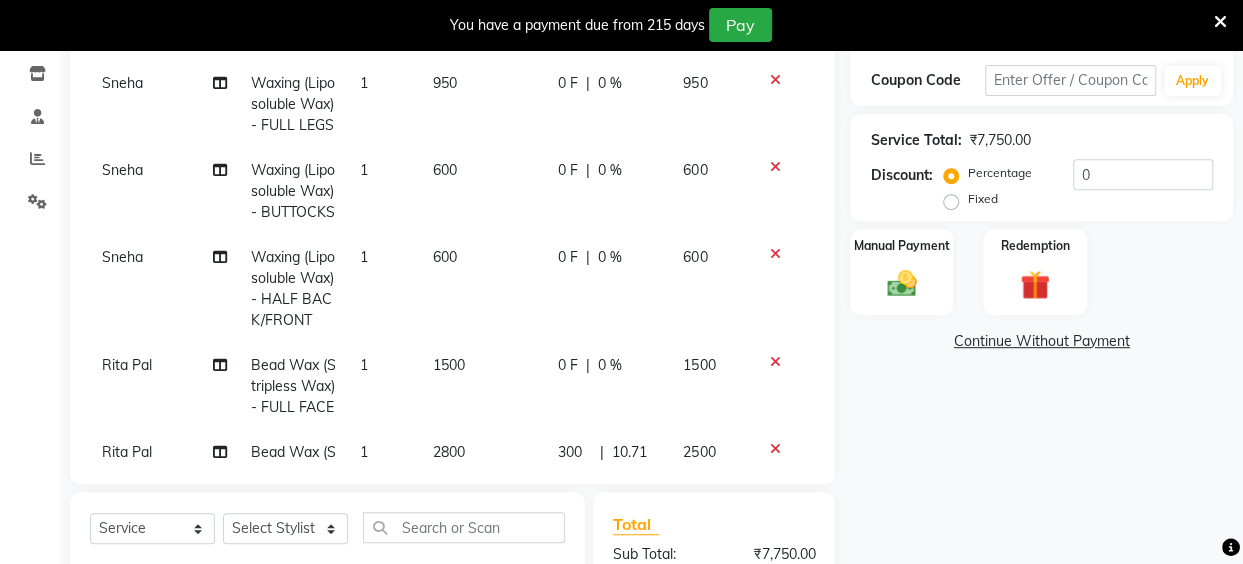 scroll, scrollTop: 222, scrollLeft: 0, axis: vertical 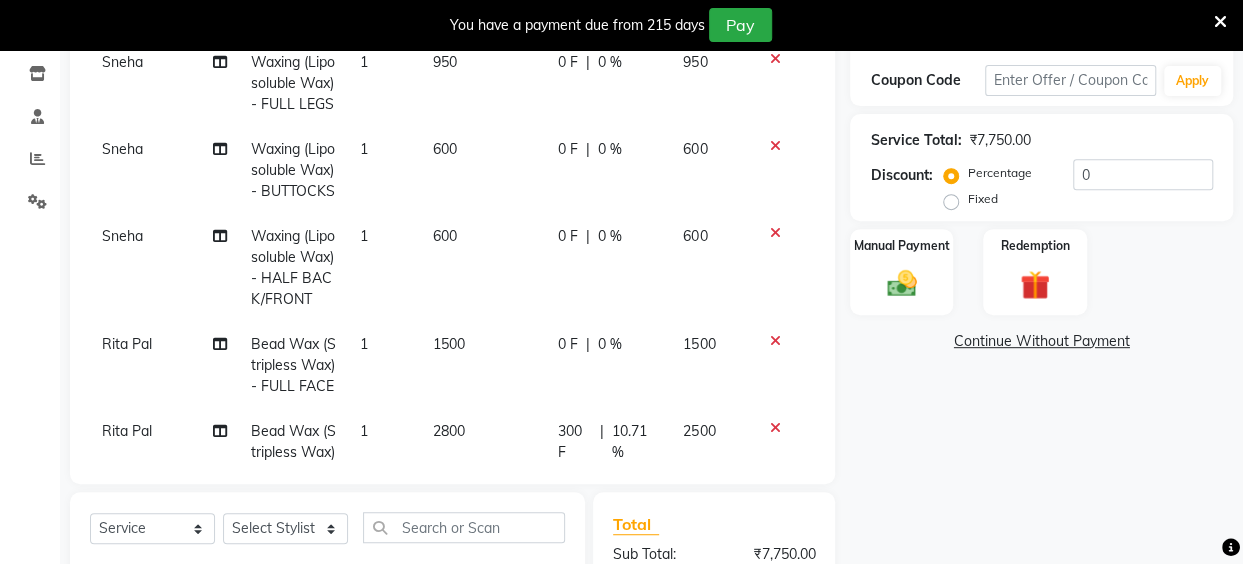 click on "Reena Sawardekar			 Waxing (Liposoluble Wax) - FULL ARMS 1 750 0 F | 0 % 750 Reena Sawardekar			 Waxing (Liposoluble Wax) - UNDERARMS 1 250 0 F | 0 % 250 Sneha Waxing (Liposoluble Wax) - FULL LEGS 1 950 0 F | 0 % 950 Sneha Waxing (Liposoluble Wax) - BUTTOCKS 1 600 0 F | 0 % 600 Sneha Waxing (Liposoluble Wax) - HALF BACK/FRONT 1 600 0 F | 0 % 600 Rita Pal			 Bead Wax (Stripless Wax) - FULL FACE 1 1500 0 F | 0 % 1500 Rita Pal			 Bead Wax (Stripless Wax) - BRAZILIAN 1 2800 300 F | 10.71 % 2500 Rita Pal			 Bead Wax (Stripless Wax) - EYEBROWS 1 300 0 F | 0 % 300" 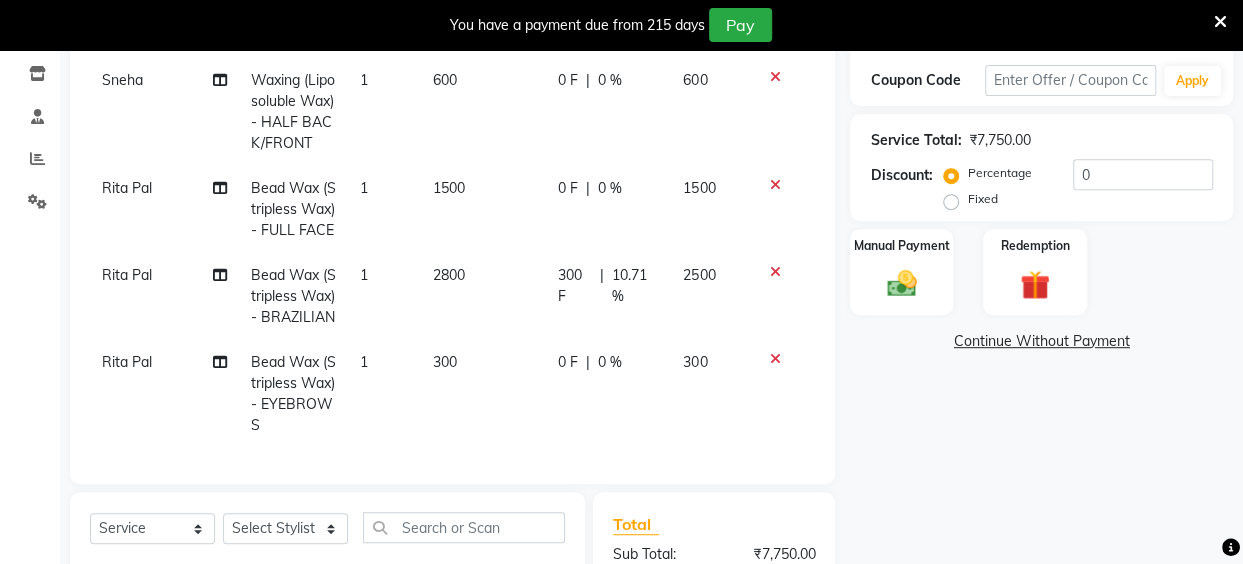 scroll, scrollTop: 477, scrollLeft: 0, axis: vertical 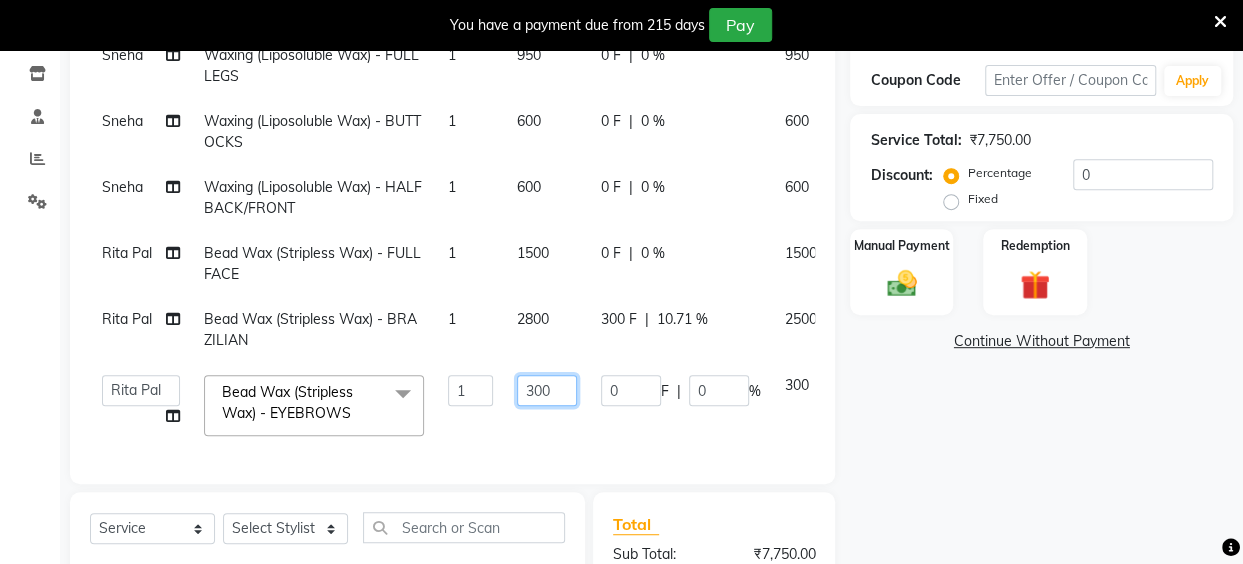 click on "300" 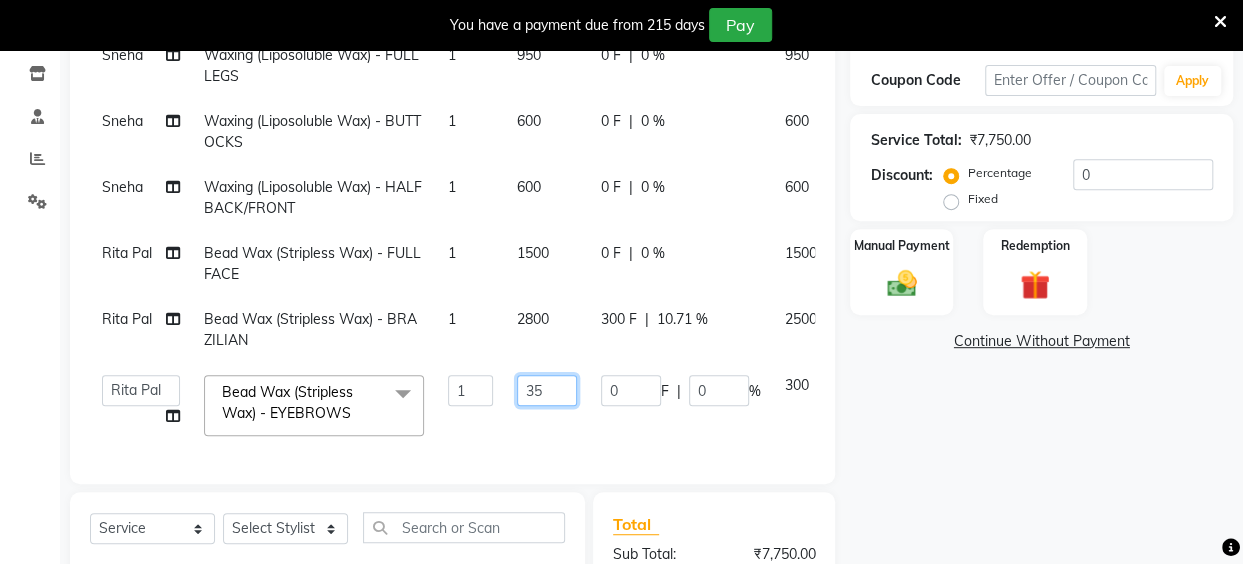 type on "350" 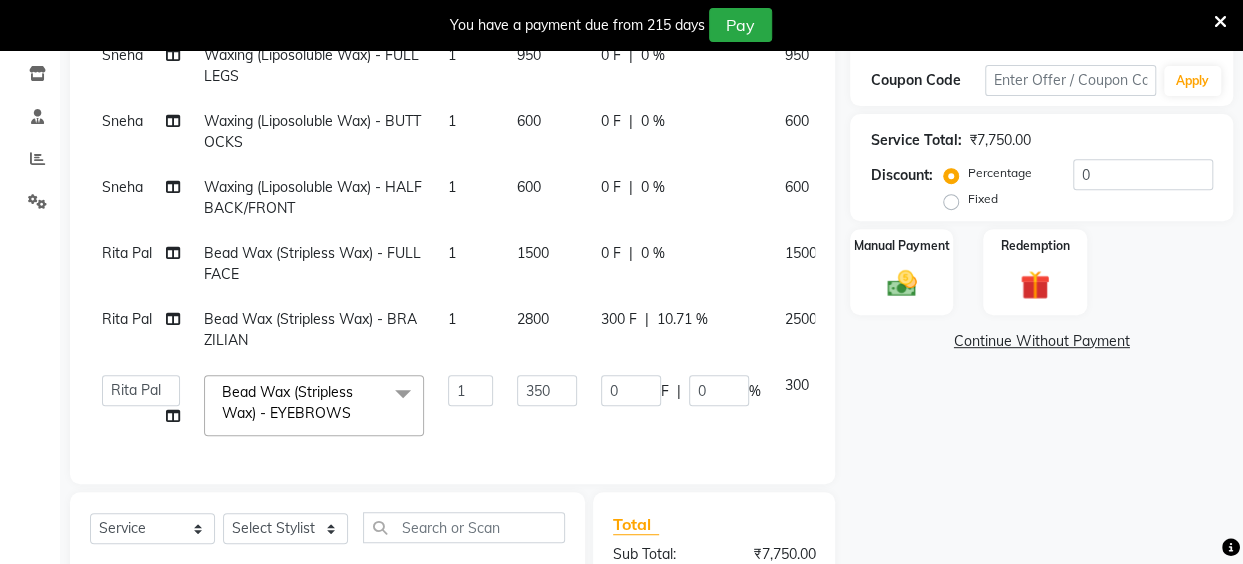 scroll, scrollTop: 222, scrollLeft: 0, axis: vertical 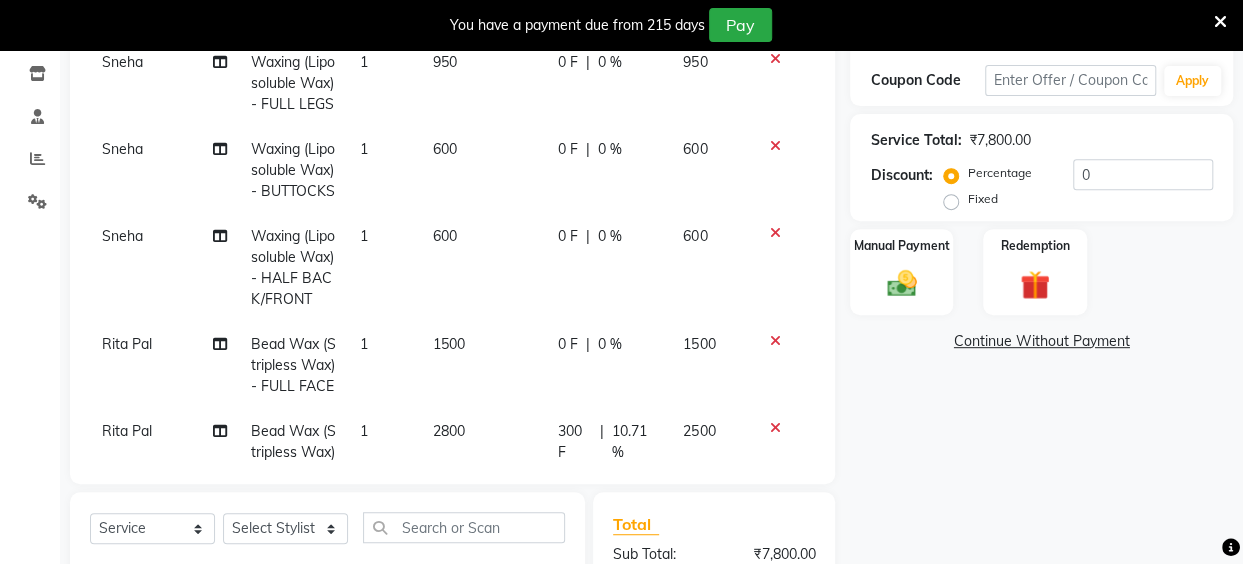 click on "Reena Sawardekar			 Waxing (Liposoluble Wax) - FULL ARMS 1 750 0 F | 0 % 750 Reena Sawardekar			 Waxing (Liposoluble Wax) - UNDERARMS 1 250 0 F | 0 % 250 Sneha Waxing (Liposoluble Wax) - FULL LEGS 1 950 0 F | 0 % 950 Sneha Waxing (Liposoluble Wax) - BUTTOCKS 1 600 0 F | 0 % 600 Sneha Waxing (Liposoluble Wax) - HALF BACK/FRONT 1 600 0 F | 0 % 600 Rita Pal			 Bead Wax (Stripless Wax) - FULL FACE 1 1500 0 F | 0 % 1500 Rita Pal			 Bead Wax (Stripless Wax) - BRAZILIAN 1 2800 300 F | 10.71 % 2500 Rita Pal			 Bead Wax (Stripless Wax) - EYEBROWS 1 350 0 F | 0 % 350" 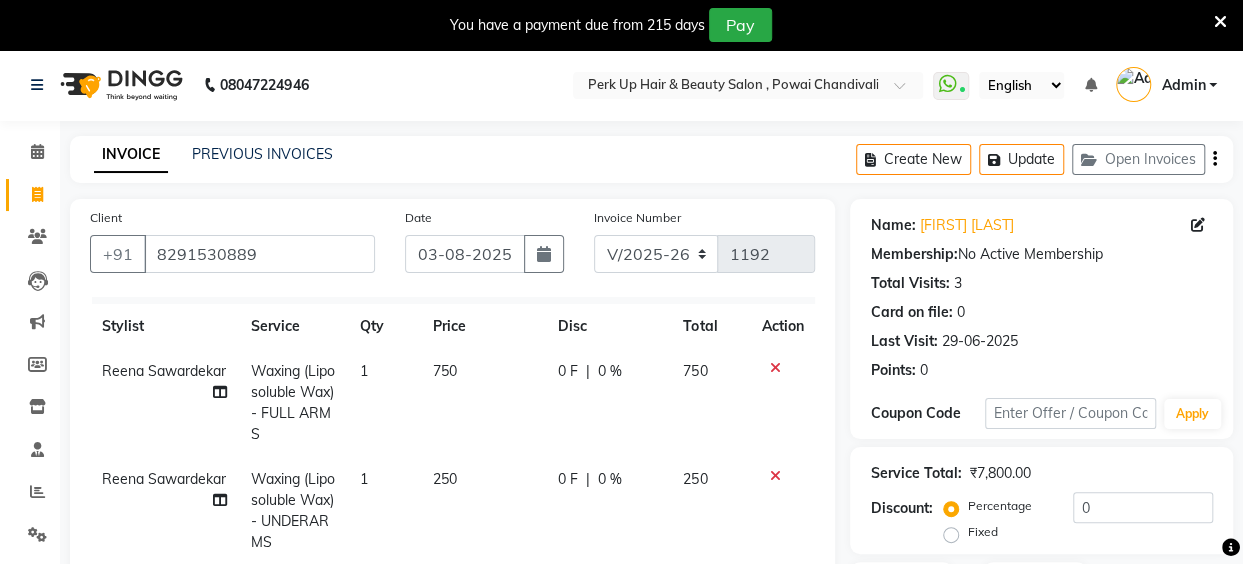 scroll, scrollTop: 0, scrollLeft: 0, axis: both 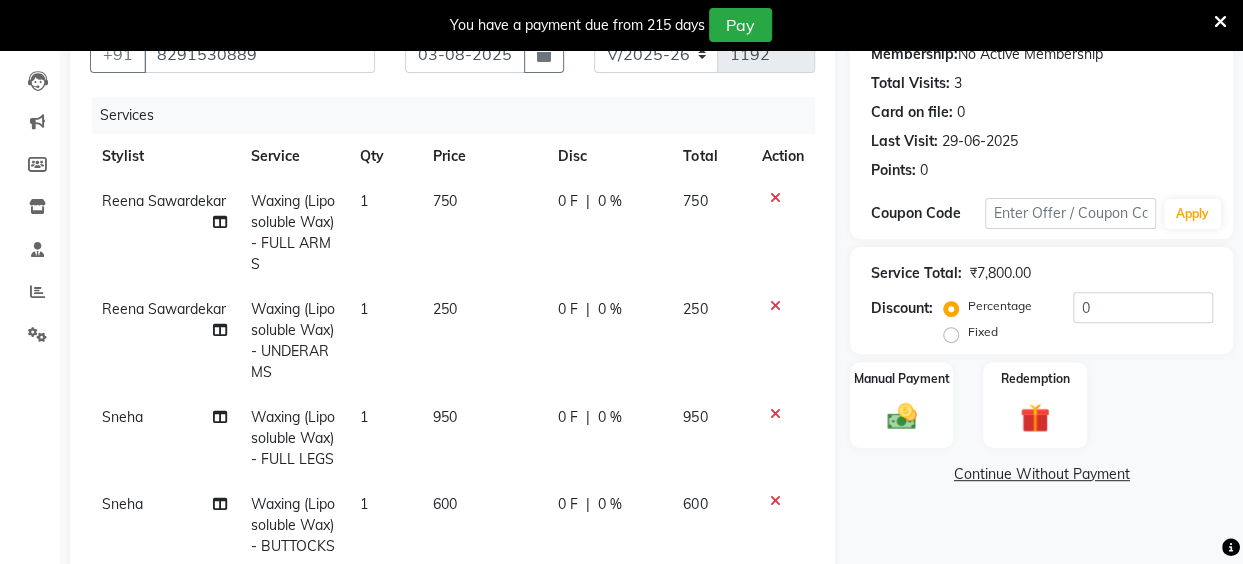 click on "0 F" 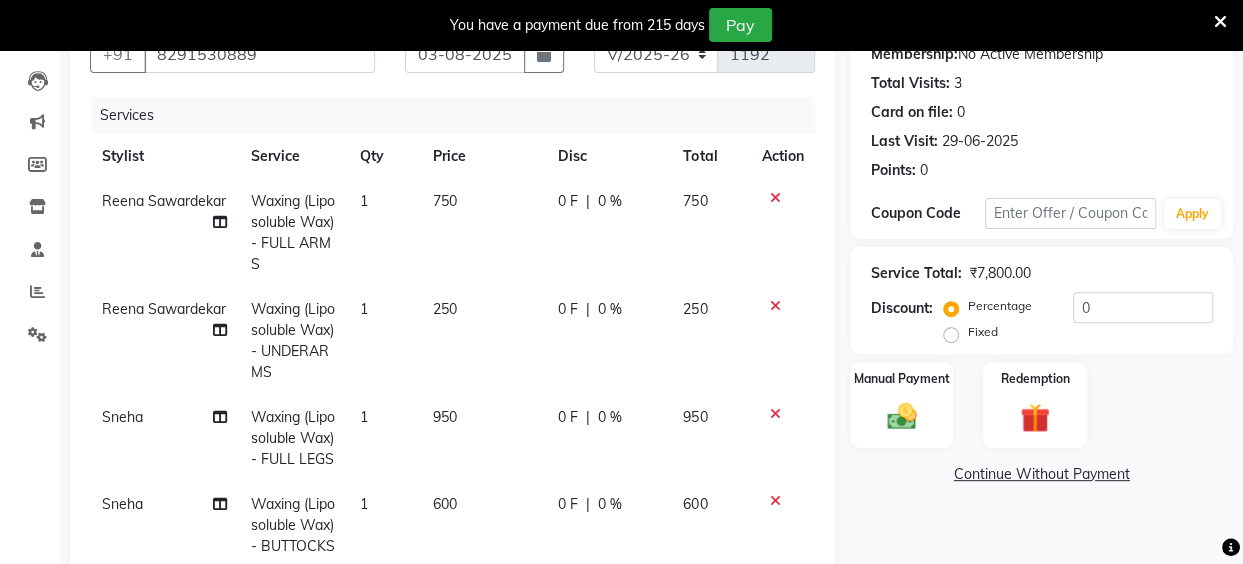 select on "32895" 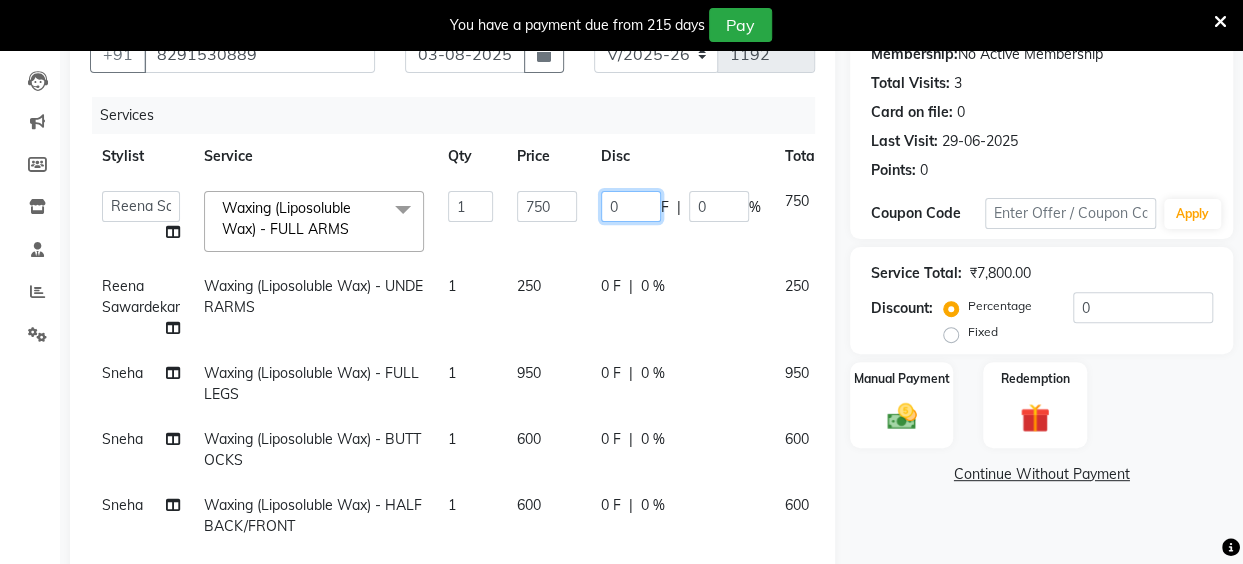 click on "0" 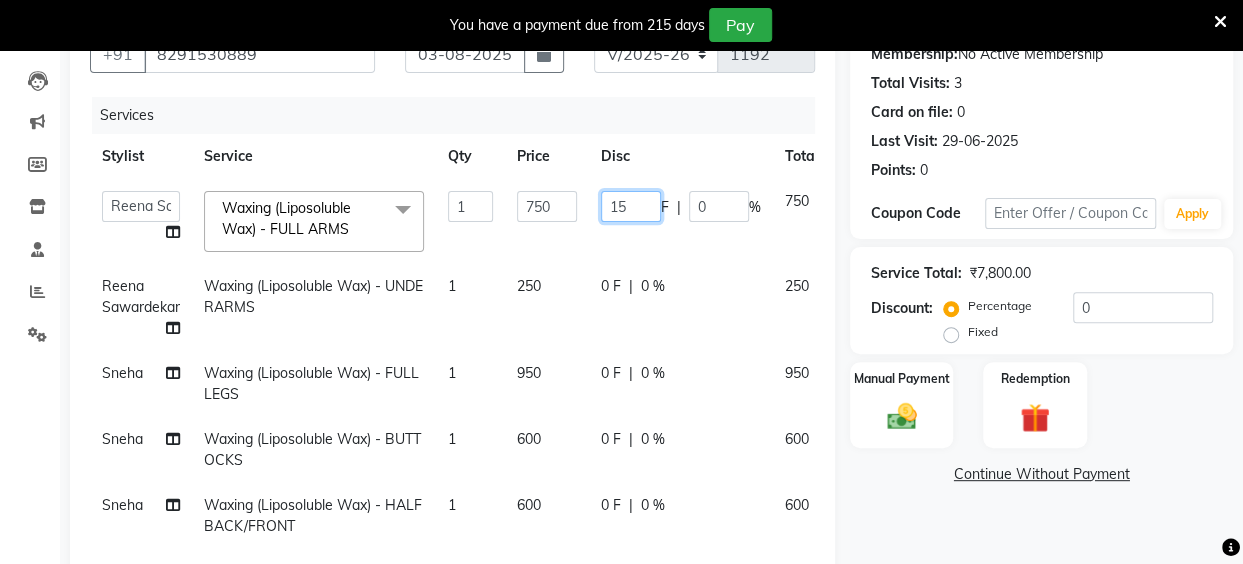 type on "150" 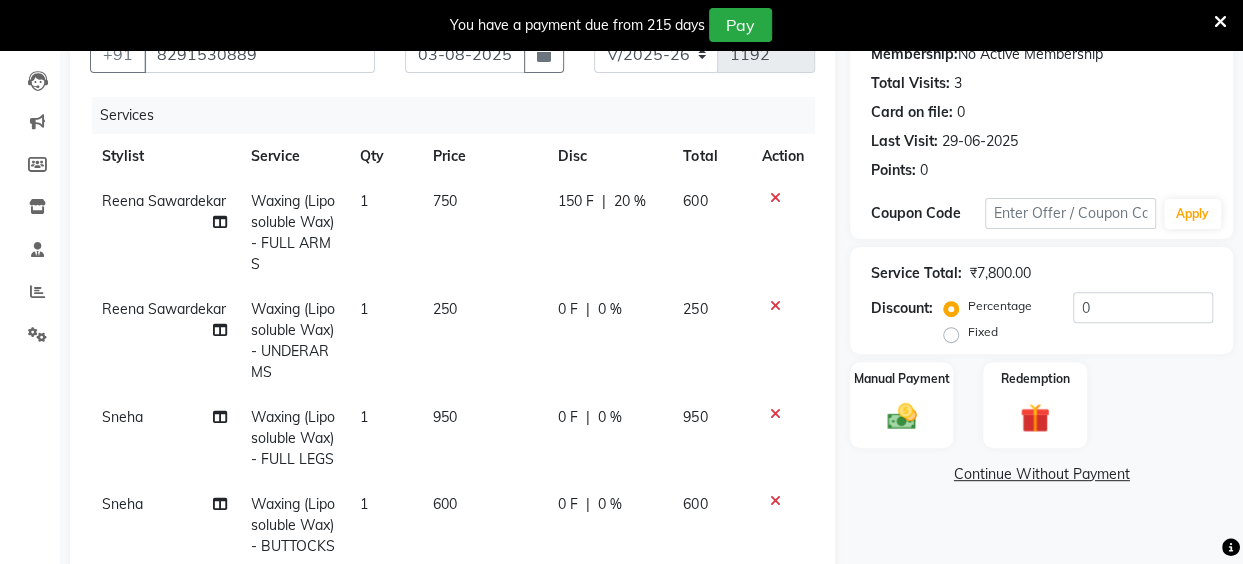 click on "Reena Sawardekar			 Waxing (Liposoluble Wax) - FULL ARMS 1 750 150 F | 20 % 600 Reena Sawardekar			 Waxing (Liposoluble Wax) - UNDERARMS 1 250 0 F | 0 % 250 Sneha Waxing (Liposoluble Wax) - FULL LEGS 1 950 0 F | 0 % 950 Sneha Waxing (Liposoluble Wax) - BUTTOCKS 1 600 0 F | 0 % 600 Sneha Waxing (Liposoluble Wax) - HALF BACK/FRONT 1 600 0 F | 0 % 600 Rita Pal			 Bead Wax (Stripless Wax) - FULL FACE 1 1500 0 F | 0 % 1500 Rita Pal			 Bead Wax (Stripless Wax) - BRAZILIAN 1 2800 300 F | 10.71 % 2500 Rita Pal			 Bead Wax (Stripless Wax) - EYEBROWS 1 350 0 F | 0 % 350" 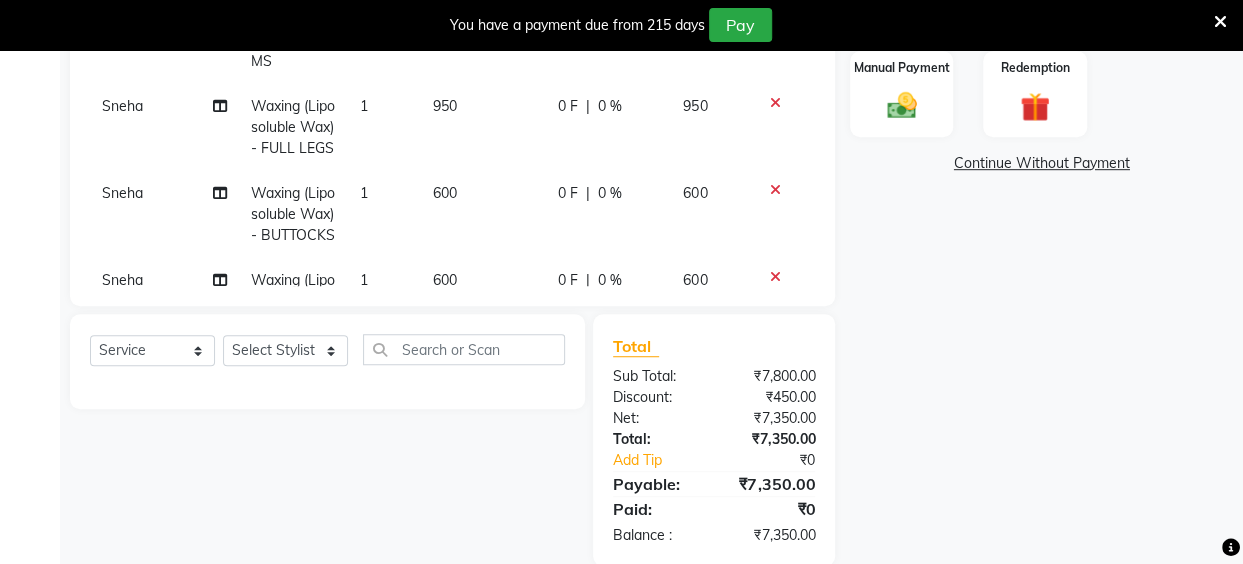 scroll, scrollTop: 520, scrollLeft: 0, axis: vertical 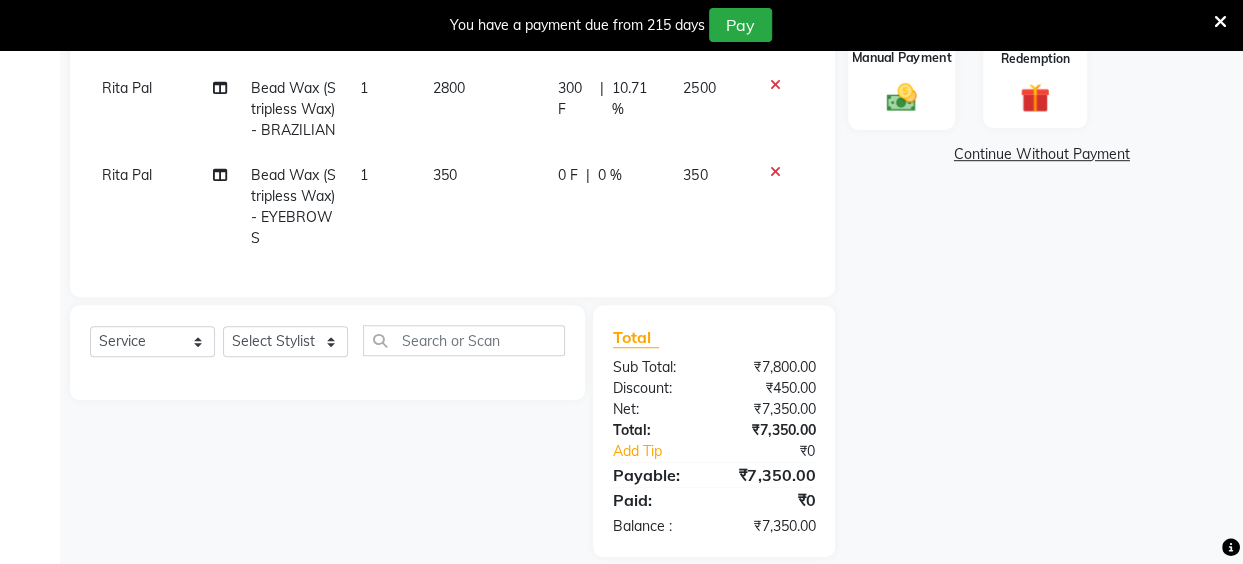 click 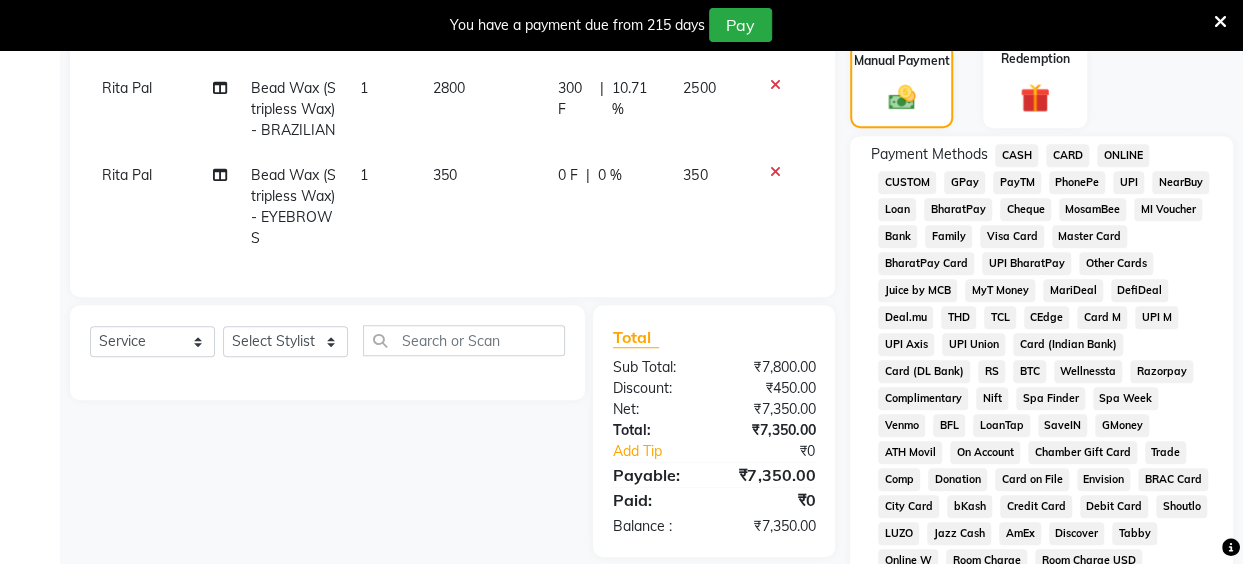 click on "UPI" 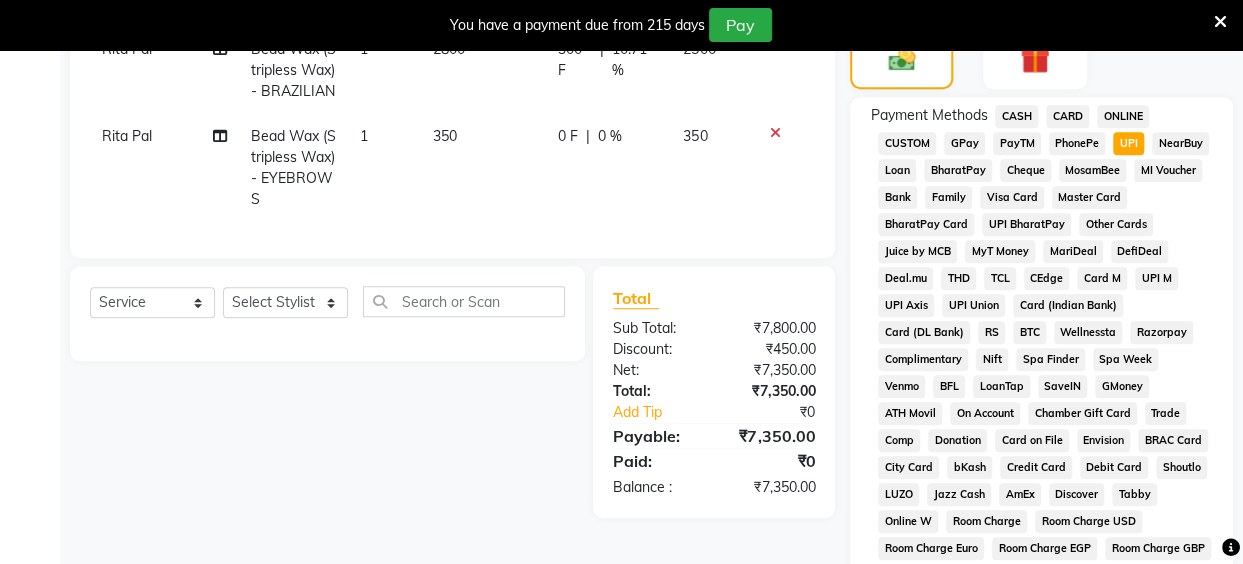 scroll, scrollTop: 520, scrollLeft: 0, axis: vertical 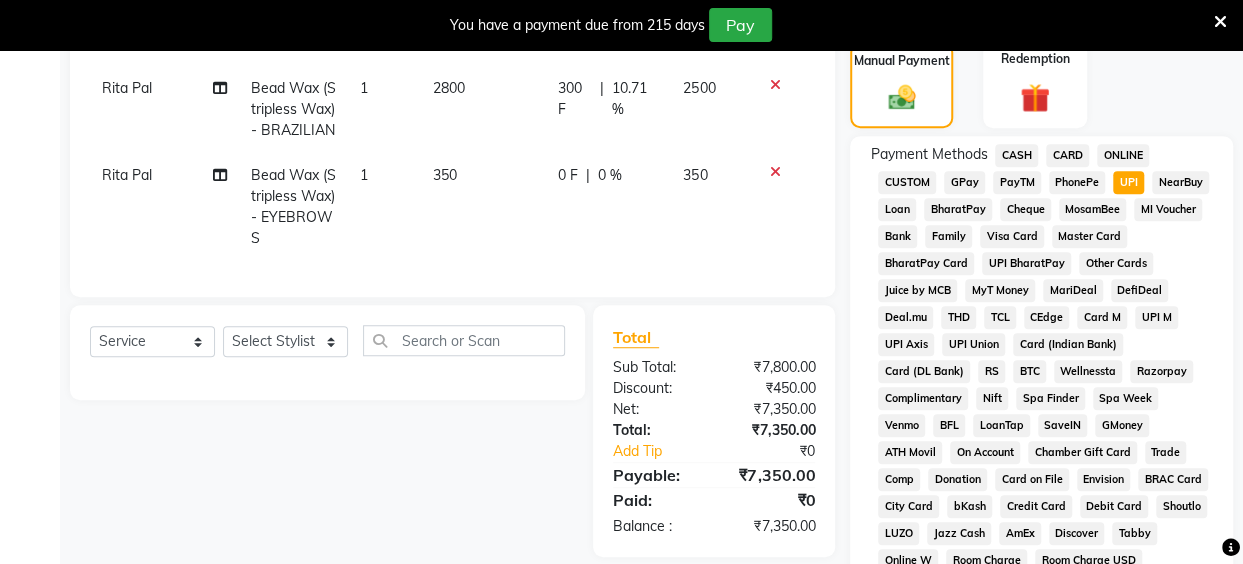 click on "CASH" 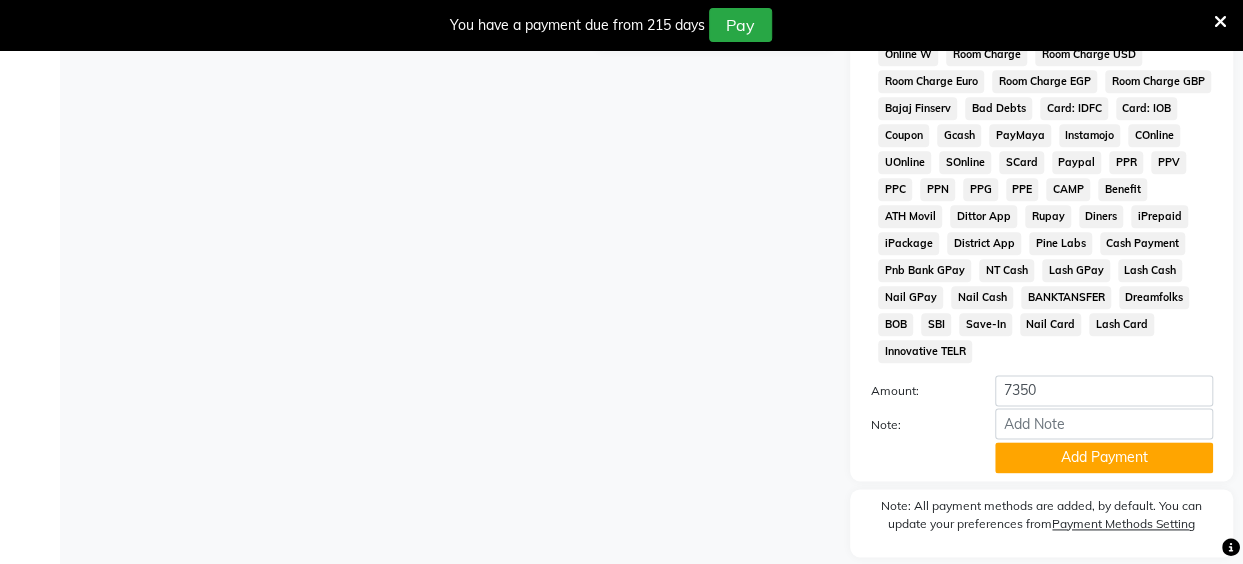scroll, scrollTop: 1039, scrollLeft: 0, axis: vertical 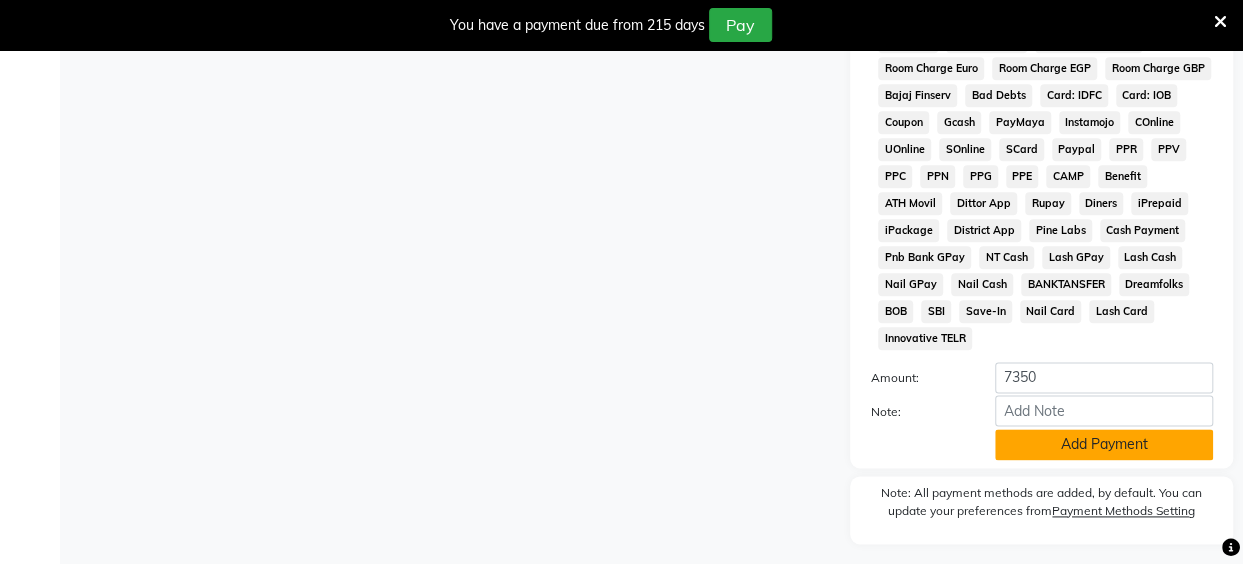 click on "Add Payment" 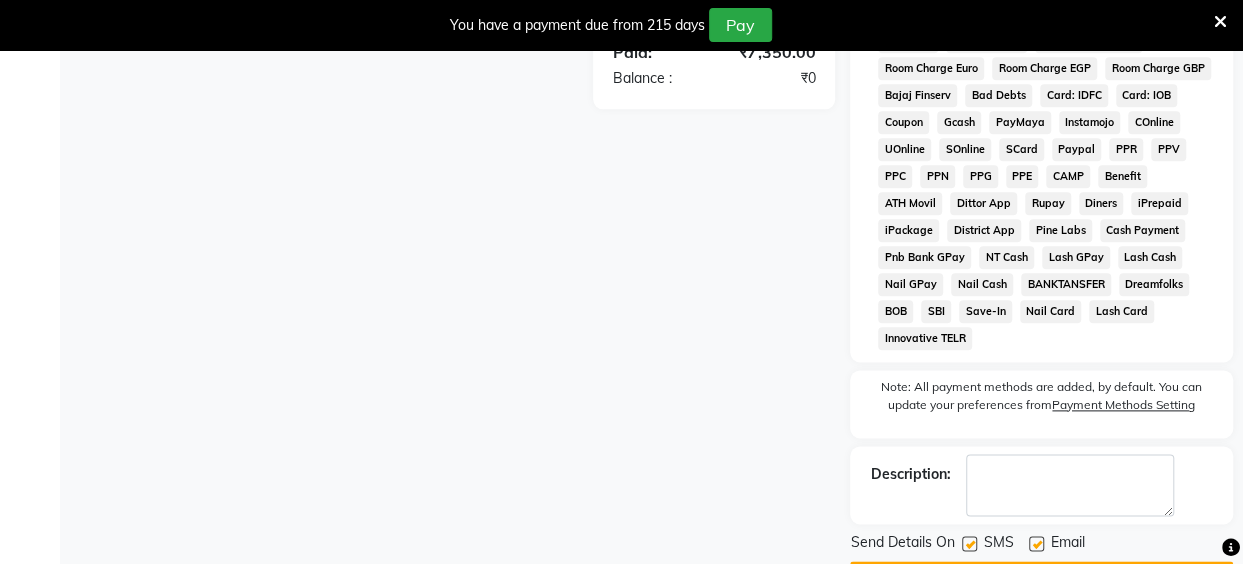click 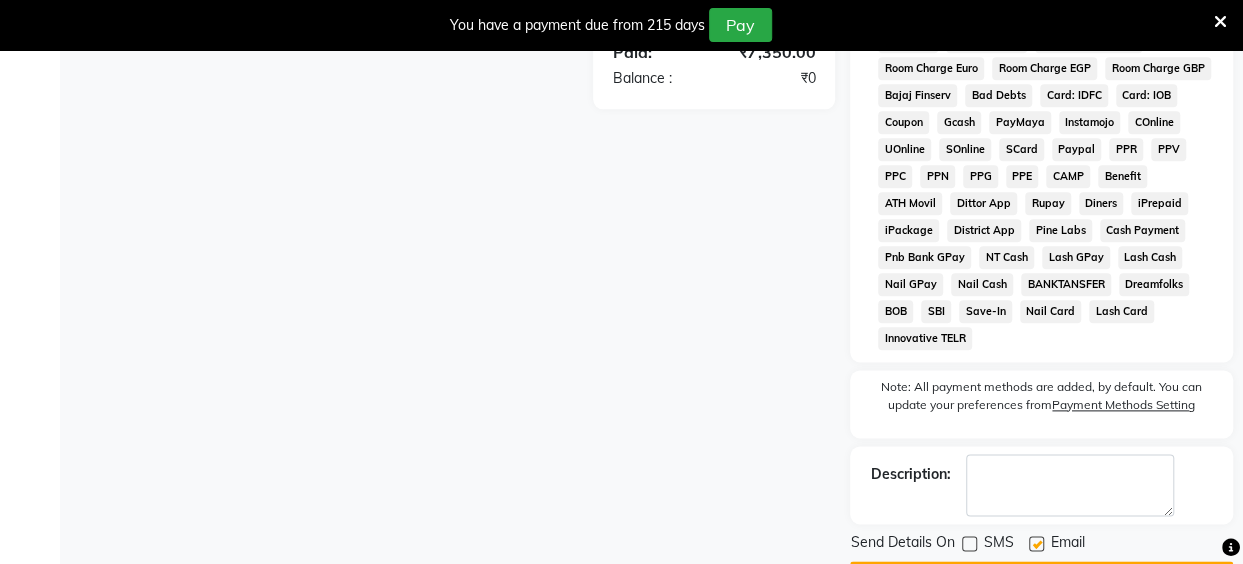 click 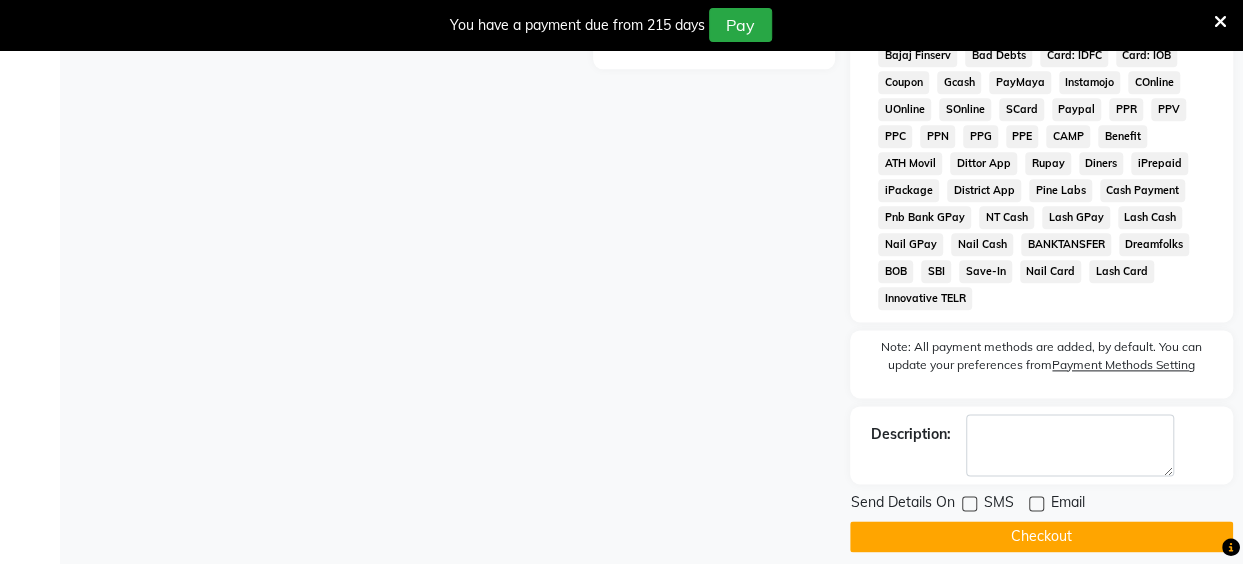 scroll, scrollTop: 1102, scrollLeft: 0, axis: vertical 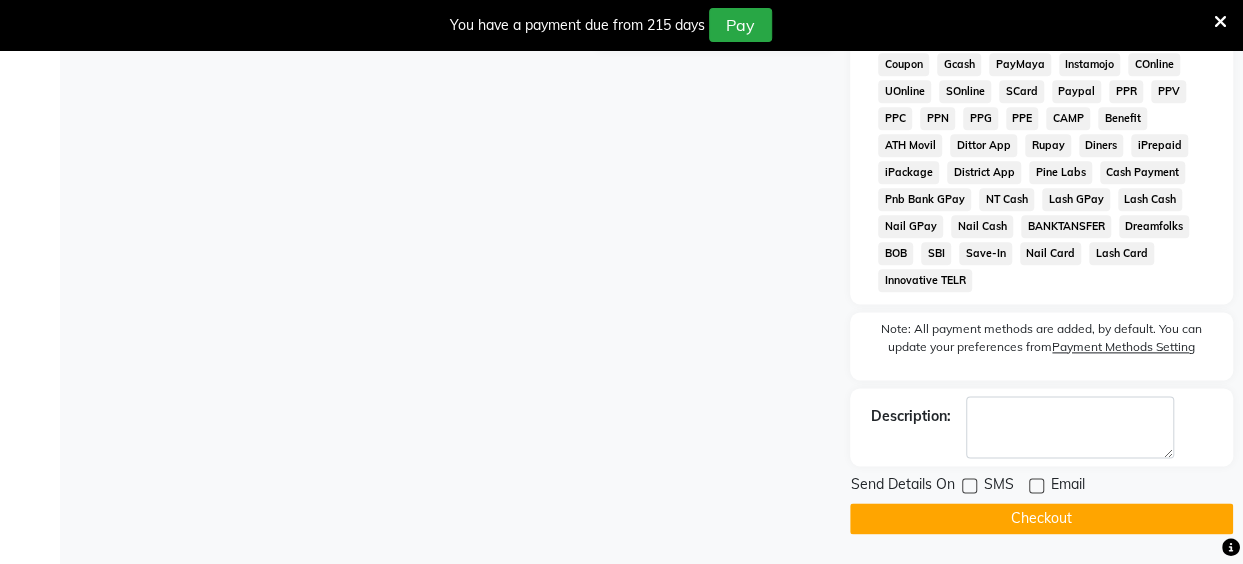 click on "Checkout" 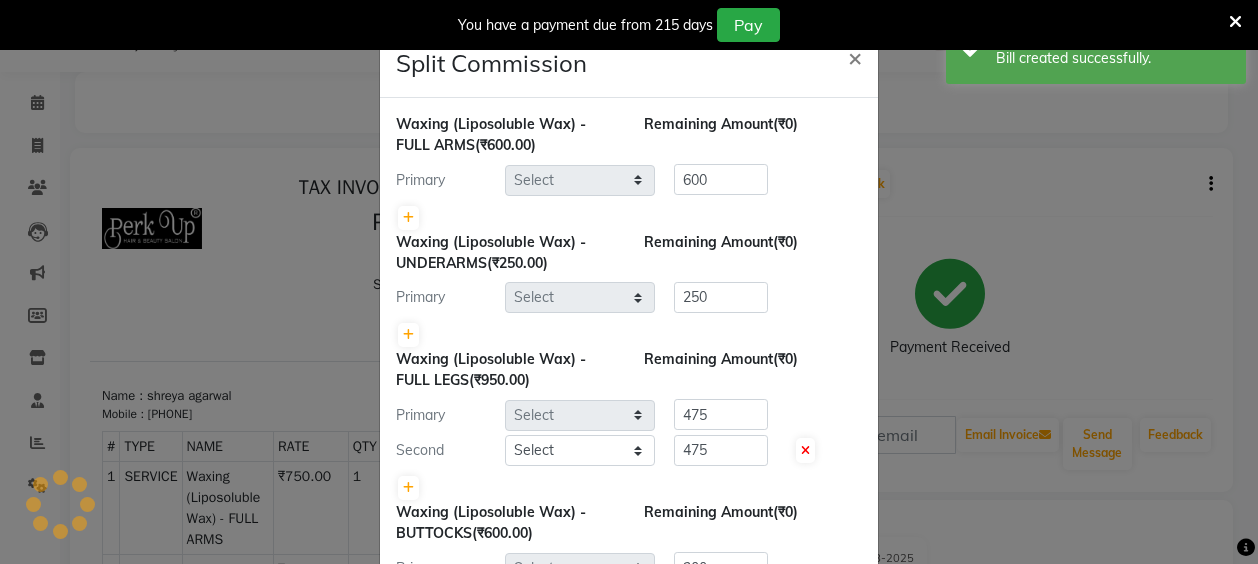 scroll, scrollTop: 0, scrollLeft: 0, axis: both 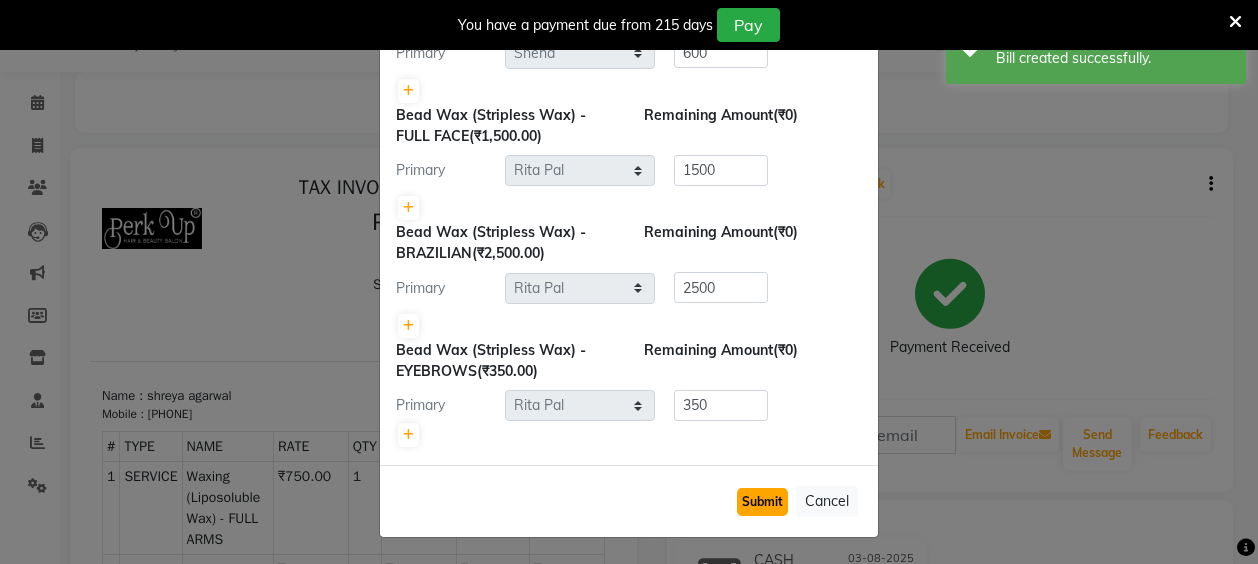click on "Submit" 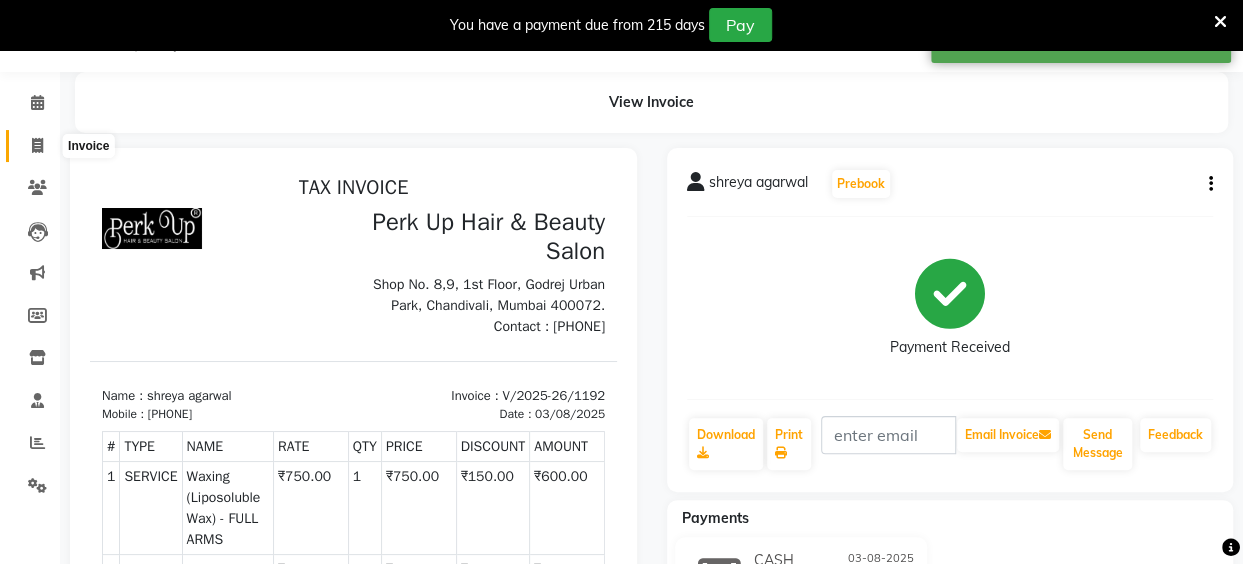 click 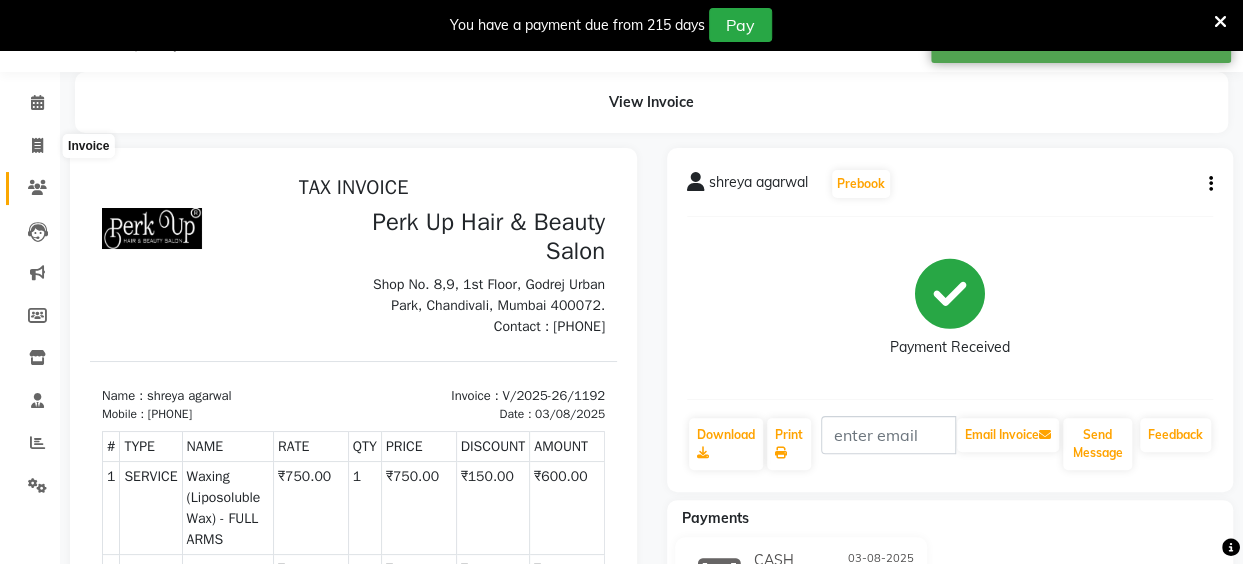 select on "5131" 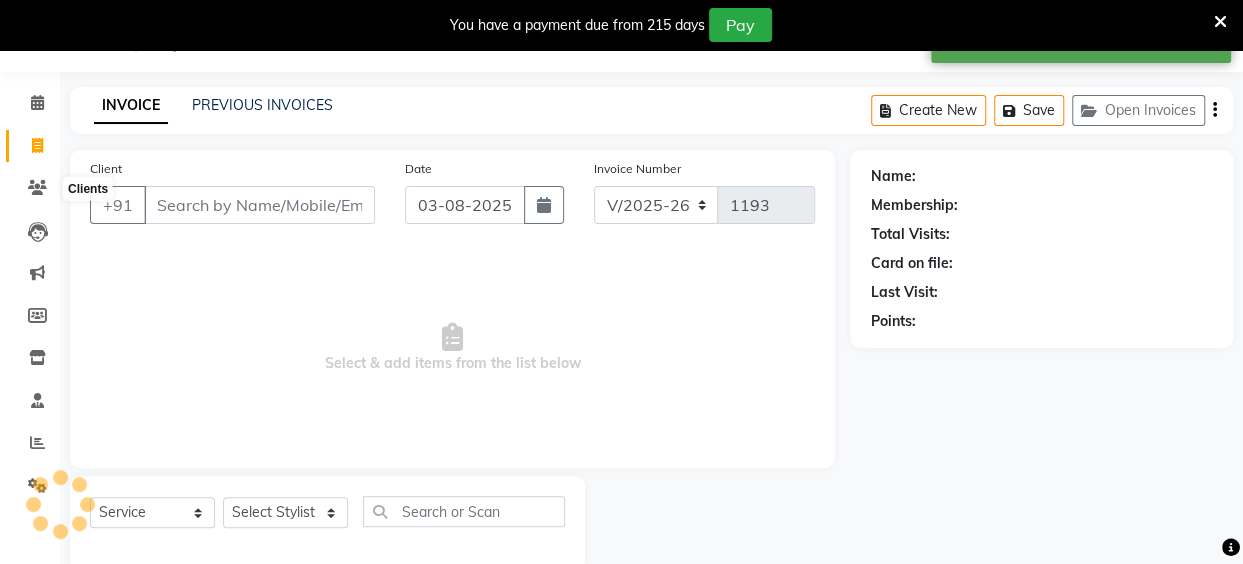 scroll, scrollTop: 85, scrollLeft: 0, axis: vertical 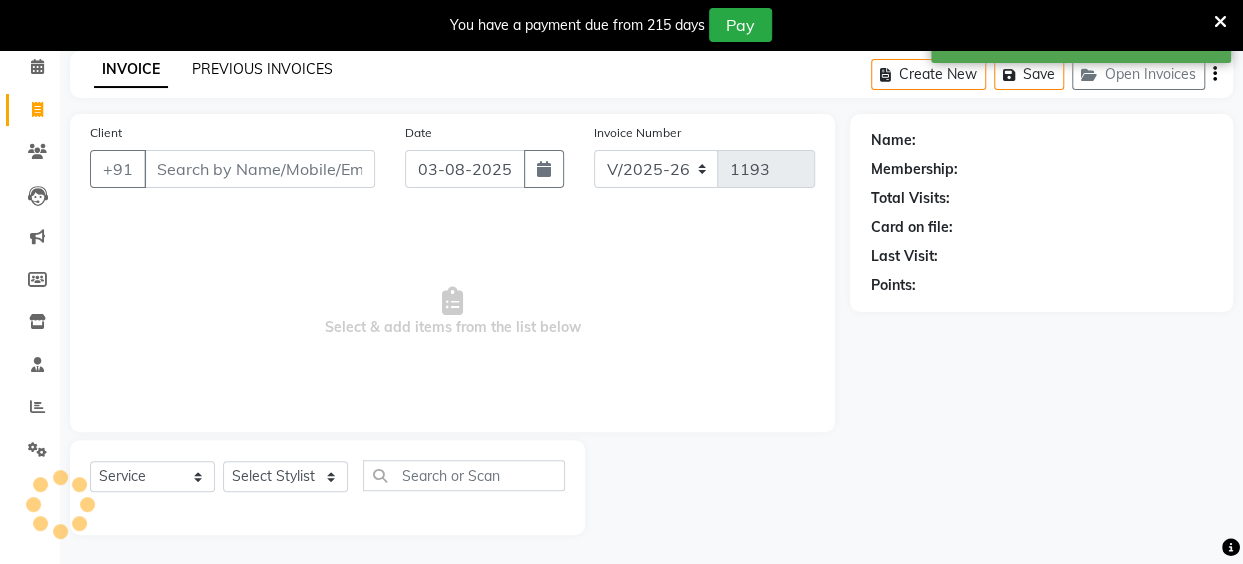 click on "PREVIOUS INVOICES" 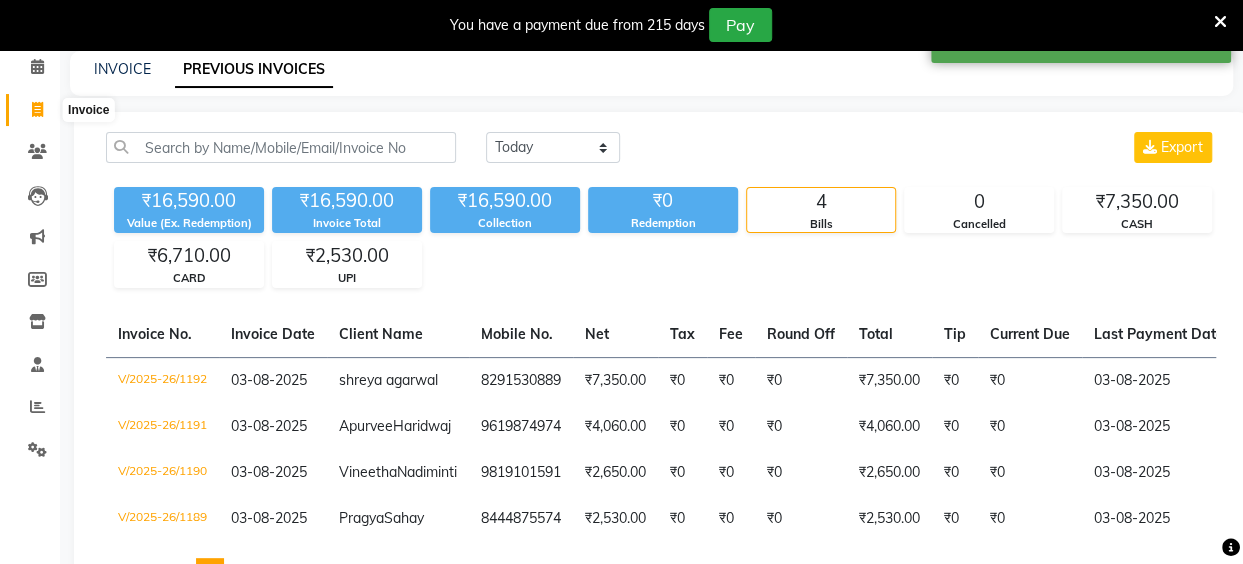 click 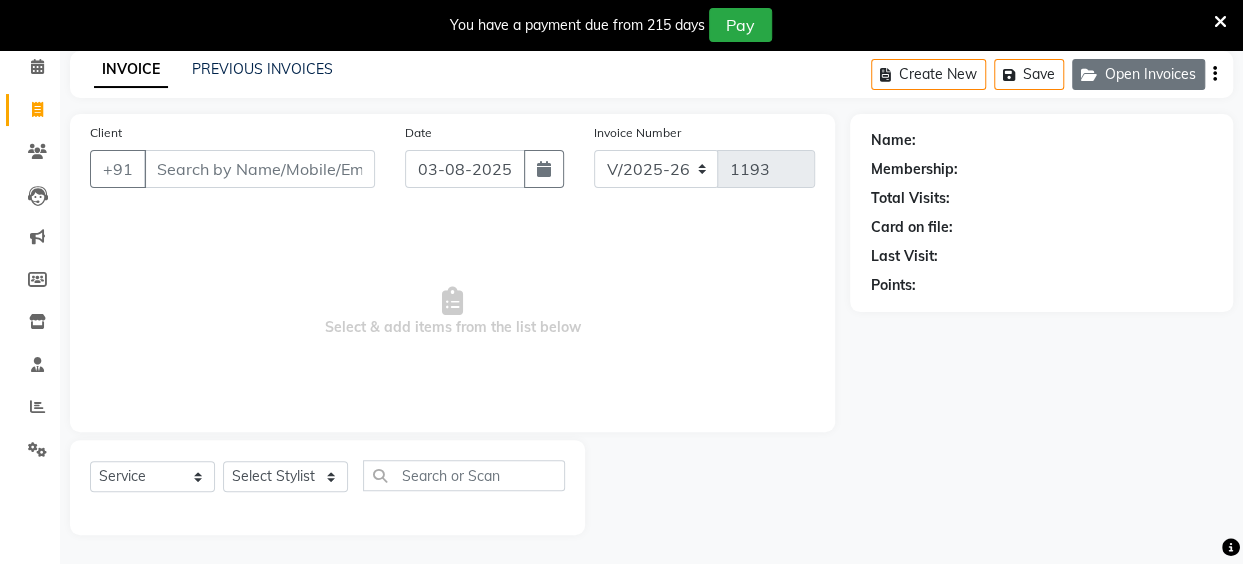 click on "Open Invoices" 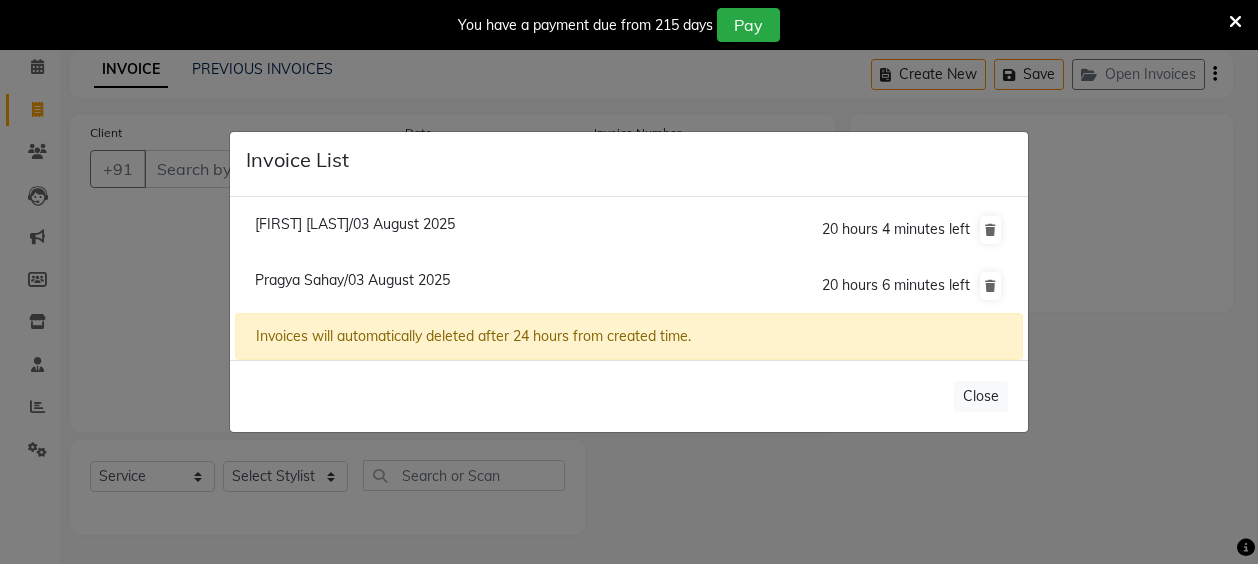 click on "Mahek Vyas/03 August 2025" 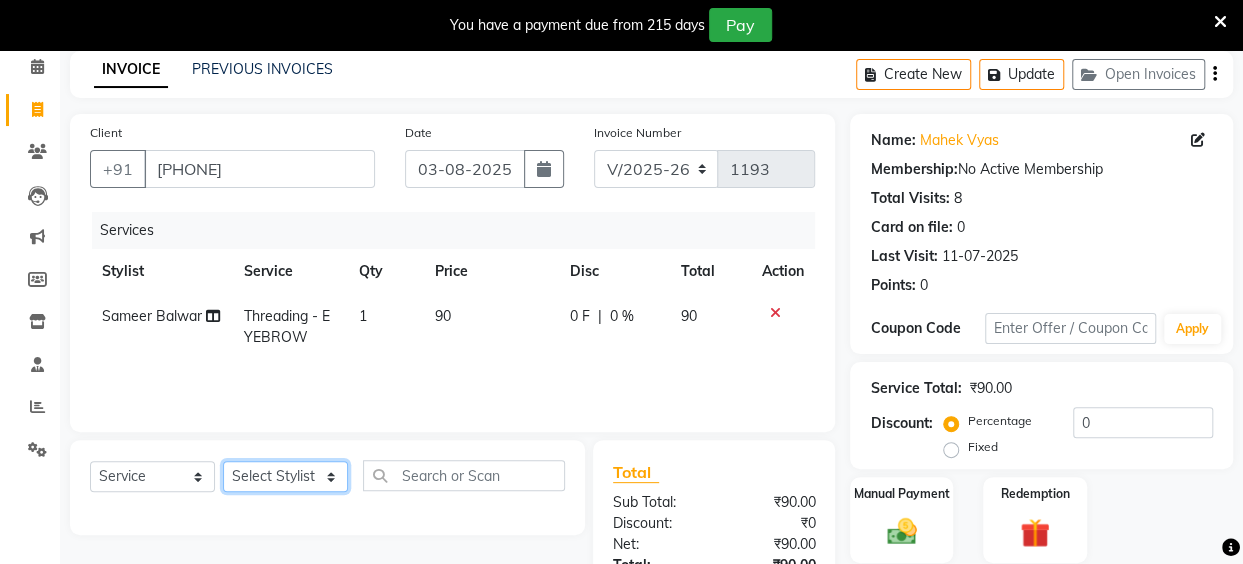 click on "Select Stylist Anita Das danish Kumkum Pasi Naseem Mansoori		 Nilam Bhanushali Nizam Shaikh			 Raju Reena Sawardekar			 Rita Pal			 Sabeena Shaikh Sameer Balwar Sangeeta Rajbhar Seja Jaiswal Shahib Shaves Salmani			 Sneha" 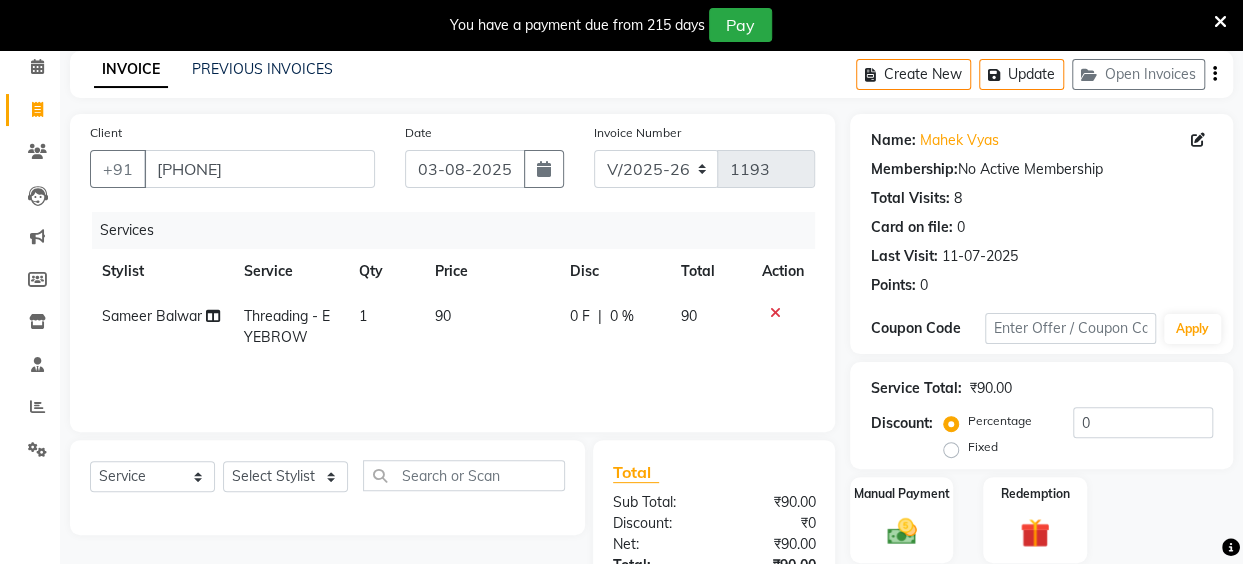 click on "Services Stylist Service Qty Price Disc Total Action Sameer Balwar Threading - EYEBROW 1 90 0 F | 0 % 90" 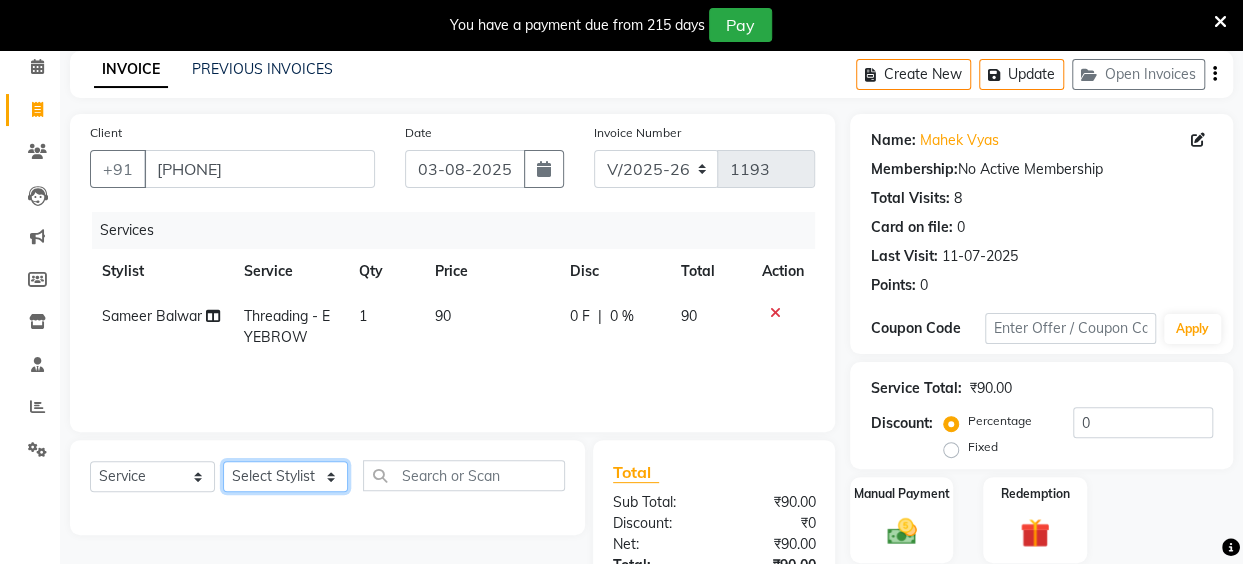 click on "Select Stylist Anita Das danish Kumkum Pasi Naseem Mansoori		 Nilam Bhanushali Nizam Shaikh			 Raju Reena Sawardekar			 Rita Pal			 Sabeena Shaikh Sameer Balwar Sangeeta Rajbhar Seja Jaiswal Shahib Shaves Salmani			 Sneha" 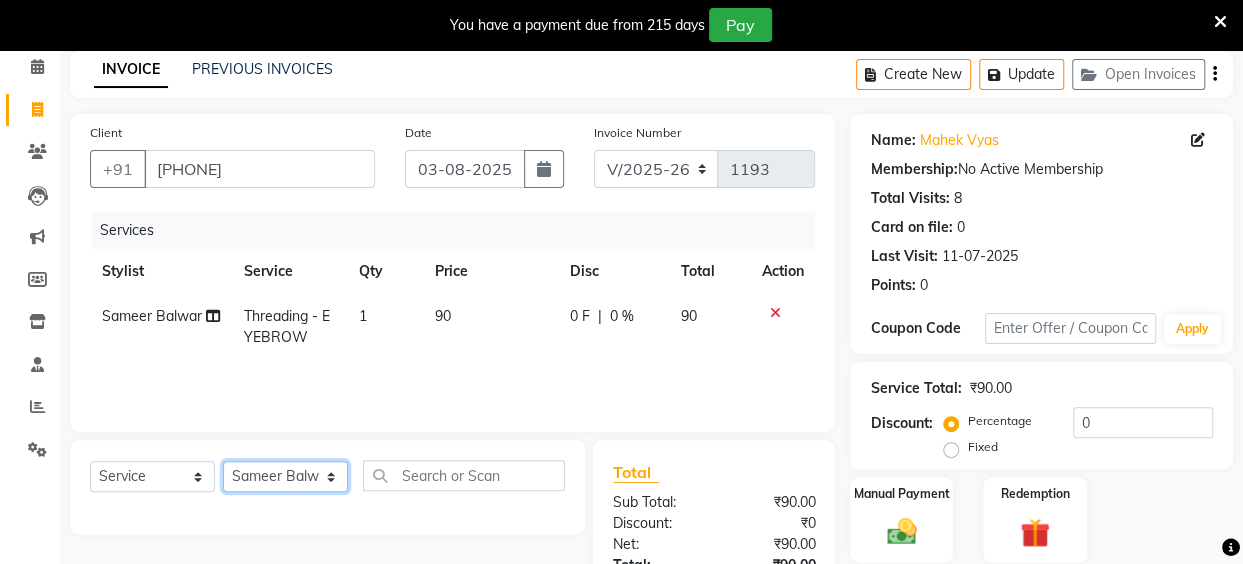 click on "Select Stylist Anita Das danish Kumkum Pasi Naseem Mansoori		 Nilam Bhanushali Nizam Shaikh			 Raju Reena Sawardekar			 Rita Pal			 Sabeena Shaikh Sameer Balwar Sangeeta Rajbhar Seja Jaiswal Shahib Shaves Salmani			 Sneha" 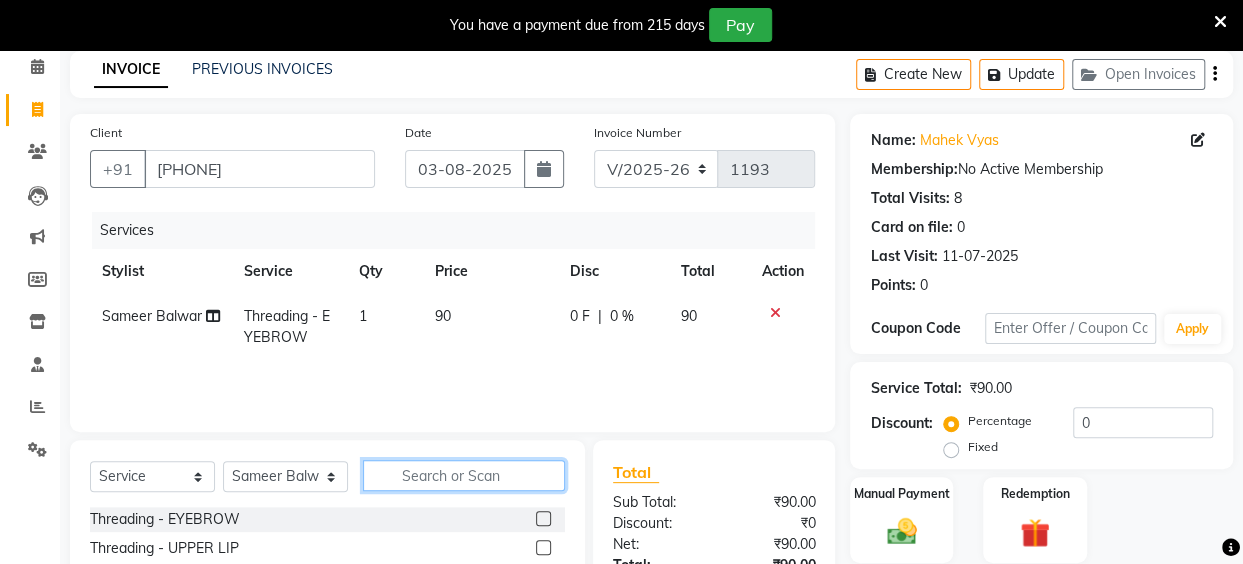 click 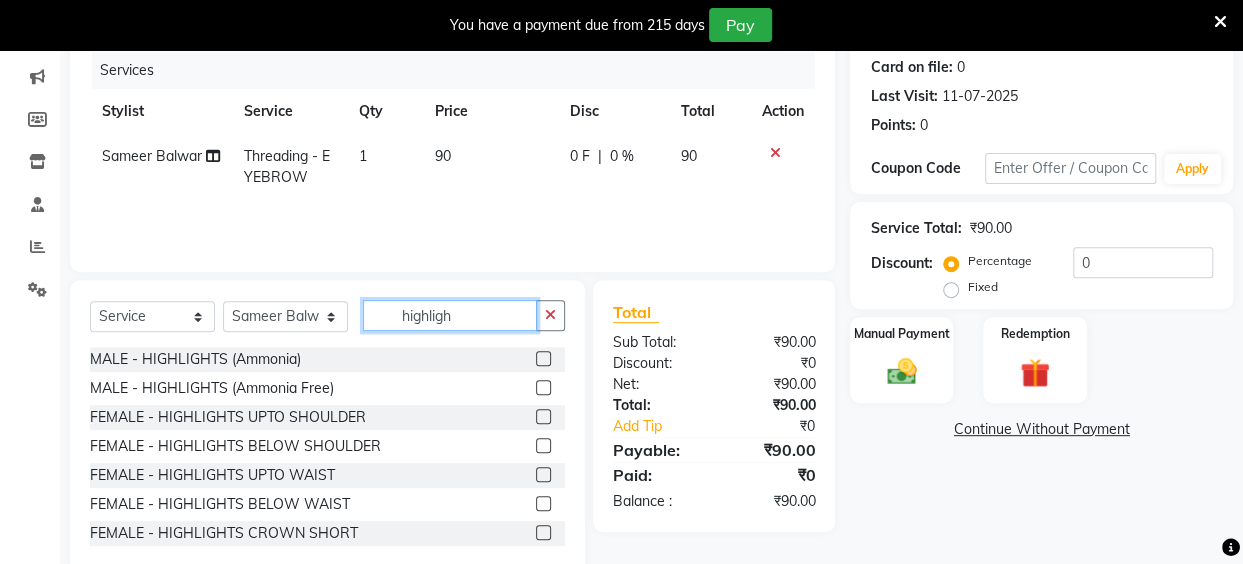 scroll, scrollTop: 285, scrollLeft: 0, axis: vertical 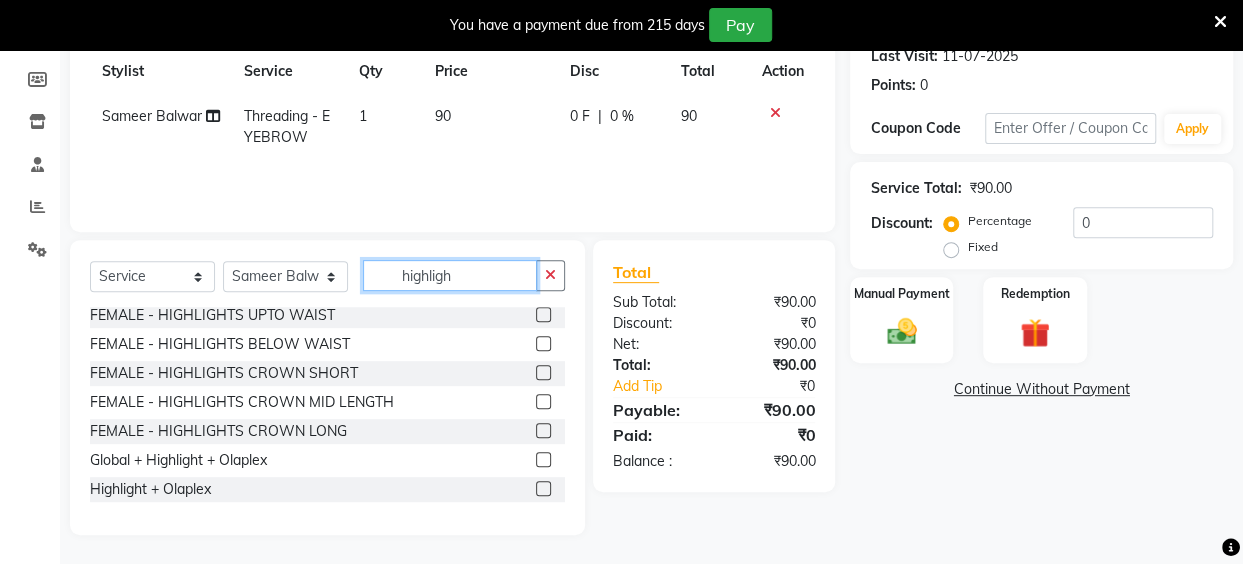 type on "highligh" 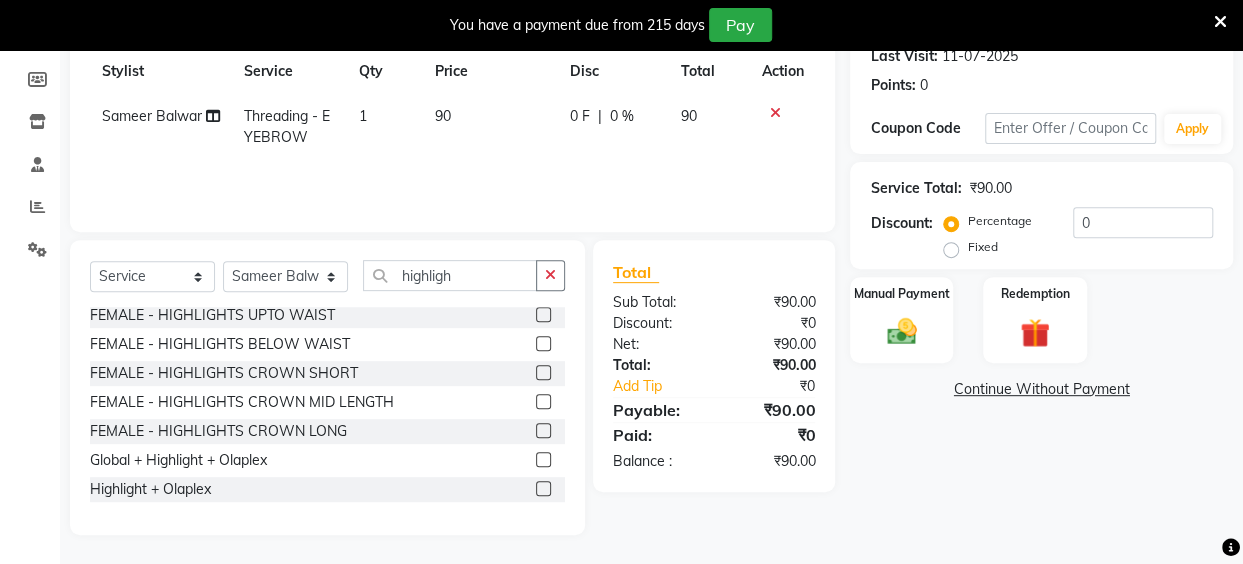 click 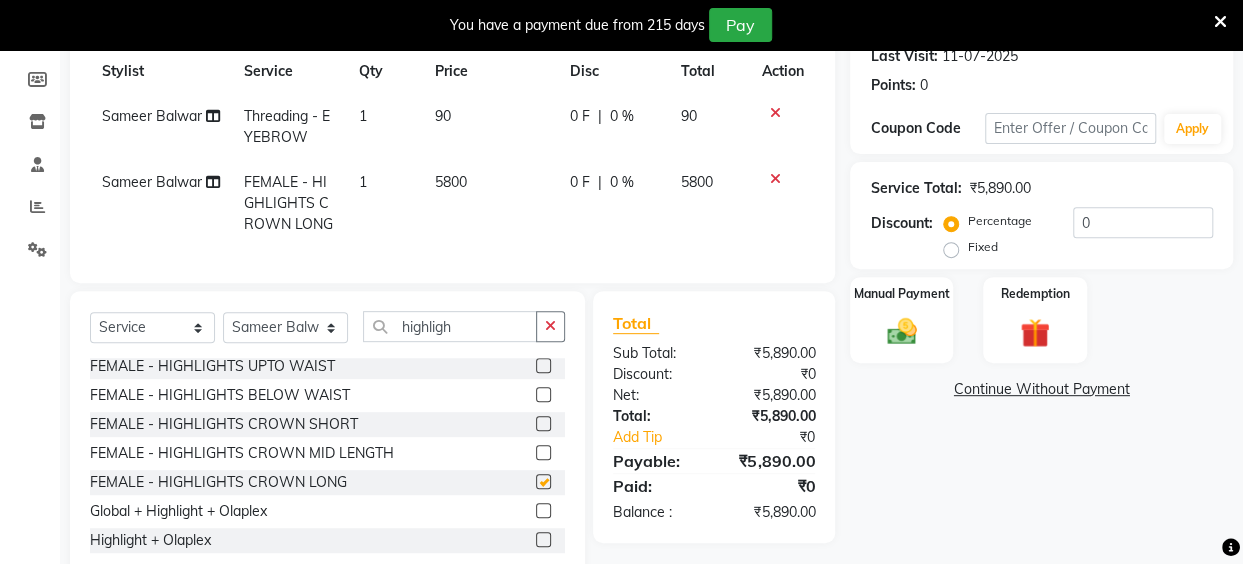 checkbox on "false" 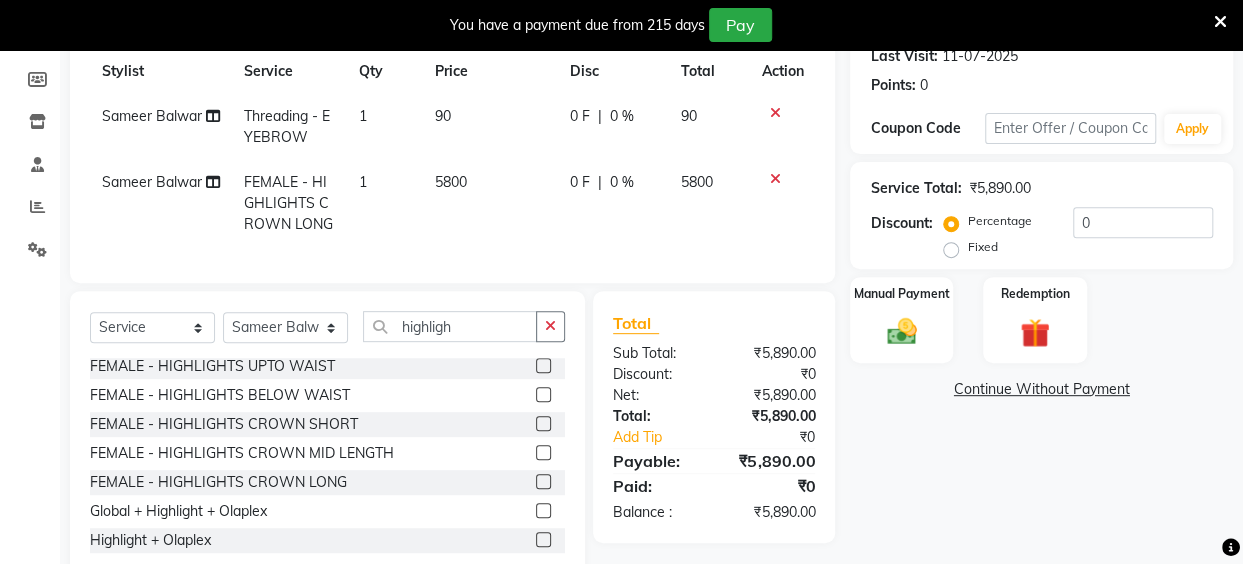 click on "5800" 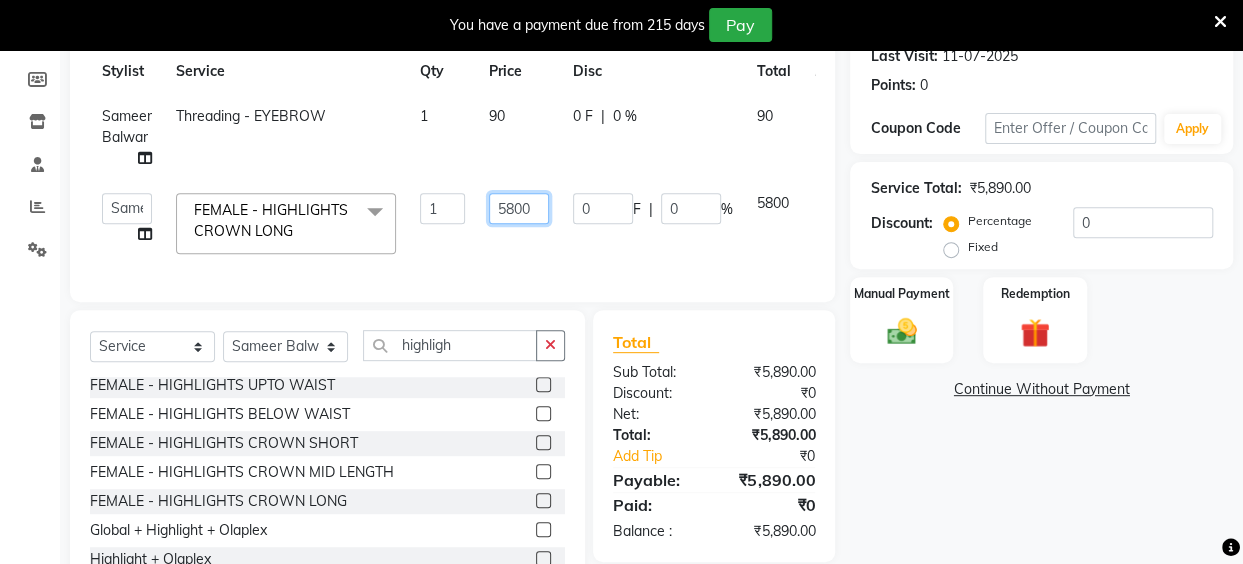 click on "5800" 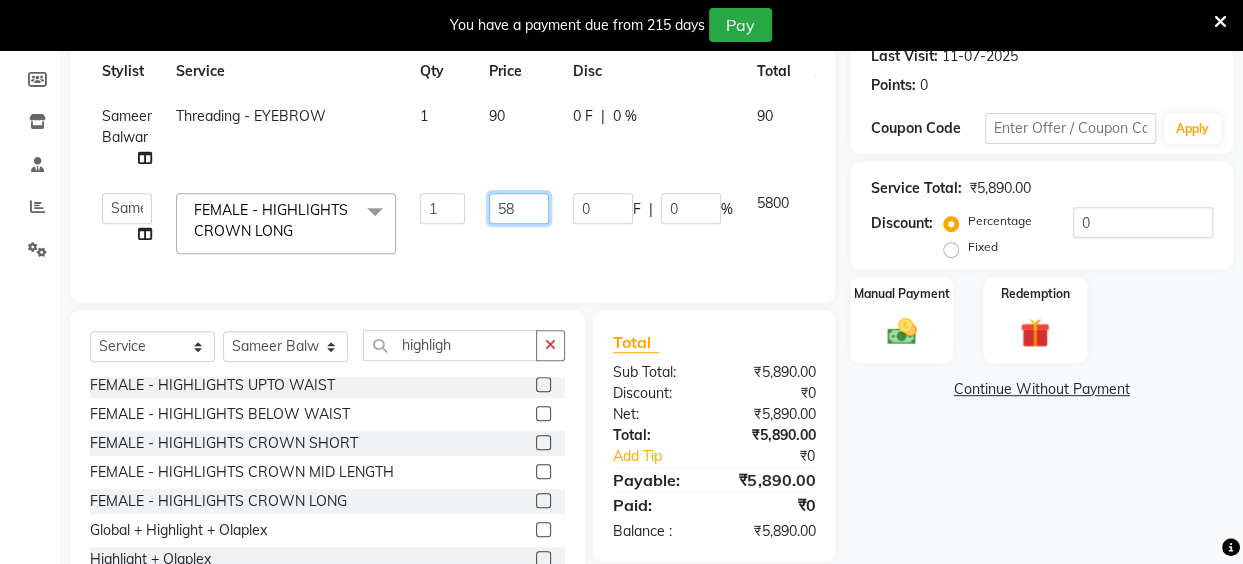 type on "5" 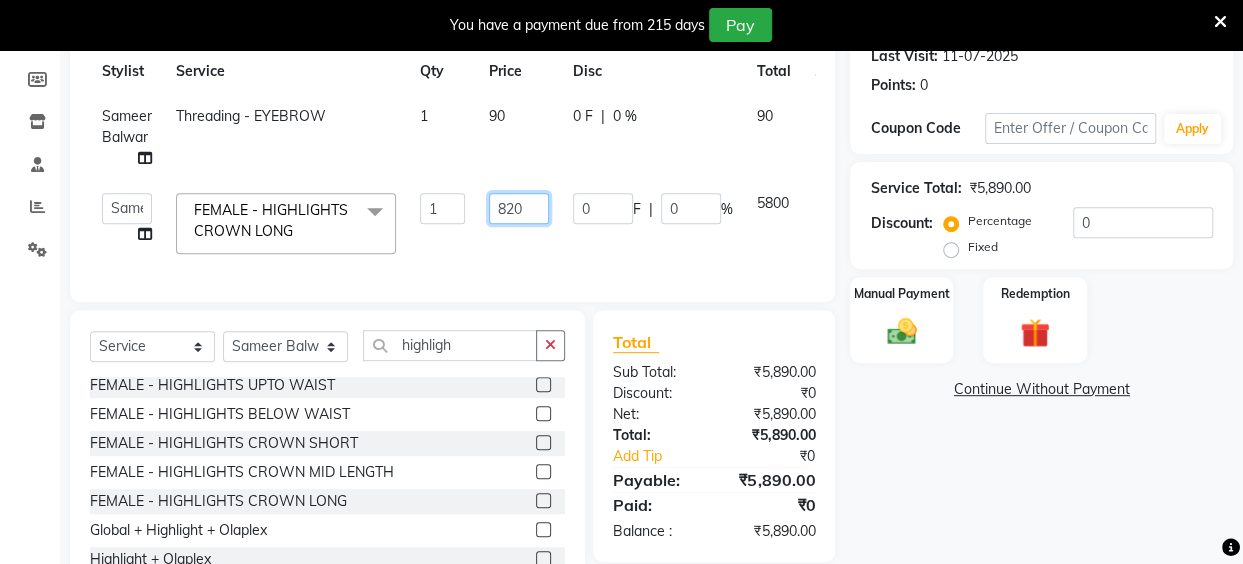 type on "8200" 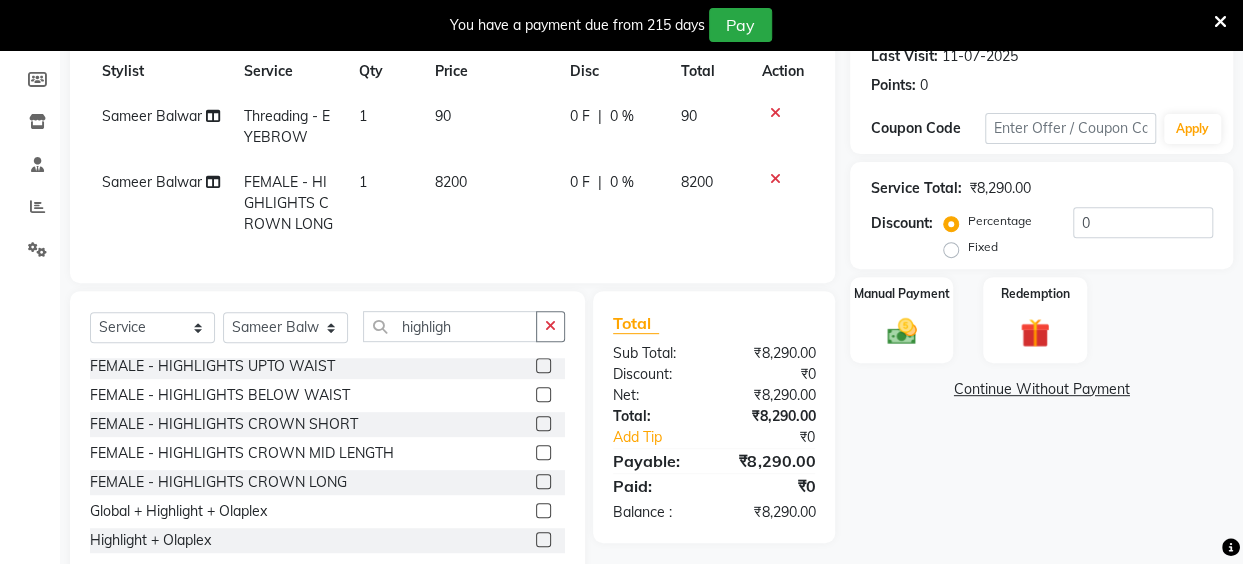 click on "Services Stylist Service Qty Price Disc Total Action Sameer Balwar Threading - EYEBROW 1 90 0 F | 0 % 90 Sameer Balwar FEMALE - HIGHLIGHTS CROWN LONG 1 8200 0 F | 0 % 8200" 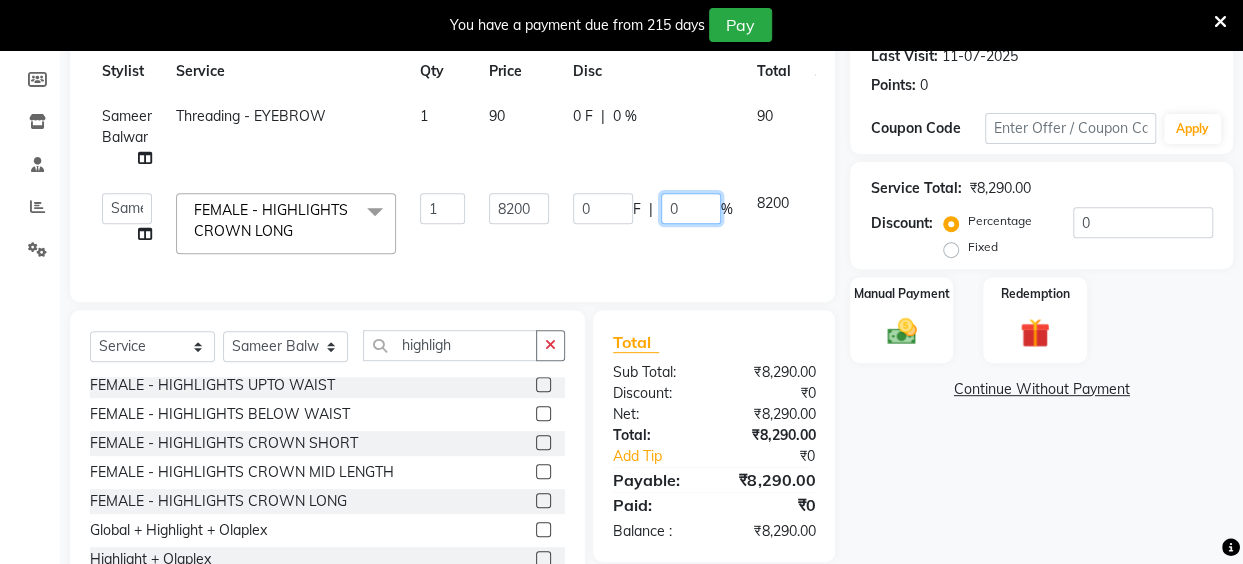 click on "0" 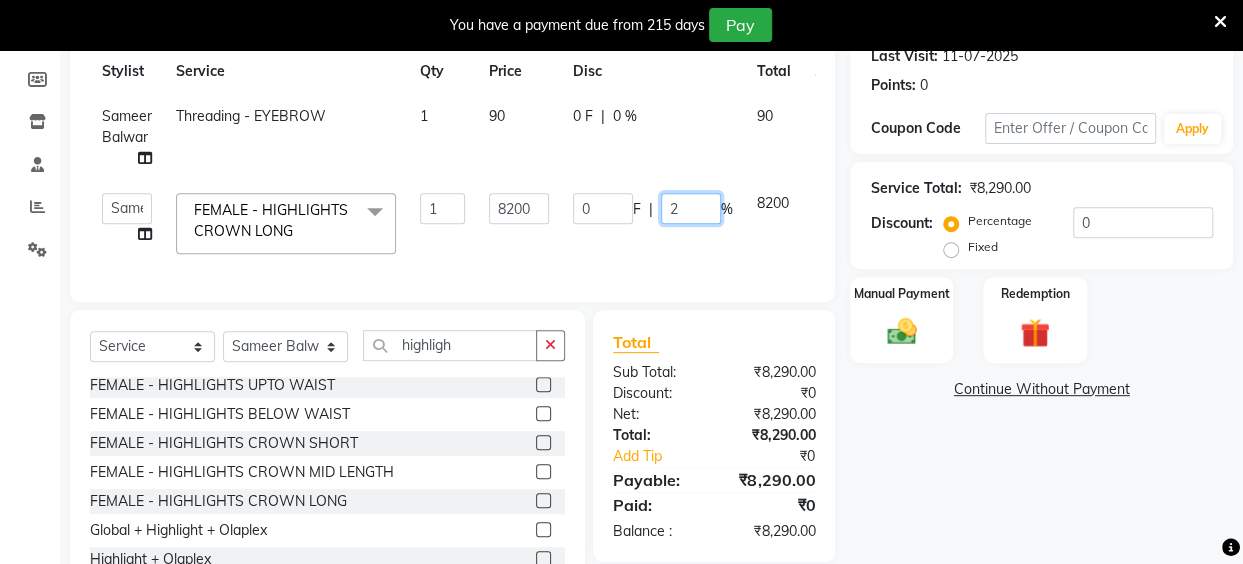 type on "20" 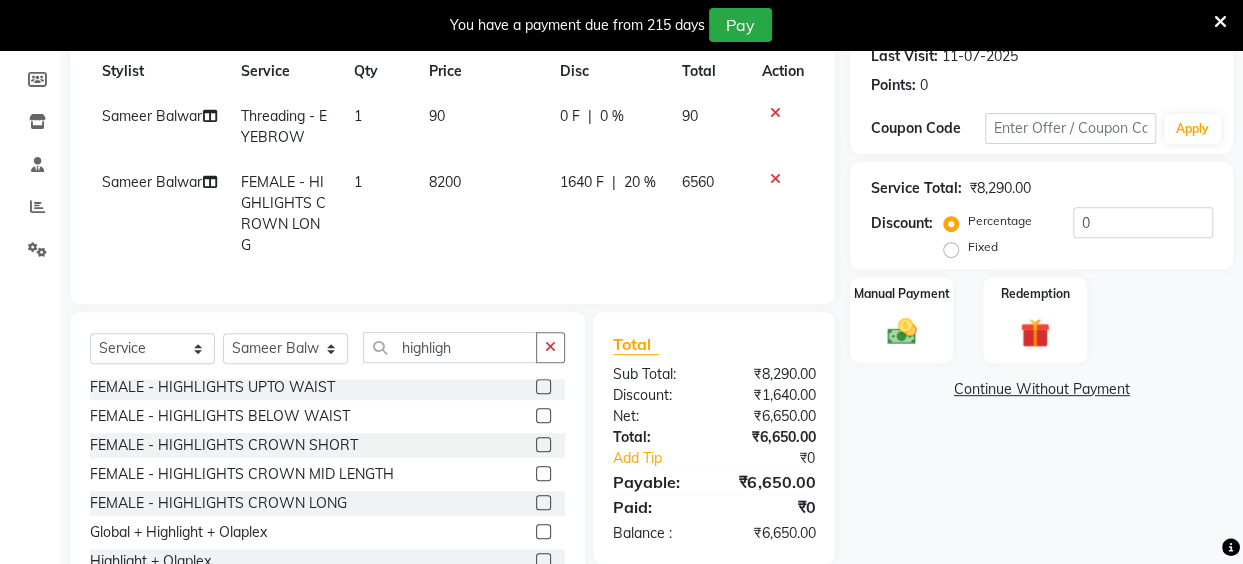 click on "Sameer Balwar FEMALE - HIGHLIGHTS CROWN LONG 1 8200 1640 F | 20 % 6560" 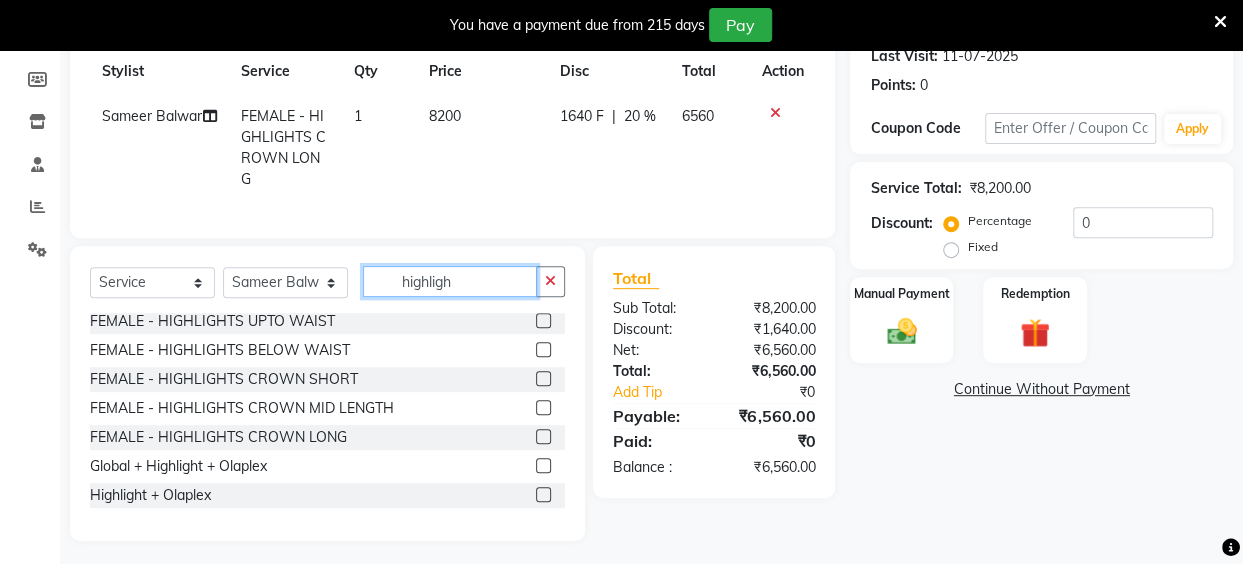 click on "highligh" 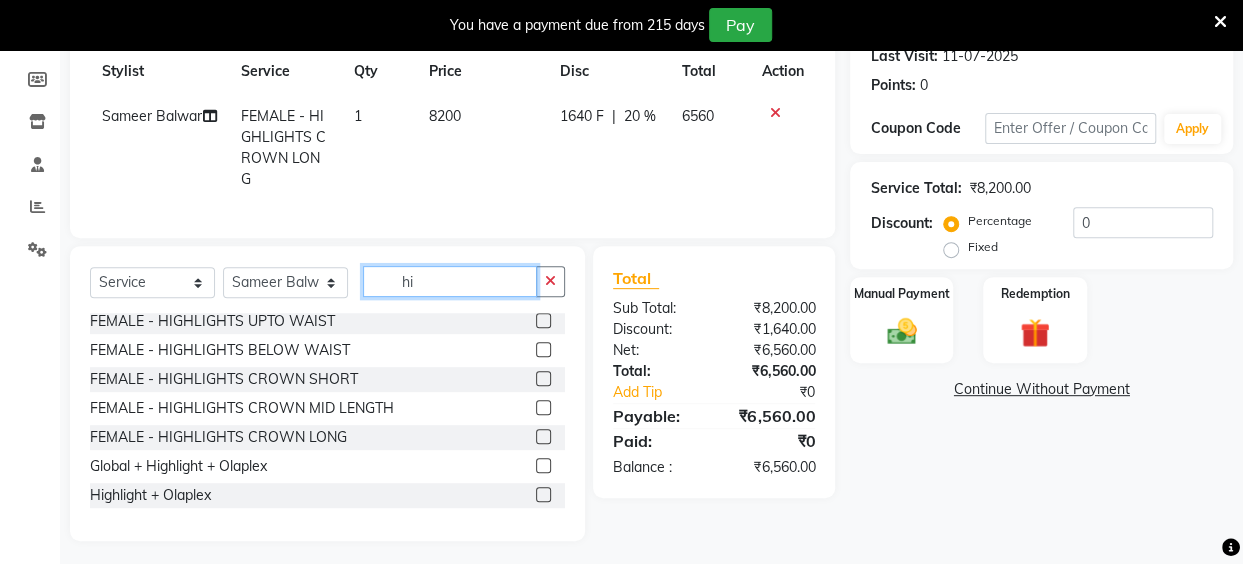 type on "h" 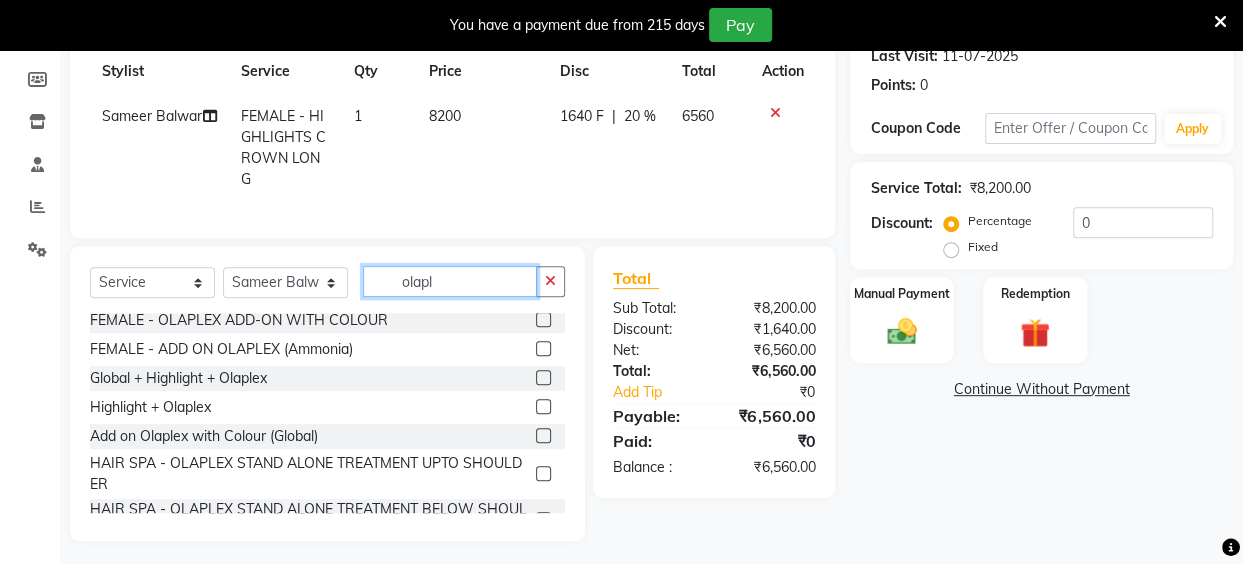 scroll, scrollTop: 0, scrollLeft: 0, axis: both 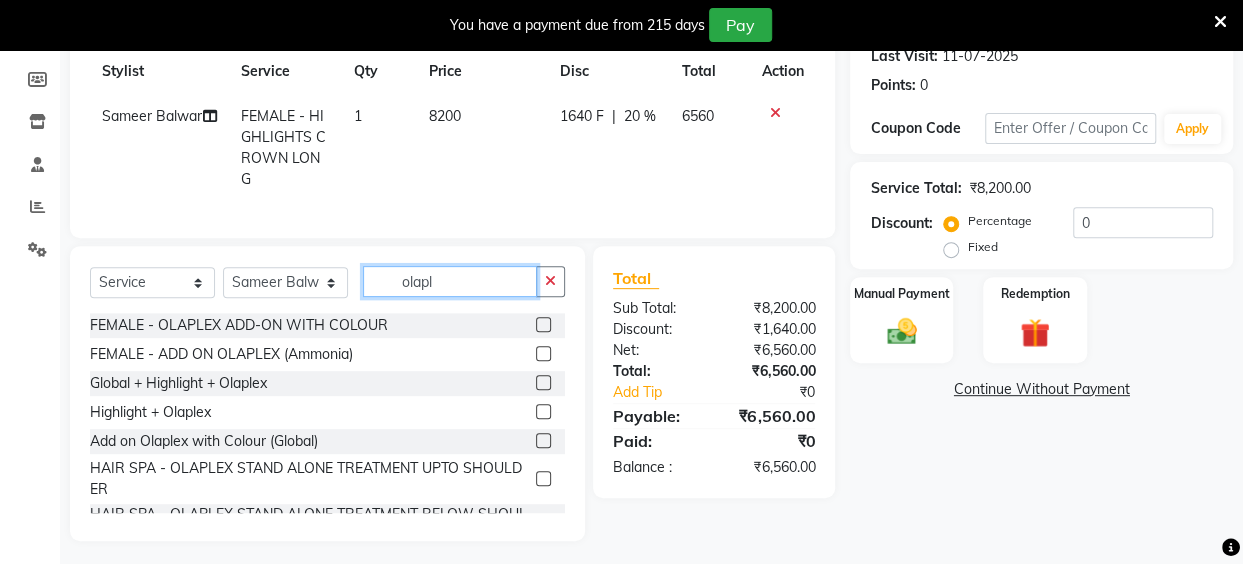 type on "olapl" 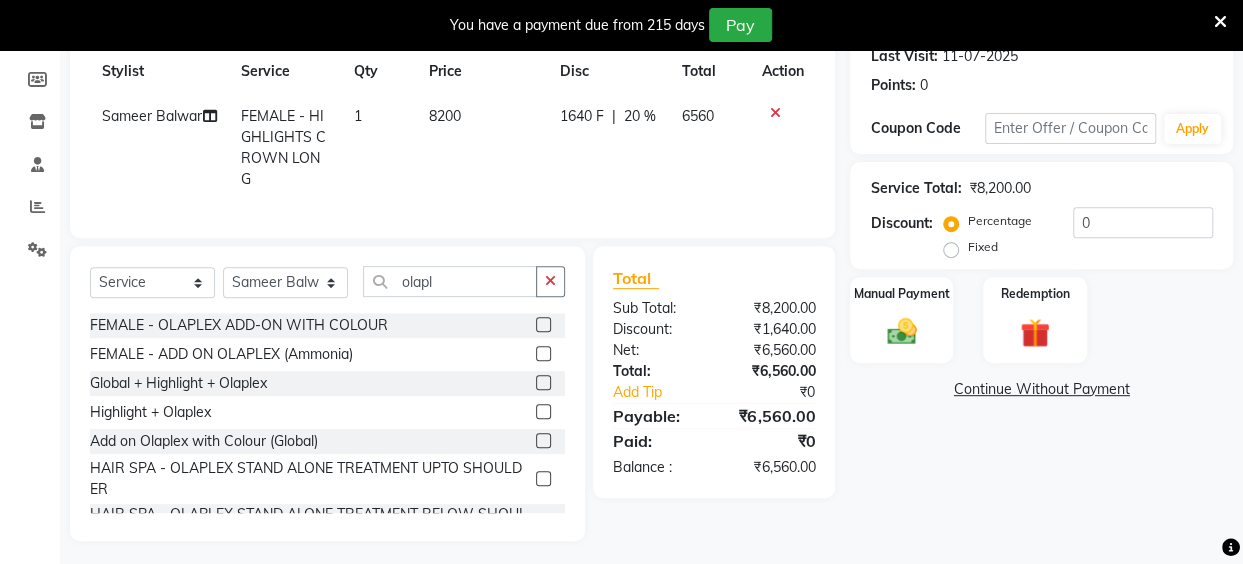 click 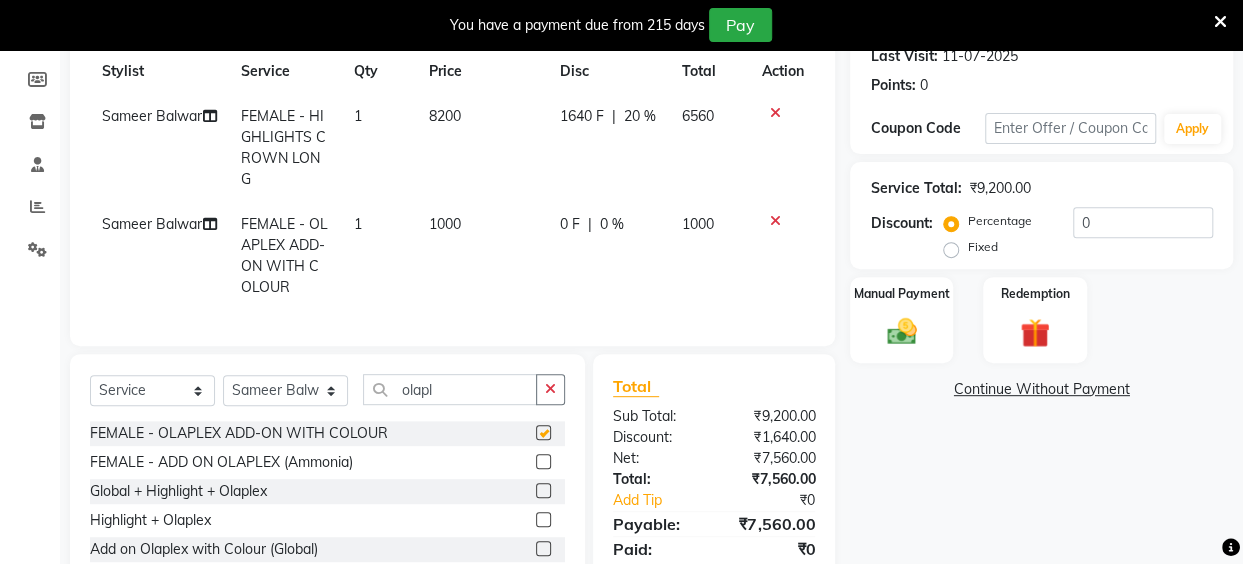 checkbox on "false" 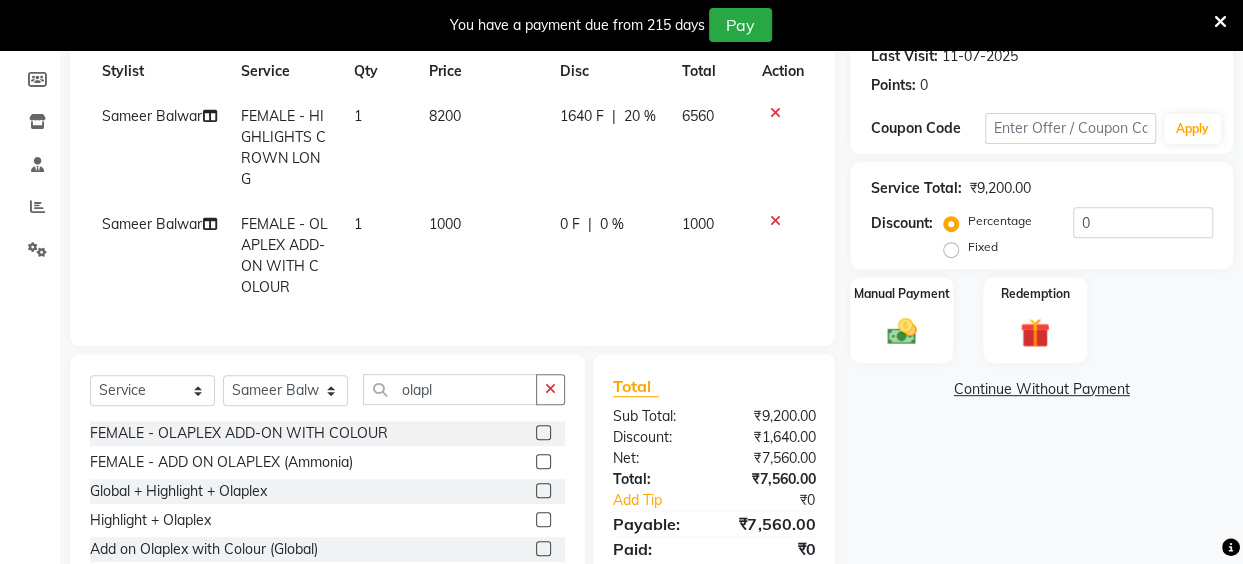 click on "1000" 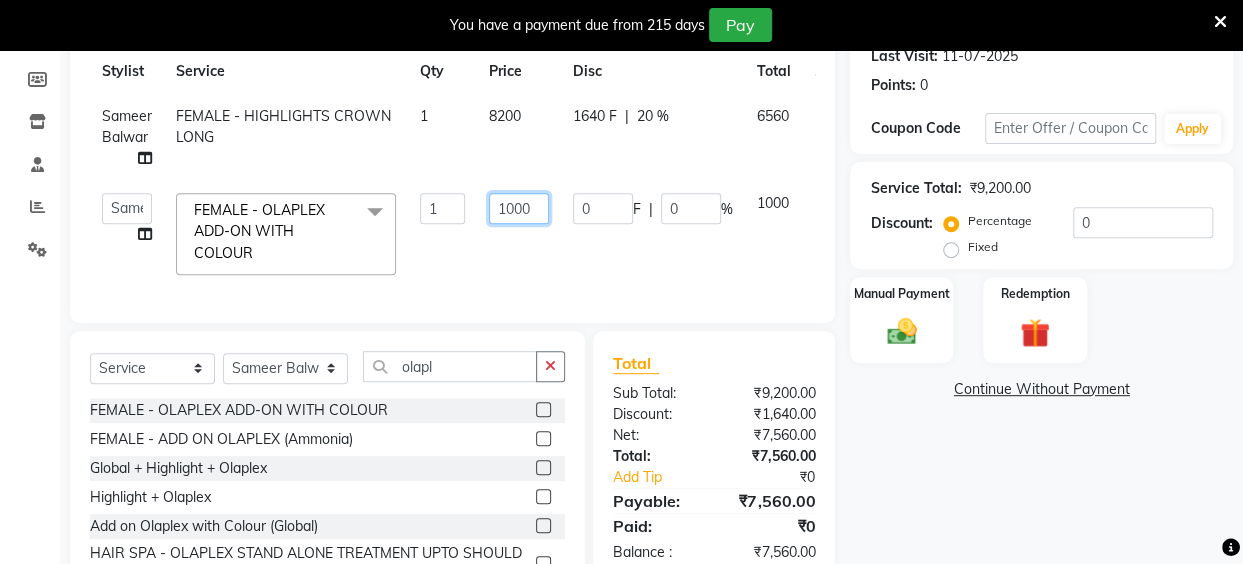 click on "1000" 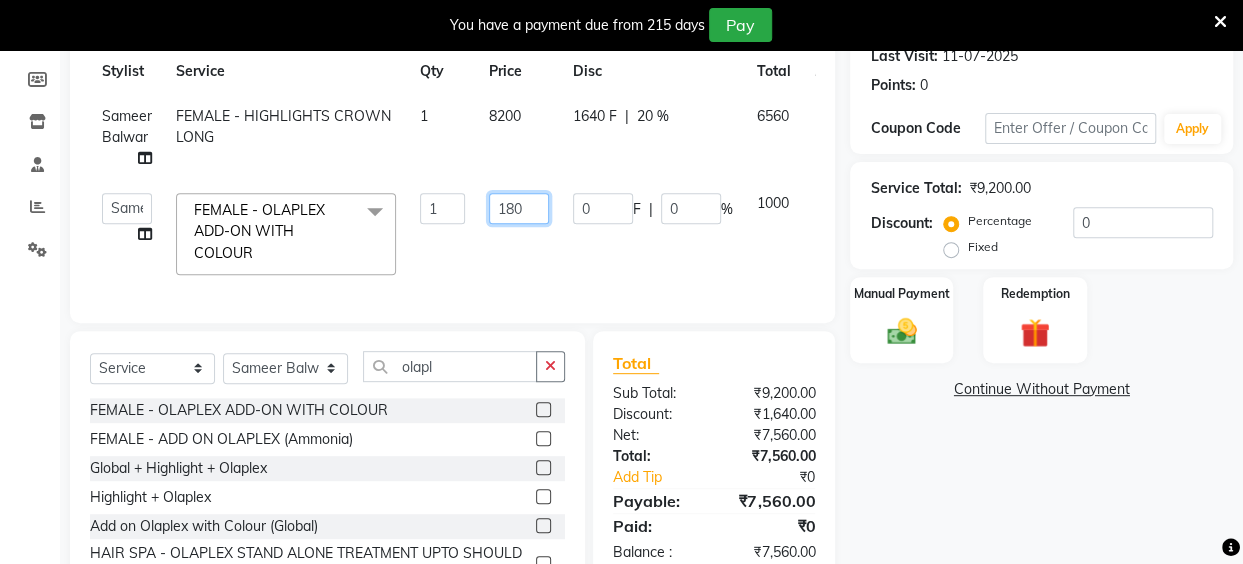 type on "1800" 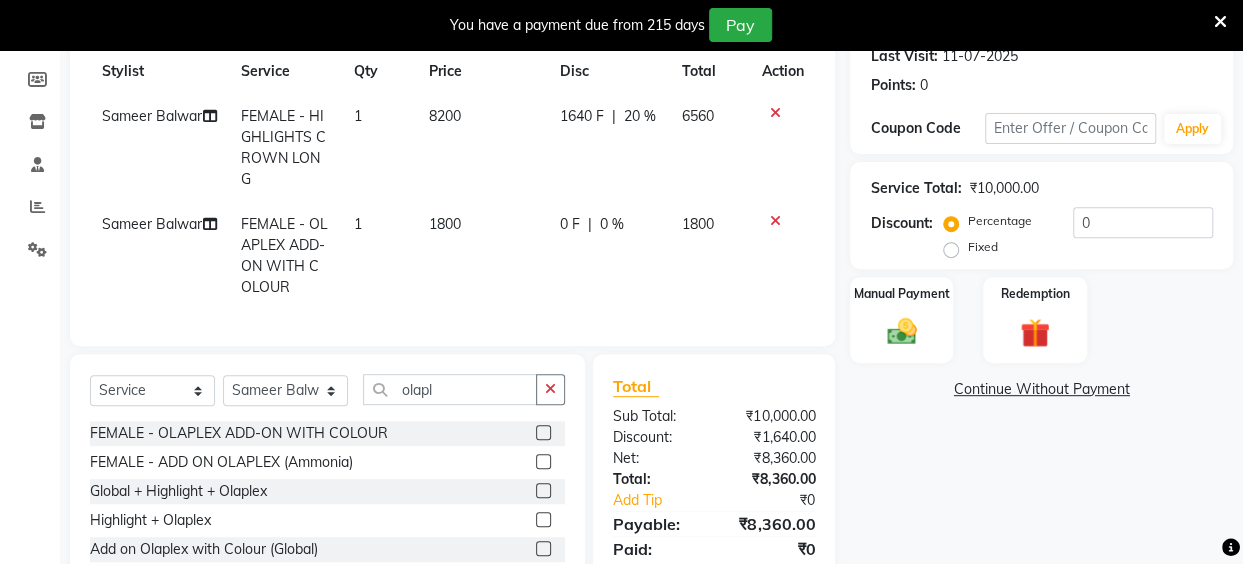 click on "Services Stylist Service Qty Price Disc Total Action Sameer Balwar FEMALE - HIGHLIGHTS CROWN LONG 1 8200 1640 F | 20 % 6560 Sameer Balwar FEMALE - OLAPLEX ADD-ON WITH COLOUR  1 1800 0 F | 0 % 1800" 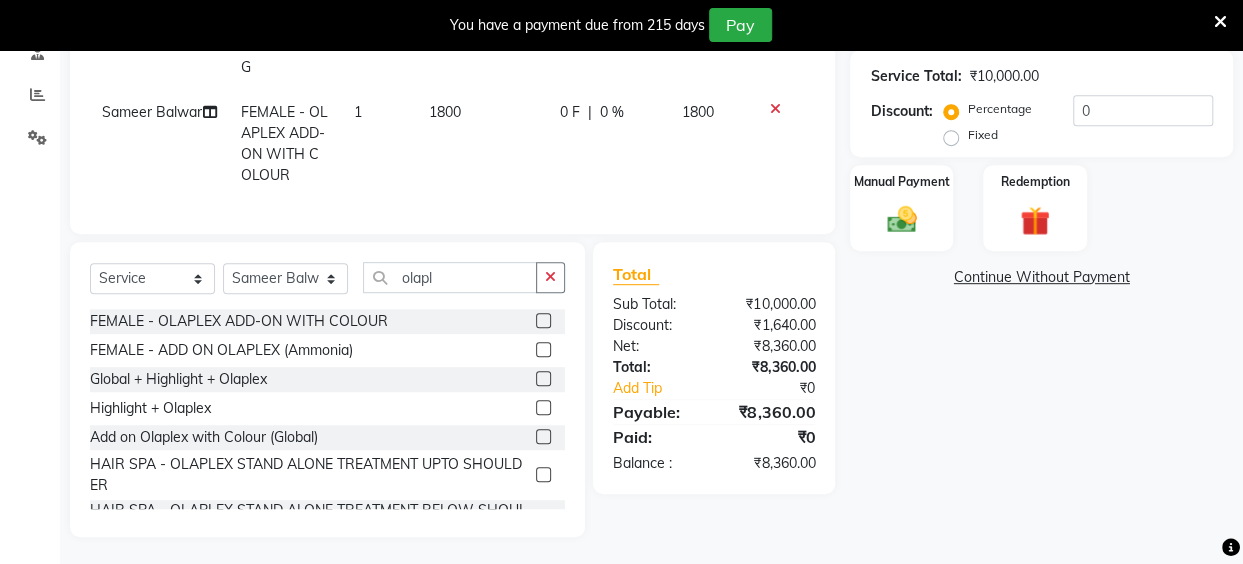 scroll, scrollTop: 414, scrollLeft: 0, axis: vertical 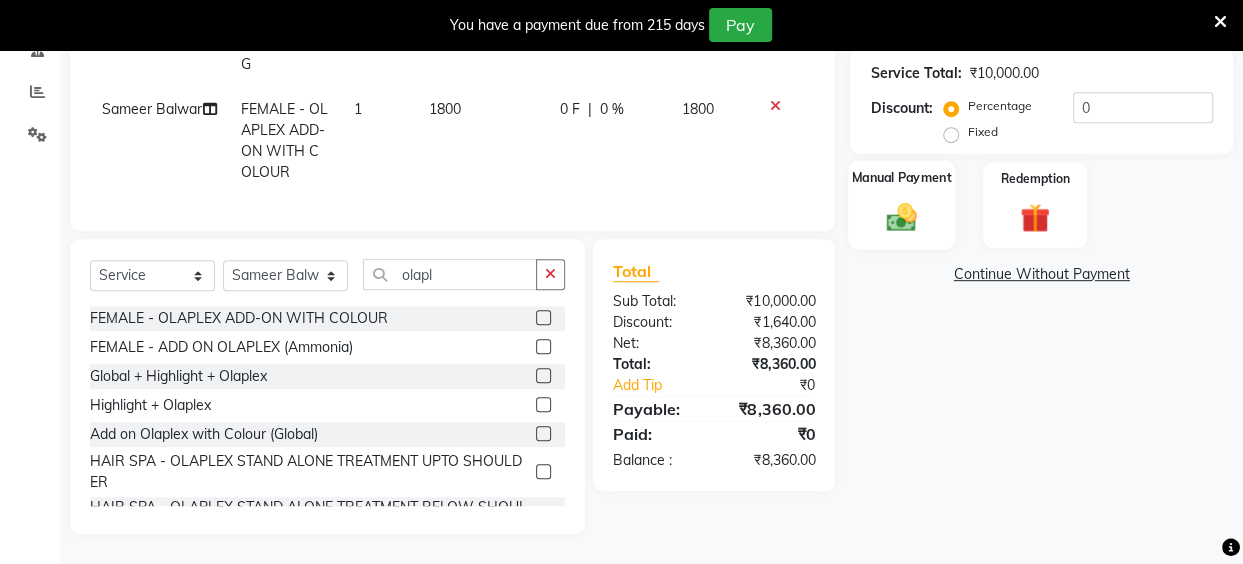 click on "Manual Payment" 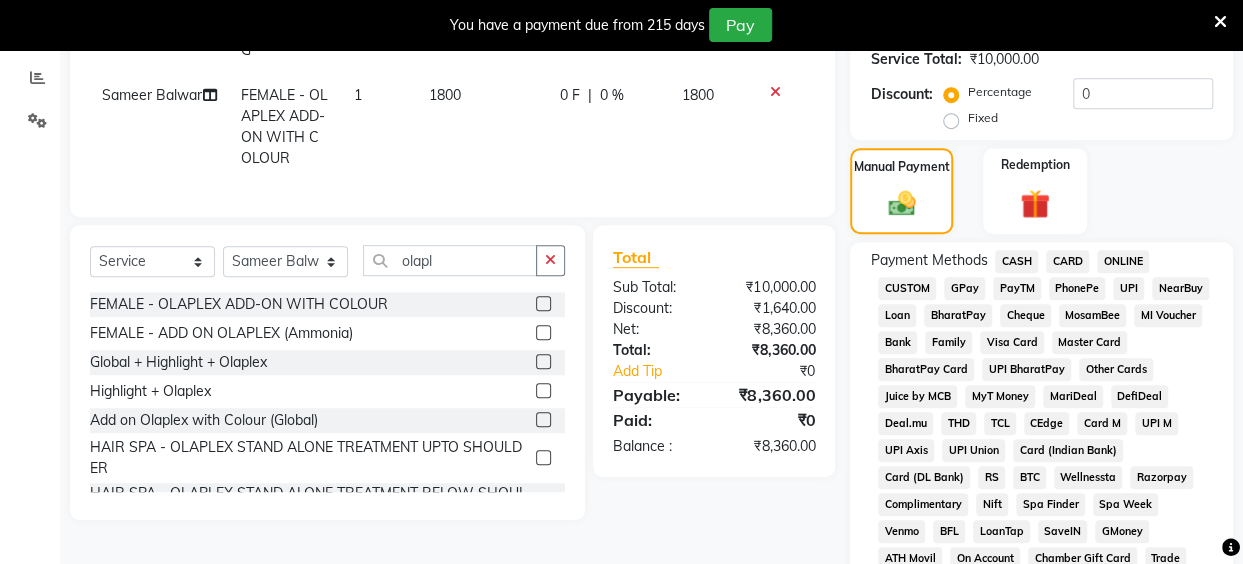 click on "CARD" 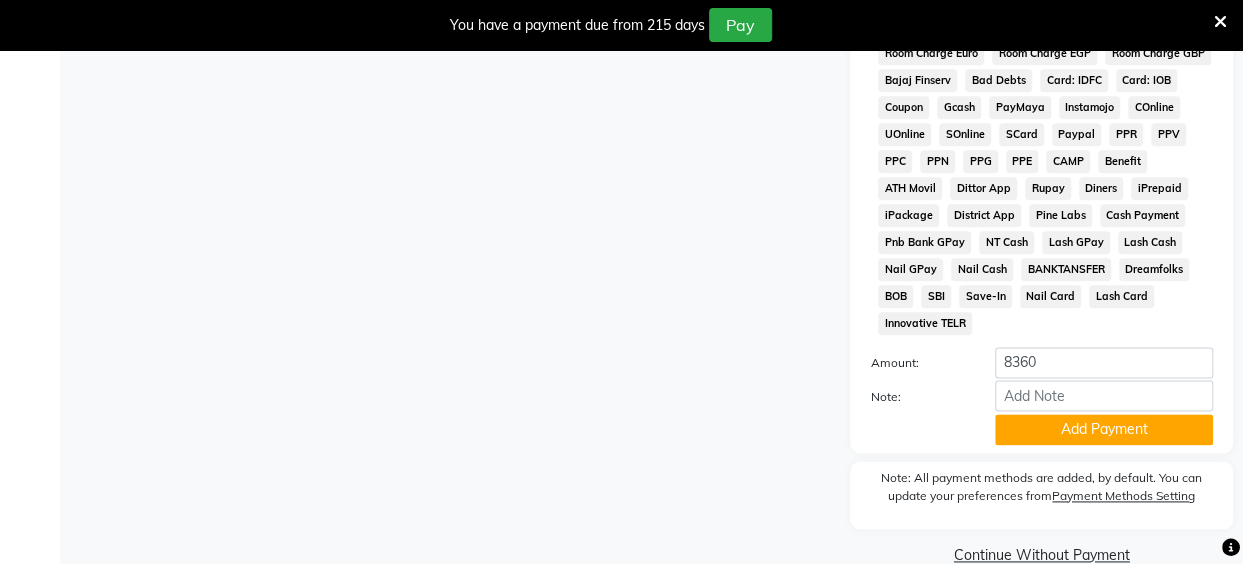 scroll, scrollTop: 1096, scrollLeft: 0, axis: vertical 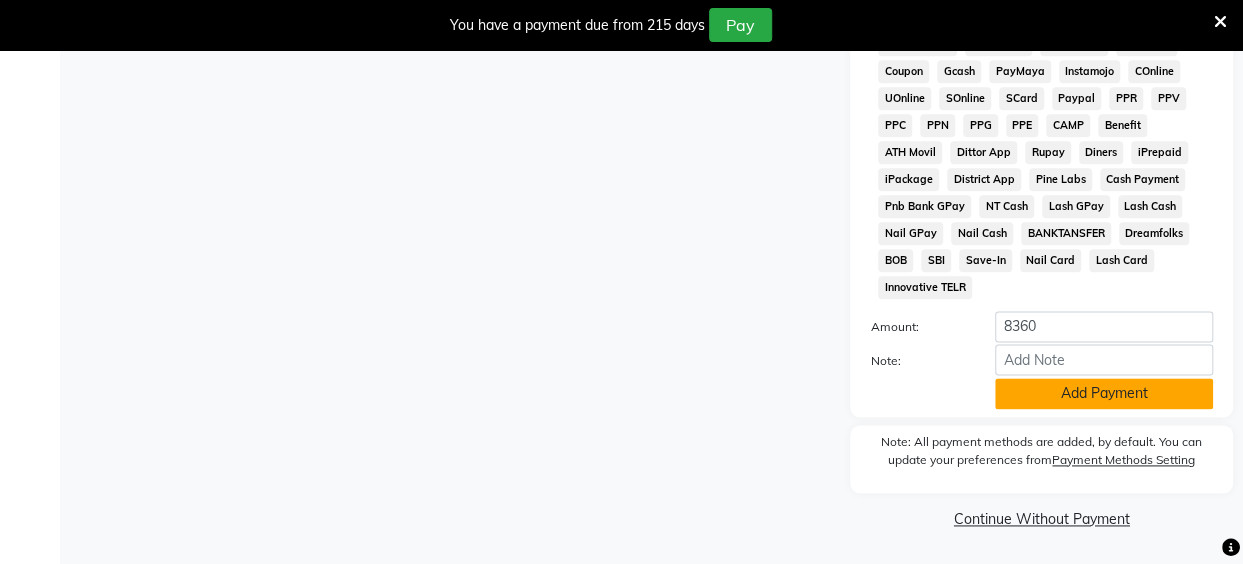 click on "Add Payment" 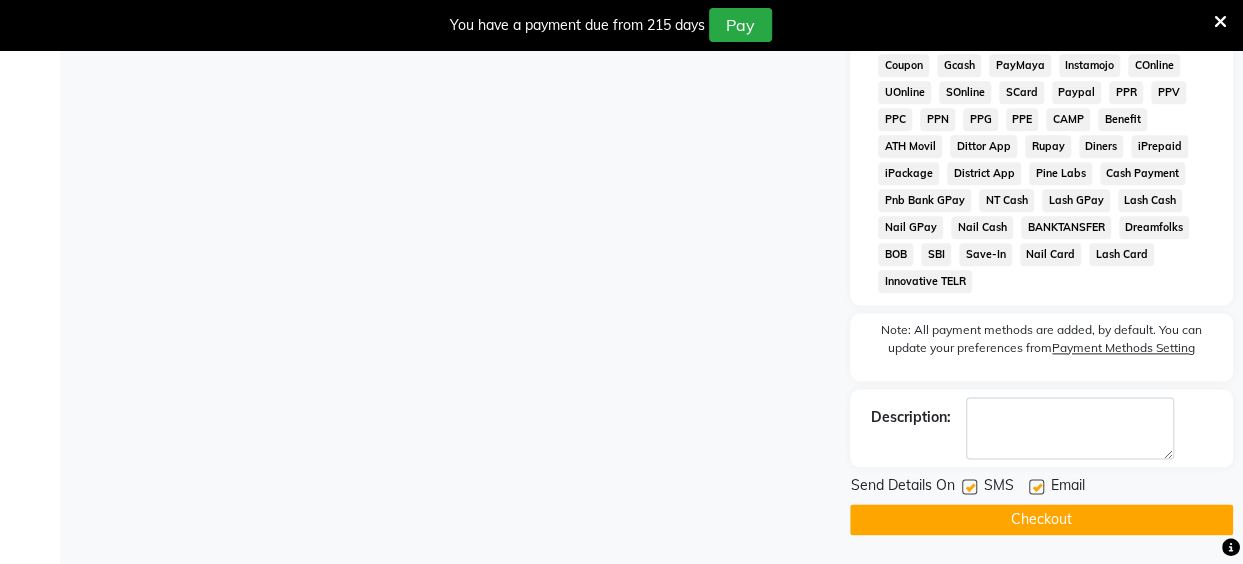 click 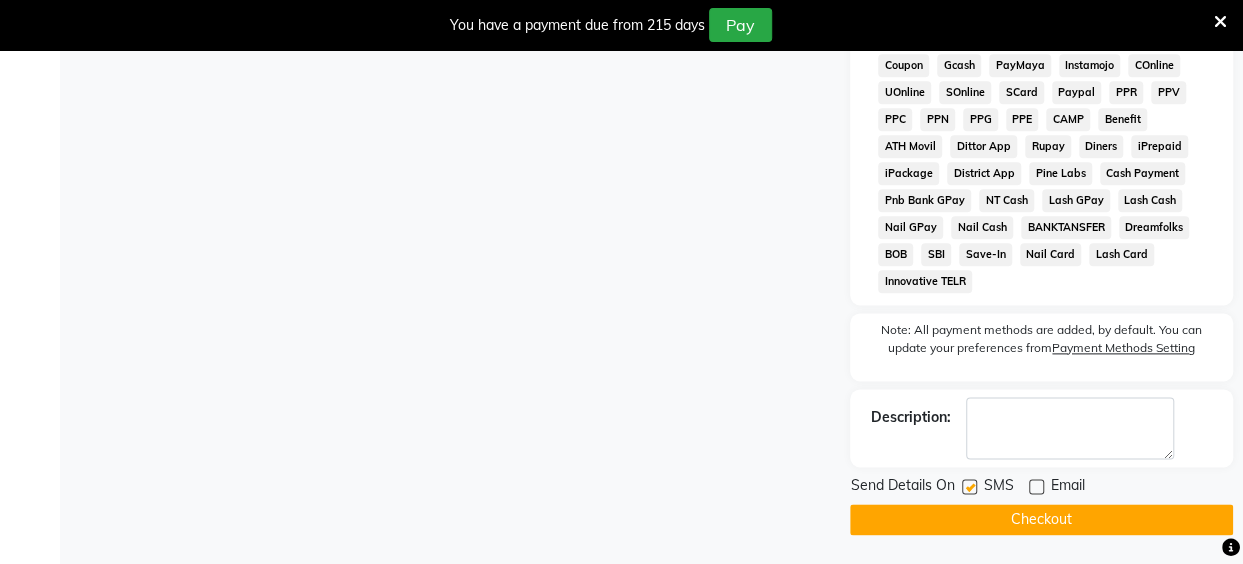 click 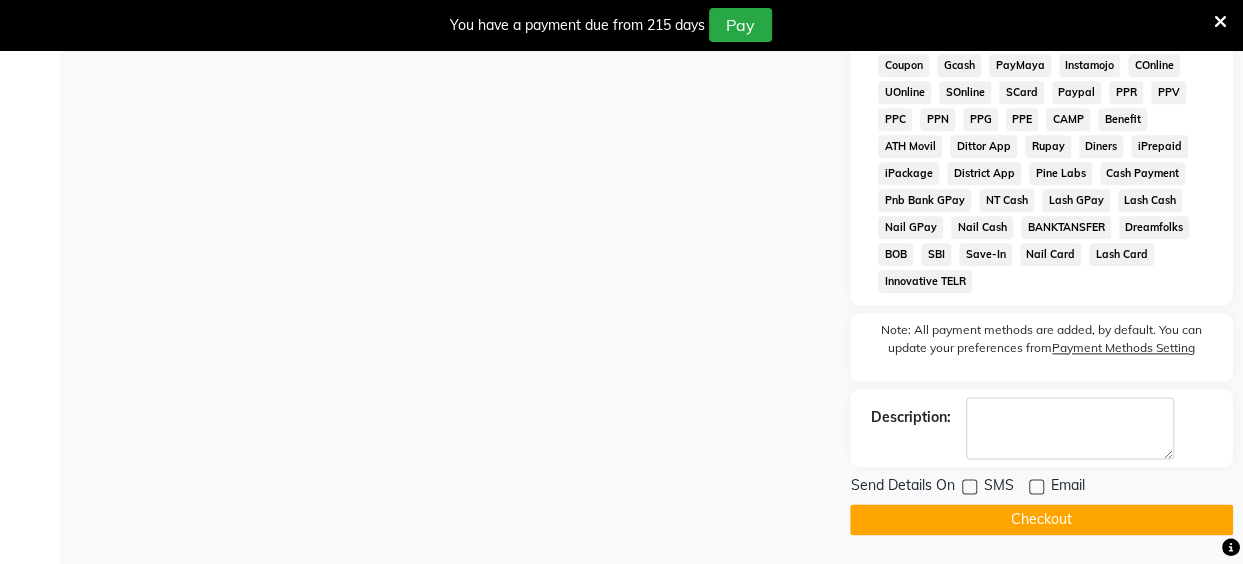 click on "Checkout" 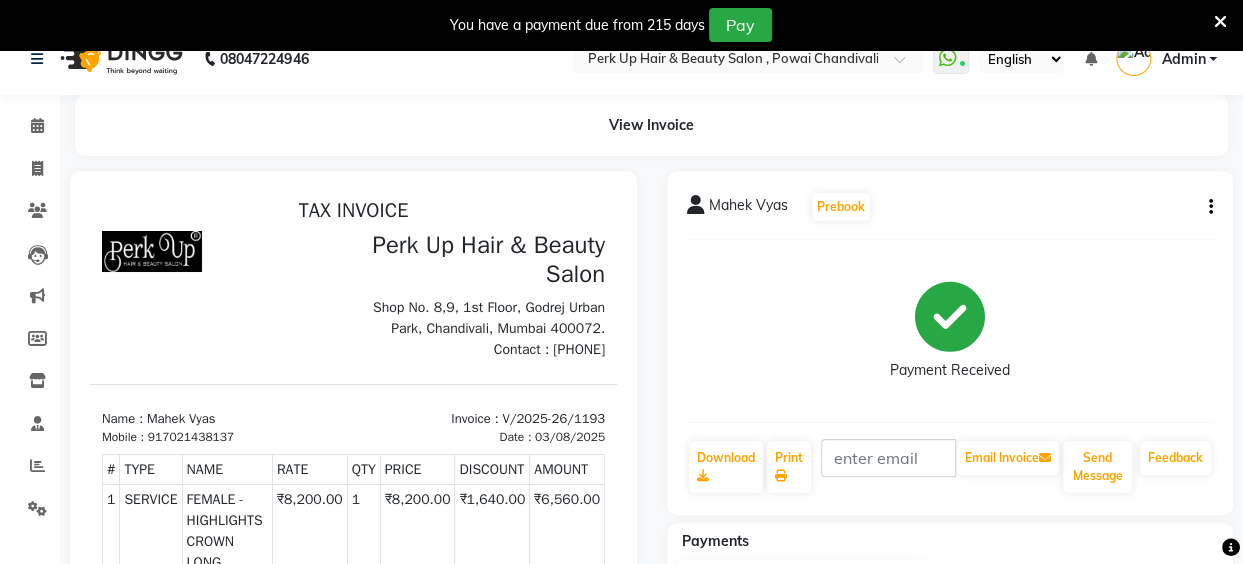 scroll, scrollTop: 0, scrollLeft: 0, axis: both 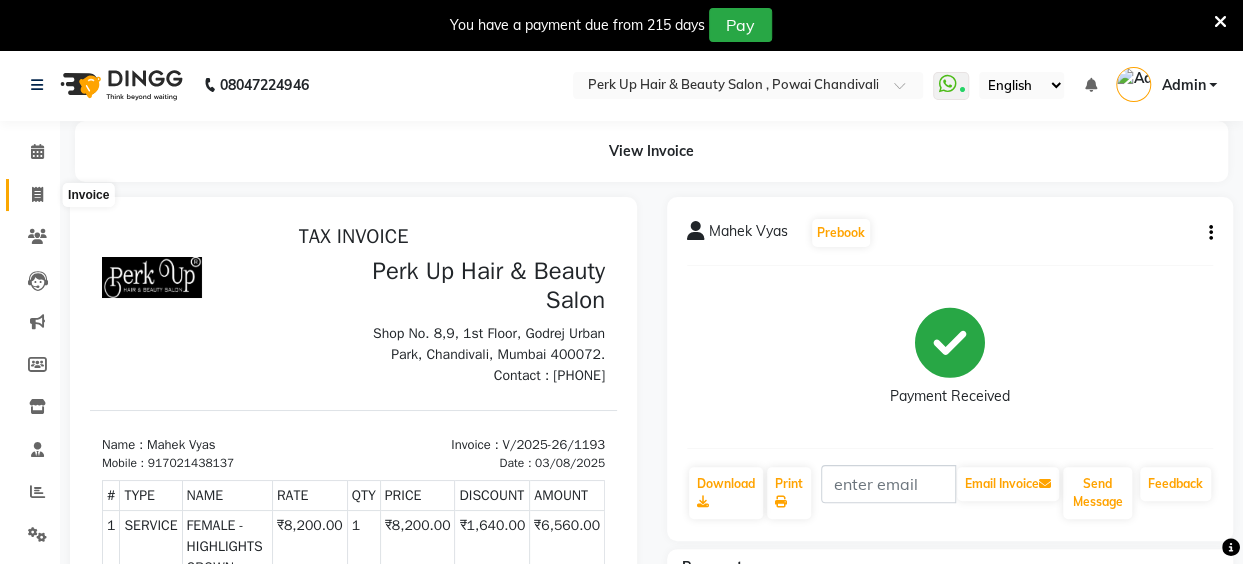 click 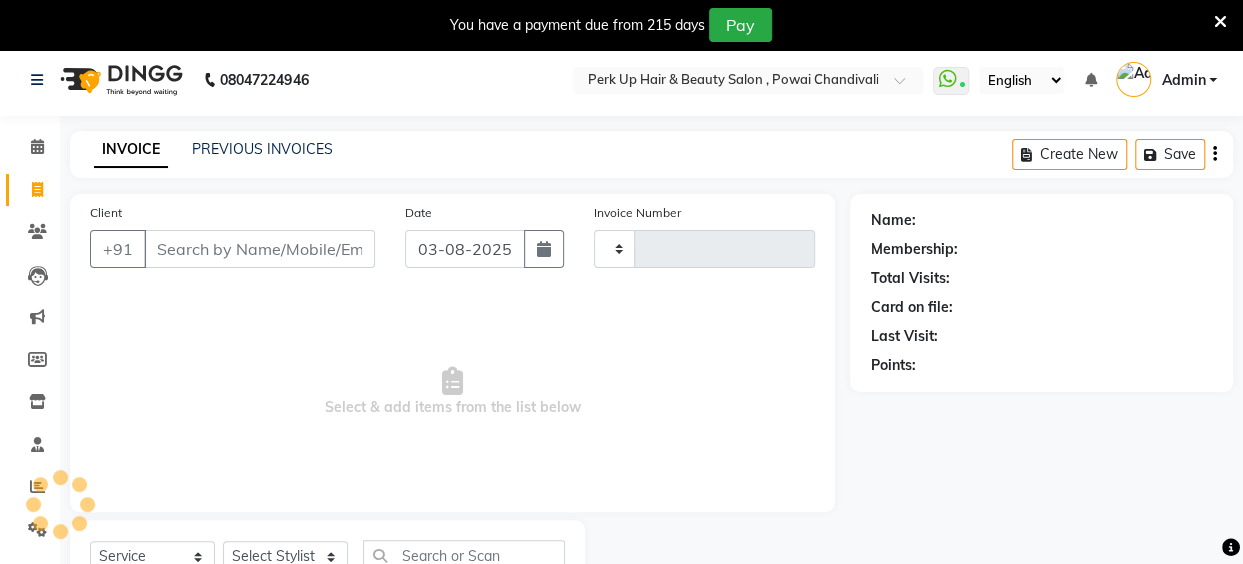 type on "1194" 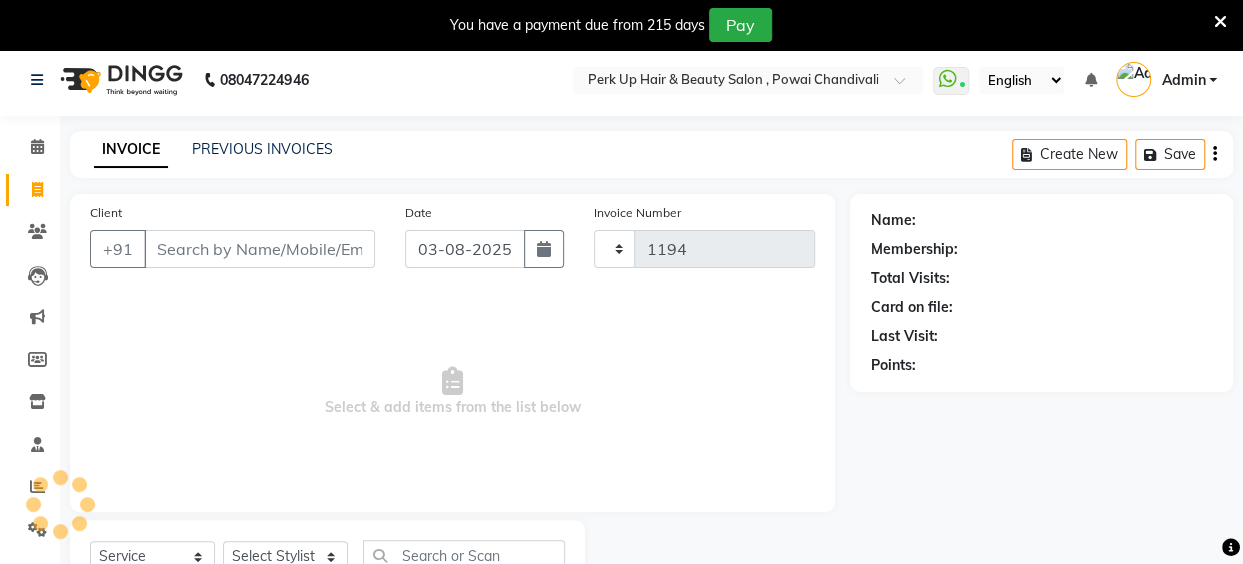 select on "5131" 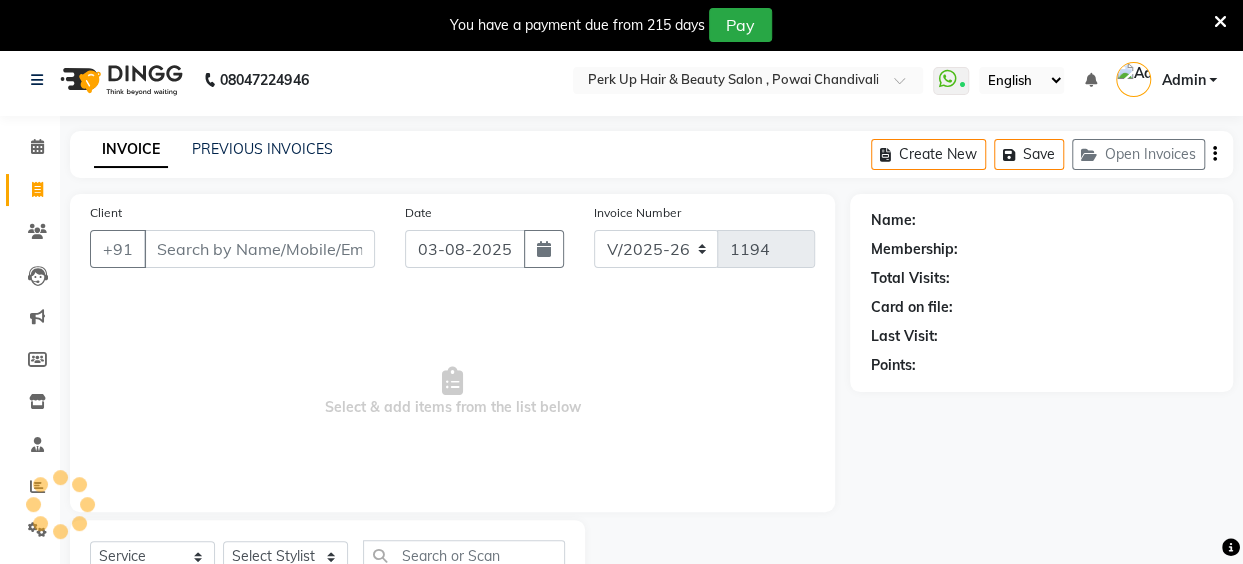 scroll, scrollTop: 85, scrollLeft: 0, axis: vertical 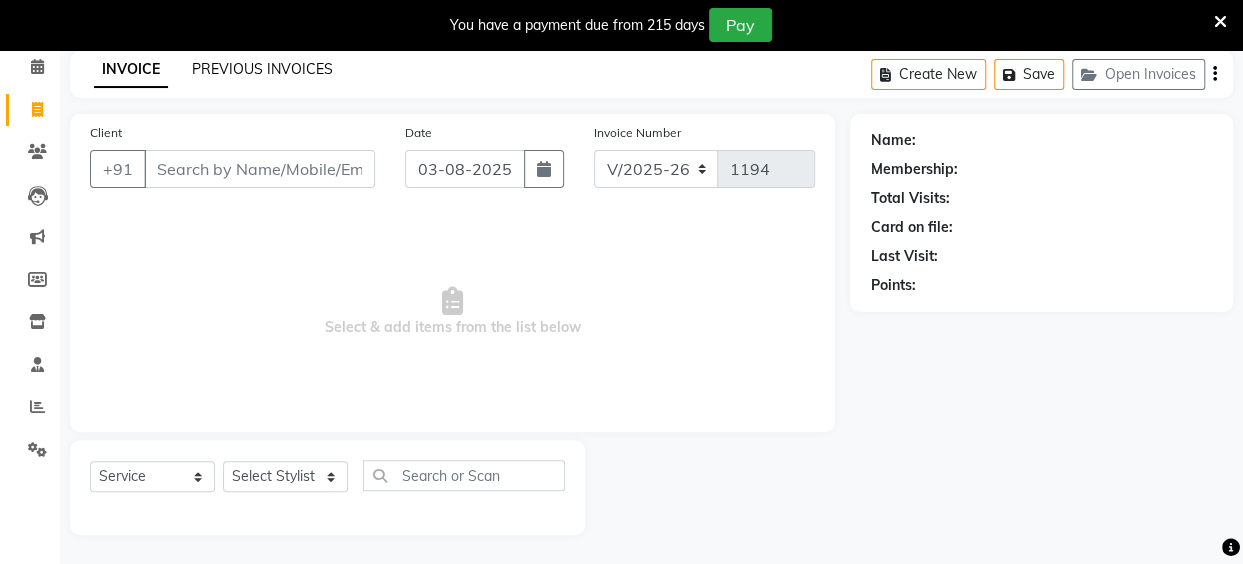 click on "PREVIOUS INVOICES" 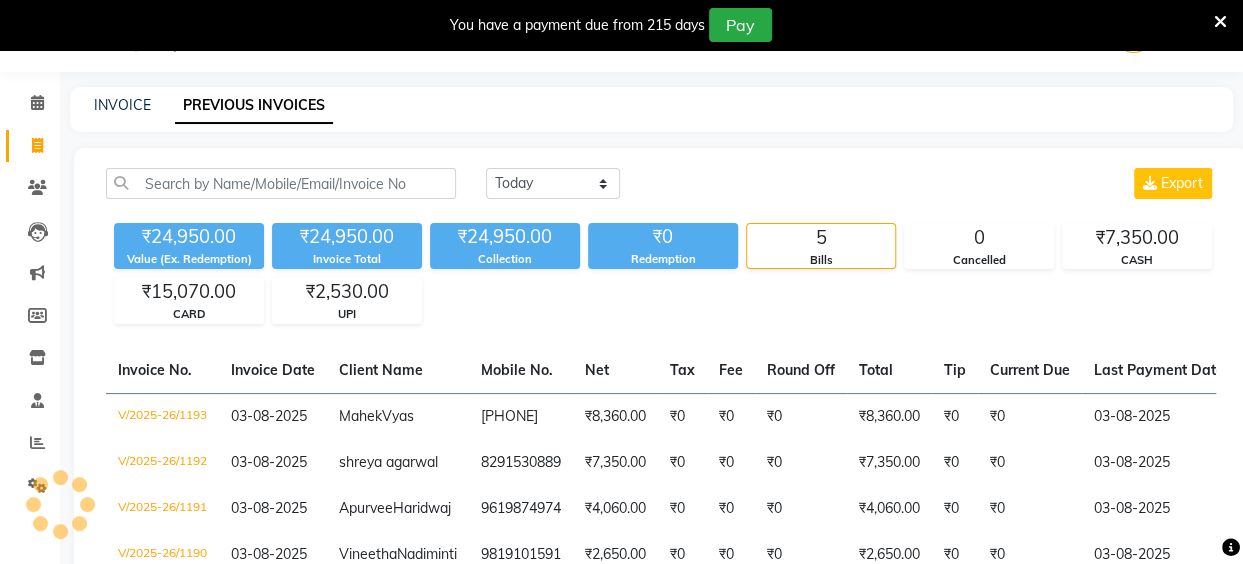 scroll, scrollTop: 85, scrollLeft: 0, axis: vertical 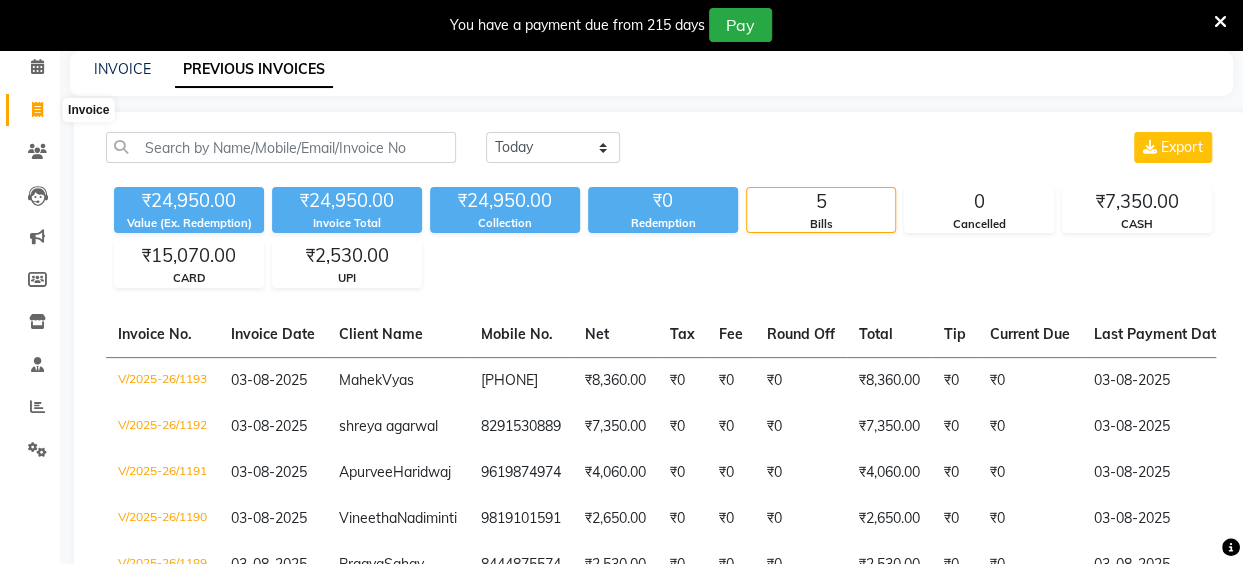 click 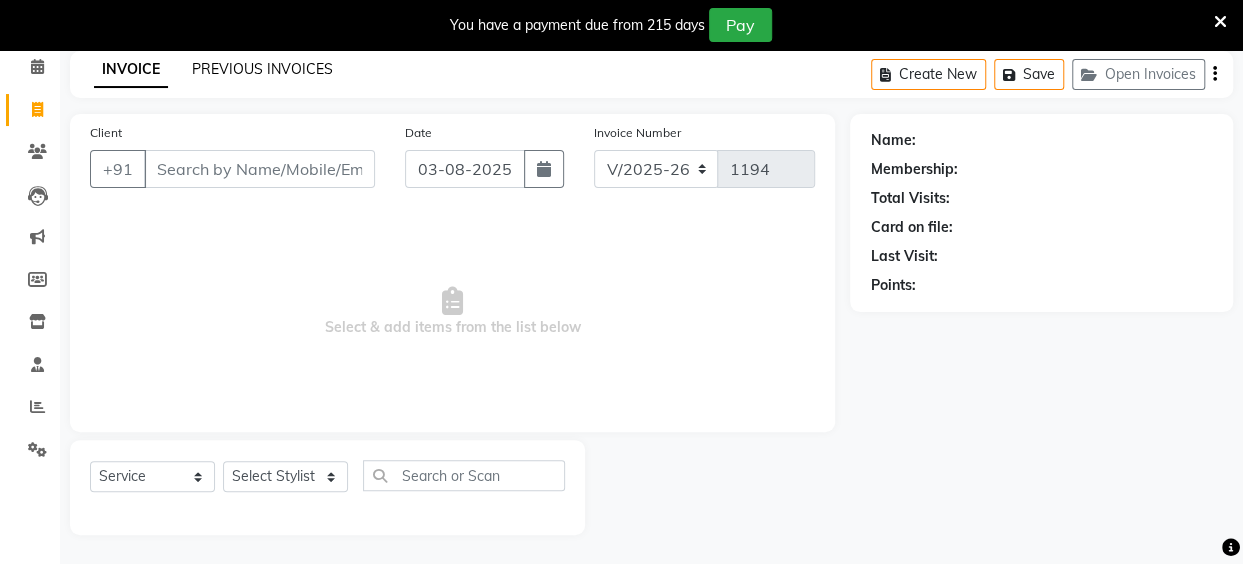 click on "PREVIOUS INVOICES" 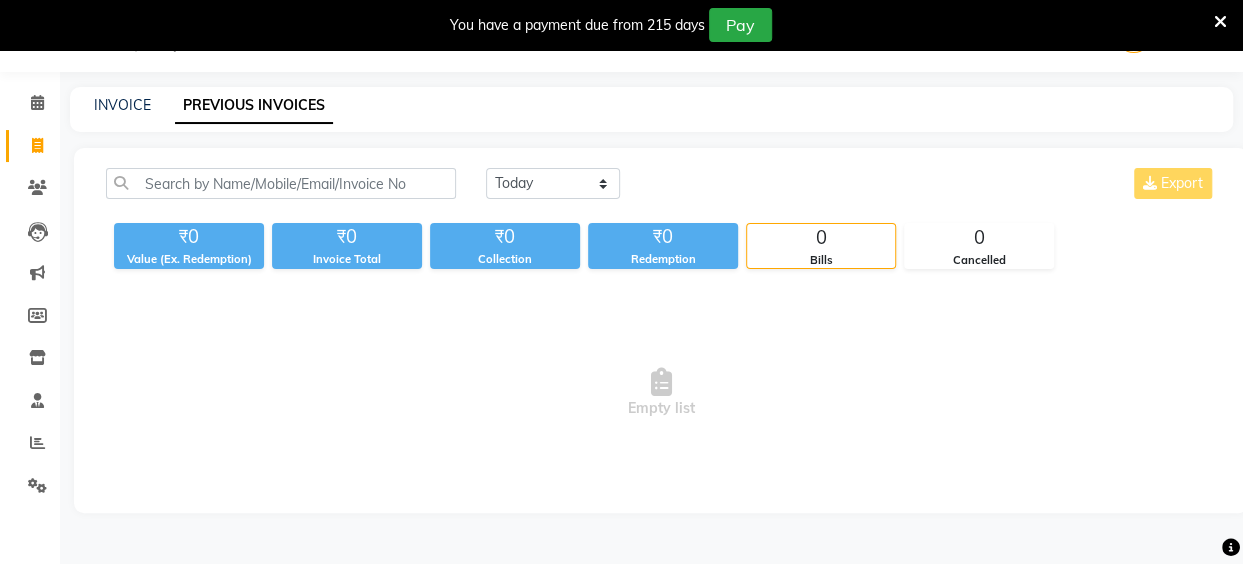 scroll, scrollTop: 85, scrollLeft: 0, axis: vertical 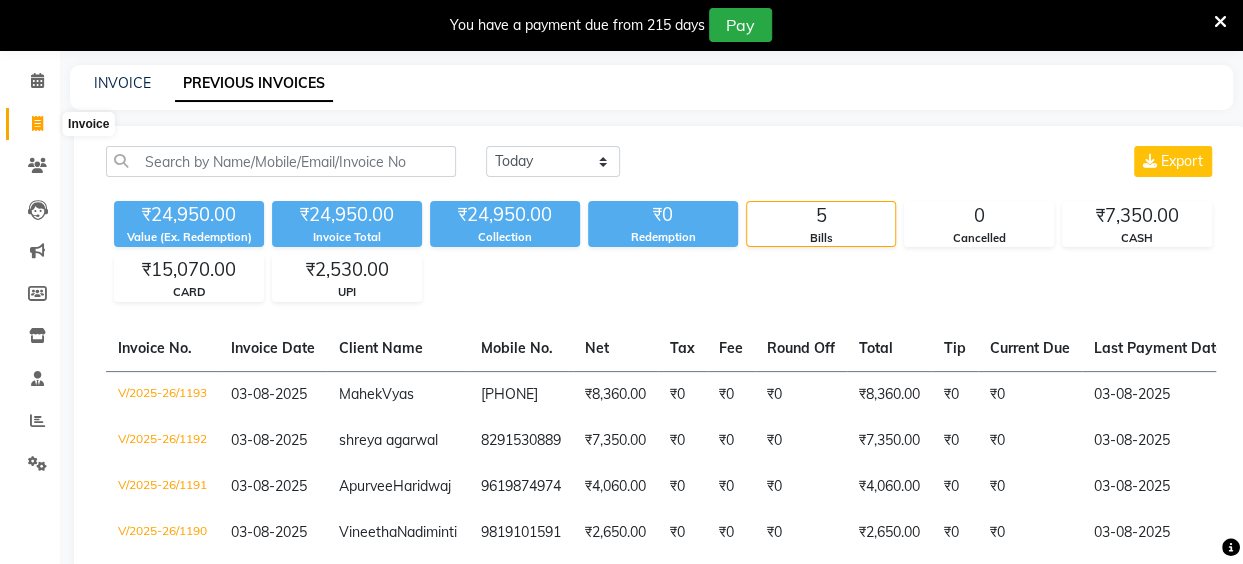 click 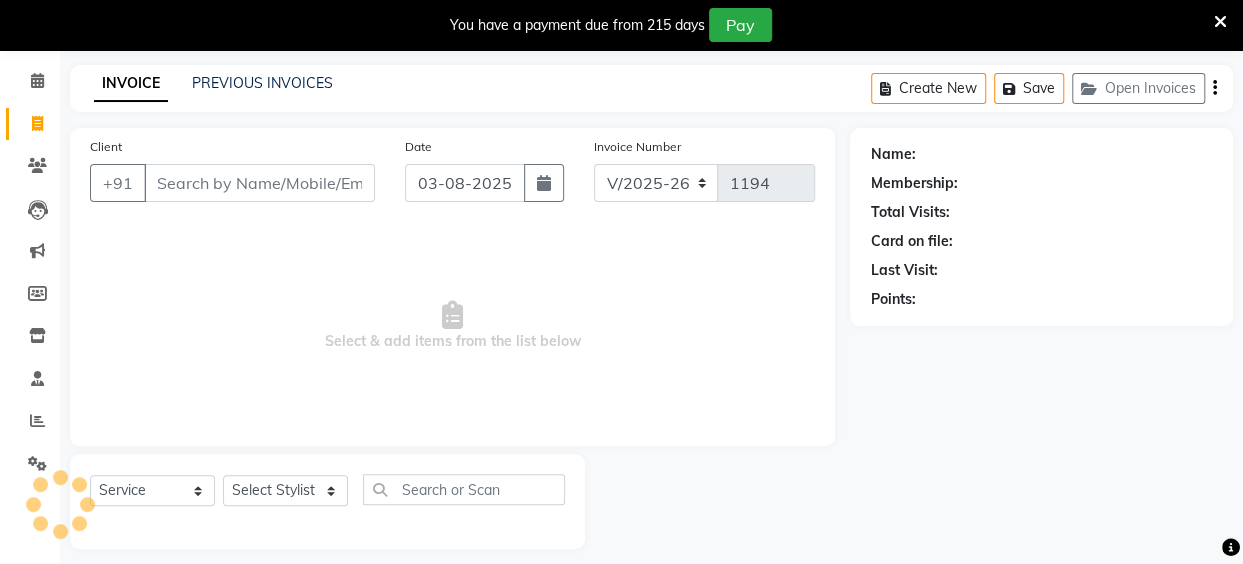 scroll, scrollTop: 85, scrollLeft: 0, axis: vertical 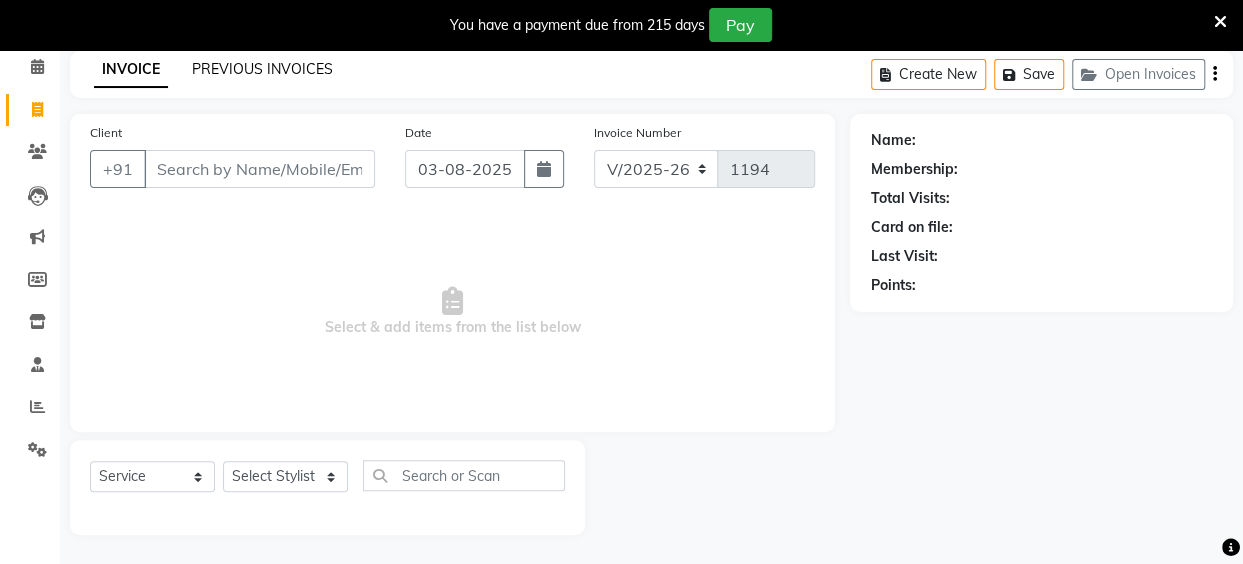 click on "PREVIOUS INVOICES" 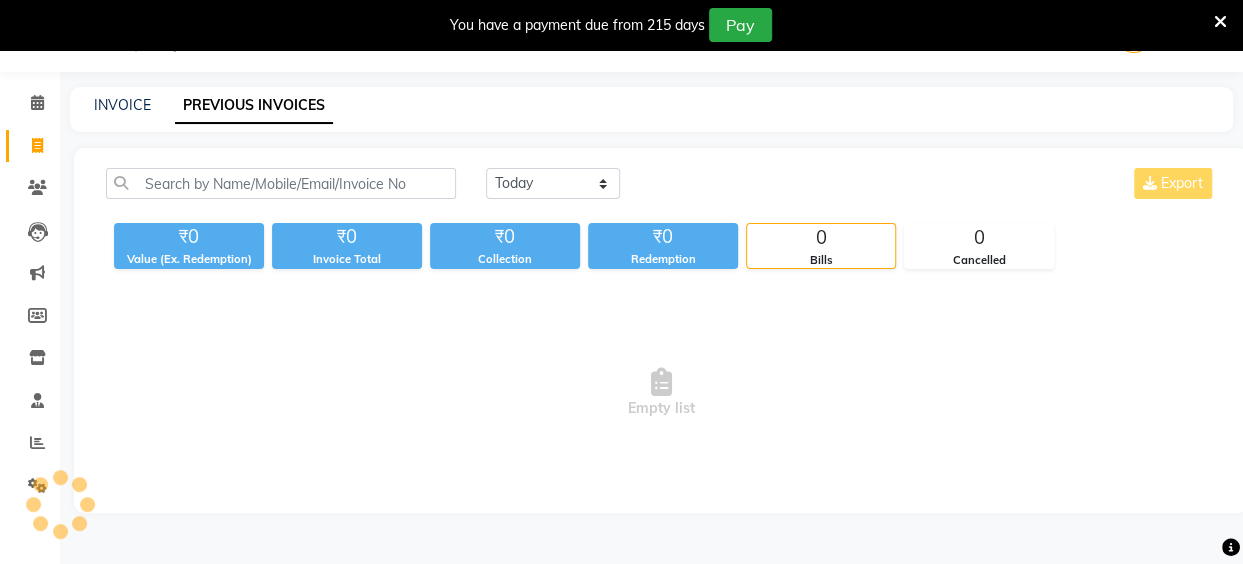 scroll, scrollTop: 85, scrollLeft: 0, axis: vertical 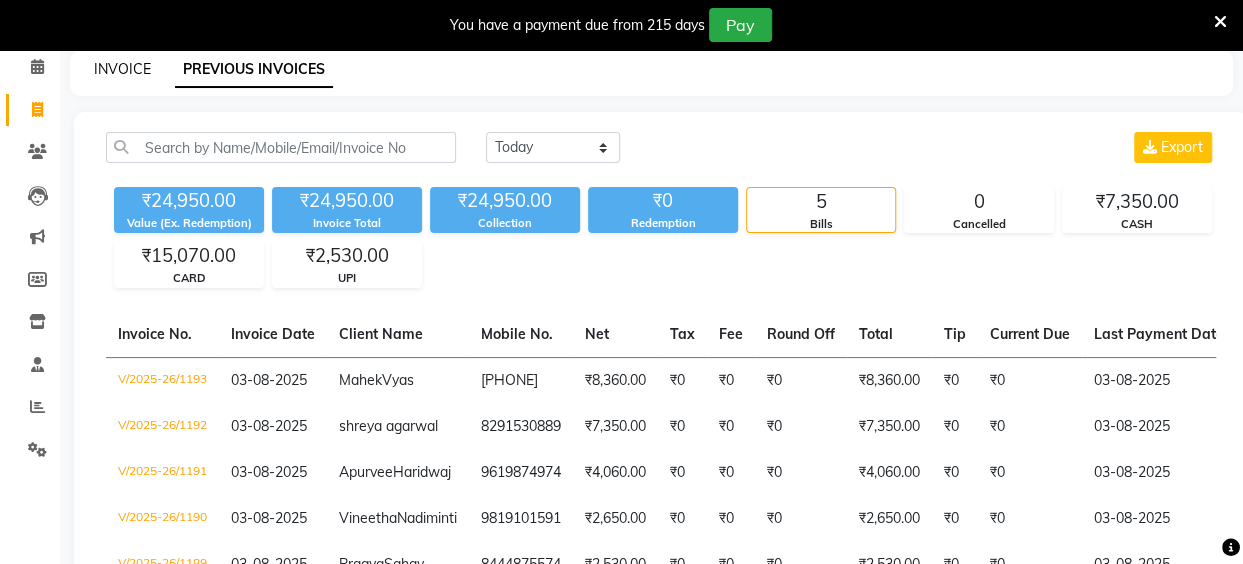 click on "INVOICE" 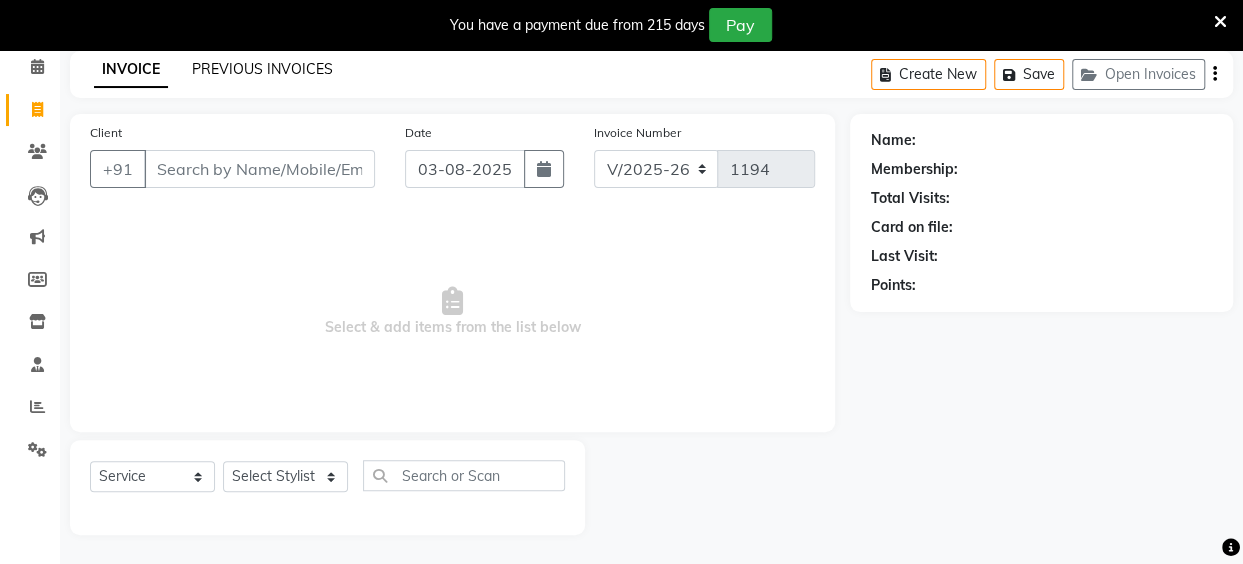 click on "PREVIOUS INVOICES" 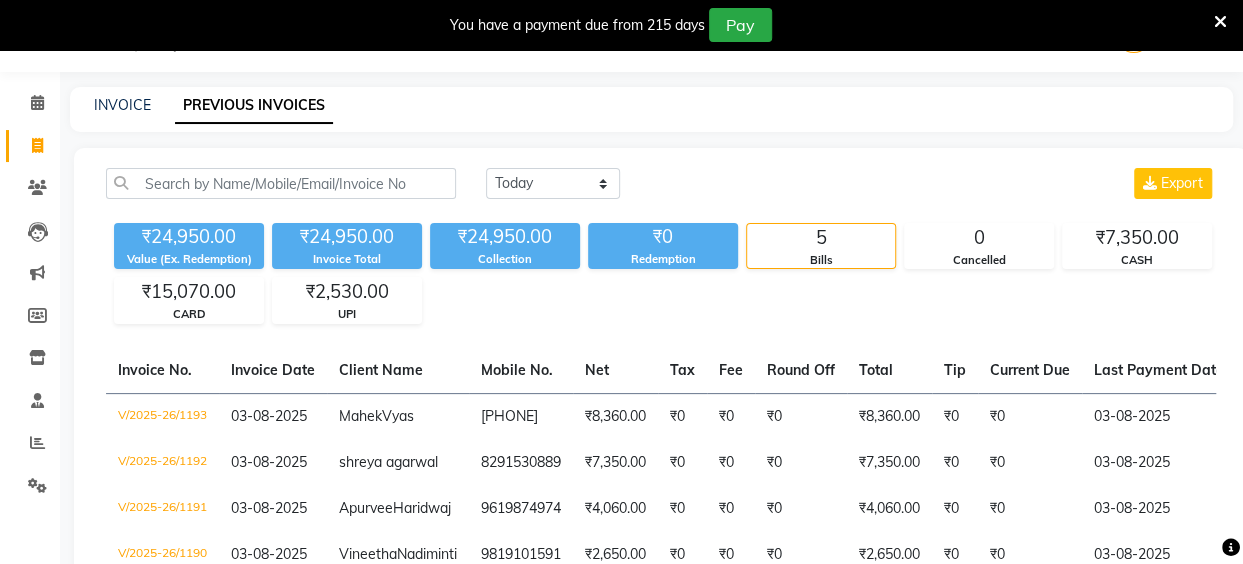 scroll, scrollTop: 85, scrollLeft: 0, axis: vertical 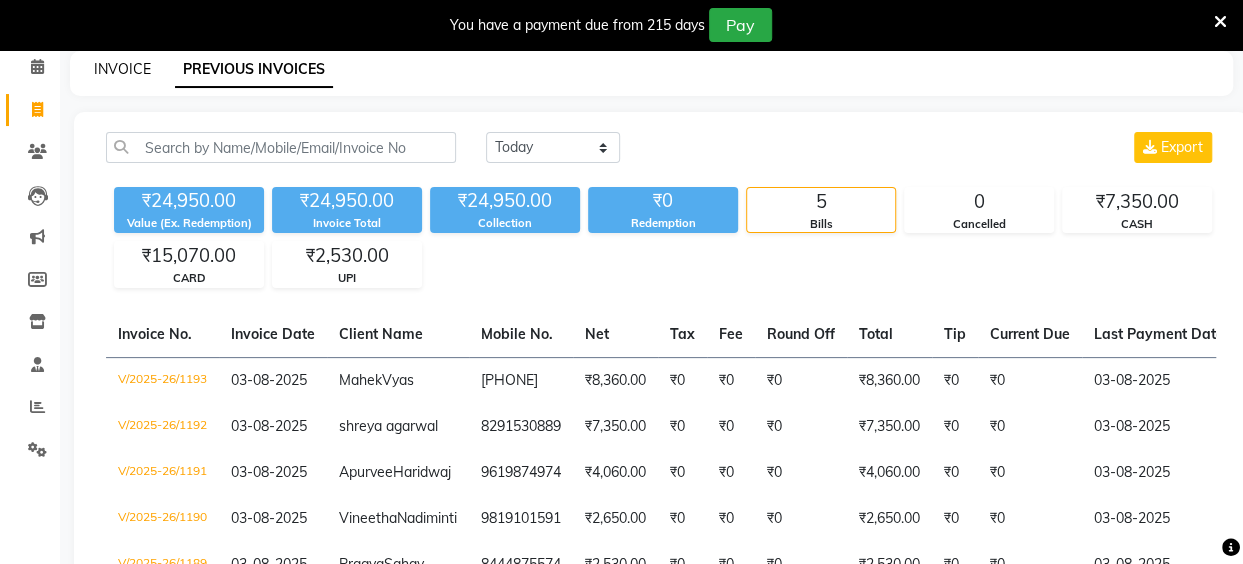 click on "INVOICE" 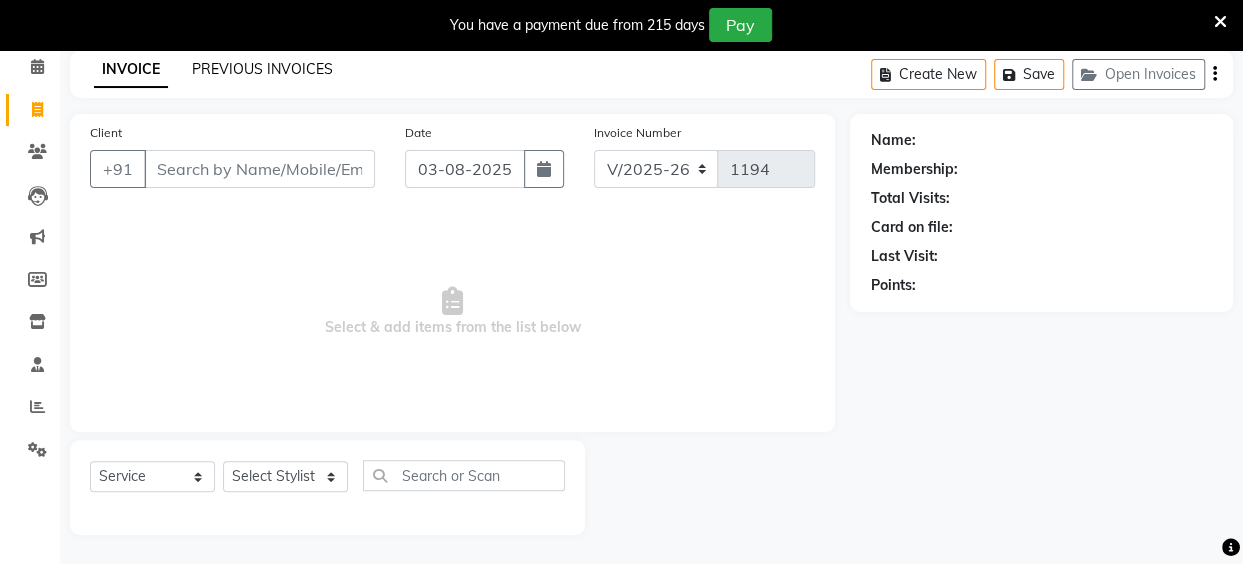 click on "PREVIOUS INVOICES" 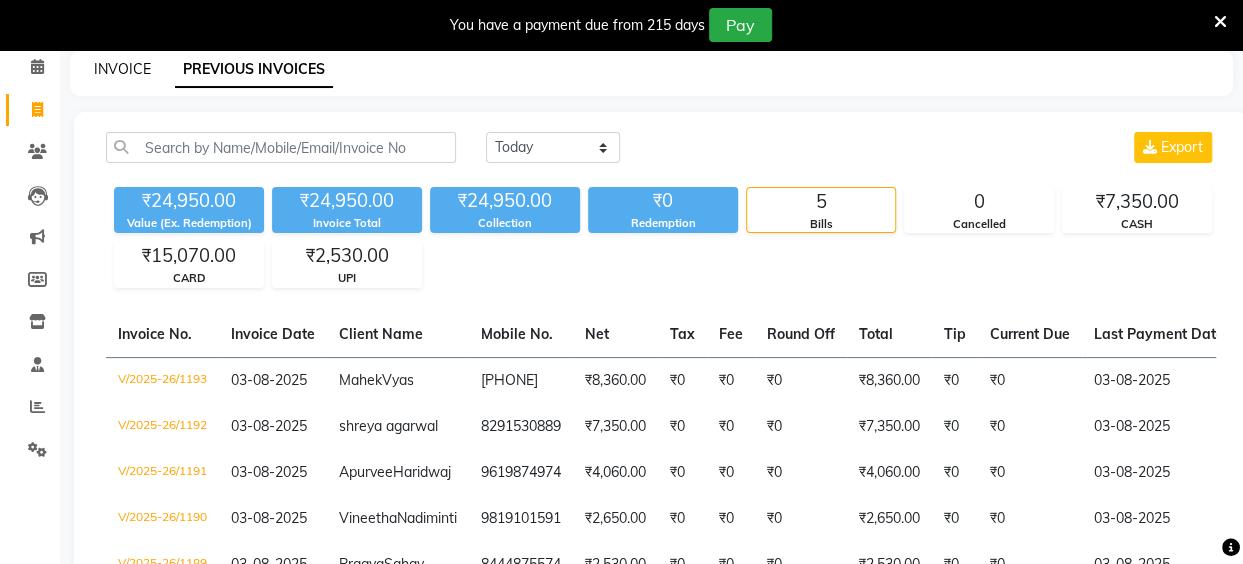 click on "INVOICE" 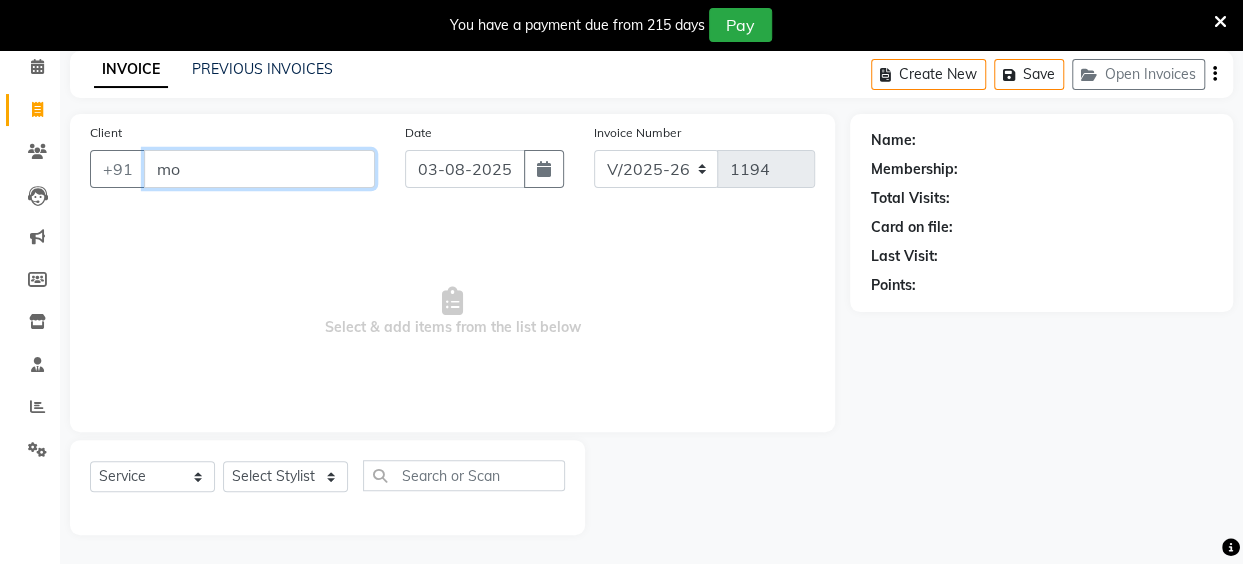type on "m" 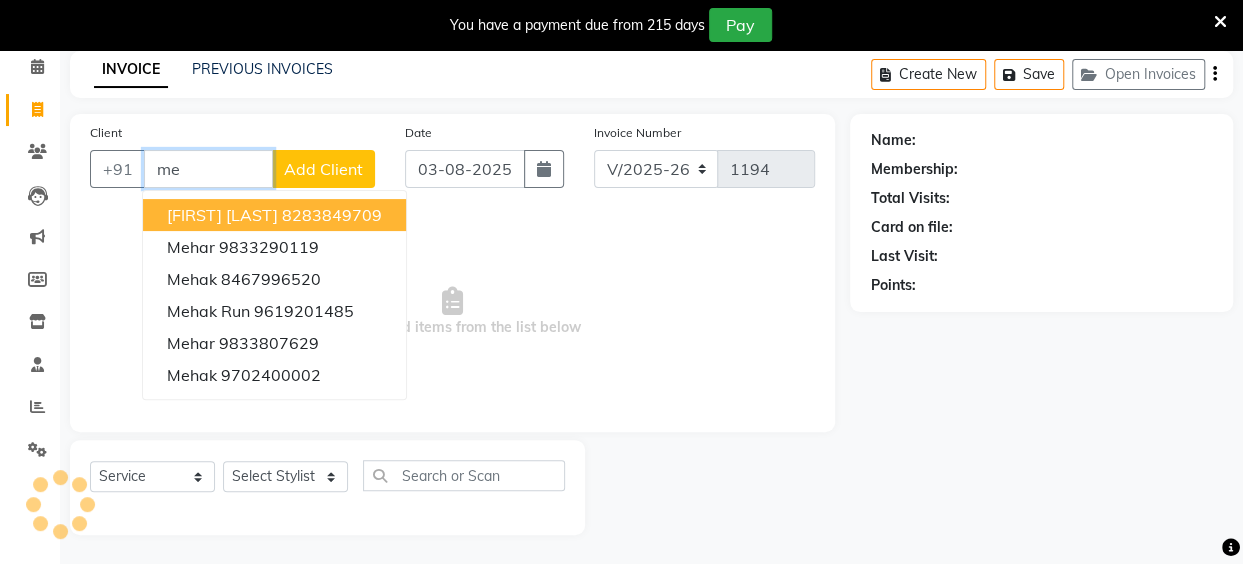 type on "m" 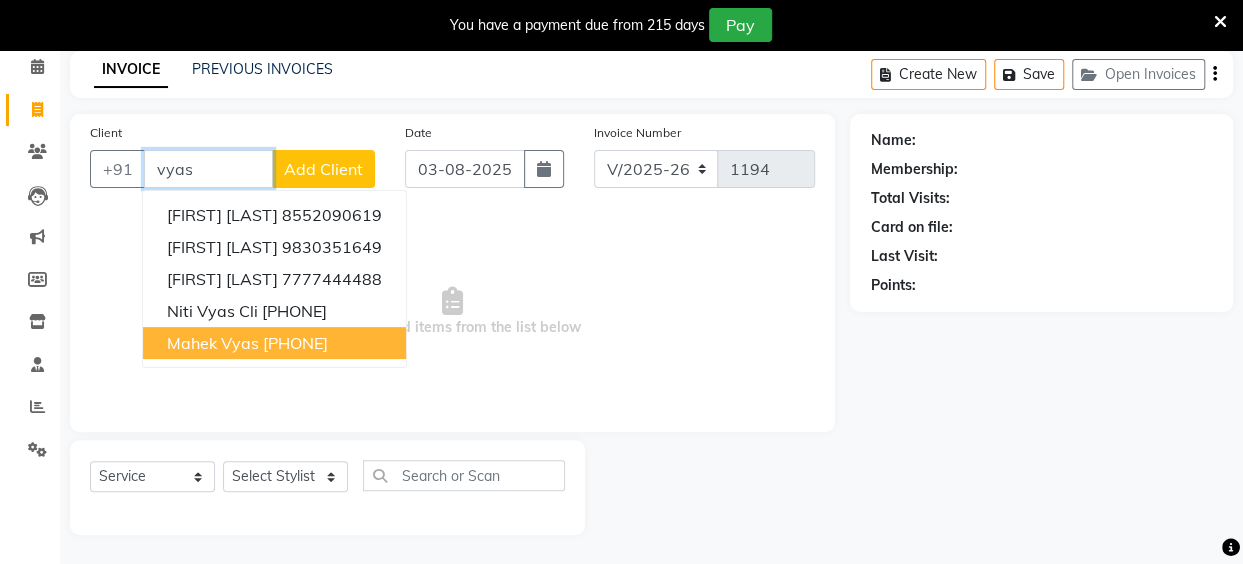 click on "[PHONE]" at bounding box center (295, 343) 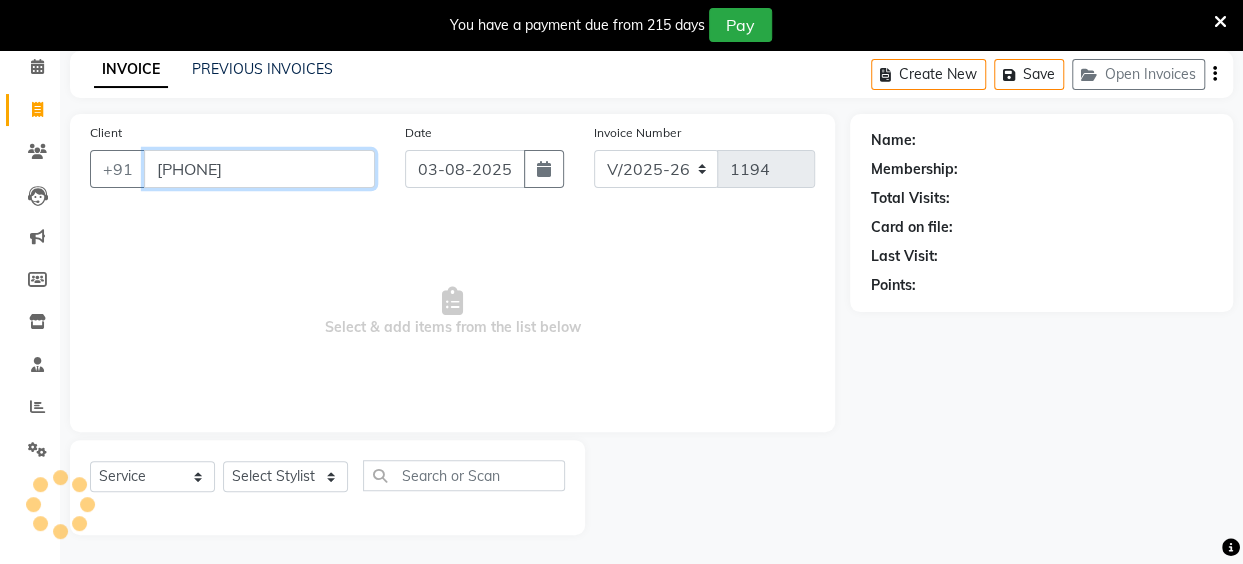 type on "[PHONE]" 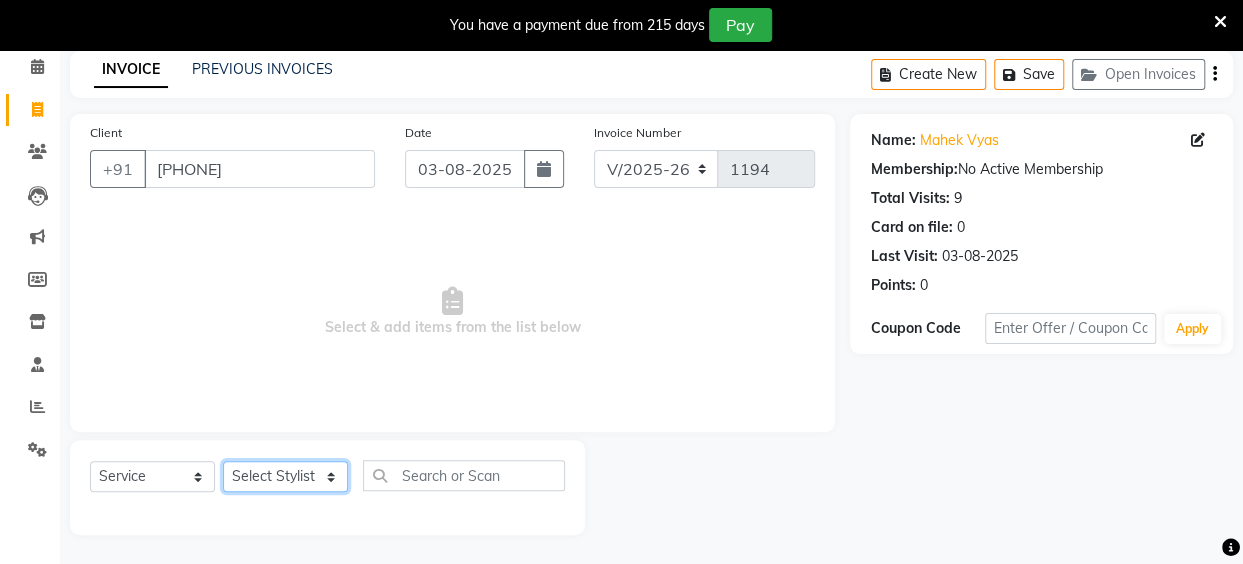 click on "Select Stylist Anita Das danish Kumkum Pasi Naseem Mansoori		 Nilam Bhanushali Nizam Shaikh			 Raju Reena Sawardekar			 Rita Pal			 Sabeena Shaikh Sameer Balwar Sangeeta Rajbhar Seja Jaiswal Shahib Shaves Salmani			 Sneha" 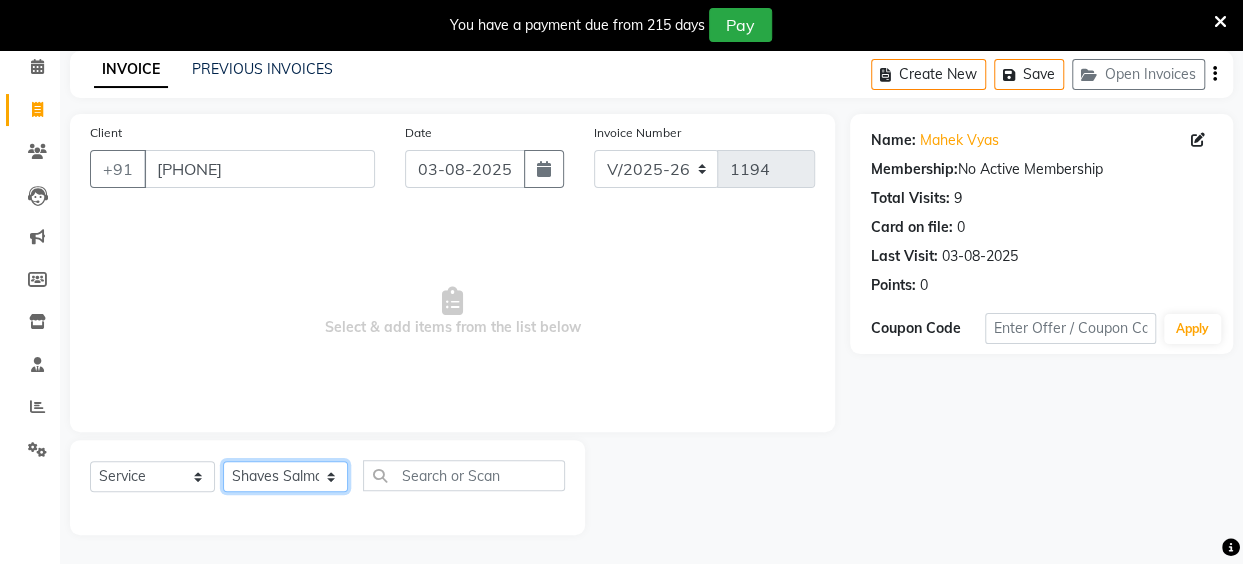 click on "Select Stylist Anita Das danish Kumkum Pasi Naseem Mansoori		 Nilam Bhanushali Nizam Shaikh			 Raju Reena Sawardekar			 Rita Pal			 Sabeena Shaikh Sameer Balwar Sangeeta Rajbhar Seja Jaiswal Shahib Shaves Salmani			 Sneha" 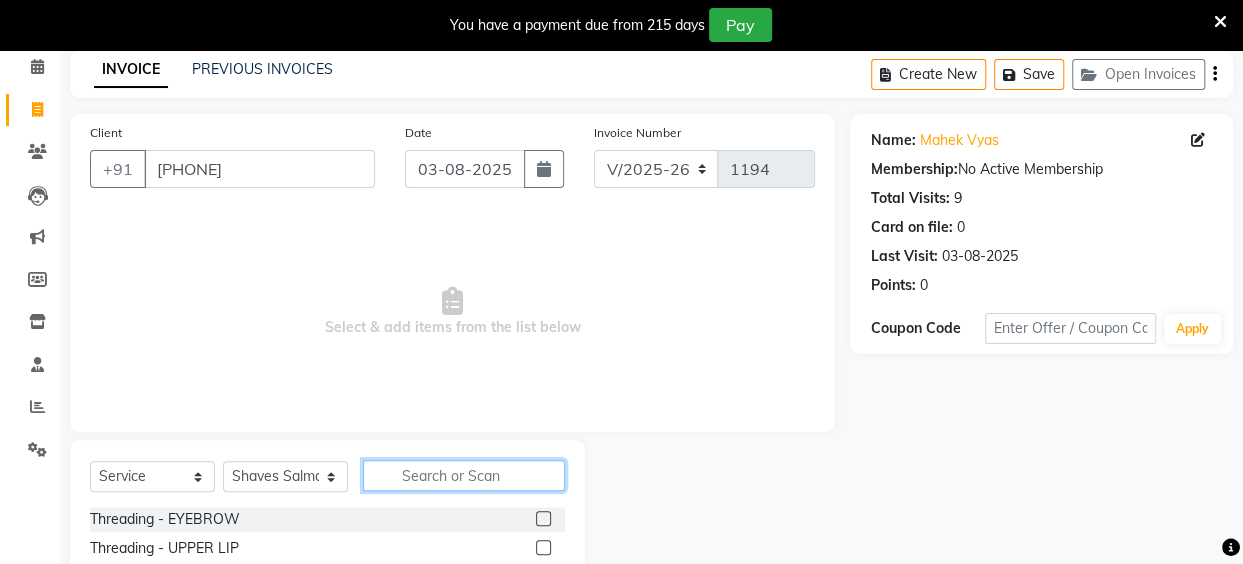 click 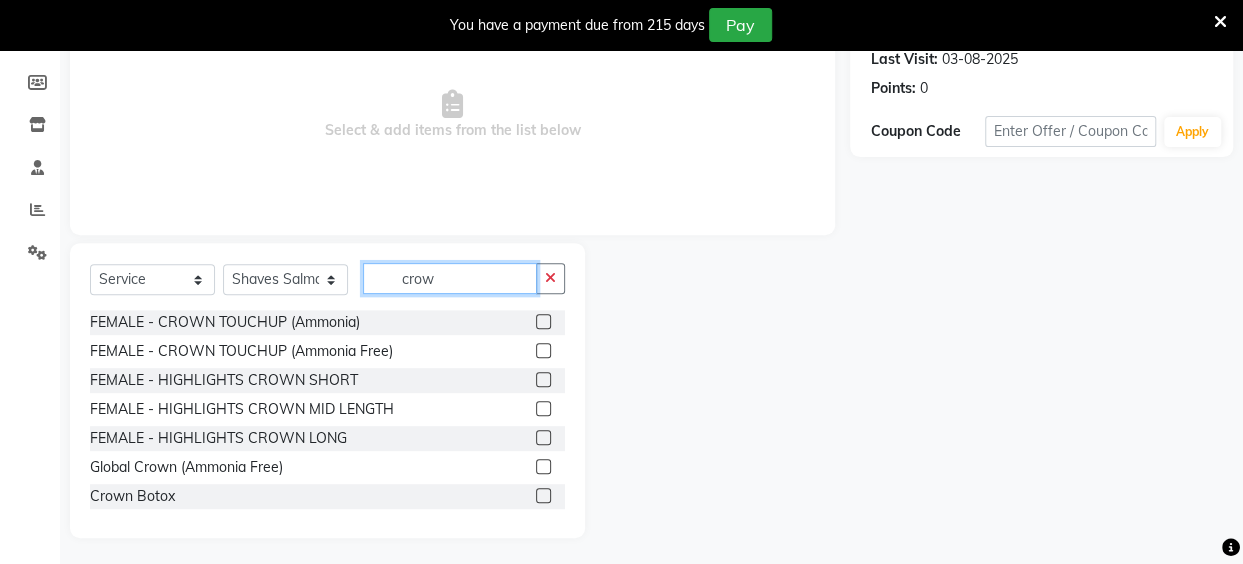 scroll, scrollTop: 285, scrollLeft: 0, axis: vertical 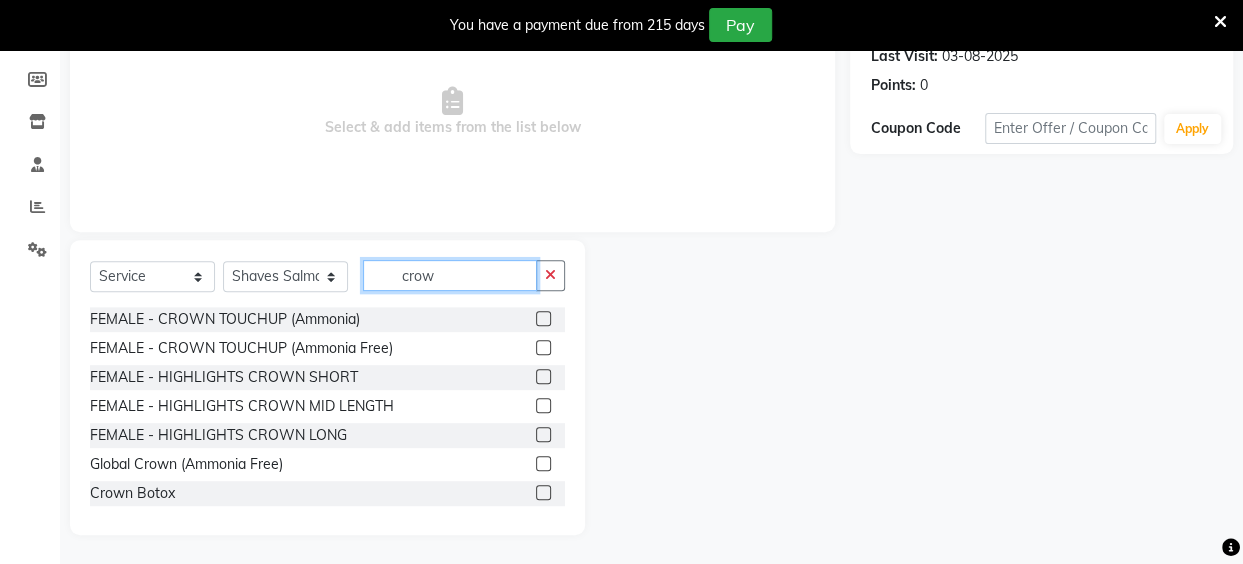 type on "crow" 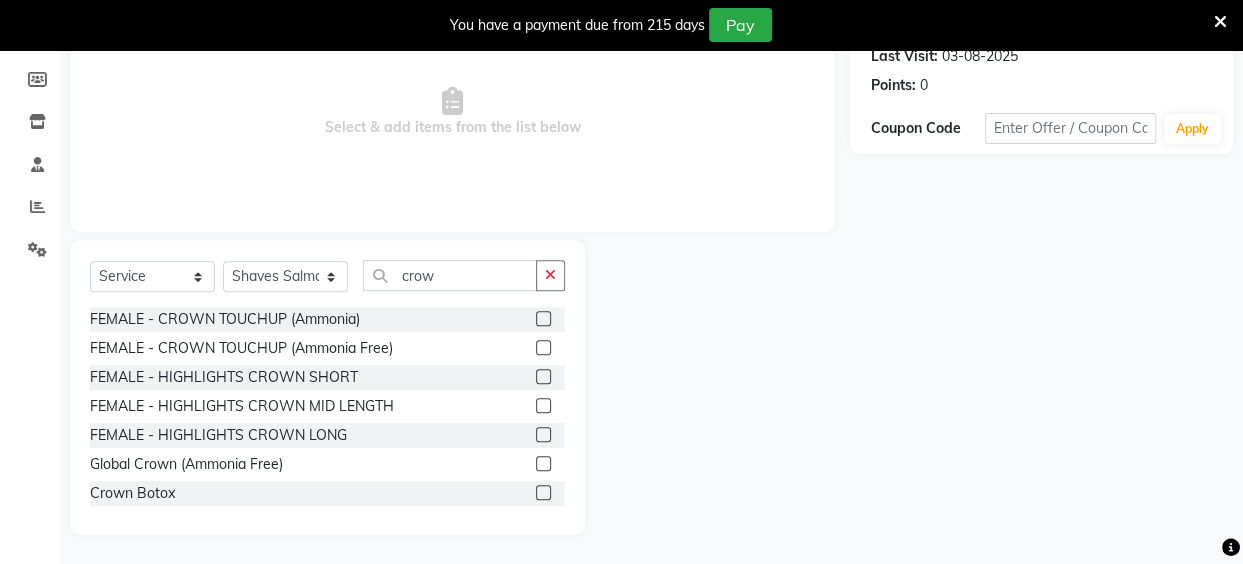 click 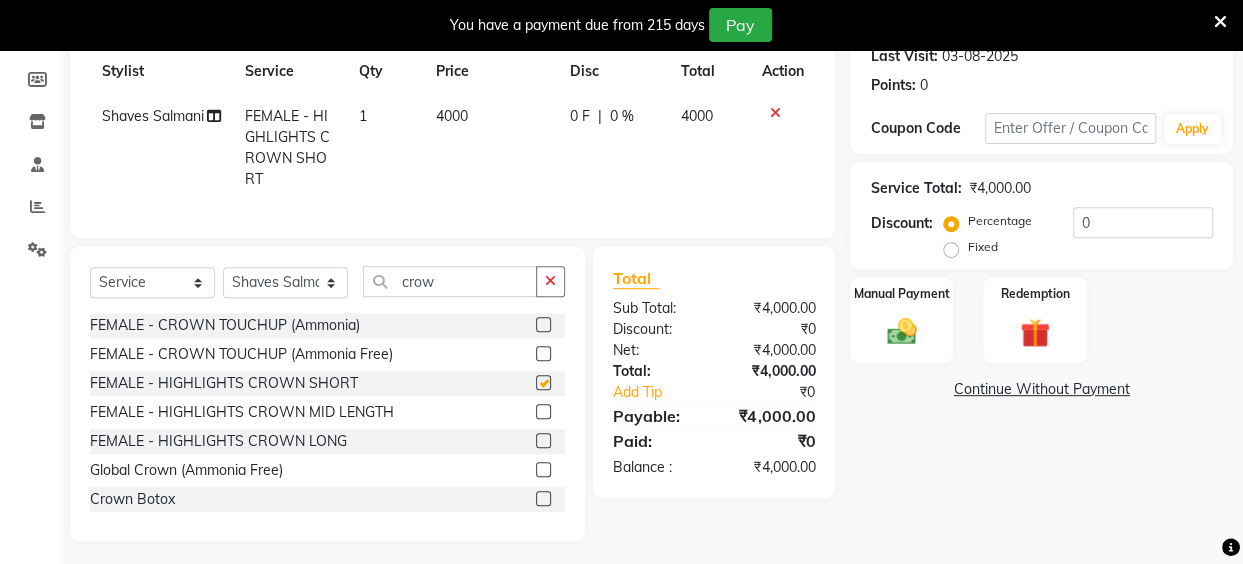 checkbox on "false" 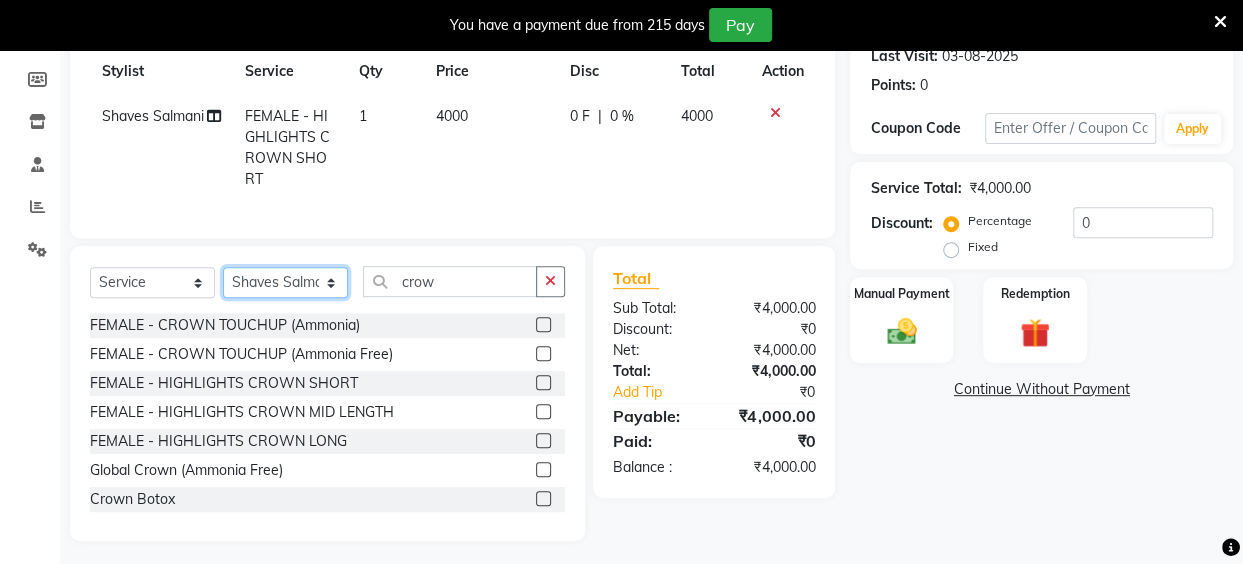 click on "Select Stylist Anita Das danish Kumkum Pasi Naseem Mansoori		 Nilam Bhanushali Nizam Shaikh			 Raju Reena Sawardekar			 Rita Pal			 Sabeena Shaikh Sameer Balwar Sangeeta Rajbhar Seja Jaiswal Shahib Shaves Salmani			 Sneha" 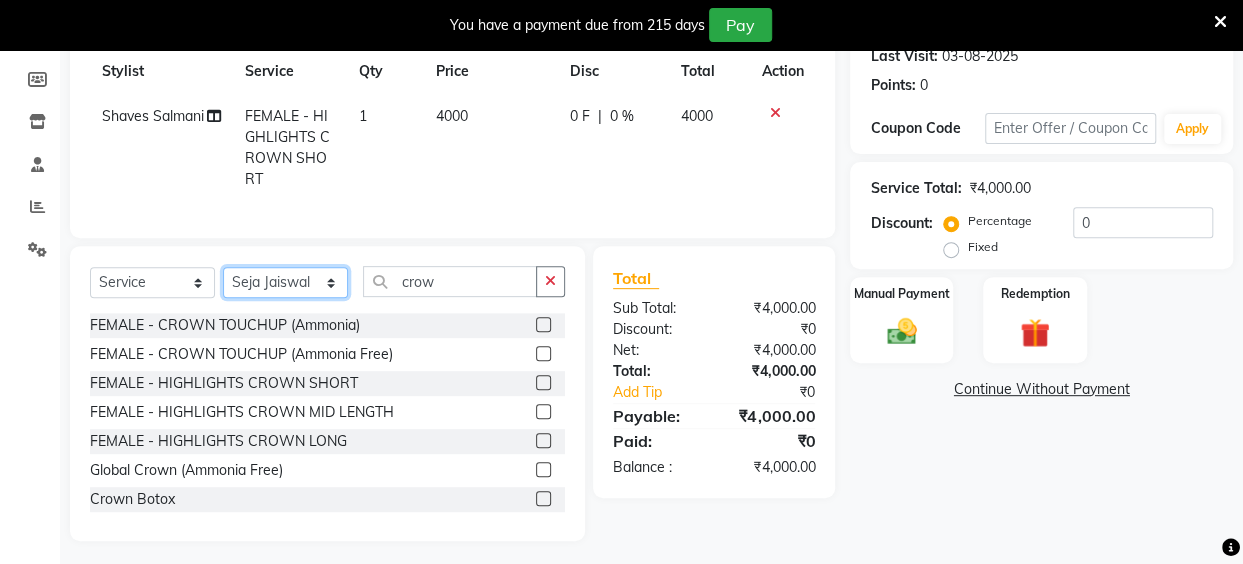 click on "Select Stylist Anita Das danish Kumkum Pasi Naseem Mansoori		 Nilam Bhanushali Nizam Shaikh			 Raju Reena Sawardekar			 Rita Pal			 Sabeena Shaikh Sameer Balwar Sangeeta Rajbhar Seja Jaiswal Shahib Shaves Salmani			 Sneha" 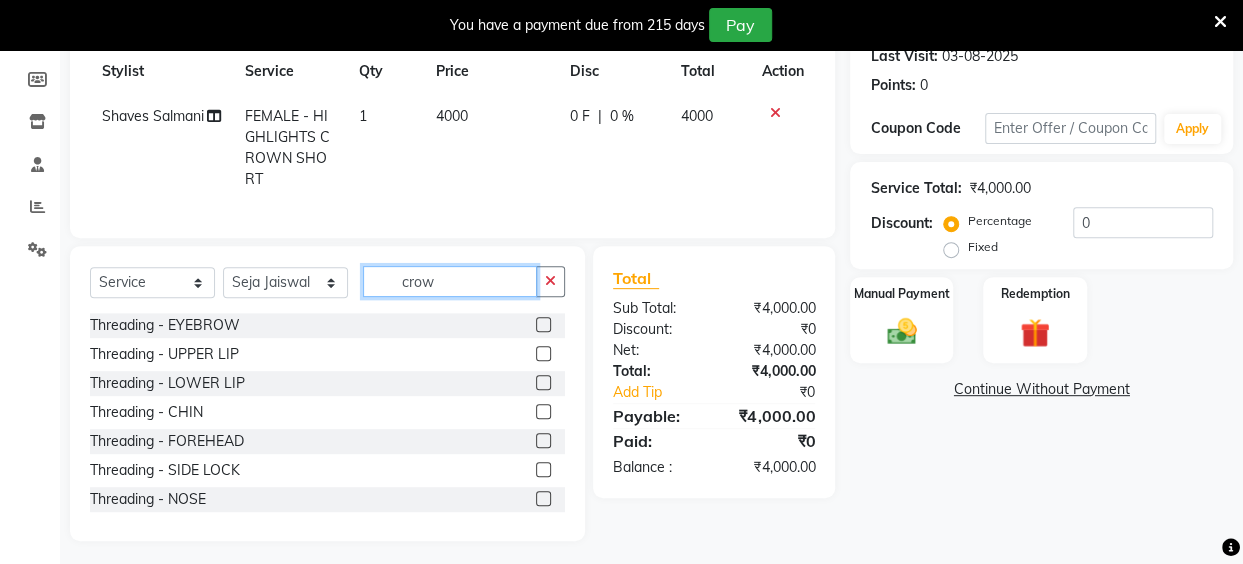 click on "crow" 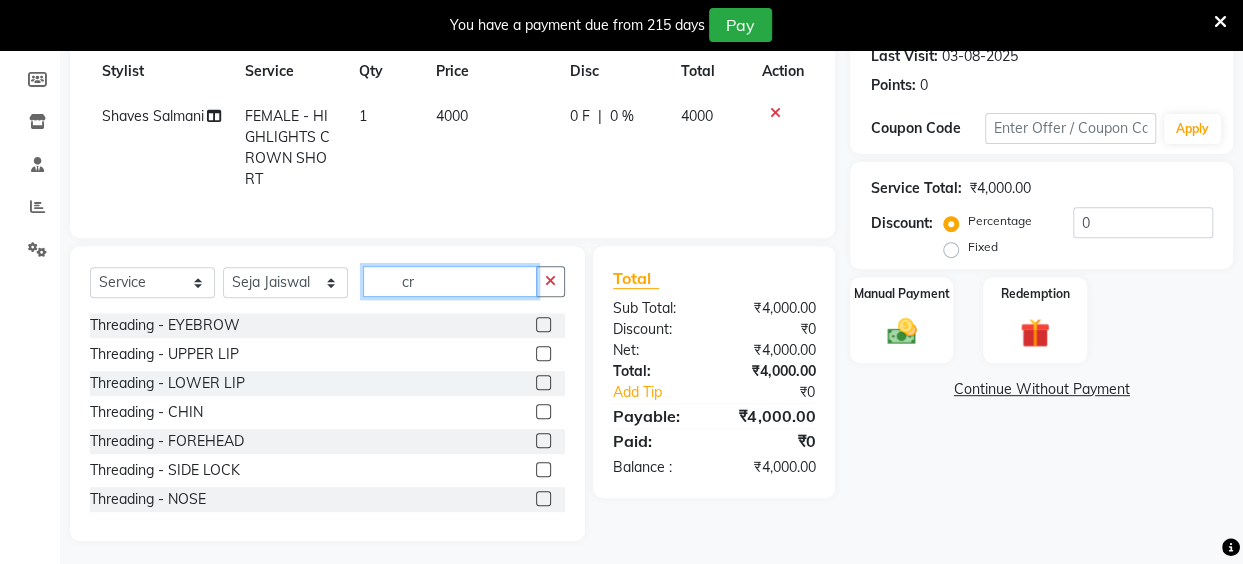 type on "c" 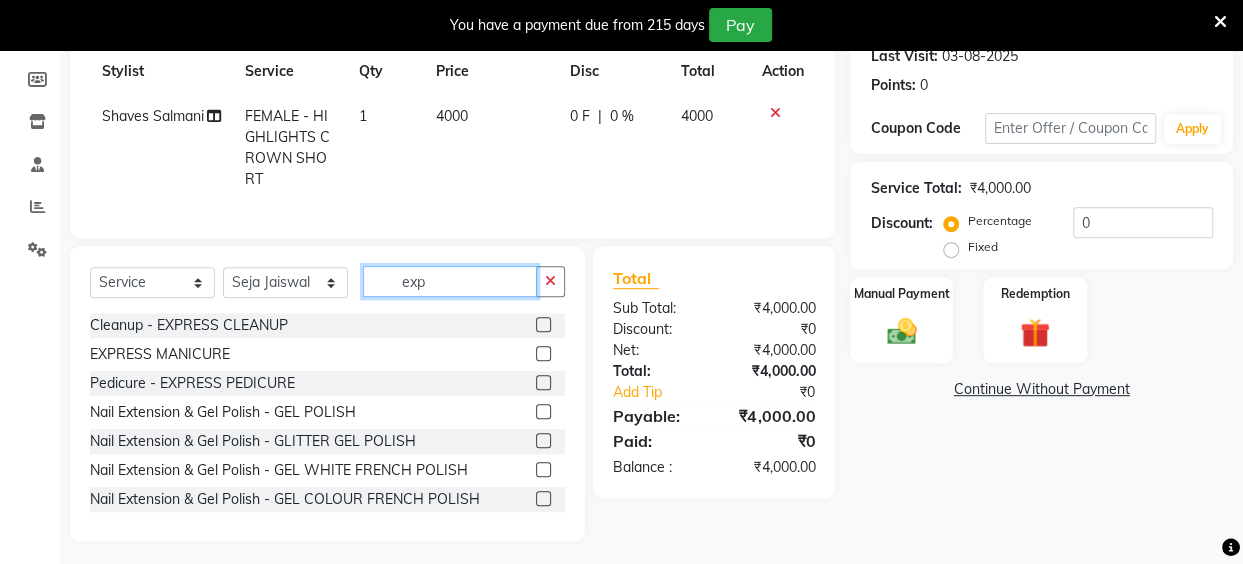scroll, scrollTop: 263, scrollLeft: 0, axis: vertical 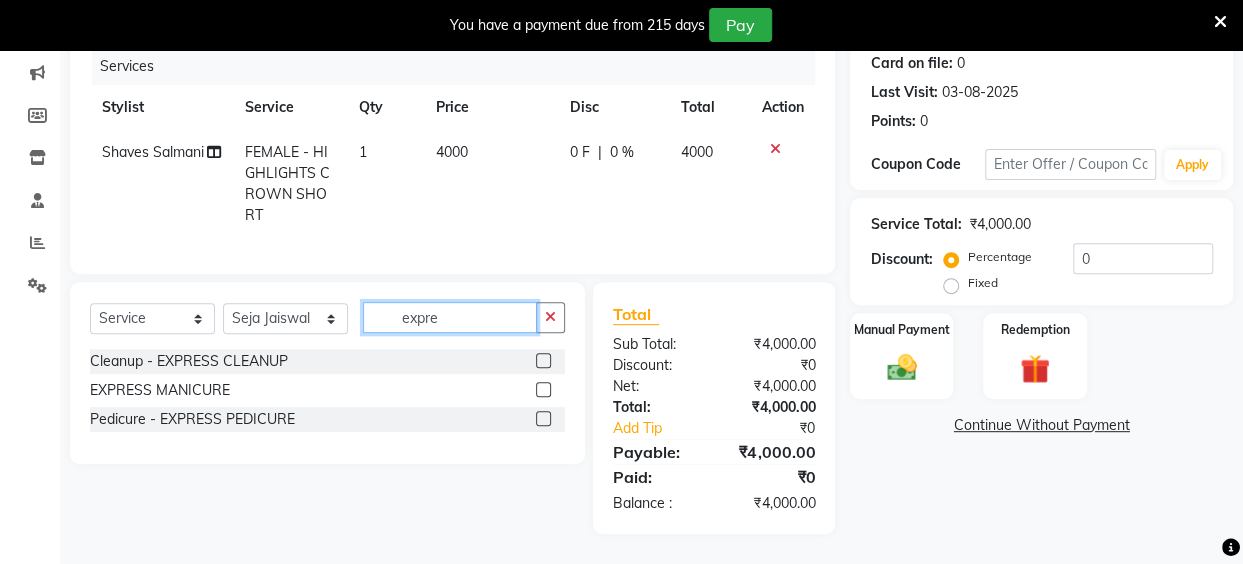 type on "expre" 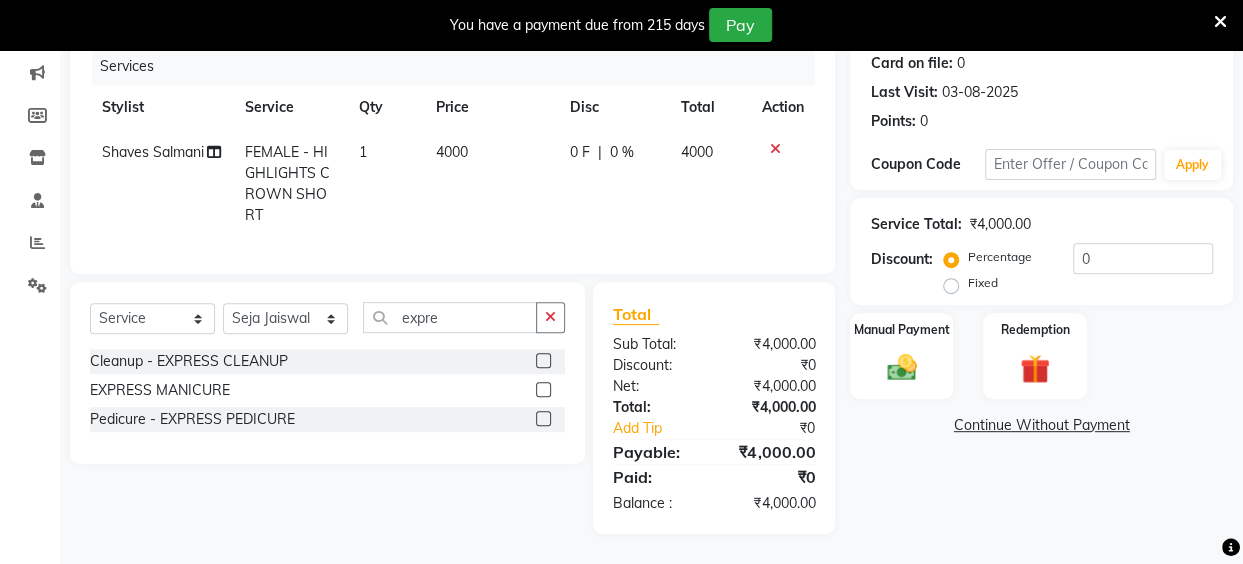 click 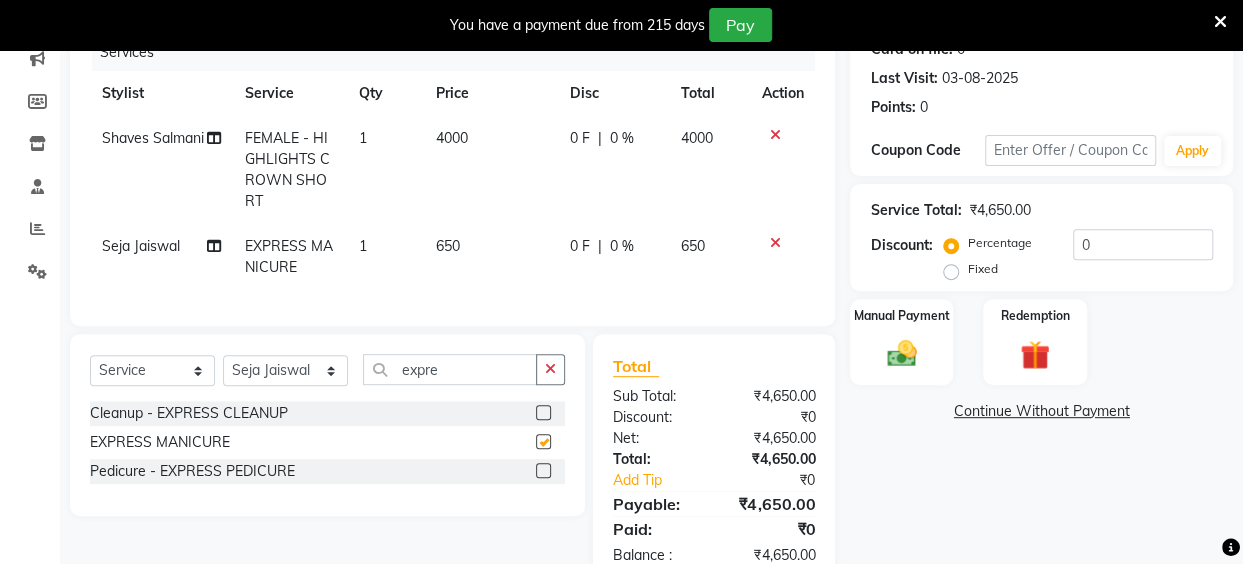 checkbox on "false" 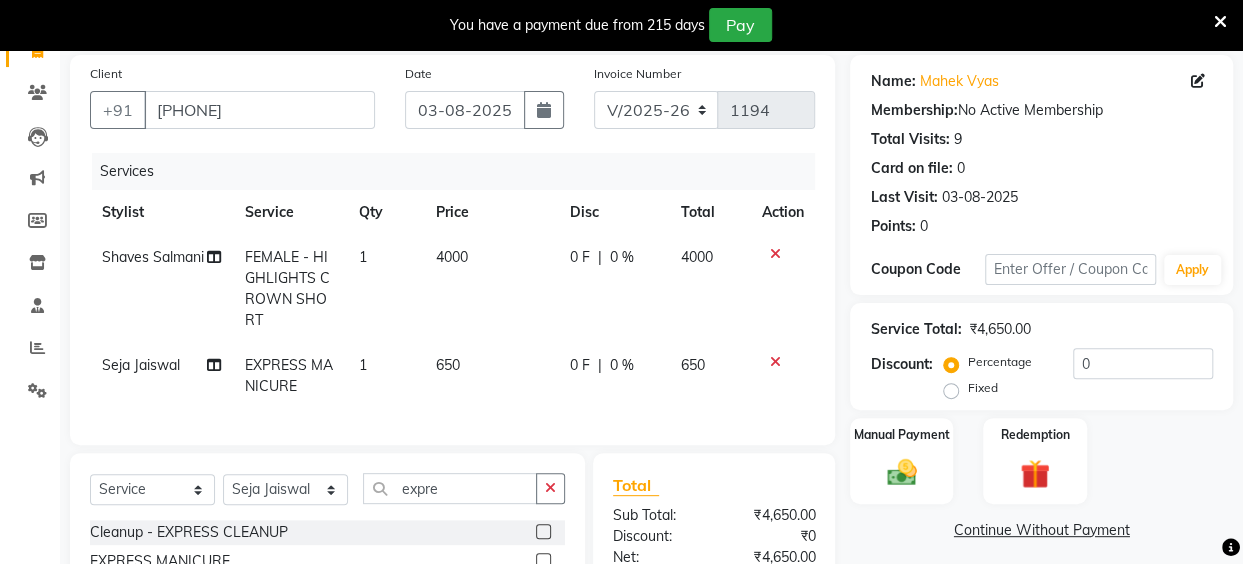 scroll, scrollTop: 143, scrollLeft: 0, axis: vertical 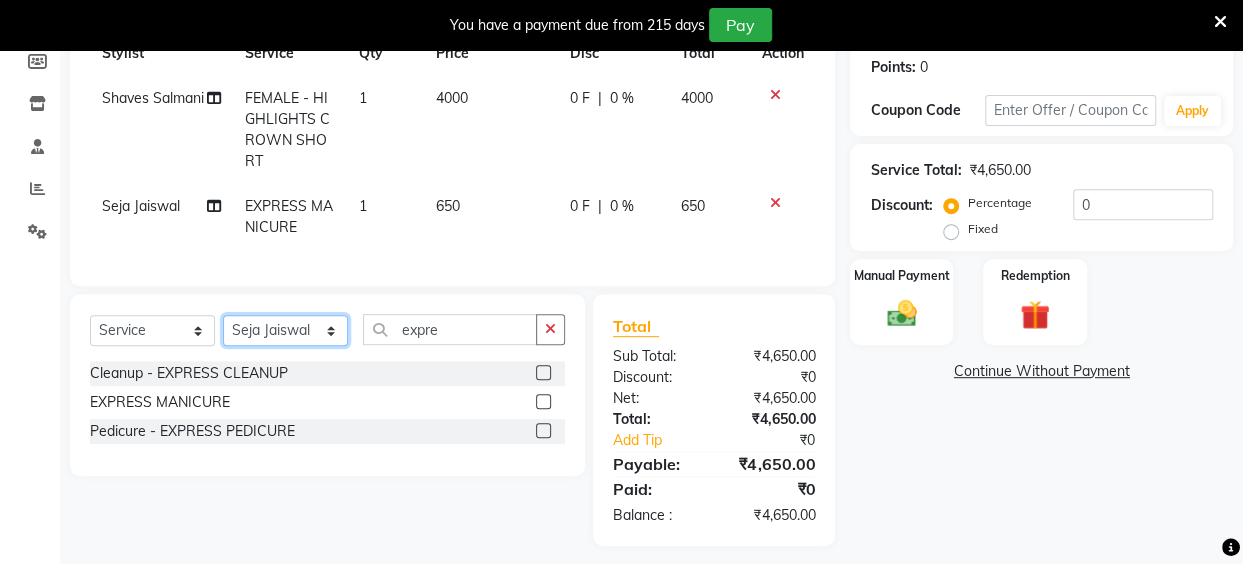 click on "Select Stylist Anita Das danish Kumkum Pasi Naseem Mansoori		 Nilam Bhanushali Nizam Shaikh			 Raju Reena Sawardekar			 Rita Pal			 Sabeena Shaikh Sameer Balwar Sangeeta Rajbhar Seja Jaiswal Shahib Shaves Salmani			 Sneha" 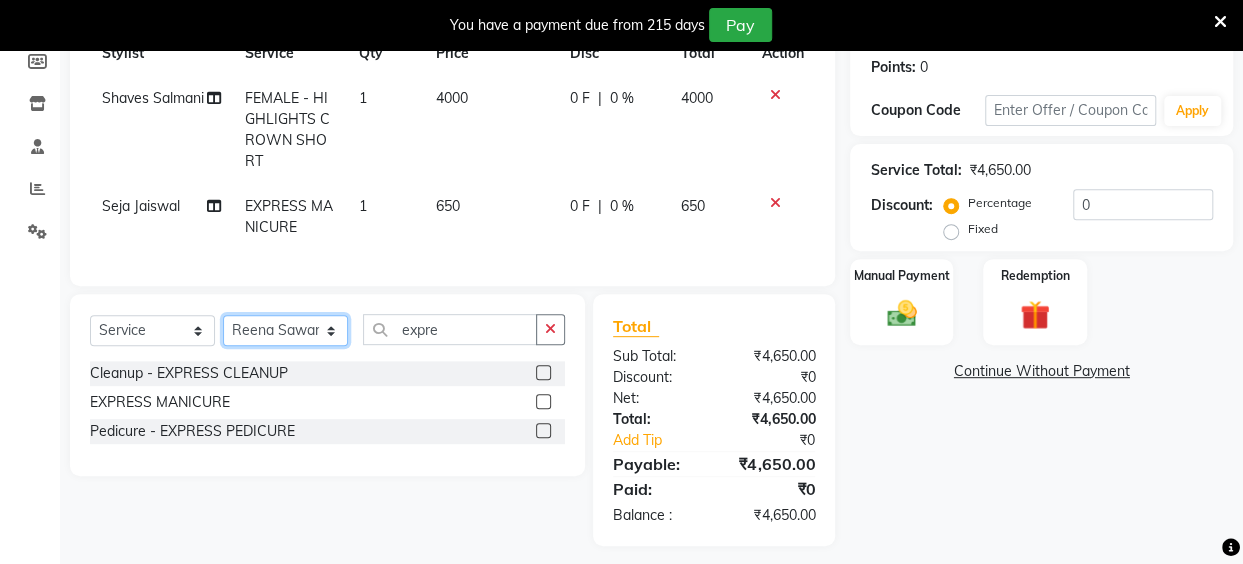 click on "Select Stylist Anita Das danish Kumkum Pasi Naseem Mansoori		 Nilam Bhanushali Nizam Shaikh			 Raju Reena Sawardekar			 Rita Pal			 Sabeena Shaikh Sameer Balwar Sangeeta Rajbhar Seja Jaiswal Shahib Shaves Salmani			 Sneha" 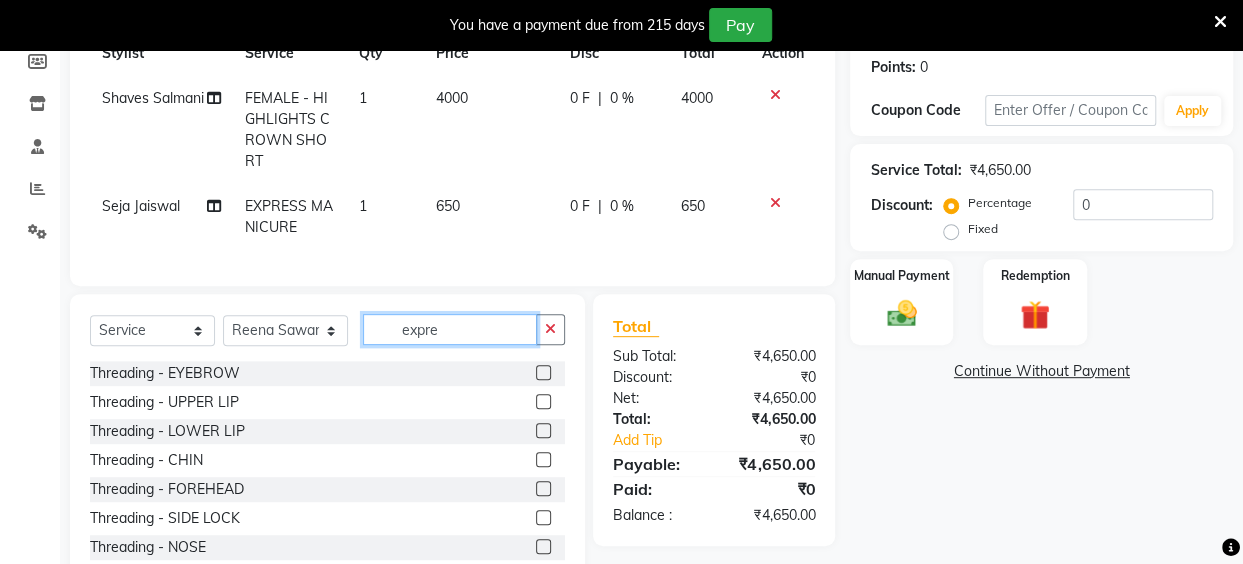 click on "expre" 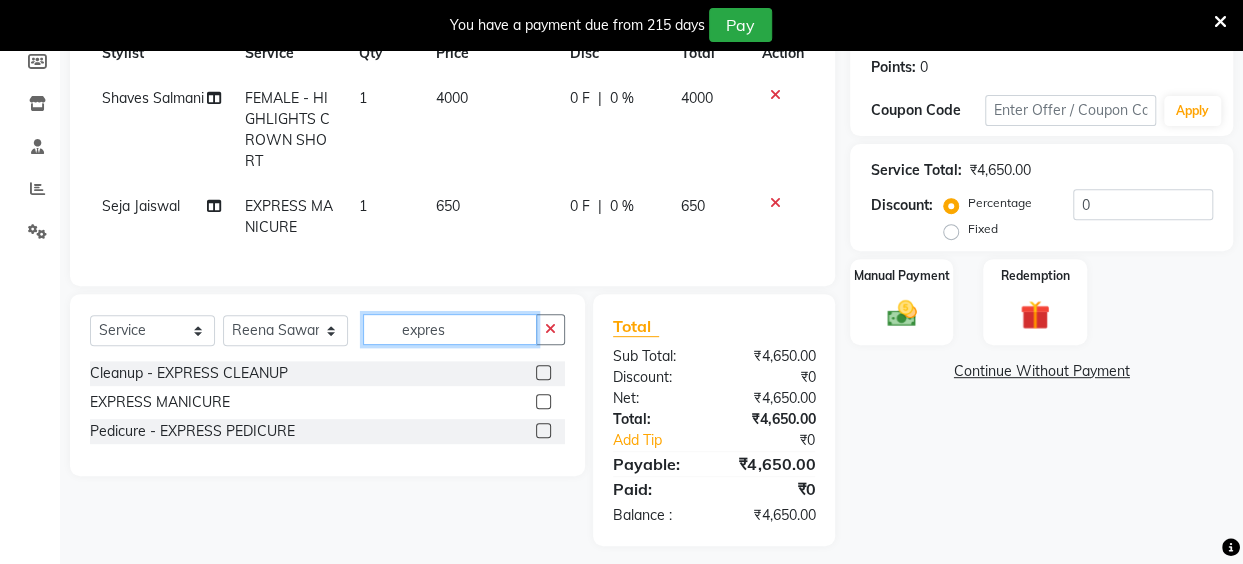 type on "expres" 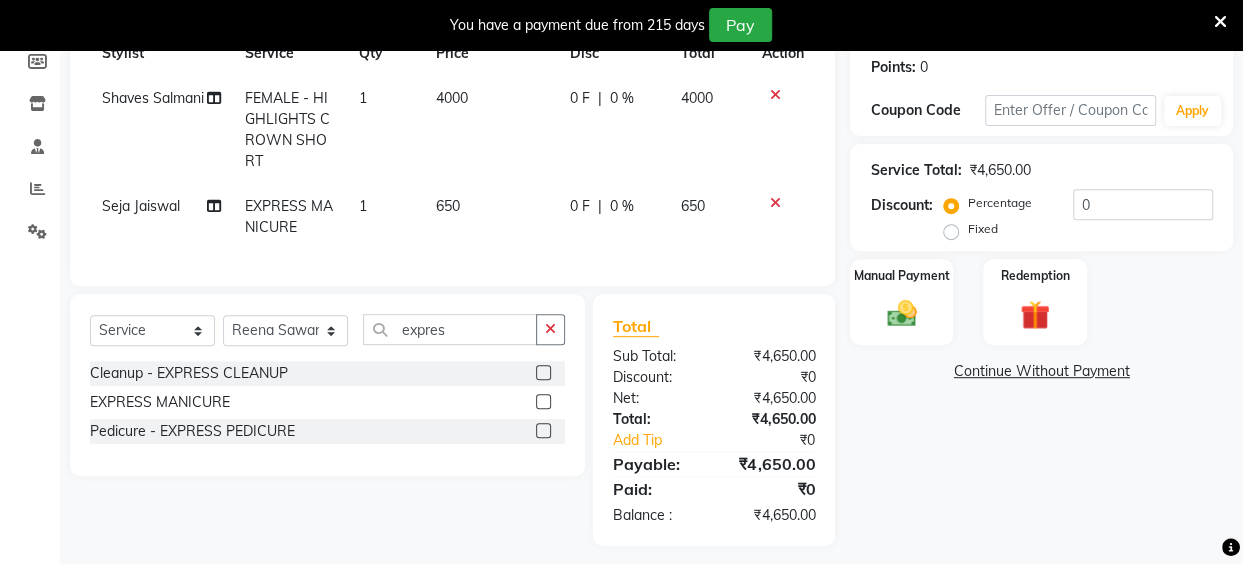 click 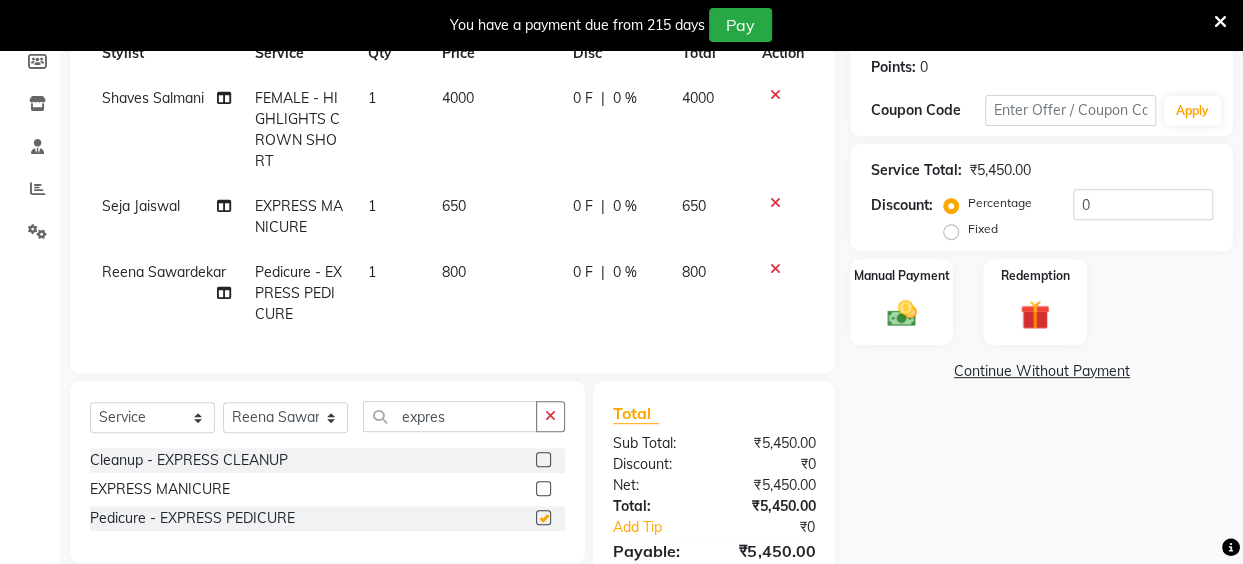 checkbox on "false" 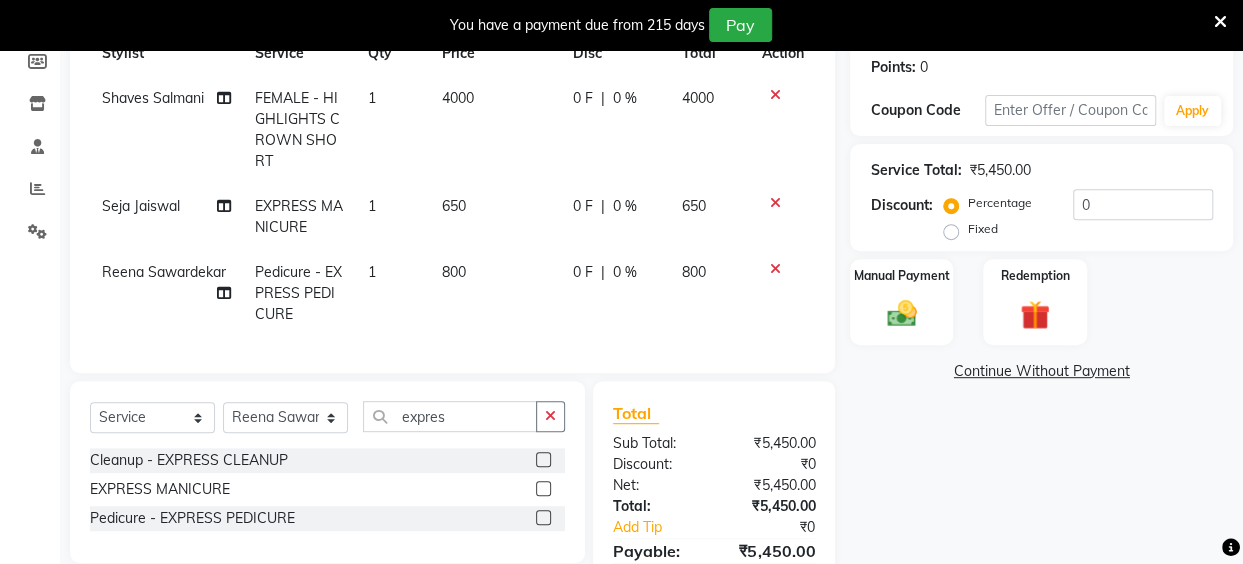 click on "EXPRESS MANICURE" 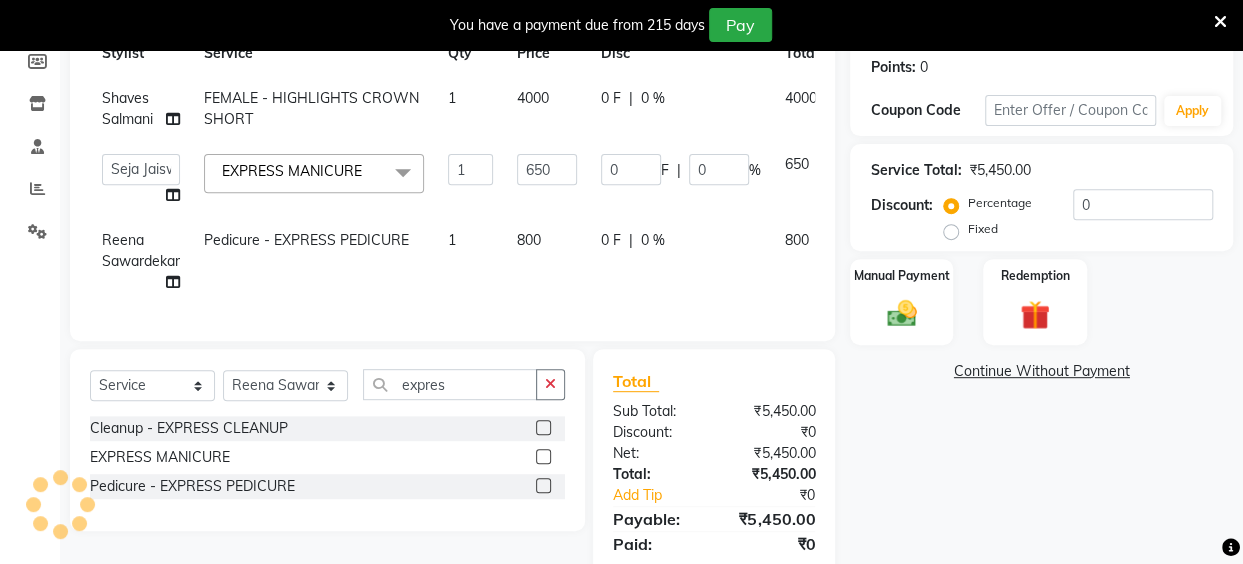 click on "EXPRESS MANICURE" 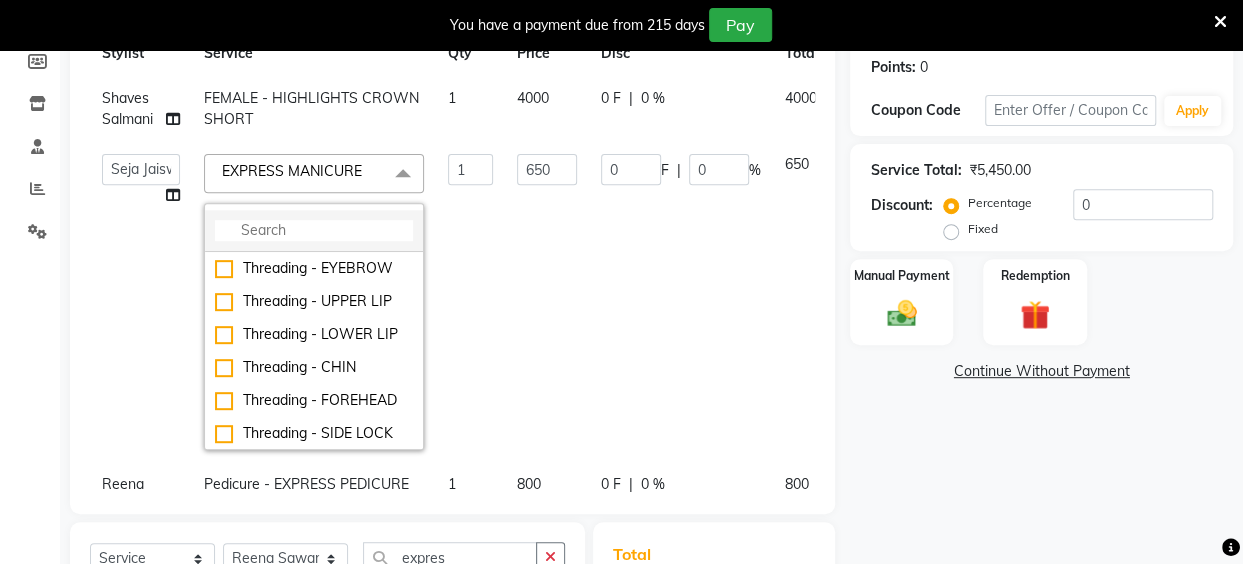 click 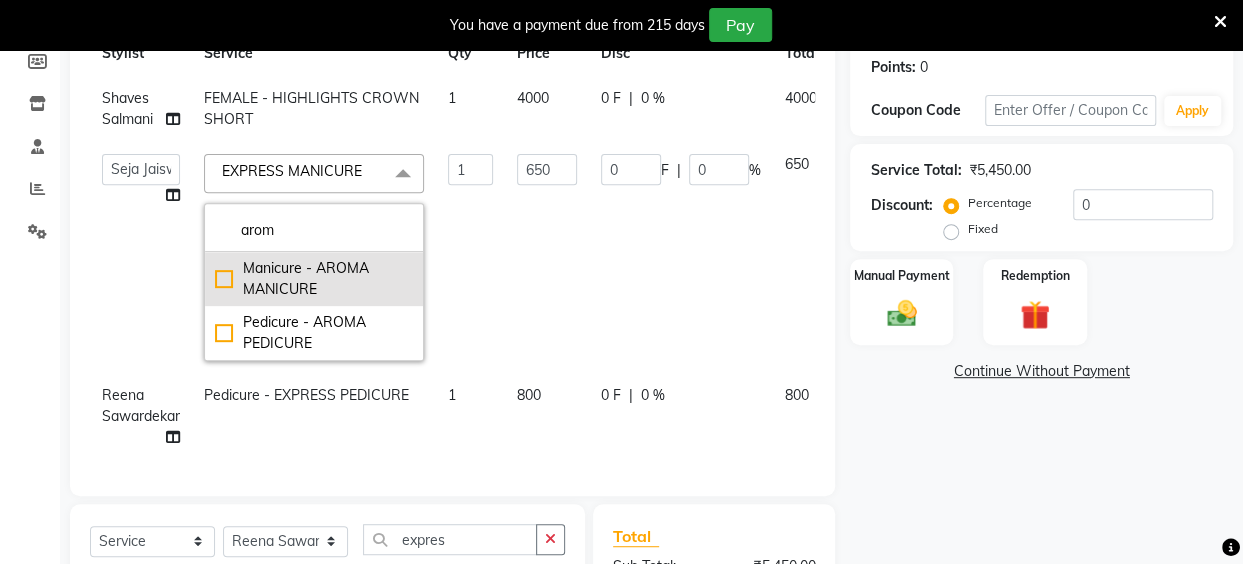 type on "arom" 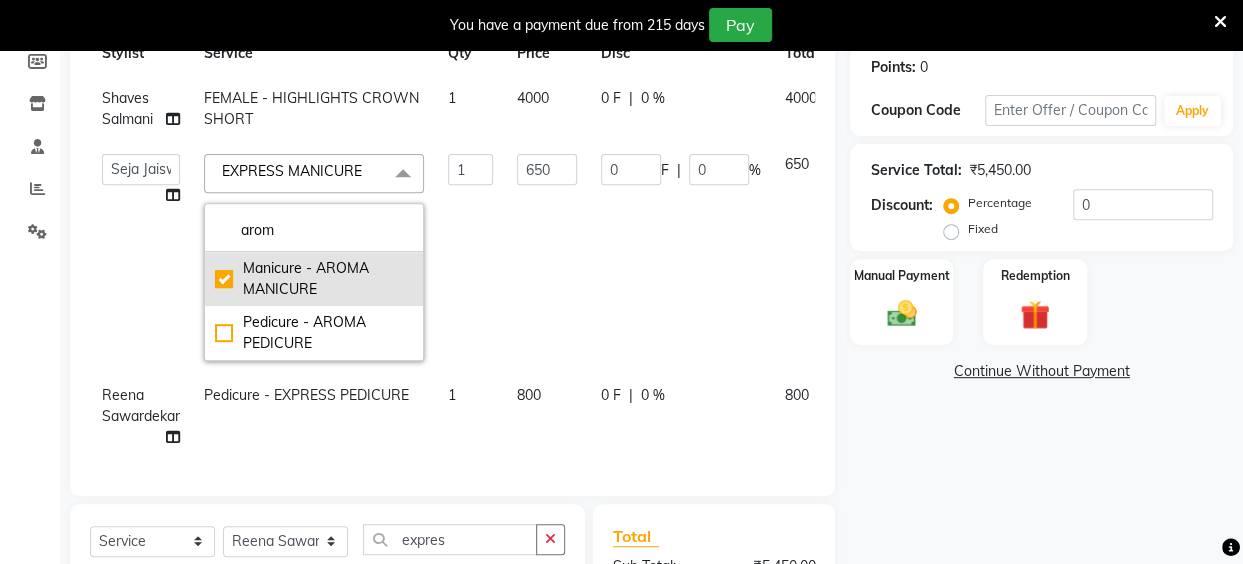 checkbox on "true" 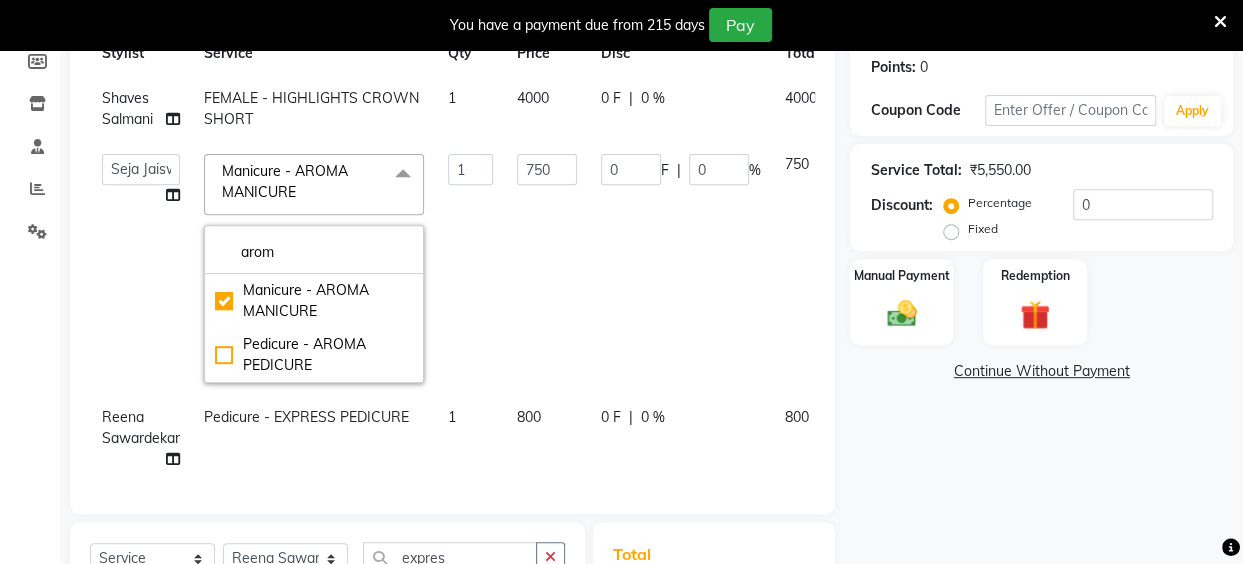 click on "Pedicure - EXPRESS PEDICURE" 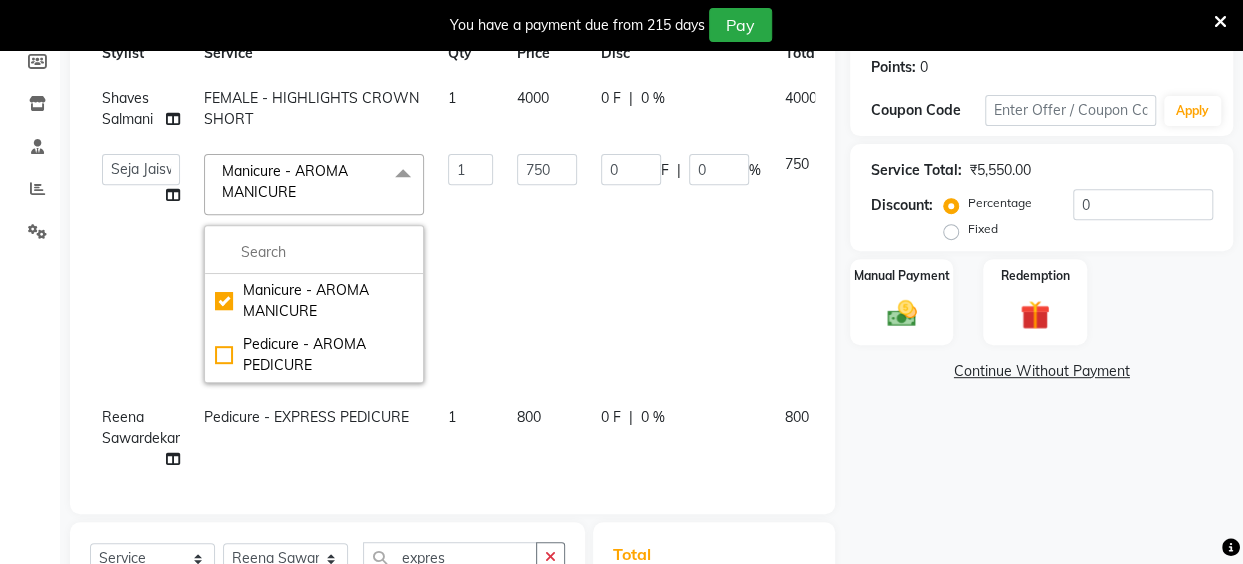 select on "32895" 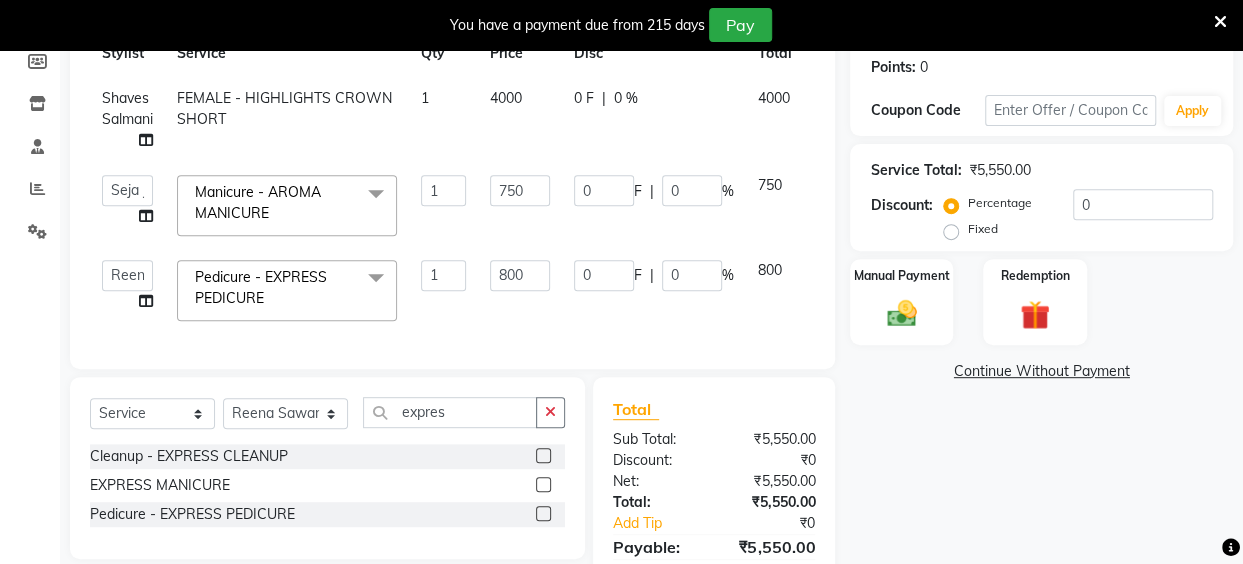 click on "Pedicure - EXPRESS PEDICURE  x" 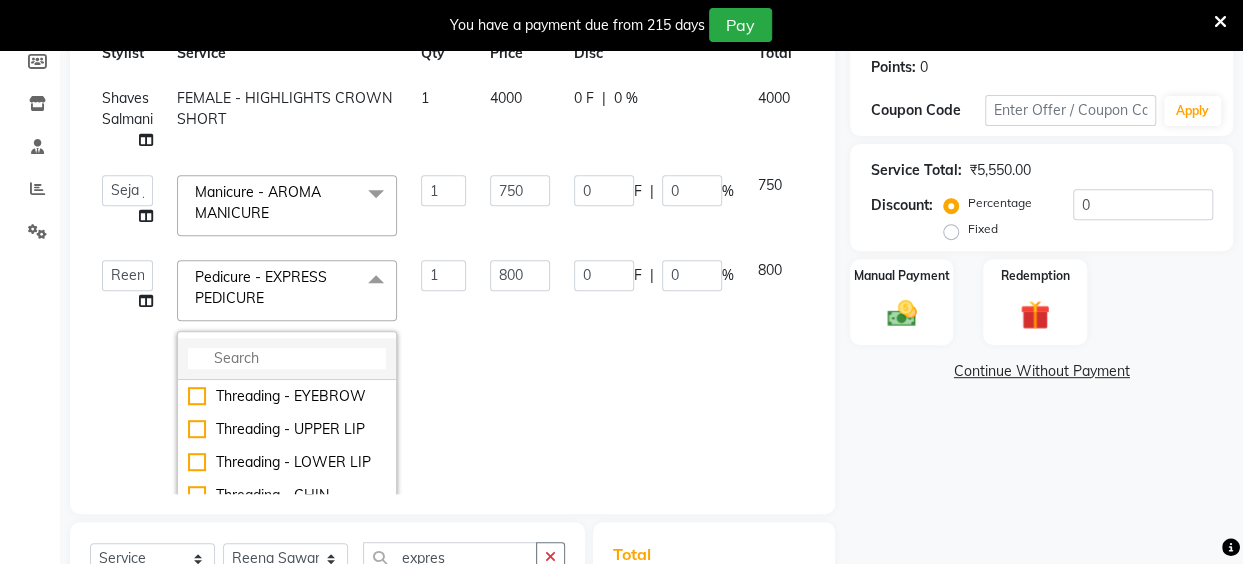 click 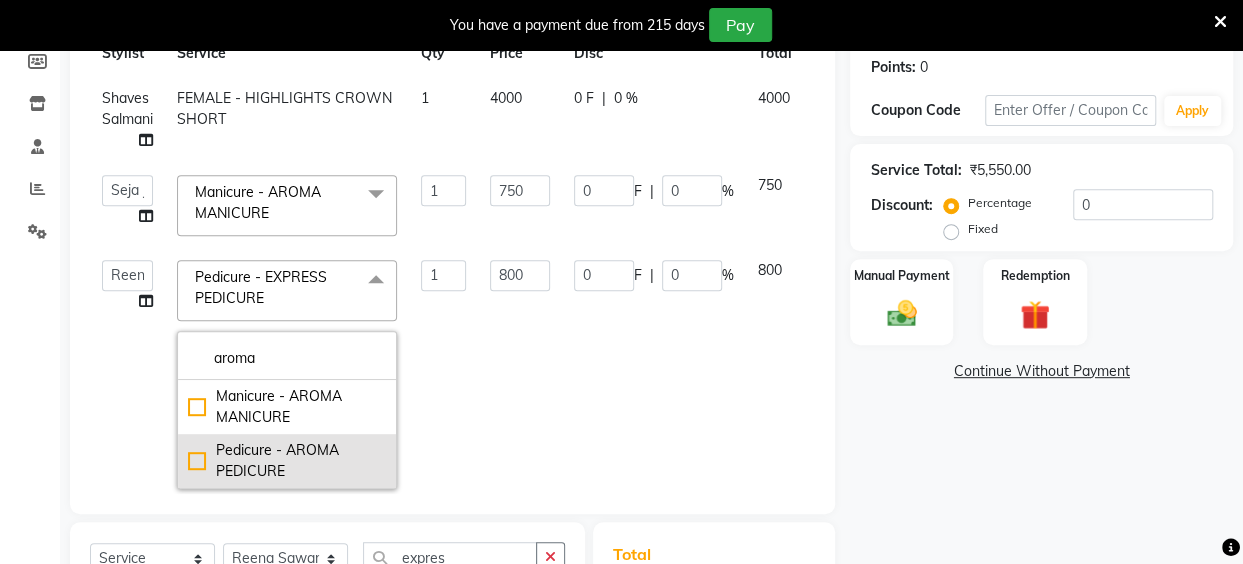 type on "aroma" 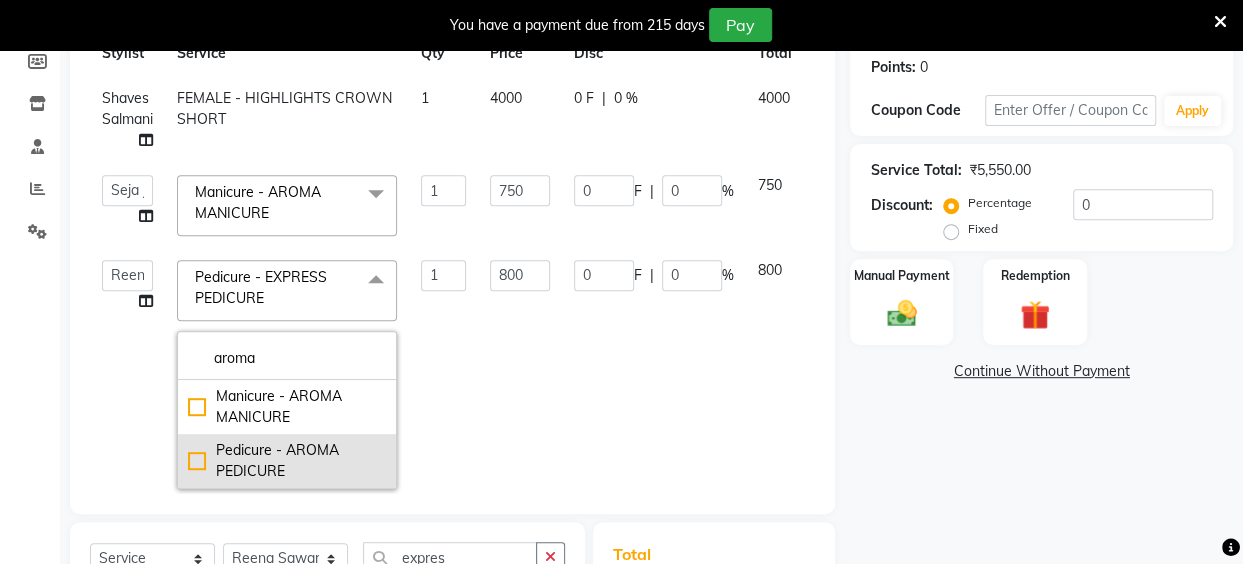click on "Pedicure - AROMA PEDICURE" 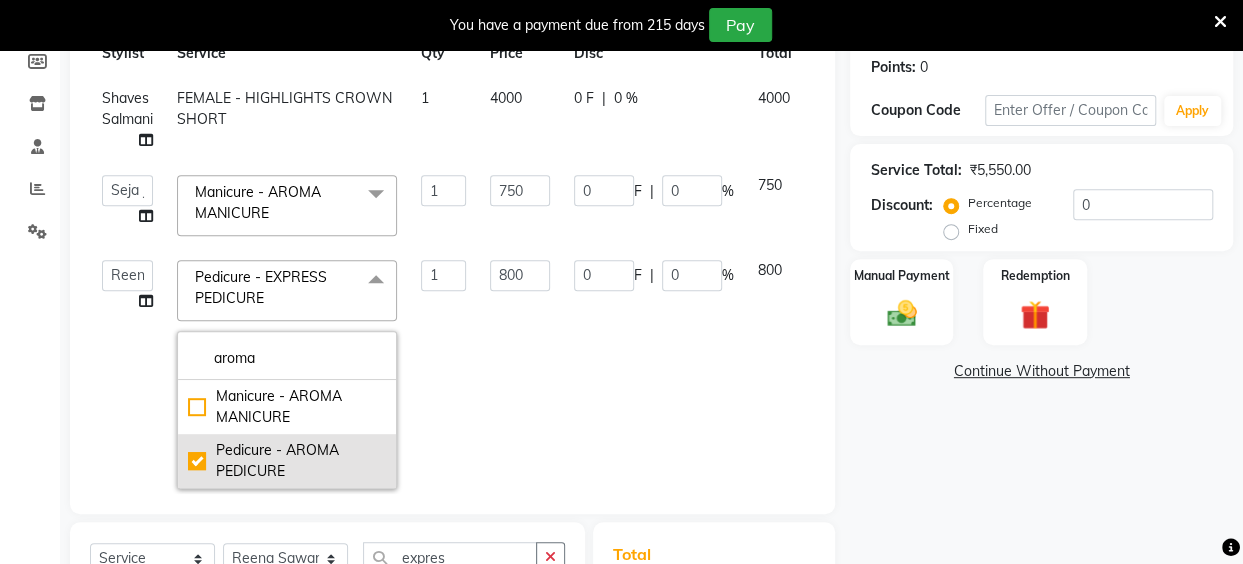 checkbox on "true" 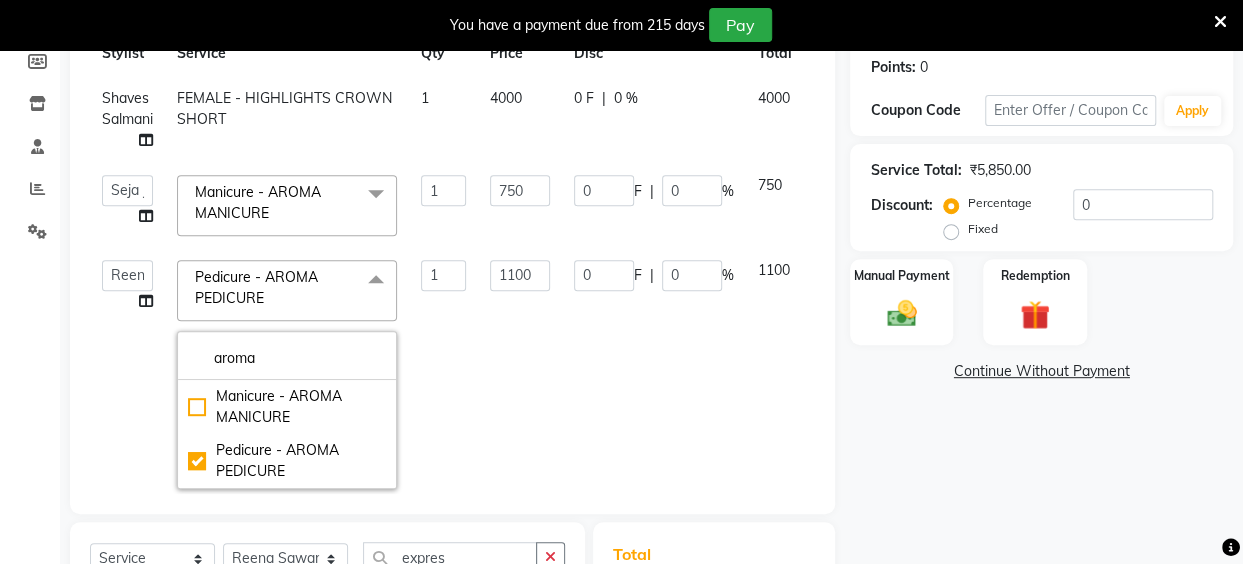 click on "0 F | 0 %" 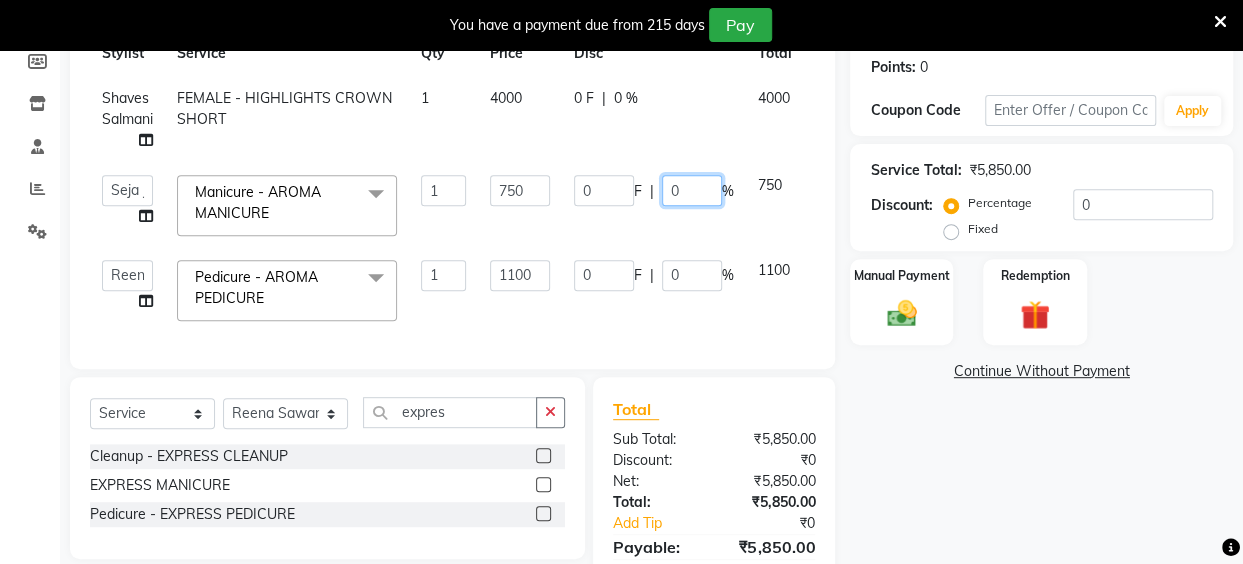 click on "0" 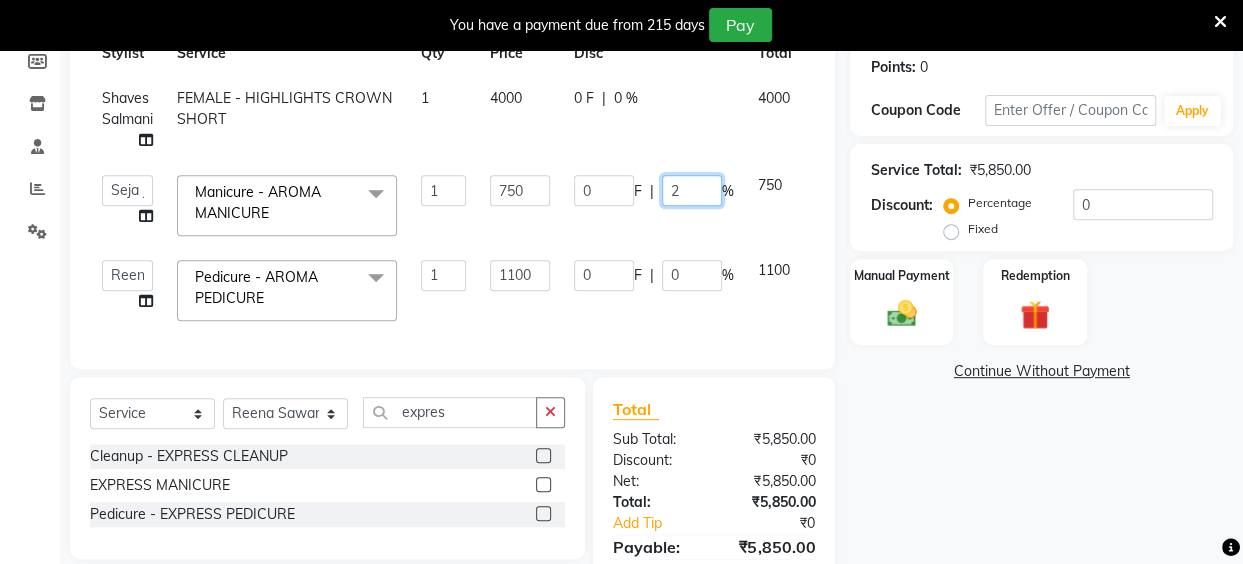 type on "20" 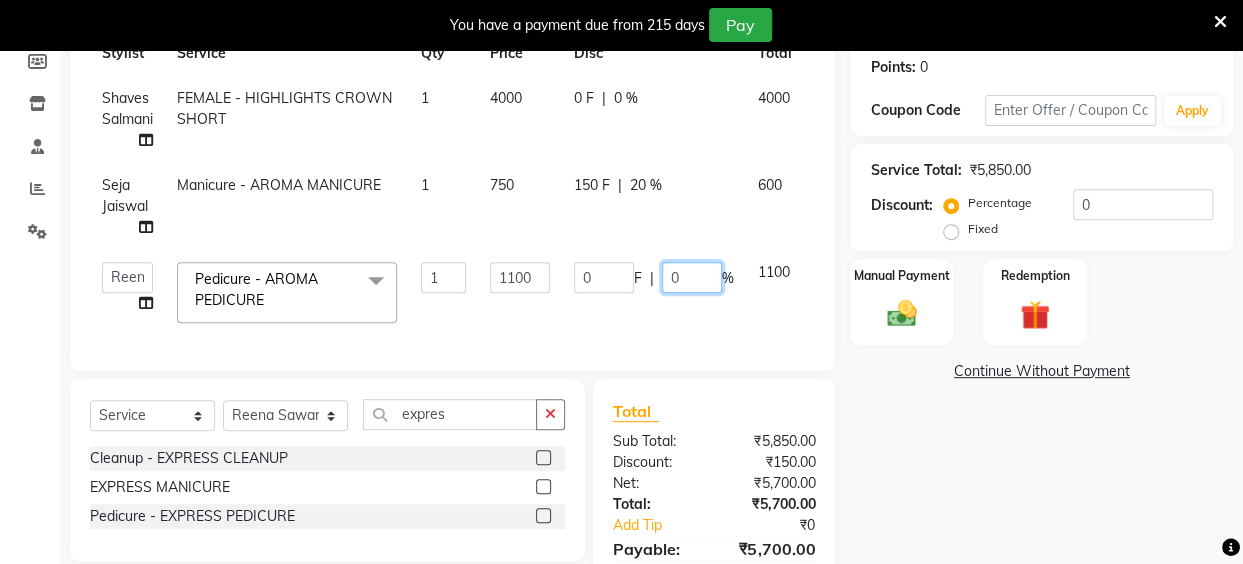 click on "0" 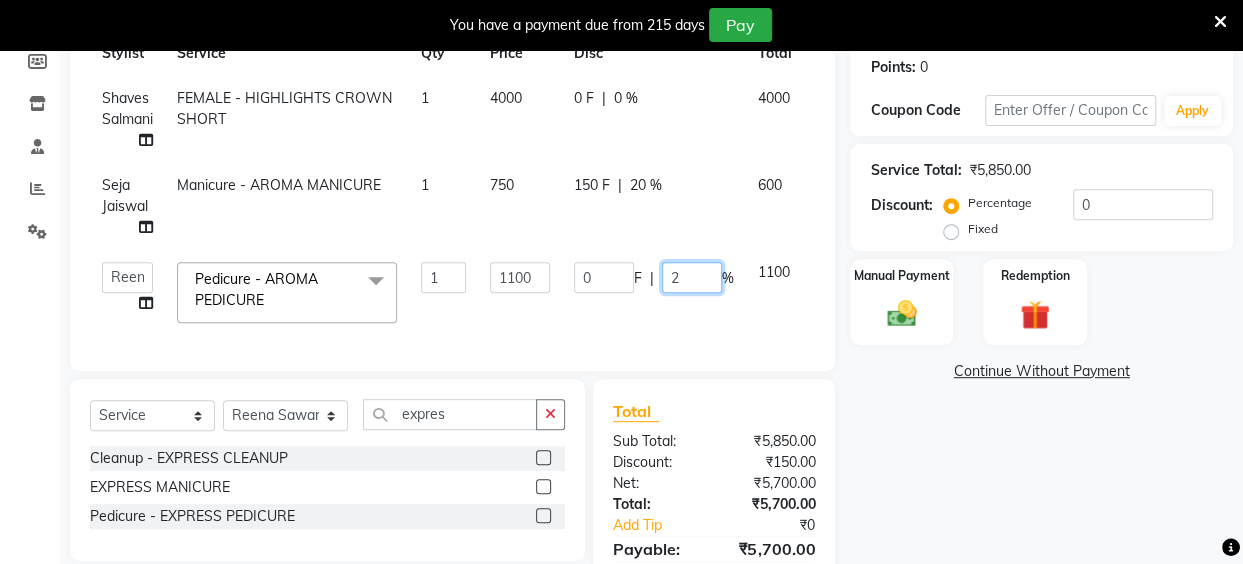 type on "20" 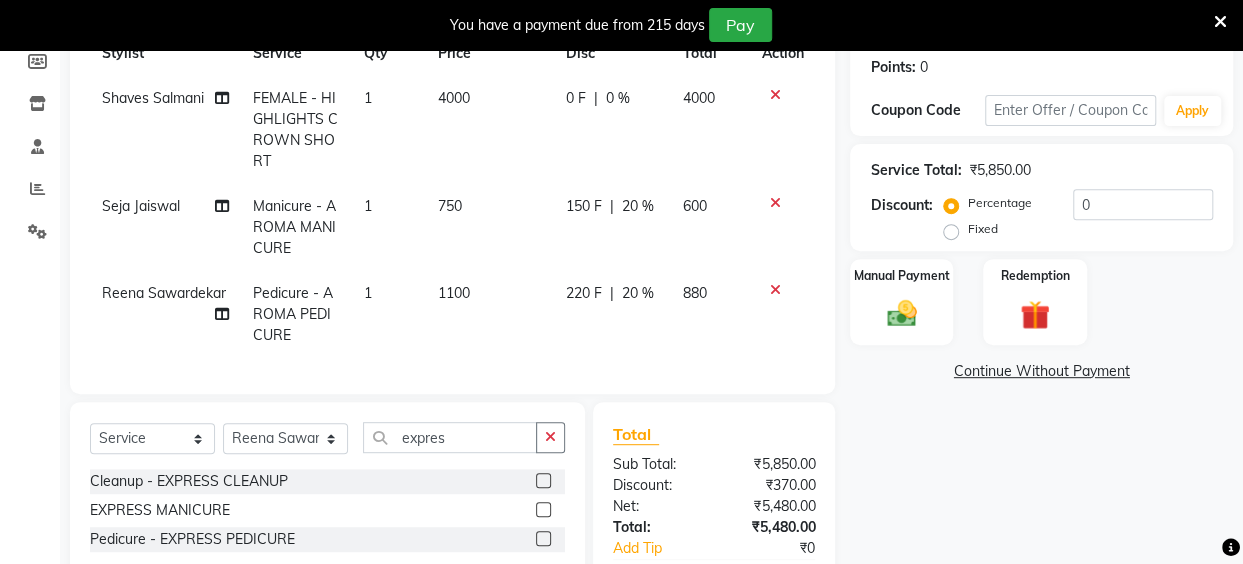 click on "220 F | 20 %" 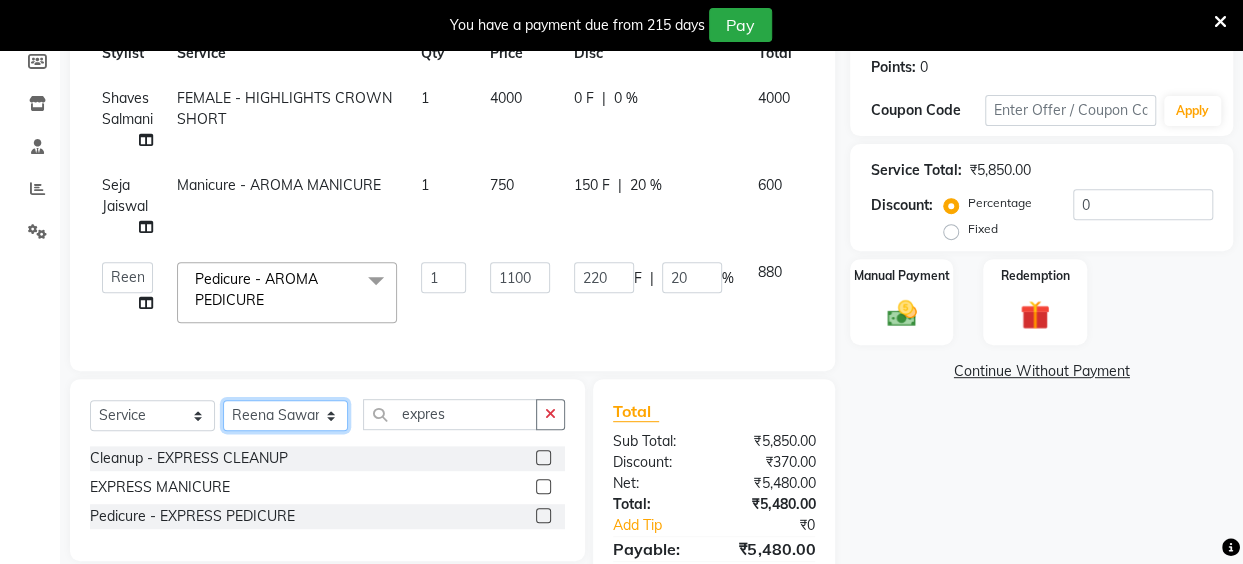 click on "Select Stylist Anita Das danish Kumkum Pasi Naseem Mansoori		 Nilam Bhanushali Nizam Shaikh			 Raju Reena Sawardekar			 Rita Pal			 Sabeena Shaikh Sameer Balwar Sangeeta Rajbhar Seja Jaiswal Shahib Shaves Salmani			 Sneha" 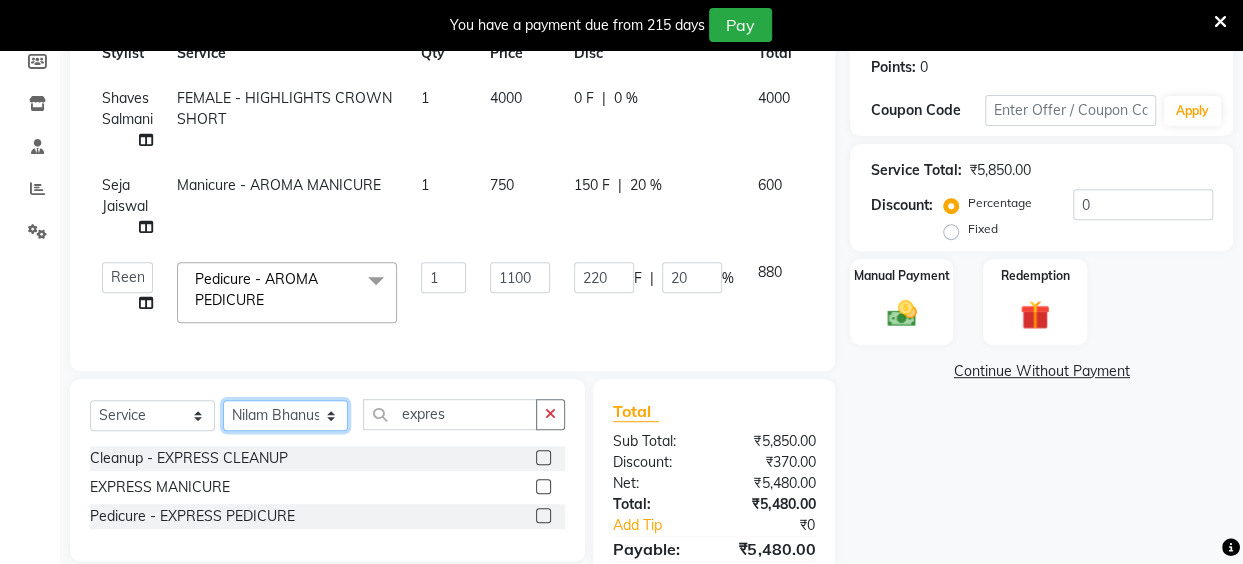 click on "Select Stylist Anita Das danish Kumkum Pasi Naseem Mansoori		 Nilam Bhanushali Nizam Shaikh			 Raju Reena Sawardekar			 Rita Pal			 Sabeena Shaikh Sameer Balwar Sangeeta Rajbhar Seja Jaiswal Shahib Shaves Salmani			 Sneha" 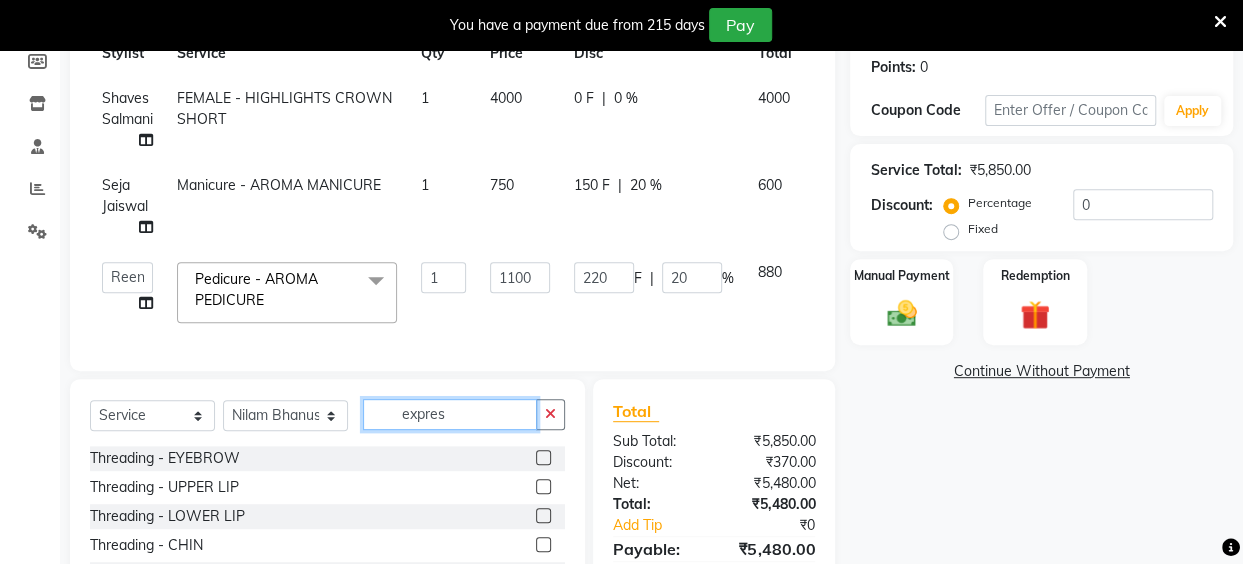 click on "expres" 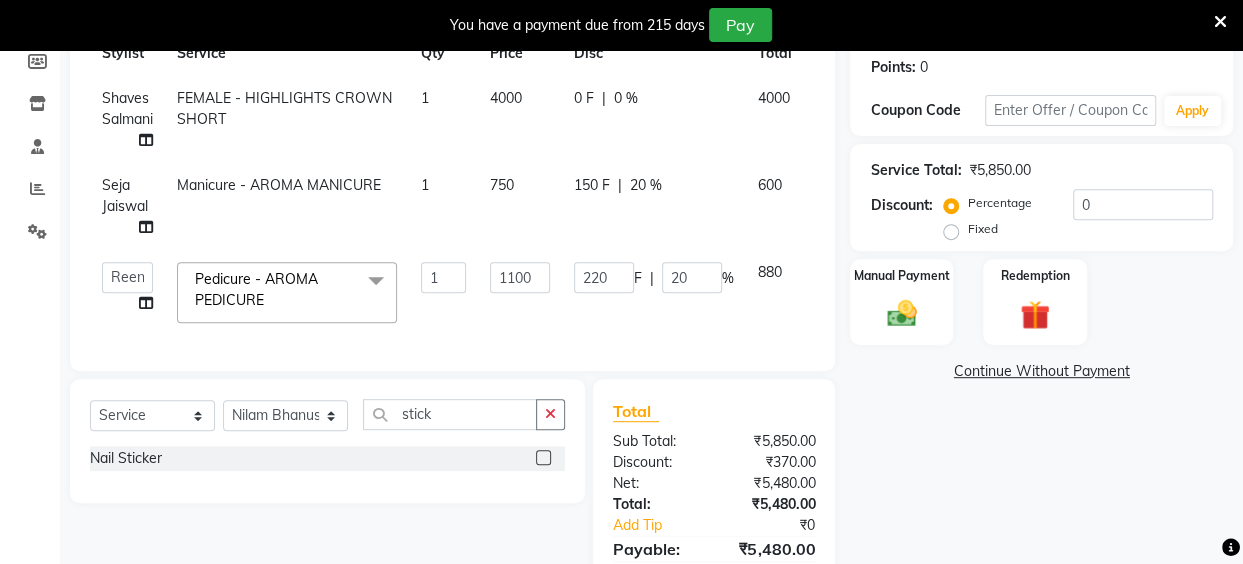 click 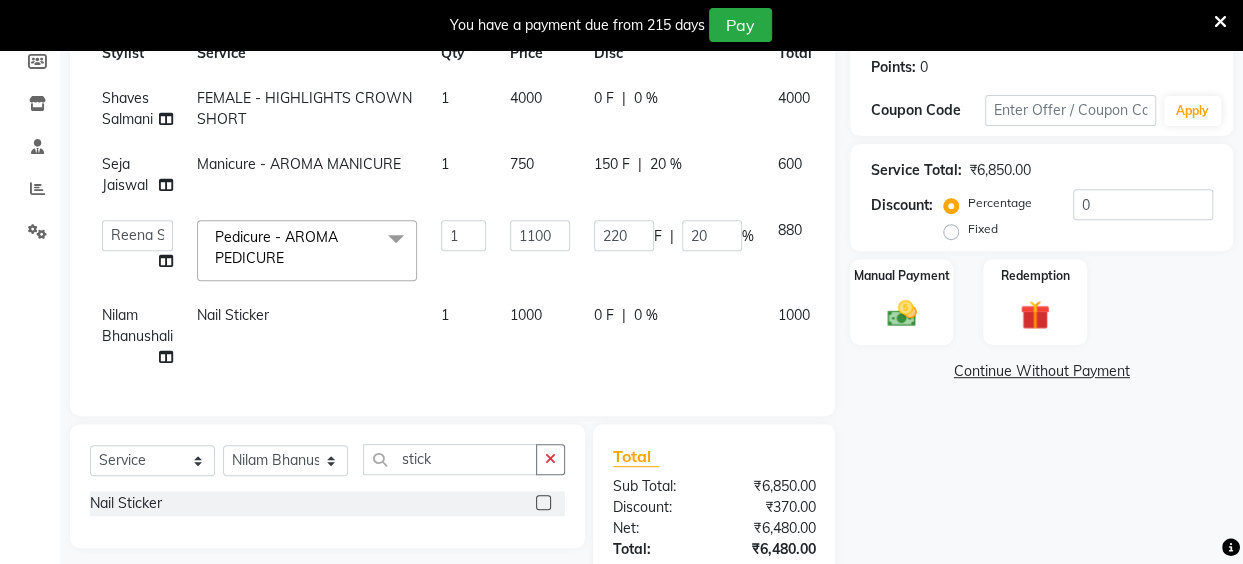 click on "1" 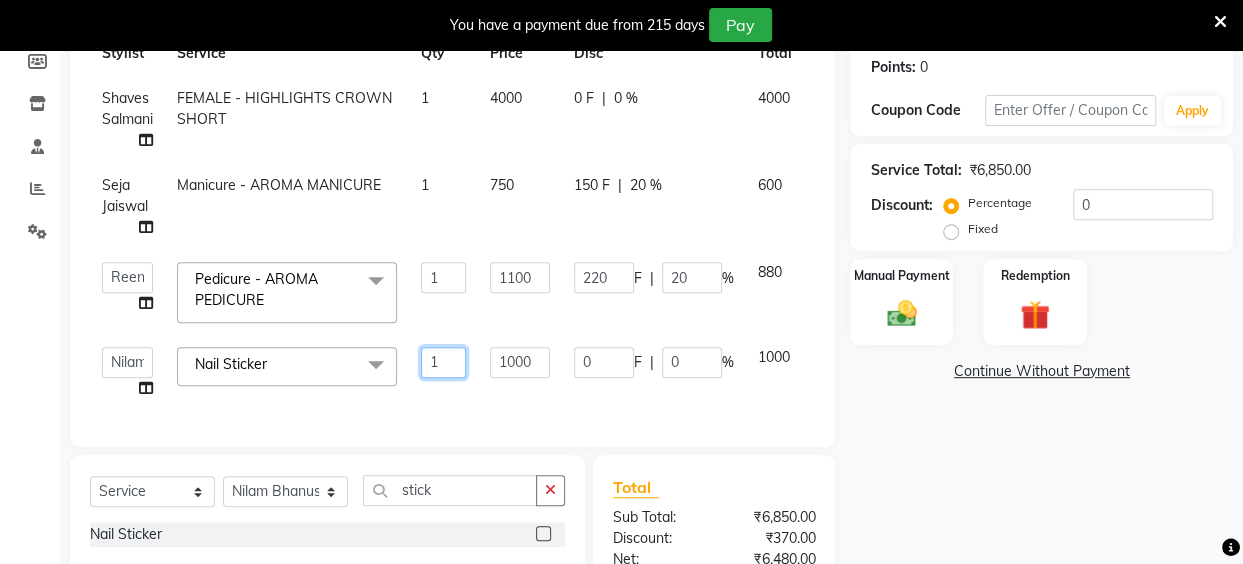 click on "1" 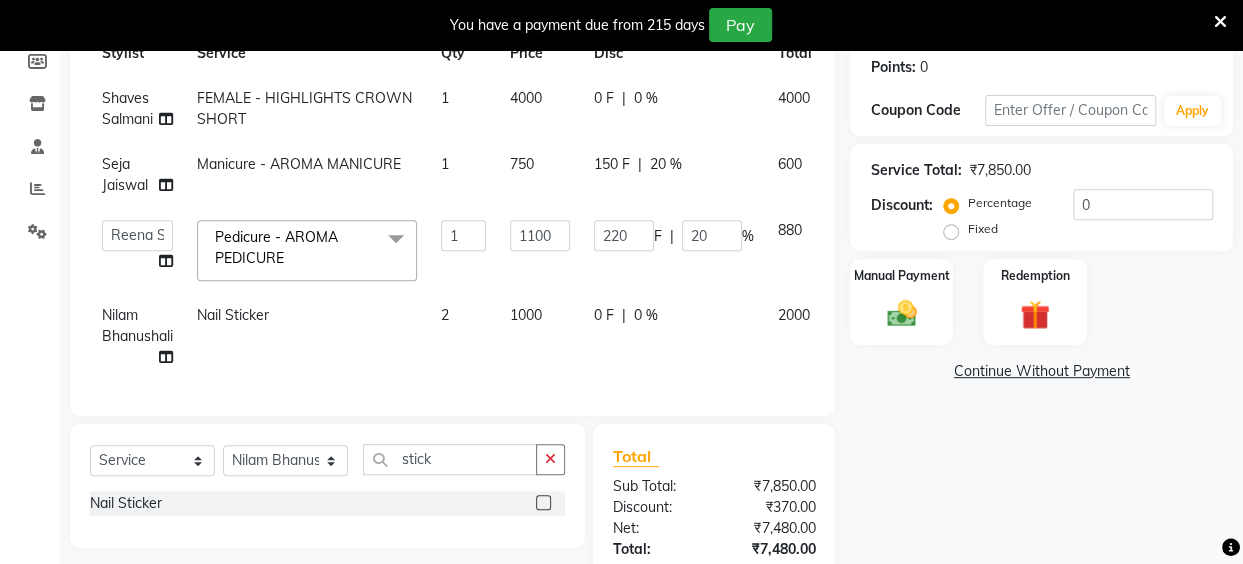 click on "0 F" 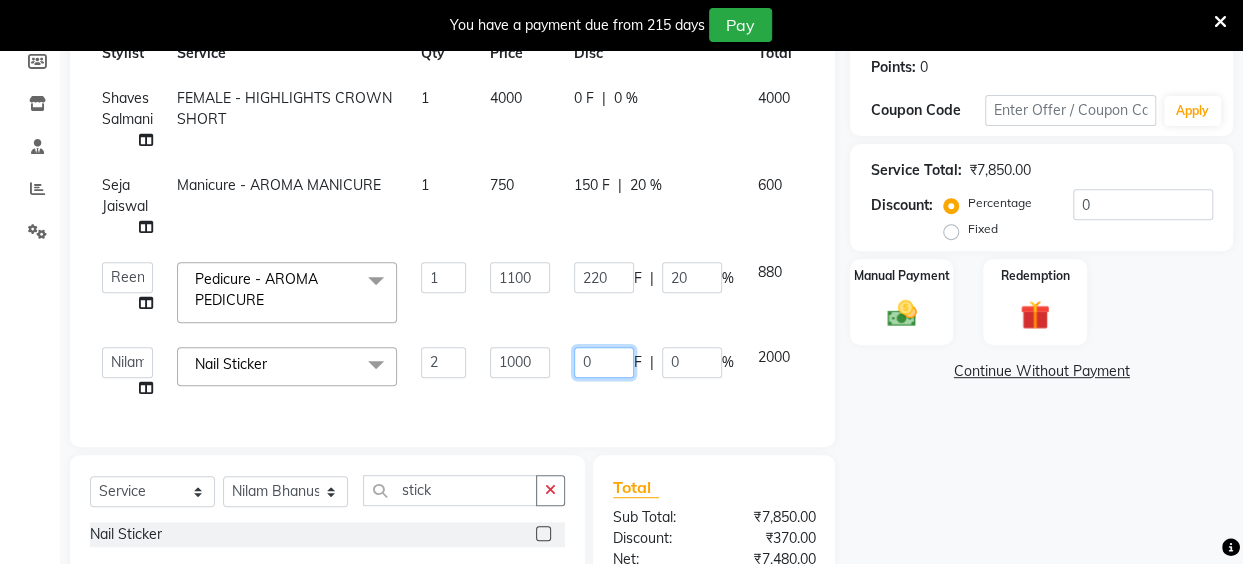 click on "0" 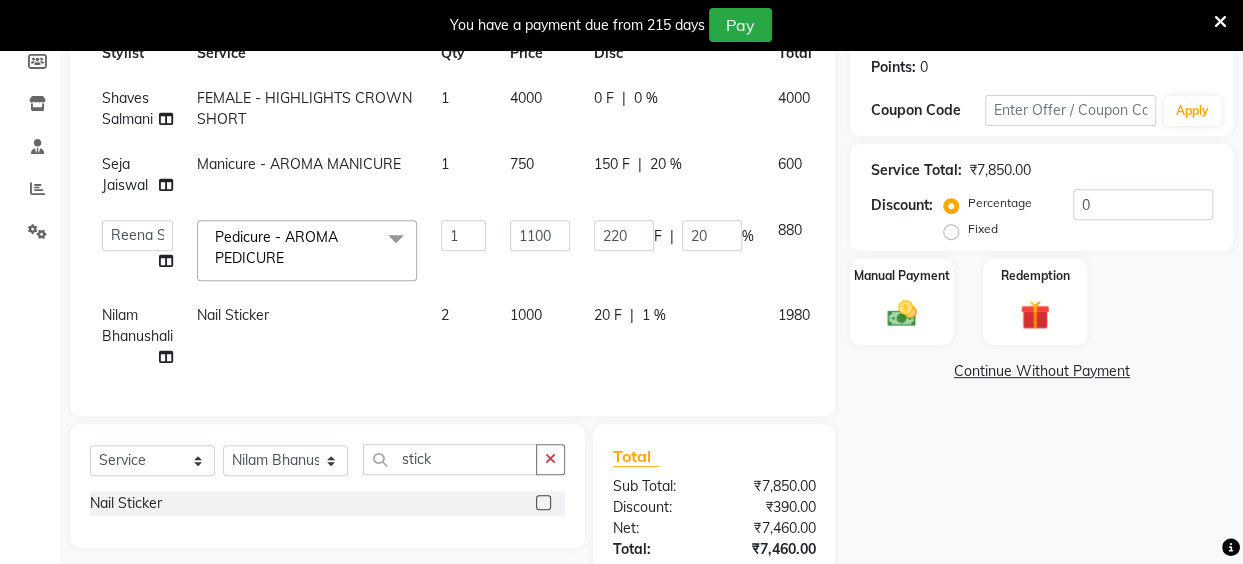 click on "20 F" 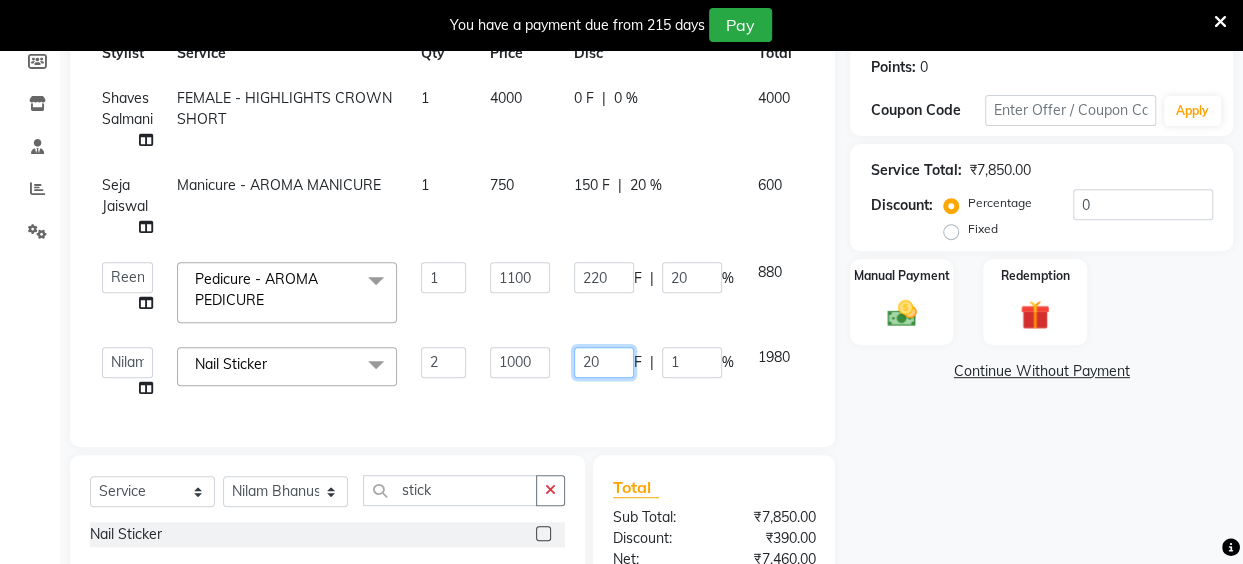 click on "20" 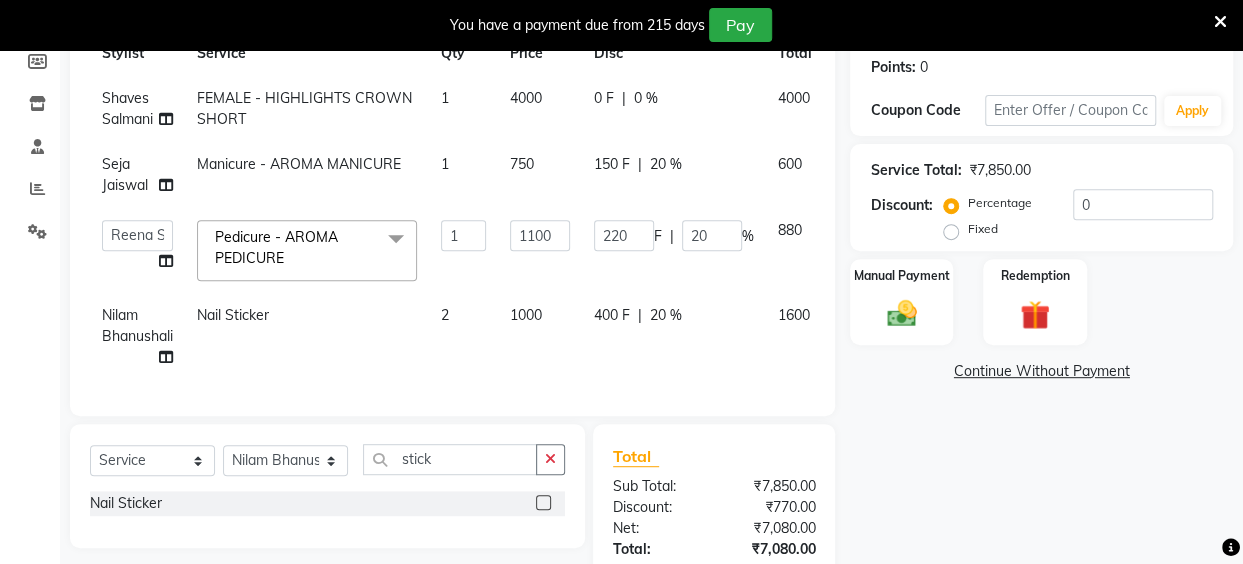 click on "Services Stylist Service Qty Price Disc Total Action Shaves Salmani			 FEMALE - HIGHLIGHTS CROWN SHORT 1 4000 0 F | 0 % 4000 Seja Jaiswal Manicure - AROMA MANICURE 1 750 150 F | 20 % 600  Anita Das   danish   Kumkum Pasi   Naseem Mansoori		   Nilam Bhanushali   Nizam Shaikh			   Raju   Reena Sawardekar			   Rita Pal			   Sabeena Shaikh   Sameer Balwar   Sangeeta Rajbhar   Seja Jaiswal   Shahib   Shaves Salmani			   Sneha  Pedicure - AROMA PEDICURE  x Threading - EYEBROW Threading - UPPER LIP Threading - LOWER LIP Threading - CHIN Threading - FOREHEAD Threading - SIDE LOCK Threading - NOSE Threading - CHEEKS Threading - FULL FACE Back massage Neck threading Waxing (Regular Wax) - Female - FULL ARMS Waxing (Regular Wax) - Female - FULL LEGS Waxing (Regular Wax) - Female - UNDERARMS Waxing (Regular Wax) - Female - HALF ARM Waxing (Regular Wax) - Female - HALF LEG Waxing (Regular Wax) - Female - HALF BACK/FRONT Waxing (Regular Wax) - Female - BACK Waxing (Regular Wax) - Female - FRONT feet wax D-TAN - FULL ARMS" 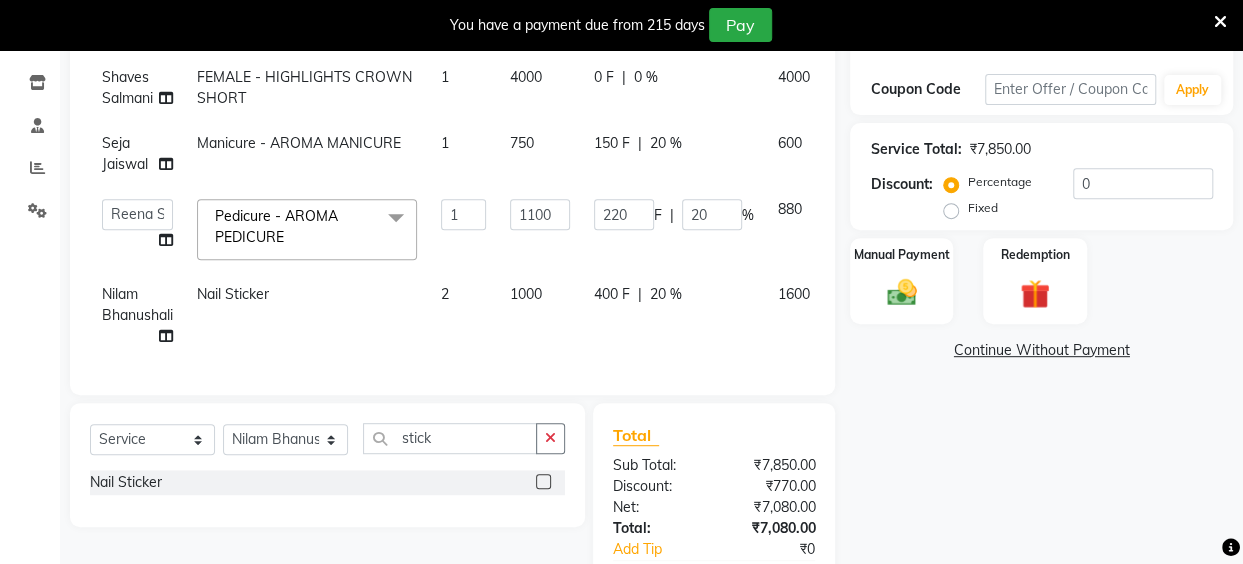 scroll, scrollTop: 343, scrollLeft: 0, axis: vertical 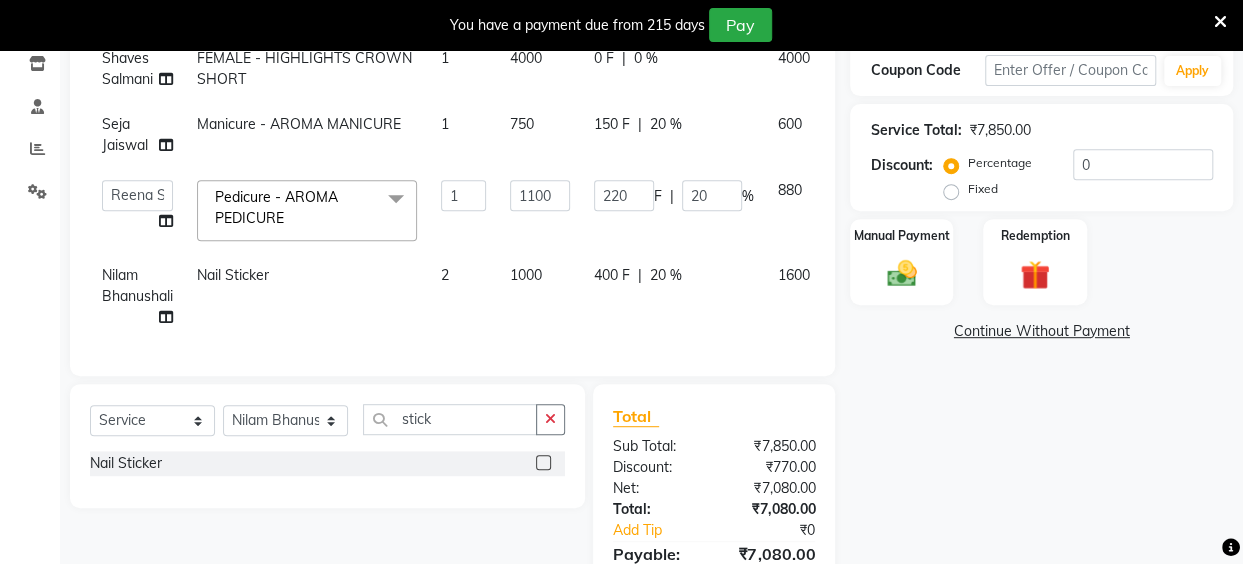 click on "400 F" 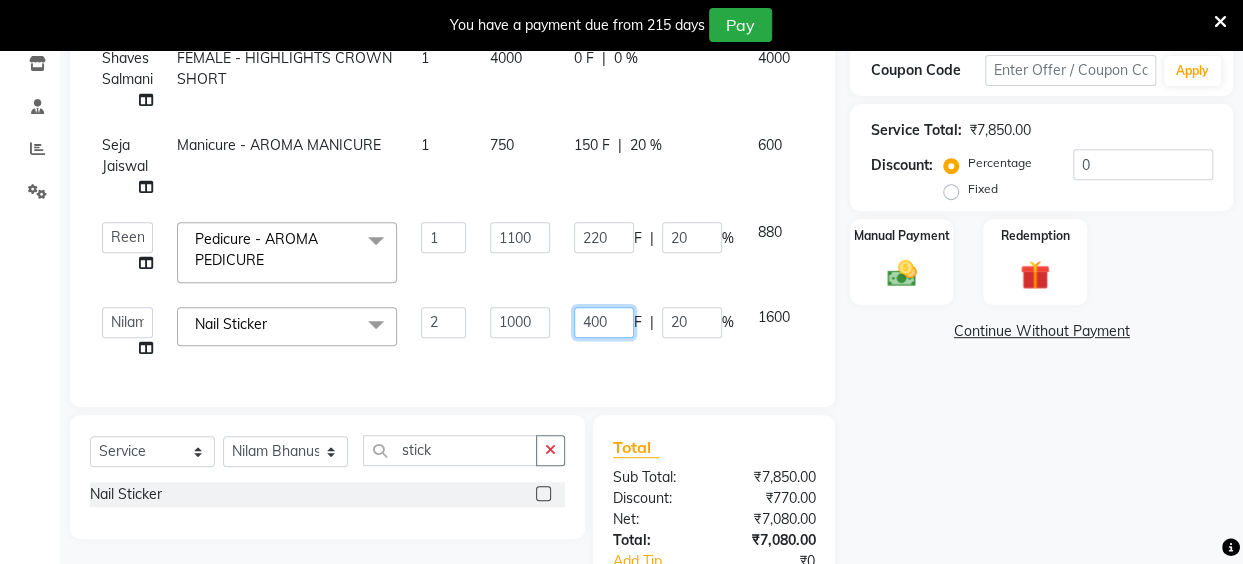 click on "400" 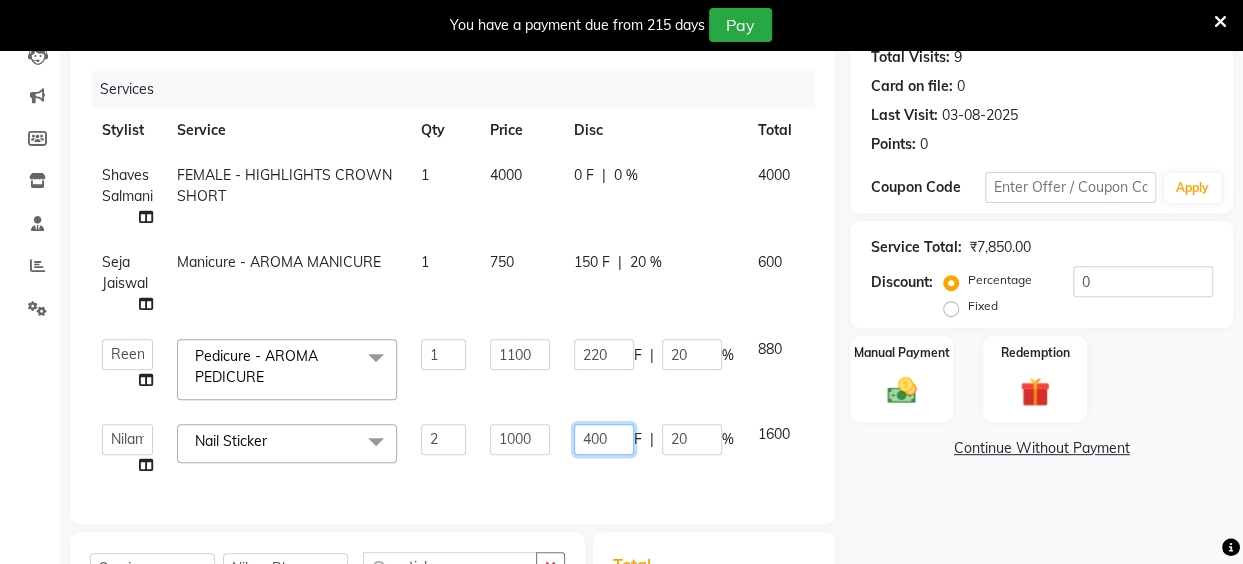 scroll, scrollTop: 223, scrollLeft: 0, axis: vertical 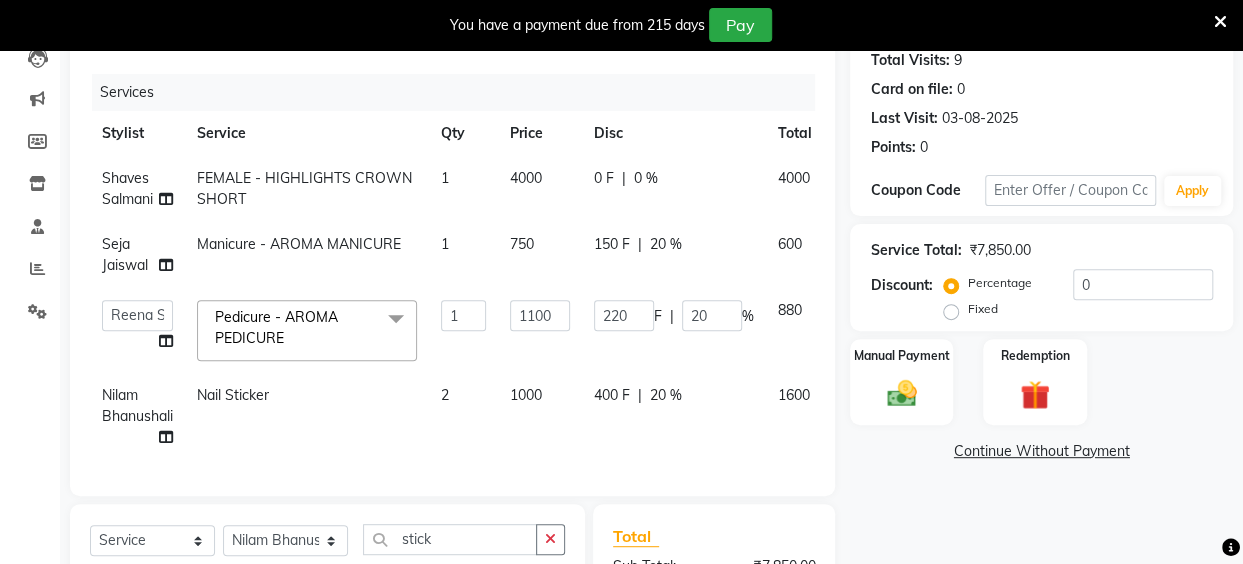 click on "4000" 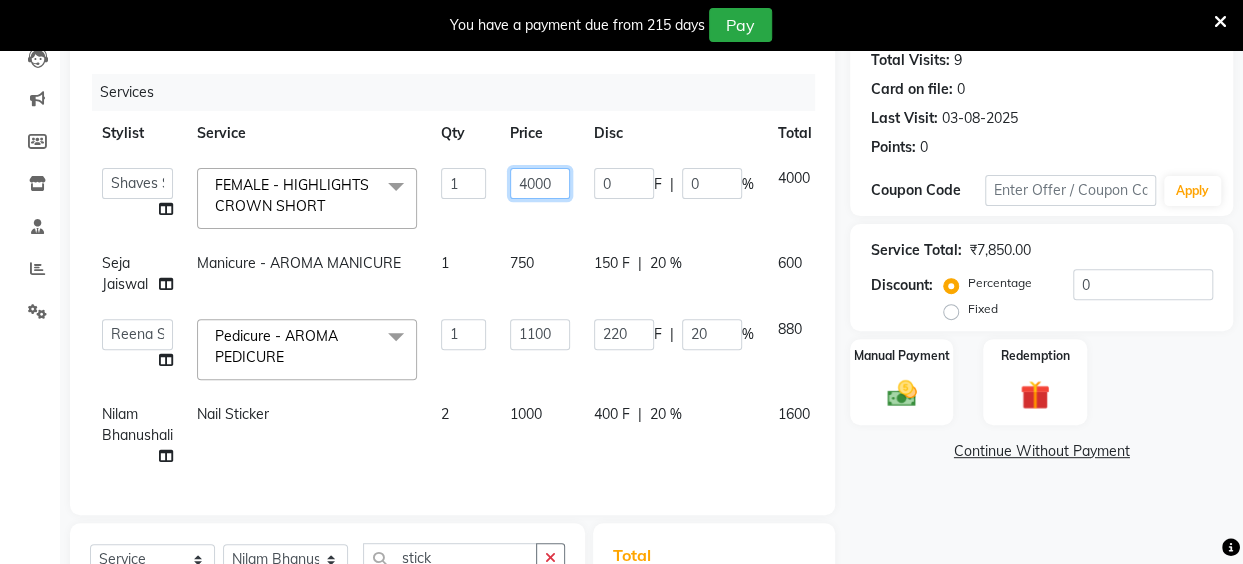 click on "4000" 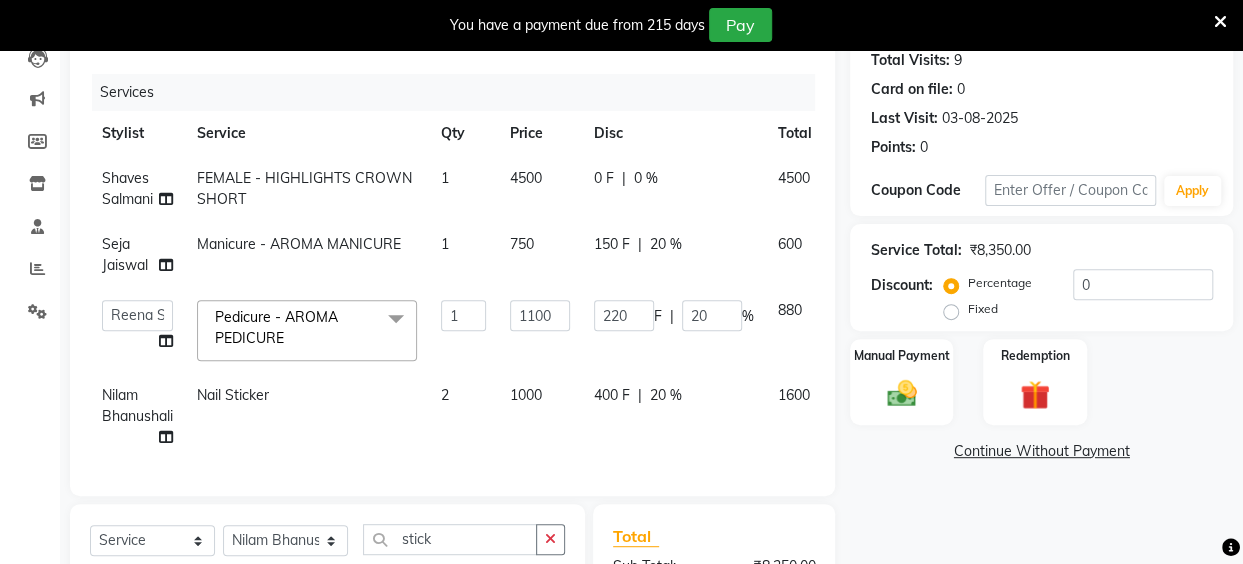 click on "750" 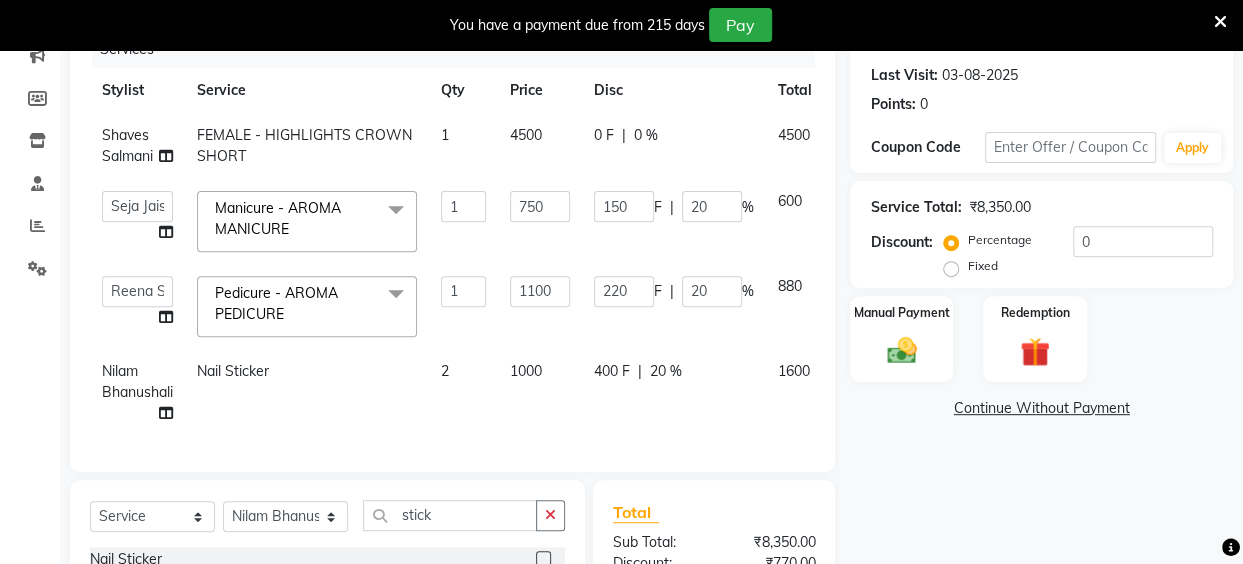 scroll, scrollTop: 303, scrollLeft: 0, axis: vertical 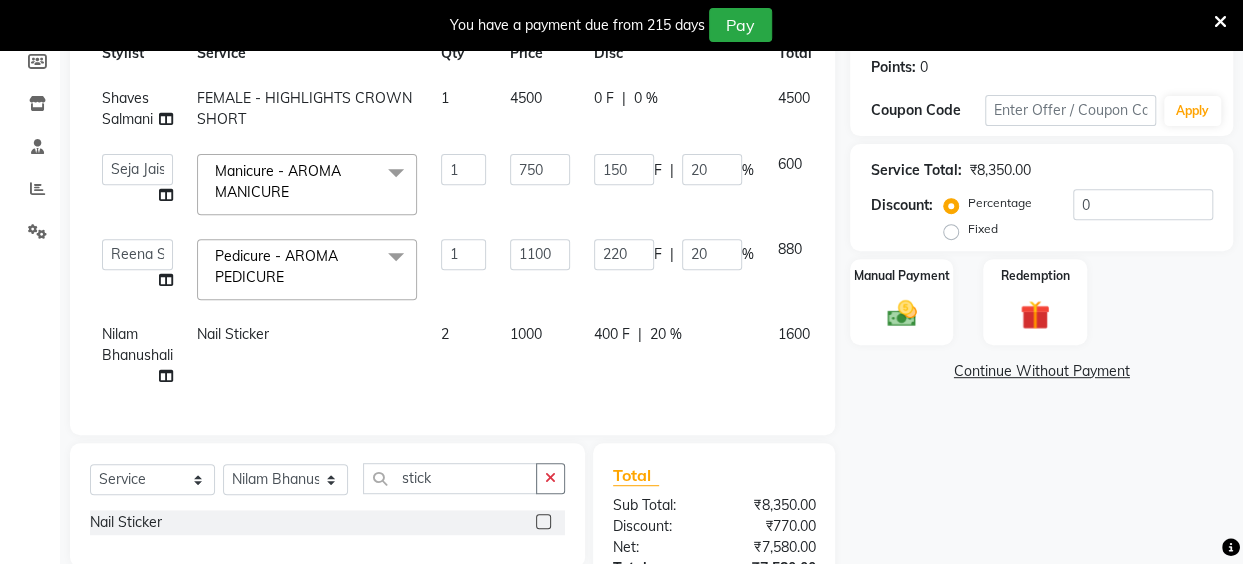 click on "400 F | 20 %" 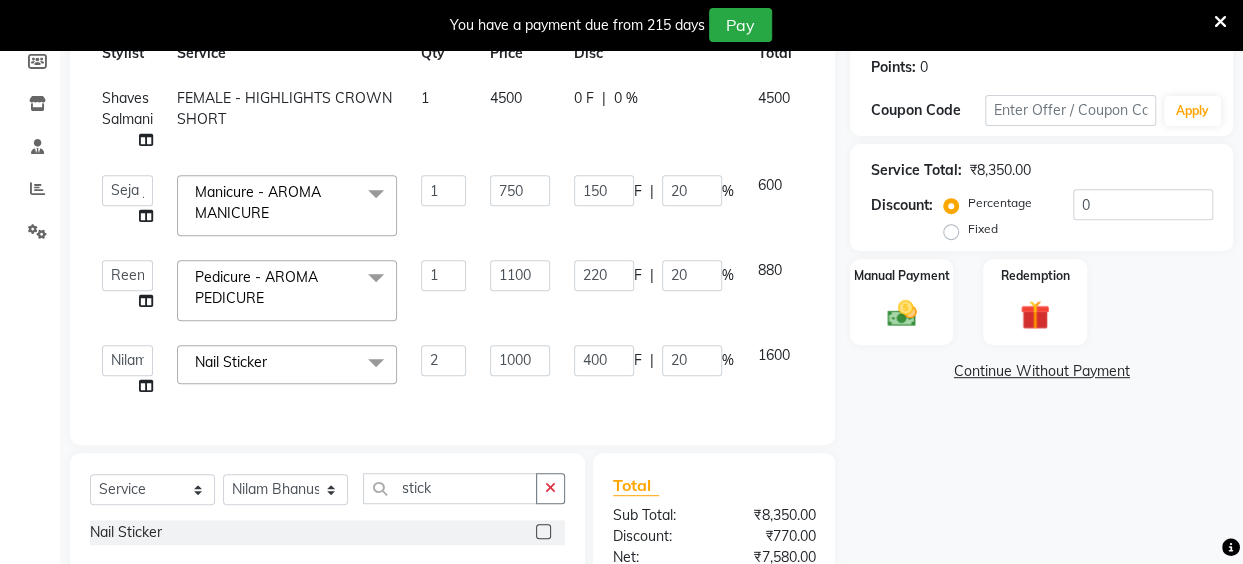 click on "Services Stylist Service Qty Price Disc Total Action Shaves Salmani			 FEMALE - HIGHLIGHTS CROWN SHORT 1 4500 0 F | 0 % 4500  Anita Das   danish   Kumkum Pasi   Naseem Mansoori		   Nilam Bhanushali   Nizam Shaikh			   Raju   Reena Sawardekar			   Rita Pal			   Sabeena Shaikh   Sameer Balwar   Sangeeta Rajbhar   Seja Jaiswal   Shahib   Shaves Salmani			   Sneha  Manicure - AROMA MANICURE  x Threading - EYEBROW Threading - UPPER LIP Threading - LOWER LIP Threading - CHIN Threading - FOREHEAD Threading - SIDE LOCK Threading - NOSE Threading - CHEEKS Threading - FULL FACE Back massage Neck threading Waxing (Regular Wax) - Female - FULL ARMS Waxing (Regular Wax) - Female - FULL LEGS Waxing (Regular Wax) - Female - UNDERARMS Waxing (Regular Wax) - Female - HALF ARM Waxing (Regular Wax) - Female - HALF LEG Waxing (Regular Wax) - Female - HALF BACK/FRONT Waxing (Regular Wax) - Female - BACK Waxing (Regular Wax) - Female - FRONT Waxing (Regular Wax) - Female - STOMACH Waxing (Regular Wax) - Female - BUTTOCKS feet wax" 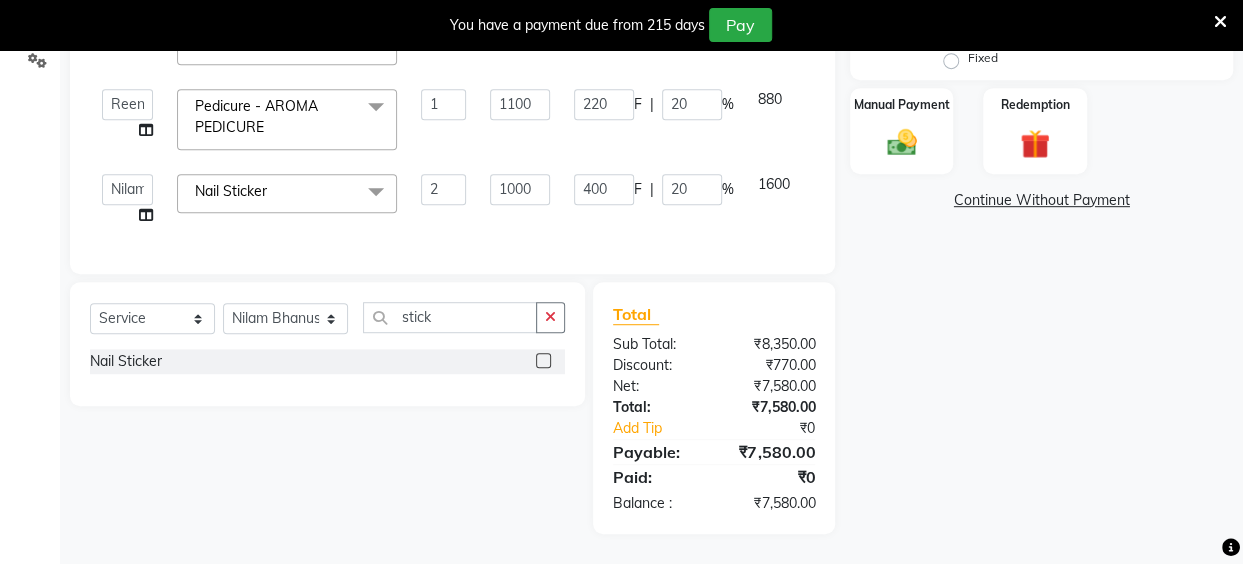 scroll, scrollTop: 486, scrollLeft: 0, axis: vertical 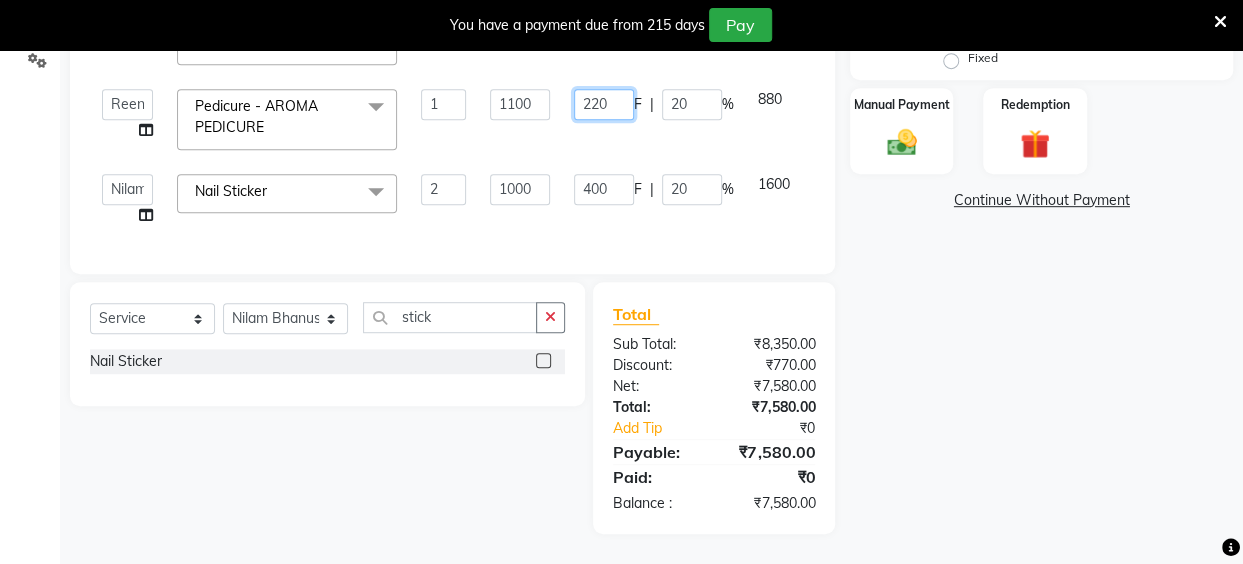 click on "220" 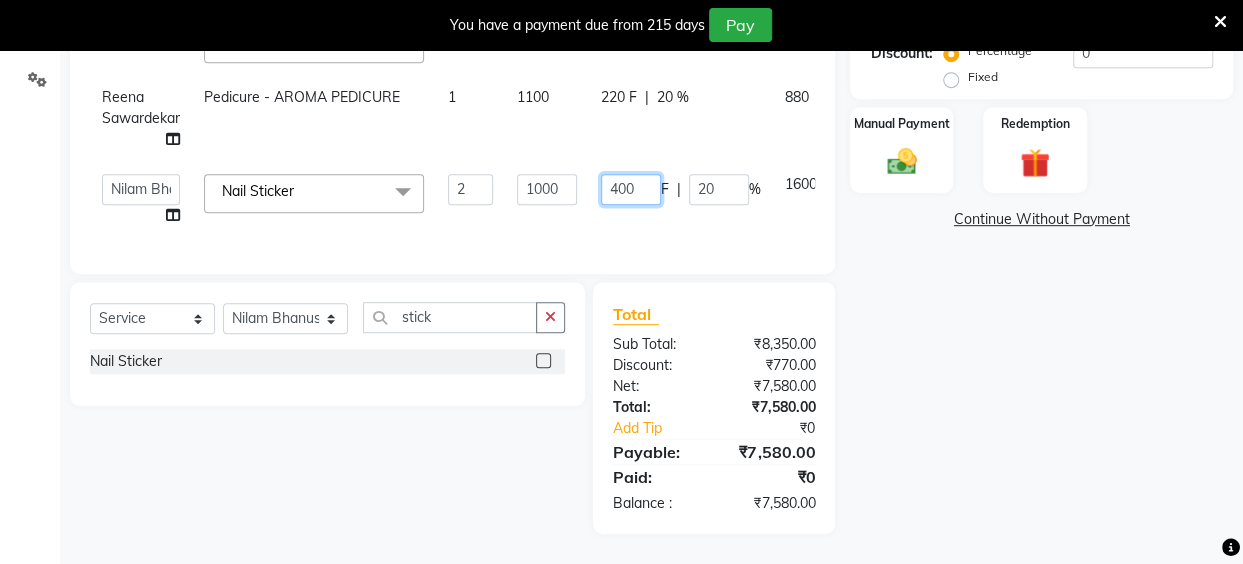 scroll, scrollTop: 468, scrollLeft: 0, axis: vertical 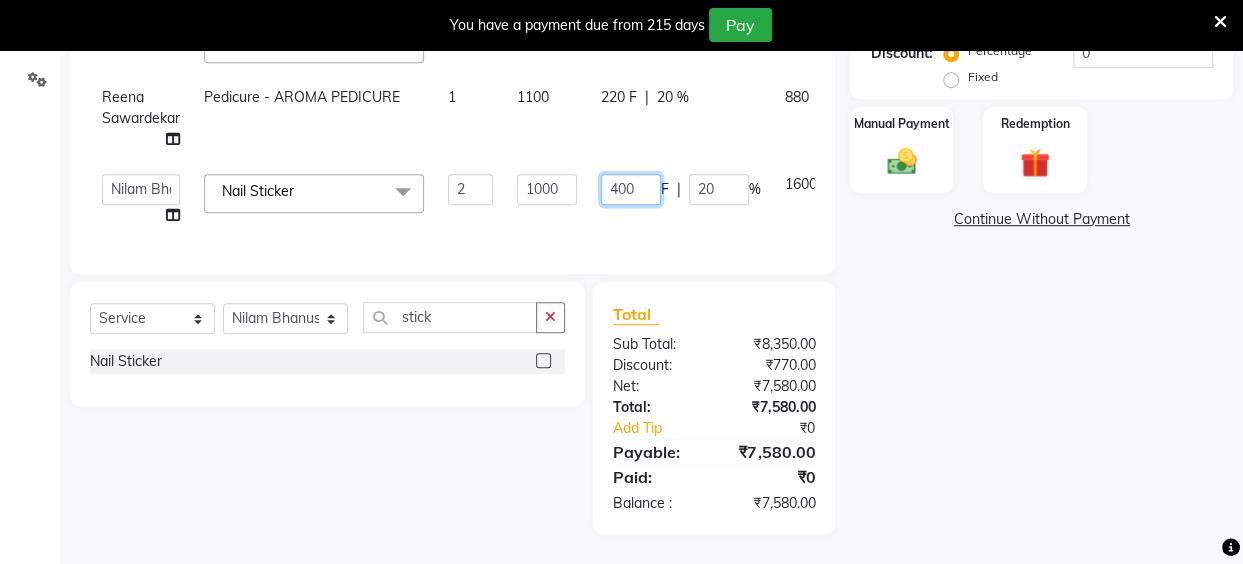 click on "400" 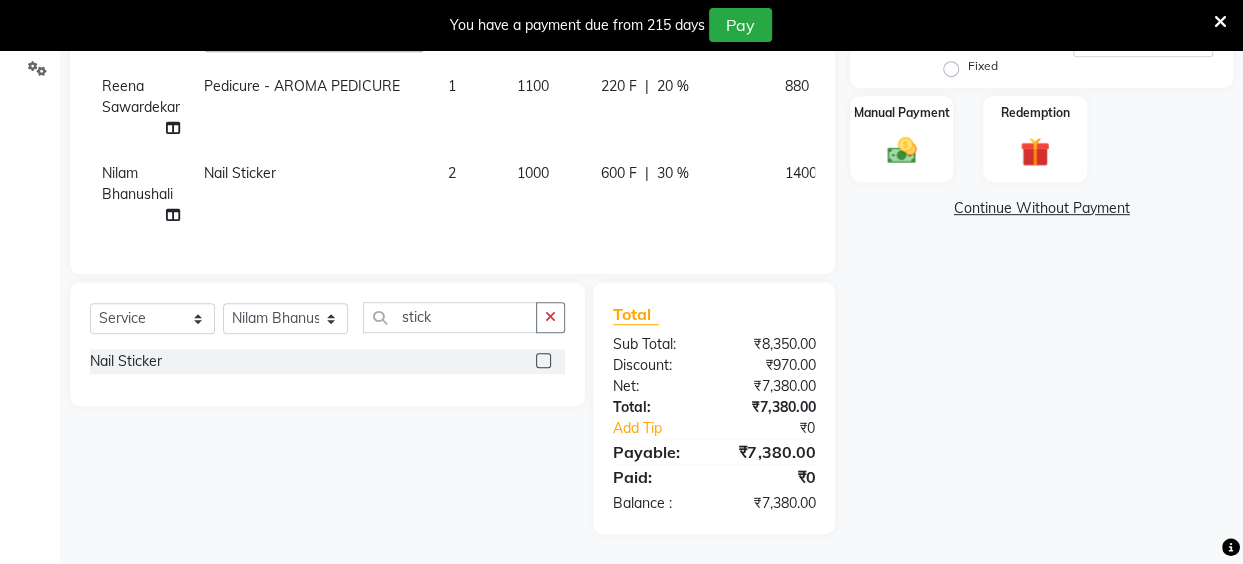 click on "600 F | 30 %" 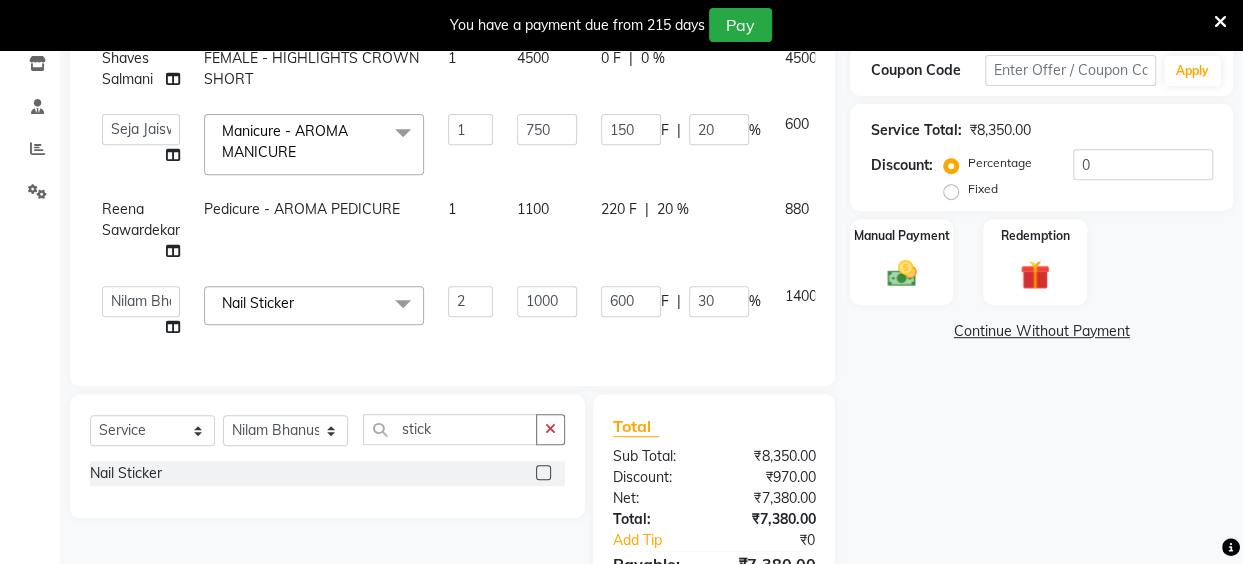 scroll, scrollTop: 361, scrollLeft: 0, axis: vertical 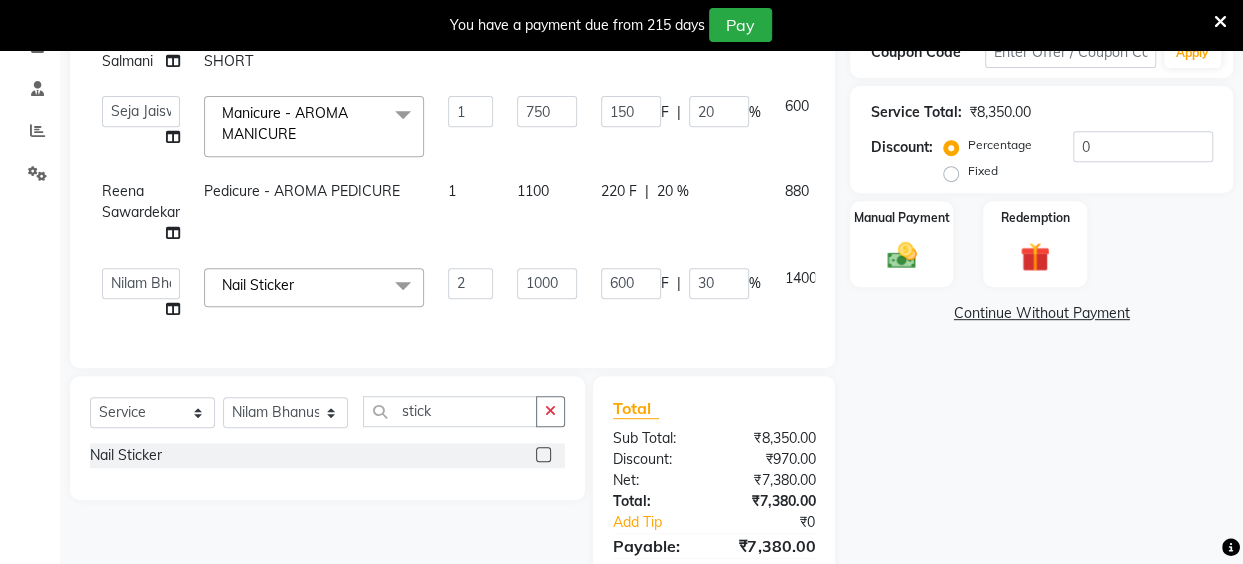 click on "220 F" 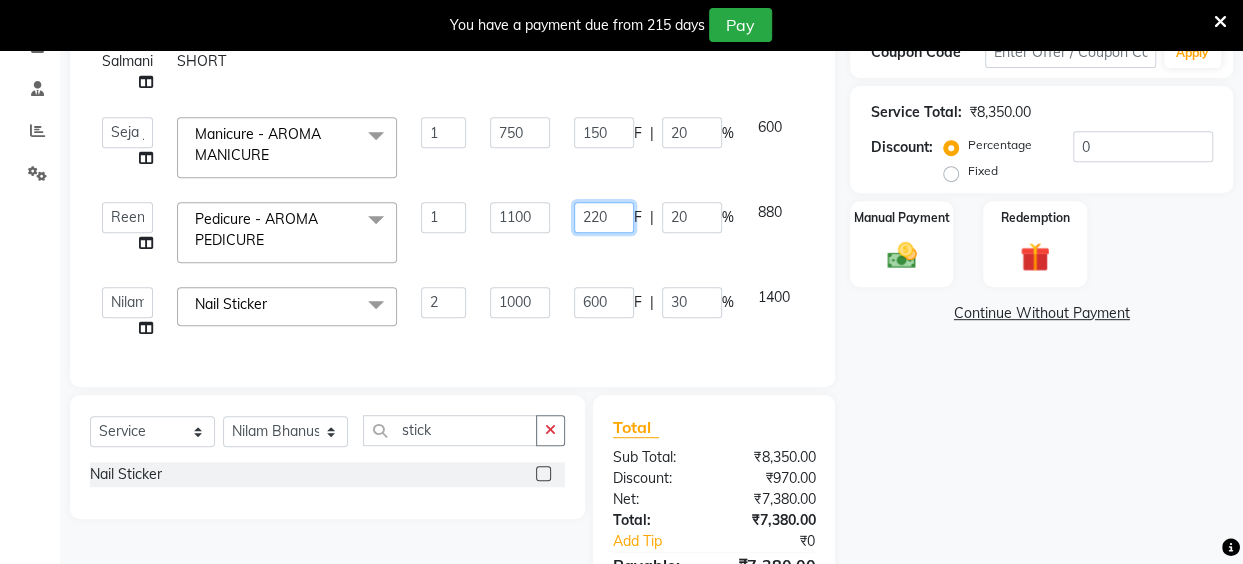 click on "220" 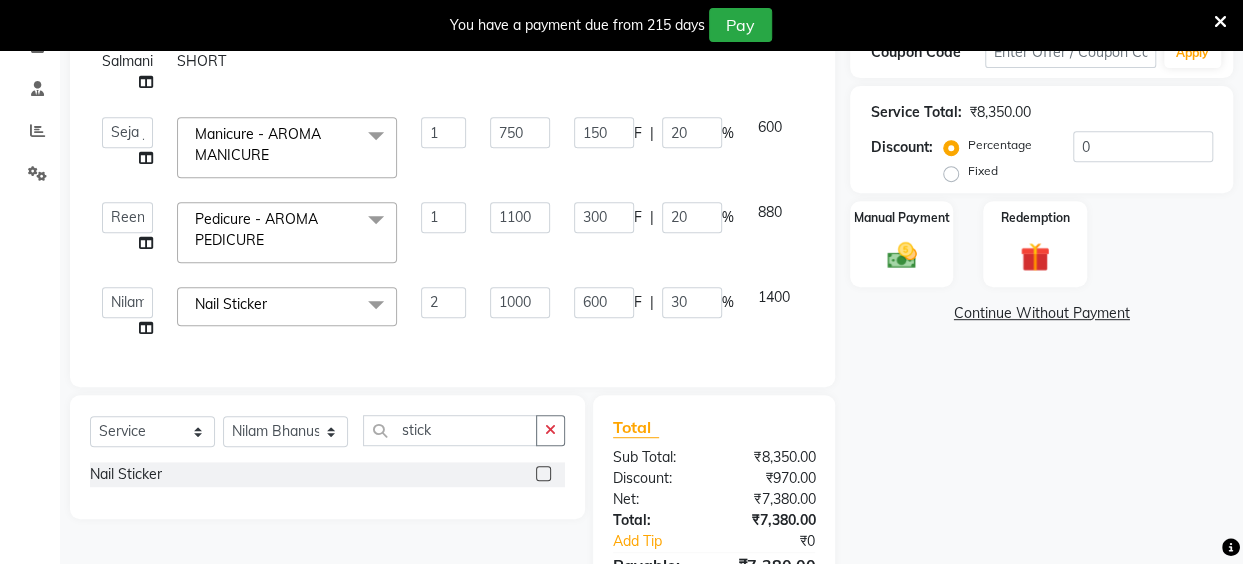 click on "Services Stylist Service Qty Price Disc Total Action Shaves Salmani			 FEMALE - HIGHLIGHTS CROWN SHORT 1 4500 0 F | 0 % 4500  Anita Das   danish   Kumkum Pasi   Naseem Mansoori		   Nilam Bhanushali   Nizam Shaikh			   Raju   Reena Sawardekar			   Rita Pal			   Sabeena Shaikh   Sameer Balwar   Sangeeta Rajbhar   Seja Jaiswal   Shahib   Shaves Salmani			   Sneha  Manicure - AROMA MANICURE  x Threading - EYEBROW Threading - UPPER LIP Threading - LOWER LIP Threading - CHIN Threading - FOREHEAD Threading - SIDE LOCK Threading - NOSE Threading - CHEEKS Threading - FULL FACE Back massage Neck threading Waxing (Regular Wax) - Female - FULL ARMS Waxing (Regular Wax) - Female - FULL LEGS Waxing (Regular Wax) - Female - UNDERARMS Waxing (Regular Wax) - Female - HALF ARM Waxing (Regular Wax) - Female - HALF LEG Waxing (Regular Wax) - Female - HALF BACK/FRONT Waxing (Regular Wax) - Female - BACK Waxing (Regular Wax) - Female - FRONT Waxing (Regular Wax) - Female - STOMACH Waxing (Regular Wax) - Female - BUTTOCKS feet wax" 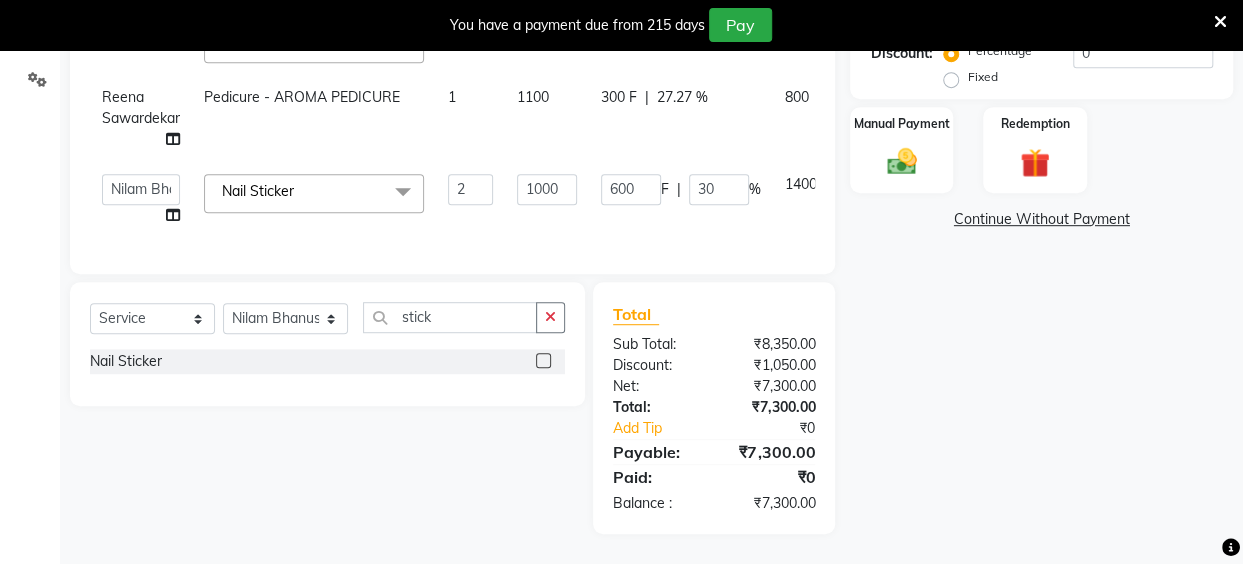 scroll, scrollTop: 468, scrollLeft: 0, axis: vertical 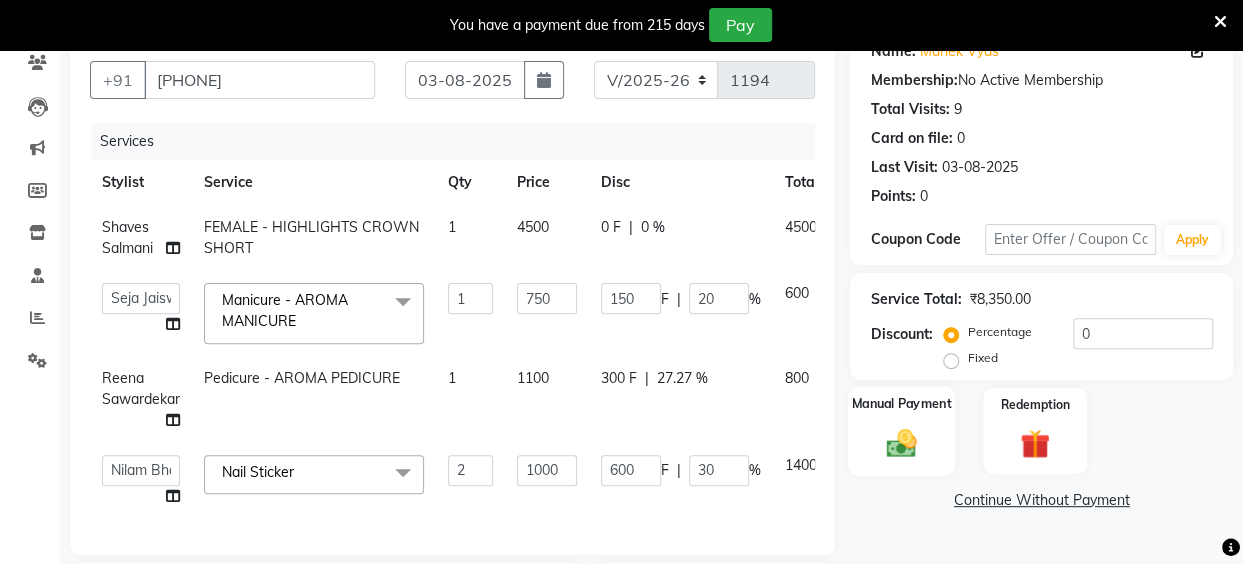 click on "Manual Payment" 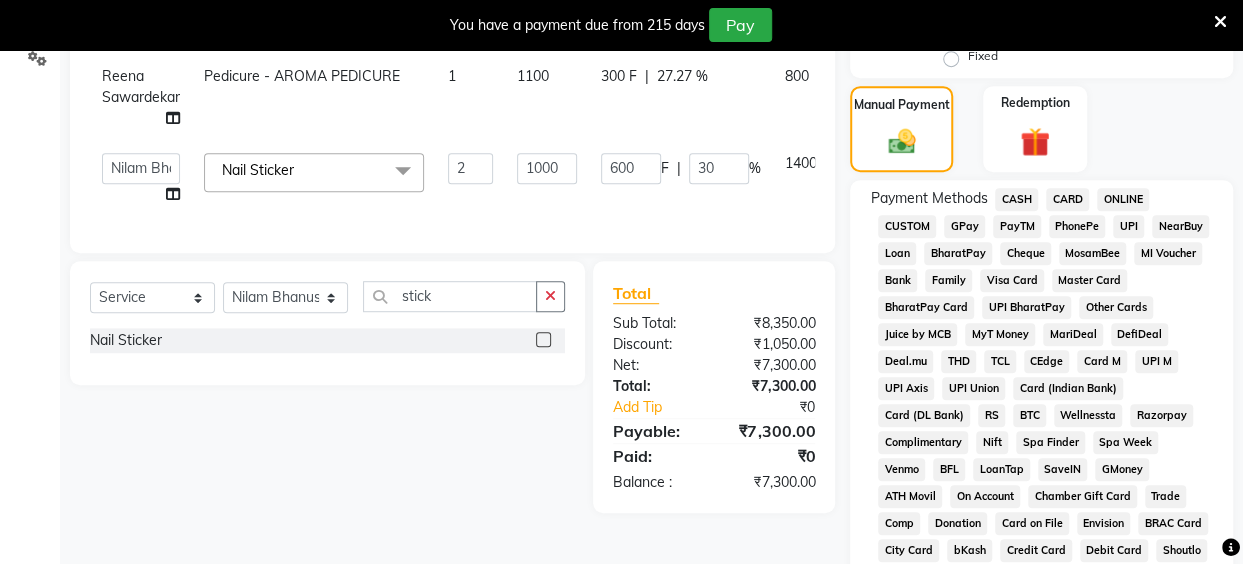 scroll, scrollTop: 494, scrollLeft: 0, axis: vertical 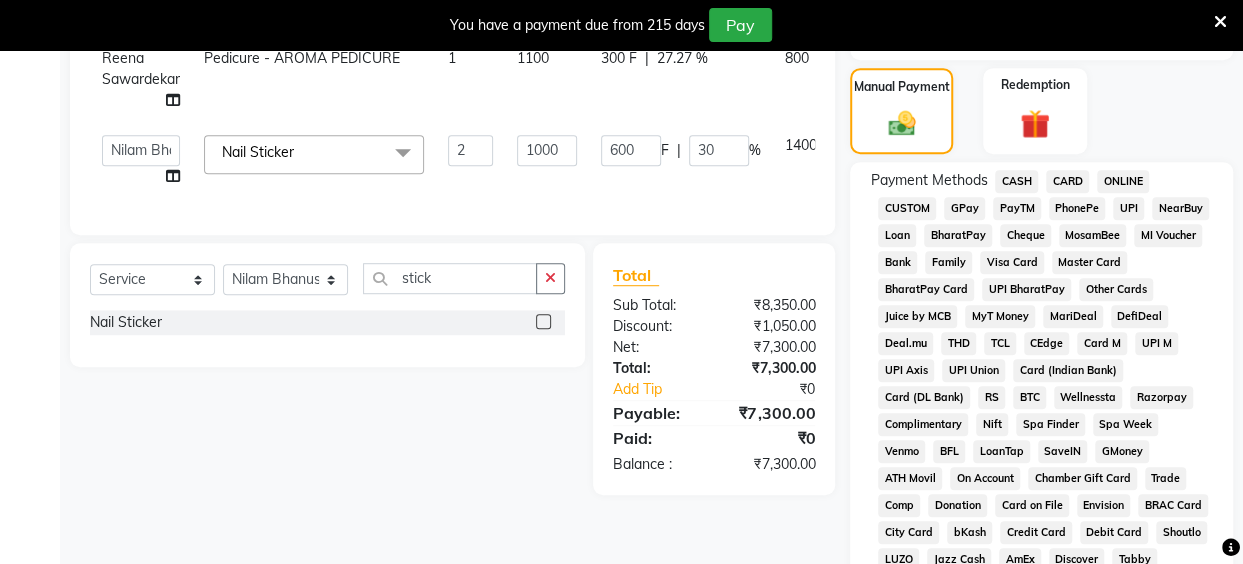 click on "UPI" 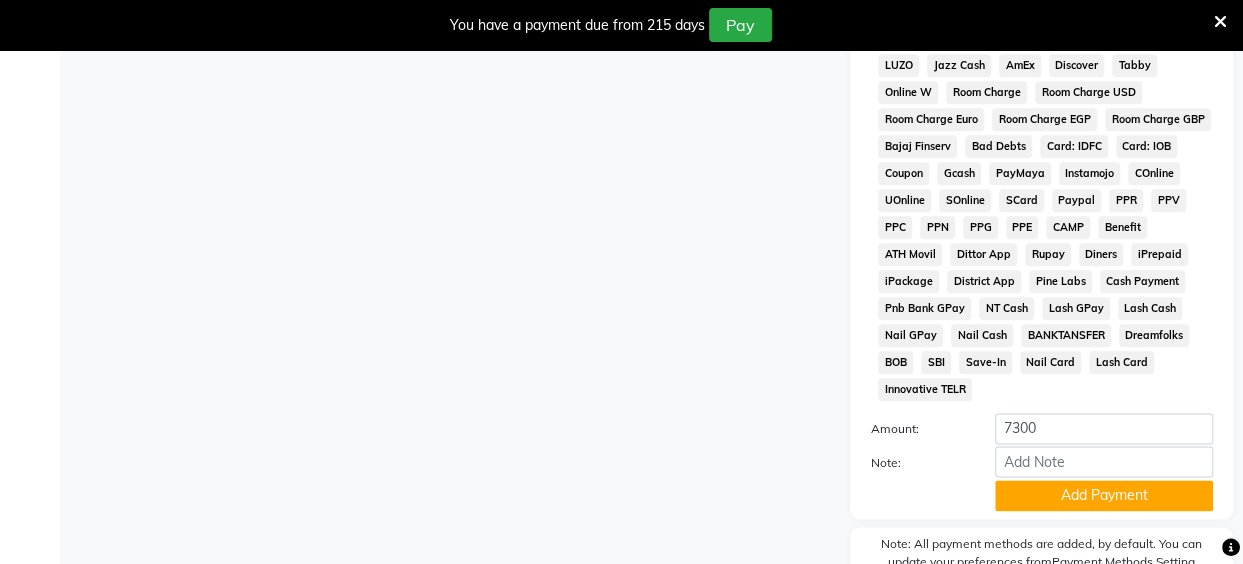 scroll, scrollTop: 986, scrollLeft: 0, axis: vertical 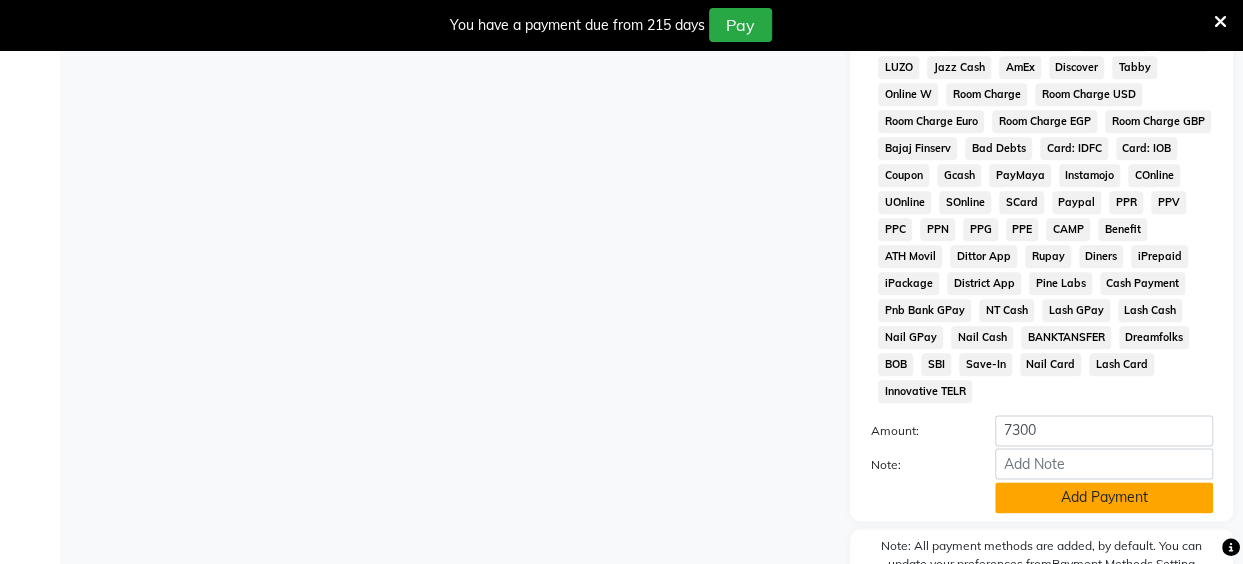 click on "Add Payment" 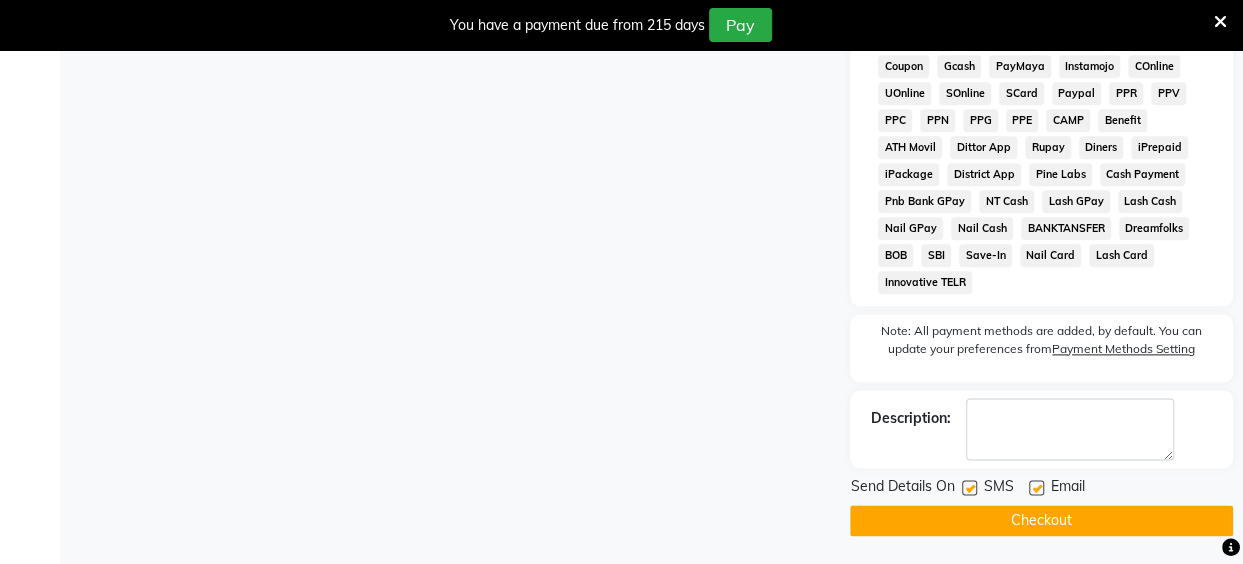 scroll, scrollTop: 1102, scrollLeft: 0, axis: vertical 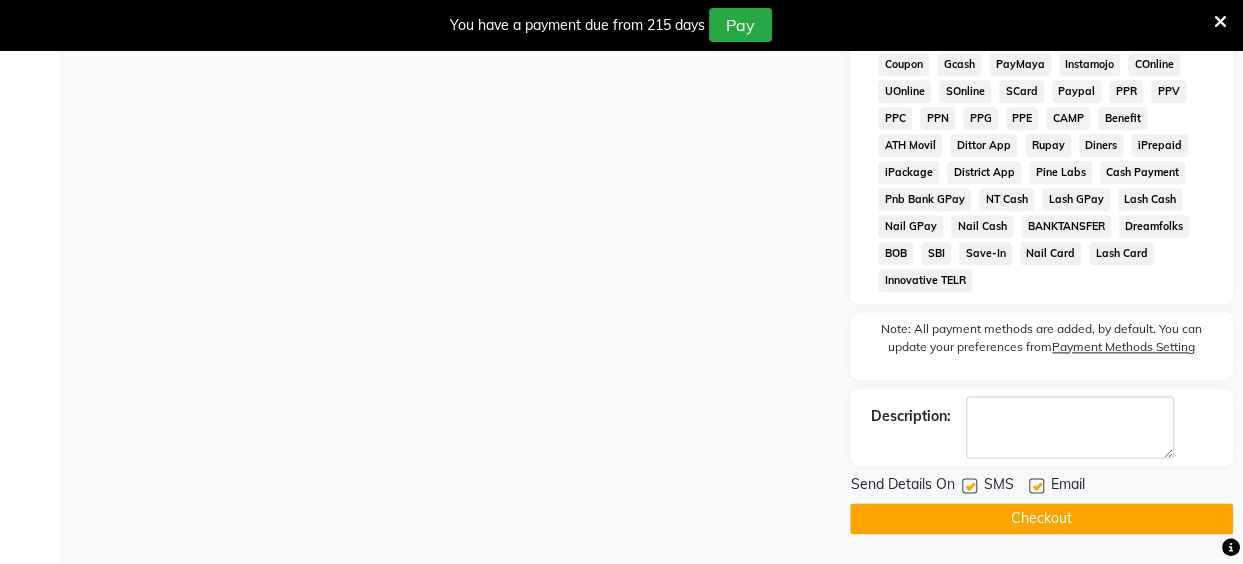 click 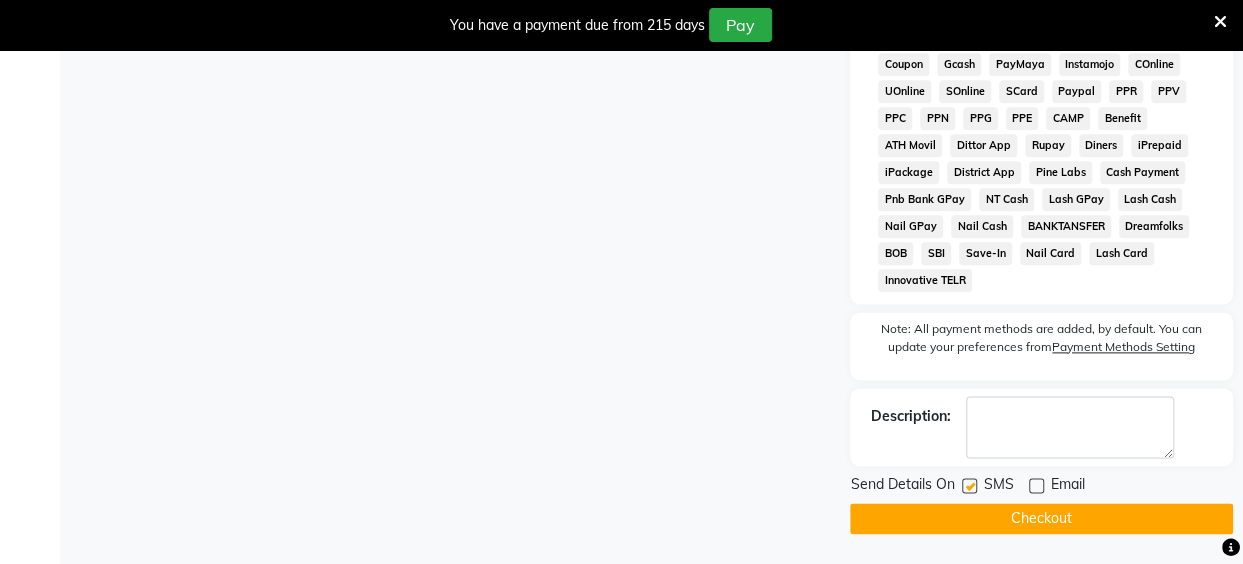 click 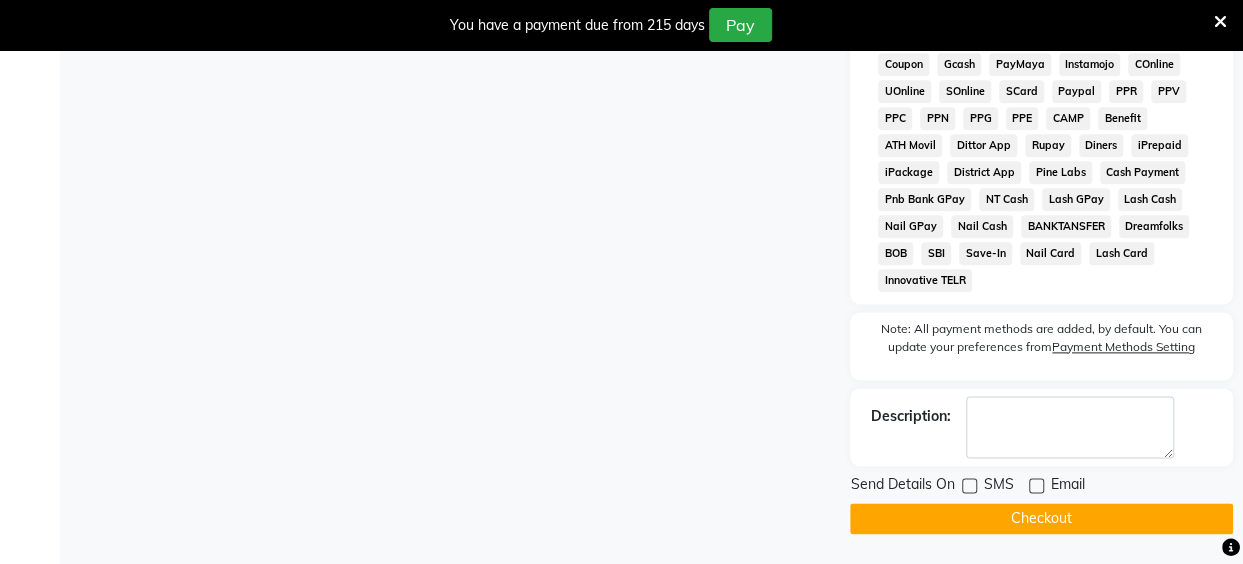 click on "Checkout" 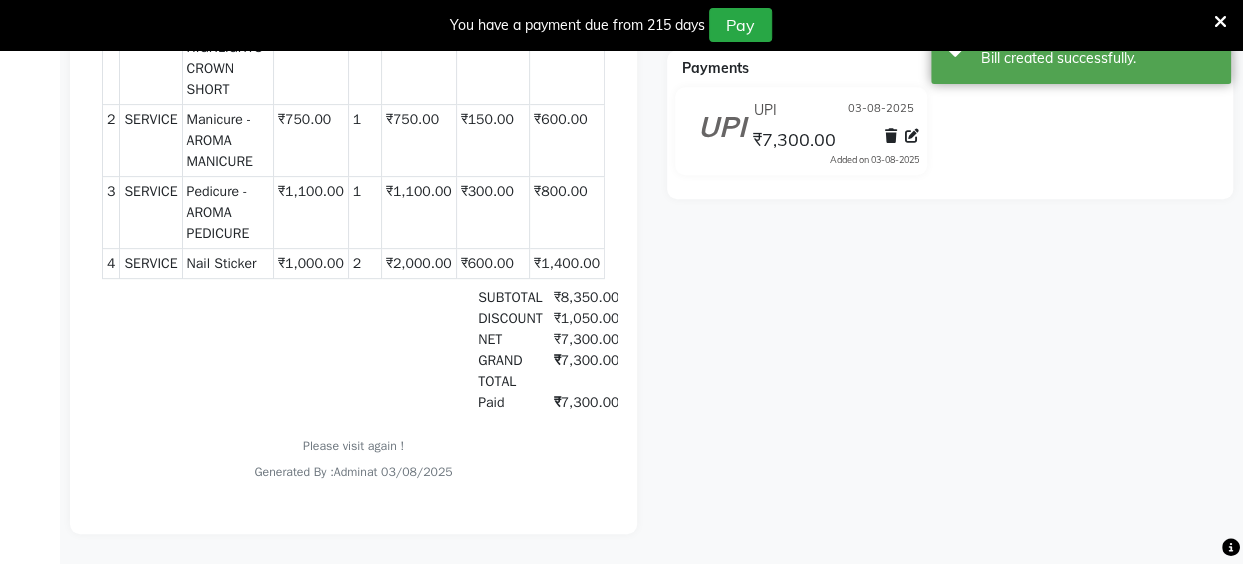 scroll, scrollTop: 0, scrollLeft: 0, axis: both 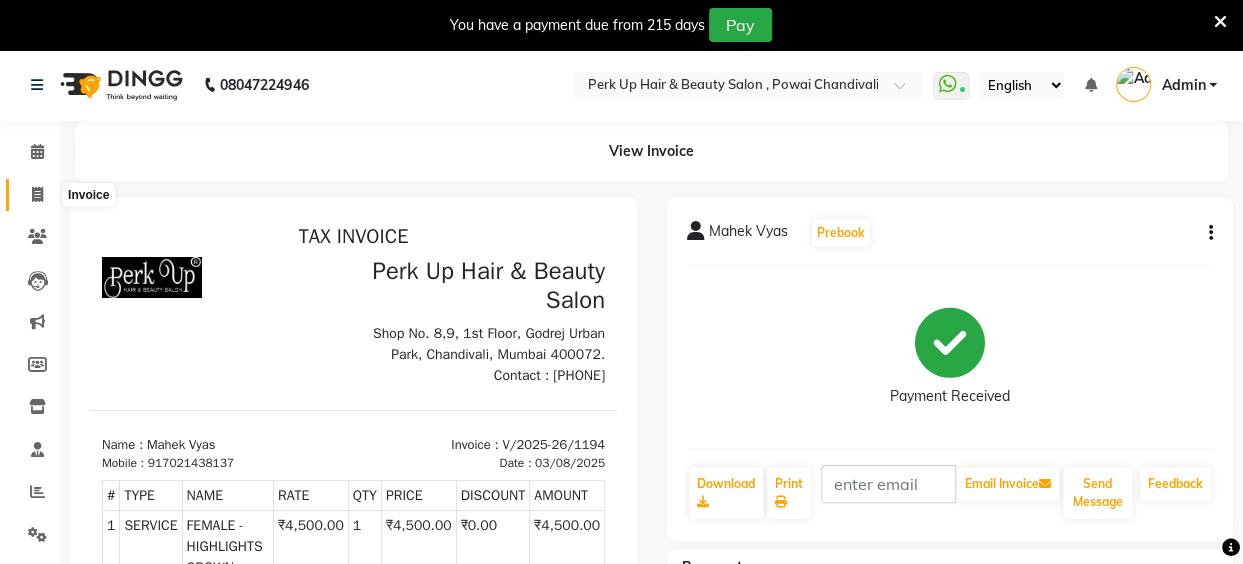 click 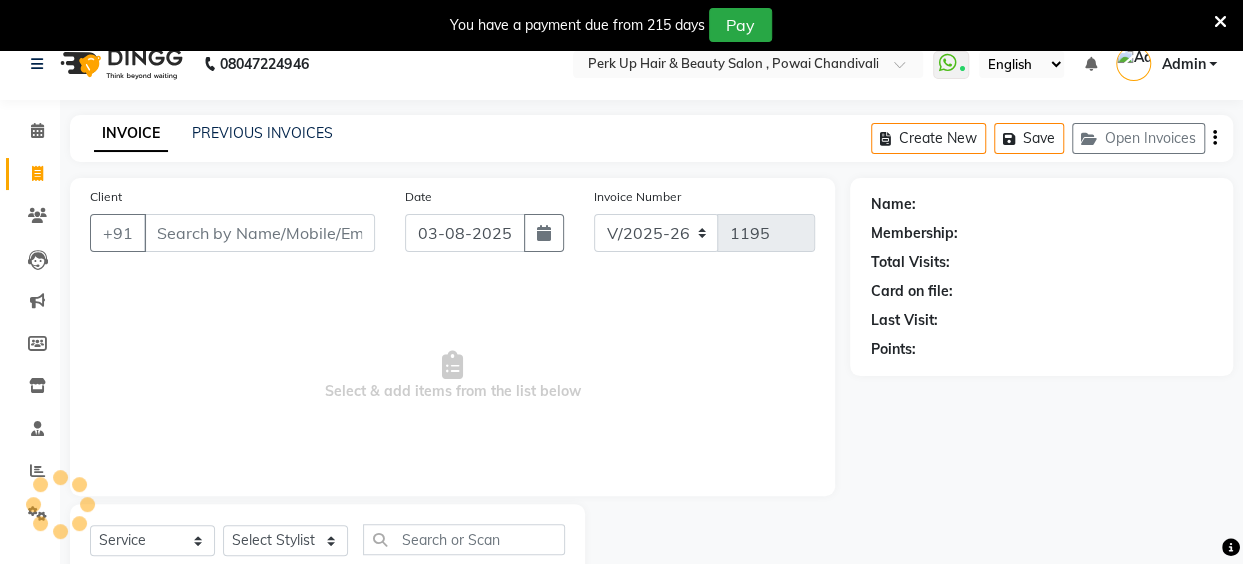 scroll, scrollTop: 85, scrollLeft: 0, axis: vertical 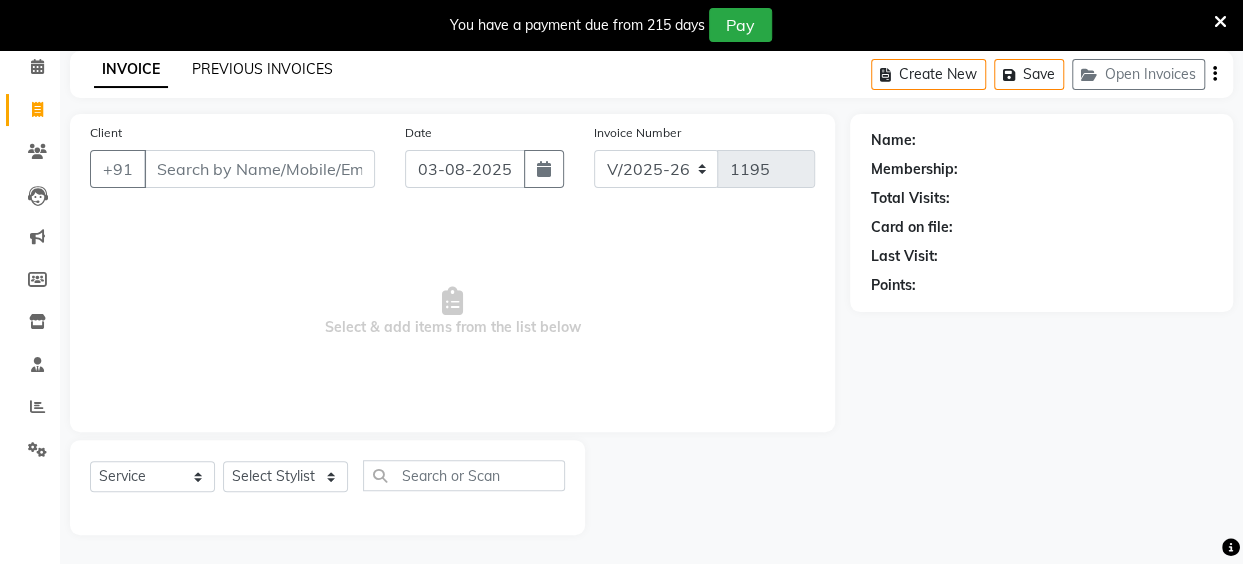 click on "PREVIOUS INVOICES" 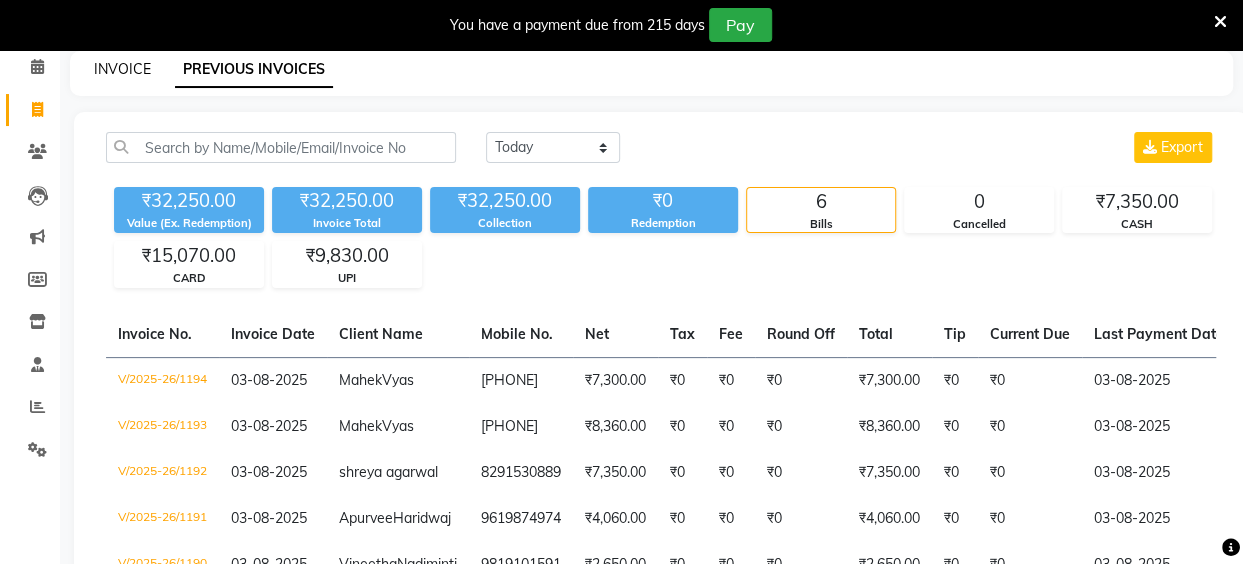 click on "INVOICE" 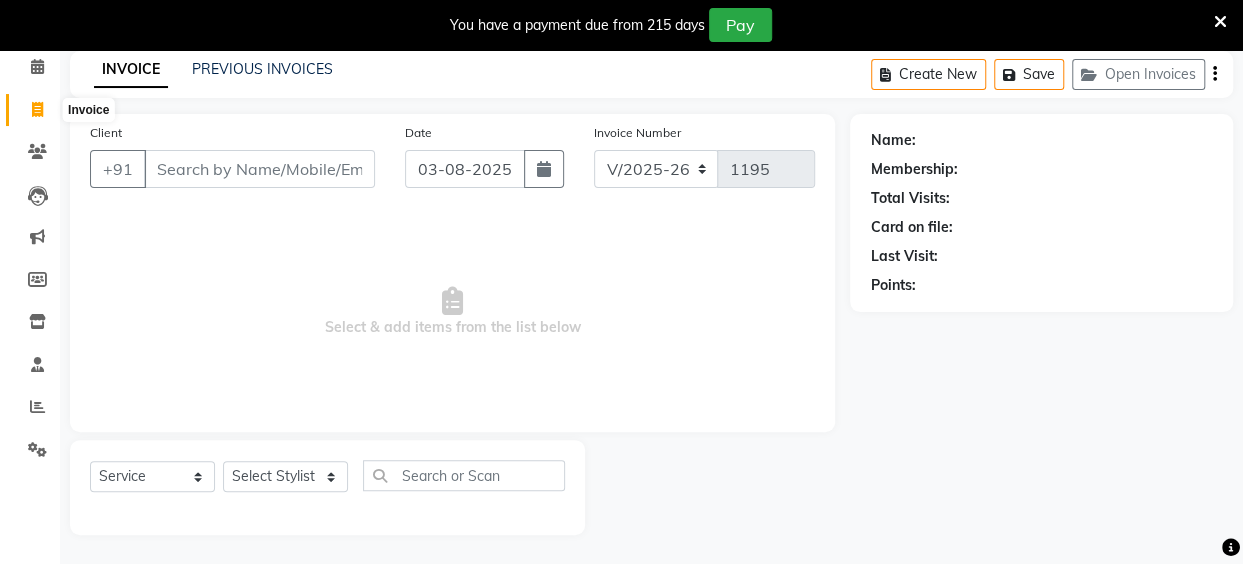 click 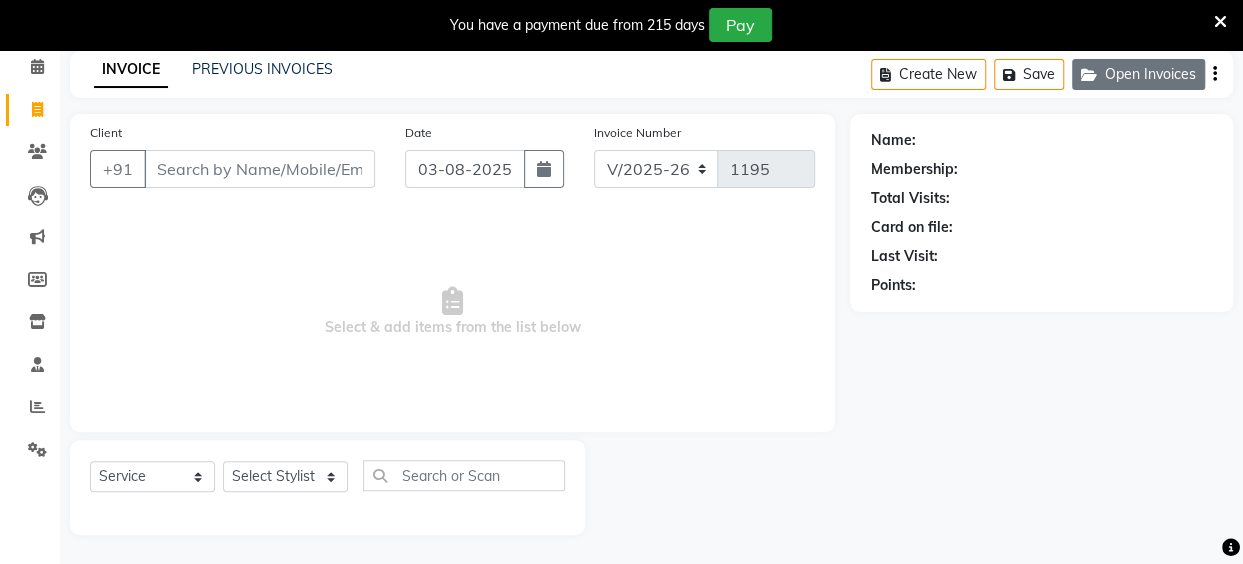 click on "Open Invoices" 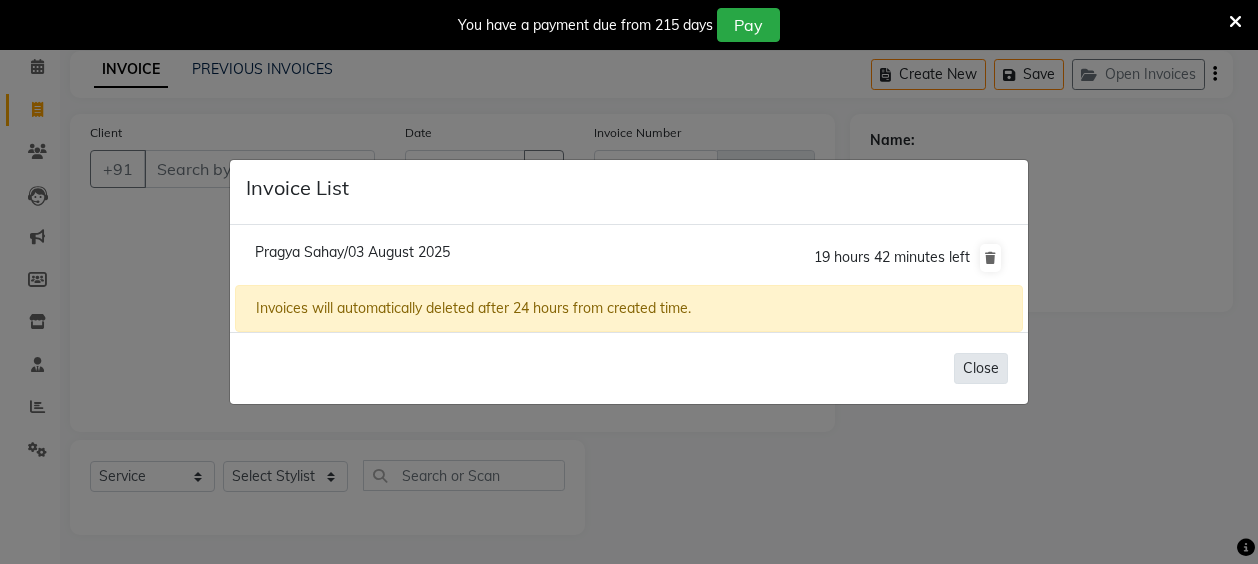 click on "Close" 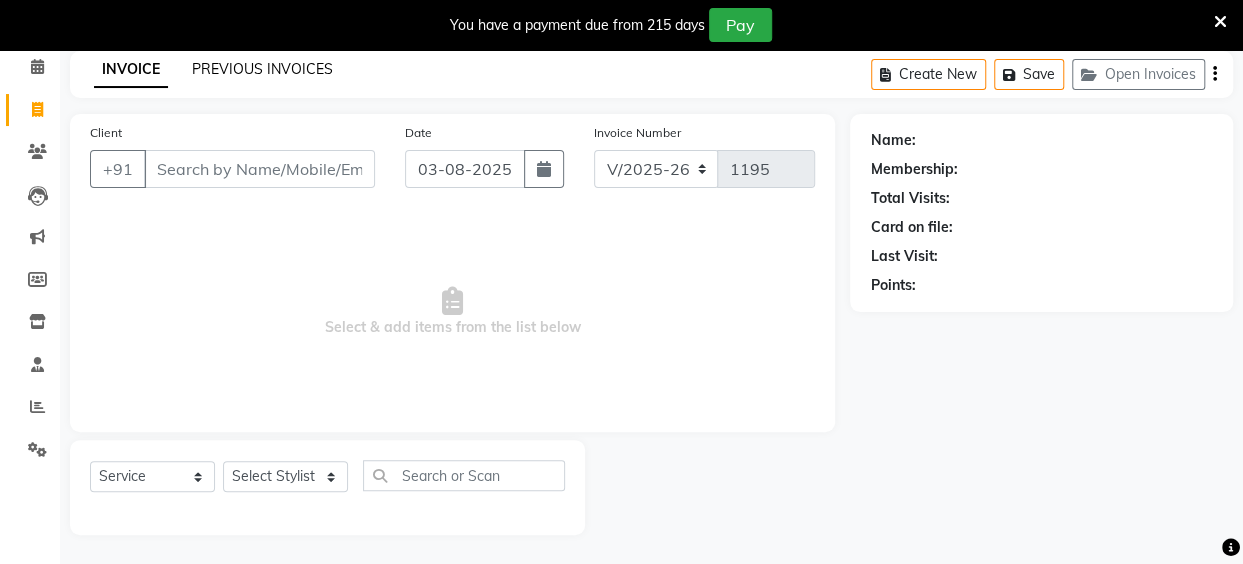 click on "PREVIOUS INVOICES" 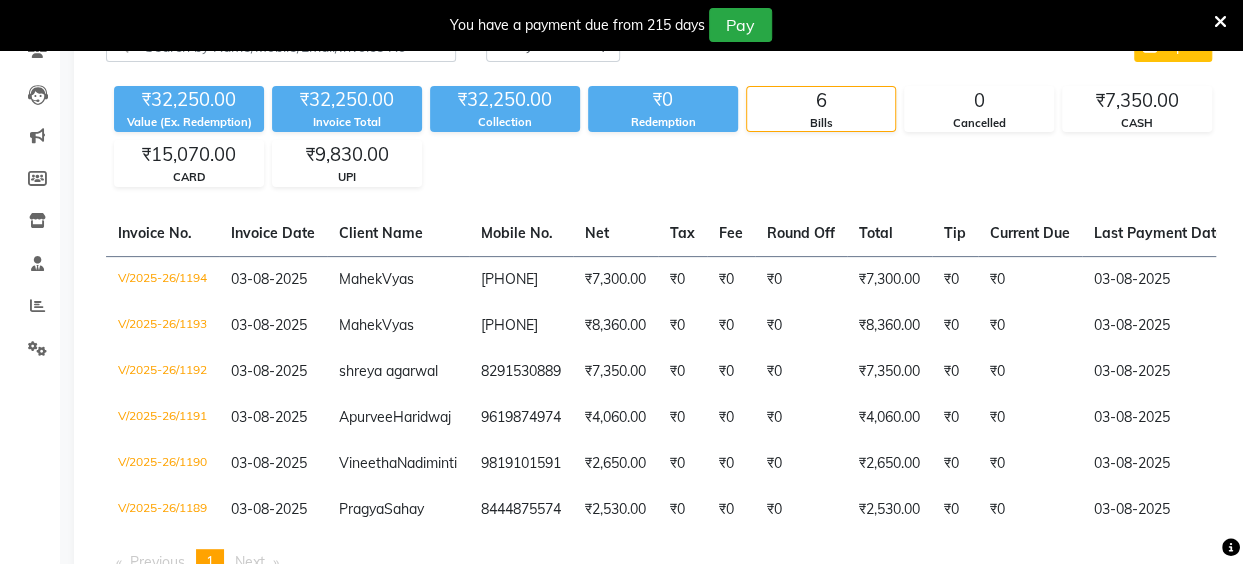 scroll, scrollTop: 205, scrollLeft: 0, axis: vertical 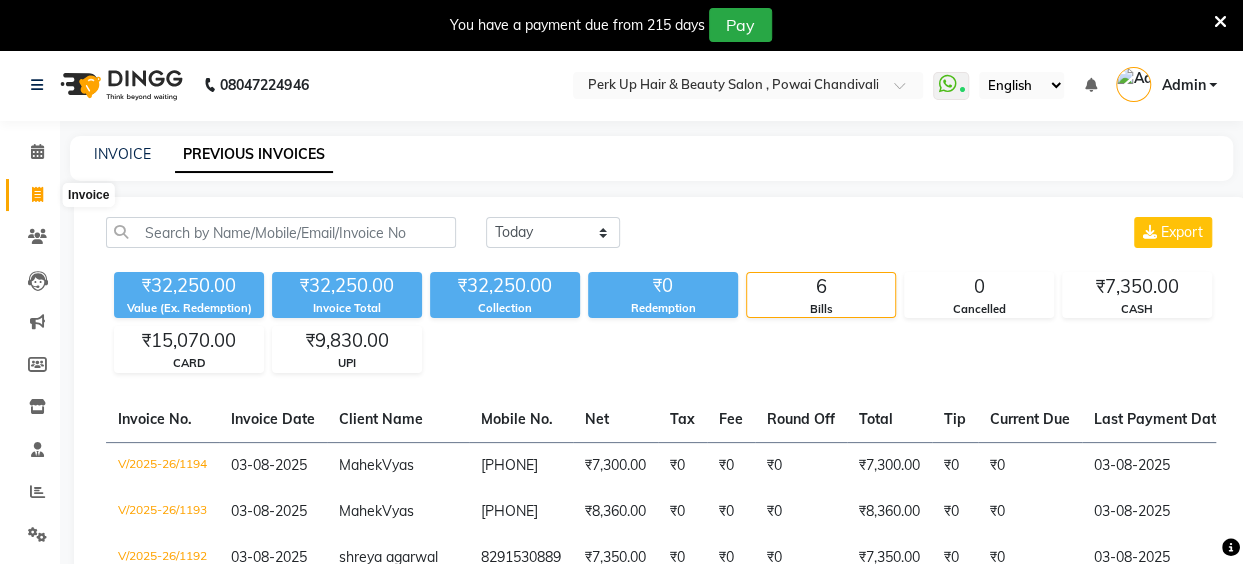 click 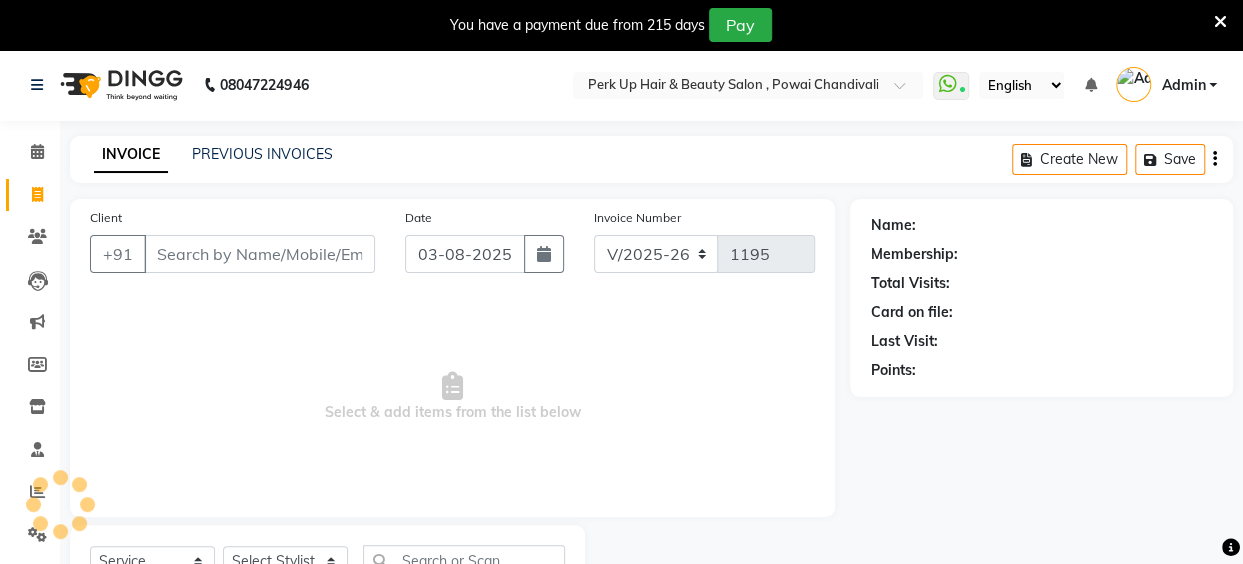 scroll, scrollTop: 85, scrollLeft: 0, axis: vertical 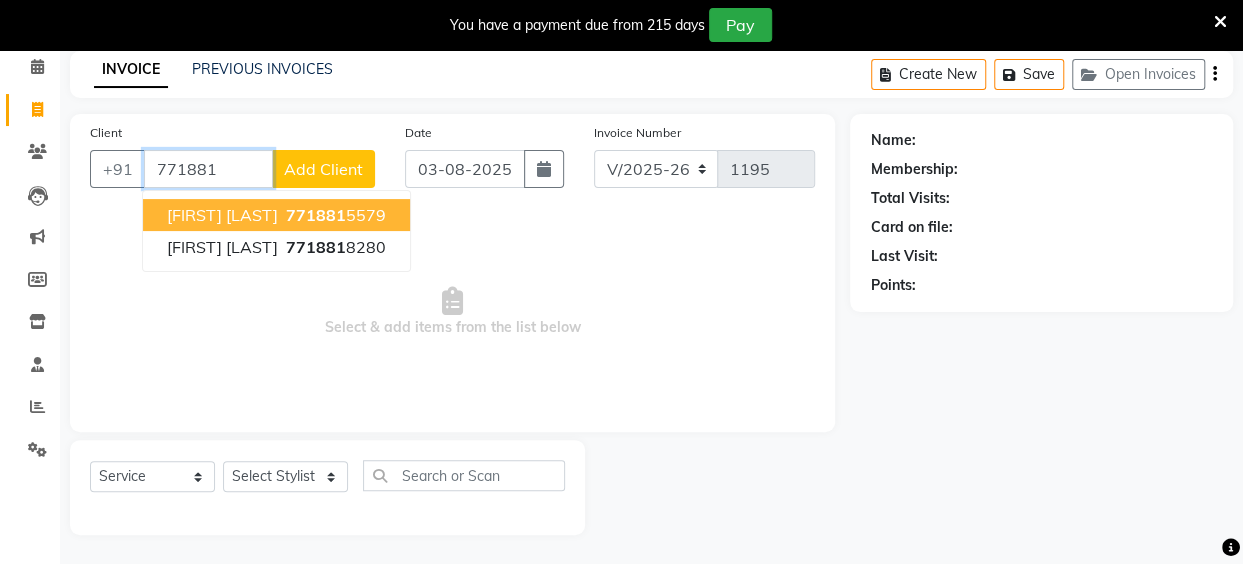click on "771881" at bounding box center (316, 215) 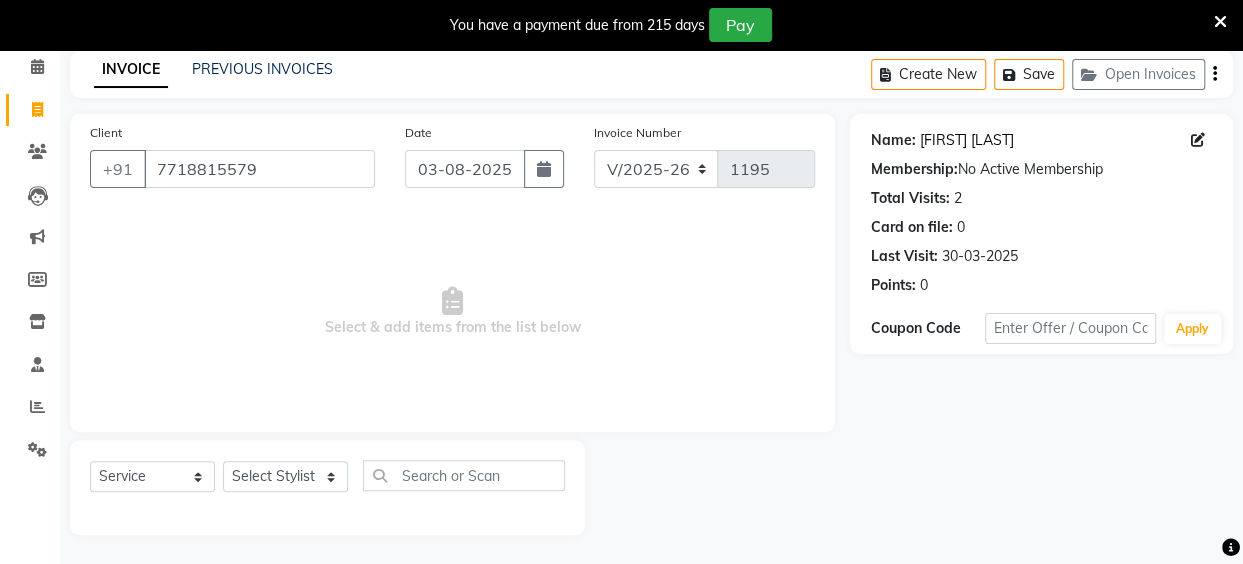 click on "Radhika Cli" 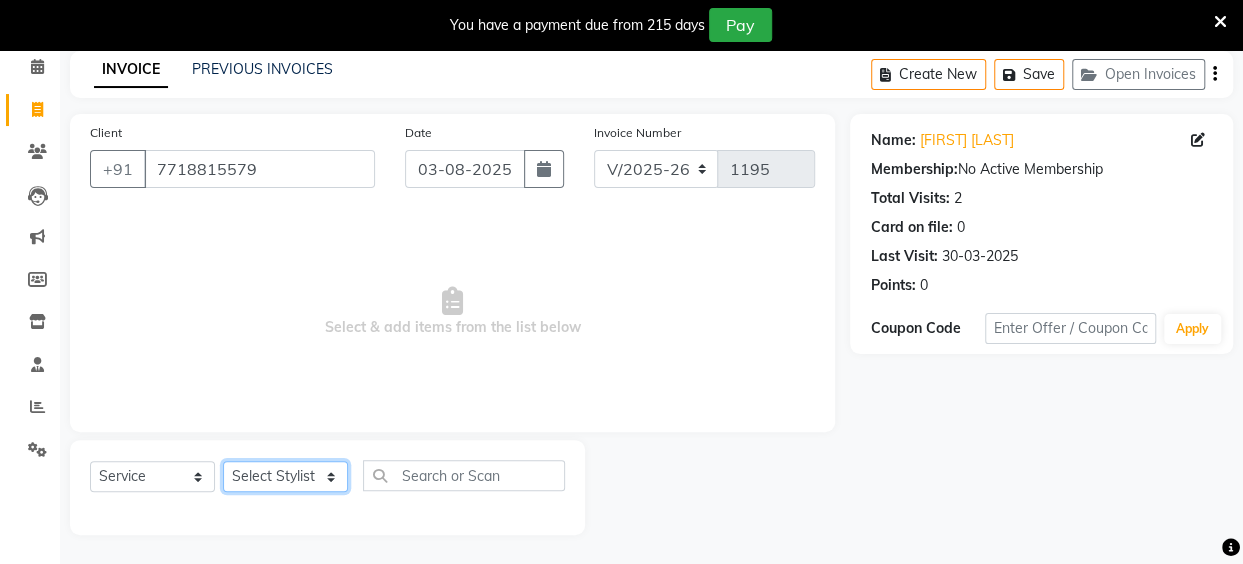 click on "Select Stylist Anita Das danish Kumkum Pasi Naseem Mansoori		 Nilam Bhanushali Nizam Shaikh			 Raju Reena Sawardekar			 Rita Pal			 Sabeena Shaikh Sameer Balwar Sangeeta Rajbhar Seja Jaiswal Shahib Shaves Salmani			 Sneha" 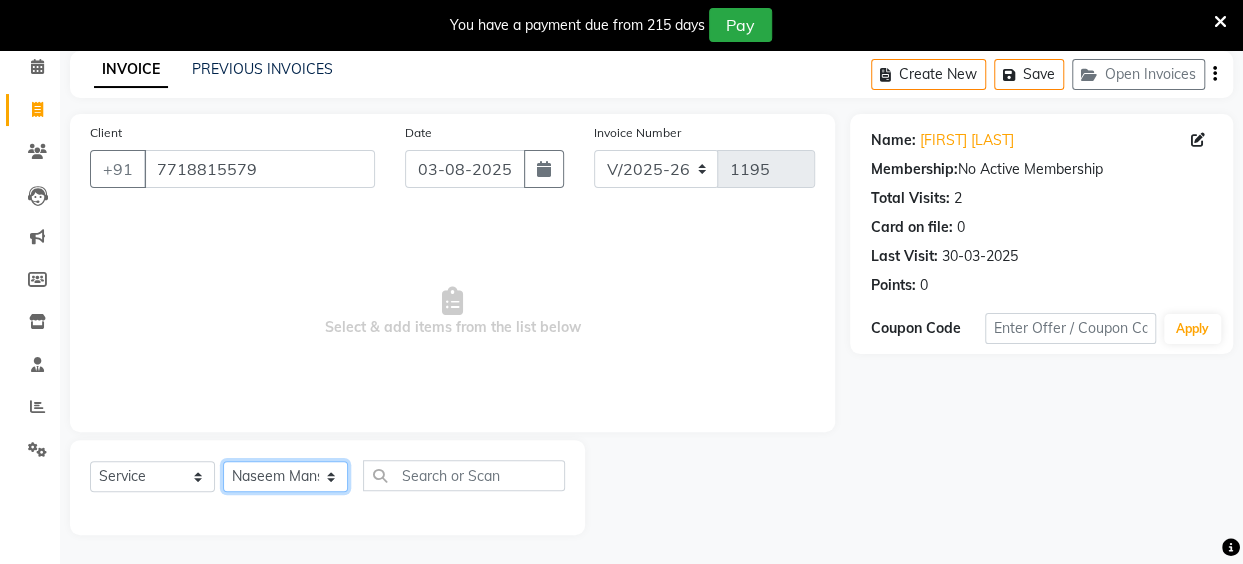 click on "Select Stylist Anita Das danish Kumkum Pasi Naseem Mansoori		 Nilam Bhanushali Nizam Shaikh			 Raju Reena Sawardekar			 Rita Pal			 Sabeena Shaikh Sameer Balwar Sangeeta Rajbhar Seja Jaiswal Shahib Shaves Salmani			 Sneha" 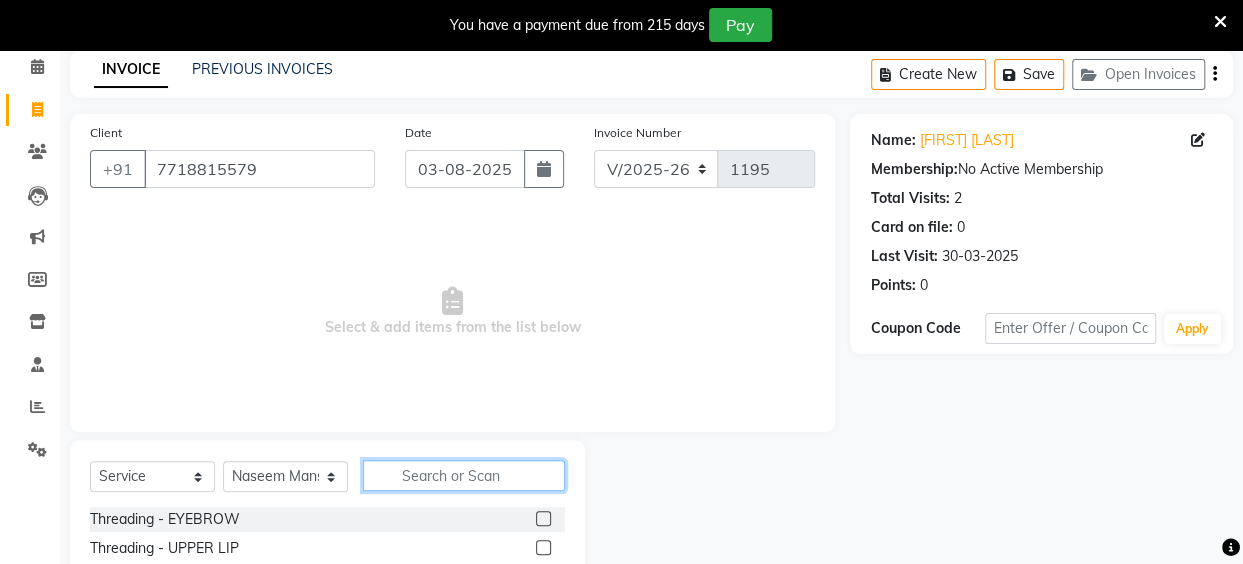 click 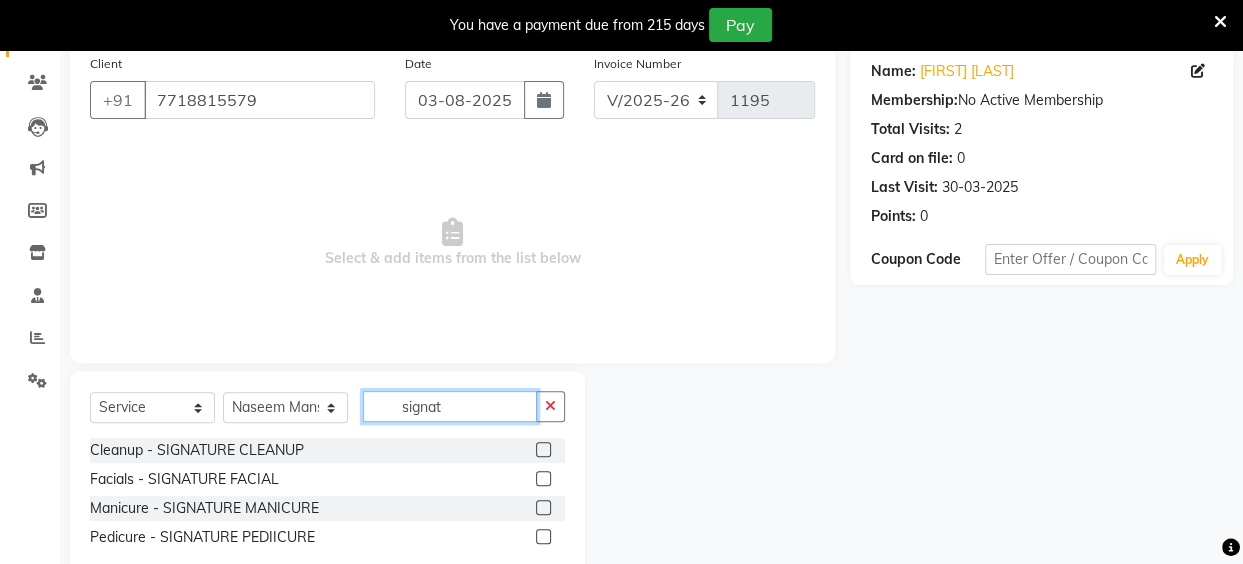 scroll, scrollTop: 201, scrollLeft: 0, axis: vertical 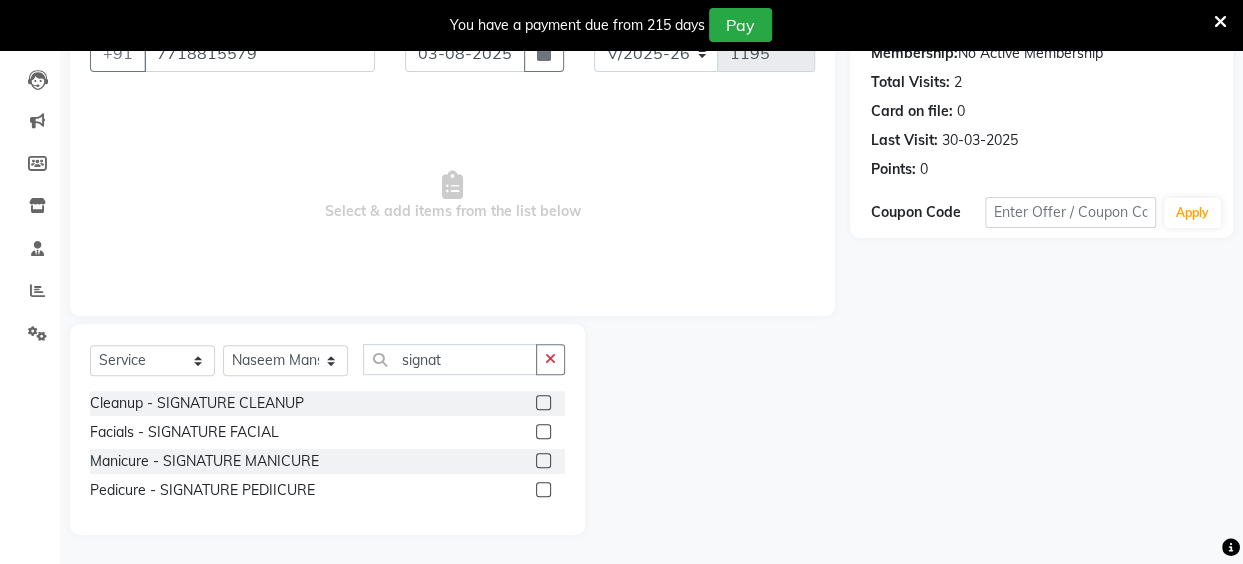 click 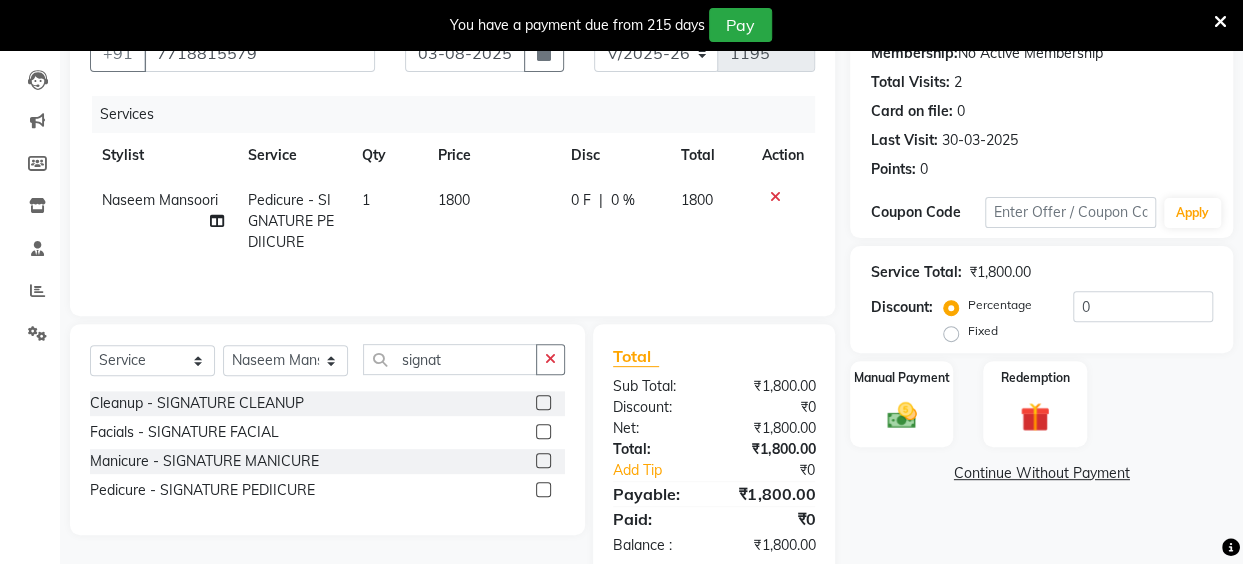 click on "1800" 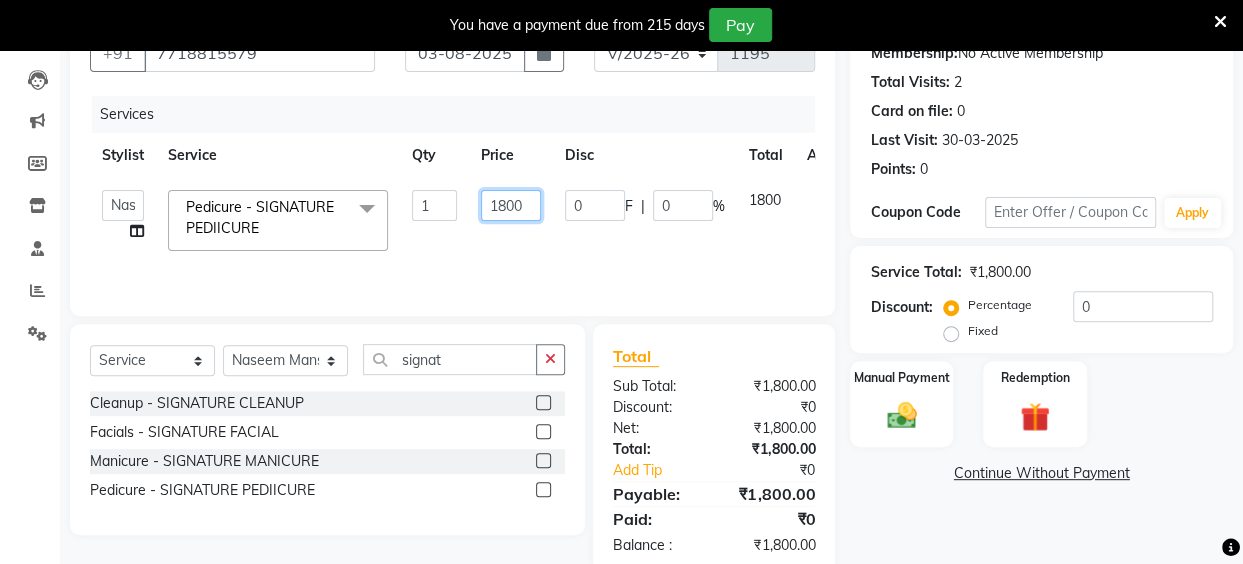 click on "1800" 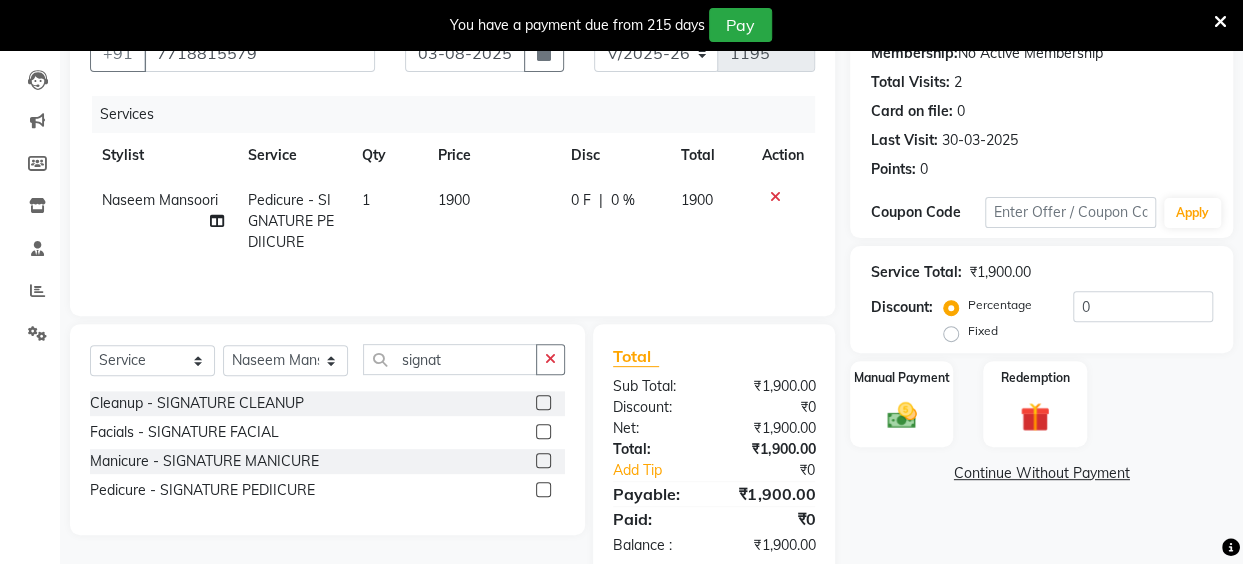 click on "1900" 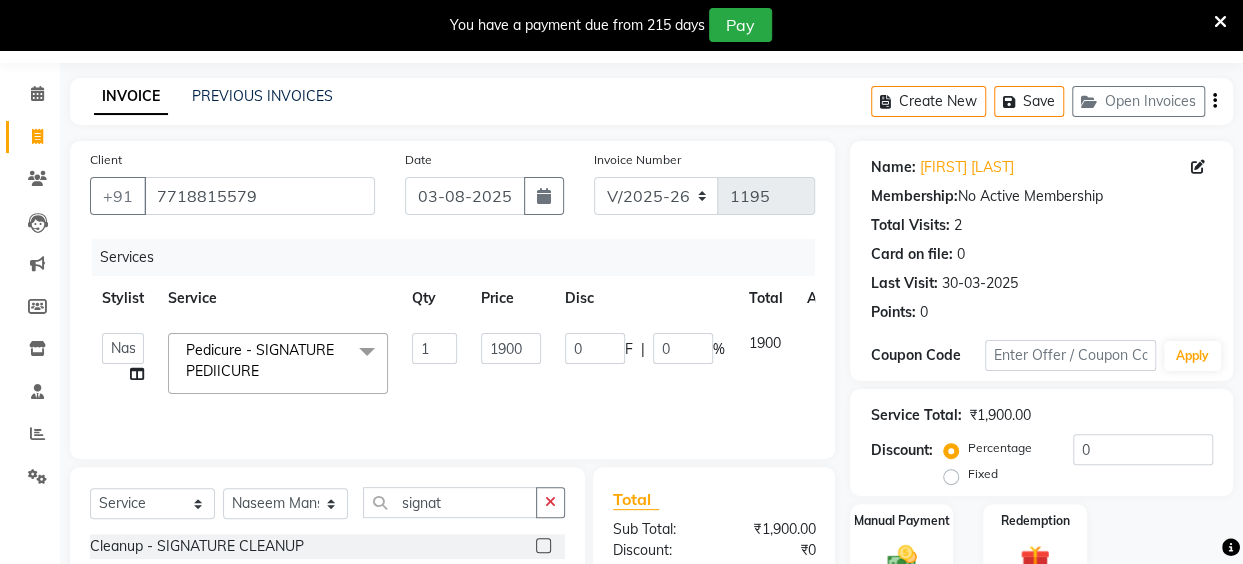 scroll, scrollTop: 41, scrollLeft: 0, axis: vertical 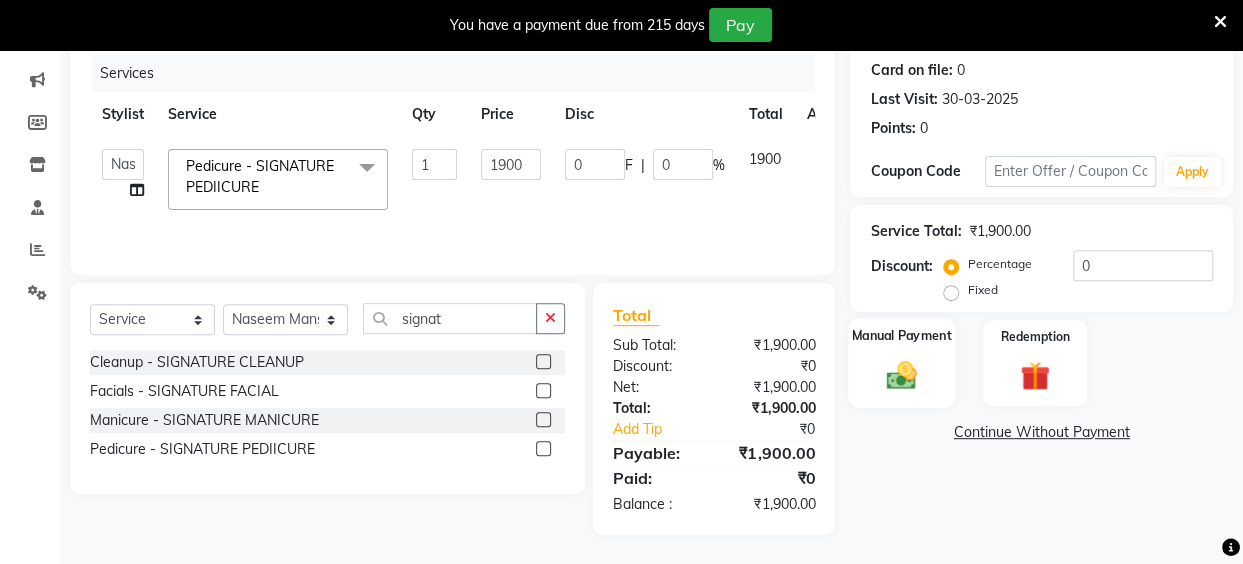 click 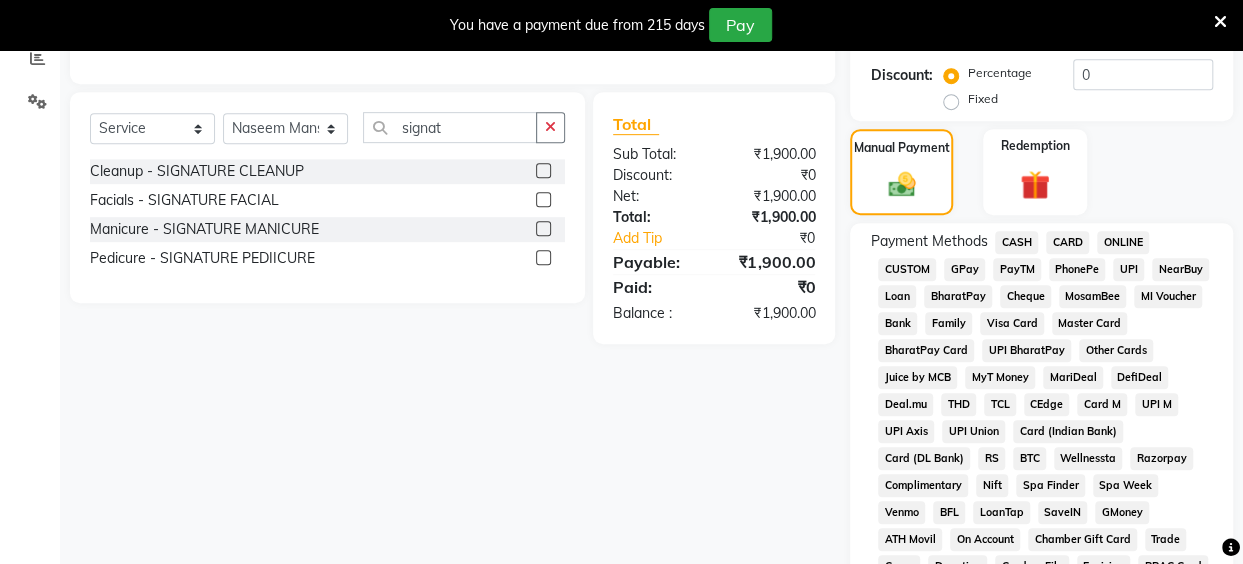 scroll, scrollTop: 442, scrollLeft: 0, axis: vertical 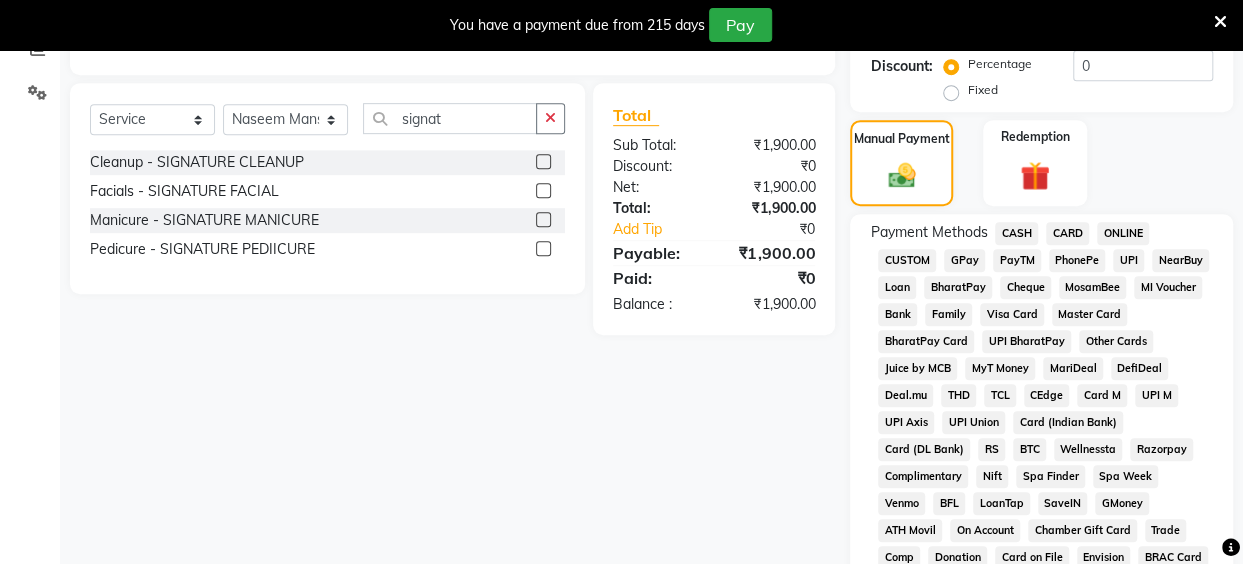 click on "CARD" 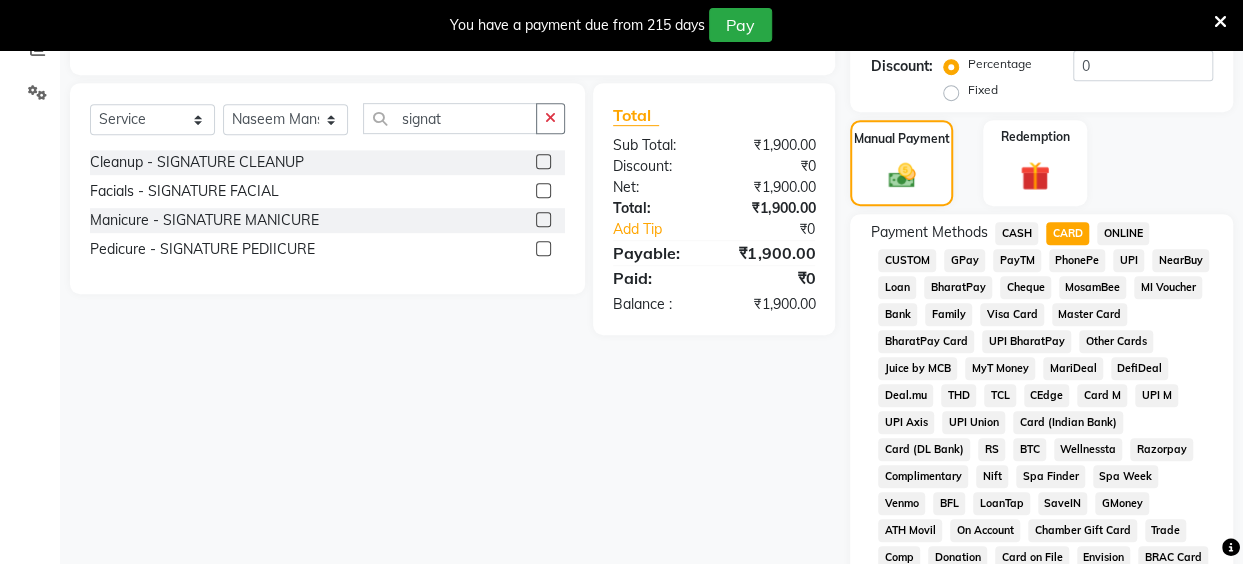 scroll, scrollTop: 935, scrollLeft: 0, axis: vertical 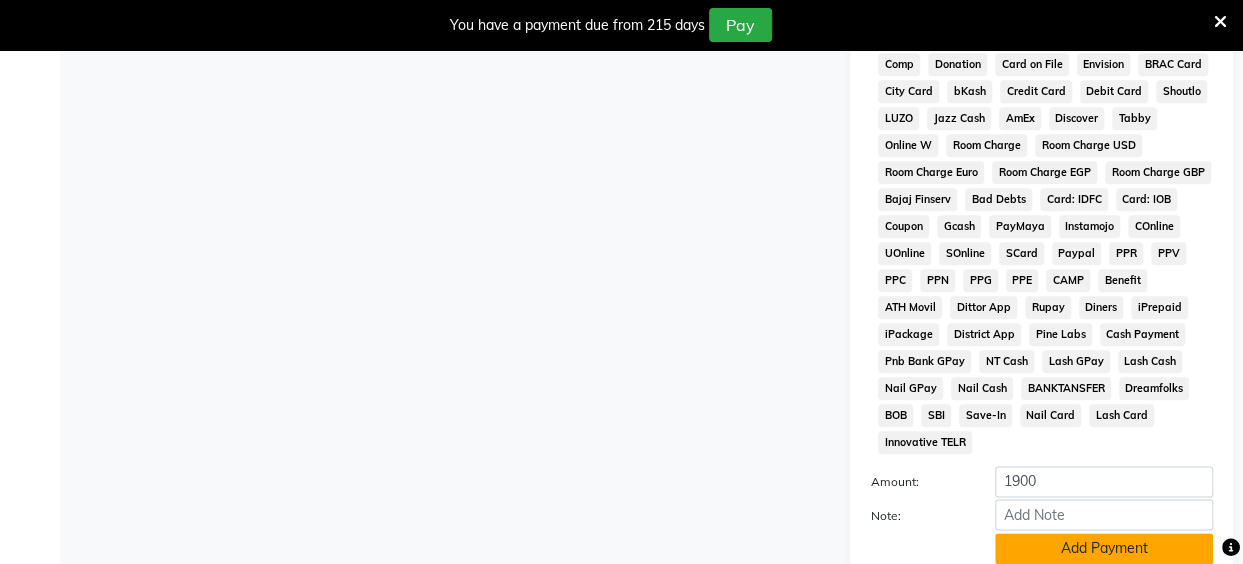 click on "Add Payment" 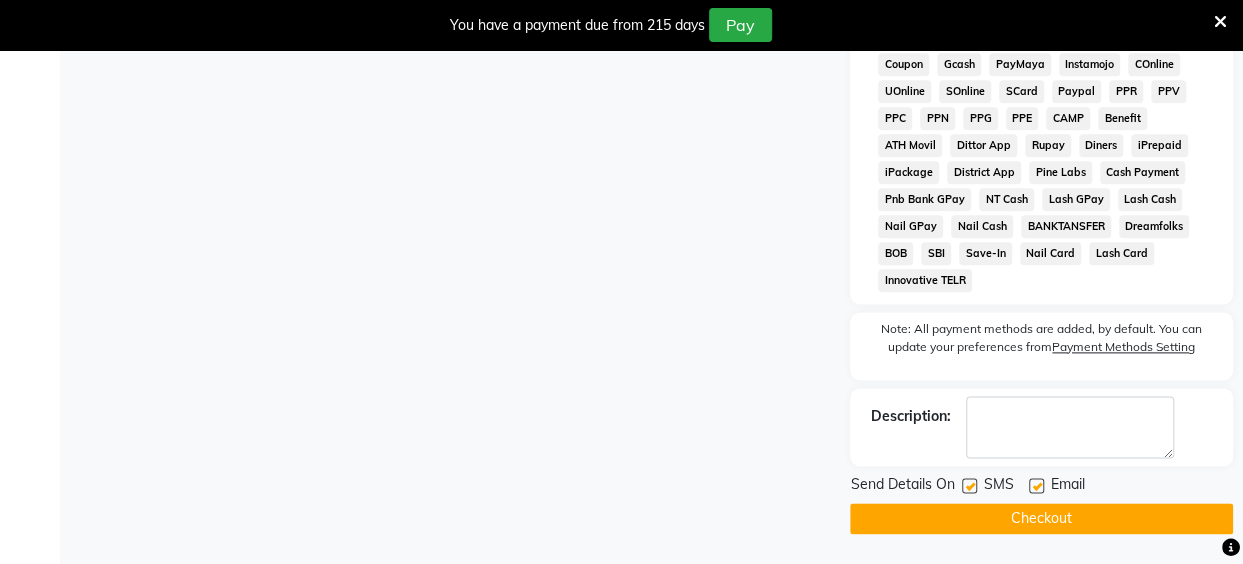 scroll, scrollTop: 1102, scrollLeft: 0, axis: vertical 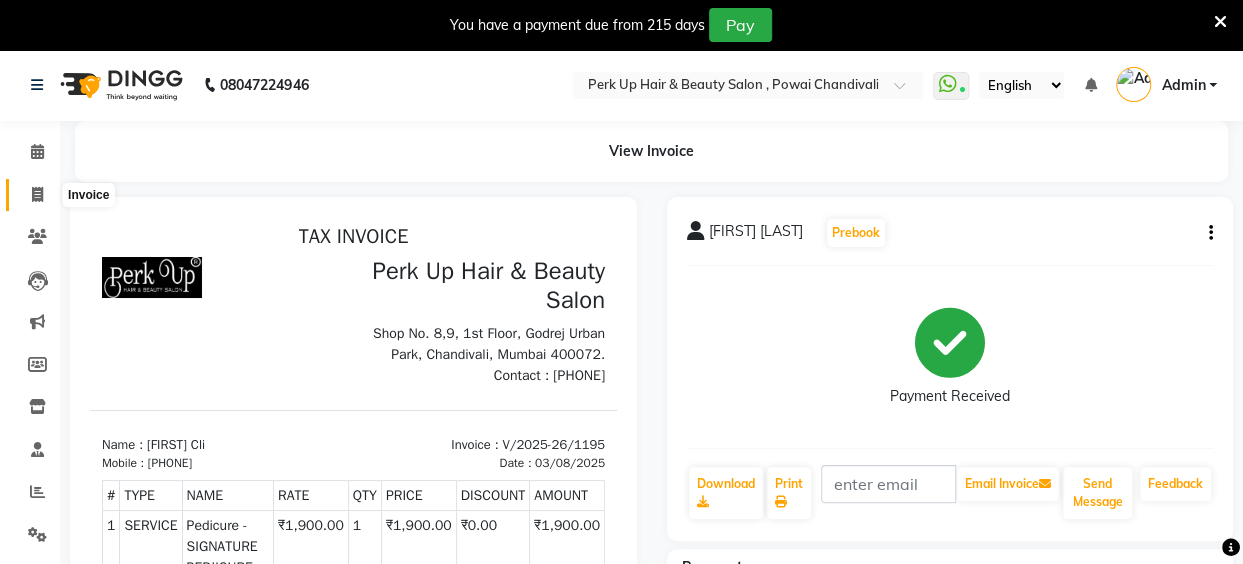 click 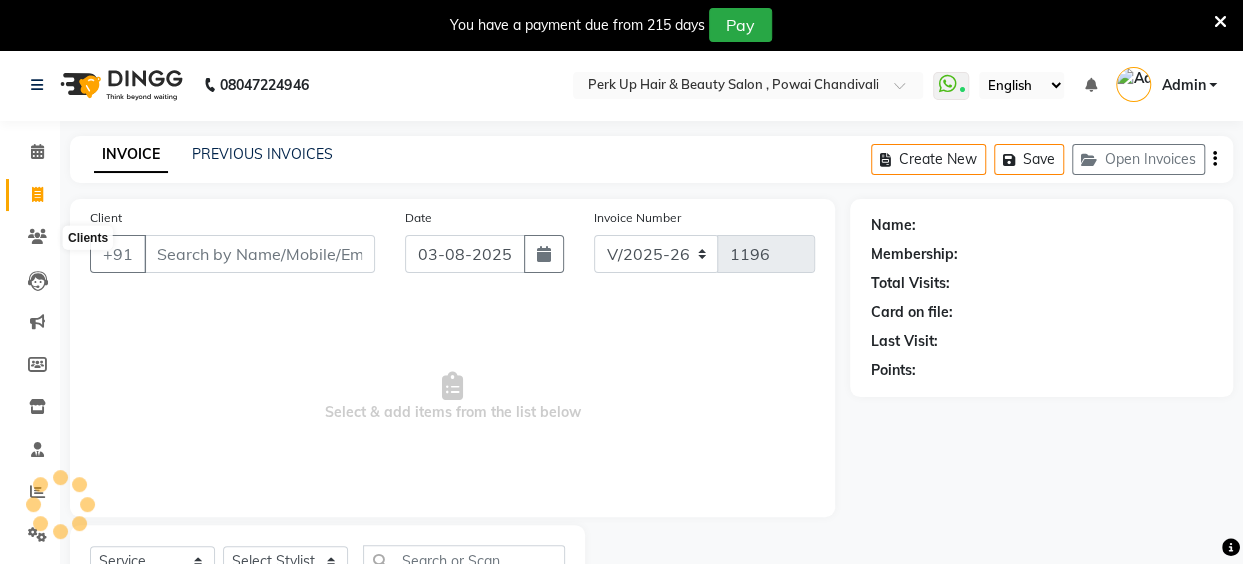 scroll, scrollTop: 85, scrollLeft: 0, axis: vertical 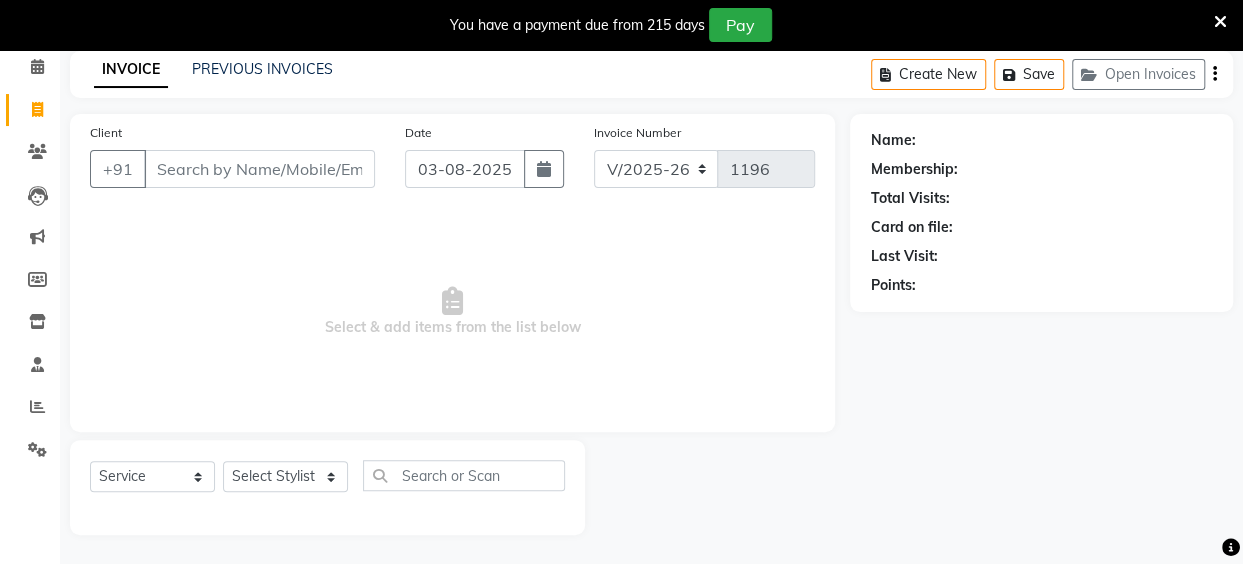 click on "Select & add items from the list below" at bounding box center (452, 312) 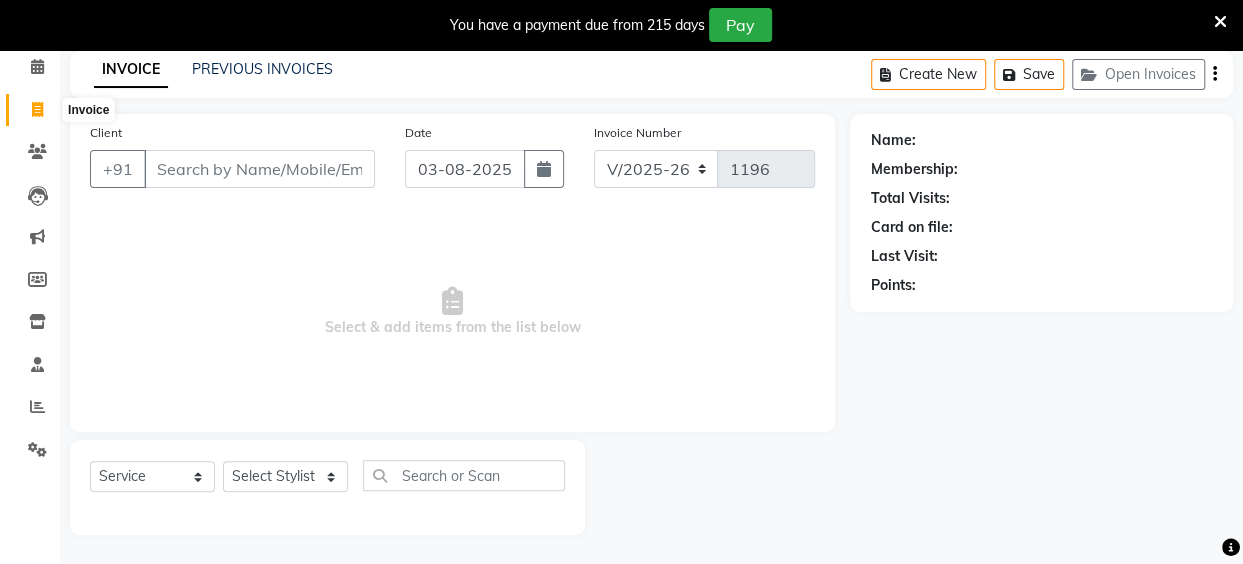 click 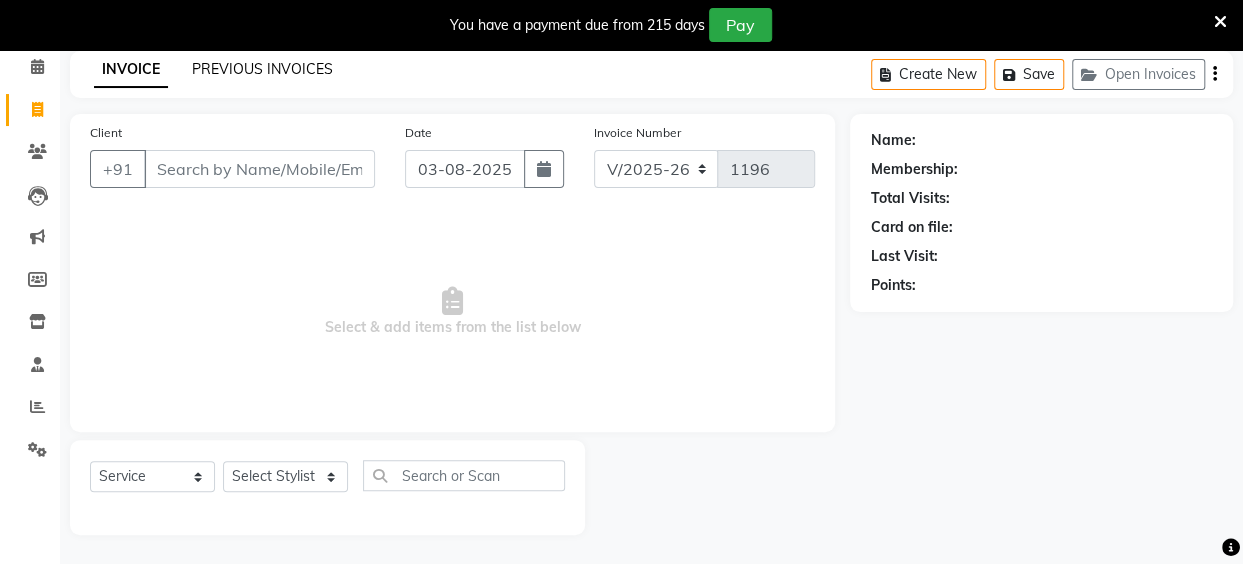 click on "PREVIOUS INVOICES" 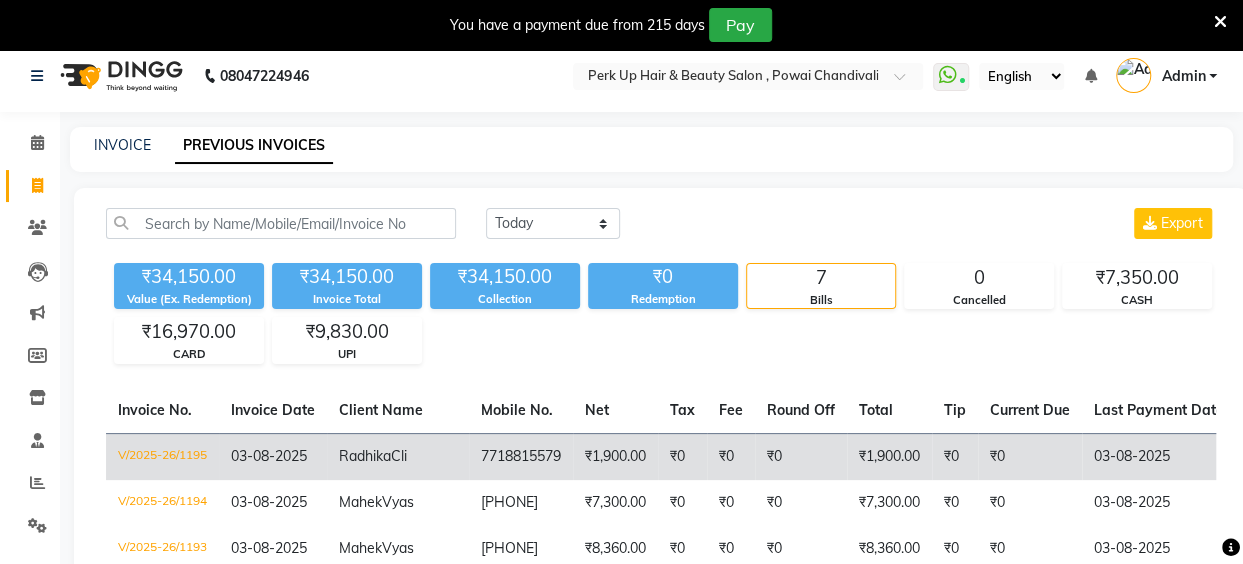 scroll, scrollTop: 0, scrollLeft: 0, axis: both 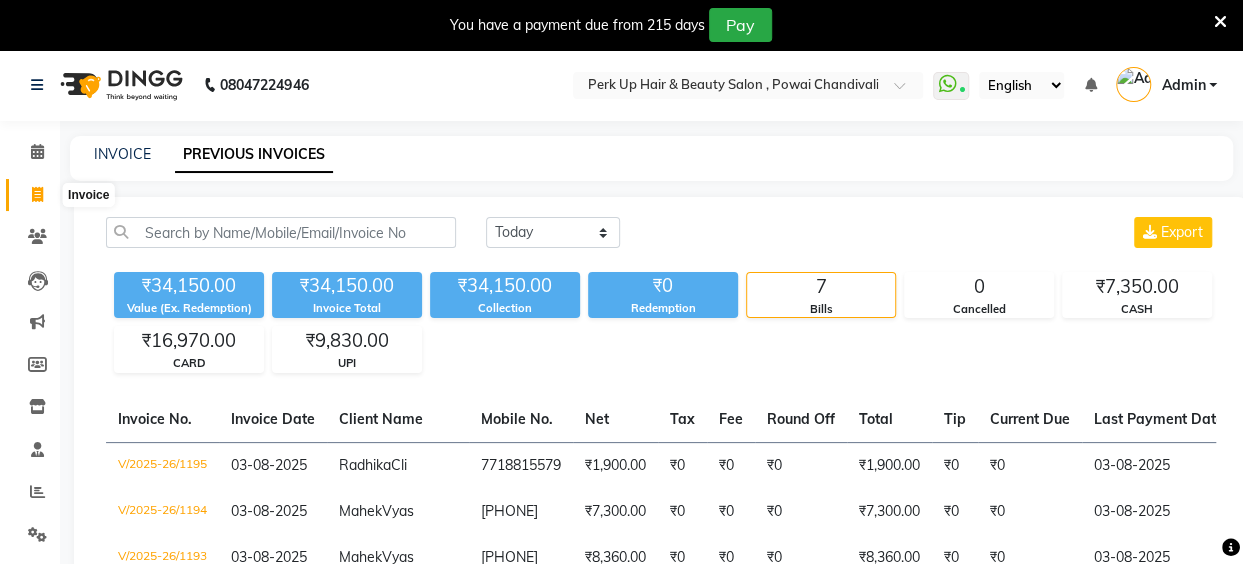 click 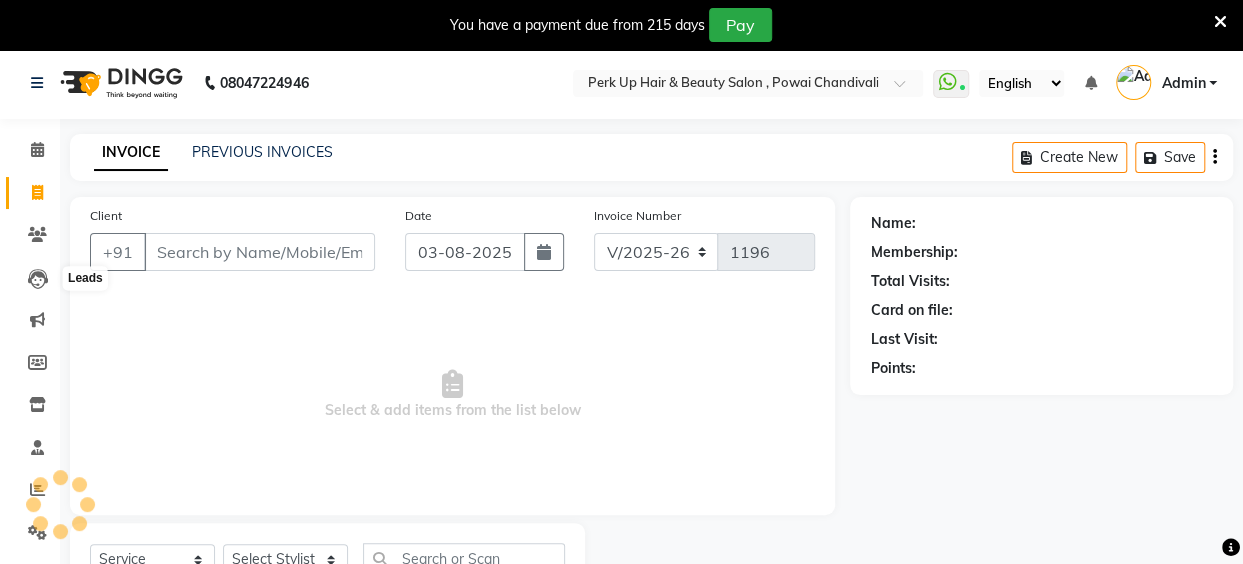 scroll, scrollTop: 85, scrollLeft: 0, axis: vertical 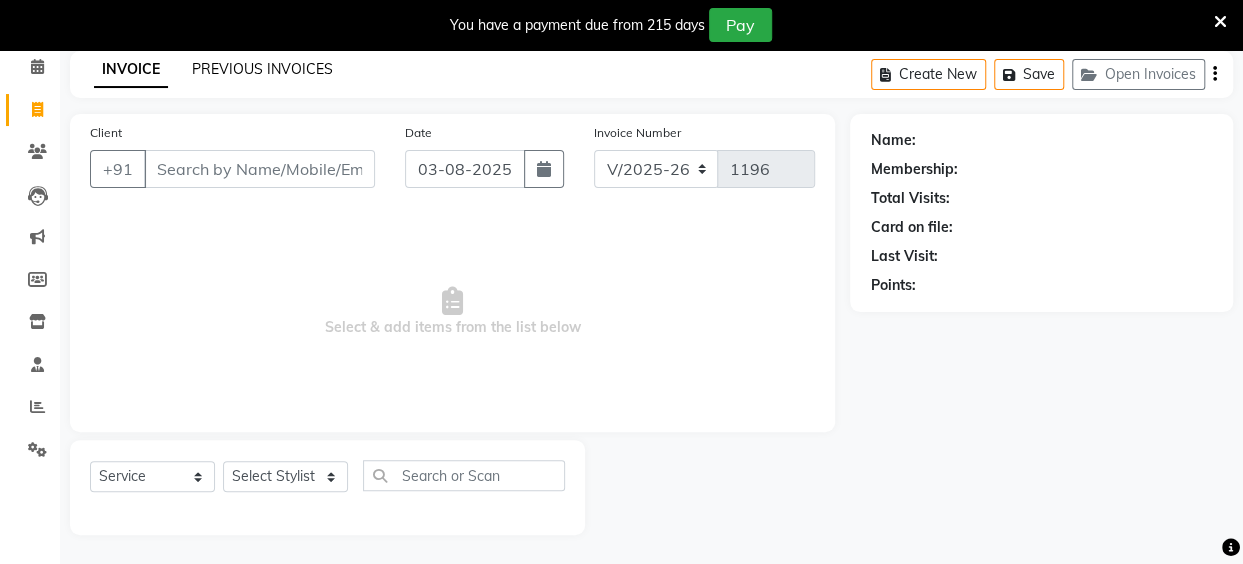 click on "PREVIOUS INVOICES" 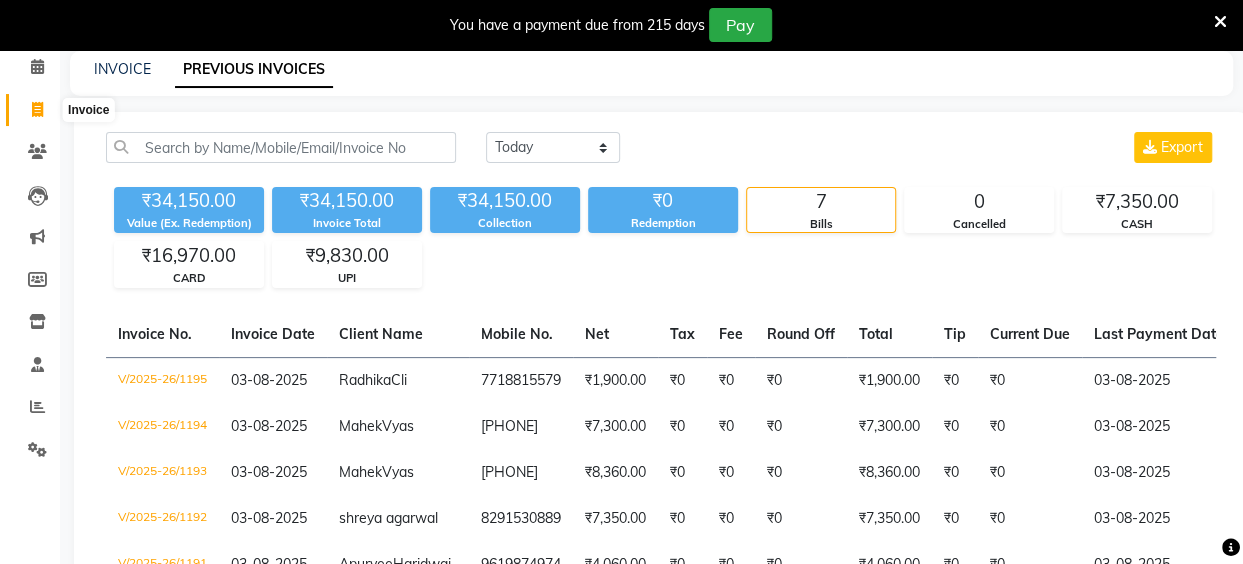 drag, startPoint x: 42, startPoint y: 107, endPoint x: 52, endPoint y: 121, distance: 17.20465 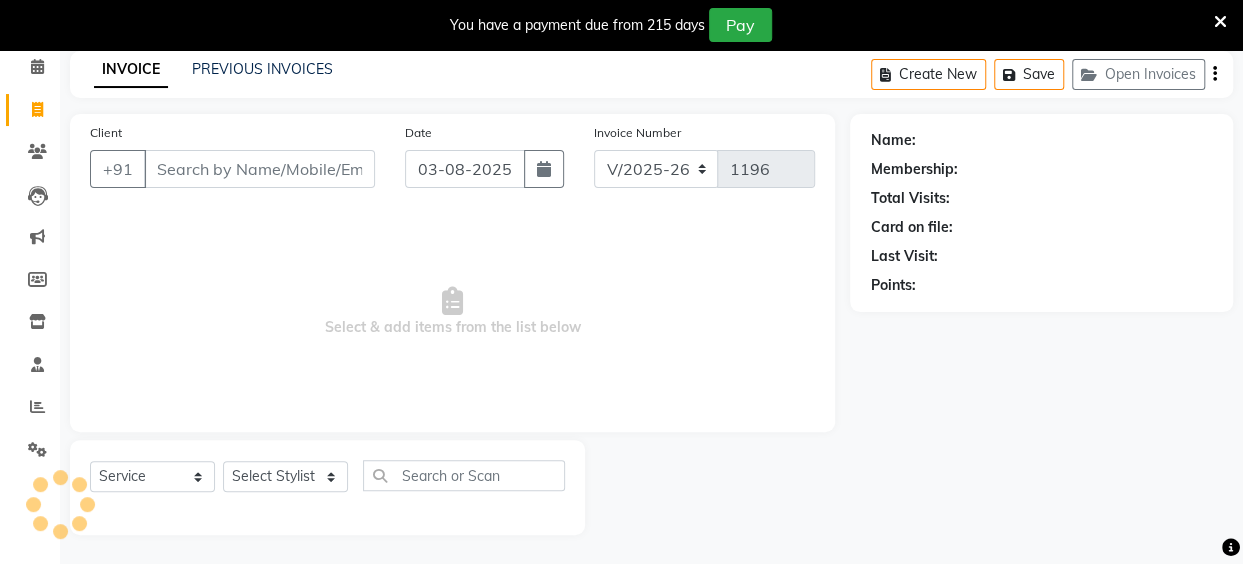 click on "Client" at bounding box center (259, 169) 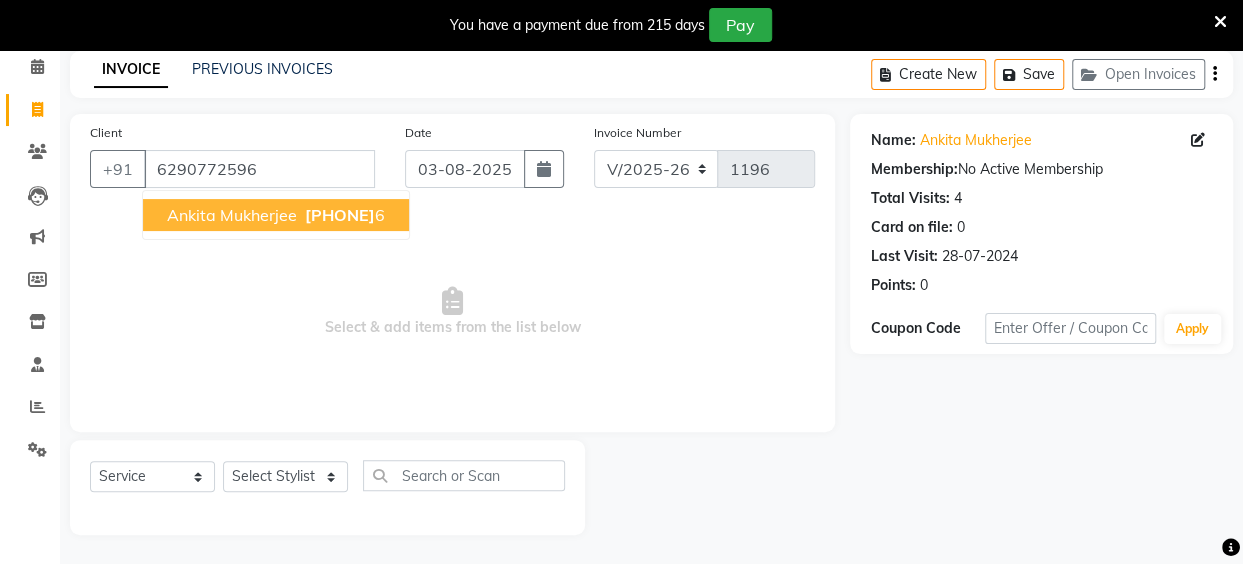 click on "Ankita Mukherjee   629077259 6" at bounding box center [276, 215] 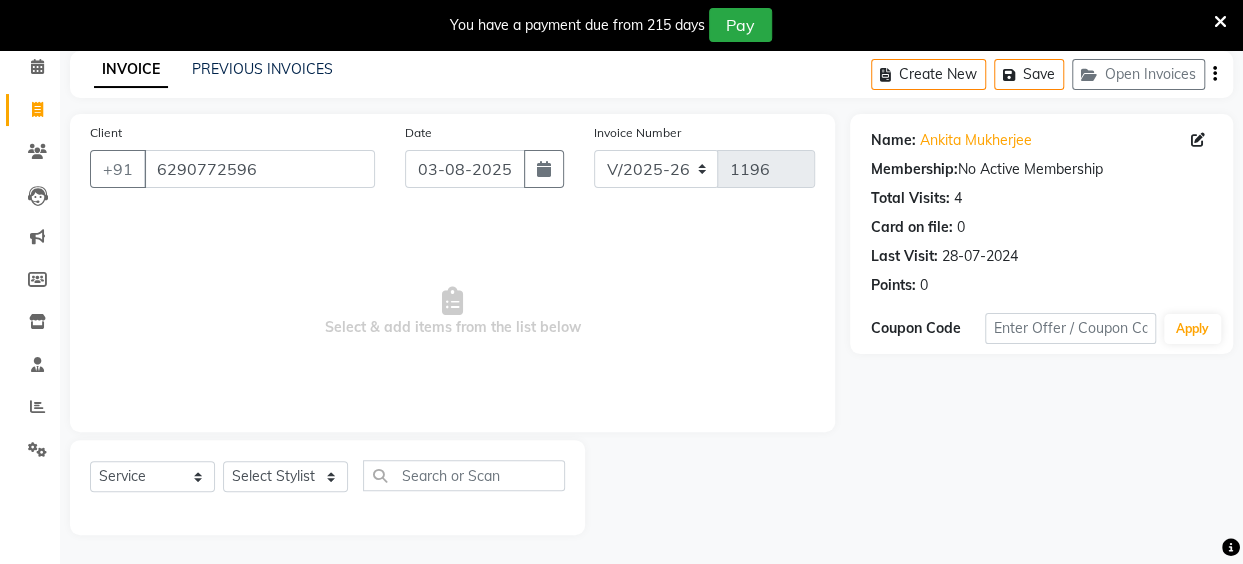 click on "Select  Service  Product  Membership  Package Voucher Prepaid Gift Card  Select Stylist Anita Das danish Kumkum Pasi Naseem Mansoori		 Nilam Bhanushali Nizam Shaikh			 Raju Reena Sawardekar			 Rita Pal			 Sabeena Shaikh Sameer Balwar Sangeeta Rajbhar Seja Jaiswal Shahib Shaves Salmani			 Sneha" 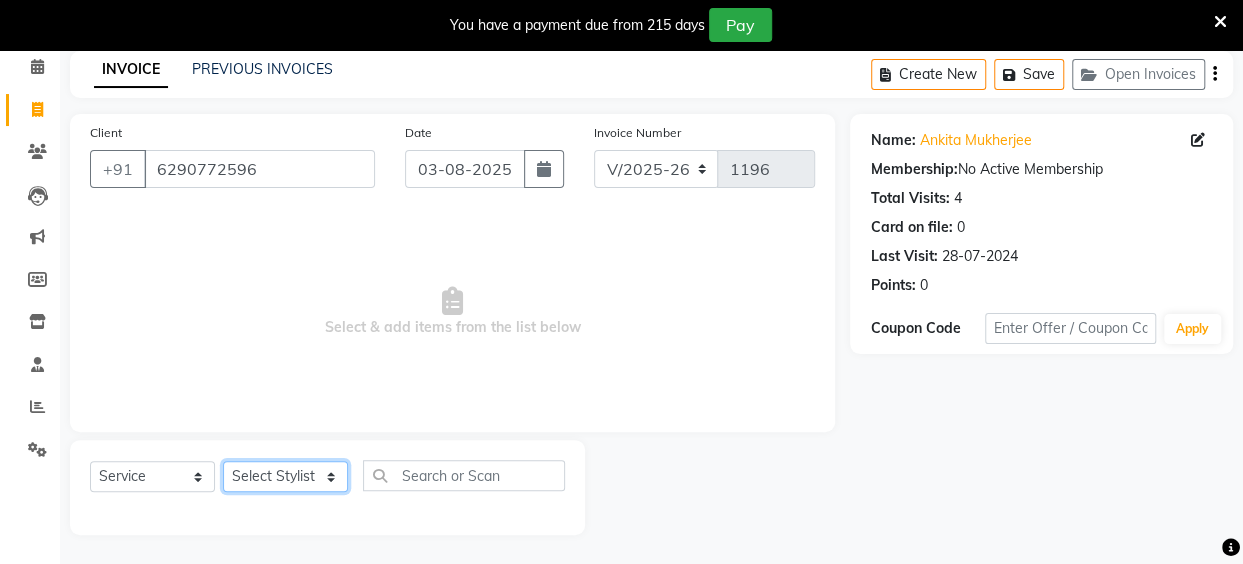 click on "Select Stylist Anita Das danish Kumkum Pasi Naseem Mansoori		 Nilam Bhanushali Nizam Shaikh			 Raju Reena Sawardekar			 Rita Pal			 Sabeena Shaikh Sameer Balwar Sangeeta Rajbhar Seja Jaiswal Shahib Shaves Salmani			 Sneha" 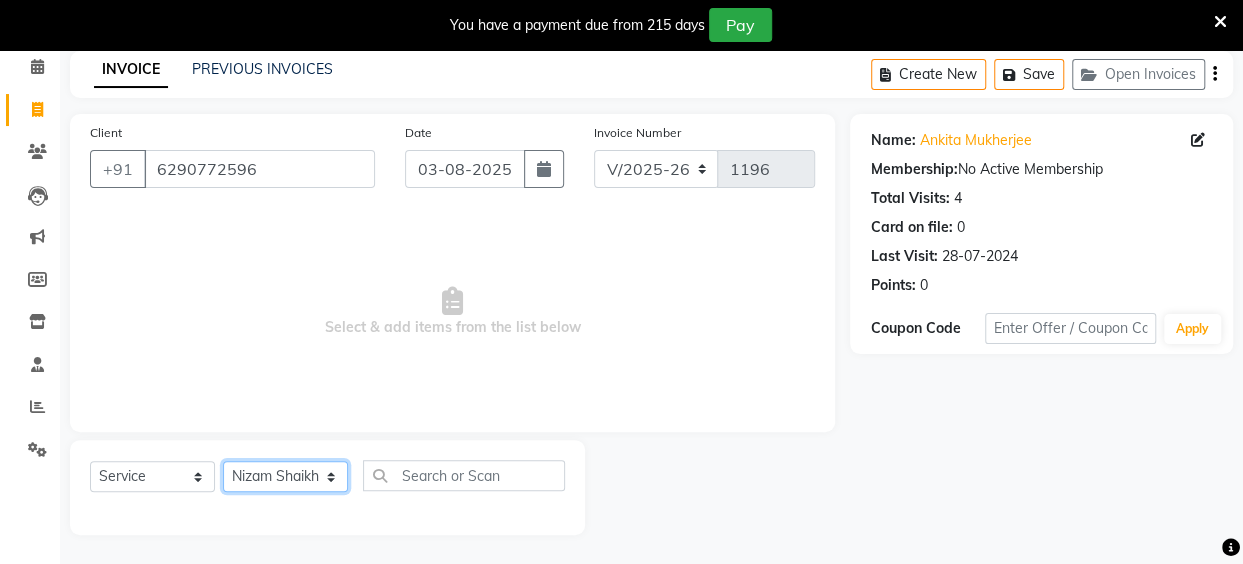 click on "Select Stylist Anita Das danish Kumkum Pasi Naseem Mansoori		 Nilam Bhanushali Nizam Shaikh			 Raju Reena Sawardekar			 Rita Pal			 Sabeena Shaikh Sameer Balwar Sangeeta Rajbhar Seja Jaiswal Shahib Shaves Salmani			 Sneha" 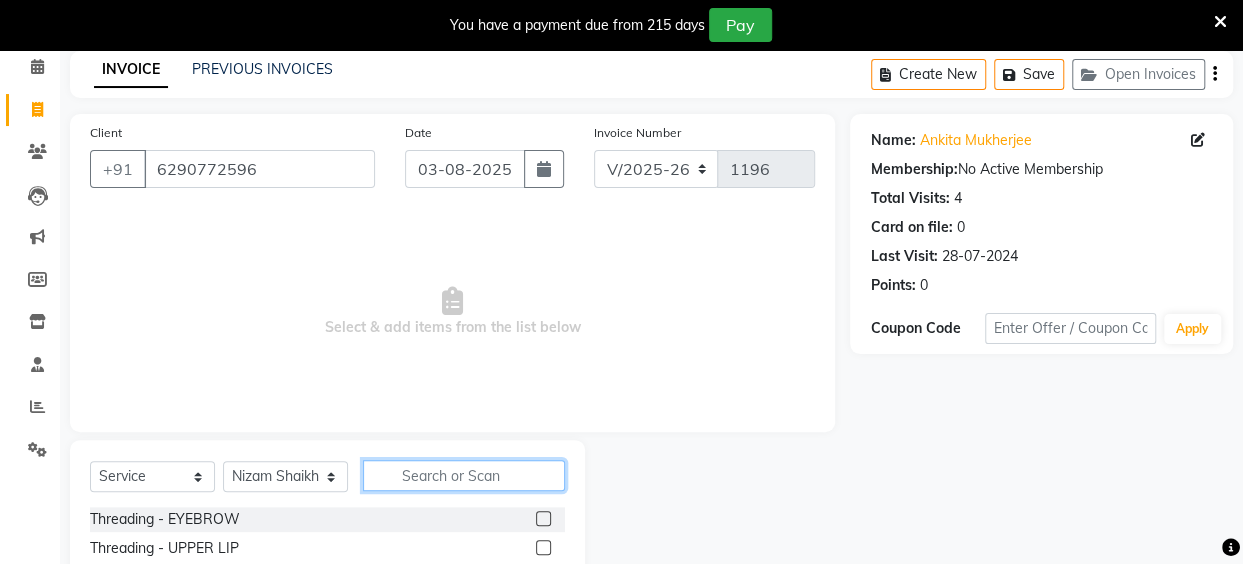 click 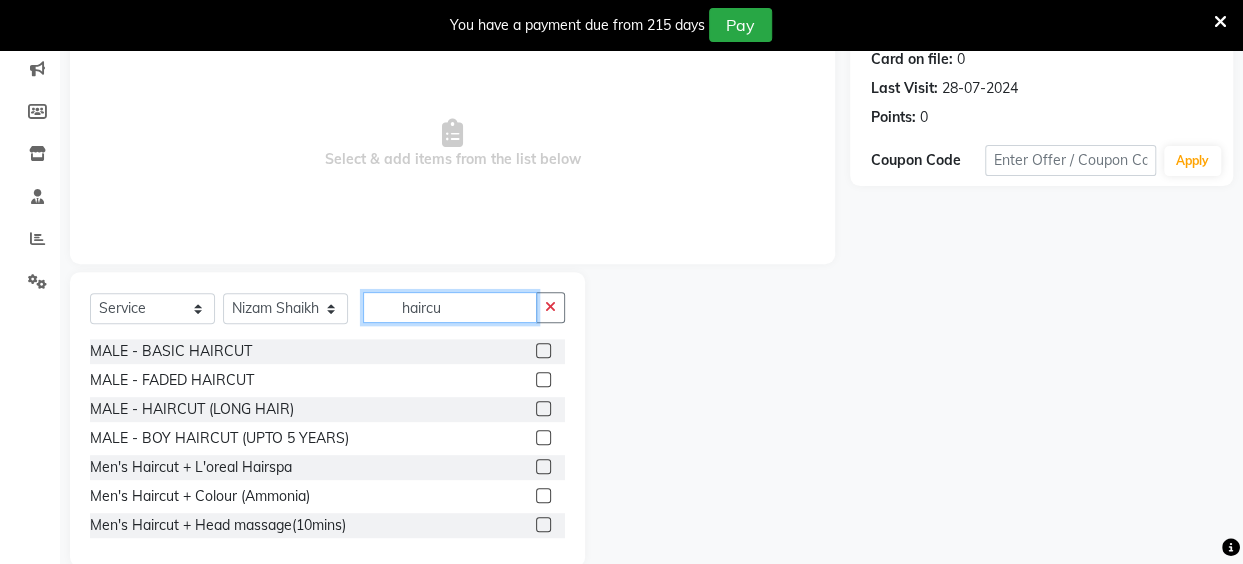 scroll, scrollTop: 285, scrollLeft: 0, axis: vertical 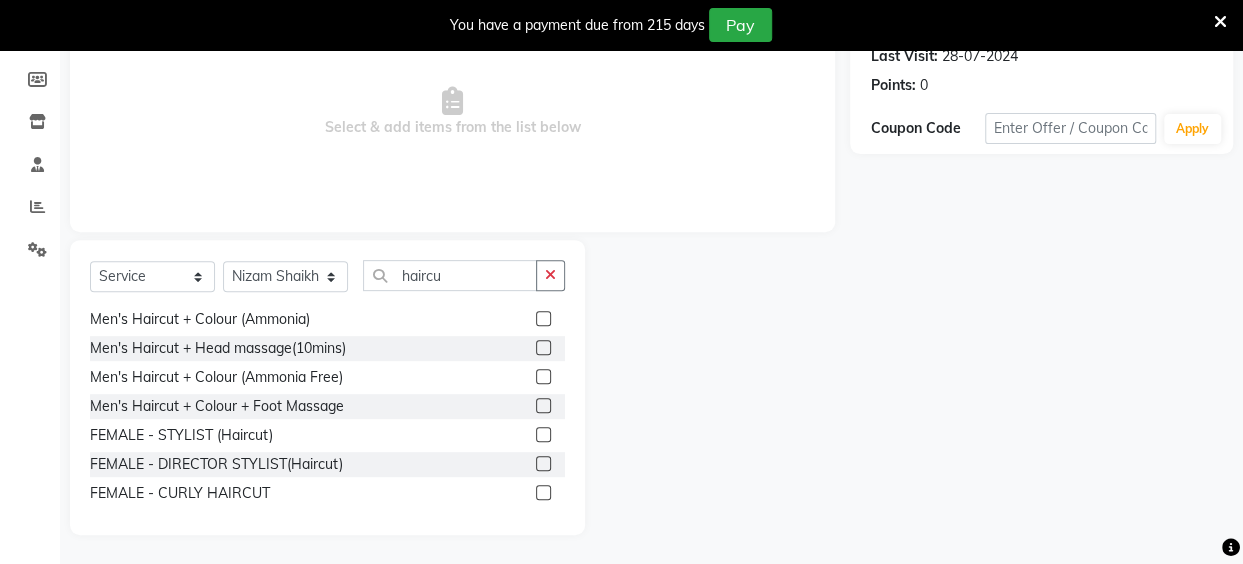 click 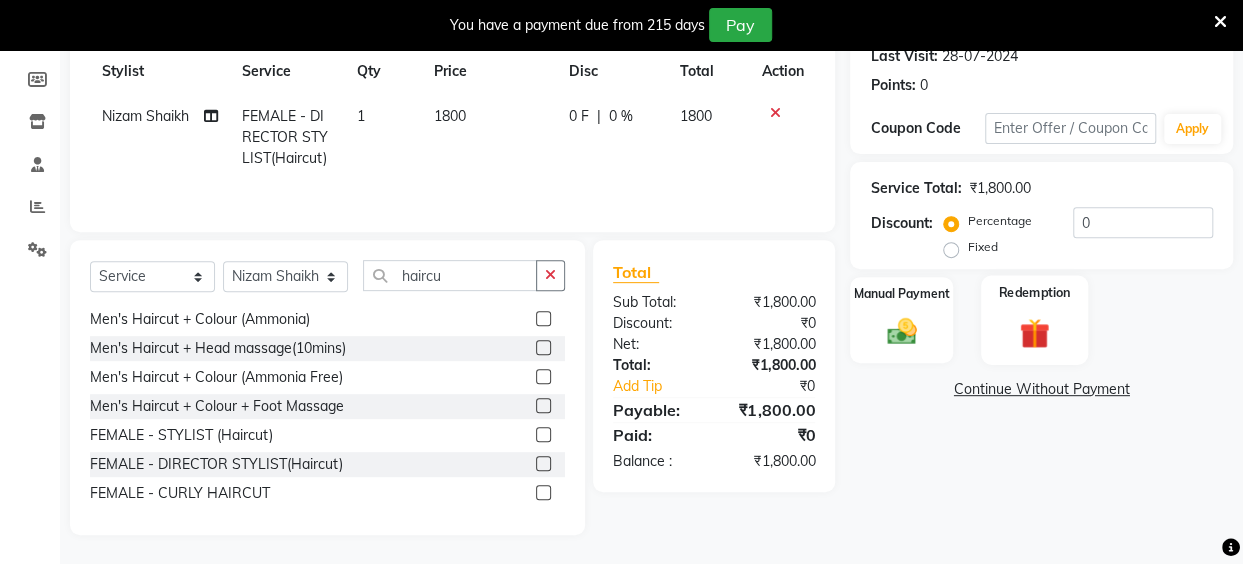 scroll, scrollTop: 0, scrollLeft: 0, axis: both 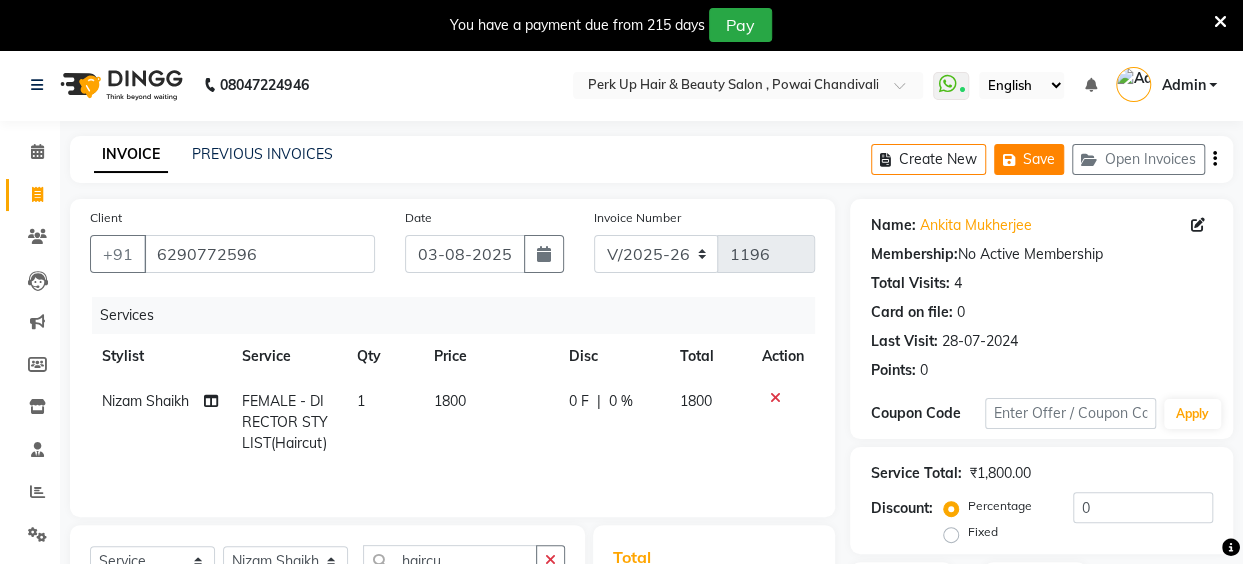 click on "Save" 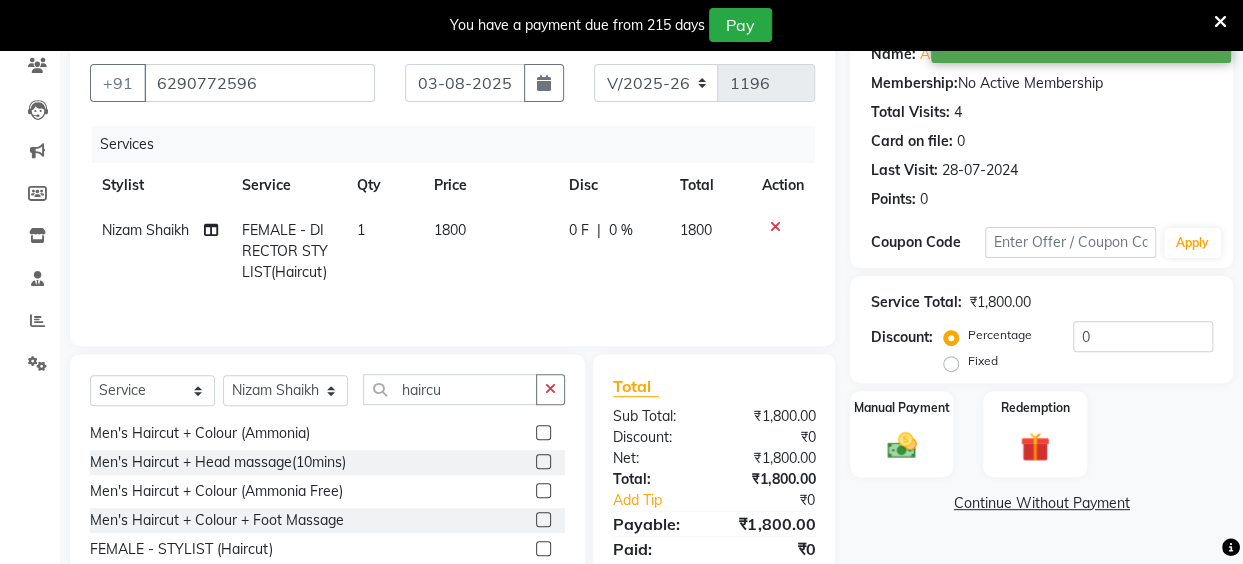 scroll, scrollTop: 0, scrollLeft: 0, axis: both 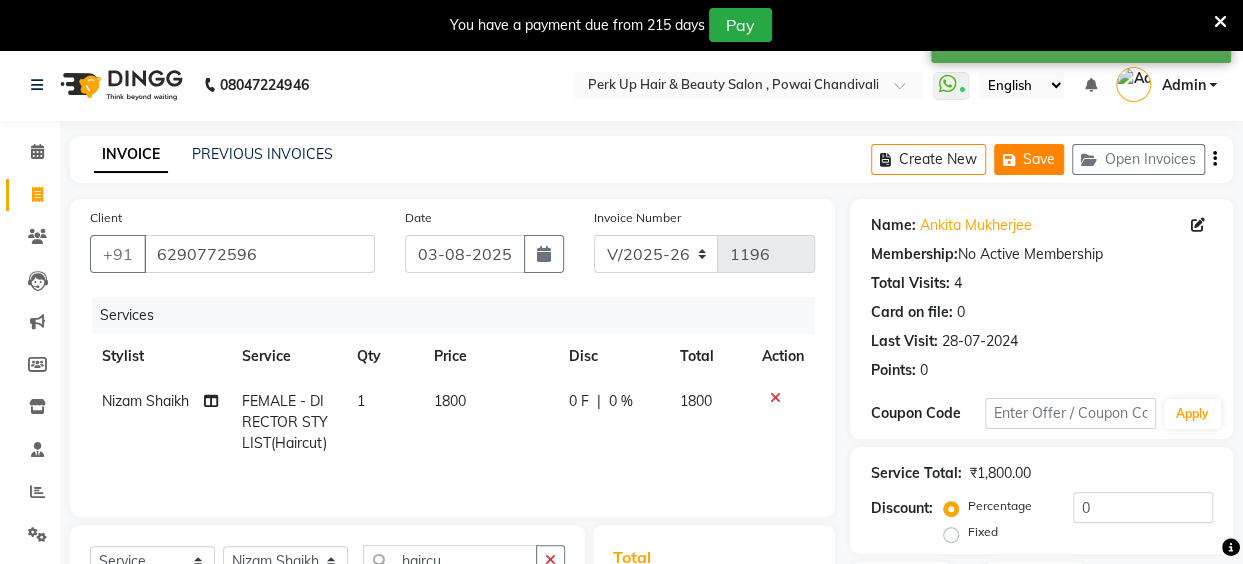 click on "Save" 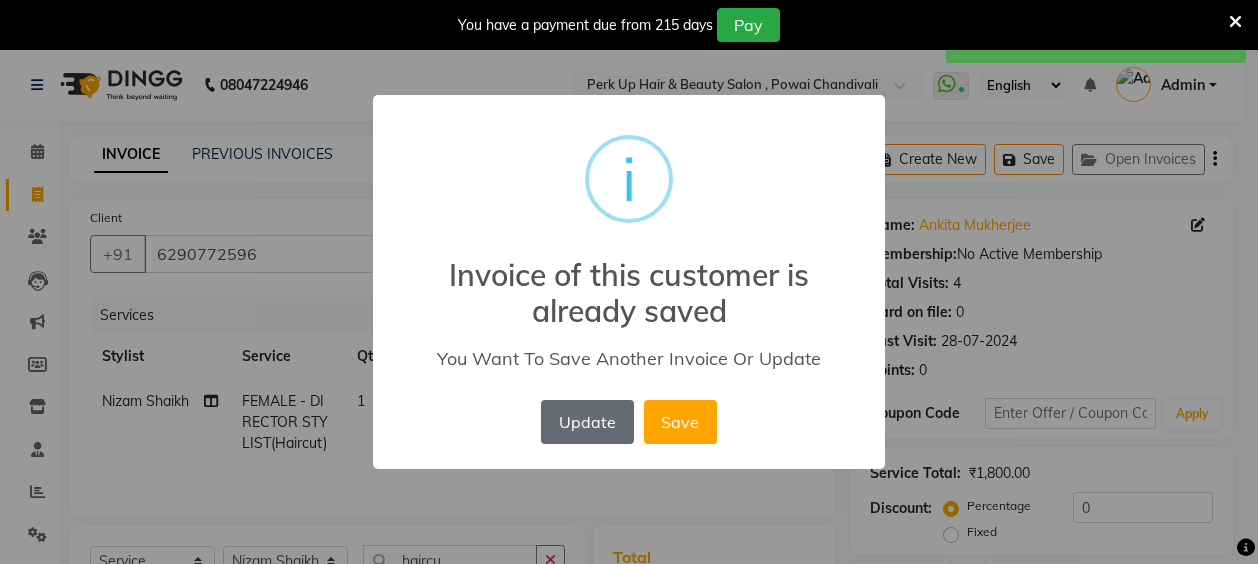 click on "Update" at bounding box center [587, 422] 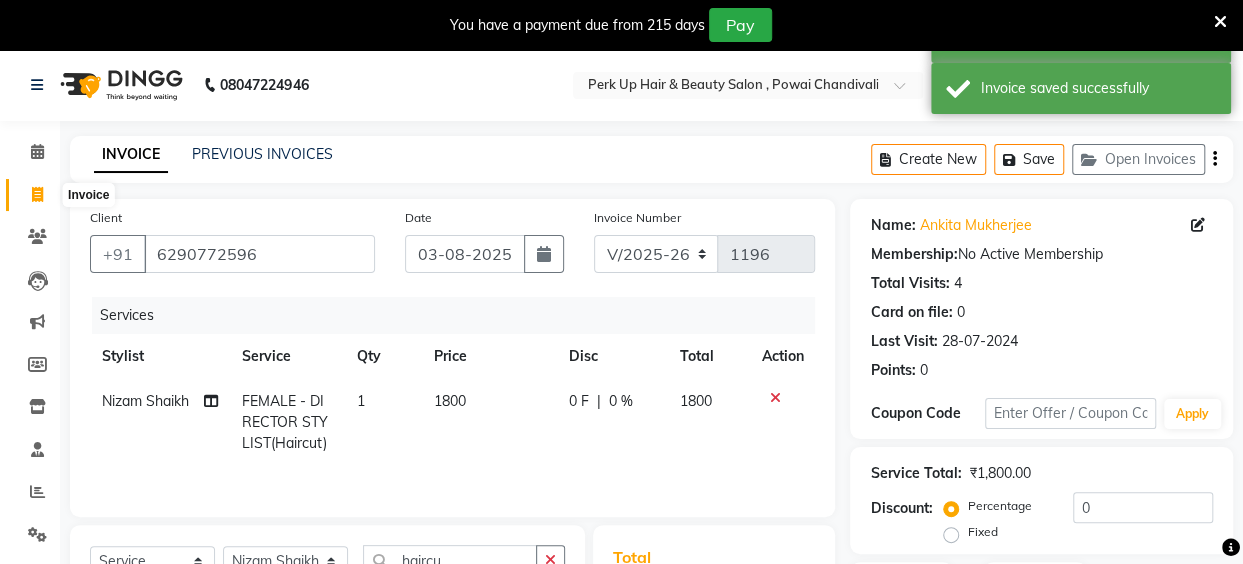 click 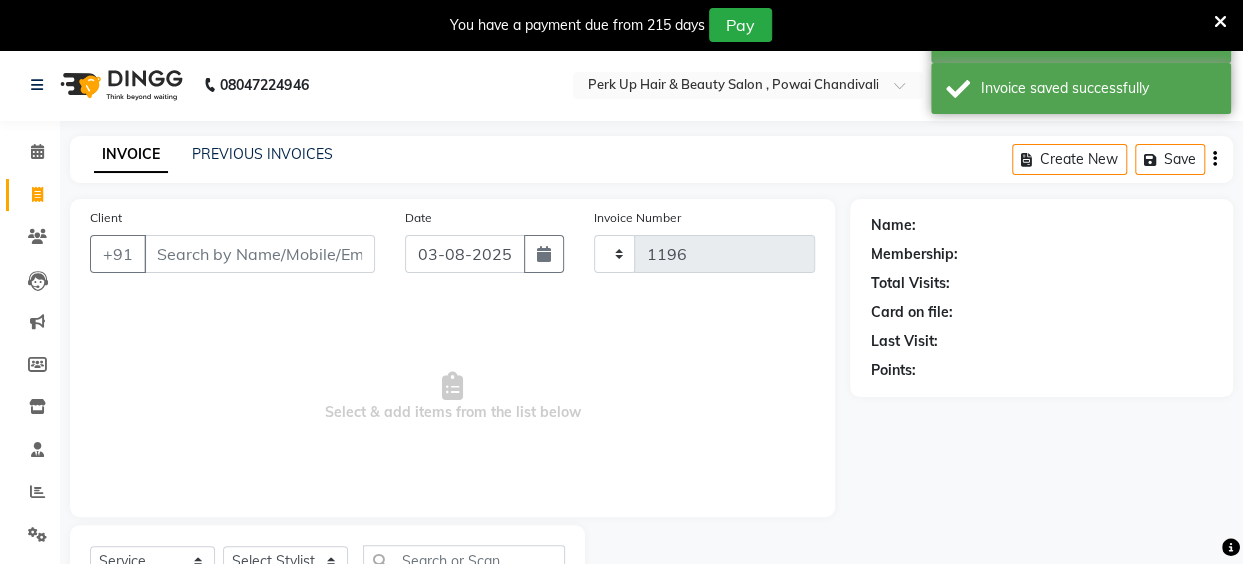 scroll, scrollTop: 85, scrollLeft: 0, axis: vertical 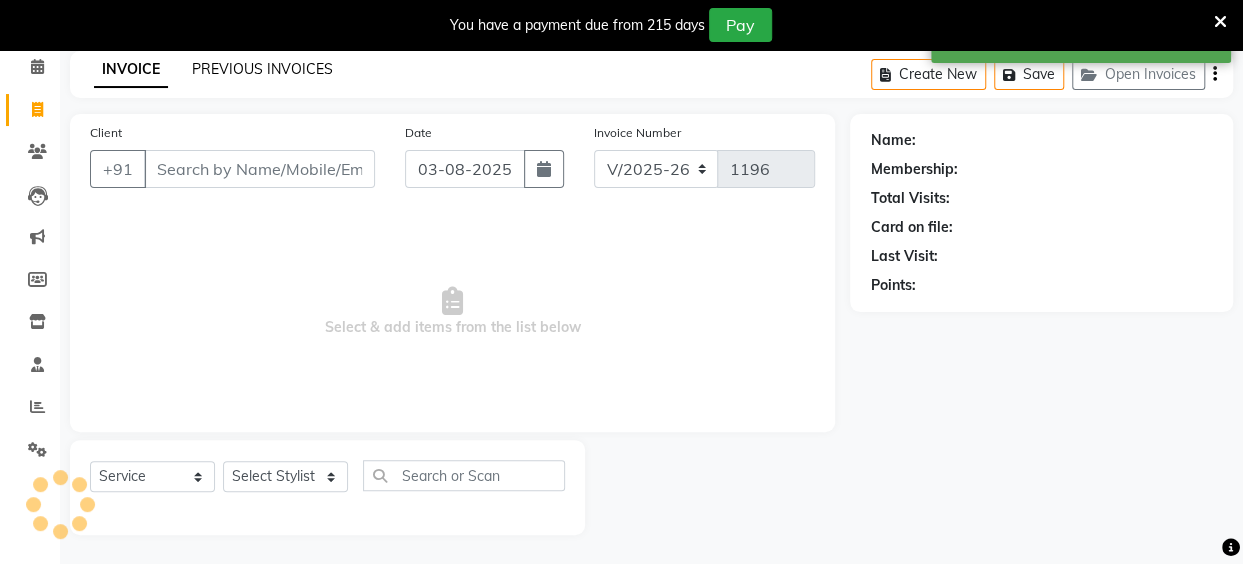 click on "PREVIOUS INVOICES" 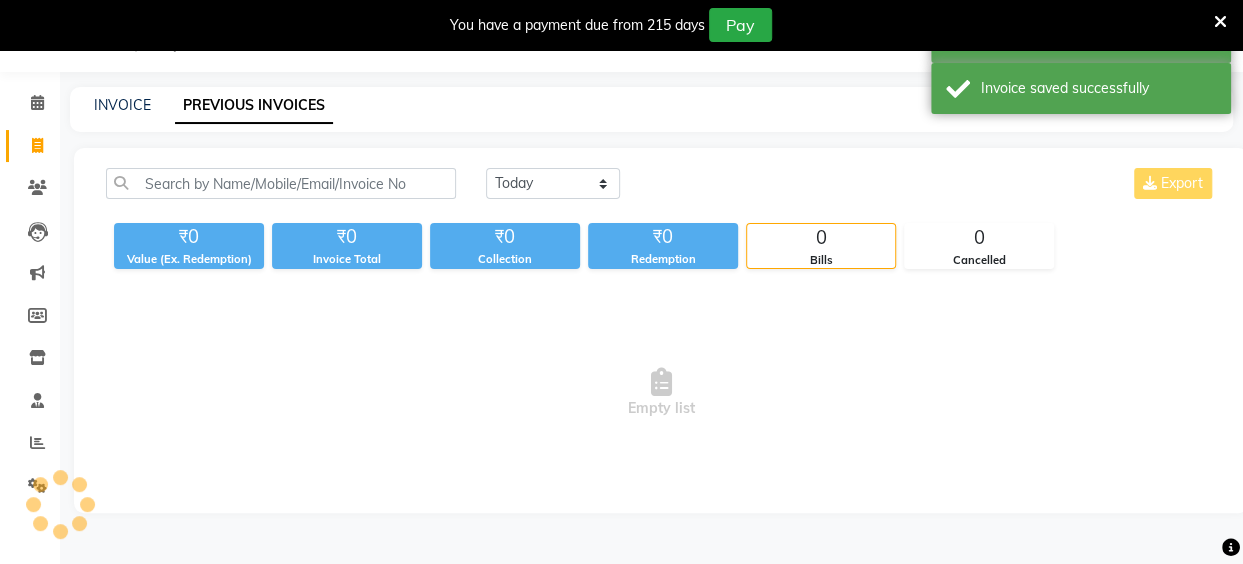 scroll, scrollTop: 85, scrollLeft: 0, axis: vertical 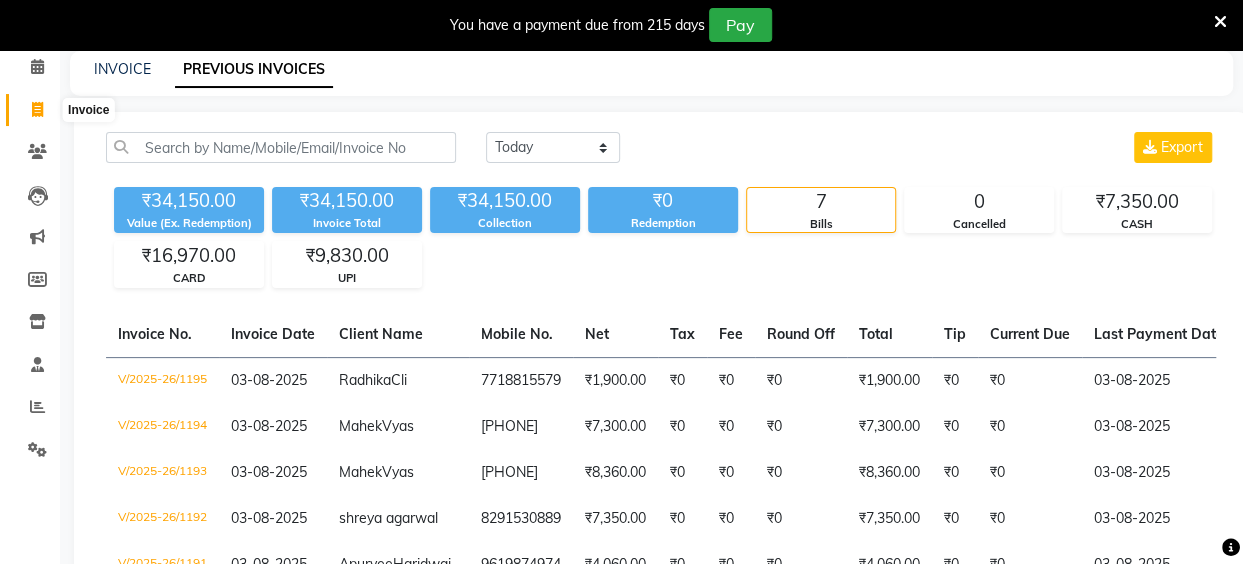click 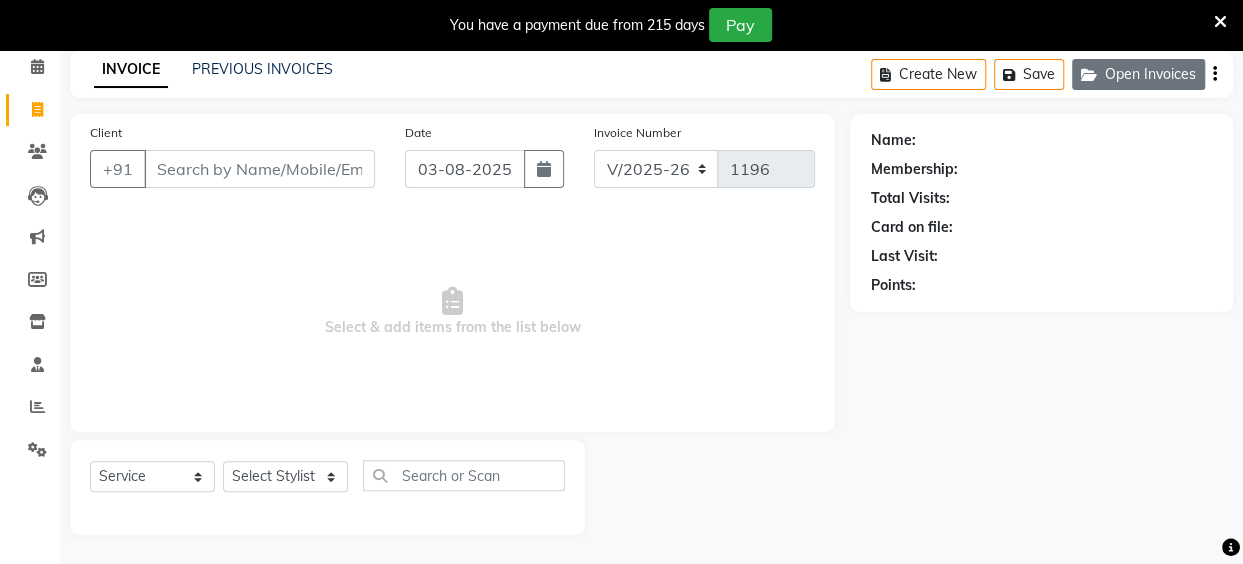 click on "Open Invoices" 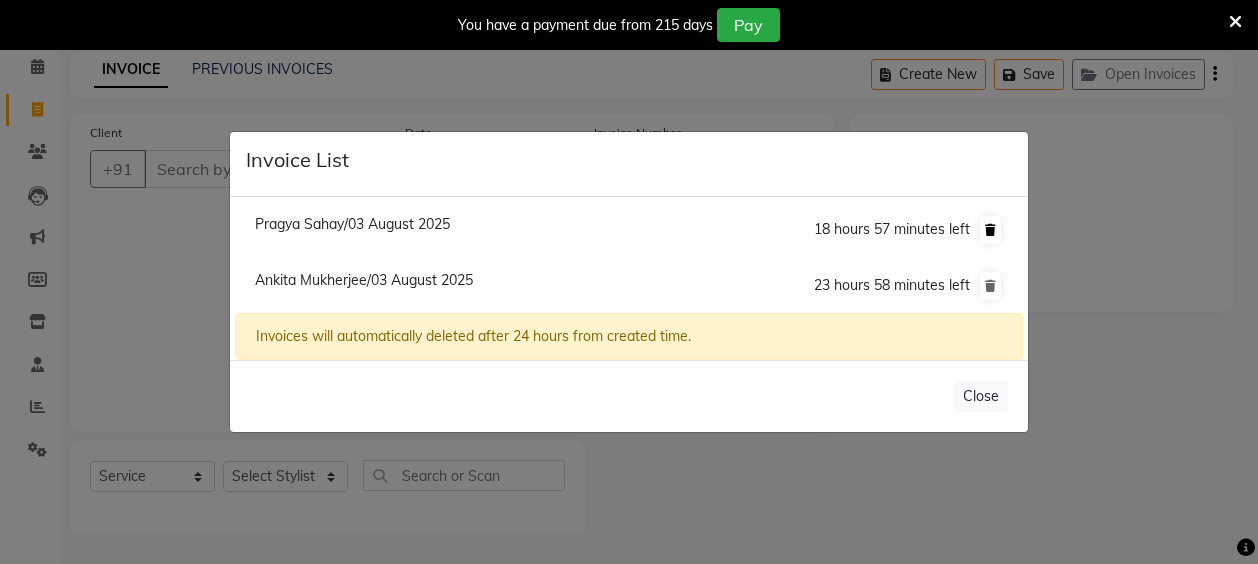 click 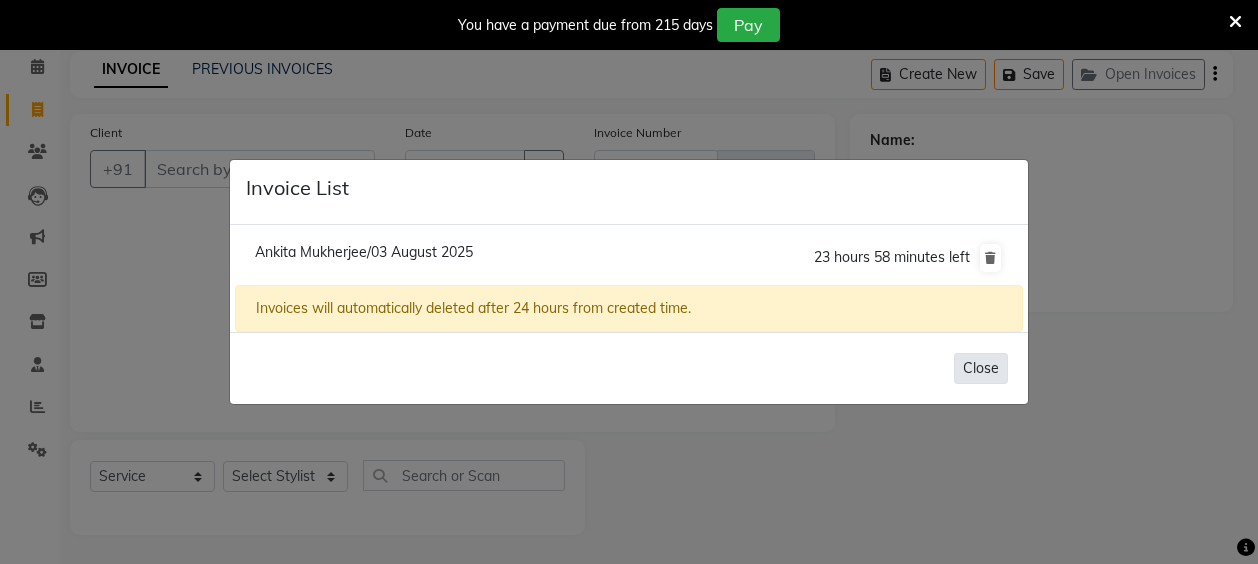 click on "Close" 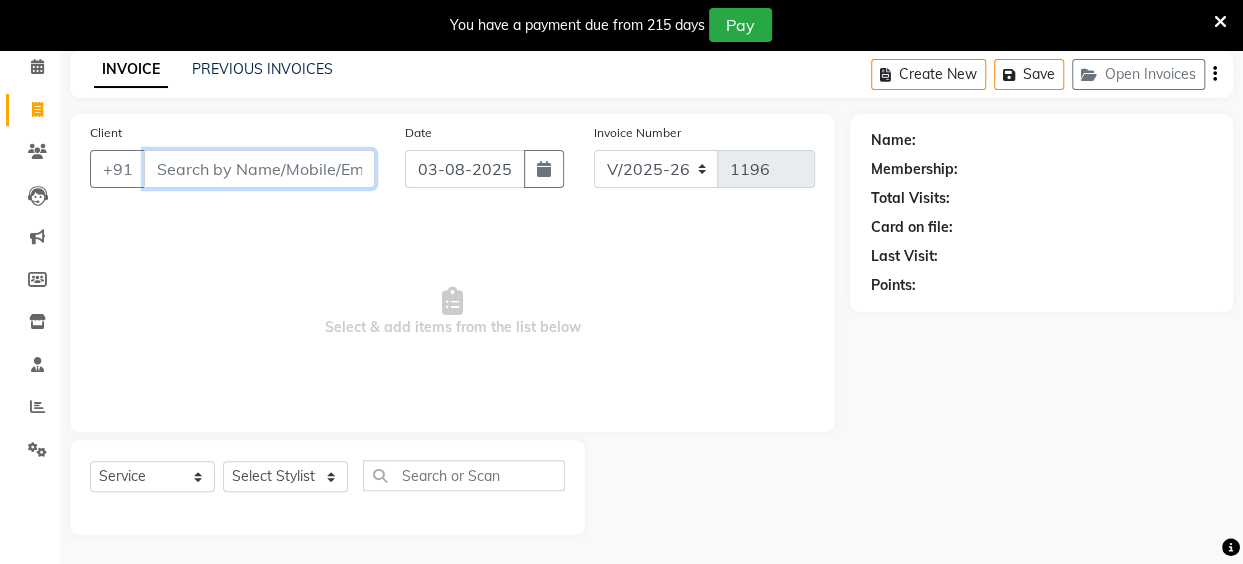 click on "Client" at bounding box center [259, 169] 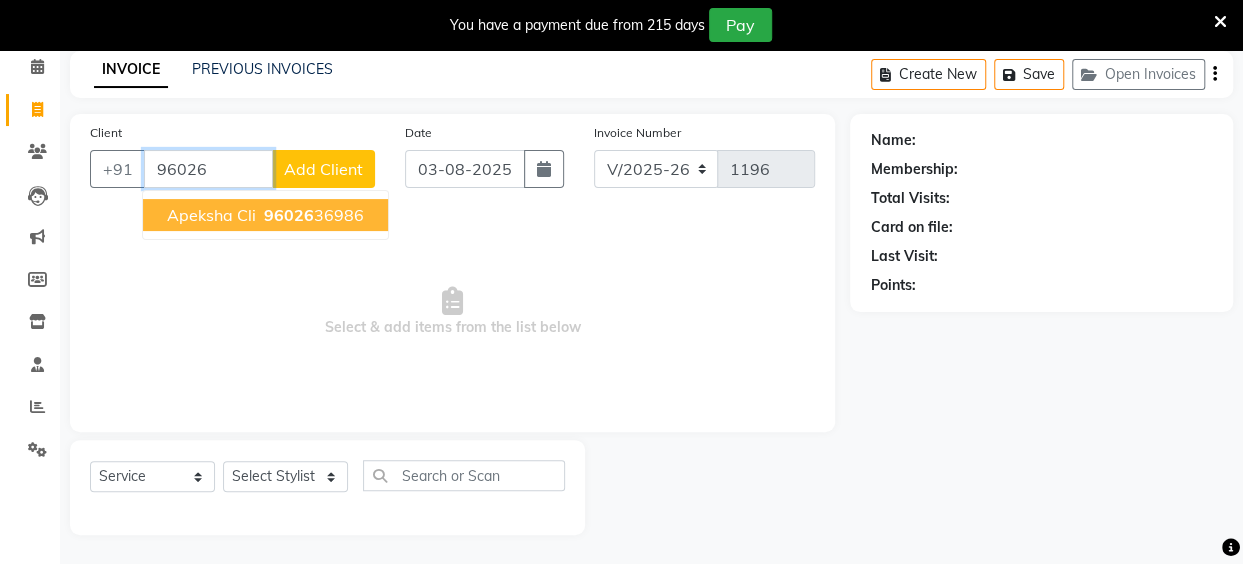 click on "96026" at bounding box center [289, 215] 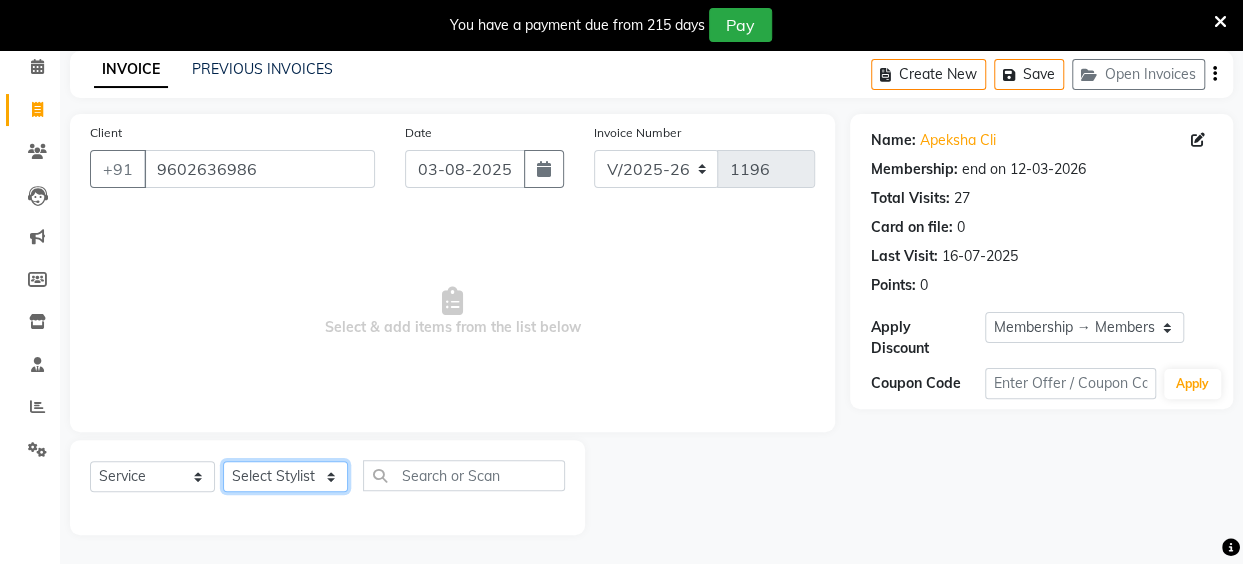 click on "Select Stylist Anita Das danish Kumkum Pasi Naseem Mansoori		 Nilam Bhanushali Nizam Shaikh			 Raju Reena Sawardekar			 Rita Pal			 Sabeena Shaikh Sameer Balwar Sangeeta Rajbhar Seja Jaiswal Shahib Shaves Salmani			 Sneha" 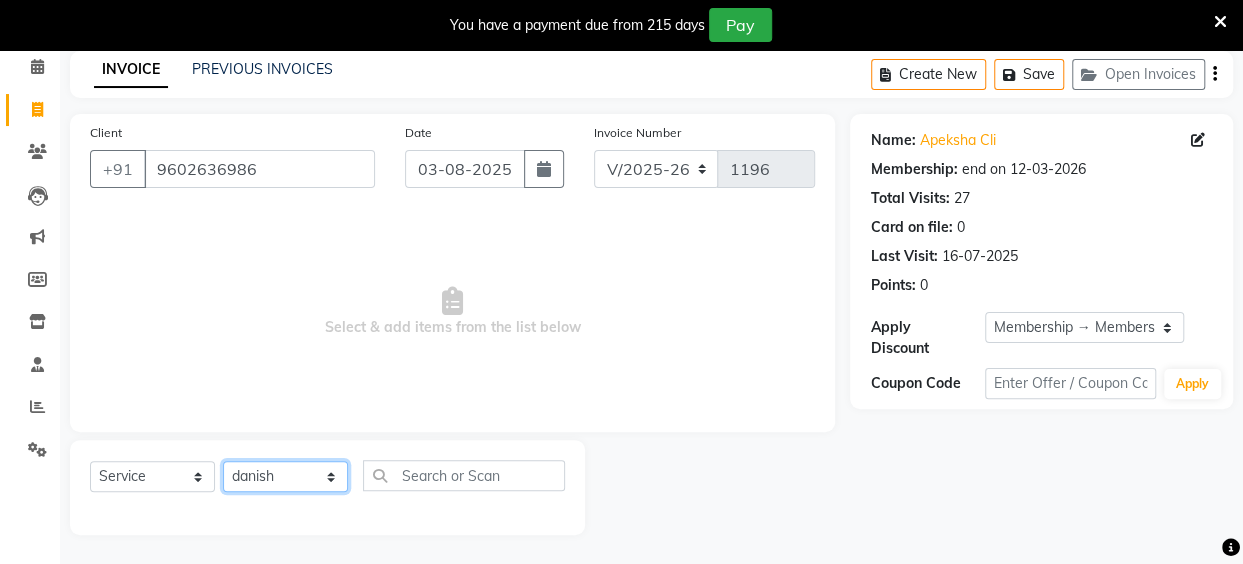 click on "Select Stylist Anita Das danish Kumkum Pasi Naseem Mansoori		 Nilam Bhanushali Nizam Shaikh			 Raju Reena Sawardekar			 Rita Pal			 Sabeena Shaikh Sameer Balwar Sangeeta Rajbhar Seja Jaiswal Shahib Shaves Salmani			 Sneha" 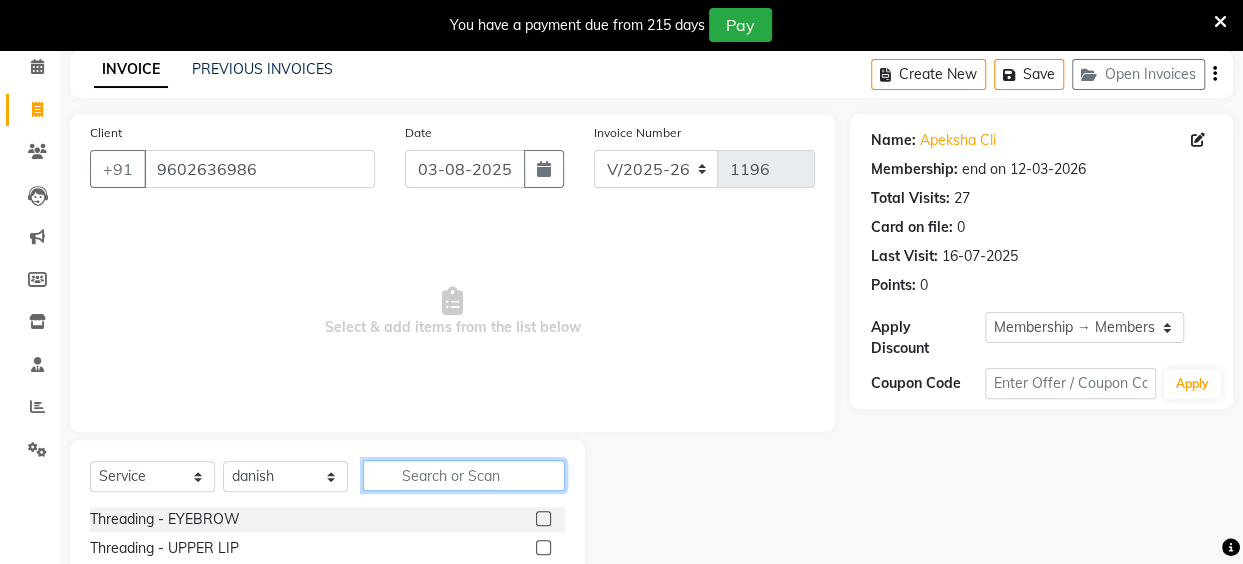 click 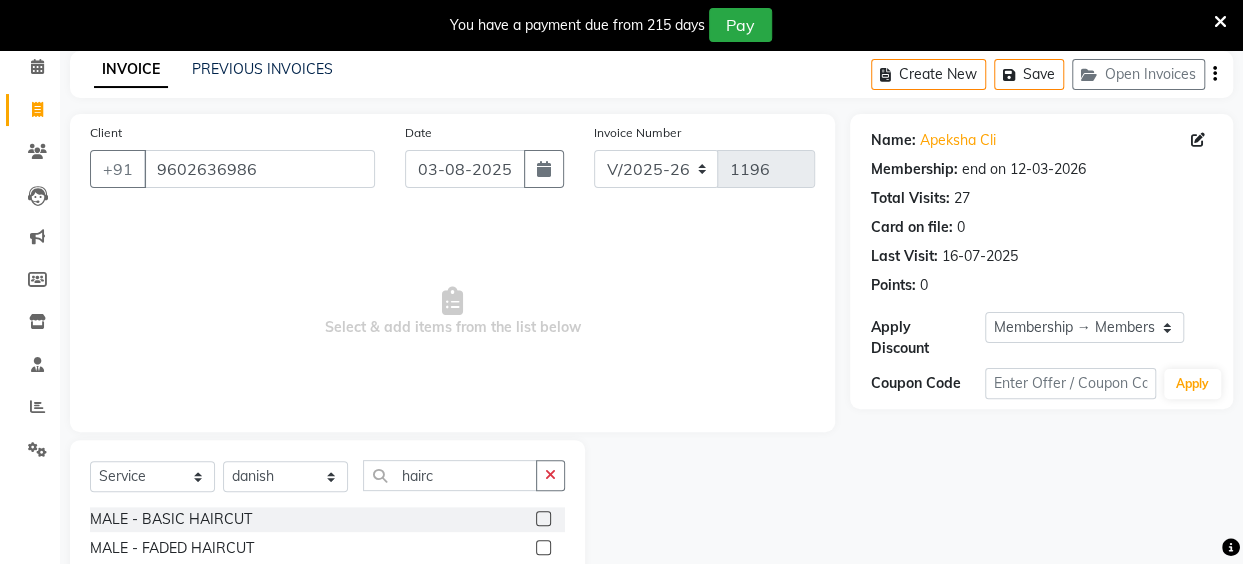 click 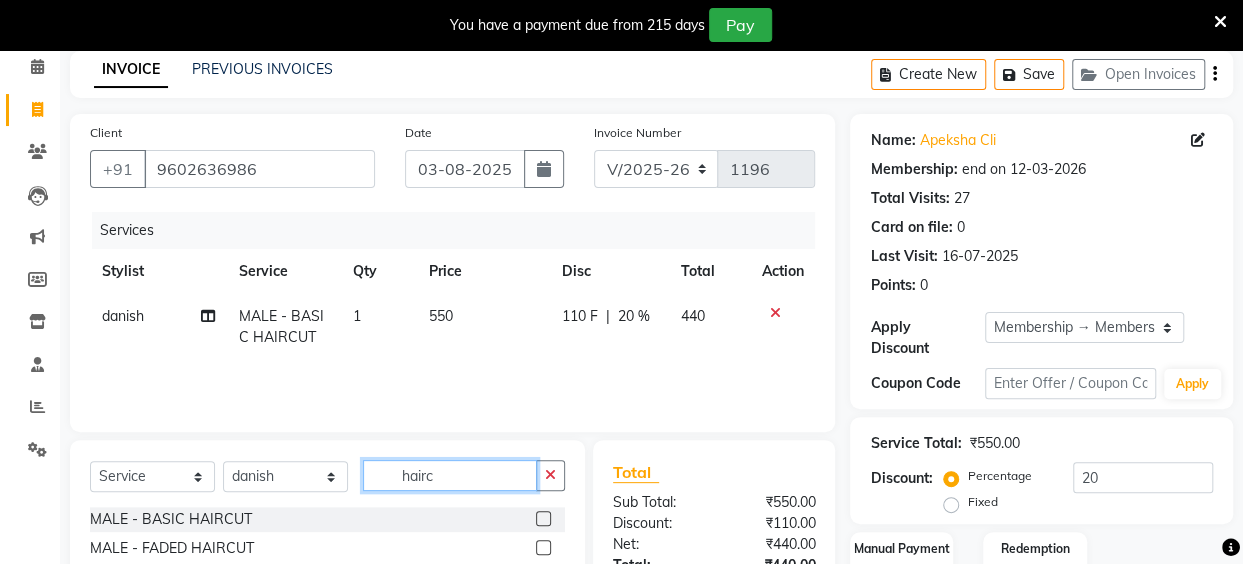 click on "hairc" 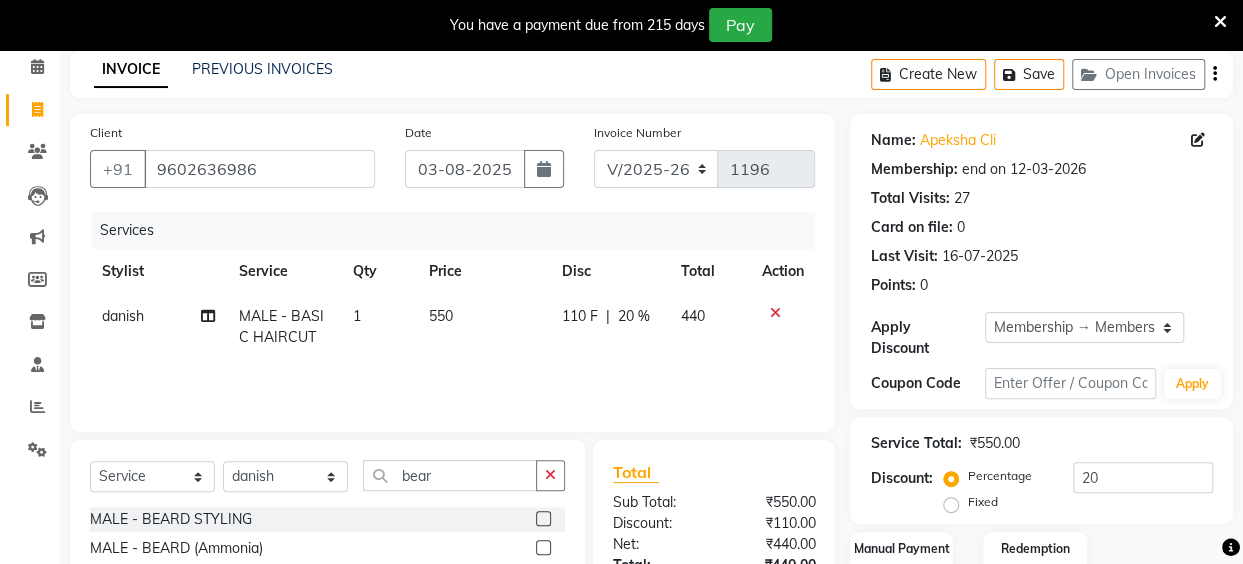click 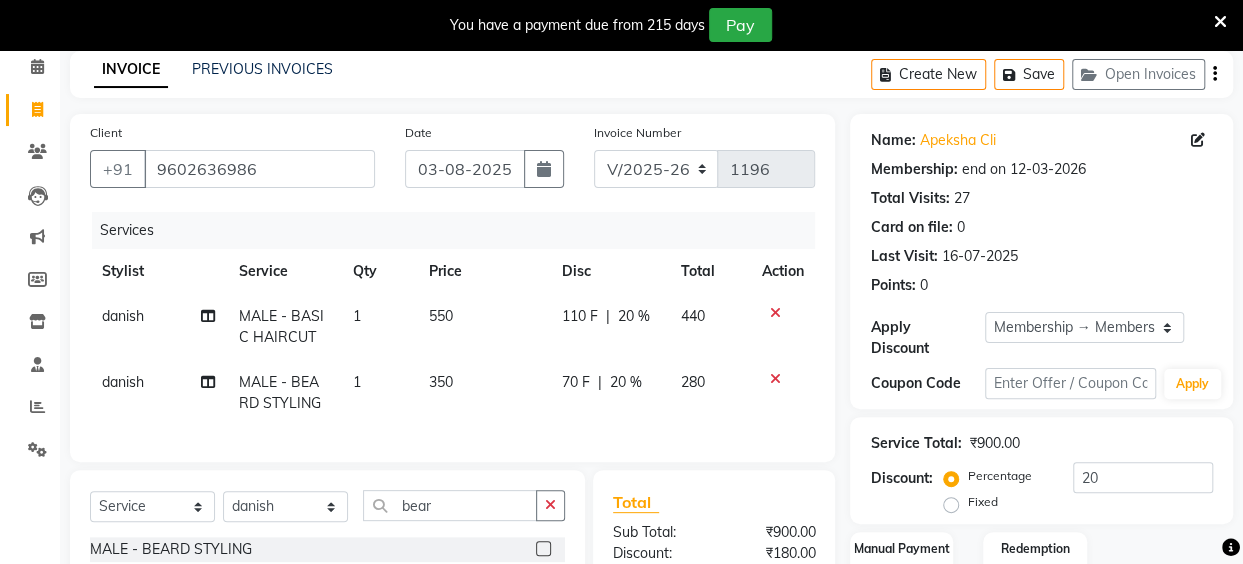 click on "550" 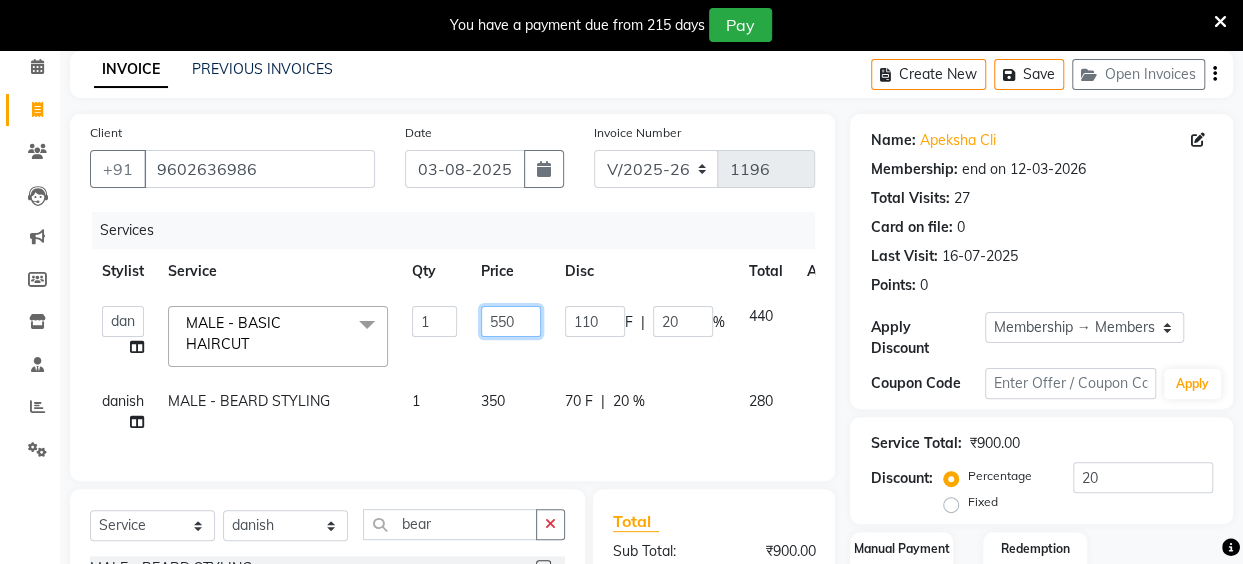 drag, startPoint x: 518, startPoint y: 323, endPoint x: 490, endPoint y: 329, distance: 28.635643 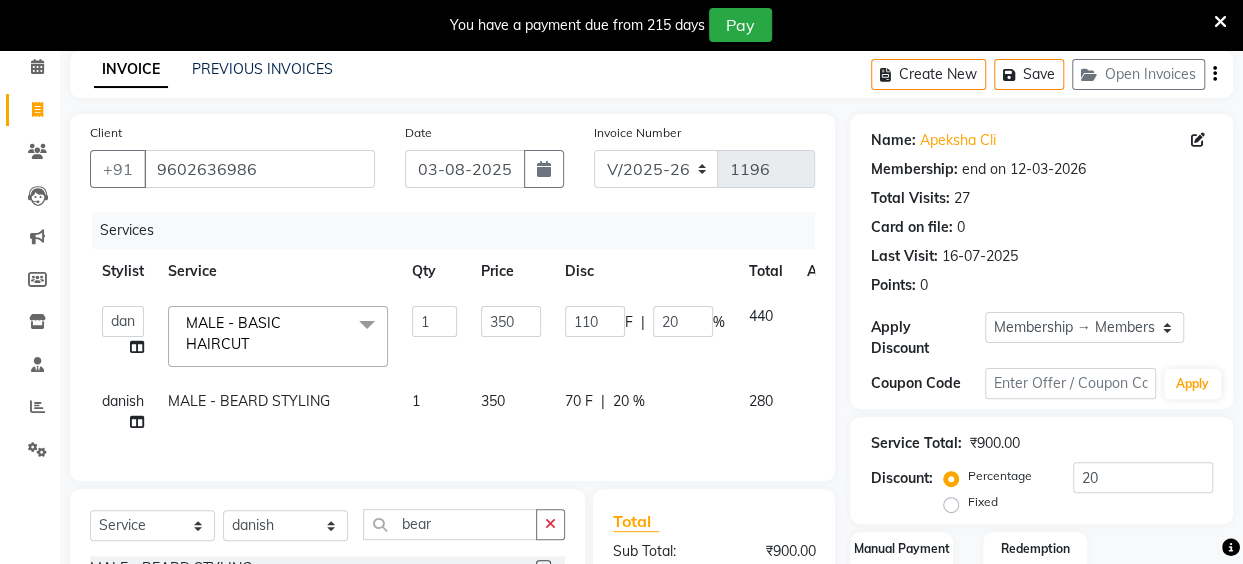 click on "350" 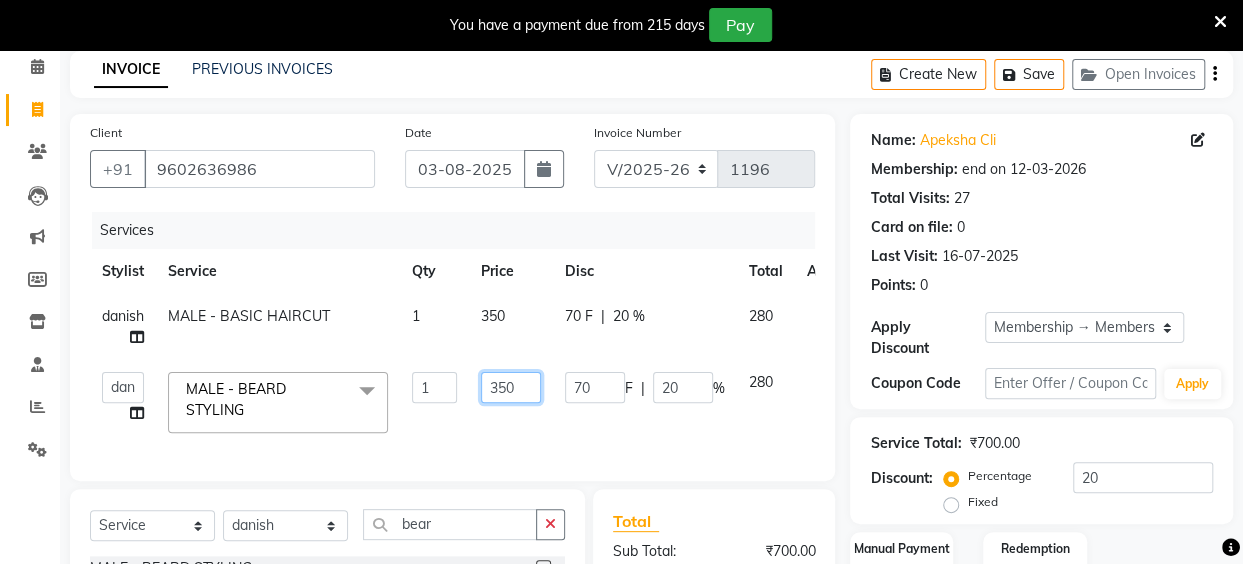 drag, startPoint x: 525, startPoint y: 394, endPoint x: 501, endPoint y: 389, distance: 24.5153 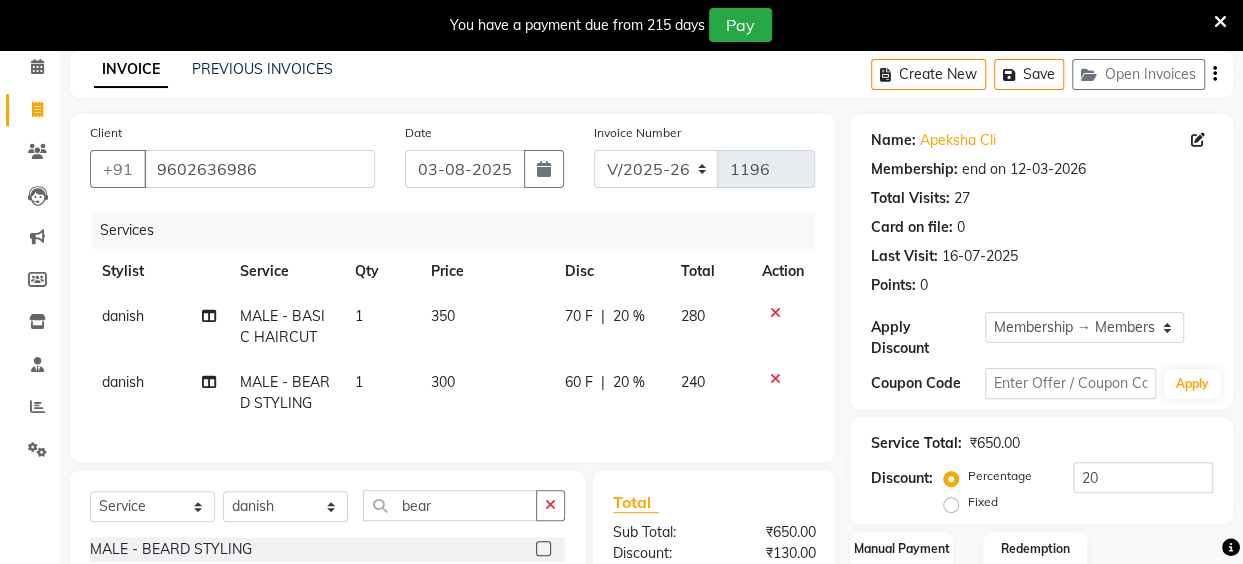 click on "Services Stylist Service Qty Price Disc Total Action danish MALE - BASIC HAIRCUT 1 350 70 F | 20 % 280 danish MALE - BEARD STYLING 1 300 60 F | 20 % 240" 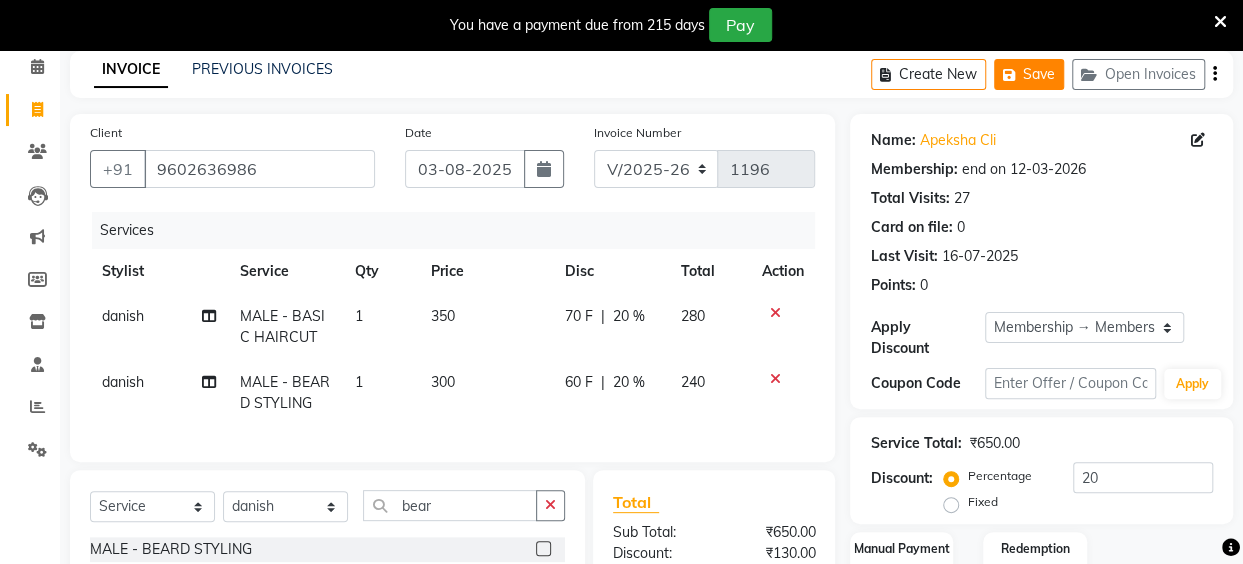 click on "Save" 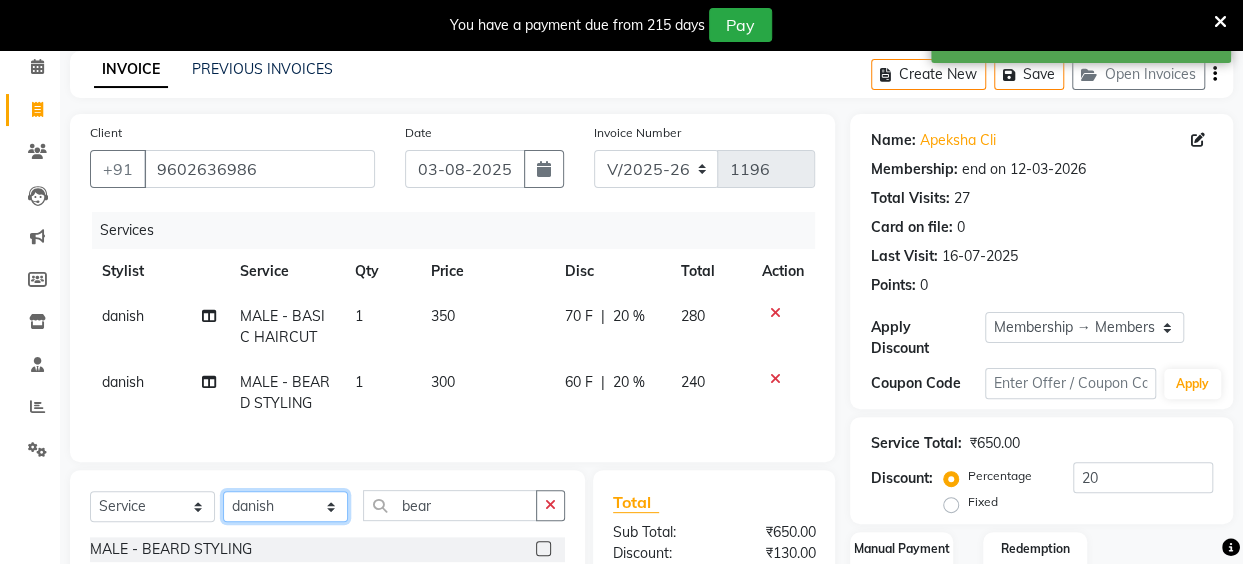 click on "Select Stylist Anita Das danish Kumkum Pasi Naseem Mansoori		 Nilam Bhanushali Nizam Shaikh			 Raju Reena Sawardekar			 Rita Pal			 Sabeena Shaikh Sameer Balwar Sangeeta Rajbhar Seja Jaiswal Shahib Shaves Salmani			 Sneha" 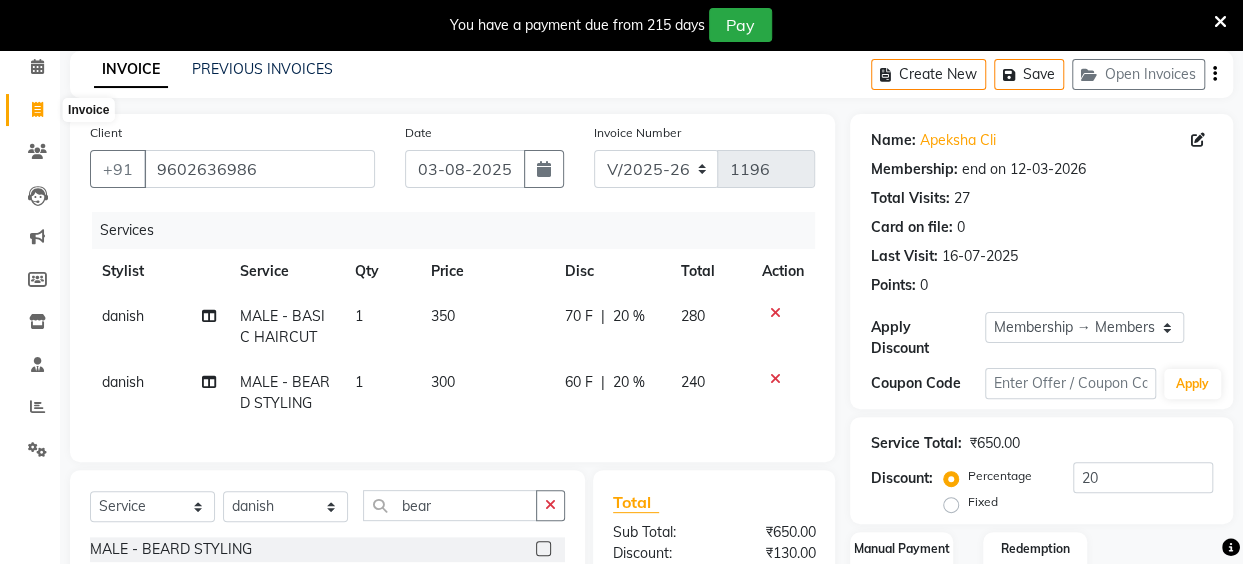 drag, startPoint x: 36, startPoint y: 109, endPoint x: 50, endPoint y: 123, distance: 19.79899 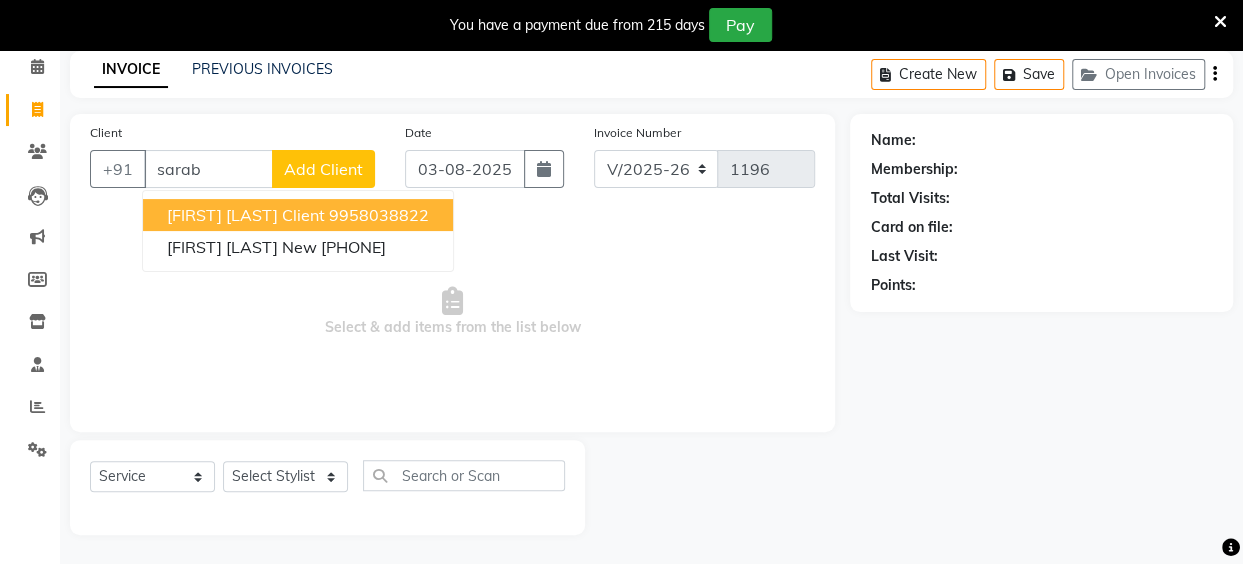 click on "Sarabjit Sahi Client" at bounding box center (246, 215) 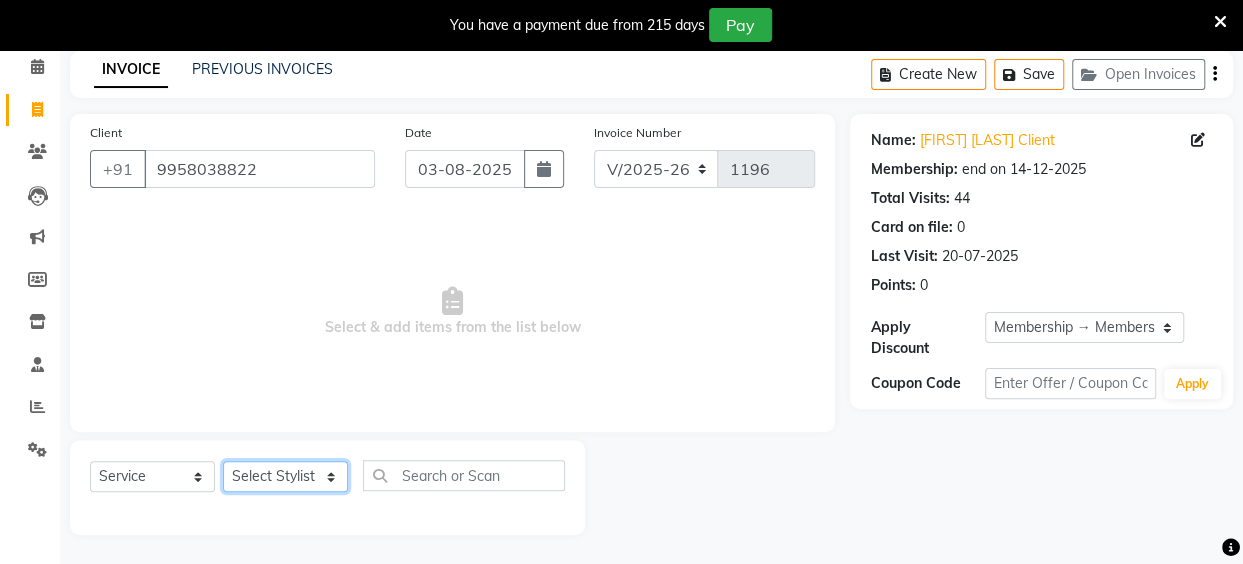 click on "Select Stylist Anita Das danish Kumkum Pasi Naseem Mansoori		 Nilam Bhanushali Nizam Shaikh			 Raju Reena Sawardekar			 Rita Pal			 Sabeena Shaikh Sameer Balwar Sangeeta Rajbhar Seja Jaiswal Shahib Shaves Salmani			 Sneha" 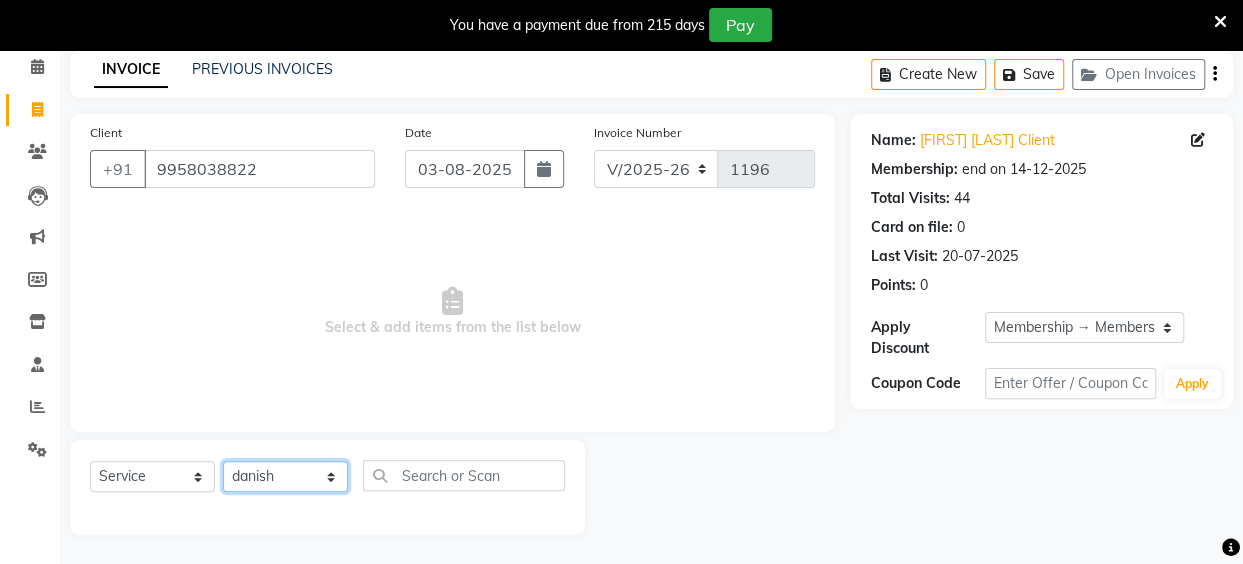 click on "Select Stylist Anita Das danish Kumkum Pasi Naseem Mansoori		 Nilam Bhanushali Nizam Shaikh			 Raju Reena Sawardekar			 Rita Pal			 Sabeena Shaikh Sameer Balwar Sangeeta Rajbhar Seja Jaiswal Shahib Shaves Salmani			 Sneha" 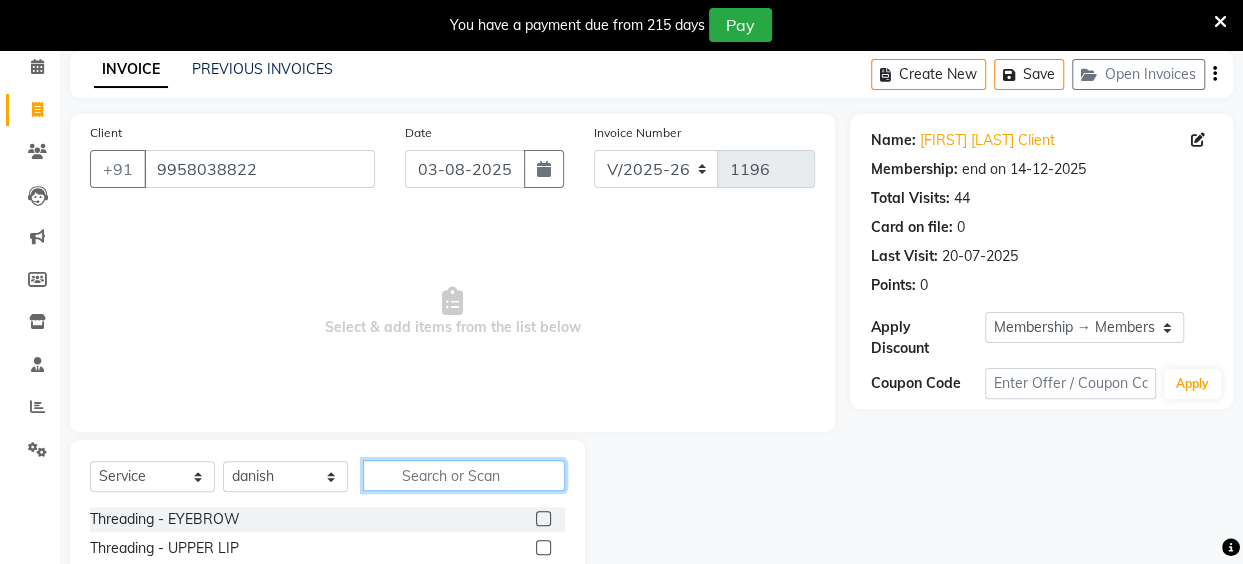 click 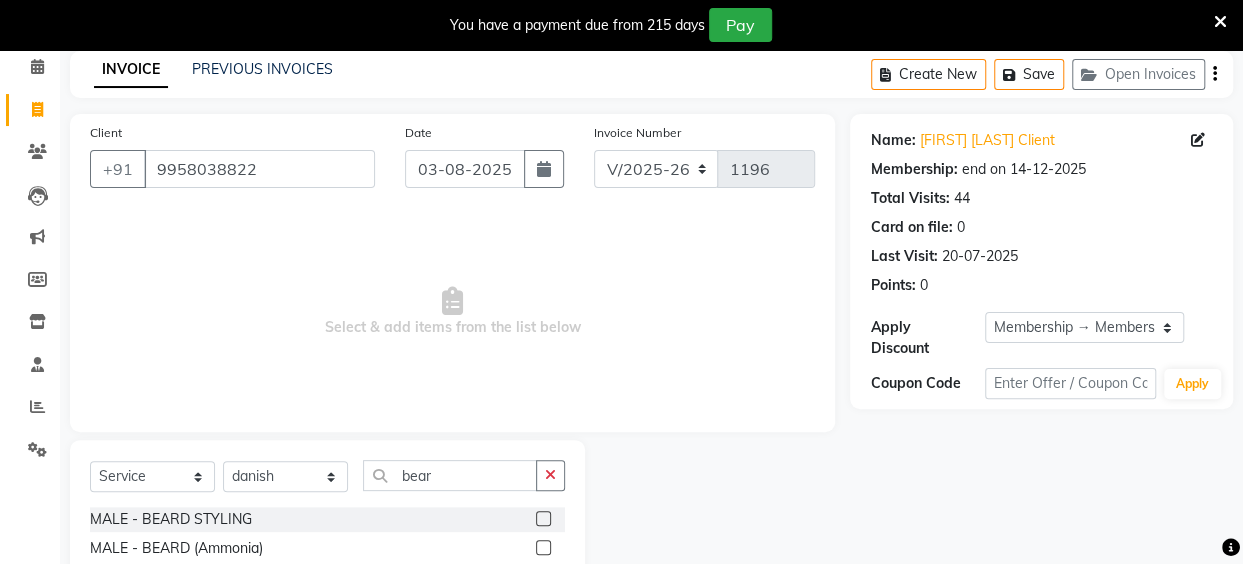 click 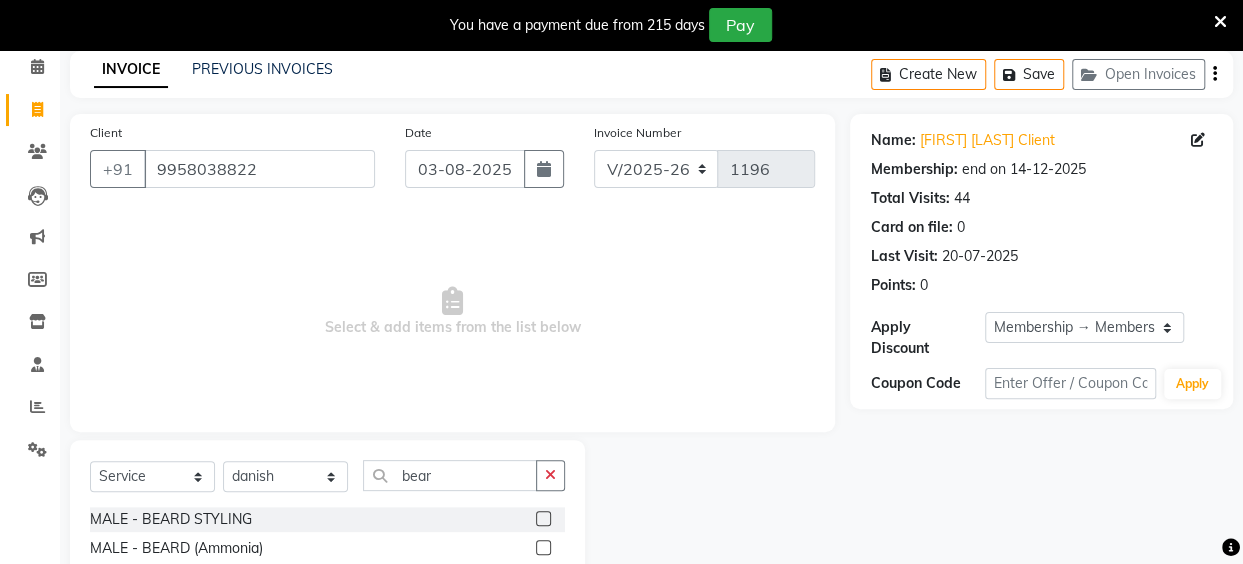 click at bounding box center [542, 519] 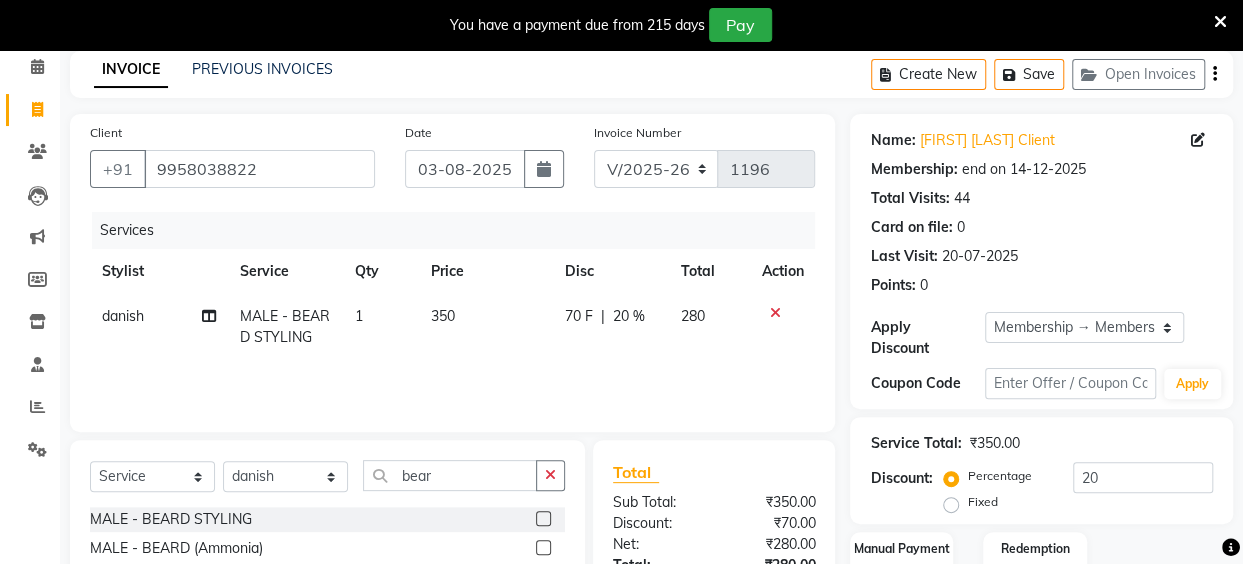 click on "350" 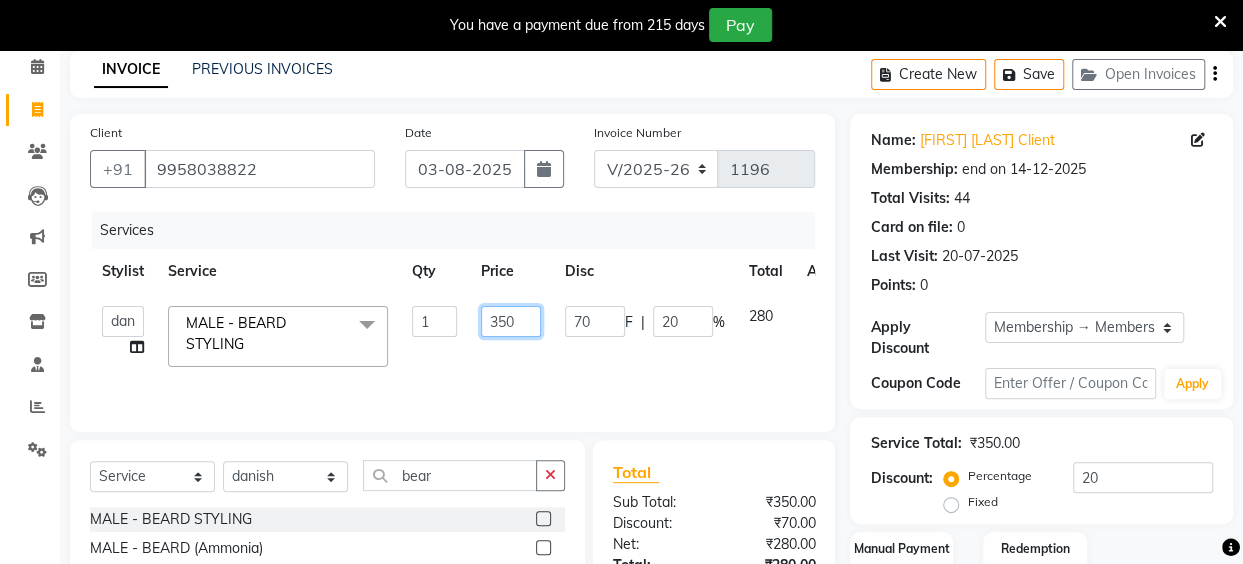drag, startPoint x: 514, startPoint y: 320, endPoint x: 500, endPoint y: 316, distance: 14.56022 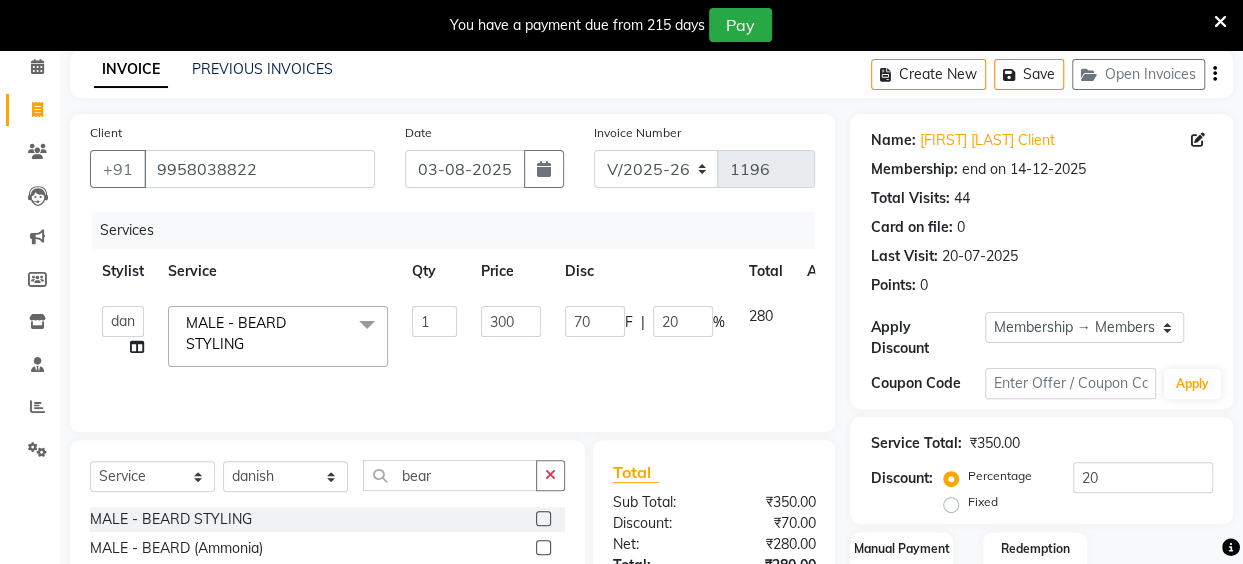 click on "Services Stylist Service Qty Price Disc Total Action  Anita Das   danish   Kumkum Pasi   Naseem Mansoori		   Nilam Bhanushali   Nizam Shaikh			   Raju   Reena Sawardekar			   Rita Pal			   Sabeena Shaikh   Sameer Balwar   Sangeeta Rajbhar   Seja Jaiswal   Shahib   Shaves Salmani			   Sneha  MALE - BEARD STYLING  x Threading - EYEBROW Threading - UPPER LIP Threading - LOWER LIP Threading - CHIN Threading - FOREHEAD Threading - SIDE LOCK Threading - NOSE Threading - CHEEKS Threading - FULL FACE Back massage Neck threading Waxing (Regular Wax) - Female - FULL ARMS Waxing (Regular Wax) - Female - FULL LEGS Waxing (Regular Wax) - Female - UNDERARMS Waxing (Regular Wax) - Female - HALF ARM Waxing (Regular Wax) - Female - HALF LEG Waxing (Regular Wax) - Female - HALF BACK/FRONT Waxing (Regular Wax) - Female - BACK Waxing (Regular Wax) - Female - FRONT Waxing (Regular Wax) - Female - STOMACH Waxing (Regular Wax) - Female - BUTTOCKS Waxing (Regular Wax) - Female - BIKINI LINE Waxing (Regular Wax) - Female - BRAZILIAN" 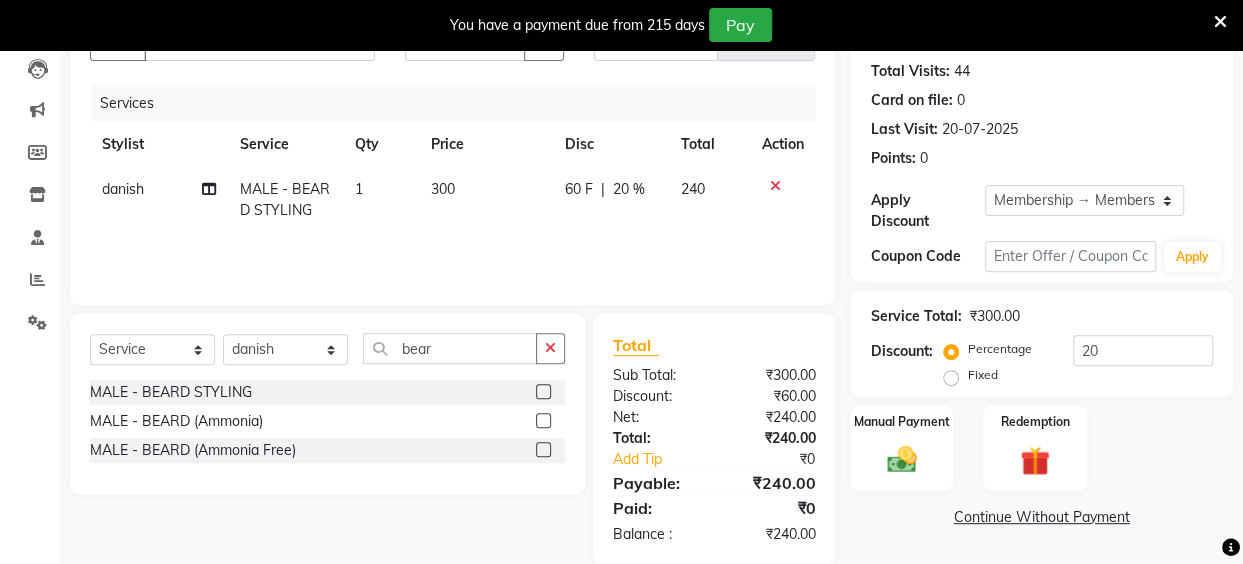 scroll, scrollTop: 242, scrollLeft: 0, axis: vertical 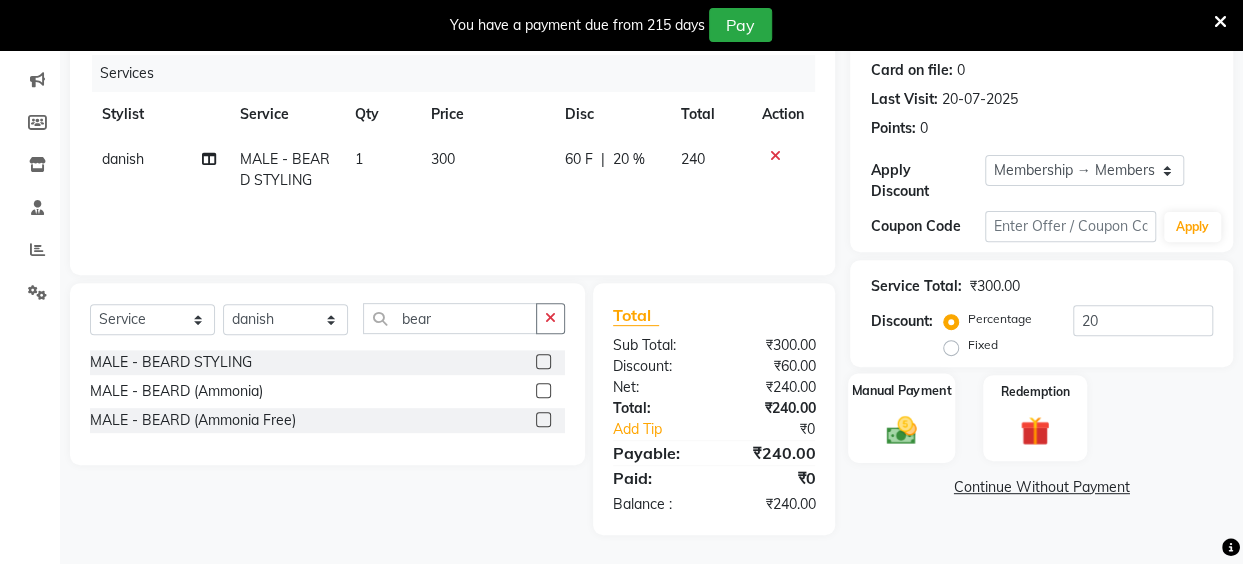 click 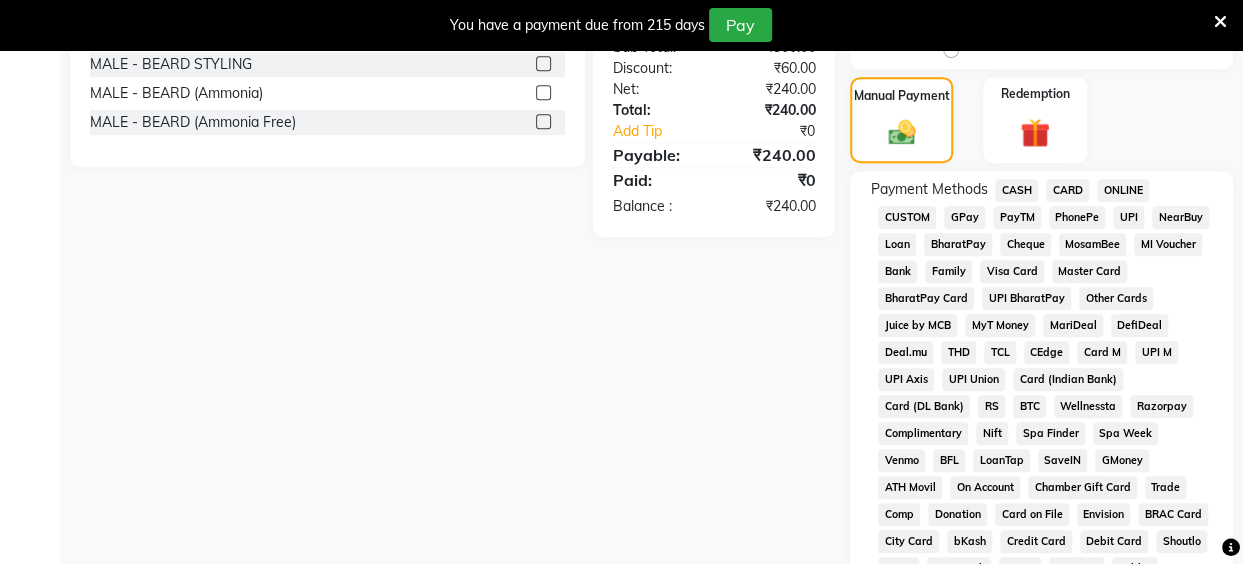 scroll, scrollTop: 527, scrollLeft: 0, axis: vertical 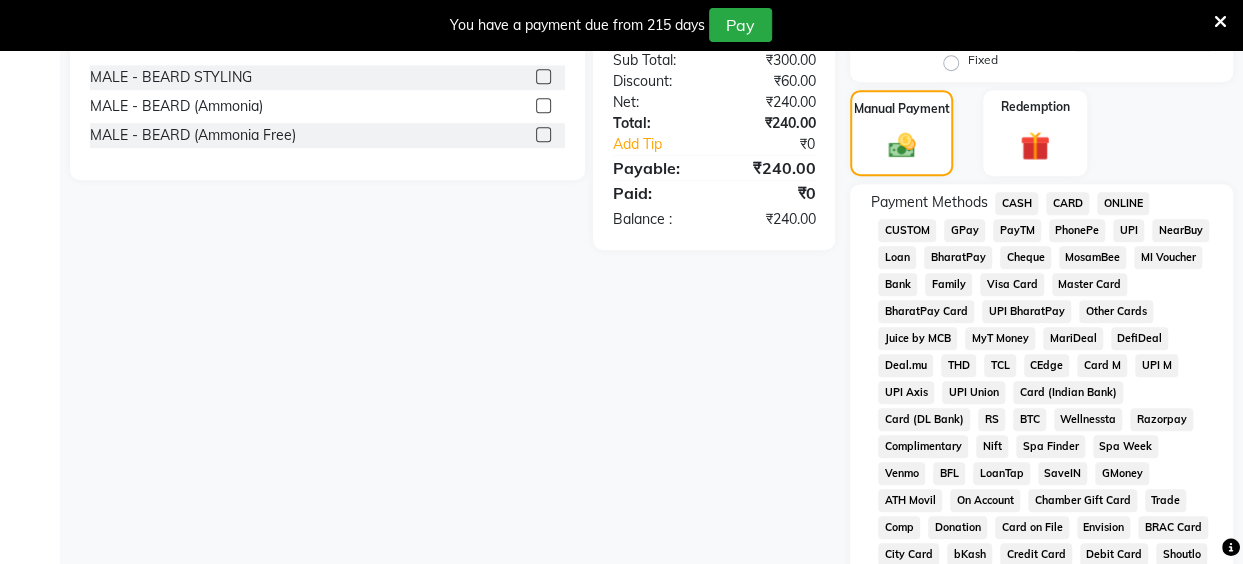 click on "UPI" 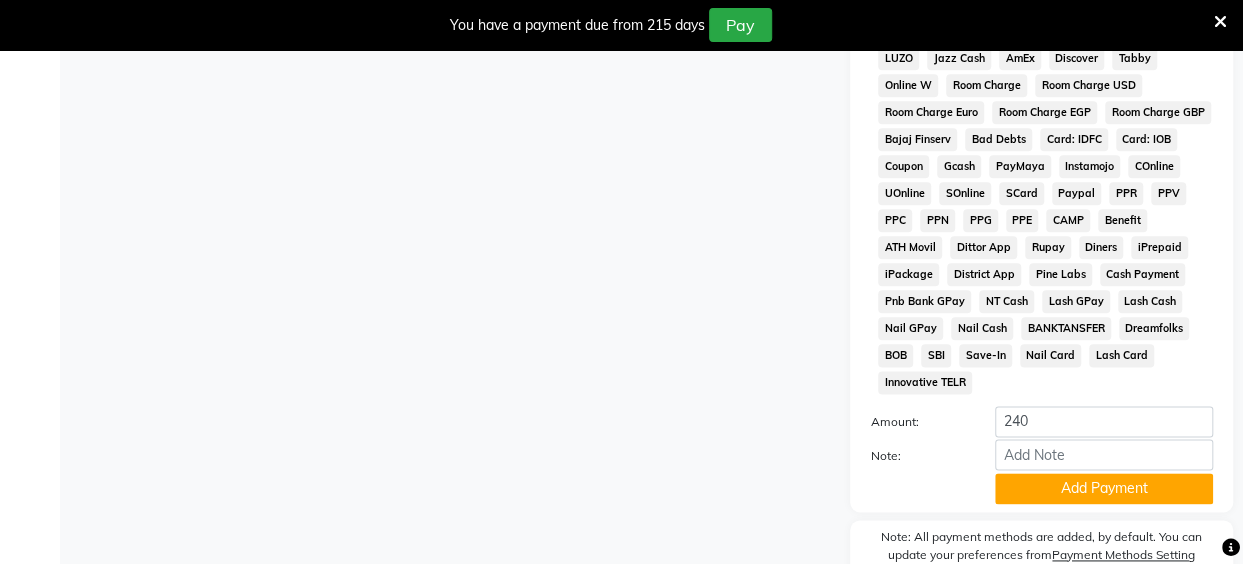 scroll, scrollTop: 1125, scrollLeft: 0, axis: vertical 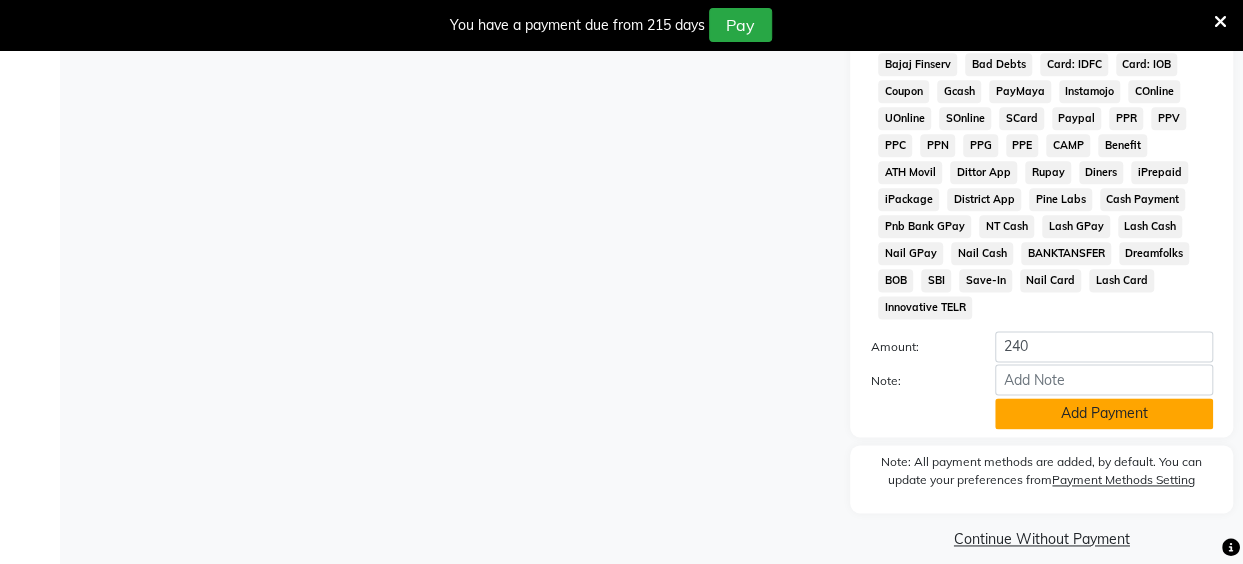 click on "Add Payment" 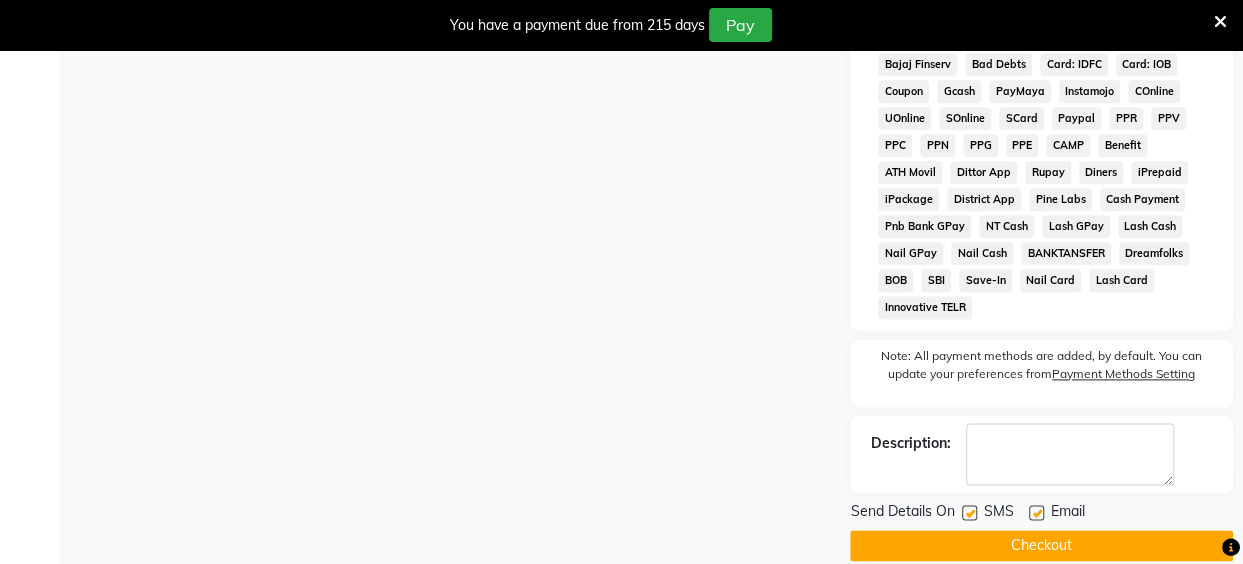 click on "Checkout" 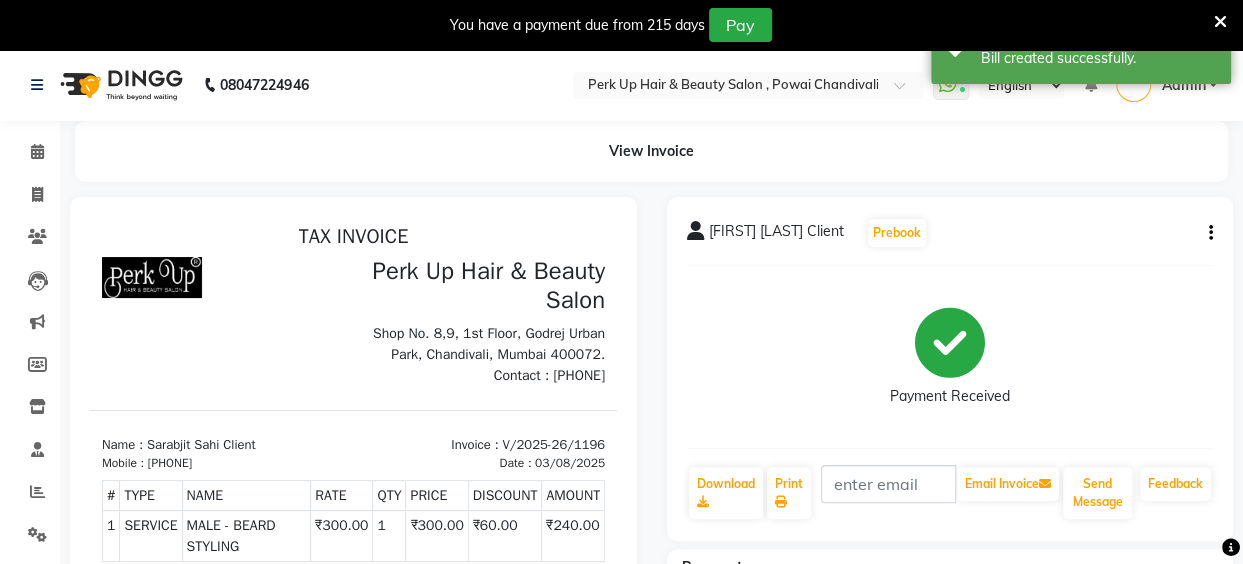 scroll, scrollTop: 0, scrollLeft: 0, axis: both 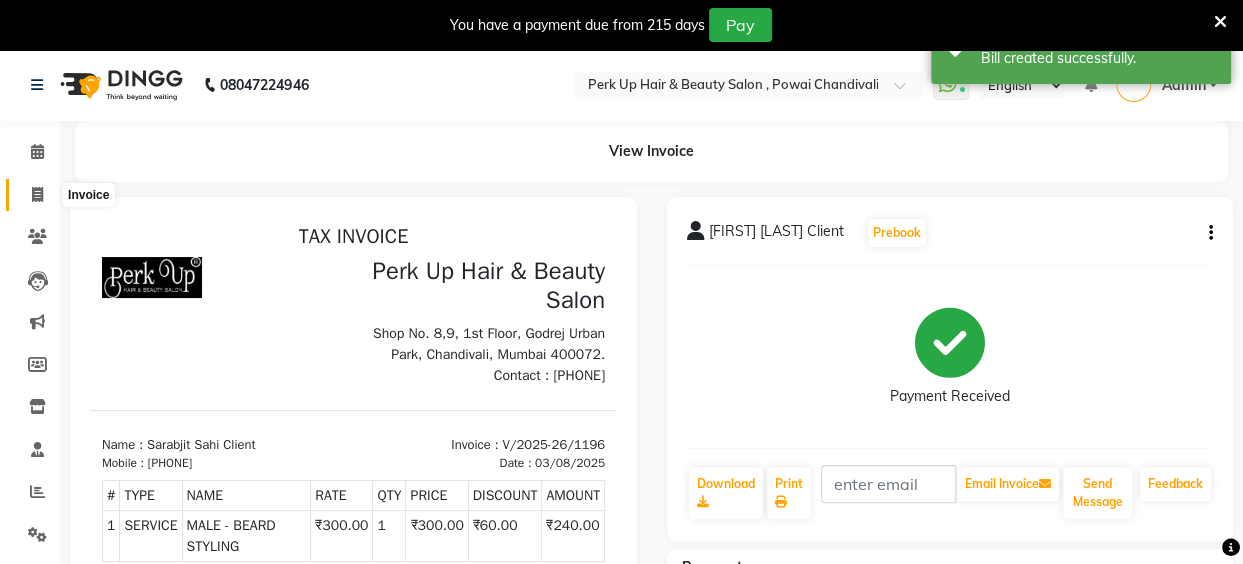 click 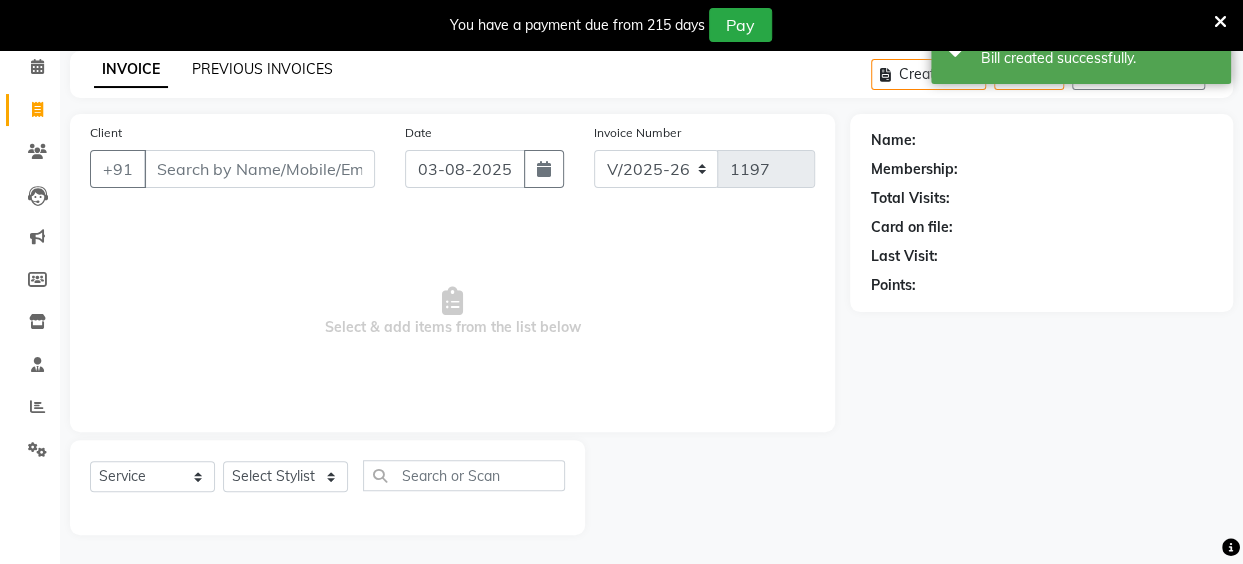 click on "PREVIOUS INVOICES" 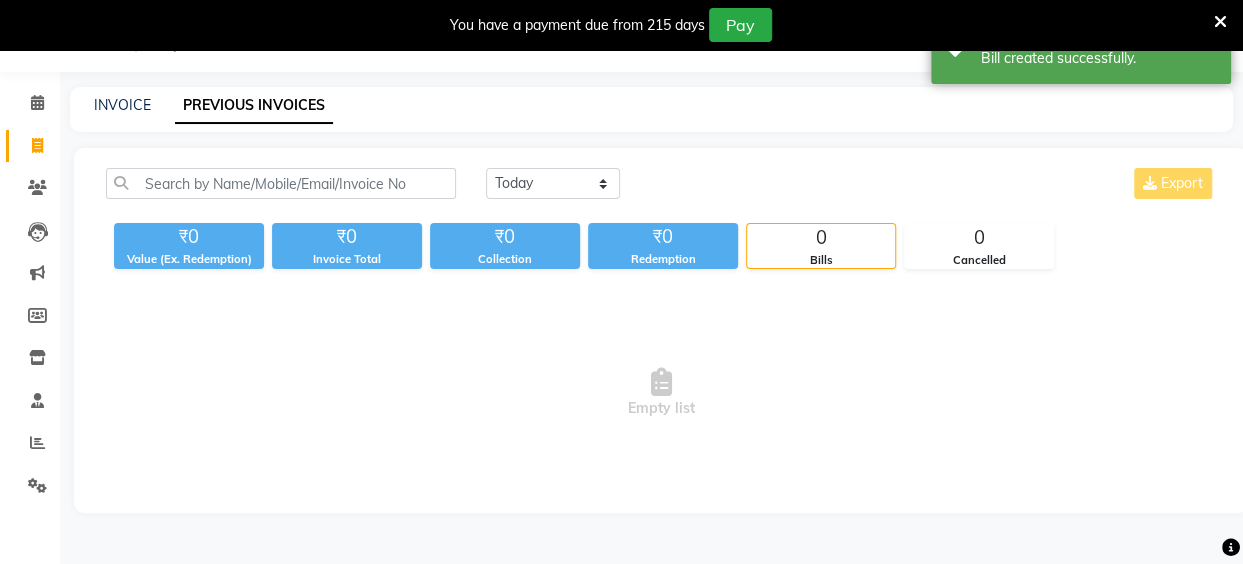 scroll, scrollTop: 85, scrollLeft: 0, axis: vertical 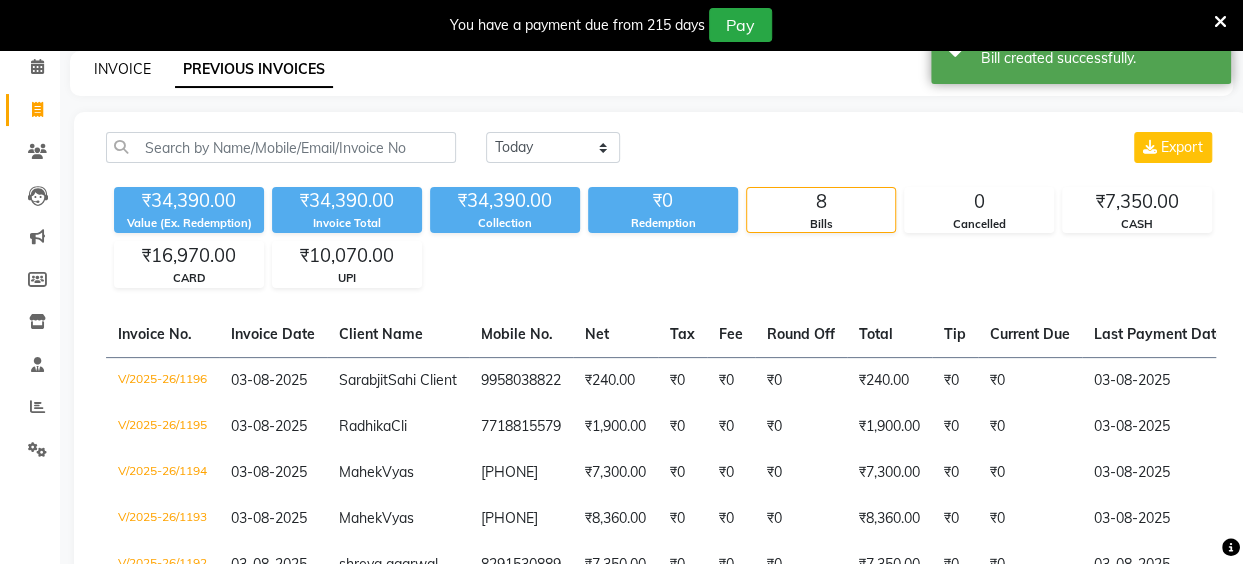 click on "INVOICE" 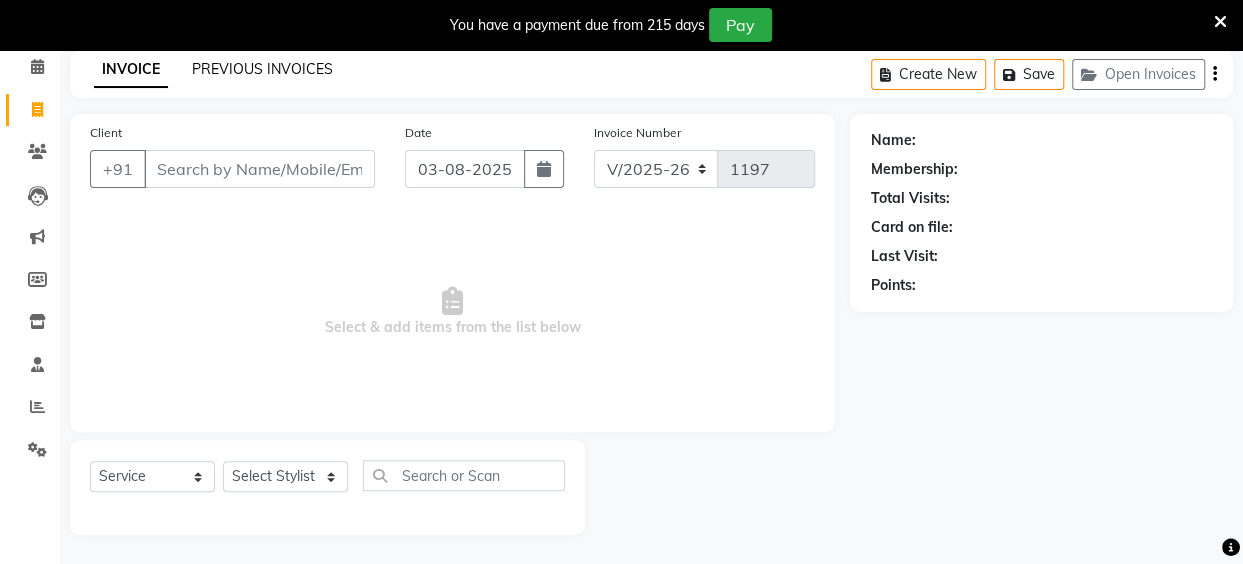 click on "PREVIOUS INVOICES" 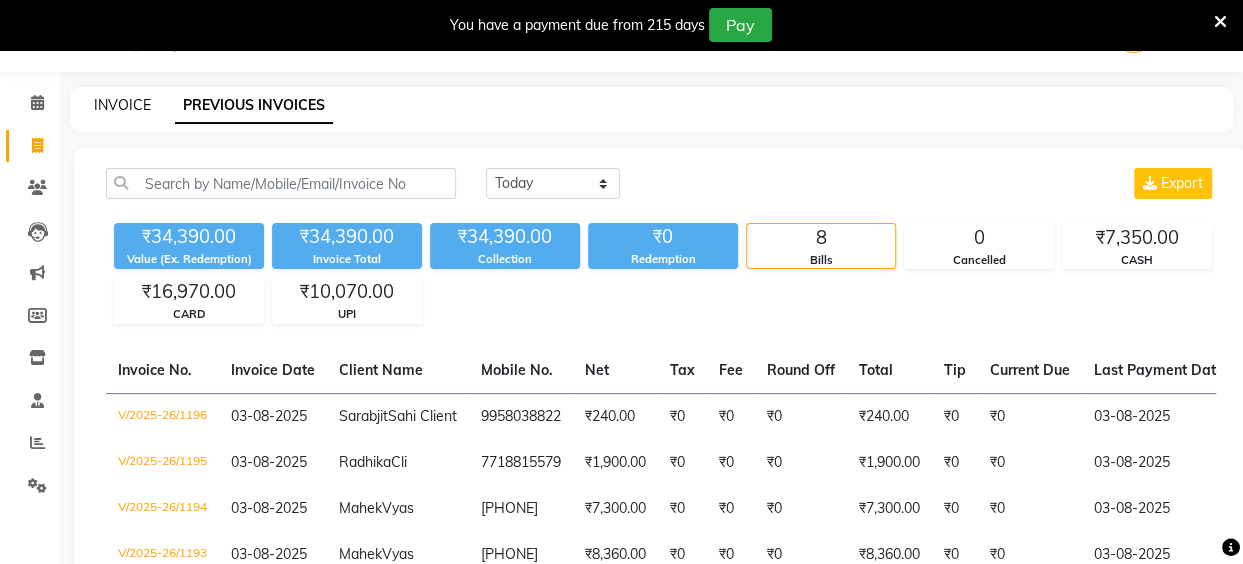 scroll, scrollTop: 85, scrollLeft: 0, axis: vertical 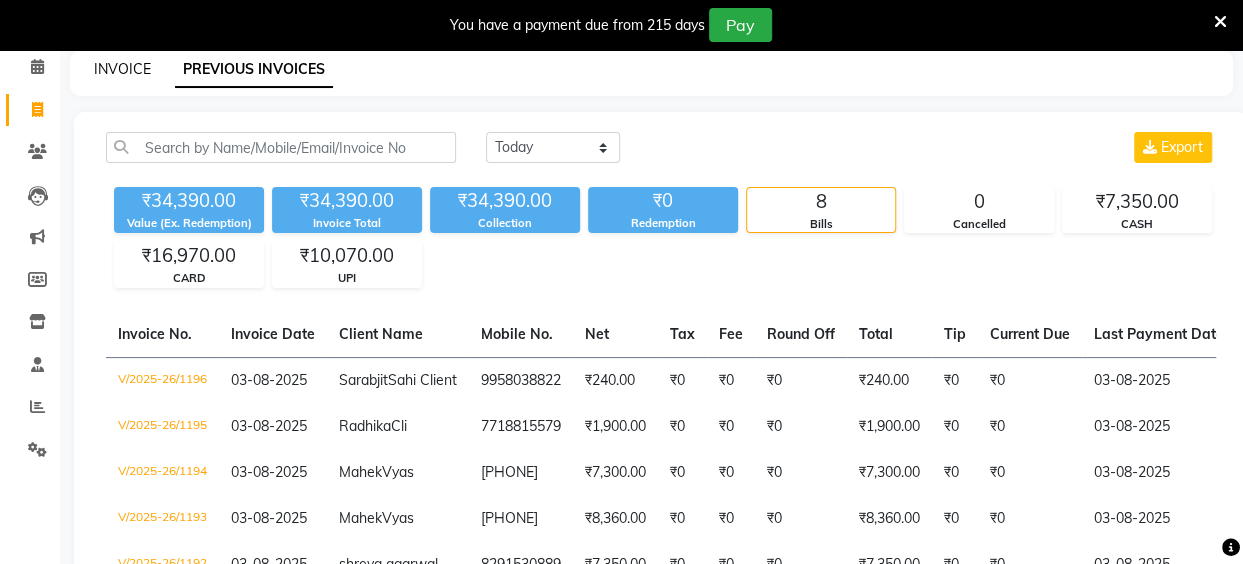 click on "INVOICE" 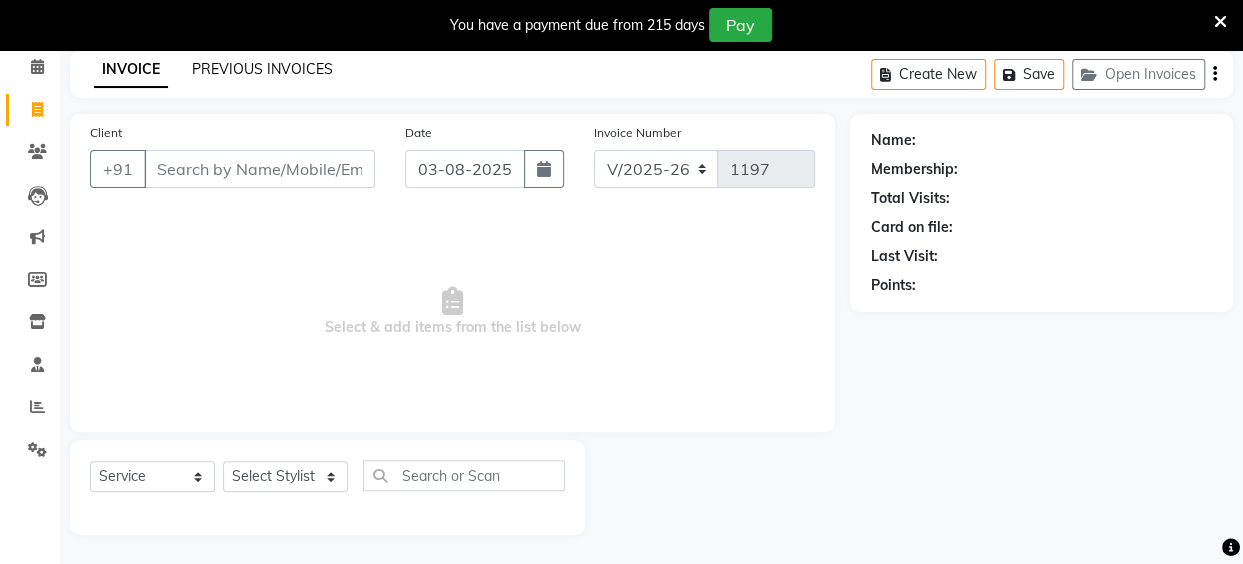 click on "PREVIOUS INVOICES" 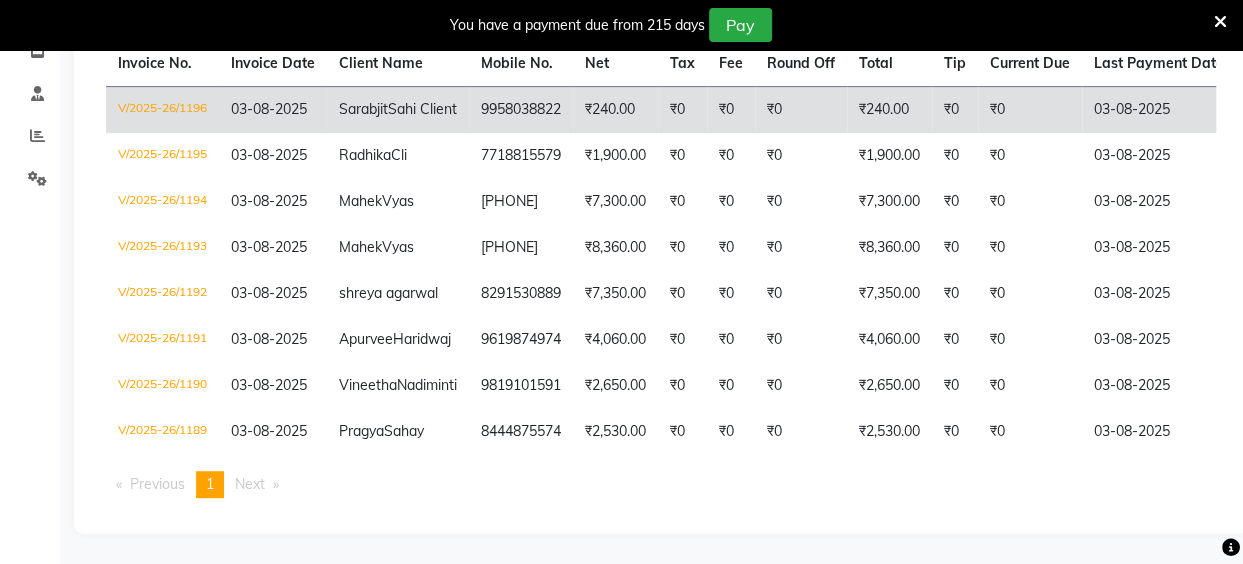scroll, scrollTop: 0, scrollLeft: 0, axis: both 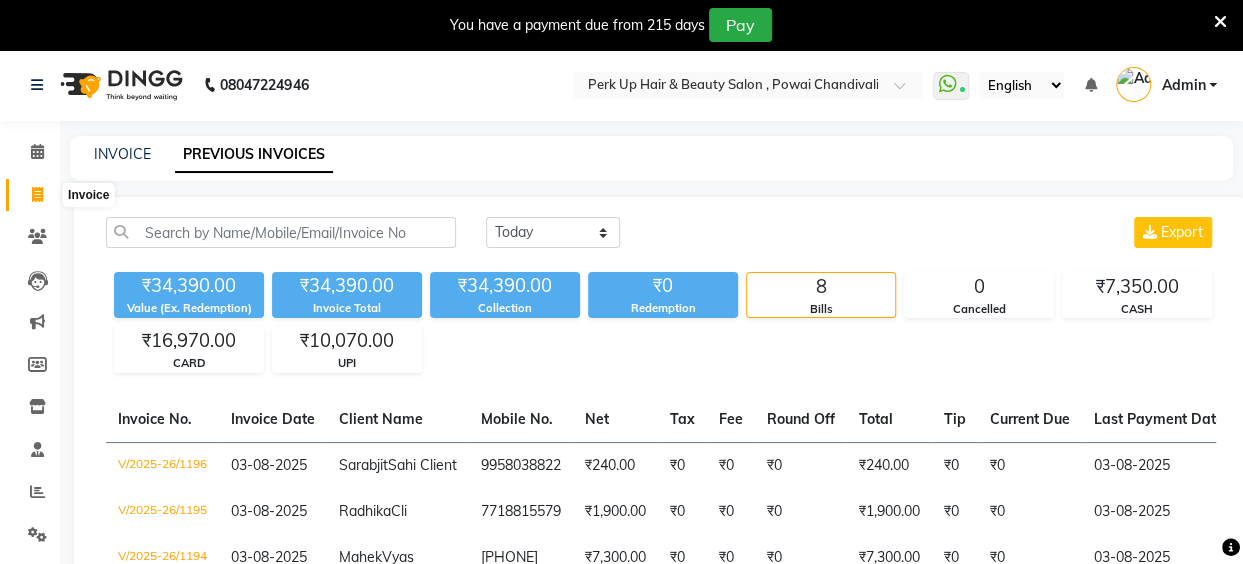 click 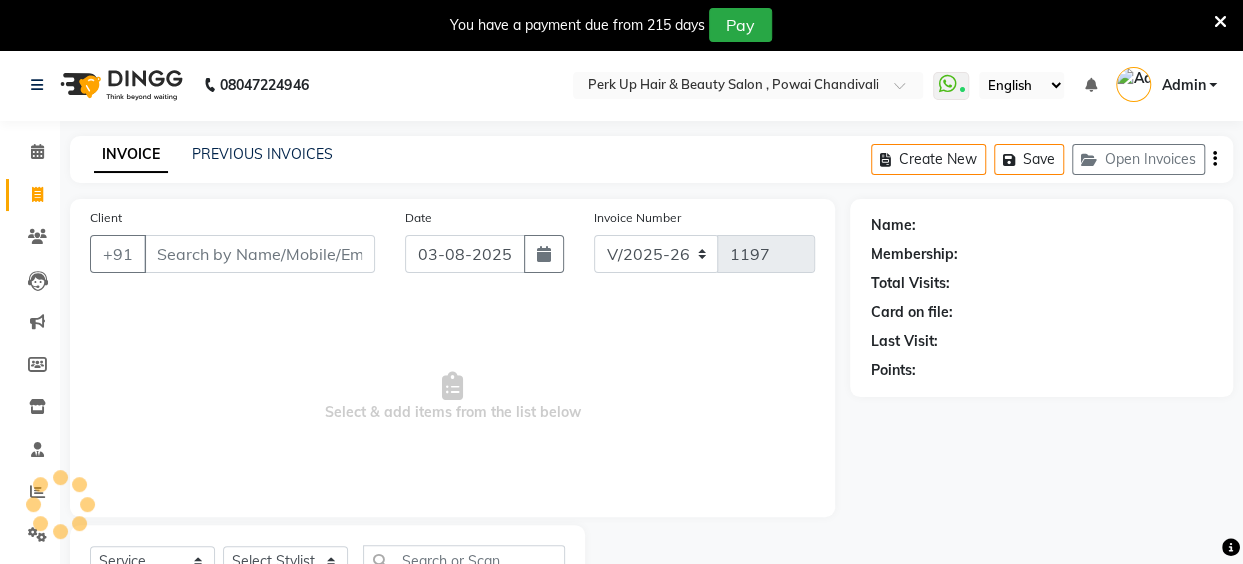 scroll, scrollTop: 85, scrollLeft: 0, axis: vertical 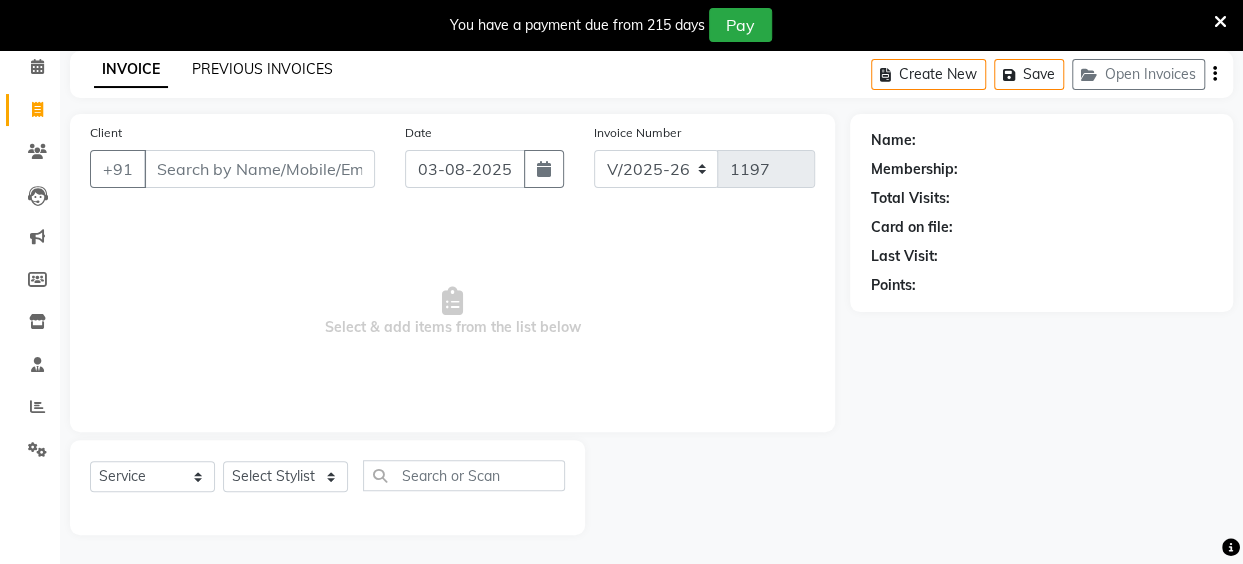 click on "PREVIOUS INVOICES" 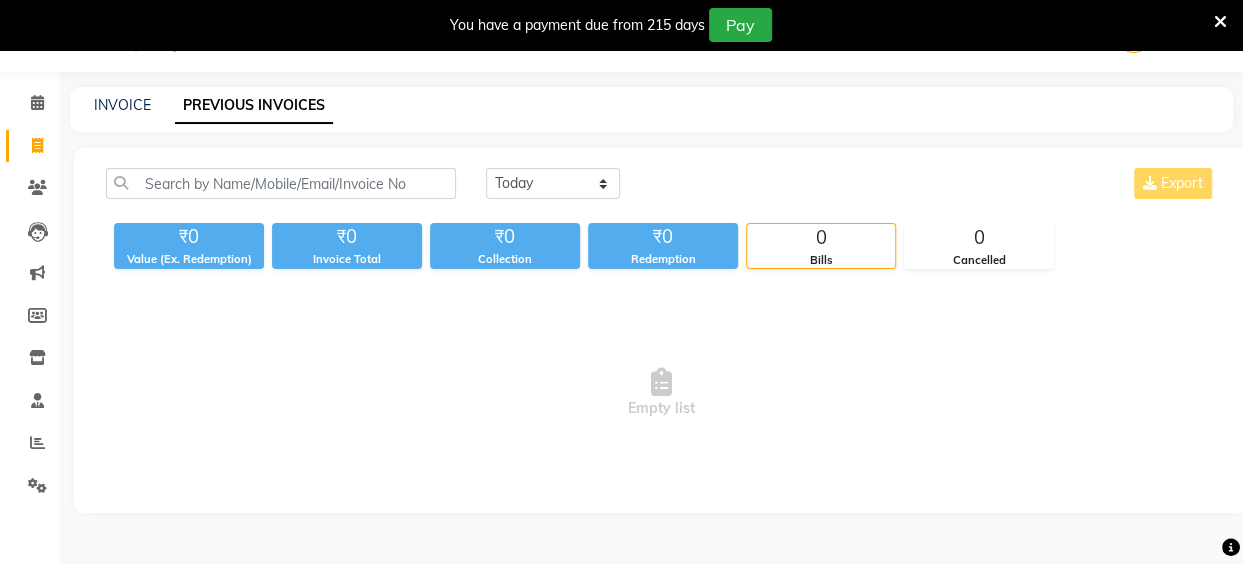 scroll, scrollTop: 85, scrollLeft: 0, axis: vertical 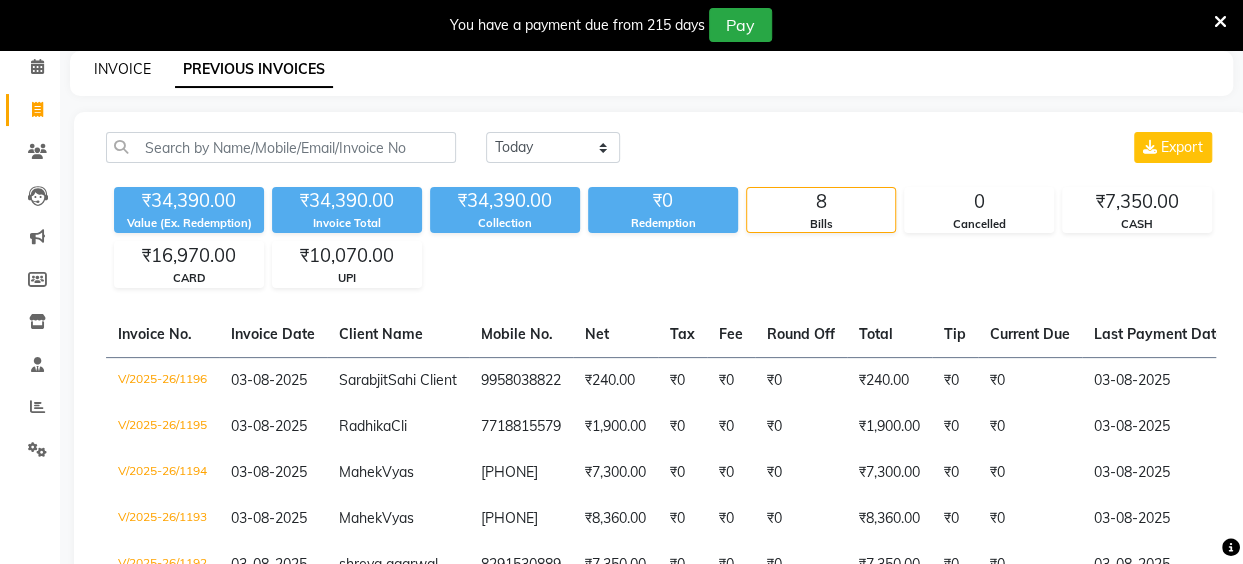 click on "INVOICE" 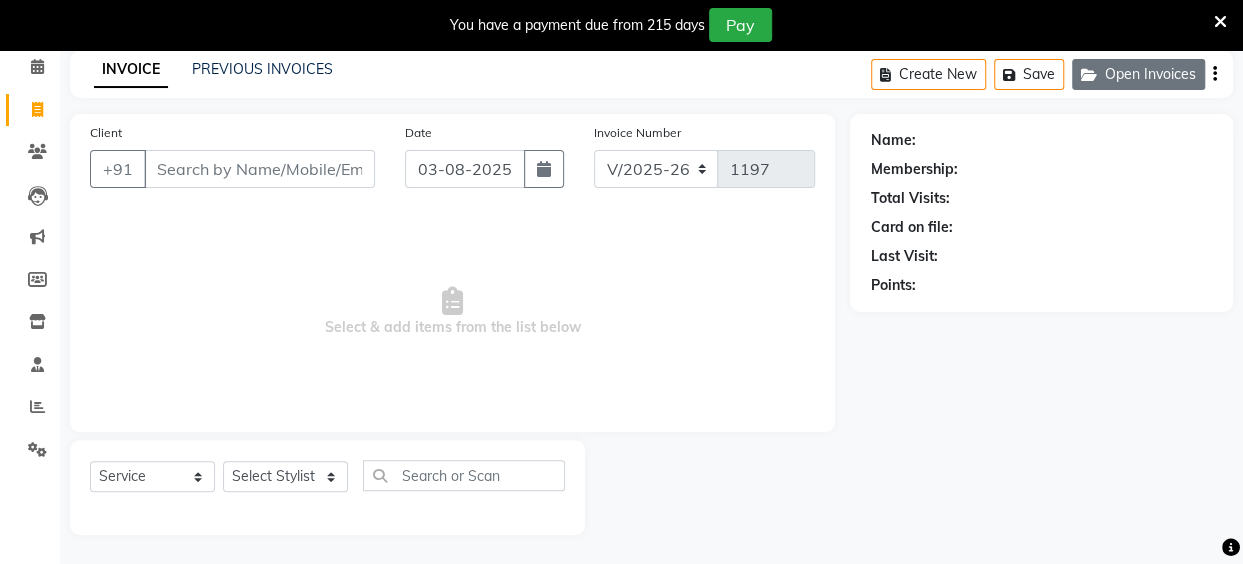 click 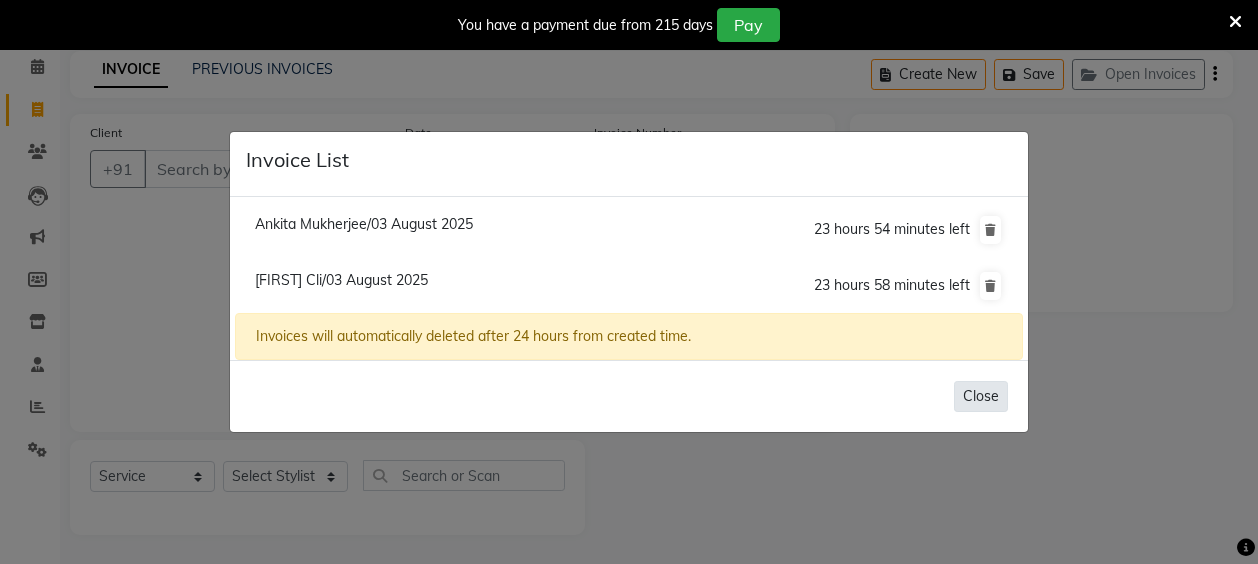 click on "Close" 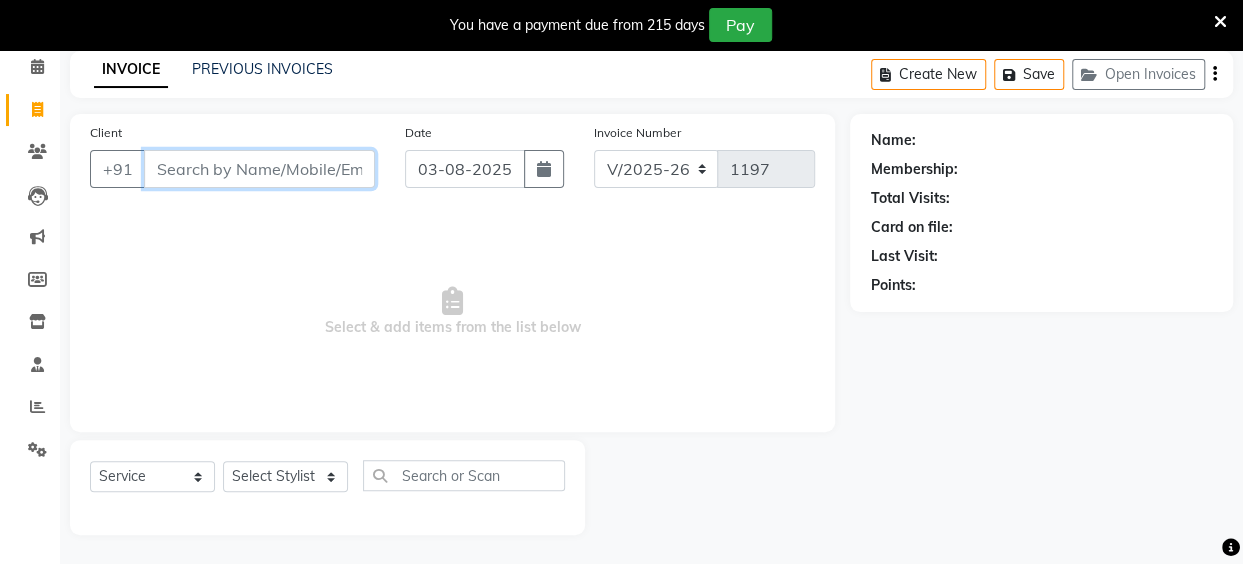 click on "Client" at bounding box center (259, 169) 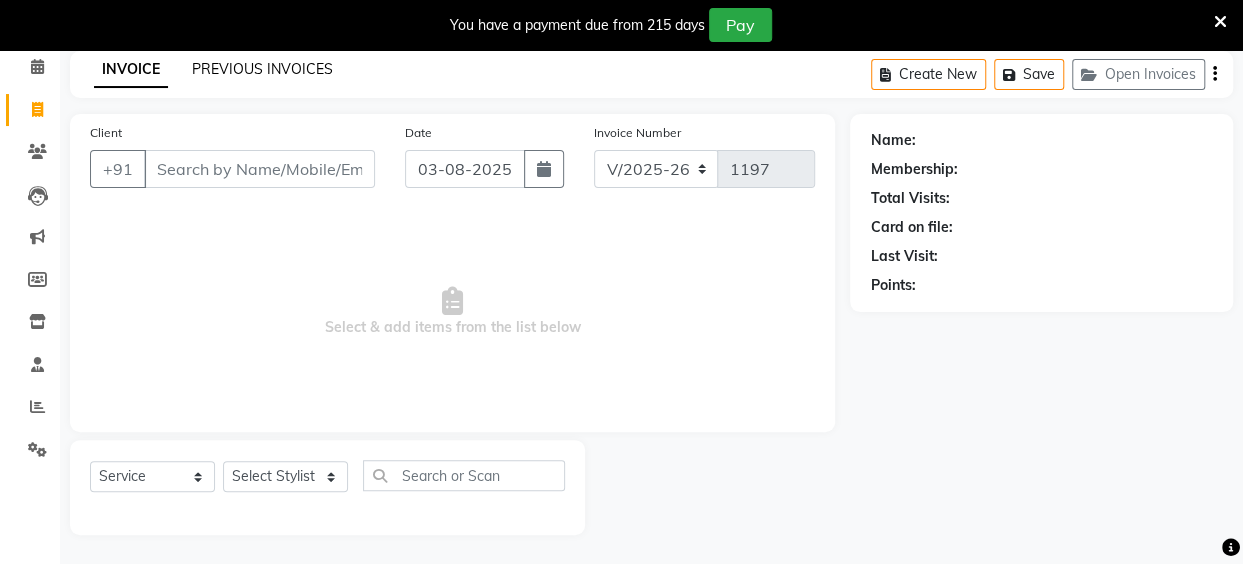 click on "PREVIOUS INVOICES" 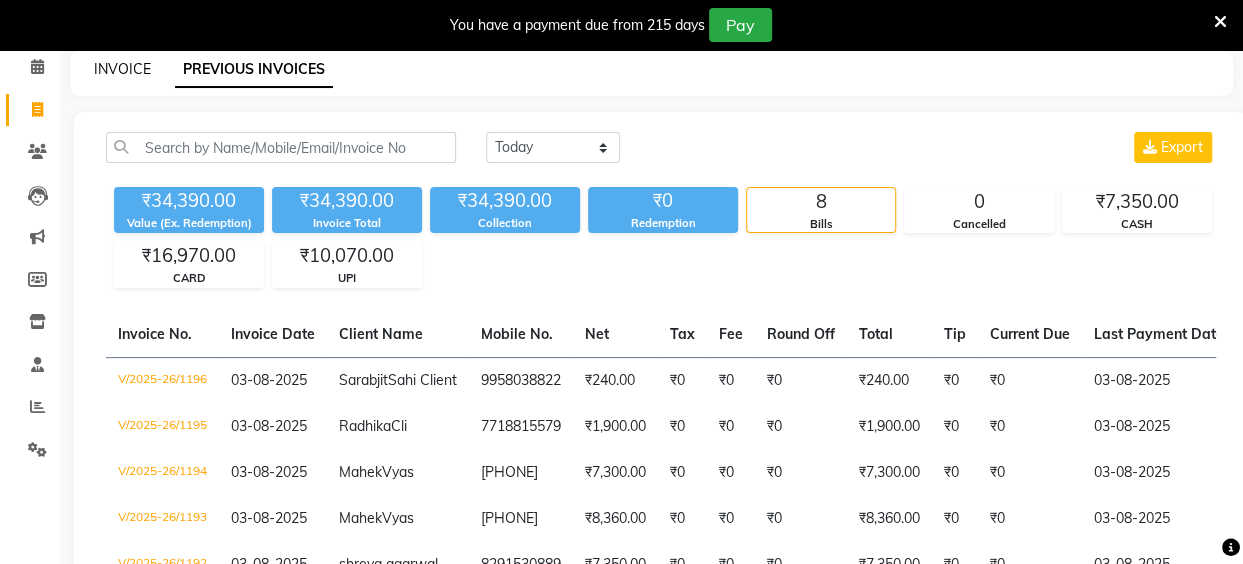 click on "INVOICE" 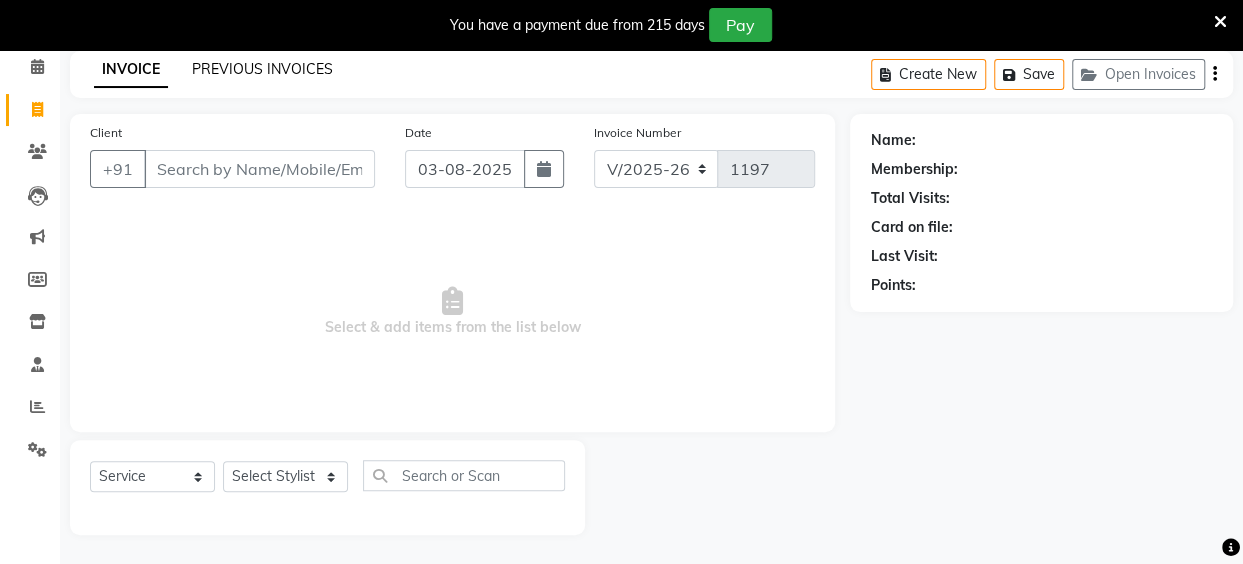 click on "PREVIOUS INVOICES" 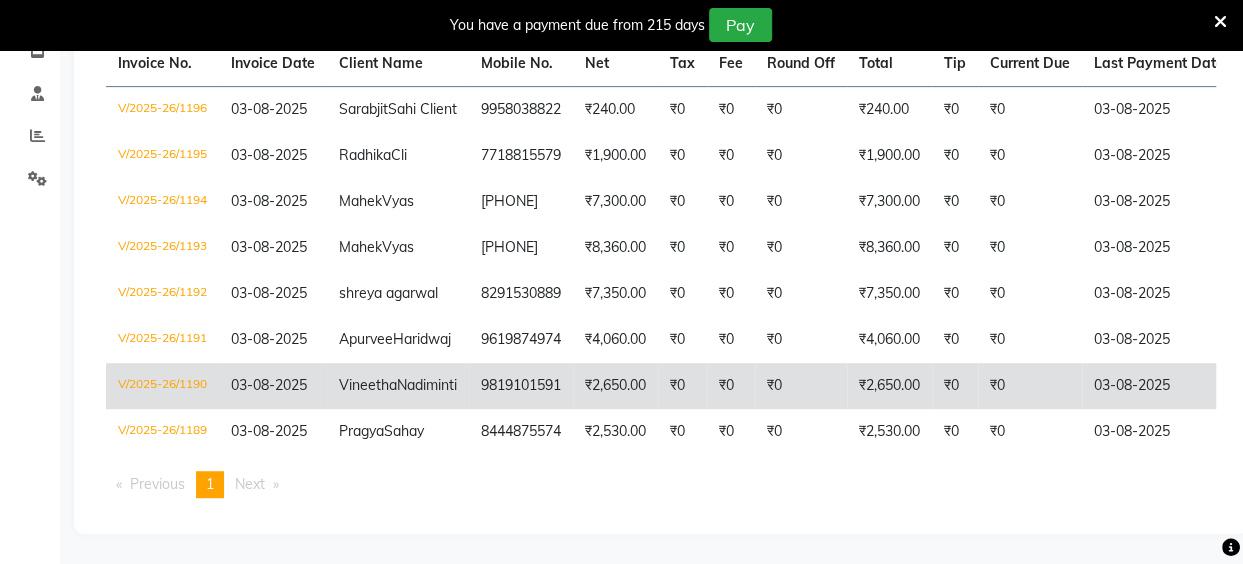scroll, scrollTop: 0, scrollLeft: 0, axis: both 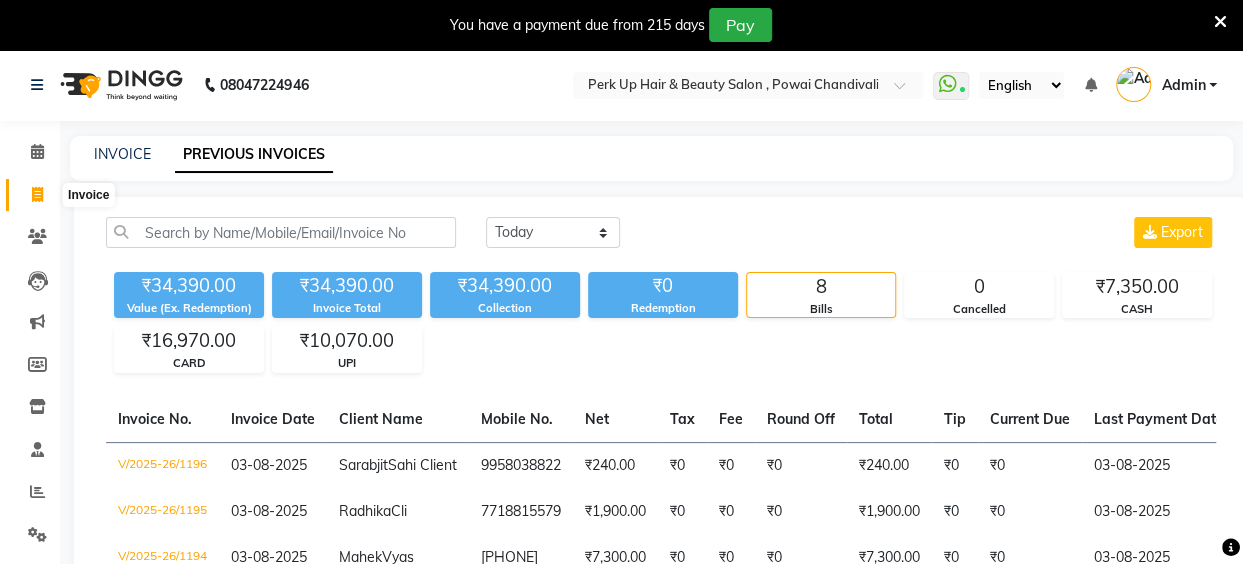 click 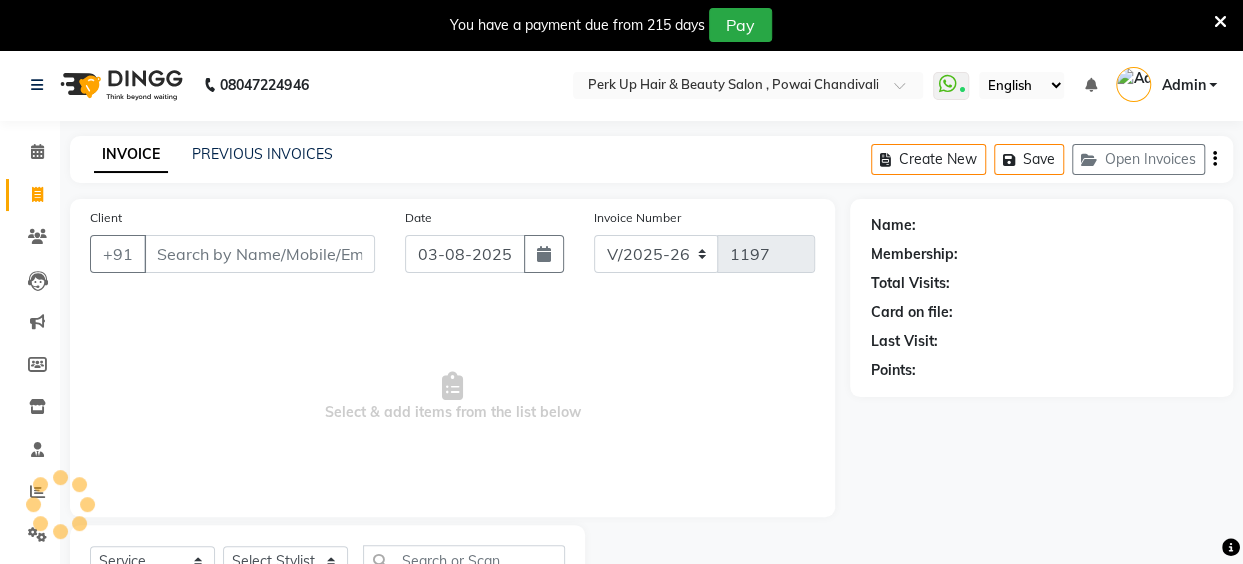 scroll, scrollTop: 85, scrollLeft: 0, axis: vertical 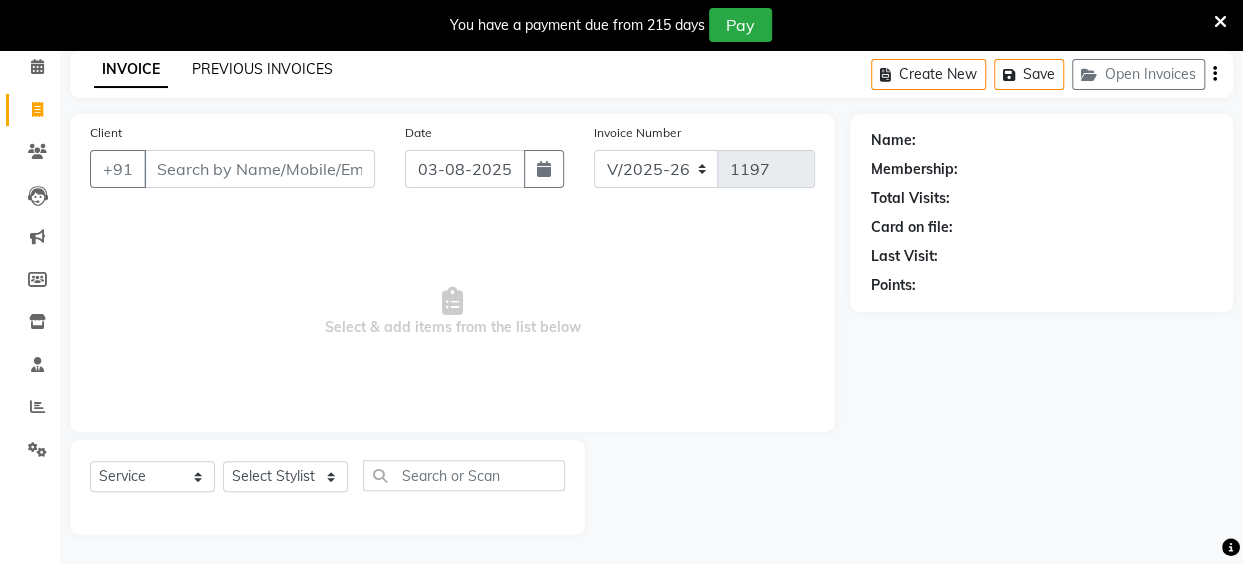 click on "PREVIOUS INVOICES" 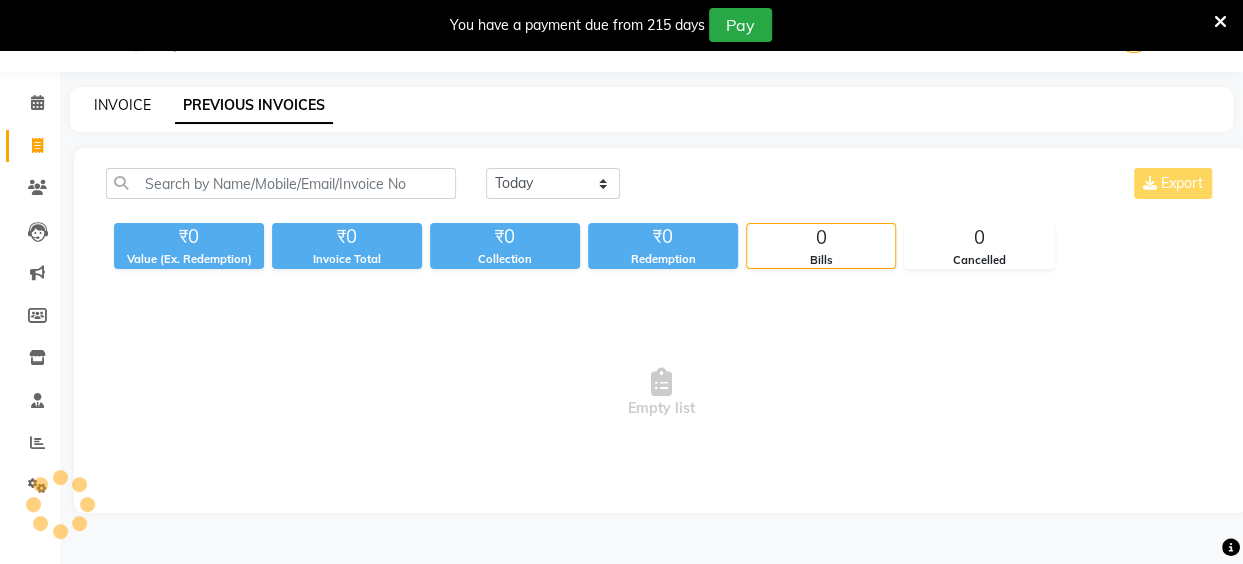 scroll, scrollTop: 85, scrollLeft: 0, axis: vertical 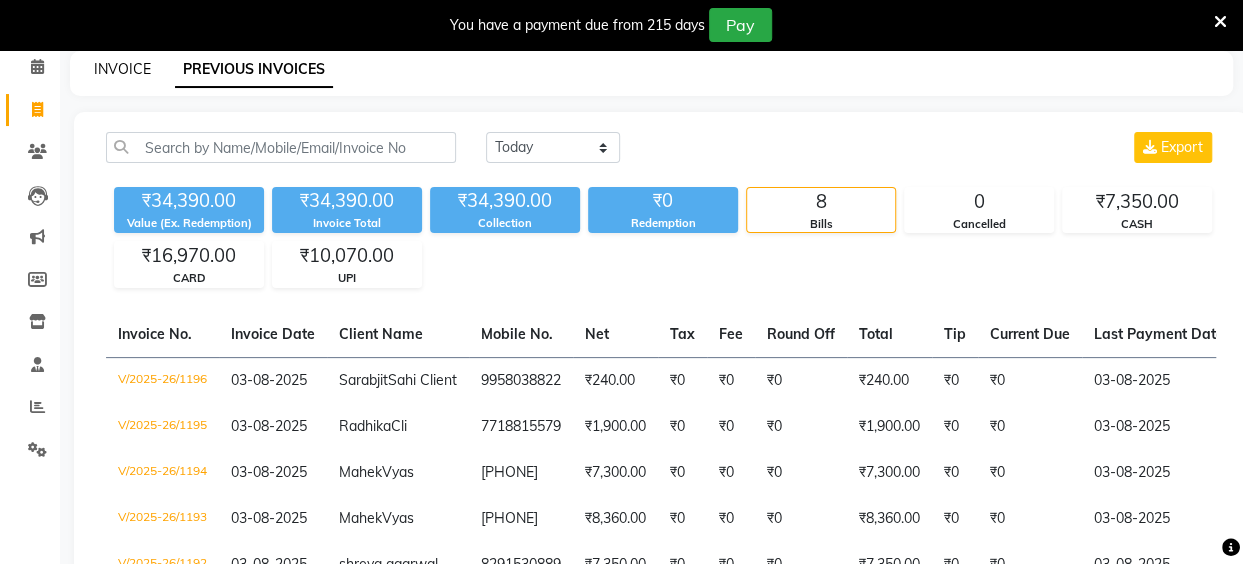 click on "INVOICE" 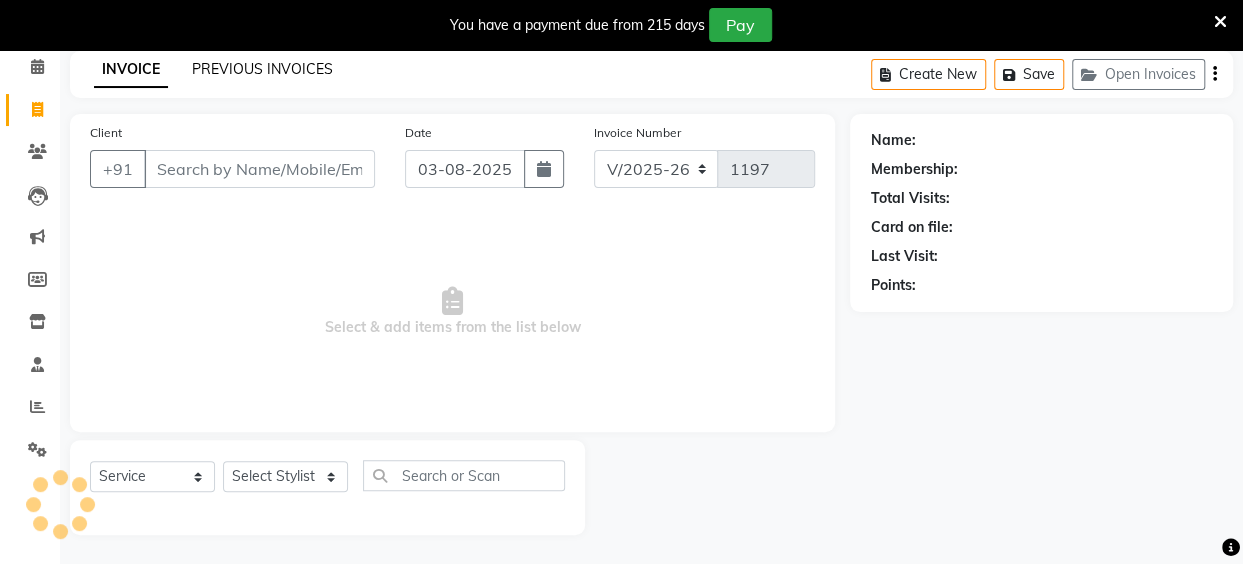click on "PREVIOUS INVOICES" 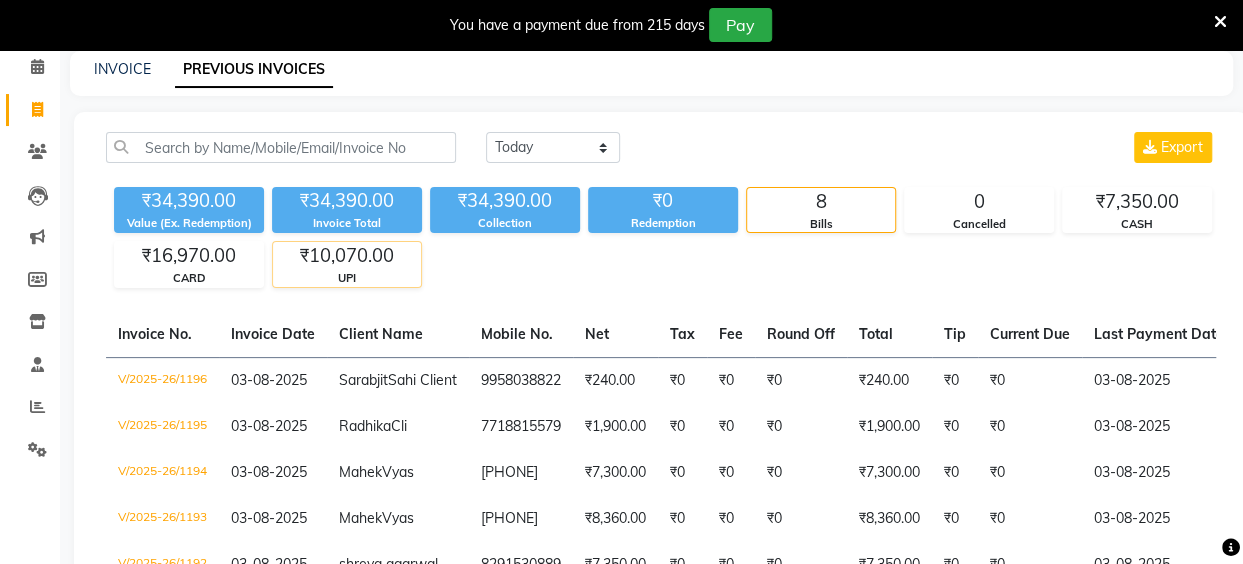 click on "₹10,070.00" 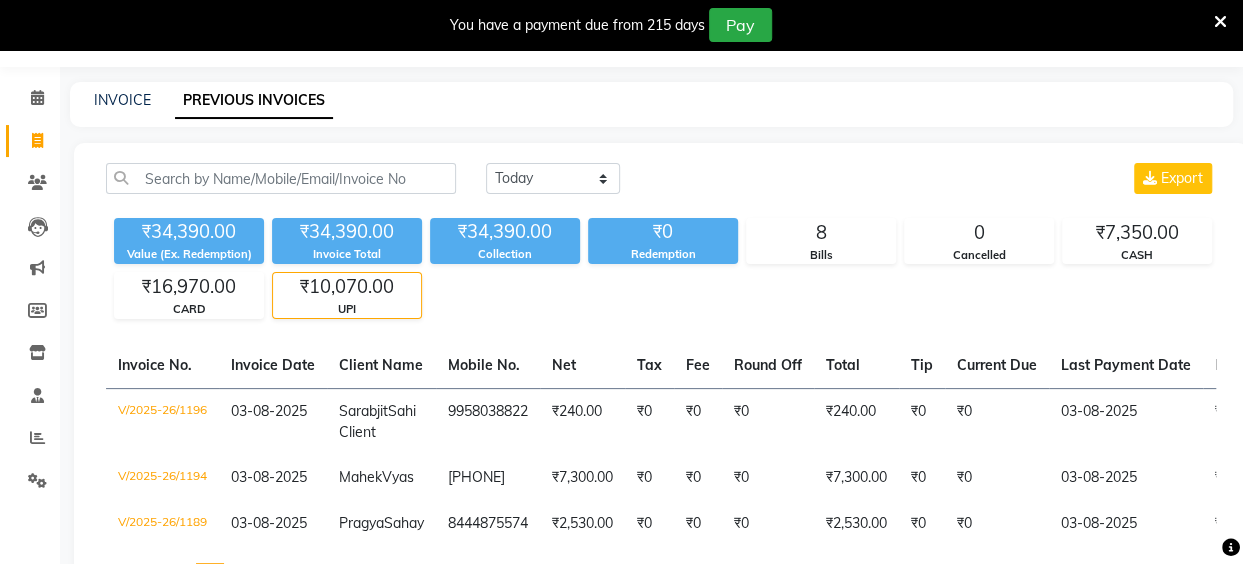 scroll, scrollTop: 0, scrollLeft: 0, axis: both 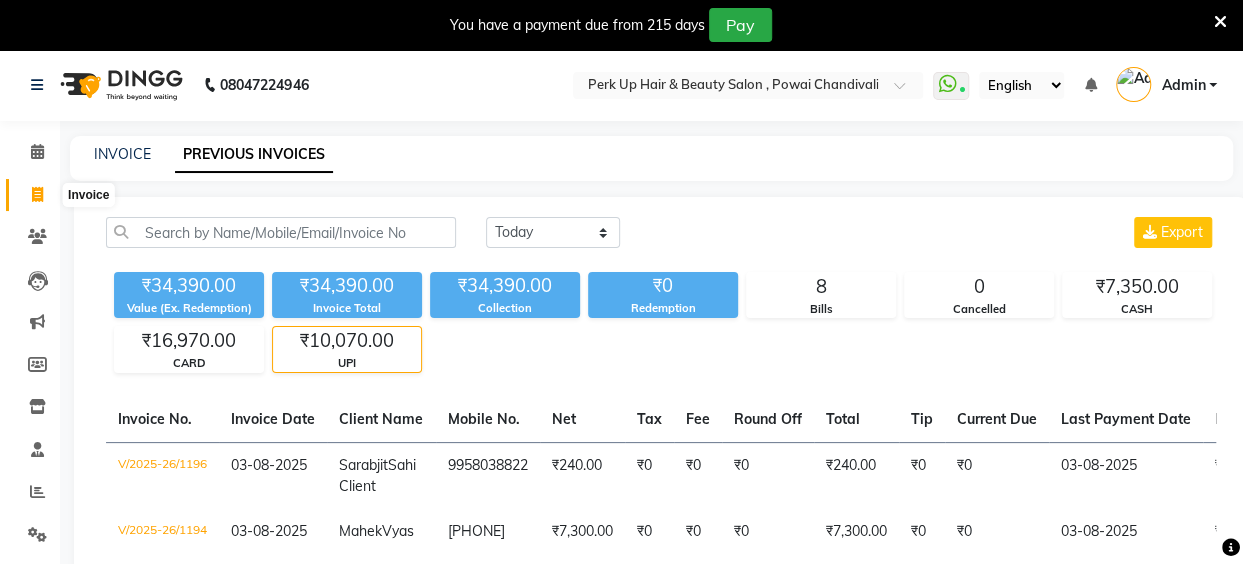 click 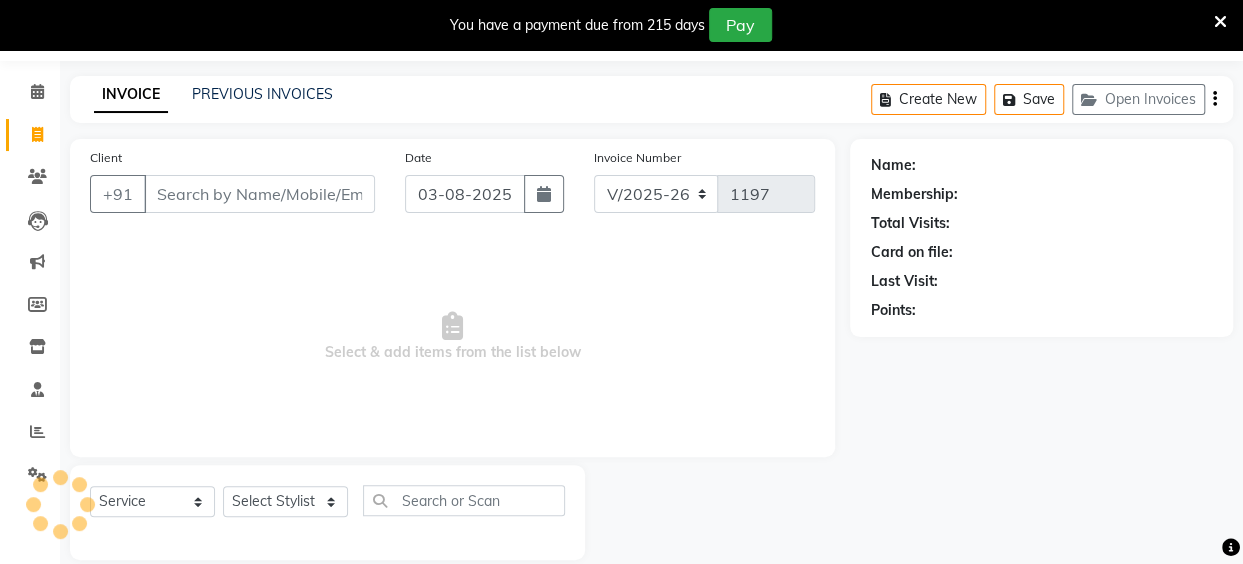 scroll, scrollTop: 85, scrollLeft: 0, axis: vertical 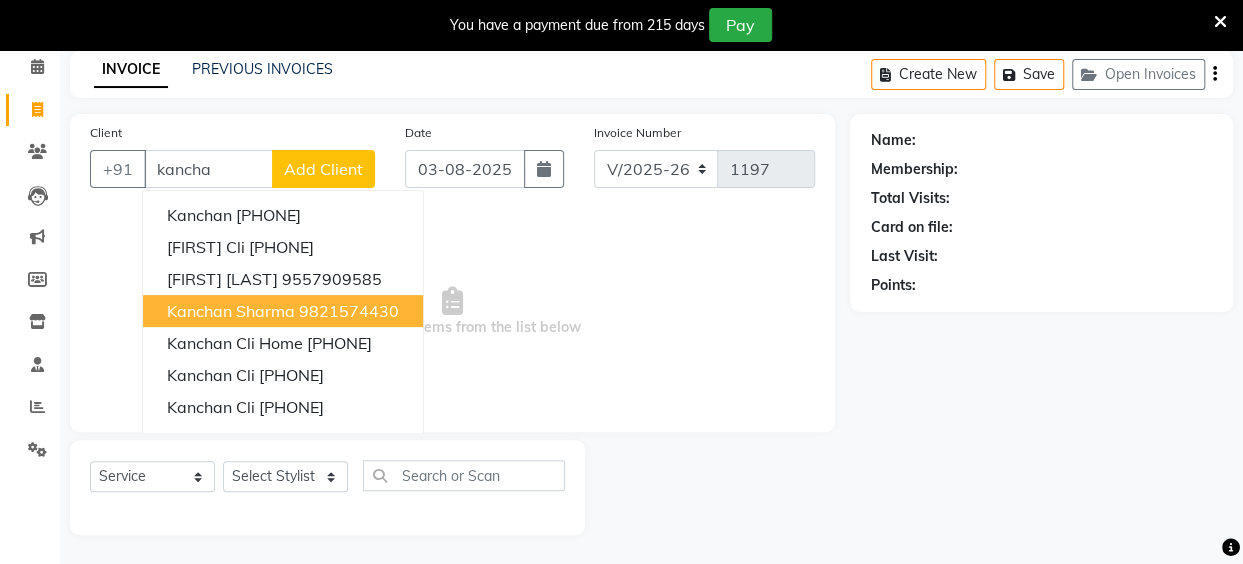 click on "9821574430" at bounding box center [349, 311] 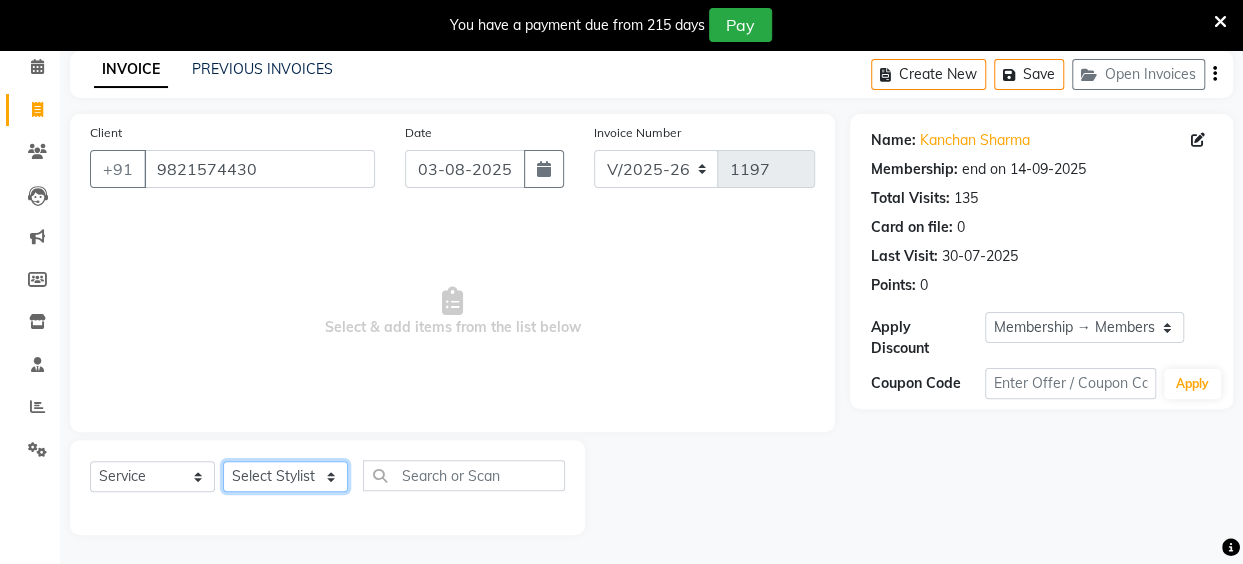 click on "Select Stylist Anita Das danish Kumkum Pasi Naseem Mansoori		 Nilam Bhanushali Nizam Shaikh			 Raju Reena Sawardekar			 Rita Pal			 Sabeena Shaikh Sameer Balwar Sangeeta Rajbhar Seja Jaiswal Shahib Shaves Salmani			 Sneha" 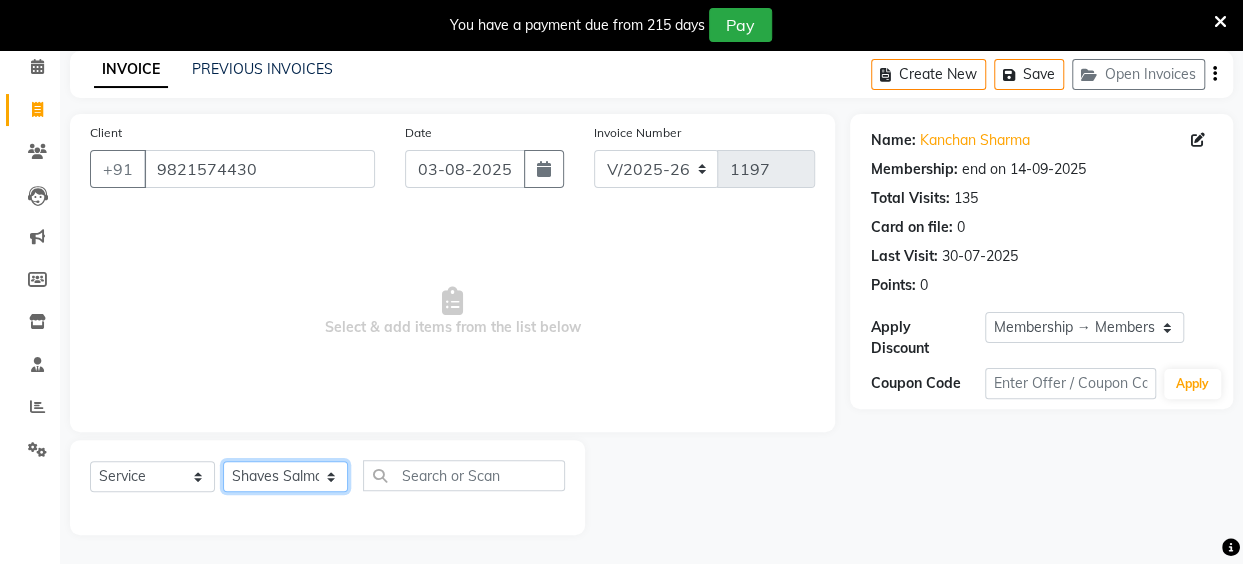click on "Select Stylist Anita Das danish Kumkum Pasi Naseem Mansoori		 Nilam Bhanushali Nizam Shaikh			 Raju Reena Sawardekar			 Rita Pal			 Sabeena Shaikh Sameer Balwar Sangeeta Rajbhar Seja Jaiswal Shahib Shaves Salmani			 Sneha" 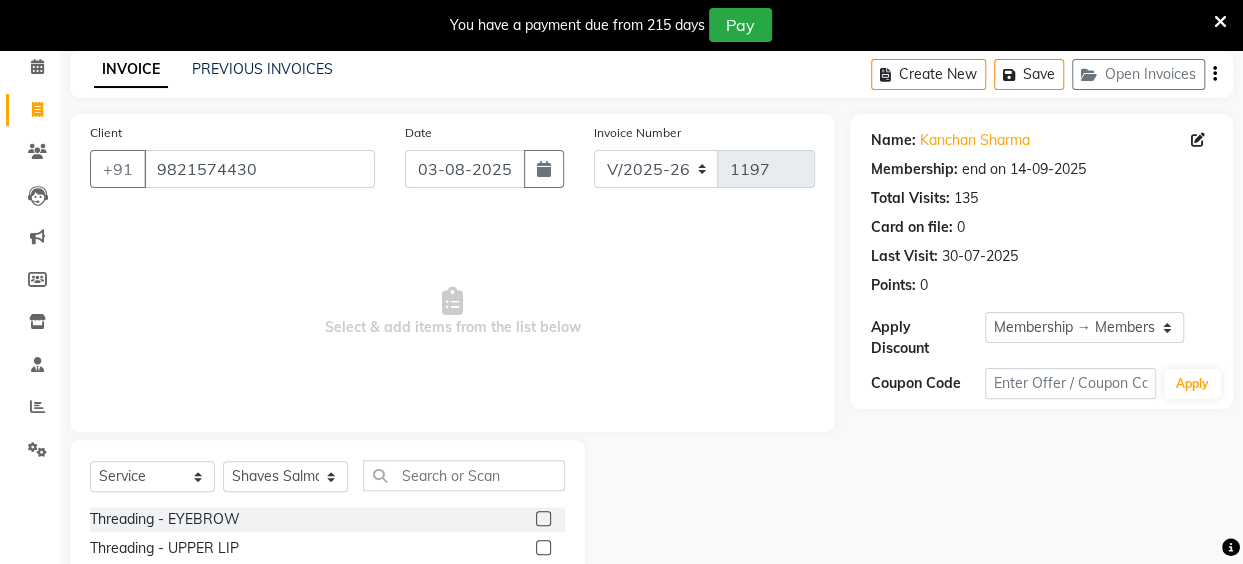click on "Select  Service  Product  Membership  Package Voucher Prepaid Gift Card  Select Stylist Anita Das danish Kumkum Pasi Naseem Mansoori		 Nilam Bhanushali Nizam Shaikh			 Raju Reena Sawardekar			 Rita Pal			 Sabeena Shaikh Sameer Balwar Sangeeta Rajbhar Seja Jaiswal Shahib Shaves Salmani			 Sneha" 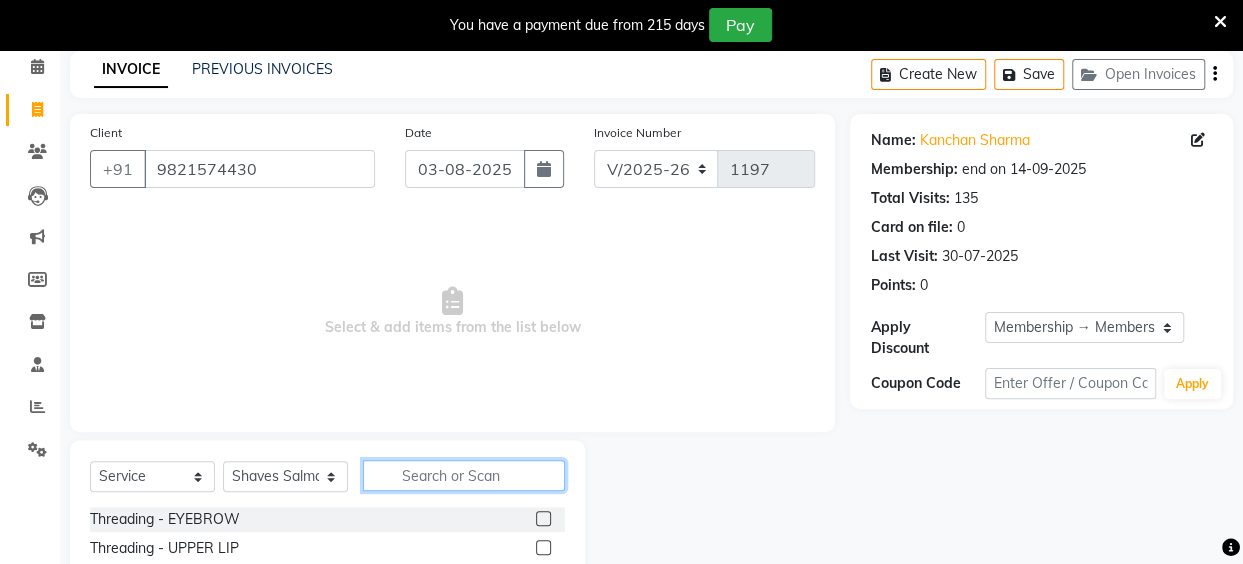 click 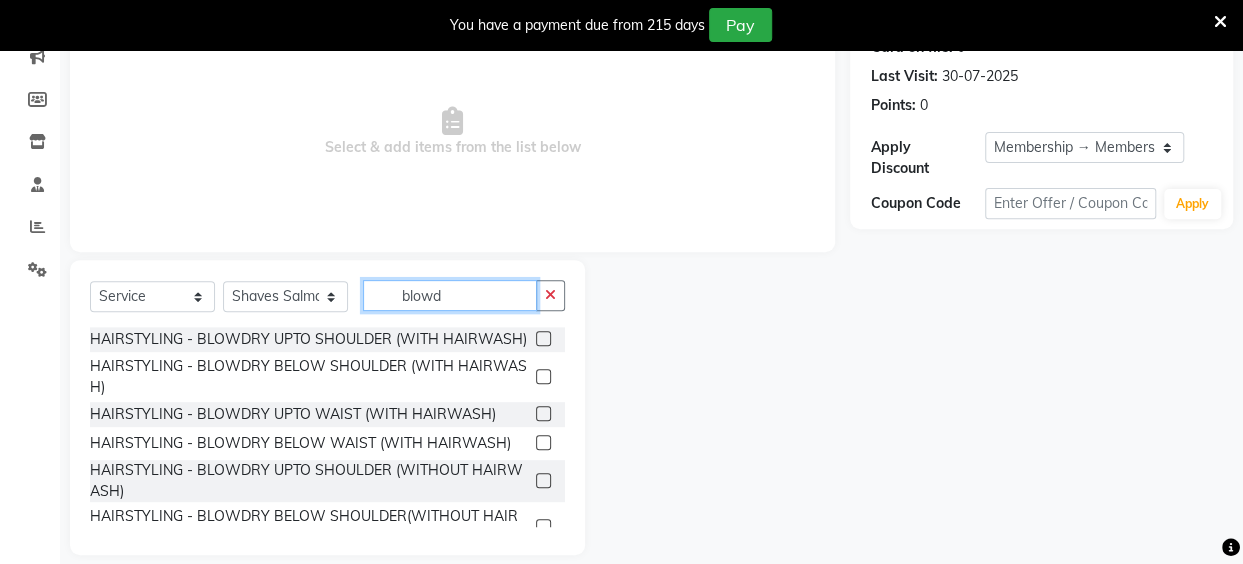 scroll, scrollTop: 285, scrollLeft: 0, axis: vertical 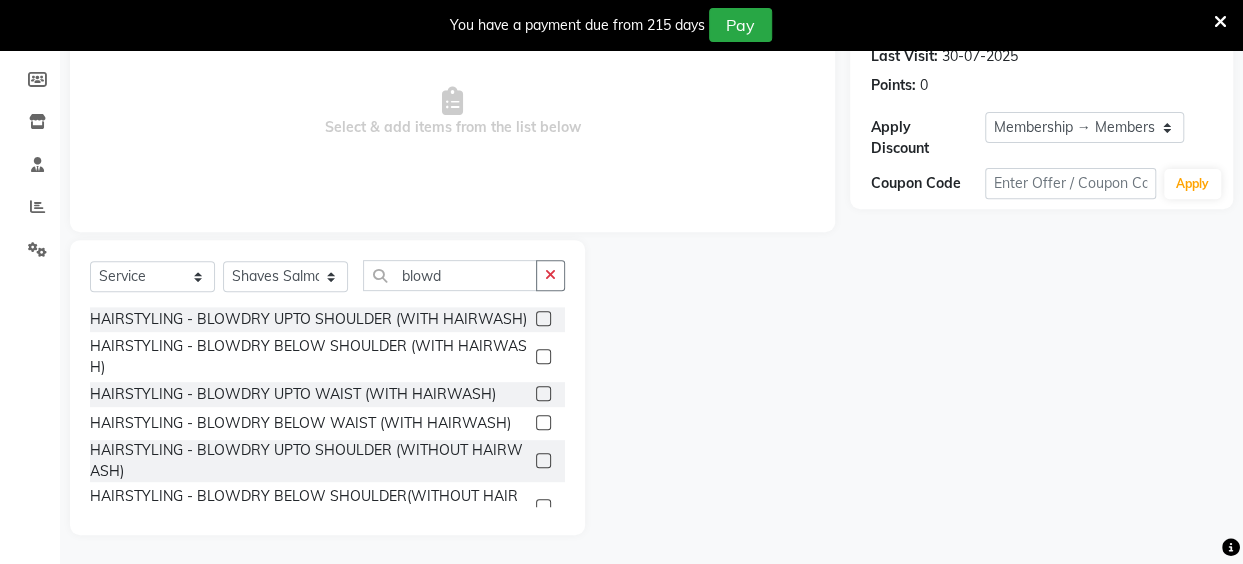 click 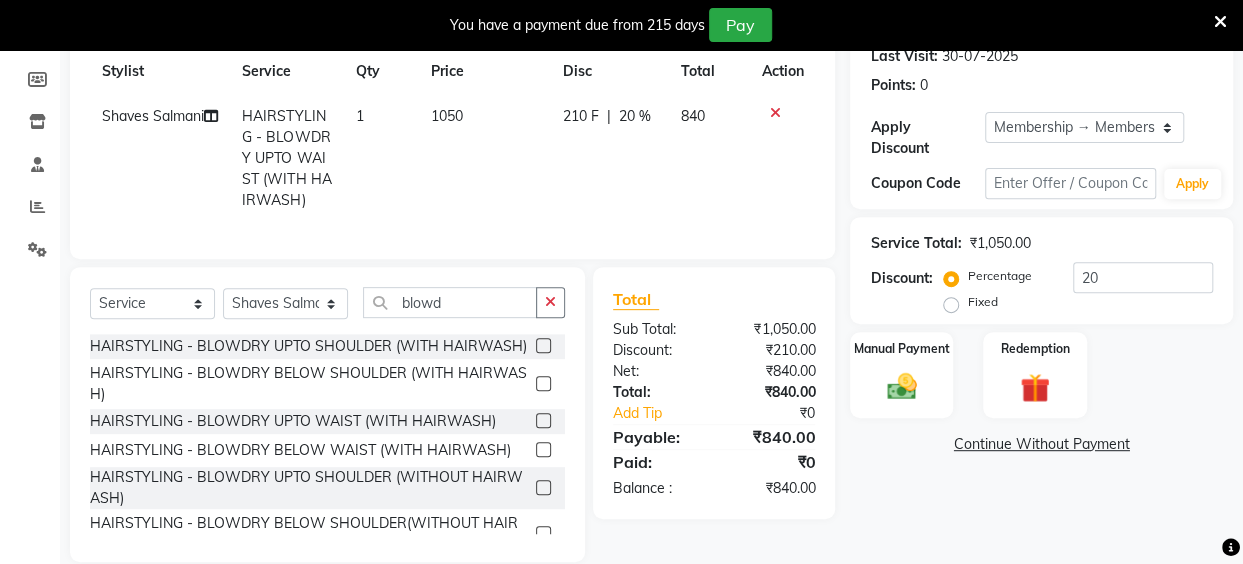 click on "1050" 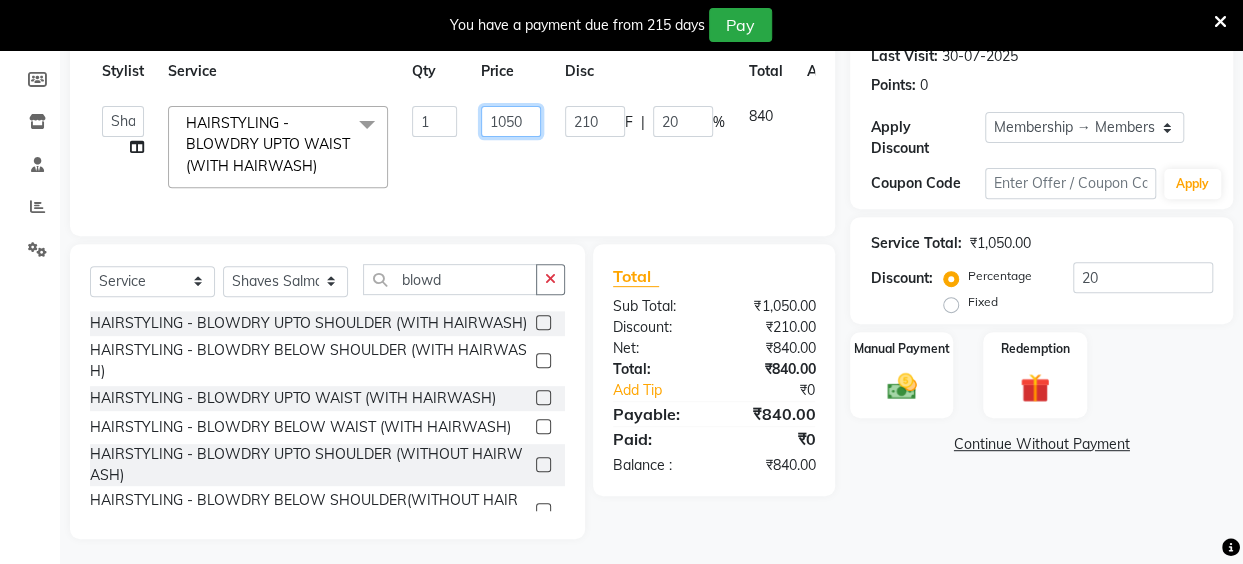 drag, startPoint x: 532, startPoint y: 120, endPoint x: 483, endPoint y: 131, distance: 50.219517 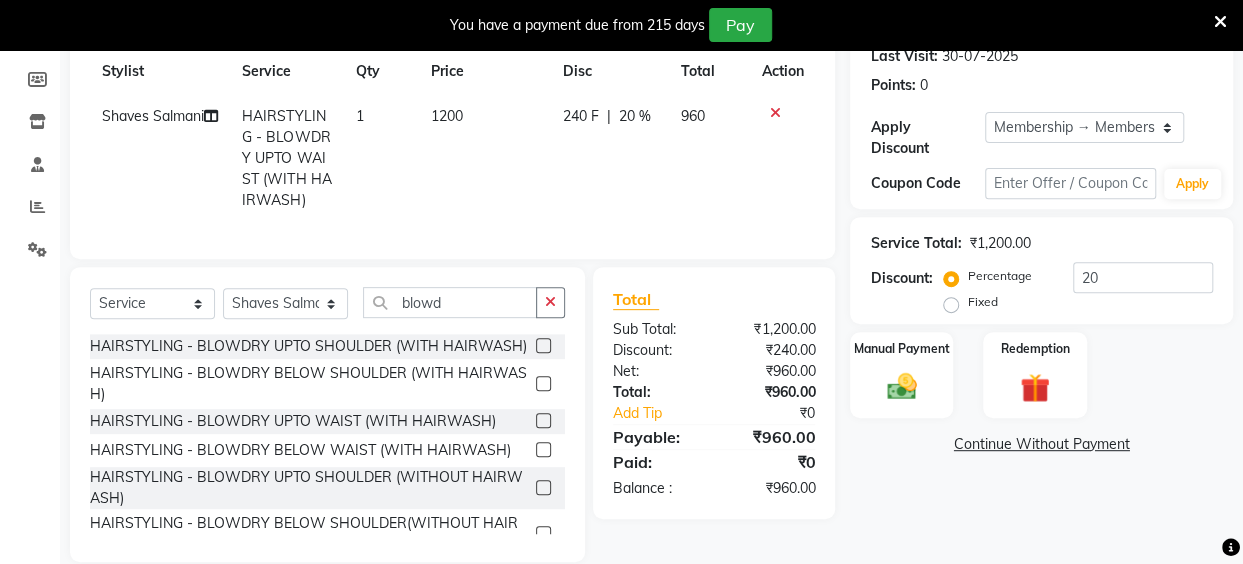 click on "Shaves Salmani			 HAIRSTYLING - BLOWDRY UPTO WAIST (WITH HAIRWASH) 1 1200 240 F | 20 % 960" 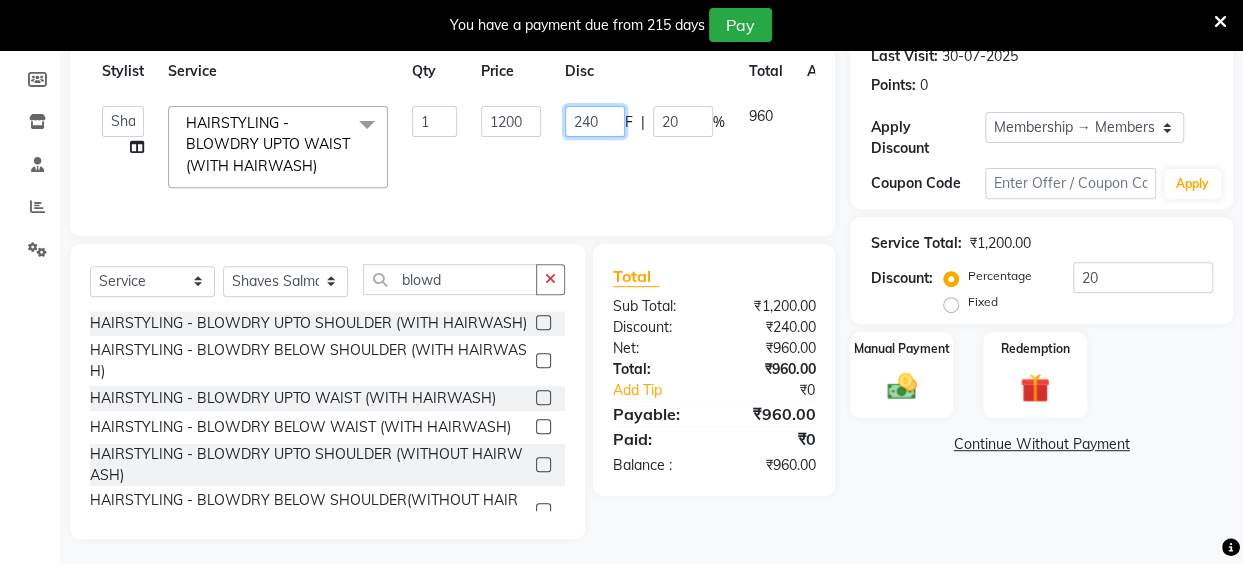 drag, startPoint x: 606, startPoint y: 117, endPoint x: 577, endPoint y: 129, distance: 31.38471 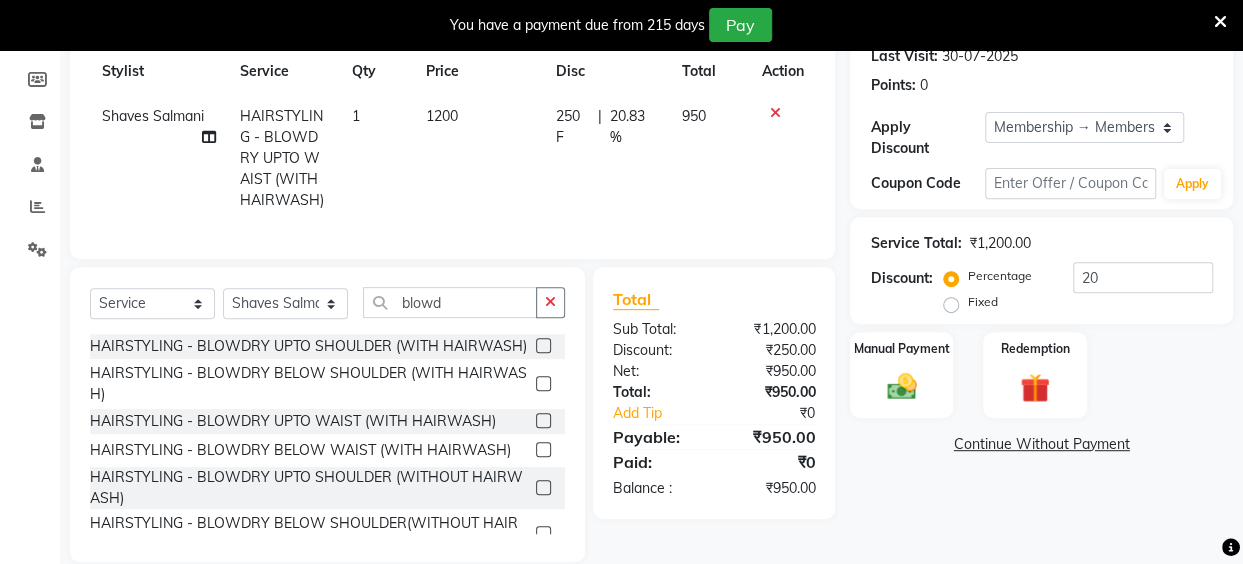 click on "250 F | 20.83 %" 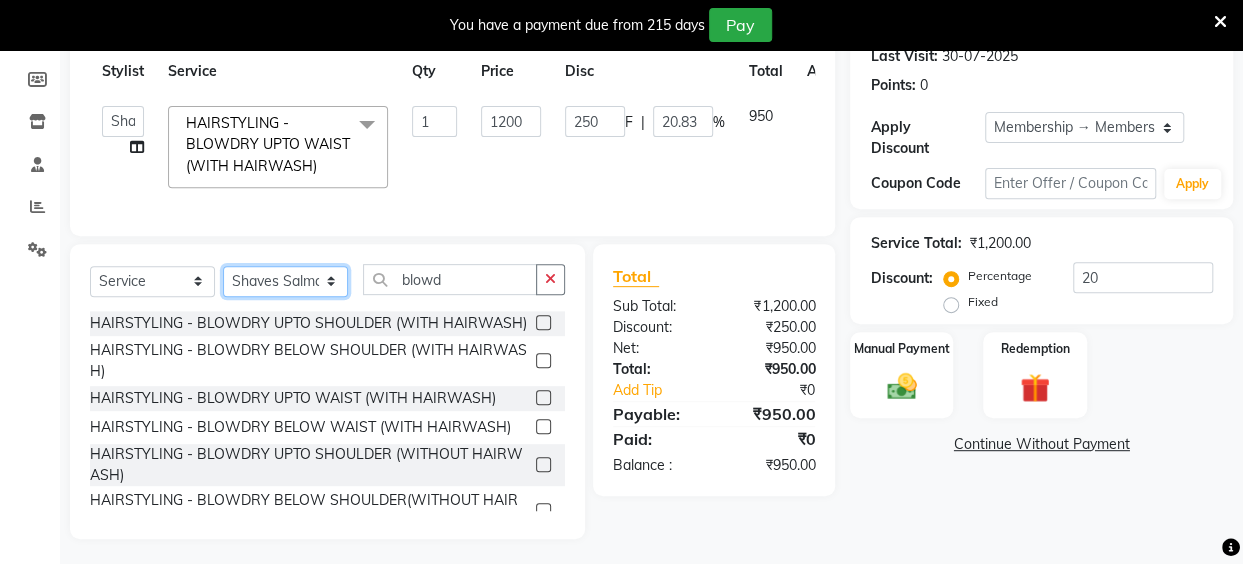 click on "Select Stylist Anita Das danish Kumkum Pasi Naseem Mansoori		 Nilam Bhanushali Nizam Shaikh			 Raju Reena Sawardekar			 Rita Pal			 Sabeena Shaikh Sameer Balwar Sangeeta Rajbhar Seja Jaiswal Shahib Shaves Salmani			 Sneha" 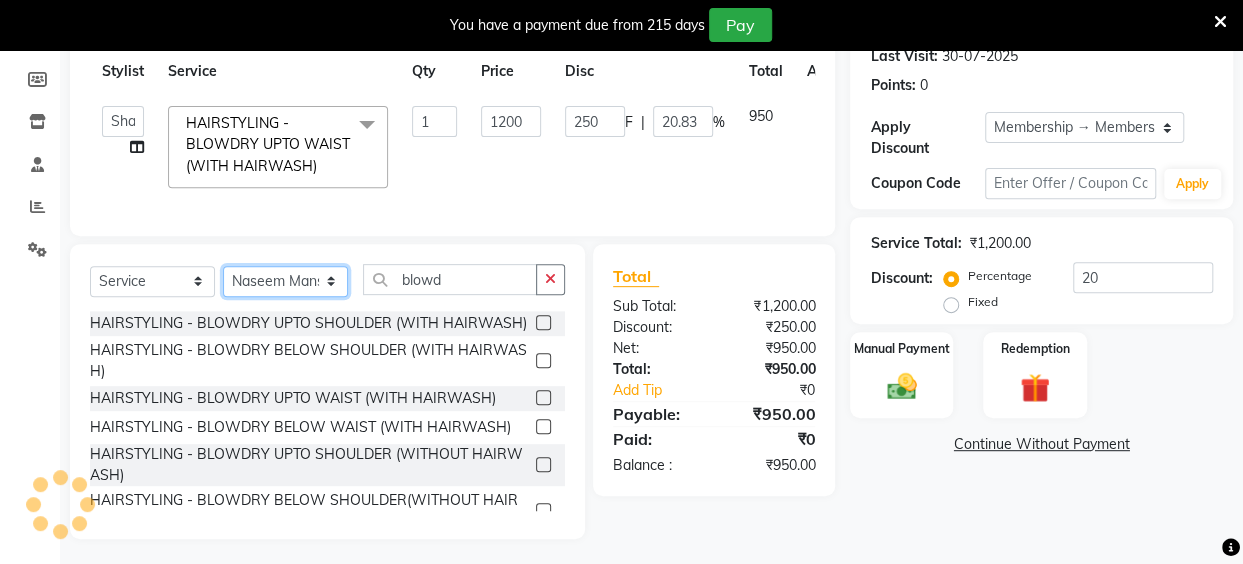 click on "Select Stylist Anita Das danish Kumkum Pasi Naseem Mansoori		 Nilam Bhanushali Nizam Shaikh			 Raju Reena Sawardekar			 Rita Pal			 Sabeena Shaikh Sameer Balwar Sangeeta Rajbhar Seja Jaiswal Shahib Shaves Salmani			 Sneha" 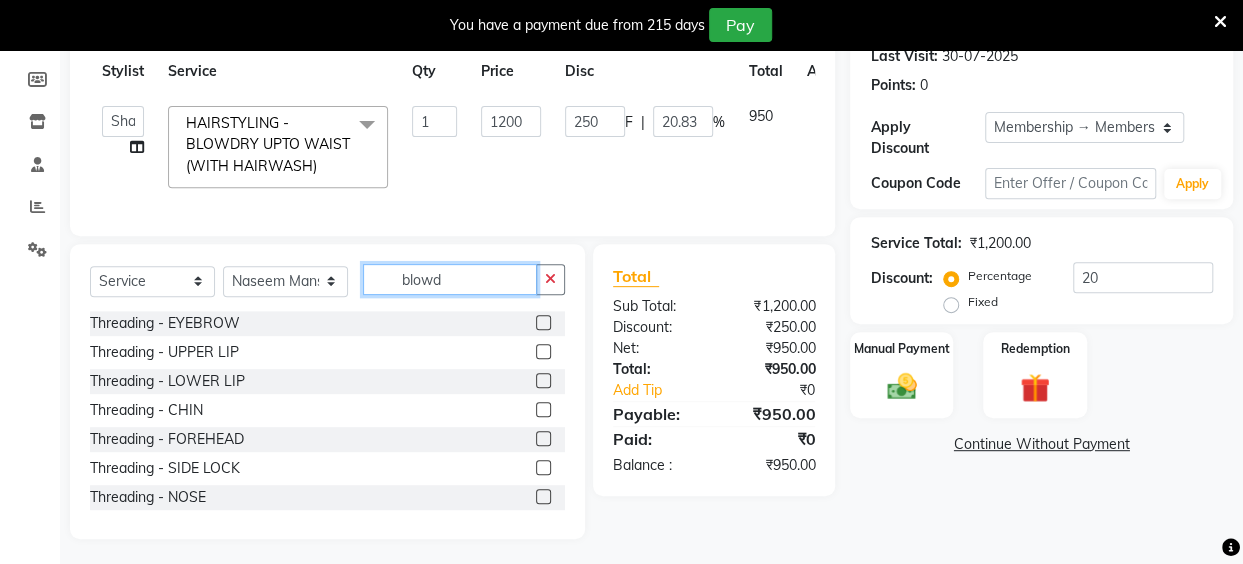 drag, startPoint x: 466, startPoint y: 297, endPoint x: 384, endPoint y: 301, distance: 82.0975 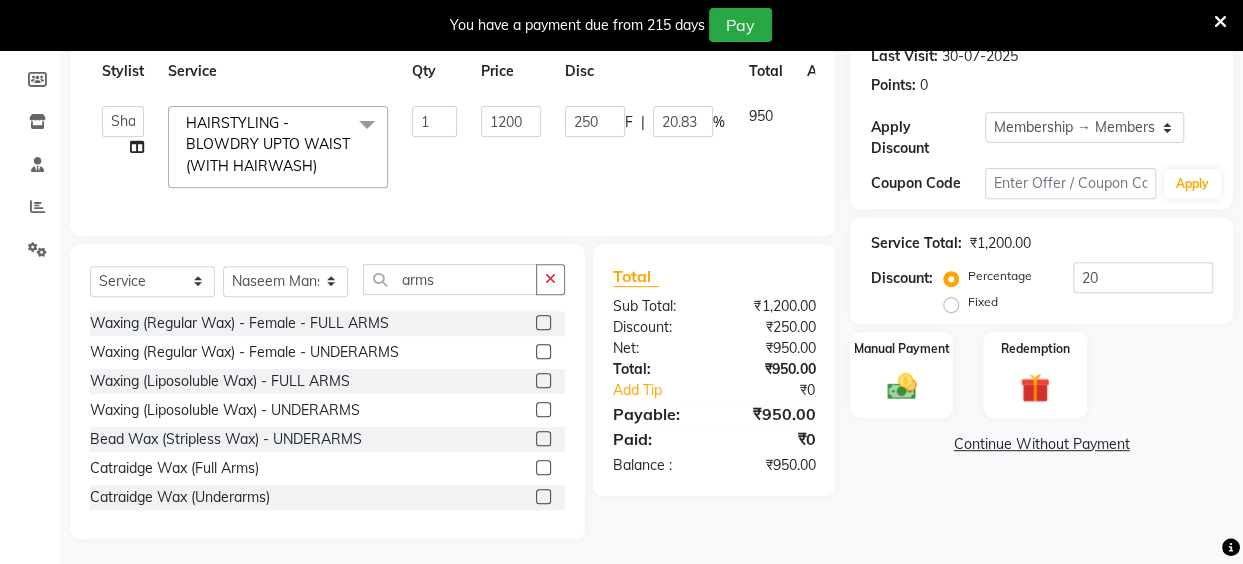 click 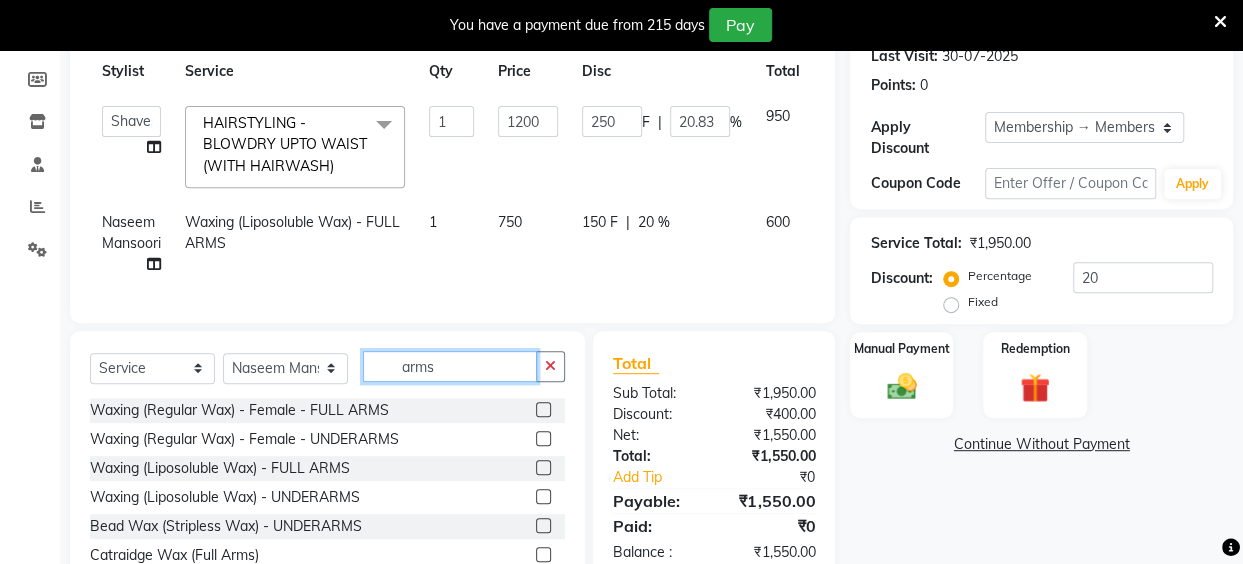 click on "arms" 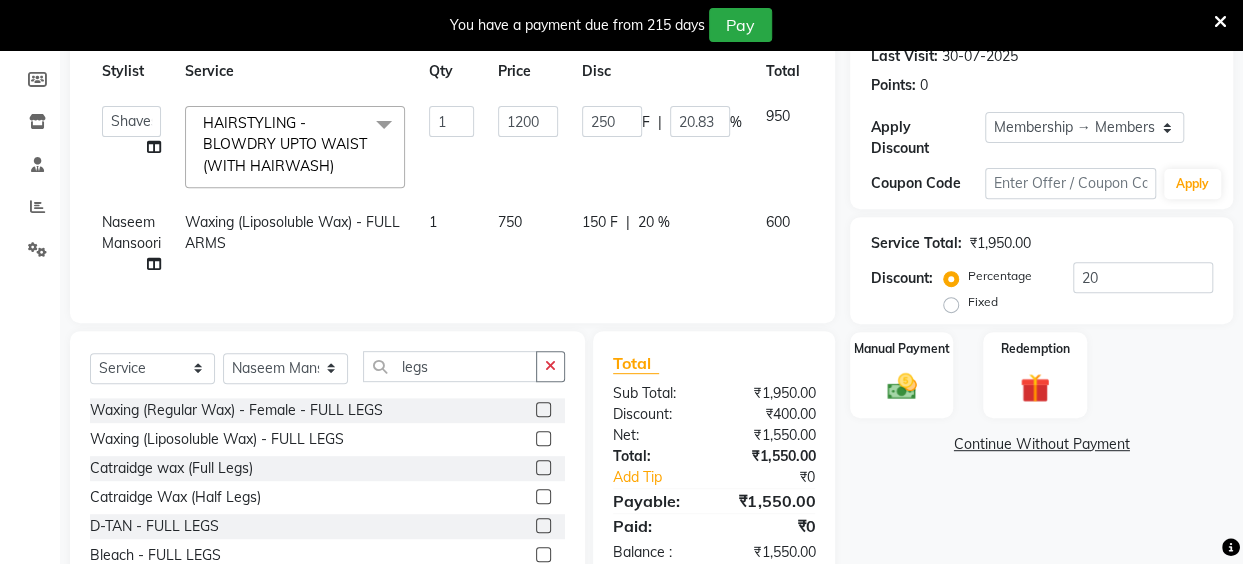 click 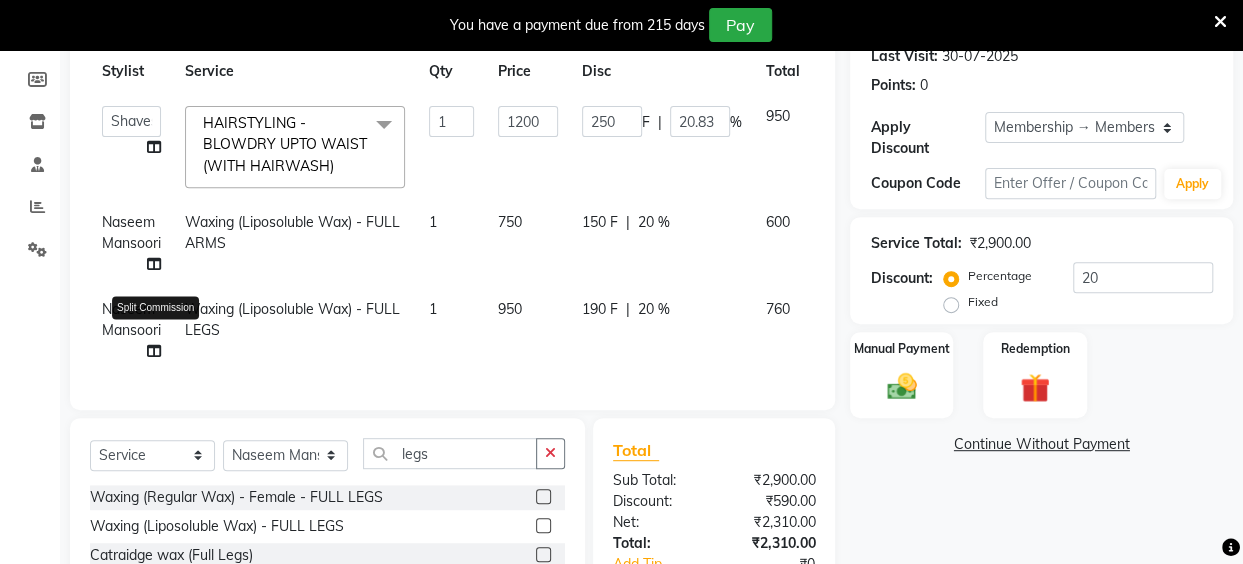 click 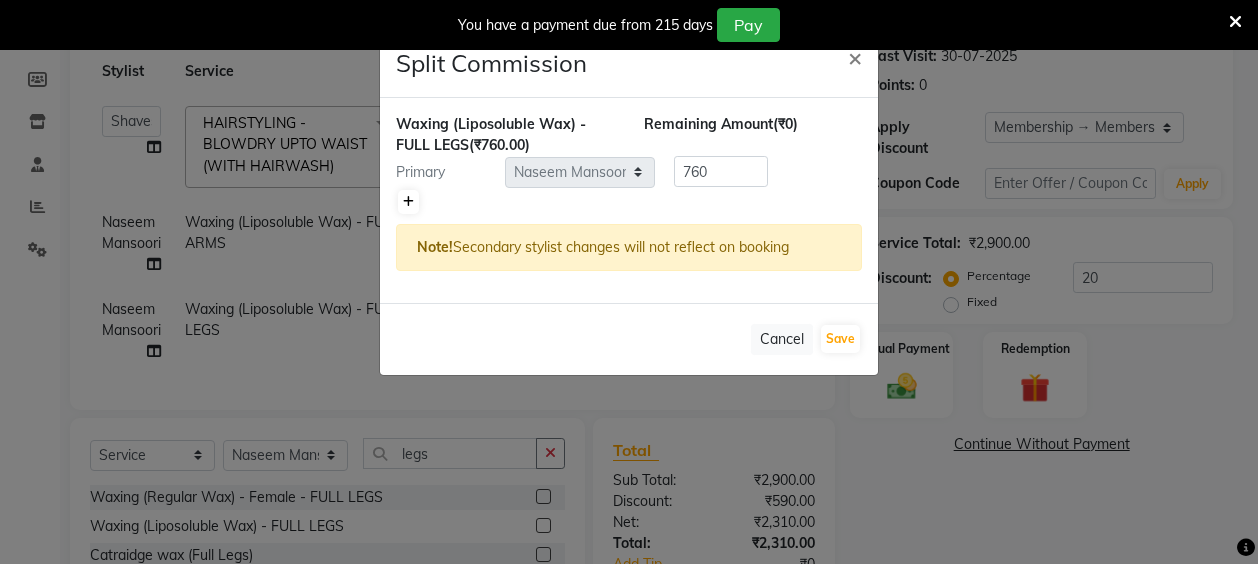 click 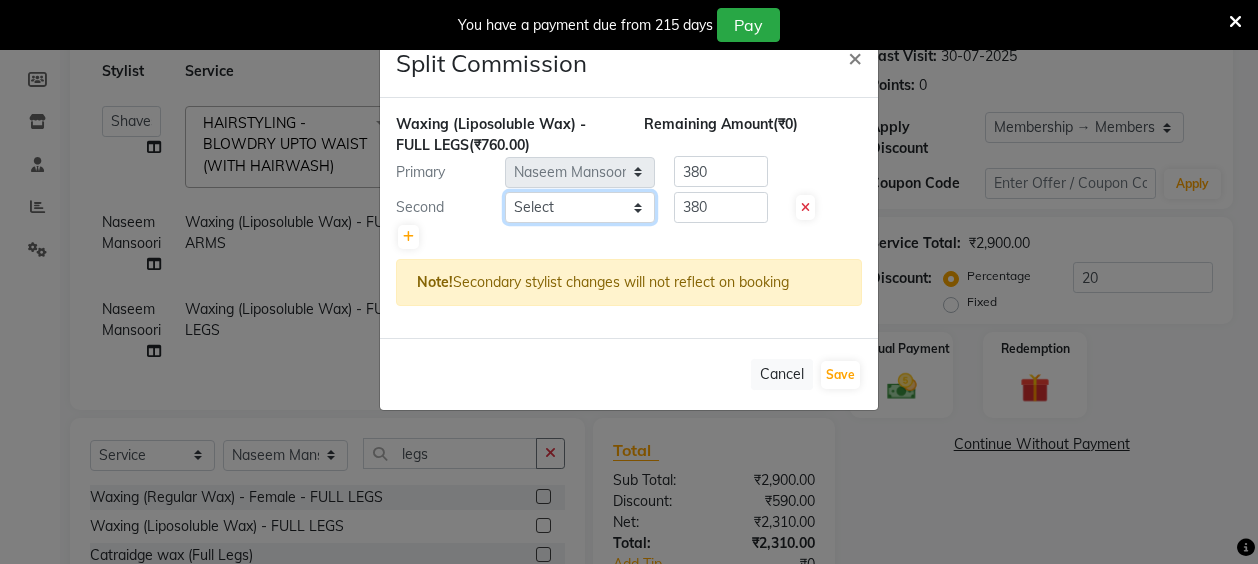 click on "Select  Anita Das   danish   Kumkum Pasi   Naseem Mansoori		   Nilam Bhanushali   Nizam Shaikh			   Raju   Reena Sawardekar			   Rita Pal			   Sabeena Shaikh   Sameer Balwar   Sangeeta Rajbhar   Seja Jaiswal   Shahib   Shaves Salmani			   Sneha" 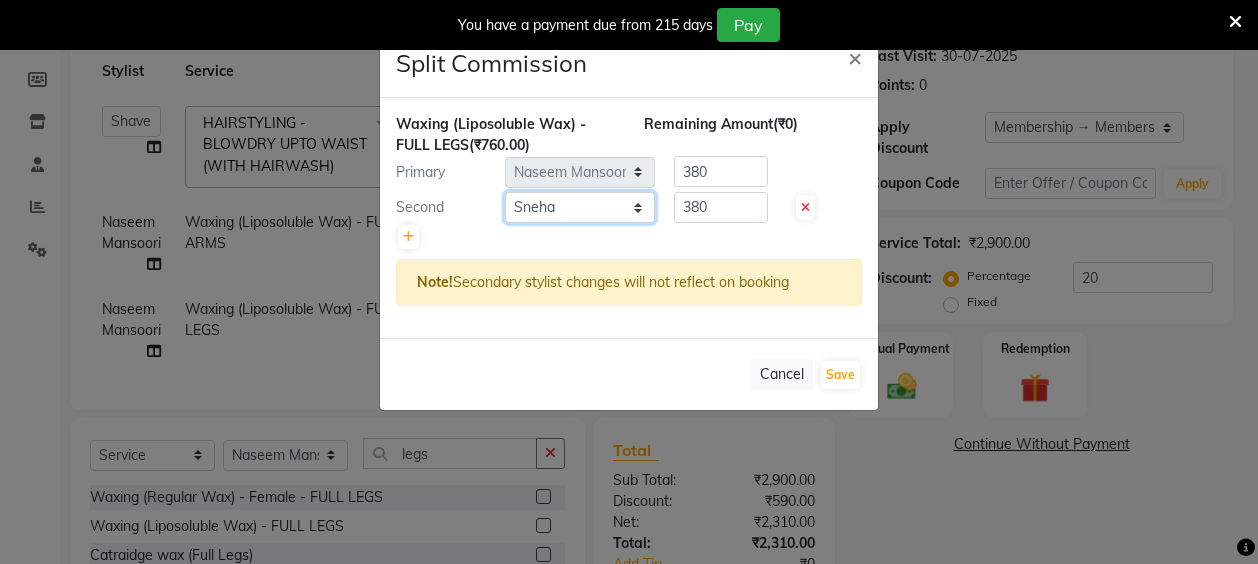 click on "Select  Anita Das   danish   Kumkum Pasi   Naseem Mansoori		   Nilam Bhanushali   Nizam Shaikh			   Raju   Reena Sawardekar			   Rita Pal			   Sabeena Shaikh   Sameer Balwar   Sangeeta Rajbhar   Seja Jaiswal   Shahib   Shaves Salmani			   Sneha" 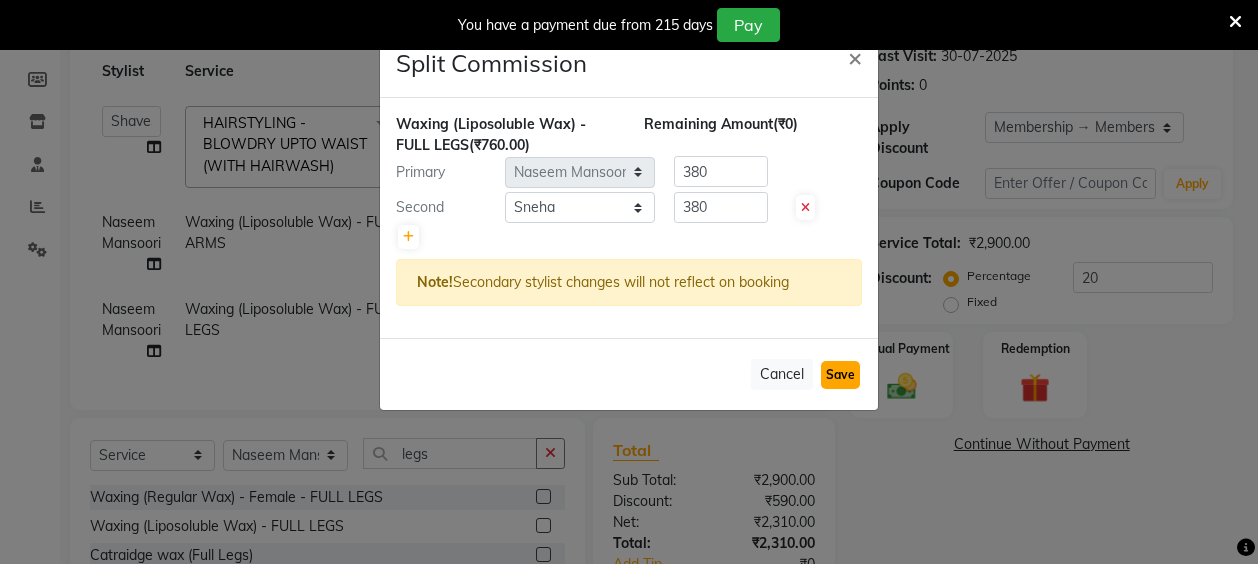 click on "Save" 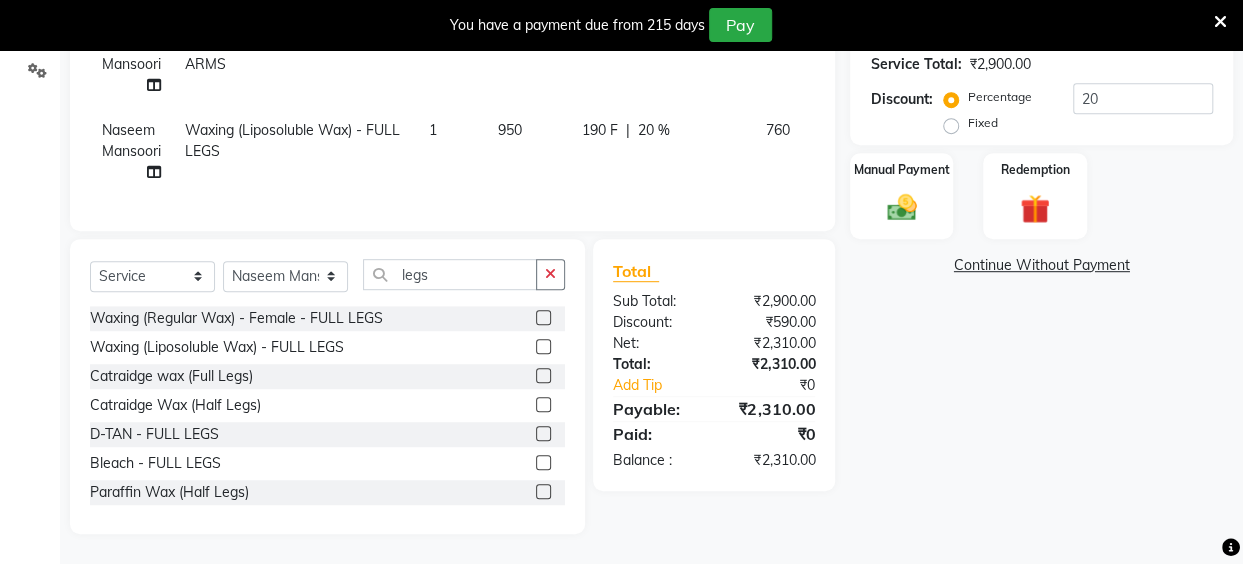 scroll, scrollTop: 0, scrollLeft: 0, axis: both 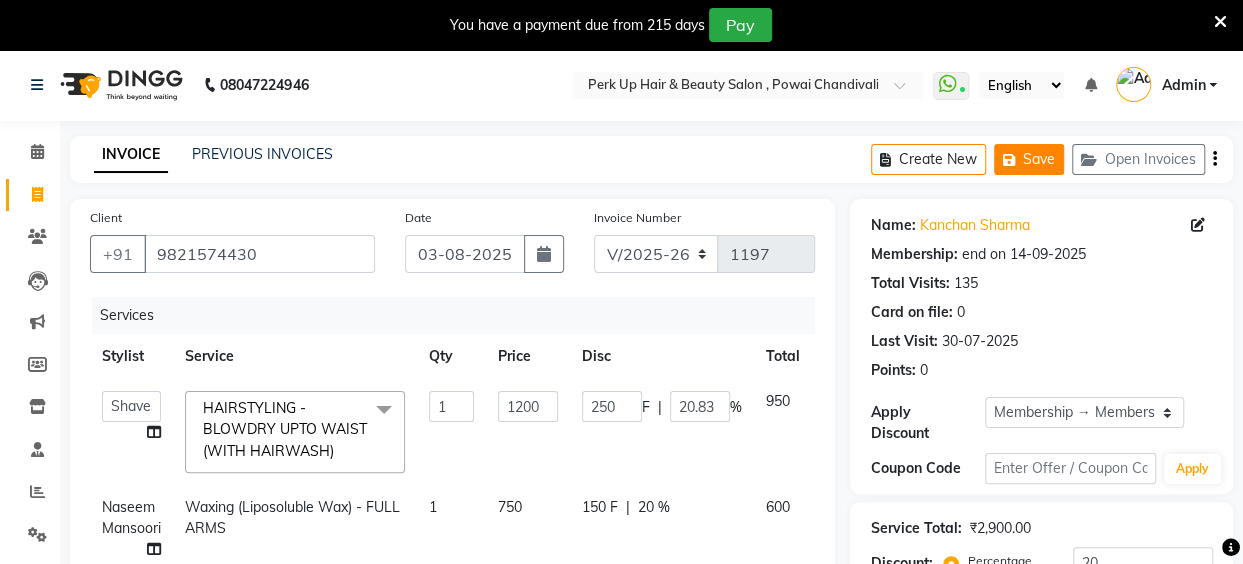 click on "Save" 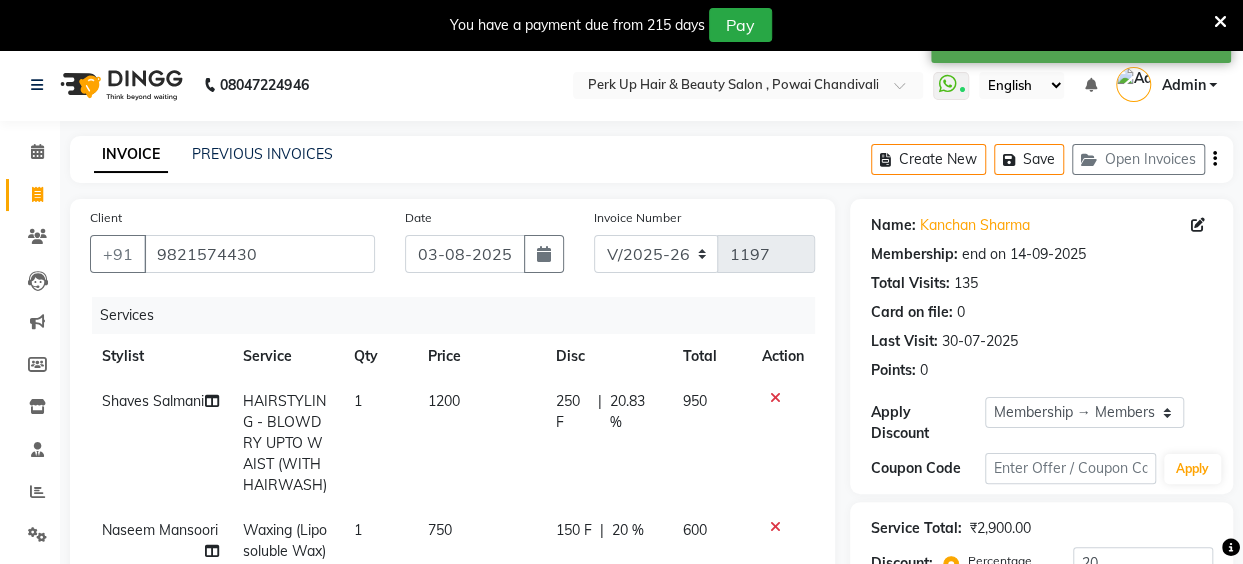 drag, startPoint x: 32, startPoint y: 190, endPoint x: 50, endPoint y: 211, distance: 27.658634 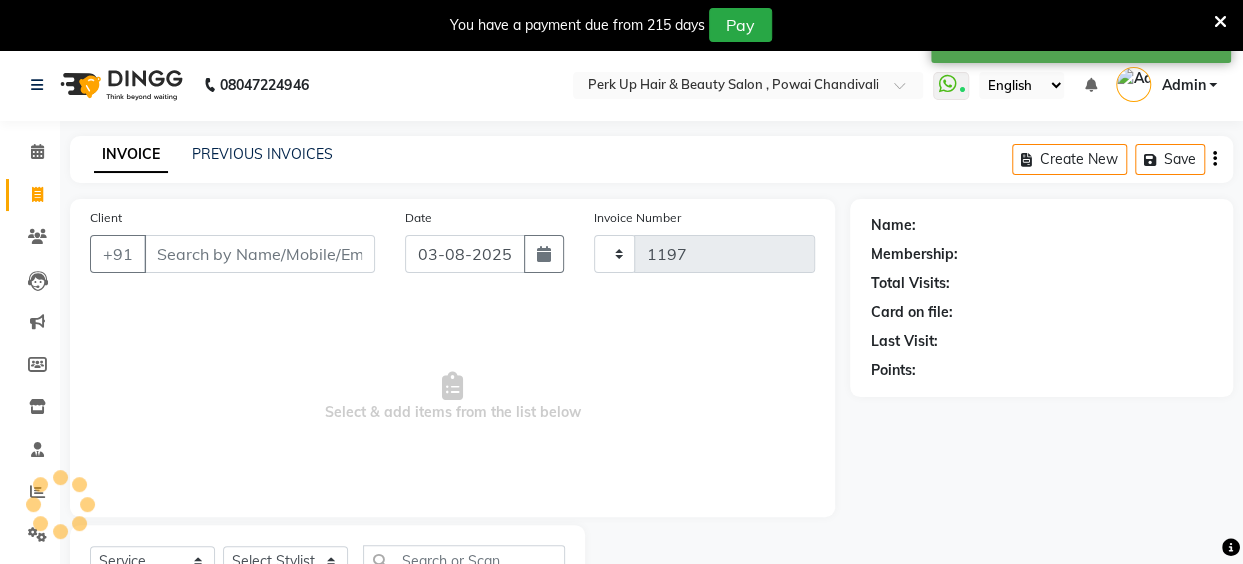 scroll, scrollTop: 85, scrollLeft: 0, axis: vertical 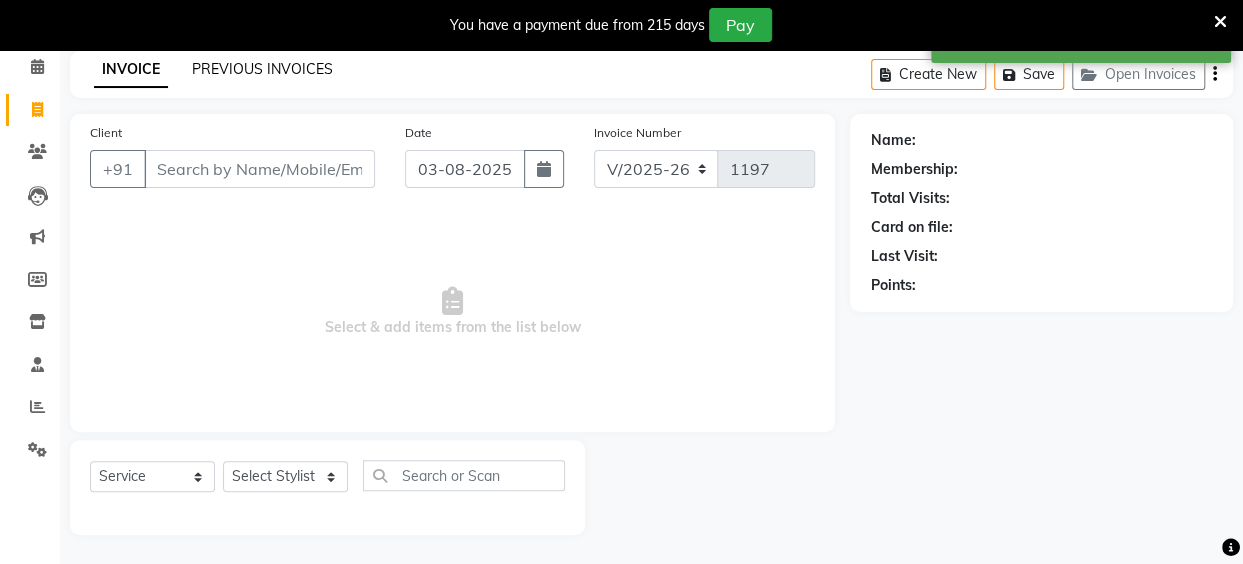 click on "PREVIOUS INVOICES" 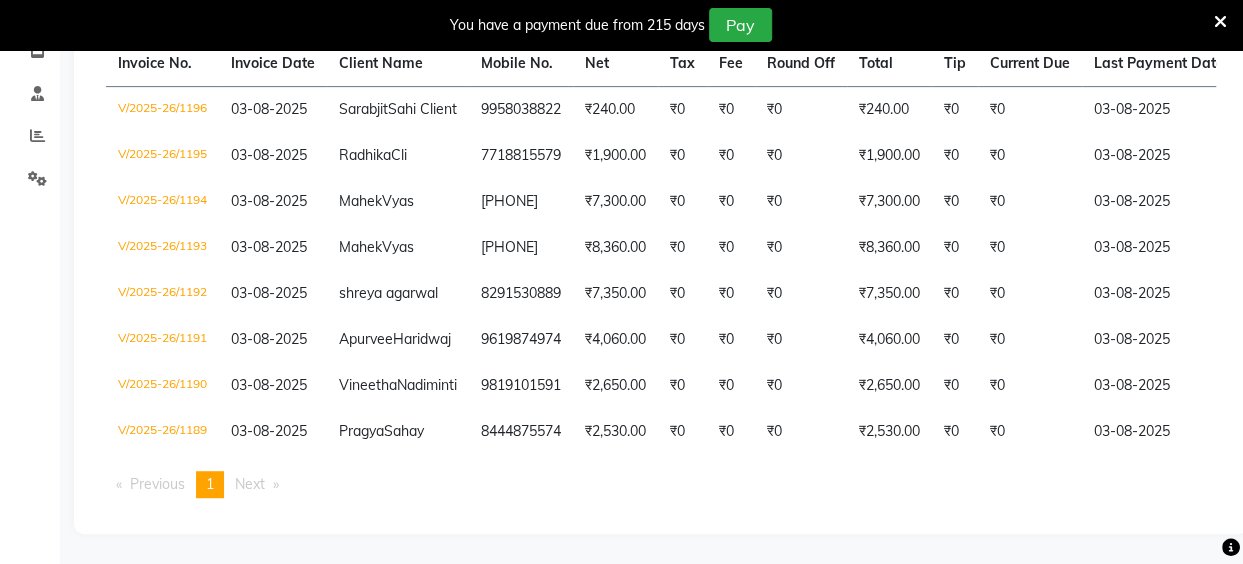scroll, scrollTop: 0, scrollLeft: 0, axis: both 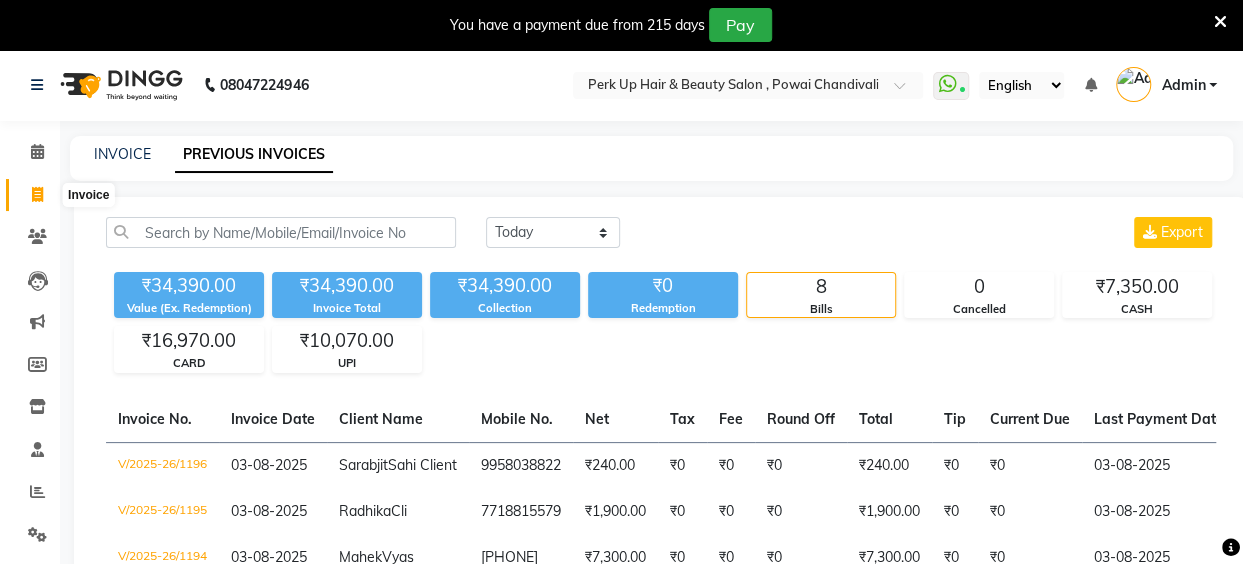 click 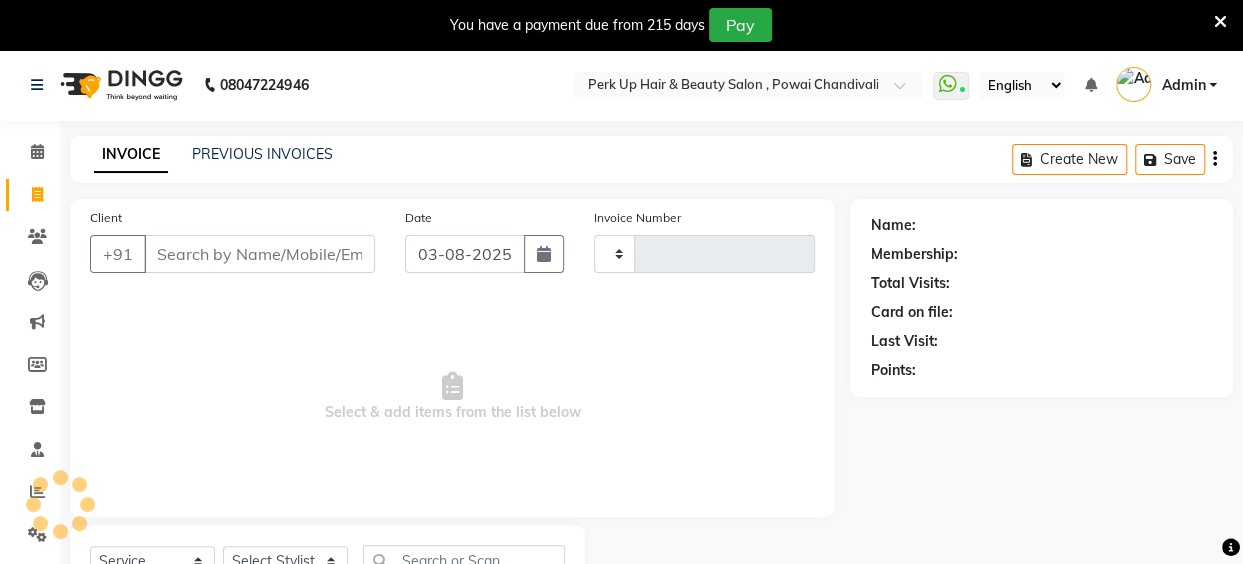 scroll, scrollTop: 85, scrollLeft: 0, axis: vertical 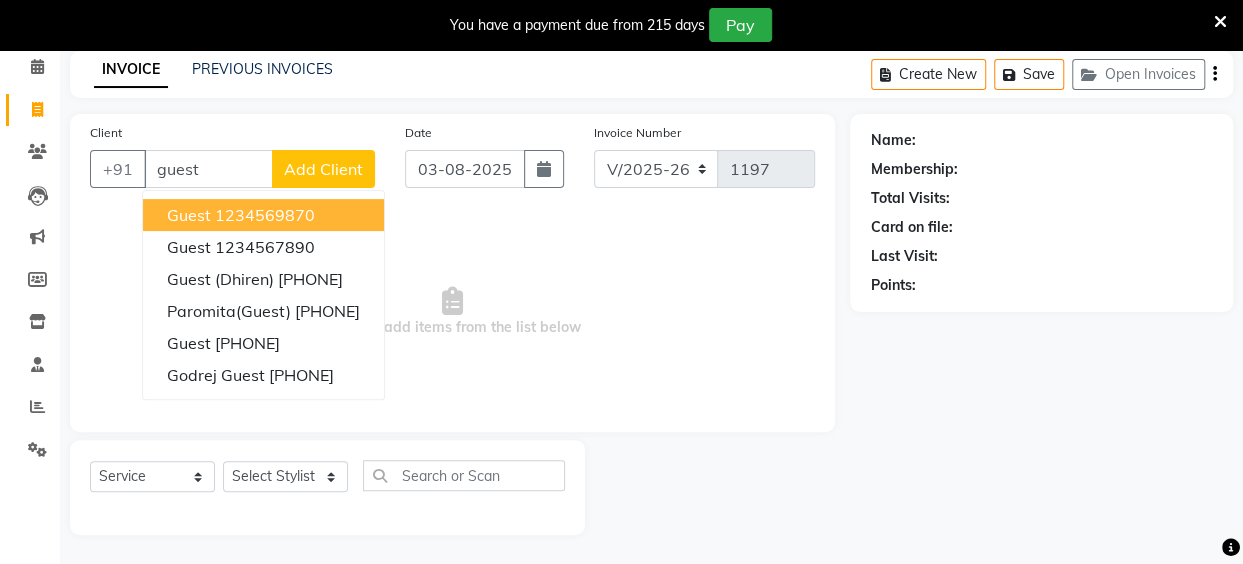 click on "1234569870" at bounding box center [265, 215] 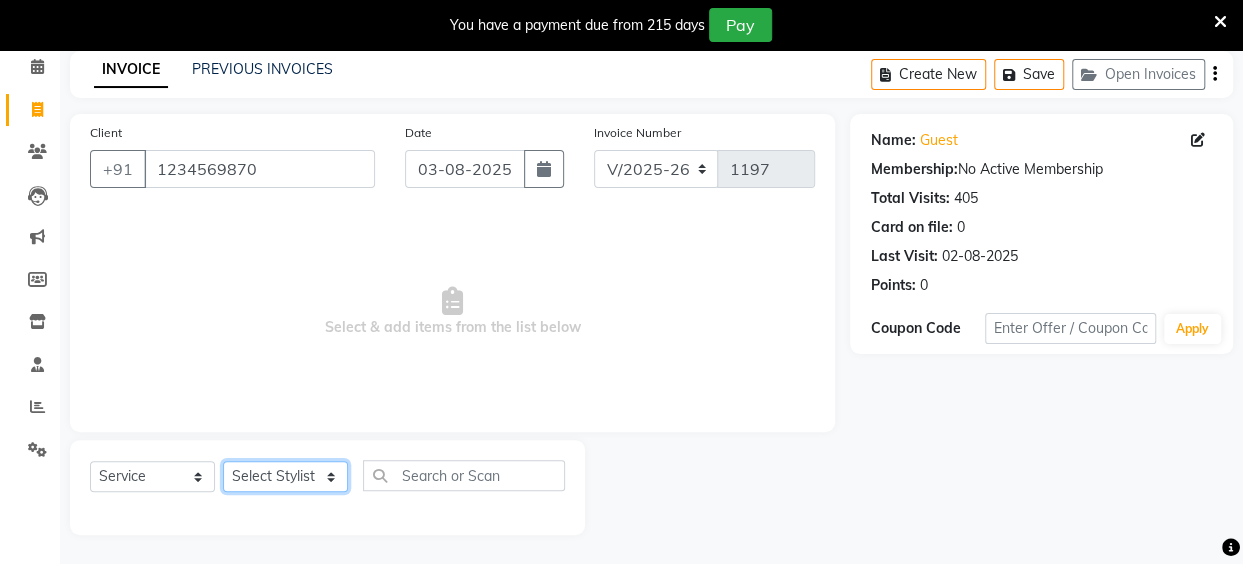 click on "Select Stylist Anita Das danish Kumkum Pasi Naseem Mansoori		 Nilam Bhanushali Nizam Shaikh			 Raju Reena Sawardekar			 Rita Pal			 Sabeena Shaikh Sameer Balwar Sangeeta Rajbhar Seja Jaiswal Shahib Shaves Salmani			 Sneha" 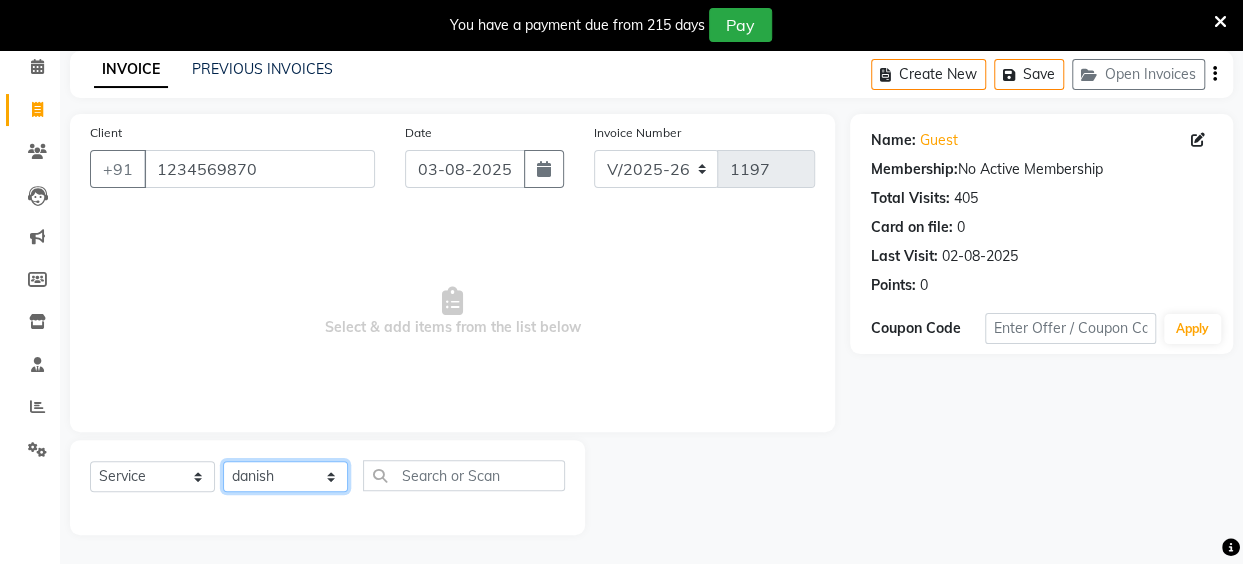 click on "Select Stylist Anita Das danish Kumkum Pasi Naseem Mansoori		 Nilam Bhanushali Nizam Shaikh			 Raju Reena Sawardekar			 Rita Pal			 Sabeena Shaikh Sameer Balwar Sangeeta Rajbhar Seja Jaiswal Shahib Shaves Salmani			 Sneha" 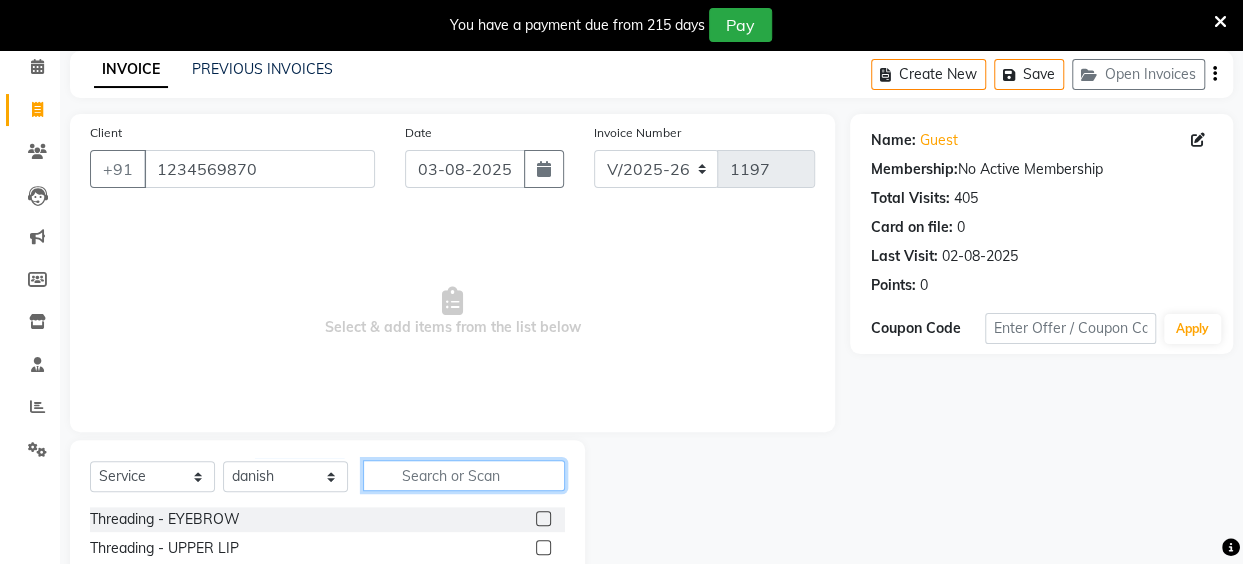 click 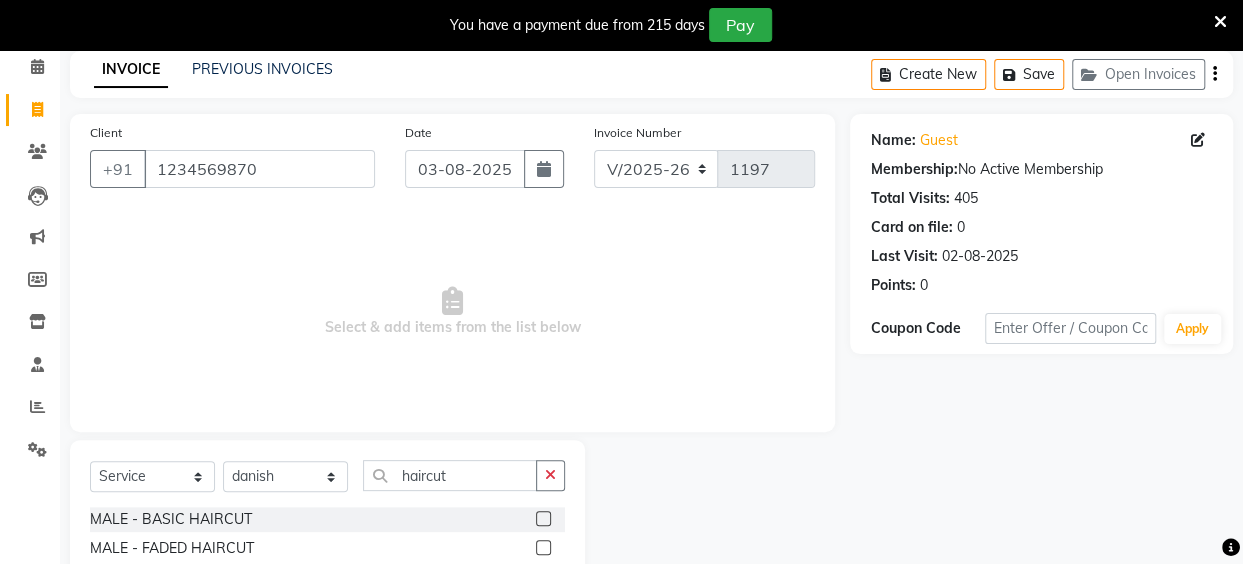 click 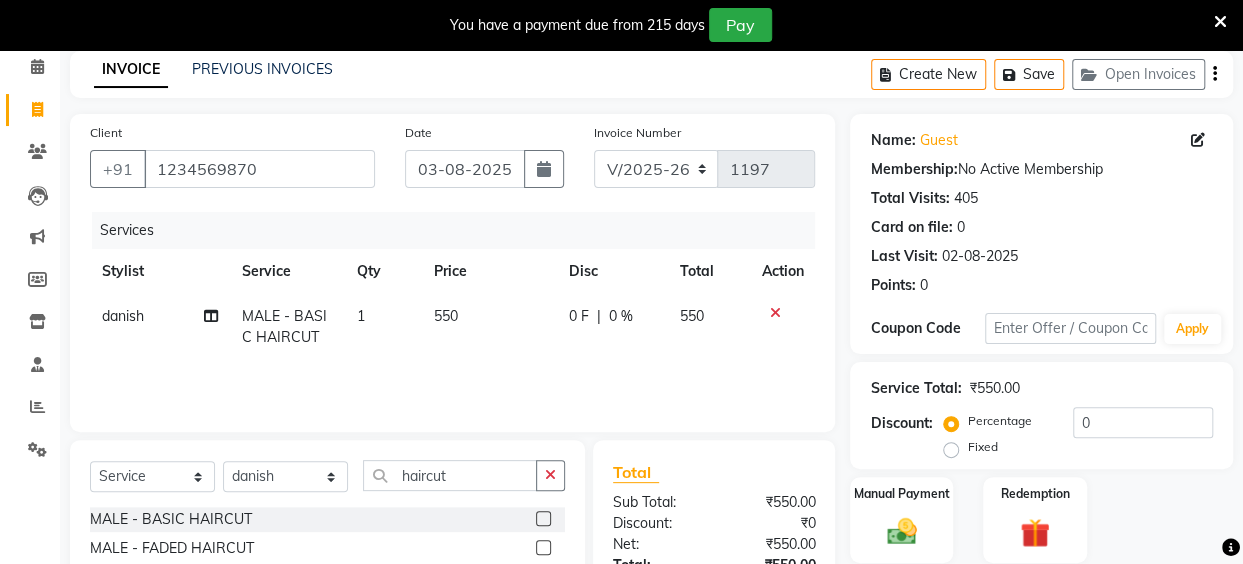 click on "550" 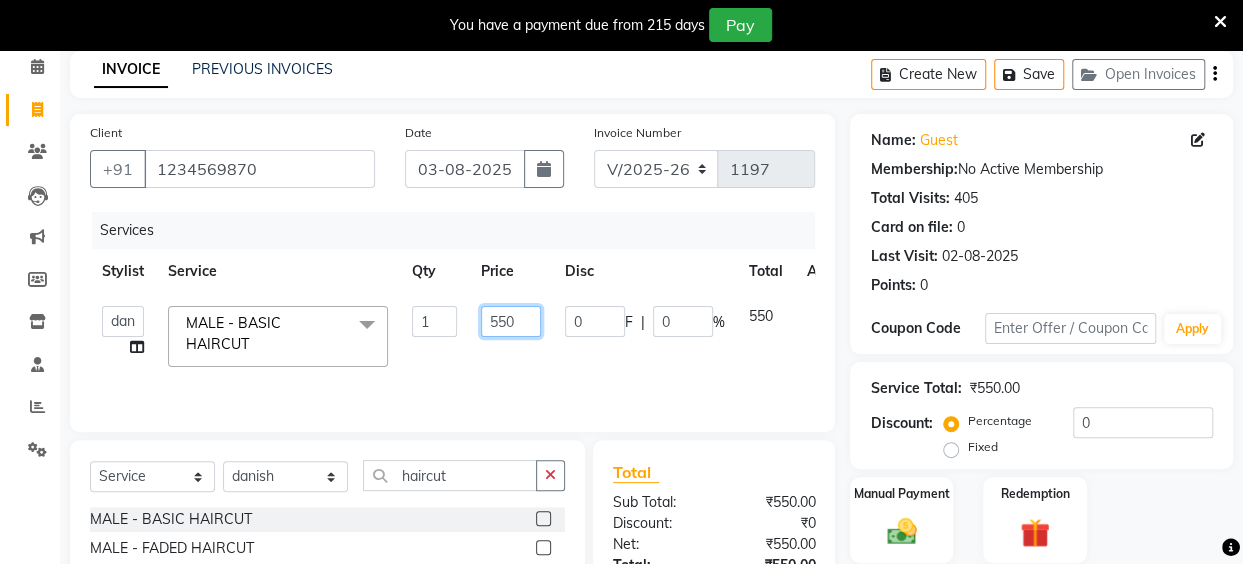 drag, startPoint x: 518, startPoint y: 322, endPoint x: 460, endPoint y: 318, distance: 58.137768 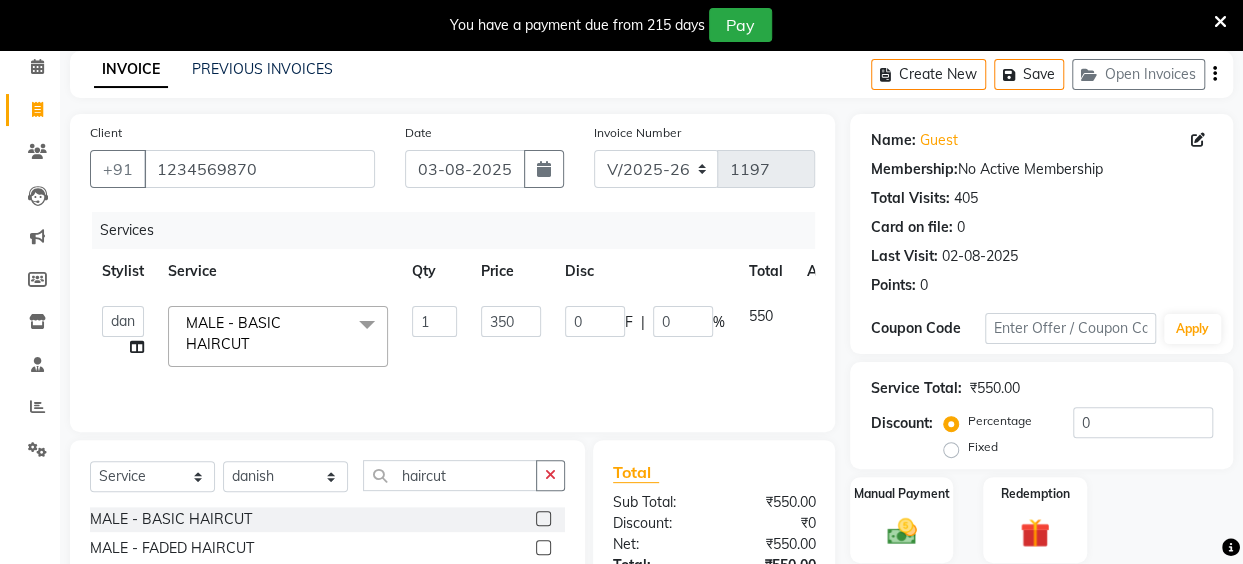 click on "Services Stylist Service Qty Price Disc Total Action  Anita Das   danish   Kumkum Pasi   Naseem Mansoori		   Nilam Bhanushali   Nizam Shaikh			   Raju   Reena Sawardekar			   Rita Pal			   Sabeena Shaikh   Sameer Balwar   Sangeeta Rajbhar   Seja Jaiswal   Shahib   Shaves Salmani			   Sneha  MALE - BASIC HAIRCUT  x Threading - EYEBROW Threading - UPPER LIP Threading - LOWER LIP Threading - CHIN Threading - FOREHEAD Threading - SIDE LOCK Threading - NOSE Threading - CHEEKS Threading - FULL FACE Back massage Neck threading Waxing (Regular Wax) - Female - FULL ARMS Waxing (Regular Wax) - Female - FULL LEGS Waxing (Regular Wax) - Female - UNDERARMS Waxing (Regular Wax) - Female - HALF ARM Waxing (Regular Wax) - Female - HALF LEG Waxing (Regular Wax) - Female - HALF BACK/FRONT Waxing (Regular Wax) - Female - BACK Waxing (Regular Wax) - Female - FRONT Waxing (Regular Wax) - Female - STOMACH Waxing (Regular Wax) - Female - BUTTOCKS Waxing (Regular Wax) - Female - BIKINI LINE Waxing (Regular Wax) - Female - BRAZILIAN" 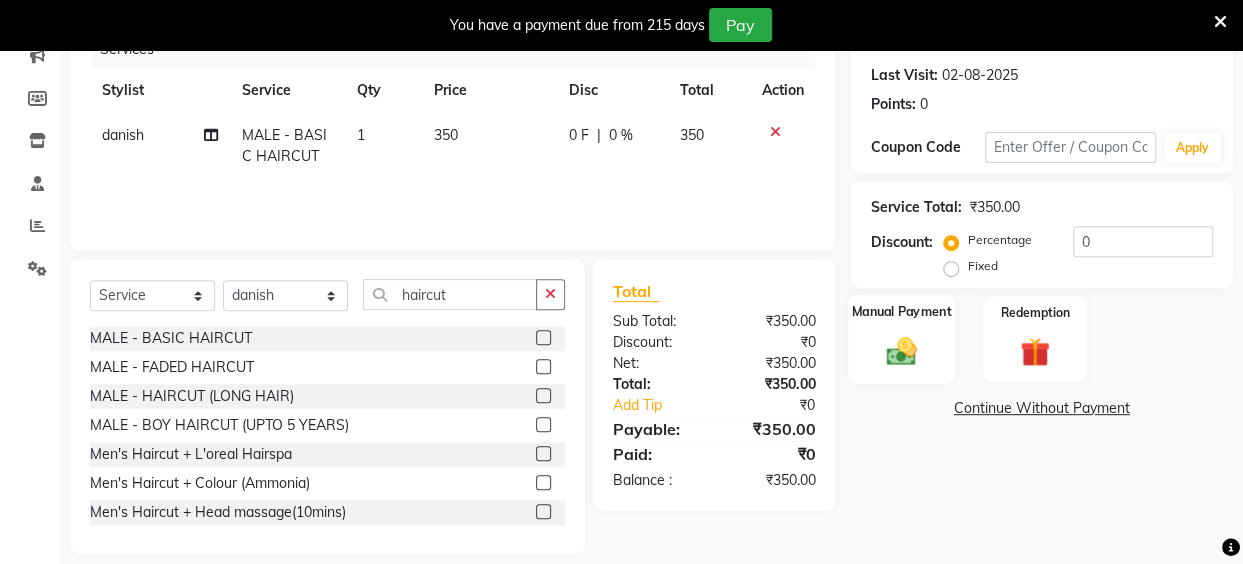 scroll, scrollTop: 285, scrollLeft: 0, axis: vertical 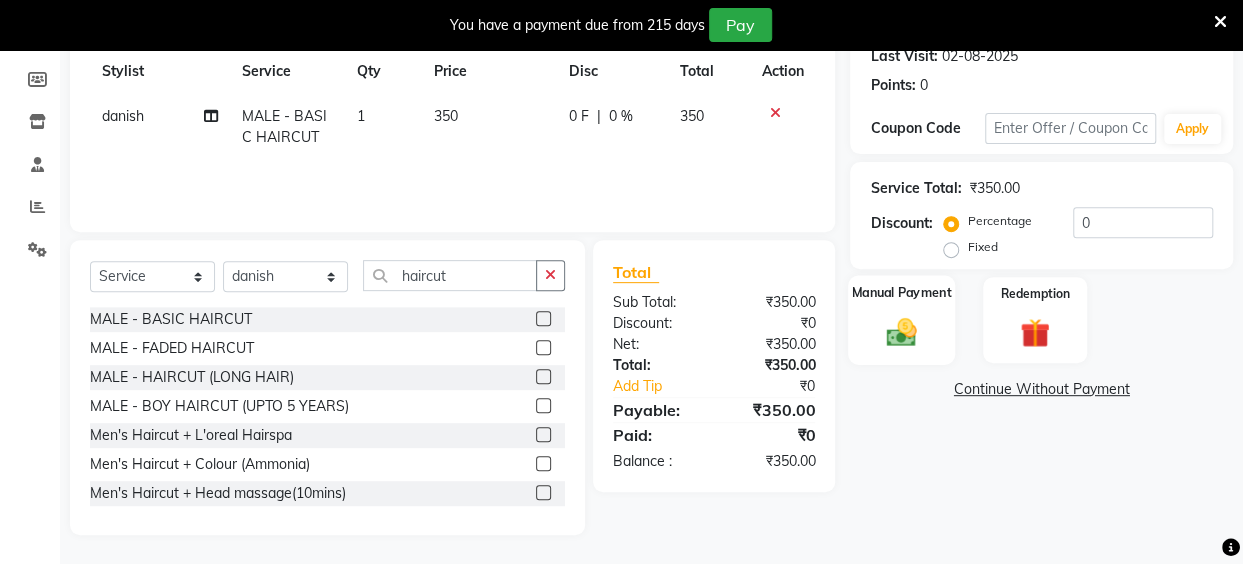 click 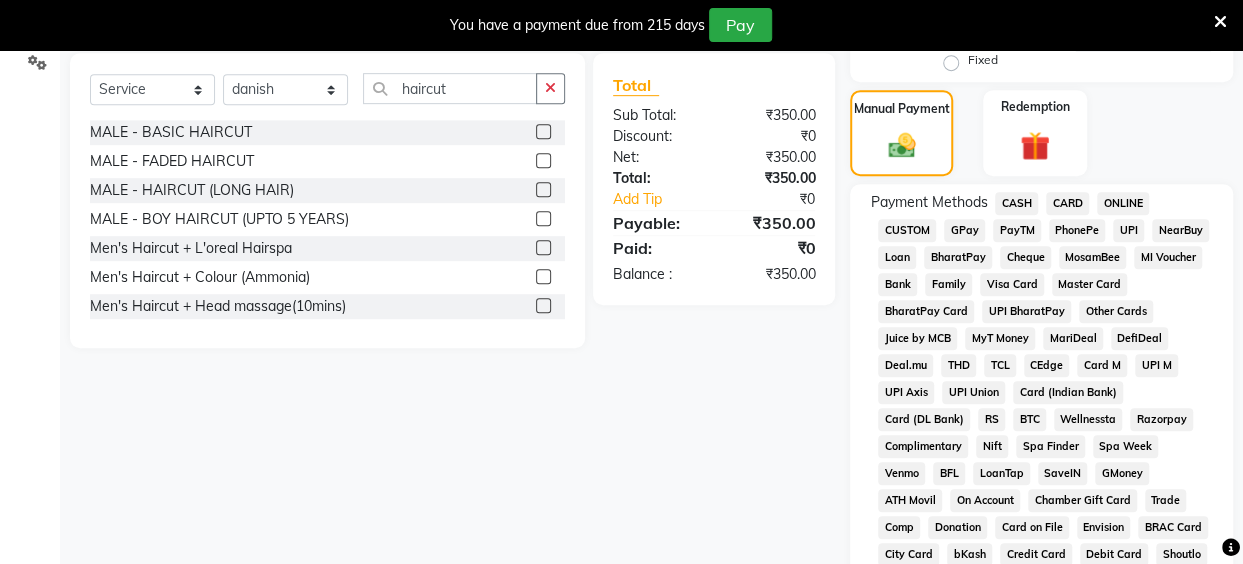 scroll, scrollTop: 494, scrollLeft: 0, axis: vertical 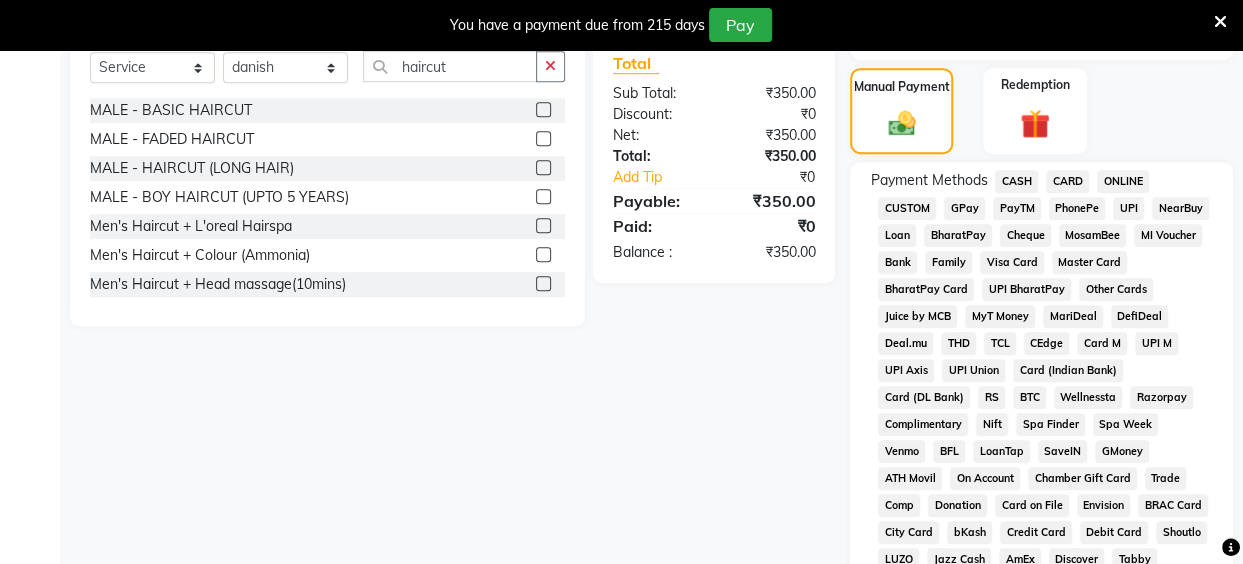 click on "CASH" 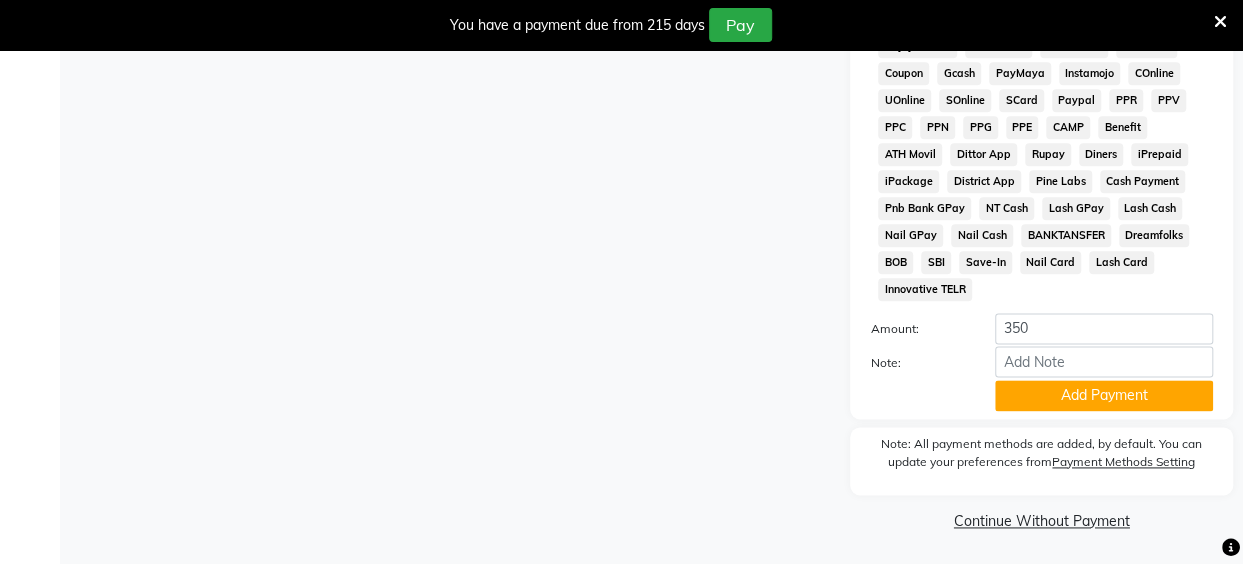 scroll, scrollTop: 1096, scrollLeft: 0, axis: vertical 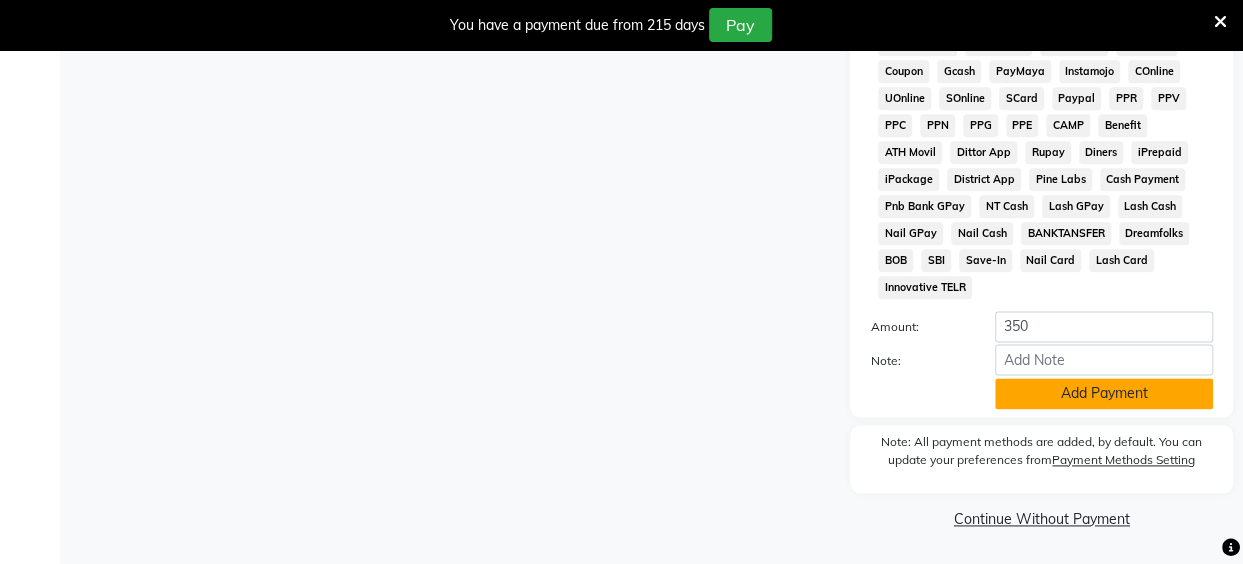 click on "Add Payment" 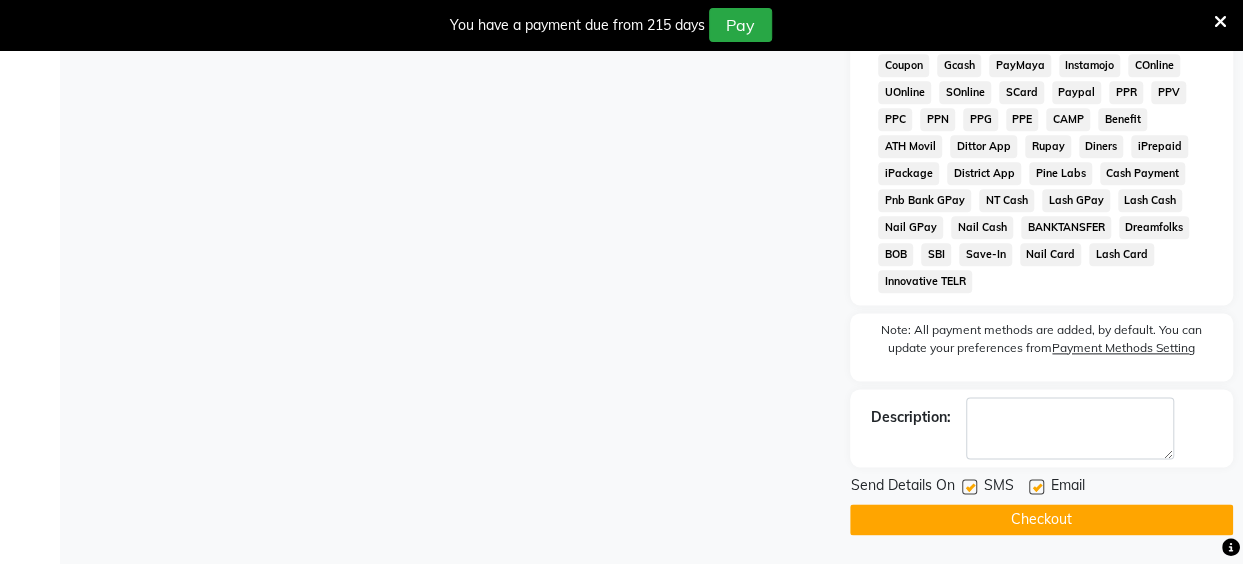 click 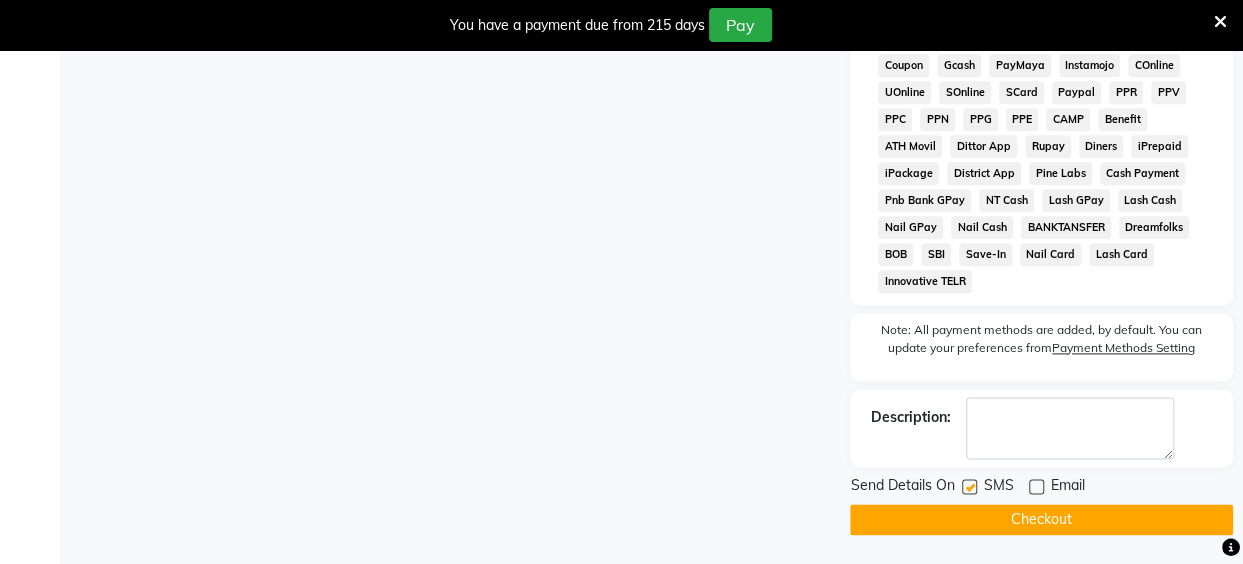 drag, startPoint x: 969, startPoint y: 491, endPoint x: 966, endPoint y: 514, distance: 23.194826 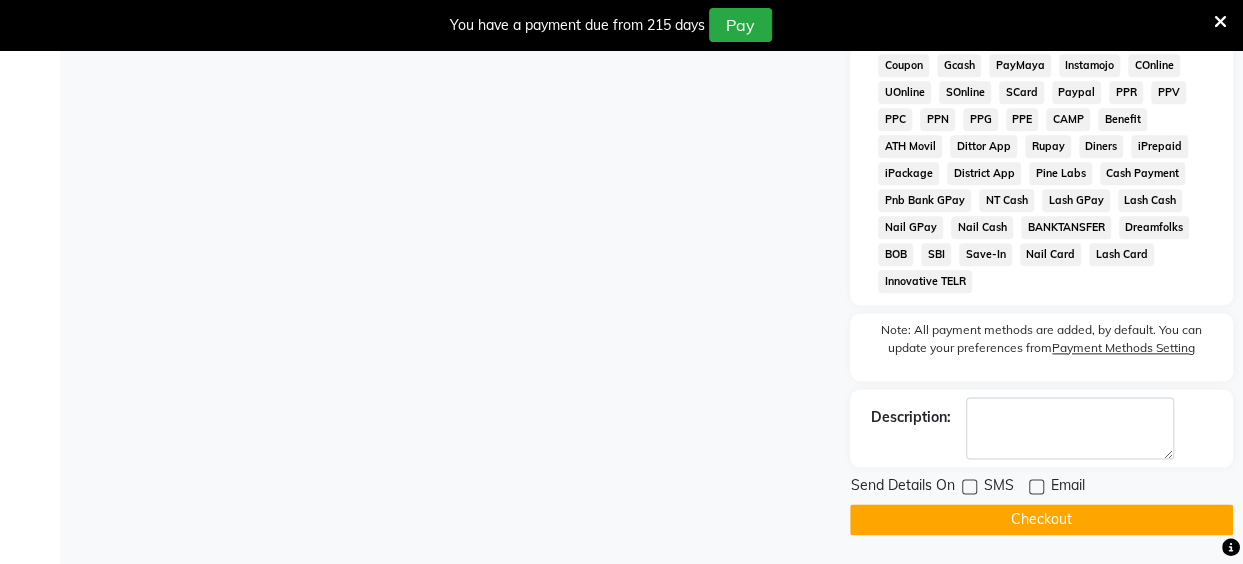 click on "Checkout" 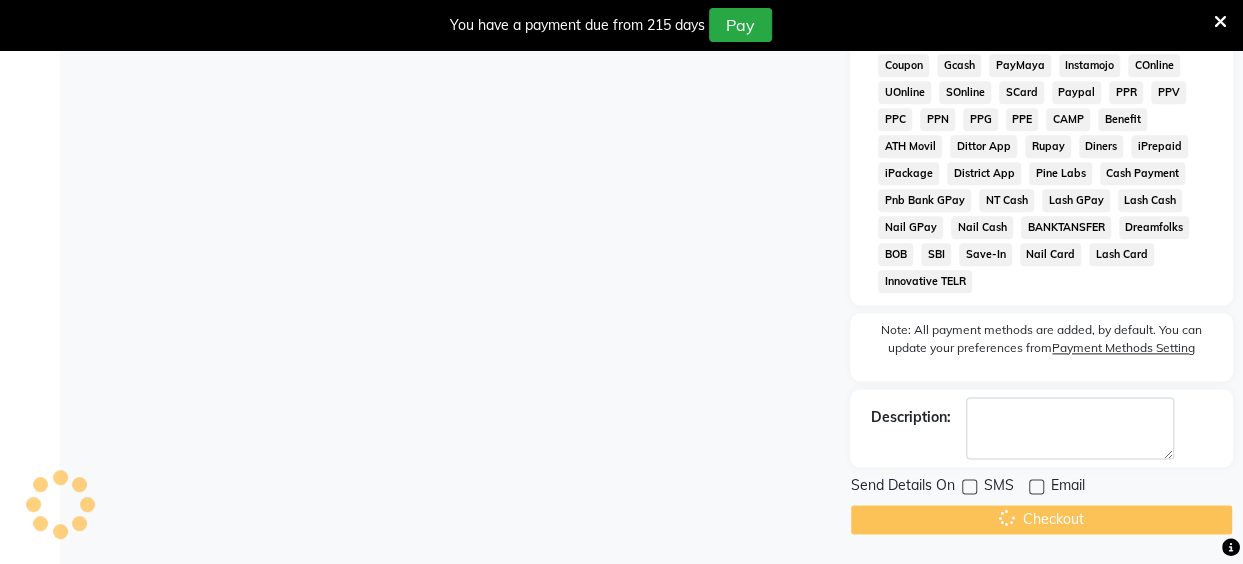 scroll, scrollTop: 1037, scrollLeft: 0, axis: vertical 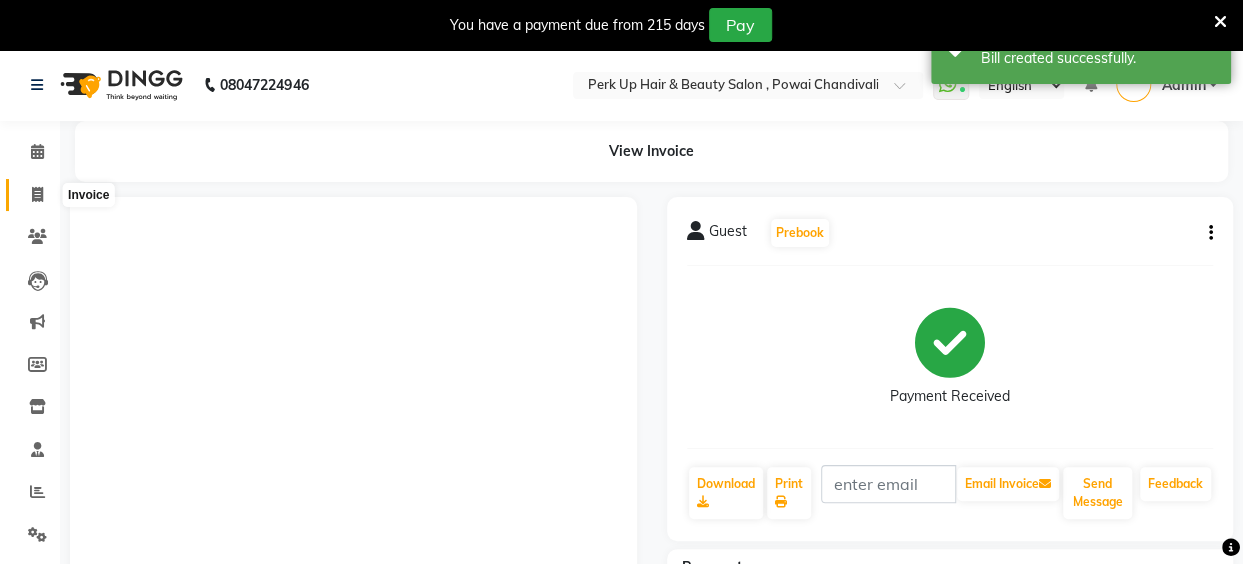 click 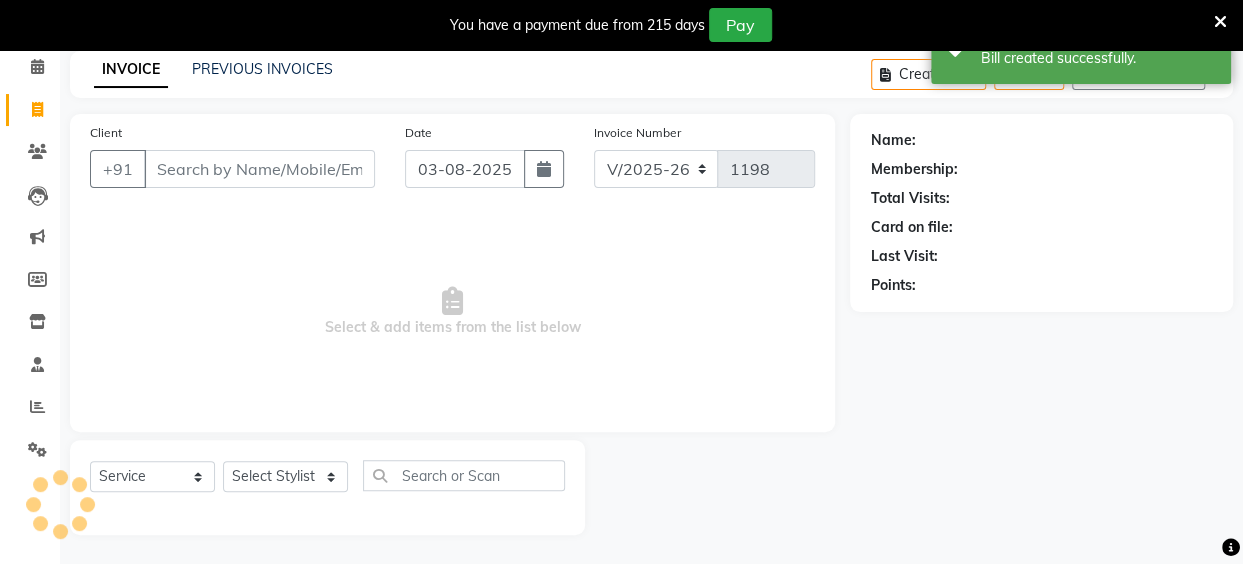 scroll, scrollTop: 0, scrollLeft: 0, axis: both 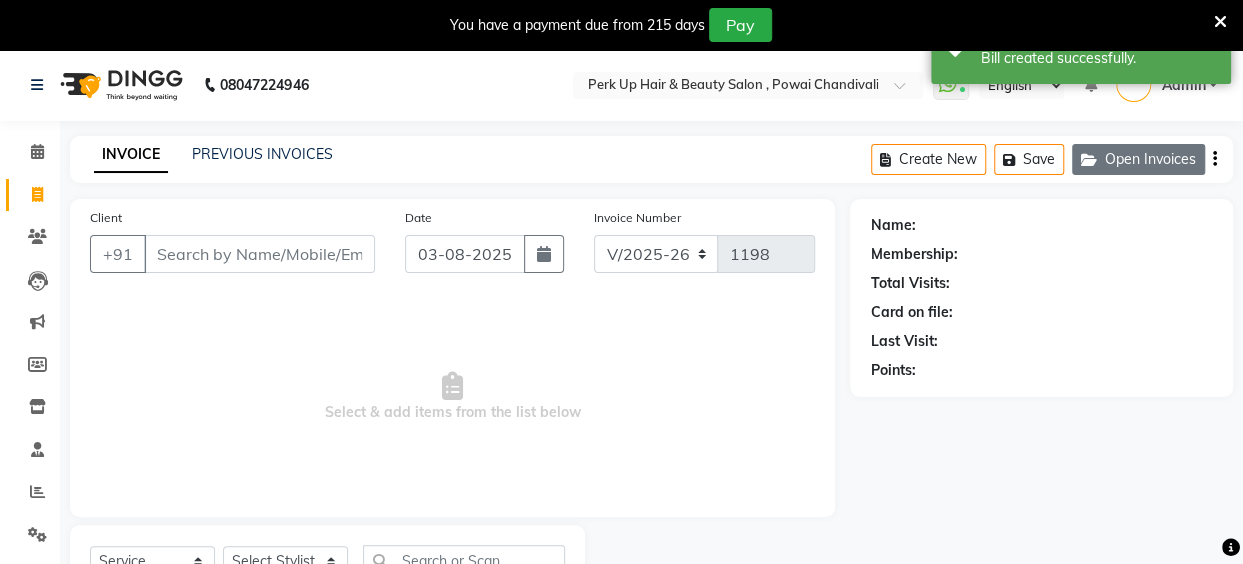 click on "Open Invoices" 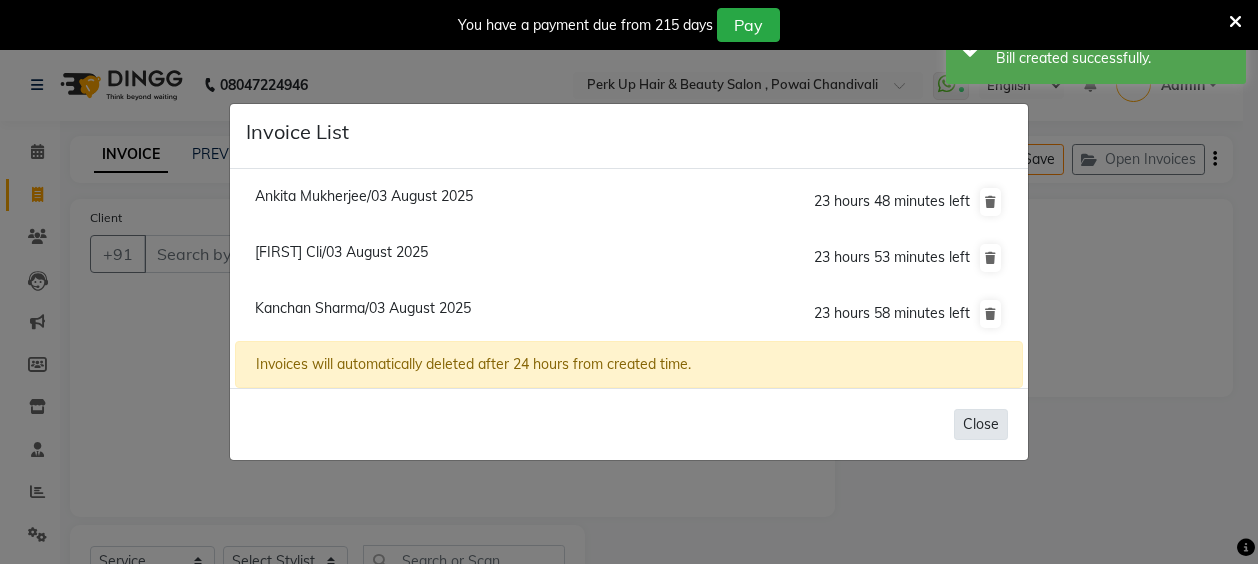 click on "Close" 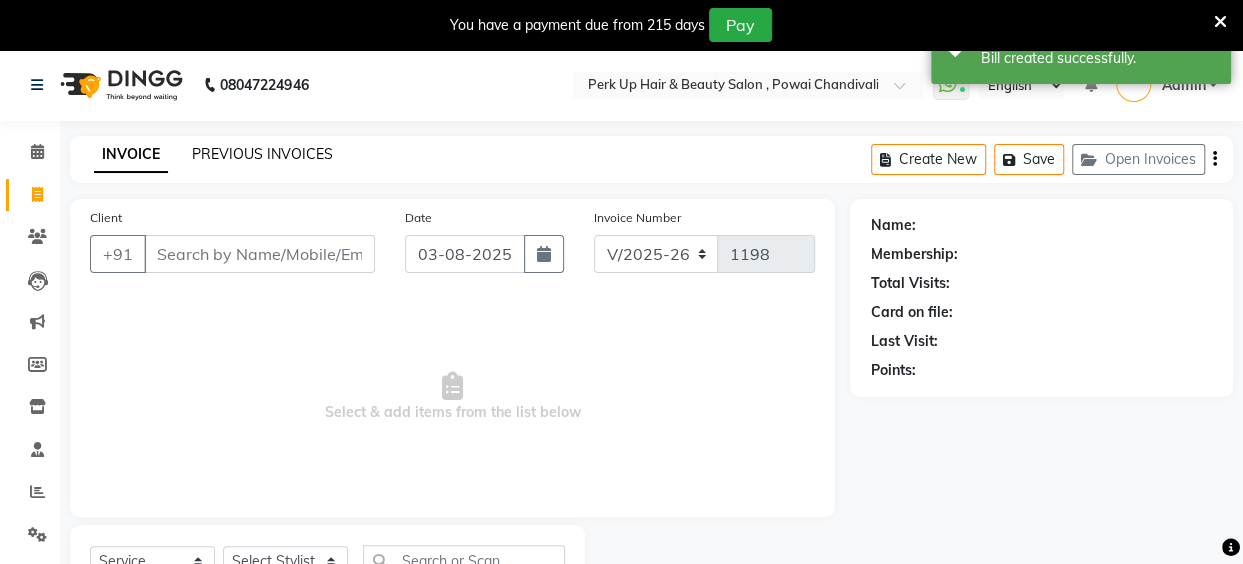 click on "PREVIOUS INVOICES" 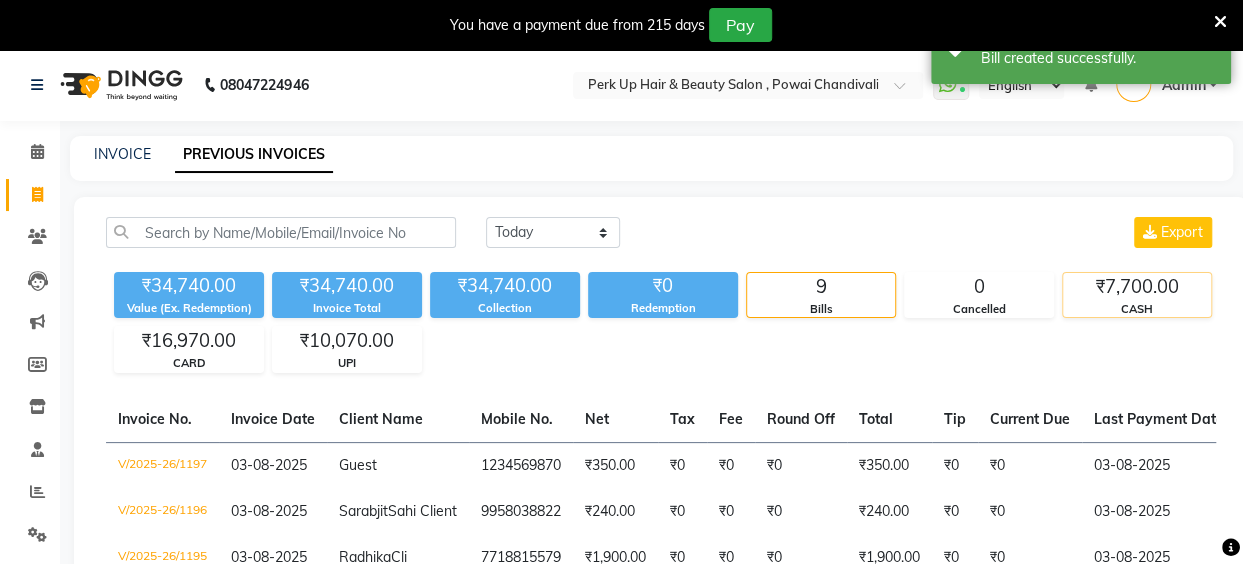 click on "₹7,700.00" 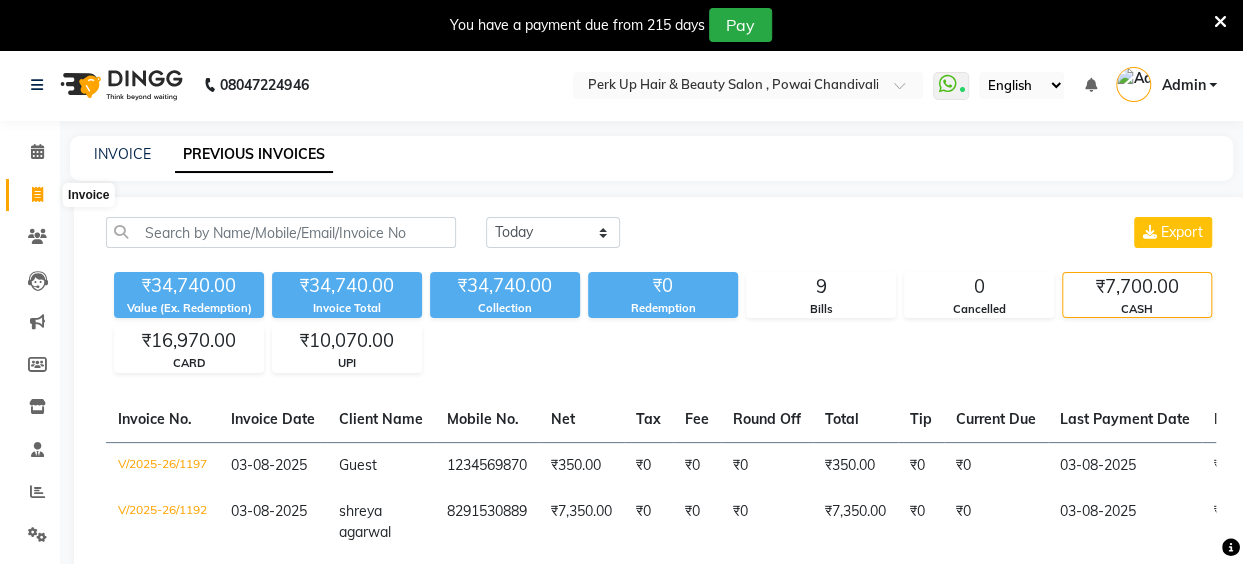 click 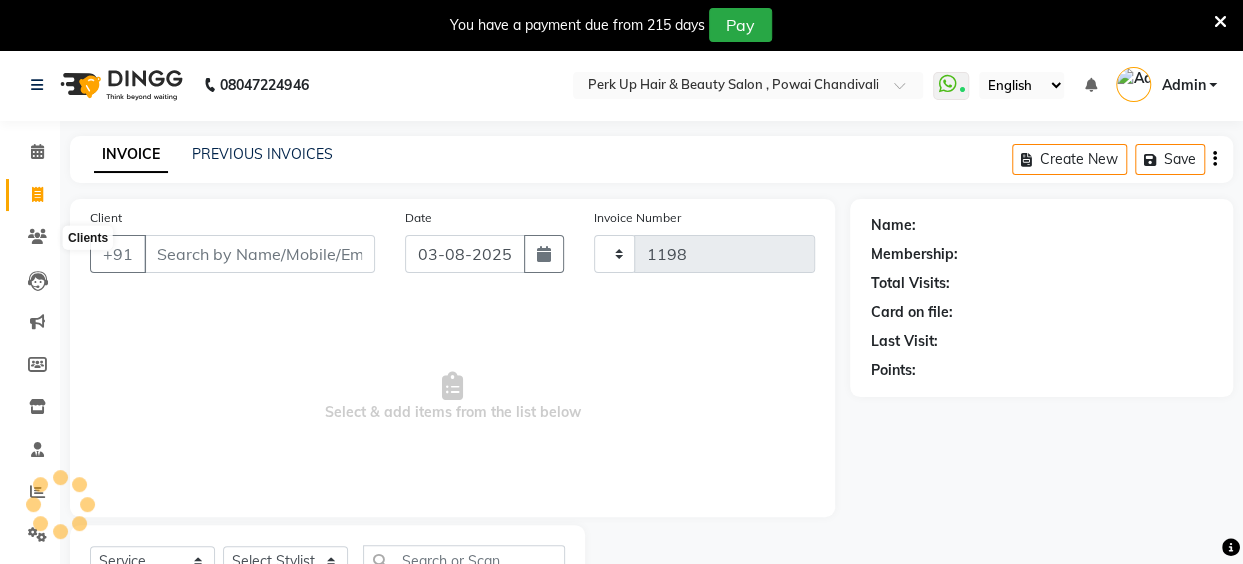 scroll, scrollTop: 85, scrollLeft: 0, axis: vertical 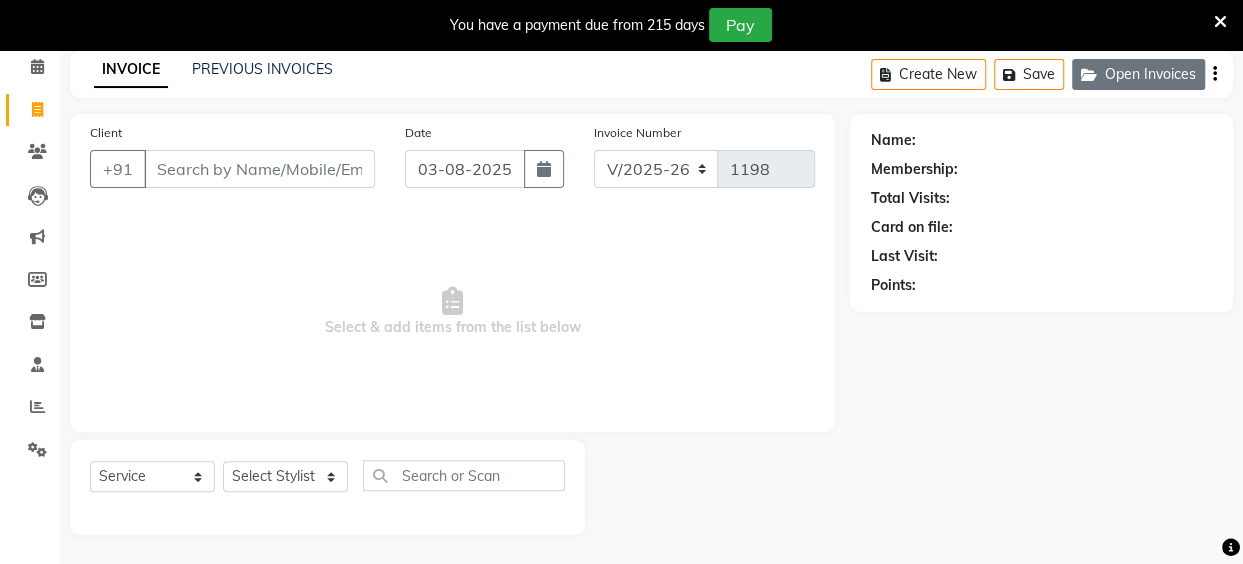 click on "Open Invoices" 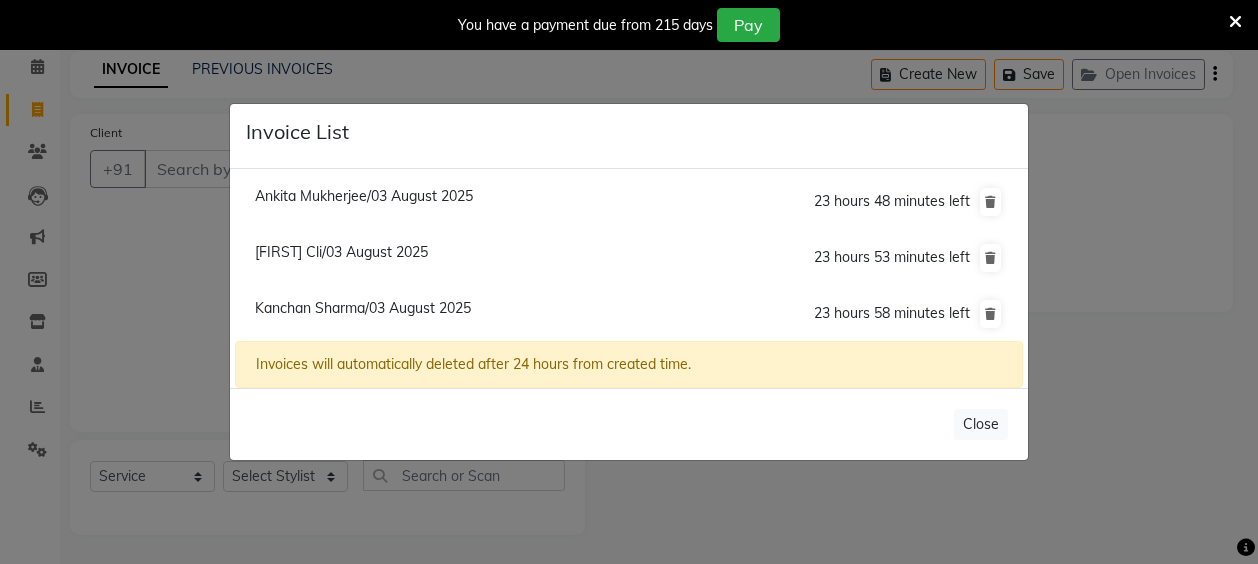 click on "Ankita Mukherjee/03 August 2025" 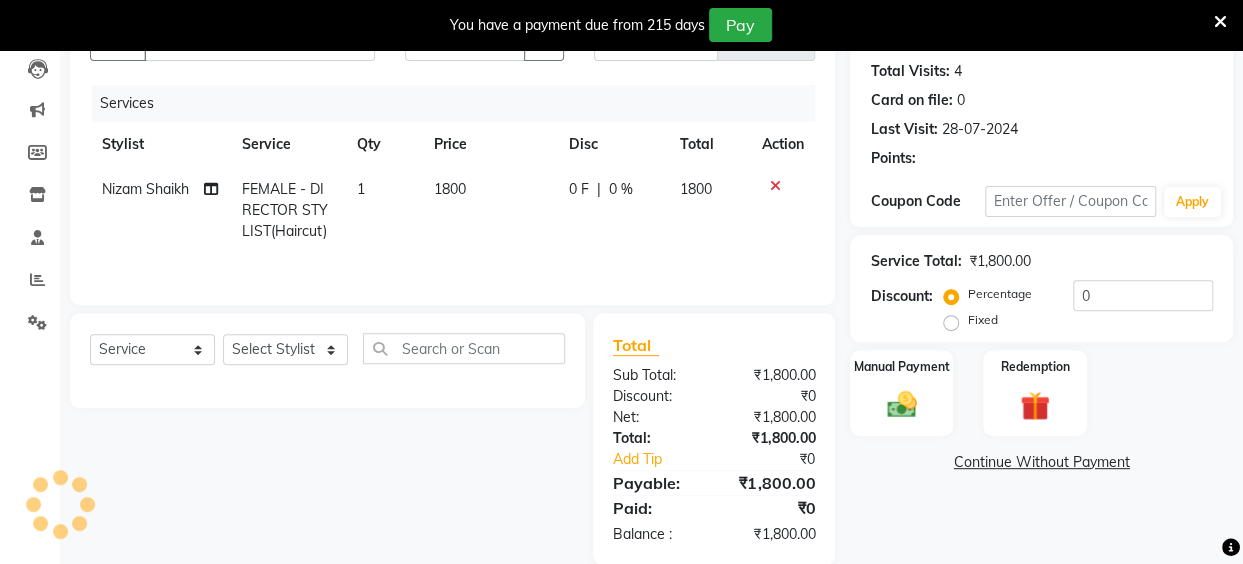 scroll, scrollTop: 242, scrollLeft: 0, axis: vertical 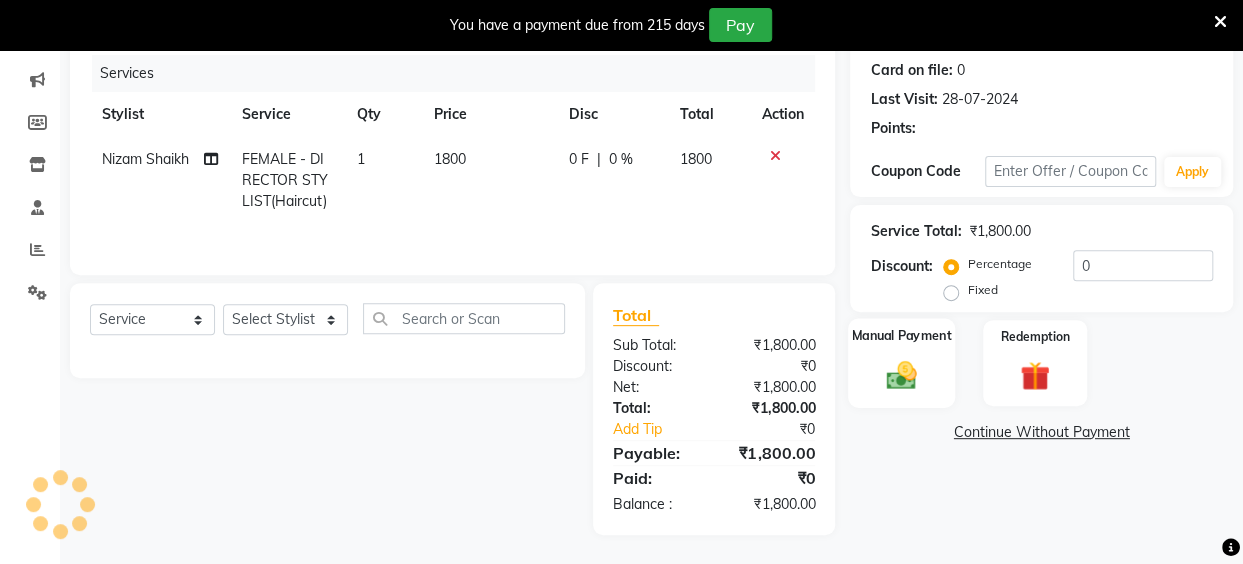 click 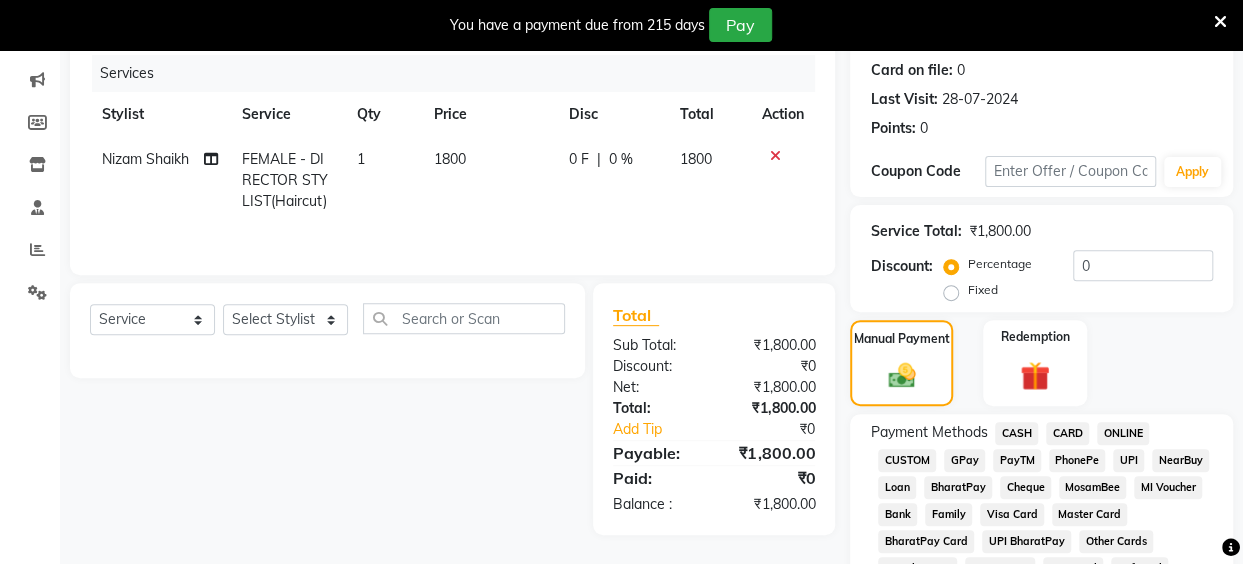 click on "UPI" 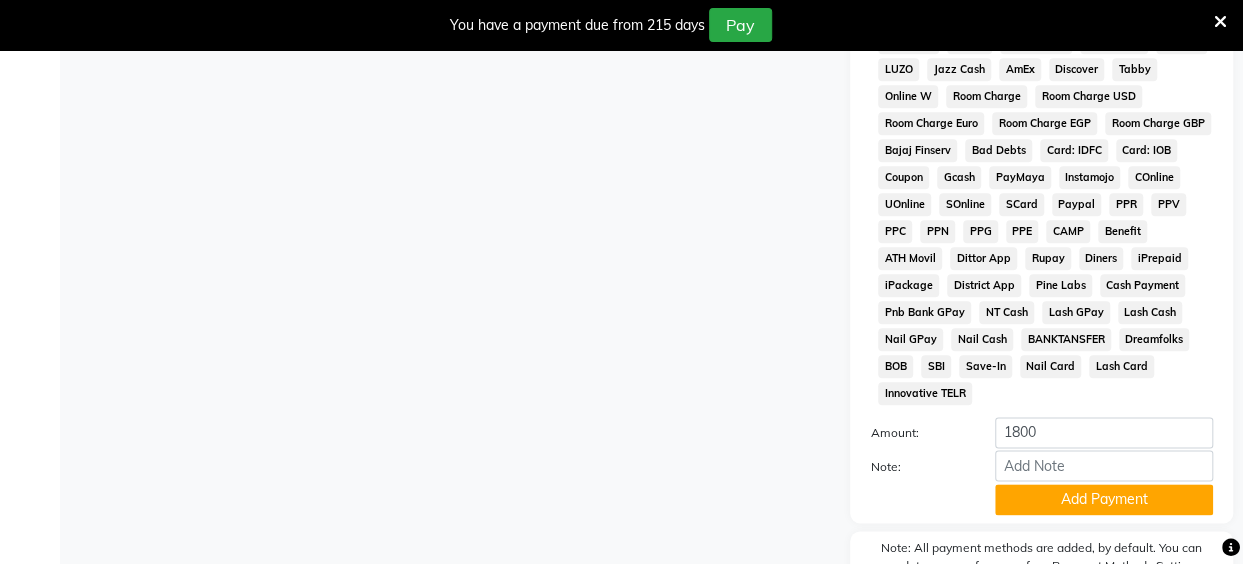 scroll, scrollTop: 1096, scrollLeft: 0, axis: vertical 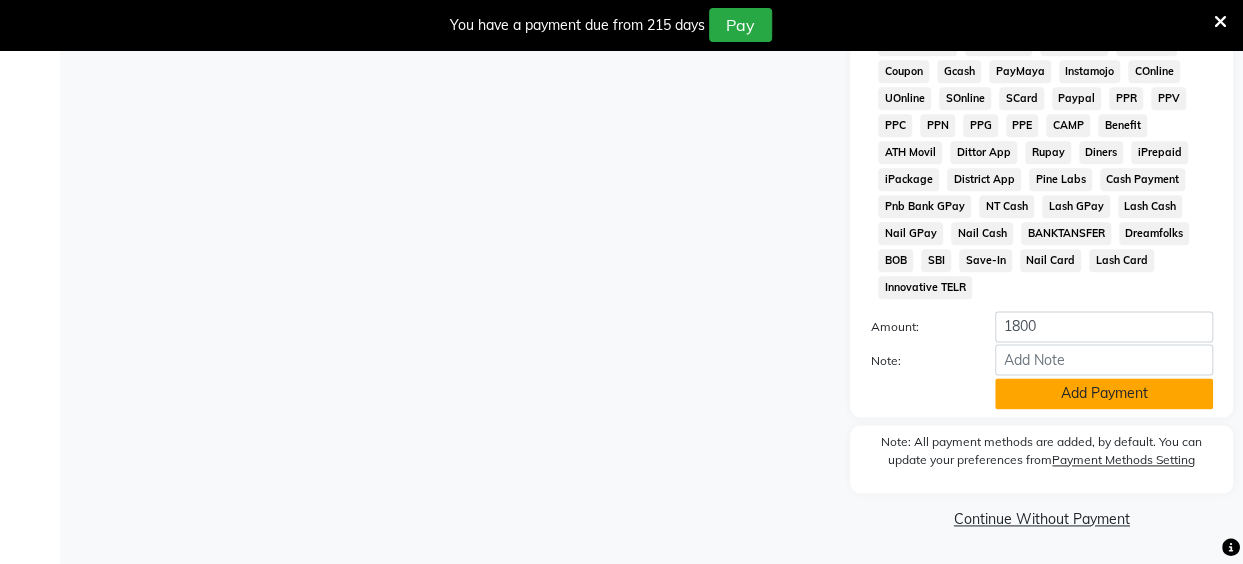 click on "Add Payment" 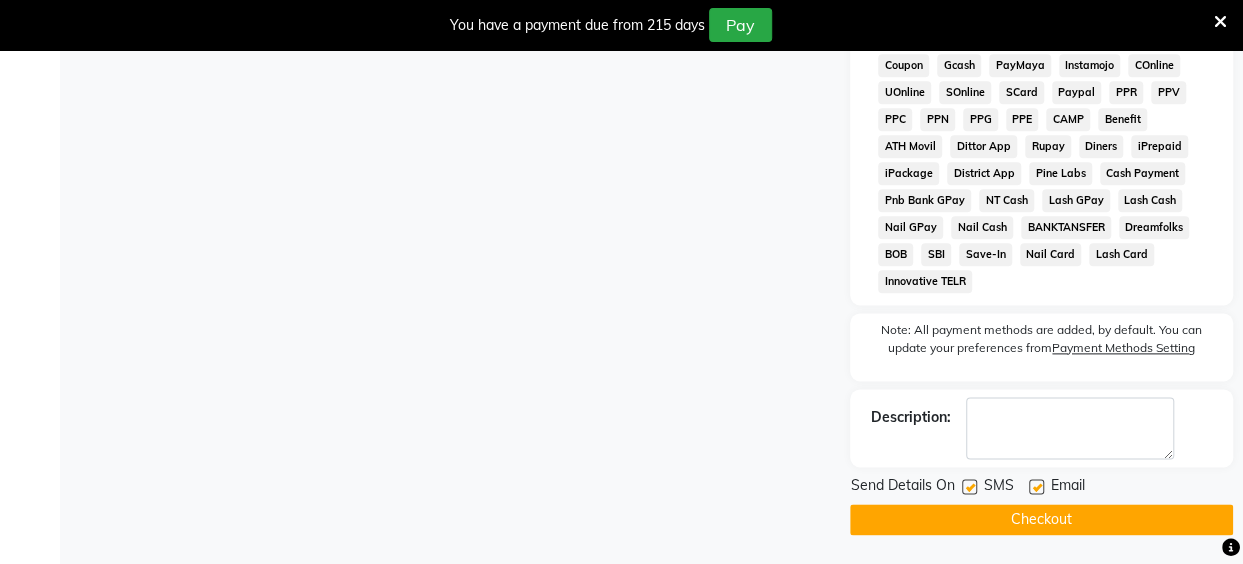 click on "Checkout" 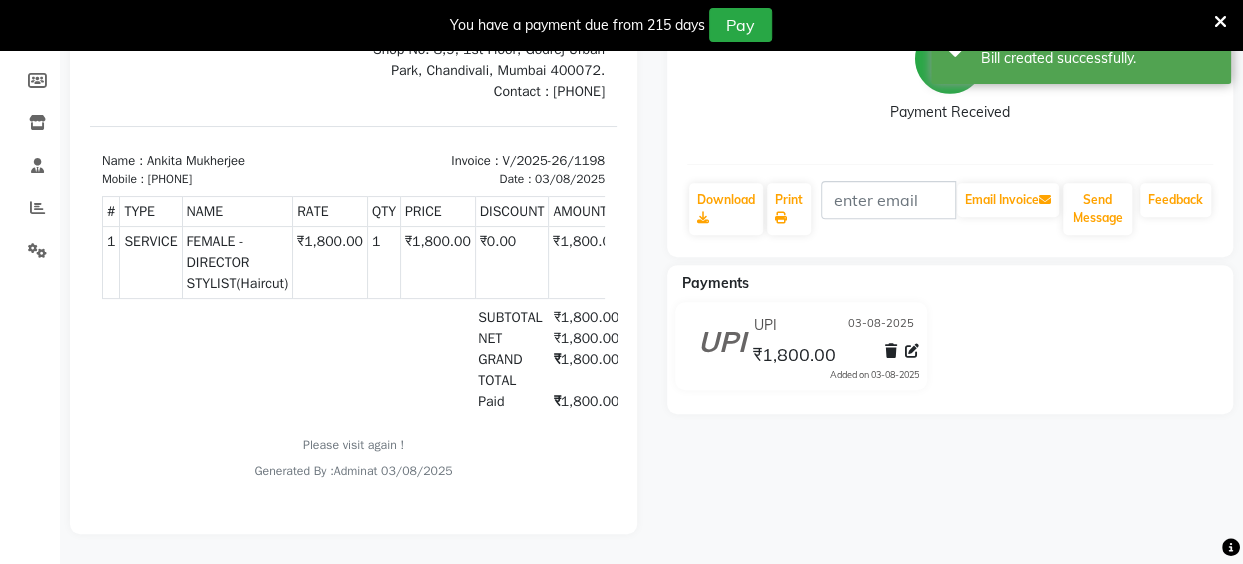 scroll, scrollTop: 0, scrollLeft: 0, axis: both 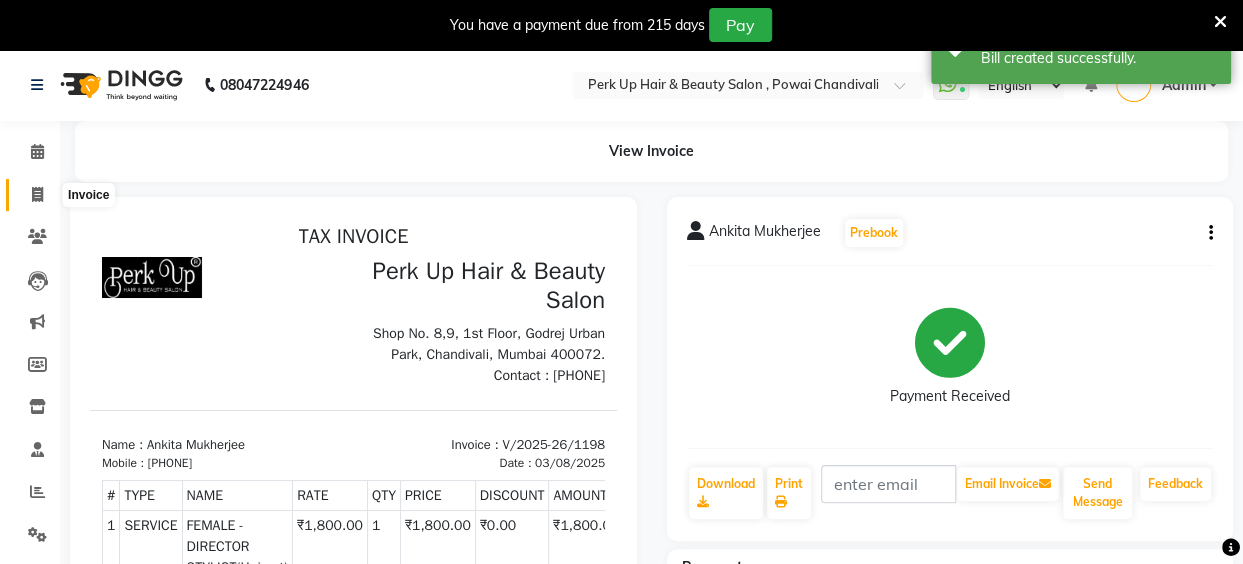 click 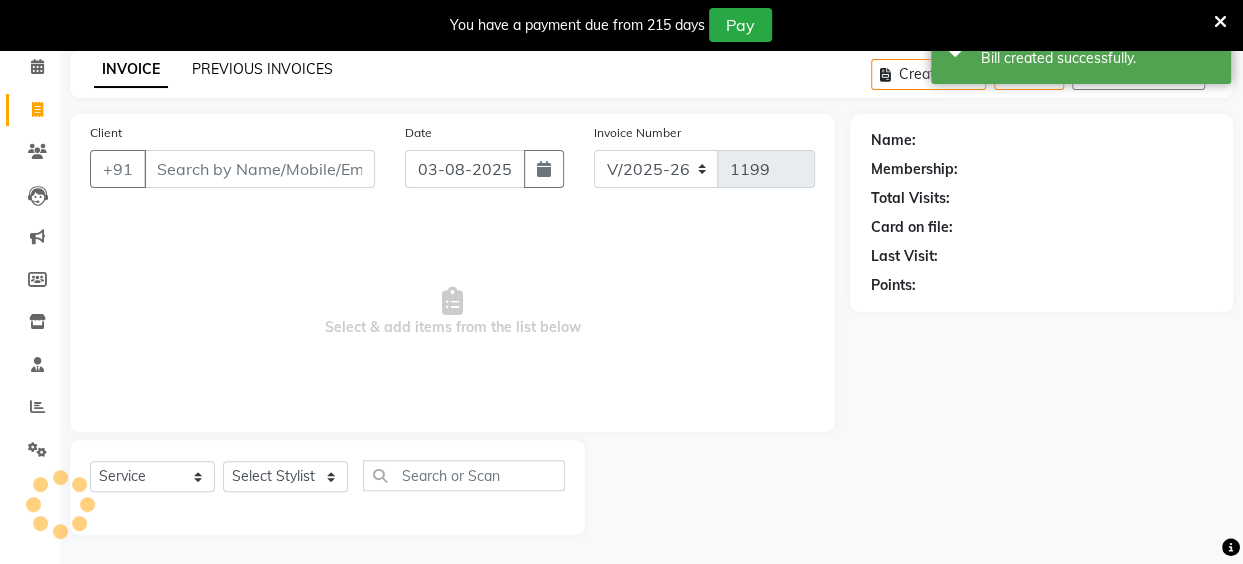 click on "PREVIOUS INVOICES" 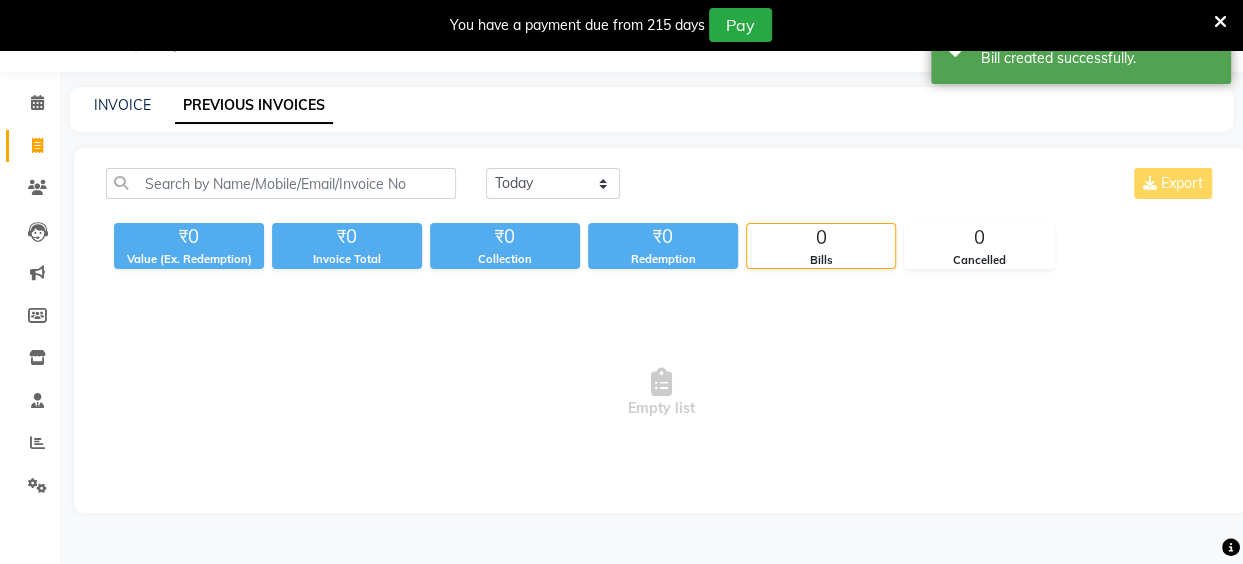 scroll, scrollTop: 85, scrollLeft: 0, axis: vertical 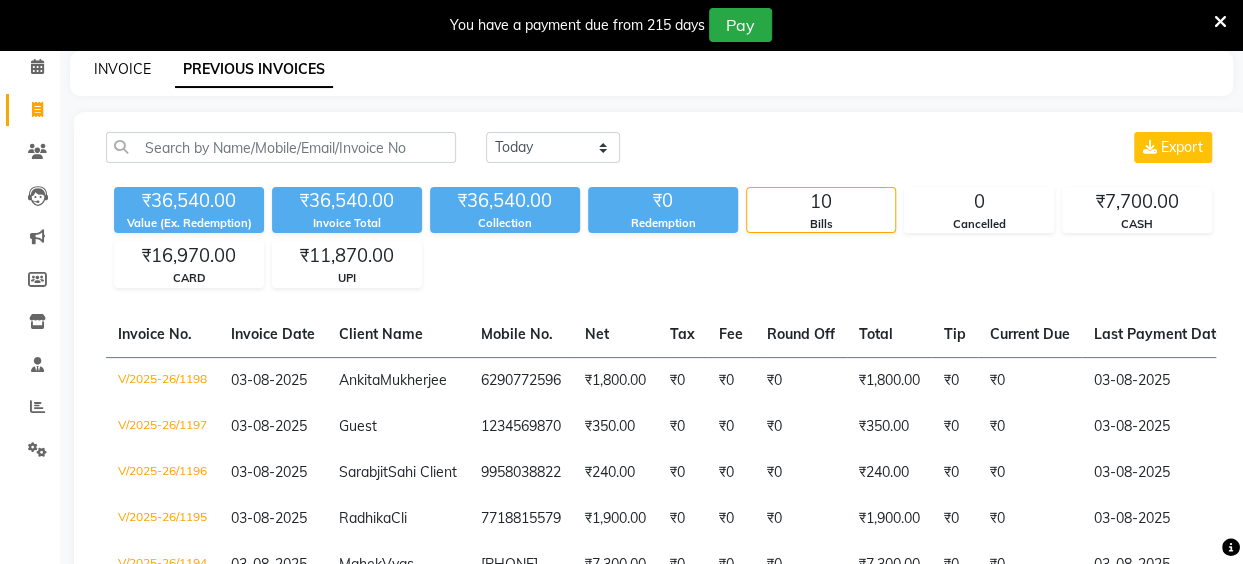 click on "INVOICE" 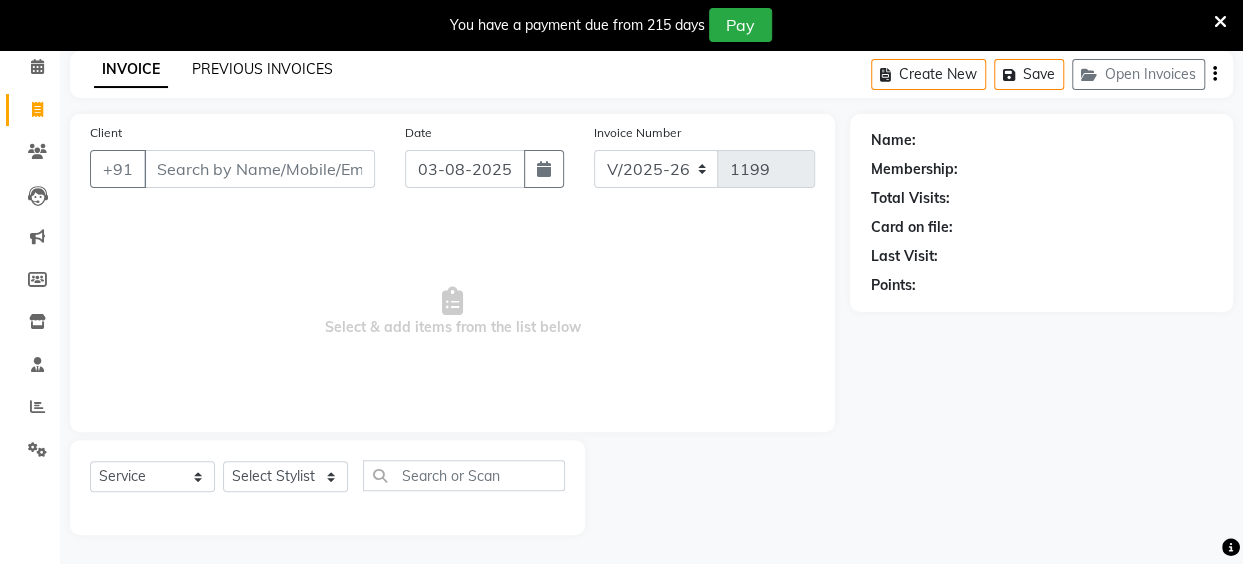 click on "PREVIOUS INVOICES" 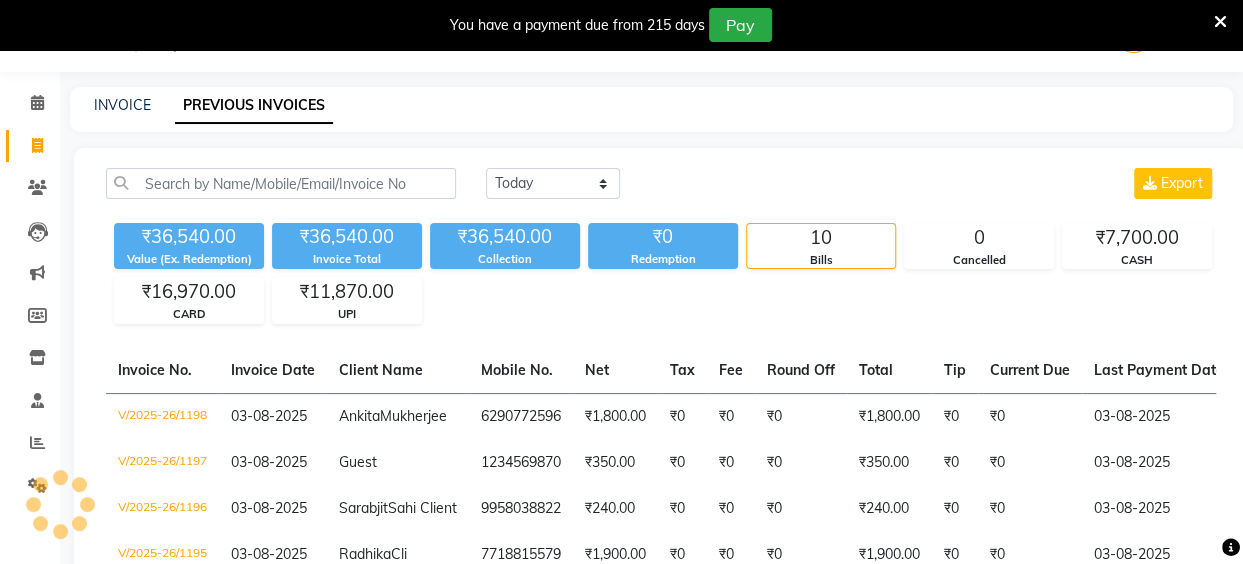 scroll, scrollTop: 85, scrollLeft: 0, axis: vertical 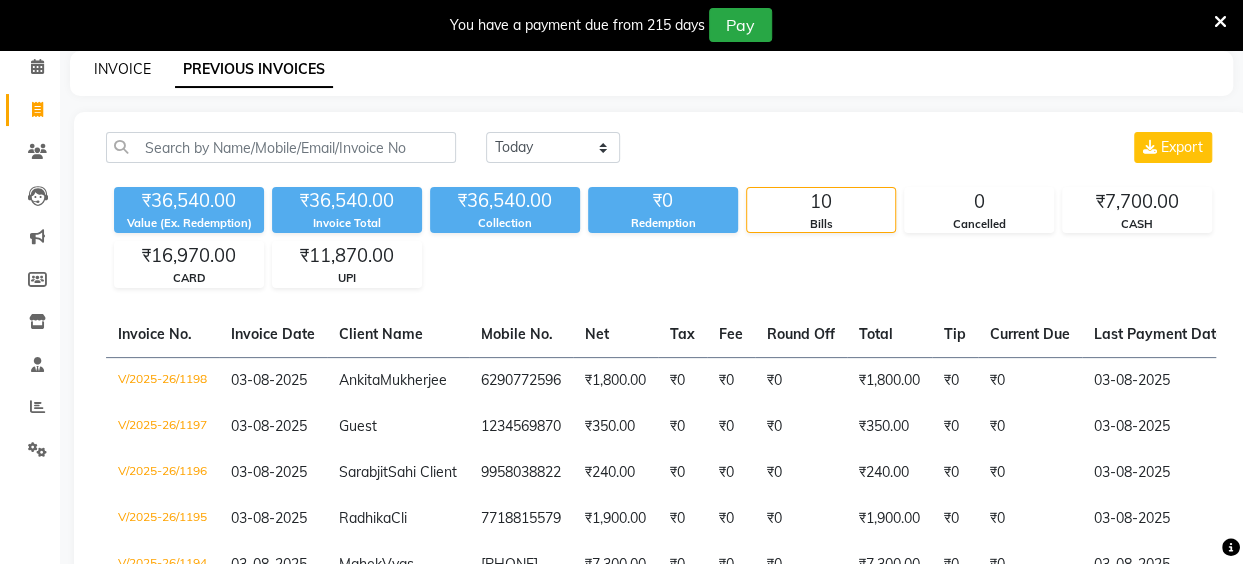click on "INVOICE" 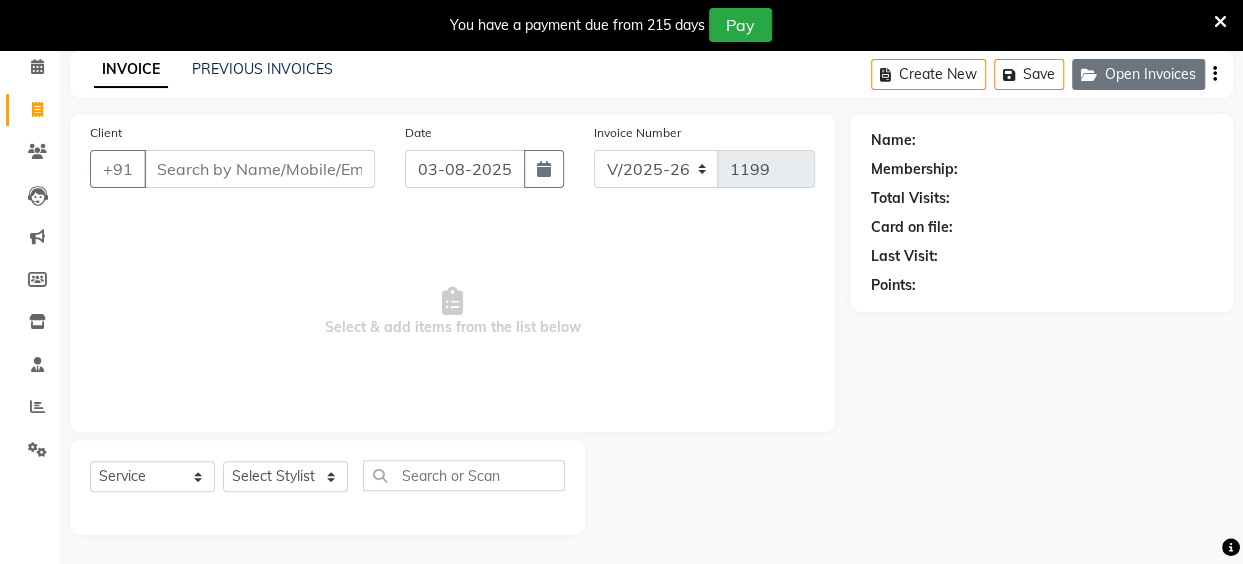 click on "Open Invoices" 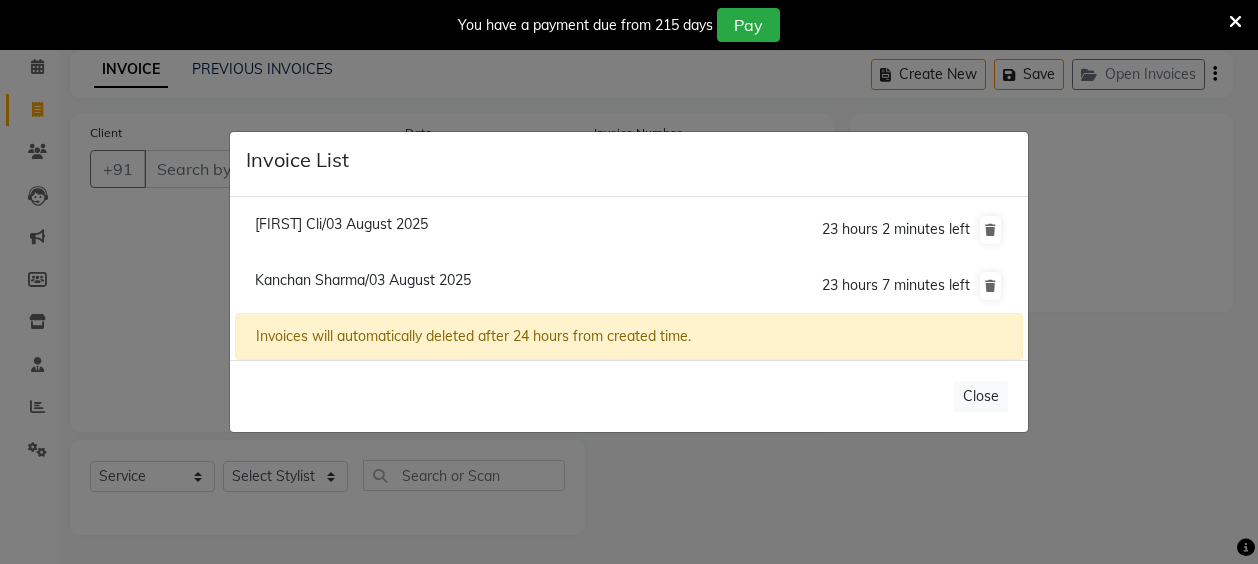 click on "Apeksha Cli/03 August 2025" 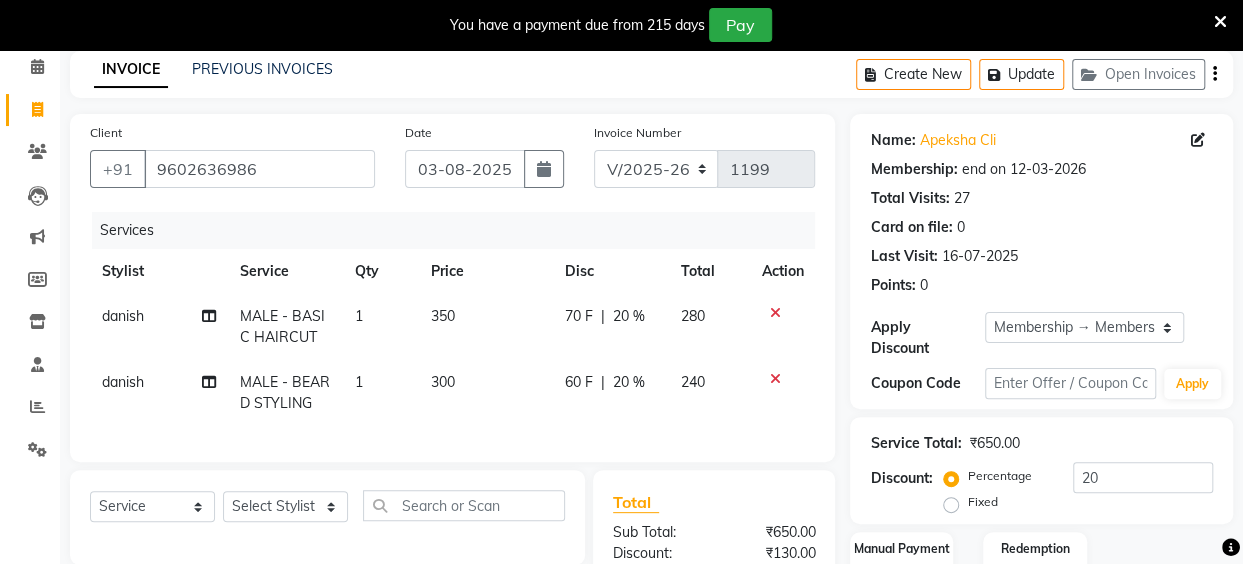 scroll, scrollTop: 287, scrollLeft: 0, axis: vertical 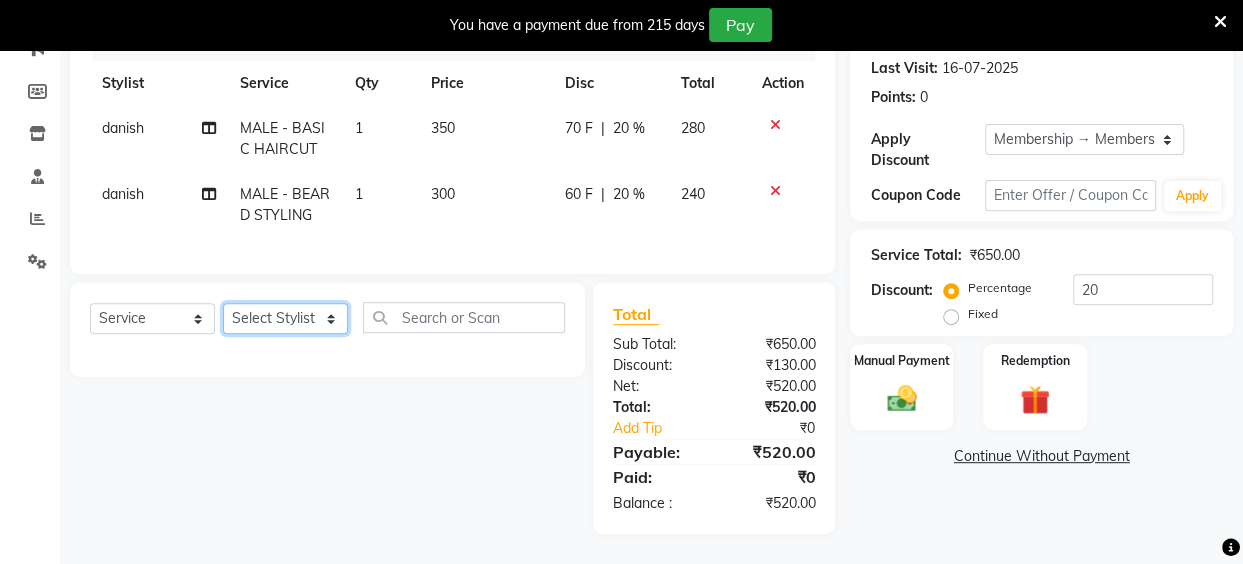 click on "Select Stylist Anita Das danish Kumkum Pasi Naseem Mansoori		 Nilam Bhanushali Nizam Shaikh			 Raju Reena Sawardekar			 Rita Pal			 Sabeena Shaikh Sameer Balwar Sangeeta Rajbhar Seja Jaiswal Shahib Shaves Salmani			 Sneha" 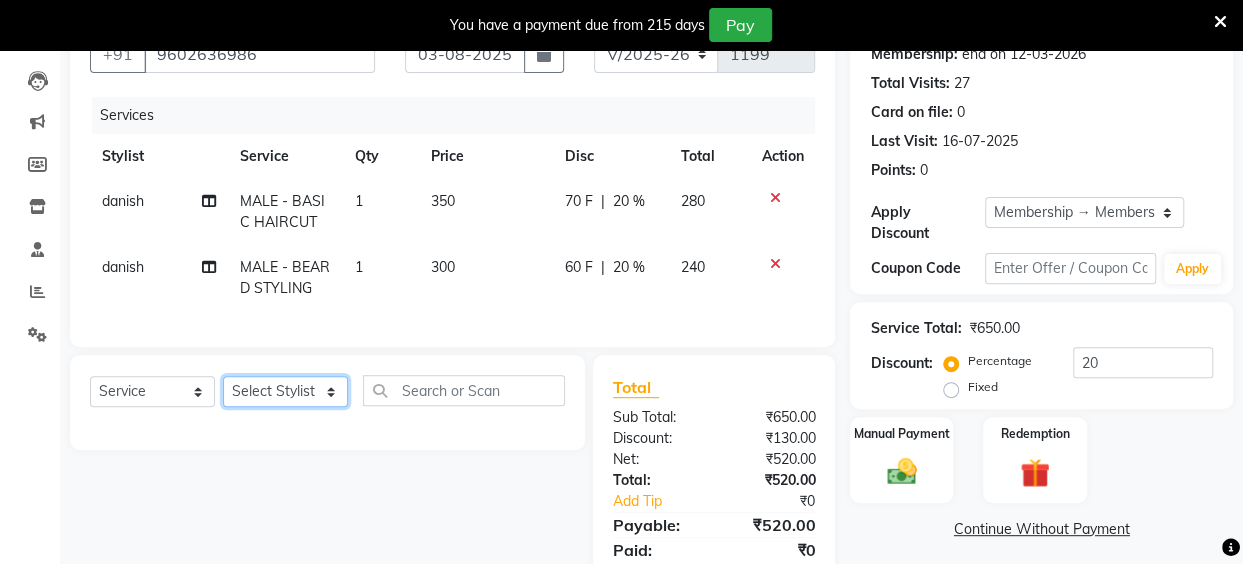 scroll, scrollTop: 184, scrollLeft: 0, axis: vertical 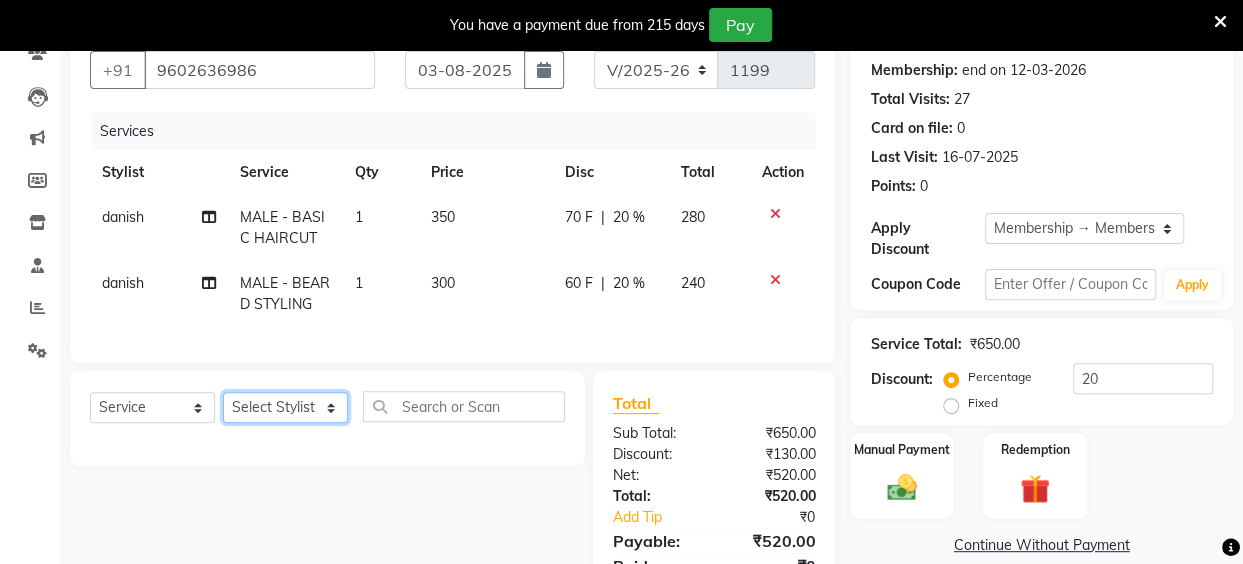 click on "Select Stylist Anita Das danish Kumkum Pasi Naseem Mansoori		 Nilam Bhanushali Nizam Shaikh			 Raju Reena Sawardekar			 Rita Pal			 Sabeena Shaikh Sameer Balwar Sangeeta Rajbhar Seja Jaiswal Shahib Shaves Salmani			 Sneha" 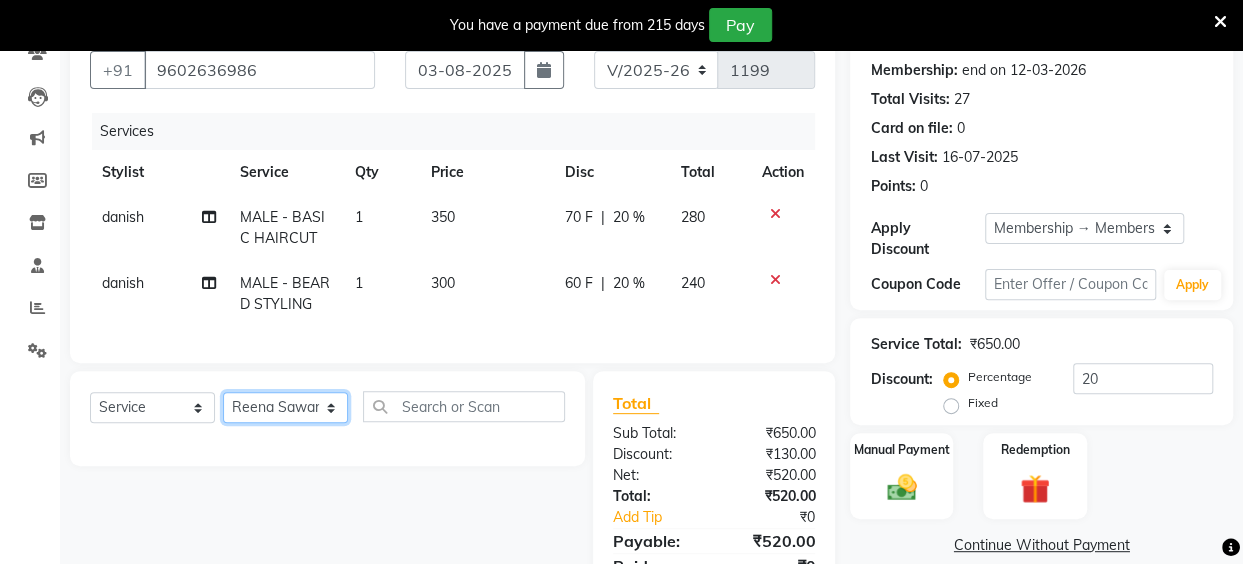 click on "Select Stylist Anita Das danish Kumkum Pasi Naseem Mansoori		 Nilam Bhanushali Nizam Shaikh			 Raju Reena Sawardekar			 Rita Pal			 Sabeena Shaikh Sameer Balwar Sangeeta Rajbhar Seja Jaiswal Shahib Shaves Salmani			 Sneha" 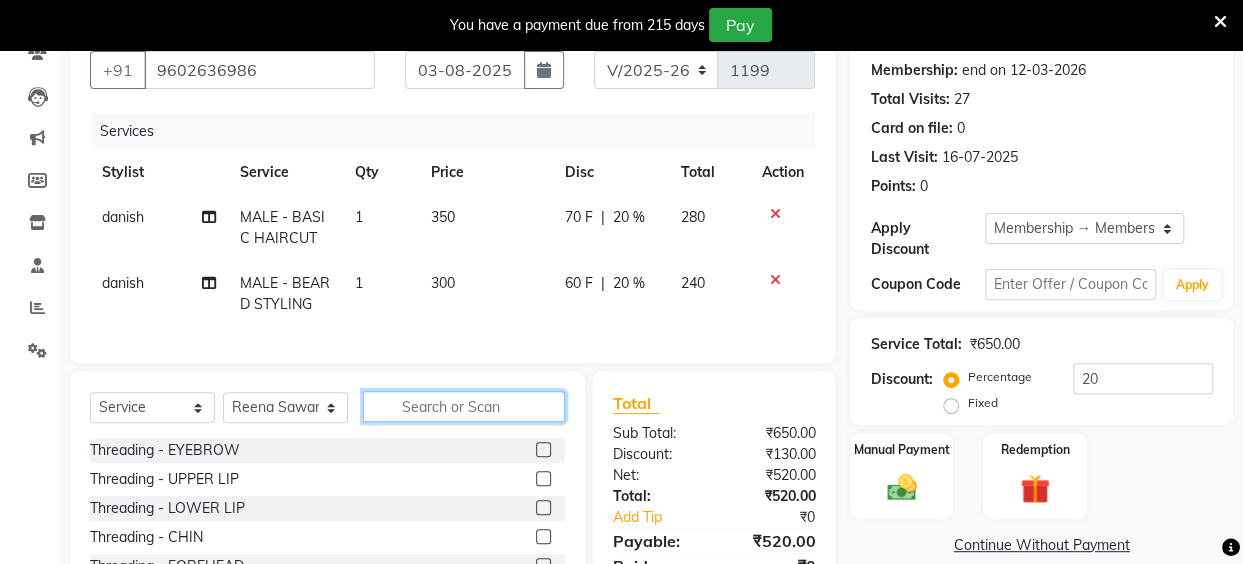 click 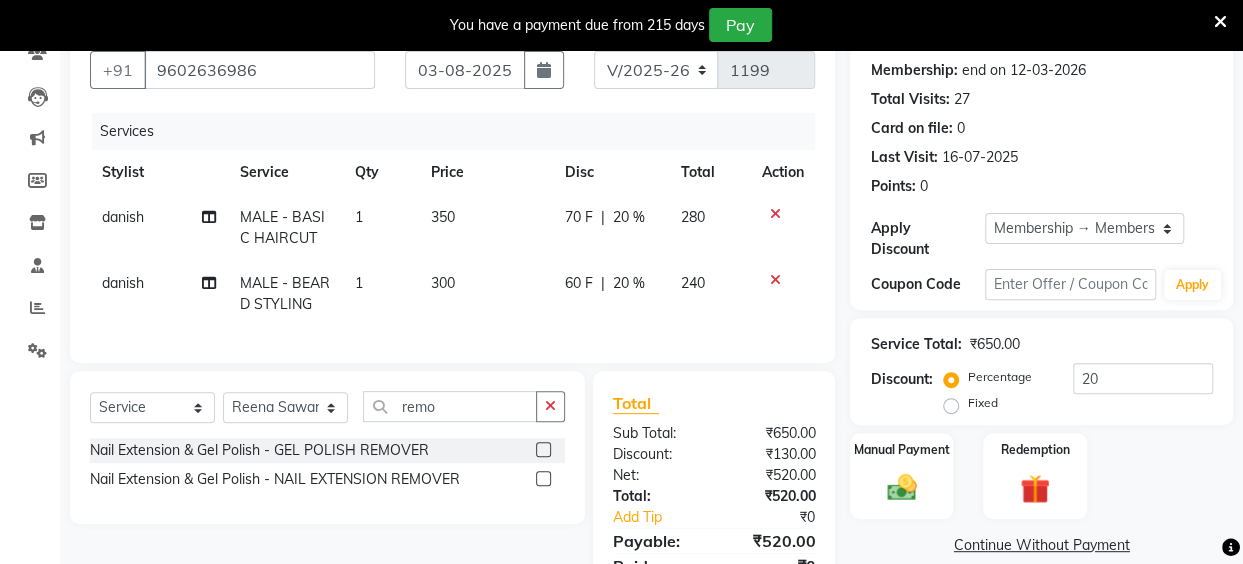 click 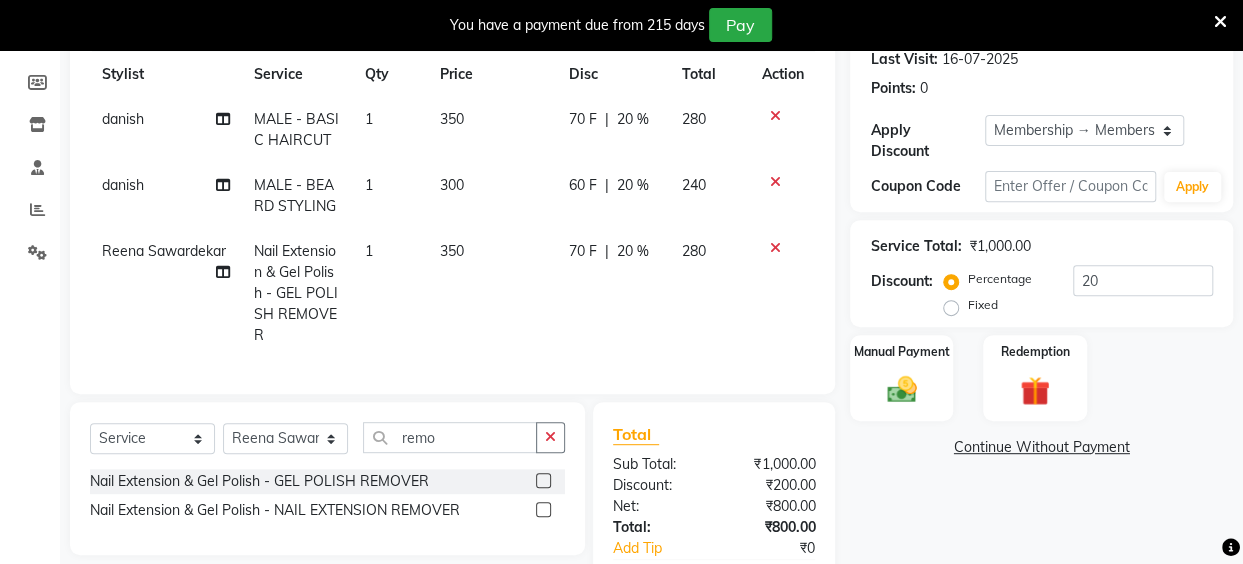 scroll, scrollTop: 329, scrollLeft: 0, axis: vertical 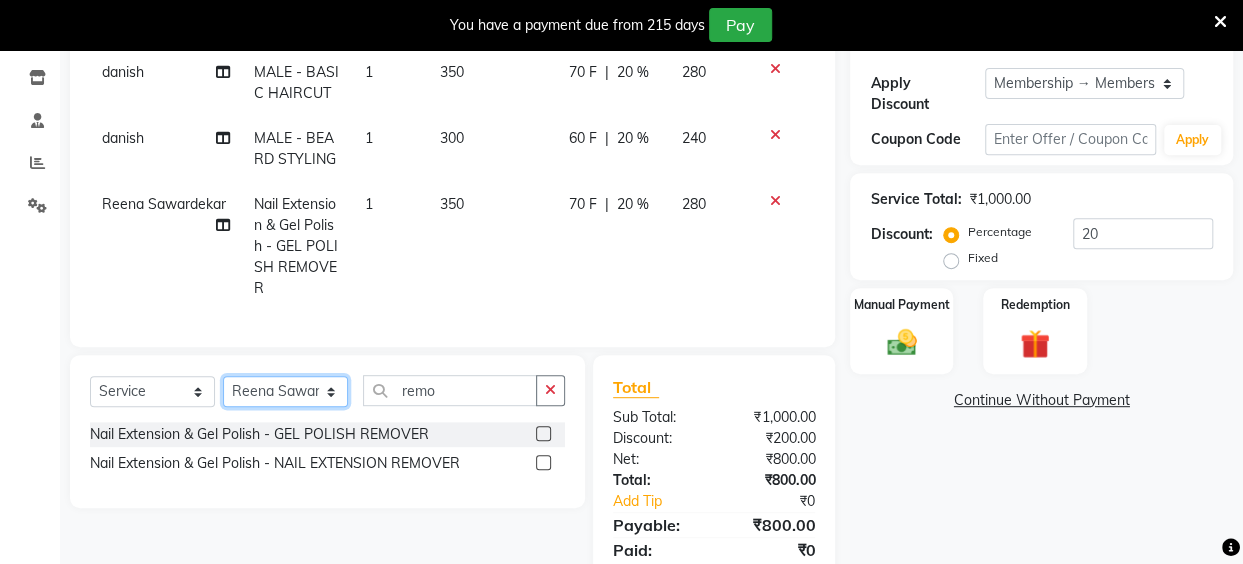 click on "Select Stylist Anita Das danish Kumkum Pasi Naseem Mansoori		 Nilam Bhanushali Nizam Shaikh			 Raju Reena Sawardekar			 Rita Pal			 Sabeena Shaikh Sameer Balwar Sangeeta Rajbhar Seja Jaiswal Shahib Shaves Salmani			 Sneha" 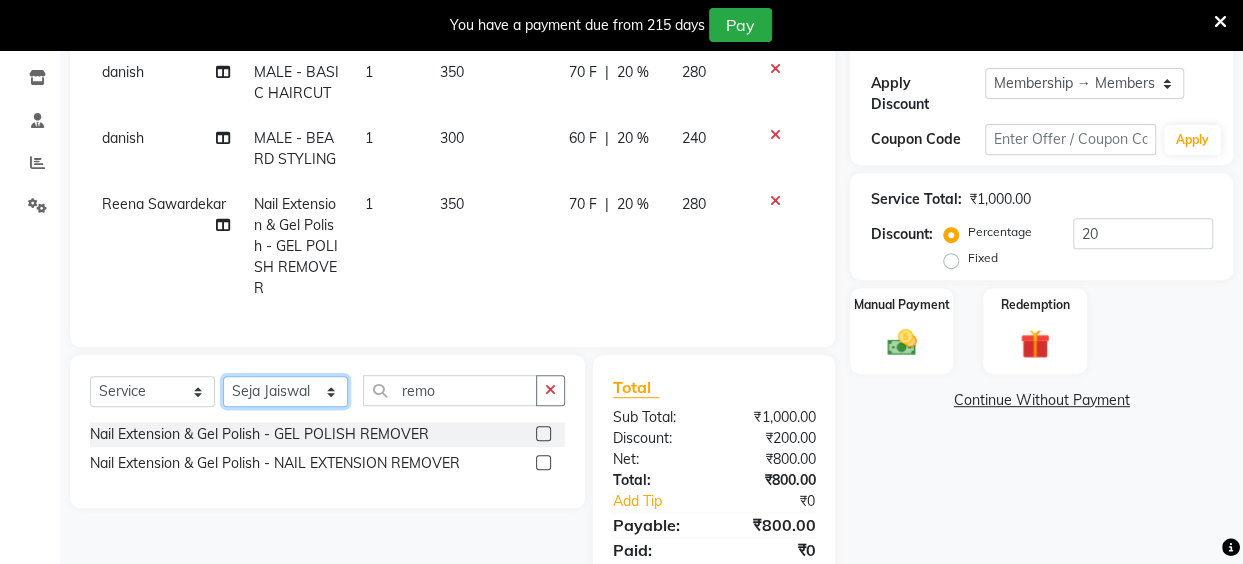 click on "Select Stylist Anita Das danish Kumkum Pasi Naseem Mansoori		 Nilam Bhanushali Nizam Shaikh			 Raju Reena Sawardekar			 Rita Pal			 Sabeena Shaikh Sameer Balwar Sangeeta Rajbhar Seja Jaiswal Shahib Shaves Salmani			 Sneha" 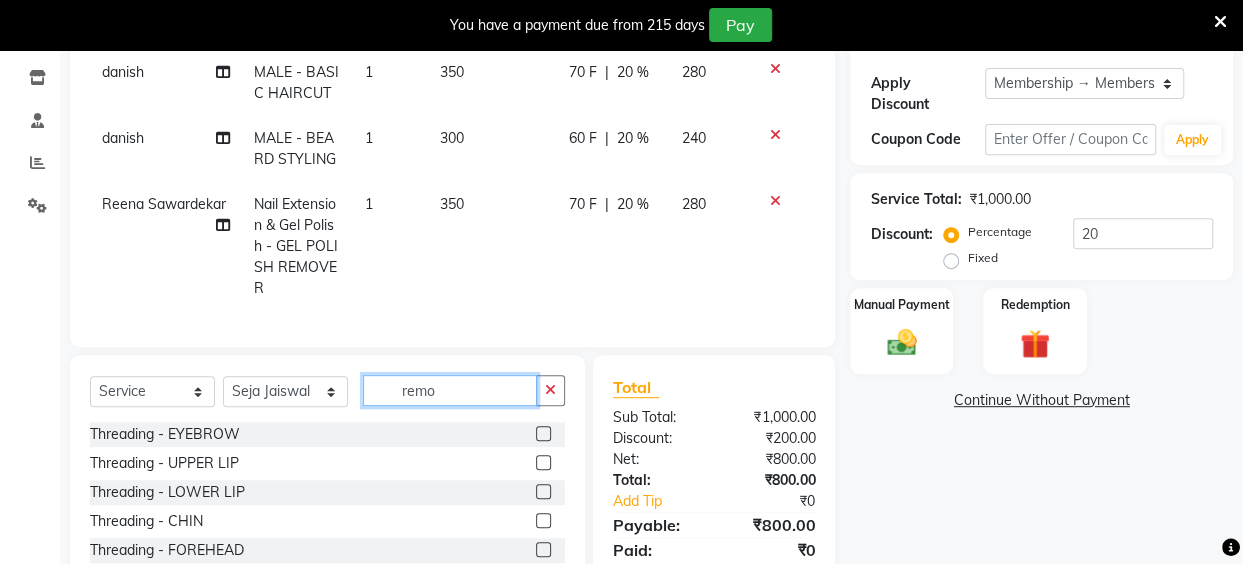 click on "remo" 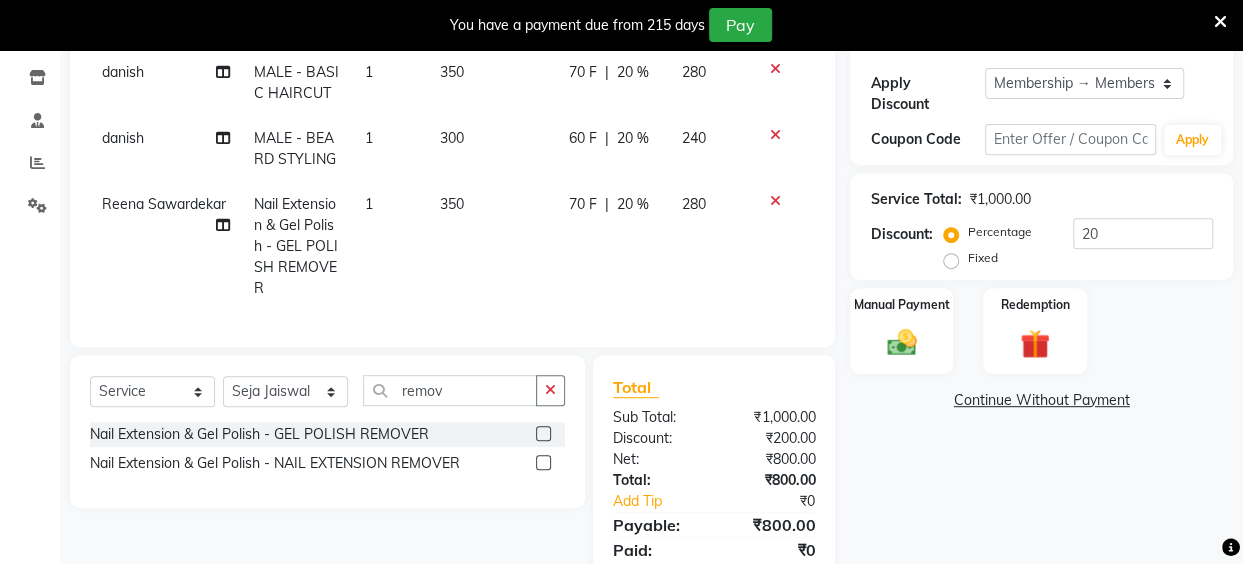 click 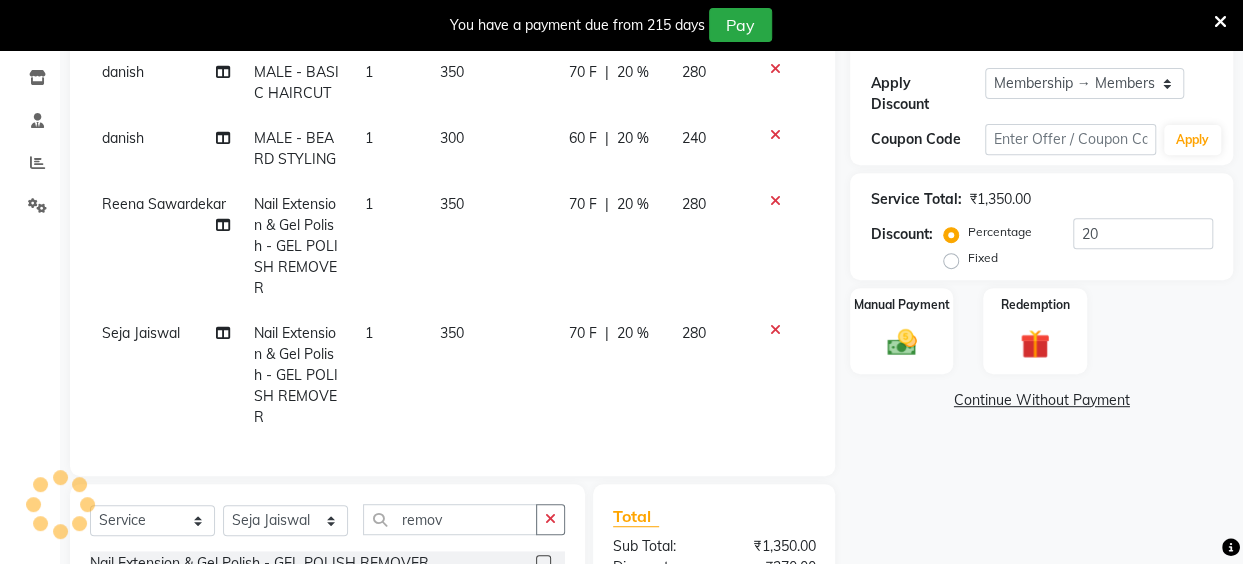 scroll, scrollTop: 3, scrollLeft: 0, axis: vertical 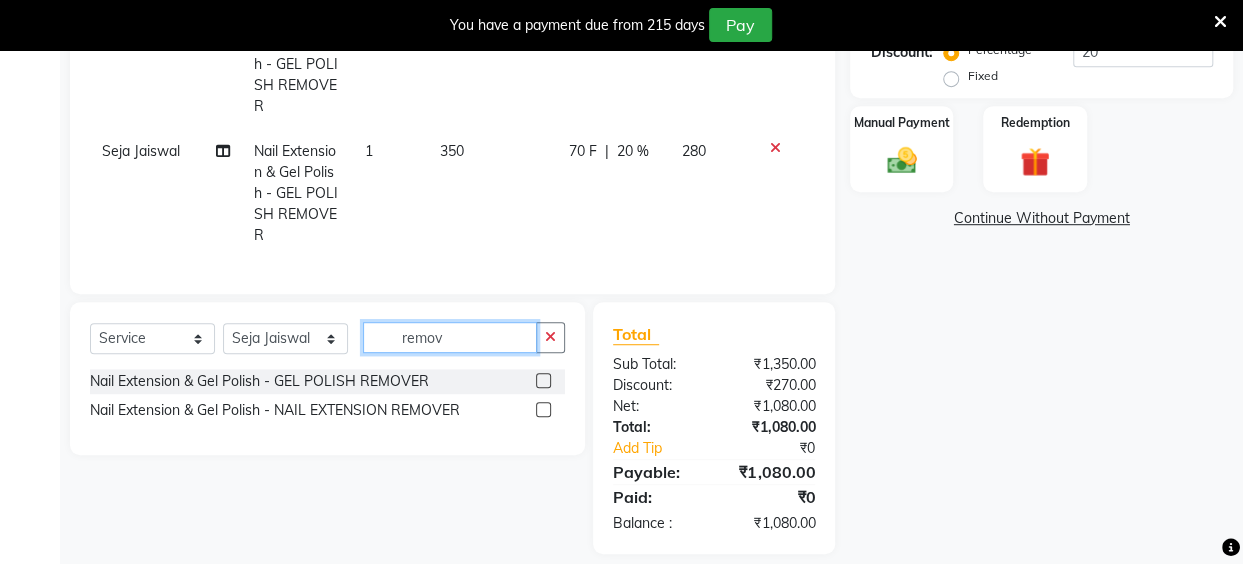 click on "remov" 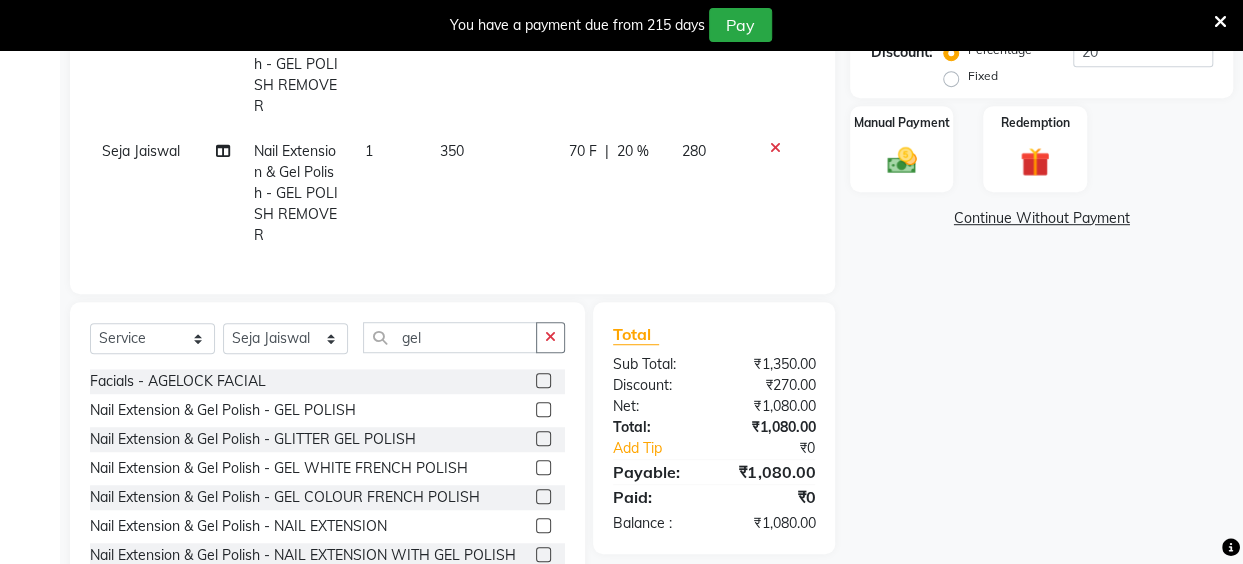 click 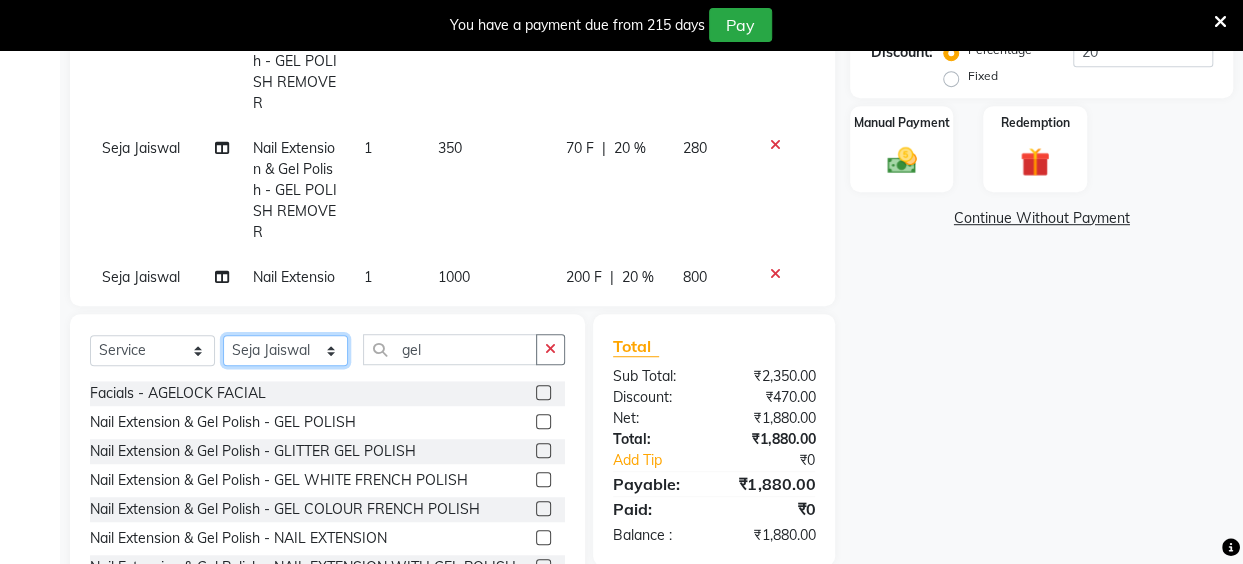 click on "Select Stylist Anita Das danish Kumkum Pasi Naseem Mansoori		 Nilam Bhanushali Nizam Shaikh			 Raju Reena Sawardekar			 Rita Pal			 Sabeena Shaikh Sameer Balwar Sangeeta Rajbhar Seja Jaiswal Shahib Shaves Salmani			 Sneha" 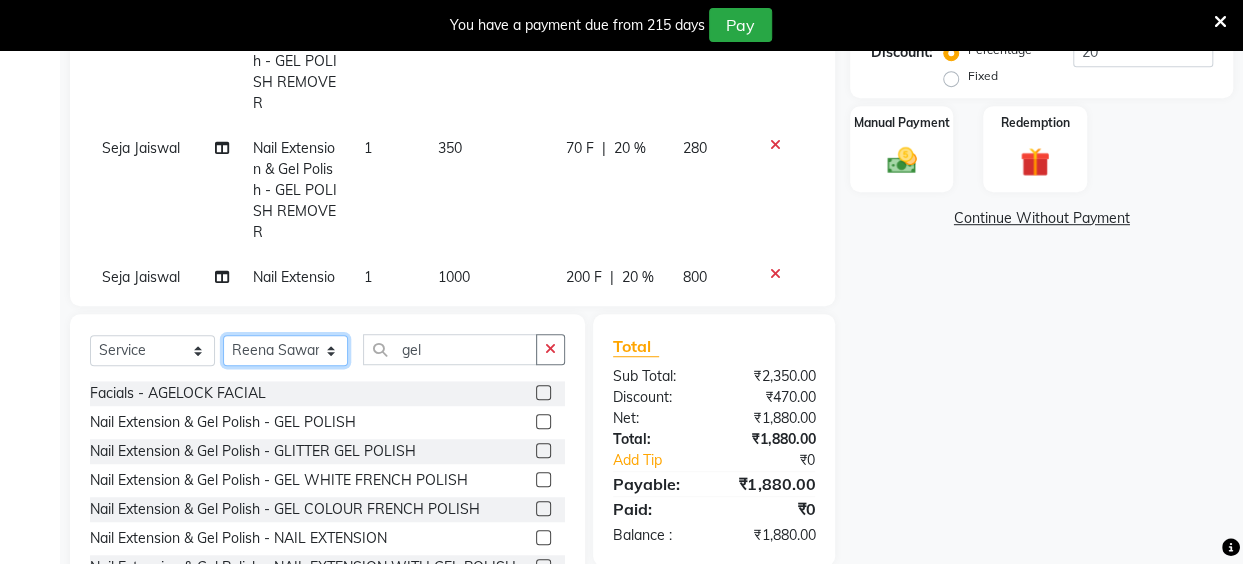 click on "Select Stylist Anita Das danish Kumkum Pasi Naseem Mansoori		 Nilam Bhanushali Nizam Shaikh			 Raju Reena Sawardekar			 Rita Pal			 Sabeena Shaikh Sameer Balwar Sangeeta Rajbhar Seja Jaiswal Shahib Shaves Salmani			 Sneha" 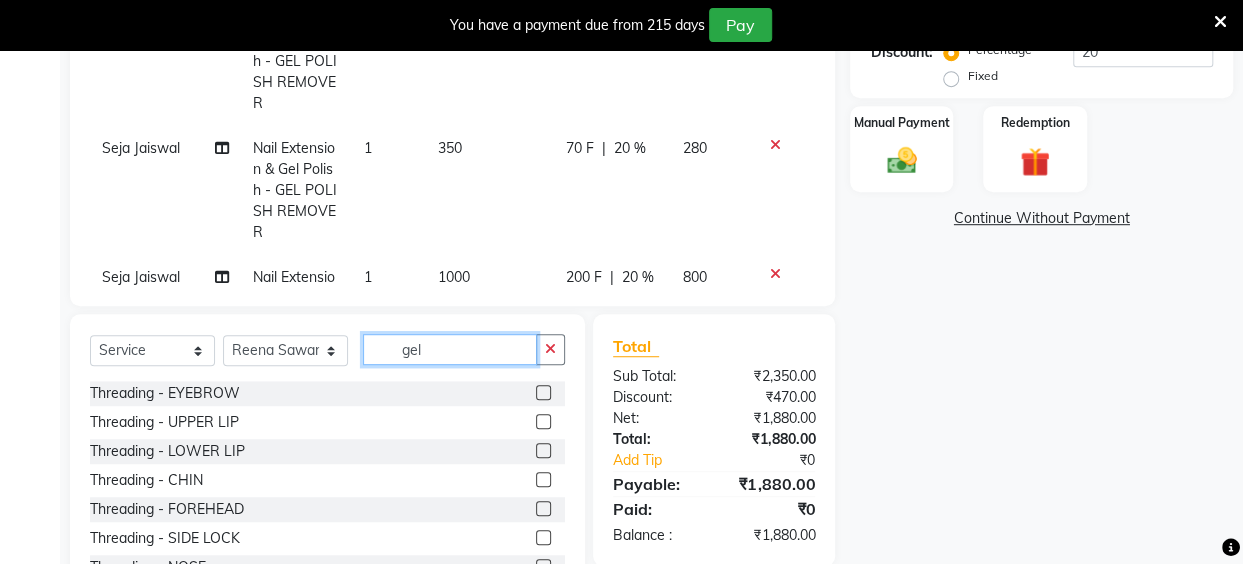 click on "gel" 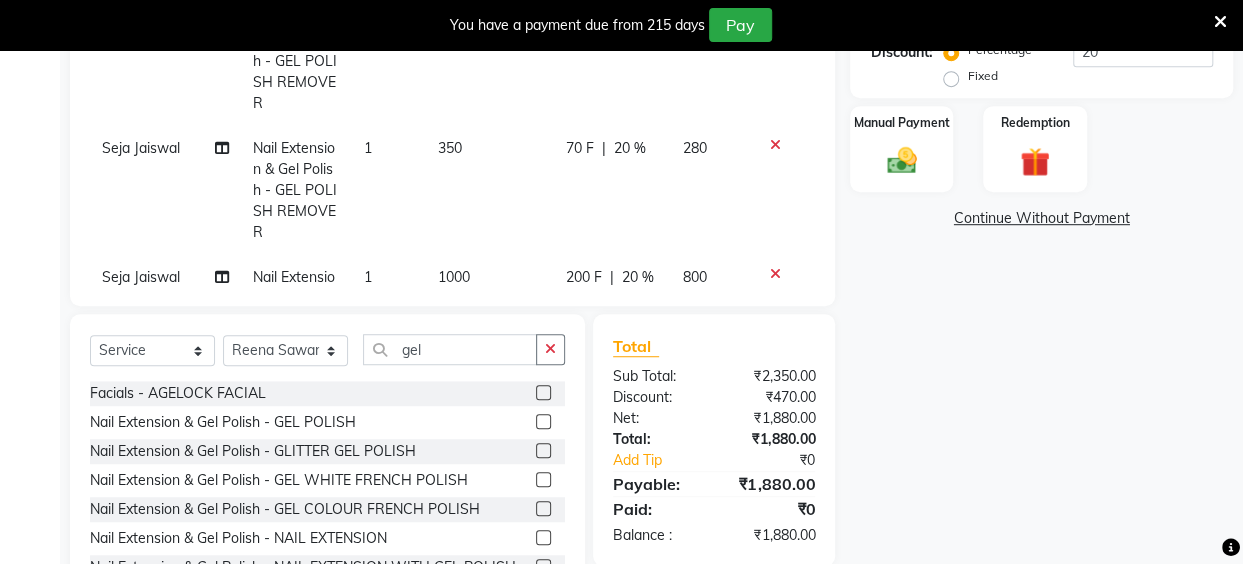 click 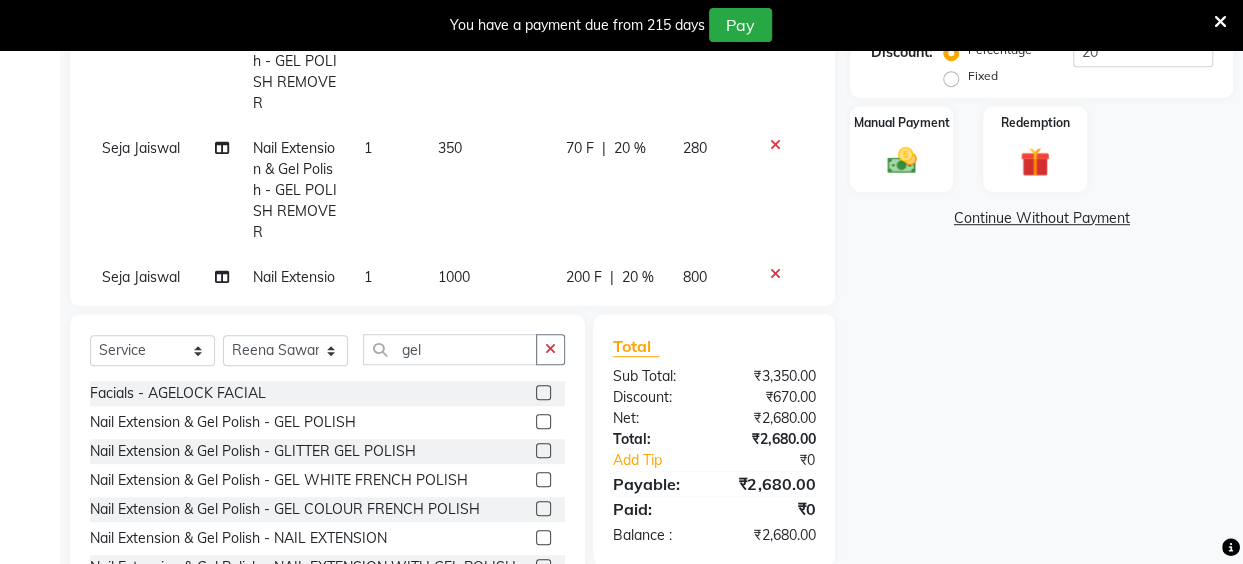 scroll, scrollTop: 219, scrollLeft: 0, axis: vertical 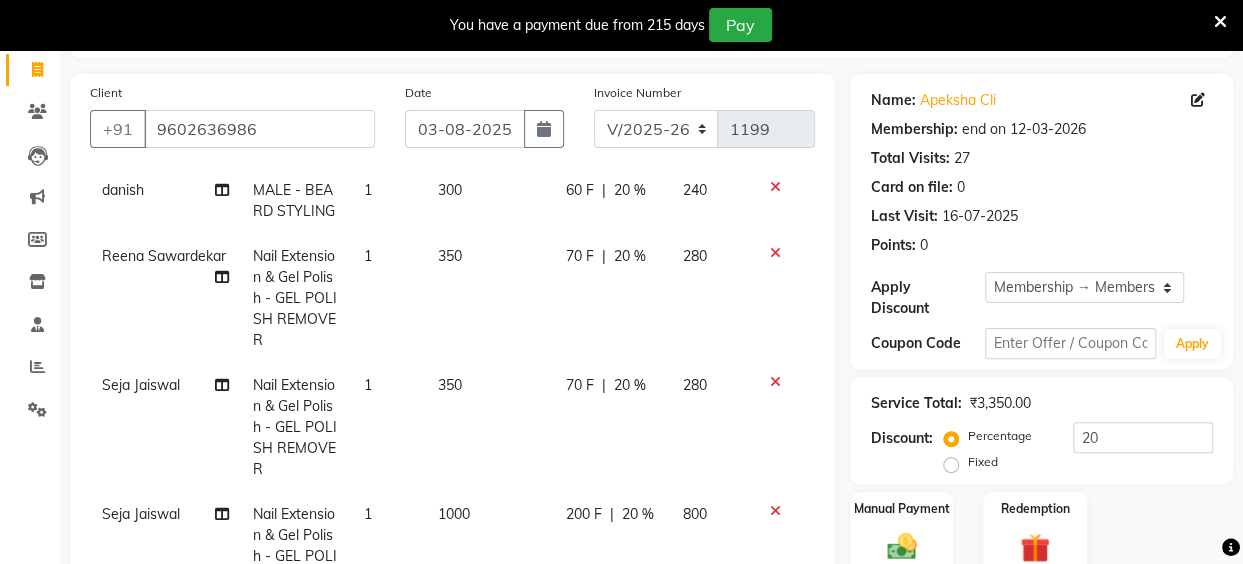 click on "70 F" 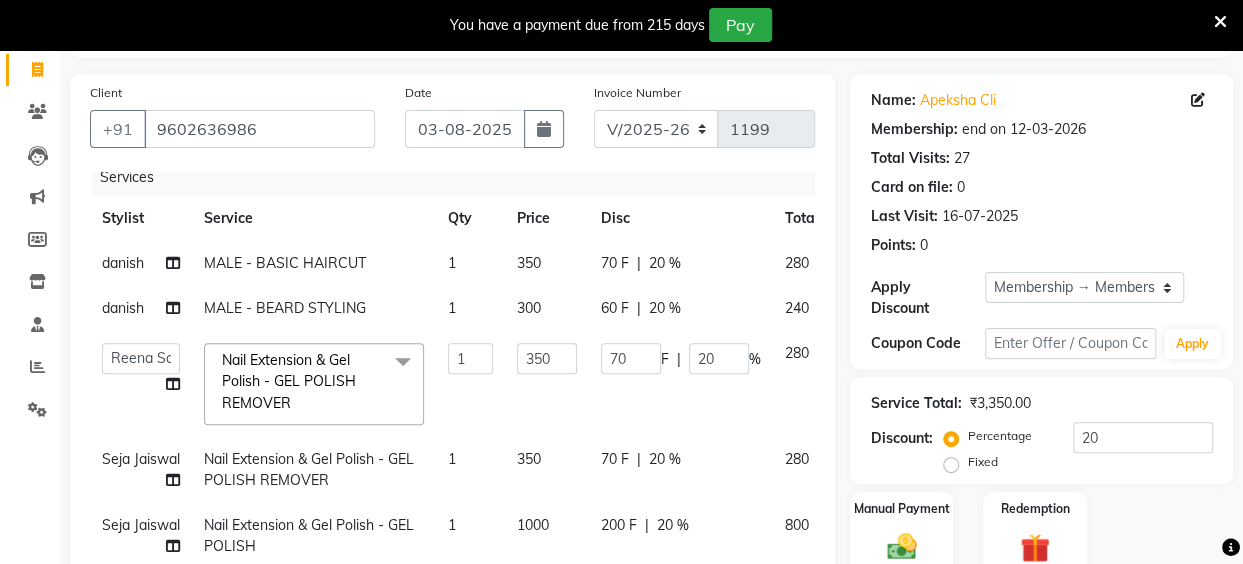 scroll, scrollTop: 28, scrollLeft: 0, axis: vertical 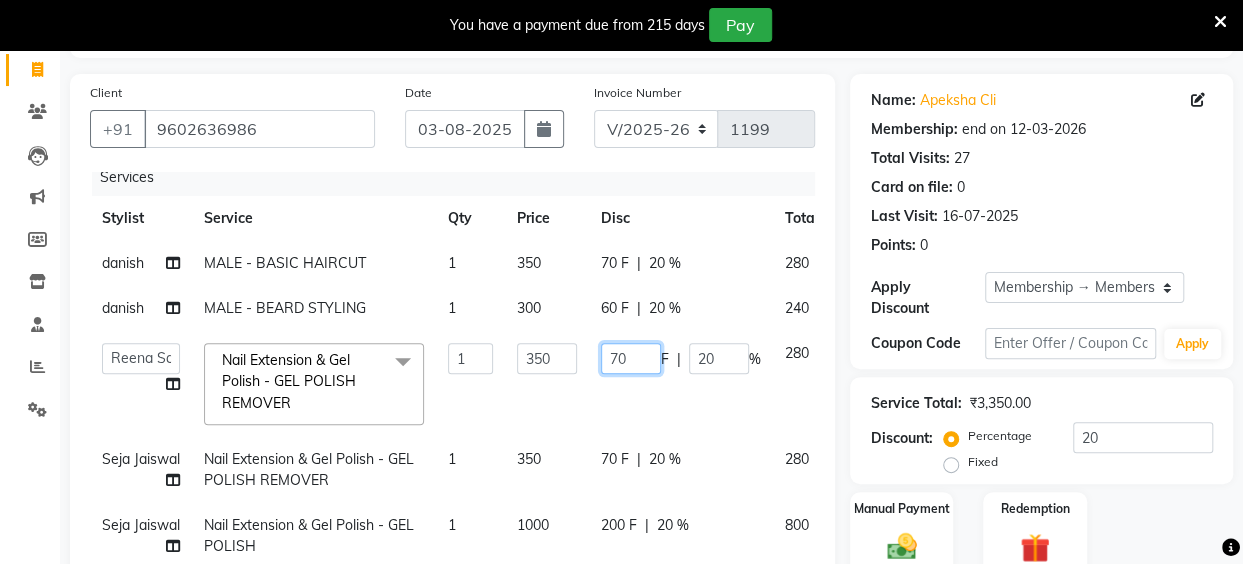 drag, startPoint x: 627, startPoint y: 341, endPoint x: 614, endPoint y: 339, distance: 13.152946 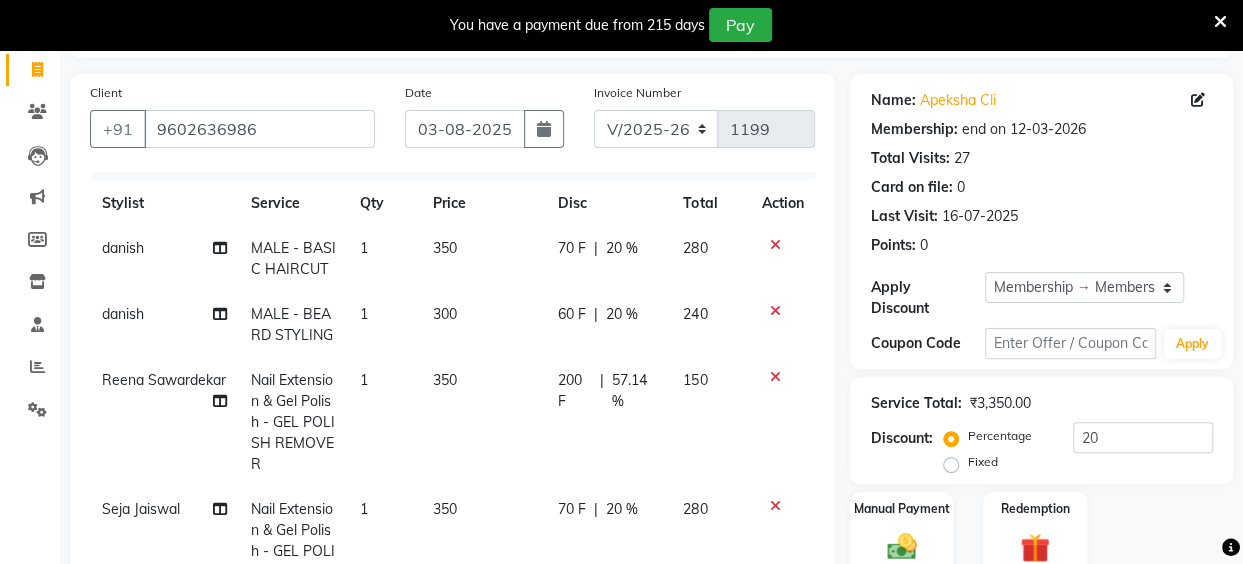 click on "danish MALE - BASIC HAIRCUT 1 350 70 F | 20 % 280 danish MALE - BEARD STYLING 1 300 60 F | 20 % 240 Reena Sawardekar			 Nail Extension & Gel Polish - GEL POLISH REMOVER 1 350 200 F | 57.14 % 150 Seja Jaiswal Nail Extension & Gel Polish - GEL POLISH REMOVER 1 350 70 F | 20 % 280 Seja Jaiswal Nail Extension & Gel Polish - GEL POLISH 1 1000 200 F | 20 % 800 Reena Sawardekar			 Nail Extension & Gel Polish - GEL POLISH 1 1000 200 F | 20 % 800" 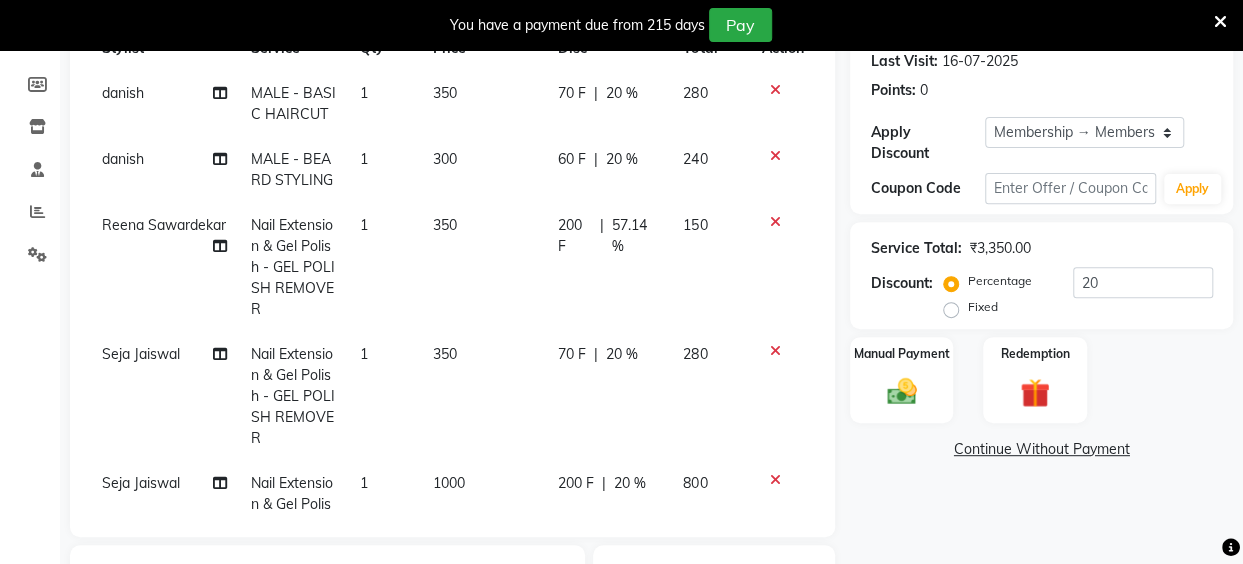scroll, scrollTop: 305, scrollLeft: 0, axis: vertical 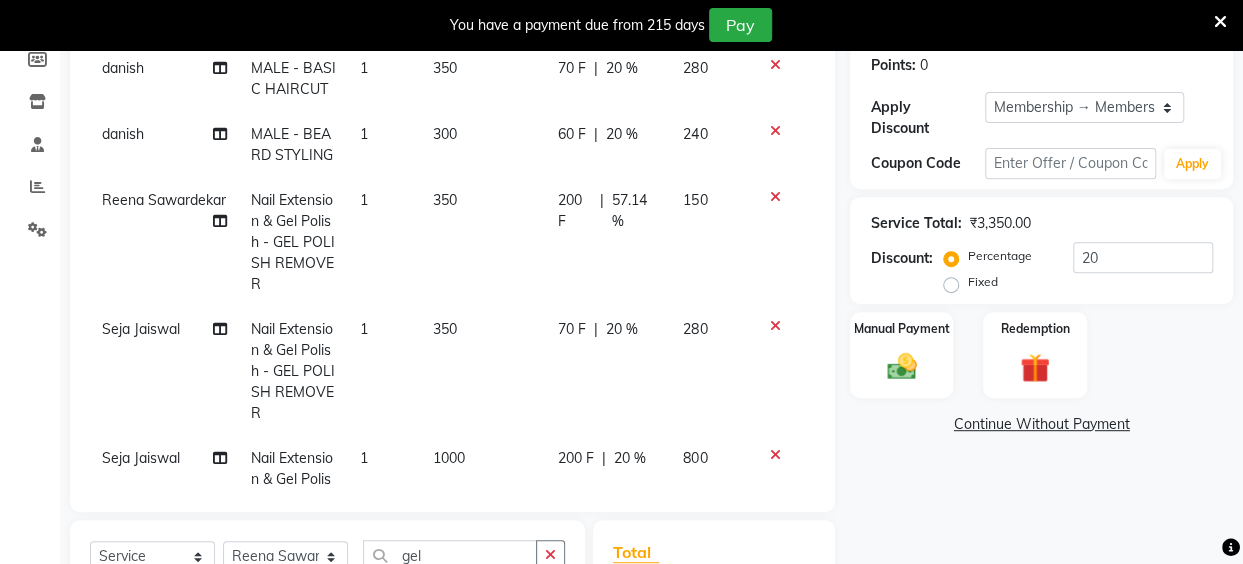 click on "70 F" 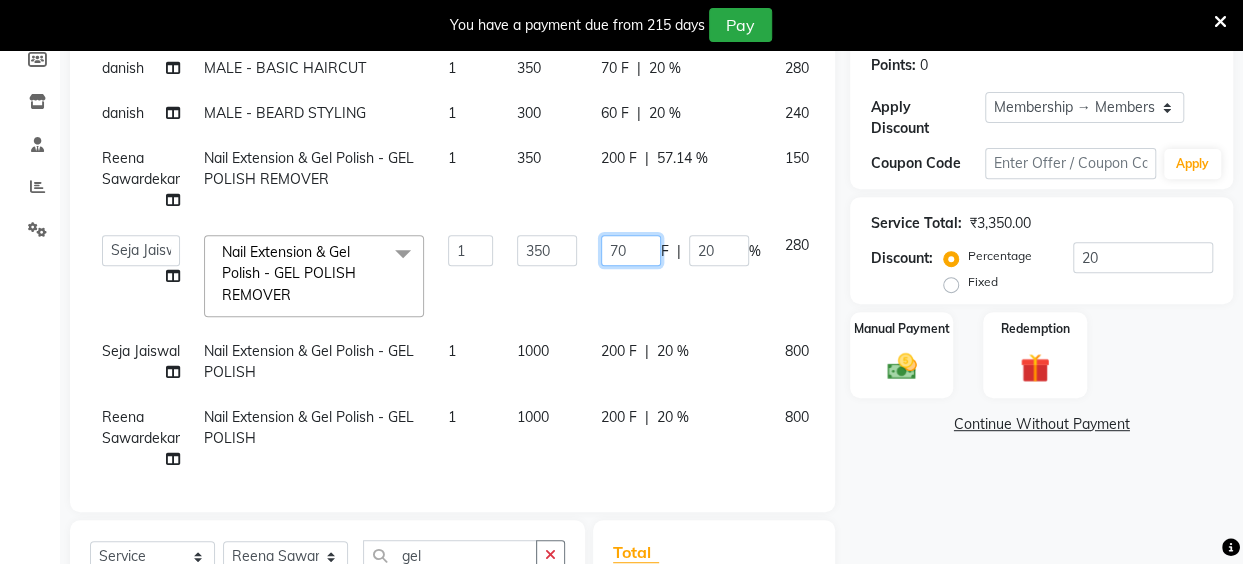 drag, startPoint x: 630, startPoint y: 258, endPoint x: 610, endPoint y: 263, distance: 20.615528 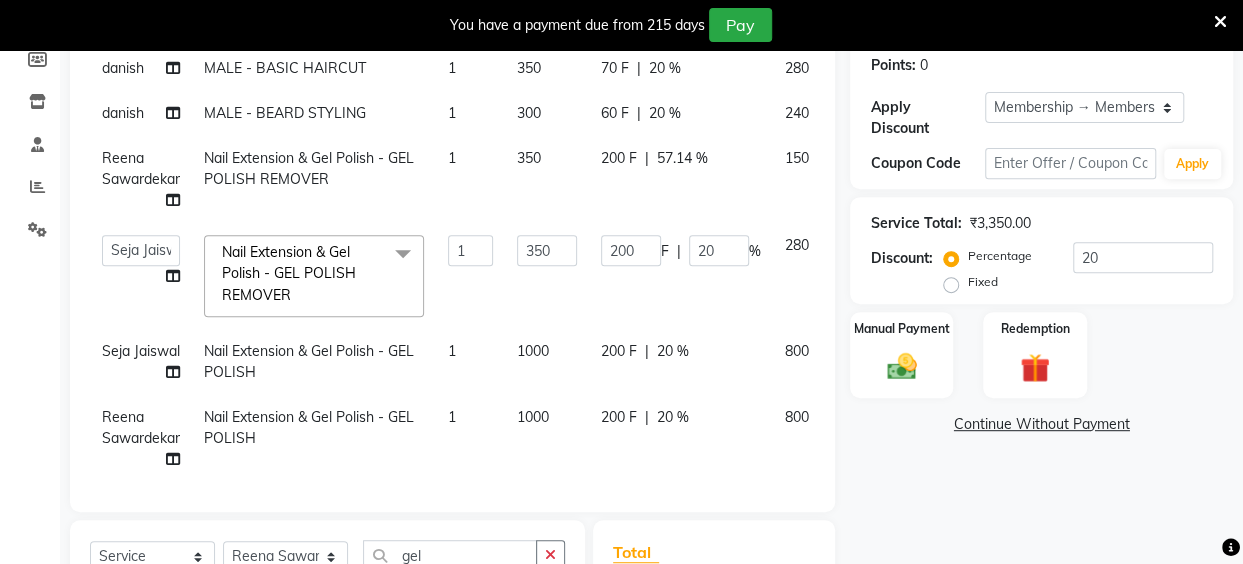 click on "danish MALE - BASIC HAIRCUT 1 350 70 F | 20 % 280 danish MALE - BEARD STYLING 1 300 60 F | 20 % 240 Reena Sawardekar			 Nail Extension & Gel Polish - GEL POLISH REMOVER 1 350 200 F | 57.14 % 150  Anita Das   danish   Kumkum Pasi   Naseem Mansoori		   Nilam Bhanushali   Nizam Shaikh			   Raju   Reena Sawardekar			   Rita Pal			   Sabeena Shaikh   Sameer Balwar   Sangeeta Rajbhar   Seja Jaiswal   Shahib   Shaves Salmani			   Sneha  Nail Extension & Gel Polish - GEL POLISH REMOVER  x Threading - EYEBROW Threading - UPPER LIP Threading - LOWER LIP Threading - CHIN Threading - FOREHEAD Threading - SIDE LOCK Threading - NOSE Threading - CHEEKS Threading - FULL FACE Back massage Neck threading Waxing (Regular Wax) - Female - FULL ARMS Waxing (Regular Wax) - Female - FULL LEGS Waxing (Regular Wax) - Female - UNDERARMS Waxing (Regular Wax) - Female - HALF ARM Waxing (Regular Wax) - Female - HALF LEG Waxing (Regular Wax) - Female - HALF BACK/FRONT Waxing (Regular Wax) - Female - BACK Waxing (Liposoluble Wax) - BACK 1" 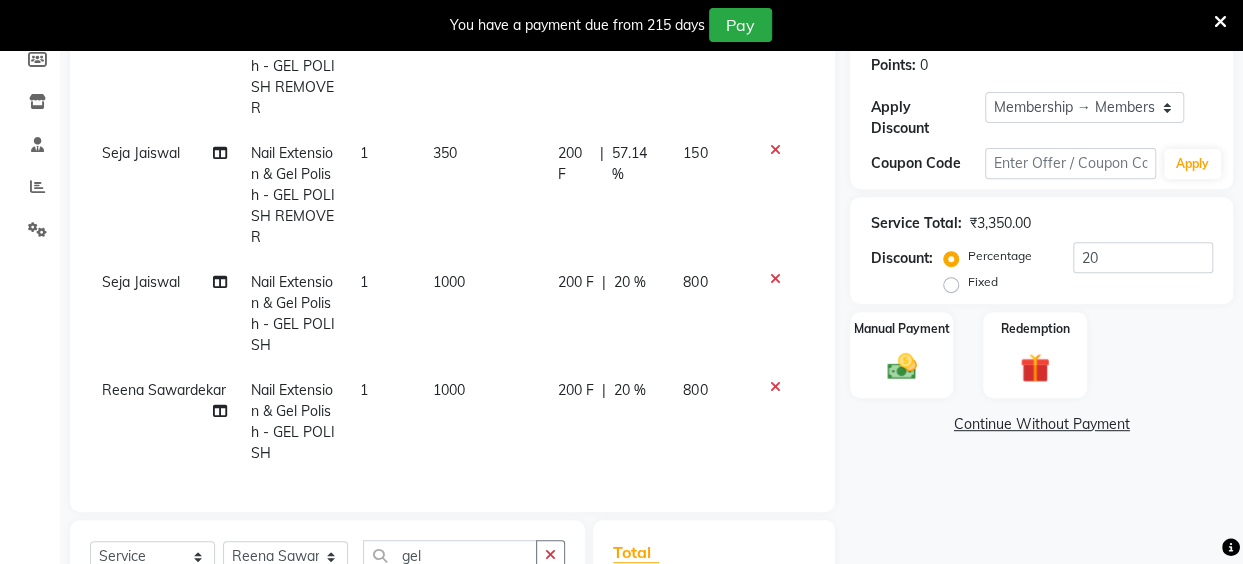 scroll, scrollTop: 219, scrollLeft: 0, axis: vertical 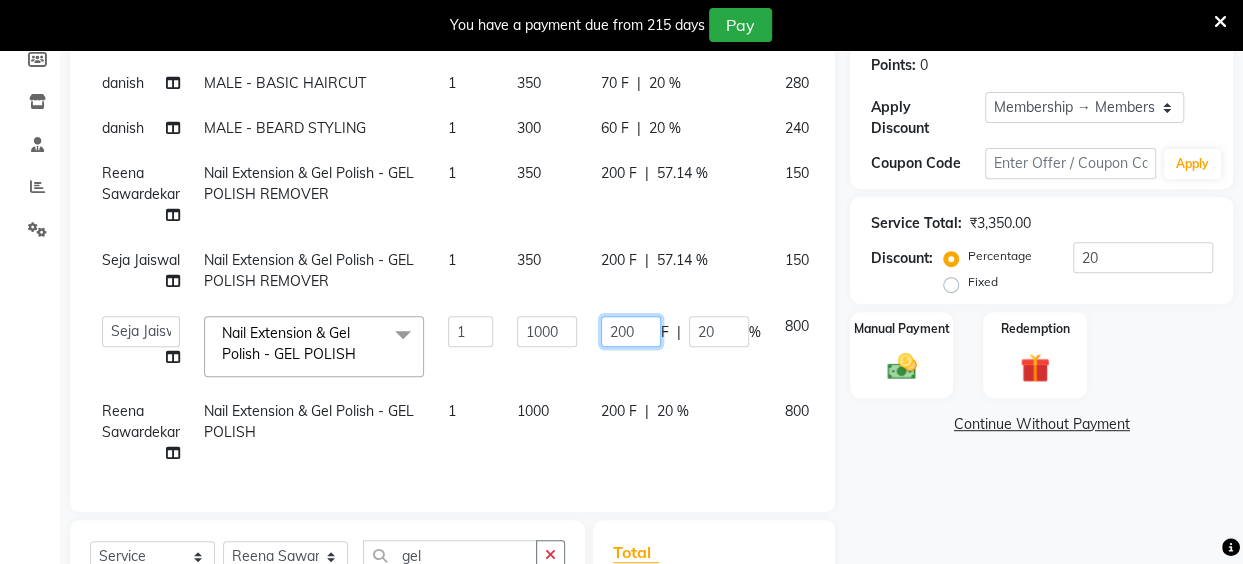 drag, startPoint x: 631, startPoint y: 317, endPoint x: 606, endPoint y: 318, distance: 25.019993 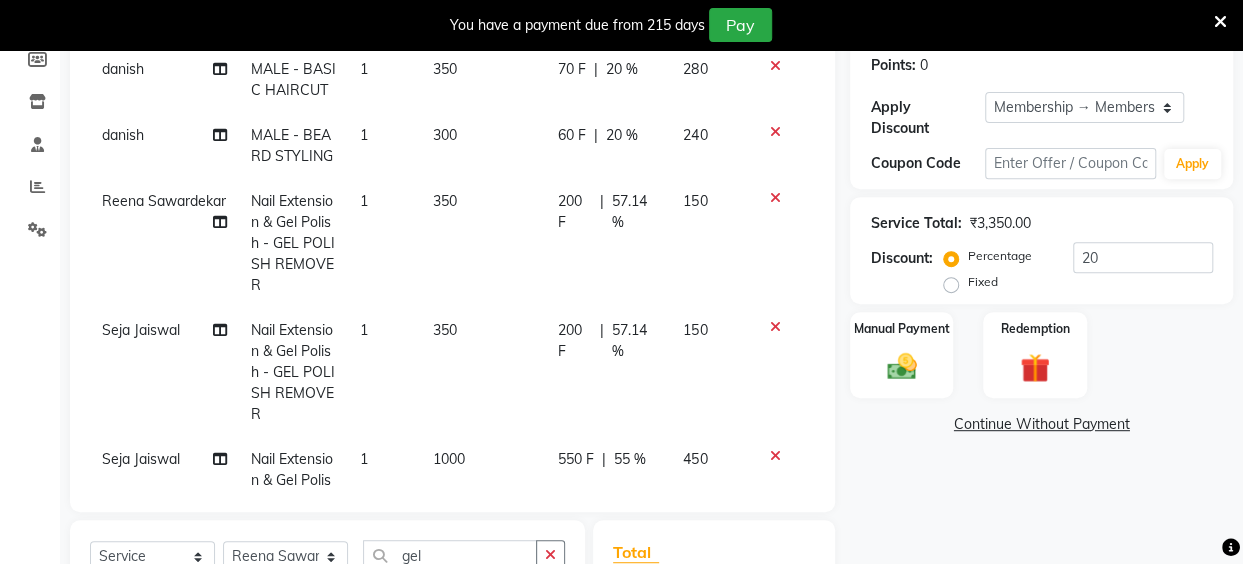 click on "danish MALE - BASIC HAIRCUT 1 350 70 F | 20 % 280 danish MALE - BEARD STYLING 1 300 60 F | 20 % 240 Reena Sawardekar			 Nail Extension & Gel Polish - GEL POLISH REMOVER 1 350 200 F | 57.14 % 150 Seja Jaiswal Nail Extension & Gel Polish - GEL POLISH REMOVER 1 350 200 F | 57.14 % 150 Seja Jaiswal Nail Extension & Gel Polish - GEL POLISH 1 1000 550 F | 55 % 450 Reena Sawardekar			 Nail Extension & Gel Polish - GEL POLISH 1 1000 200 F | 20 % 800" 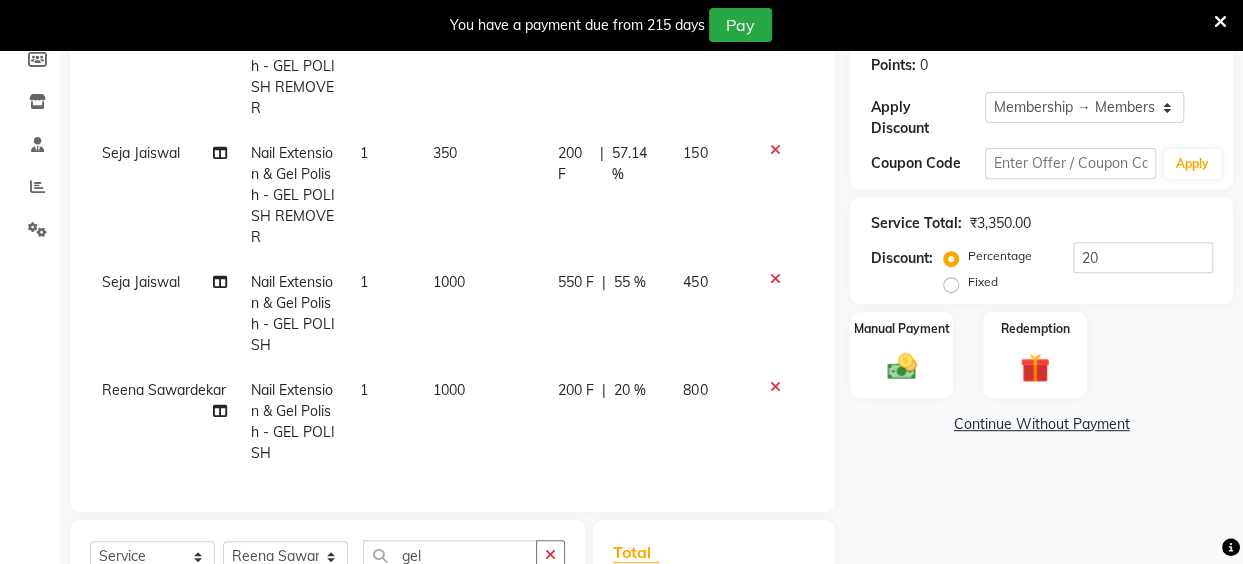 click on "20 %" 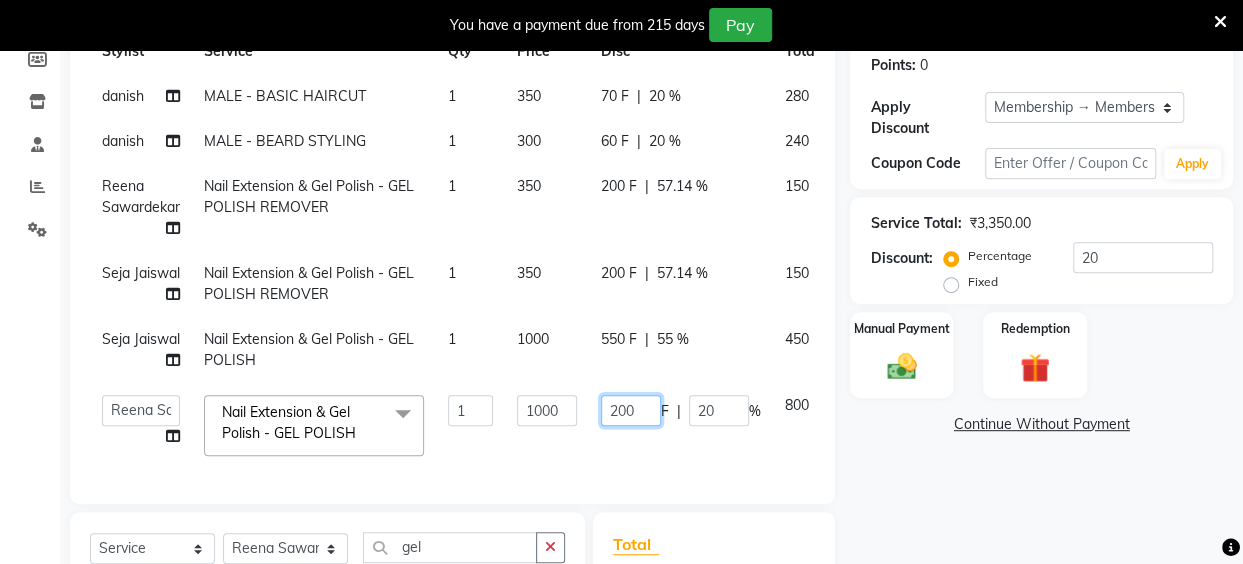 drag, startPoint x: 637, startPoint y: 401, endPoint x: 608, endPoint y: 401, distance: 29 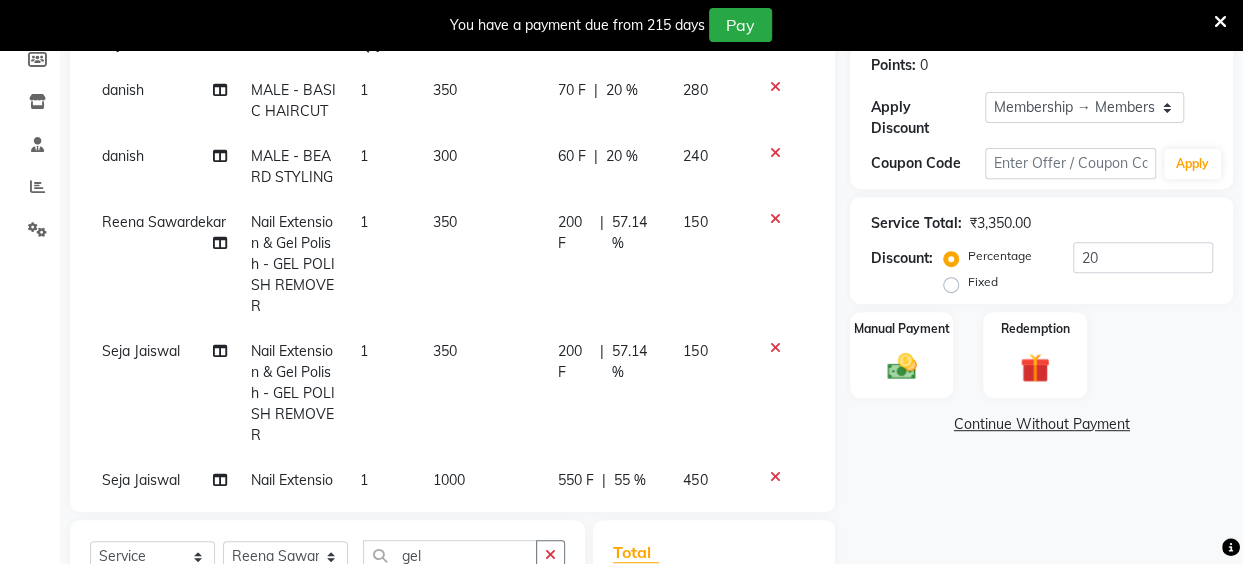 click on "danish MALE - BASIC HAIRCUT 1 350 70 F | 20 % 280 danish MALE - BEARD STYLING 1 300 60 F | 20 % 240 Reena Sawardekar			 Nail Extension & Gel Polish - GEL POLISH REMOVER 1 350 200 F | 57.14 % 150 Seja Jaiswal Nail Extension & Gel Polish - GEL POLISH REMOVER 1 350 200 F | 57.14 % 150 Seja Jaiswal Nail Extension & Gel Polish - GEL POLISH 1 1000 550 F | 55 % 450 Reena Sawardekar			 Nail Extension & Gel Polish - GEL POLISH 1 1000 550 F | 55 % 450" 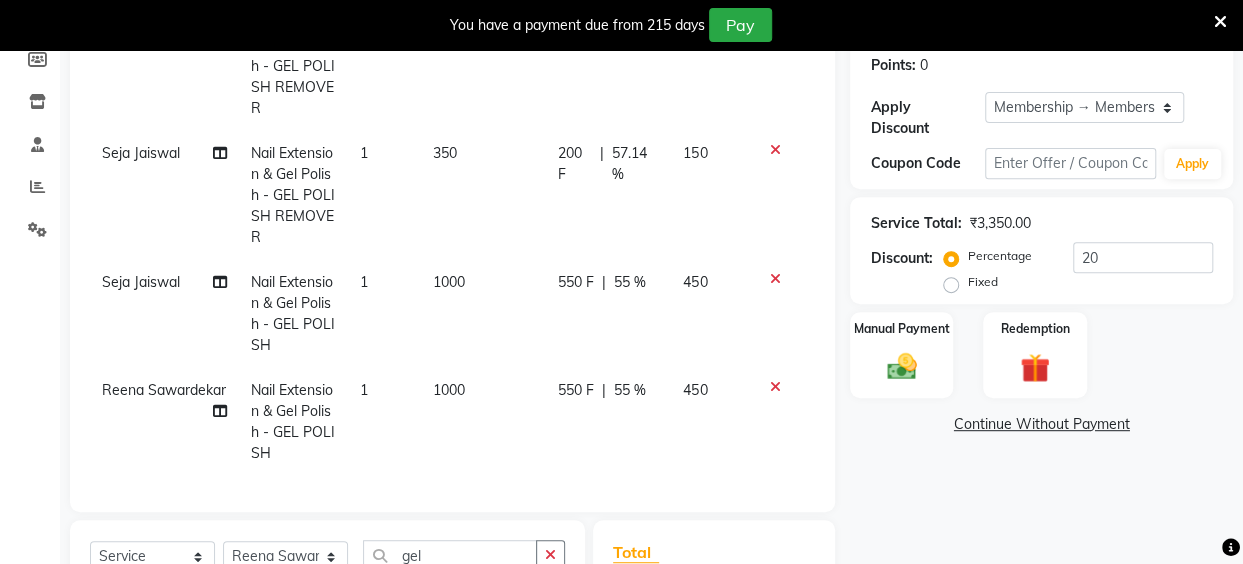 scroll, scrollTop: 219, scrollLeft: 0, axis: vertical 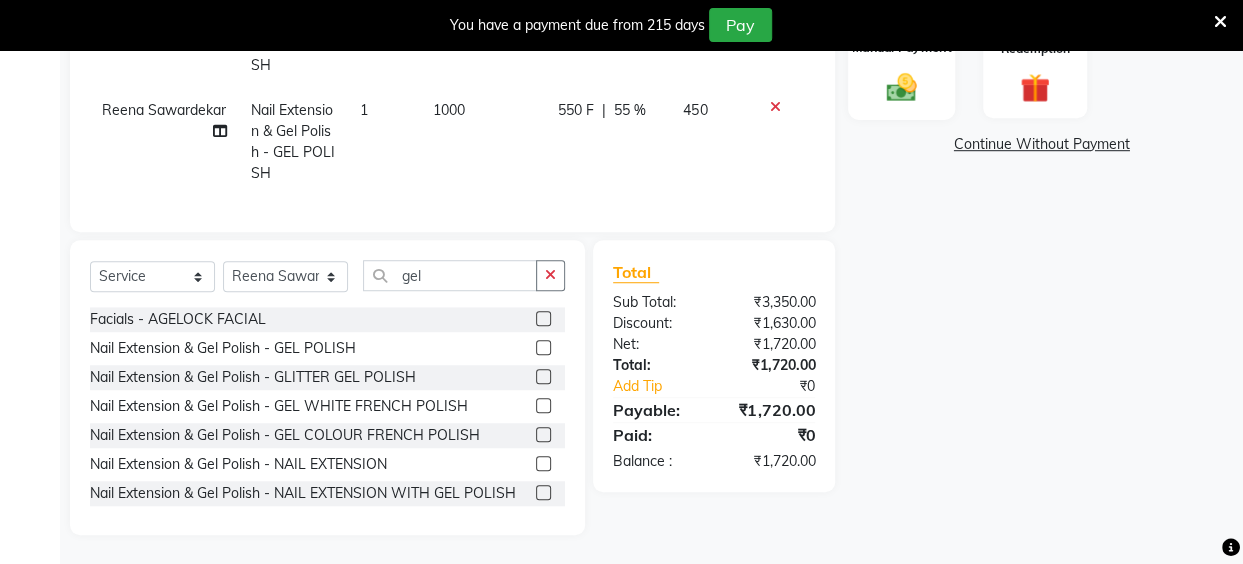 click 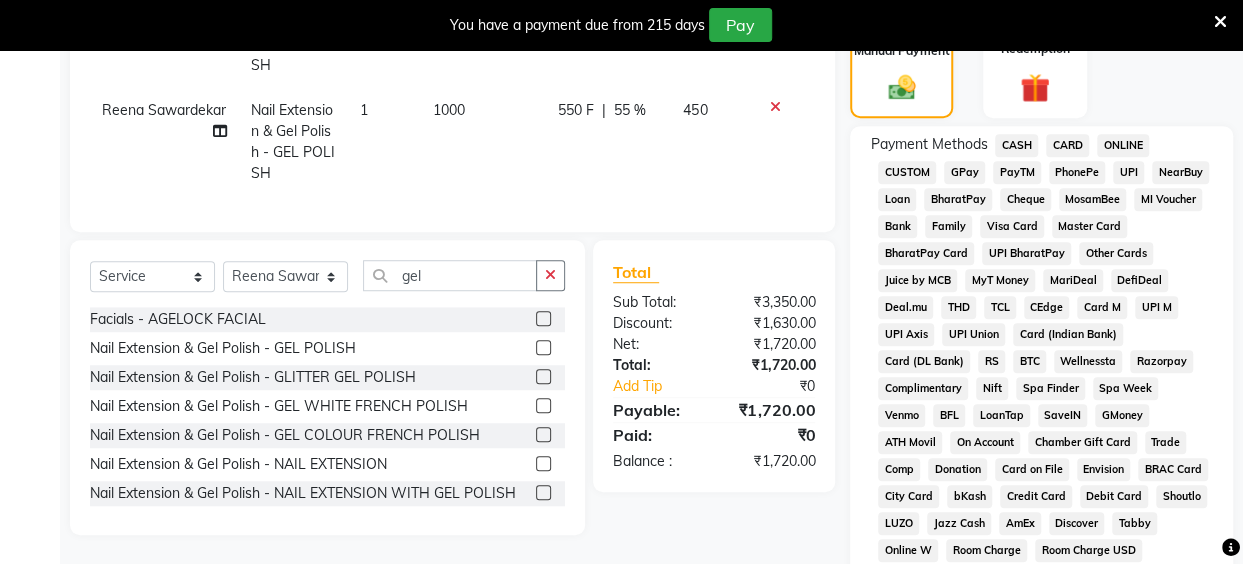 click on "UPI" 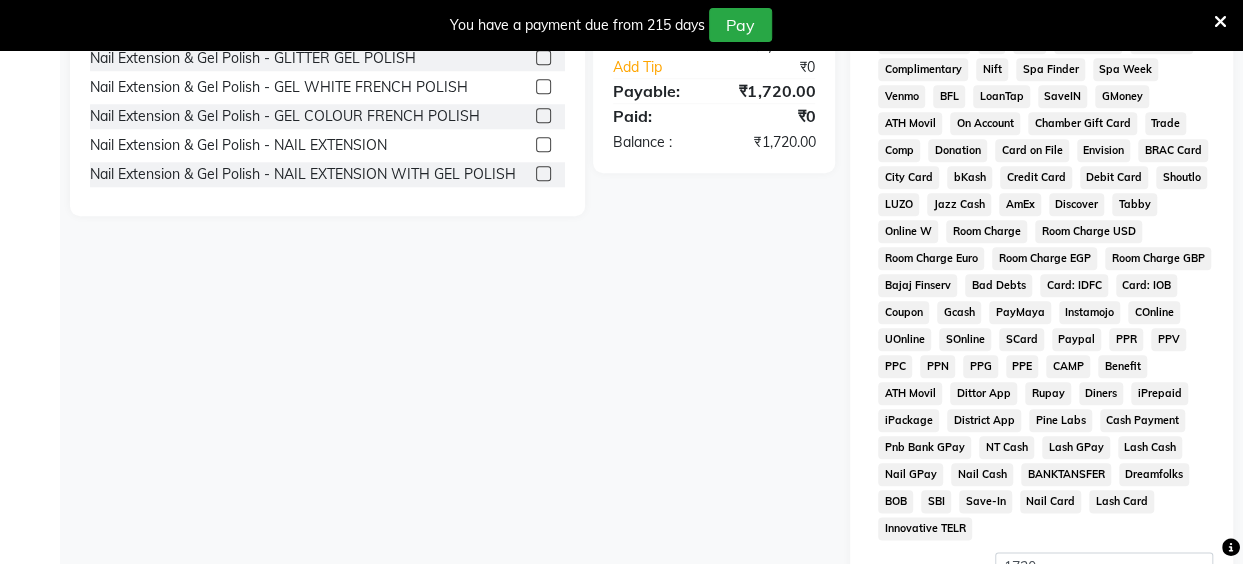 scroll, scrollTop: 1151, scrollLeft: 0, axis: vertical 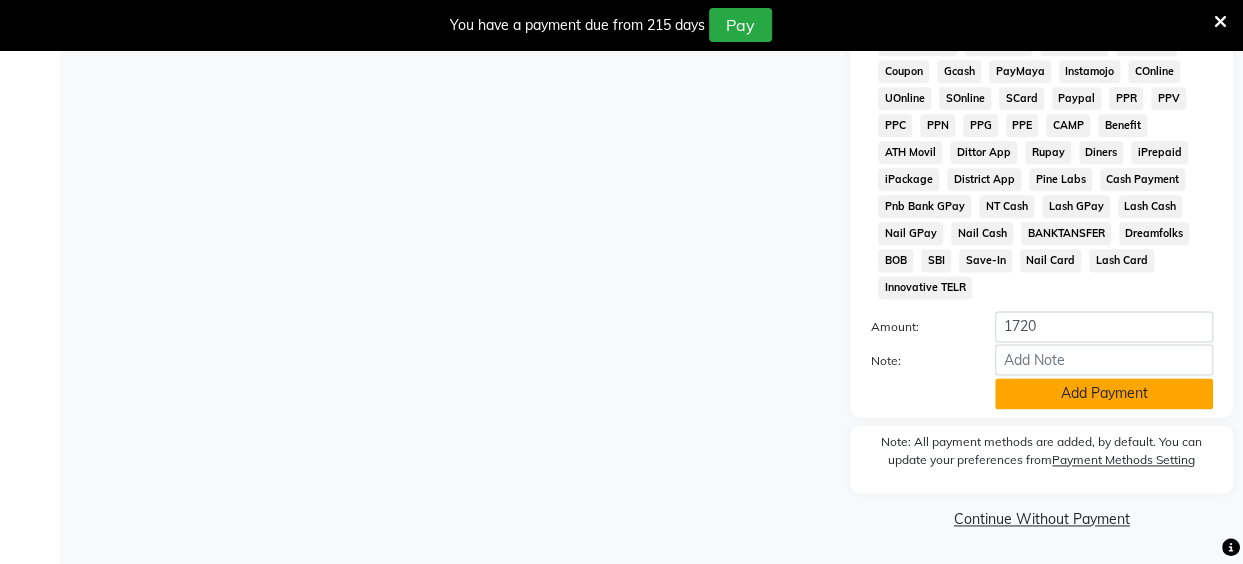click on "Add Payment" 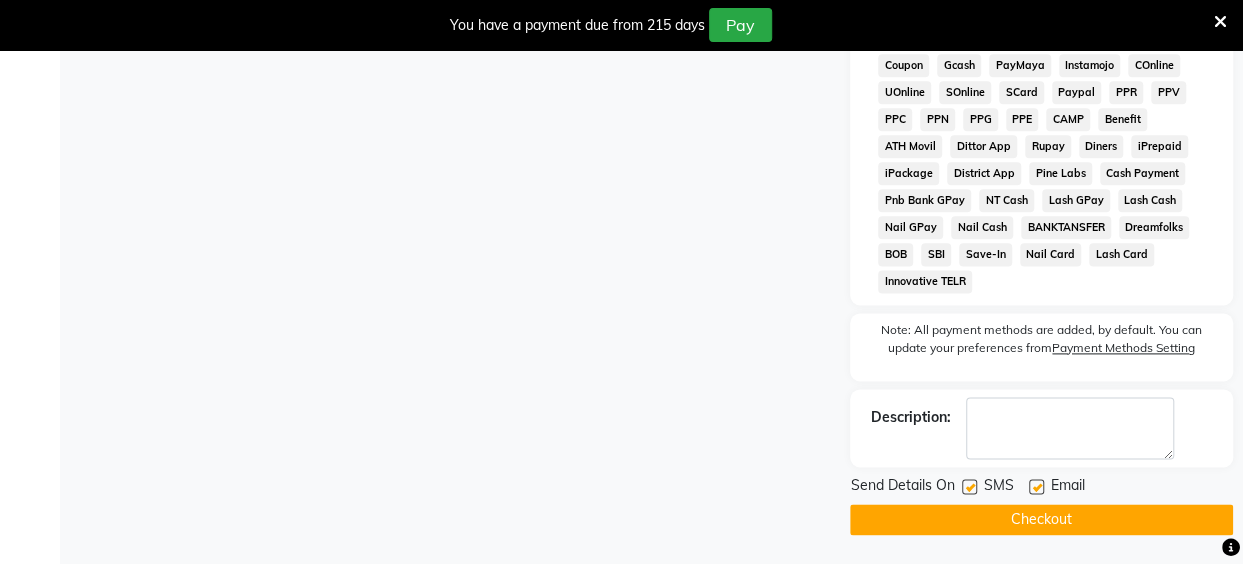 click on "Checkout" 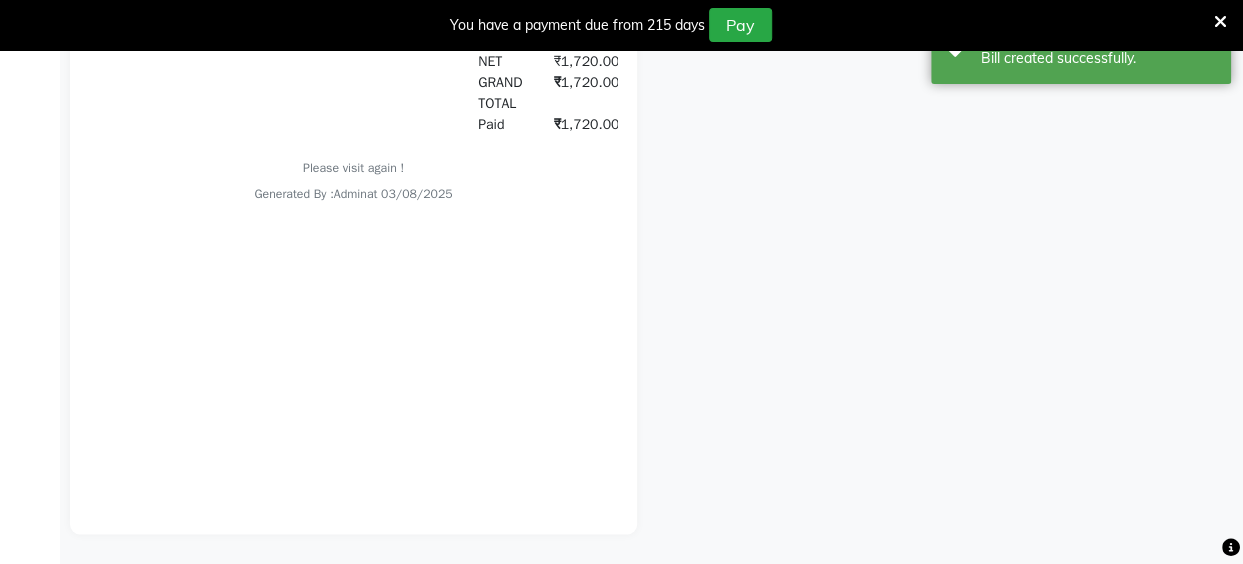 scroll, scrollTop: 0, scrollLeft: 0, axis: both 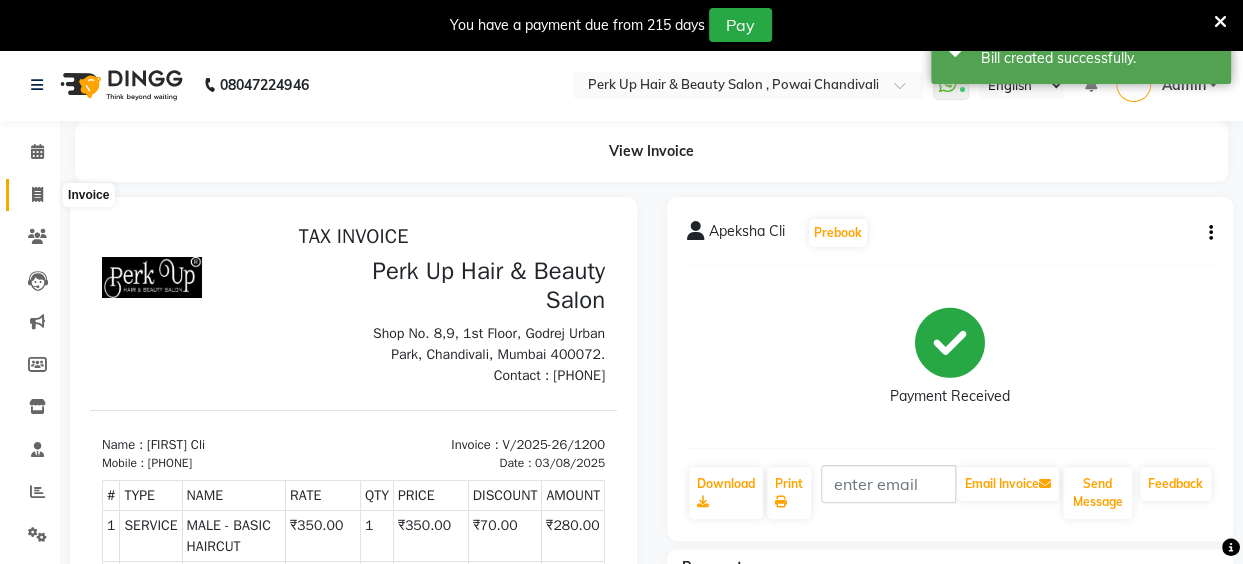 click 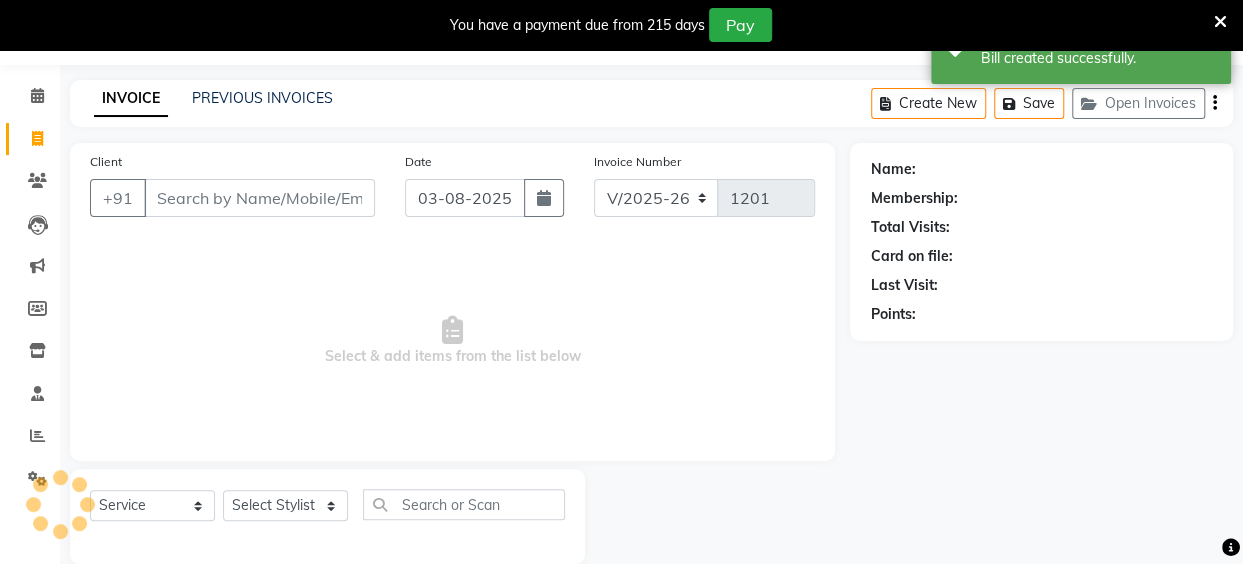 scroll, scrollTop: 85, scrollLeft: 0, axis: vertical 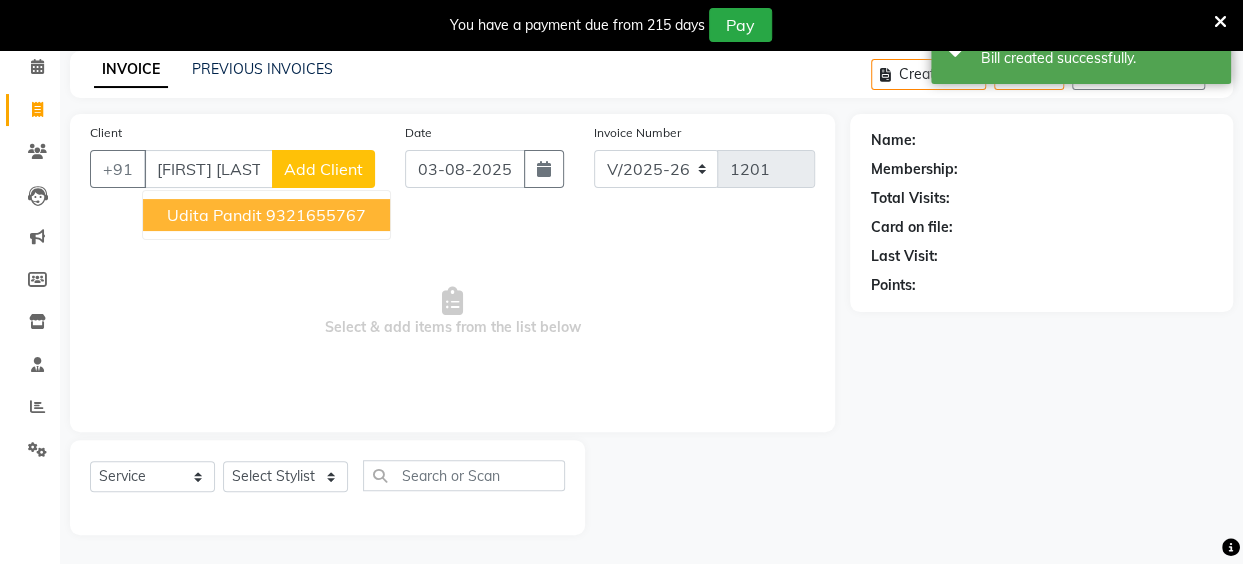click on "udita Pandit" at bounding box center (214, 215) 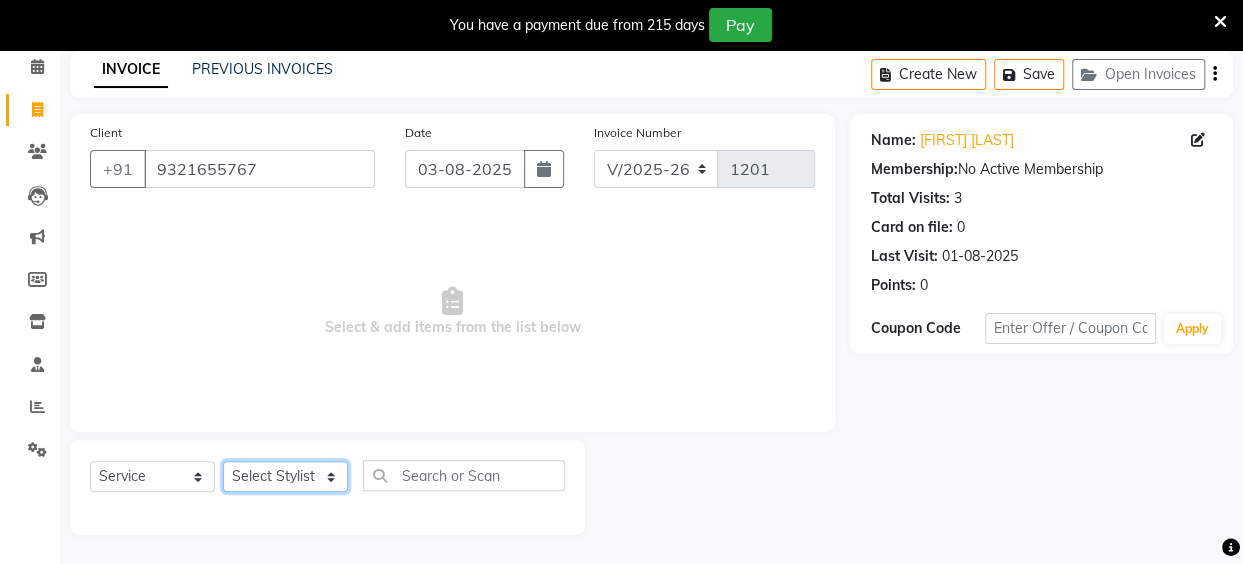 click on "Select Stylist Anita Das danish Kumkum Pasi Naseem Mansoori		 Nilam Bhanushali Nizam Shaikh			 Raju Reena Sawardekar			 Rita Pal			 Sabeena Shaikh Sameer Balwar Sangeeta Rajbhar Seja Jaiswal Shahib Shaves Salmani			 Sneha" 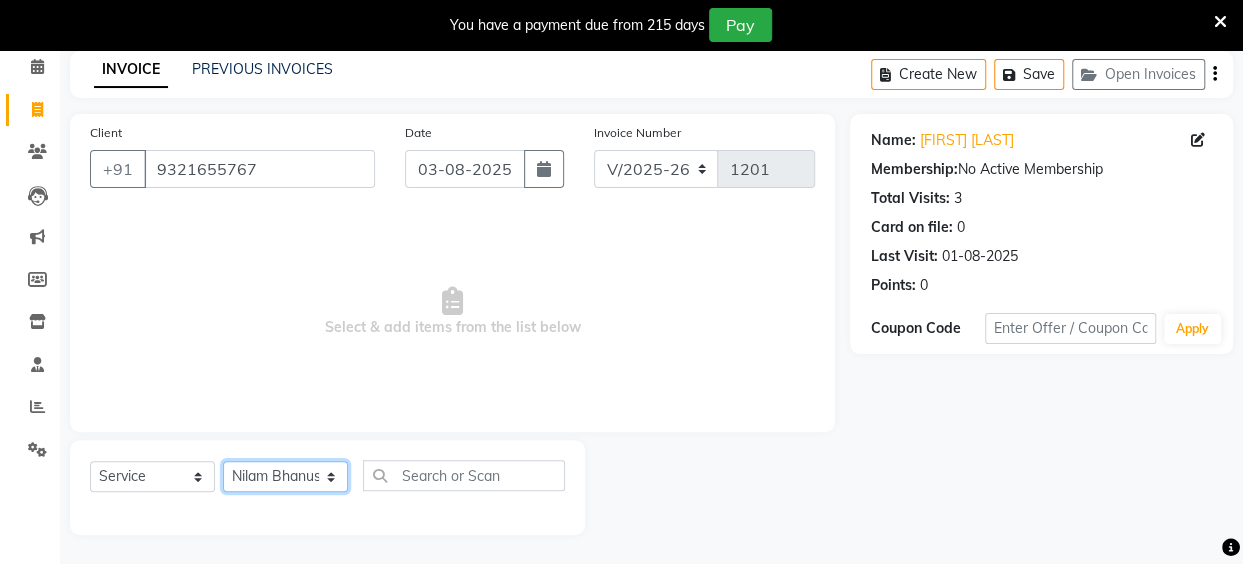 click on "Select Stylist Anita Das danish Kumkum Pasi Naseem Mansoori		 Nilam Bhanushali Nizam Shaikh			 Raju Reena Sawardekar			 Rita Pal			 Sabeena Shaikh Sameer Balwar Sangeeta Rajbhar Seja Jaiswal Shahib Shaves Salmani			 Sneha" 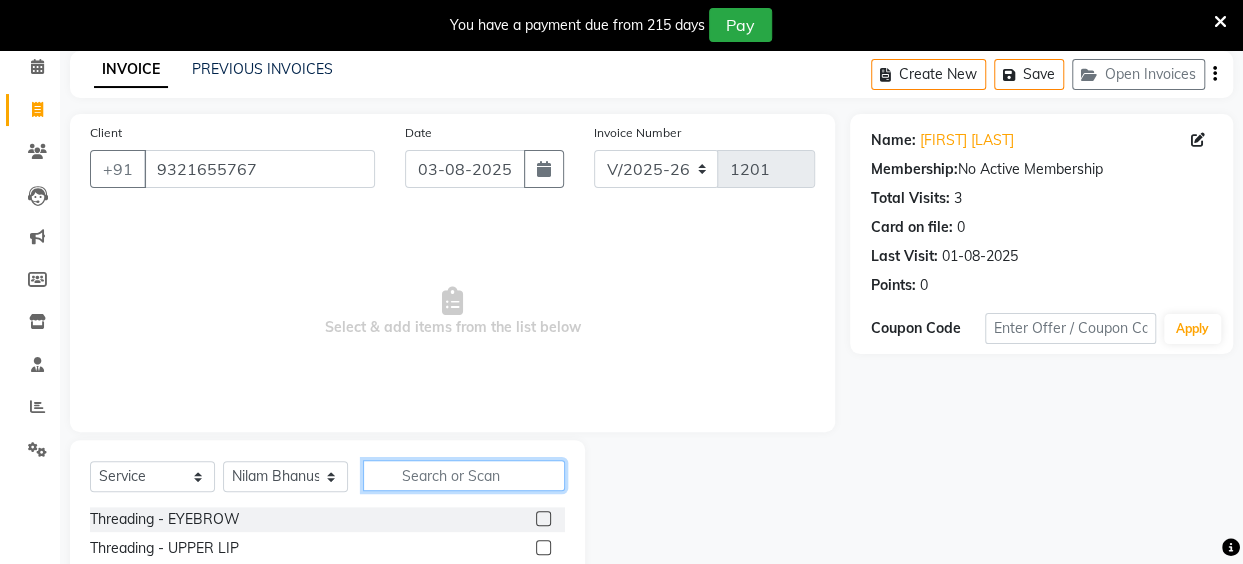 click 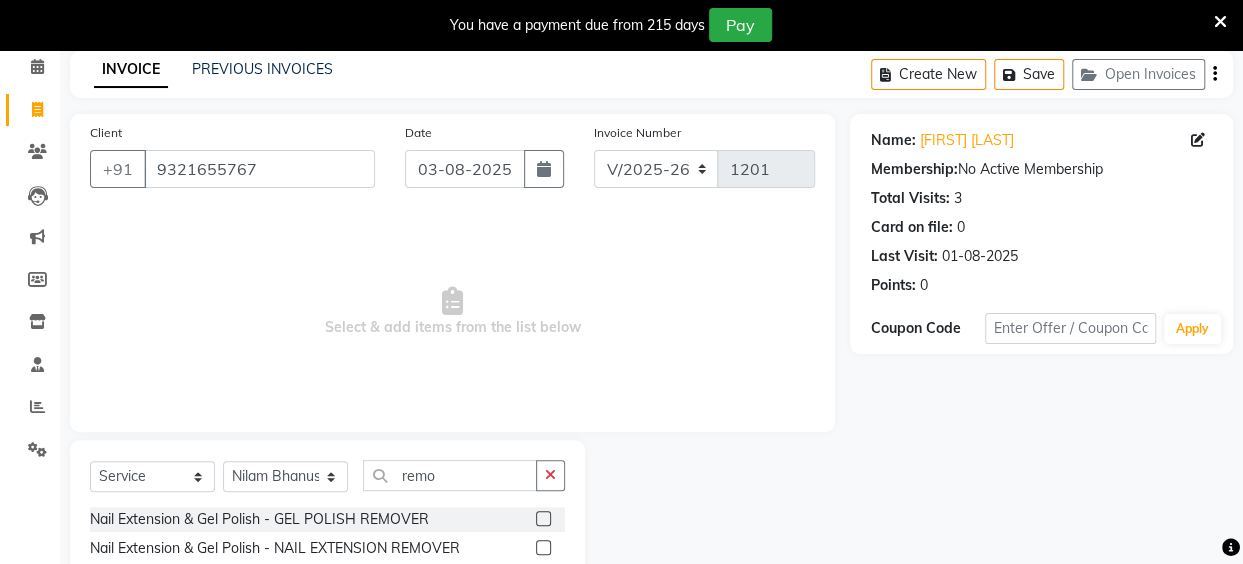 click 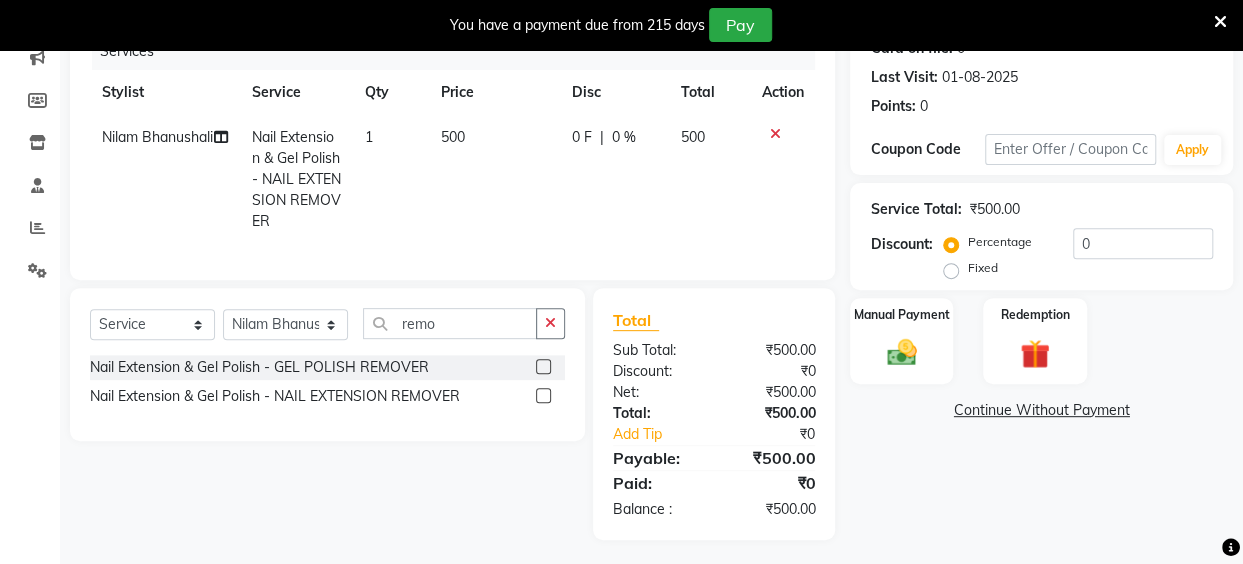 scroll, scrollTop: 284, scrollLeft: 0, axis: vertical 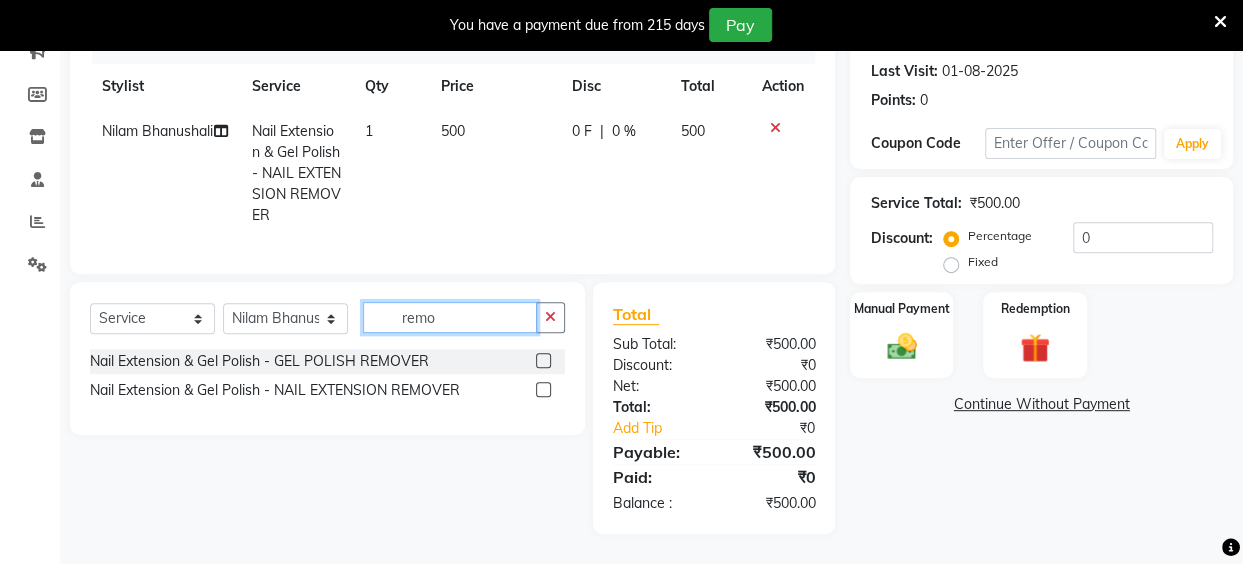 click on "remo" 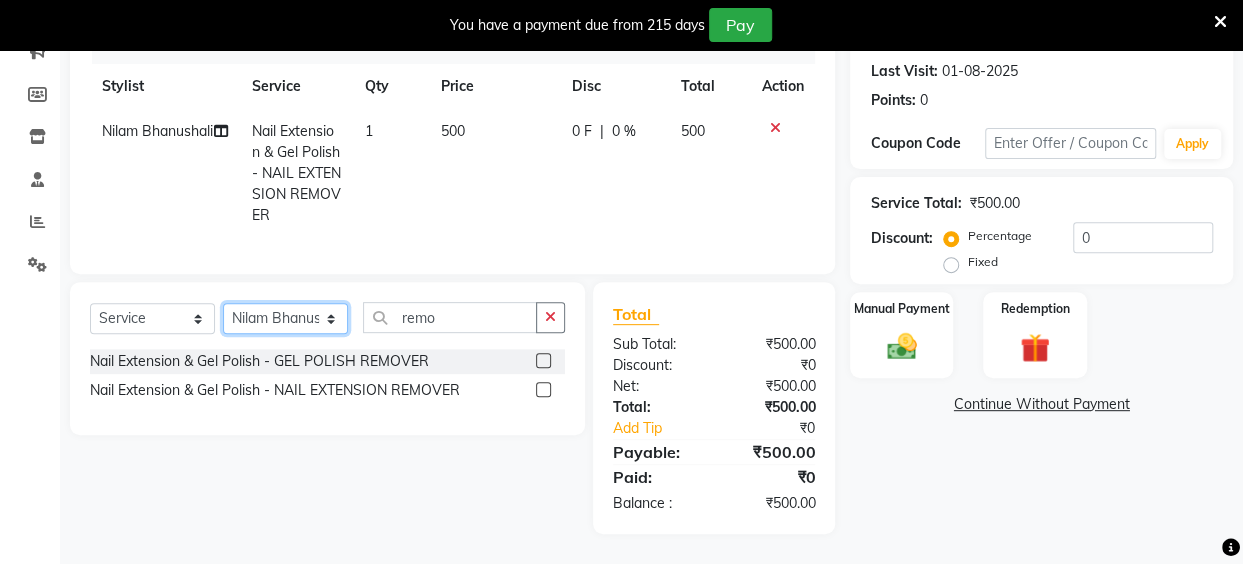 click on "Select Stylist Anita Das danish Kumkum Pasi Naseem Mansoori		 Nilam Bhanushali Nizam Shaikh			 Raju Reena Sawardekar			 Rita Pal			 Sabeena Shaikh Sameer Balwar Sangeeta Rajbhar Seja Jaiswal Shahib Shaves Salmani			 Sneha" 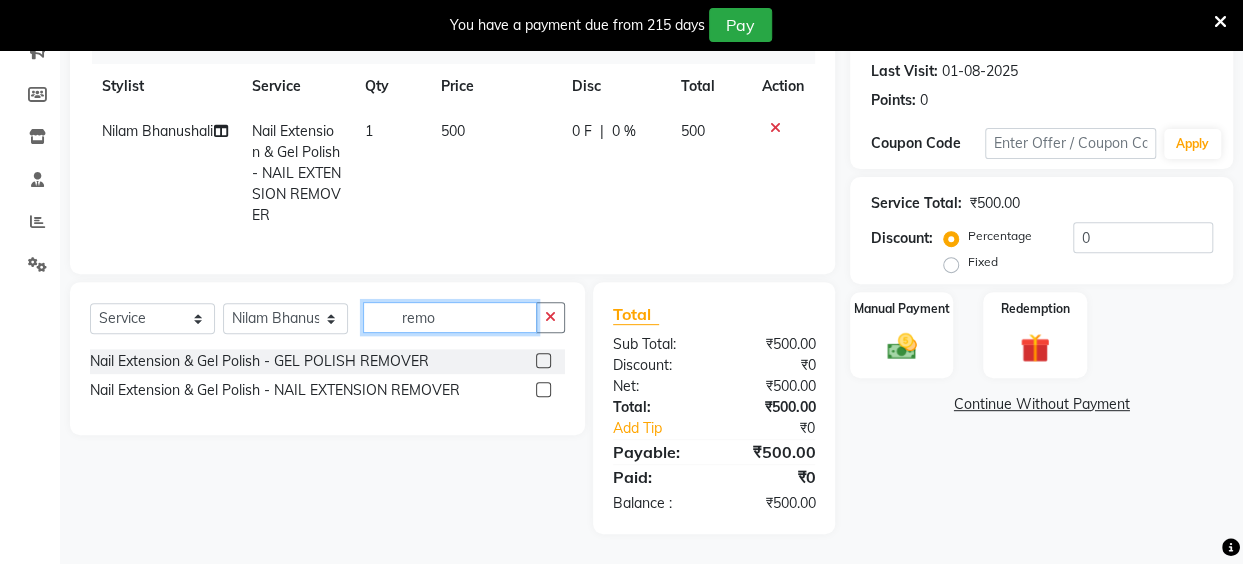 click on "remo" 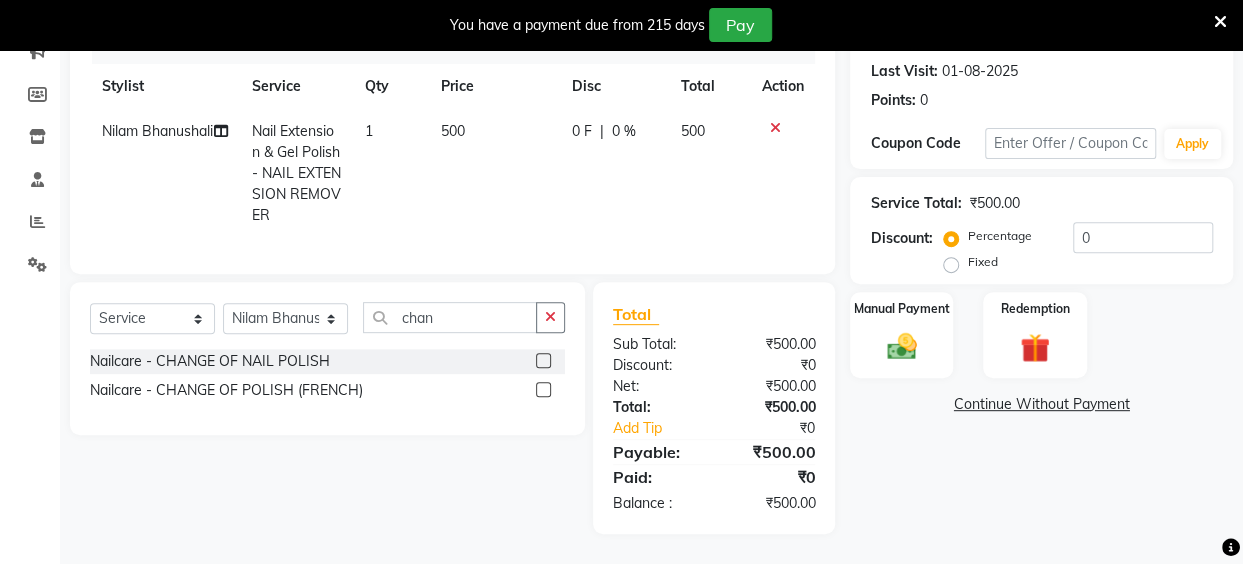 click 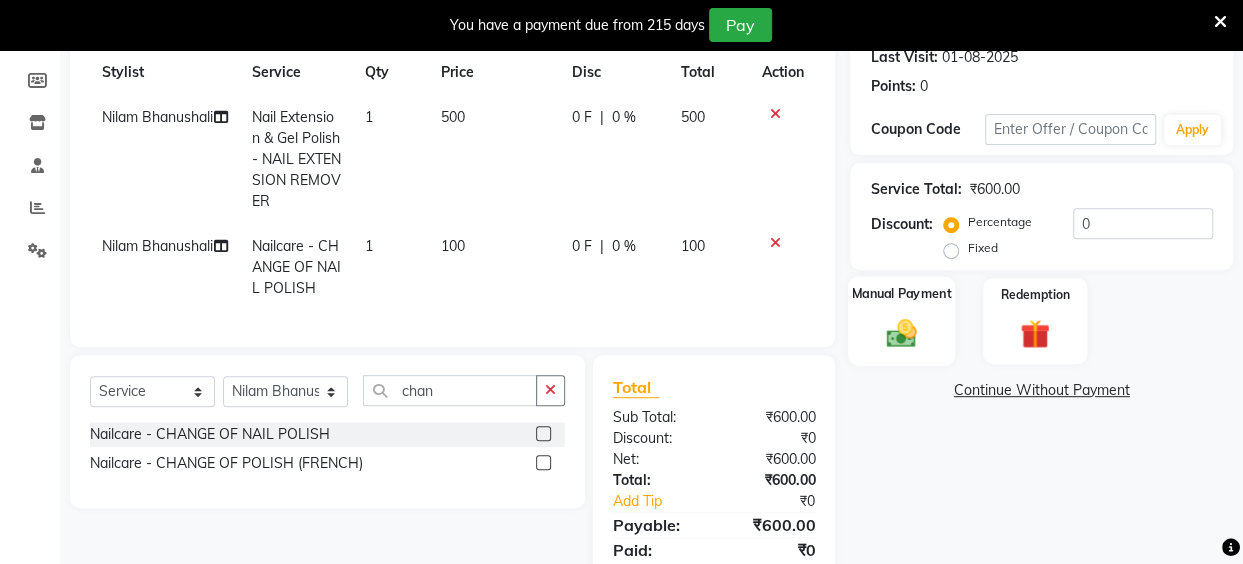 click 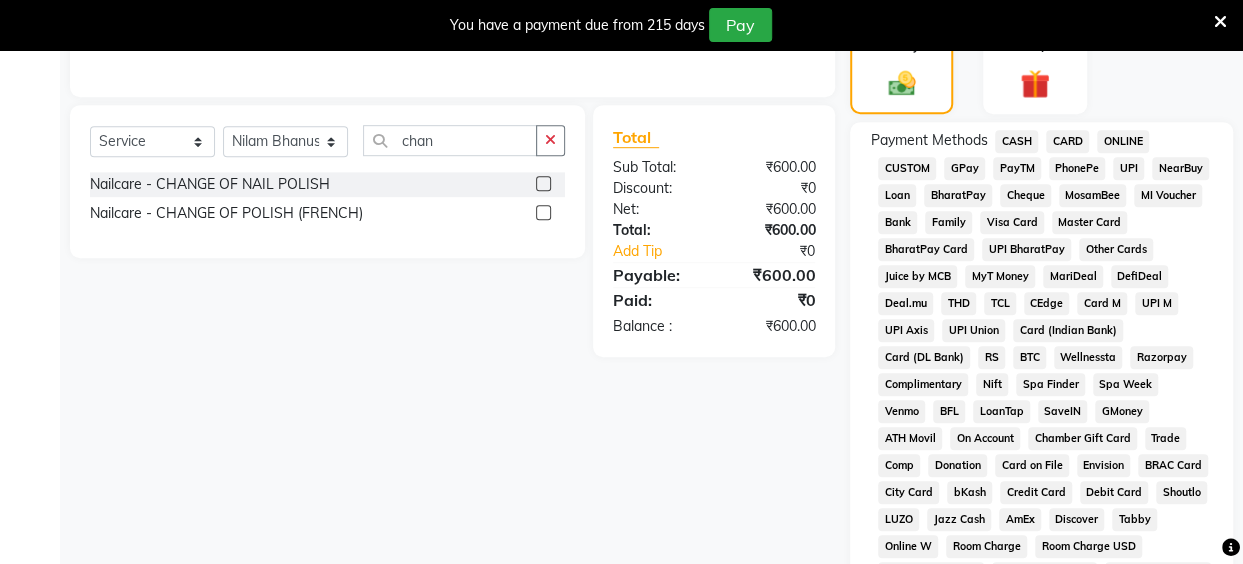scroll, scrollTop: 525, scrollLeft: 0, axis: vertical 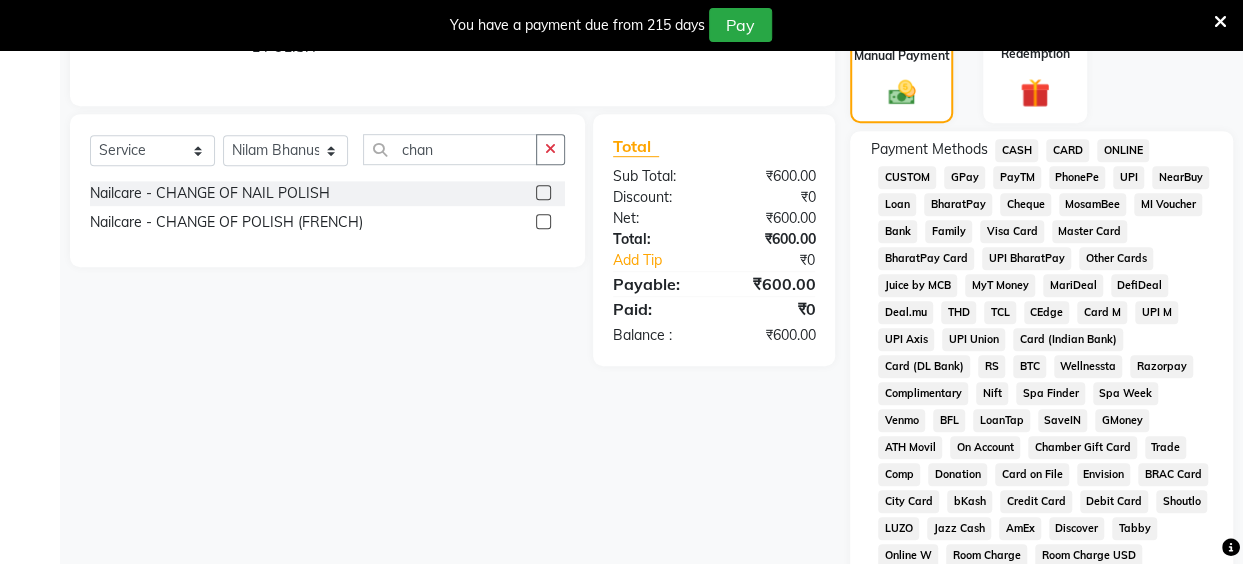 click on "UPI" 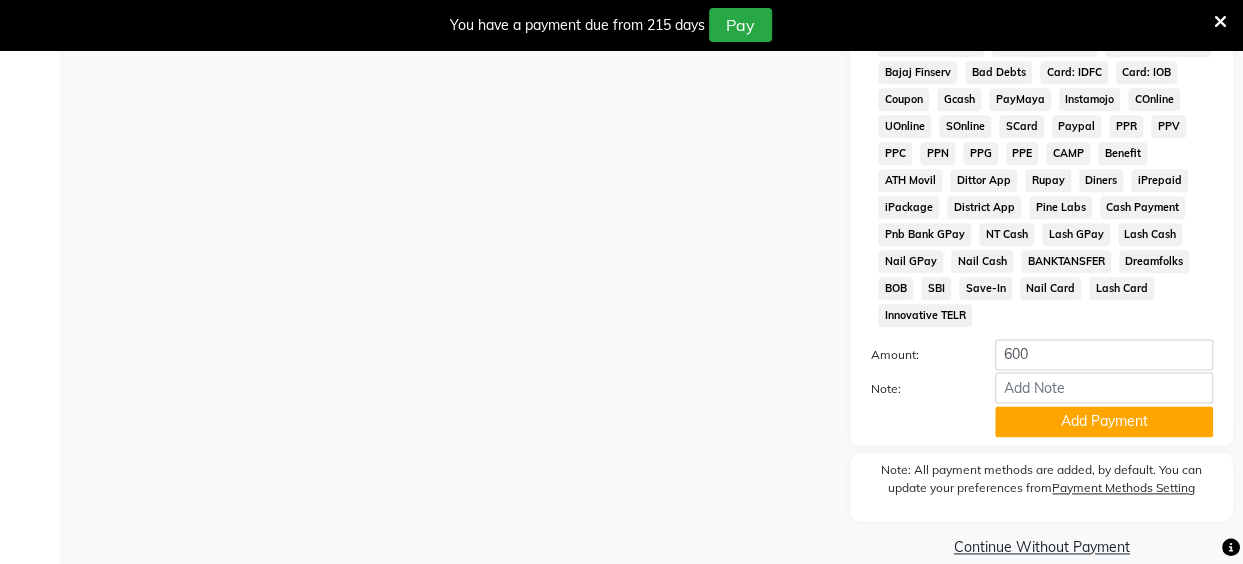 scroll, scrollTop: 1096, scrollLeft: 0, axis: vertical 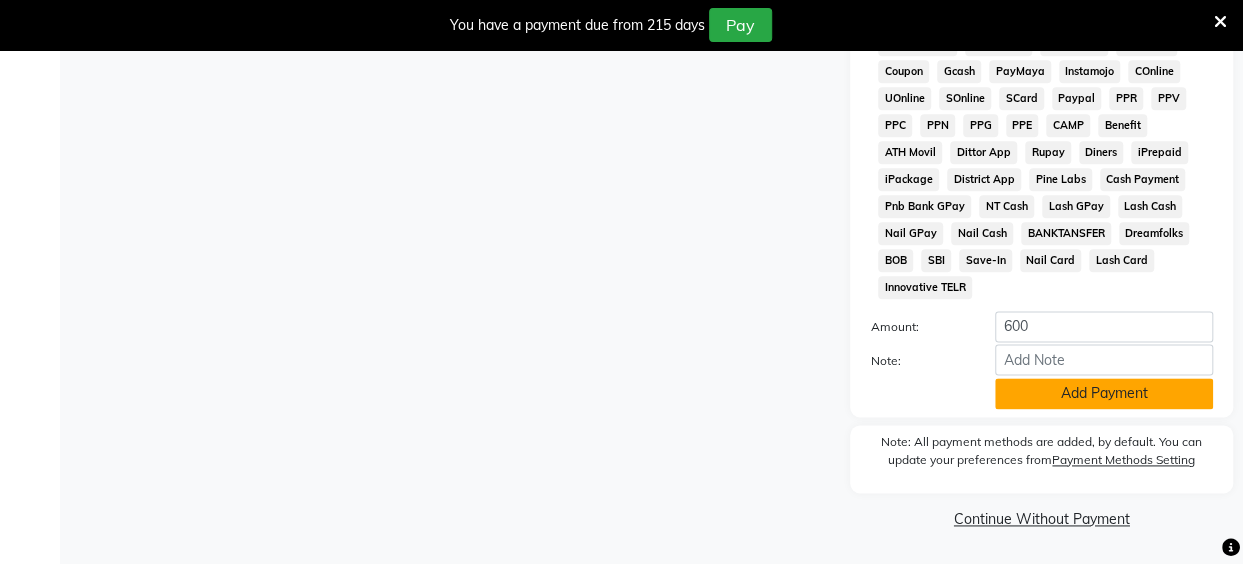 click on "Add Payment" 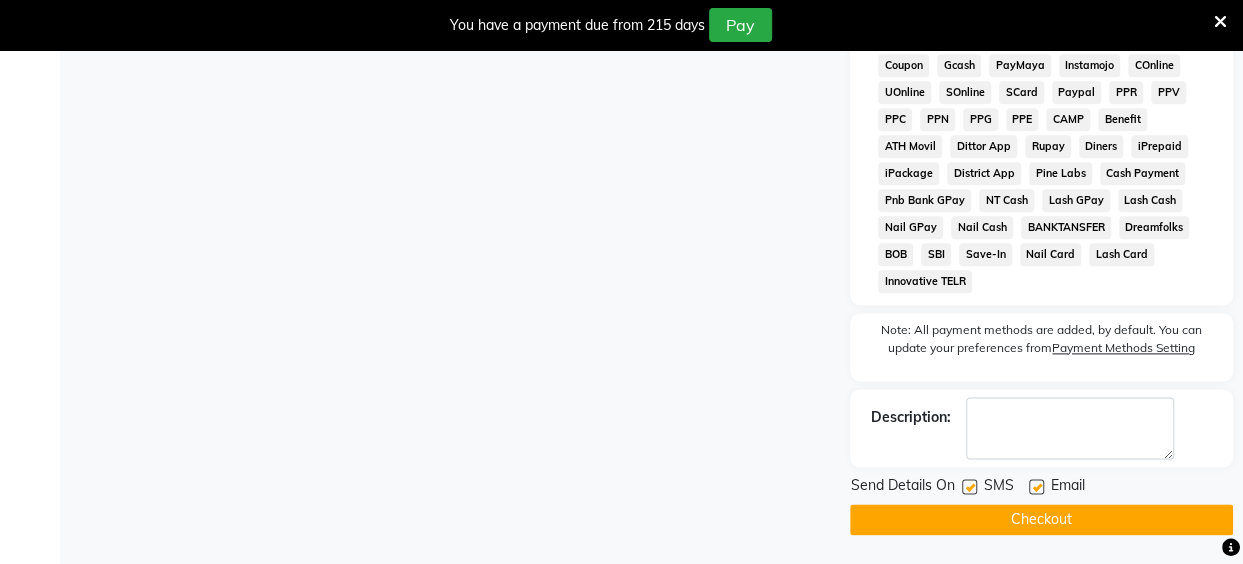 click on "Checkout" 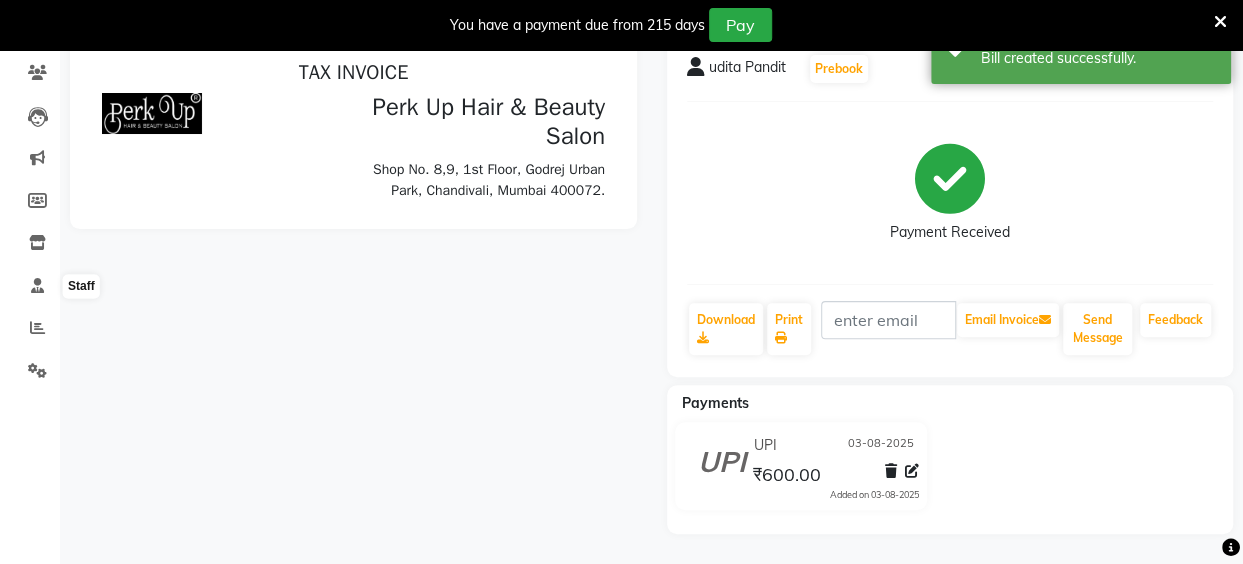 scroll, scrollTop: 0, scrollLeft: 0, axis: both 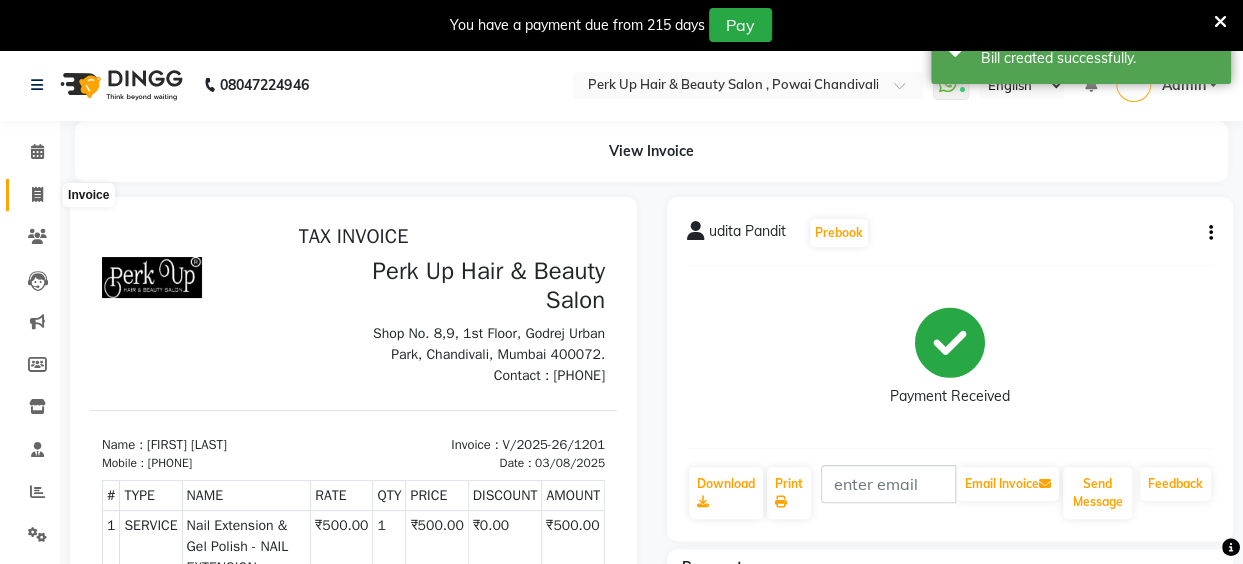 click 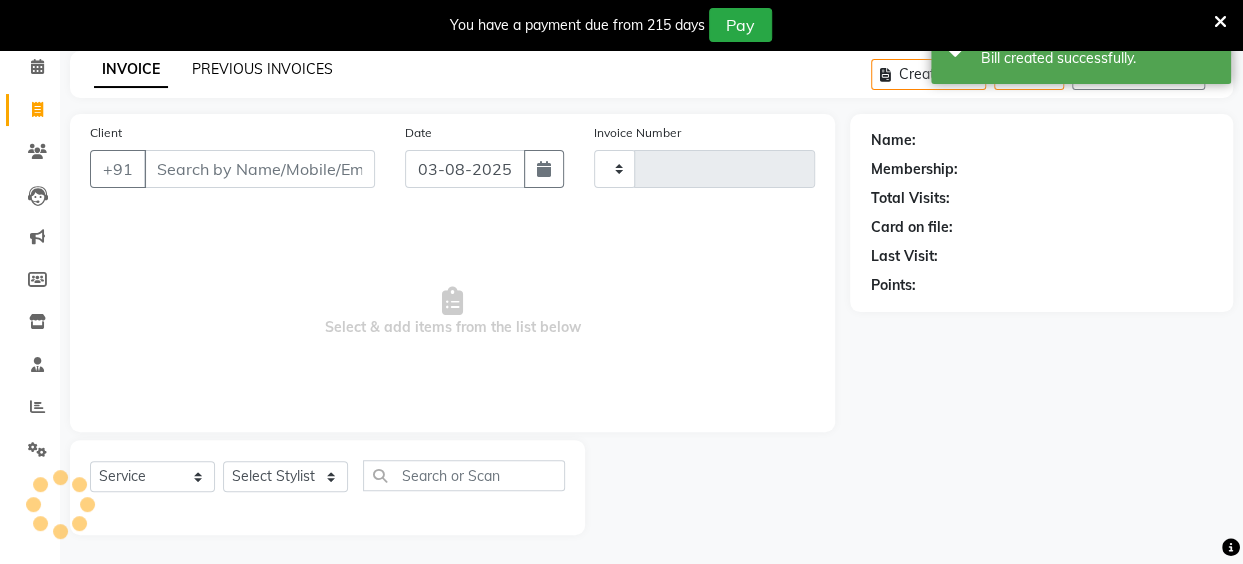 click on "PREVIOUS INVOICES" 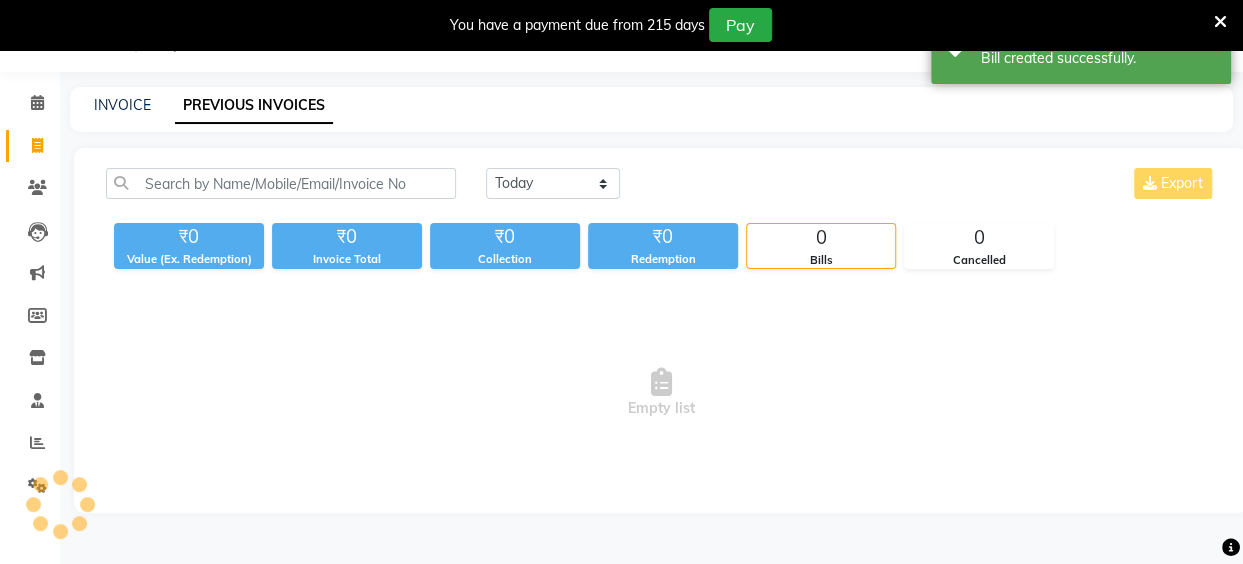 scroll, scrollTop: 85, scrollLeft: 0, axis: vertical 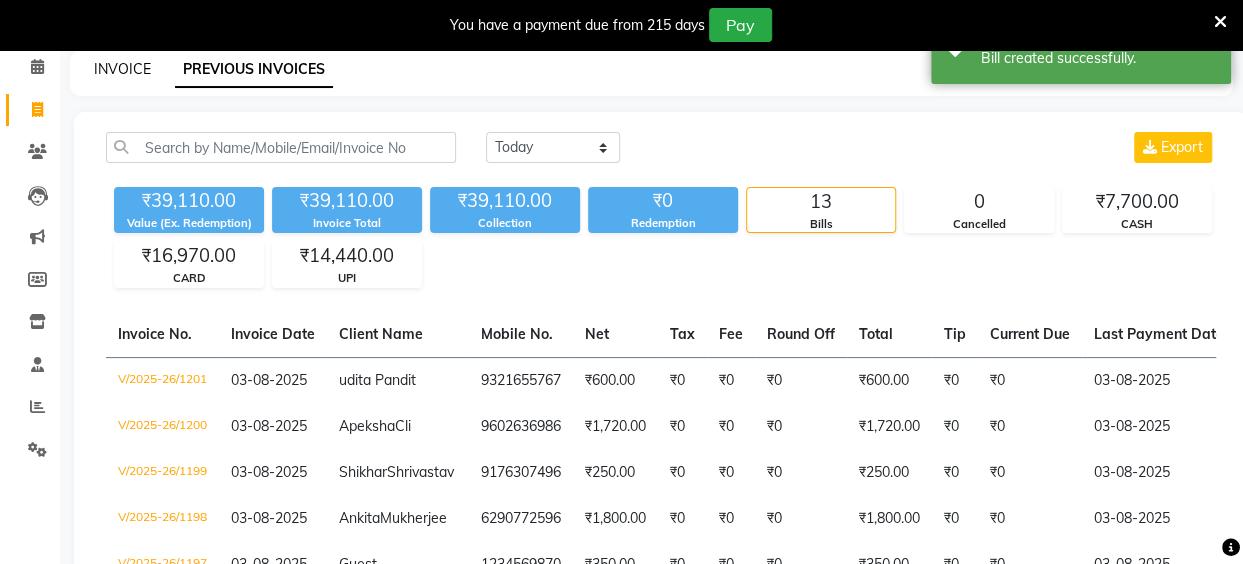 click on "INVOICE" 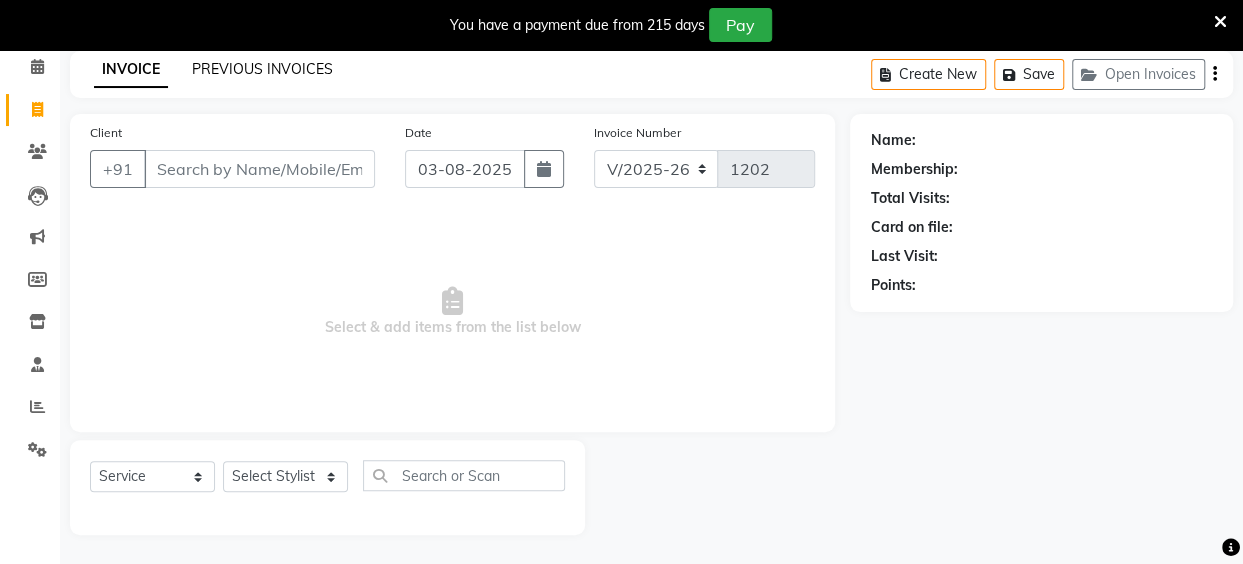 click on "PREVIOUS INVOICES" 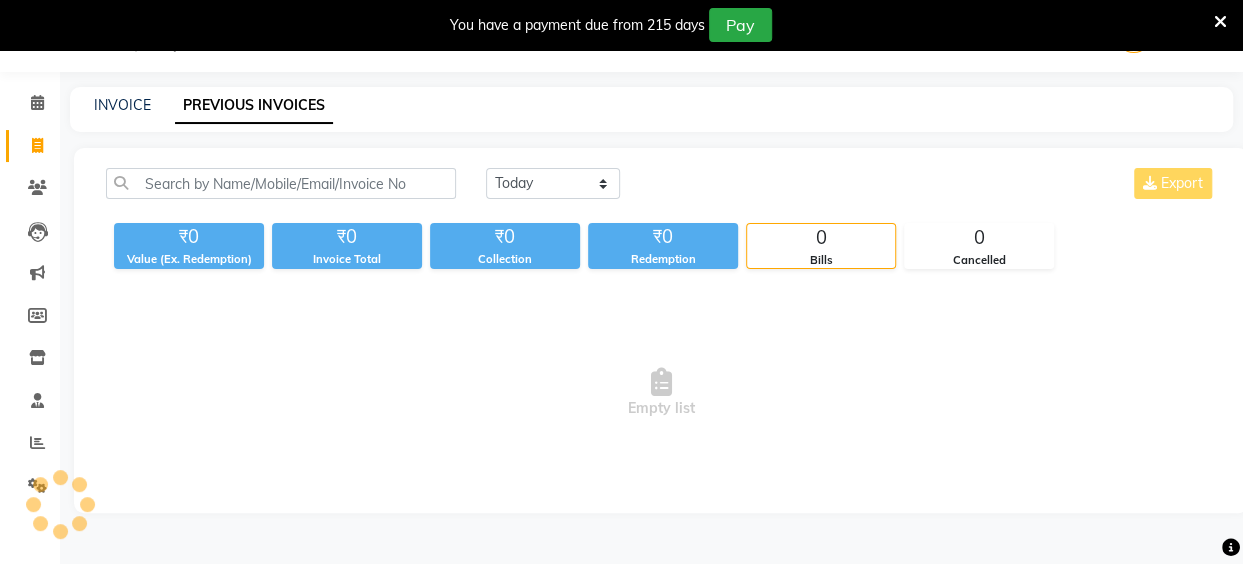 scroll, scrollTop: 85, scrollLeft: 0, axis: vertical 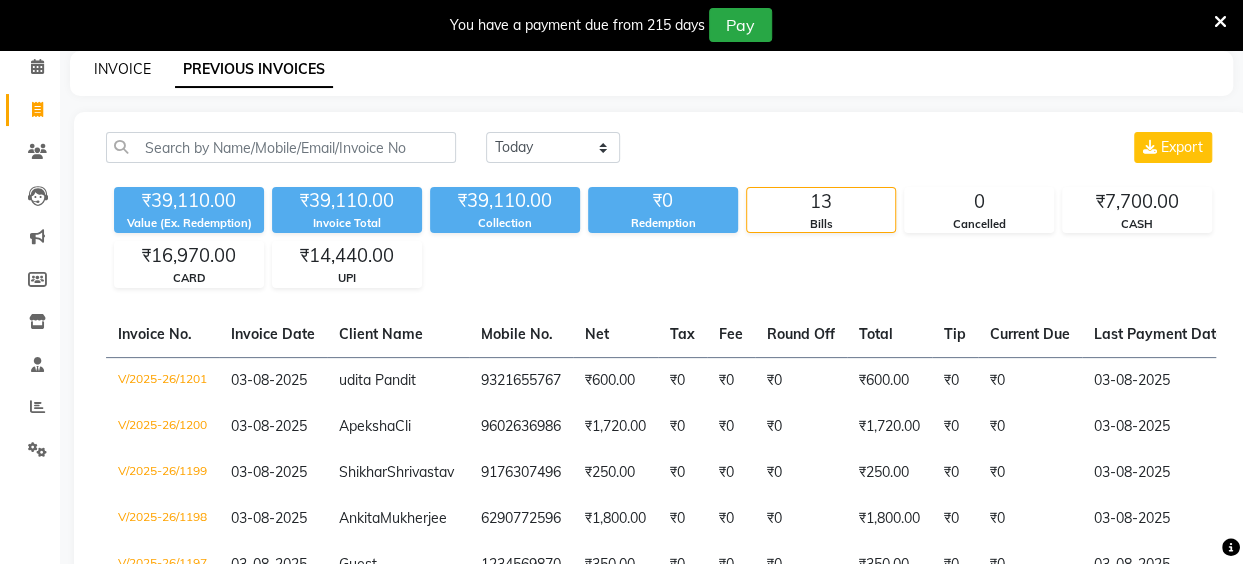 click on "INVOICE" 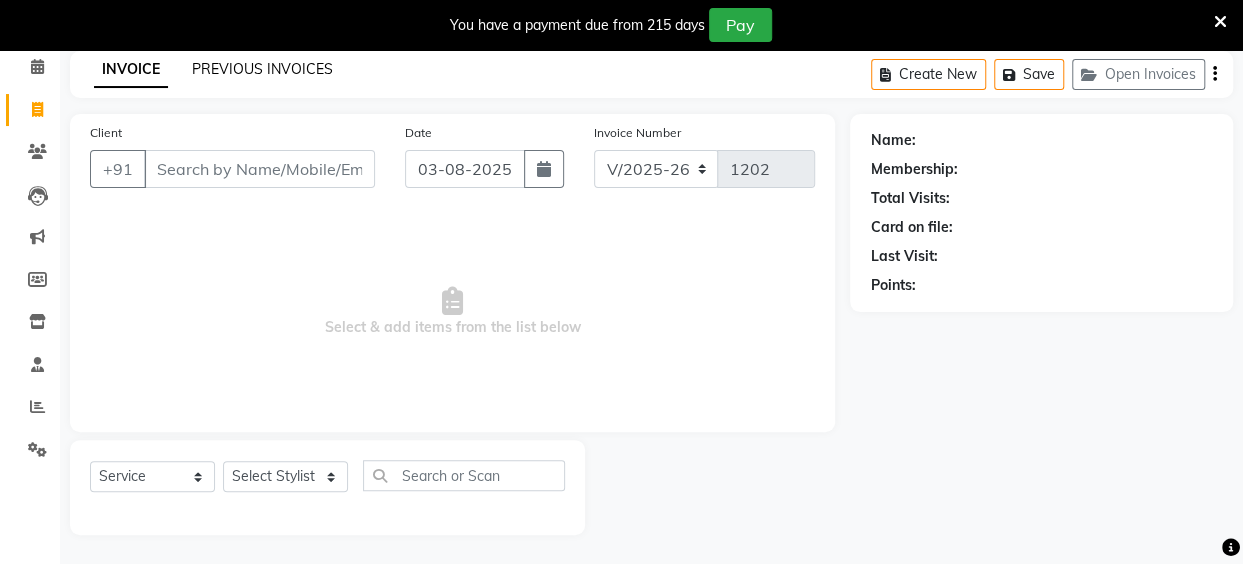 click on "PREVIOUS INVOICES" 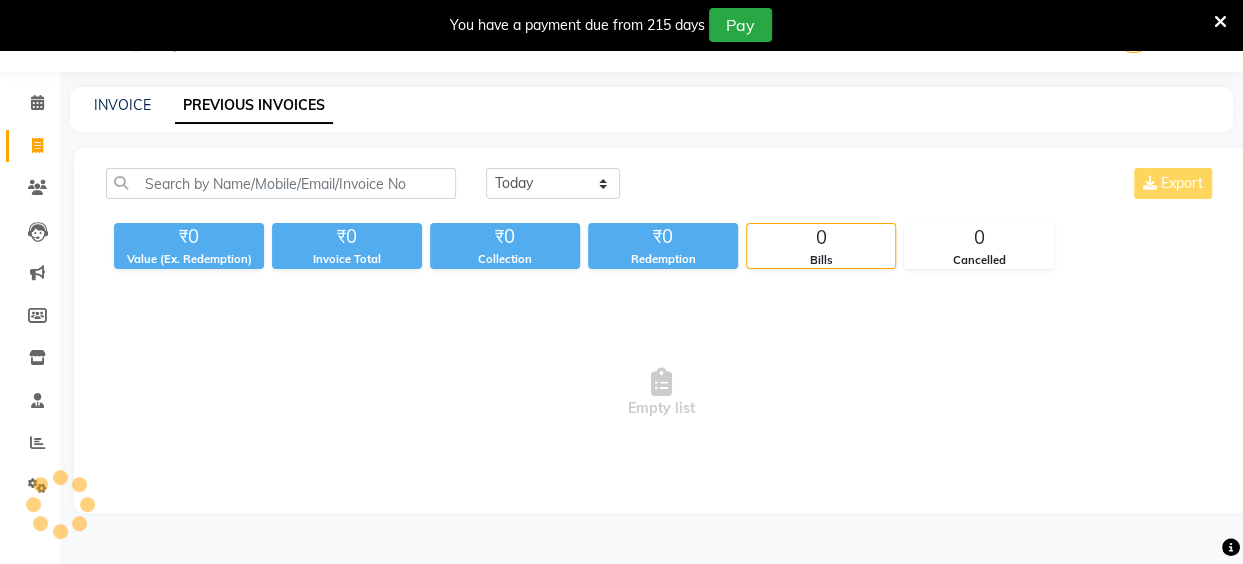 scroll, scrollTop: 85, scrollLeft: 0, axis: vertical 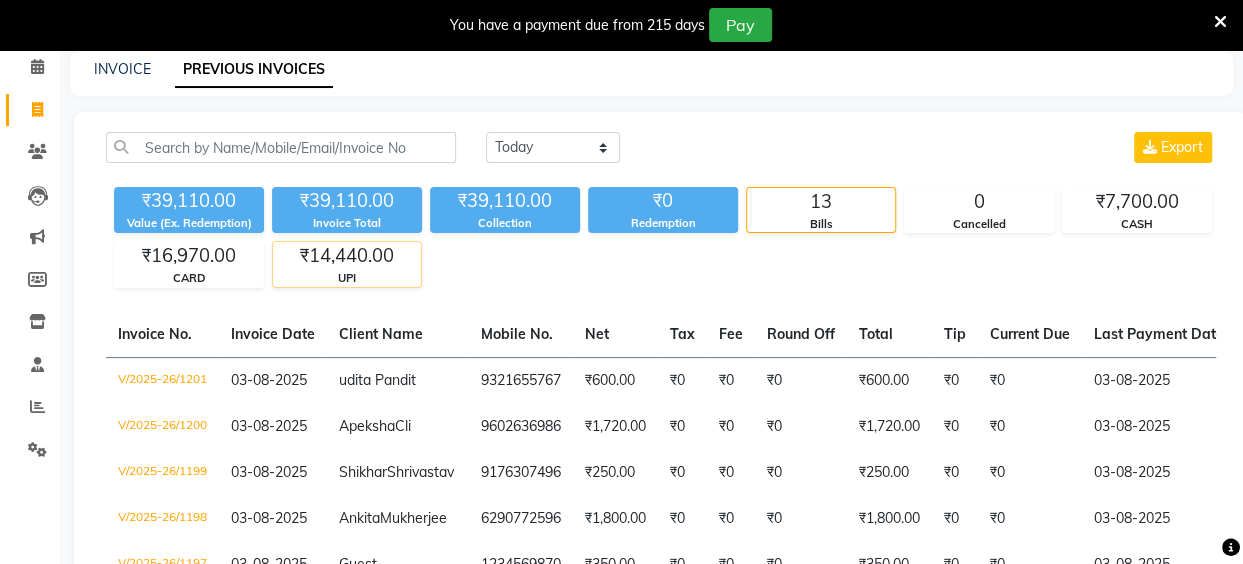 click on "UPI" 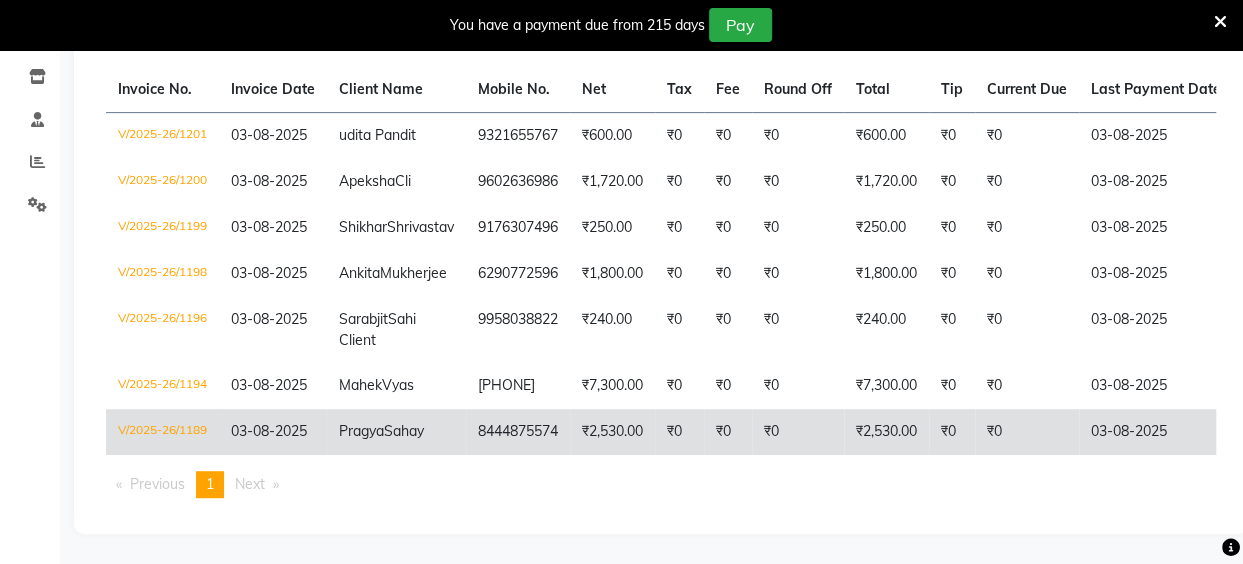 scroll, scrollTop: 0, scrollLeft: 0, axis: both 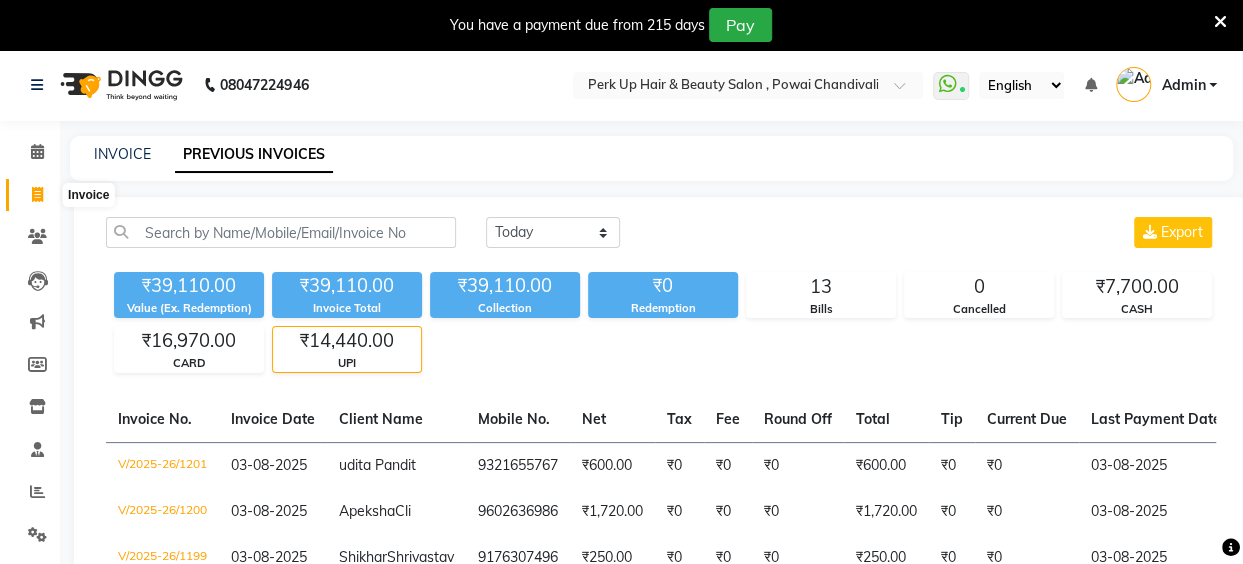 click 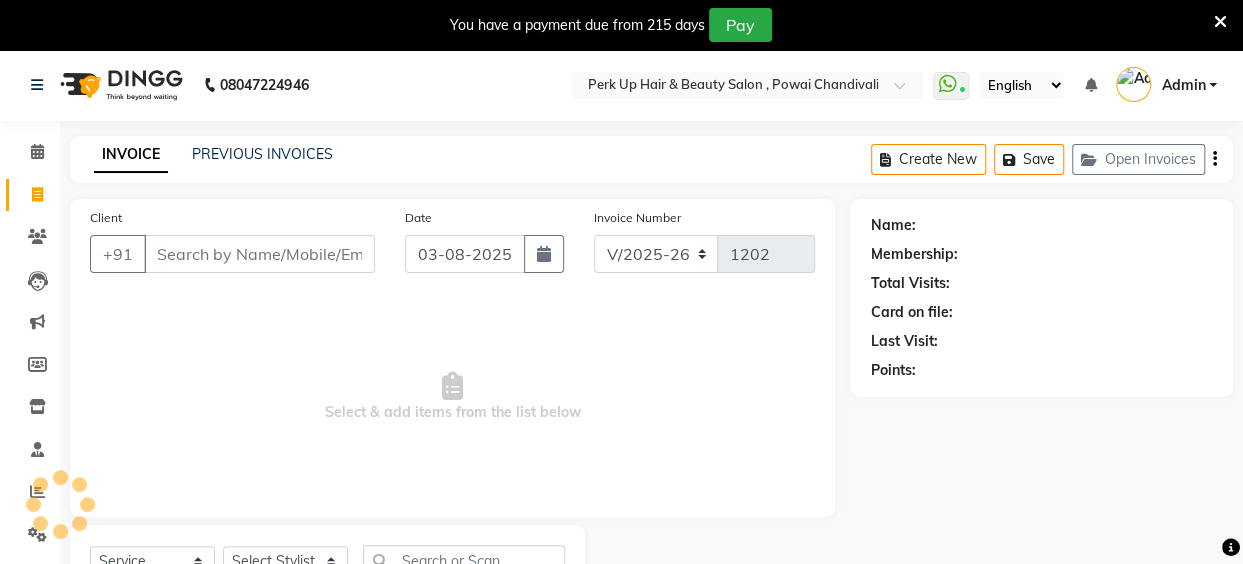 scroll, scrollTop: 85, scrollLeft: 0, axis: vertical 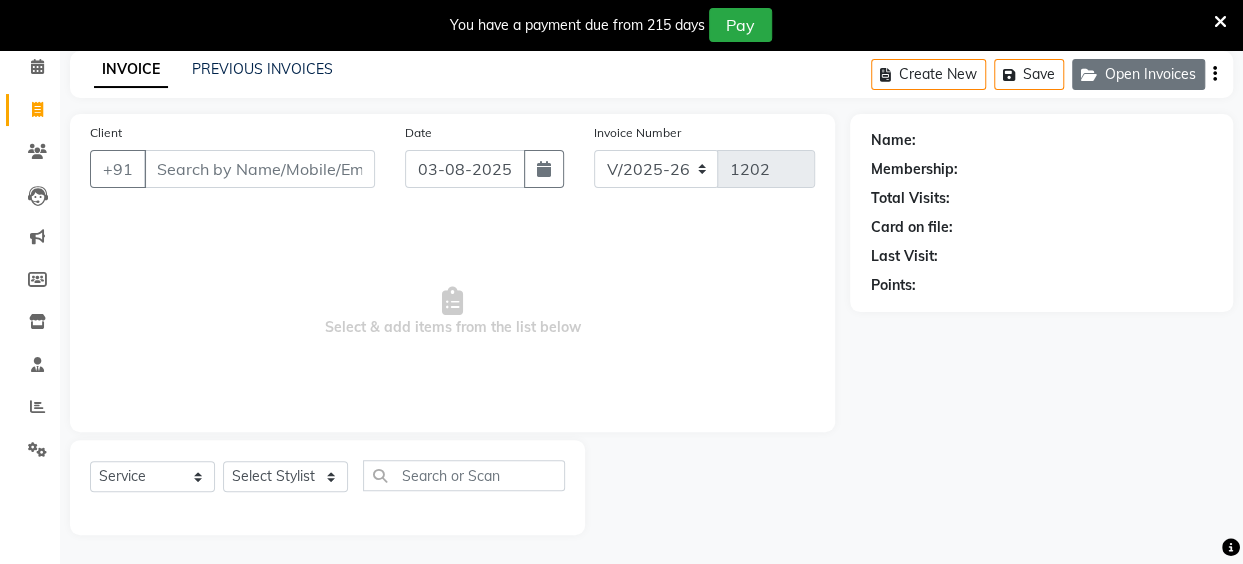 click on "Open Invoices" 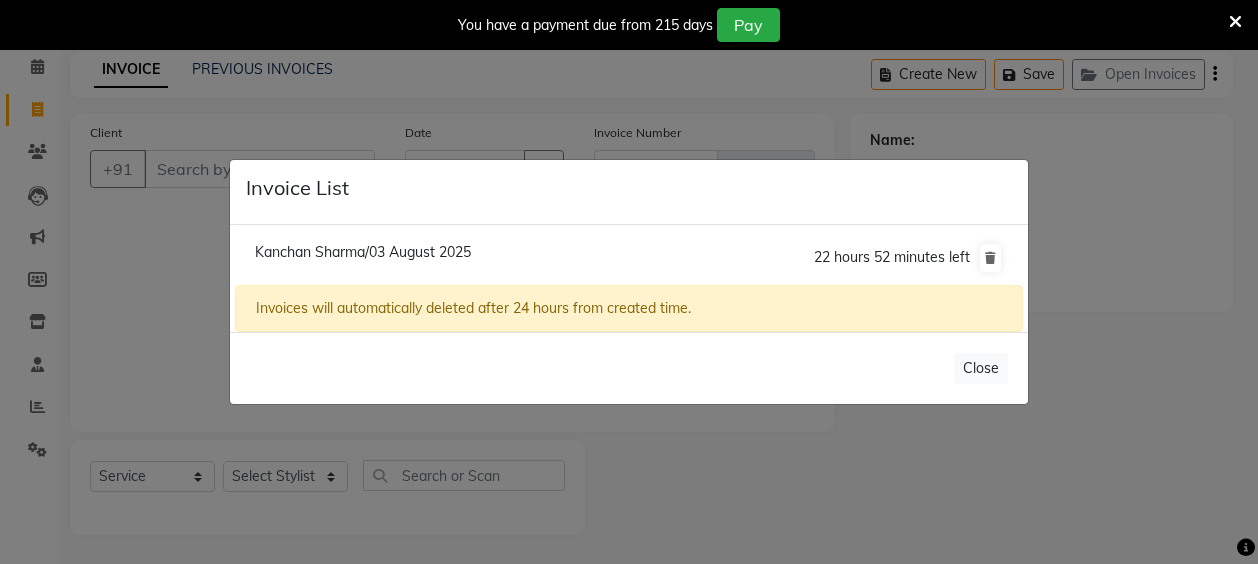 click on "Kanchan Sharma/03 August 2025" 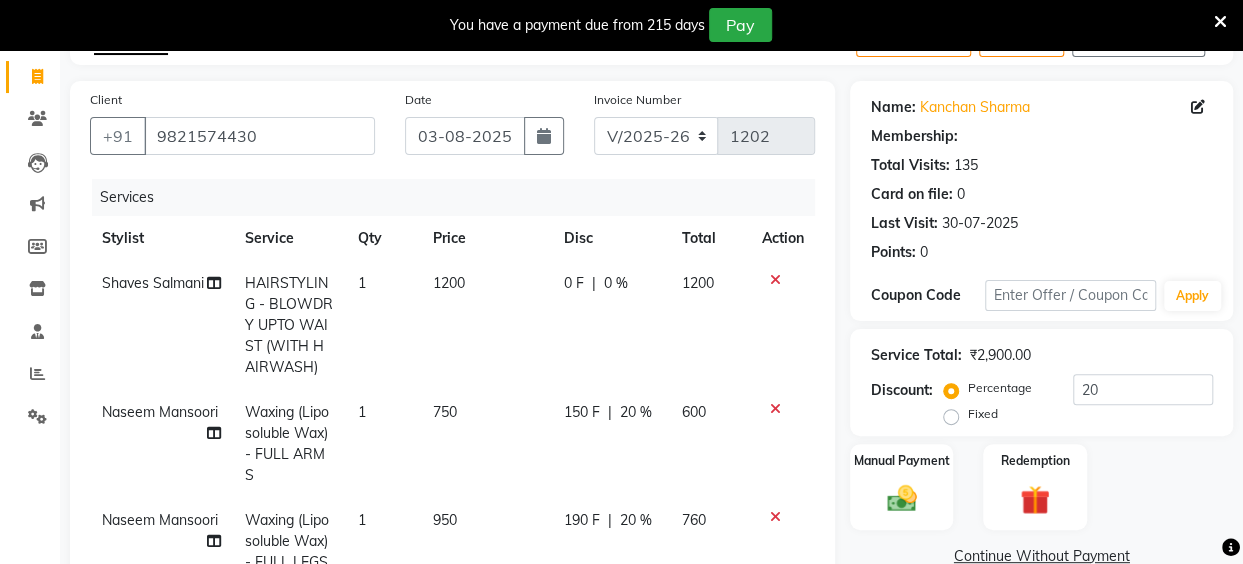 scroll, scrollTop: 196, scrollLeft: 0, axis: vertical 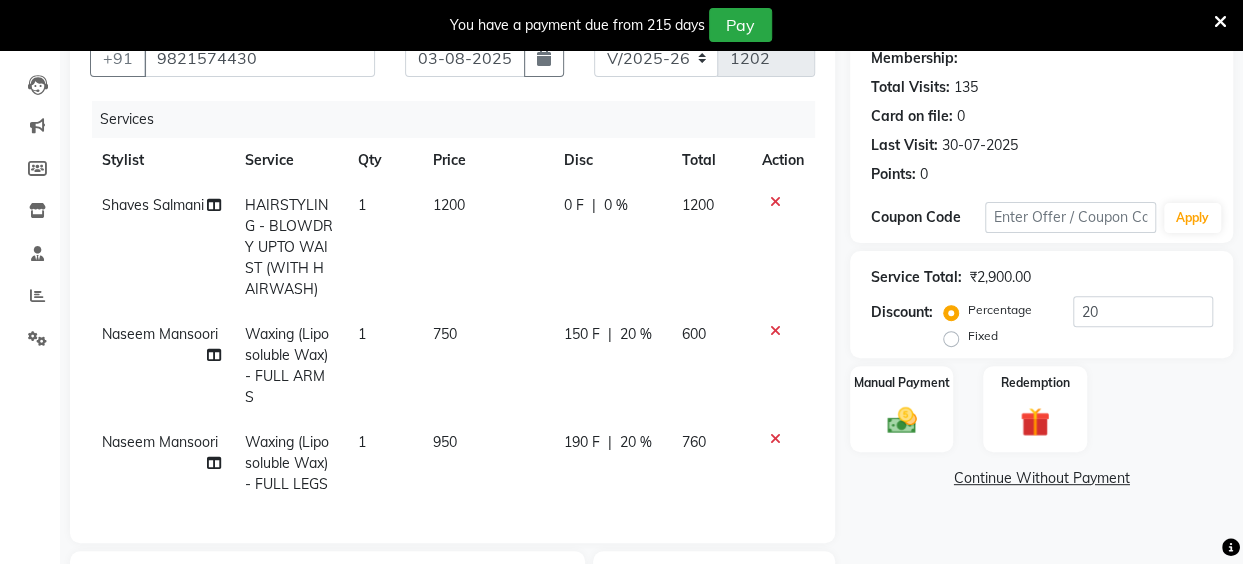 click on "0 F" 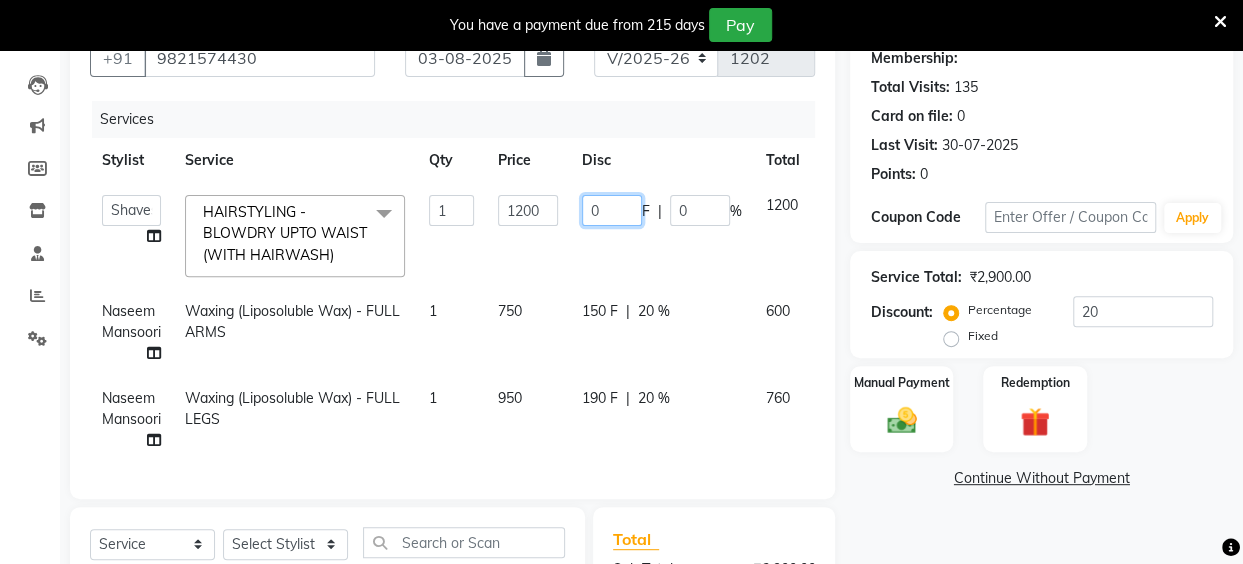 drag, startPoint x: 604, startPoint y: 207, endPoint x: 587, endPoint y: 213, distance: 18.027756 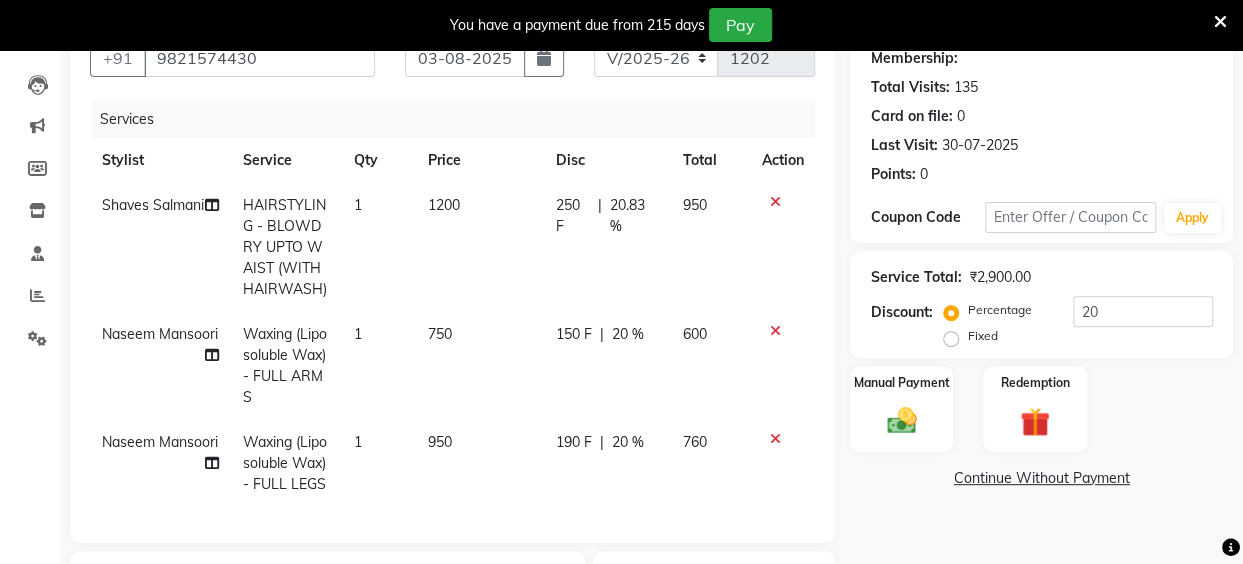 click on "250 F | 20.83 %" 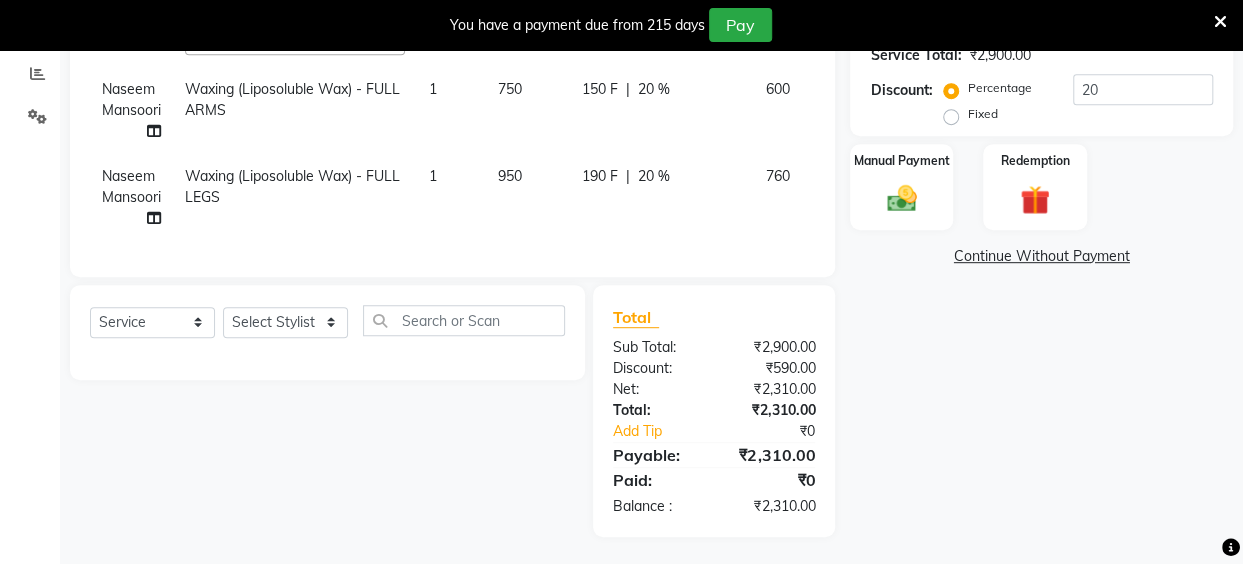 scroll, scrollTop: 434, scrollLeft: 0, axis: vertical 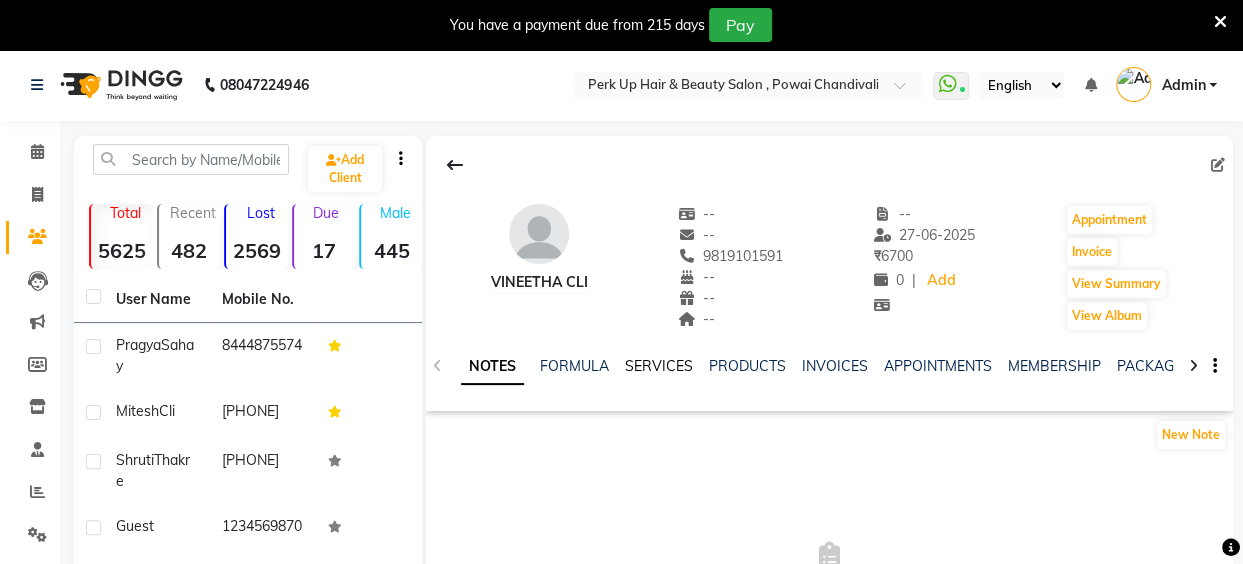 click on "SERVICES" 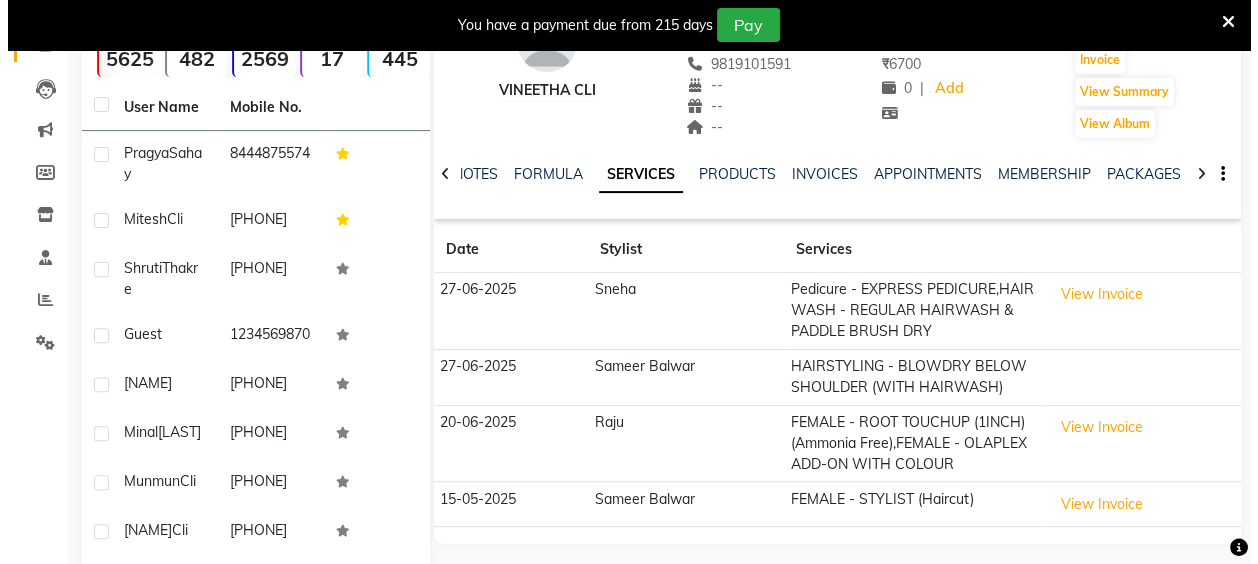 scroll, scrollTop: 200, scrollLeft: 0, axis: vertical 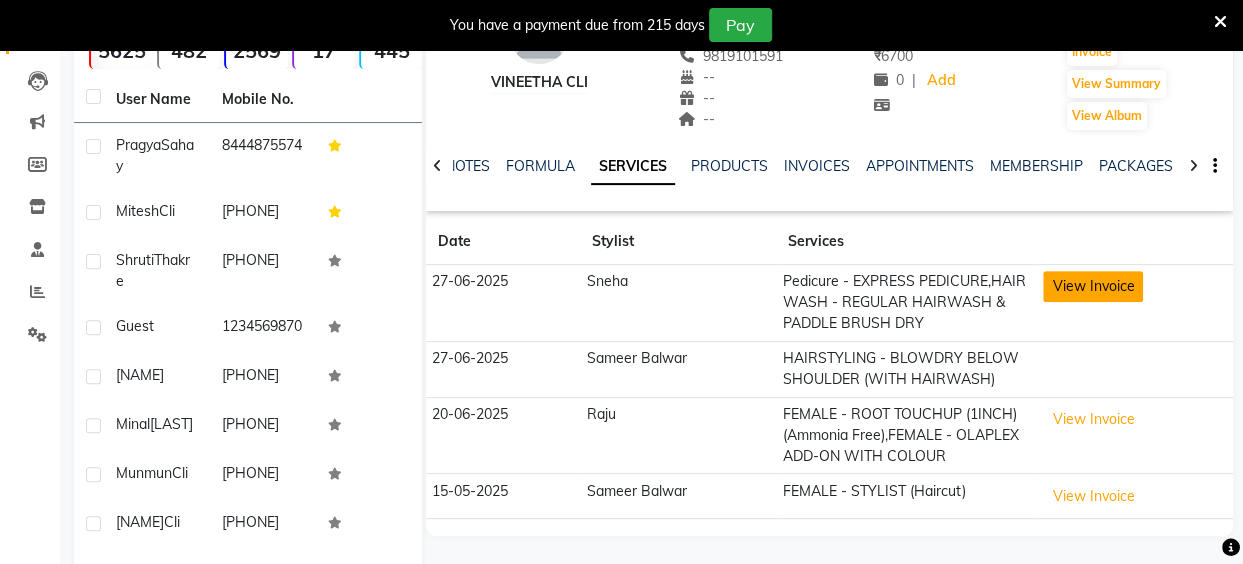click on "View Invoice" 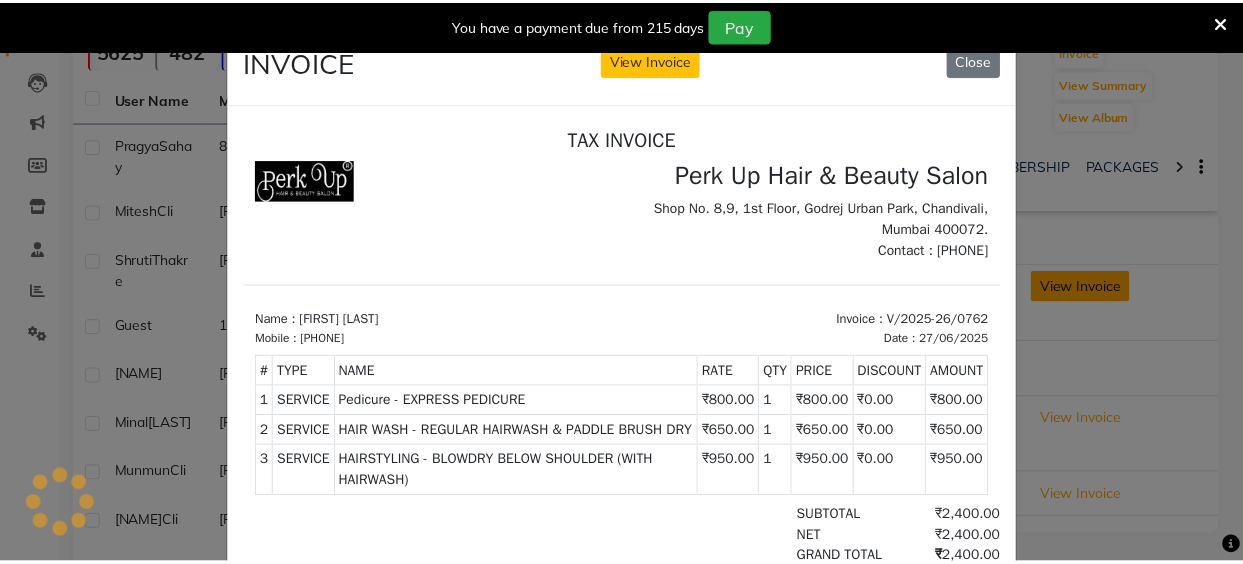scroll, scrollTop: 0, scrollLeft: 0, axis: both 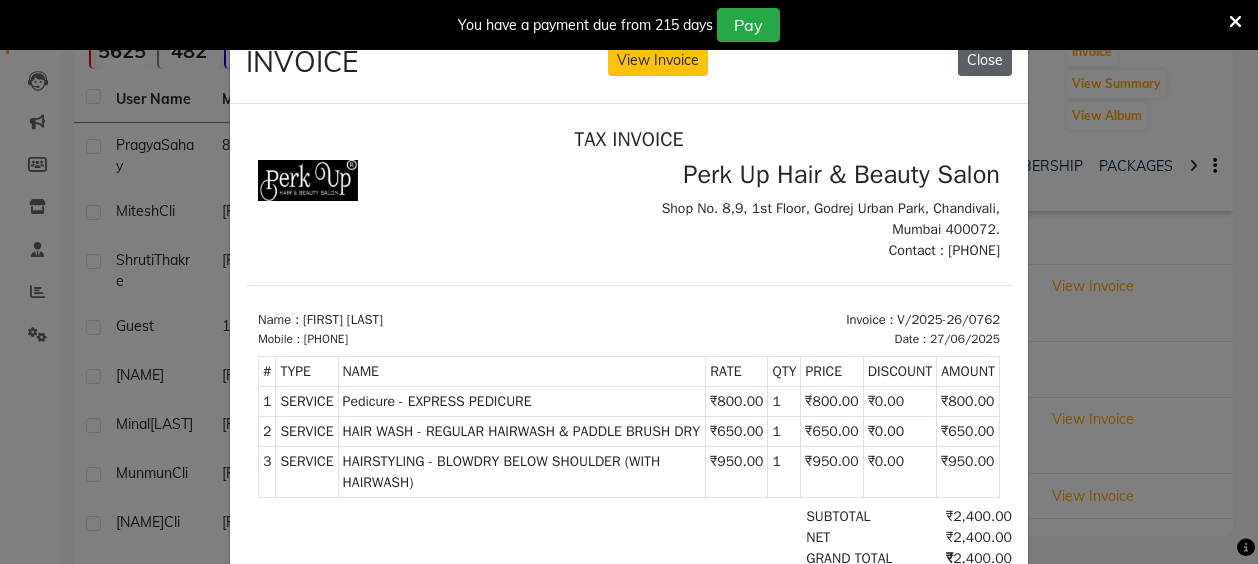 click on "Close" 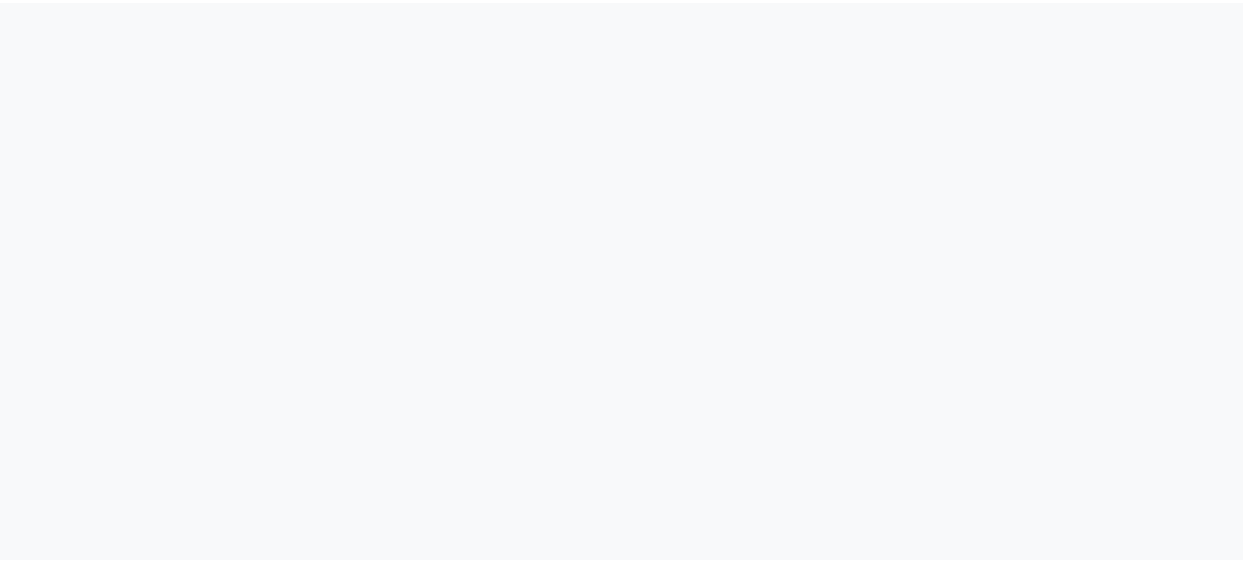 scroll, scrollTop: 0, scrollLeft: 0, axis: both 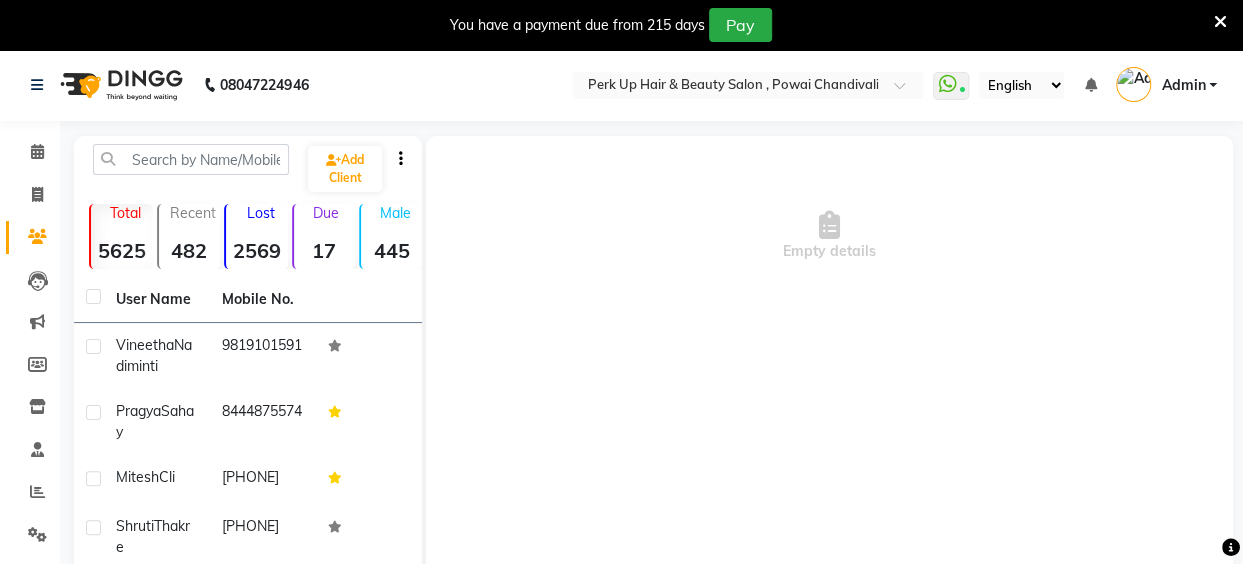 select on "en" 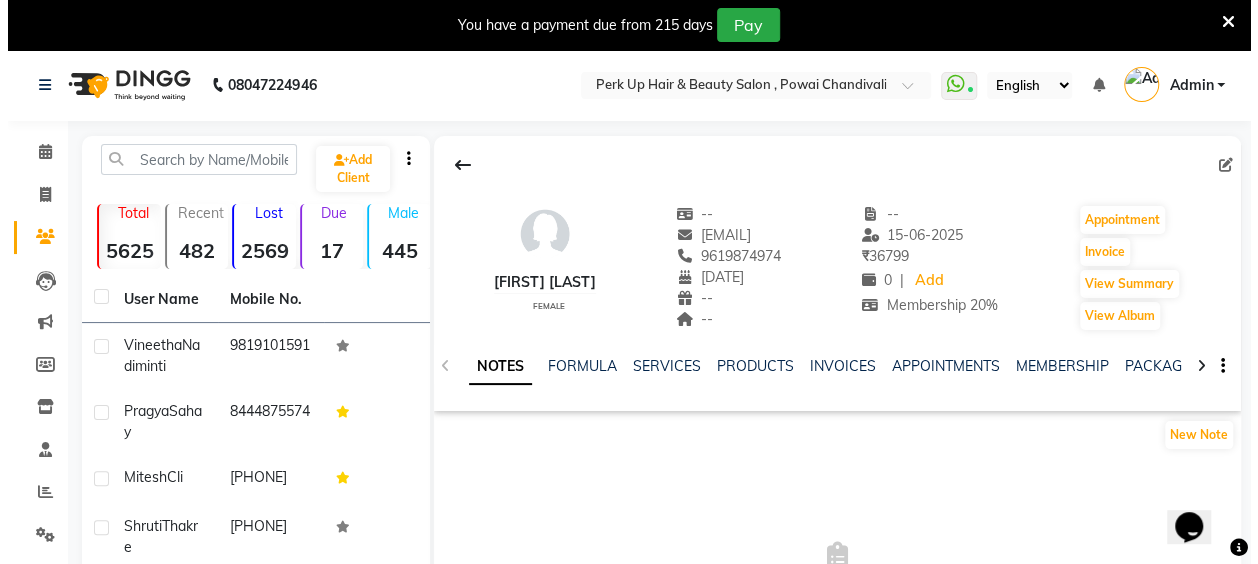 scroll, scrollTop: 0, scrollLeft: 0, axis: both 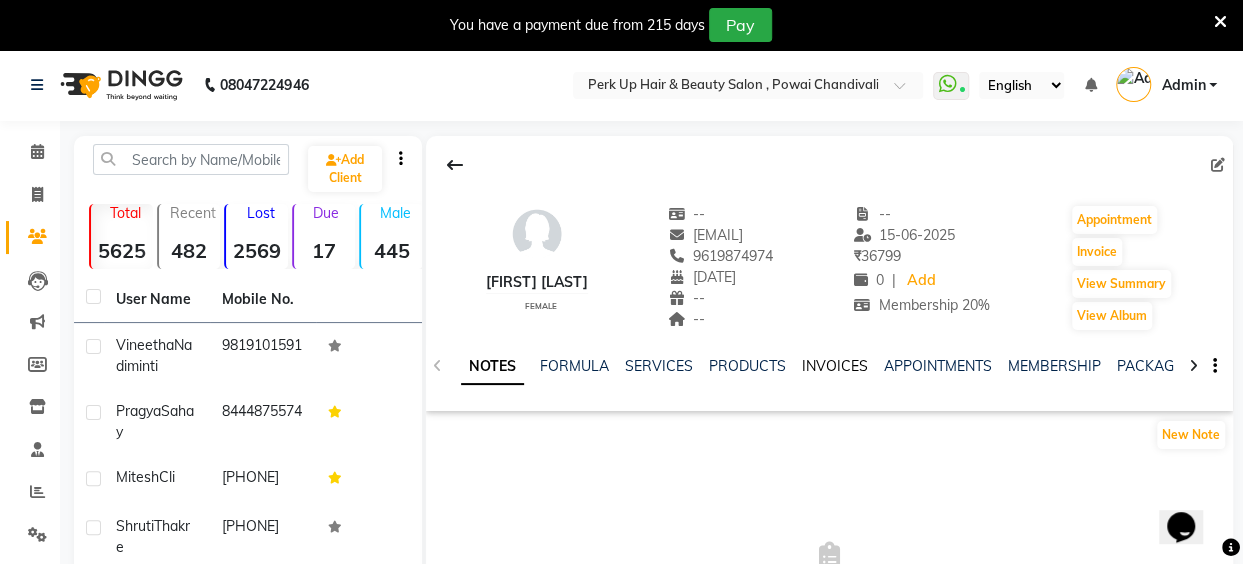 click on "INVOICES" 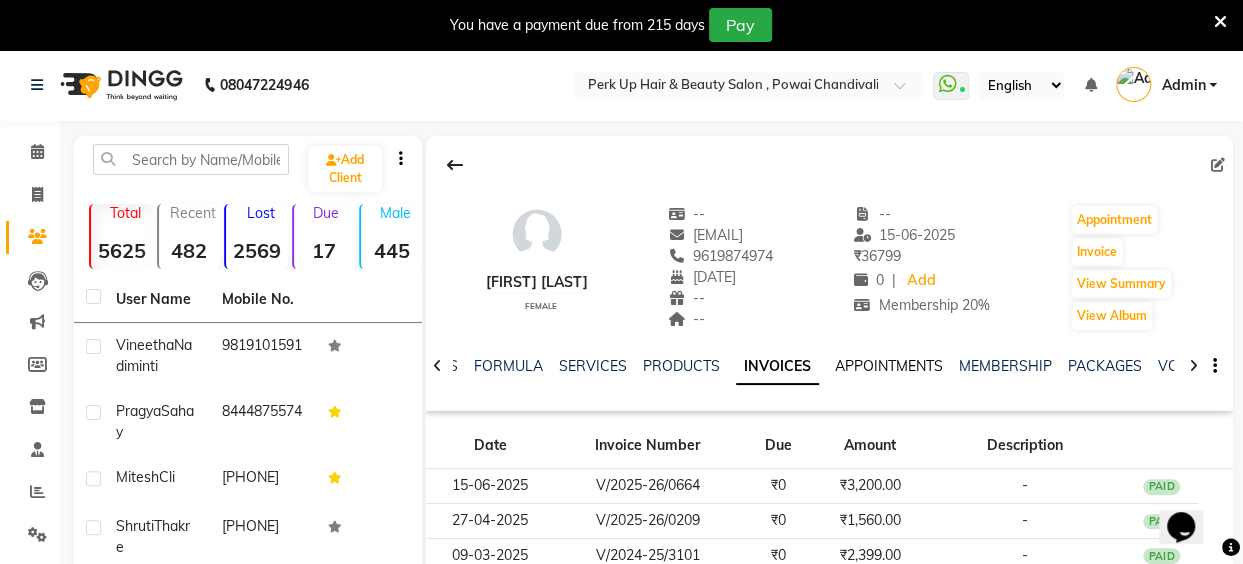 click on "APPOINTMENTS" 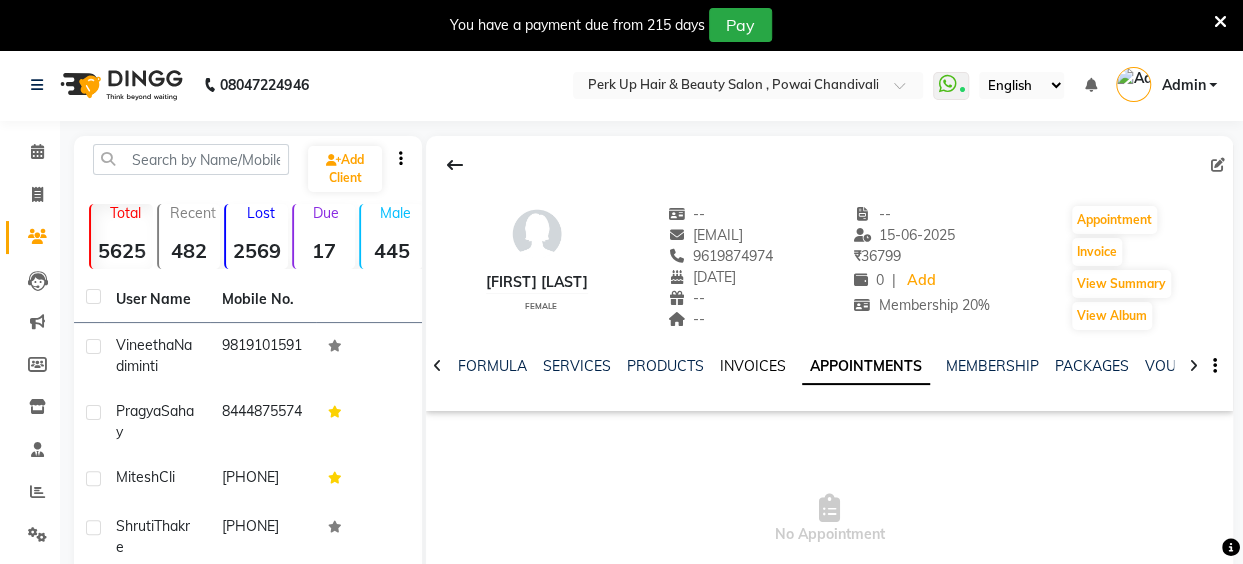 click on "INVOICES" 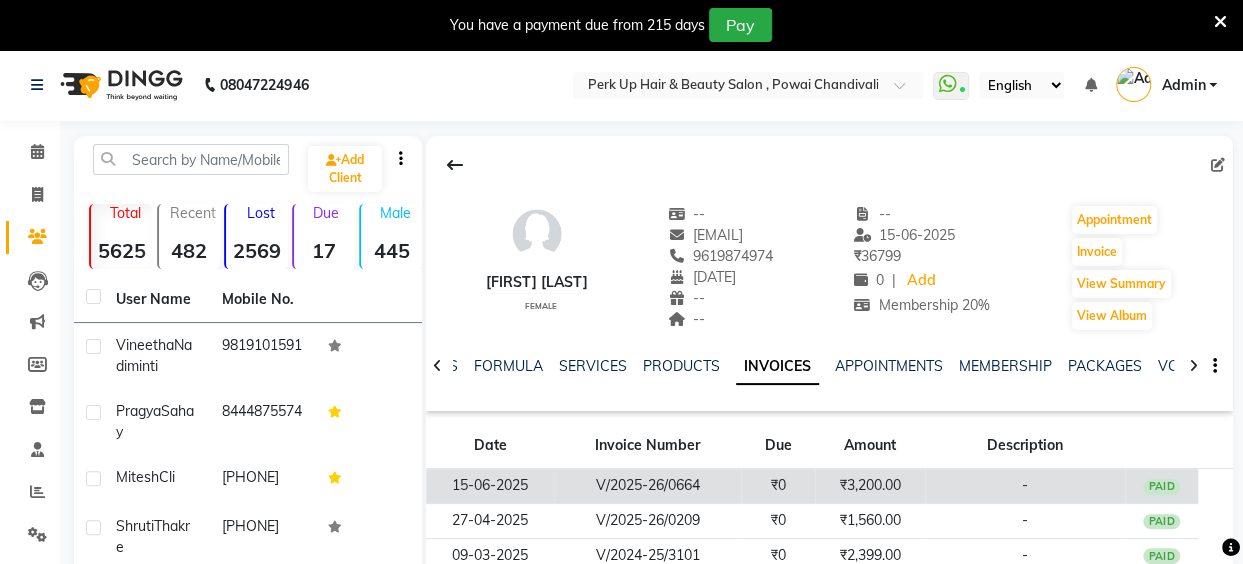 click on "₹3,200.00" 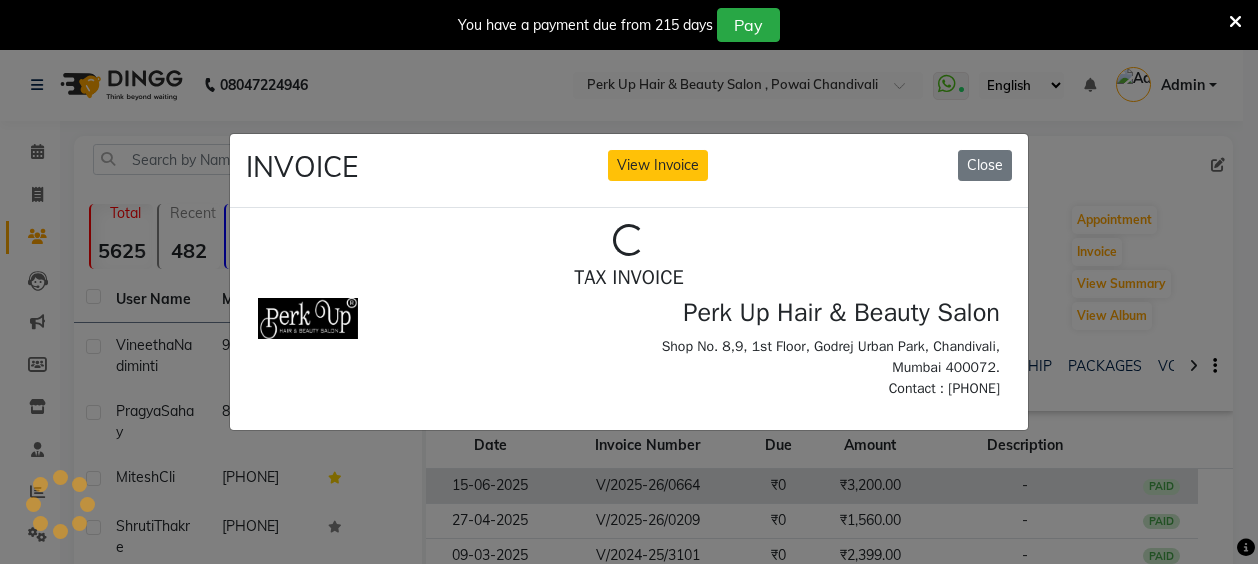 scroll, scrollTop: 0, scrollLeft: 0, axis: both 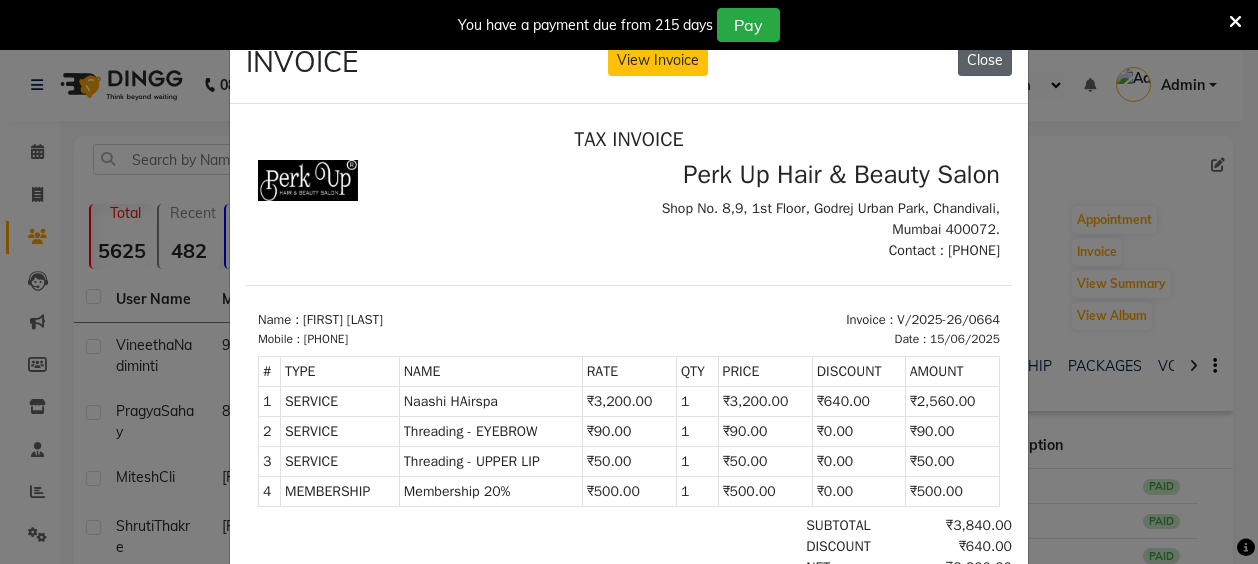 click on "Close" 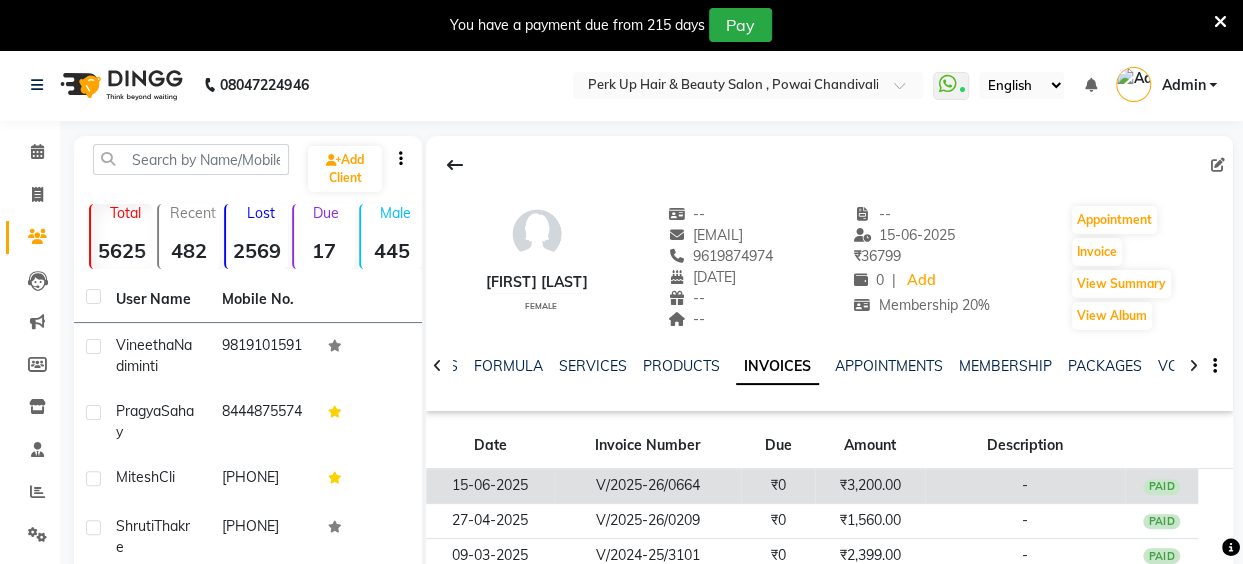 click on "₹3,200.00" 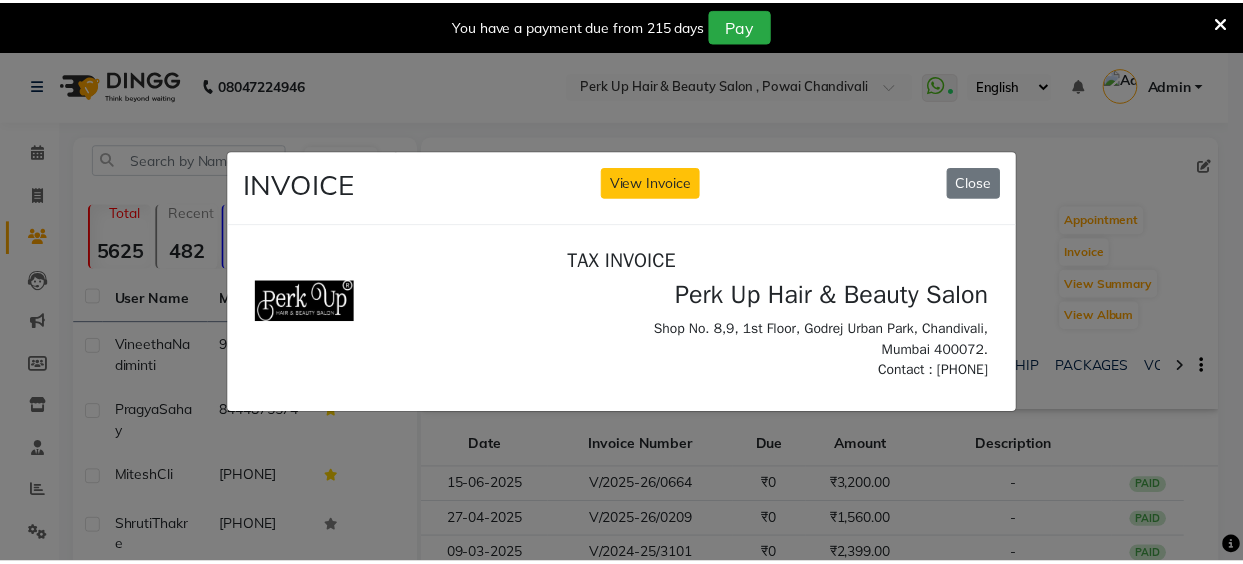 scroll, scrollTop: 0, scrollLeft: 0, axis: both 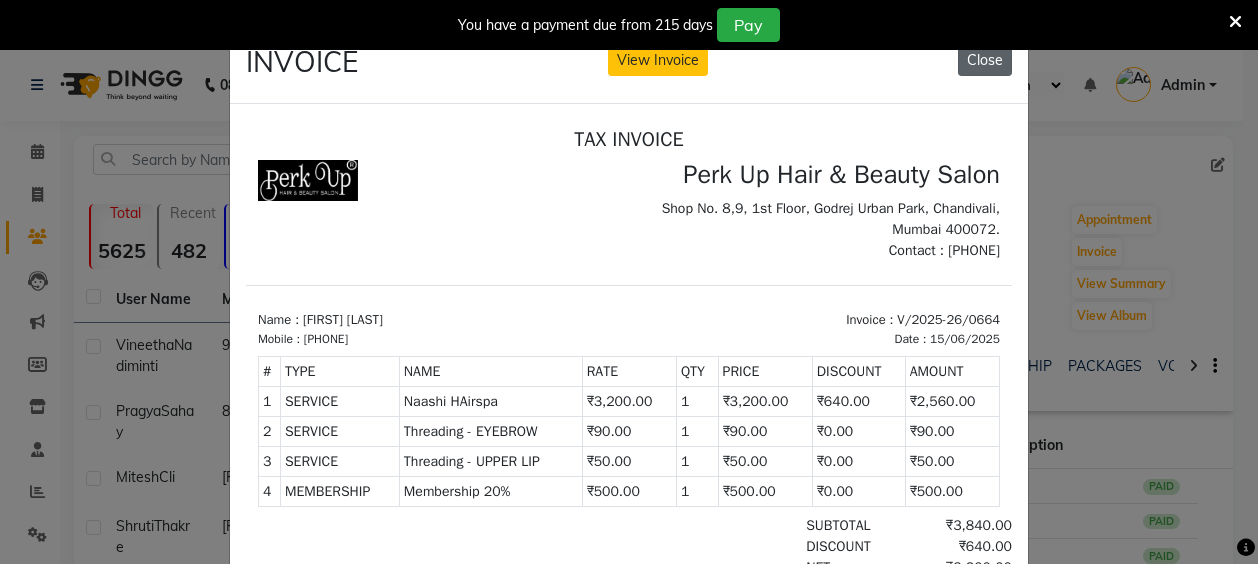 click on "Close" 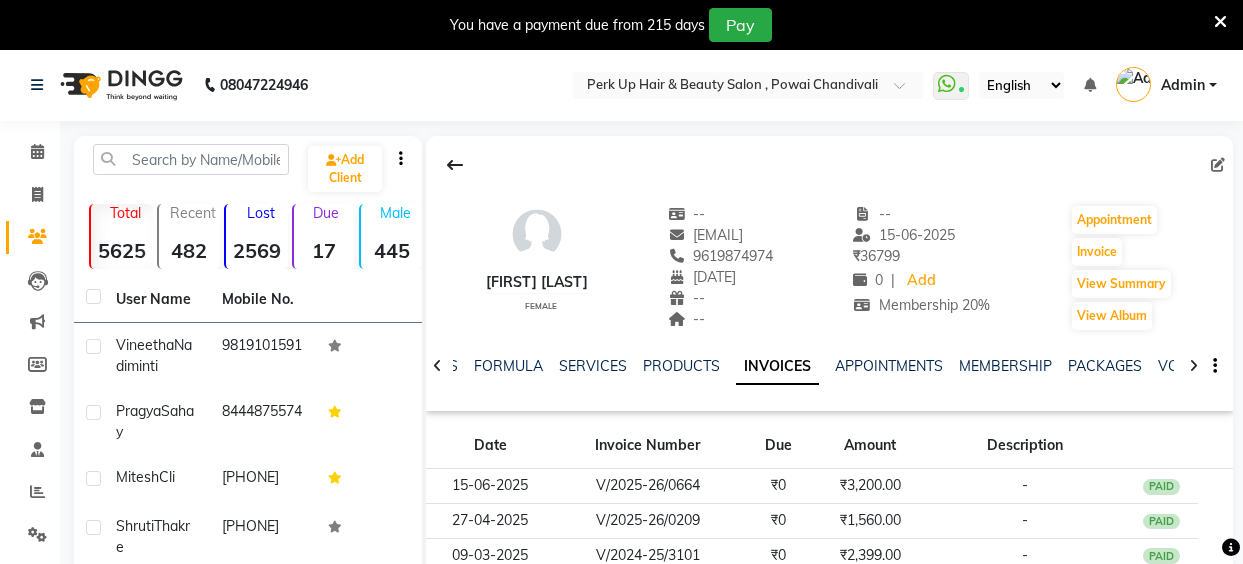 scroll, scrollTop: 0, scrollLeft: 0, axis: both 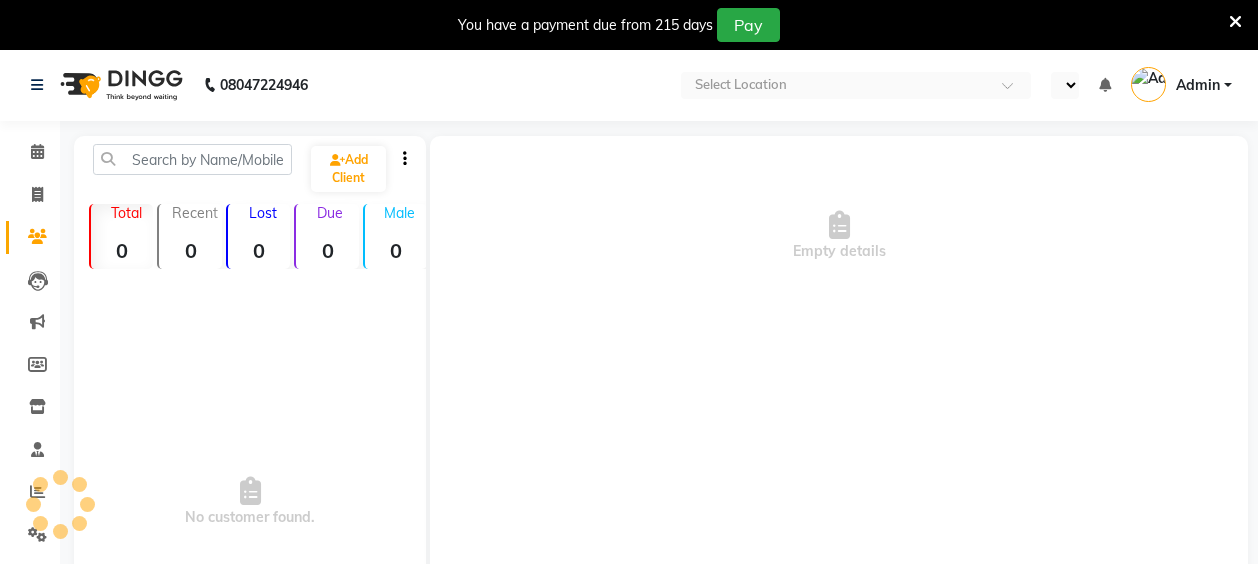 select on "en" 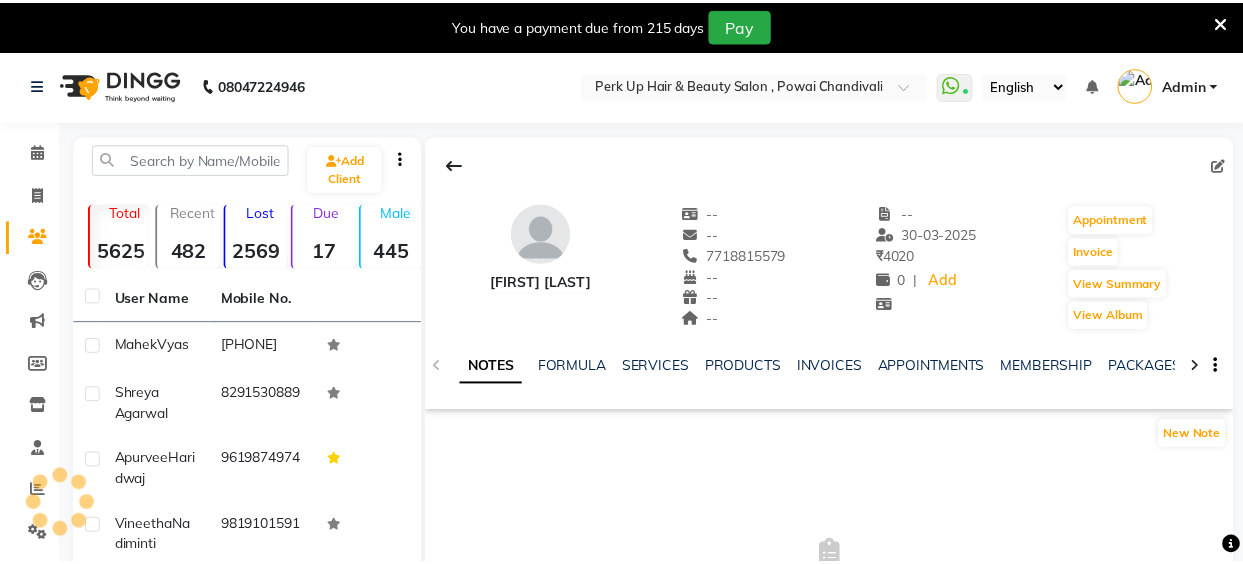 scroll, scrollTop: 0, scrollLeft: 0, axis: both 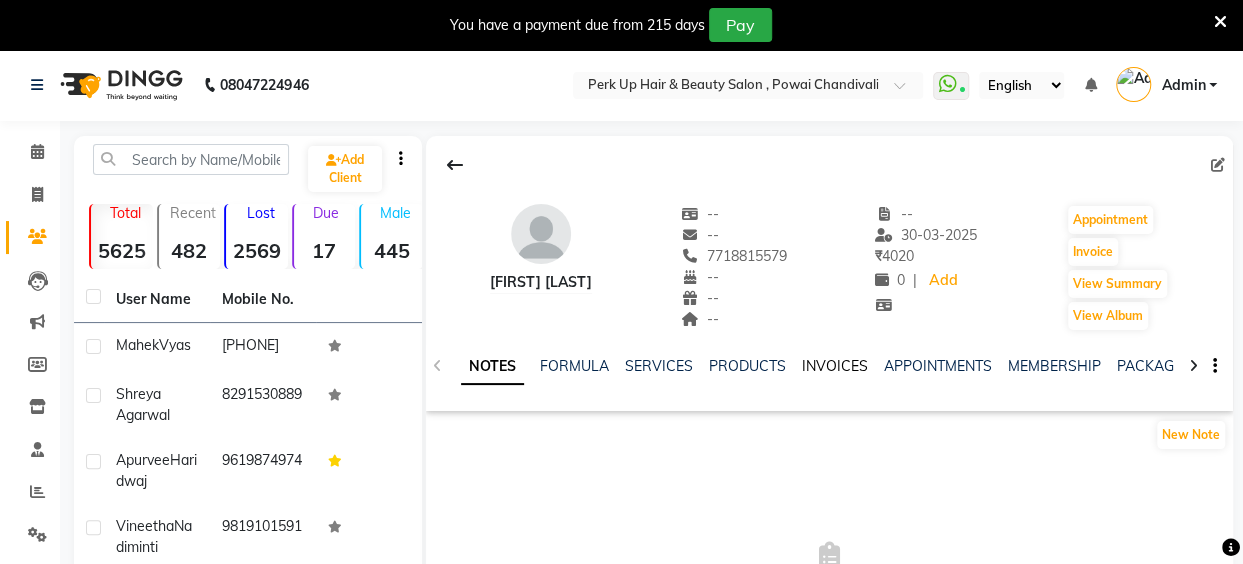 click on "INVOICES" 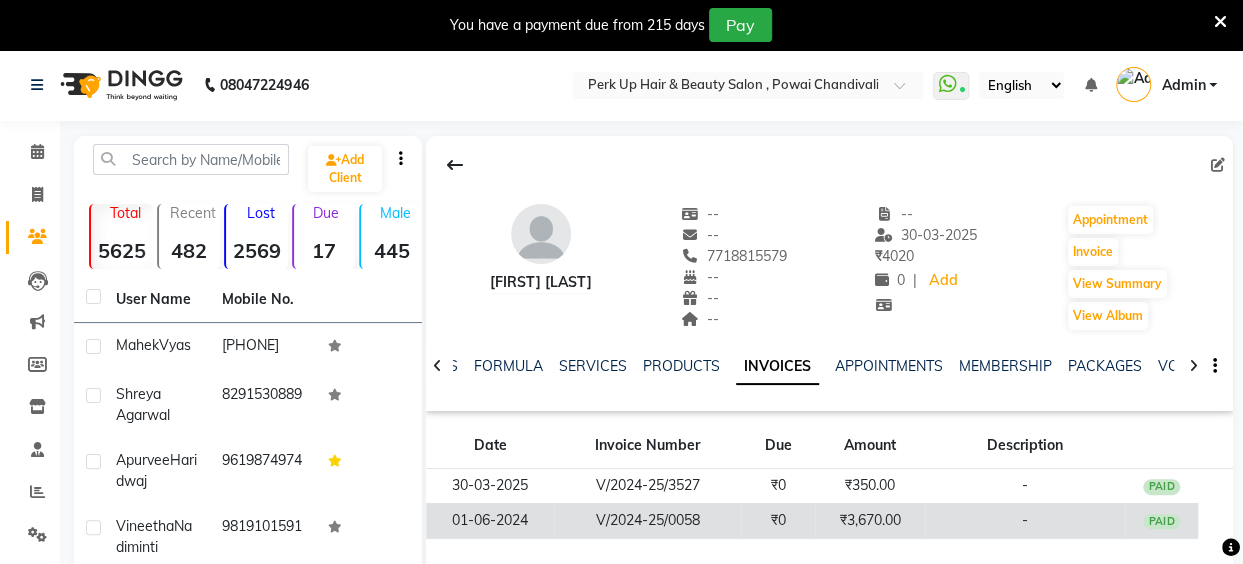 click on "₹3,670.00" 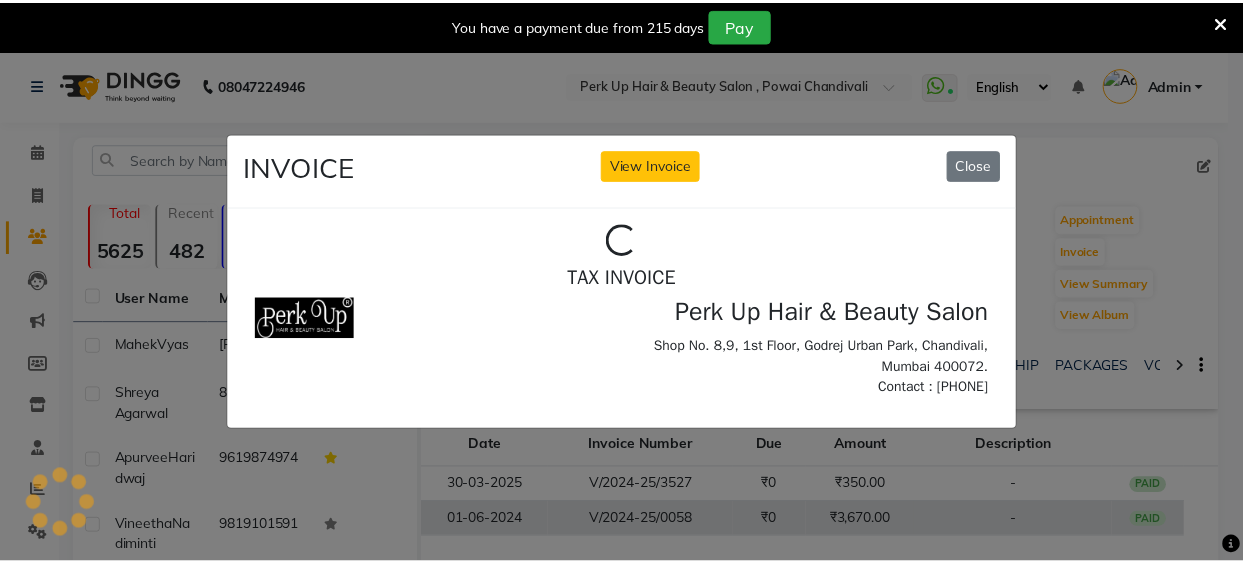 scroll, scrollTop: 0, scrollLeft: 0, axis: both 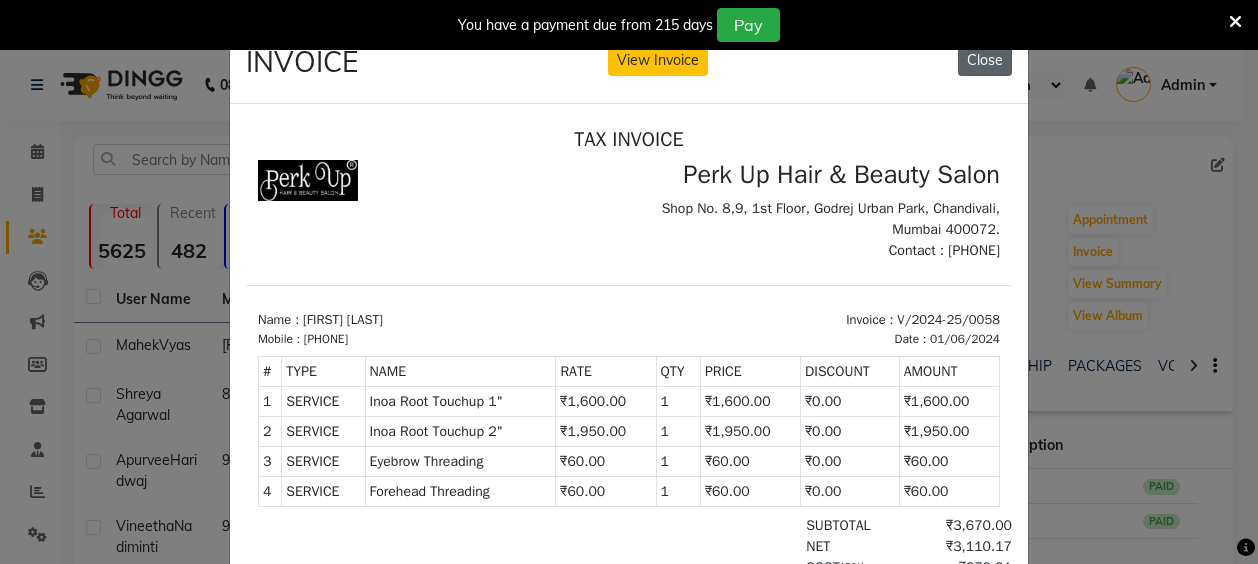 click on "Close" 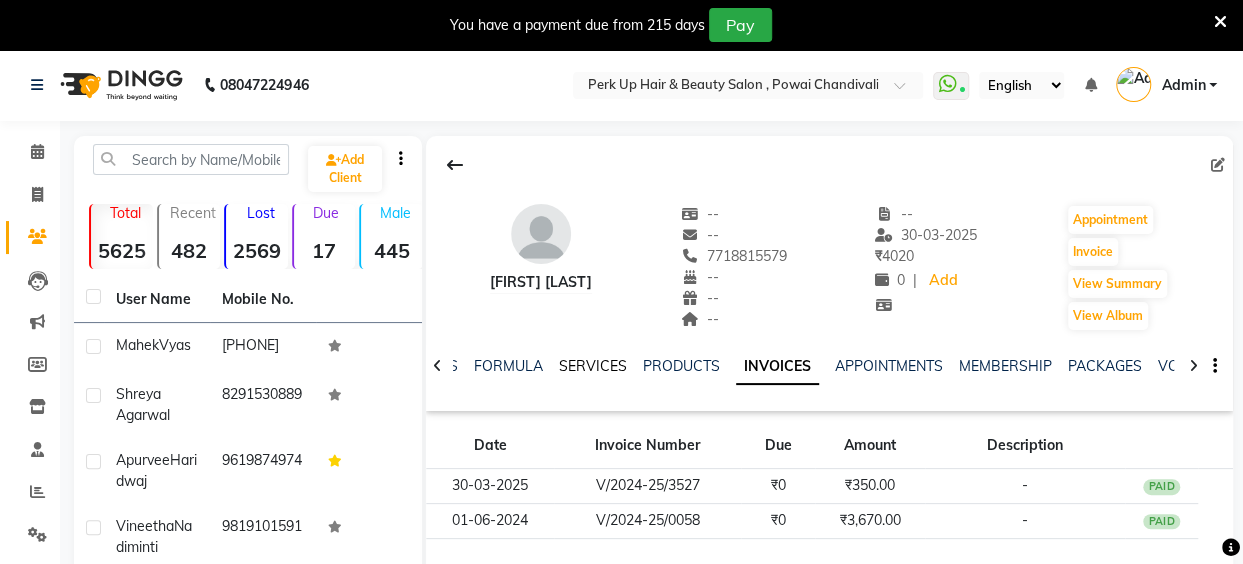 click on "SERVICES" 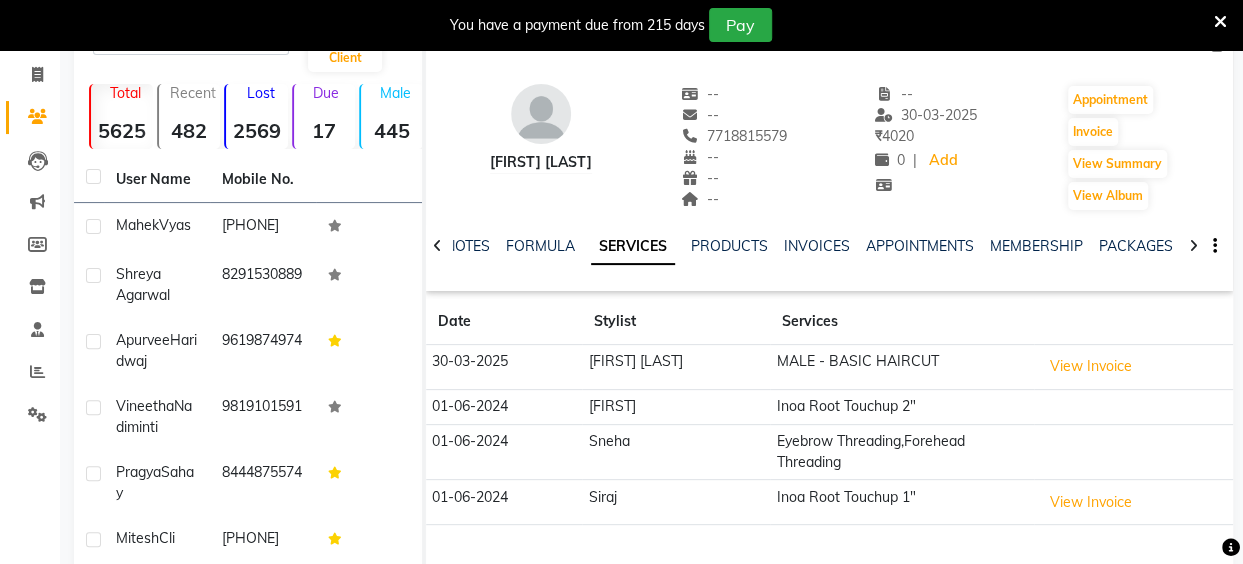 scroll, scrollTop: 160, scrollLeft: 0, axis: vertical 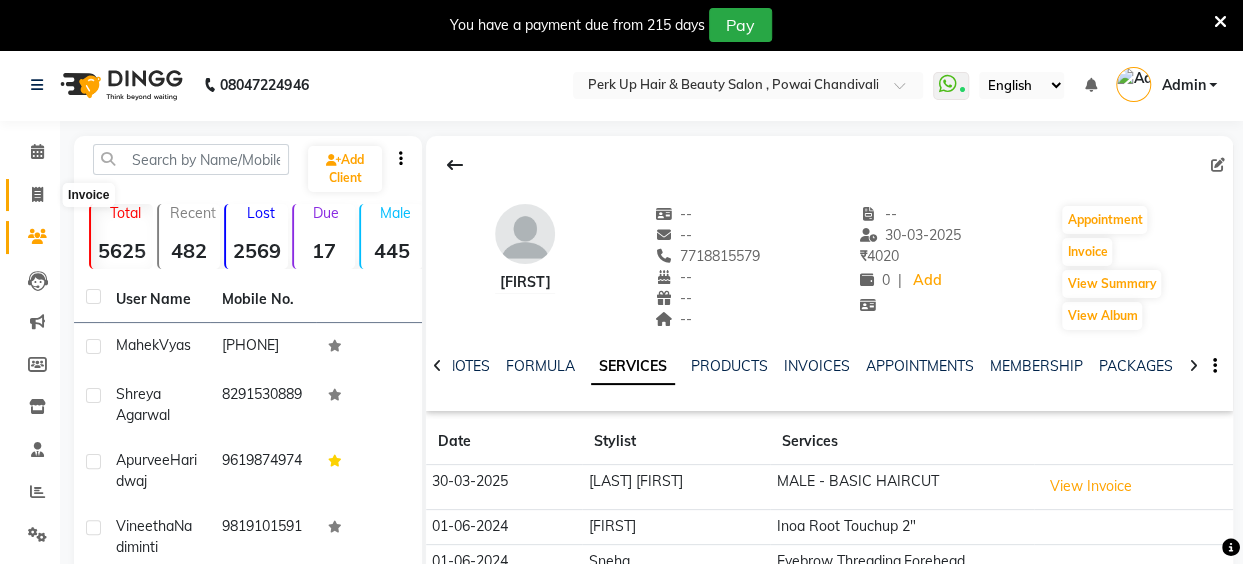 click 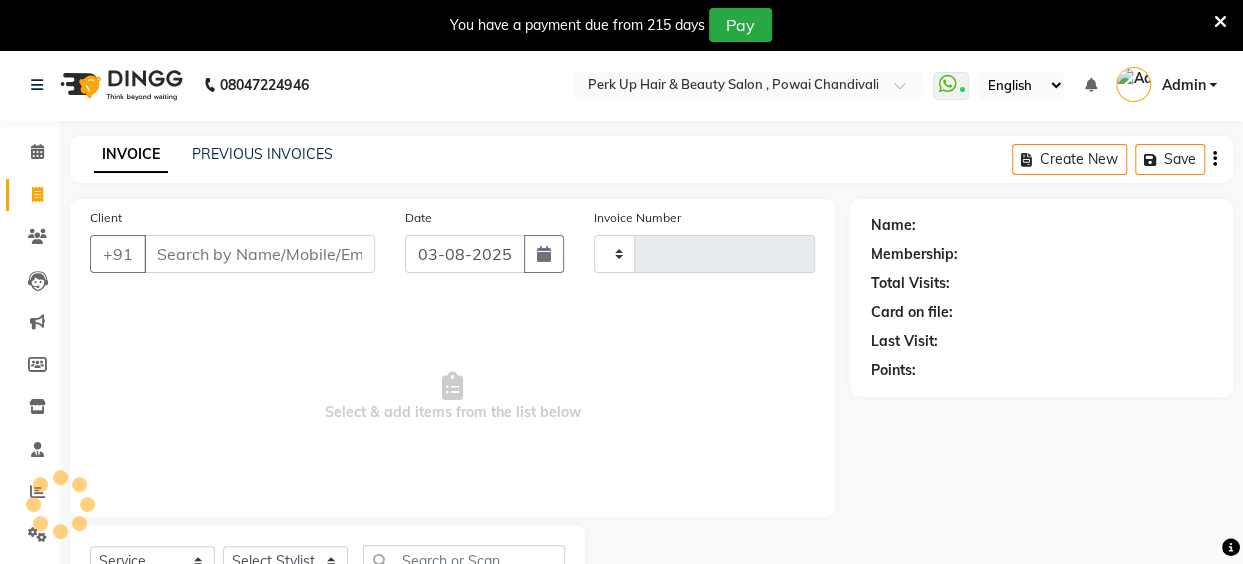 type on "1199" 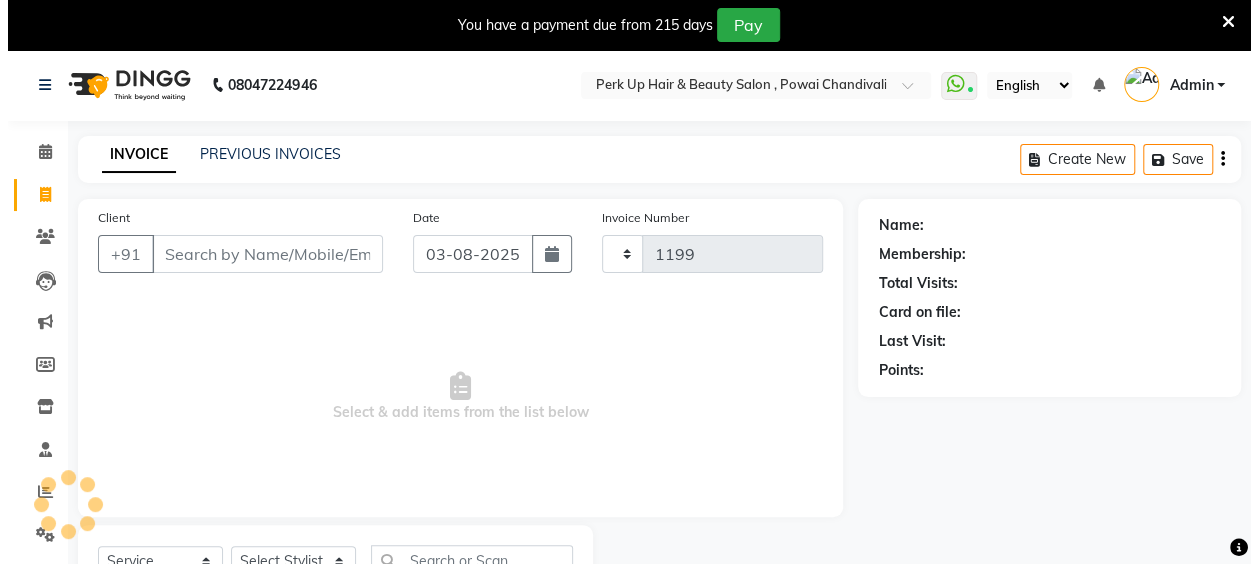 scroll, scrollTop: 85, scrollLeft: 0, axis: vertical 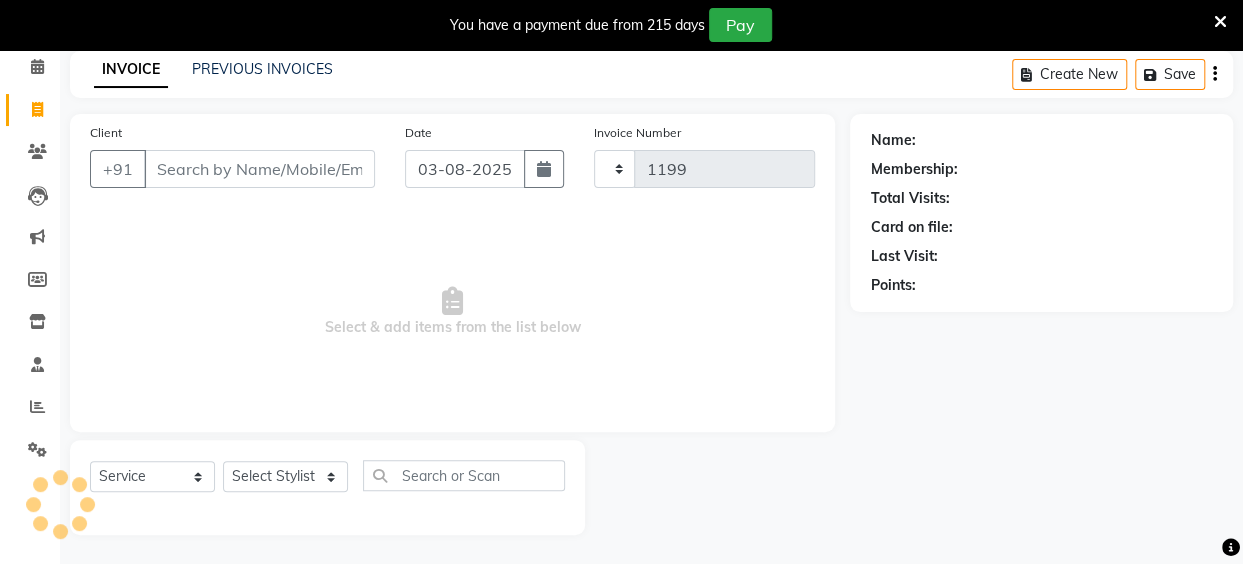 select on "5131" 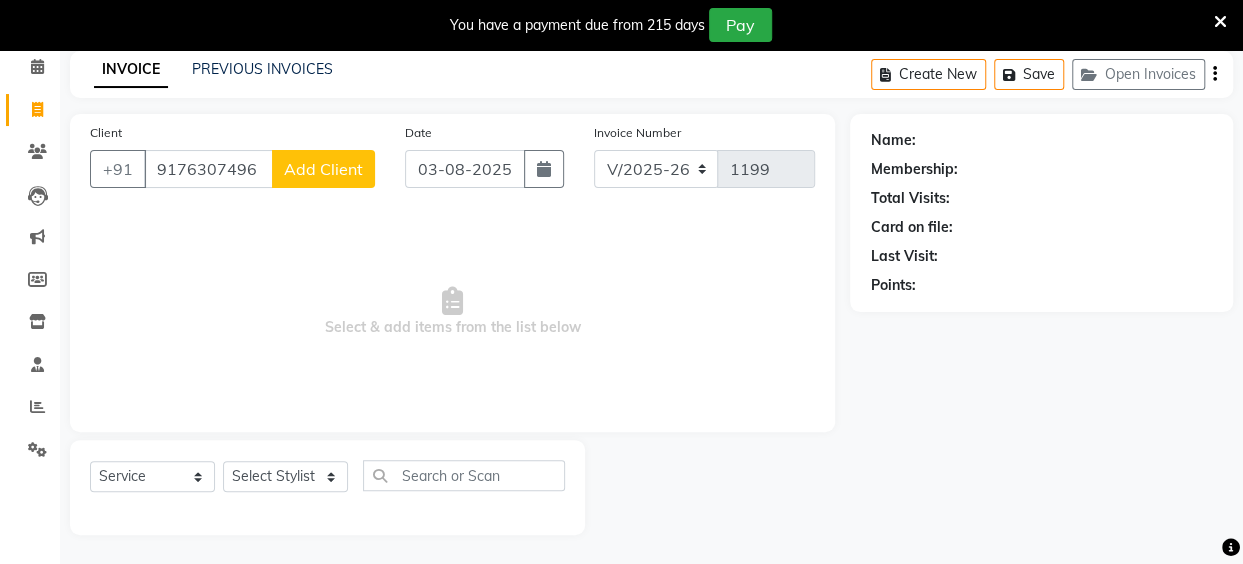 type on "9176307496" 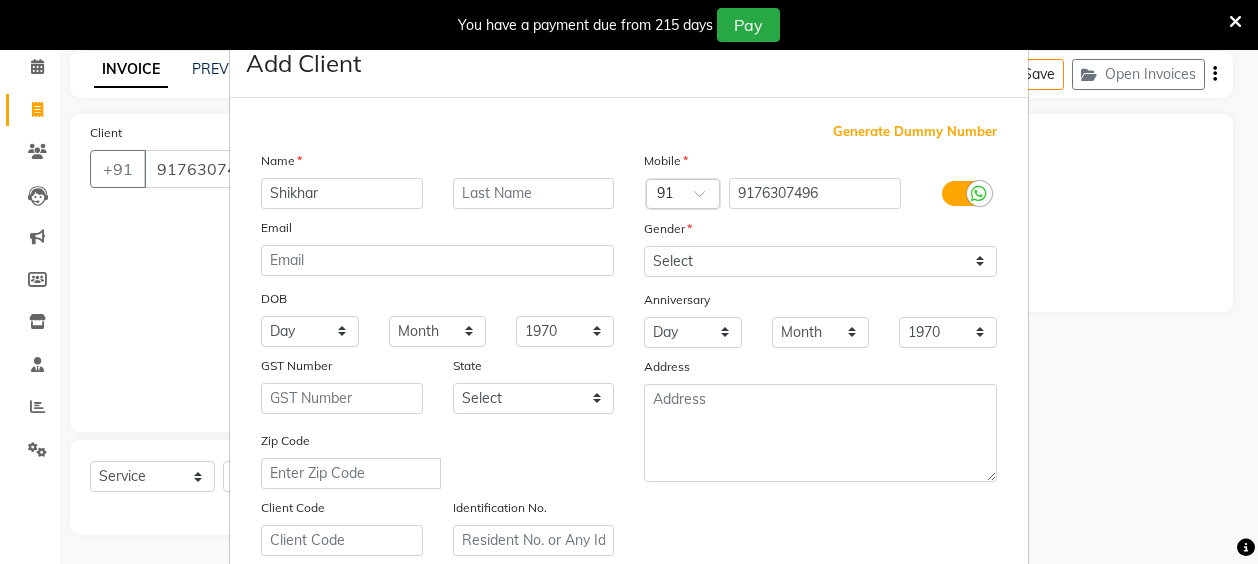 type on "Shikhar" 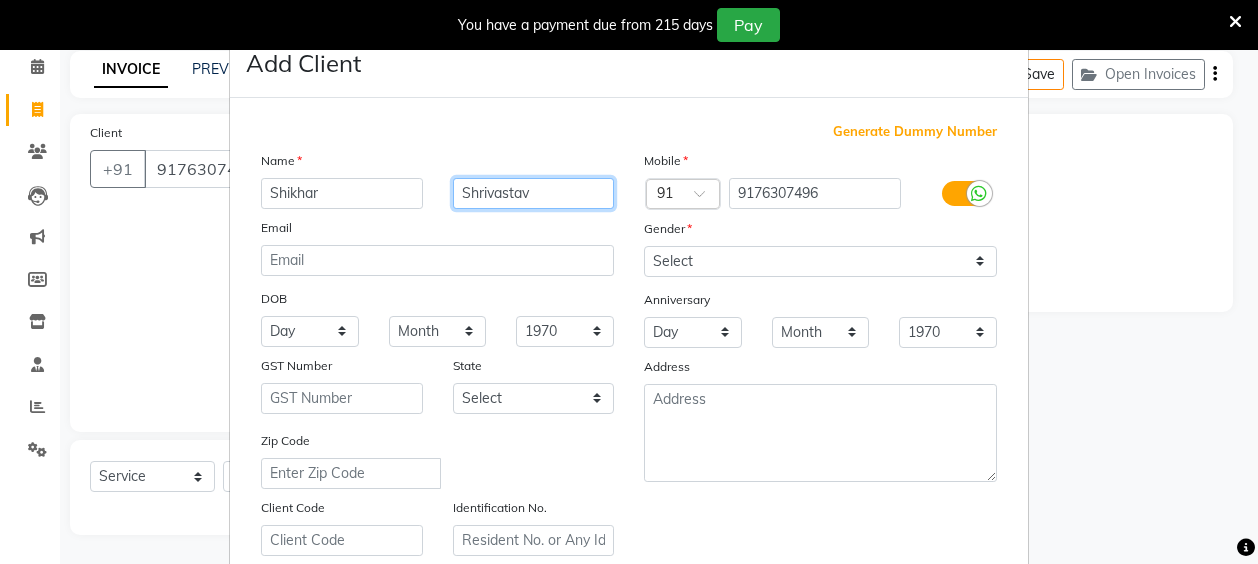 type on "Shrivastav" 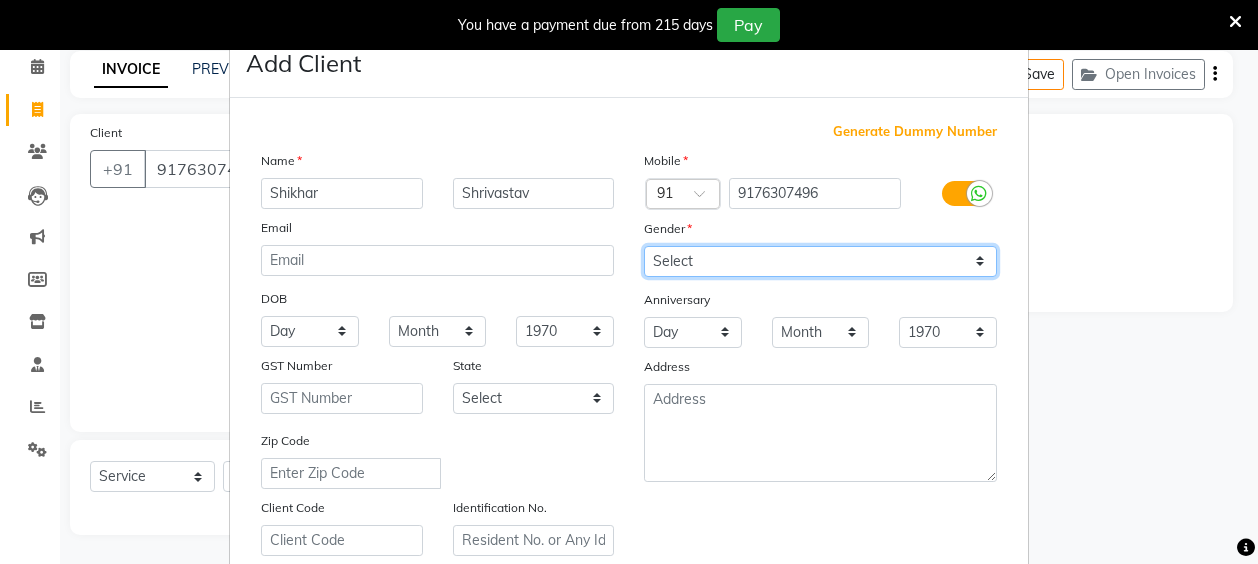 click on "Select Male Female Other Prefer Not To Say" at bounding box center [820, 261] 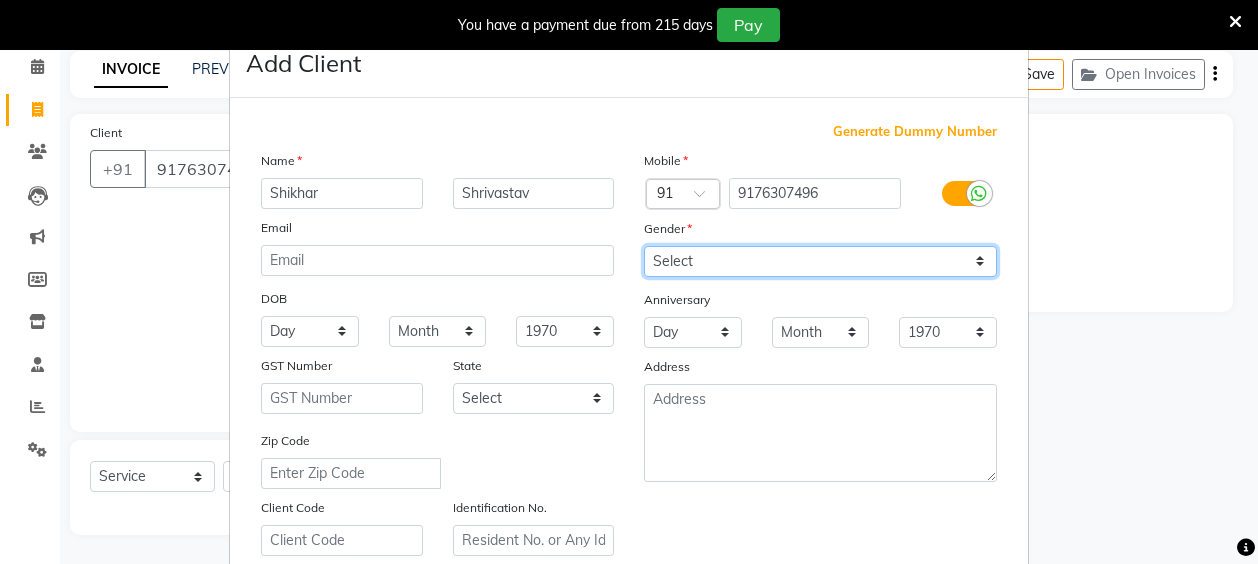select on "female" 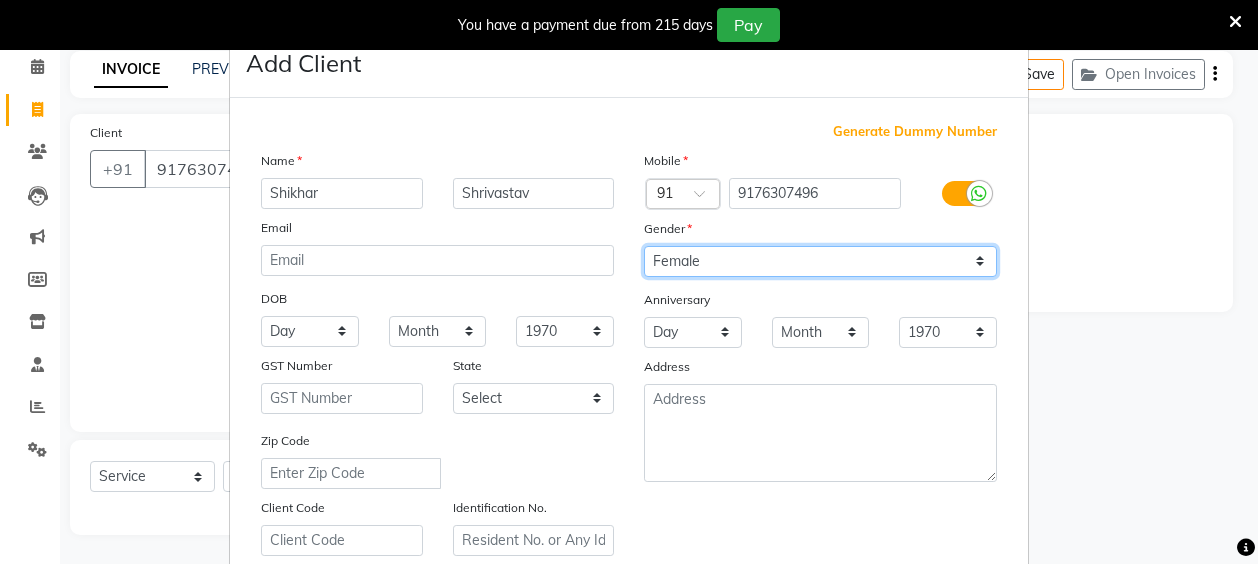 click on "Select Male Female Other Prefer Not To Say" at bounding box center [820, 261] 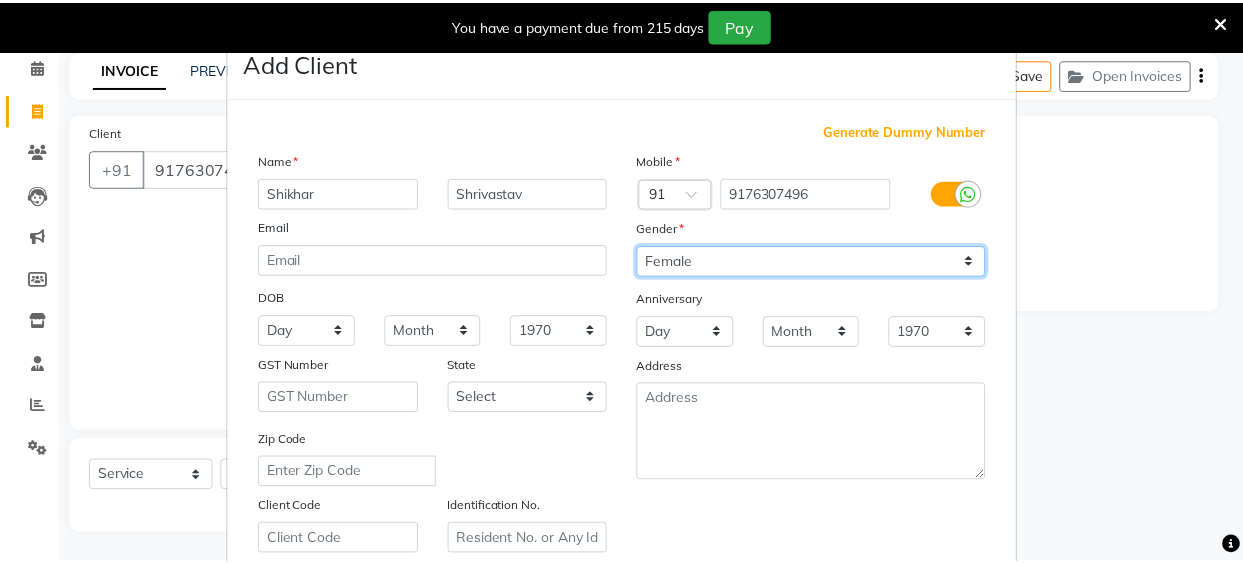 scroll, scrollTop: 356, scrollLeft: 0, axis: vertical 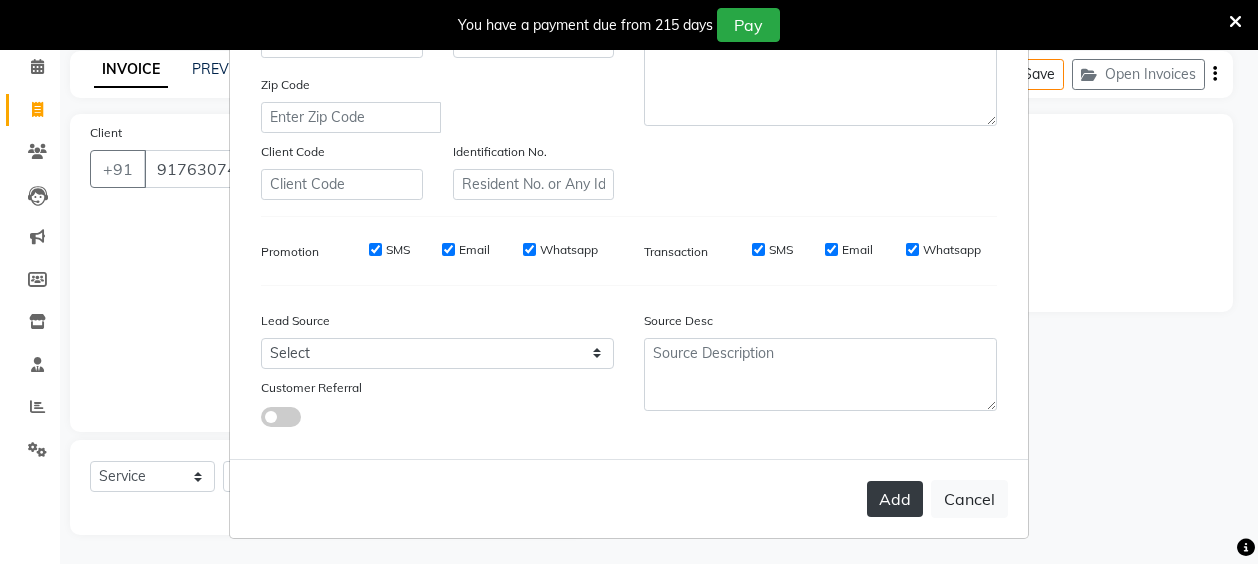 click on "Add" at bounding box center [895, 499] 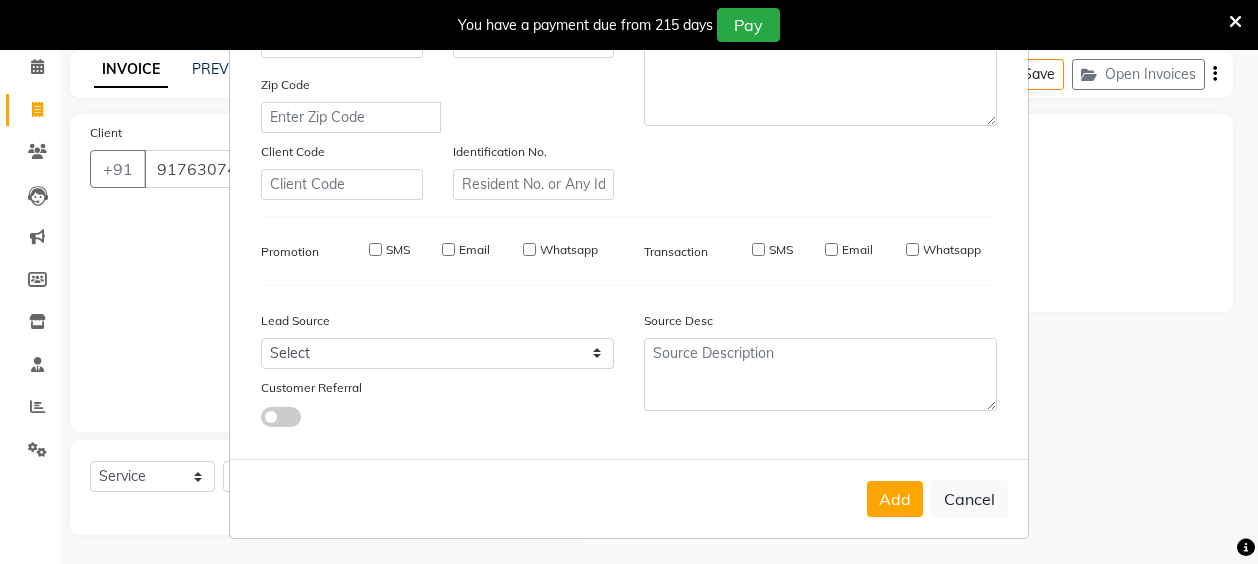 type 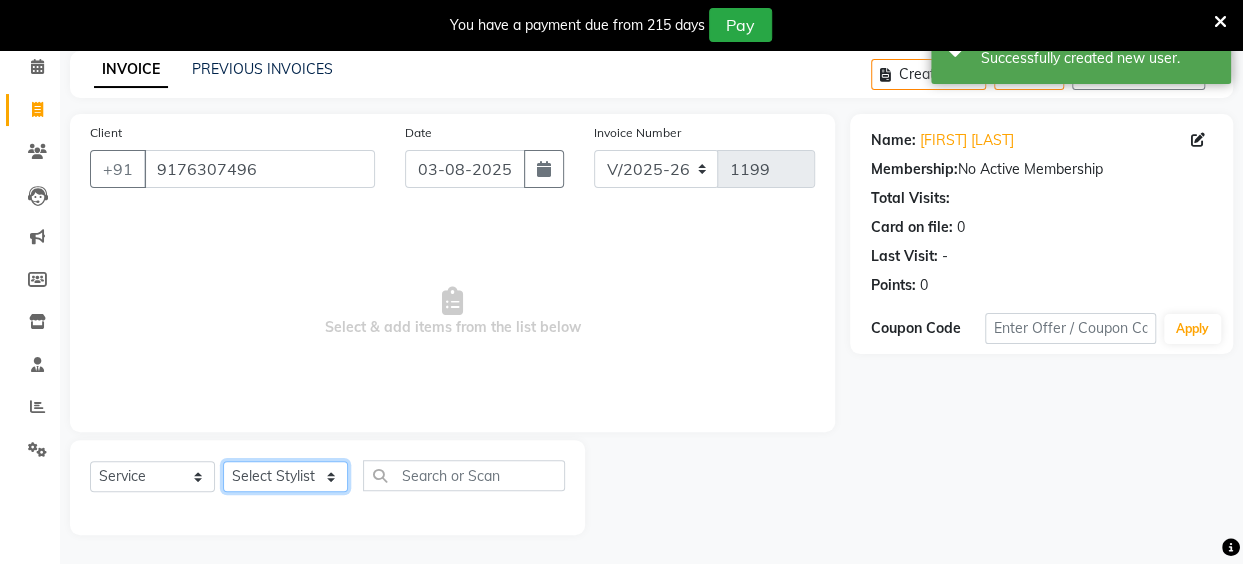 click on "Select Stylist Anita Das danish Kumkum Pasi Naseem Mansoori		 Nilam Bhanushali Nizam Shaikh			 Raju Reena Sawardekar			 Rita Pal			 Sabeena Shaikh Sameer Balwar Sangeeta Rajbhar Seja Jaiswal Shahib Shaves Salmani			 Sneha" 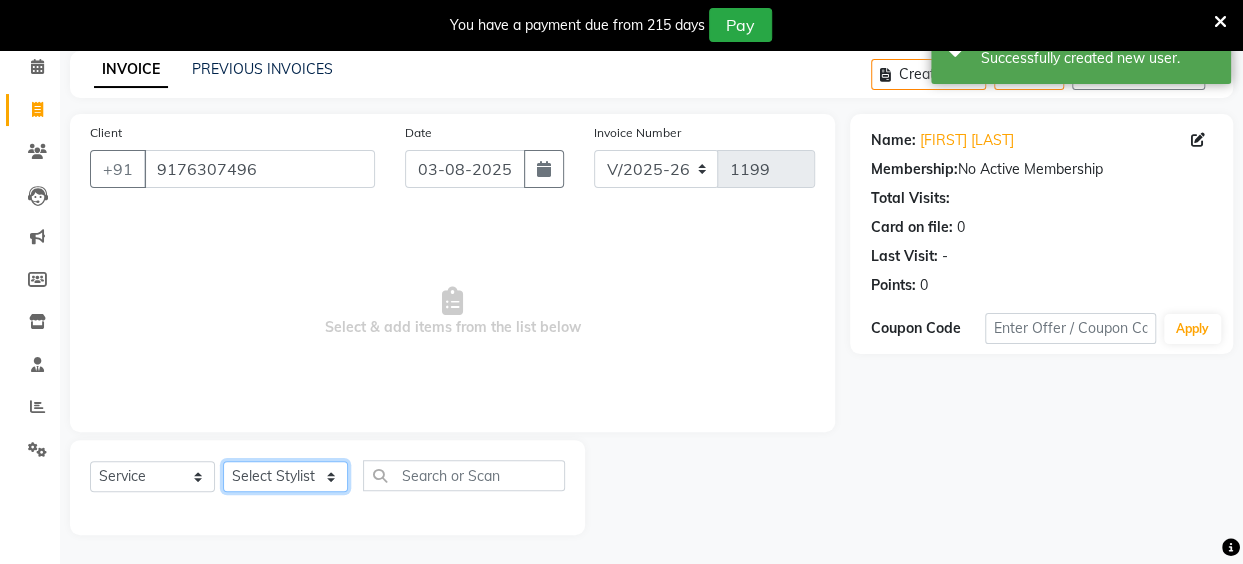 select on "80429" 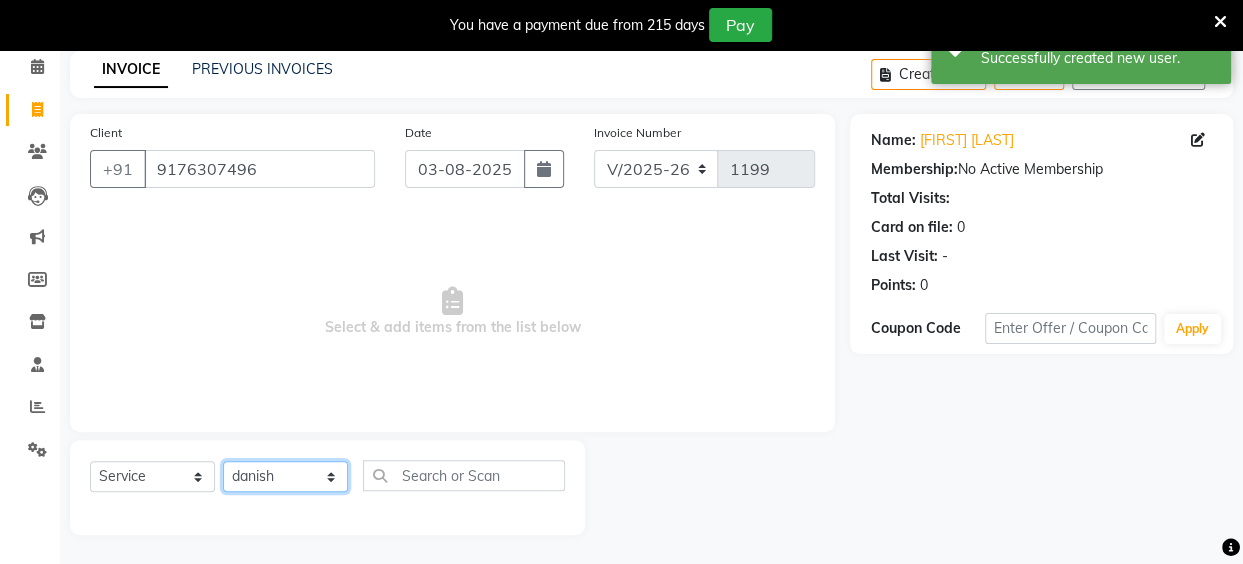 click on "Select Stylist Anita Das danish Kumkum Pasi Naseem Mansoori		 Nilam Bhanushali Nizam Shaikh			 Raju Reena Sawardekar			 Rita Pal			 Sabeena Shaikh Sameer Balwar Sangeeta Rajbhar Seja Jaiswal Shahib Shaves Salmani			 Sneha" 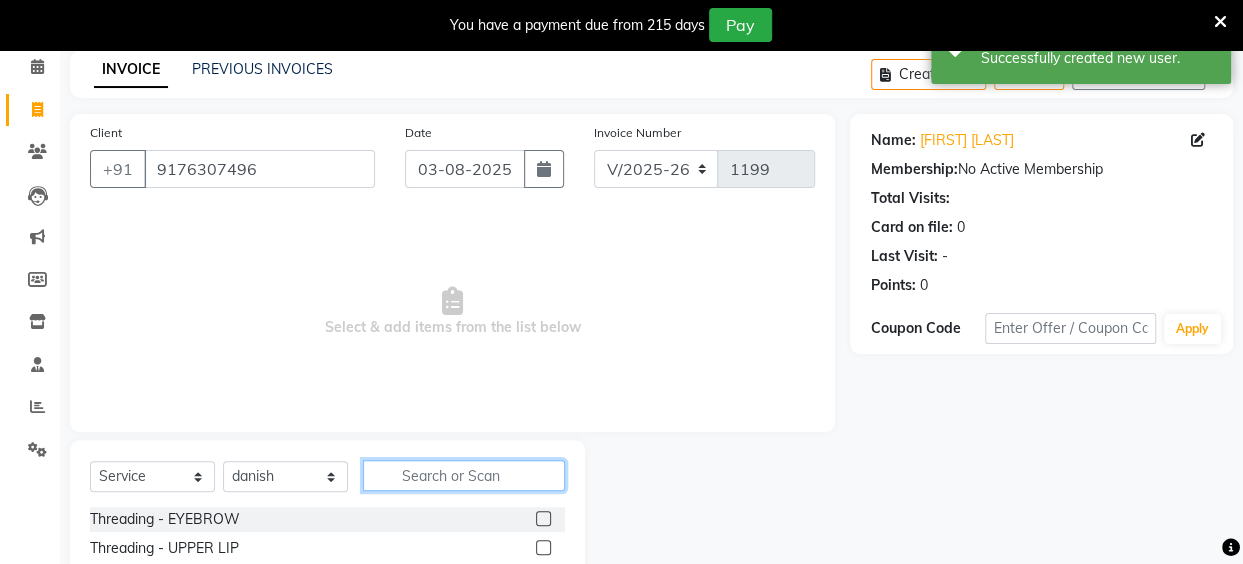 click 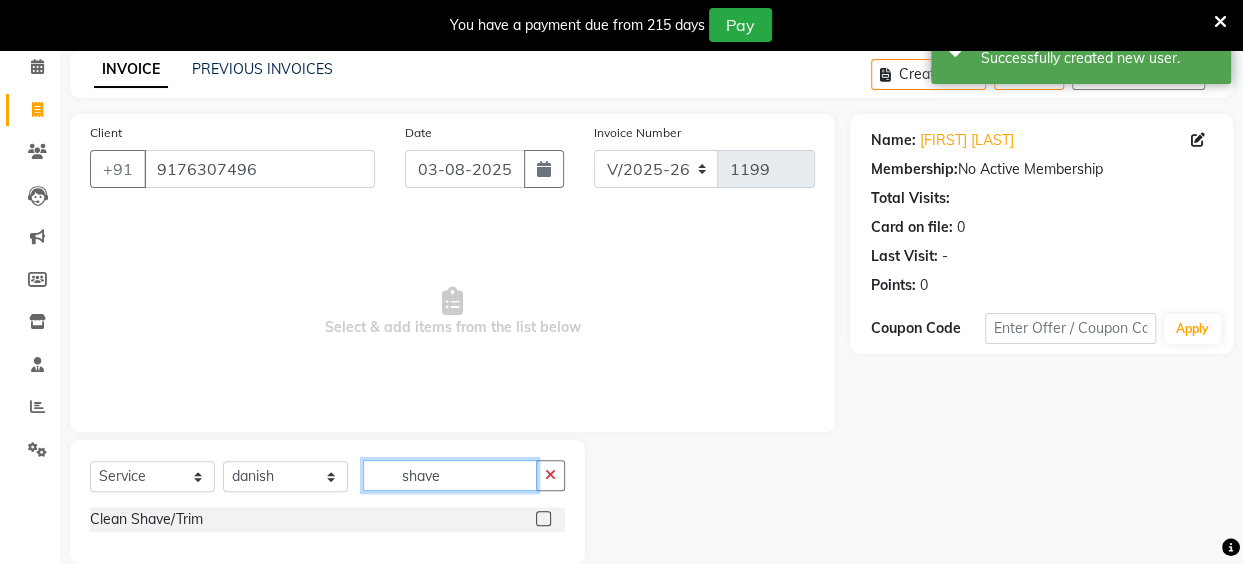 type on "shave" 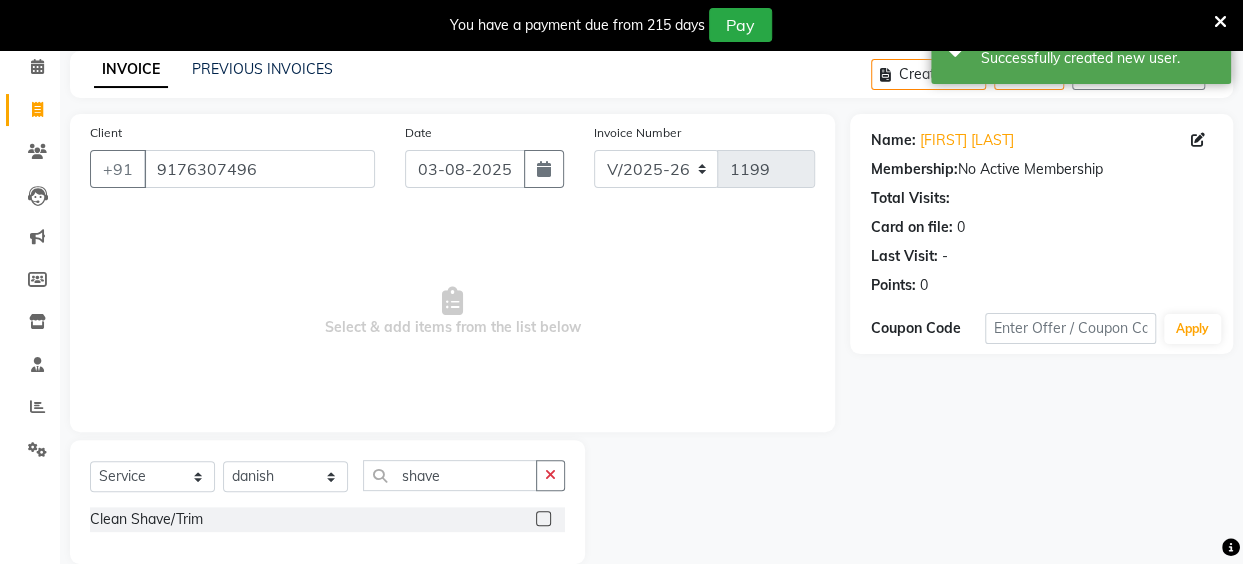 click 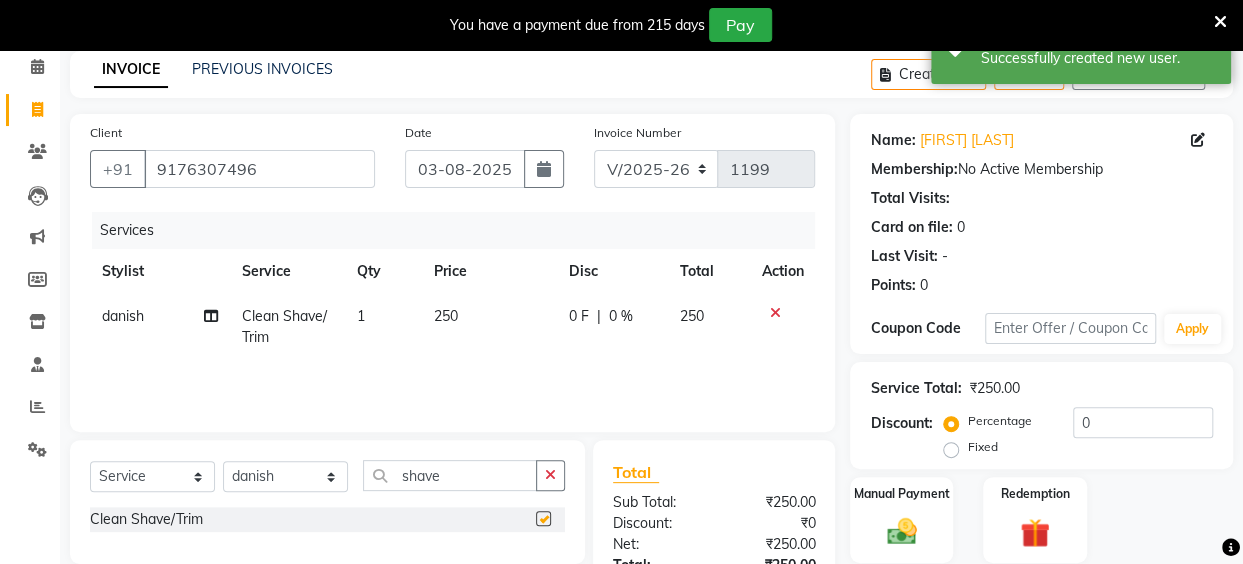checkbox on "false" 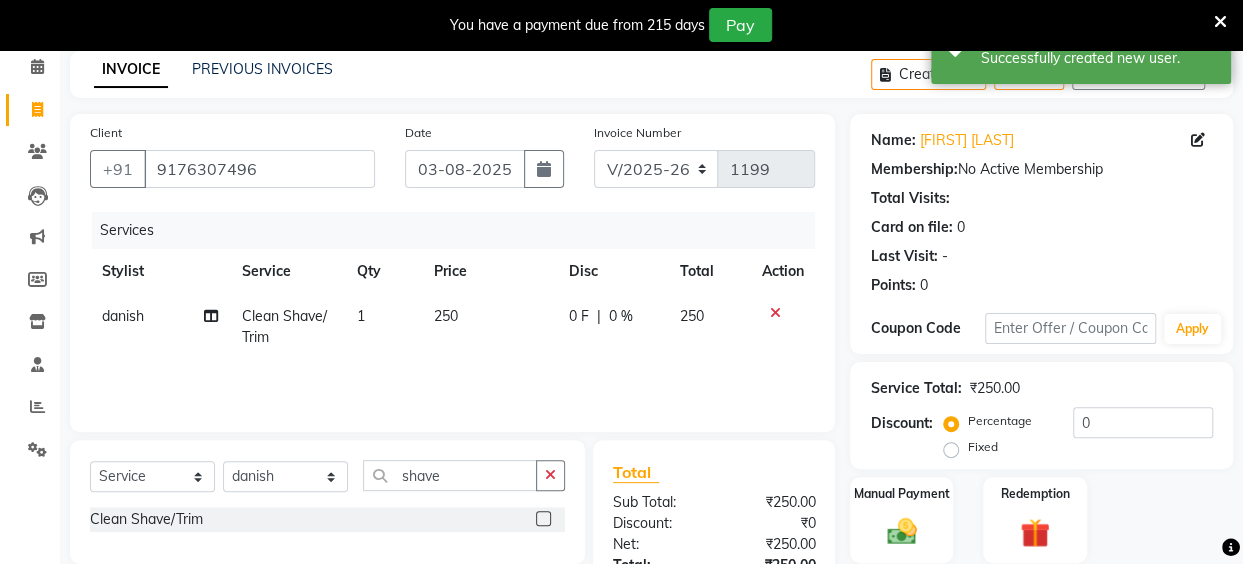 scroll, scrollTop: 242, scrollLeft: 0, axis: vertical 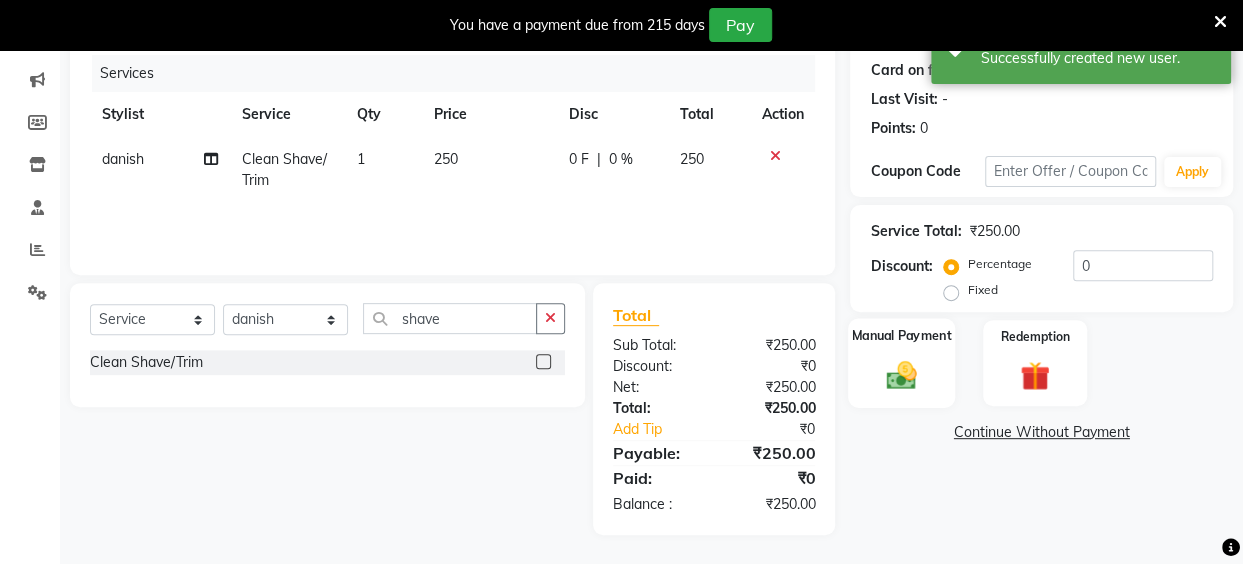 click 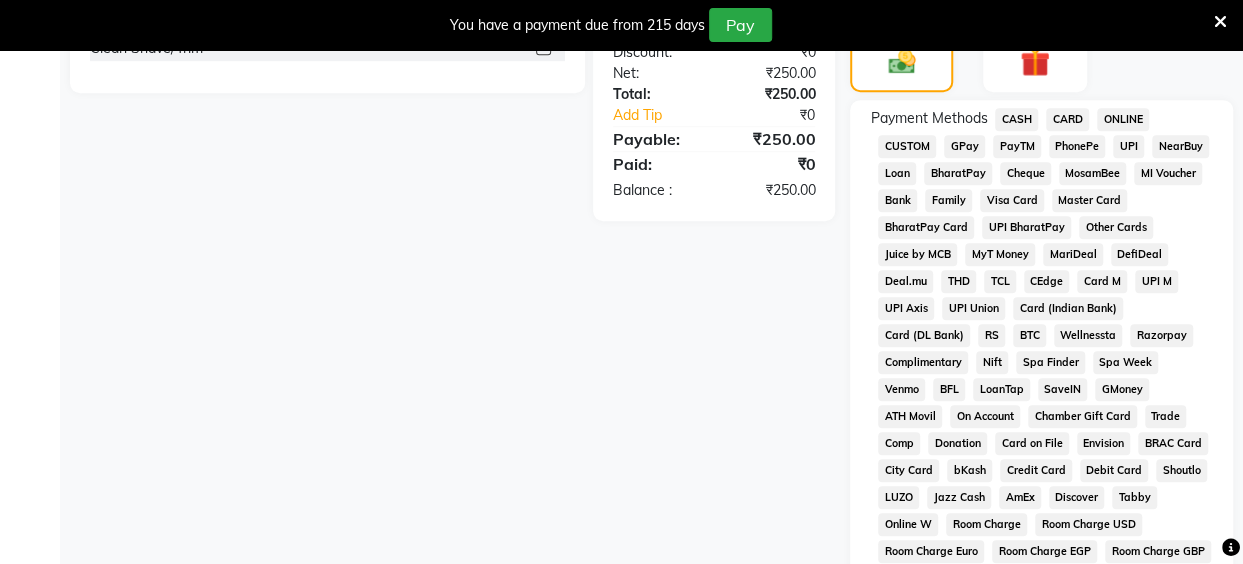 scroll, scrollTop: 546, scrollLeft: 0, axis: vertical 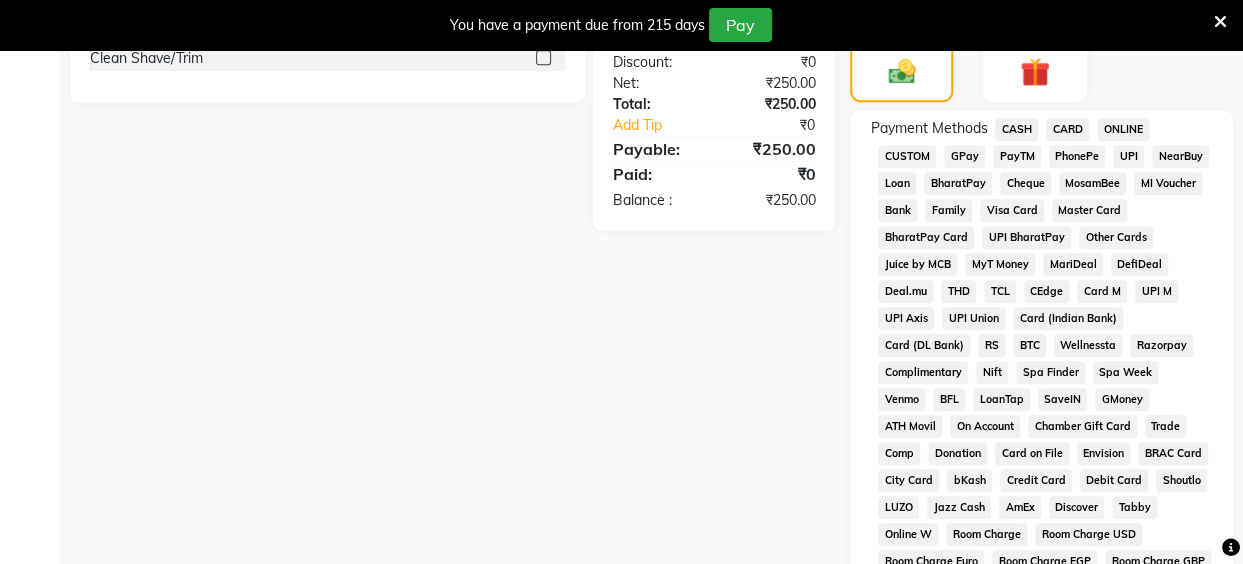 click on "UPI" 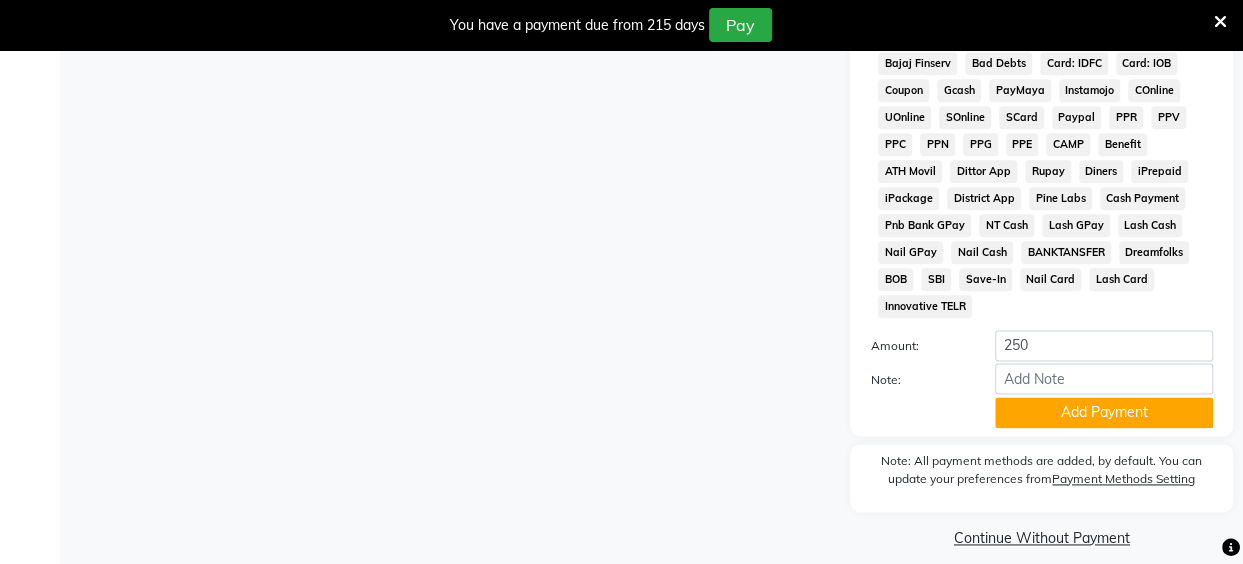 scroll, scrollTop: 1096, scrollLeft: 0, axis: vertical 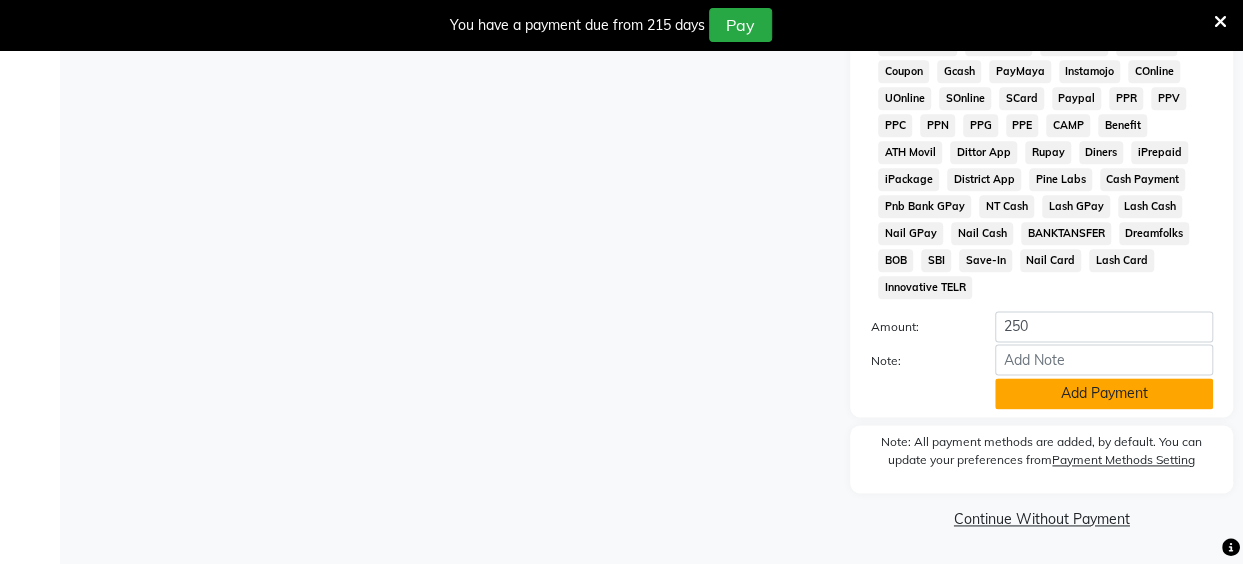 click on "Add Payment" 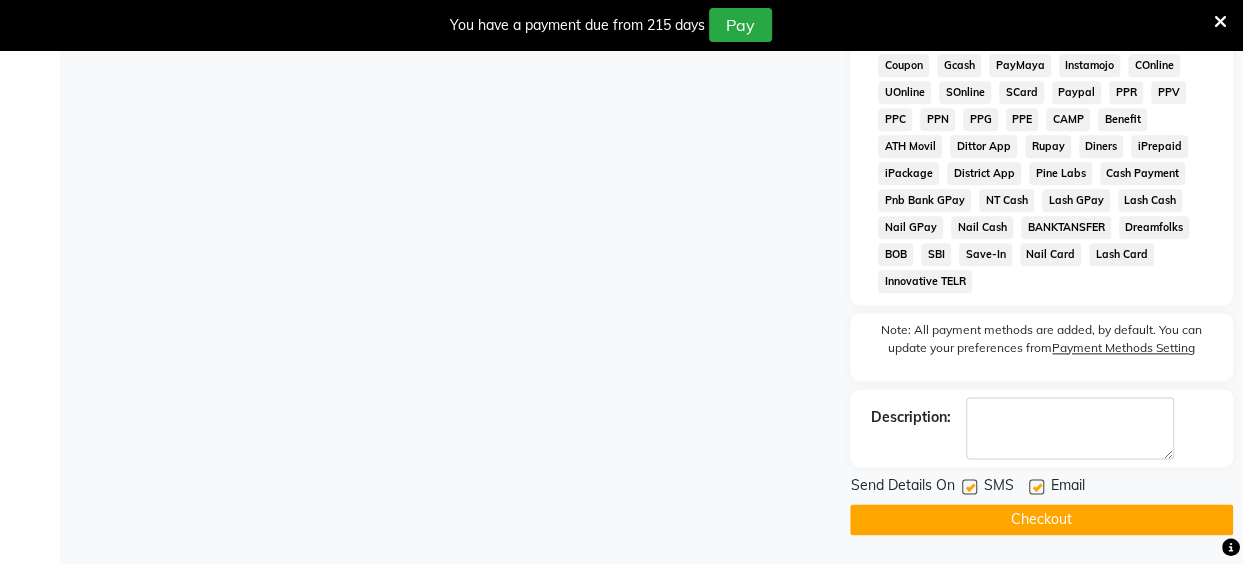 click on "Checkout" 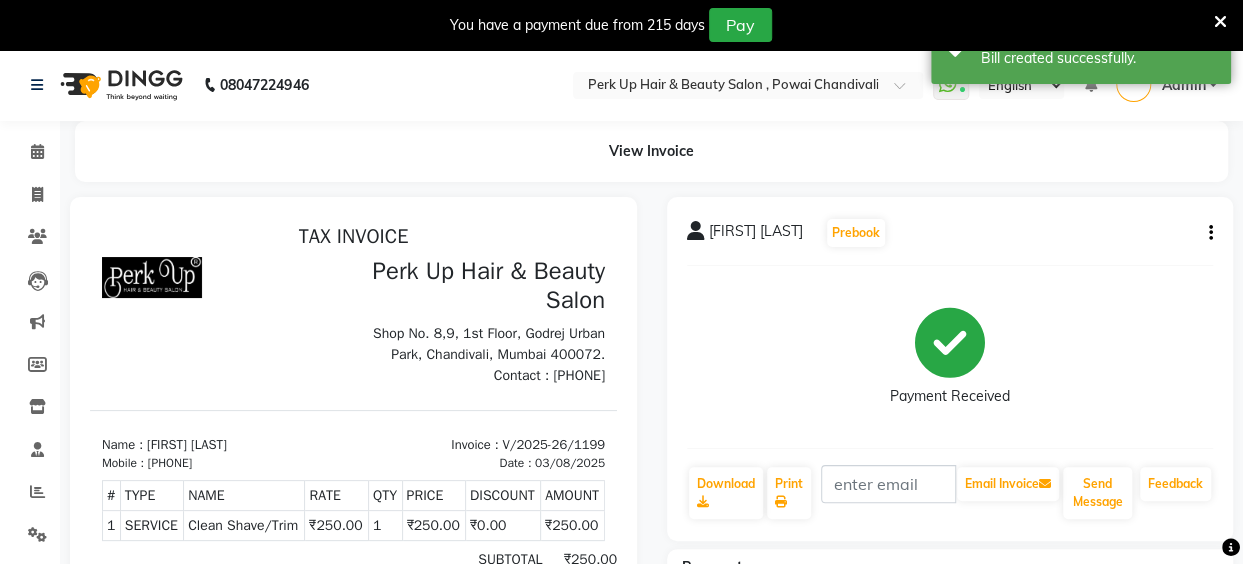scroll, scrollTop: 0, scrollLeft: 0, axis: both 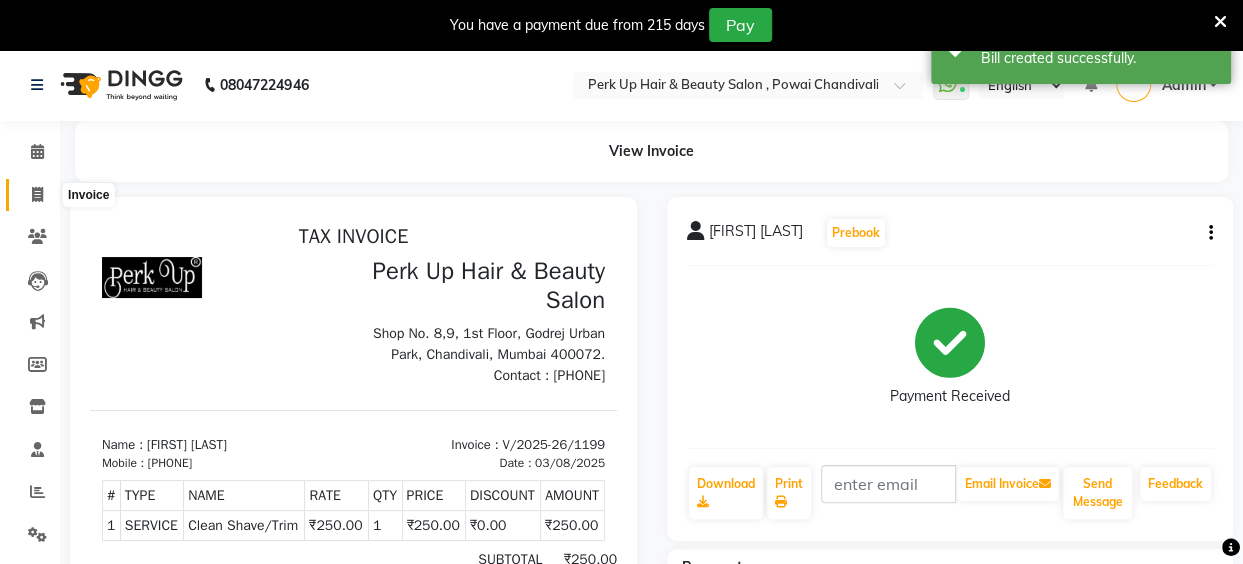 click 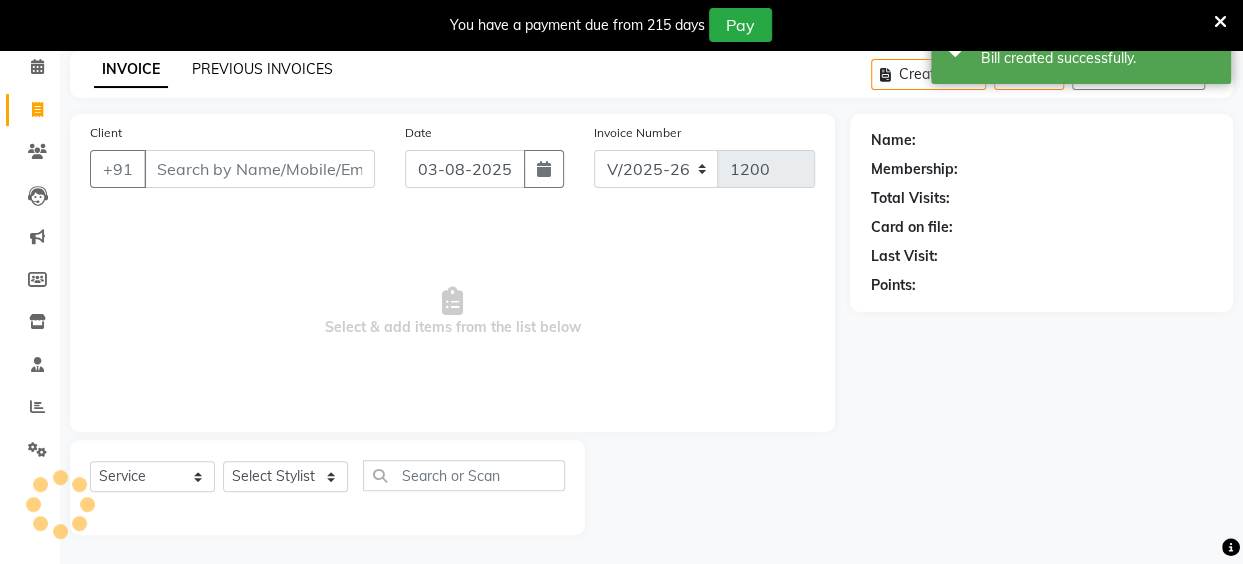 click on "PREVIOUS INVOICES" 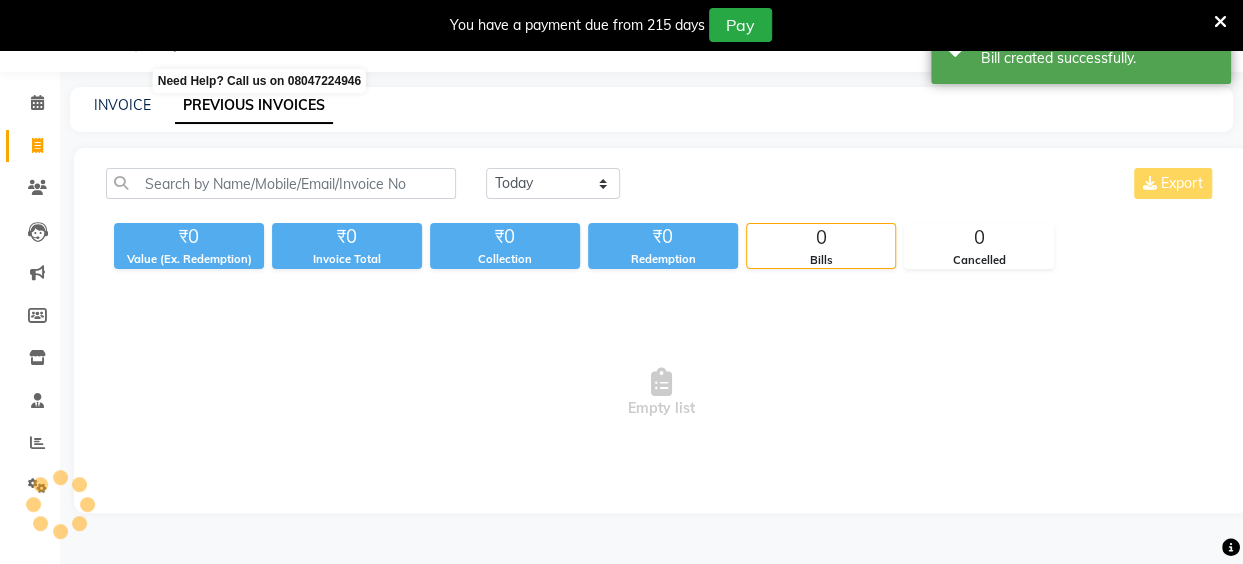 scroll, scrollTop: 85, scrollLeft: 0, axis: vertical 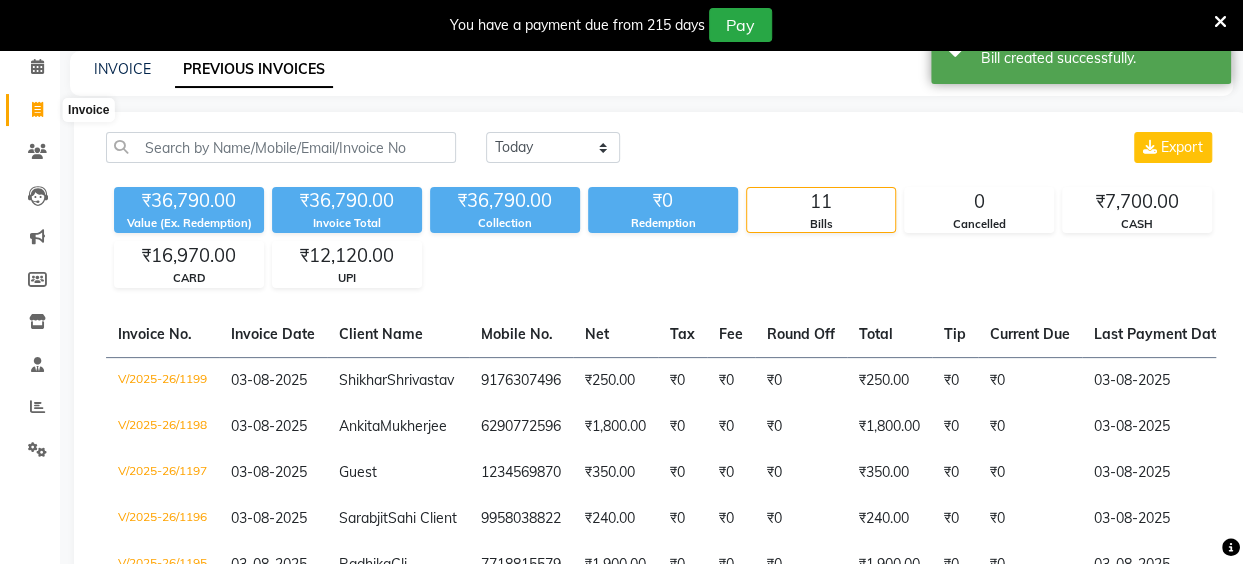 click 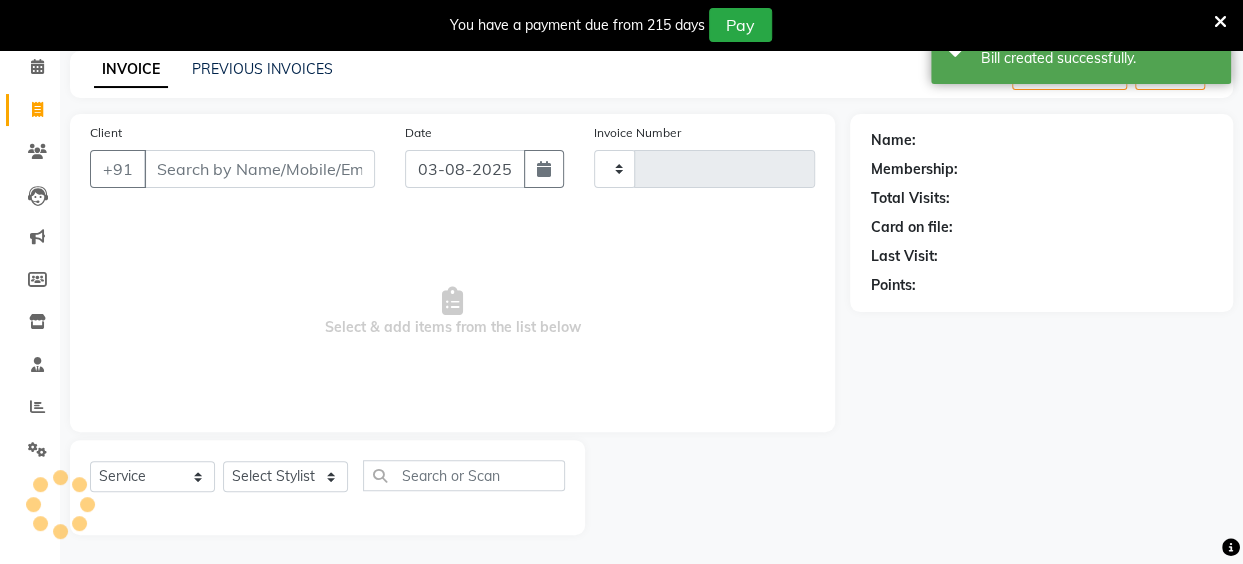 type on "1200" 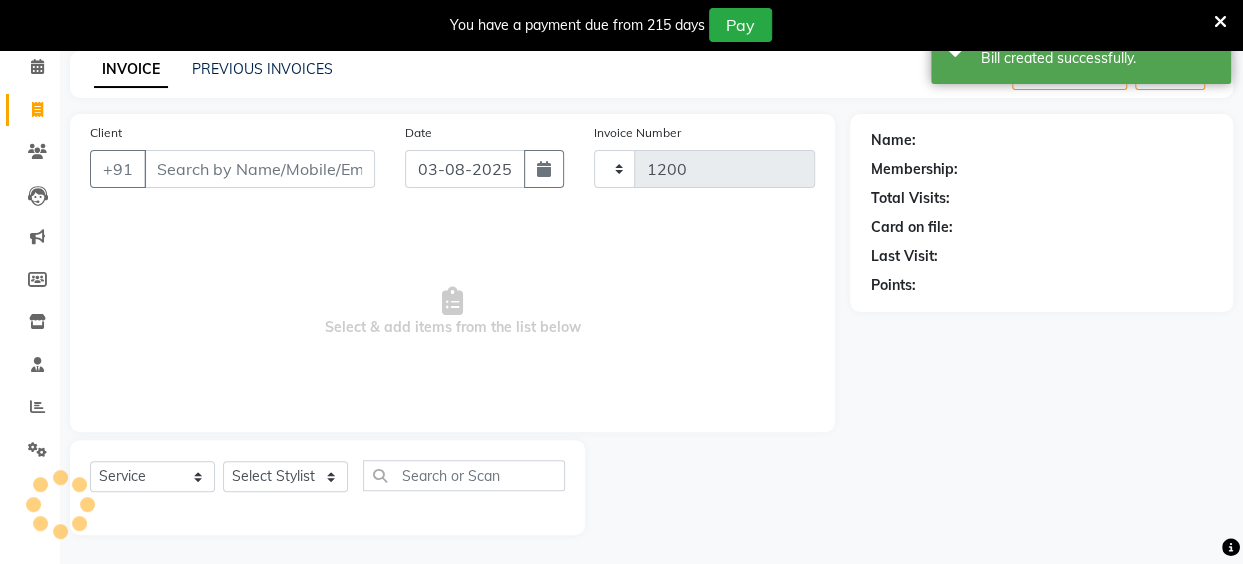 select on "5131" 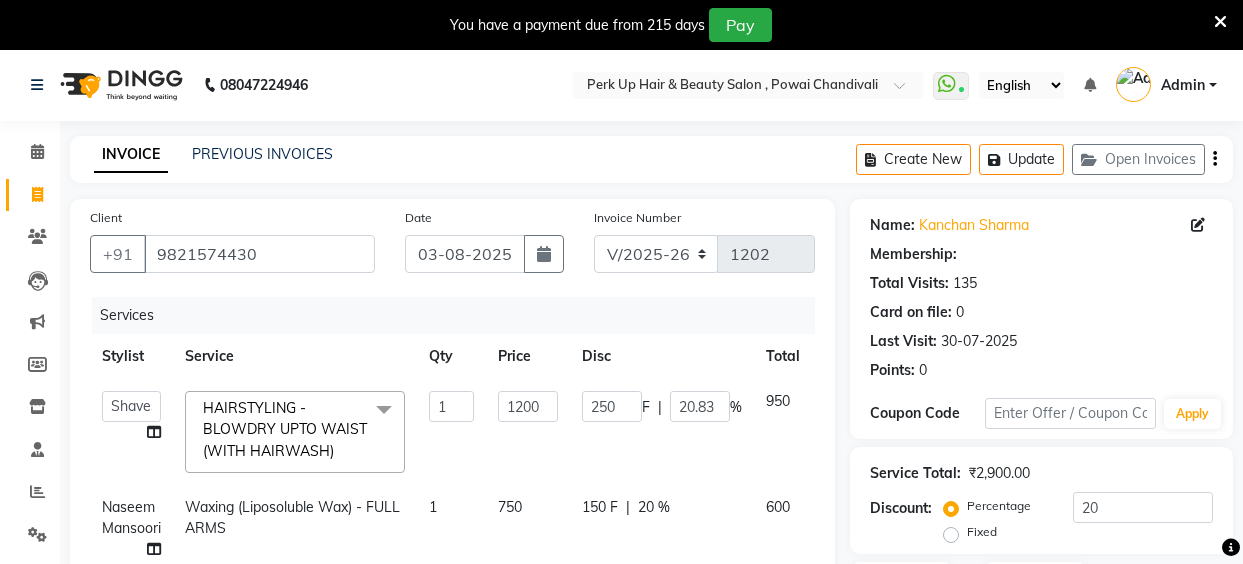 select on "5131" 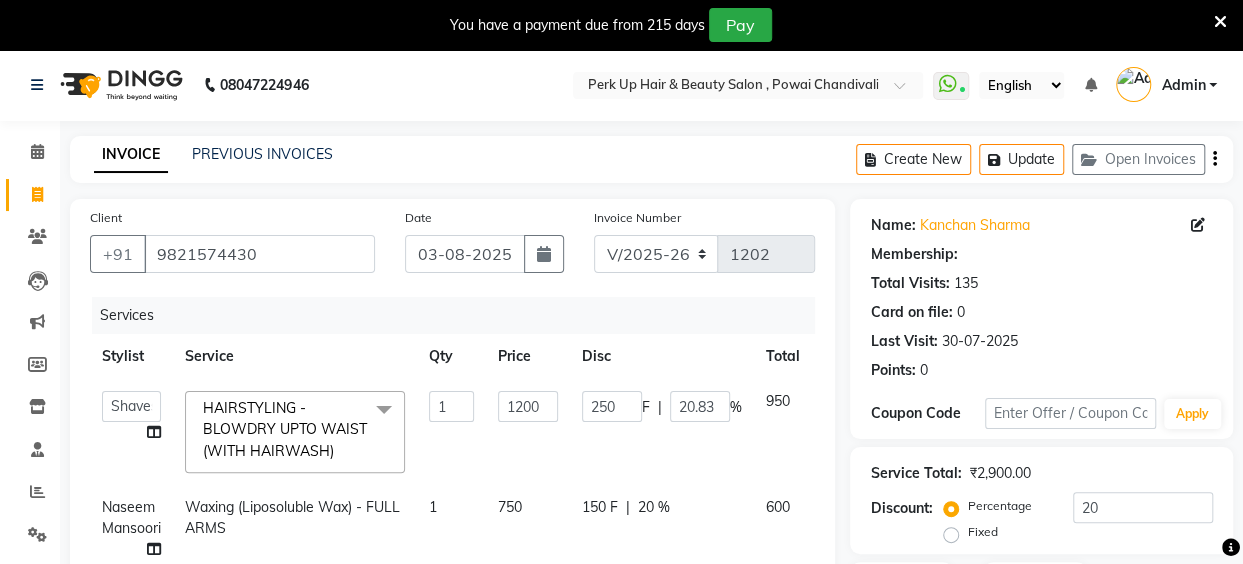 scroll, scrollTop: 0, scrollLeft: 0, axis: both 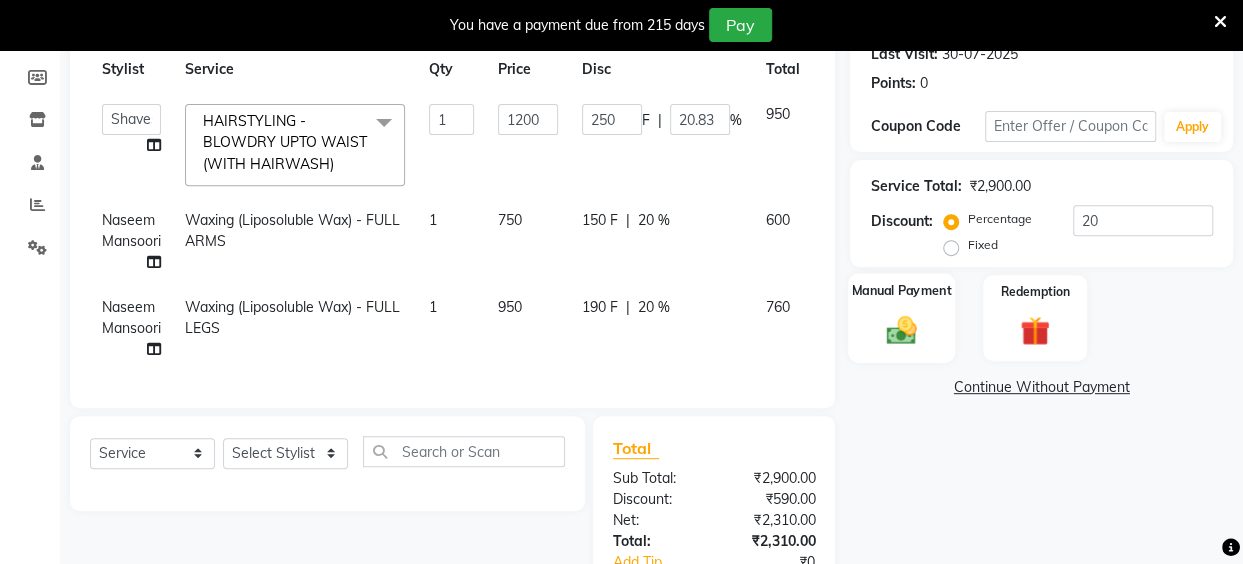click on "Manual Payment" 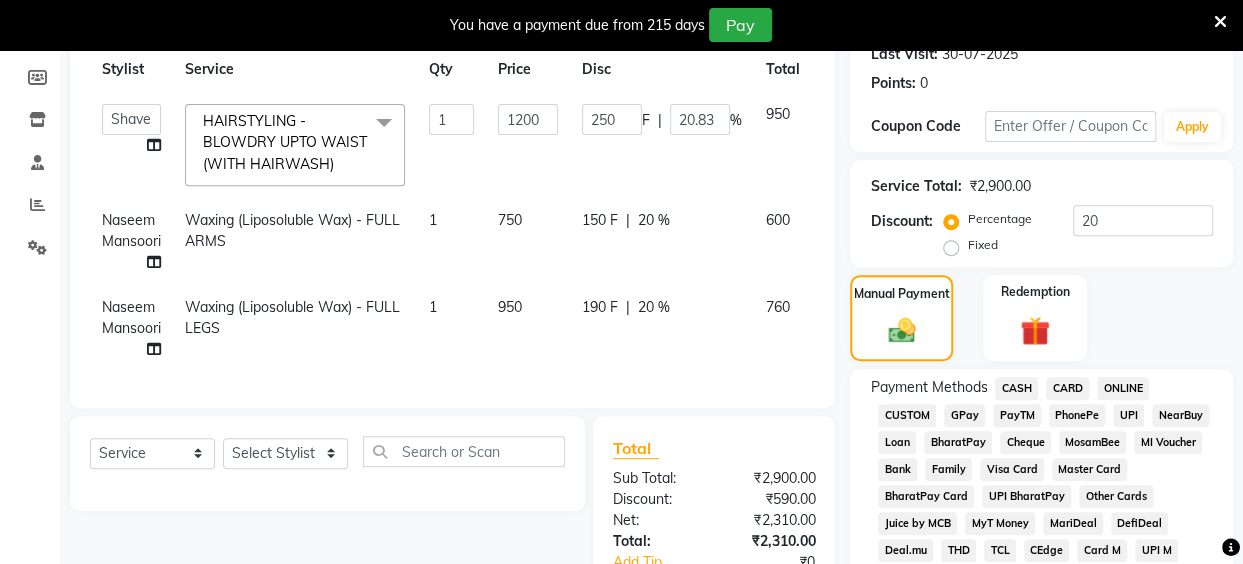 click on "UPI" 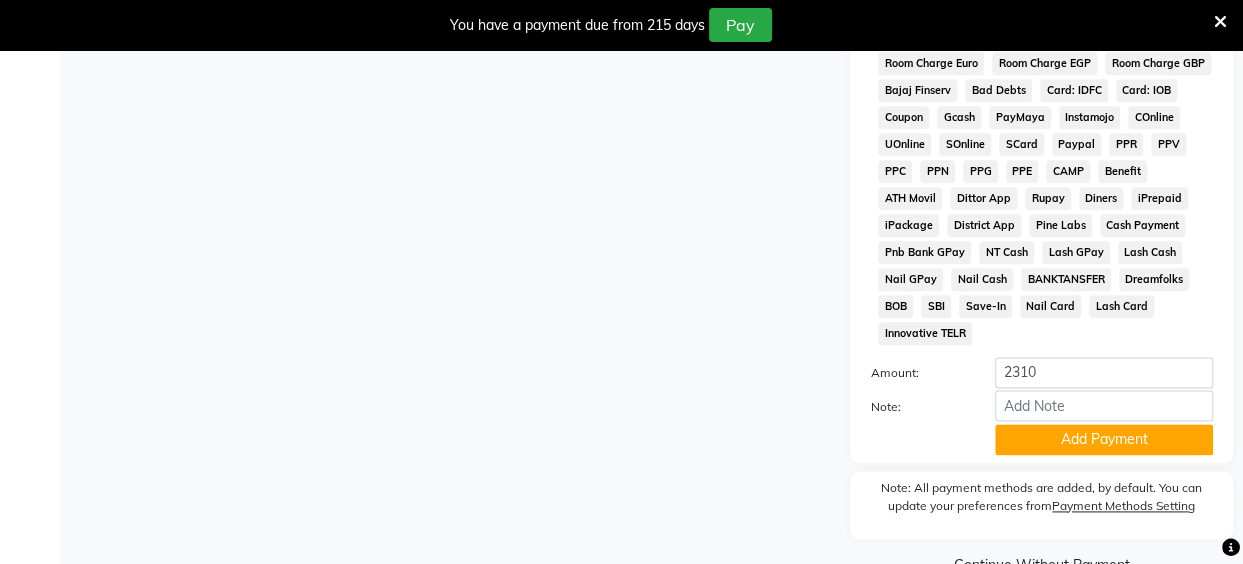scroll, scrollTop: 1048, scrollLeft: 0, axis: vertical 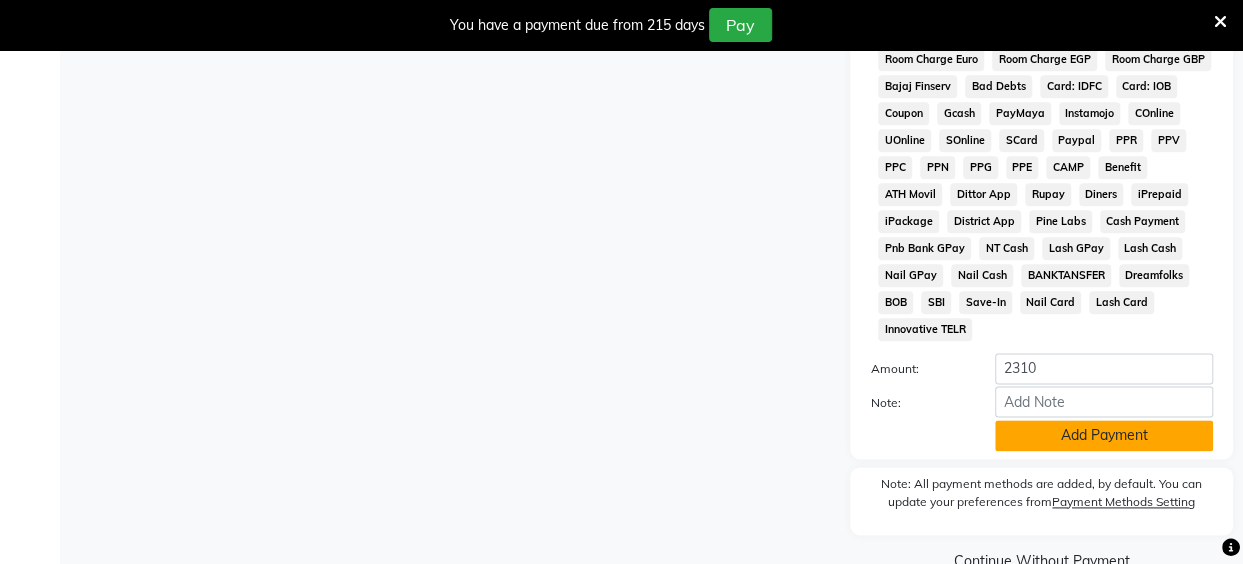 click on "Add Payment" 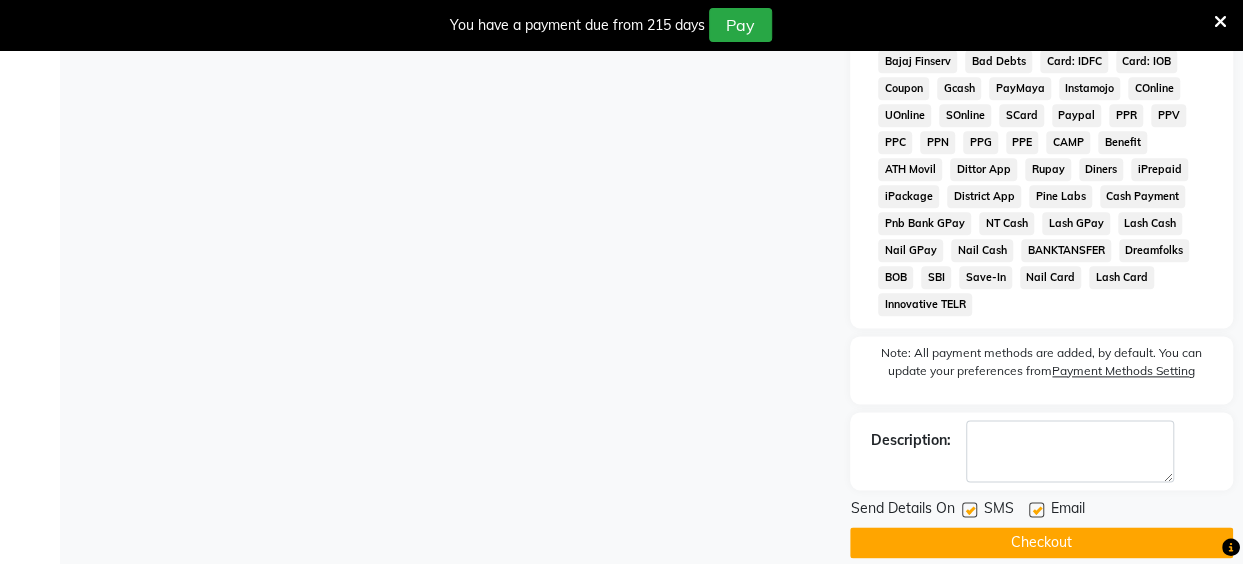 scroll, scrollTop: 1102, scrollLeft: 0, axis: vertical 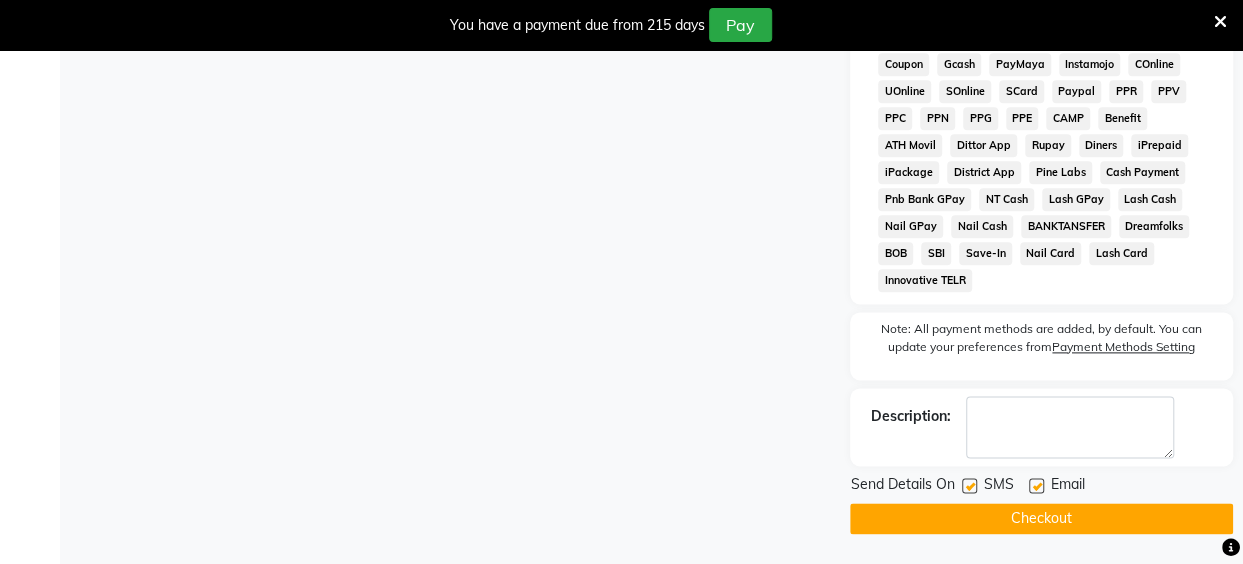 click 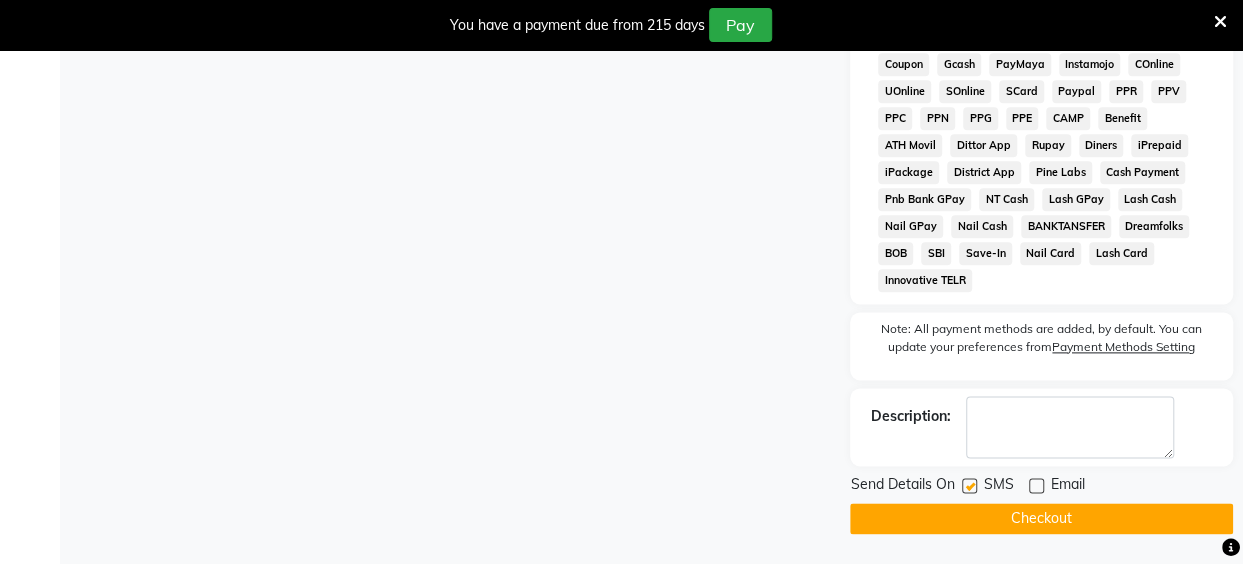 click 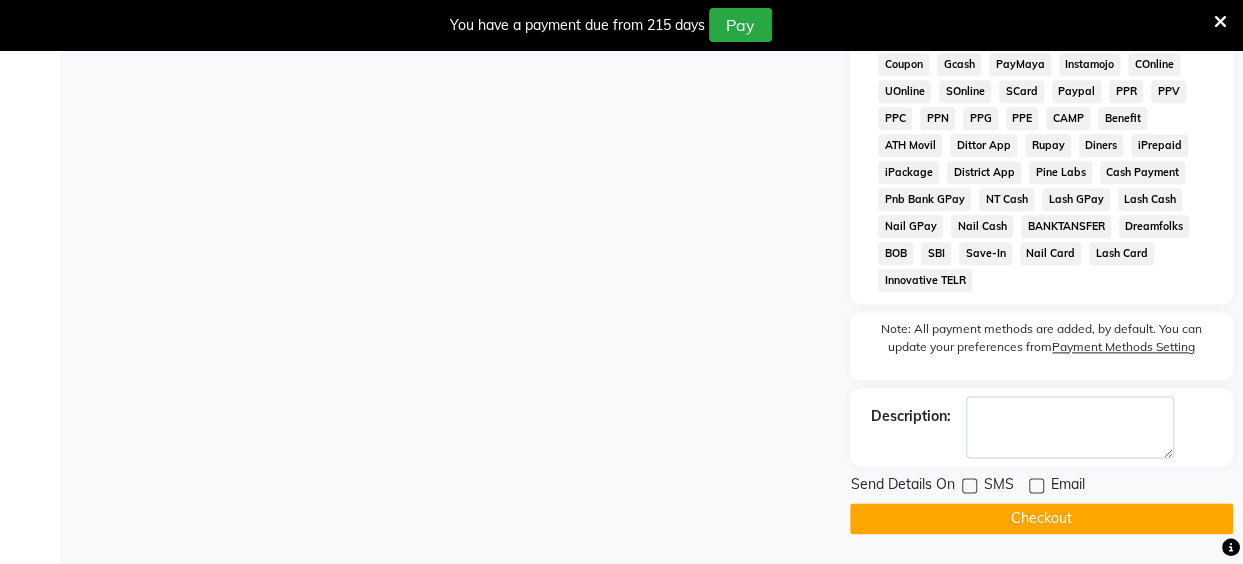 click on "Checkout" 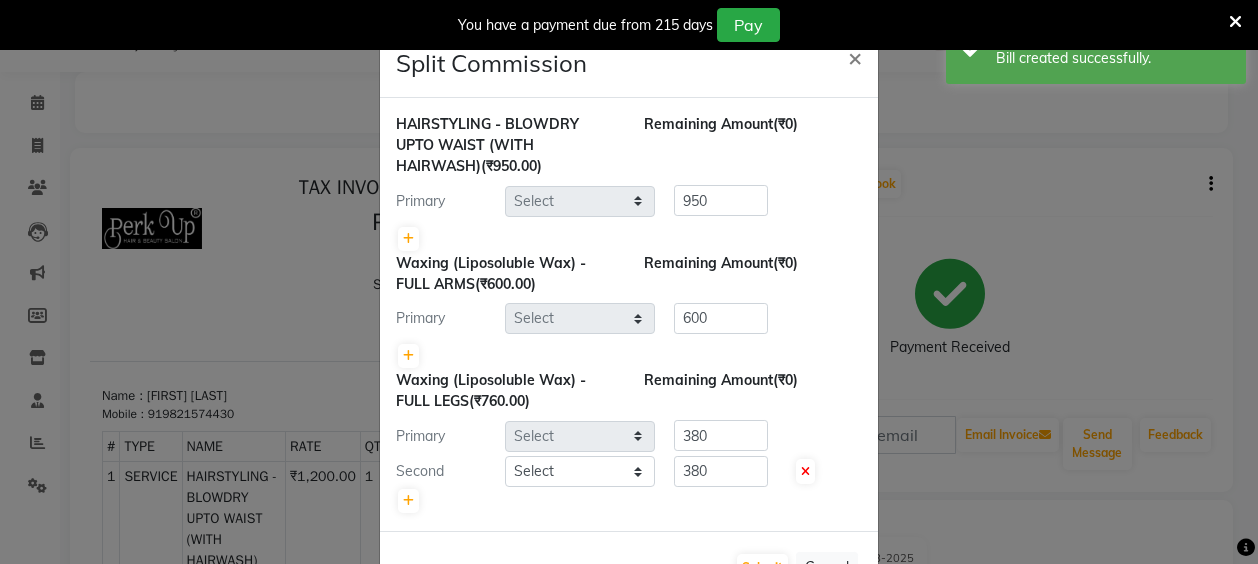 scroll, scrollTop: 0, scrollLeft: 0, axis: both 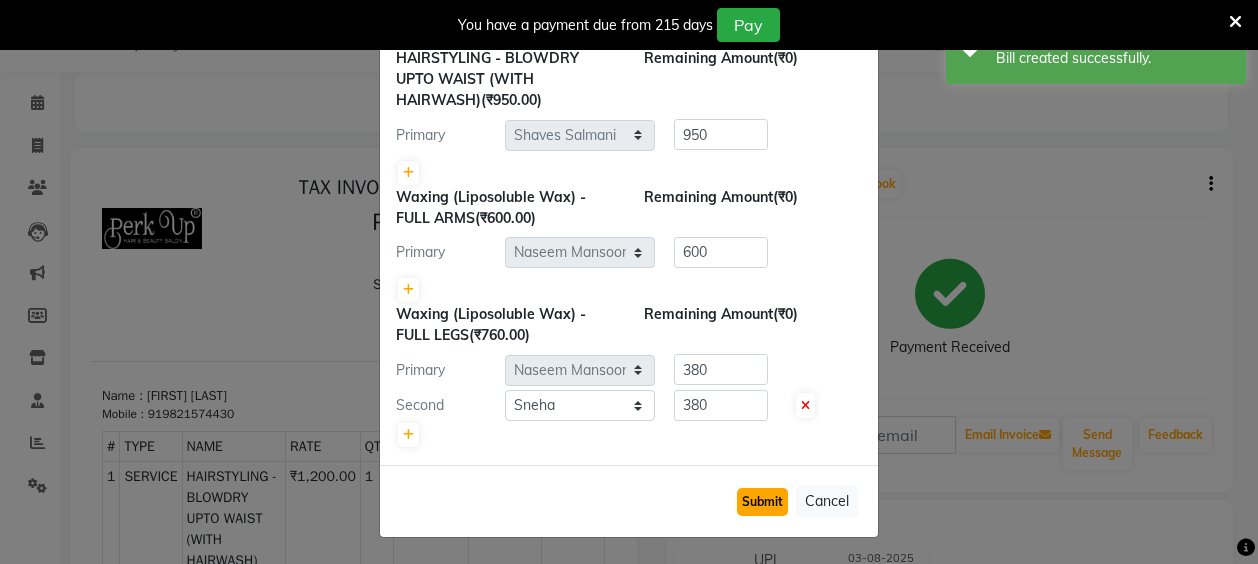 click on "Submit" 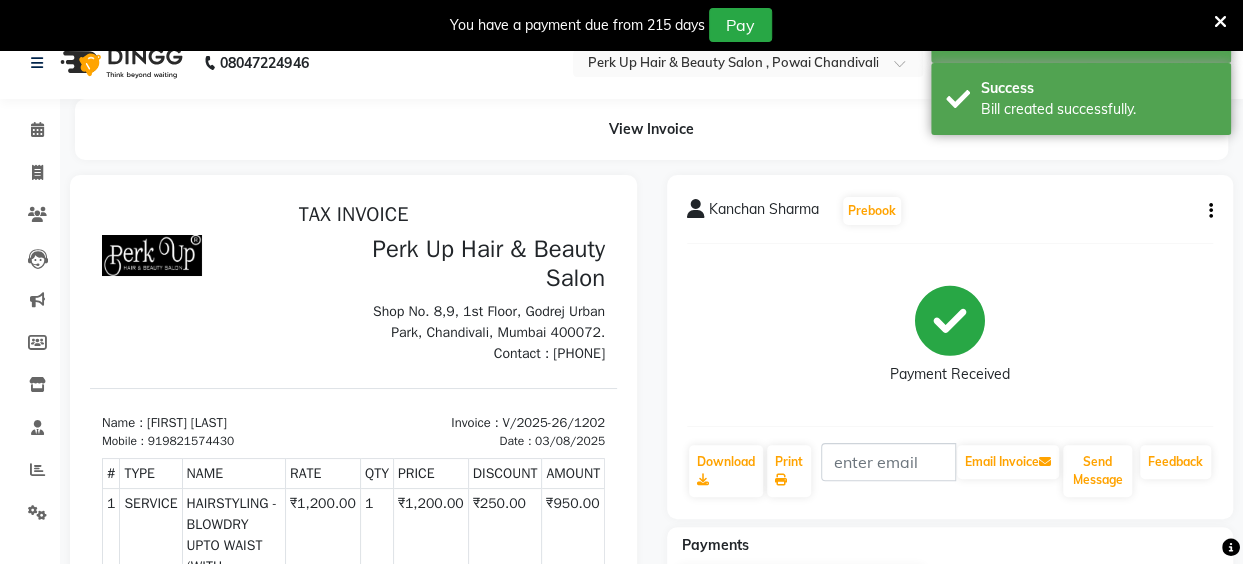 scroll, scrollTop: 0, scrollLeft: 0, axis: both 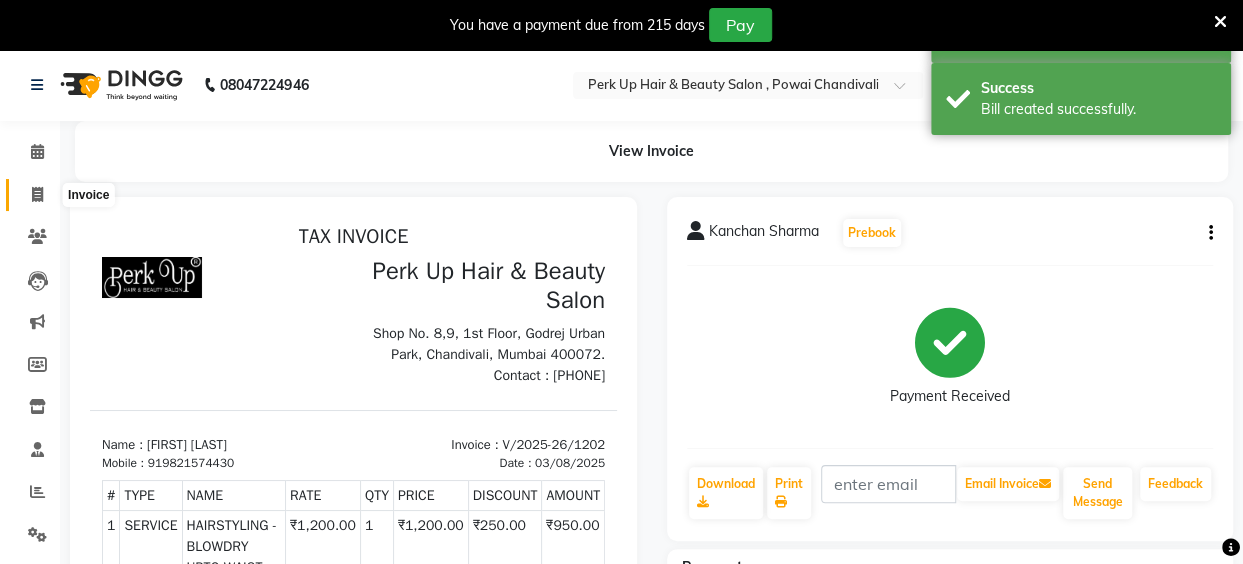 click 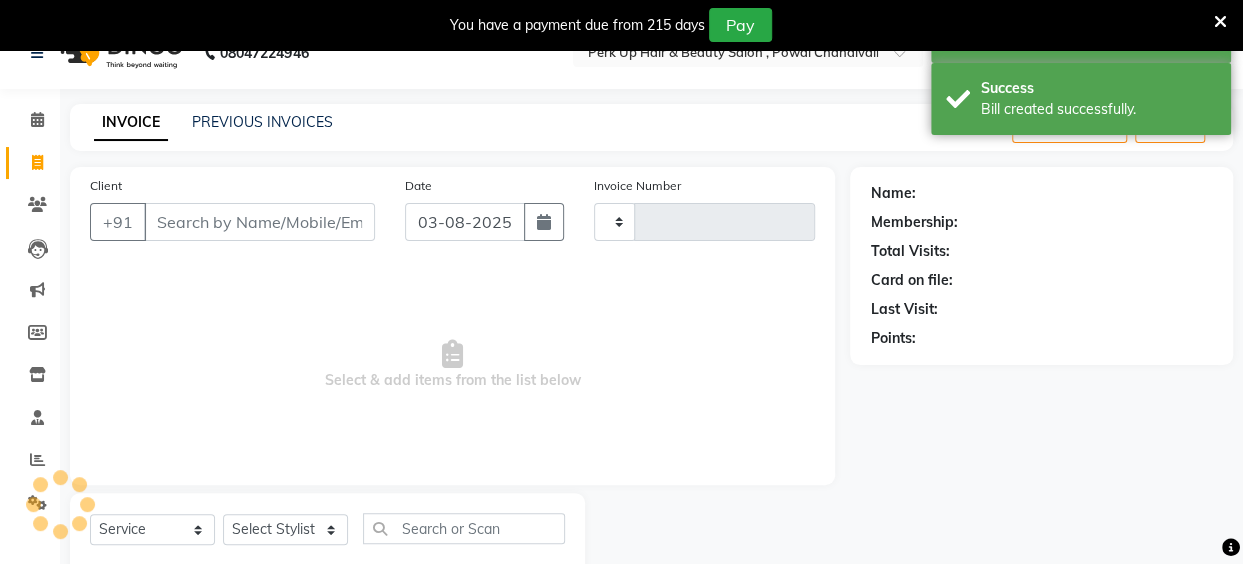 type on "1203" 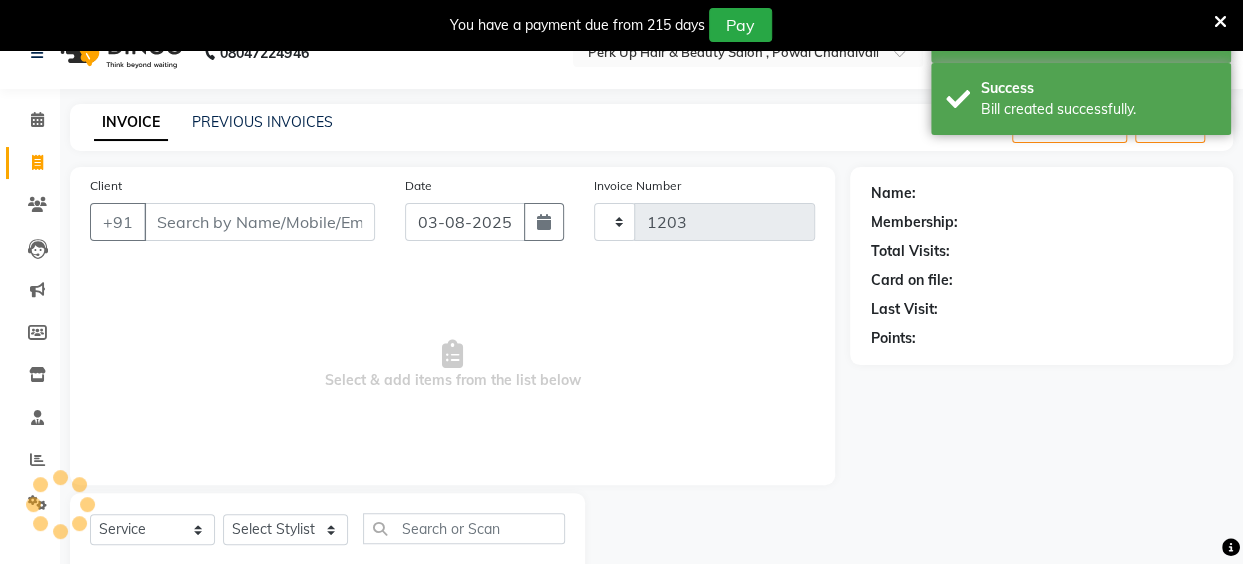 select on "5131" 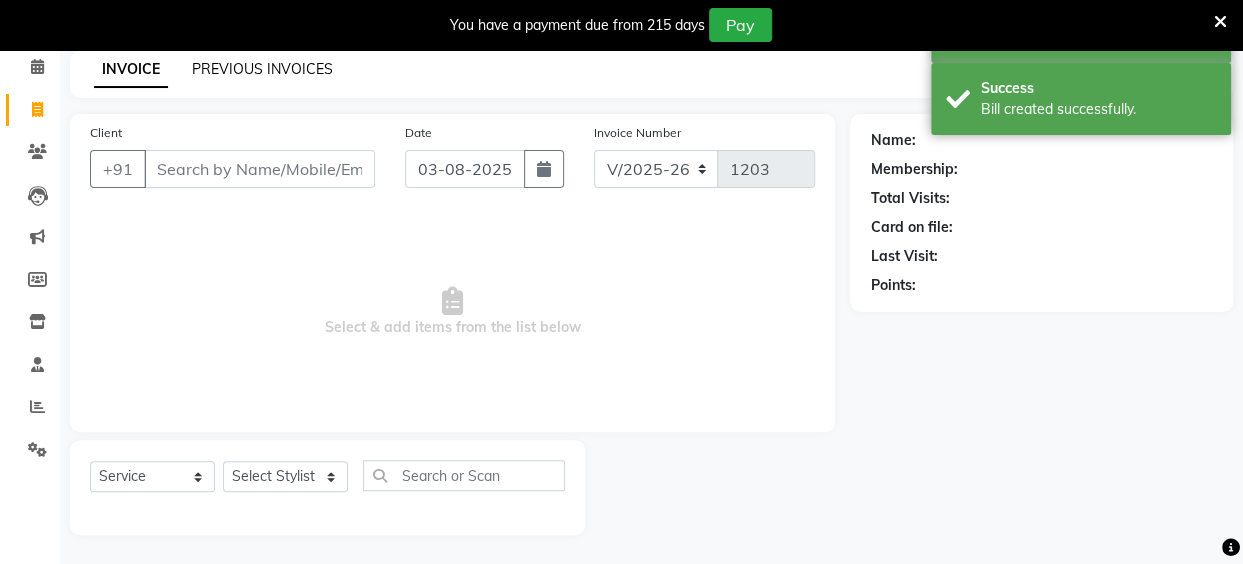 click on "PREVIOUS INVOICES" 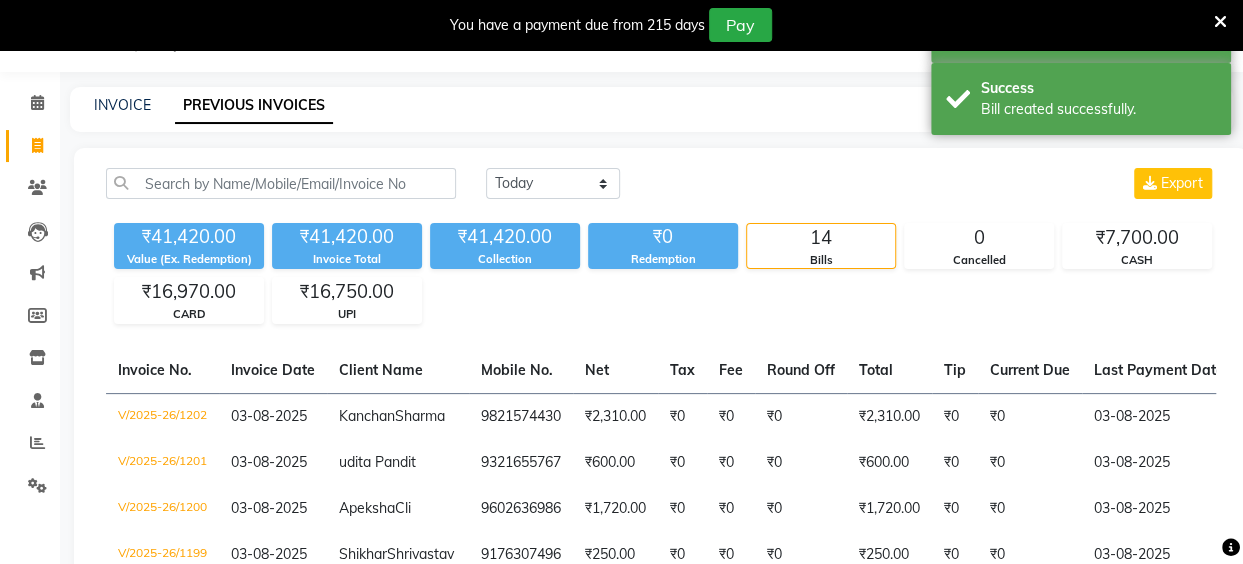 scroll, scrollTop: 85, scrollLeft: 0, axis: vertical 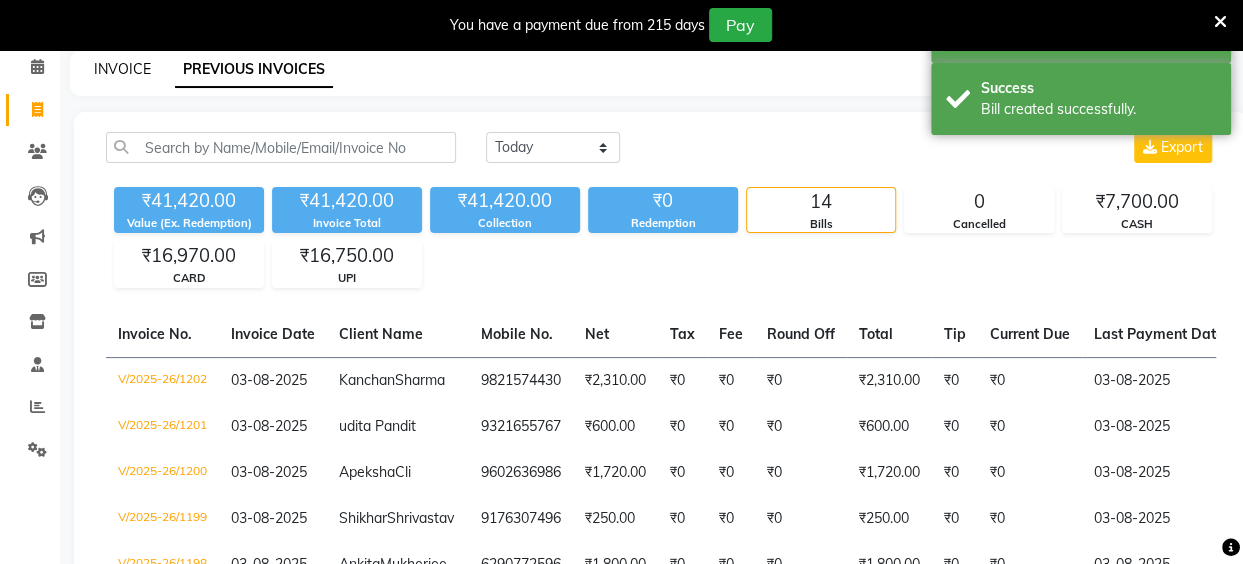 click on "INVOICE" 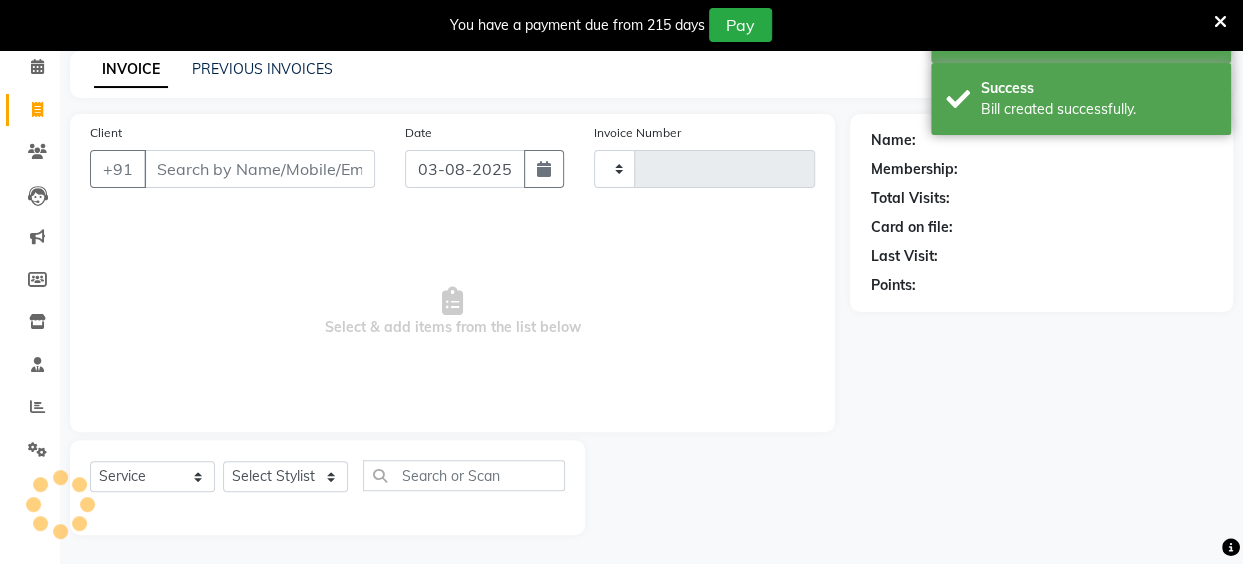 type on "1203" 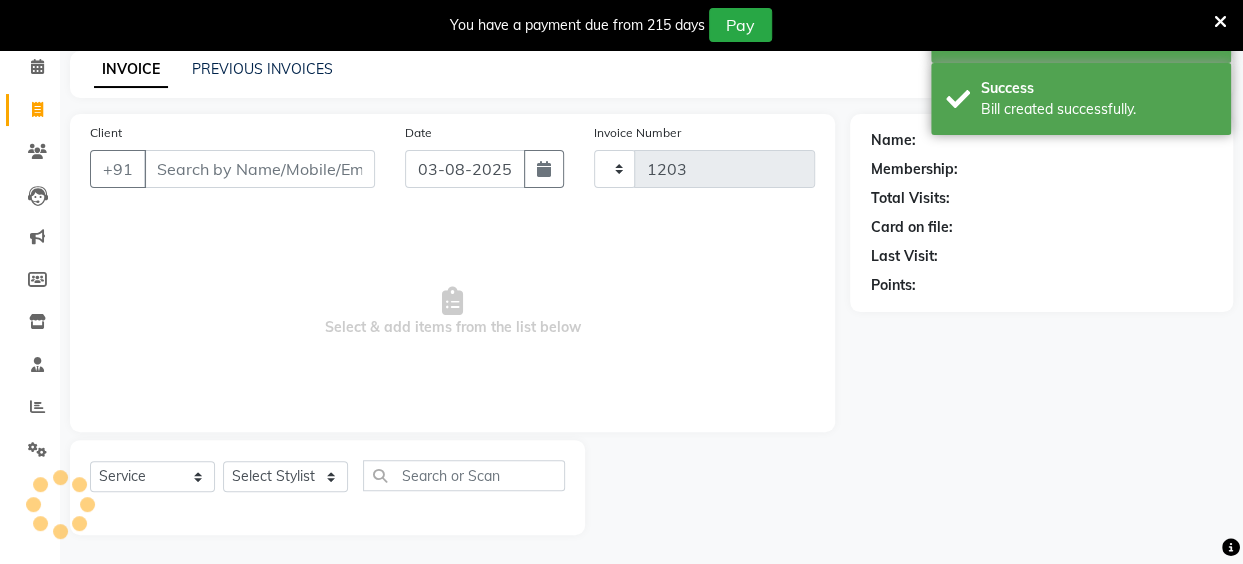 select on "5131" 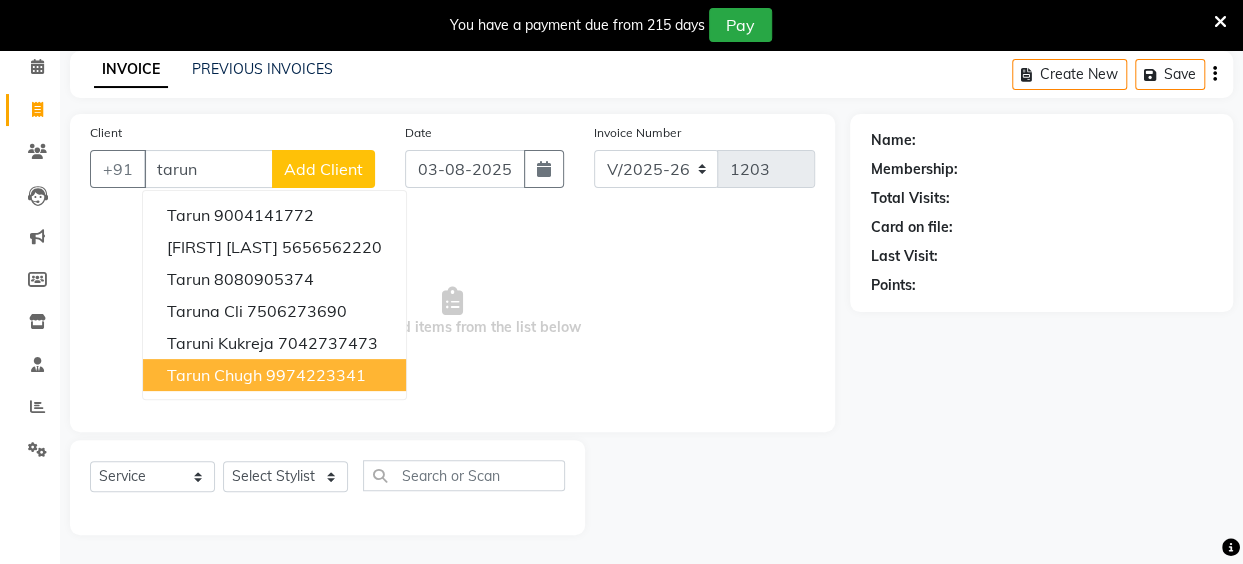 click on "9974223341" at bounding box center [316, 375] 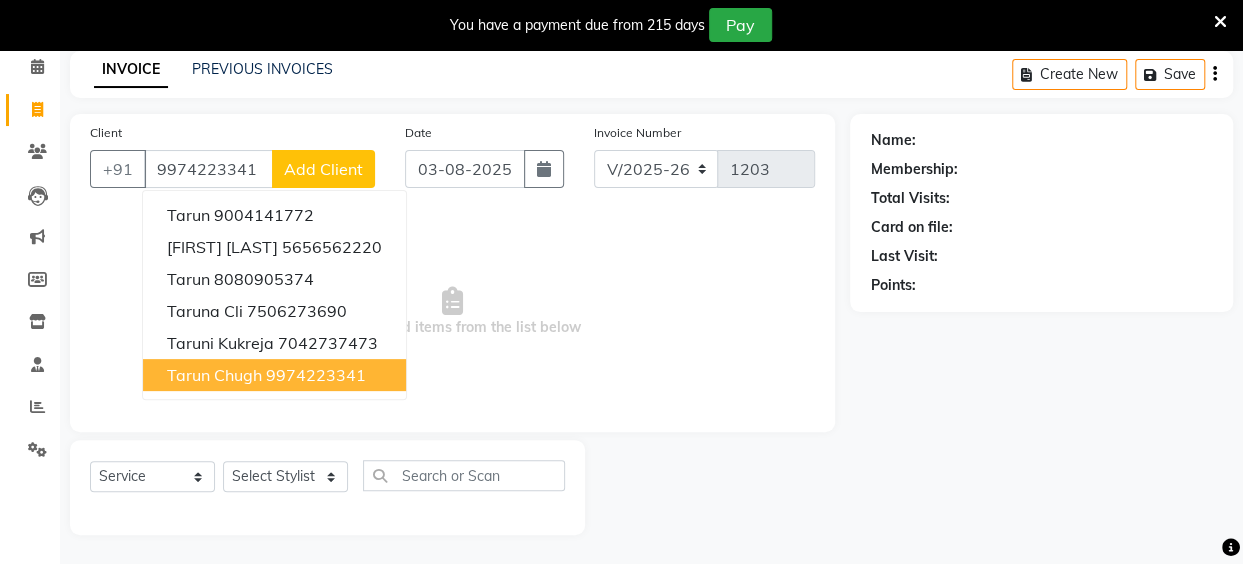 type on "9974223341" 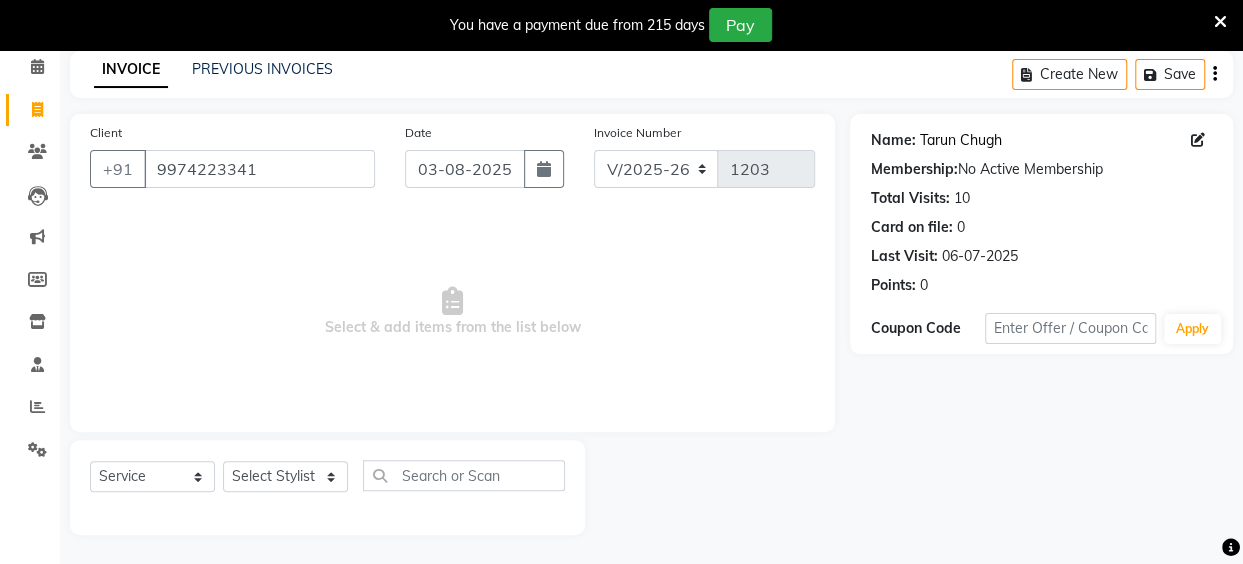 click on "Tarun Chugh" 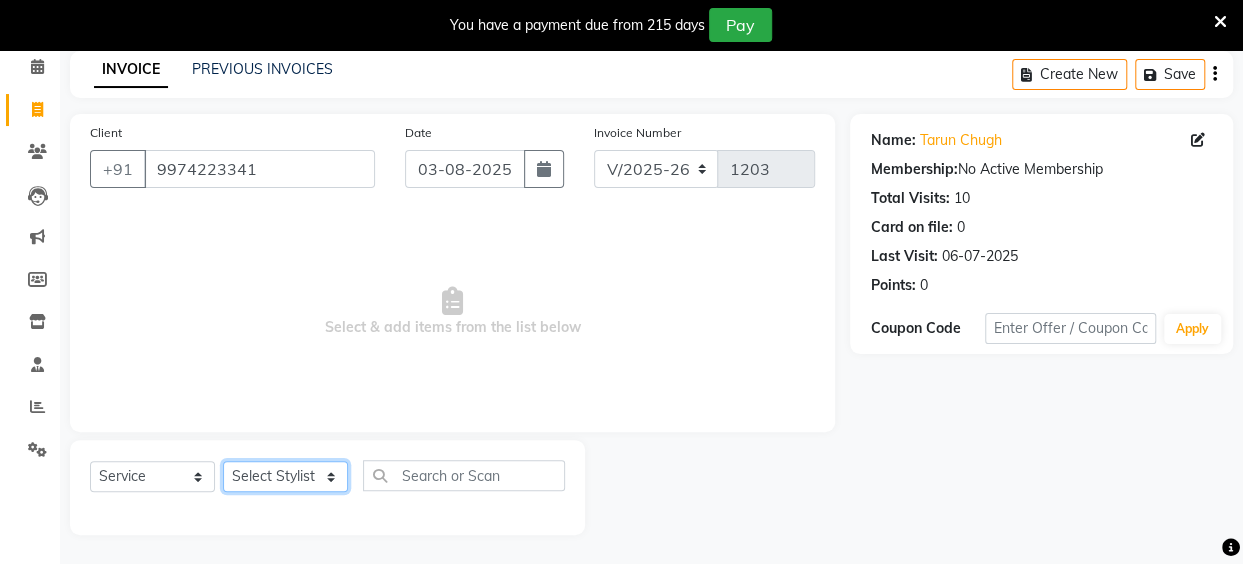 click on "Select Stylist Anita Das danish Kumkum Pasi Naseem Mansoori		 Nilam Bhanushali Nizam Shaikh			 Raju Reena Sawardekar			 Rita Pal			 Sabeena Shaikh Sameer Balwar Sangeeta Rajbhar Seja Jaiswal Shahib Shaves Salmani			 Sneha" 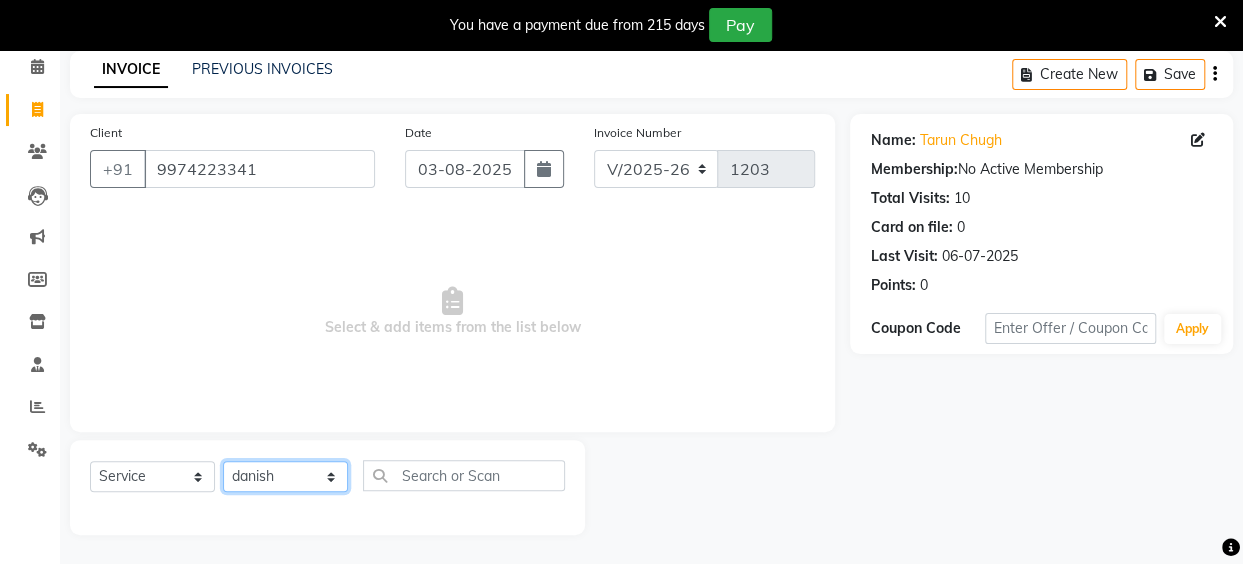 click on "Select Stylist Anita Das danish Kumkum Pasi Naseem Mansoori		 Nilam Bhanushali Nizam Shaikh			 Raju Reena Sawardekar			 Rita Pal			 Sabeena Shaikh Sameer Balwar Sangeeta Rajbhar Seja Jaiswal Shahib Shaves Salmani			 Sneha" 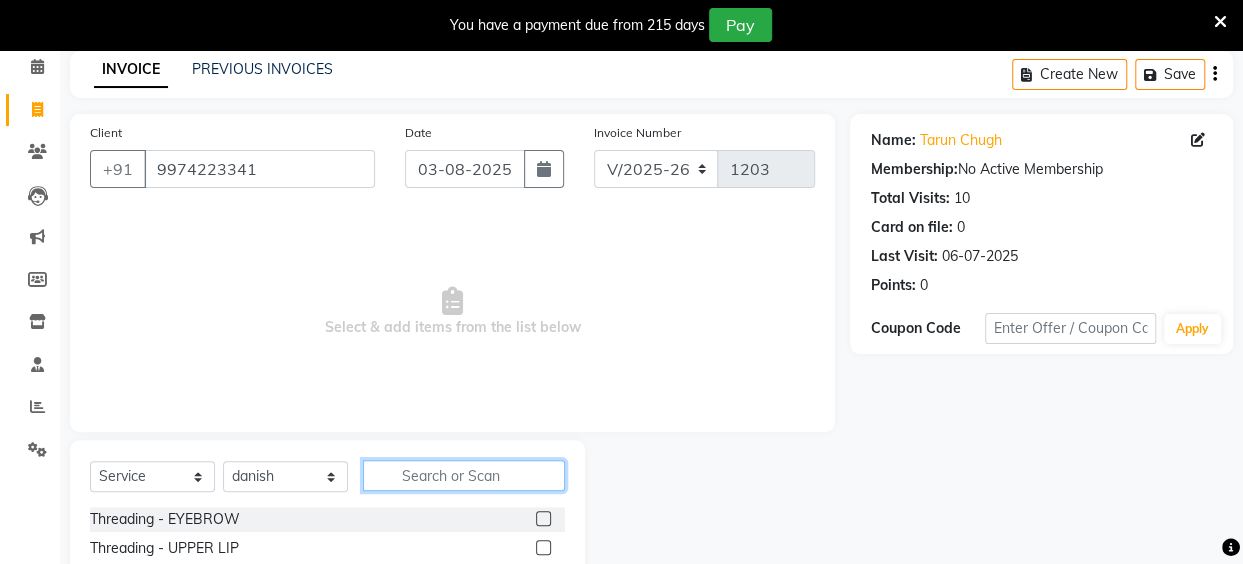 click 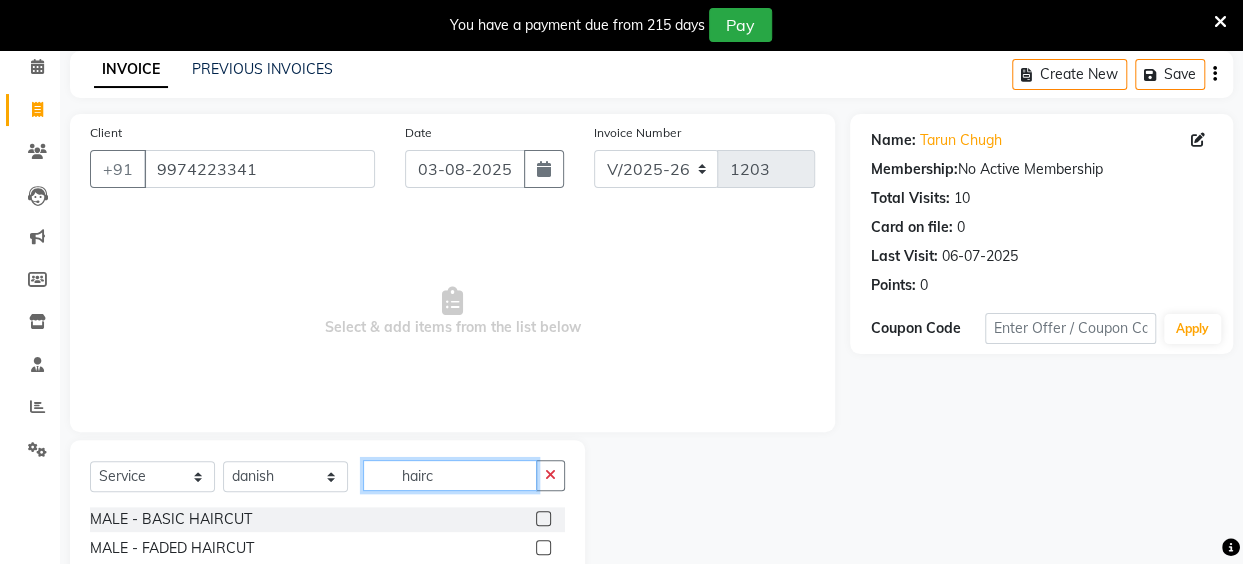 type on "hairc" 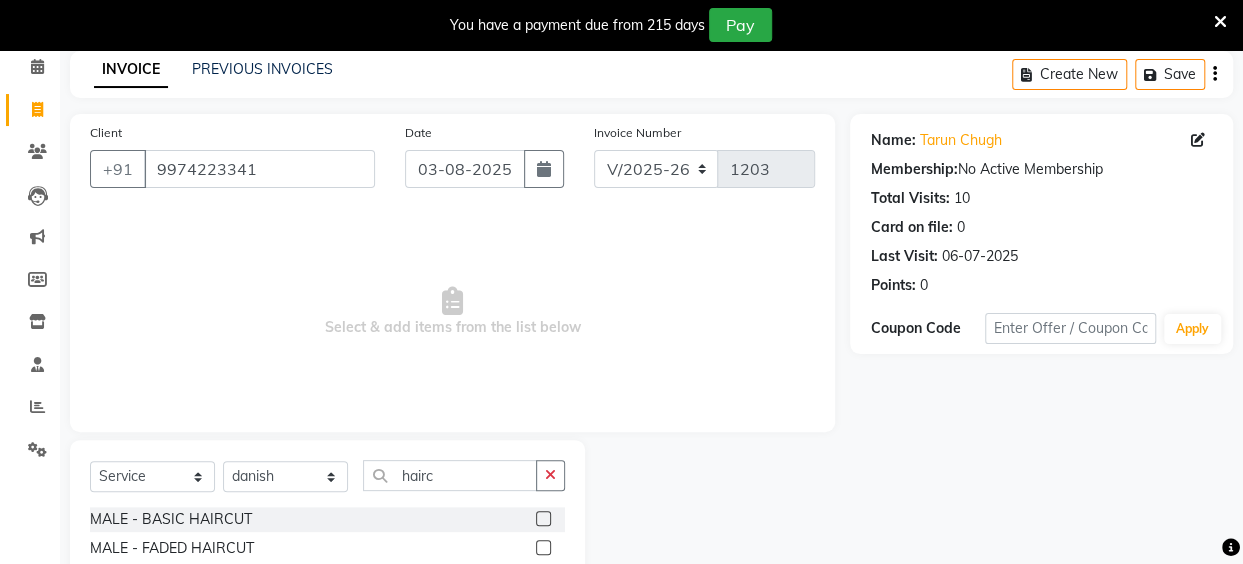 click 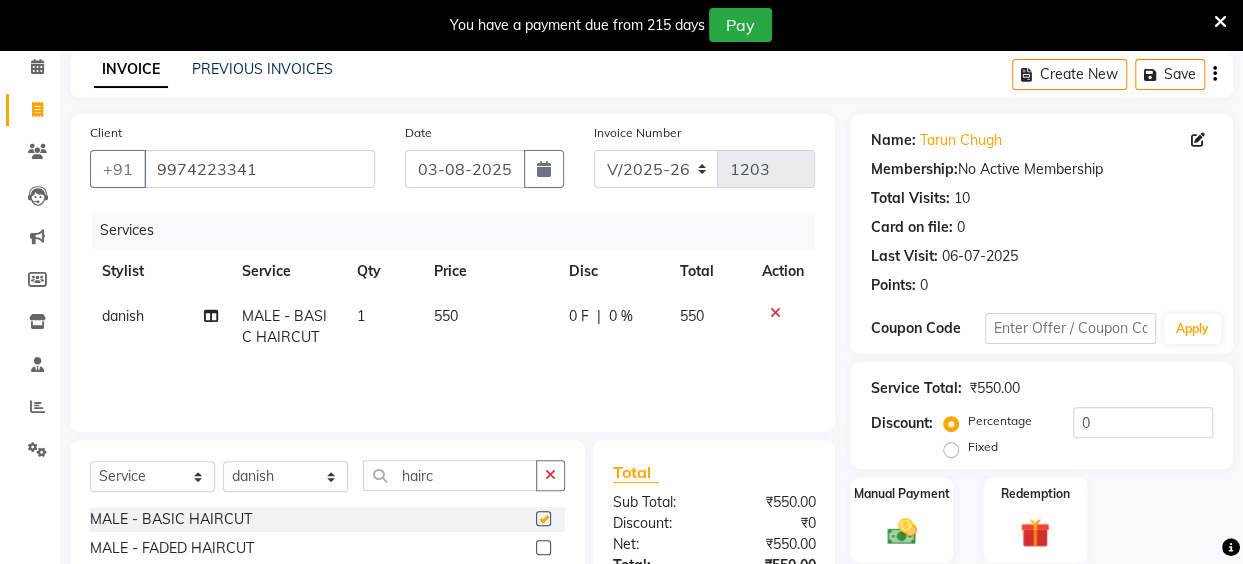 checkbox on "false" 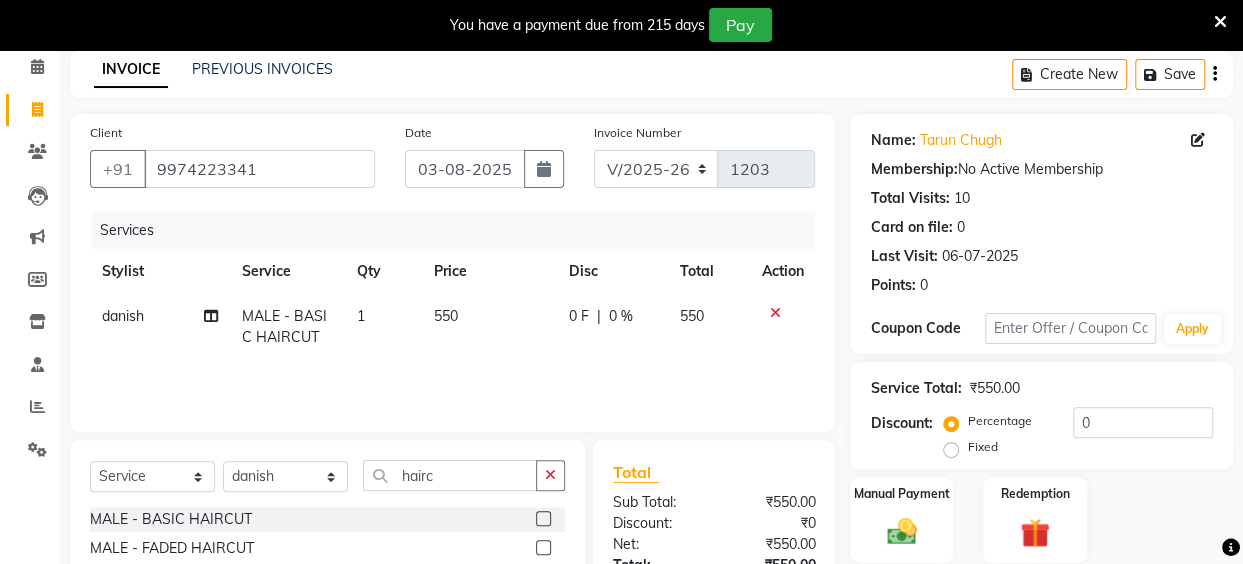 click on "550" 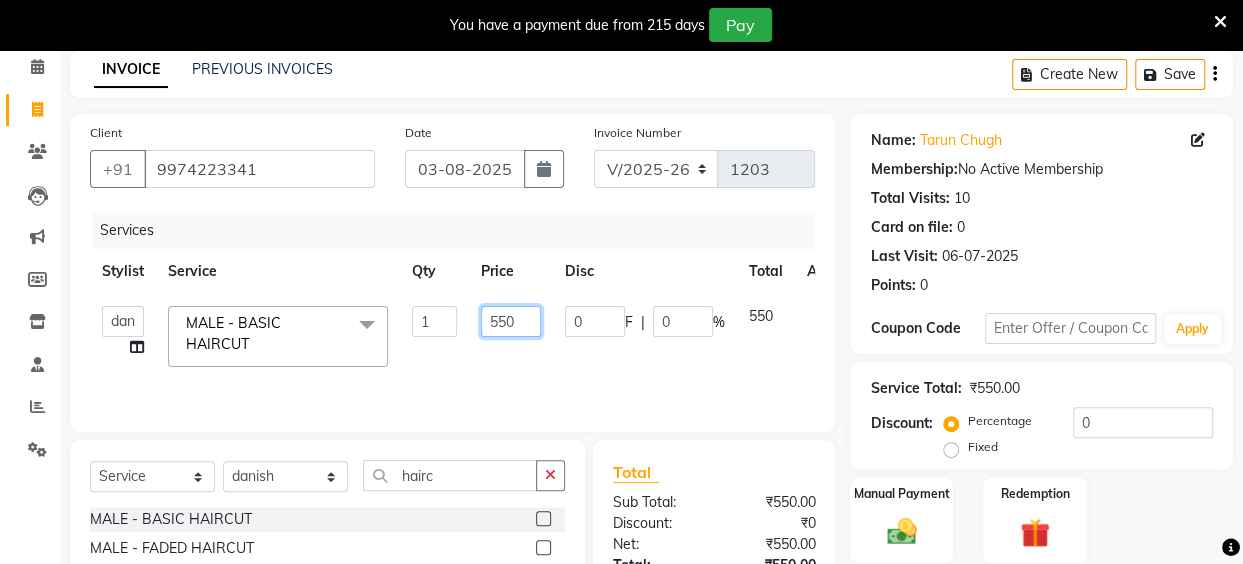 drag, startPoint x: 492, startPoint y: 323, endPoint x: 470, endPoint y: 323, distance: 22 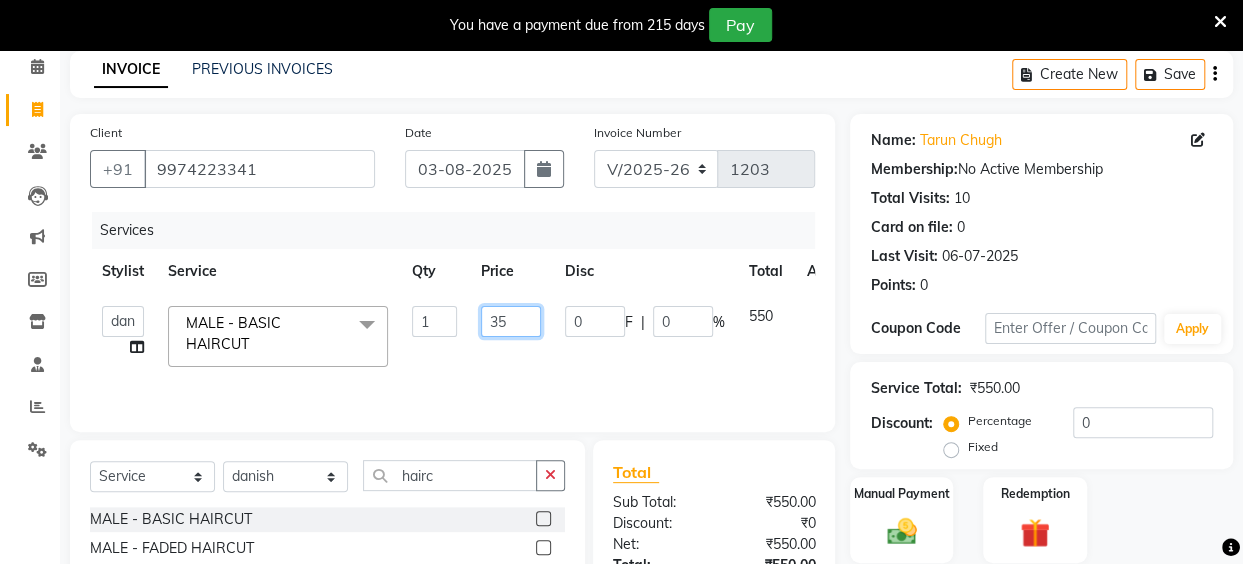 type on "350" 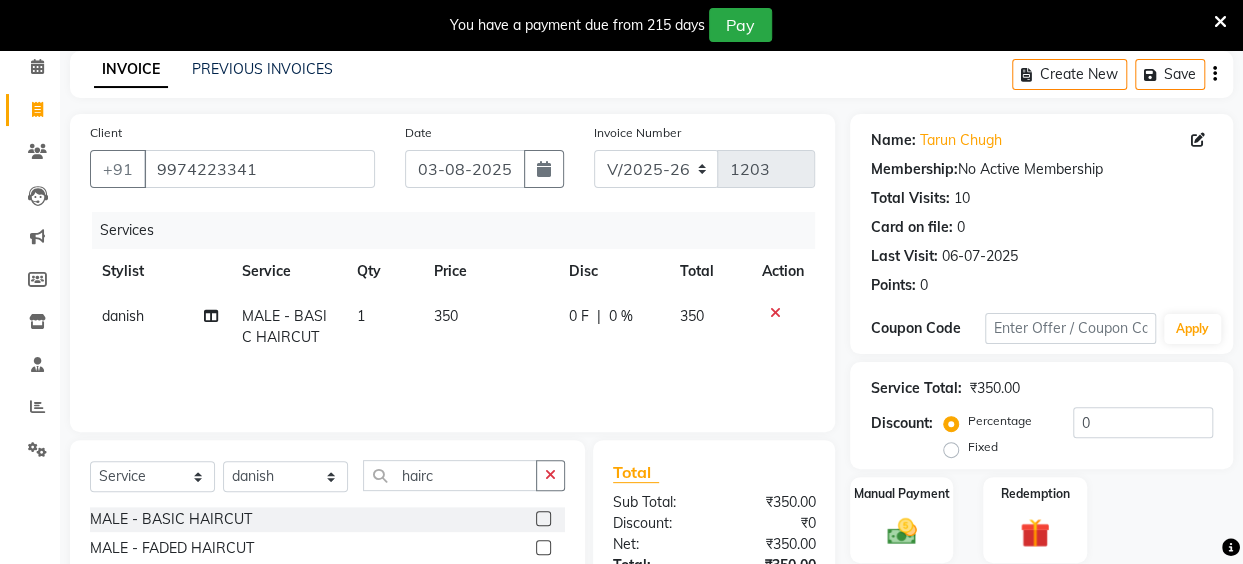 click on "350" 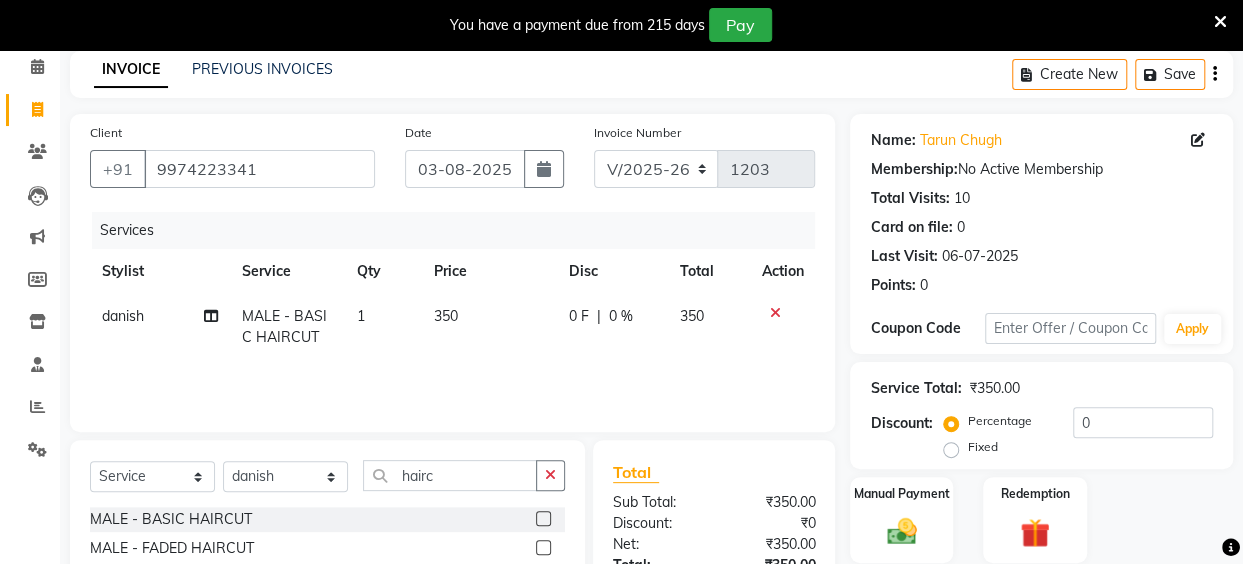 select on "80429" 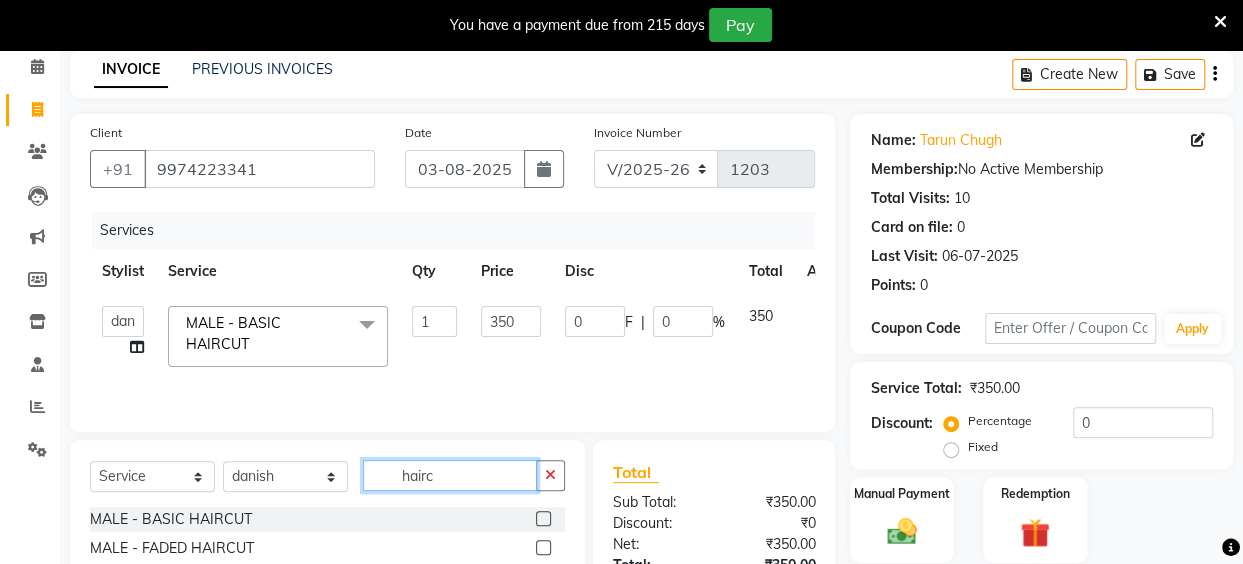 click on "hairc" 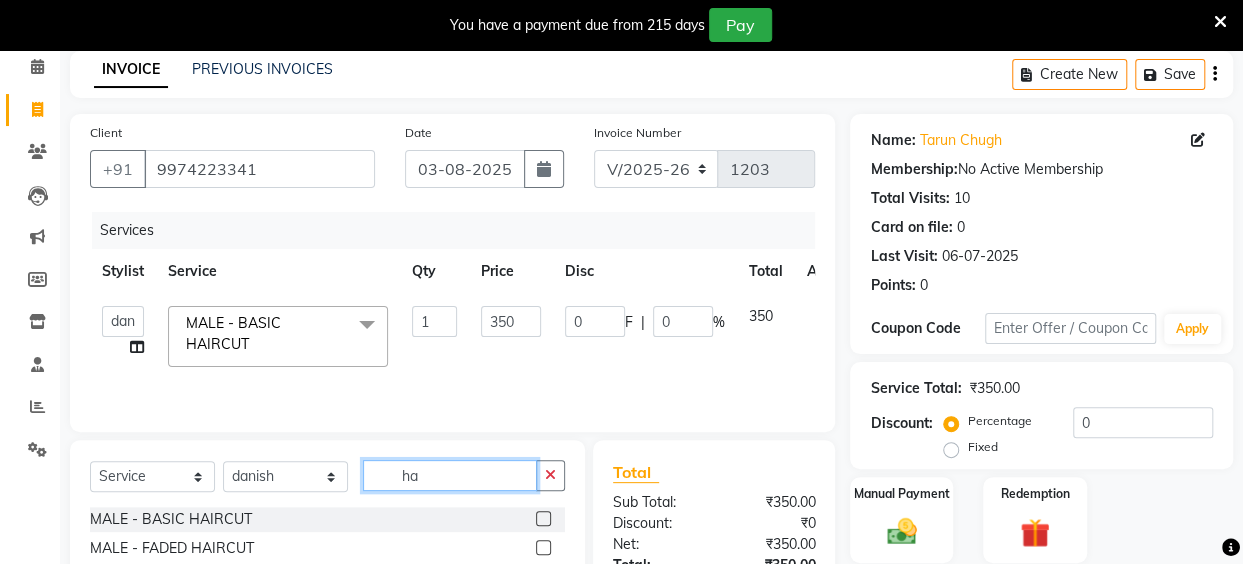 type on "h" 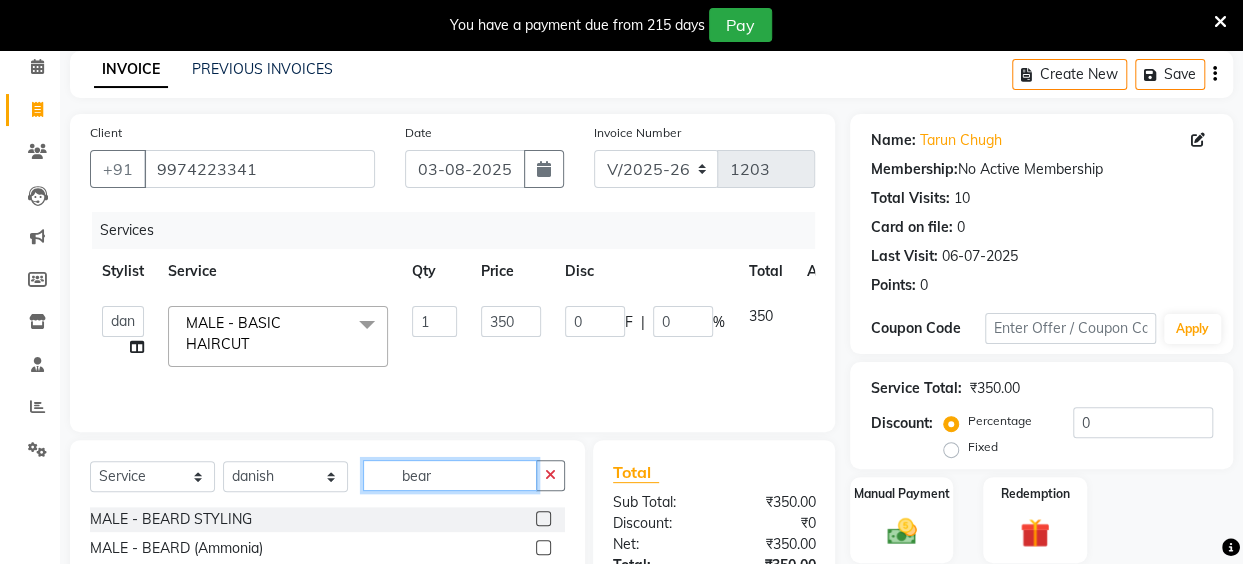 type on "bear" 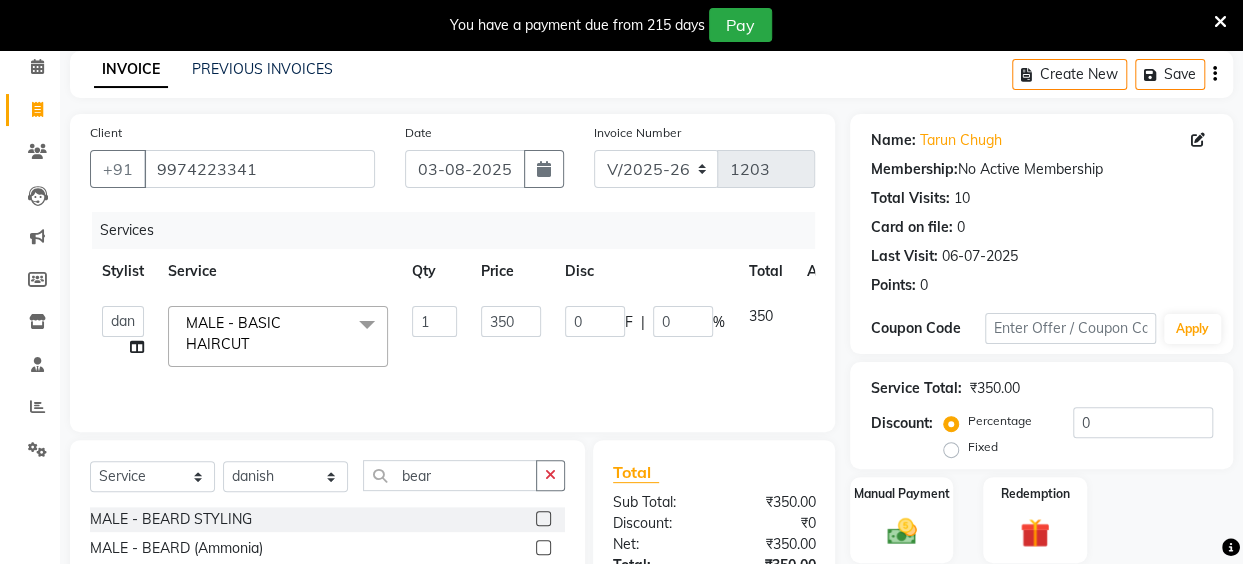 click 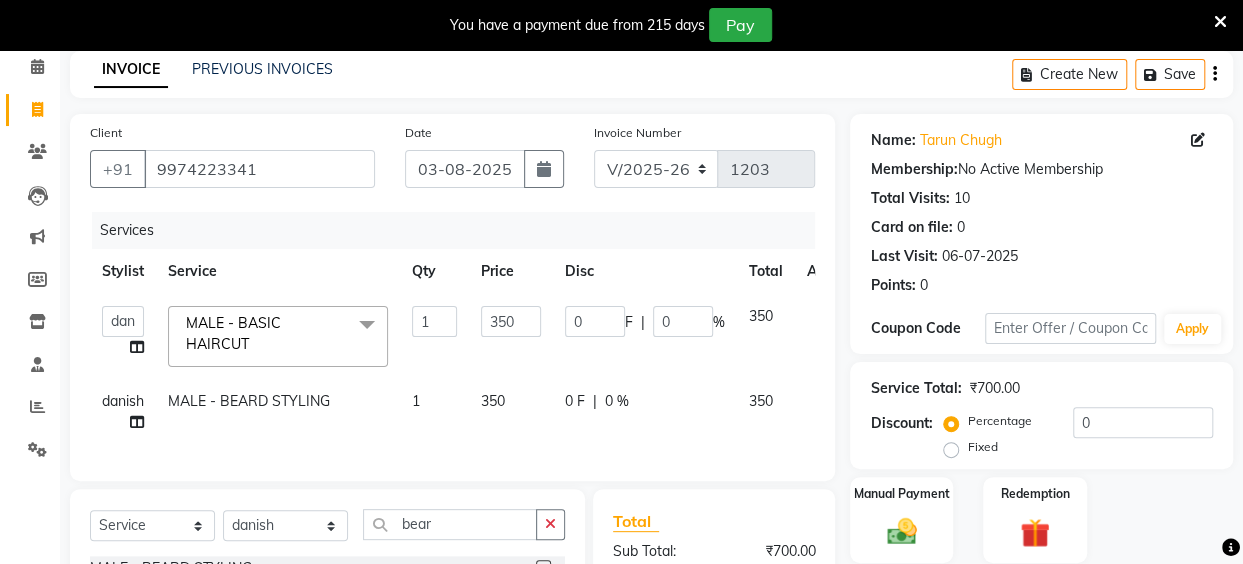 checkbox on "false" 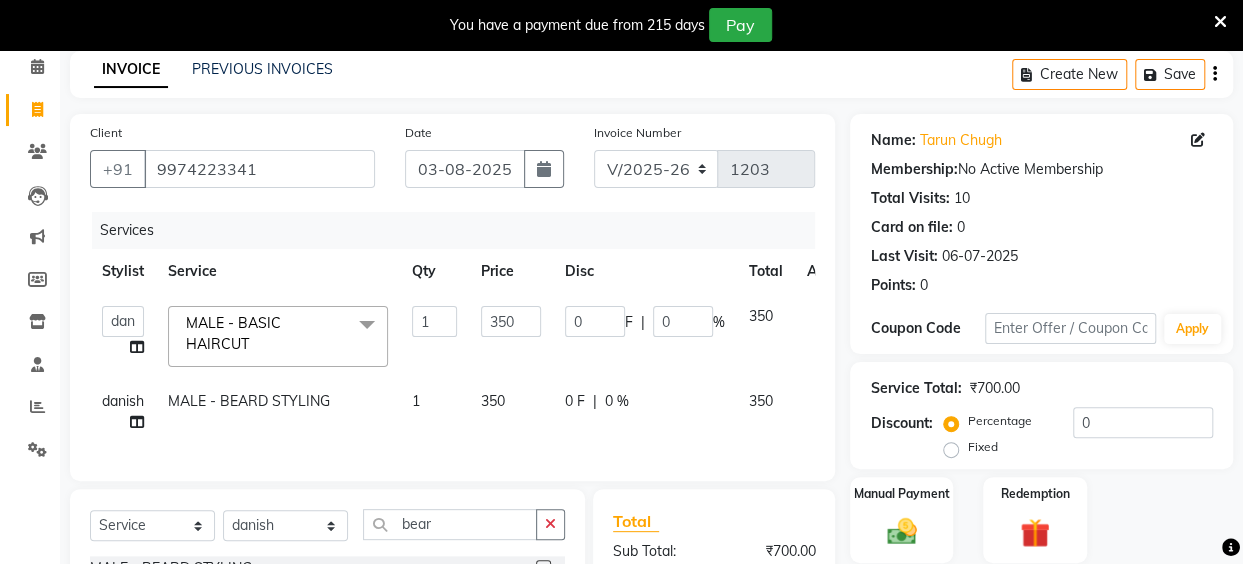 select on "80429" 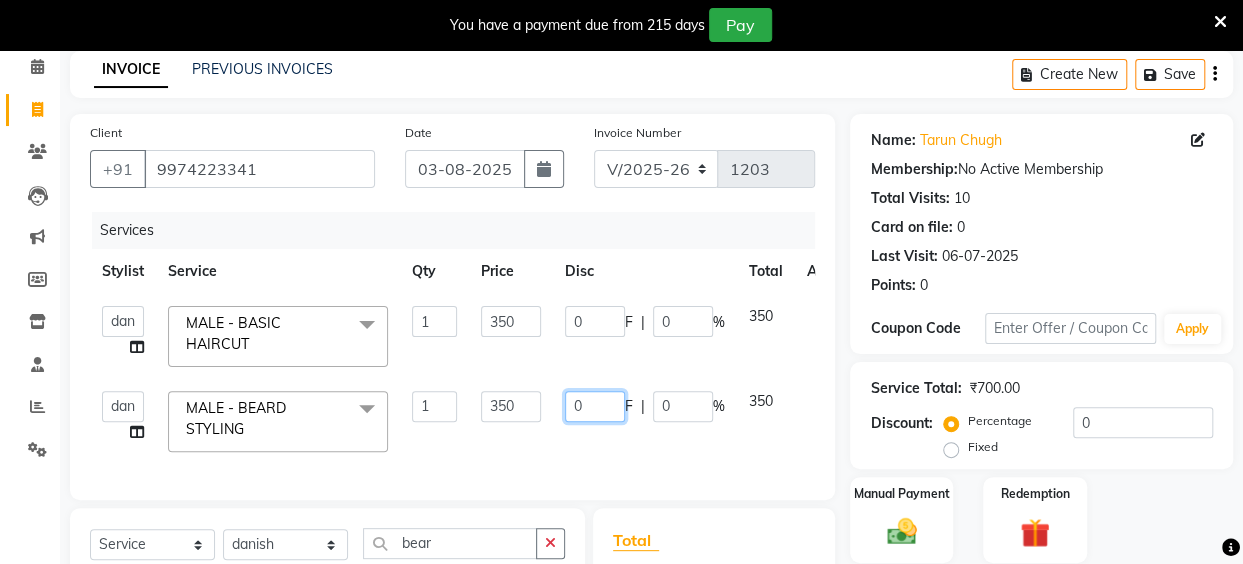 drag, startPoint x: 593, startPoint y: 405, endPoint x: 568, endPoint y: 413, distance: 26.24881 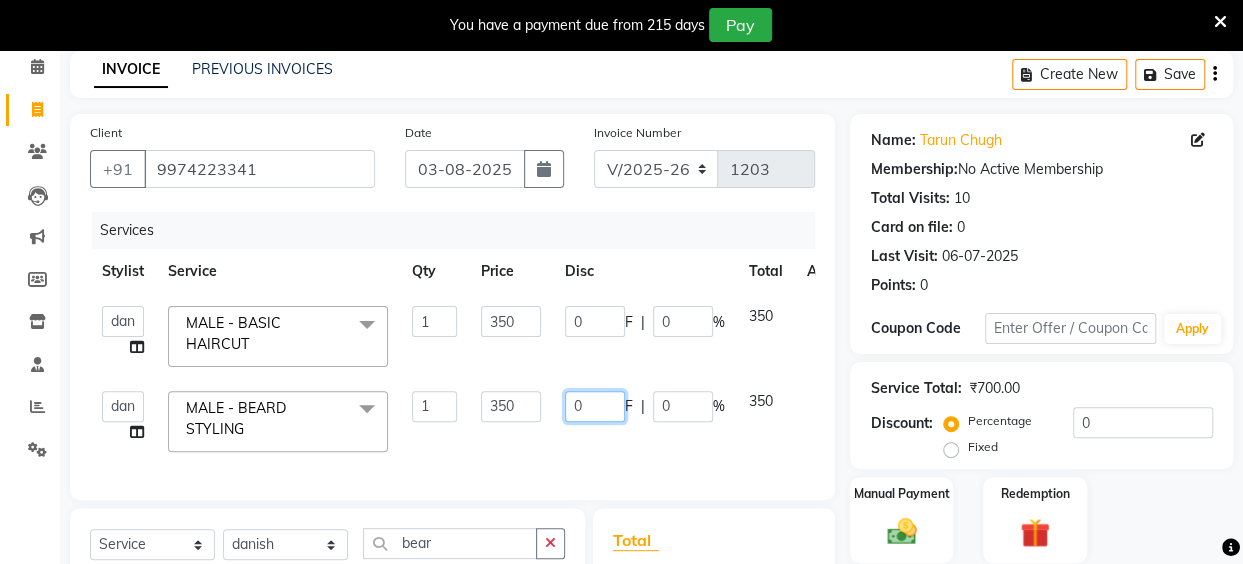 click on "0" 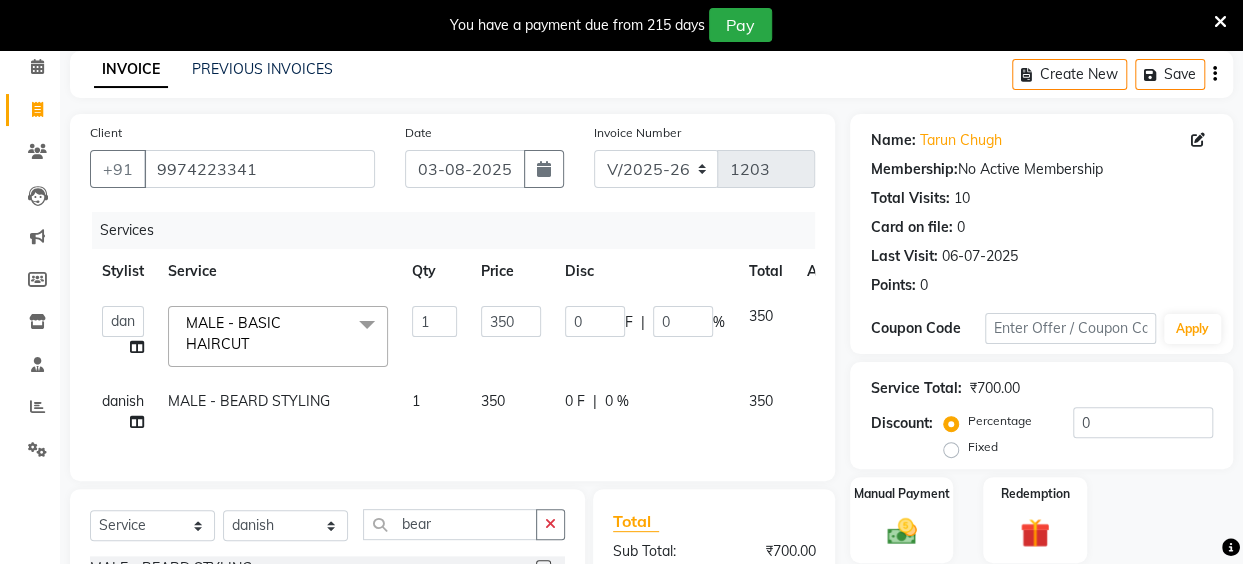 click on "350" 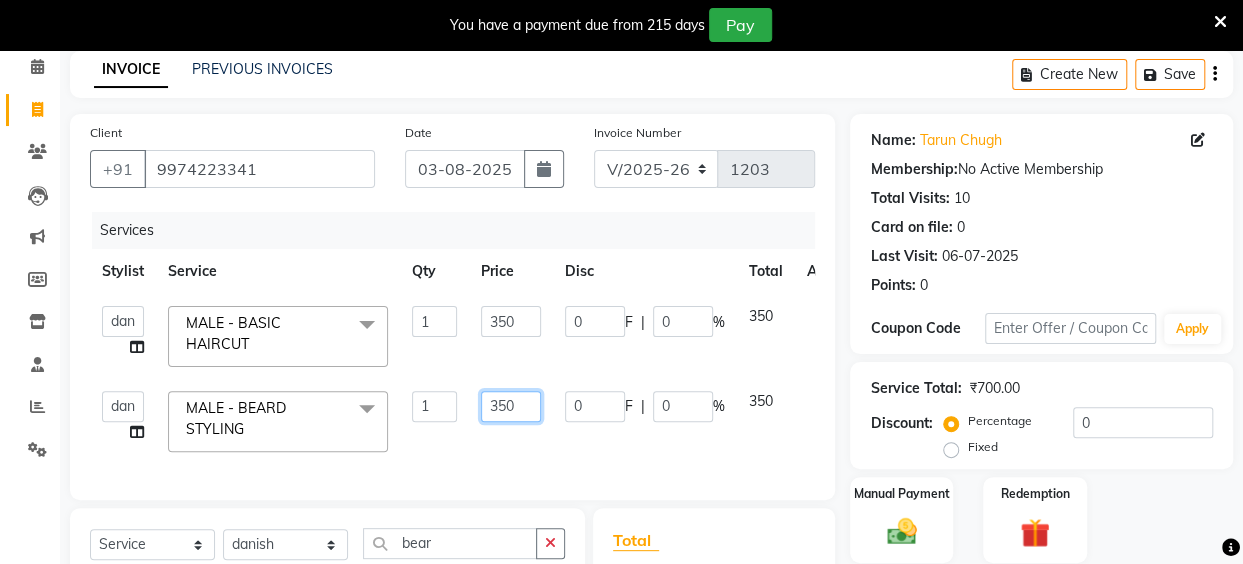drag, startPoint x: 524, startPoint y: 409, endPoint x: 496, endPoint y: 411, distance: 28.071337 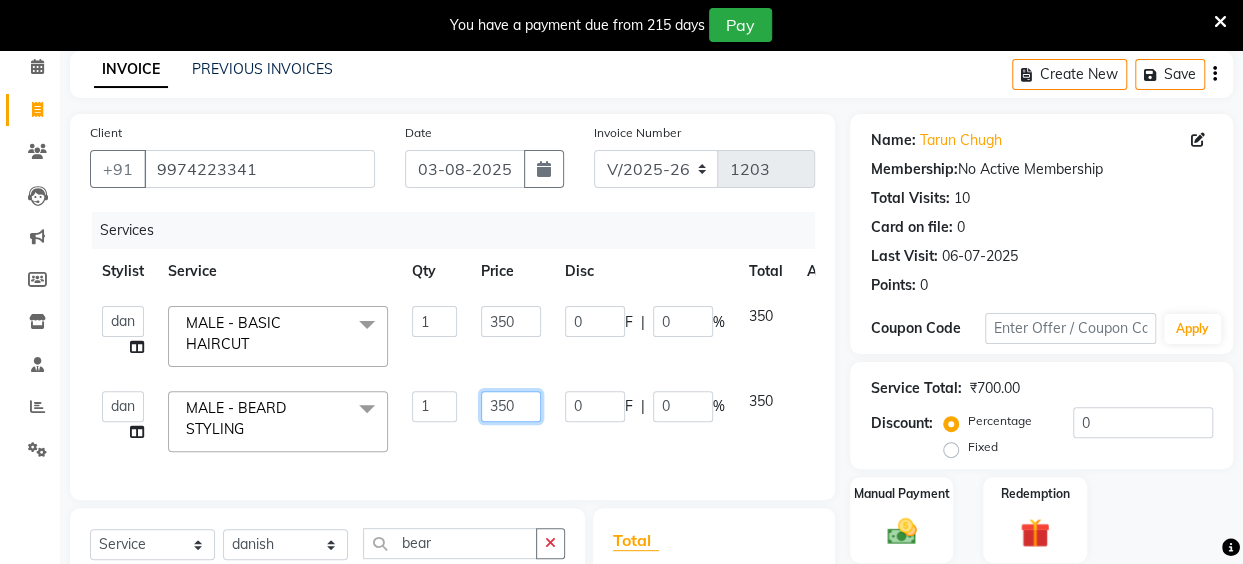 click on "350" 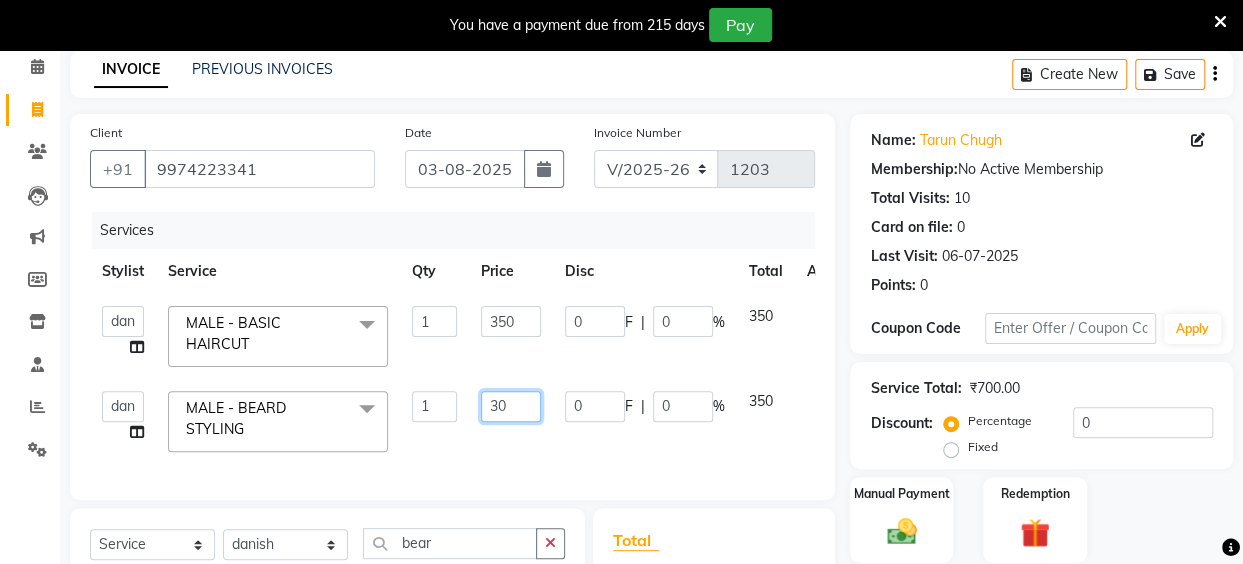 type on "300" 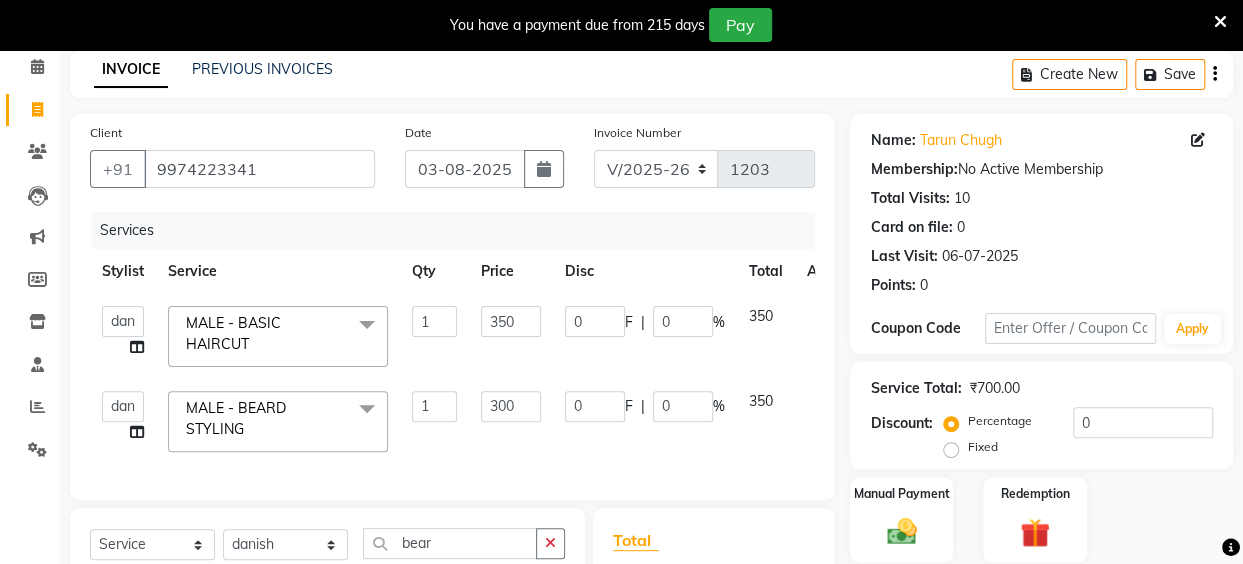 click on "300" 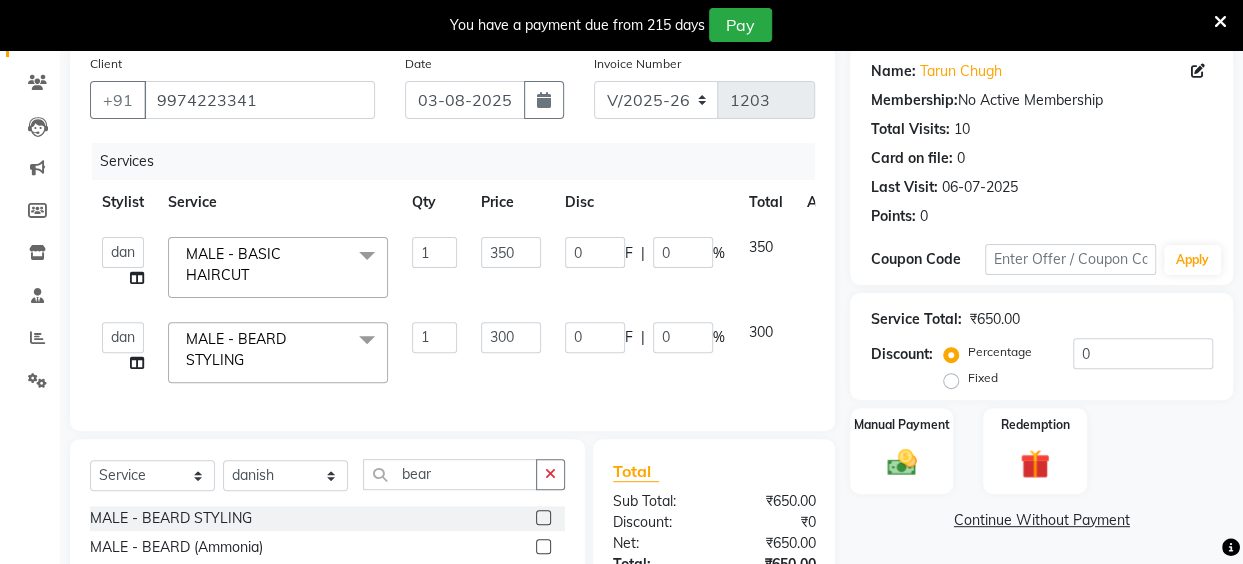 scroll, scrollTop: 323, scrollLeft: 0, axis: vertical 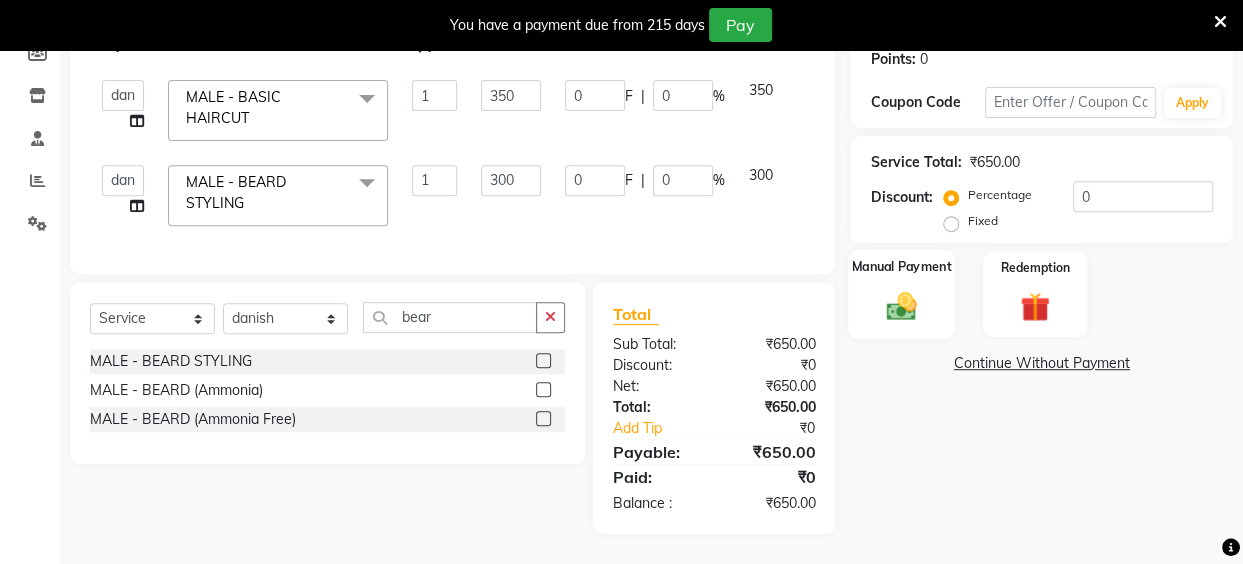 click on "Manual Payment" 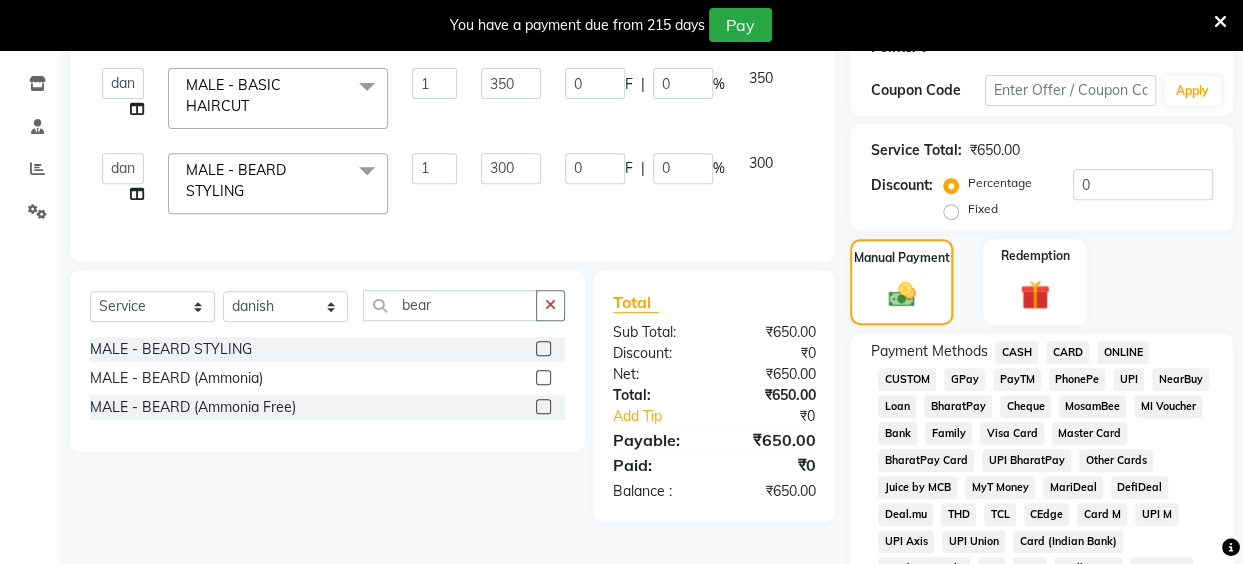 click on "UPI" 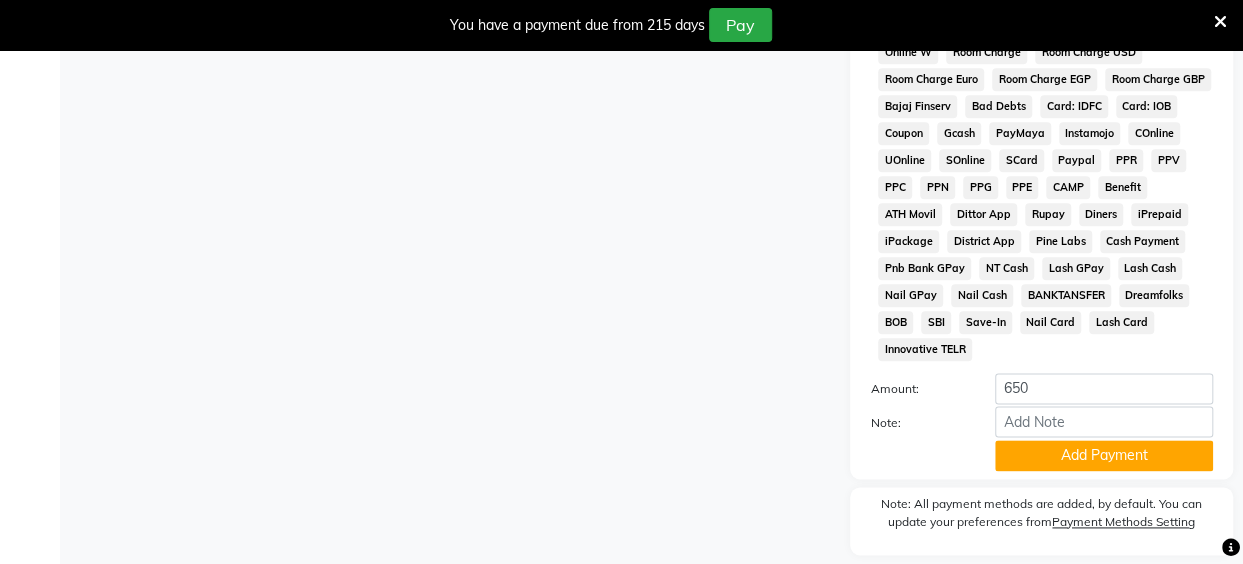 click on "Add Payment" 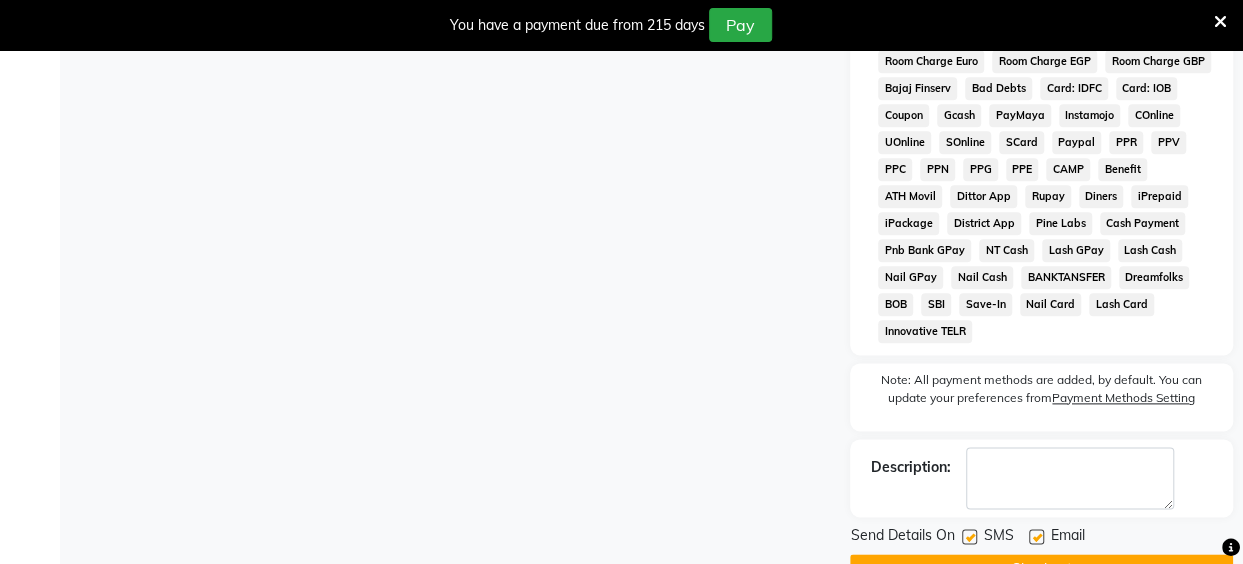 scroll, scrollTop: 1102, scrollLeft: 0, axis: vertical 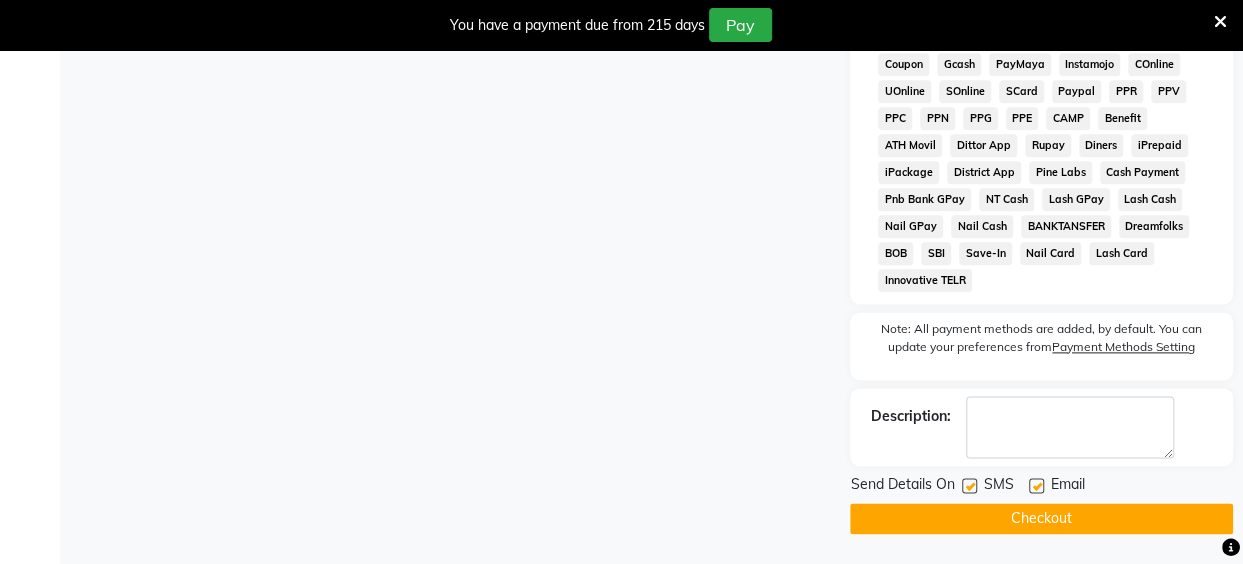 click on "Checkout" 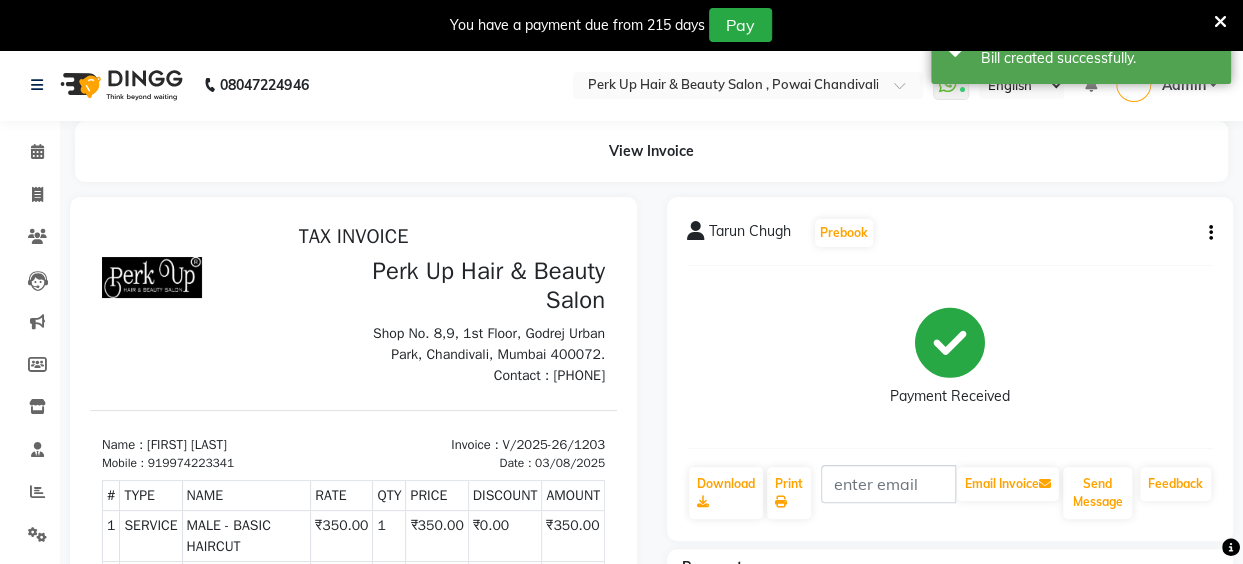 scroll, scrollTop: 0, scrollLeft: 0, axis: both 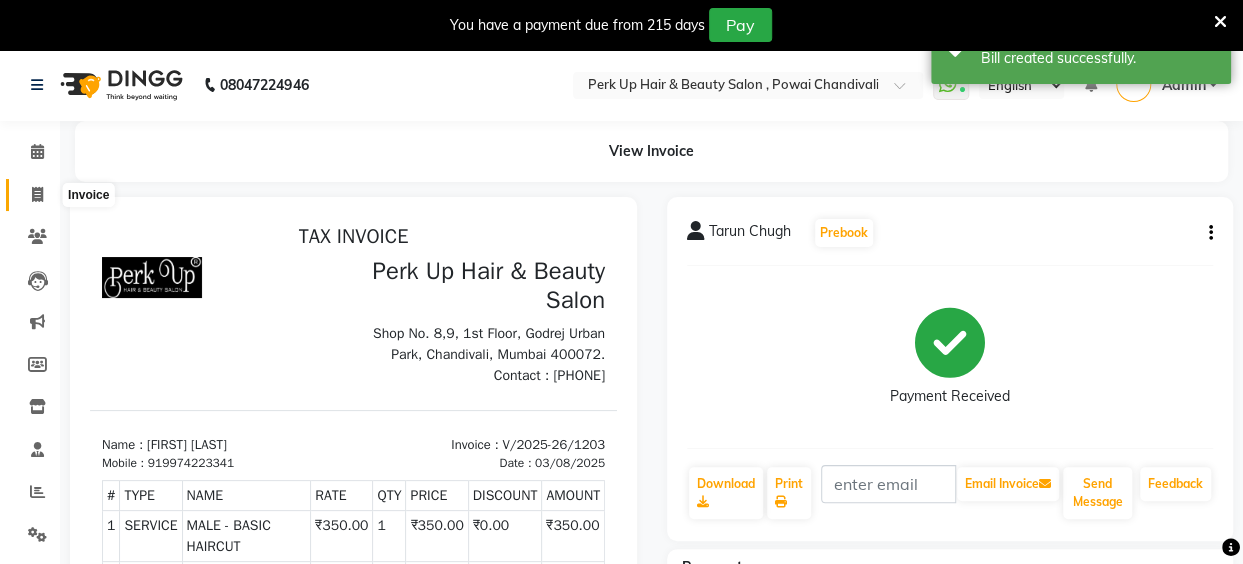 click 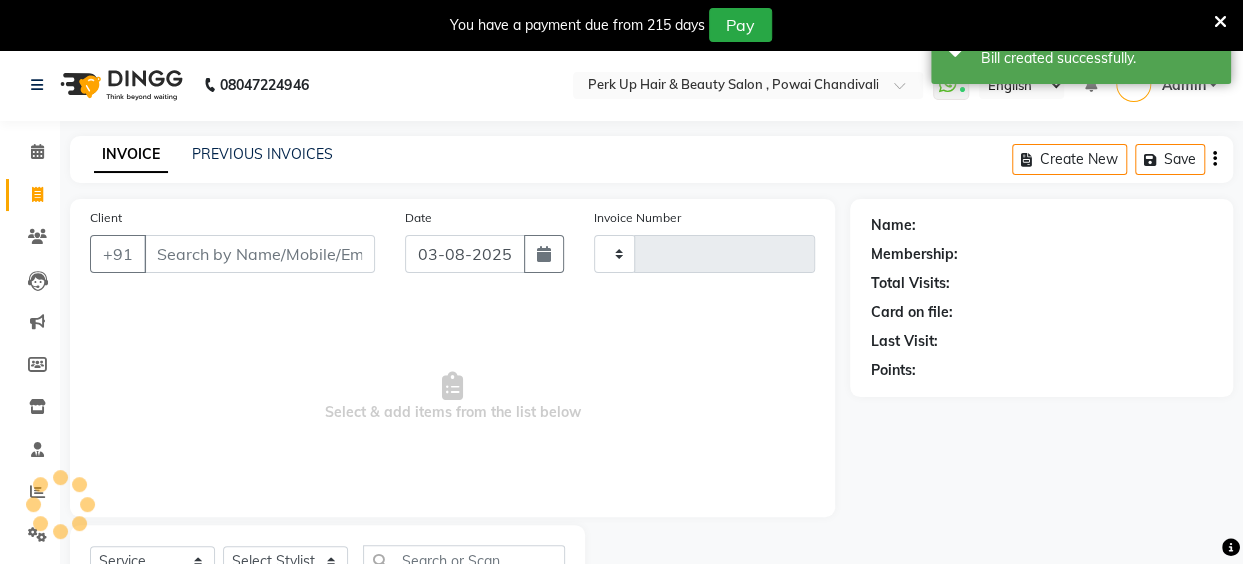 type on "1204" 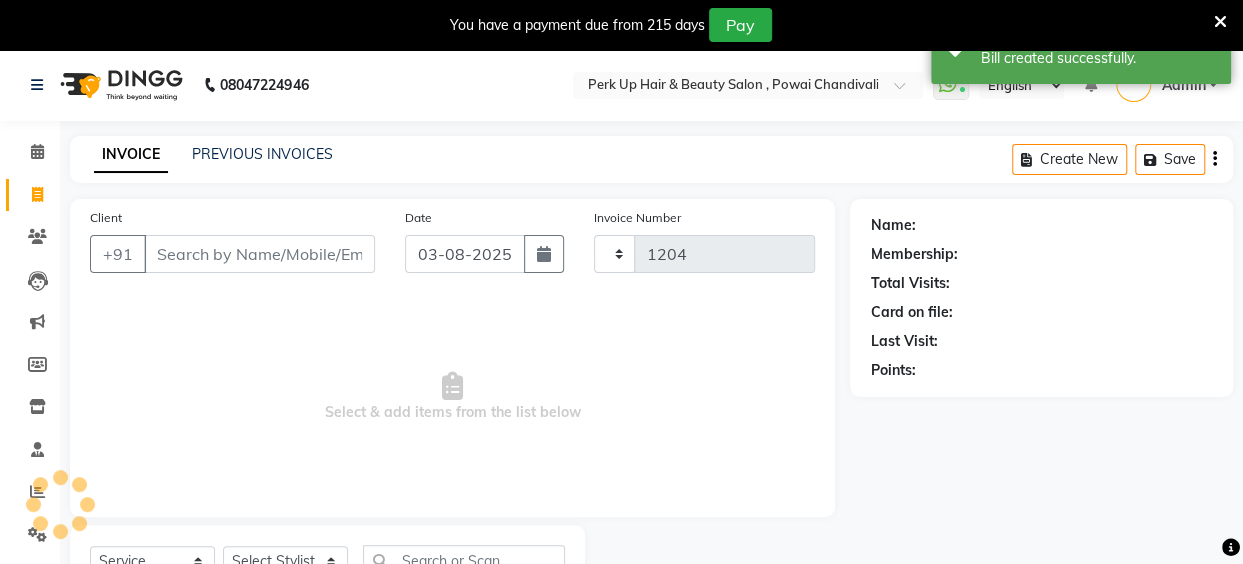 scroll, scrollTop: 85, scrollLeft: 0, axis: vertical 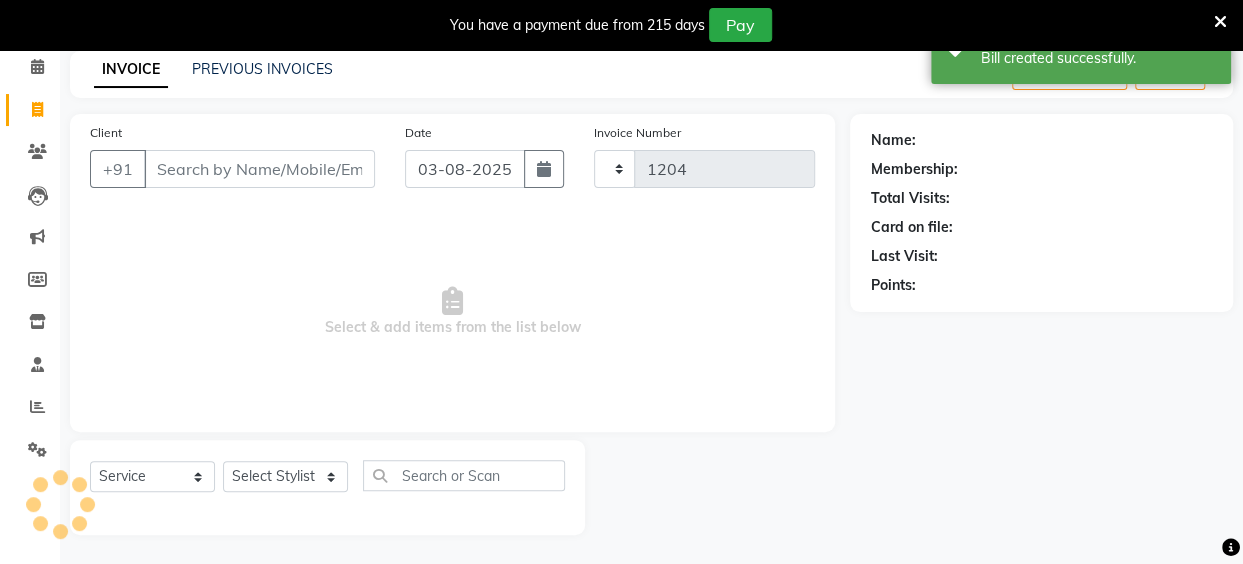 select on "5131" 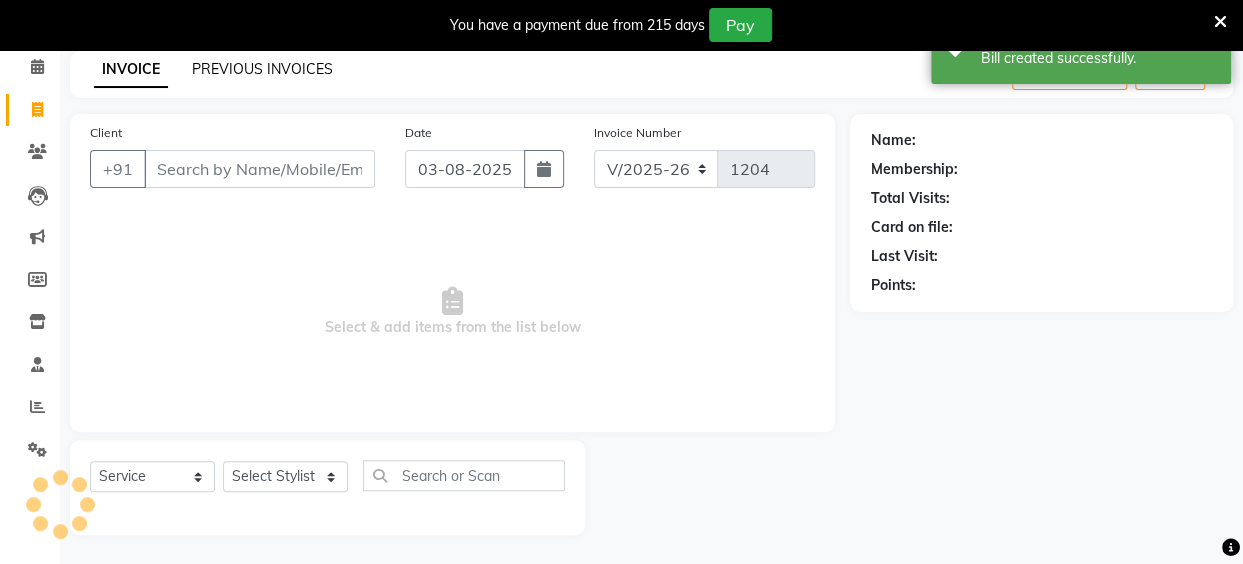 click on "PREVIOUS INVOICES" 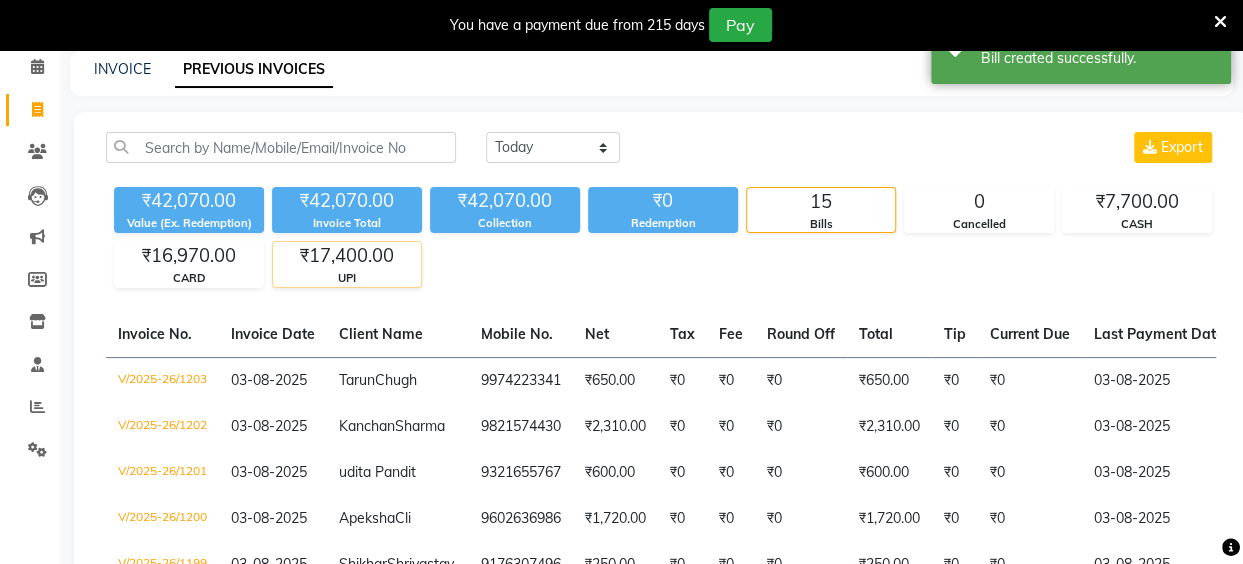 click on "₹17,400.00" 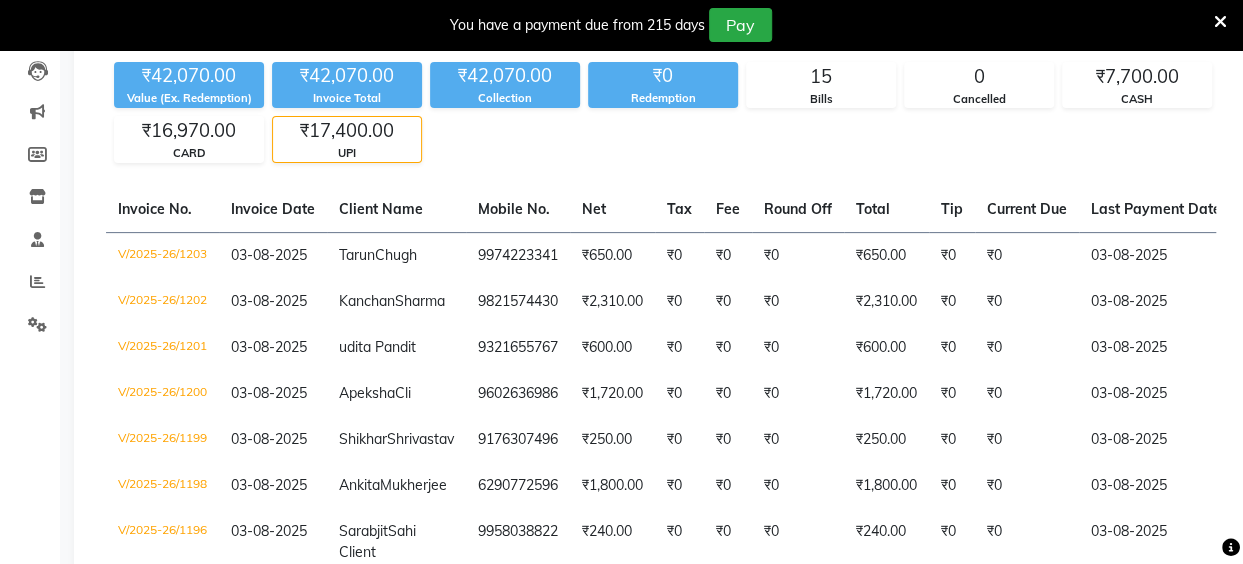 scroll, scrollTop: 80, scrollLeft: 0, axis: vertical 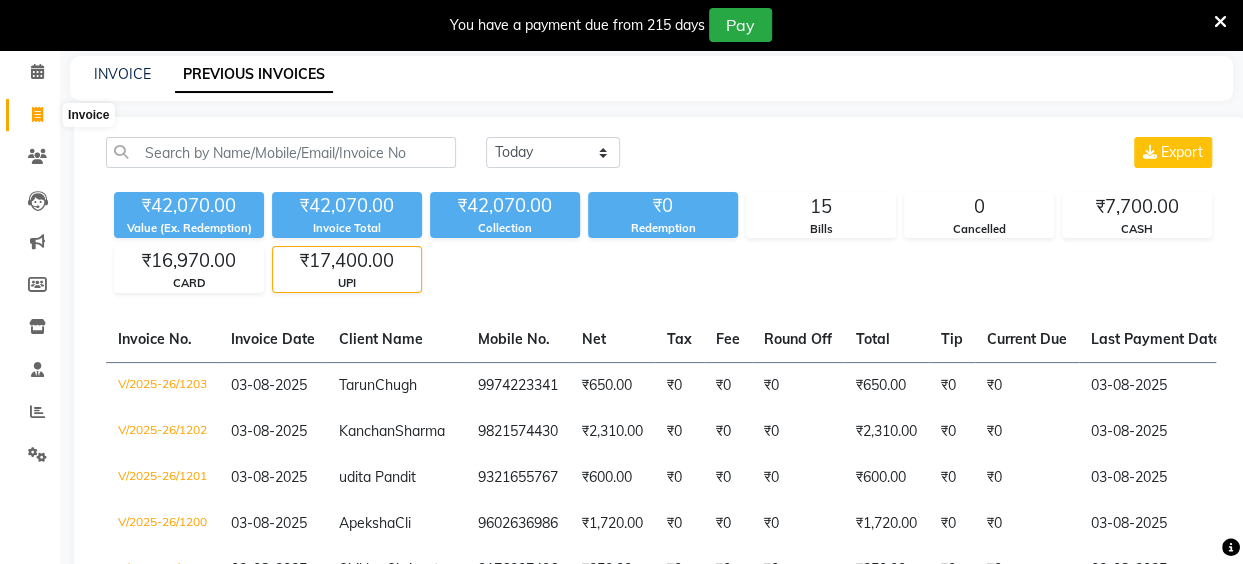 click 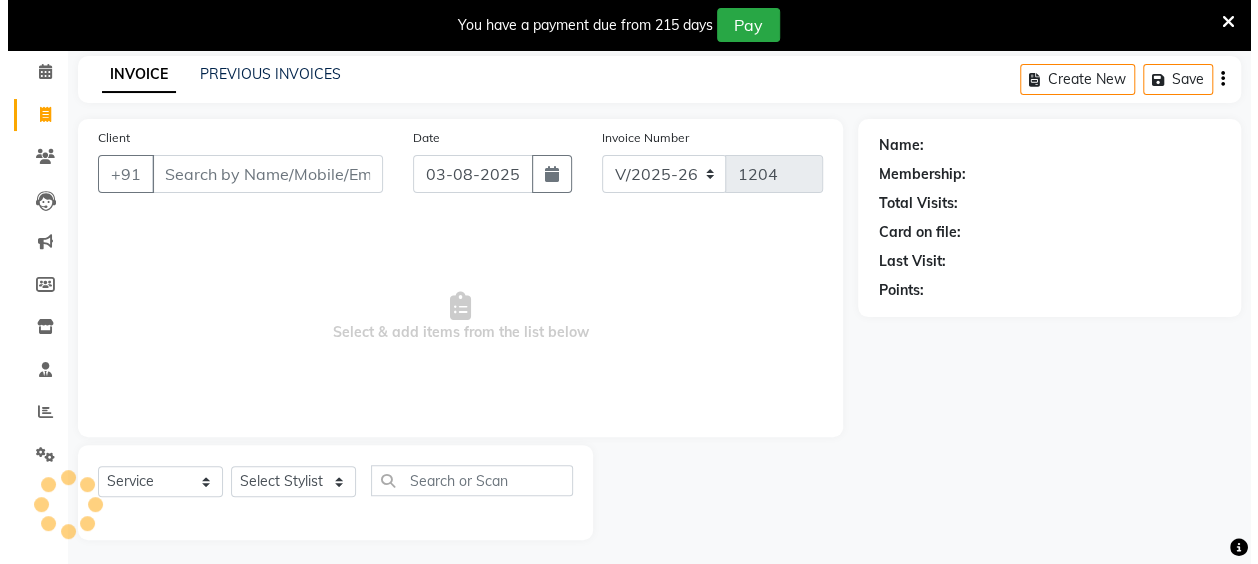 scroll, scrollTop: 85, scrollLeft: 0, axis: vertical 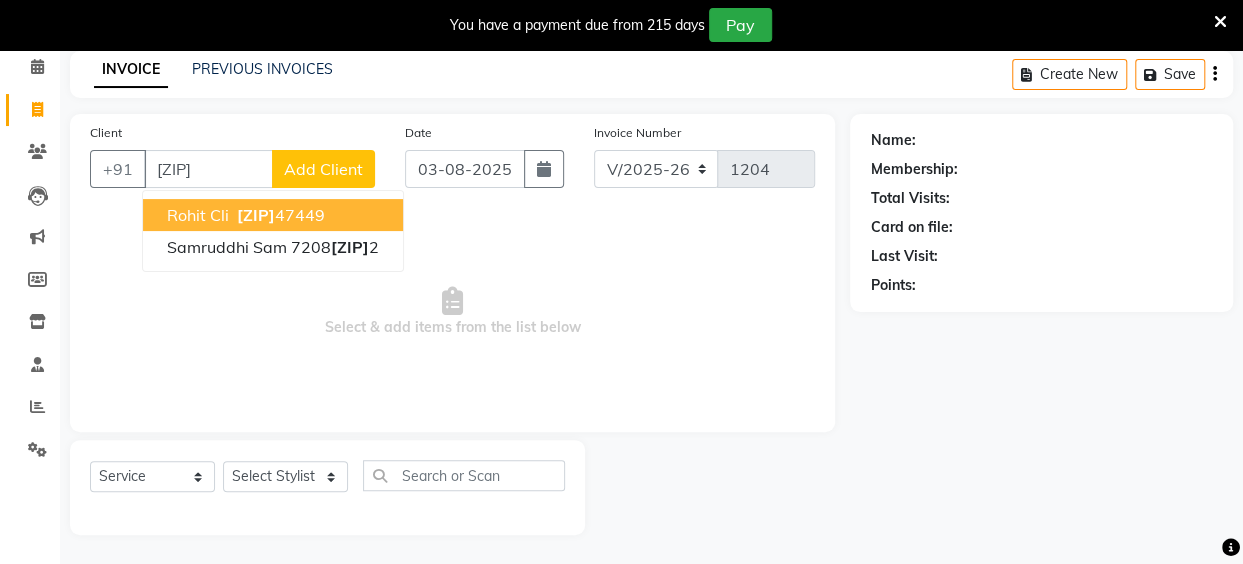 click on "90073" at bounding box center (256, 215) 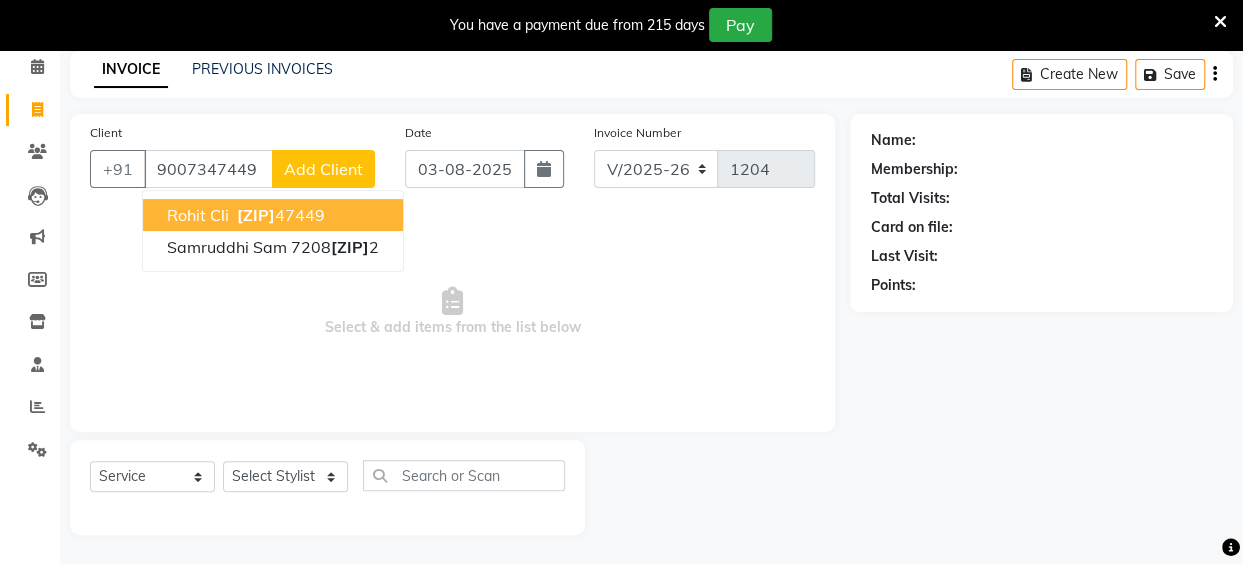 type on "9007347449" 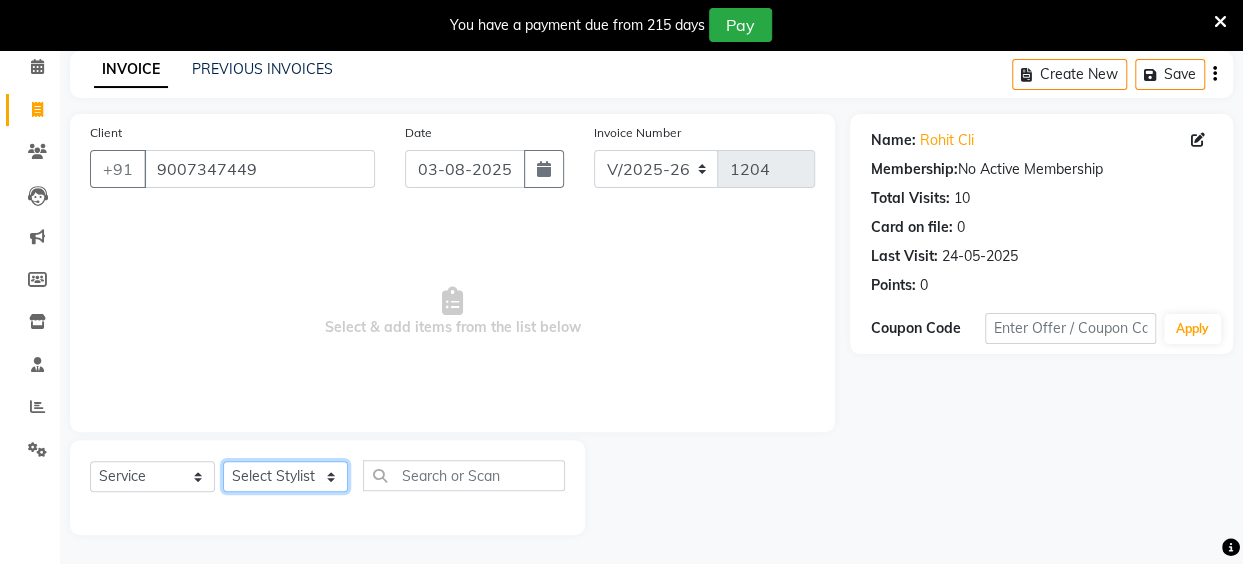 click on "Select Stylist Anita Das danish Kumkum Pasi Naseem Mansoori		 Nilam Bhanushali Nizam Shaikh			 Raju Reena Sawardekar			 Rita Pal			 Sabeena Shaikh Sameer Balwar Sangeeta Rajbhar Seja Jaiswal Shahib Shaves Salmani			 Sneha" 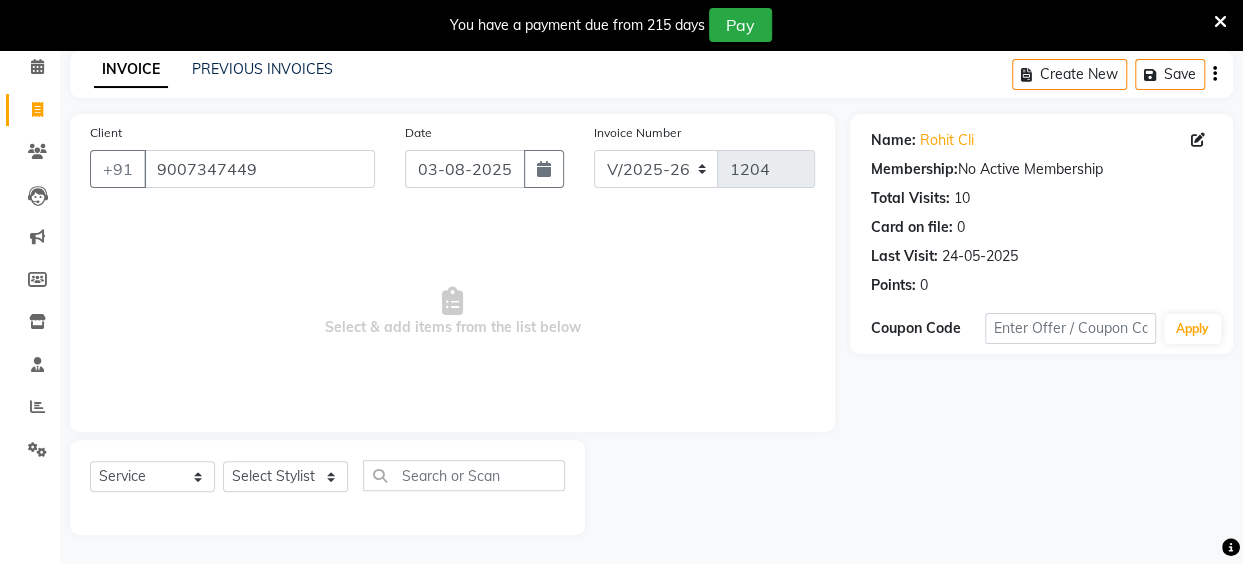 click on "Name: Rohit Cli Membership:  No Active Membership  Total Visits:  10 Card on file:  0 Last Visit:   24-05-2025 Points:   0" 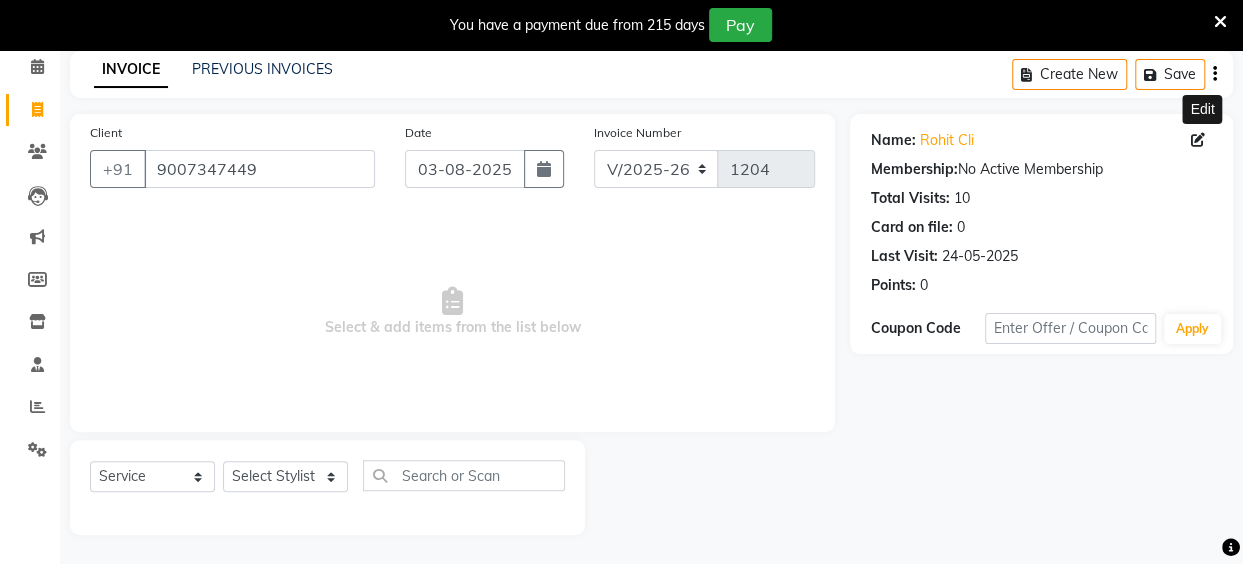 click 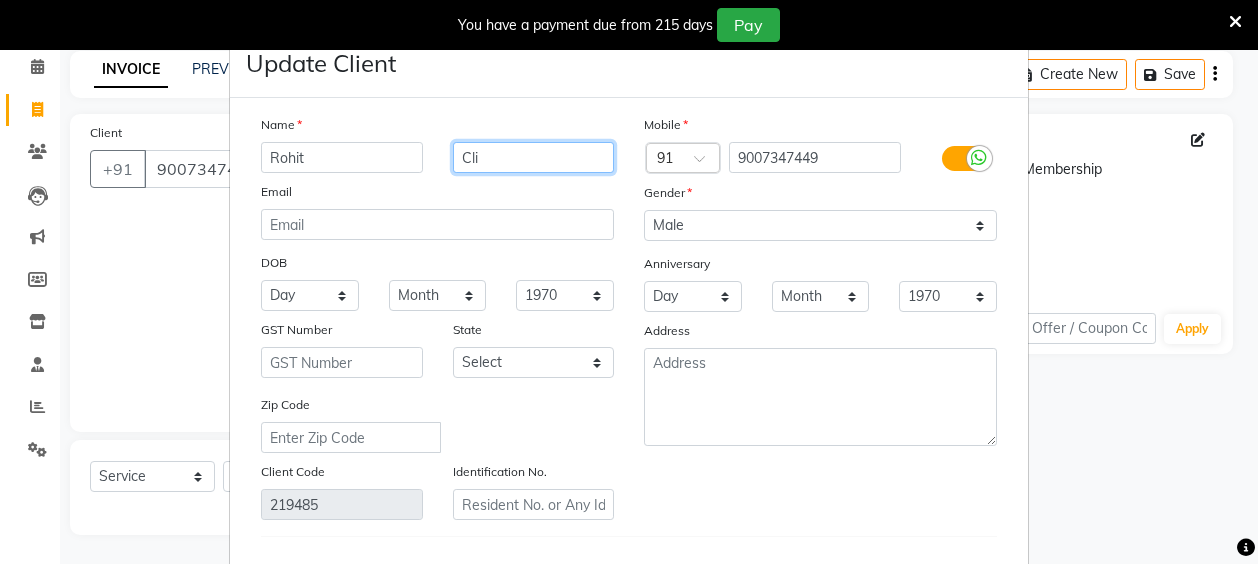 drag, startPoint x: 512, startPoint y: 153, endPoint x: 449, endPoint y: 161, distance: 63.505905 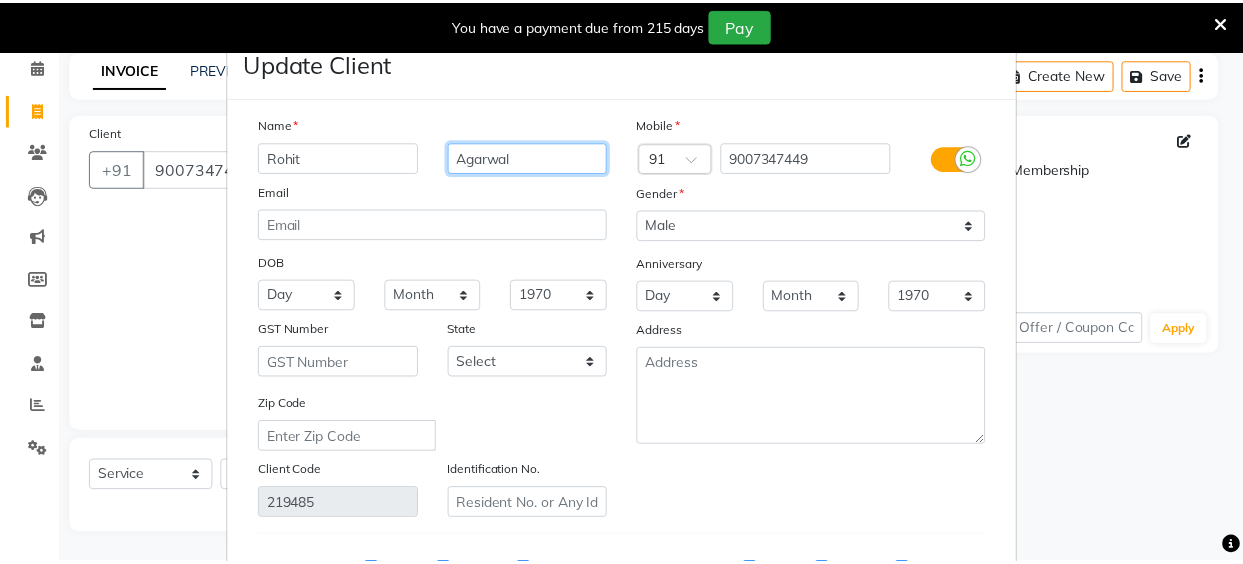 scroll, scrollTop: 320, scrollLeft: 0, axis: vertical 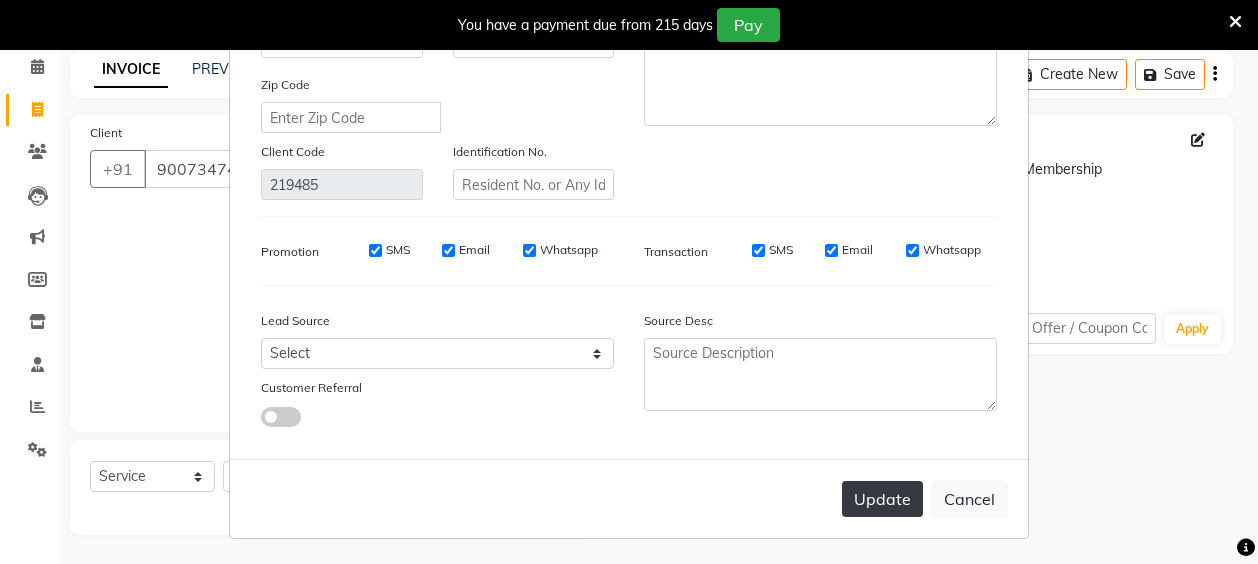 type on "Agarwal" 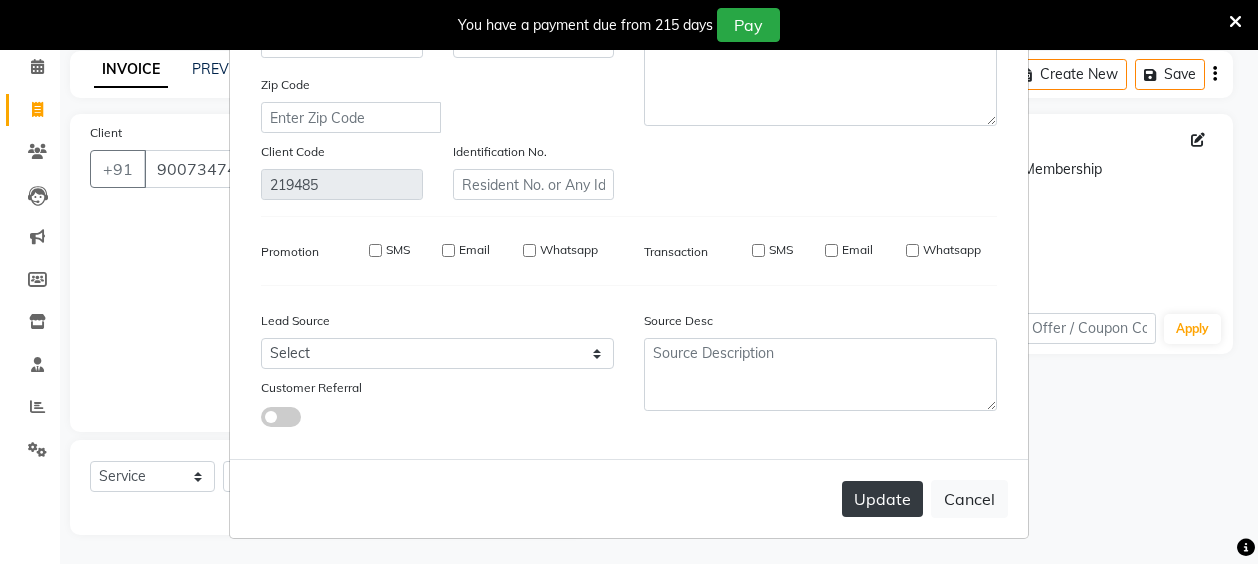 type 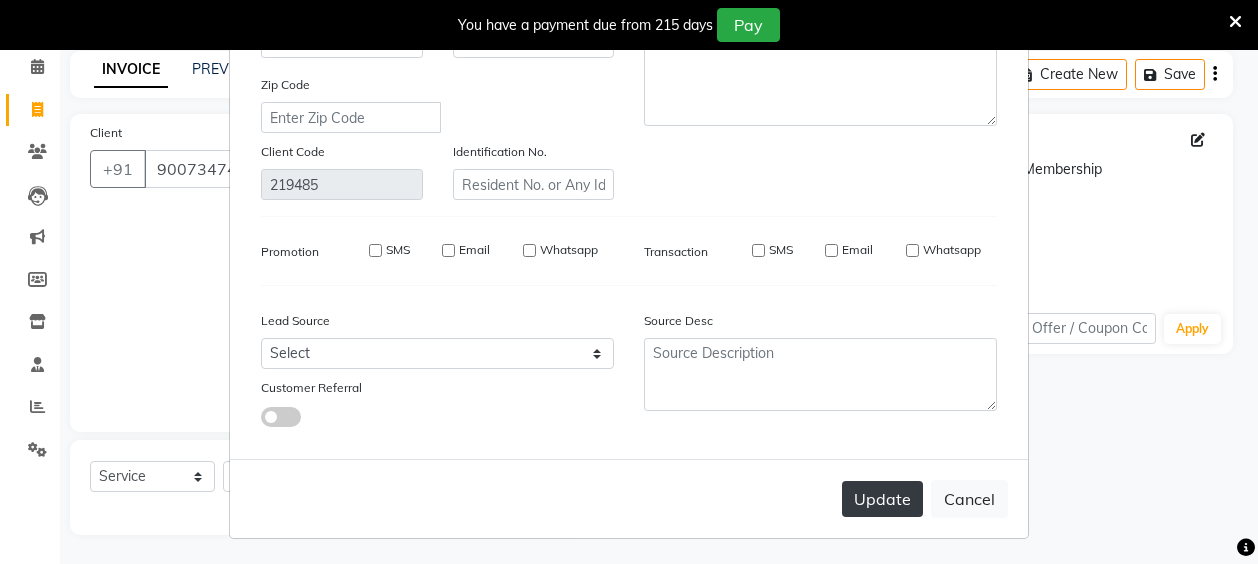 checkbox on "false" 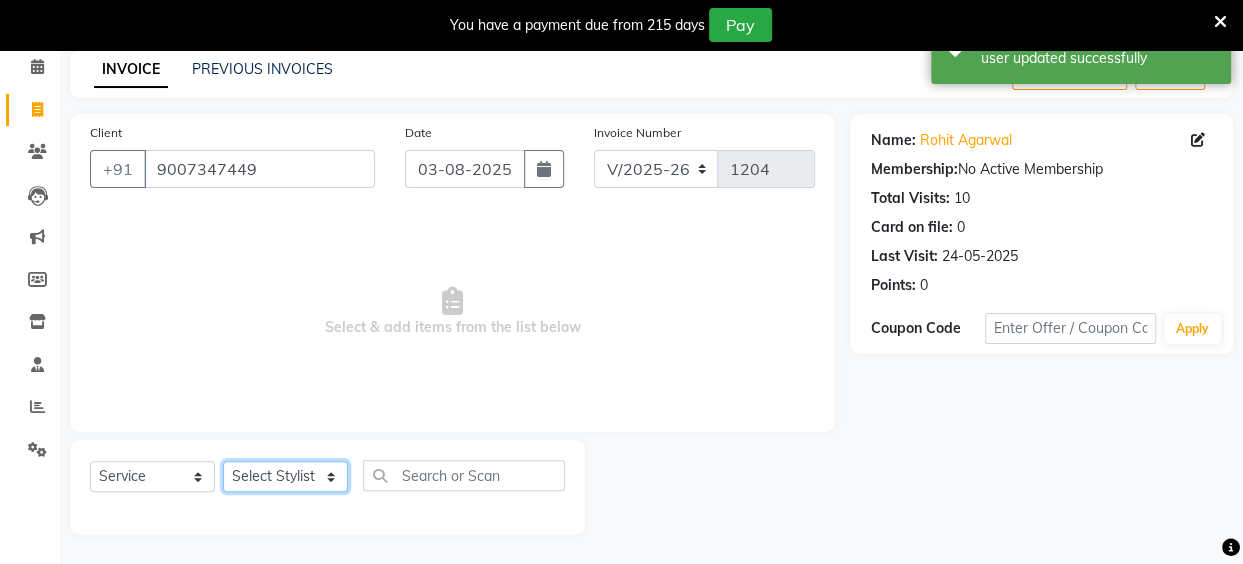 click on "Select Stylist Anita Das danish Kumkum Pasi Naseem Mansoori		 Nilam Bhanushali Nizam Shaikh			 Raju Reena Sawardekar			 Rita Pal			 Sabeena Shaikh Sameer Balwar Sangeeta Rajbhar Seja Jaiswal Shahib Shaves Salmani			 Sneha" 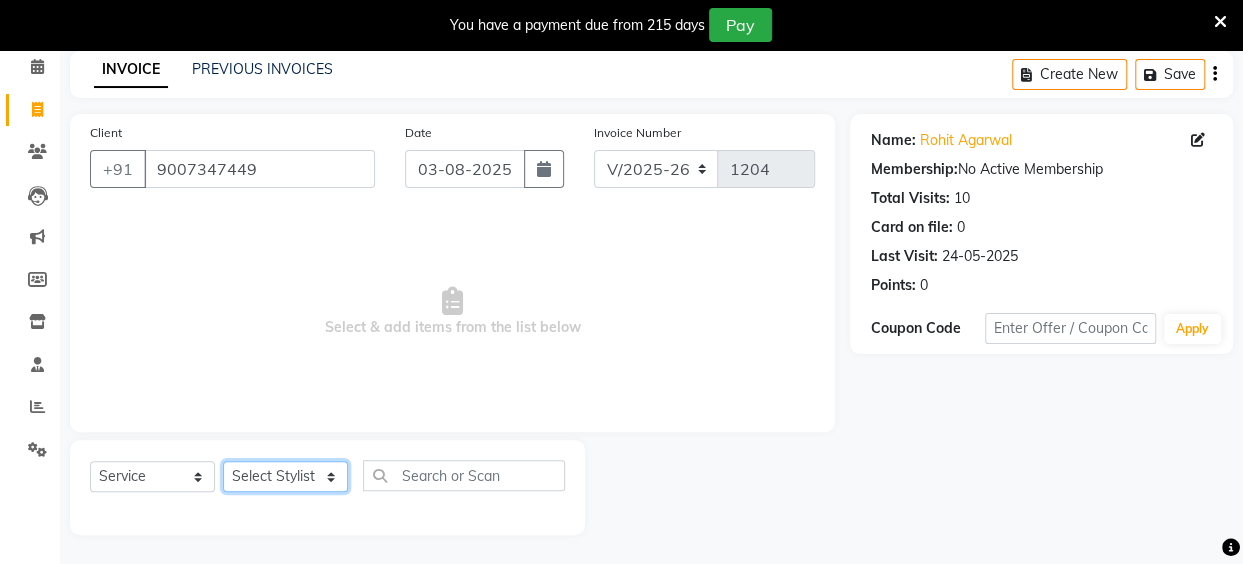 select on "80429" 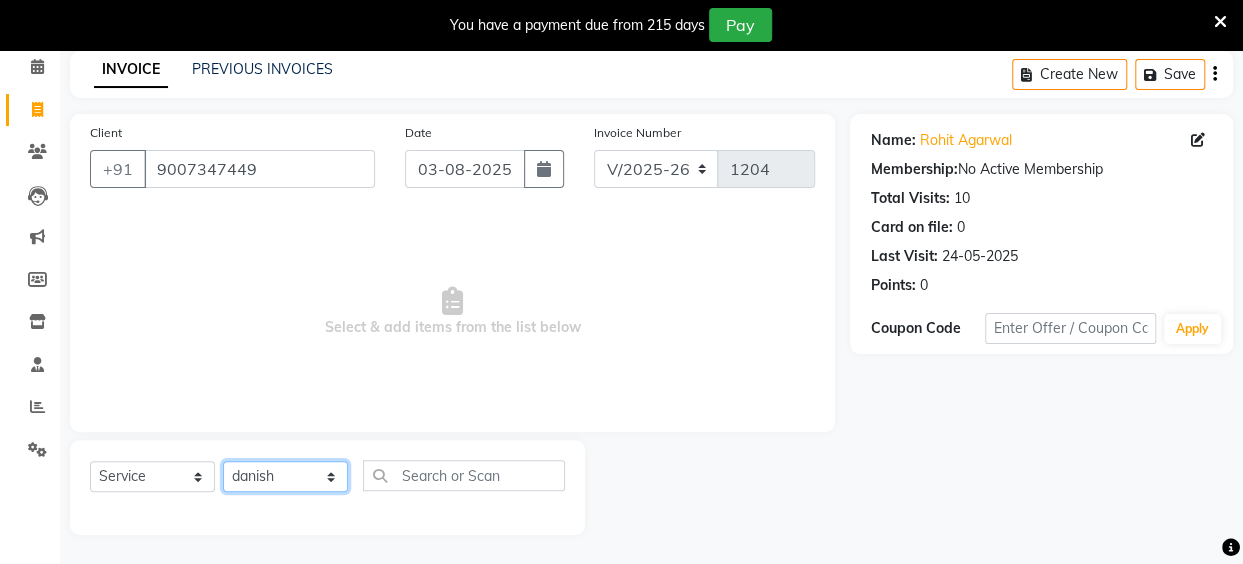 click on "Select Stylist Anita Das danish Kumkum Pasi Naseem Mansoori		 Nilam Bhanushali Nizam Shaikh			 Raju Reena Sawardekar			 Rita Pal			 Sabeena Shaikh Sameer Balwar Sangeeta Rajbhar Seja Jaiswal Shahib Shaves Salmani			 Sneha" 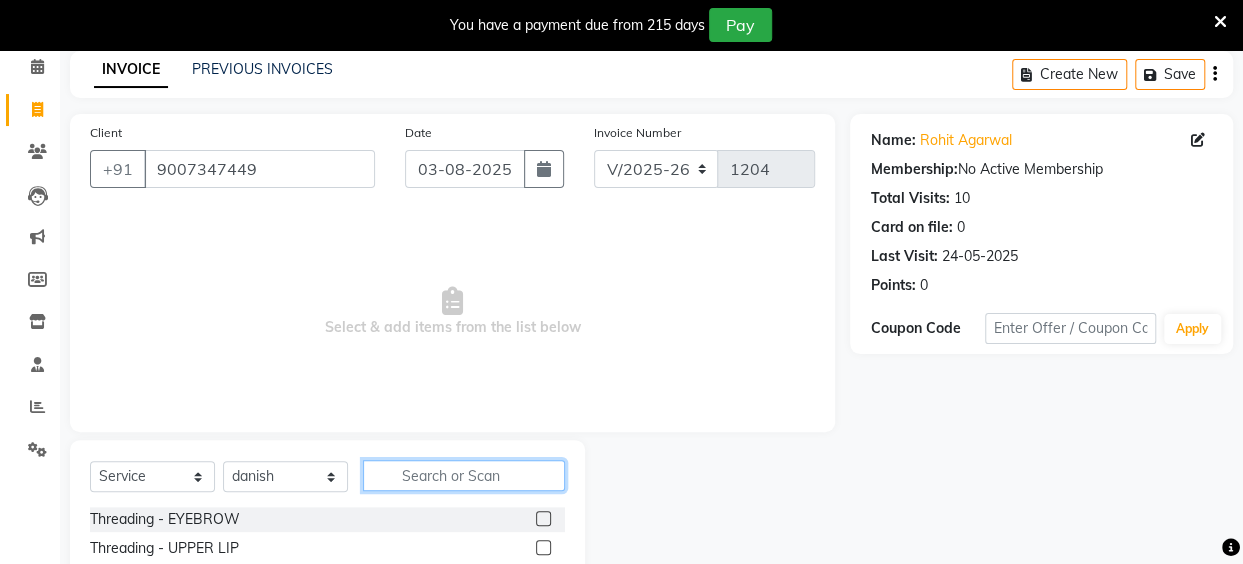 click 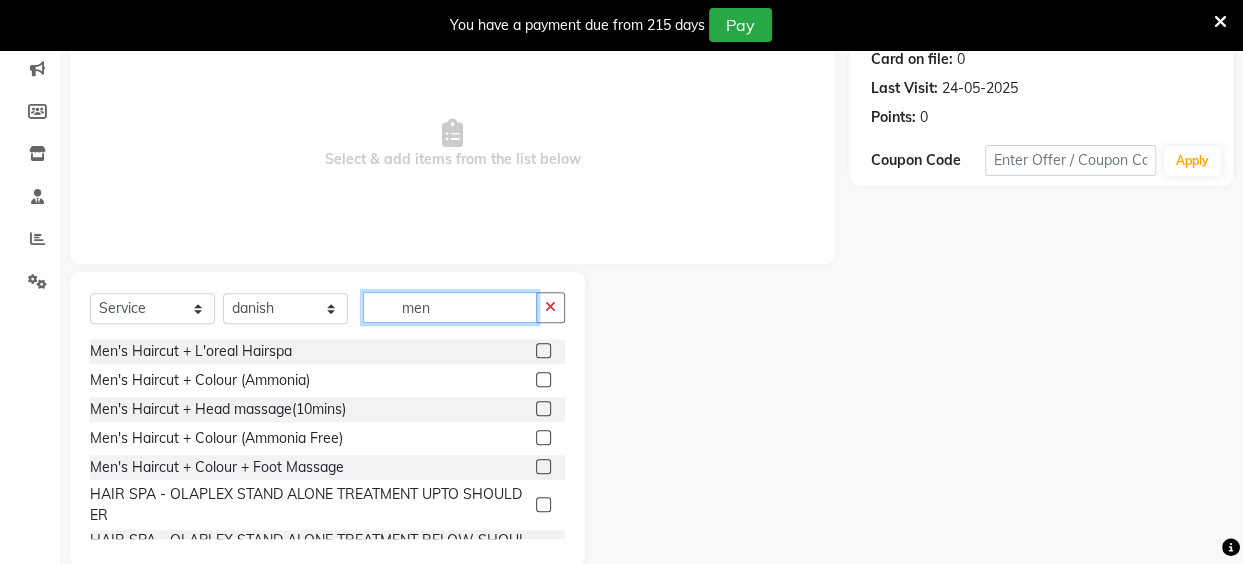 scroll, scrollTop: 254, scrollLeft: 0, axis: vertical 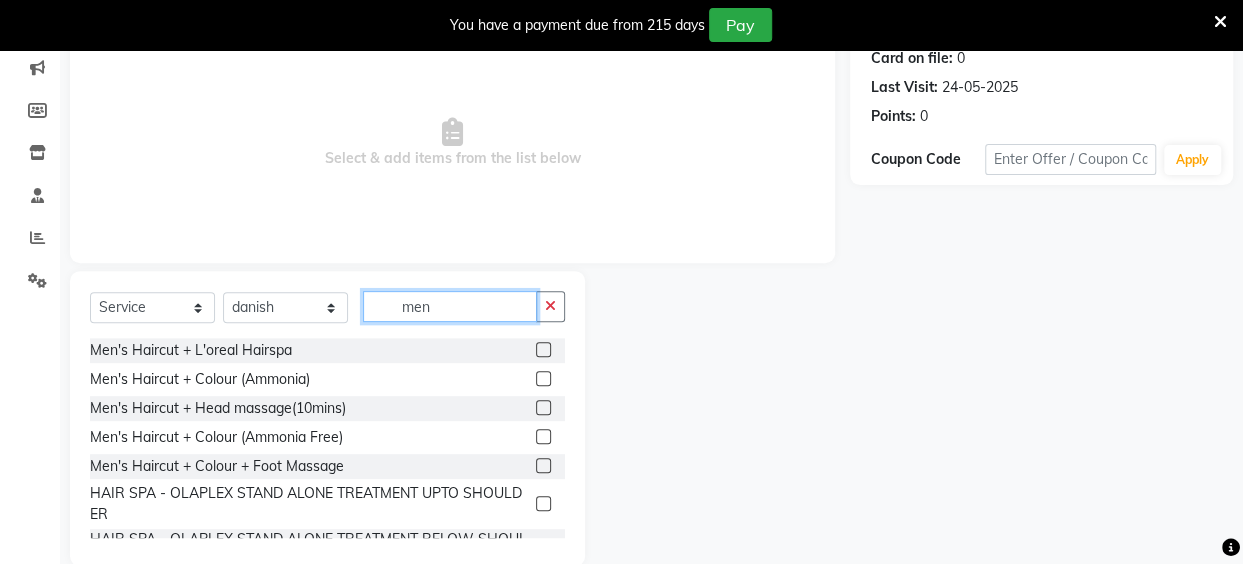 type on "men" 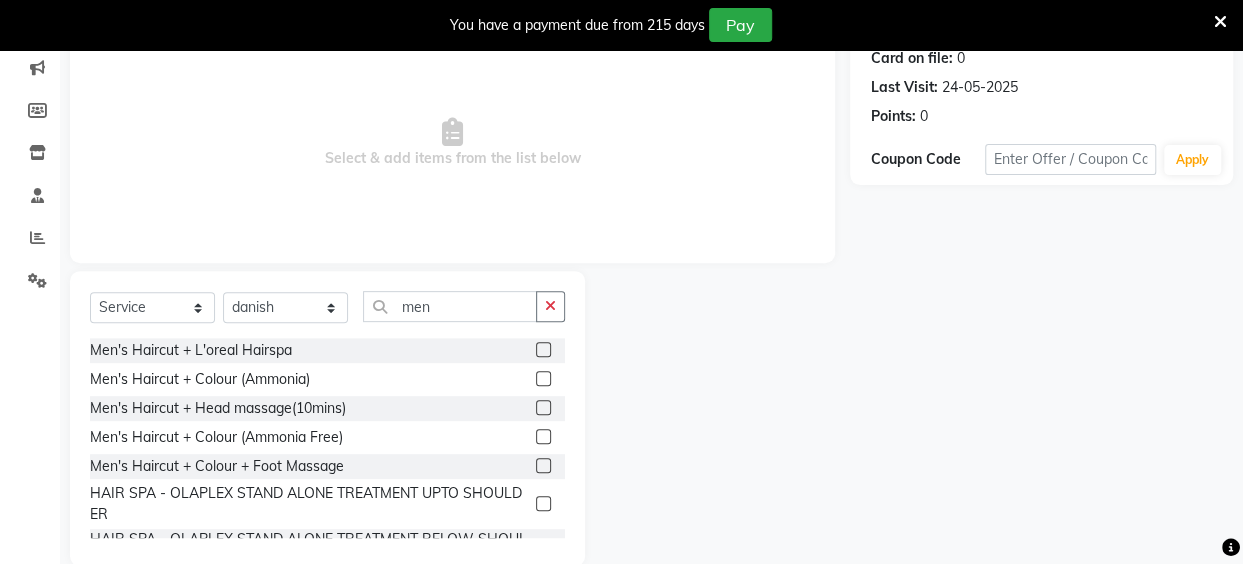 click 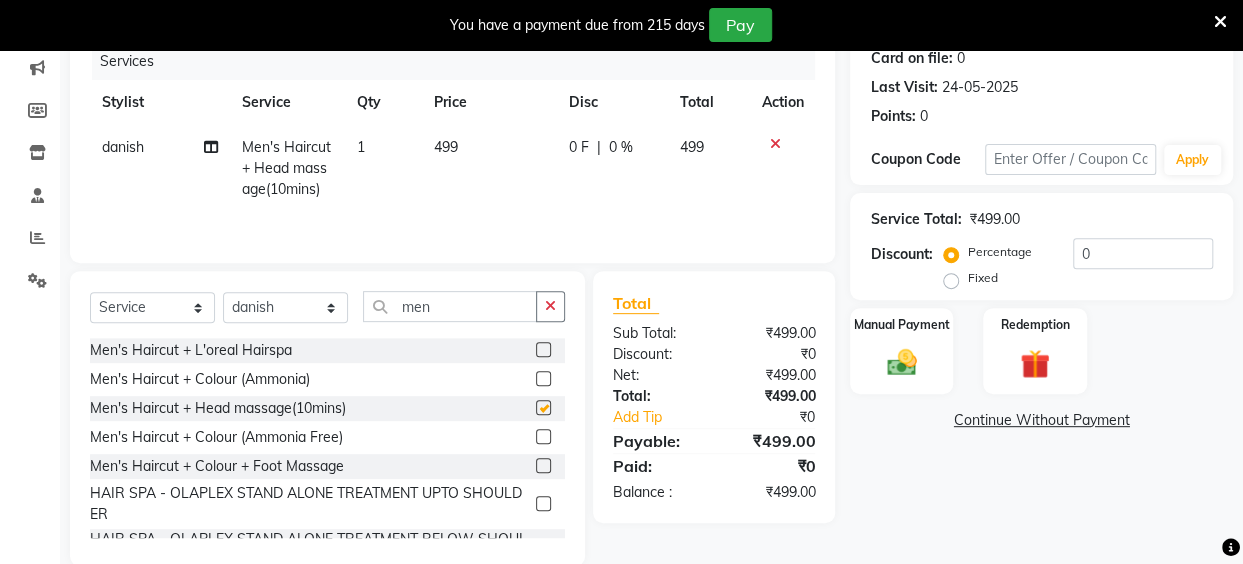 checkbox on "false" 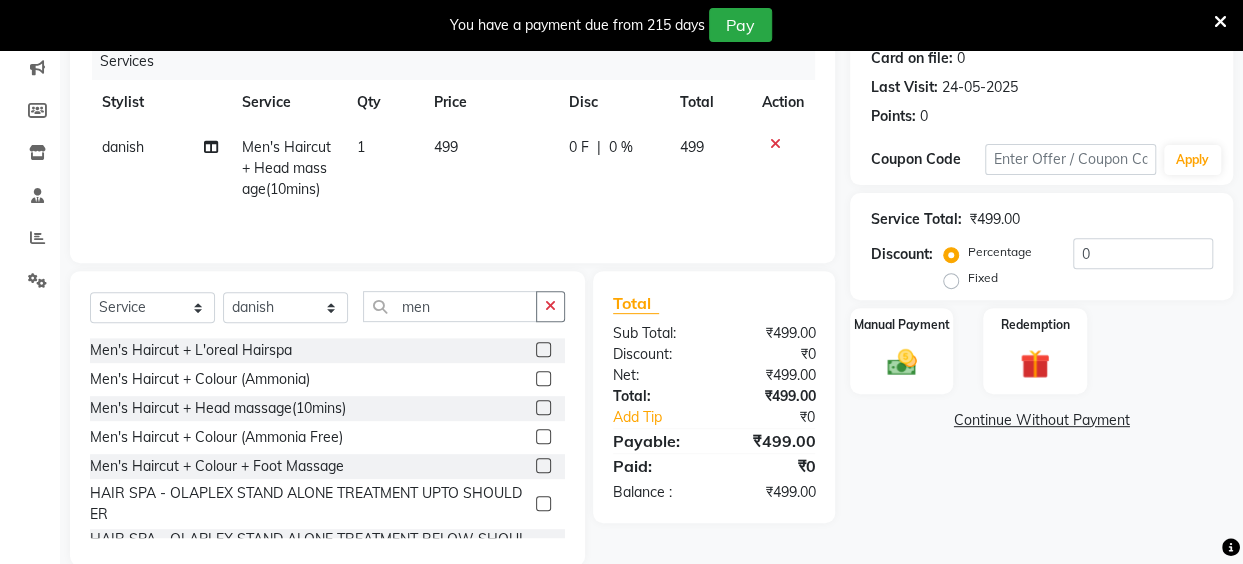 click on "499" 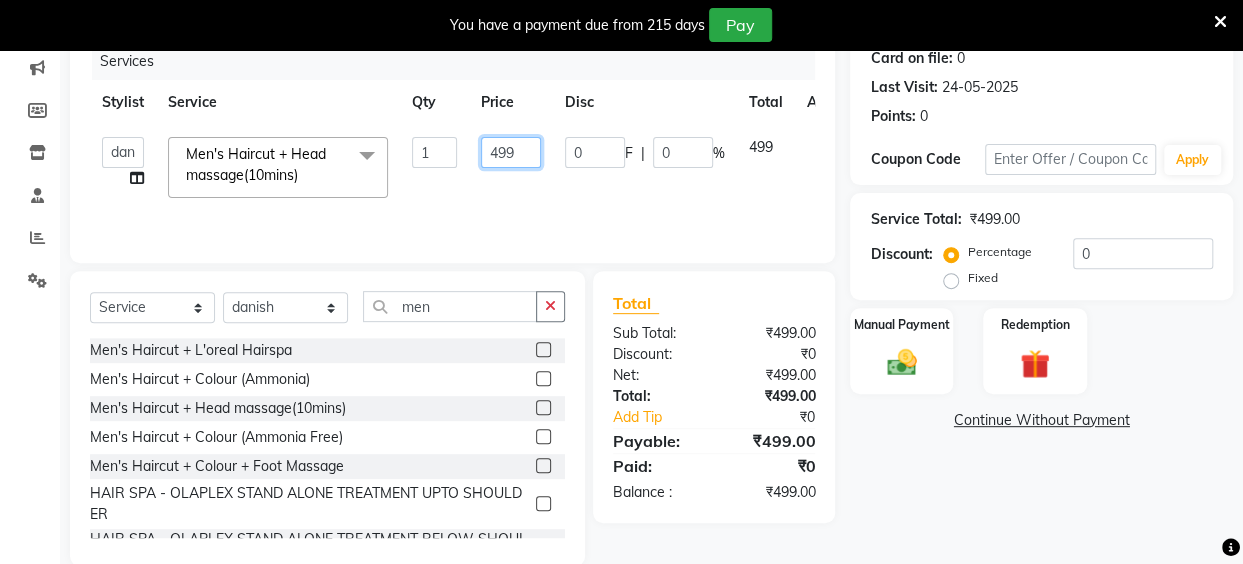 drag, startPoint x: 518, startPoint y: 160, endPoint x: 476, endPoint y: 166, distance: 42.426407 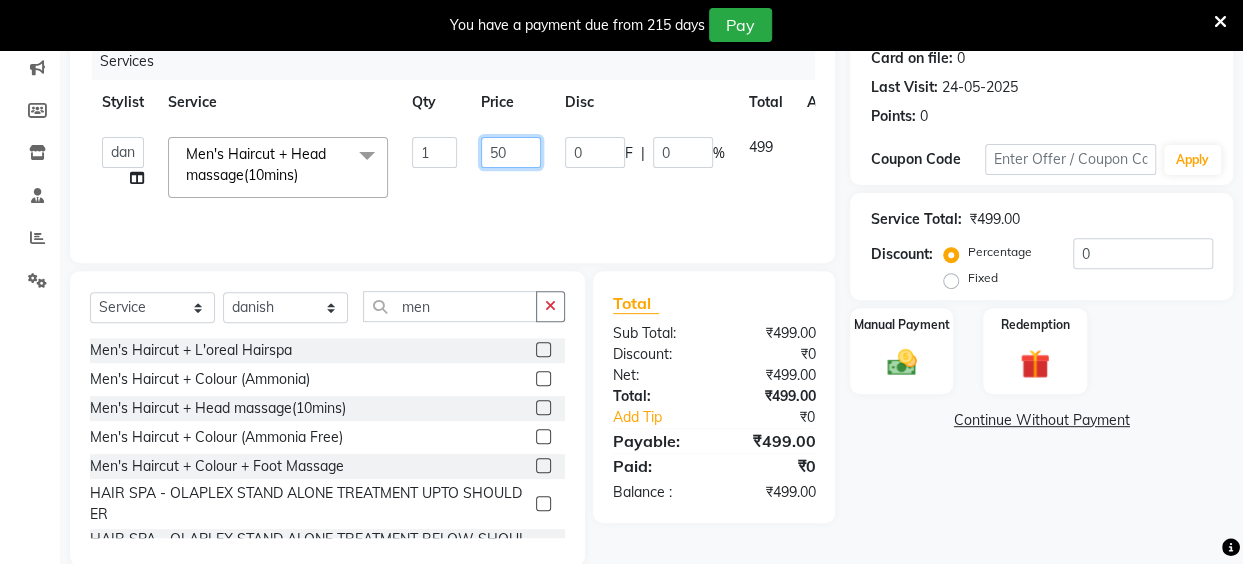 type on "500" 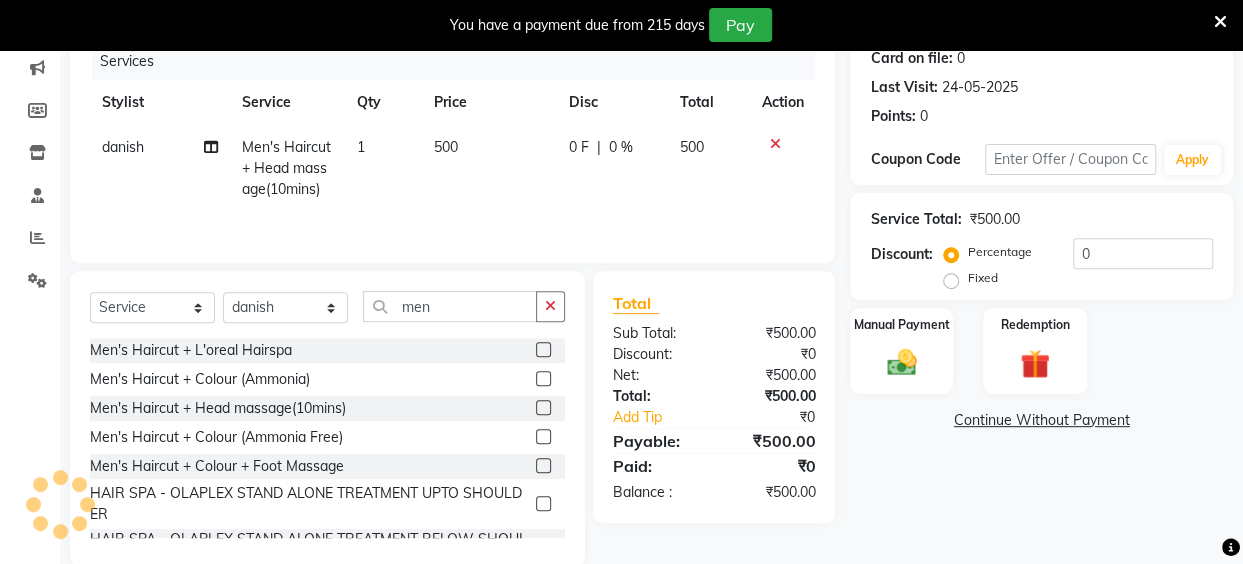 click on "500" 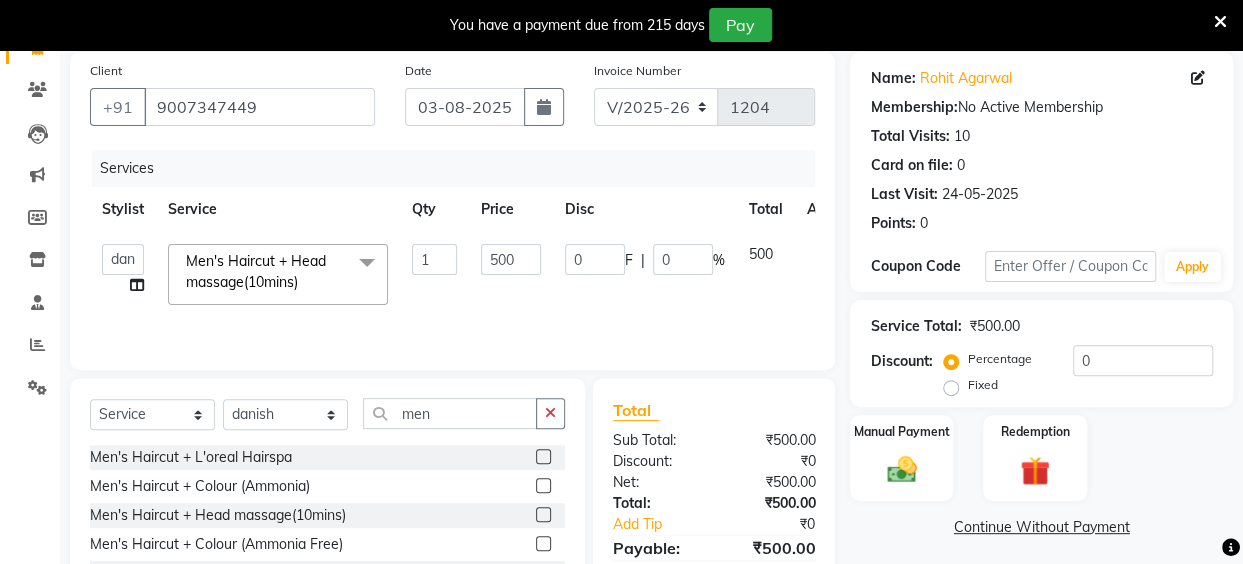 scroll, scrollTop: 285, scrollLeft: 0, axis: vertical 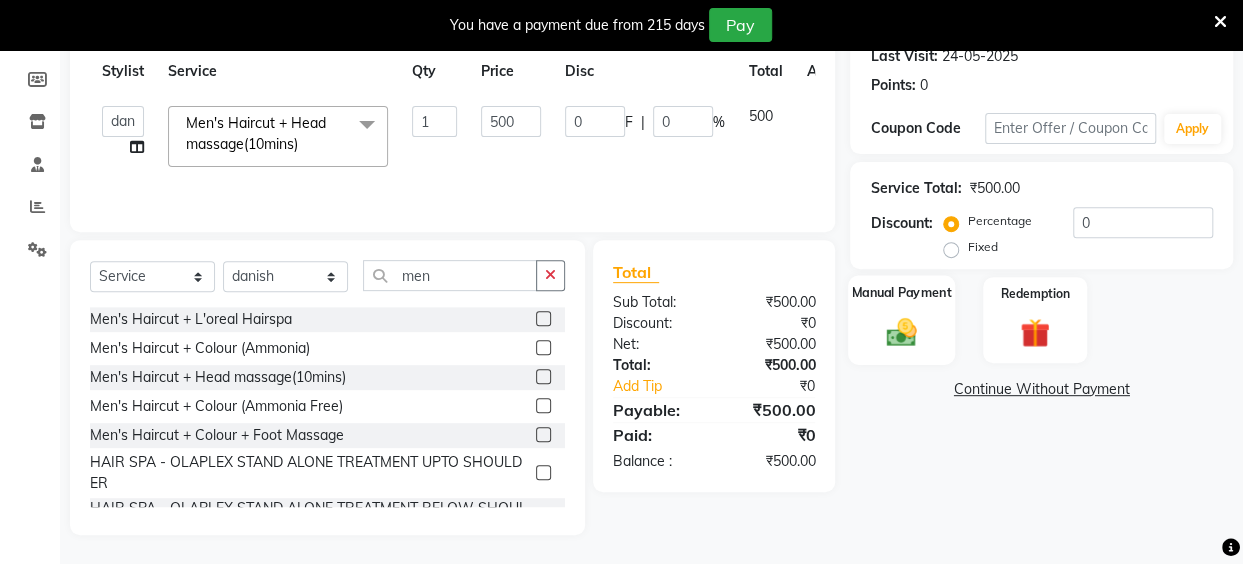 click 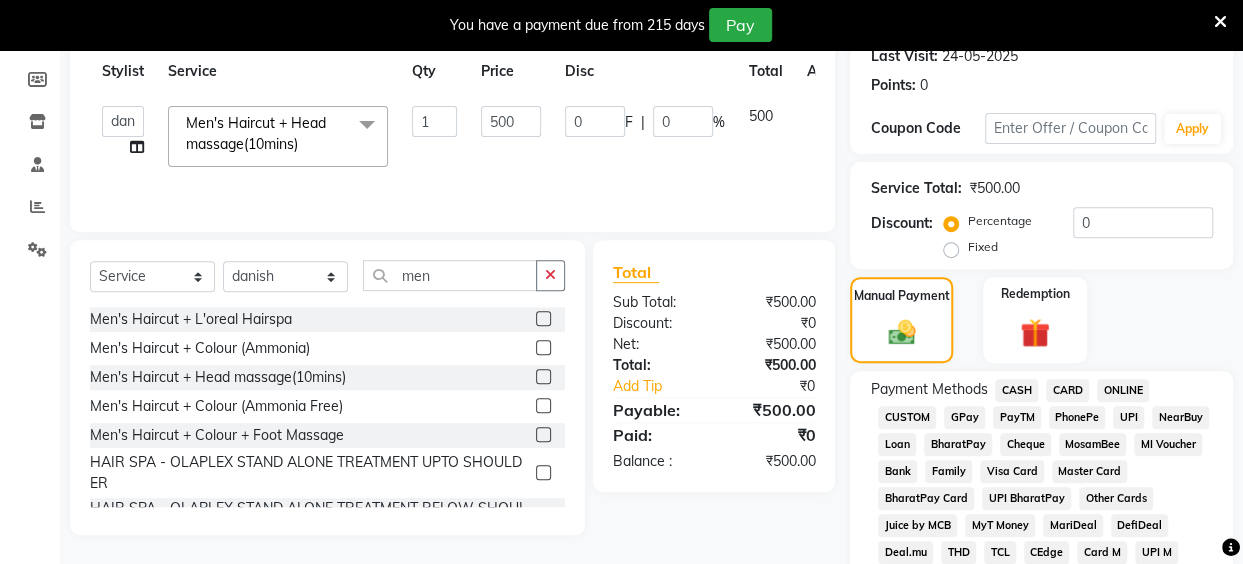click on "UPI" 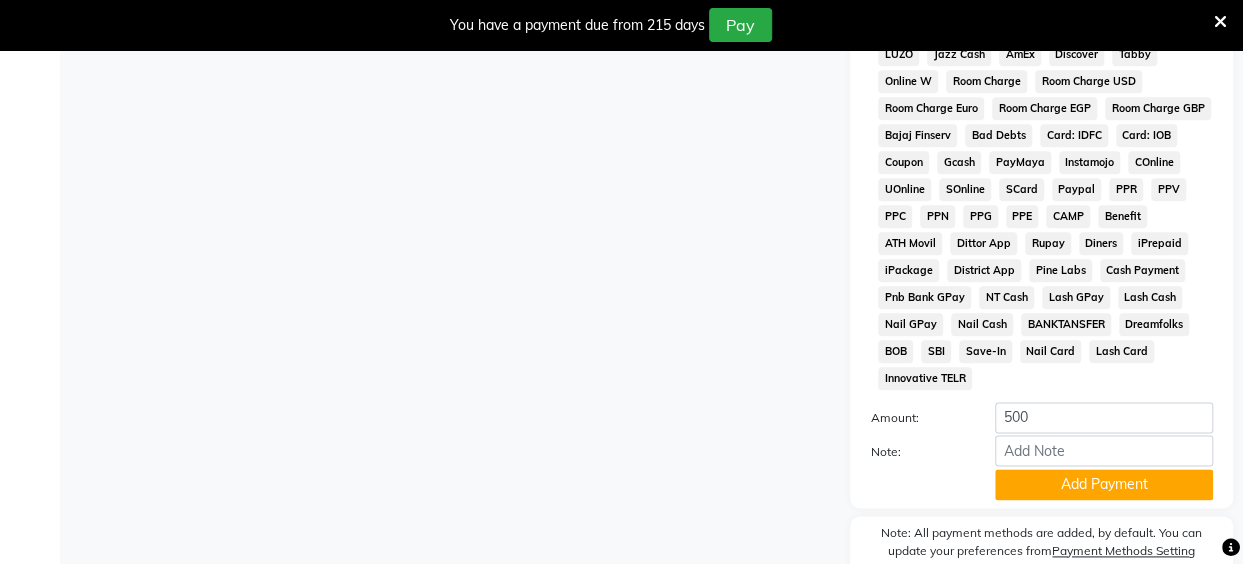 scroll, scrollTop: 1096, scrollLeft: 0, axis: vertical 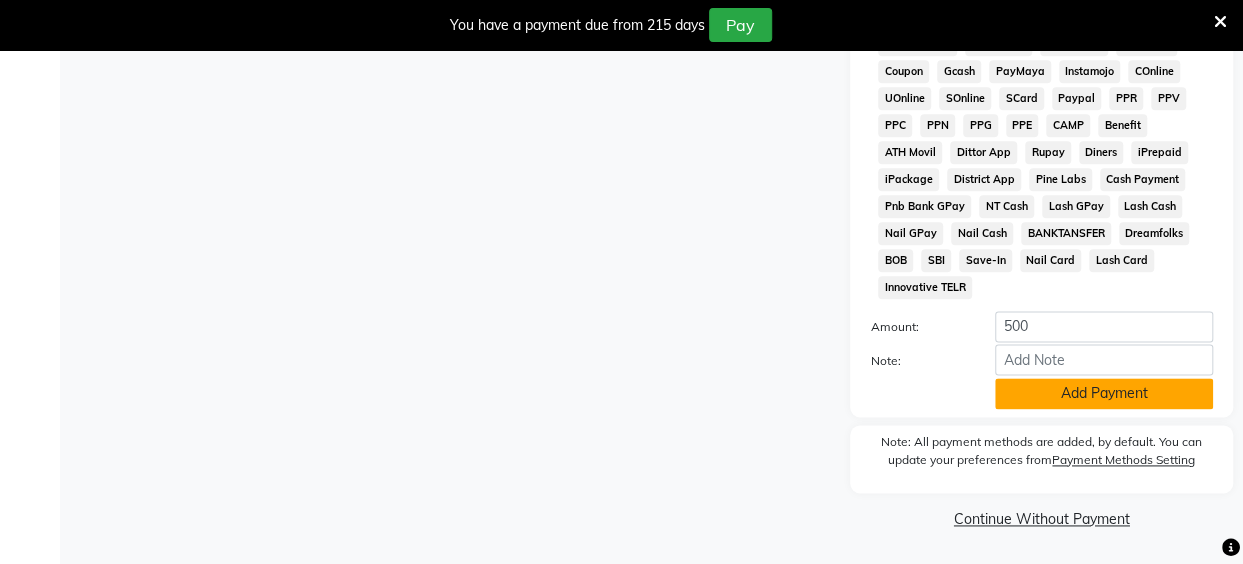 click on "Add Payment" 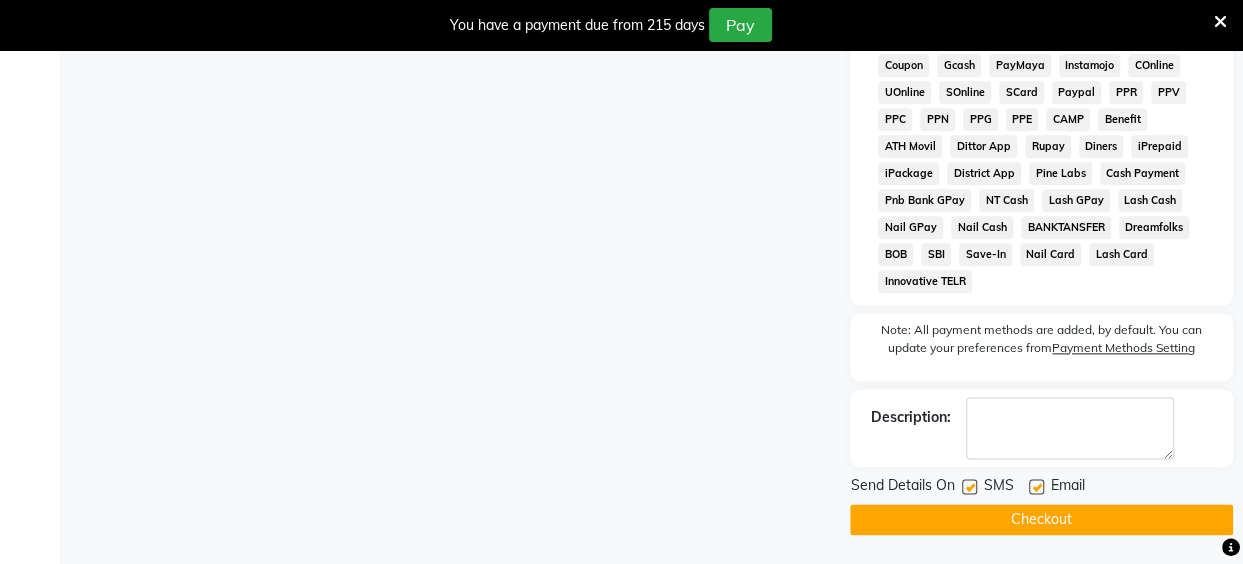 click 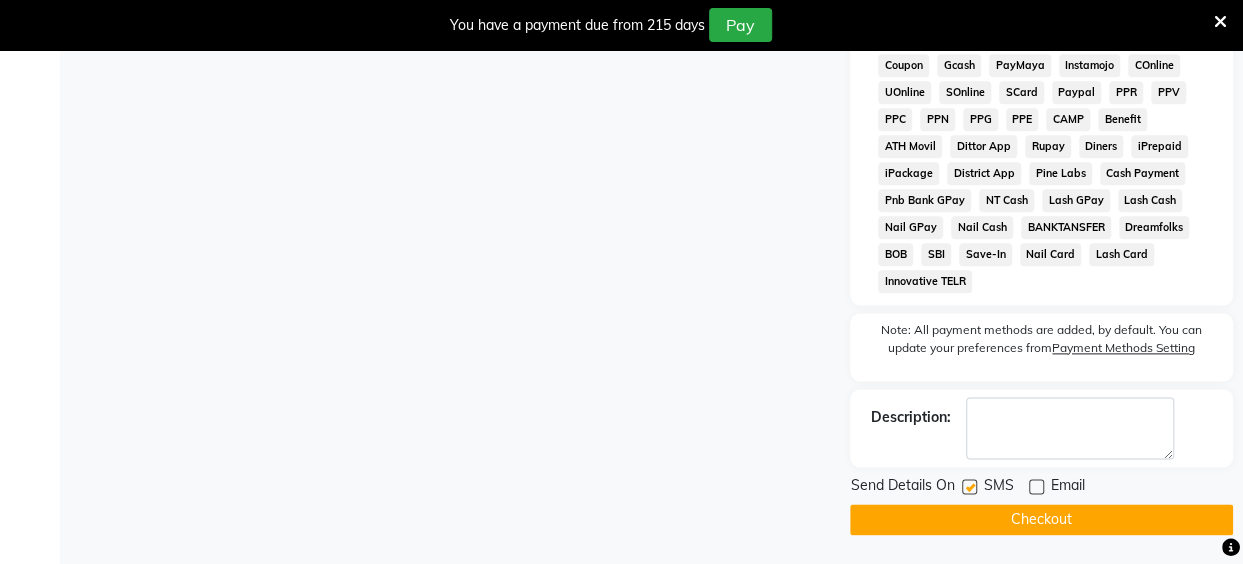 click 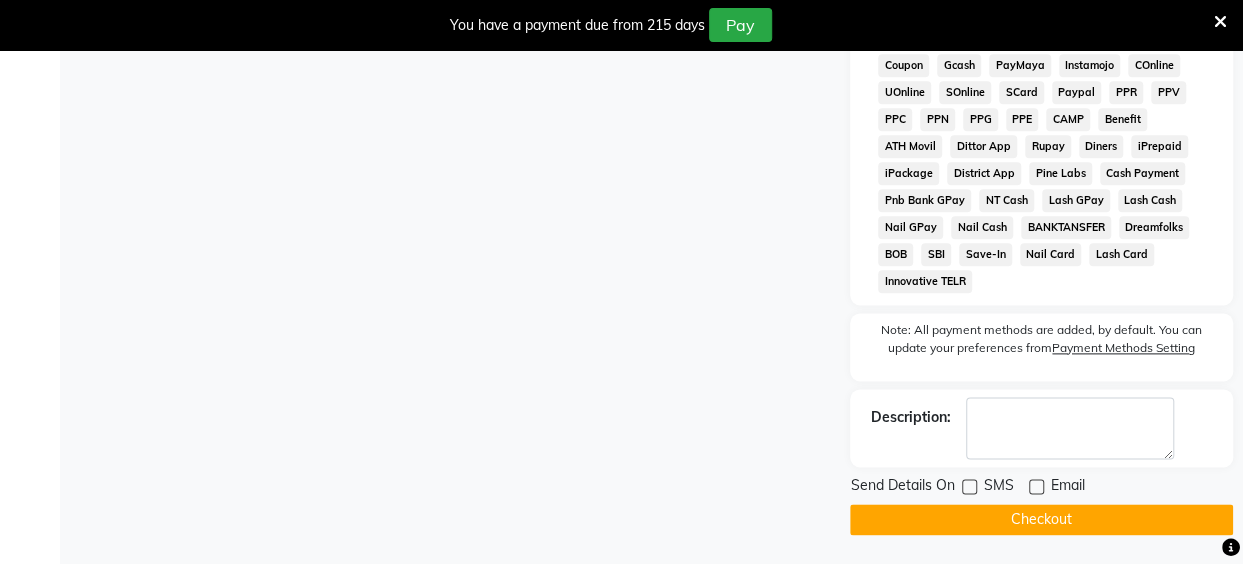 click on "Checkout" 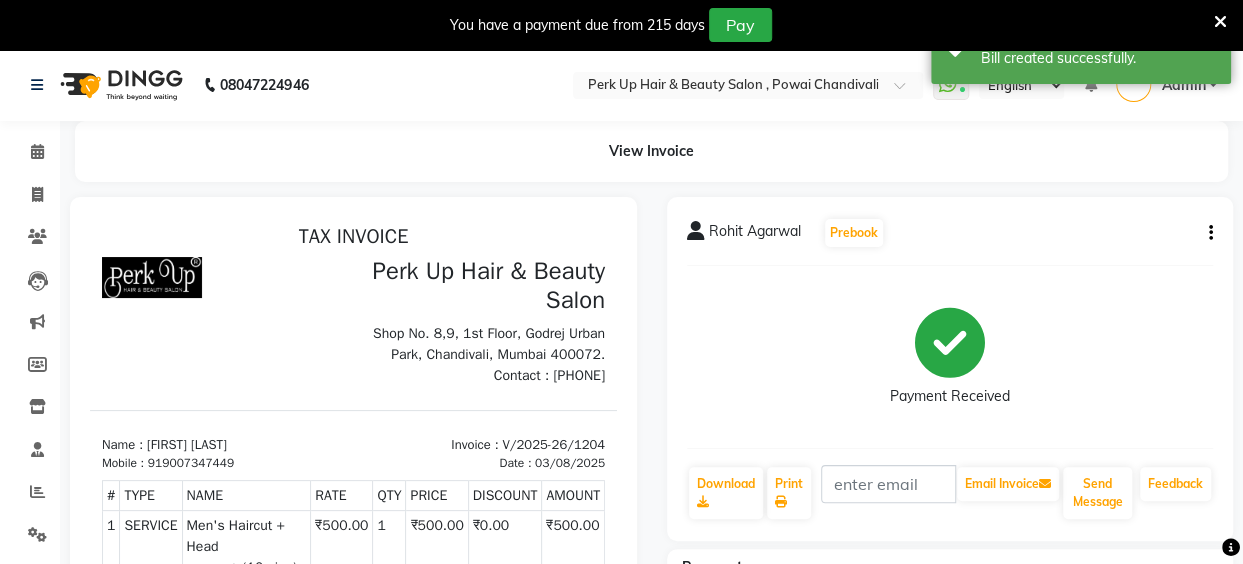 scroll, scrollTop: 0, scrollLeft: 0, axis: both 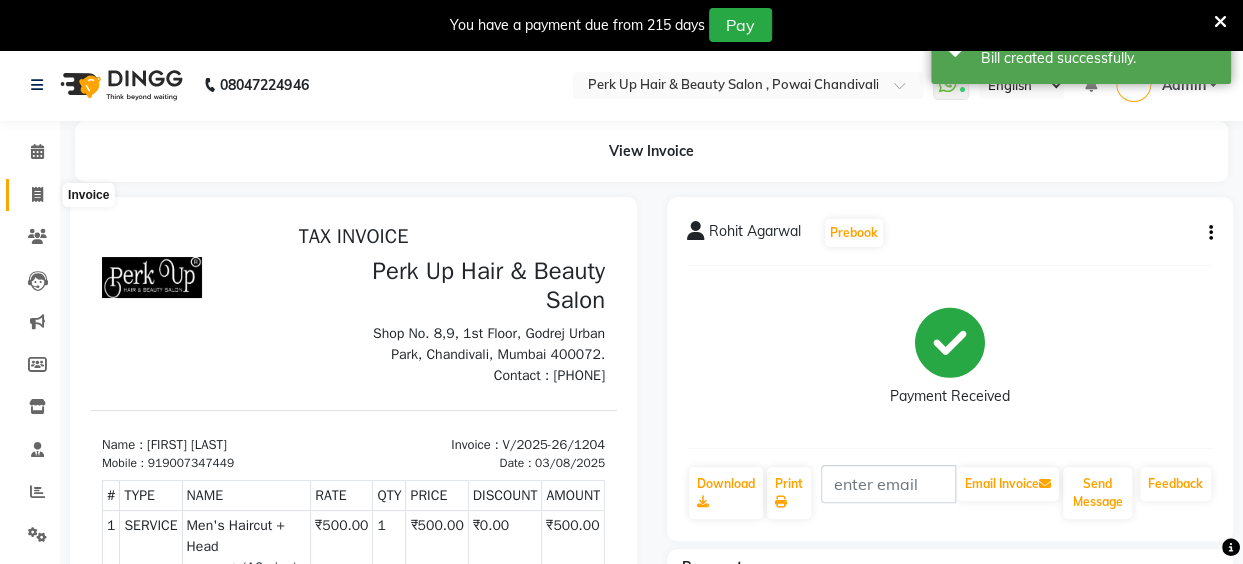 click 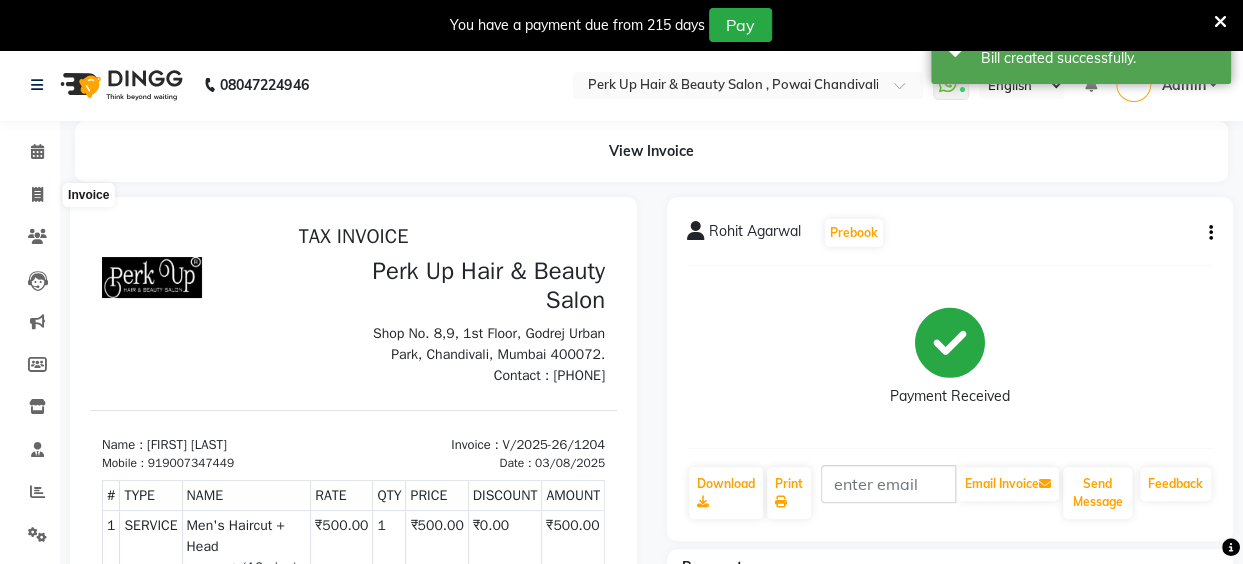 select on "5131" 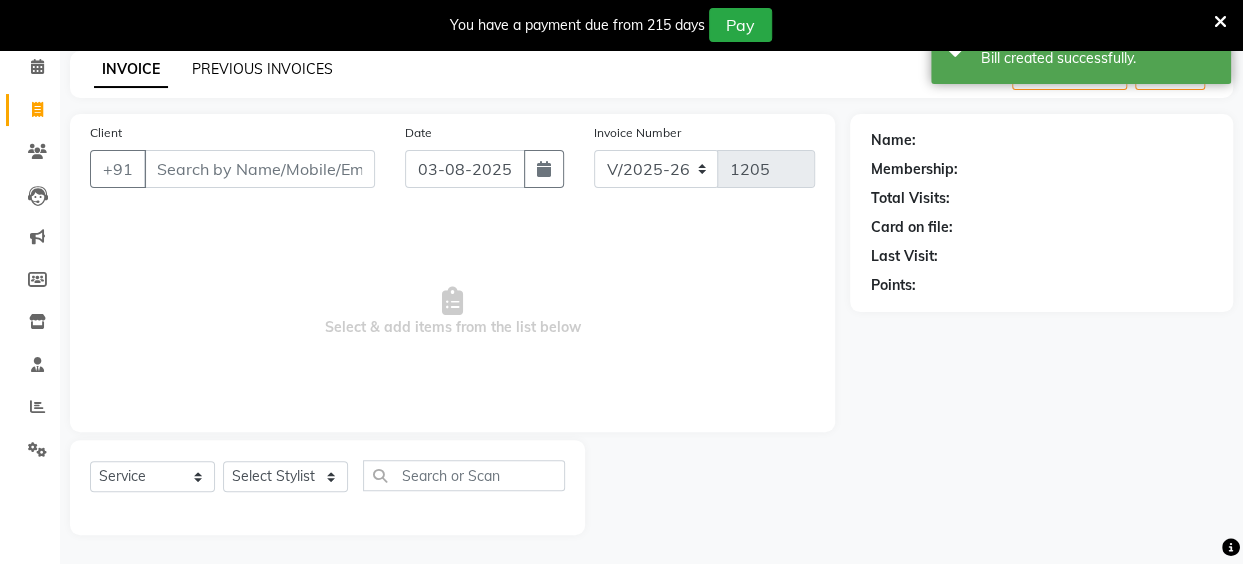 click on "PREVIOUS INVOICES" 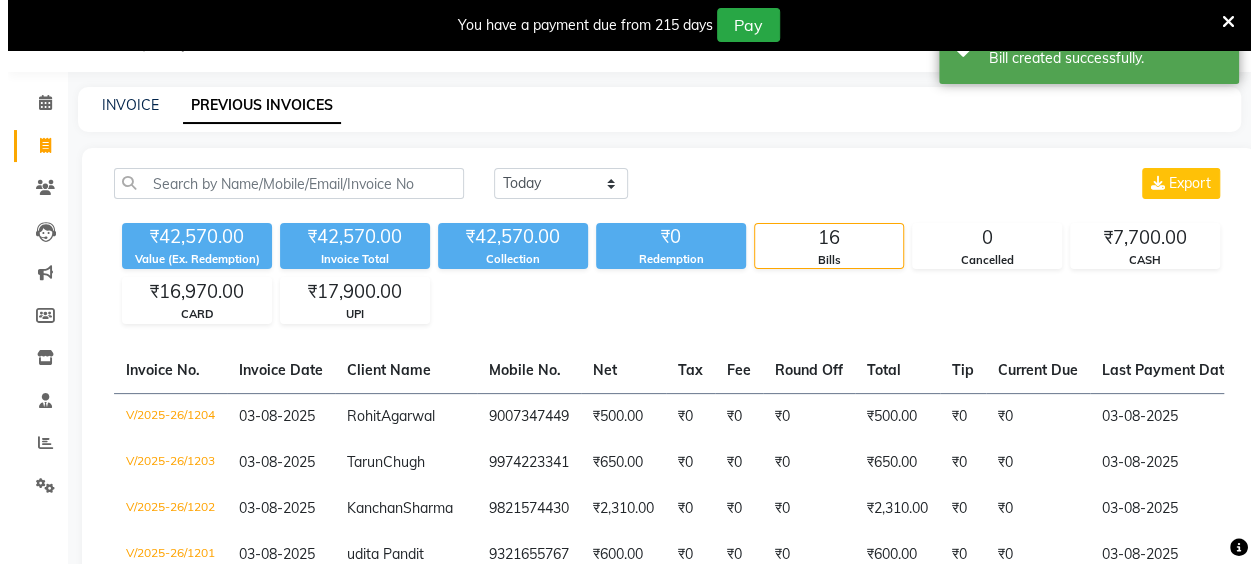 scroll, scrollTop: 85, scrollLeft: 0, axis: vertical 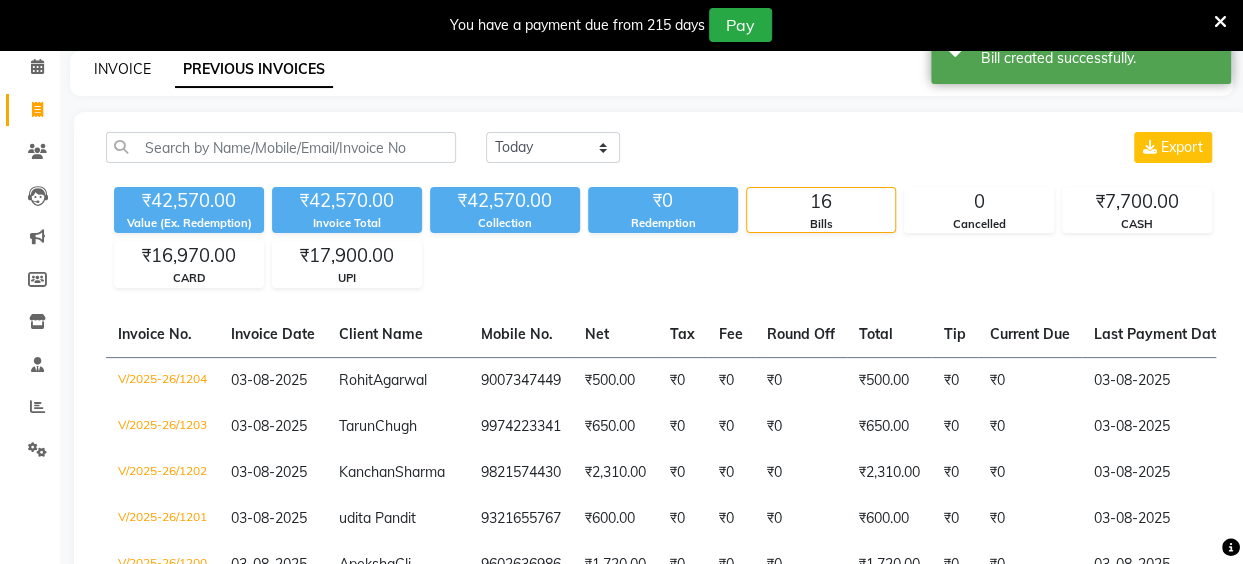 click on "INVOICE" 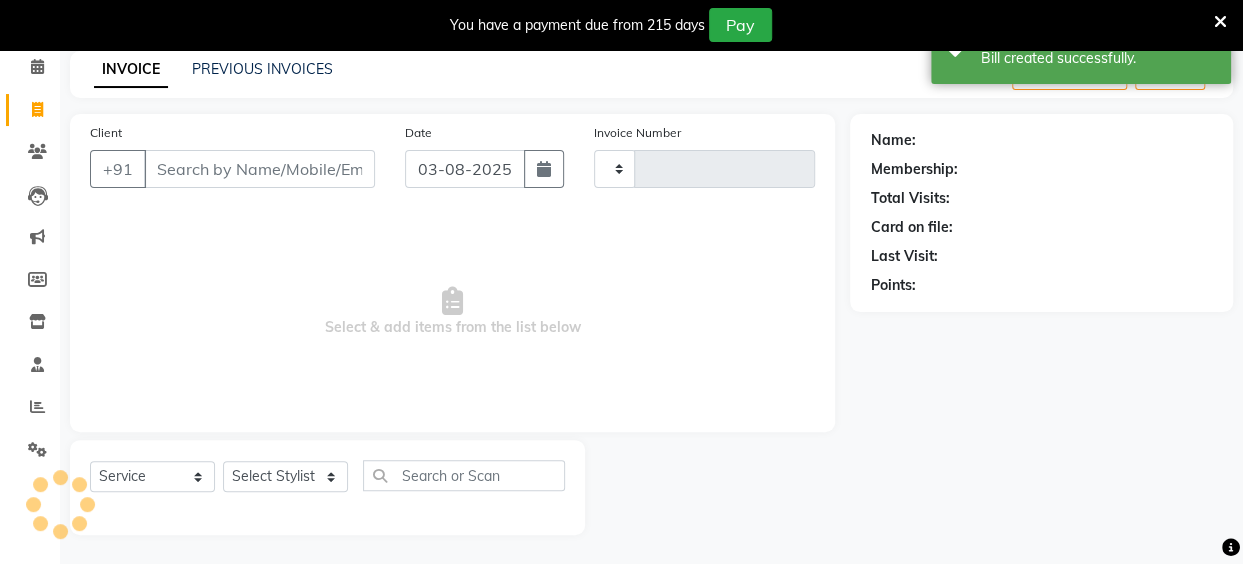 type on "1205" 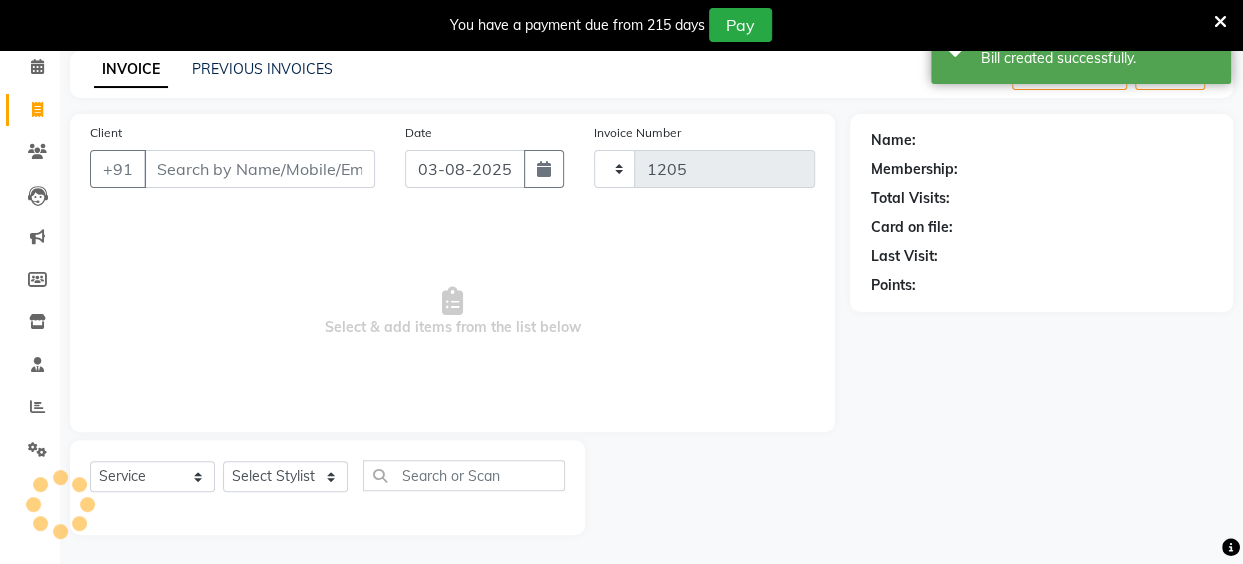 select on "5131" 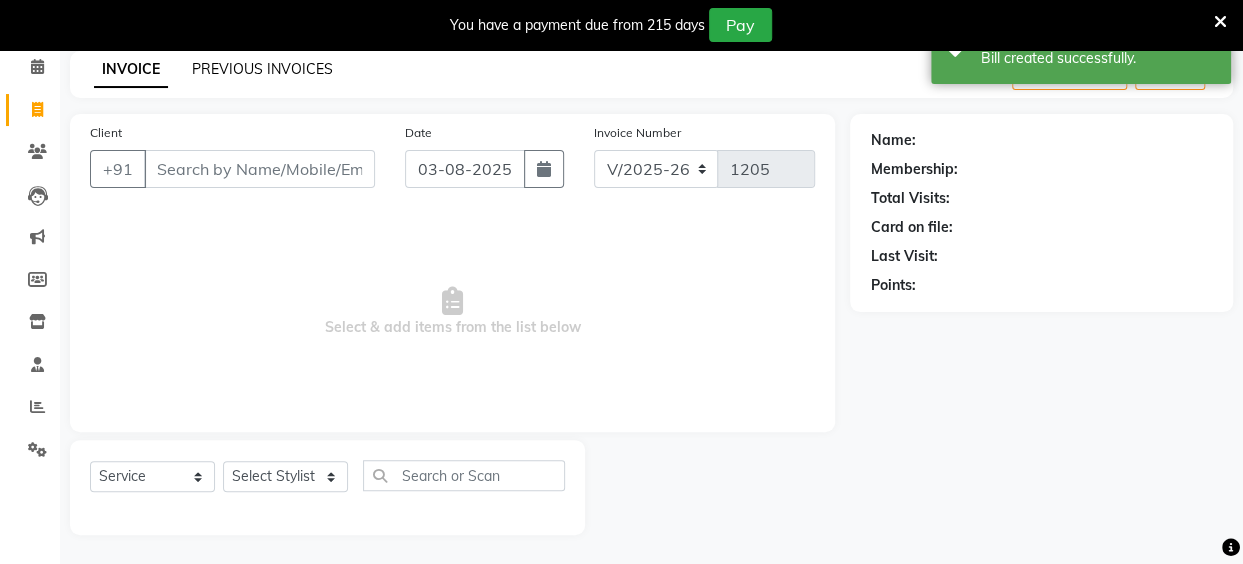 click on "PREVIOUS INVOICES" 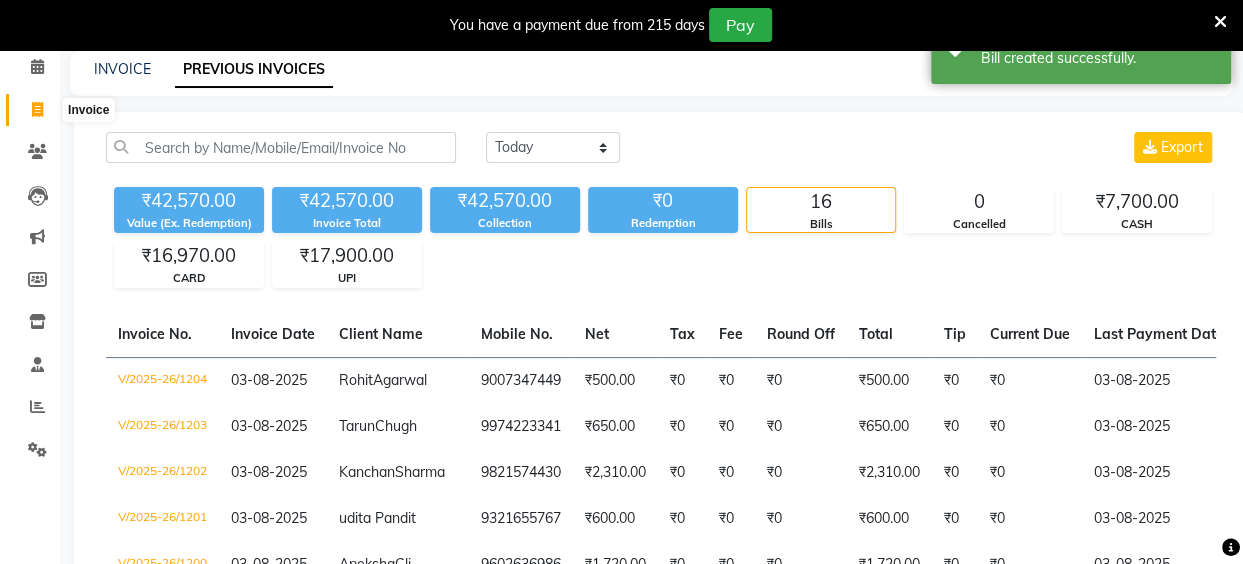 click 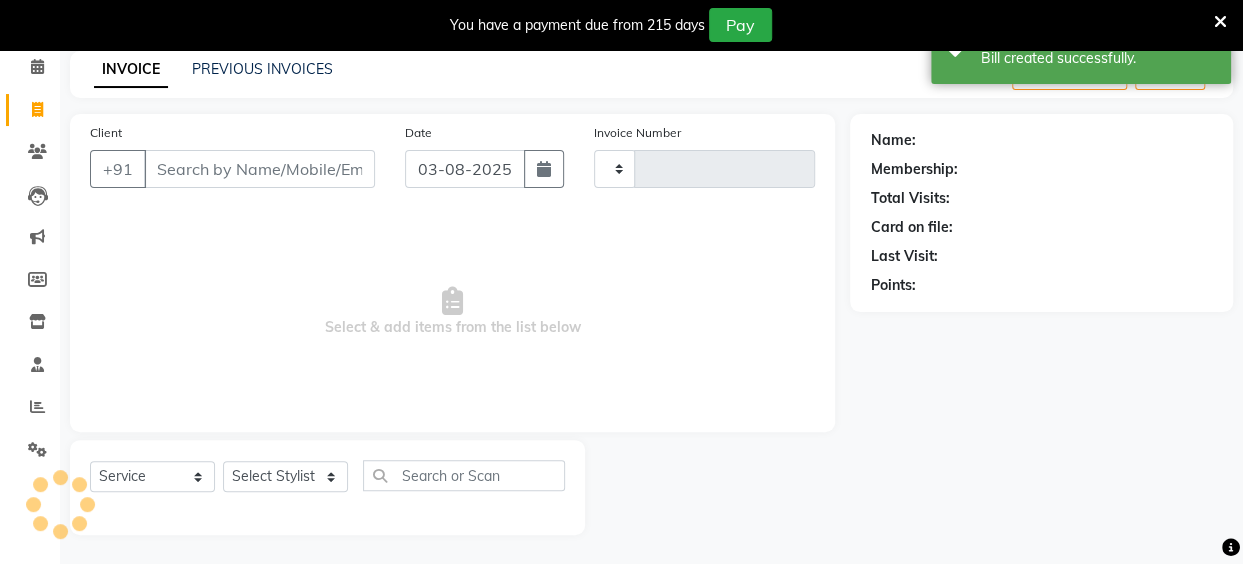 type on "1205" 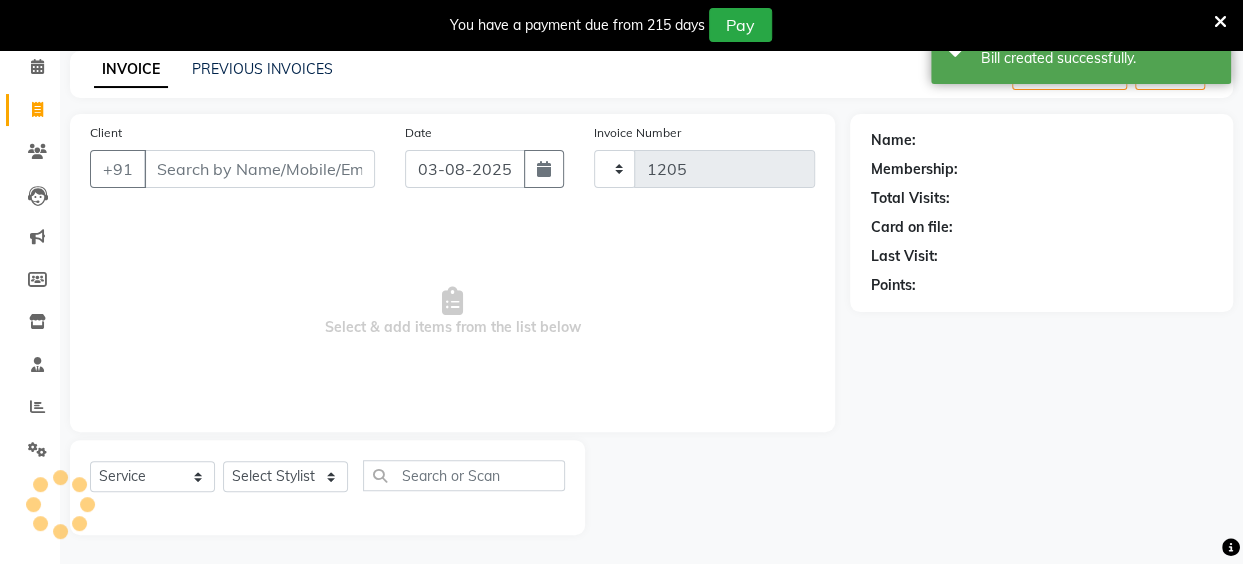 select on "5131" 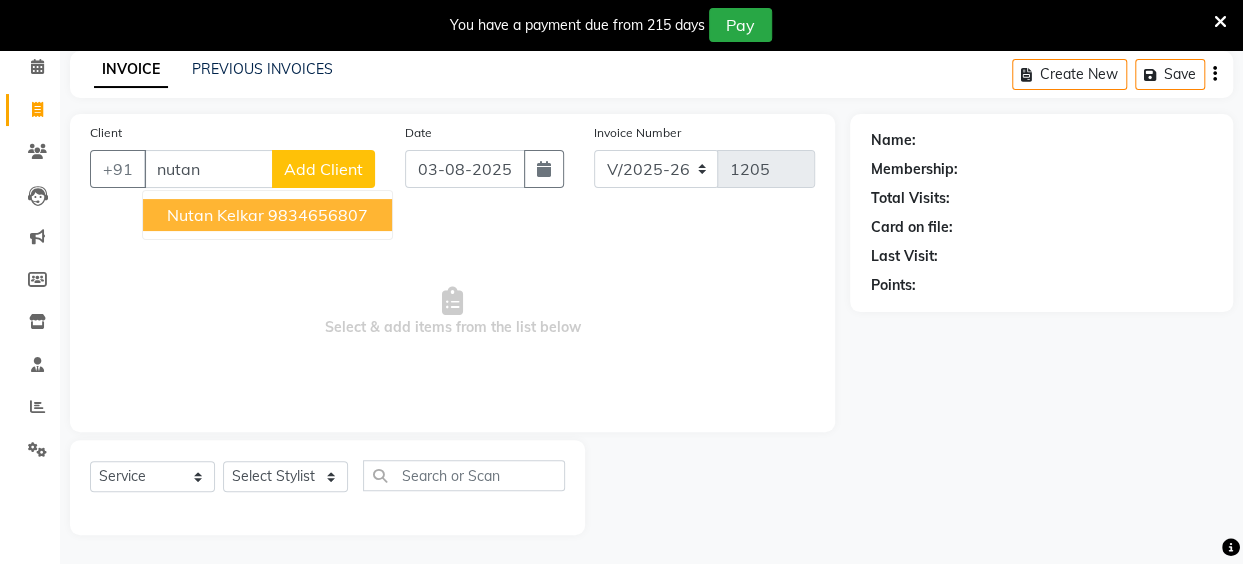 click on "9834656807" at bounding box center [318, 215] 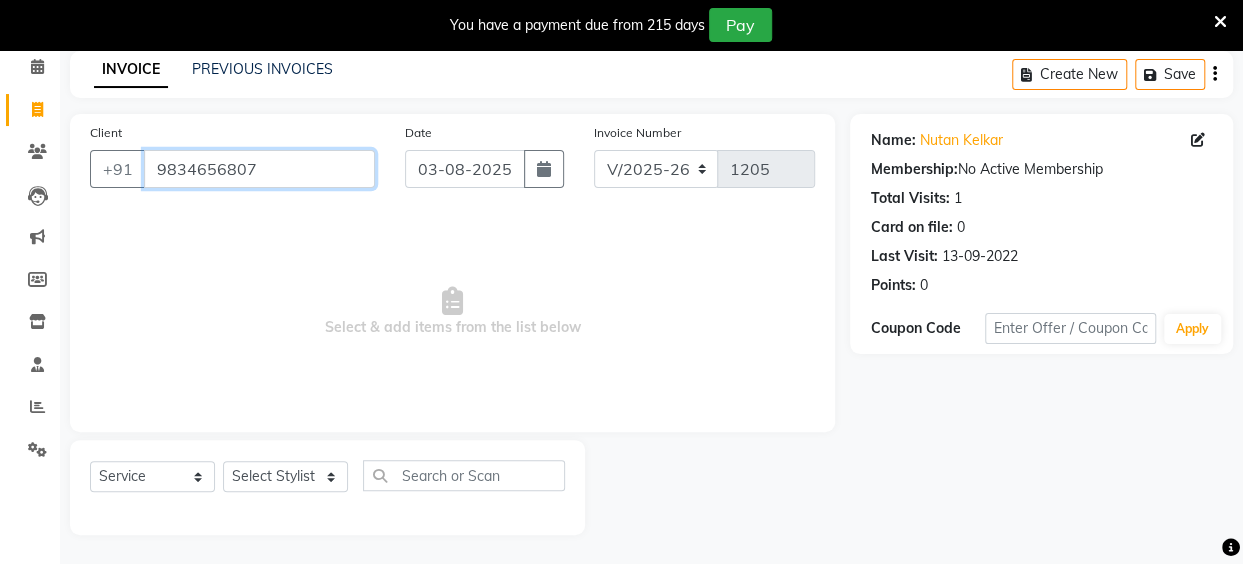 click on "9834656807" at bounding box center (259, 169) 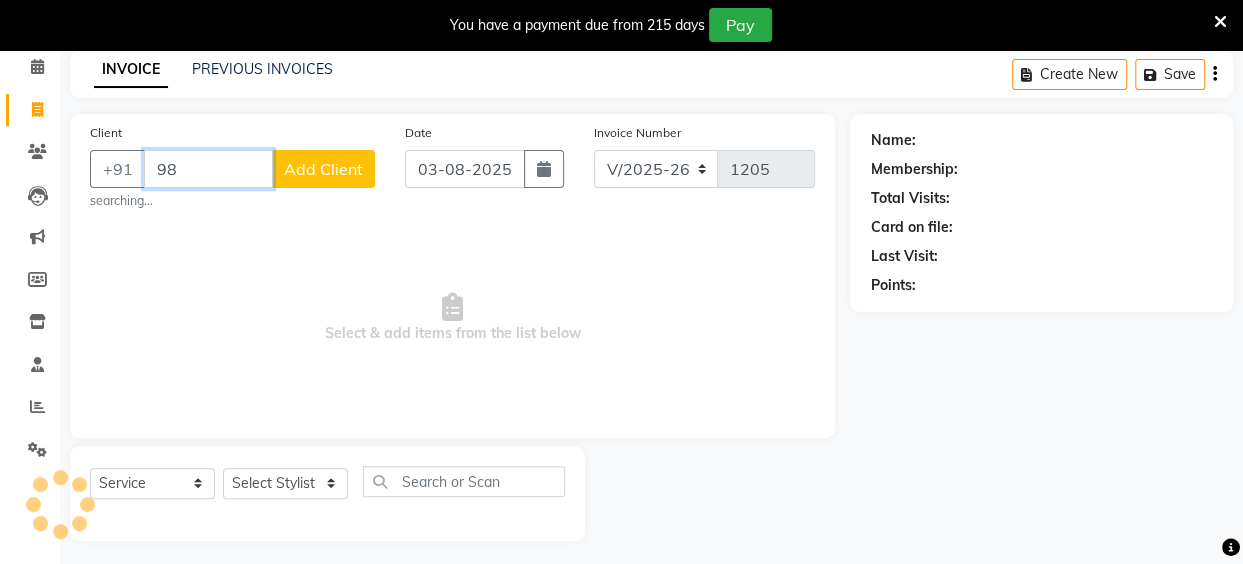 type on "9" 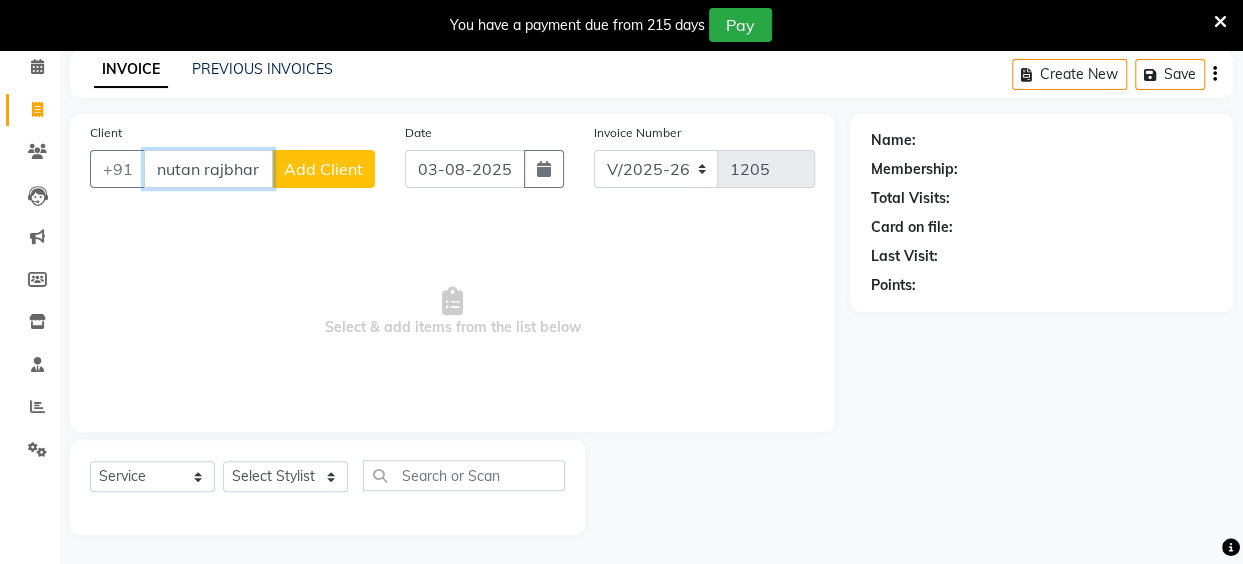 type on "nutan rajbhar" 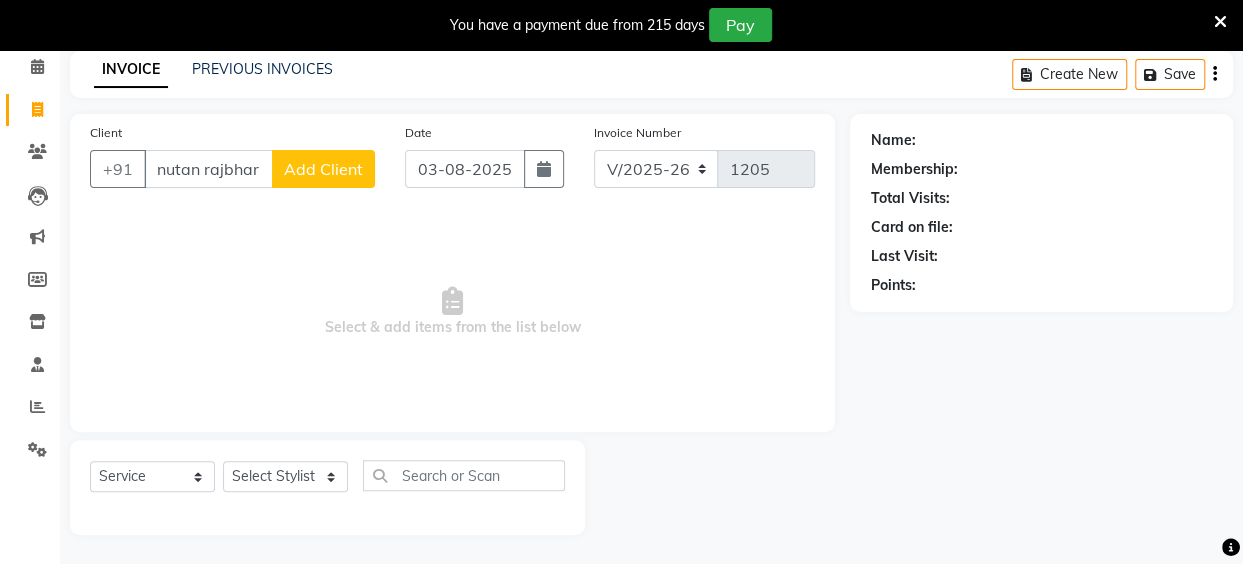 click on "Add Client" 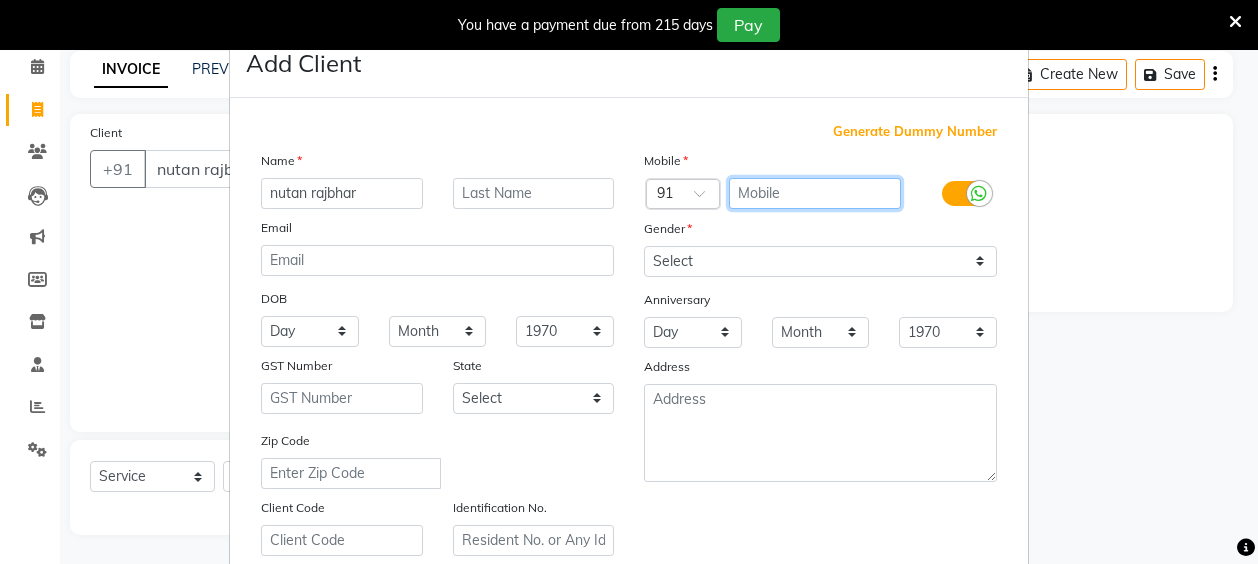 click at bounding box center [815, 193] 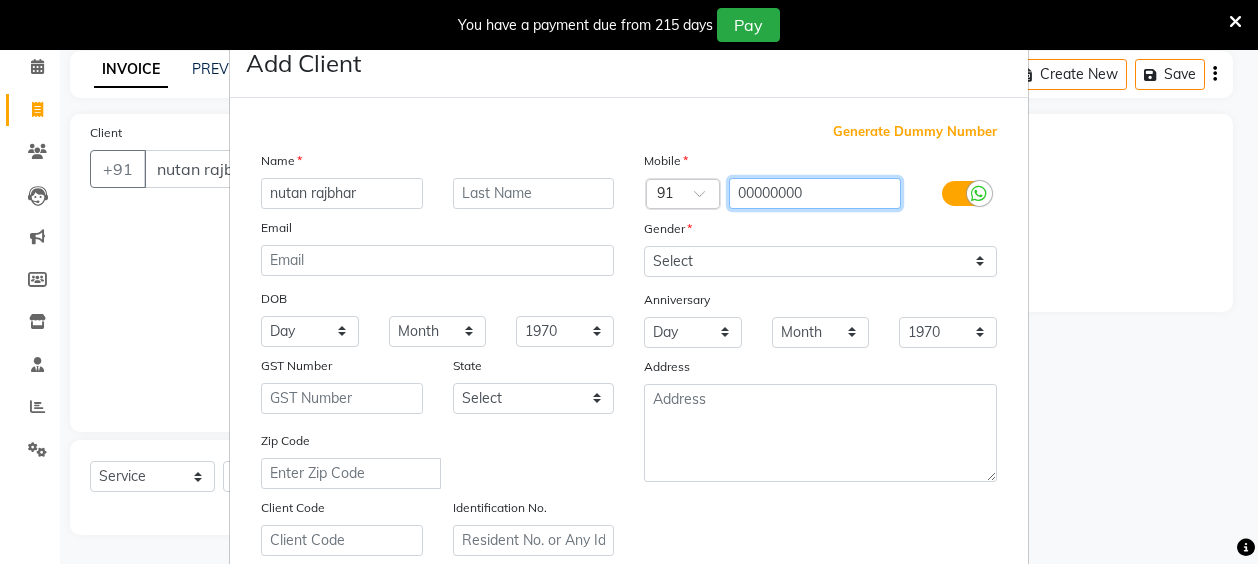 type on "00000000" 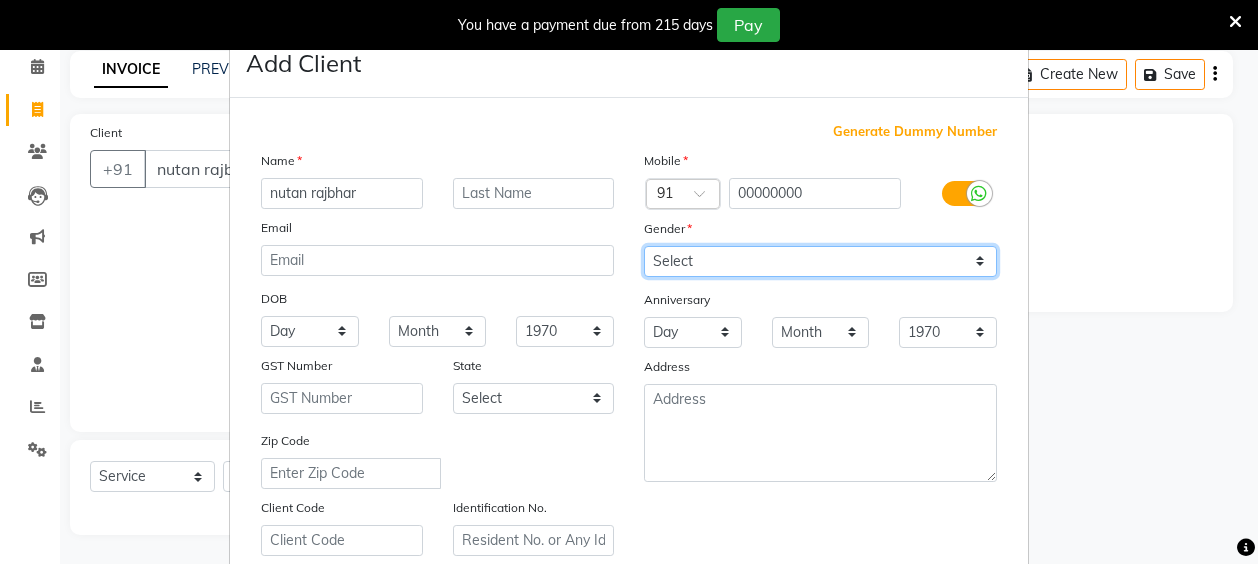 click on "Select Male Female Other Prefer Not To Say" at bounding box center [820, 261] 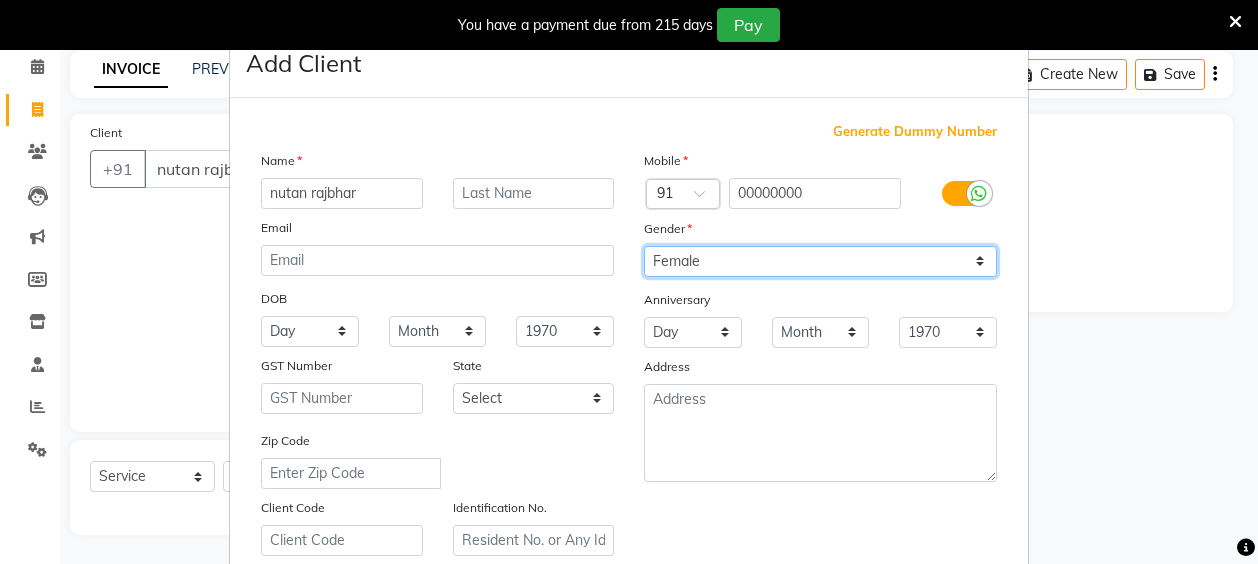 click on "Select Male Female Other Prefer Not To Say" at bounding box center [820, 261] 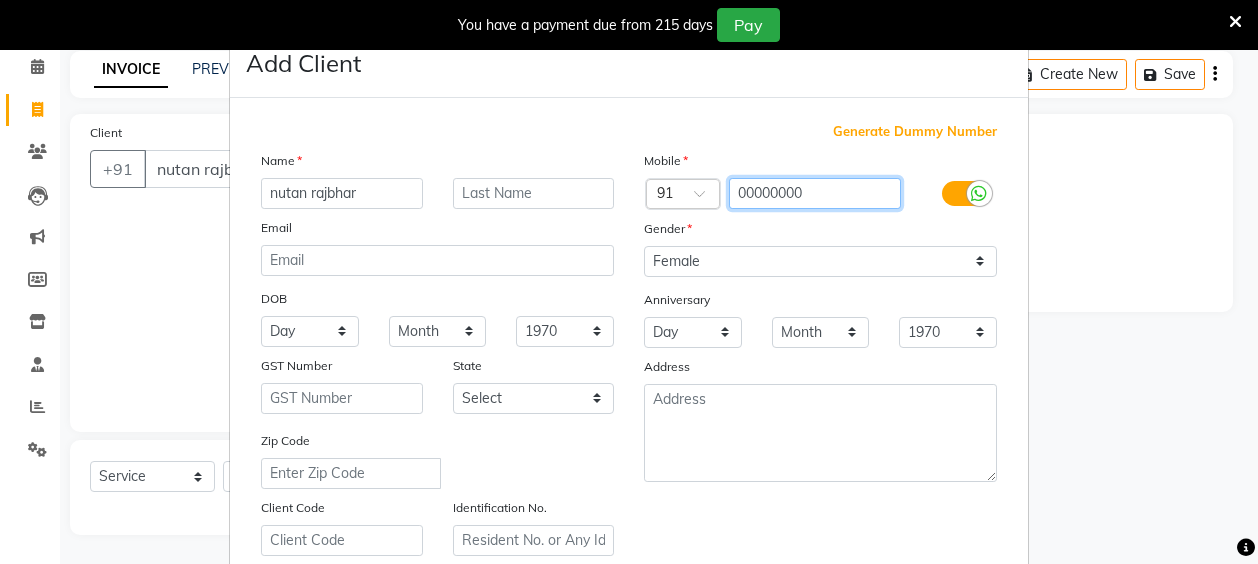 click on "00000000" at bounding box center (815, 193) 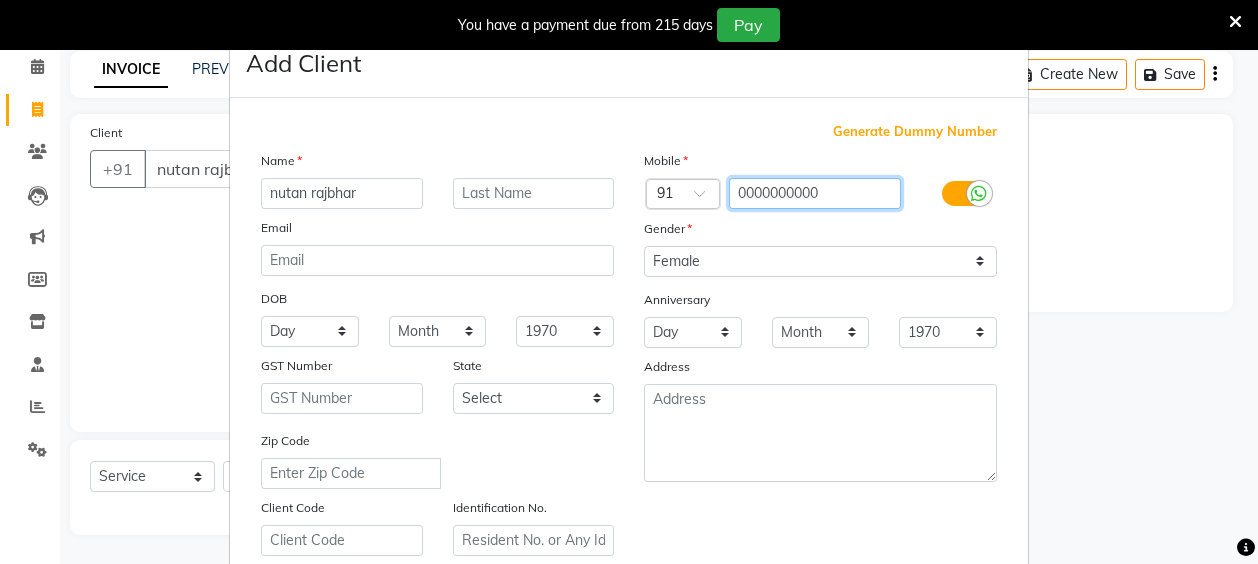 scroll, scrollTop: 356, scrollLeft: 0, axis: vertical 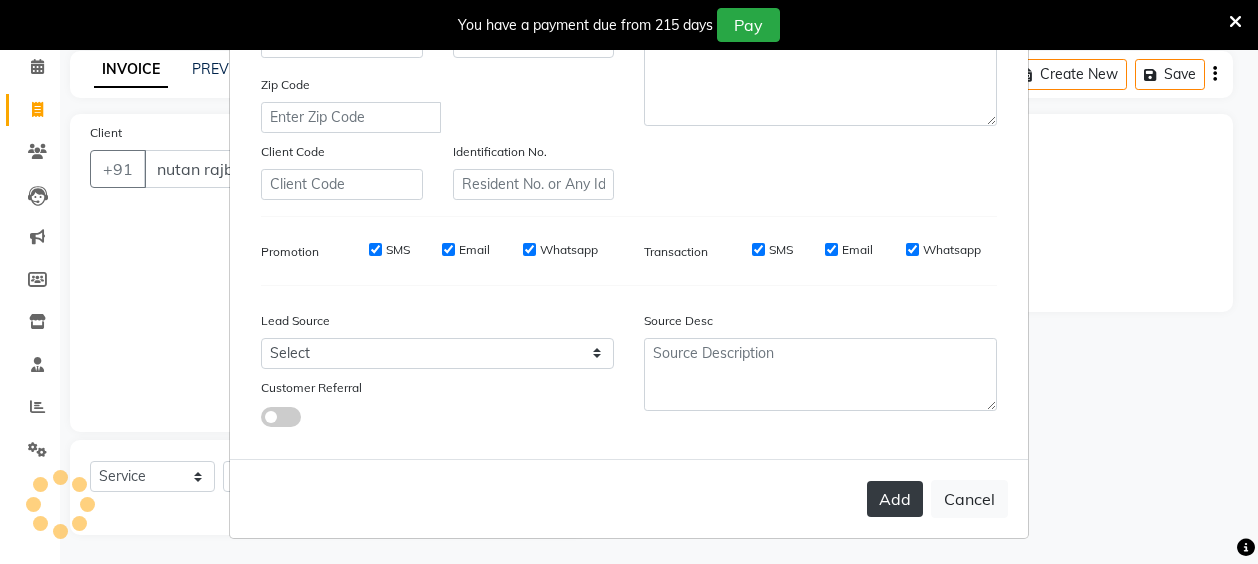 click on "Add" at bounding box center [895, 499] 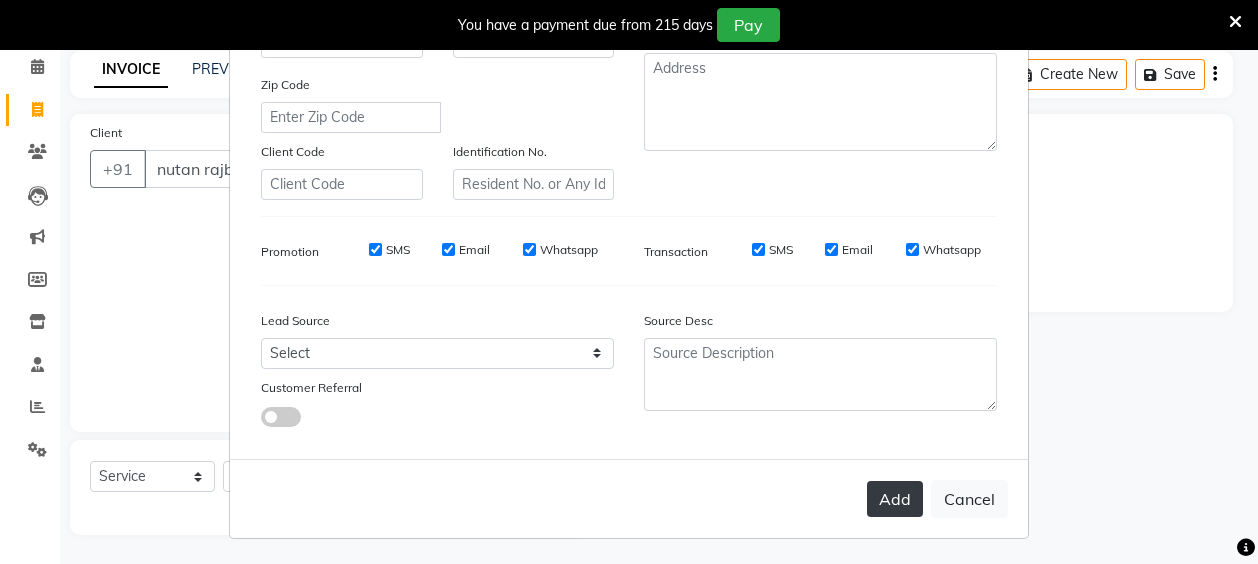 click on "Add" at bounding box center [895, 499] 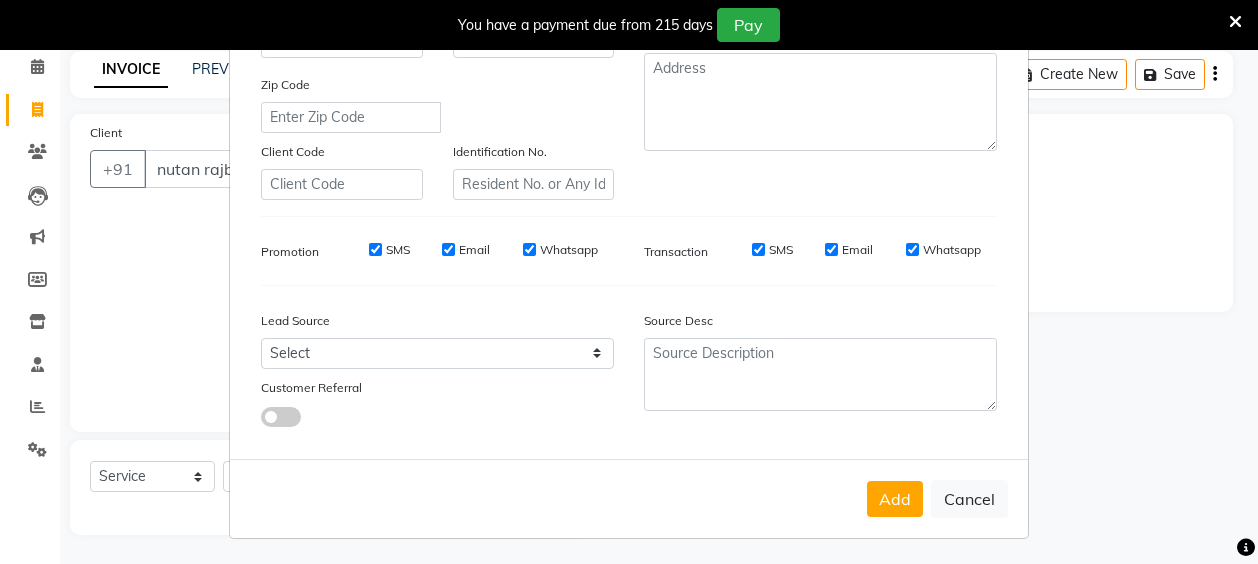 scroll, scrollTop: 0, scrollLeft: 0, axis: both 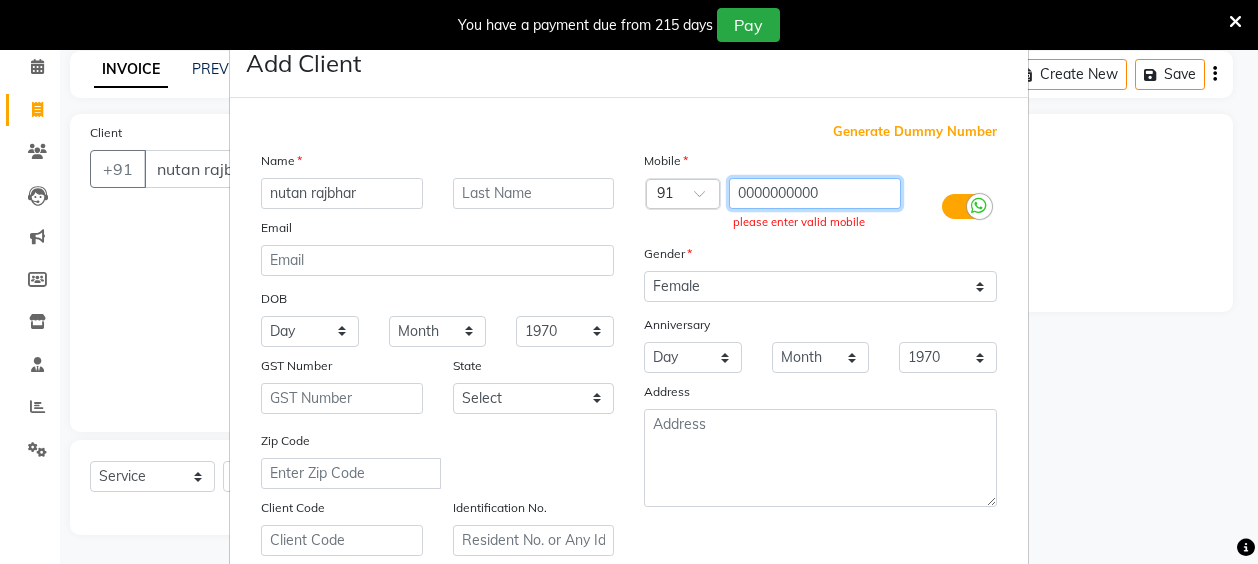 click on "0000000000" at bounding box center (815, 193) 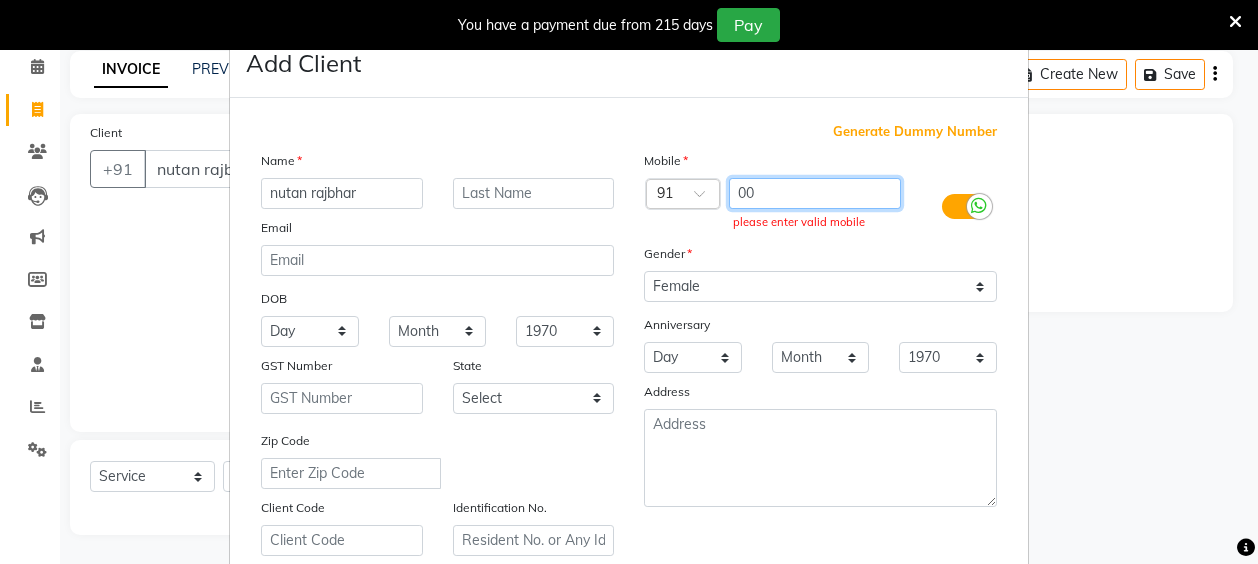 type on "0" 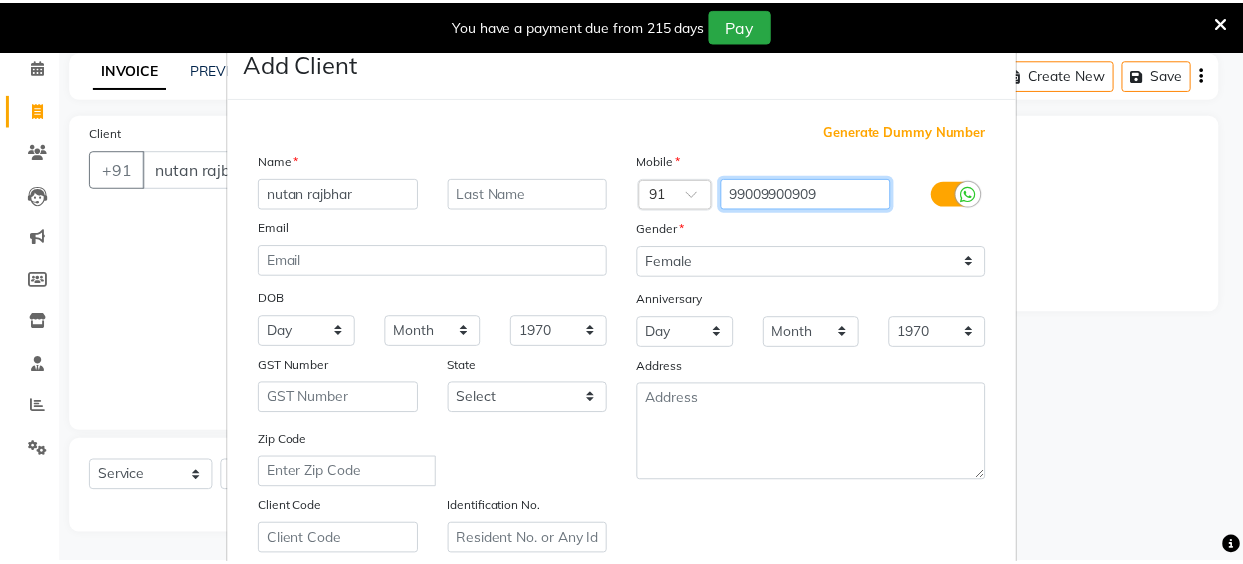 scroll, scrollTop: 356, scrollLeft: 0, axis: vertical 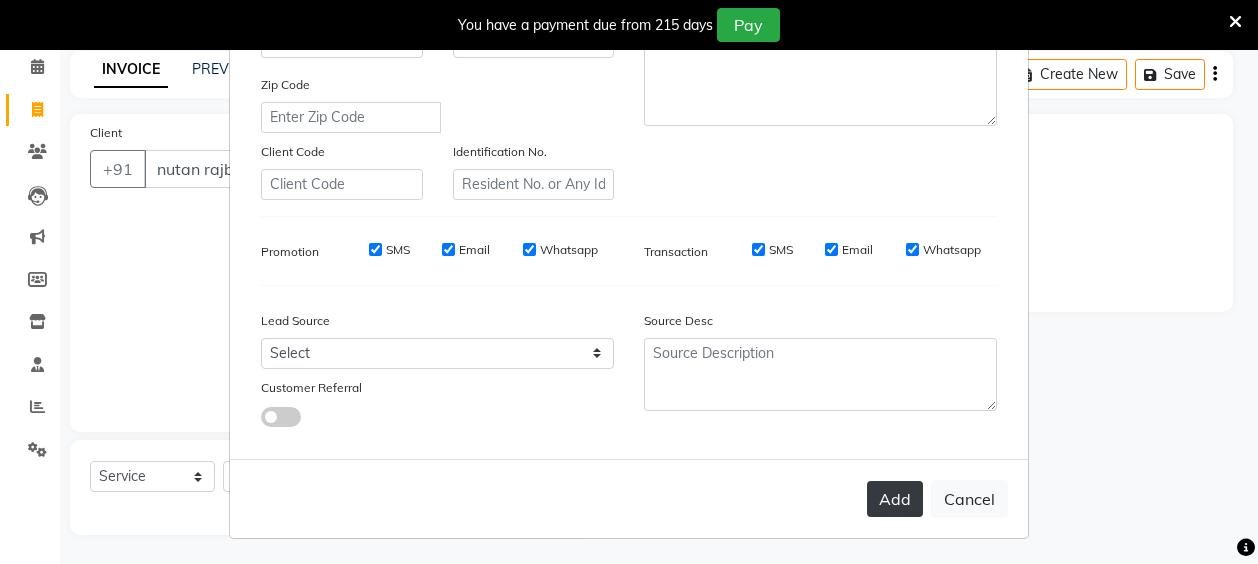 type on "99009900909" 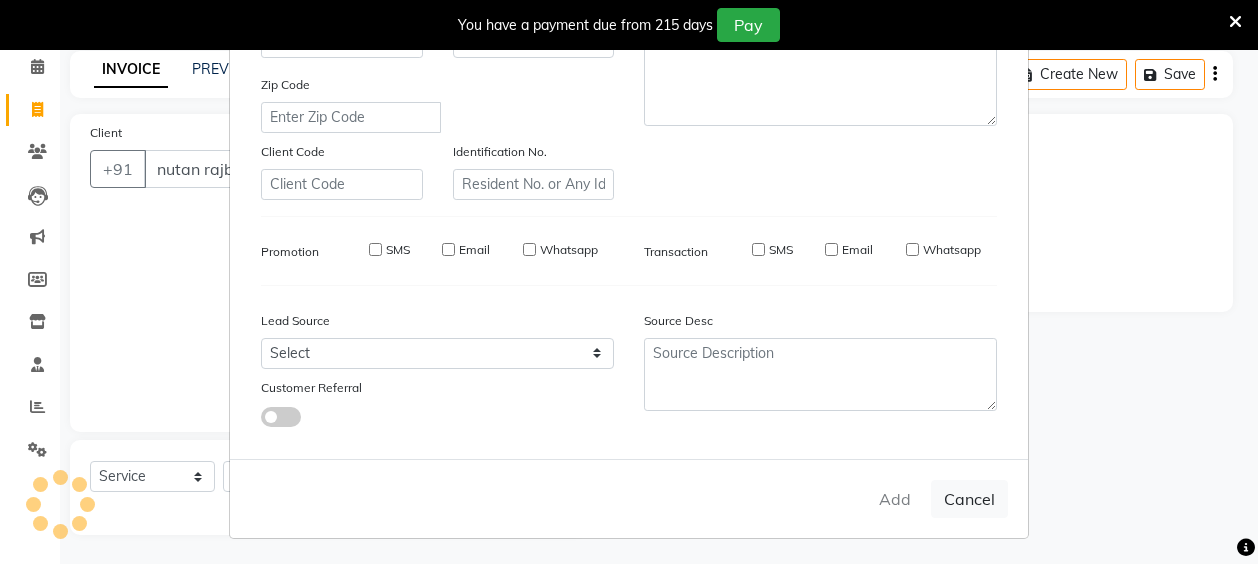 type on "99009900909" 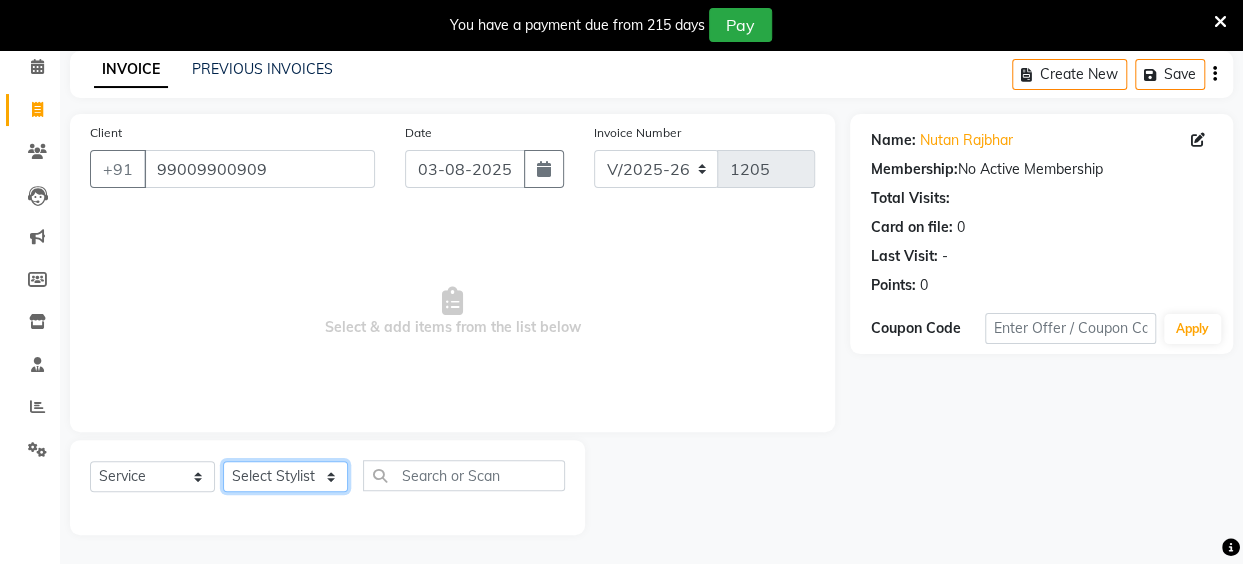 click on "Select Stylist Anita Das danish Kumkum Pasi Naseem Mansoori		 Nilam Bhanushali Nizam Shaikh			 Raju Reena Sawardekar			 Rita Pal			 Sabeena Shaikh Sameer Balwar Sangeeta Rajbhar Seja Jaiswal Shahib Shaves Salmani			 Sneha" 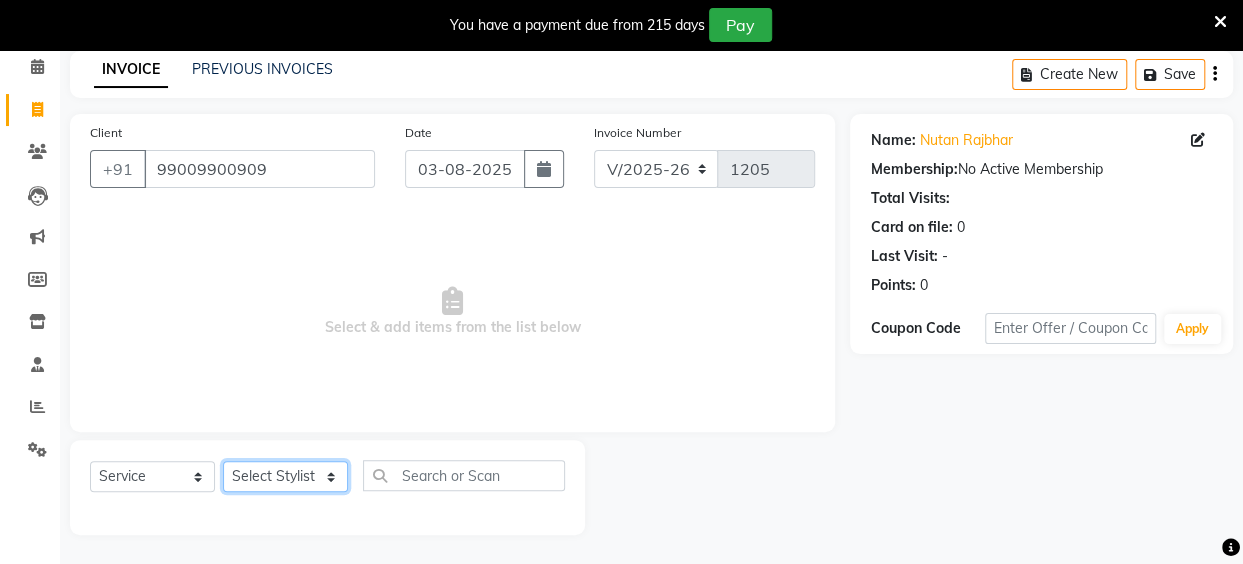 select on "85272" 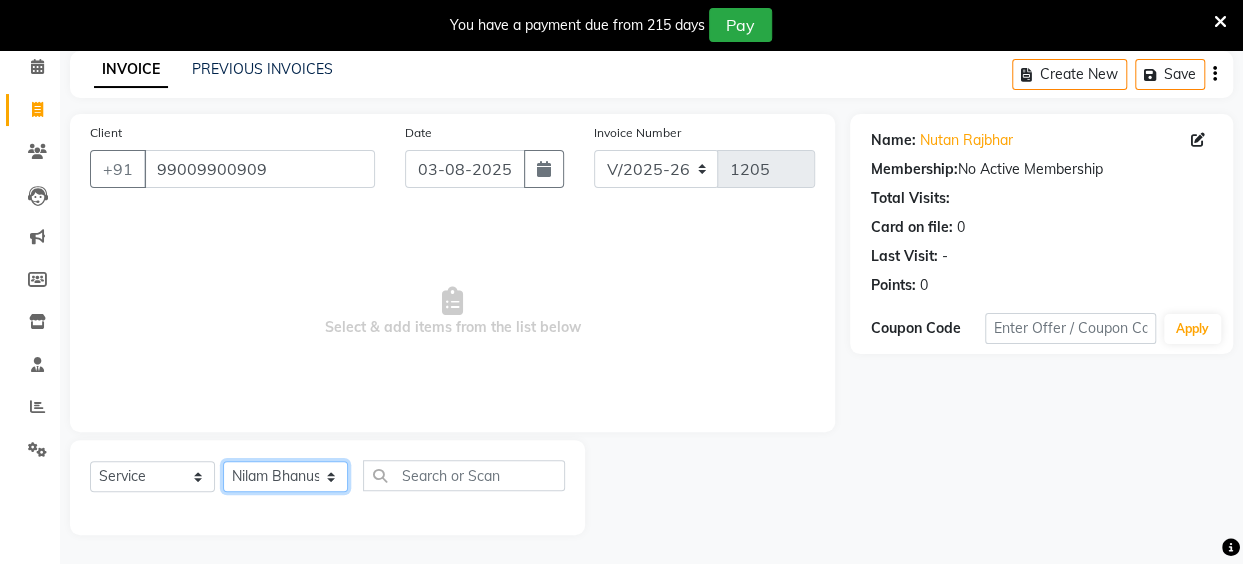 click on "Select Stylist Anita Das danish Kumkum Pasi Naseem Mansoori		 Nilam Bhanushali Nizam Shaikh			 Raju Reena Sawardekar			 Rita Pal			 Sabeena Shaikh Sameer Balwar Sangeeta Rajbhar Seja Jaiswal Shahib Shaves Salmani			 Sneha" 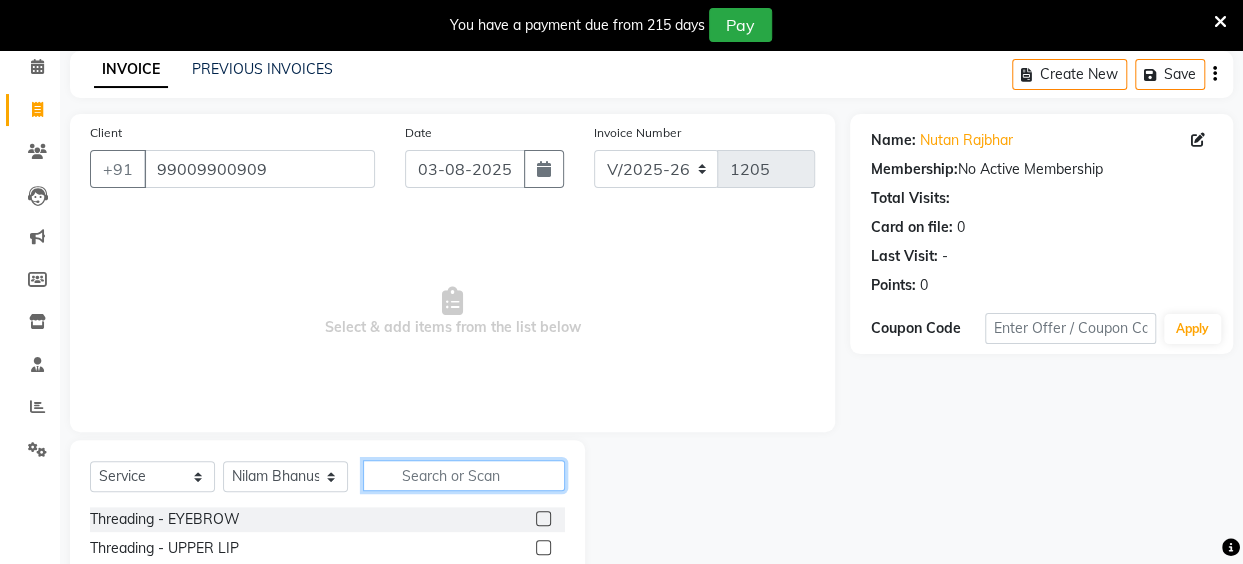 click 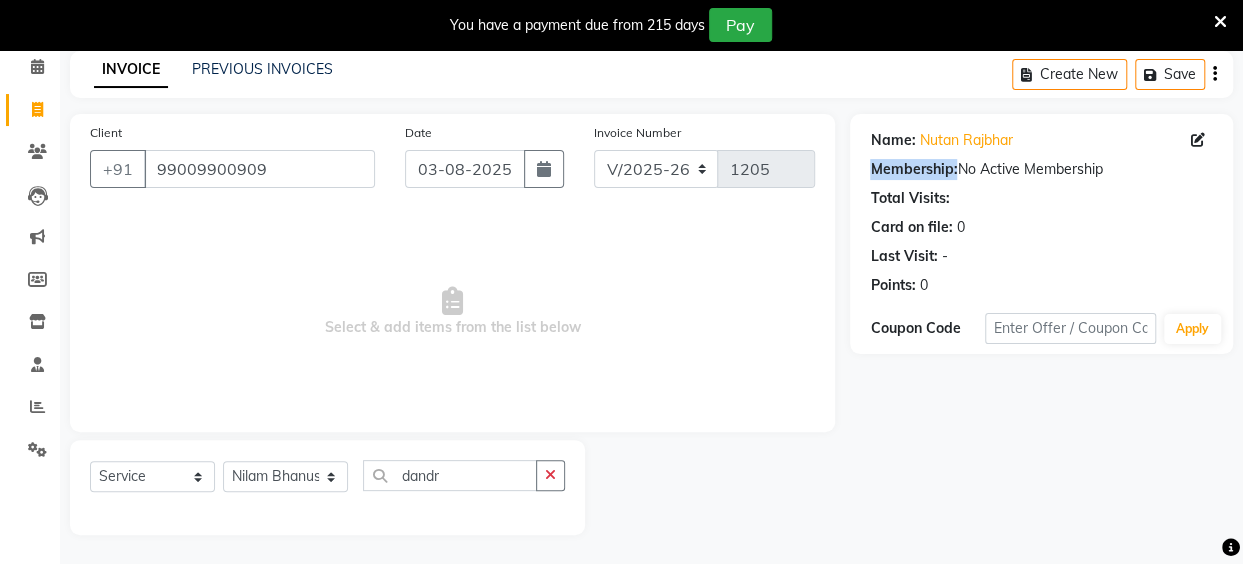 drag, startPoint x: 1242, startPoint y: 137, endPoint x: 1256, endPoint y: 179, distance: 44.27189 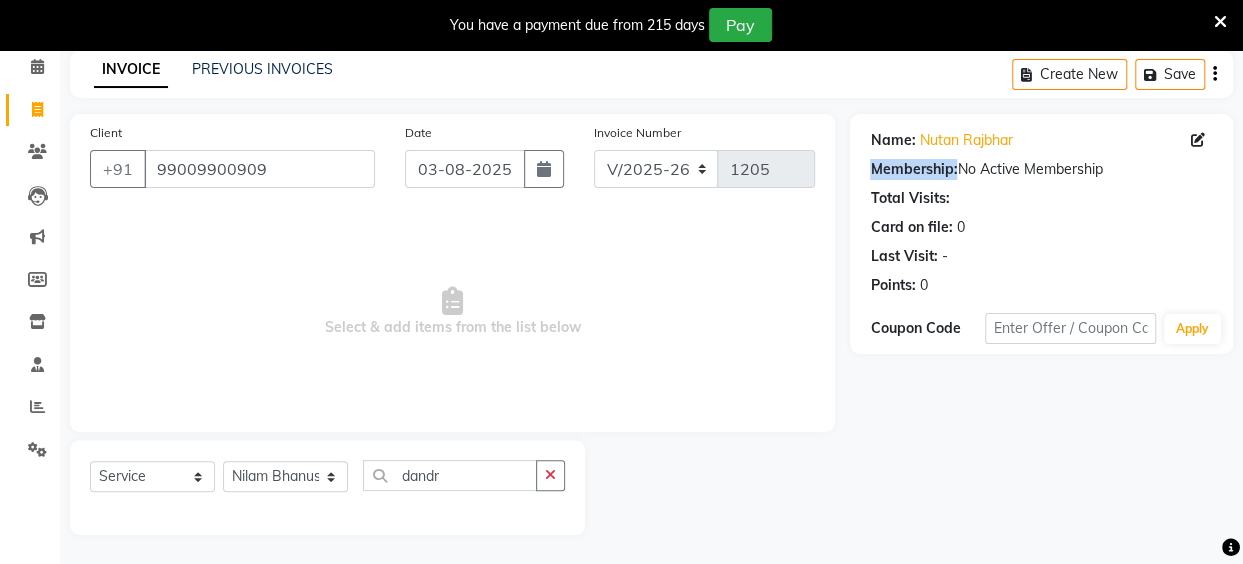 click on "08047224946 Select Location × Perk Up Hair & Beauty Salon , Powai Chandivali  WhatsApp Status  ✕ Status:  Connected Most Recent Message: 02-08-2025     09:09 PM Recent Service Activity: 03-08-2025     03:01 PM English ENGLISH Español العربية मराठी हिंदी ગુજરાતી தமிழ் 中文 Notifications nothing to show Admin Manage Profile Change Password Sign out  Version:3.15.11  ☀ Perk Up Hair & Beauty Salon , Powai Chandivali  Calendar  Invoice  Clients  Leads   Marketing  Members  Inventory  Staff  Reports  Settings Completed InProgress Upcoming Dropped Tentative Check-In Confirm Bookings Generate Report Segments Page Builder INVOICE PREVIOUS INVOICES Create New   Save  Client +91 99009900909 Date 03-08-2025 Invoice Number V/2025 V/2025-26 1205  Select & add items from the list below  Select  Service  Product  Membership  Package Voucher Prepaid Gift Card  Select Stylist Anita Das danish Kumkum Pasi Naseem Mansoori		 Nilam Bhanushali Nizam Shaikh" at bounding box center (621, 197) 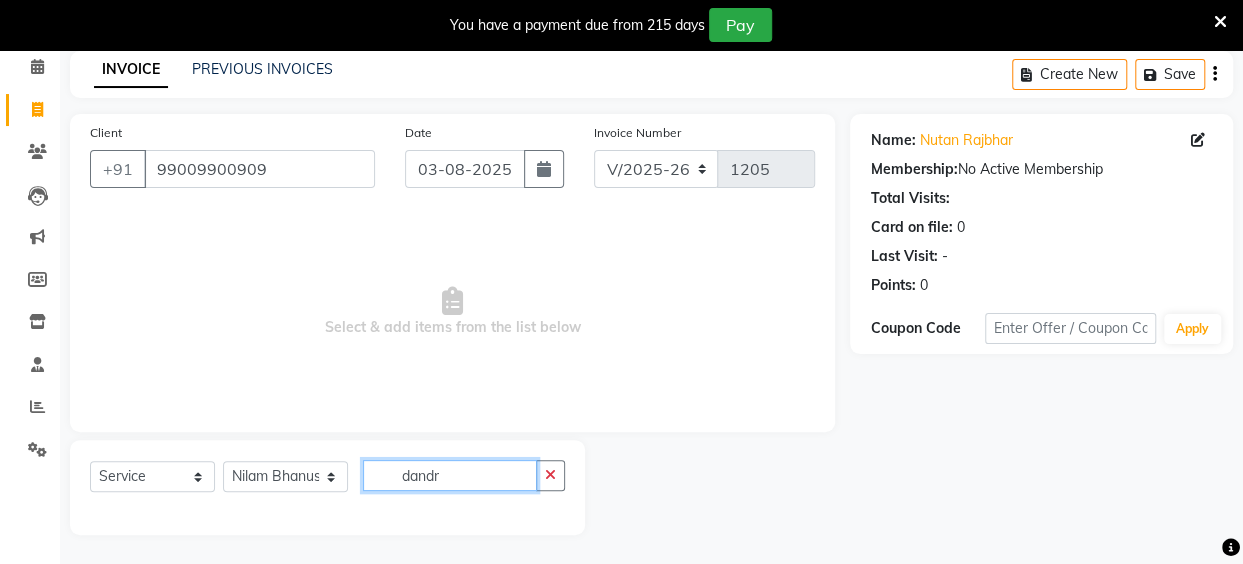 click on "dandr" 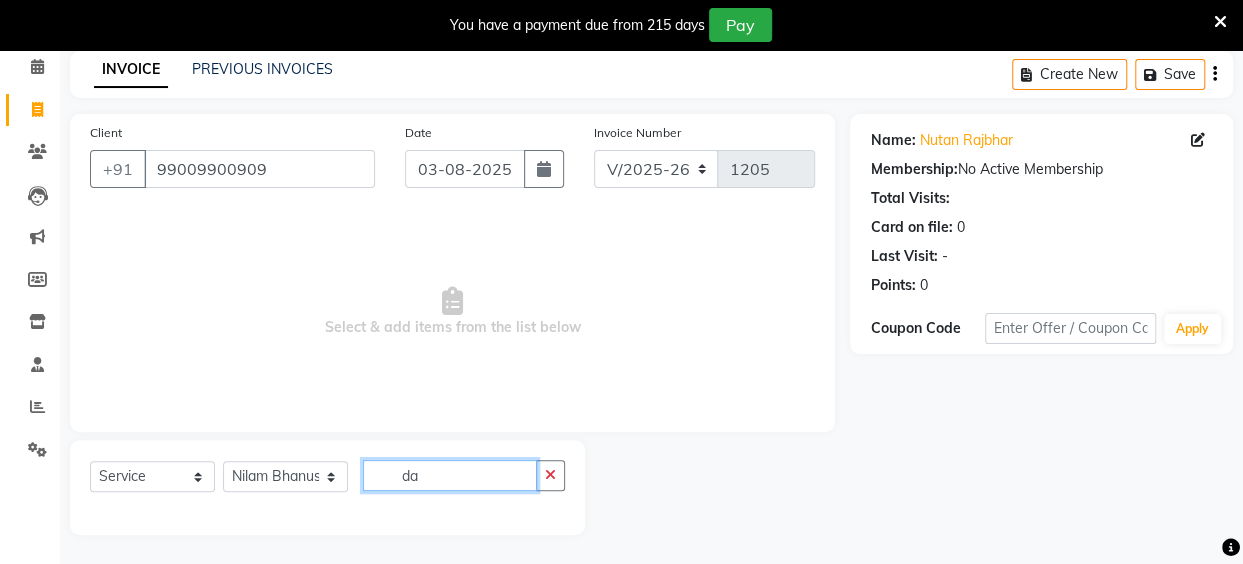 type on "d" 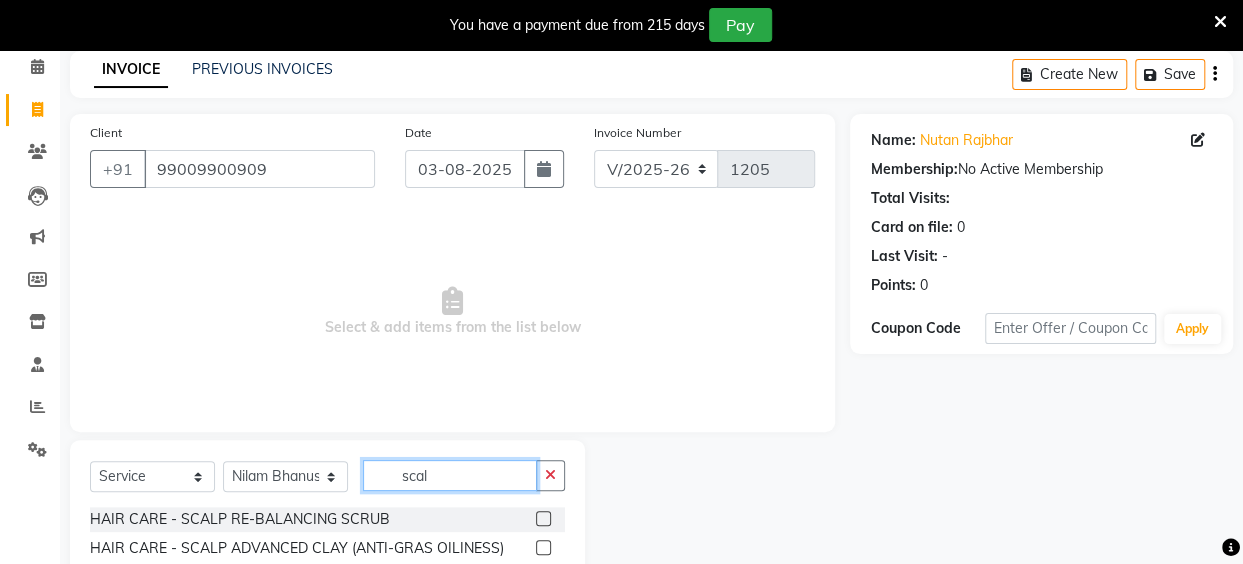 type on "scal" 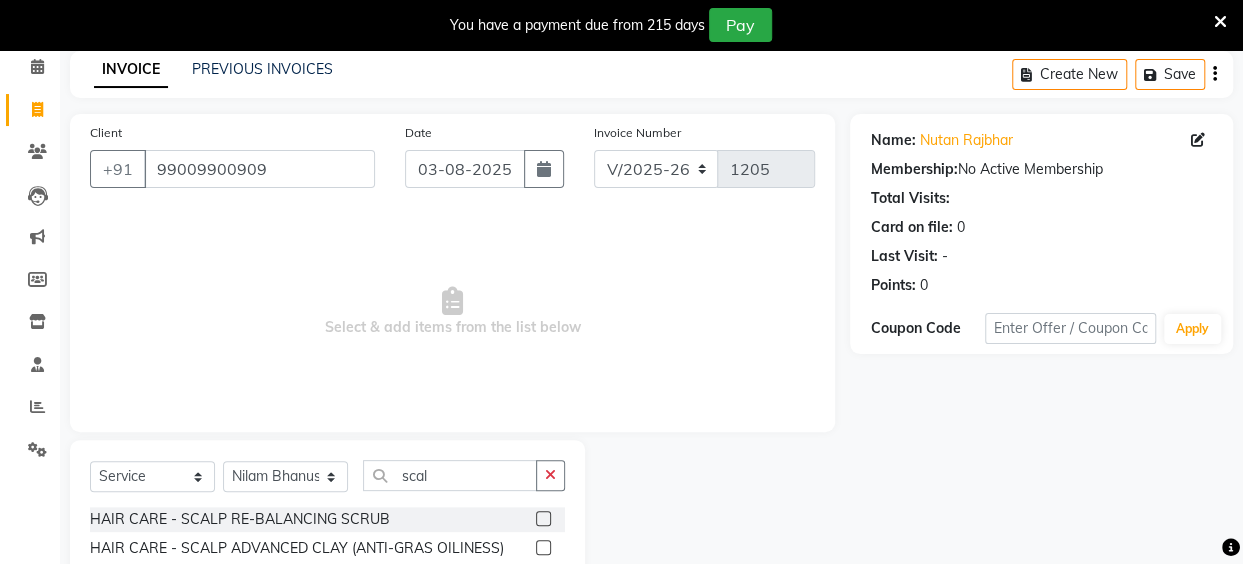 click 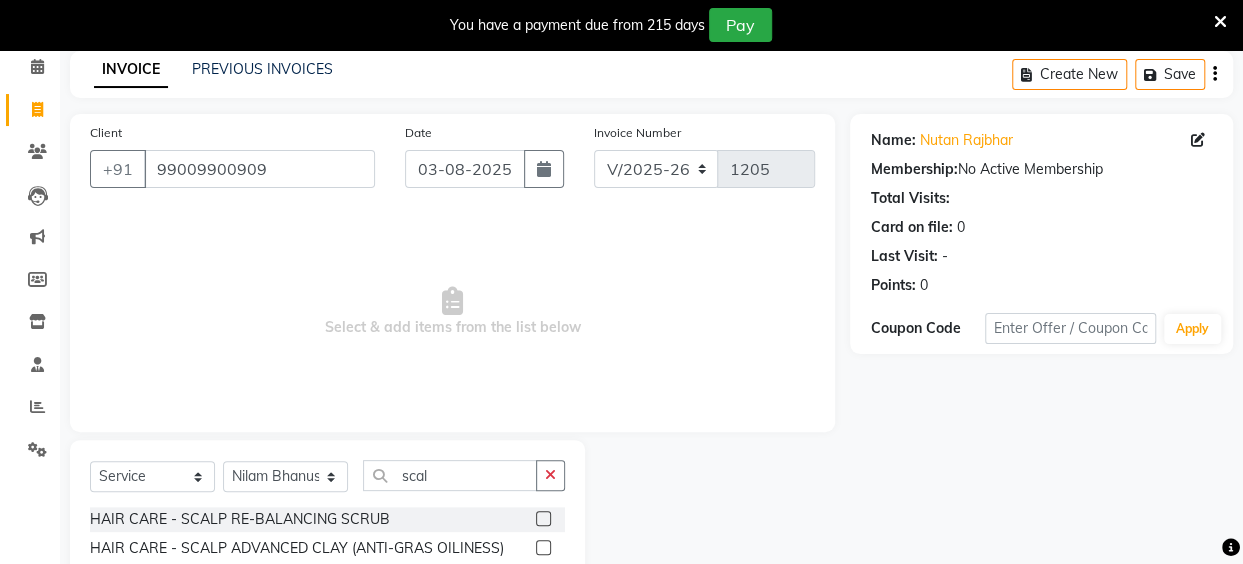 click at bounding box center (542, 519) 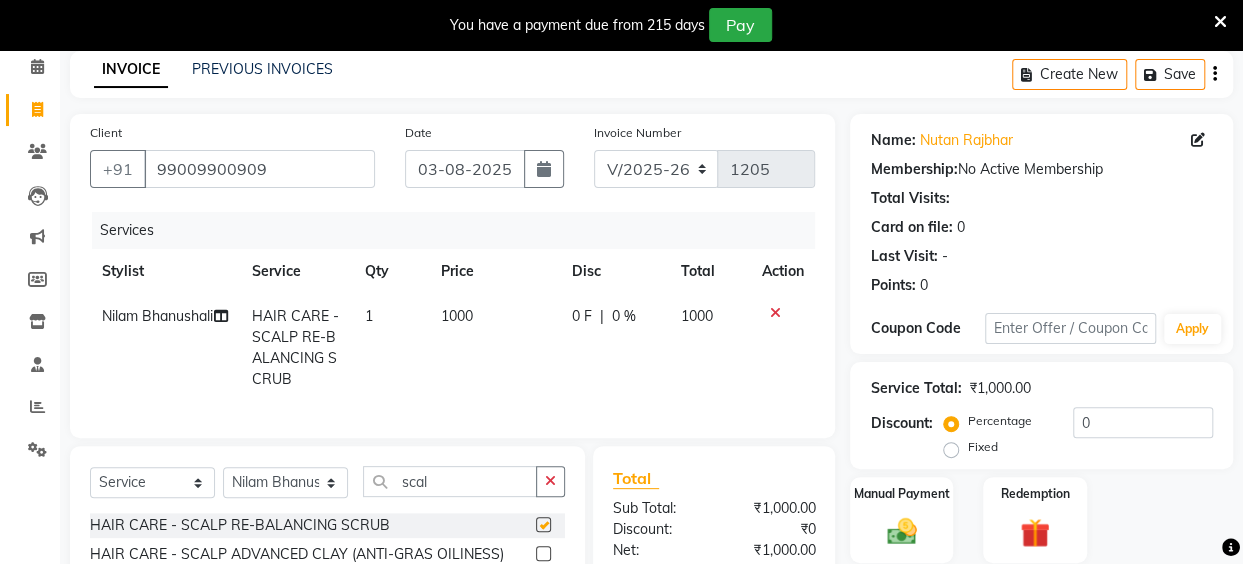 checkbox on "false" 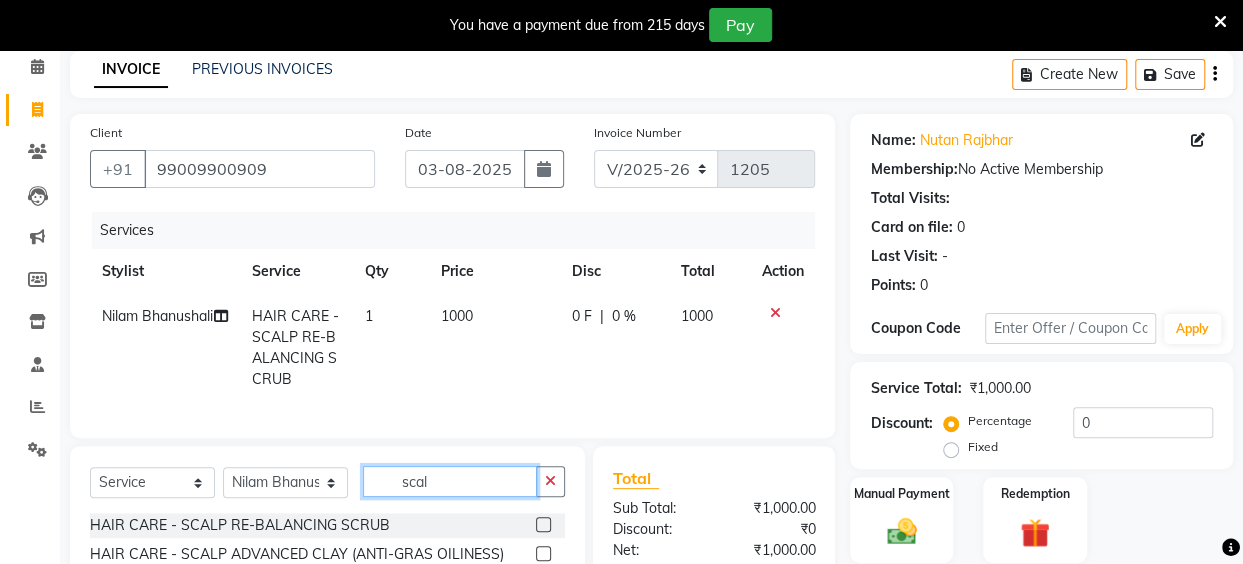 click on "scal" 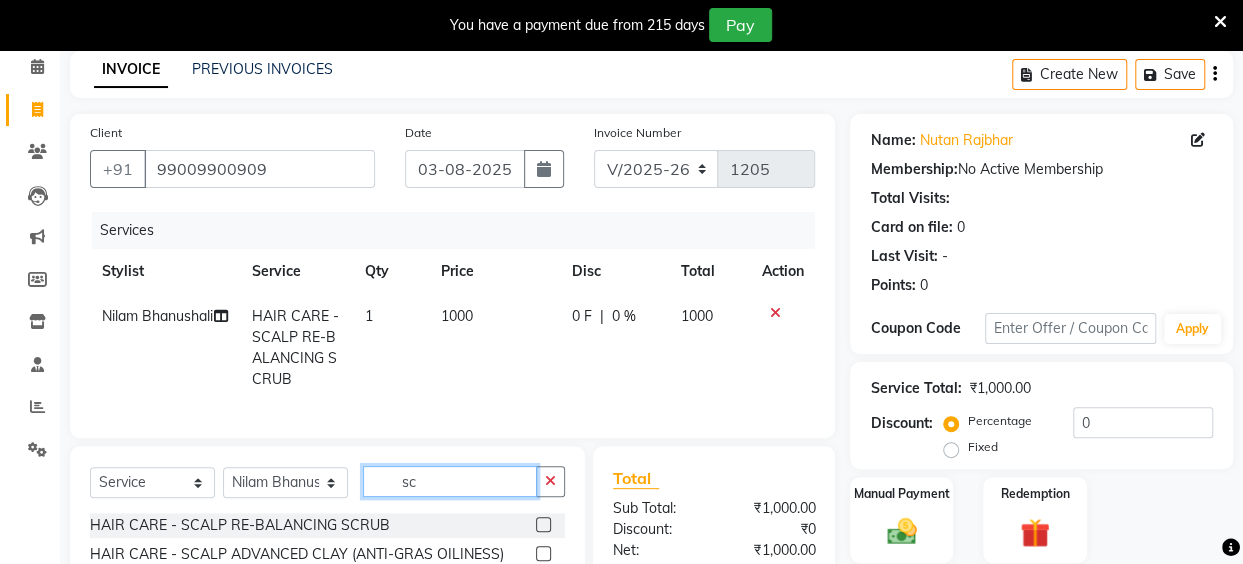 type on "s" 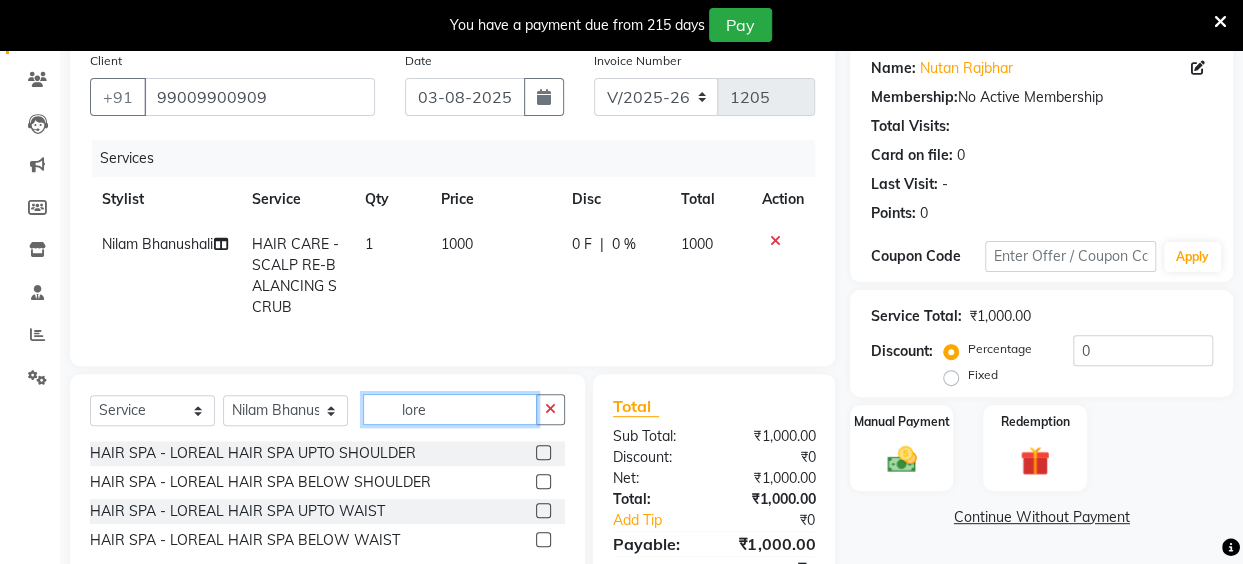 scroll, scrollTop: 263, scrollLeft: 0, axis: vertical 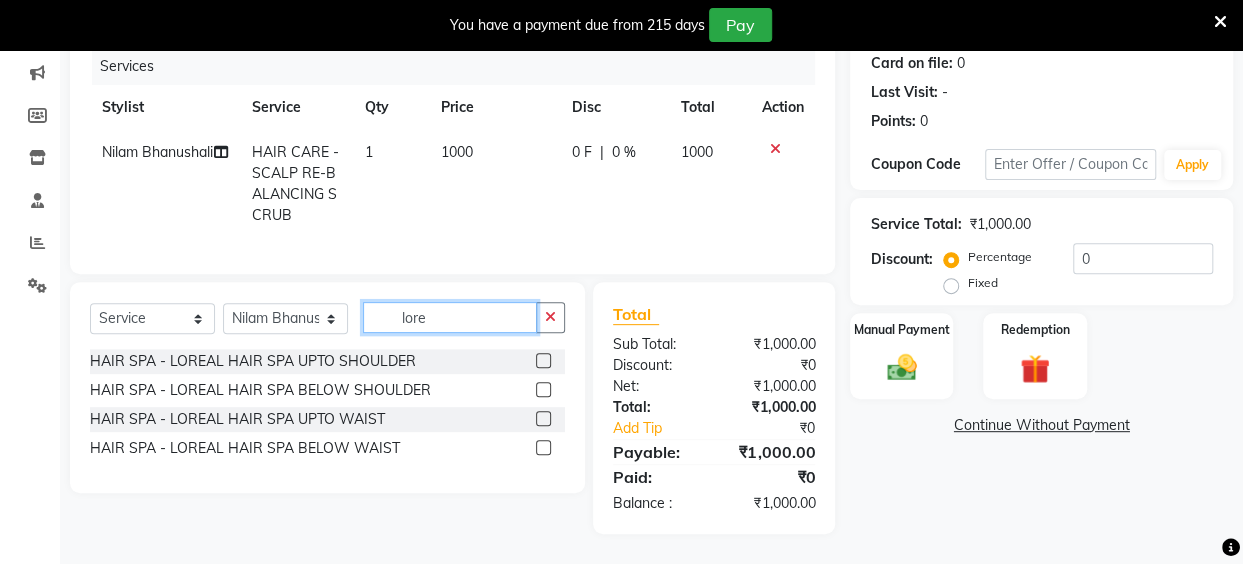type on "lore" 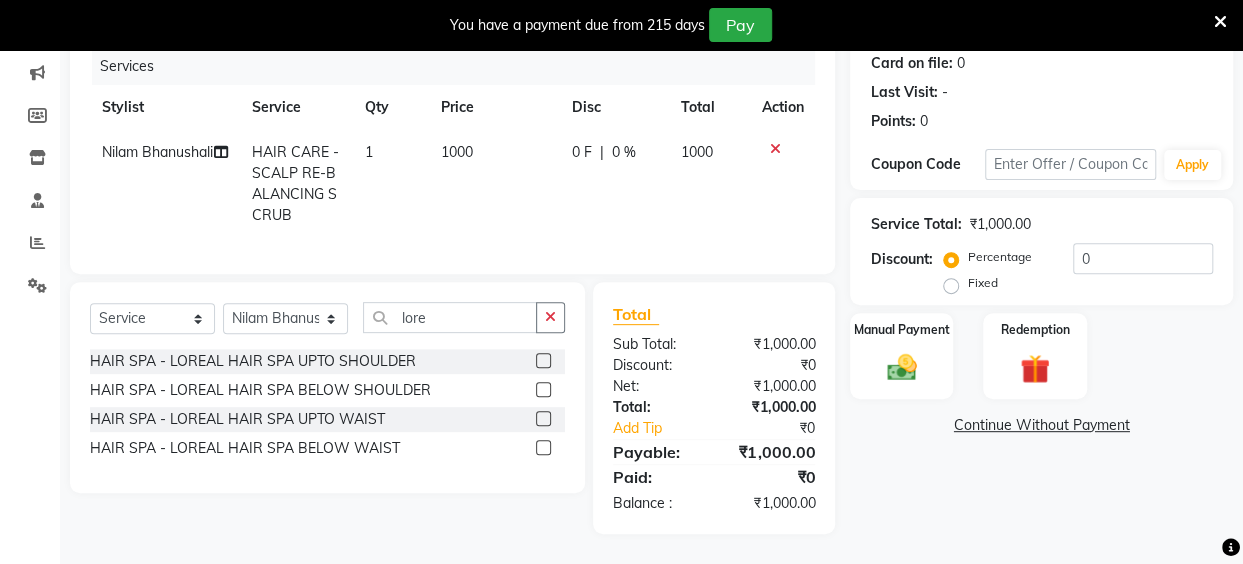 click 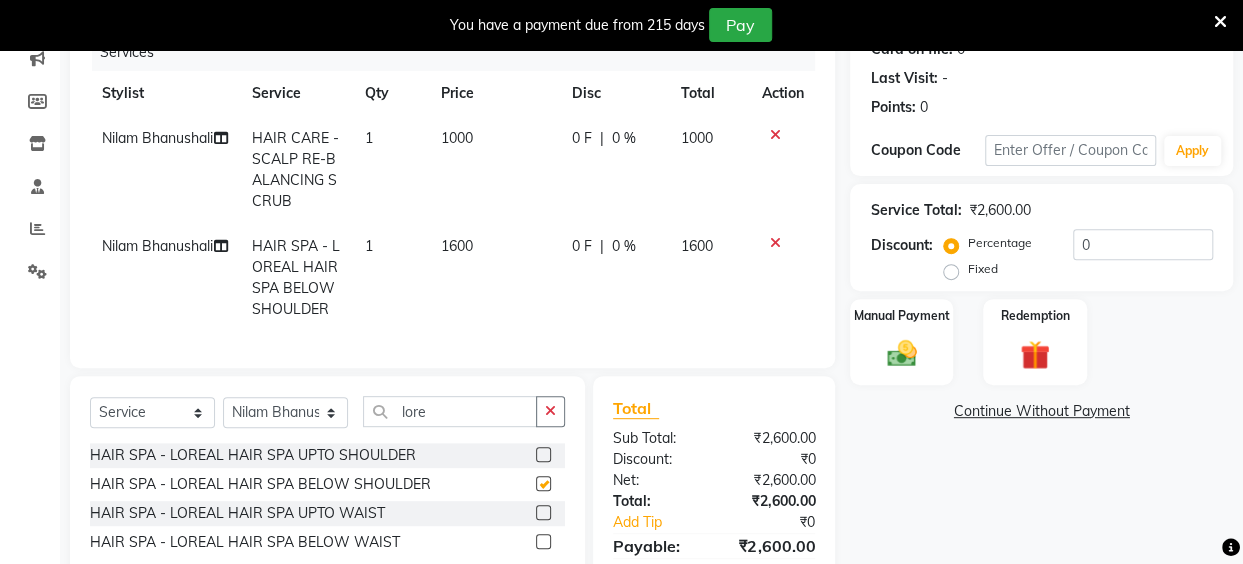 checkbox on "false" 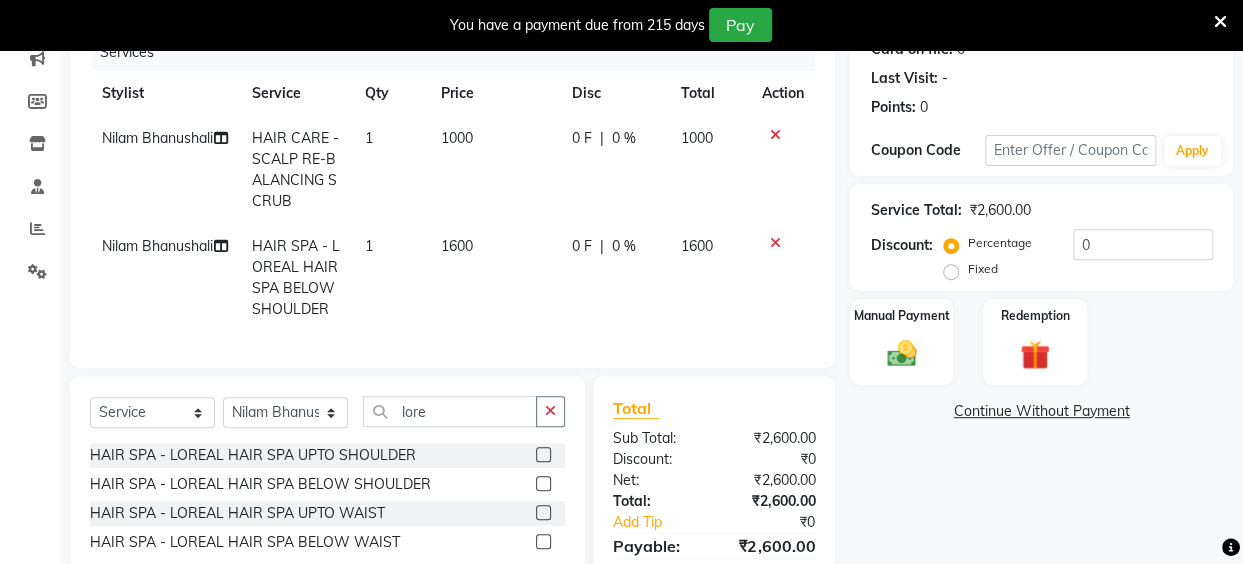 click on "0 F" 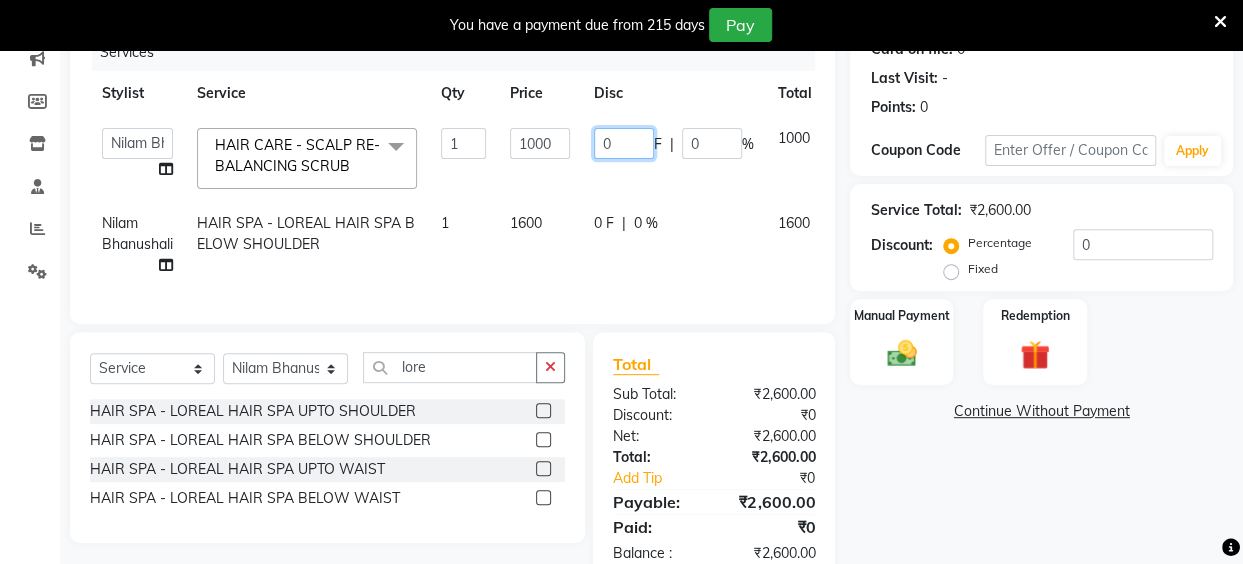 drag, startPoint x: 626, startPoint y: 143, endPoint x: 595, endPoint y: 147, distance: 31.257 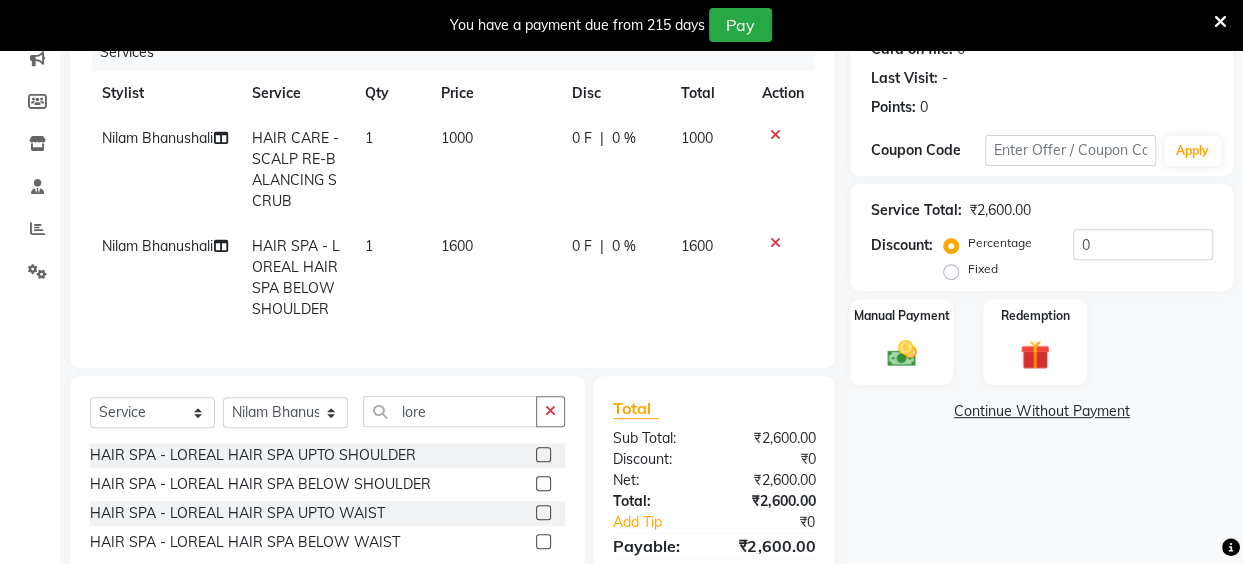 click on "0 %" 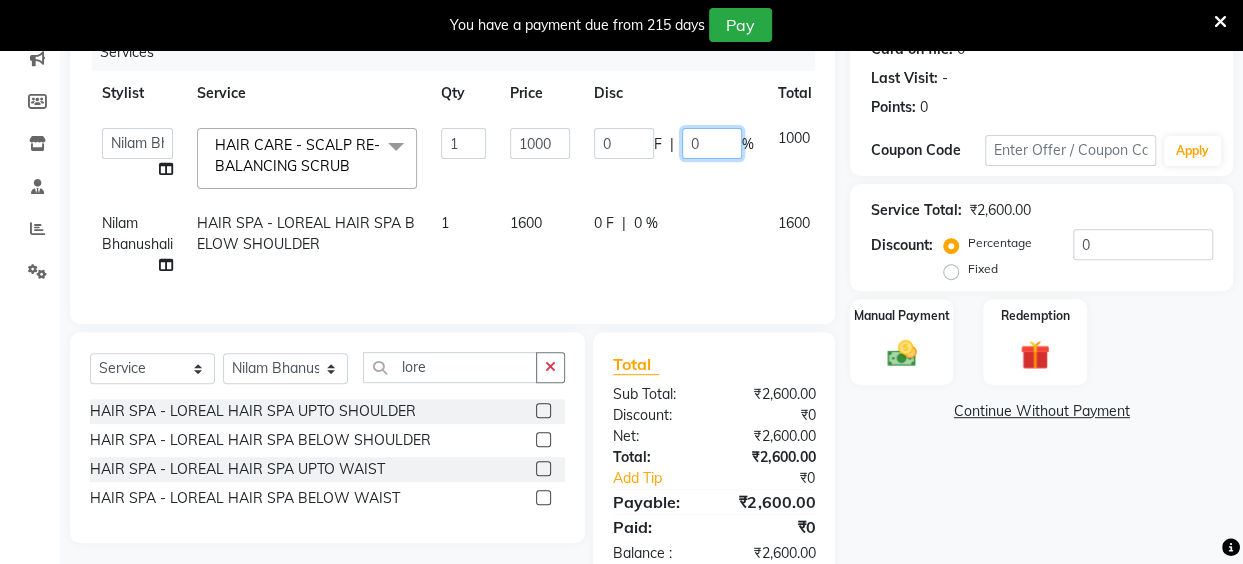 drag, startPoint x: 702, startPoint y: 137, endPoint x: 689, endPoint y: 141, distance: 13.601471 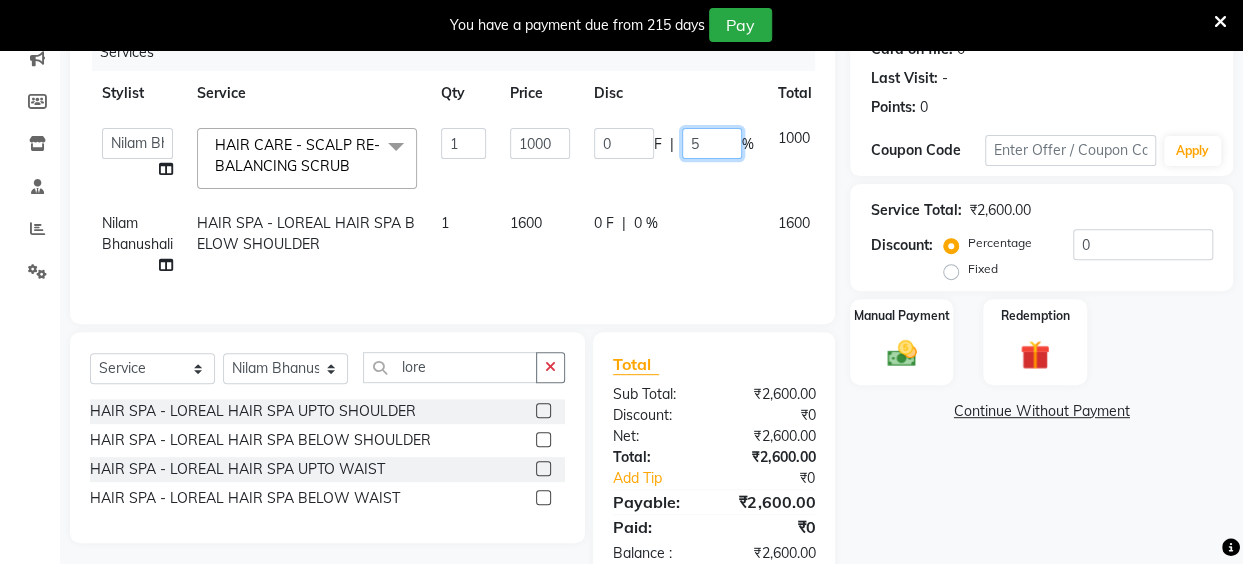 type on "50" 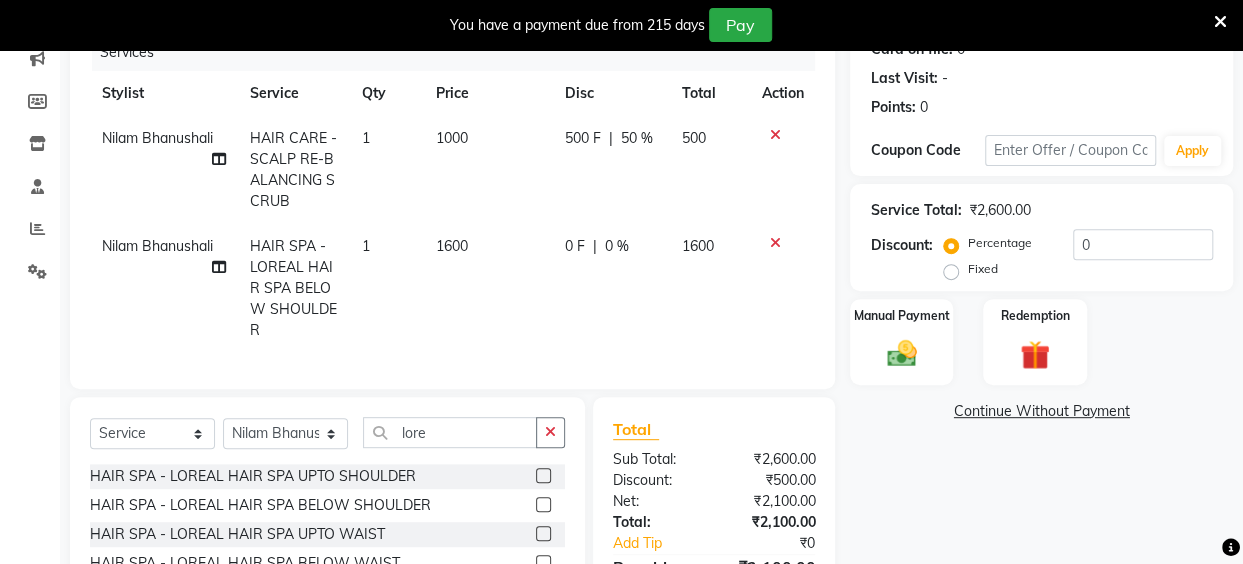 click on "0 F | 0 %" 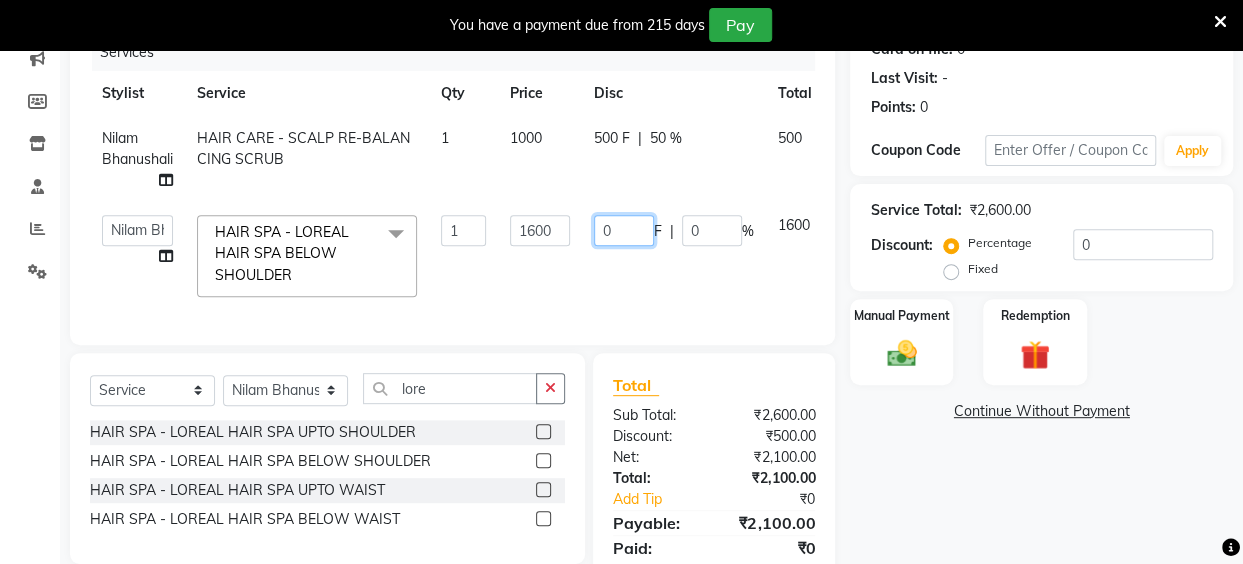 click on "0" 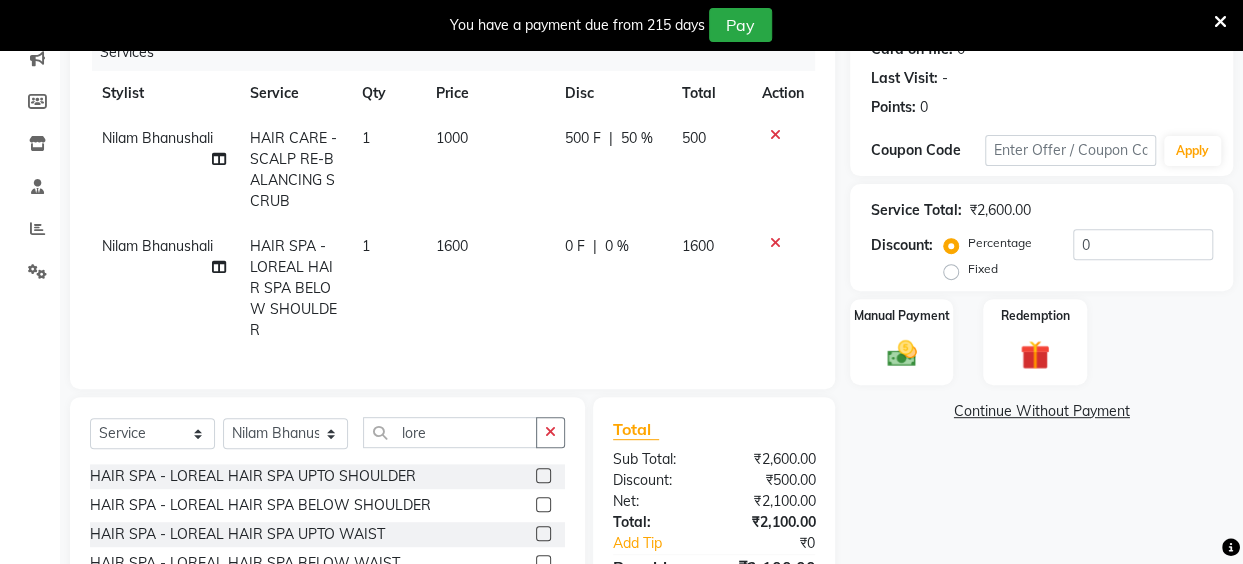 click on "0 F | 0 %" 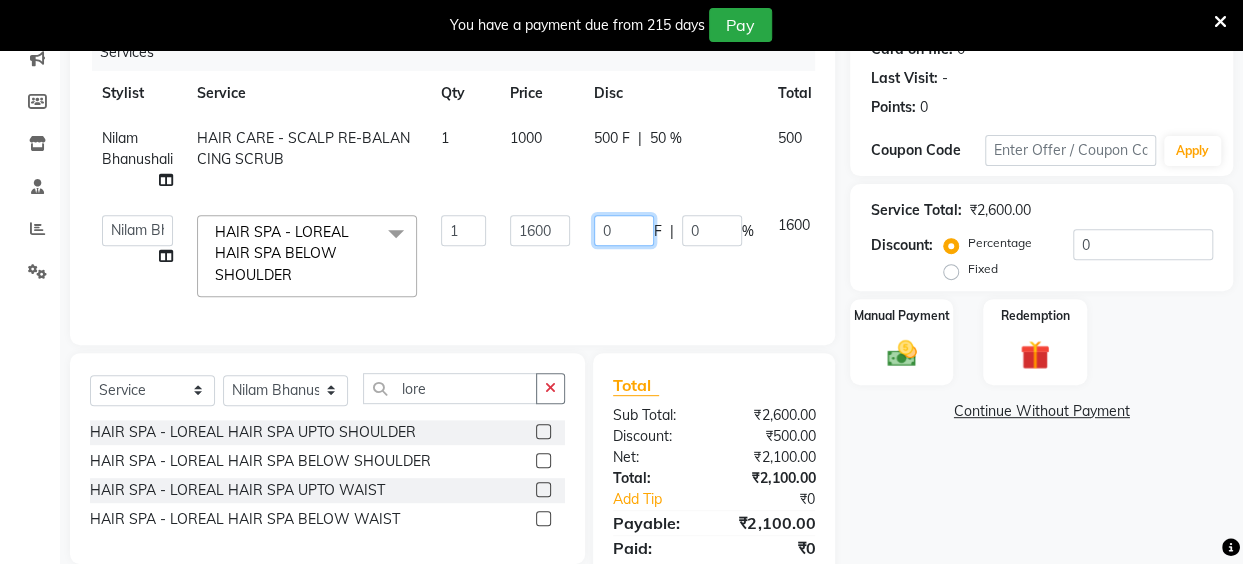 click on "0" 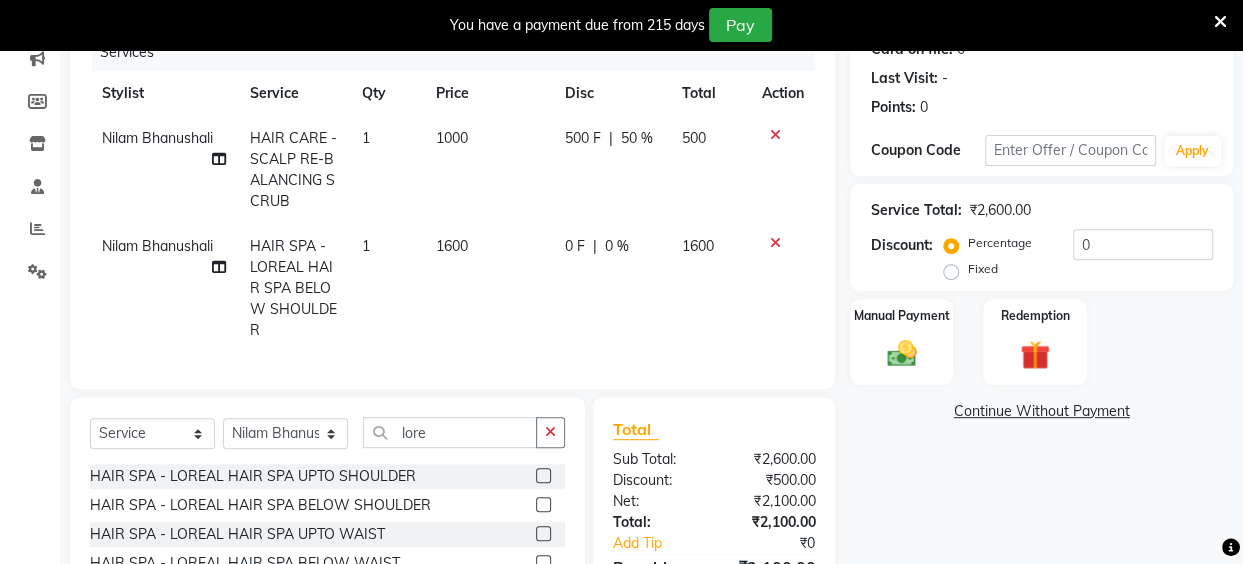 click on "0 %" 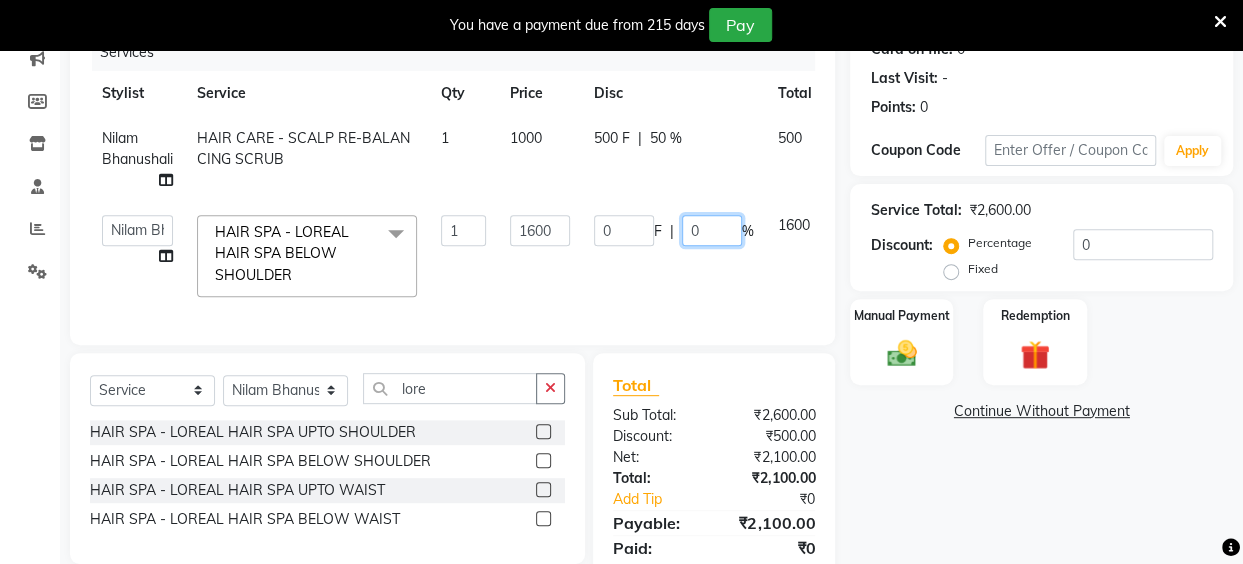 click on "0" 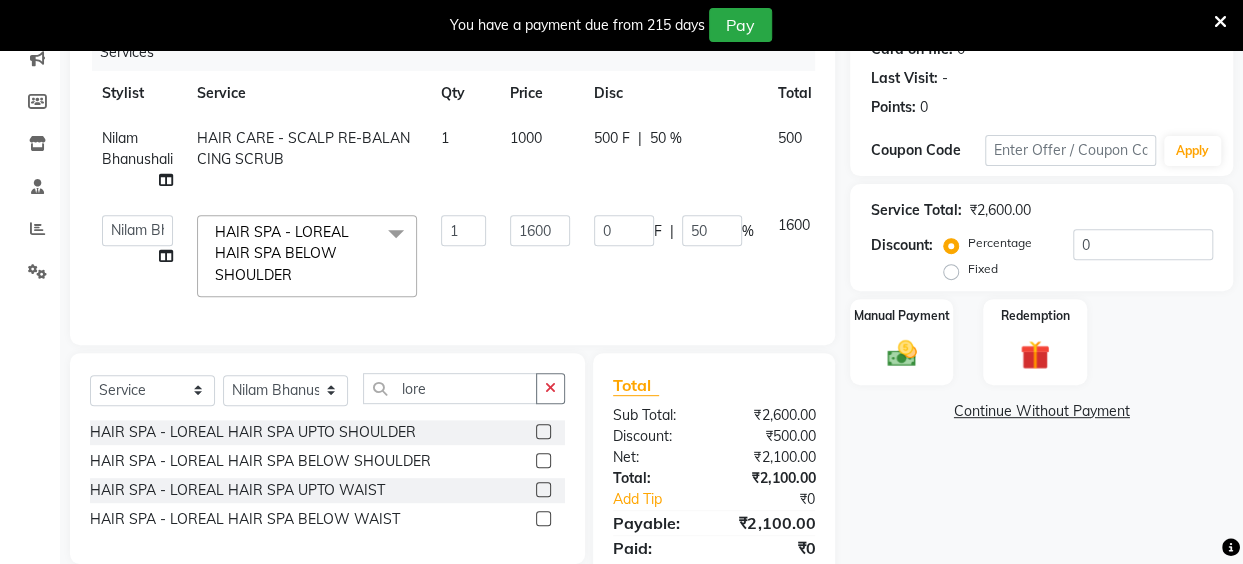 click on "Anita Das   danish   Kumkum Pasi   Naseem Mansoori		   Nilam Bhanushali   Nizam Shaikh			   Raju   Reena Sawardekar			   Rita Pal			   Sabeena Shaikh   Sameer Balwar   Sangeeta Rajbhar   Seja Jaiswal   Shahib   Shaves Salmani			   Sneha  HAIR SPA - LOREAL HAIR SPA BELOW SHOULDER  x Threading - EYEBROW Threading - UPPER LIP Threading - LOWER LIP Threading - CHIN Threading - FOREHEAD Threading - SIDE LOCK Threading - NOSE Threading - CHEEKS Threading - FULL FACE Back massage Neck threading Waxing (Regular Wax) - Female - FULL ARMS Waxing (Regular Wax) - Female - FULL LEGS Waxing (Regular Wax) - Female - UNDERARMS Waxing (Regular Wax) - Female - HALF ARM Waxing (Regular Wax) - Female - HALF LEG Waxing (Regular Wax) - Female - HALF BACK/FRONT Waxing (Regular Wax) - Female - BACK Waxing (Regular Wax) - Female - FRONT Waxing (Regular Wax) - Female - STOMACH Waxing (Regular Wax) - Female - BUTTOCKS Waxing (Regular Wax) - Female - BIKINI LINE Waxing (Regular Wax) - Female - BRAZILIAN Waxing (Liposoluble Wax) - BACK" 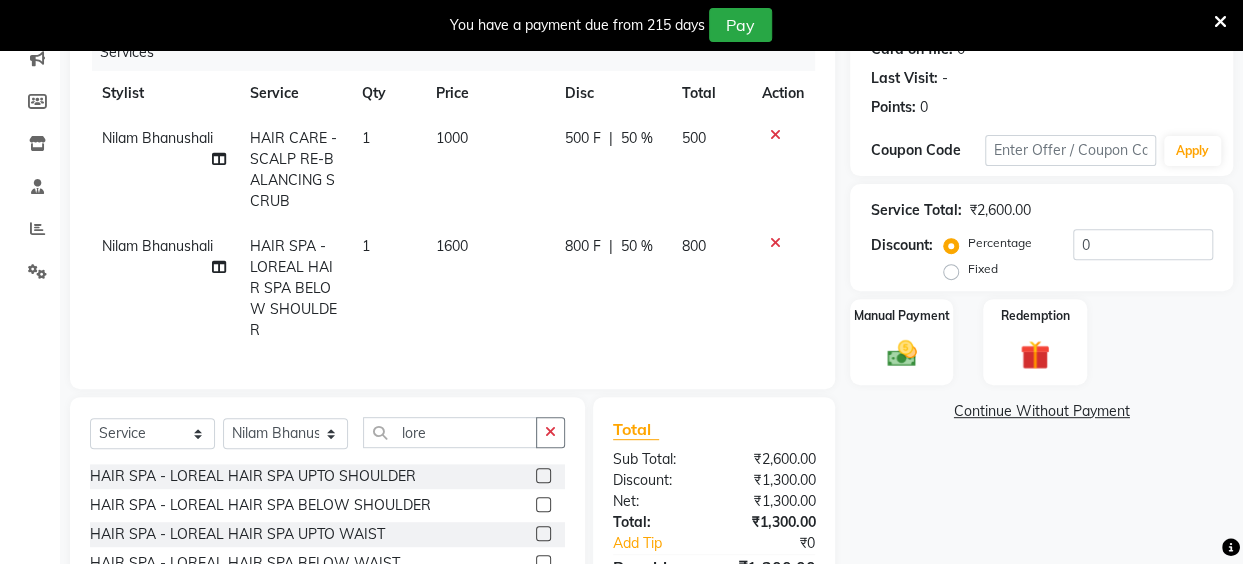 click on "800 F" 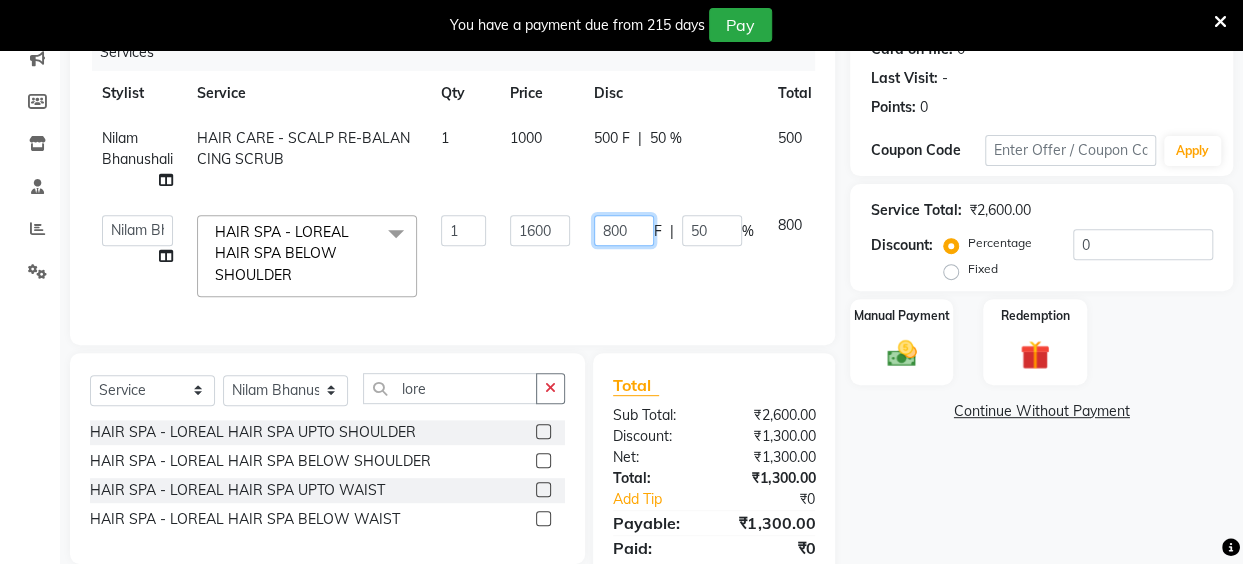 drag, startPoint x: 631, startPoint y: 230, endPoint x: 596, endPoint y: 240, distance: 36.40055 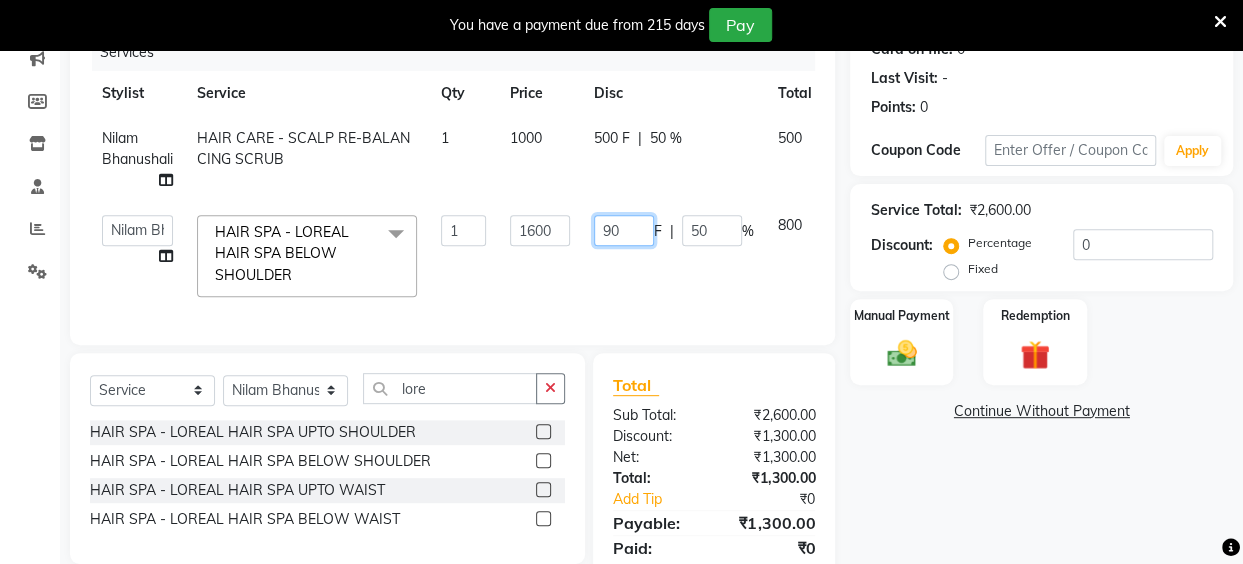 type on "900" 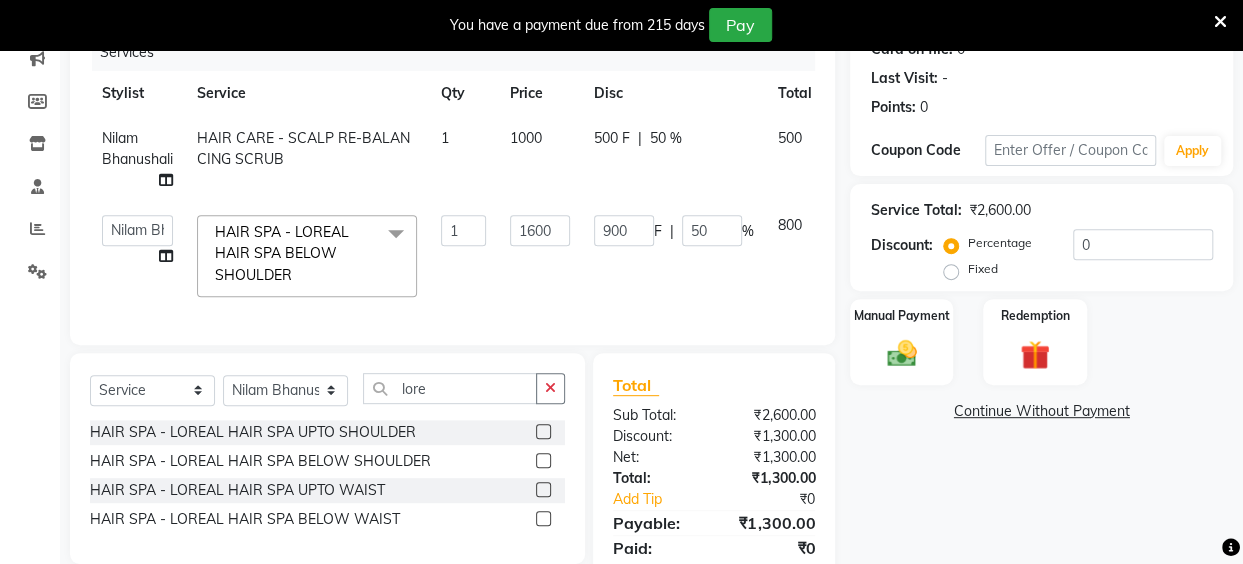 click on "900 F | 50 %" 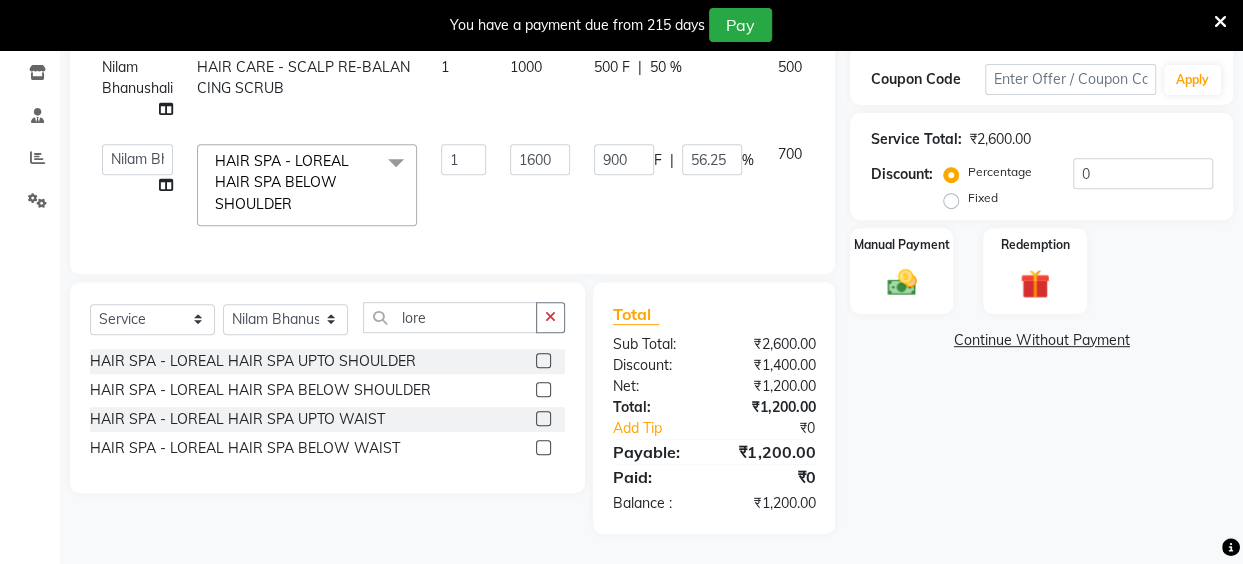 scroll, scrollTop: 0, scrollLeft: 0, axis: both 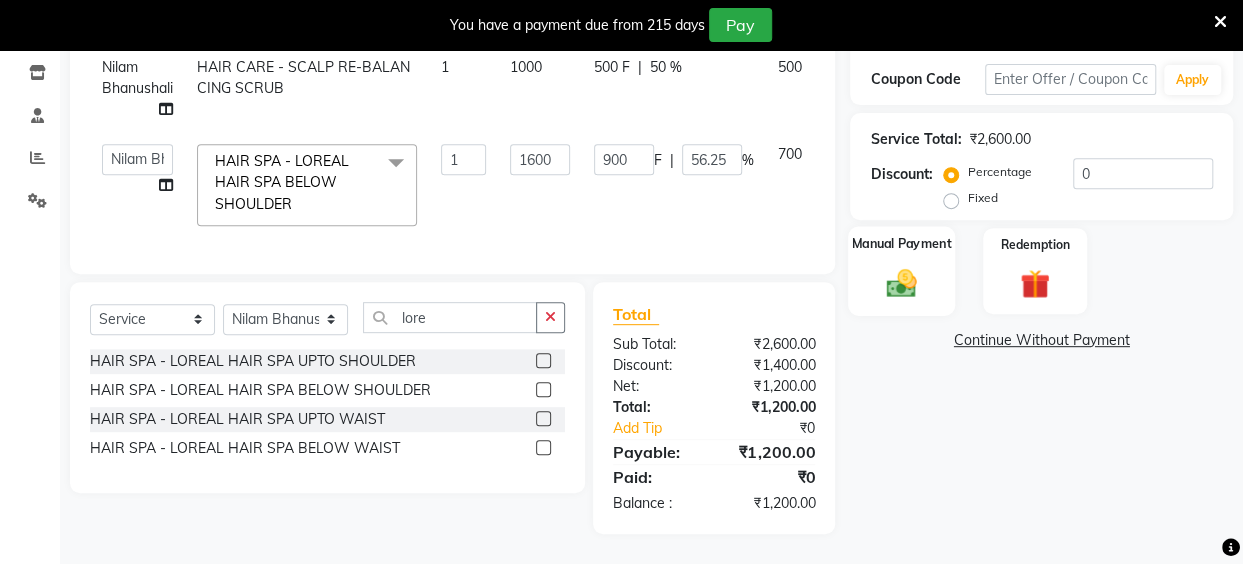 click 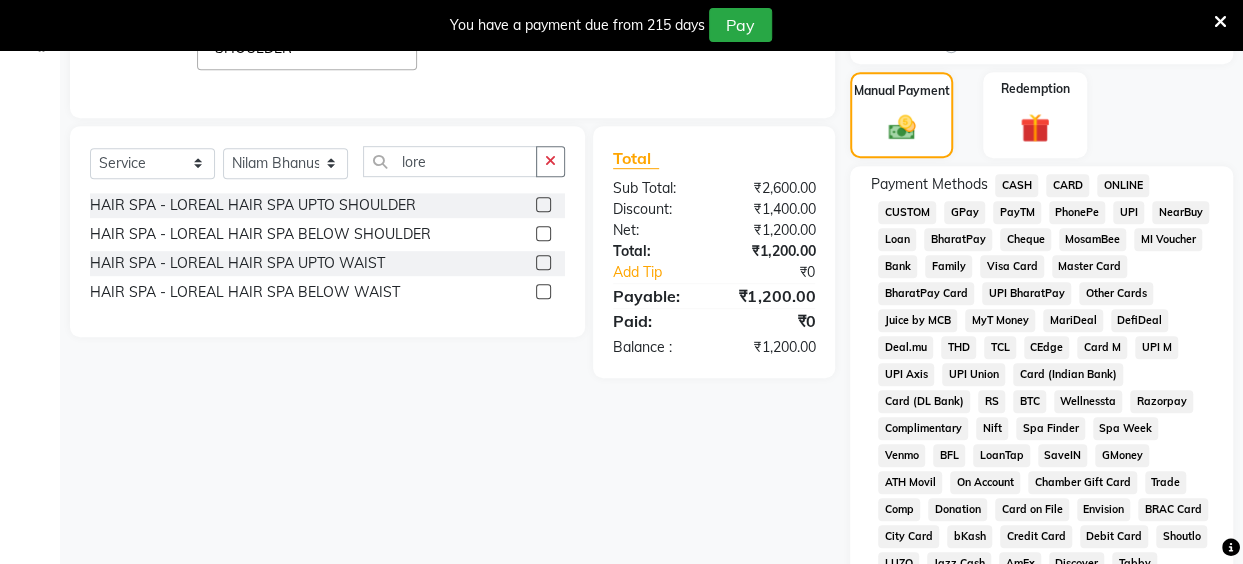 scroll, scrollTop: 500, scrollLeft: 0, axis: vertical 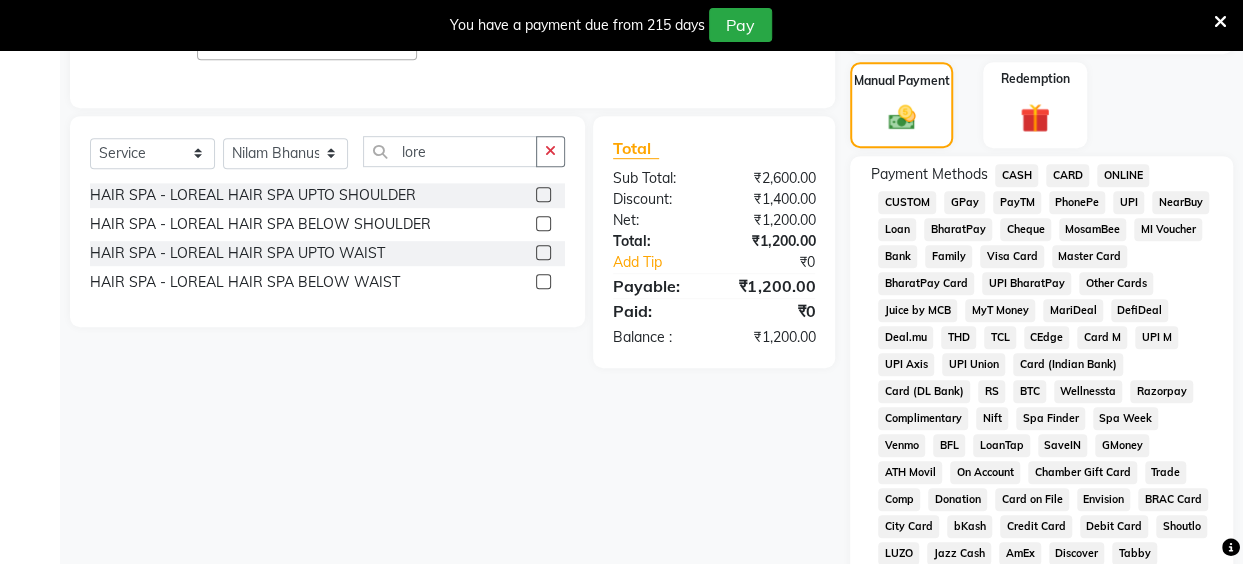 click on "UPI" 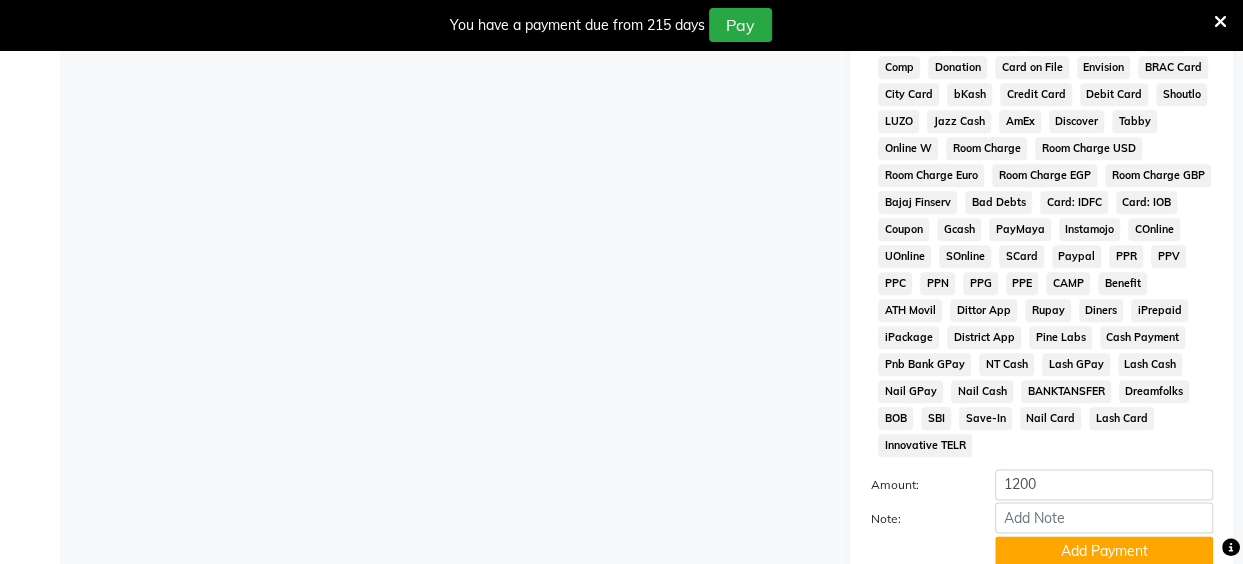 scroll, scrollTop: 1009, scrollLeft: 0, axis: vertical 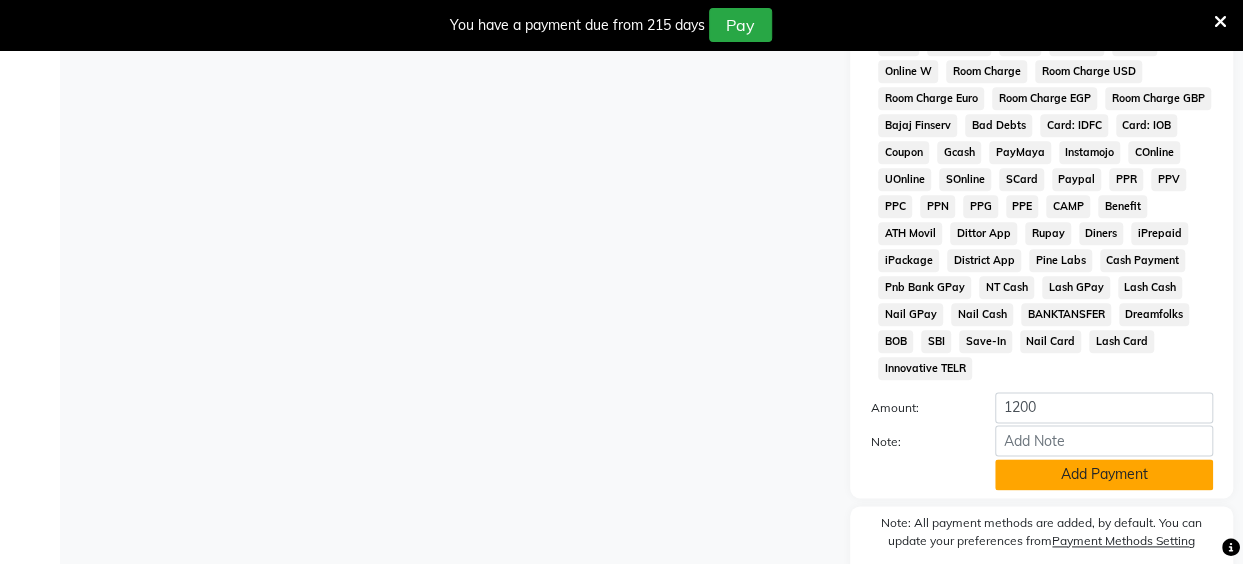 click on "Add Payment" 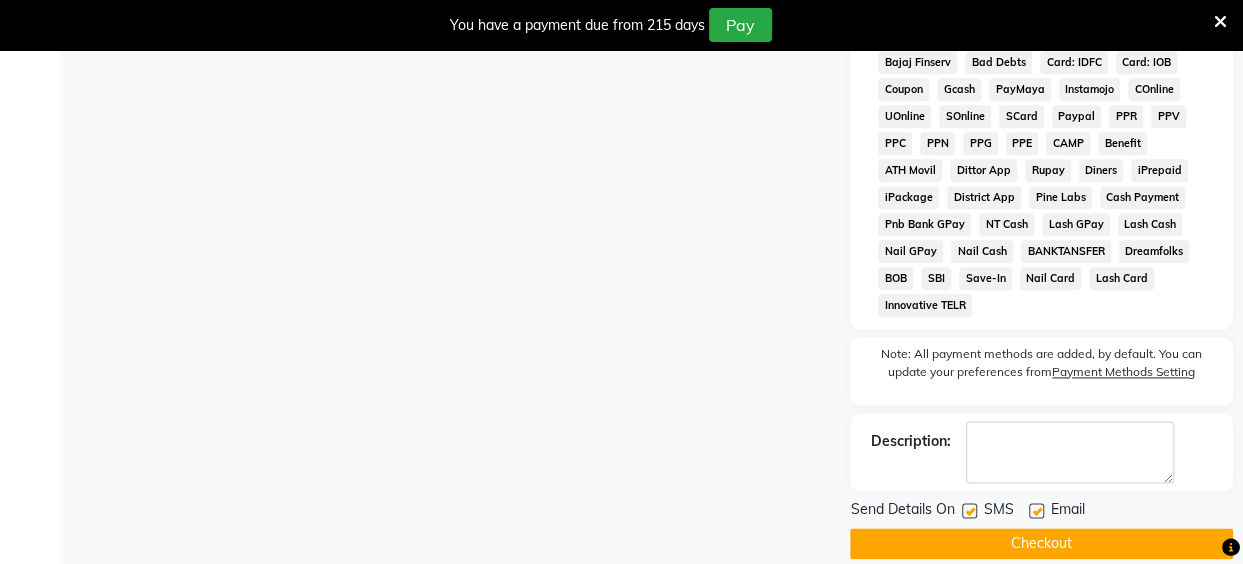 scroll, scrollTop: 1102, scrollLeft: 0, axis: vertical 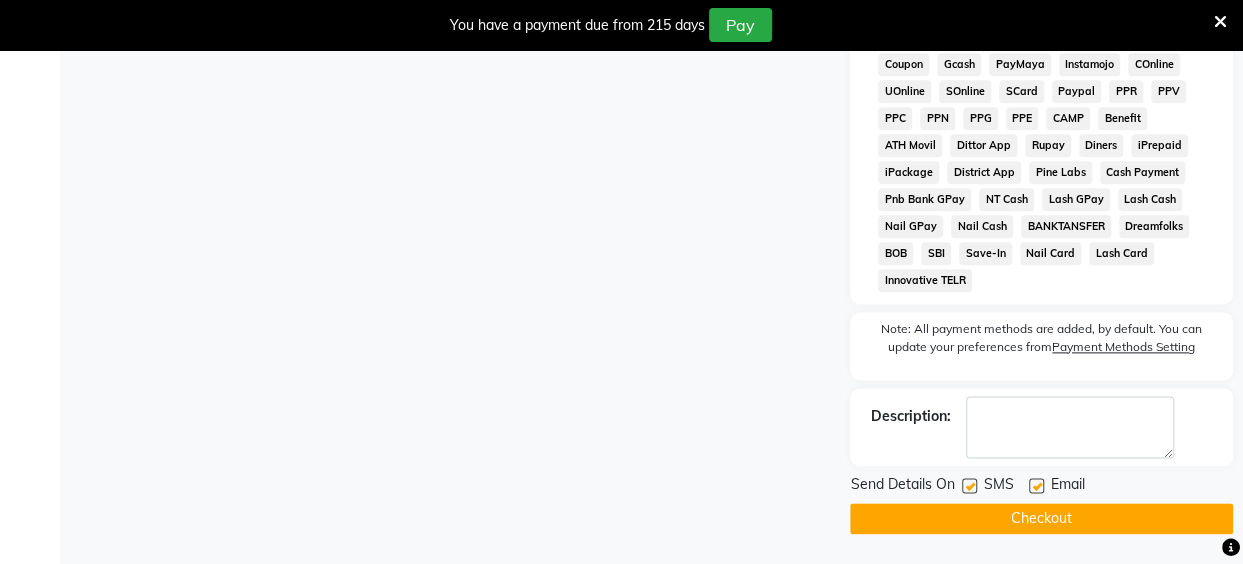 click 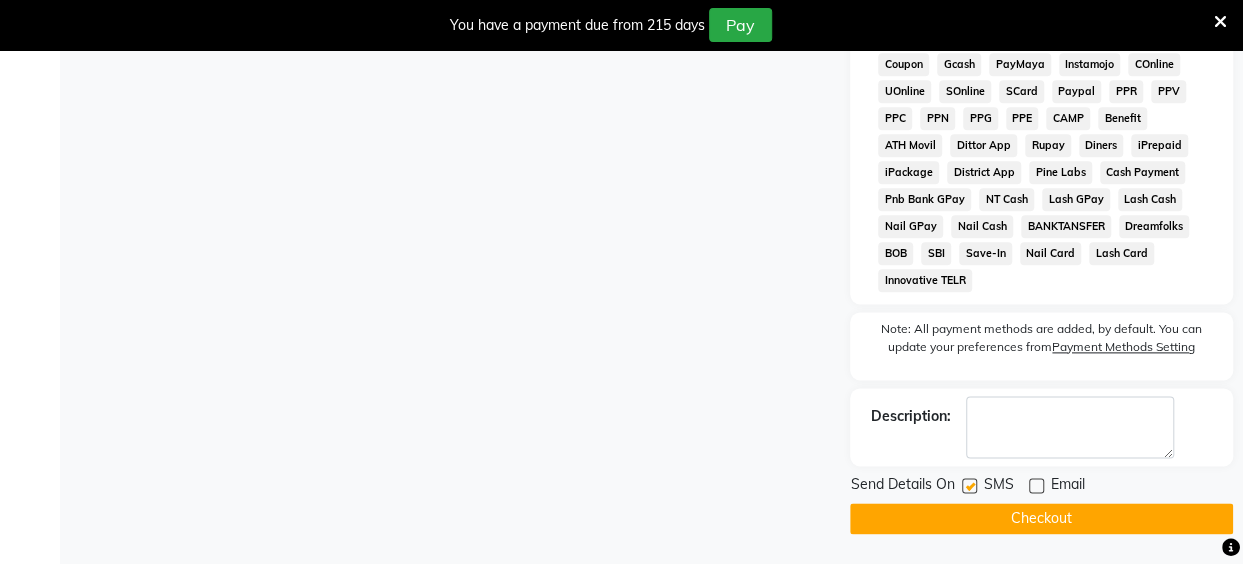 click 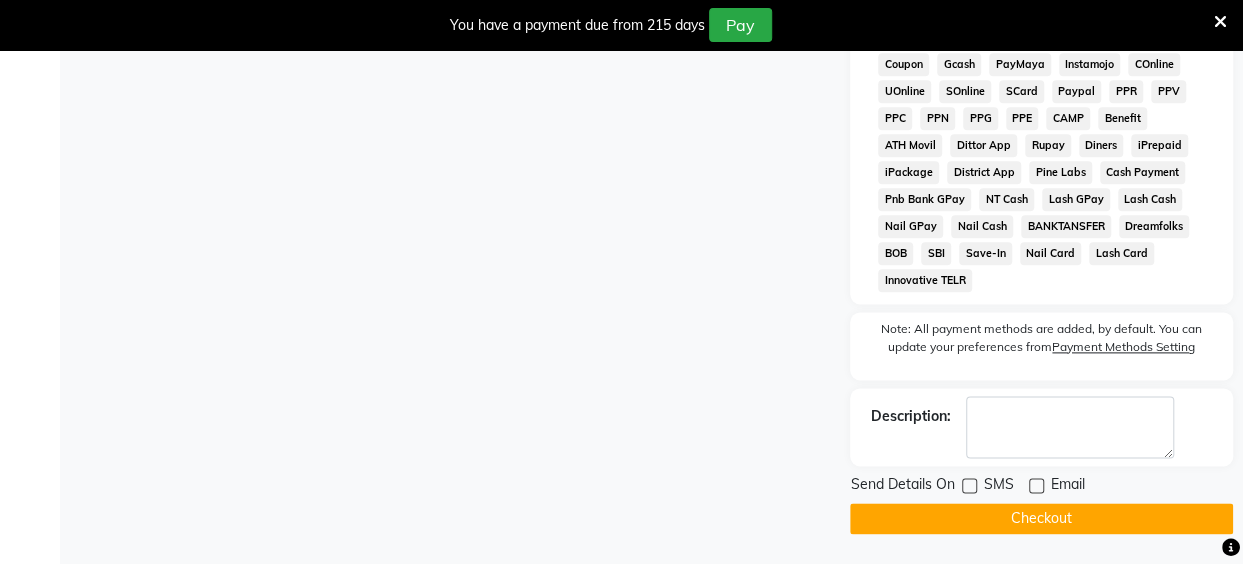 click on "Checkout" 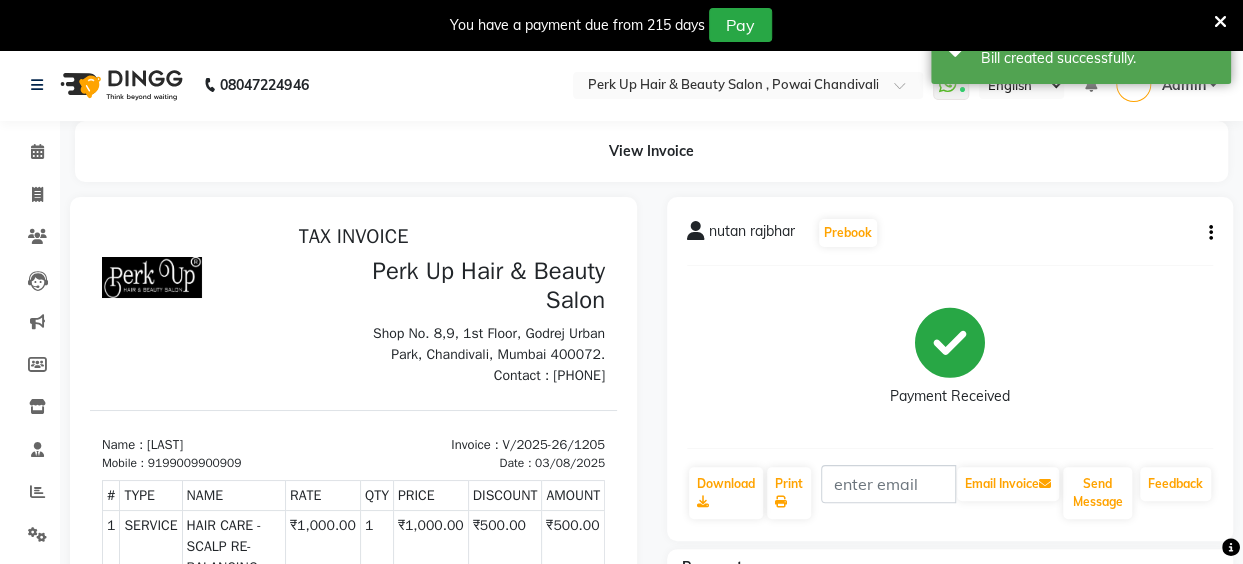 scroll, scrollTop: 0, scrollLeft: 0, axis: both 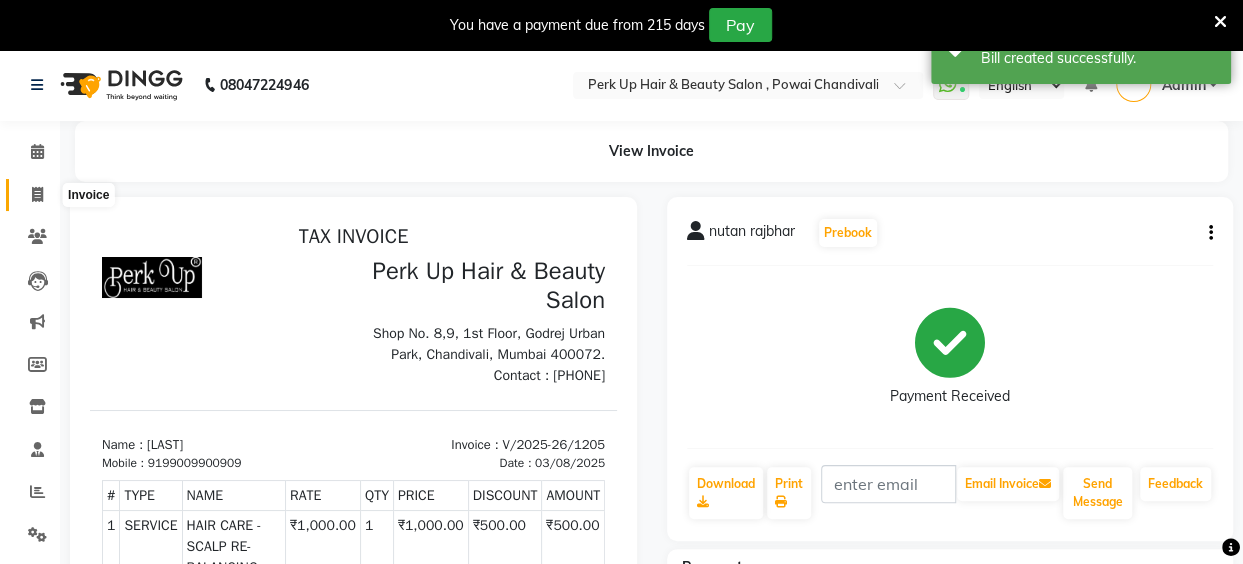 click 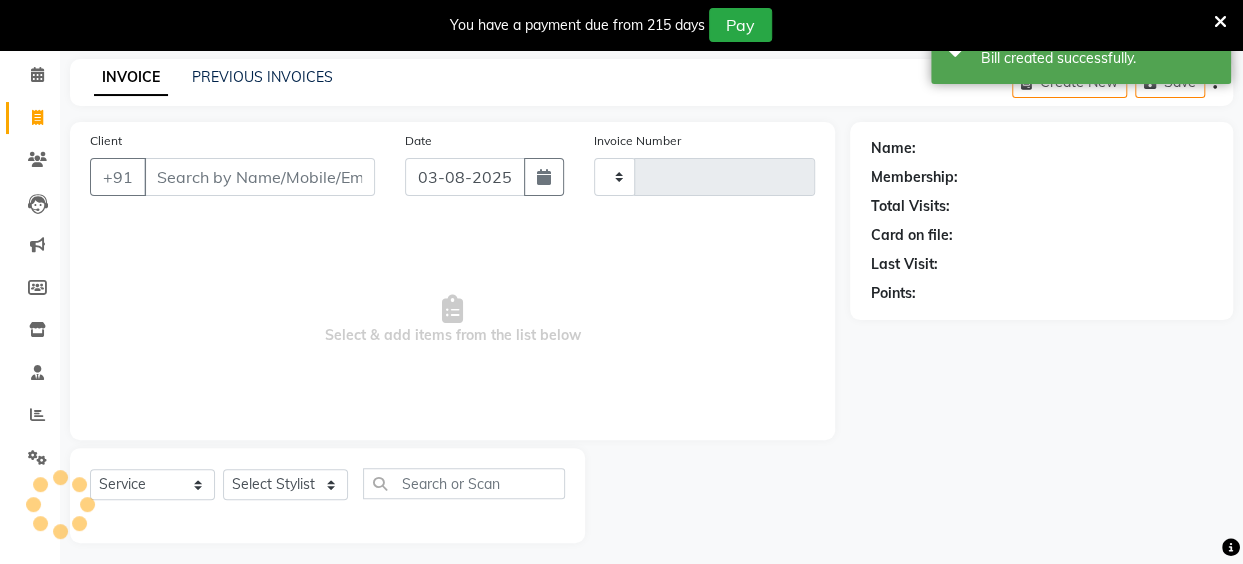 type on "1206" 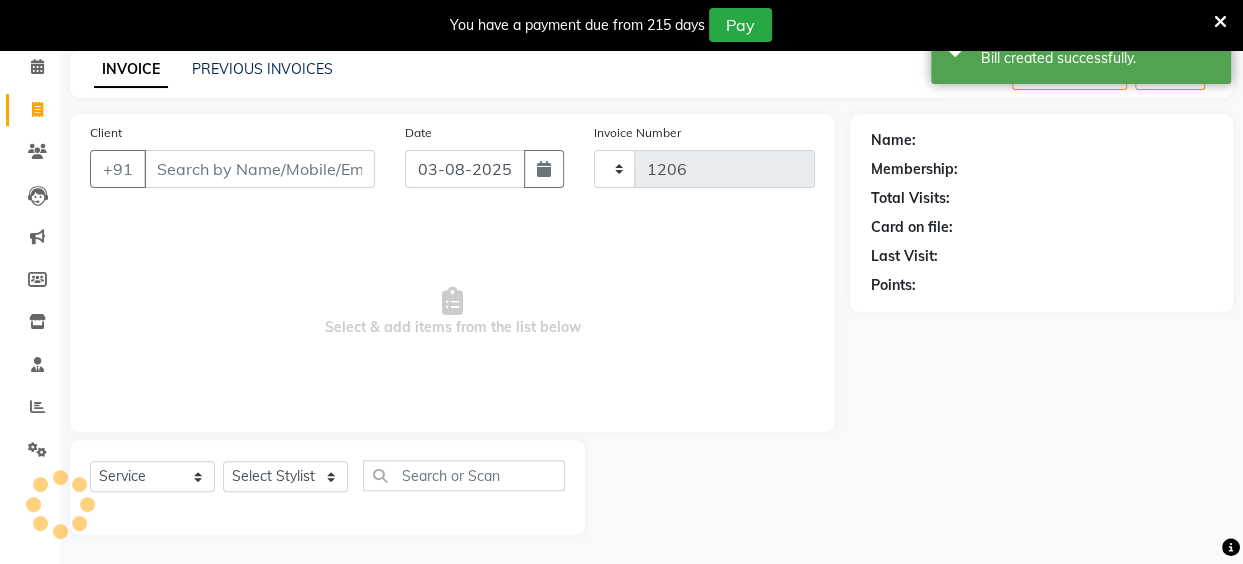 select on "5131" 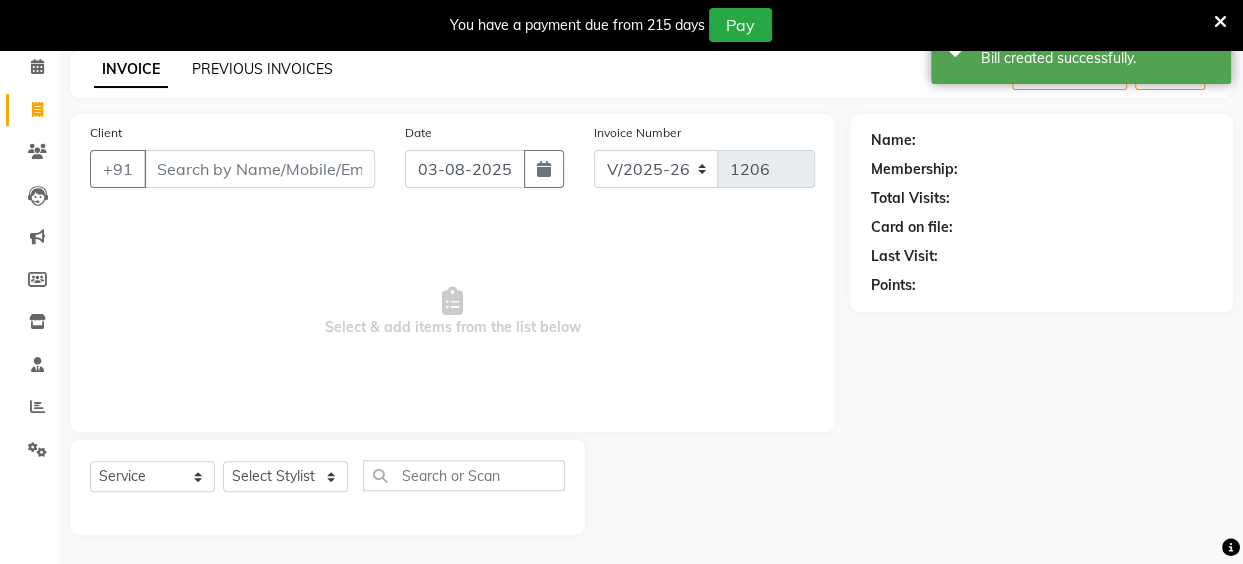 click on "PREVIOUS INVOICES" 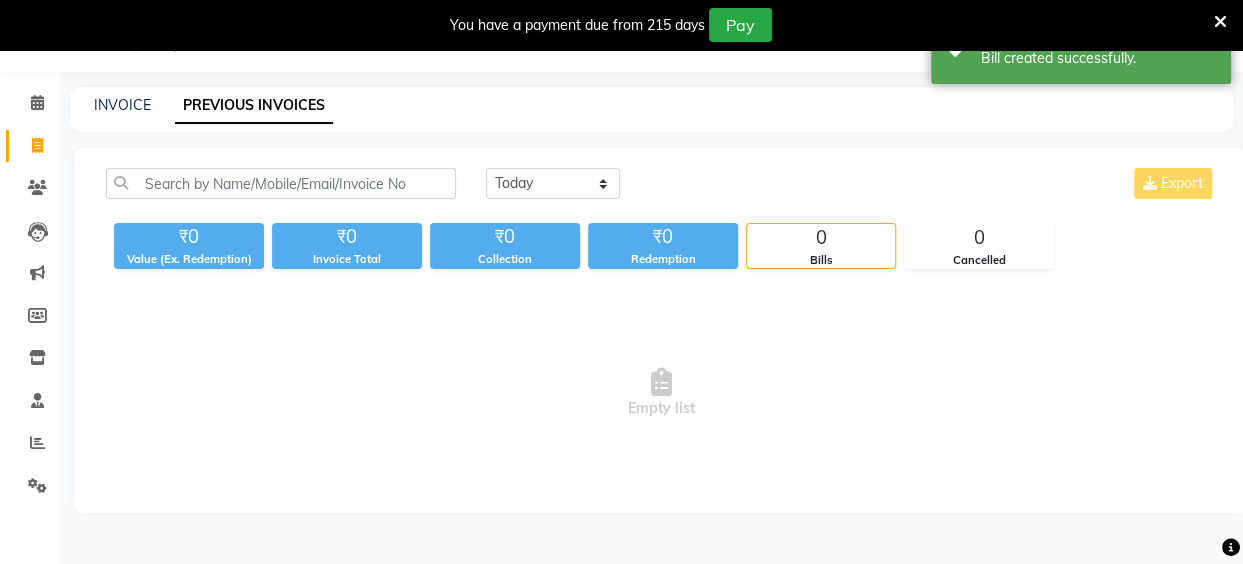 scroll, scrollTop: 85, scrollLeft: 0, axis: vertical 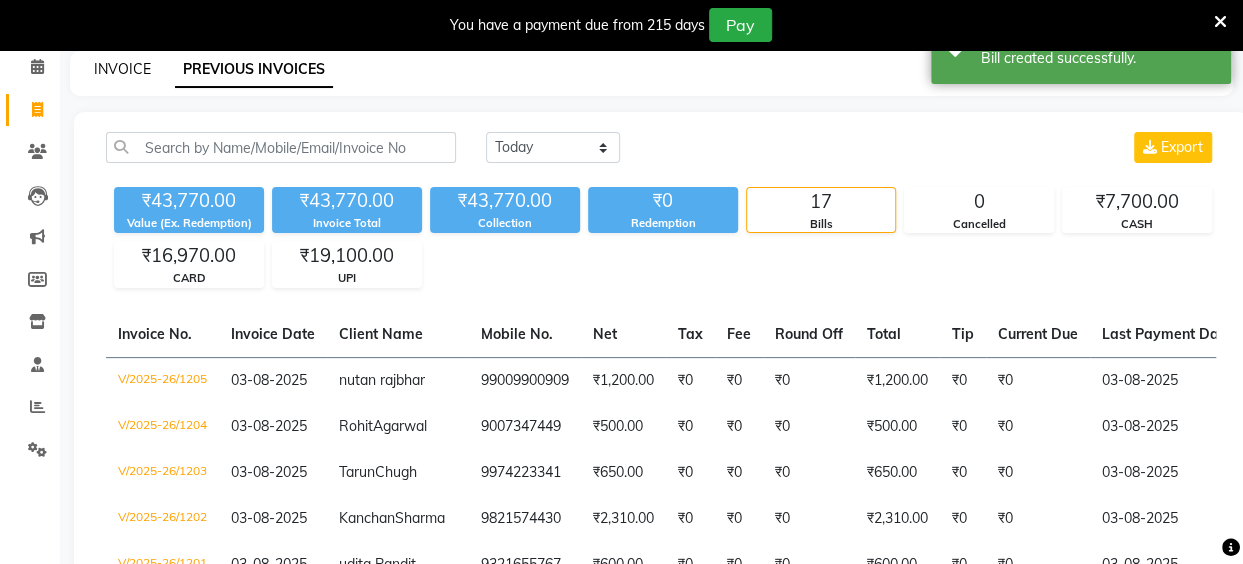click on "INVOICE" 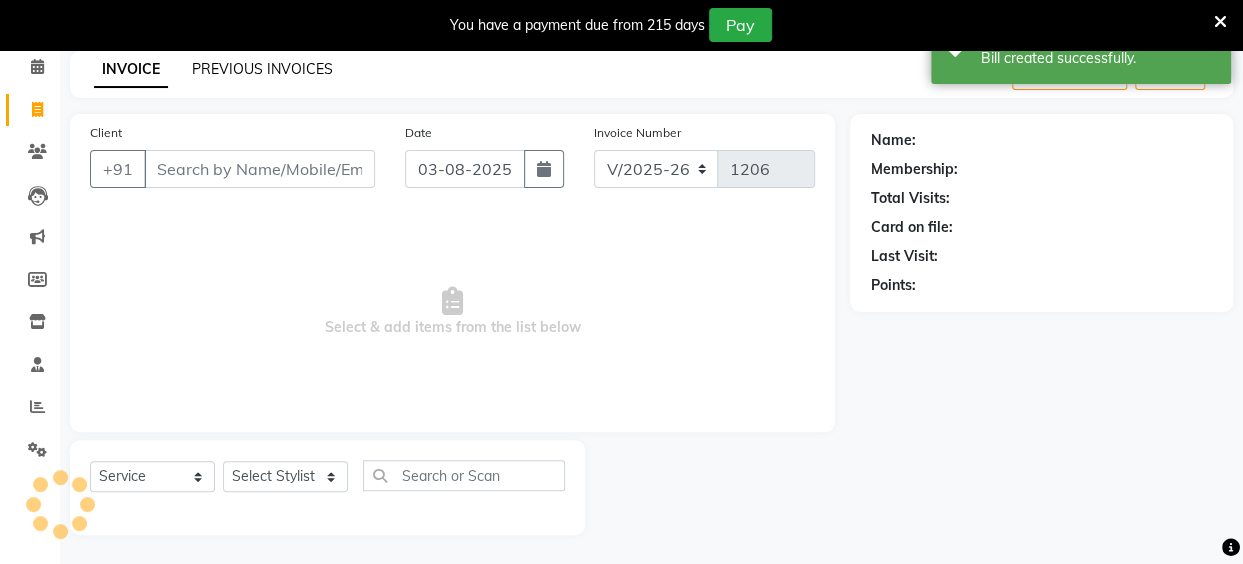 click on "PREVIOUS INVOICES" 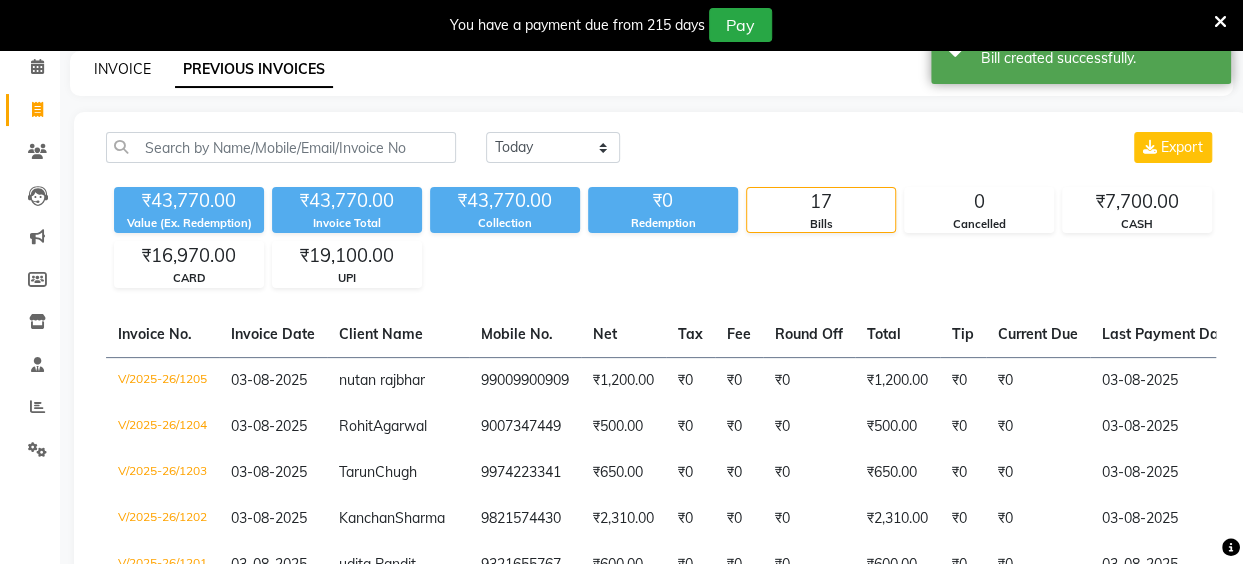 click on "INVOICE" 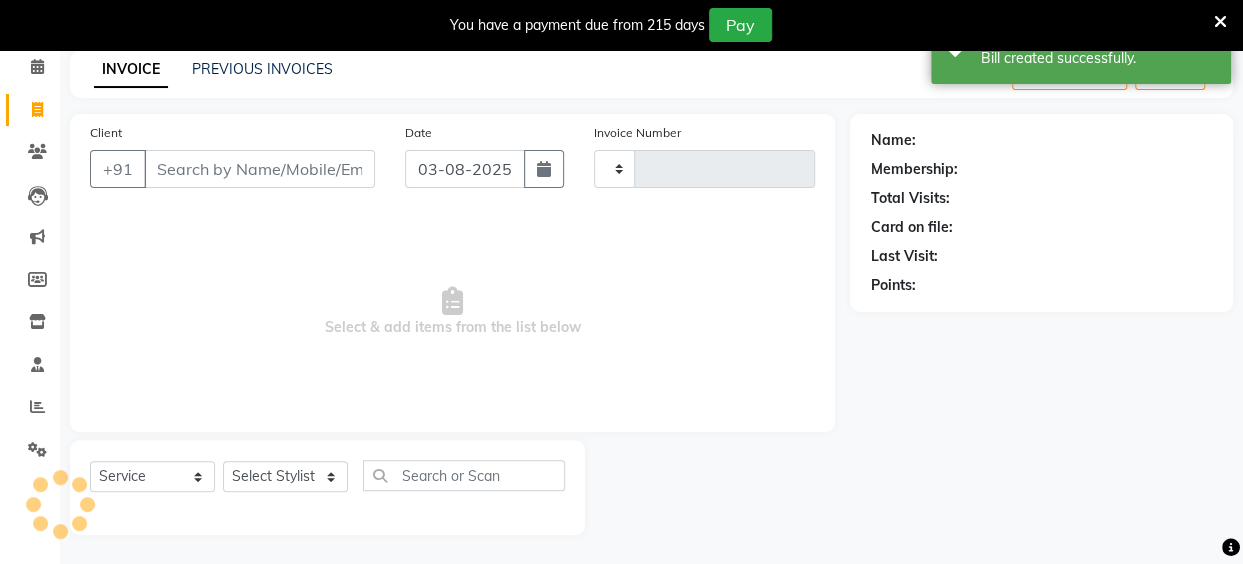 type on "1206" 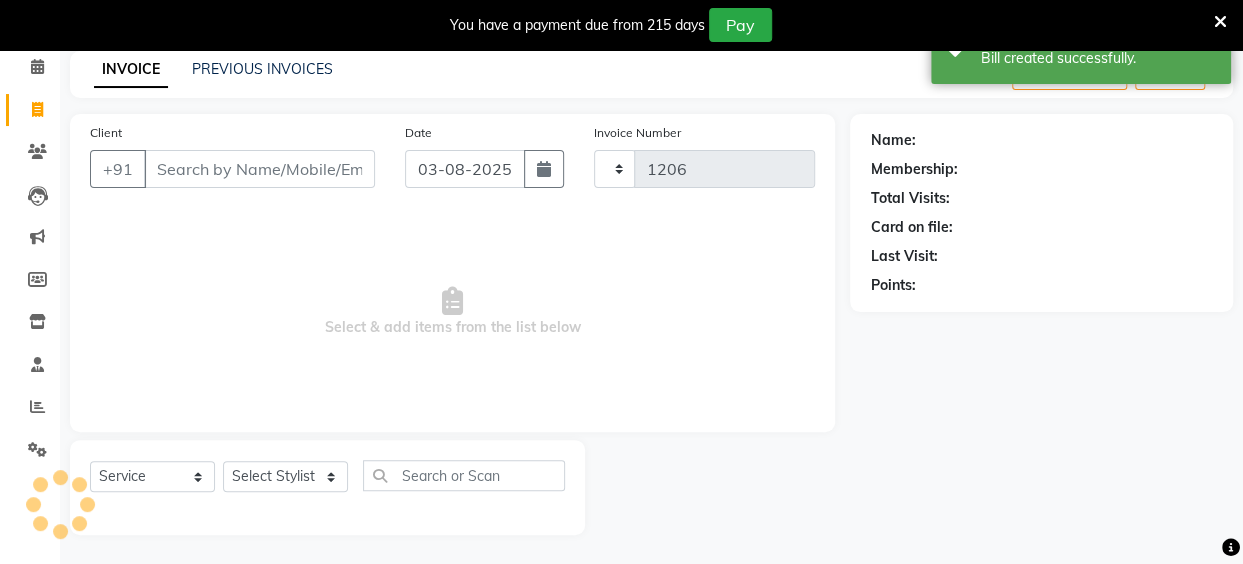 select on "5131" 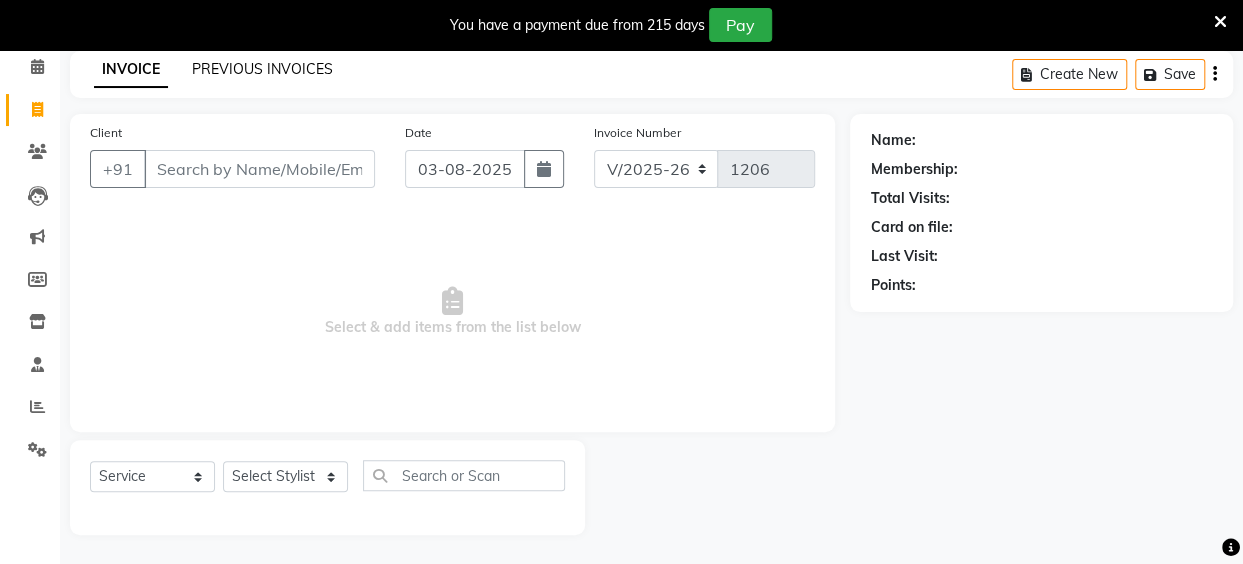 click on "PREVIOUS INVOICES" 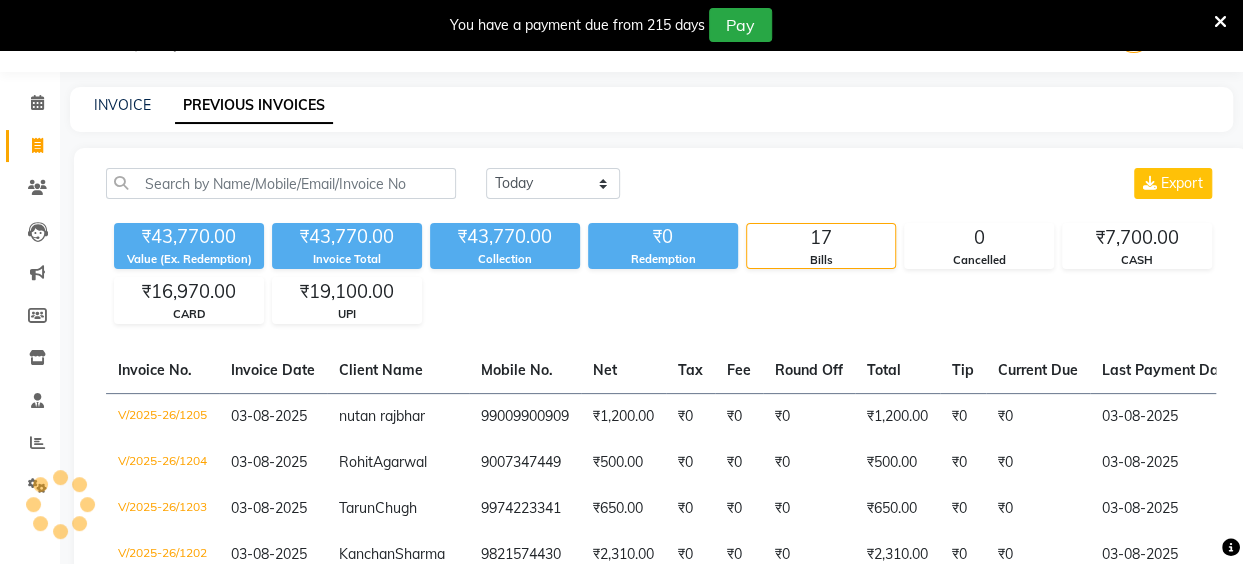 scroll, scrollTop: 85, scrollLeft: 0, axis: vertical 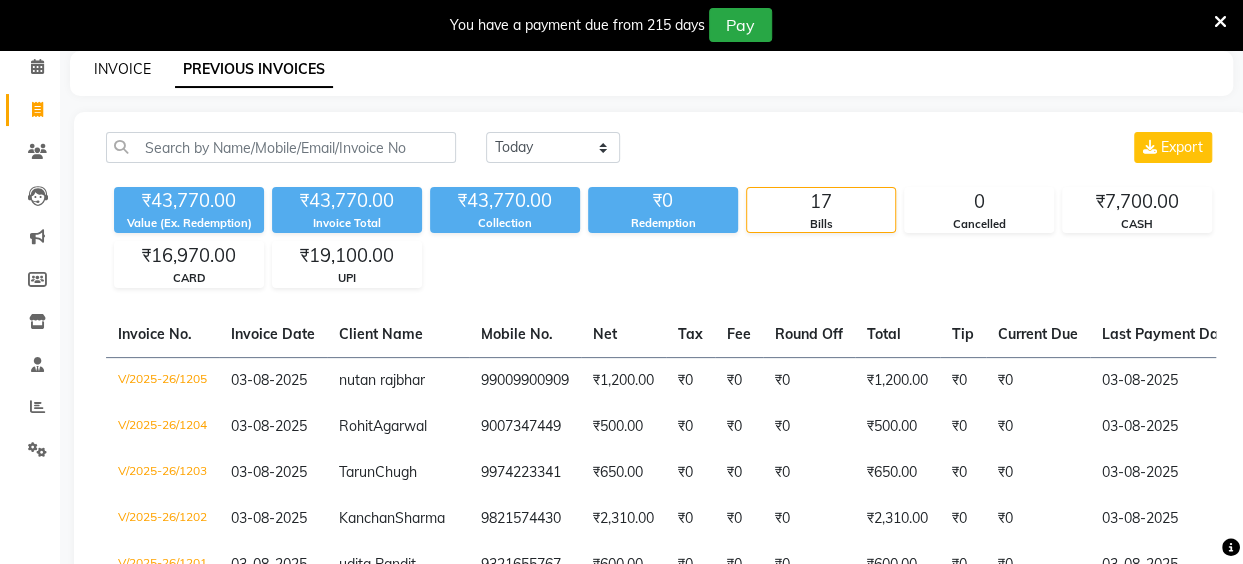 click on "INVOICE" 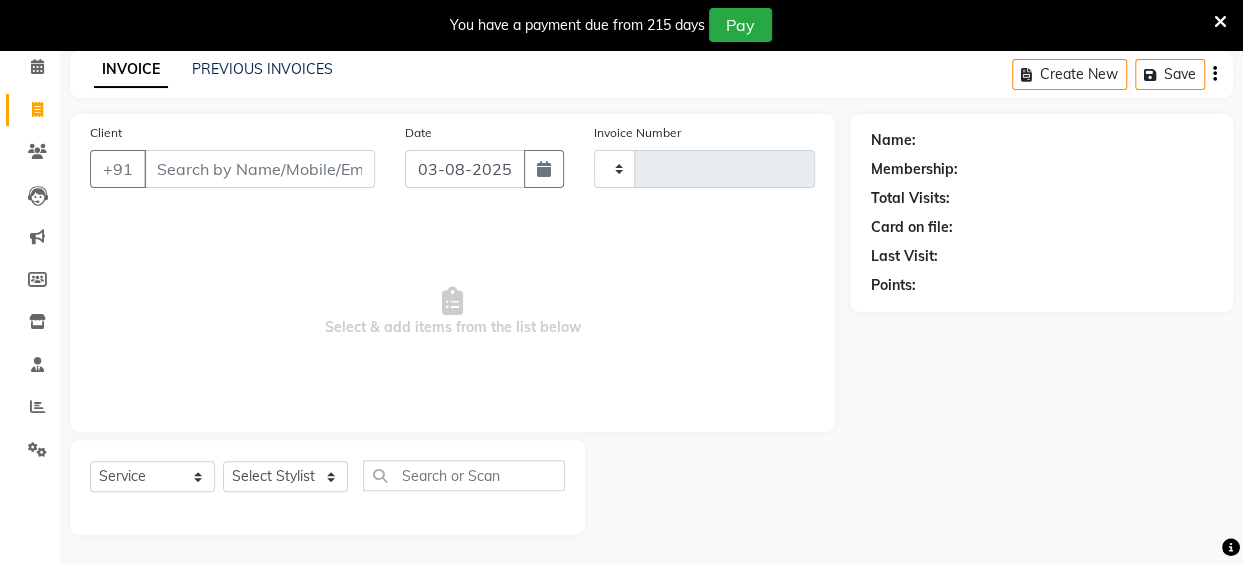 type on "1206" 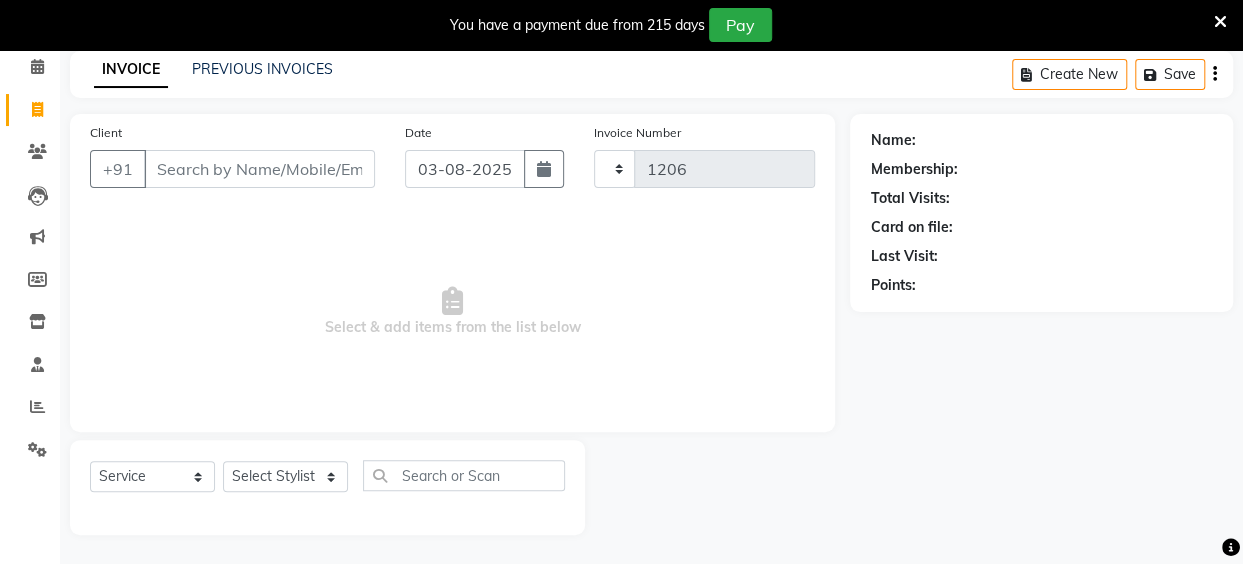 select on "5131" 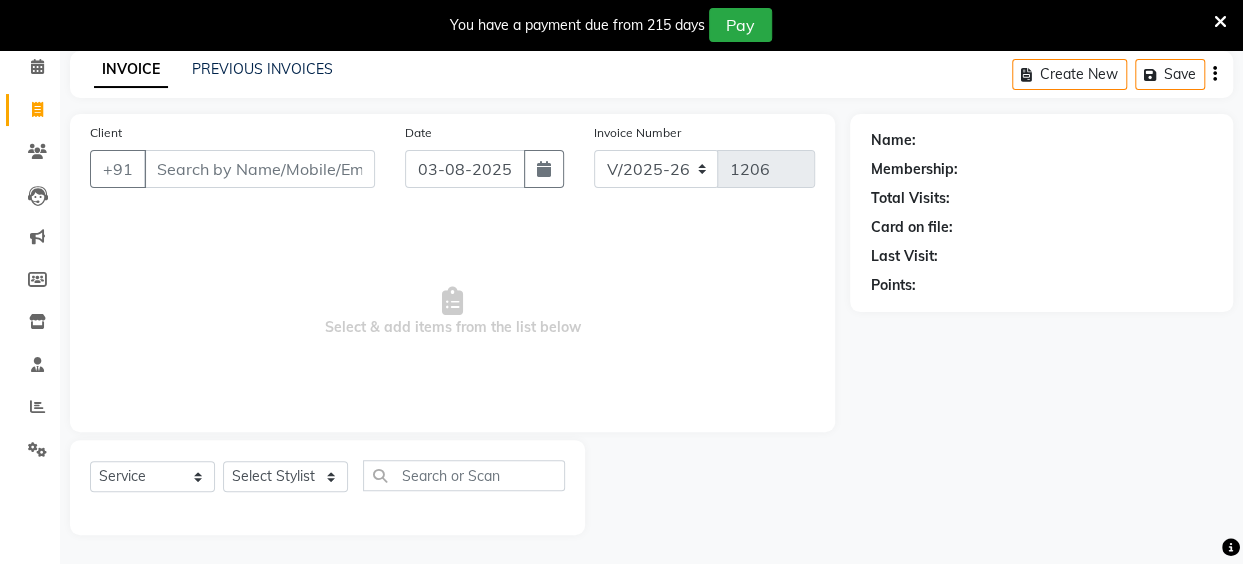 click on "INVOICE PREVIOUS INVOICES Create New   Save" 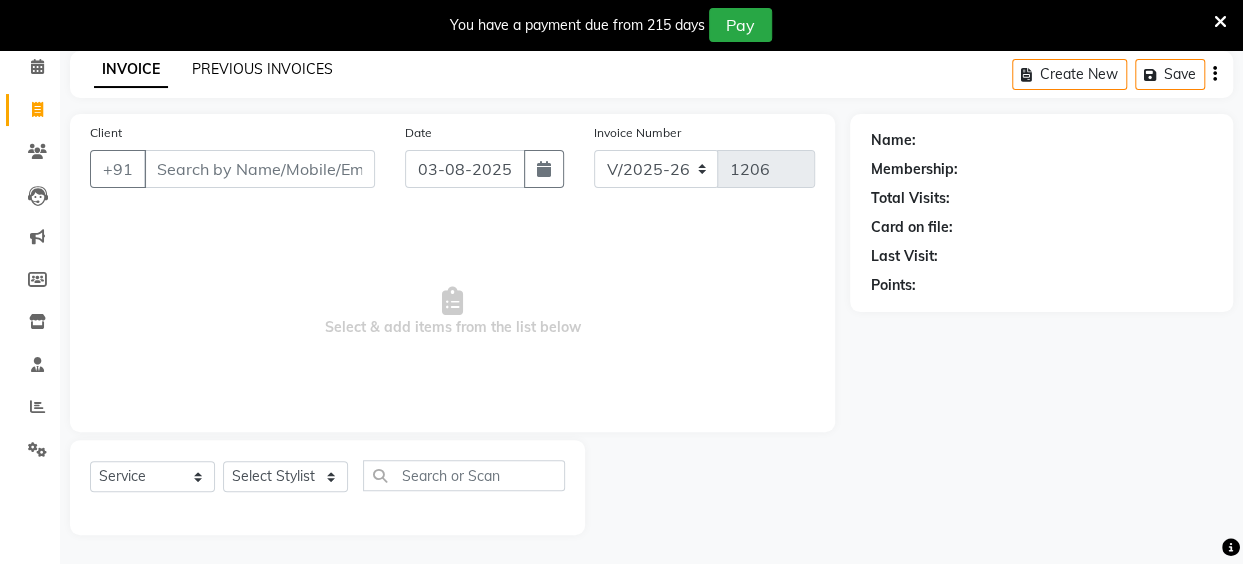 click on "PREVIOUS INVOICES" 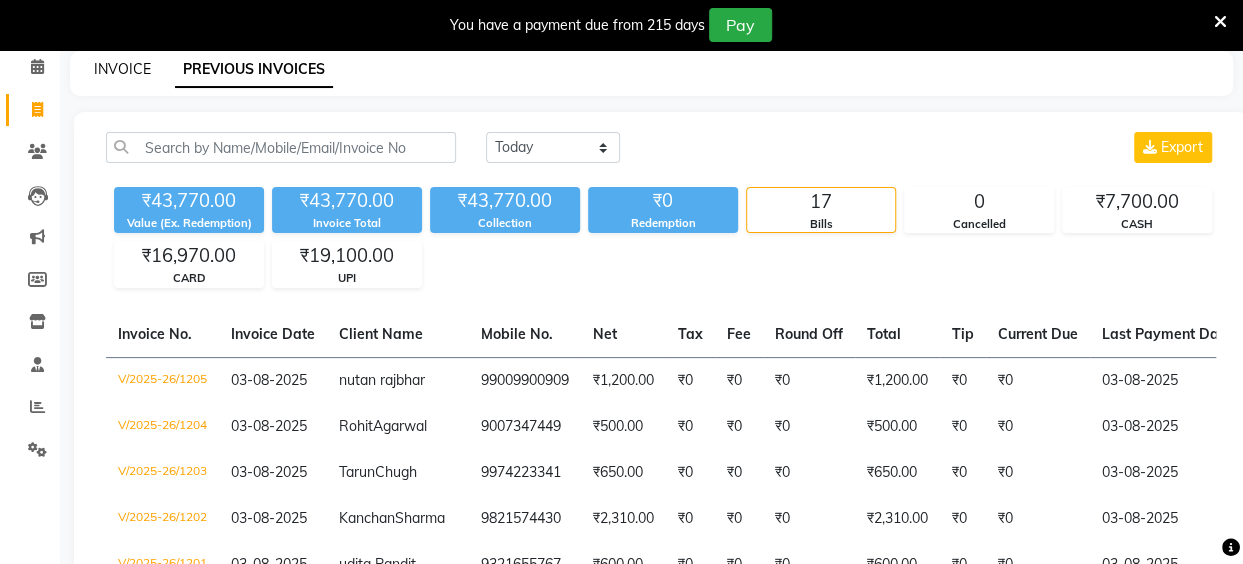 click on "INVOICE" 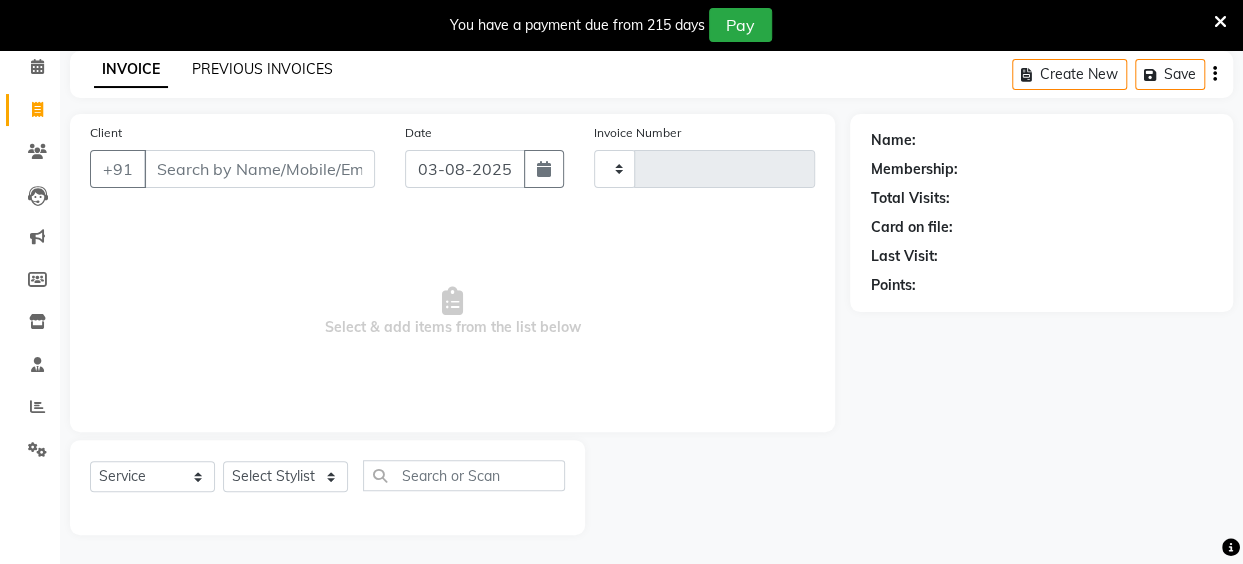 type on "1206" 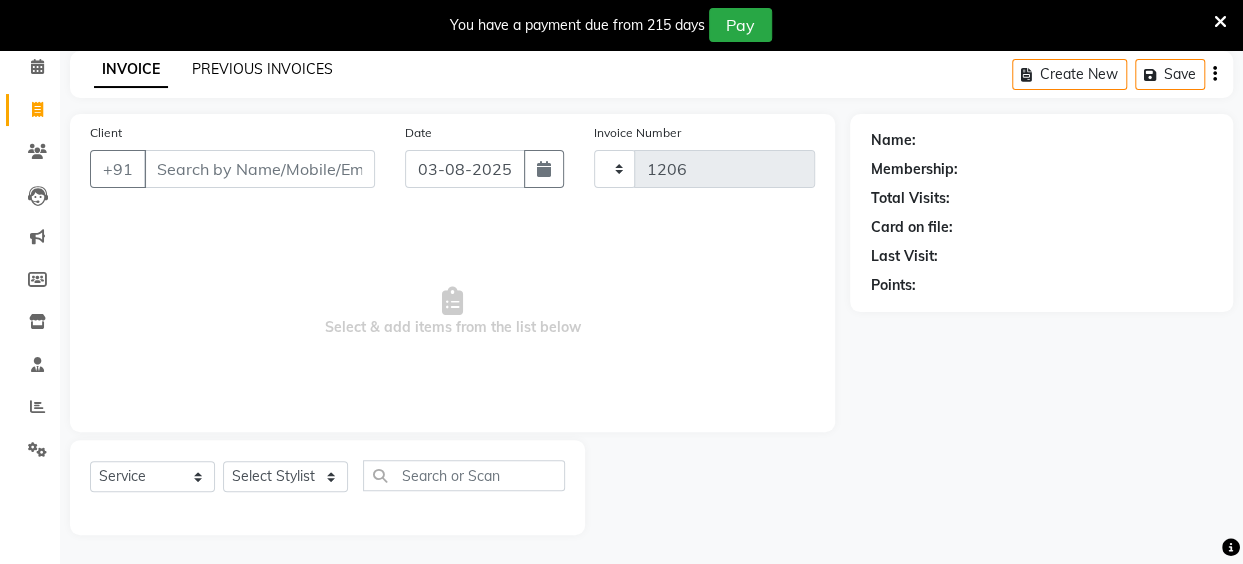 select on "5131" 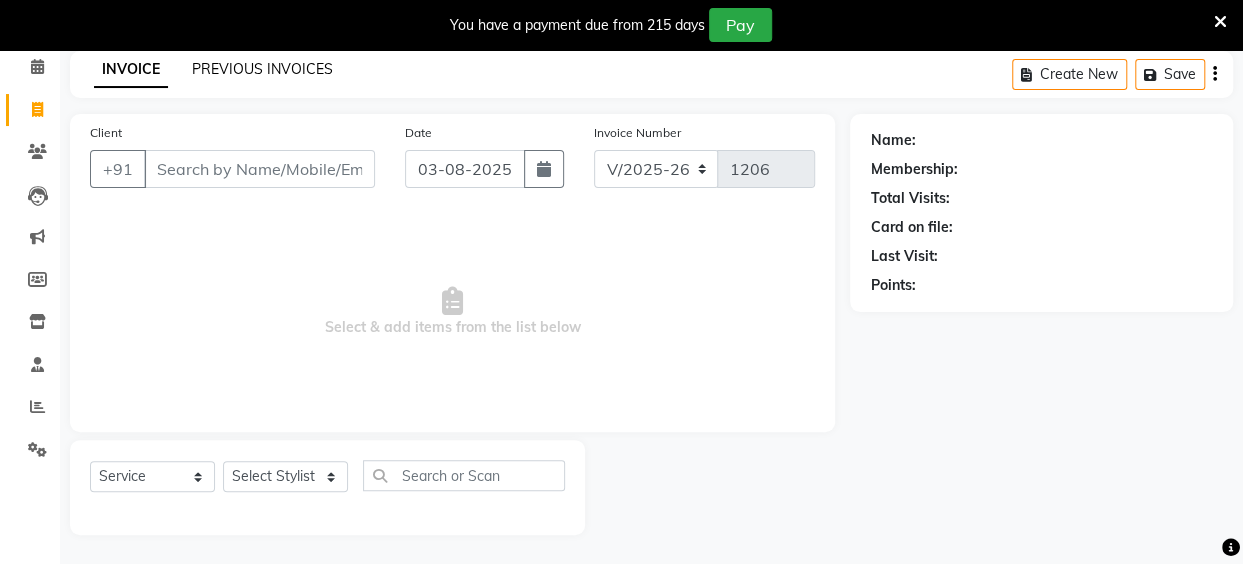 click on "PREVIOUS INVOICES" 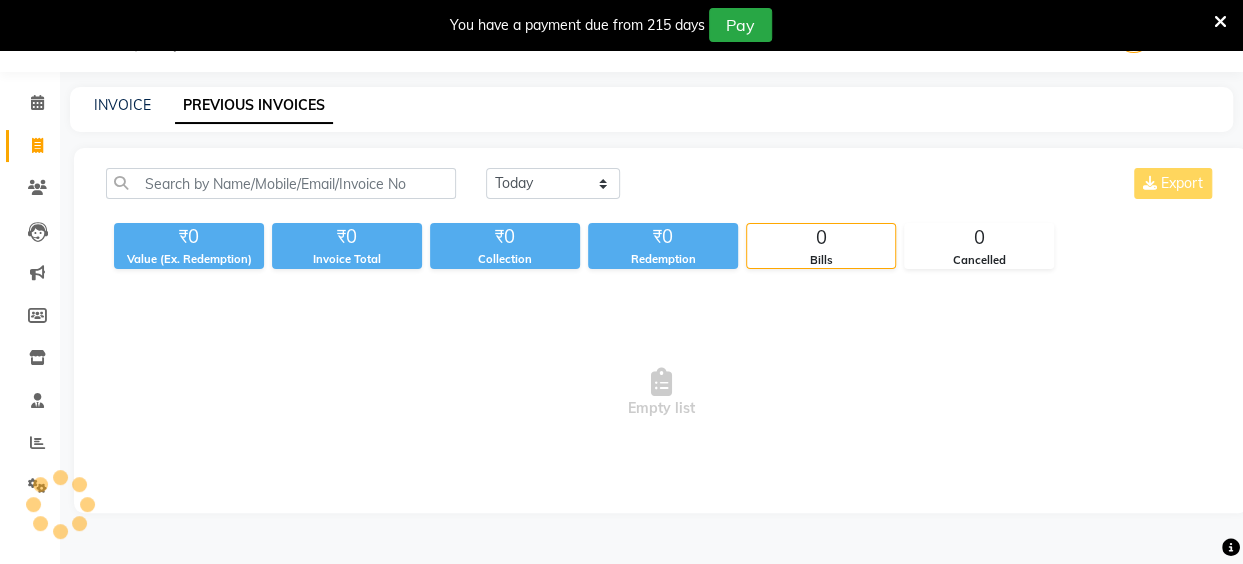 scroll, scrollTop: 85, scrollLeft: 0, axis: vertical 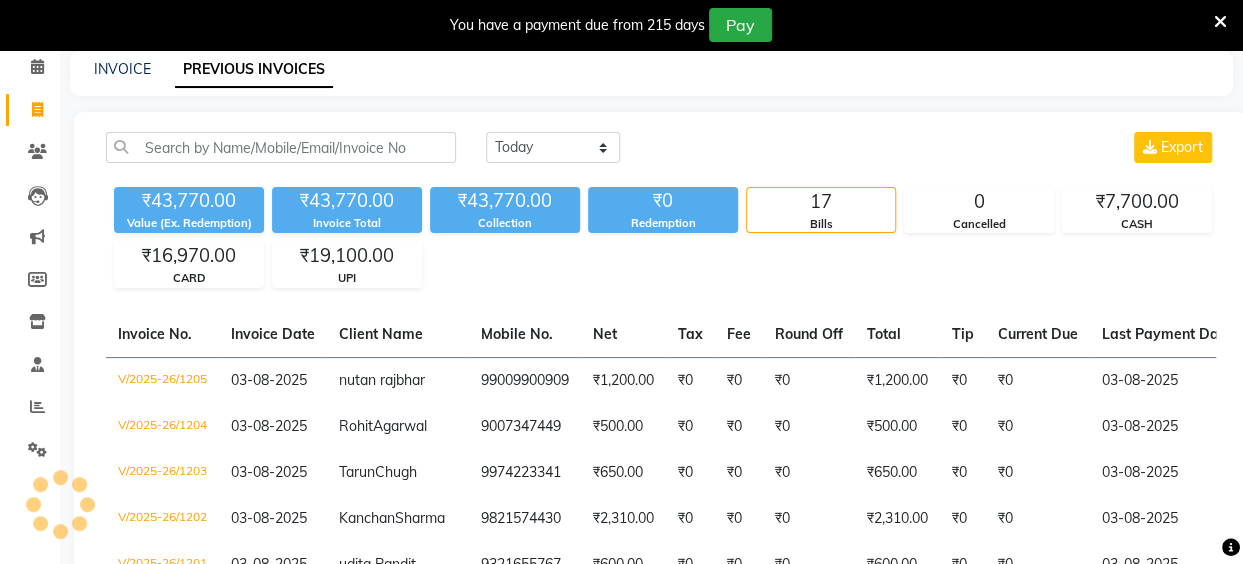 click on "INVOICE PREVIOUS INVOICES" 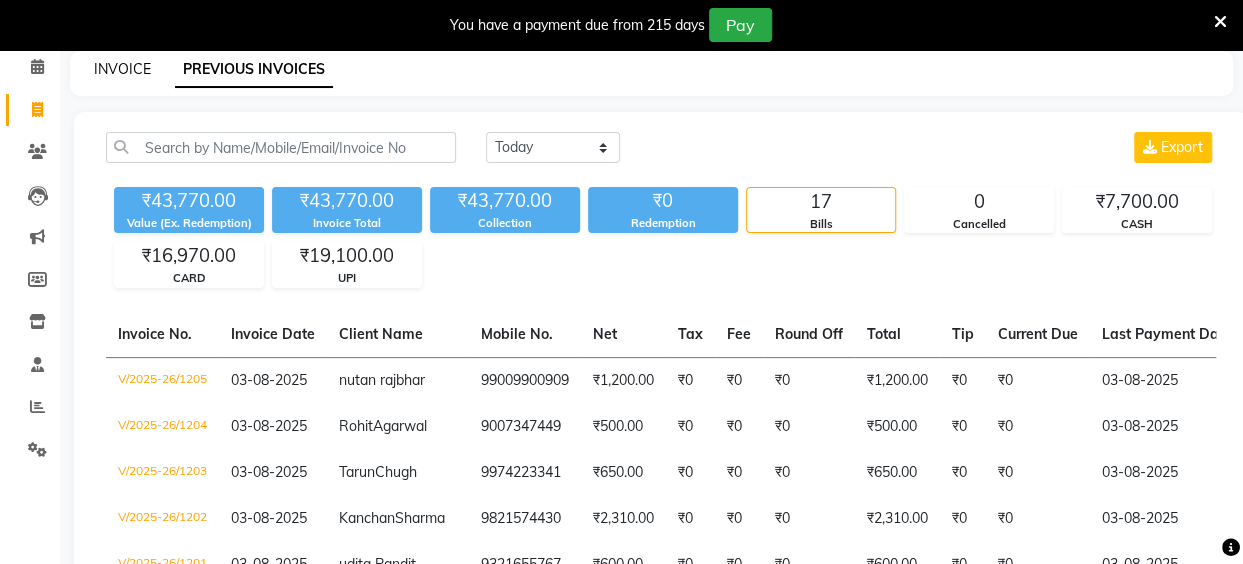 click on "INVOICE" 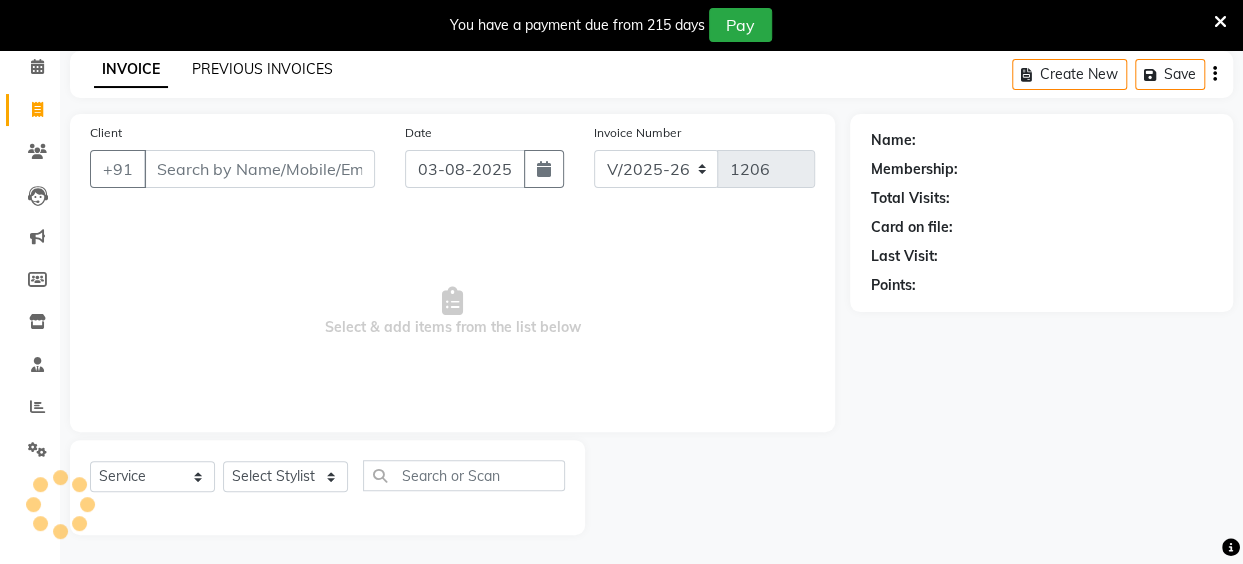 click on "PREVIOUS INVOICES" 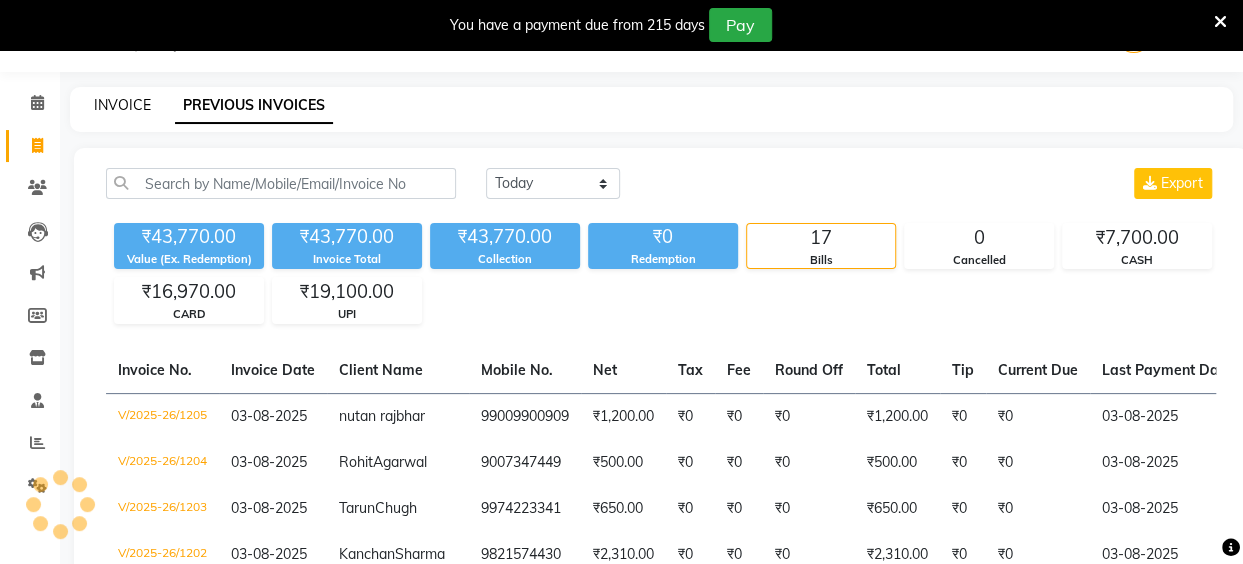 scroll, scrollTop: 85, scrollLeft: 0, axis: vertical 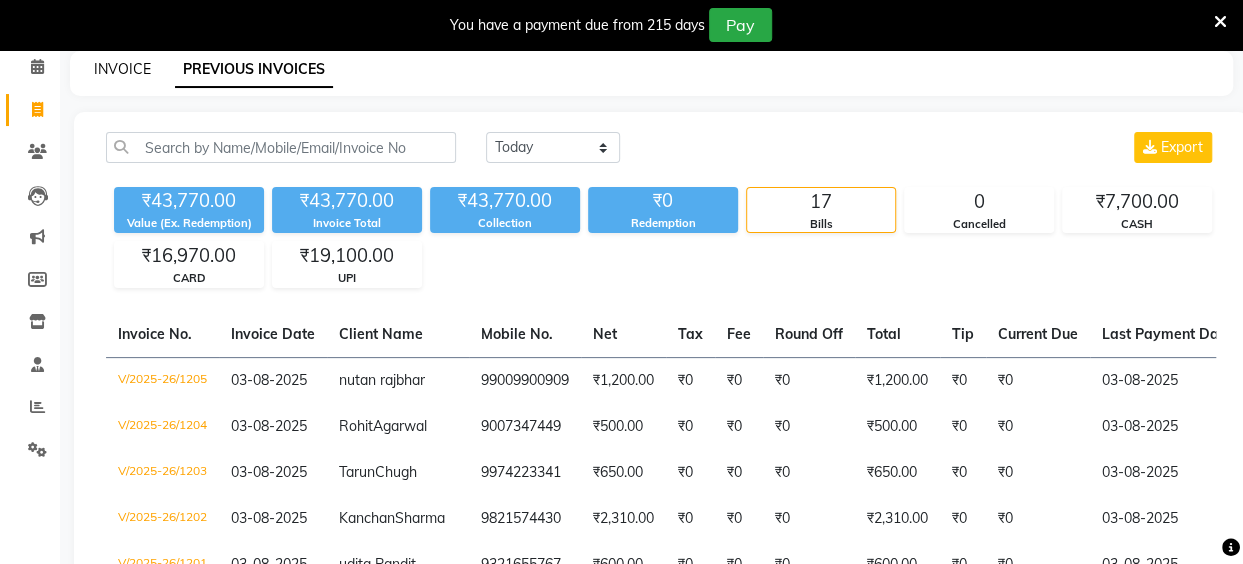 click on "INVOICE" 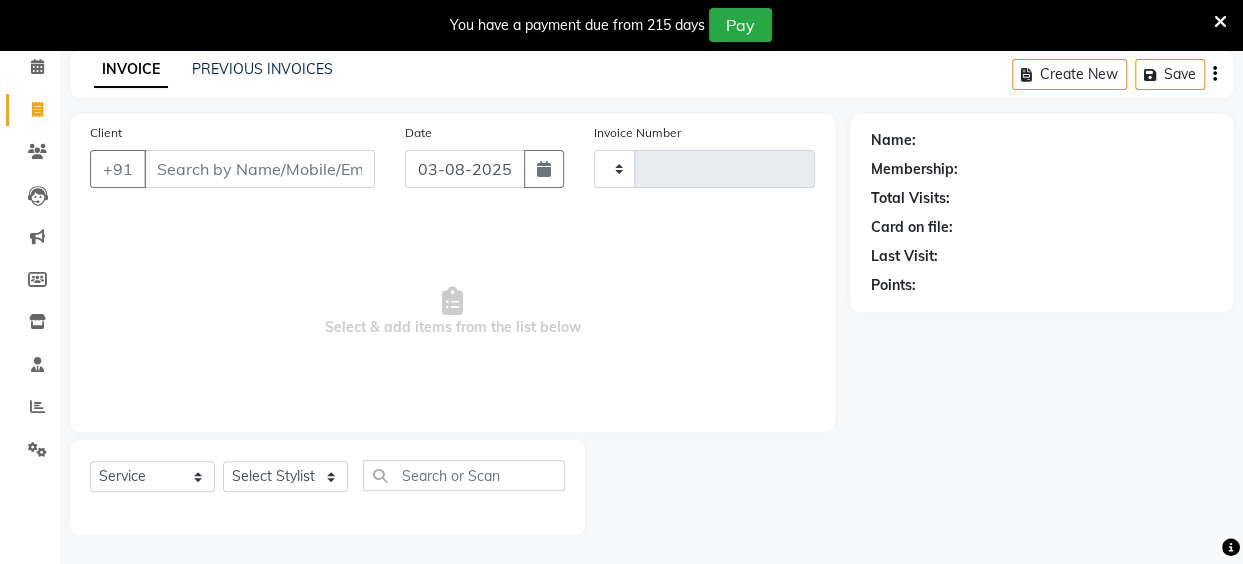 type on "1206" 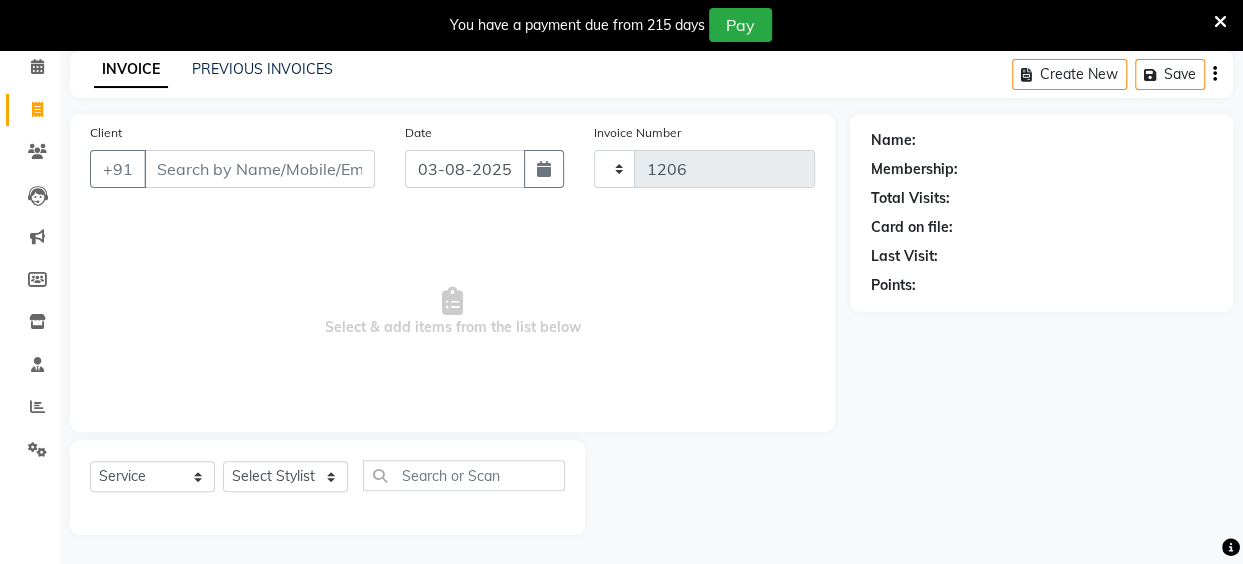 select on "5131" 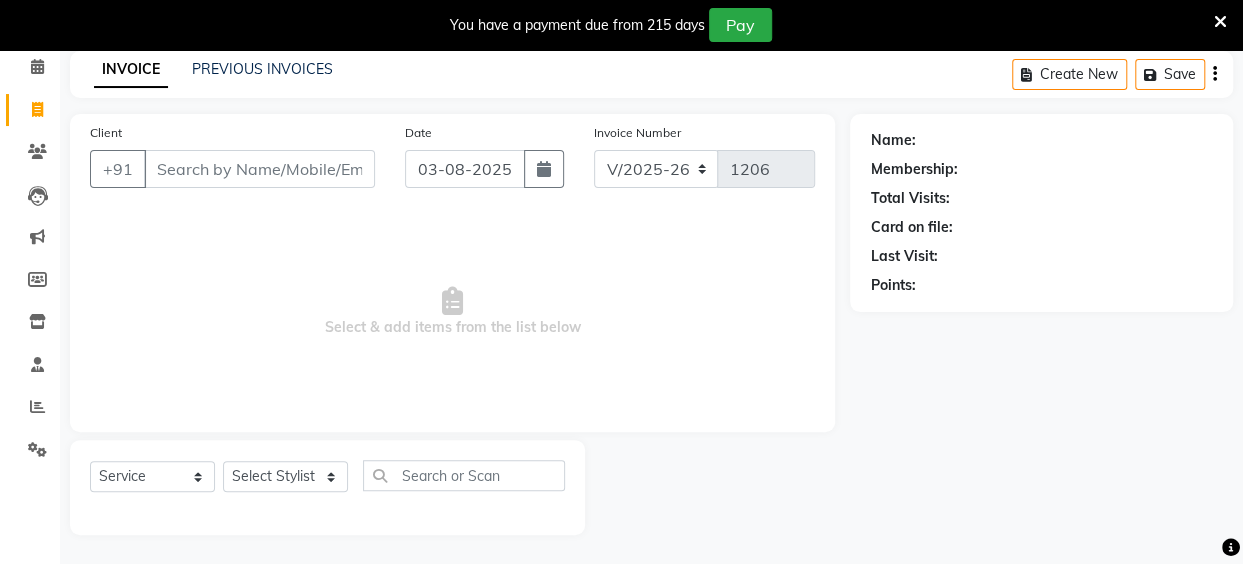 click on "INVOICE PREVIOUS INVOICES Create New   Save" 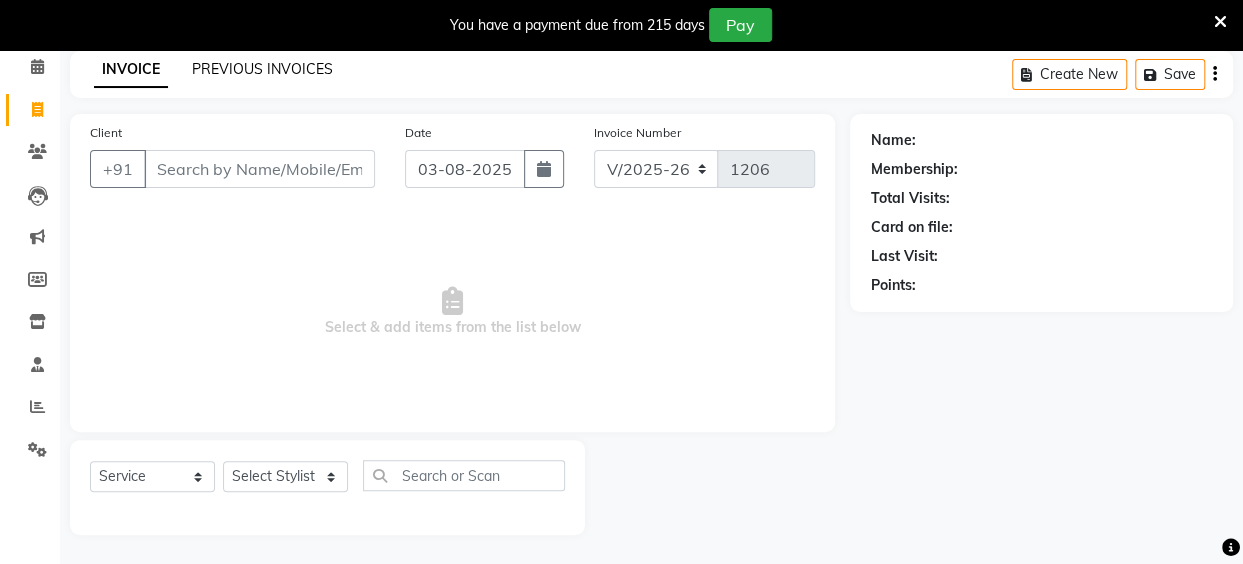 click on "PREVIOUS INVOICES" 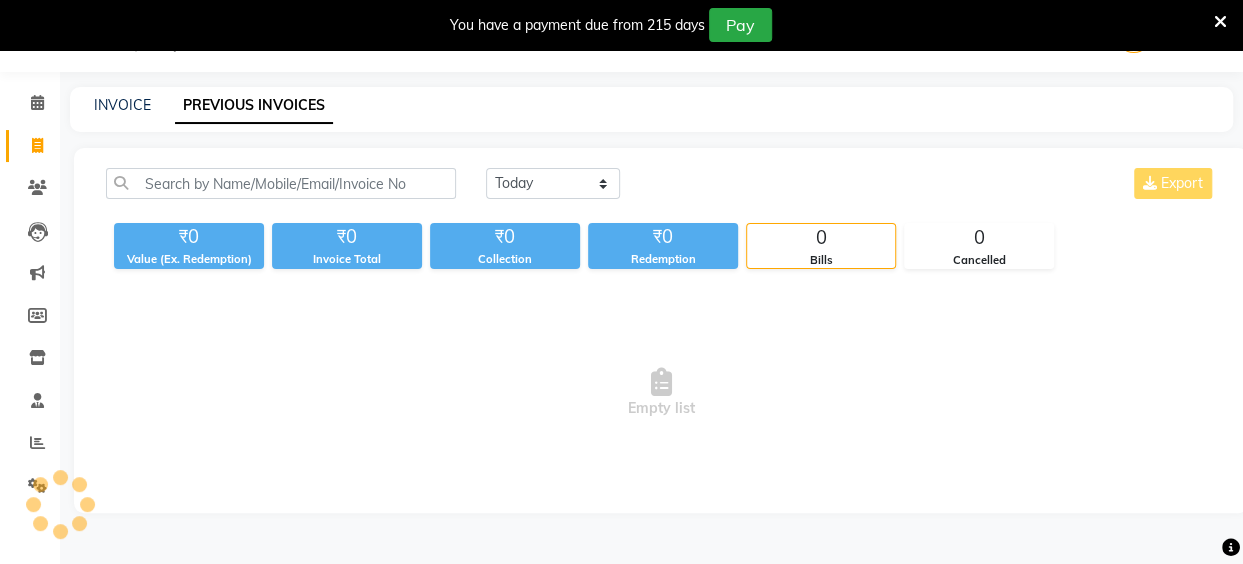 scroll, scrollTop: 85, scrollLeft: 0, axis: vertical 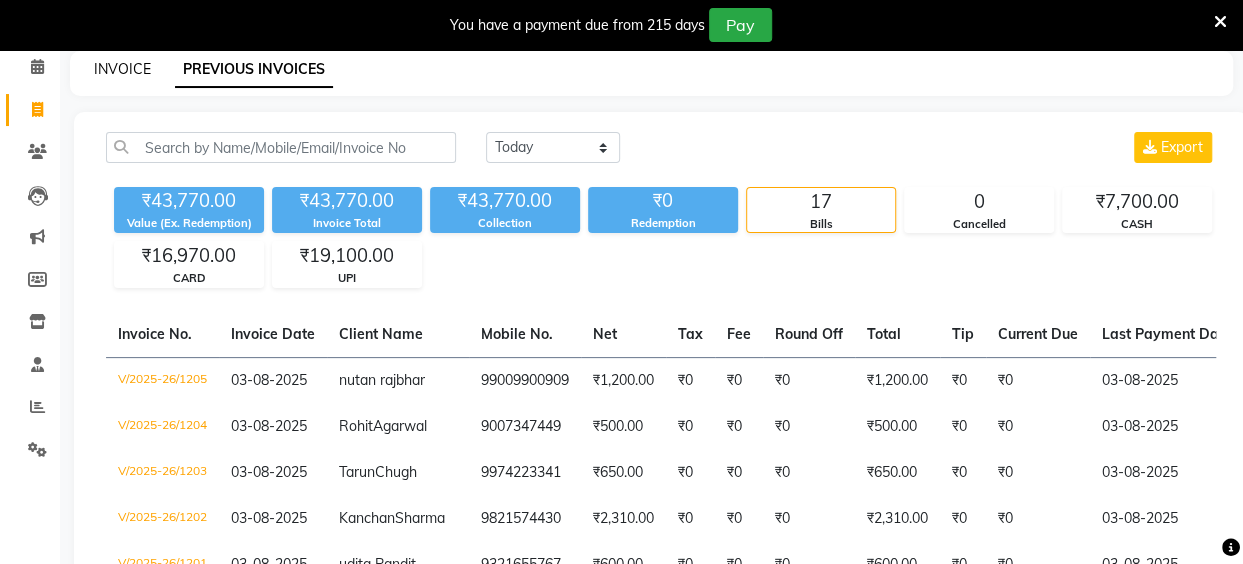 click on "INVOICE" 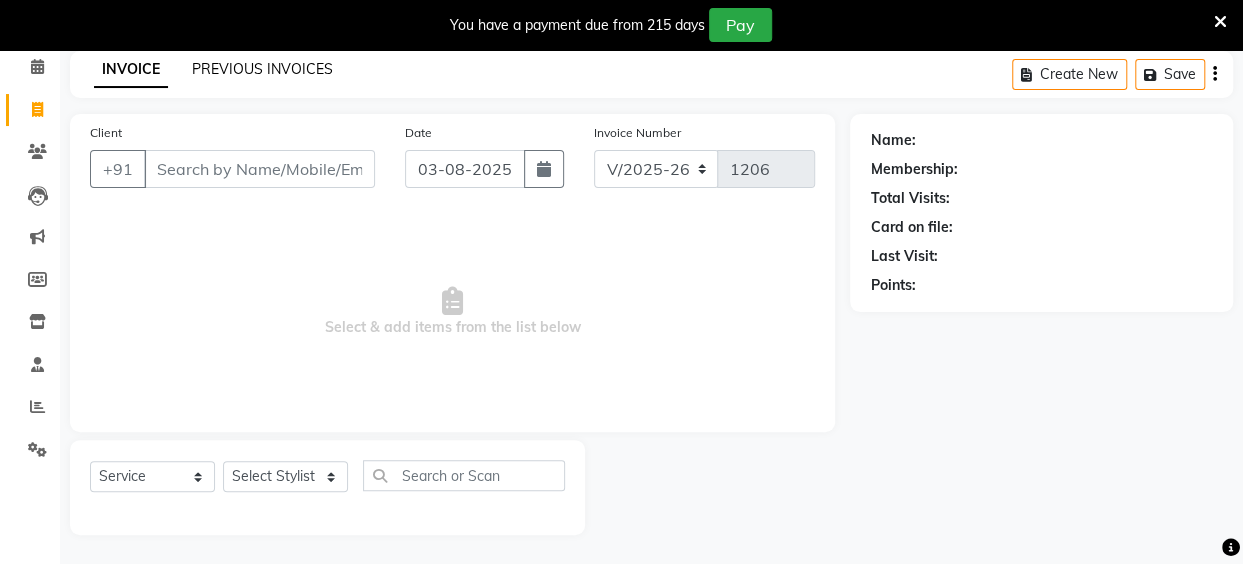 click on "PREVIOUS INVOICES" 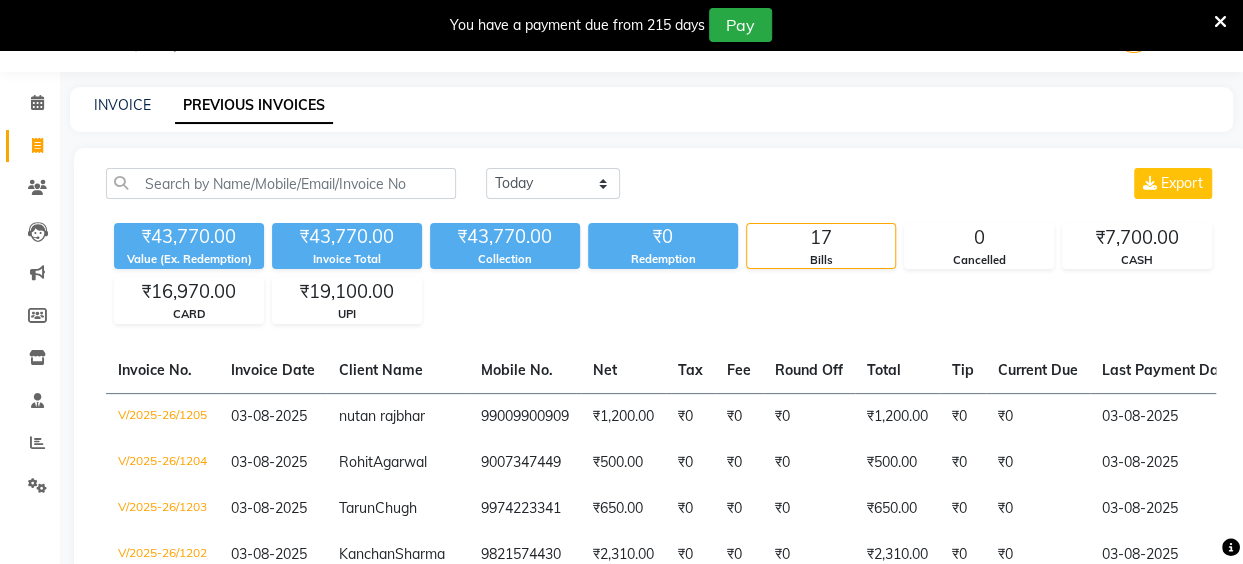 scroll, scrollTop: 85, scrollLeft: 0, axis: vertical 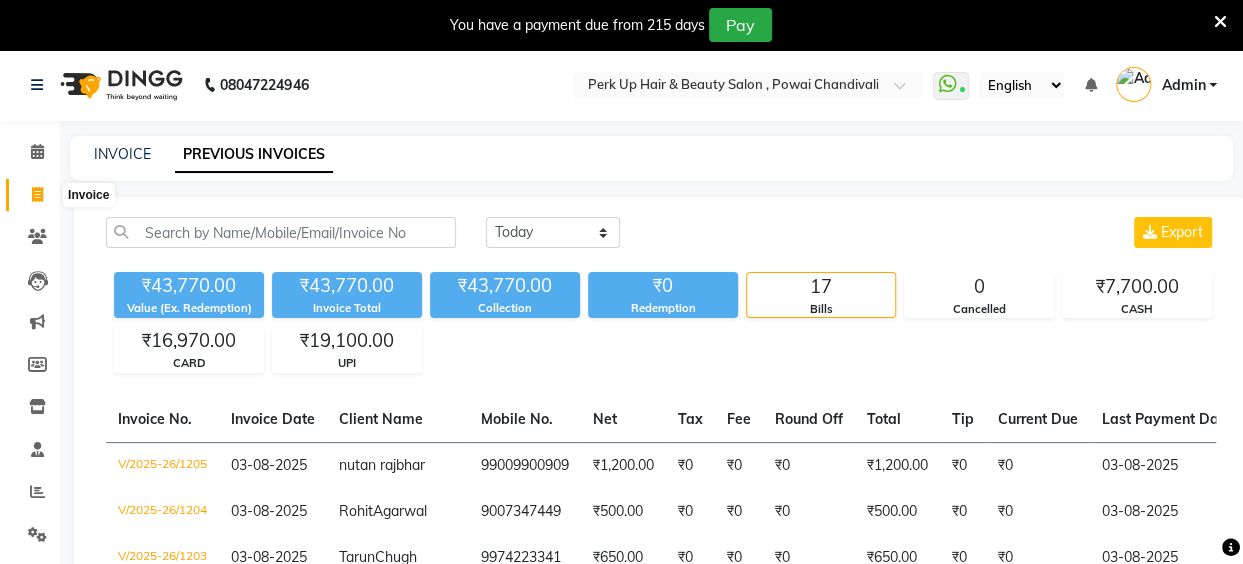 click 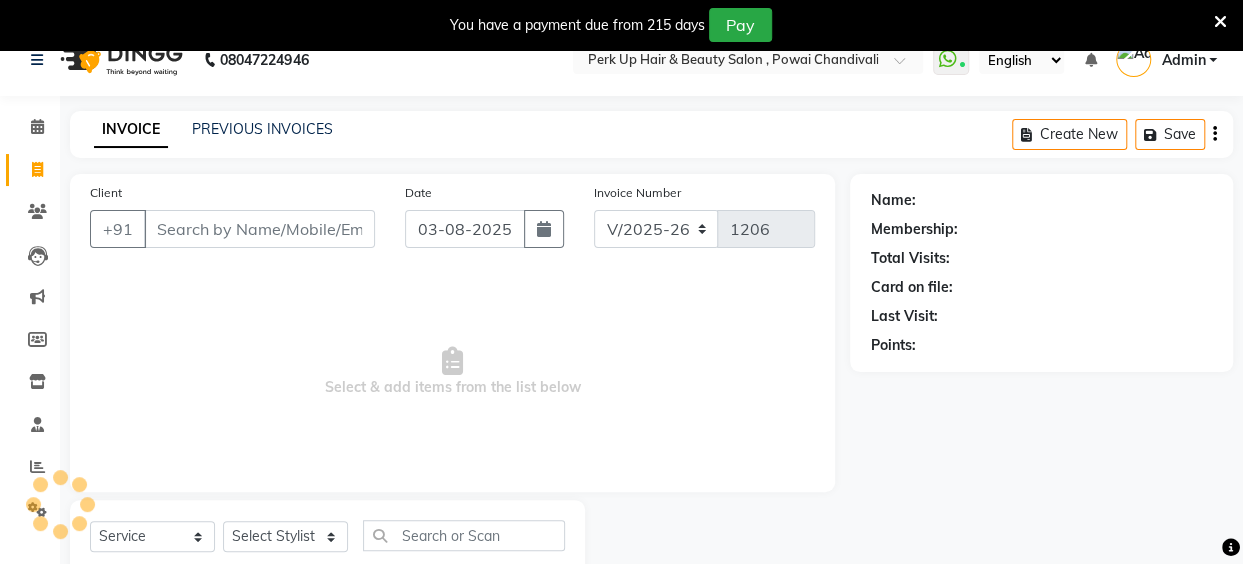 scroll, scrollTop: 85, scrollLeft: 0, axis: vertical 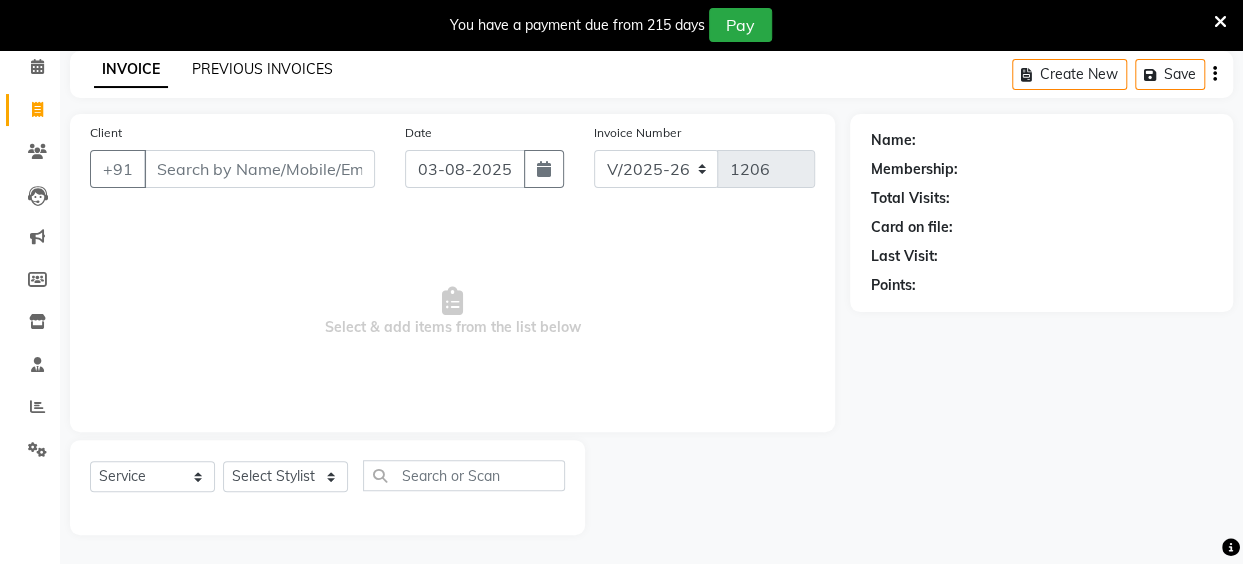 click on "PREVIOUS INVOICES" 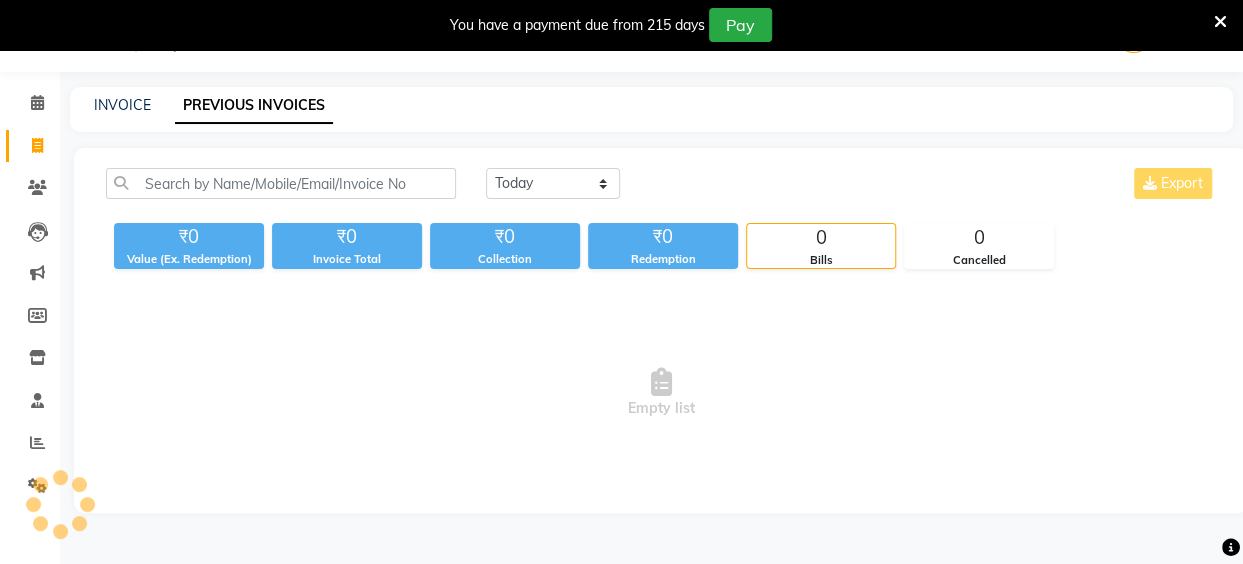 scroll, scrollTop: 85, scrollLeft: 0, axis: vertical 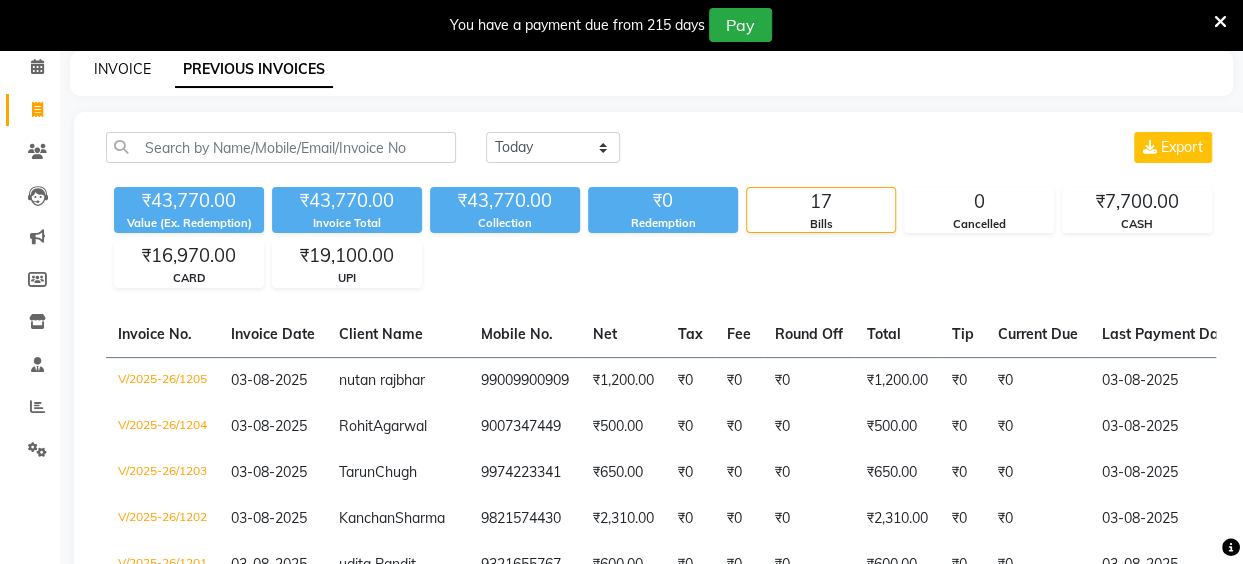 click on "INVOICE" 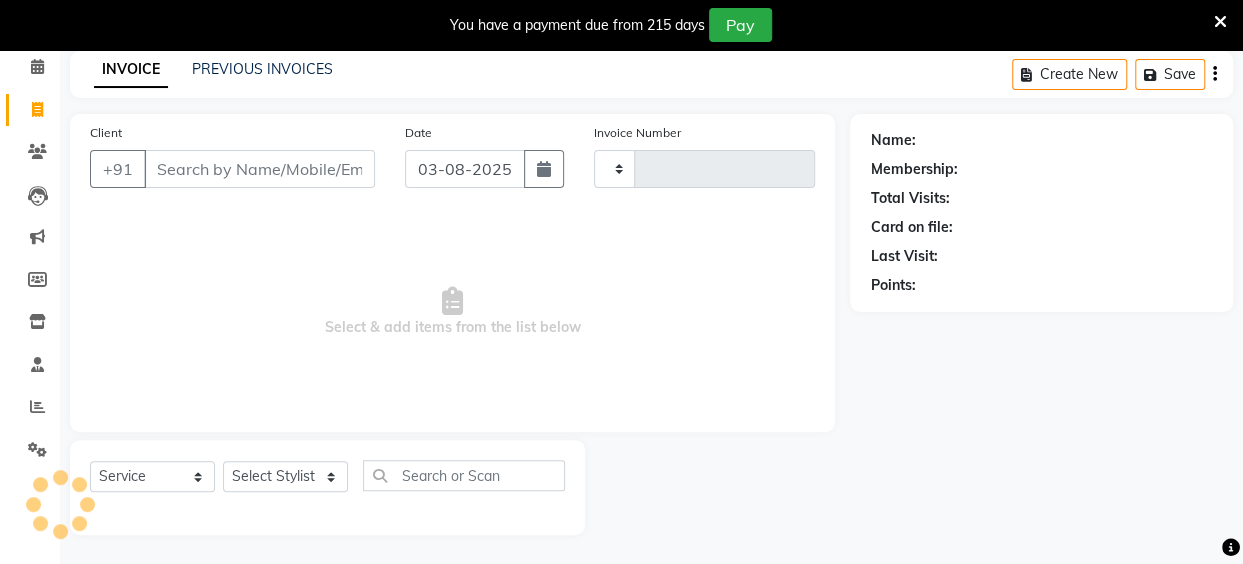 type on "1206" 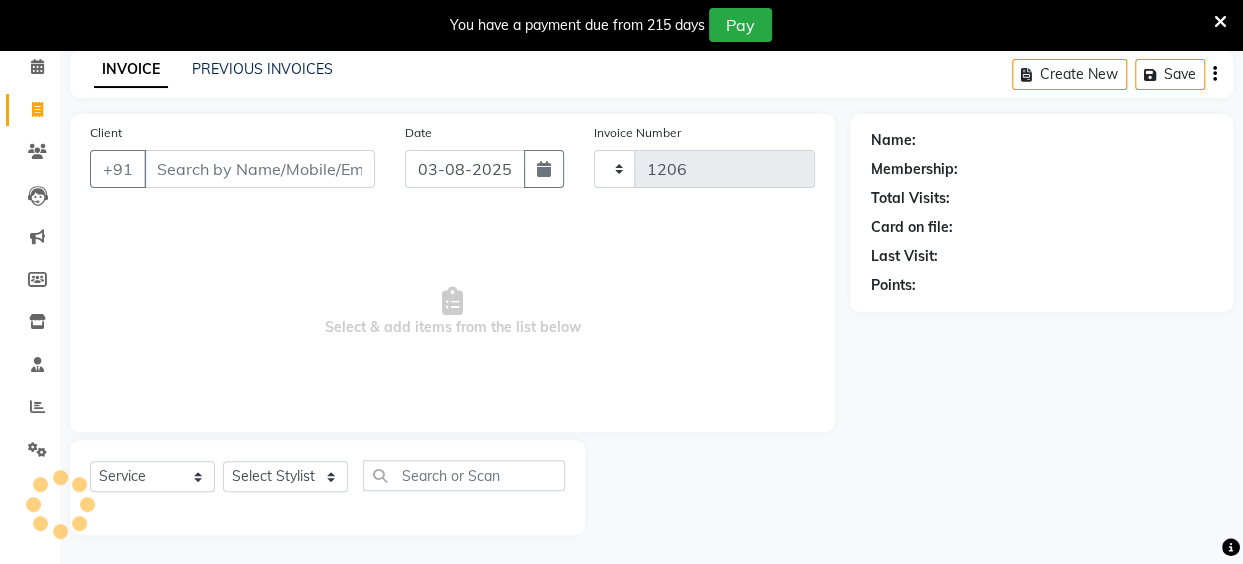 select on "5131" 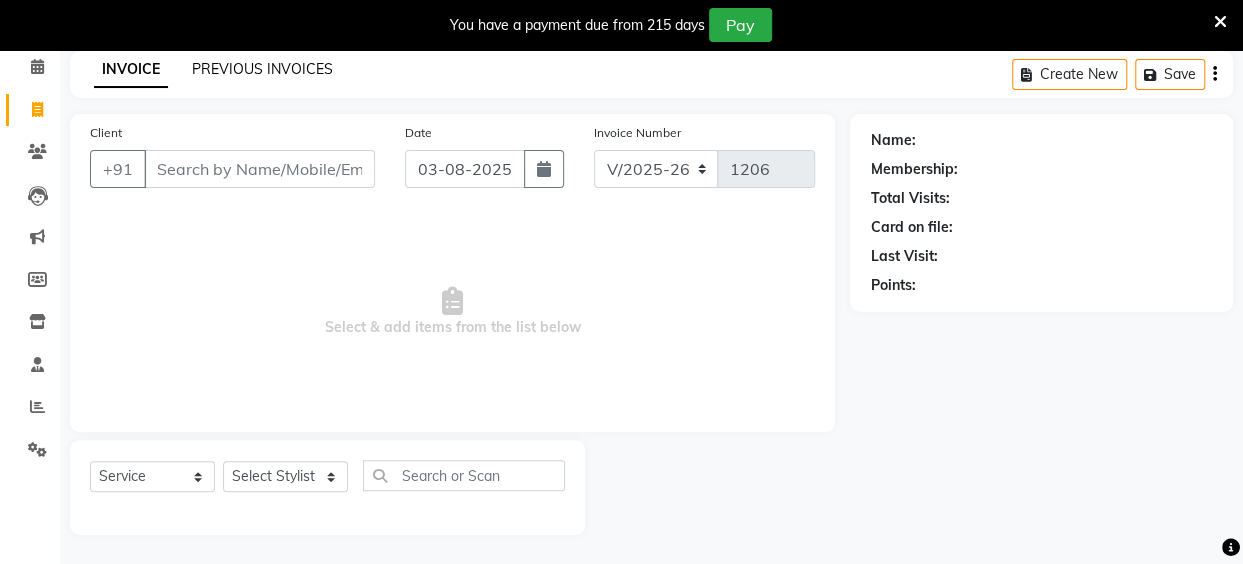 click on "PREVIOUS INVOICES" 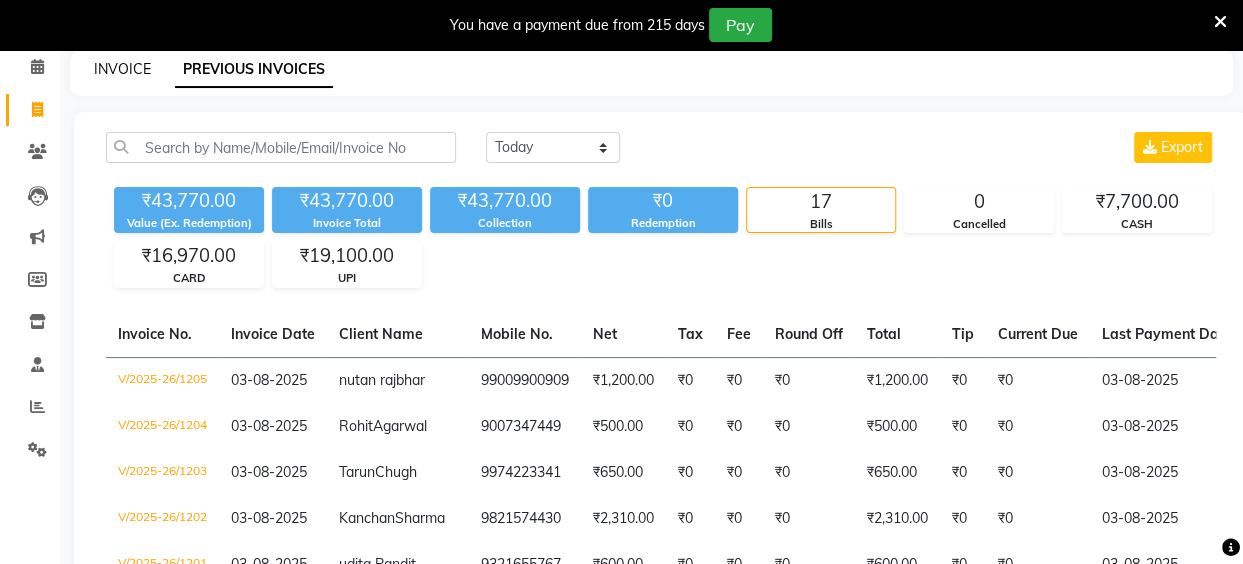 click on "INVOICE" 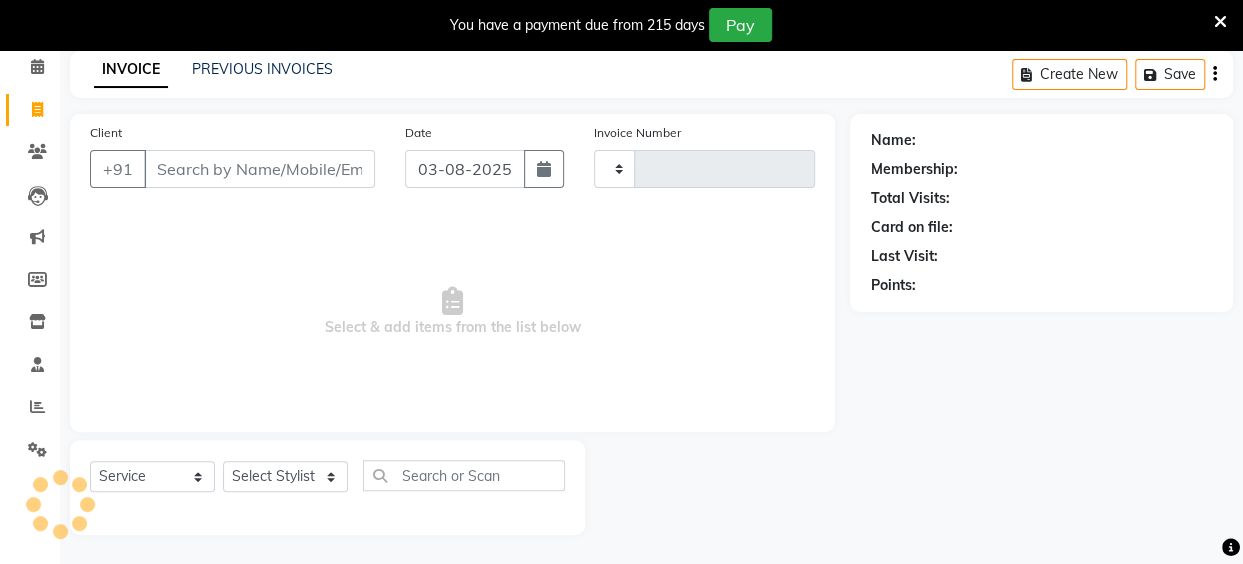type on "1206" 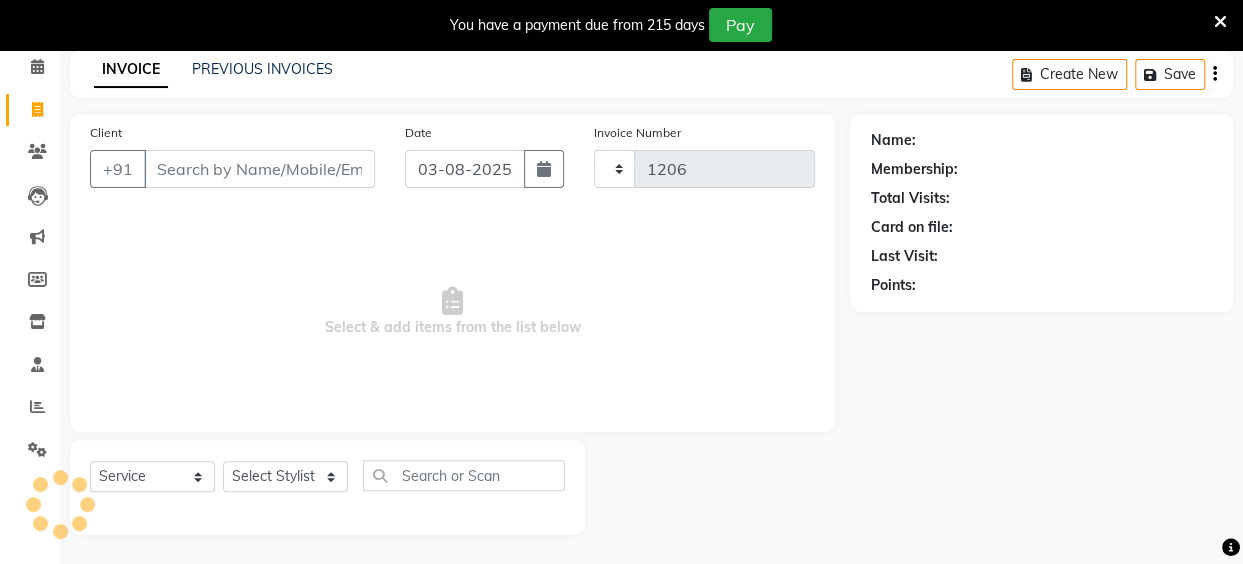 select on "5131" 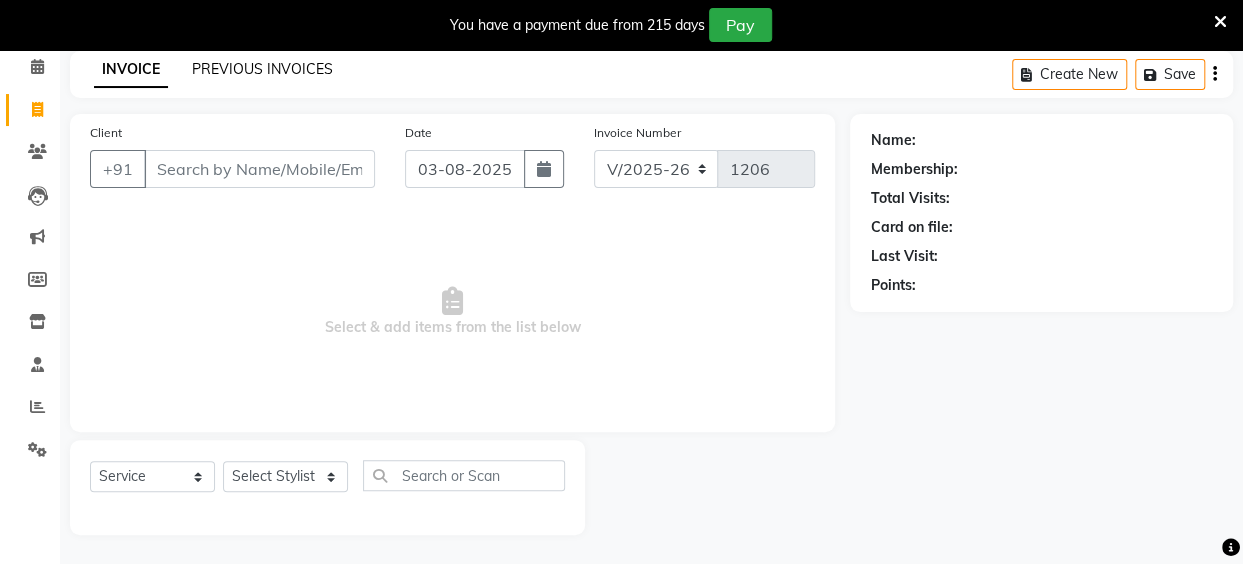 click on "PREVIOUS INVOICES" 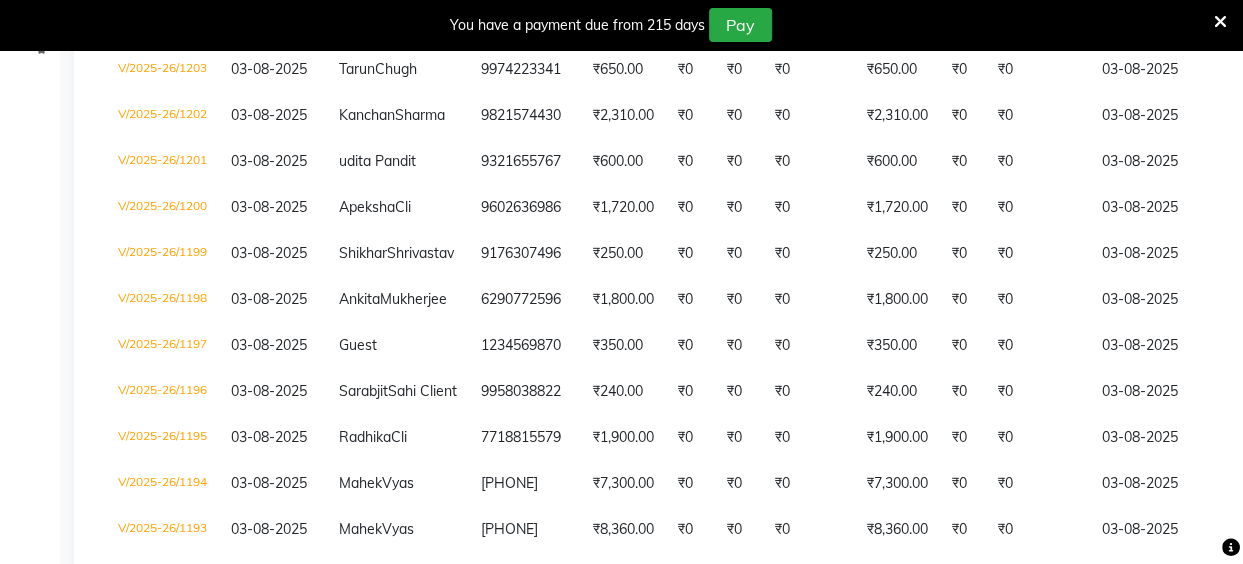 scroll, scrollTop: 498, scrollLeft: 0, axis: vertical 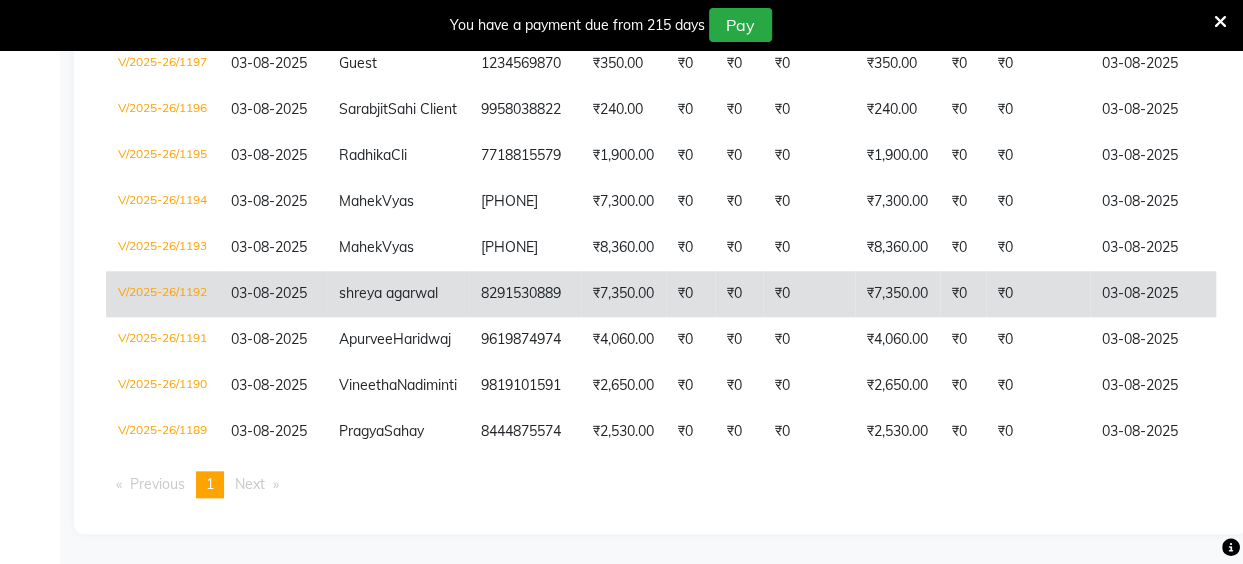 click on "₹7,350.00" 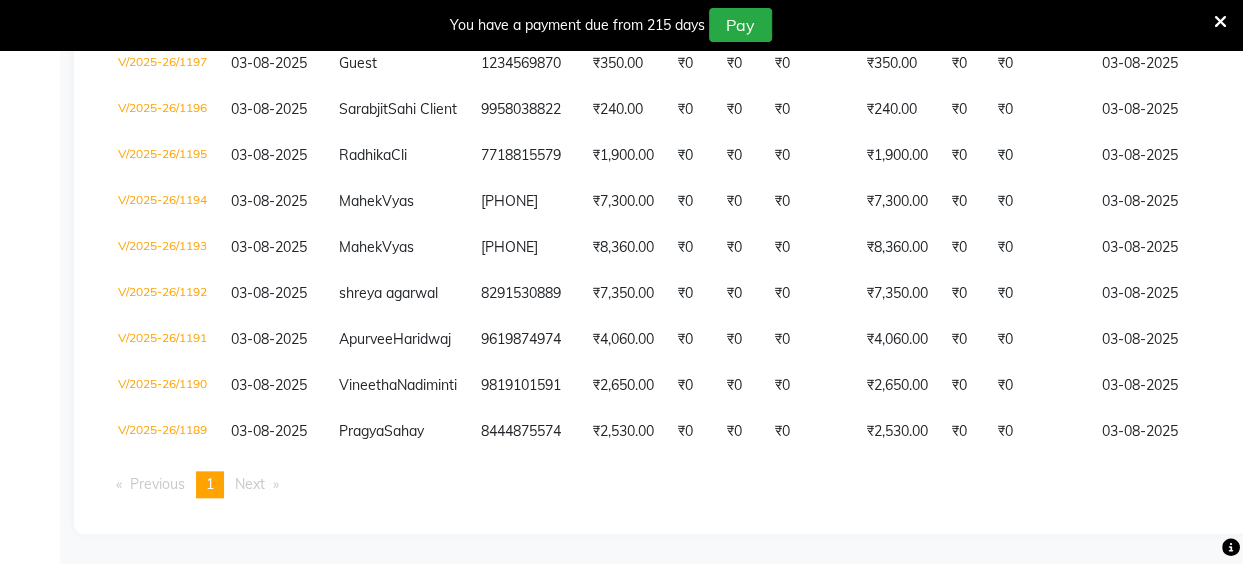 scroll, scrollTop: 0, scrollLeft: 0, axis: both 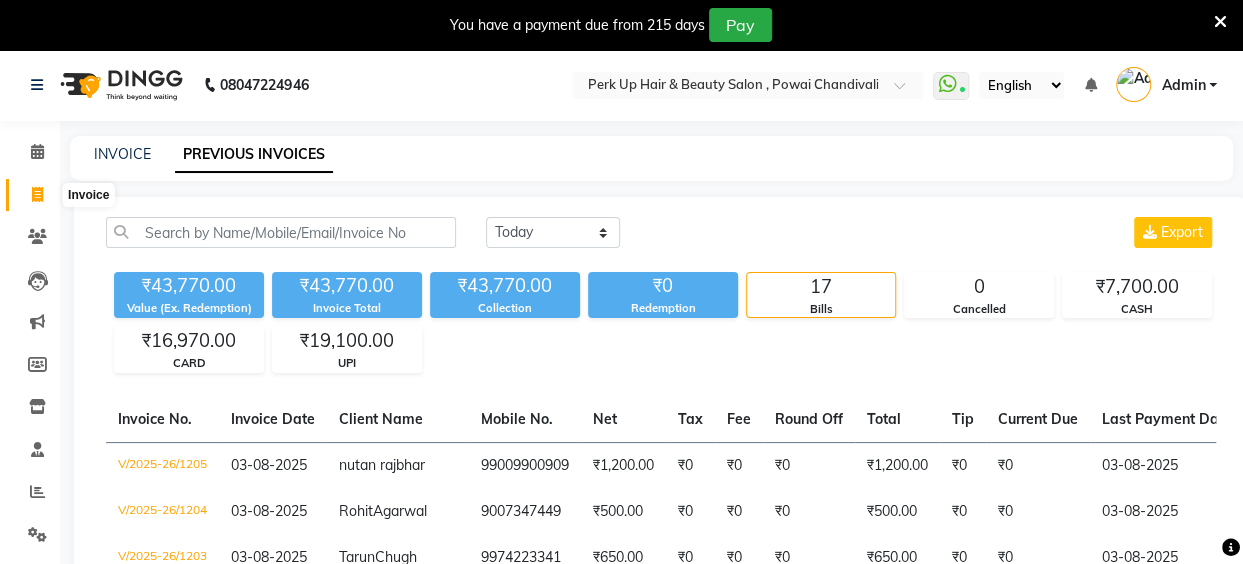 click 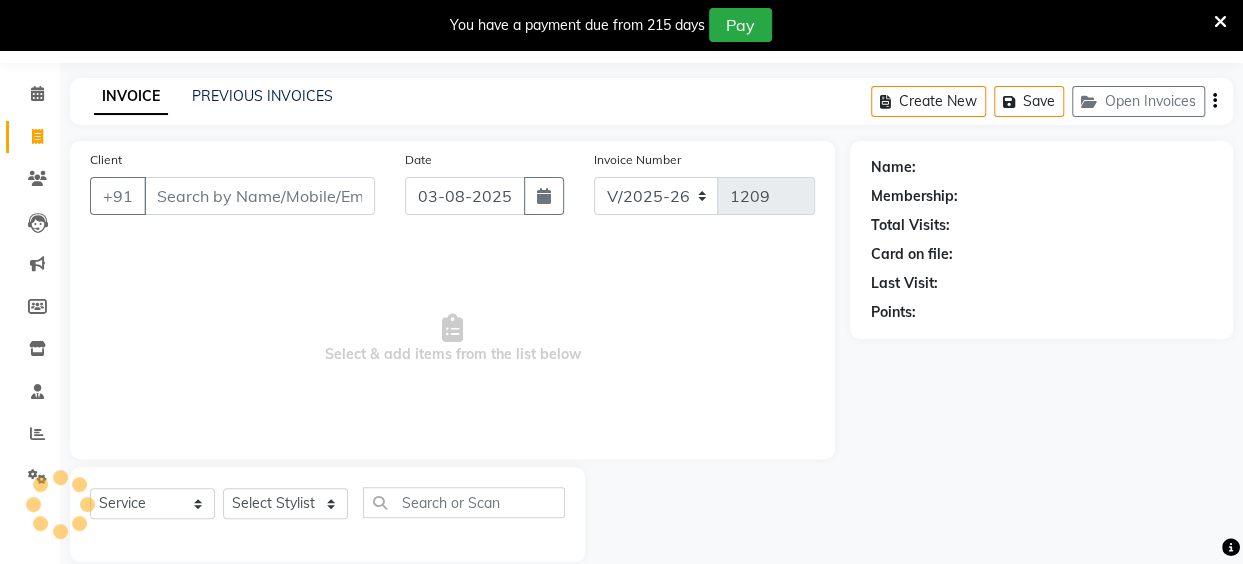 scroll, scrollTop: 85, scrollLeft: 0, axis: vertical 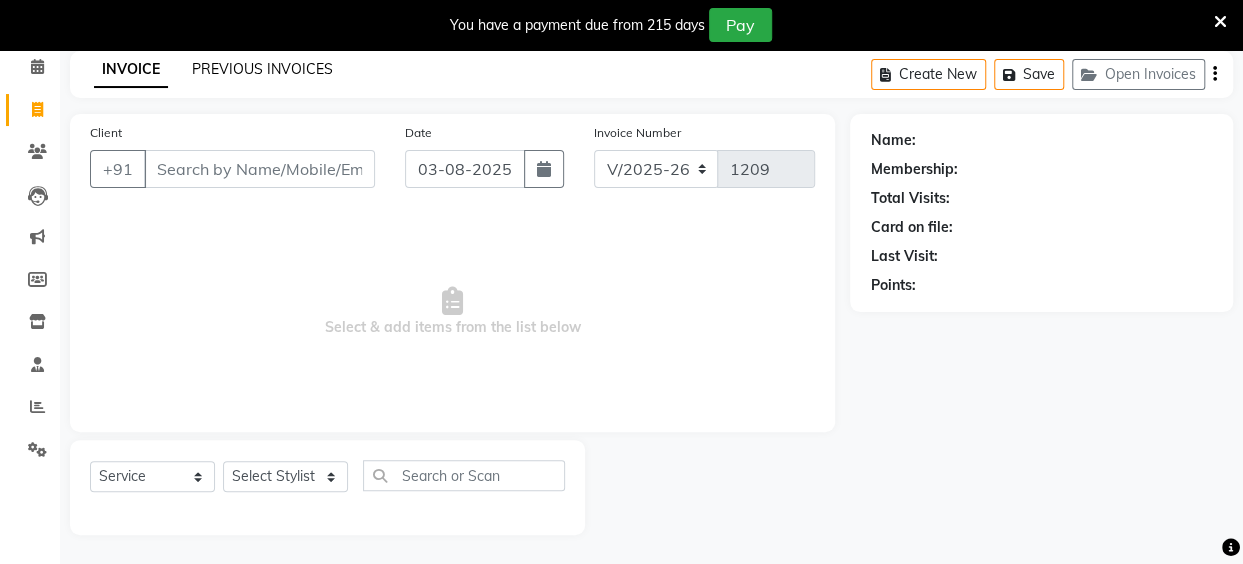click on "PREVIOUS INVOICES" 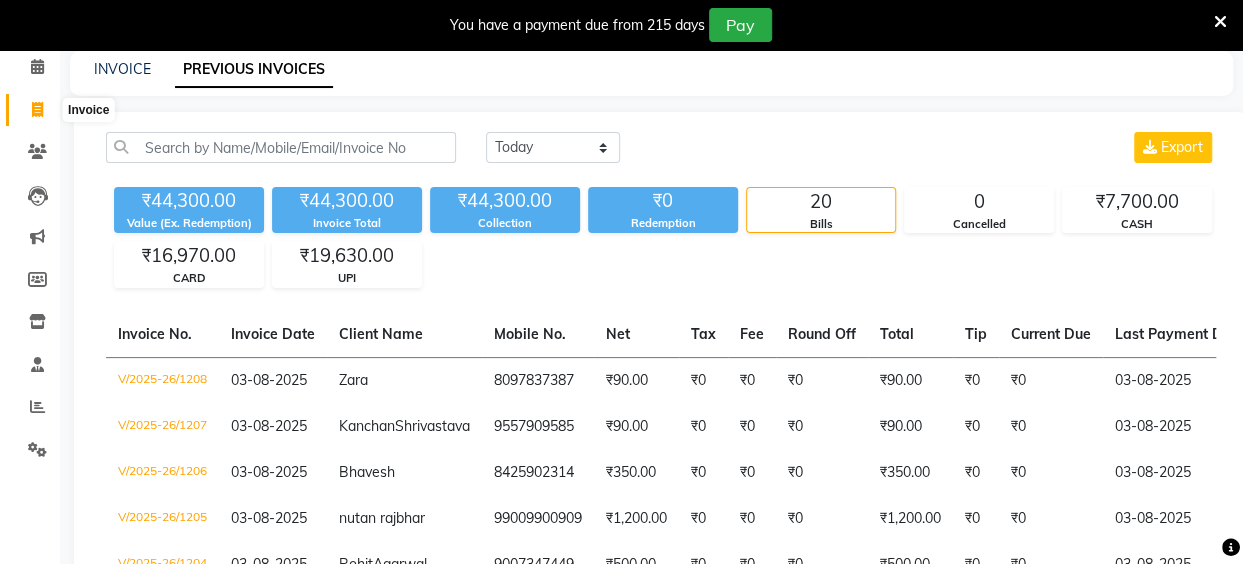 click 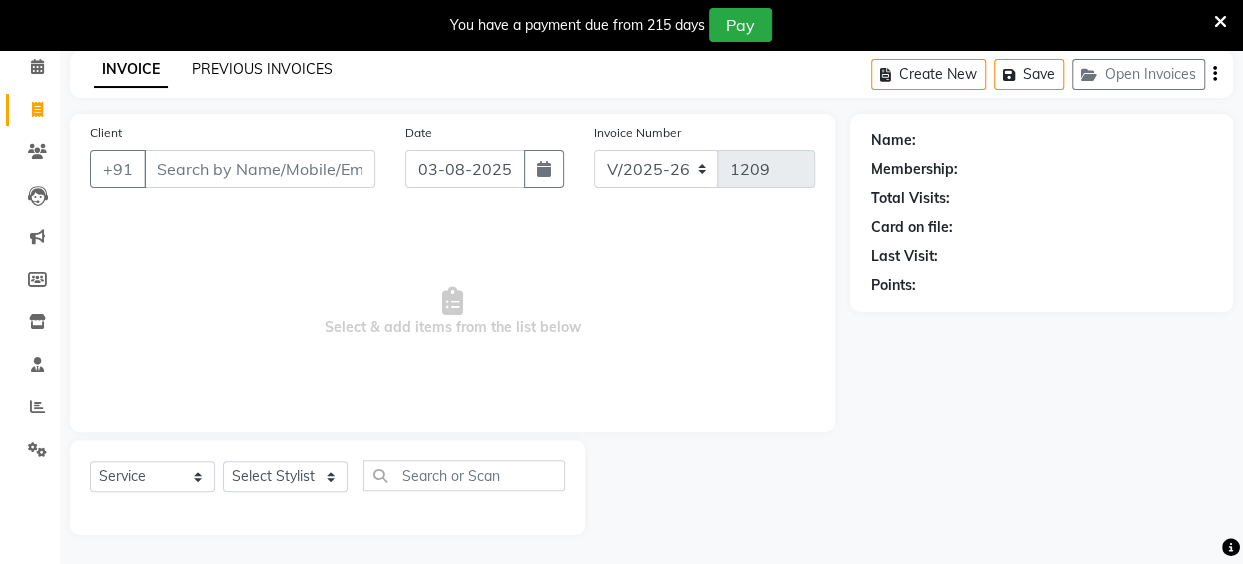 click on "PREVIOUS INVOICES" 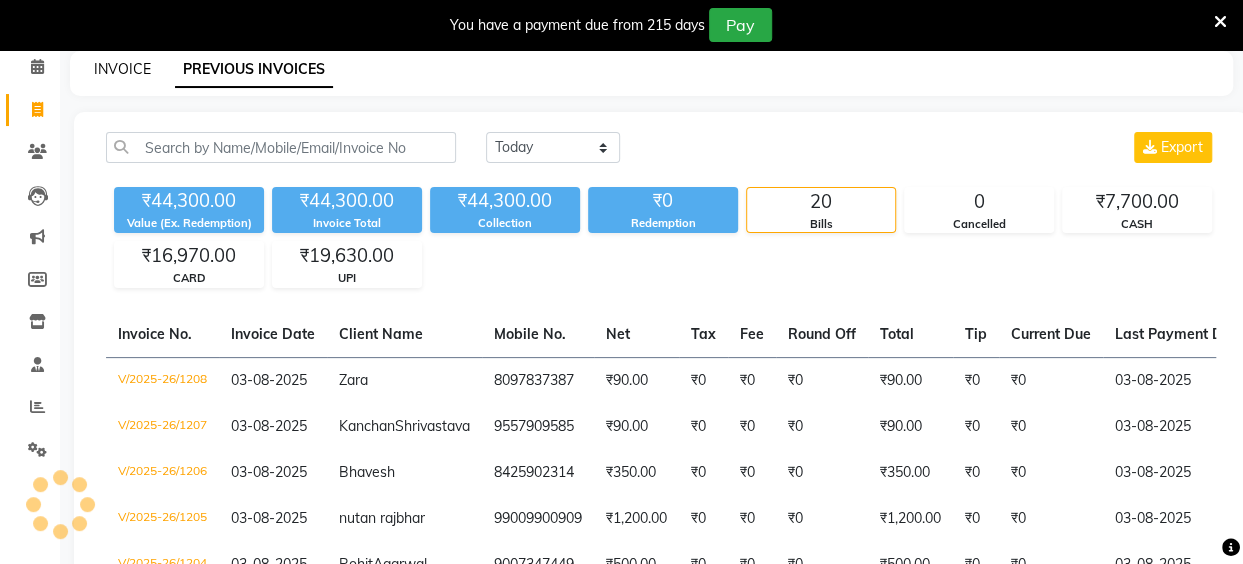 click on "INVOICE" 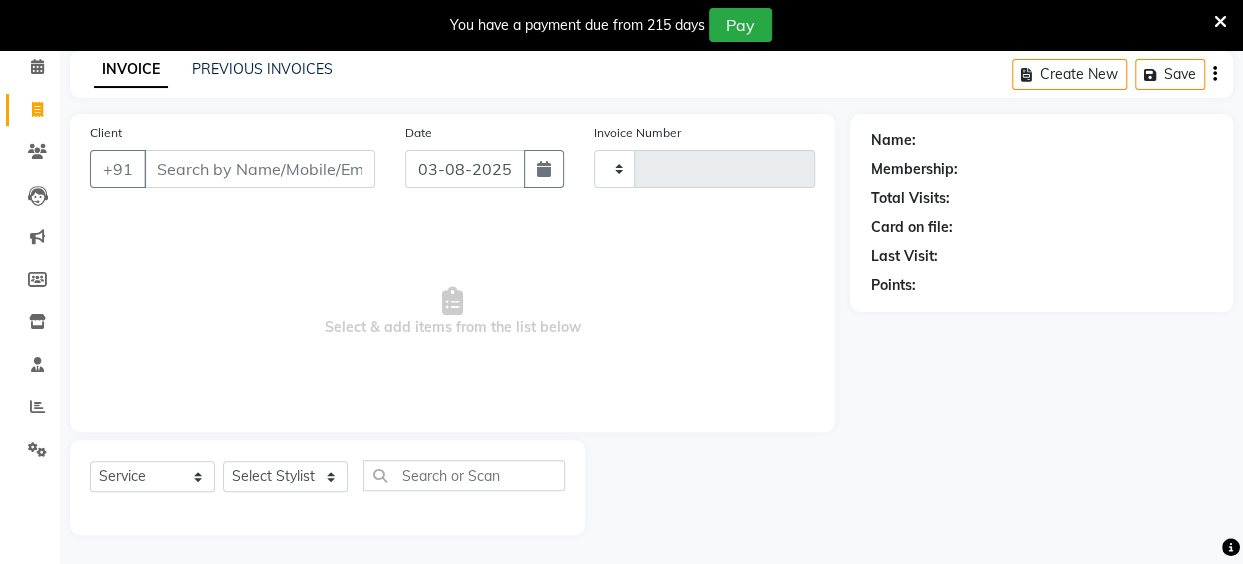 type on "1209" 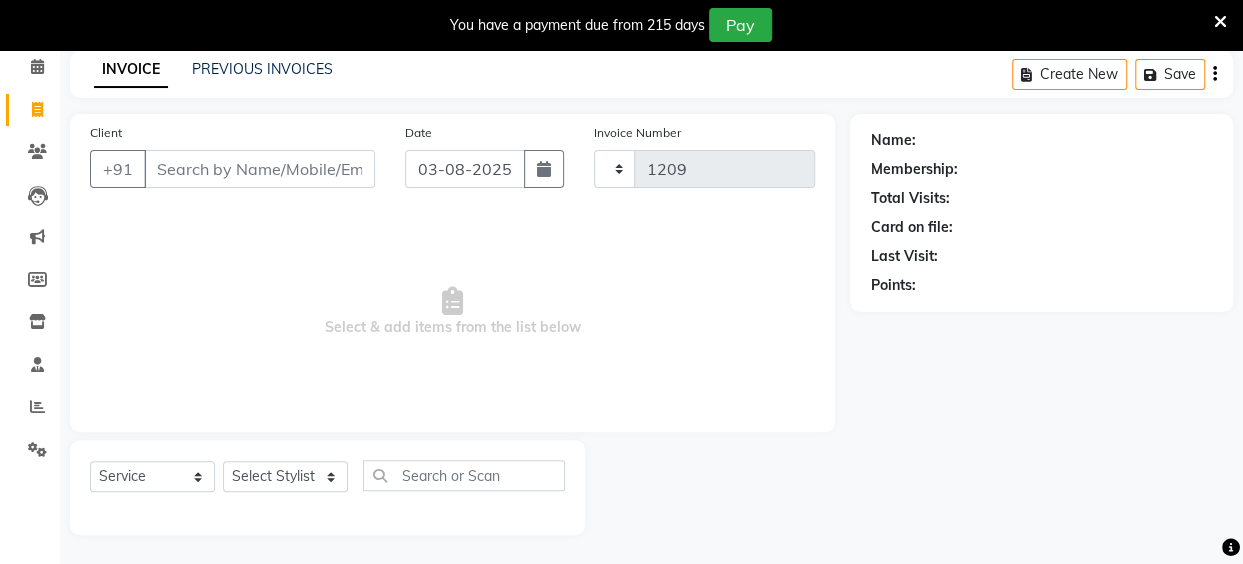 select on "5131" 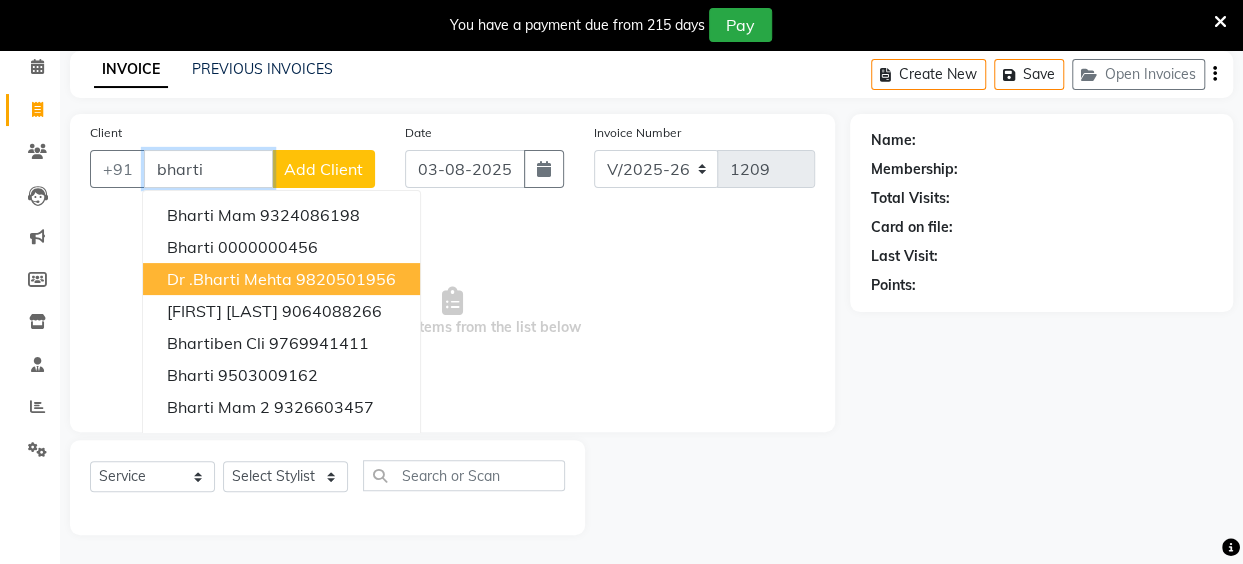 click on "9820501956" at bounding box center (346, 279) 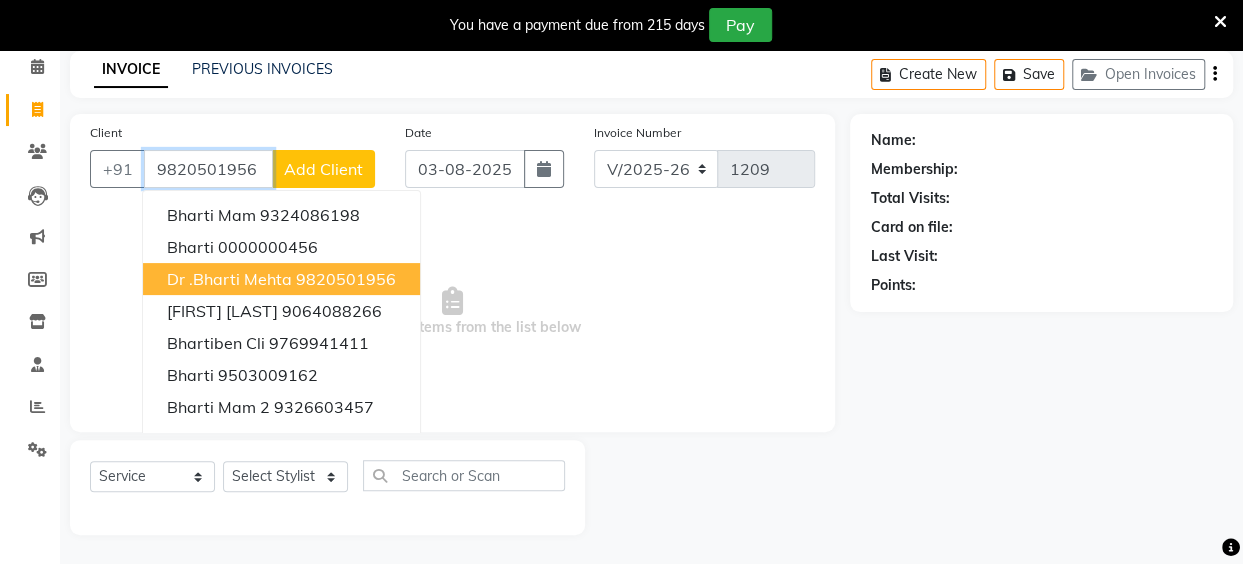 type on "9820501956" 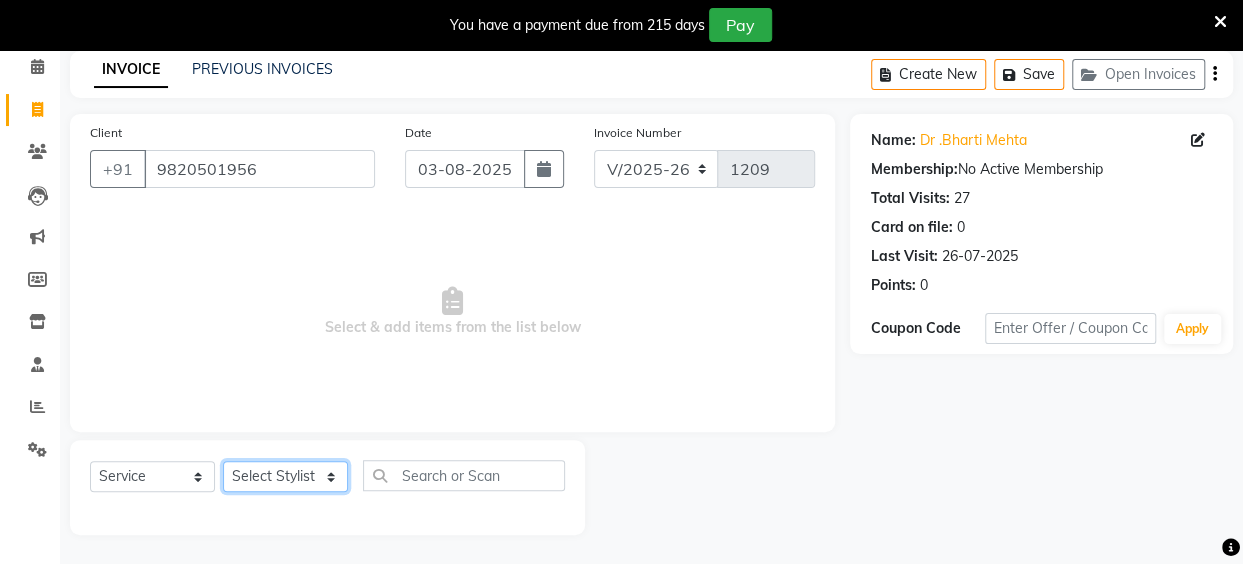 click on "Select Stylist Anita Das danish Kumkum Pasi Naseem Mansoori		 Nilam Bhanushali Nizam Shaikh			 Raju Reena Sawardekar			 Rita Pal			 Sabeena Shaikh Sameer Balwar Sangeeta Rajbhar Seja Jaiswal Shahib Shaves Salmani			 Sneha" 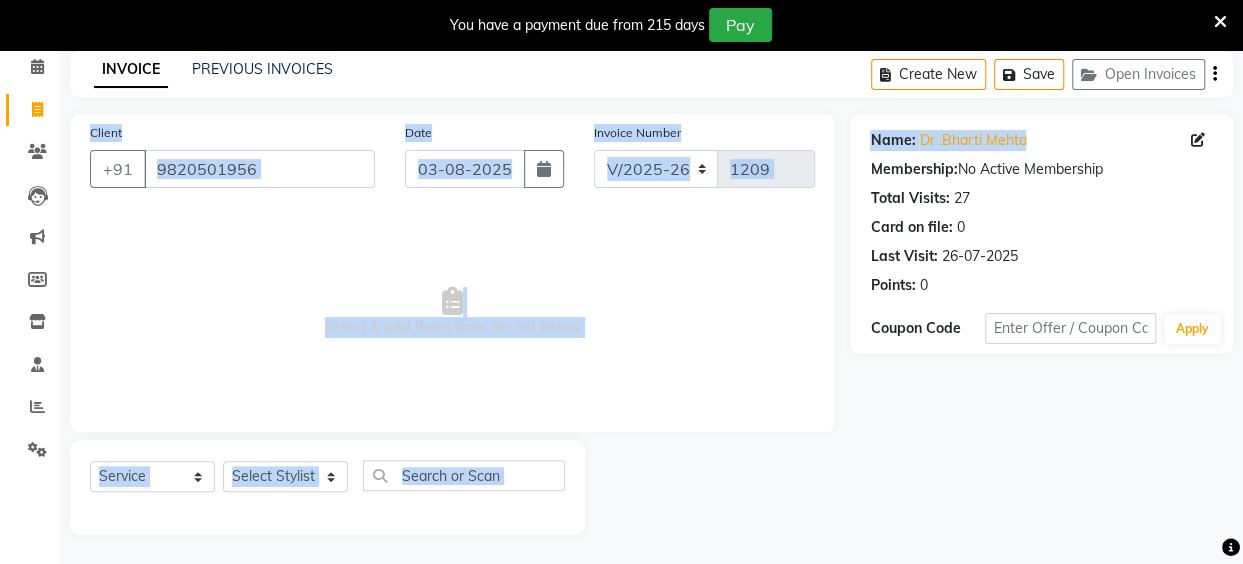 drag, startPoint x: 1242, startPoint y: 129, endPoint x: 1244, endPoint y: 86, distance: 43.046486 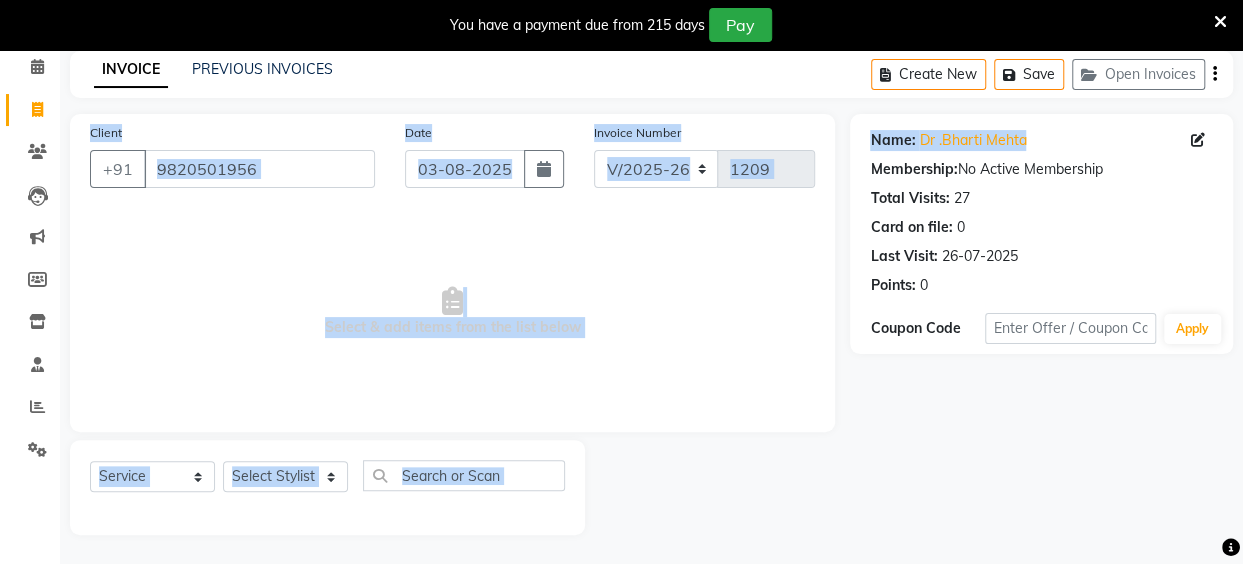 click on "08047224946 Select Location × Perk Up Hair & Beauty Salon , Powai Chandivali  WhatsApp Status  ✕ Status:  Connected Most Recent Message: 02-08-2025     09:09 PM Recent Service Activity: 03-08-2025     03:01 PM English ENGLISH Español العربية मराठी हिंदी ગુજરાતી தமிழ் 中文 Notifications nothing to show Admin Manage Profile Change Password Sign out  Version:3.15.11  ☀ Perk Up Hair & Beauty Salon , Powai Chandivali  Calendar  Invoice  Clients  Leads   Marketing  Members  Inventory  Staff  Reports  Settings Completed InProgress Upcoming Dropped Tentative Check-In Confirm Bookings Generate Report Segments Page Builder INVOICE PREVIOUS INVOICES Create New   Save   Open Invoices  Client +91 9820501956 Date 03-08-2025 Invoice Number V/2025 V/2025-26 1209  Select & add items from the list below  Select  Service  Product  Membership  Package Voucher Prepaid Gift Card  Select Stylist Anita Das danish Kumkum Pasi Naseem Mansoori		 Nilam Bhanushali" at bounding box center [621, 197] 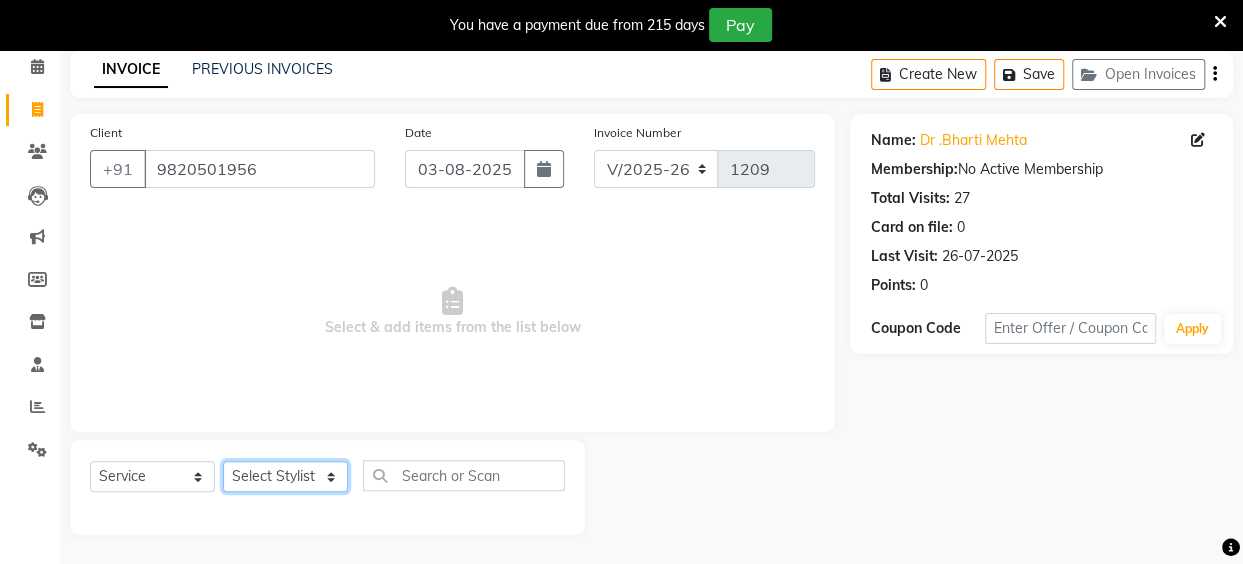 click on "Select Stylist Anita Das danish Kumkum Pasi Naseem Mansoori		 Nilam Bhanushali Nizam Shaikh			 Raju Reena Sawardekar			 Rita Pal			 Sabeena Shaikh Sameer Balwar Sangeeta Rajbhar Seja Jaiswal Shahib Shaves Salmani			 Sneha" 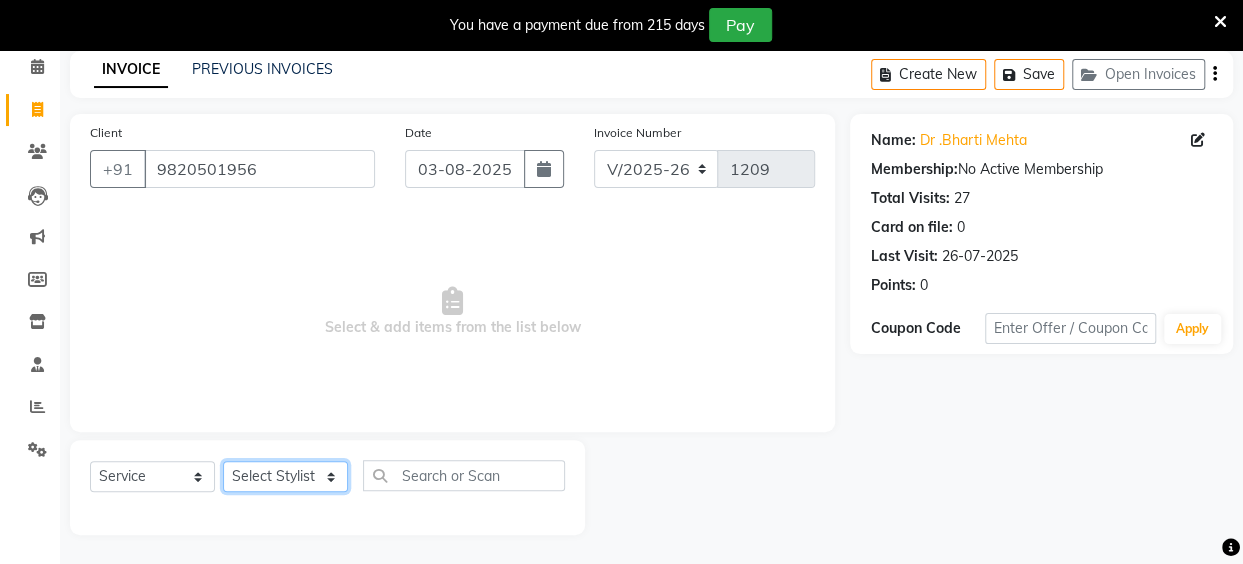 select on "48932" 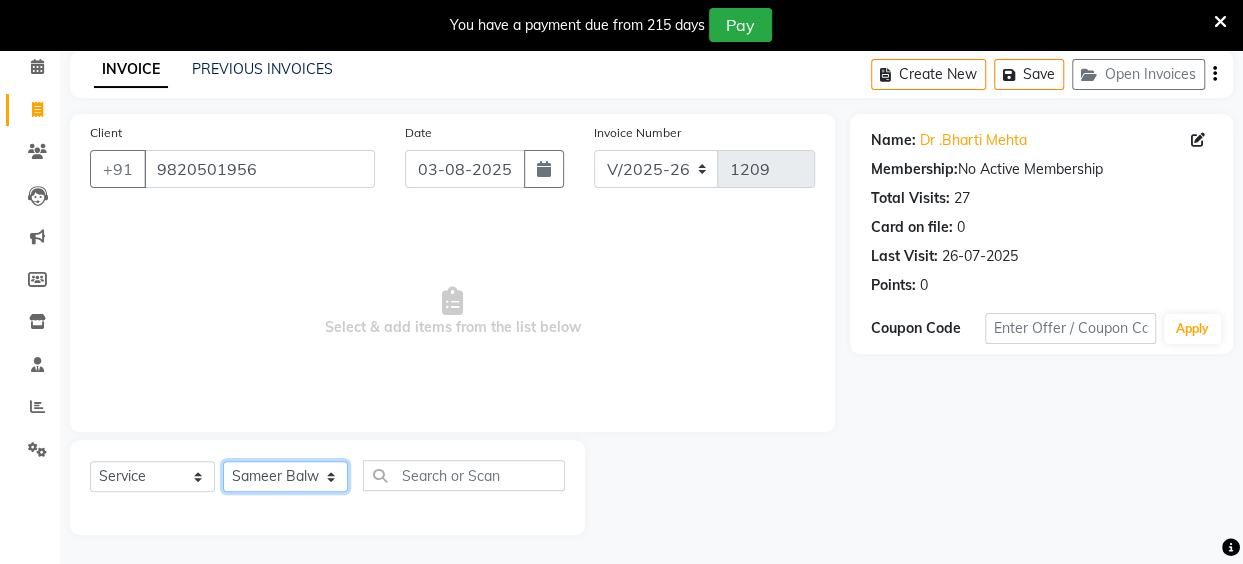 click on "Select Stylist Anita Das danish Kumkum Pasi Naseem Mansoori		 Nilam Bhanushali Nizam Shaikh			 Raju Reena Sawardekar			 Rita Pal			 Sabeena Shaikh Sameer Balwar Sangeeta Rajbhar Seja Jaiswal Shahib Shaves Salmani			 Sneha" 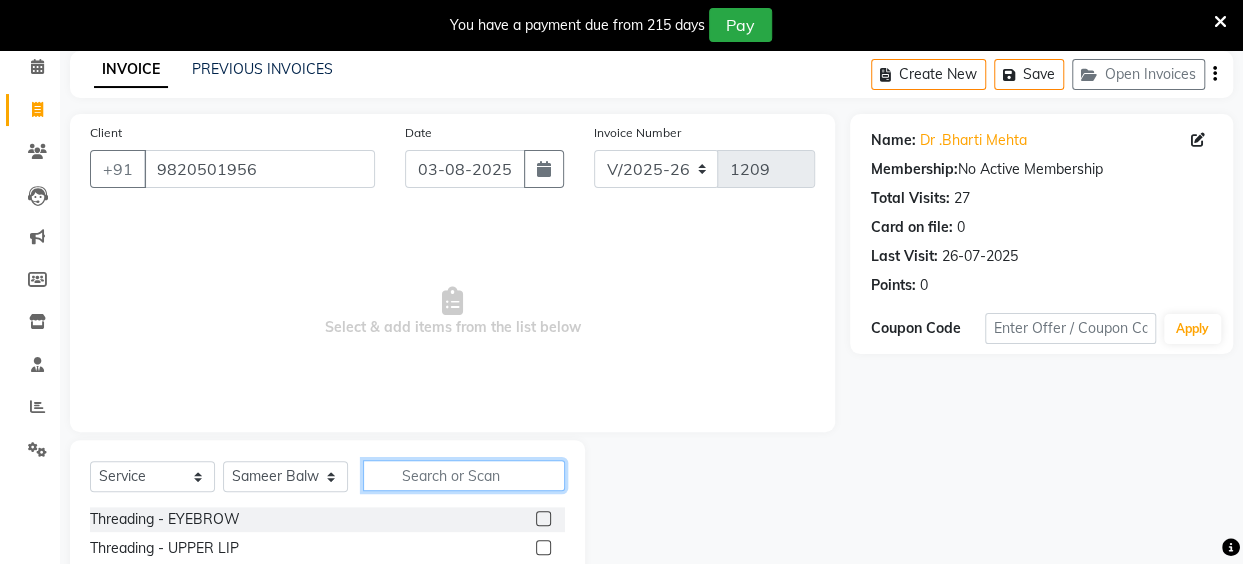 click 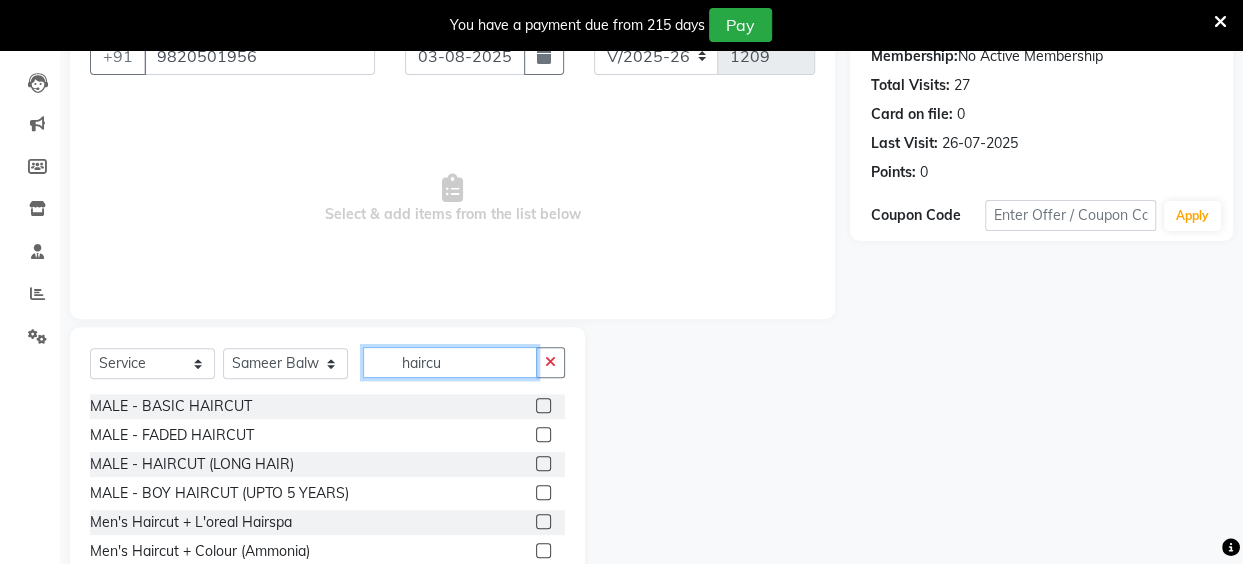 scroll, scrollTop: 272, scrollLeft: 0, axis: vertical 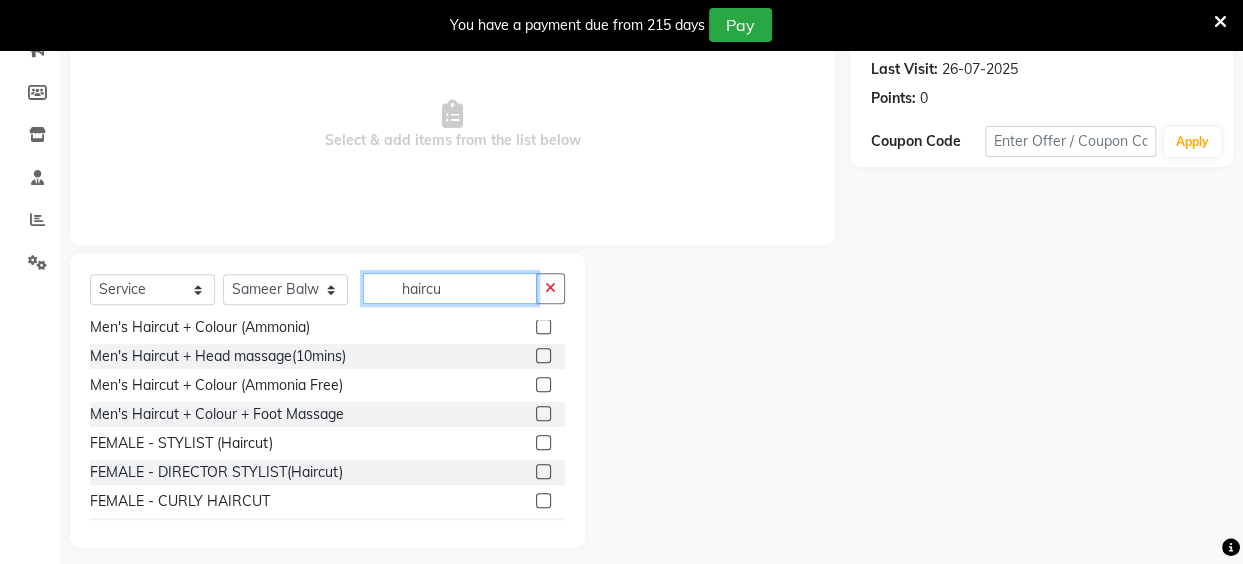 type on "haircu" 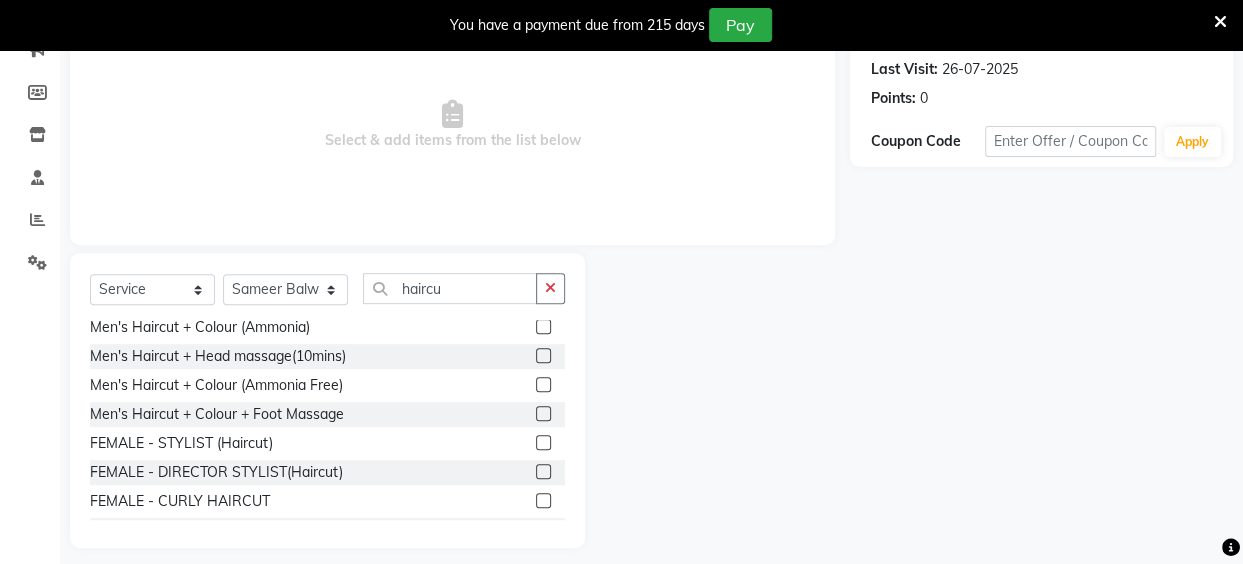 click 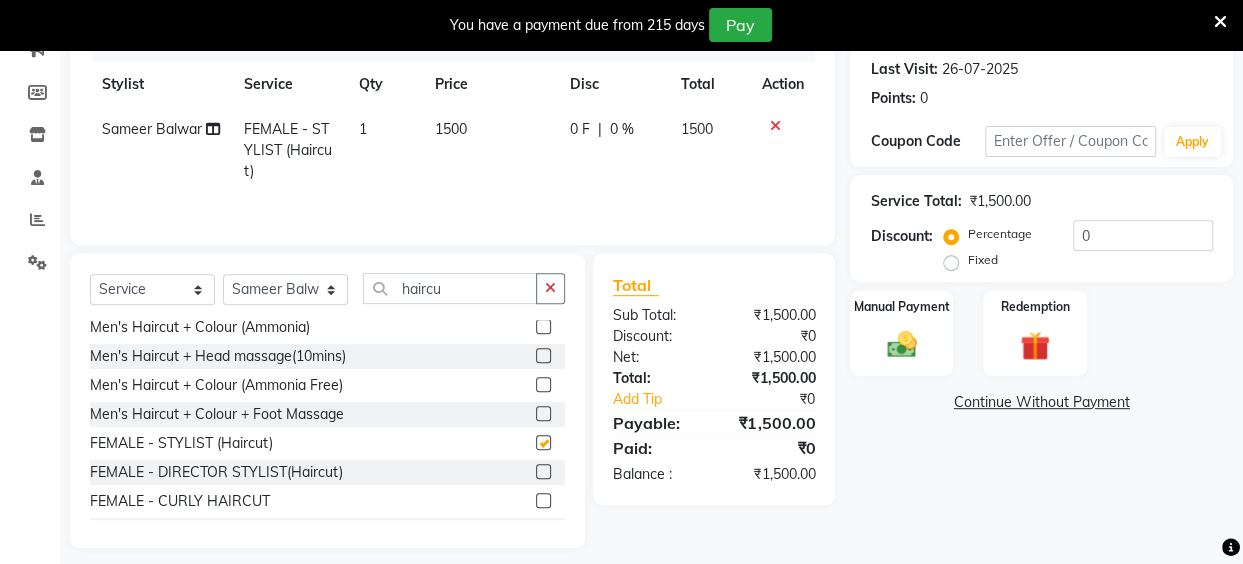 checkbox on "false" 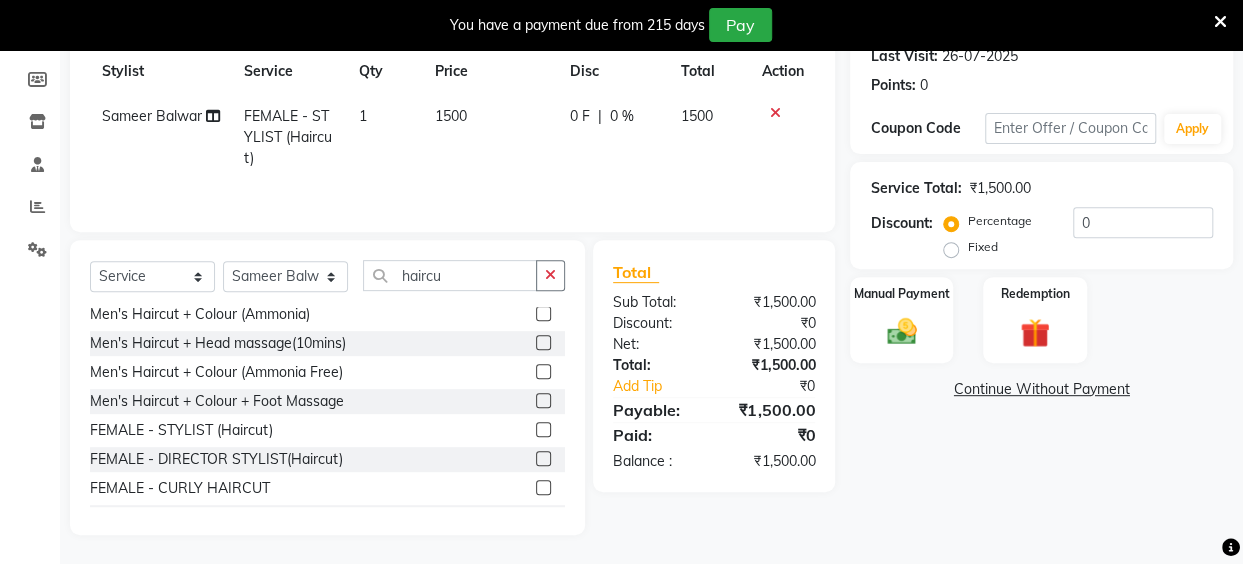 scroll, scrollTop: 286, scrollLeft: 0, axis: vertical 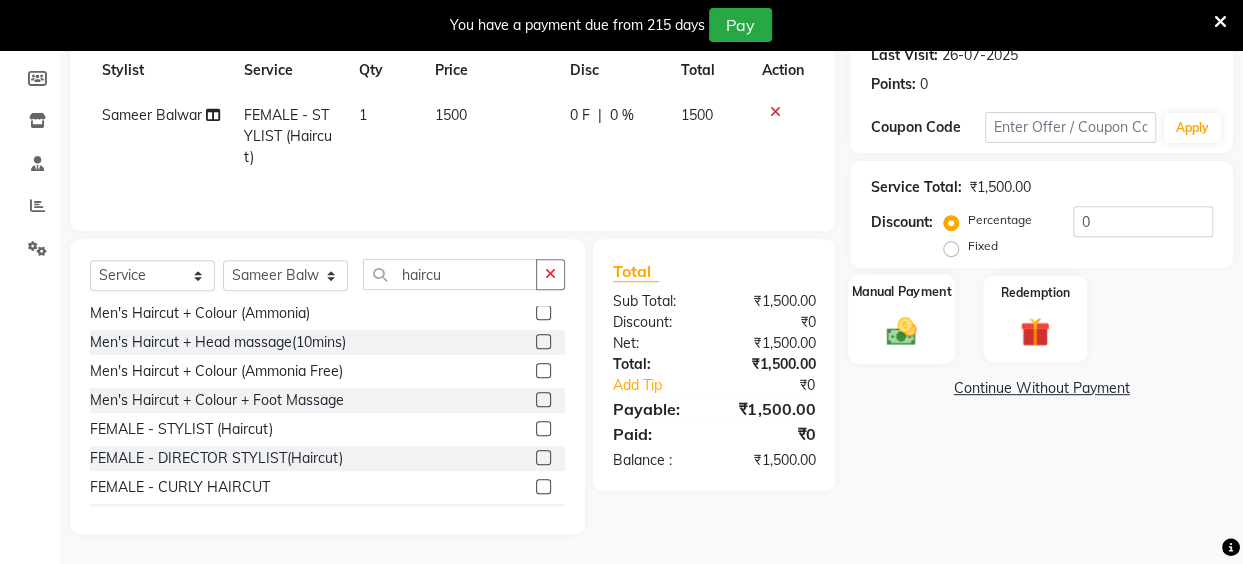click 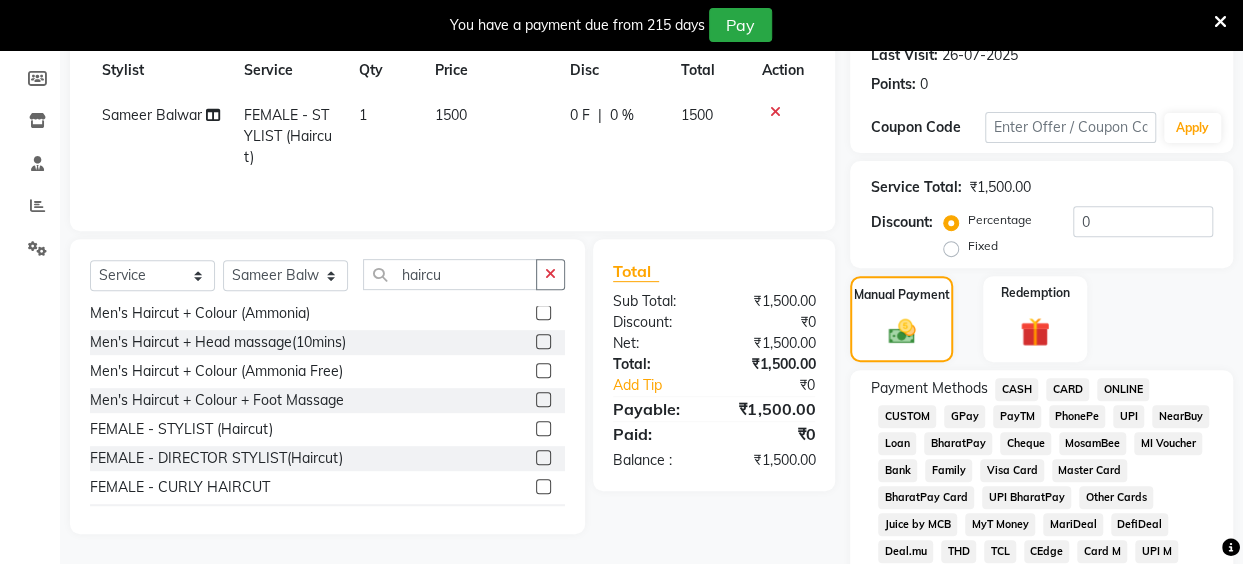 click on "UPI" 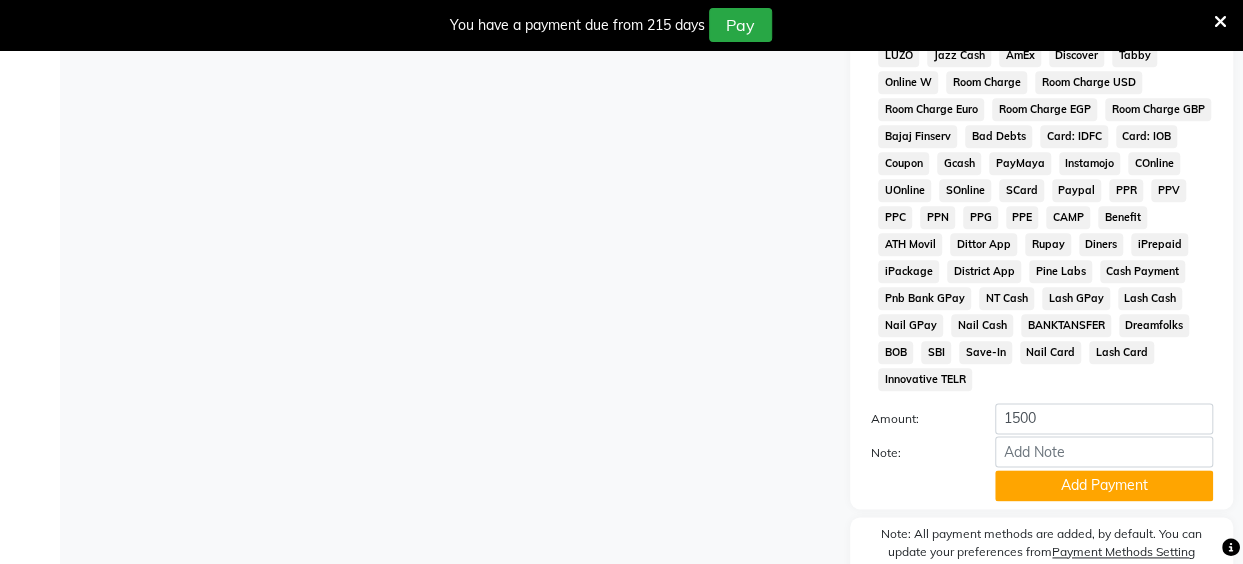 scroll, scrollTop: 1096, scrollLeft: 0, axis: vertical 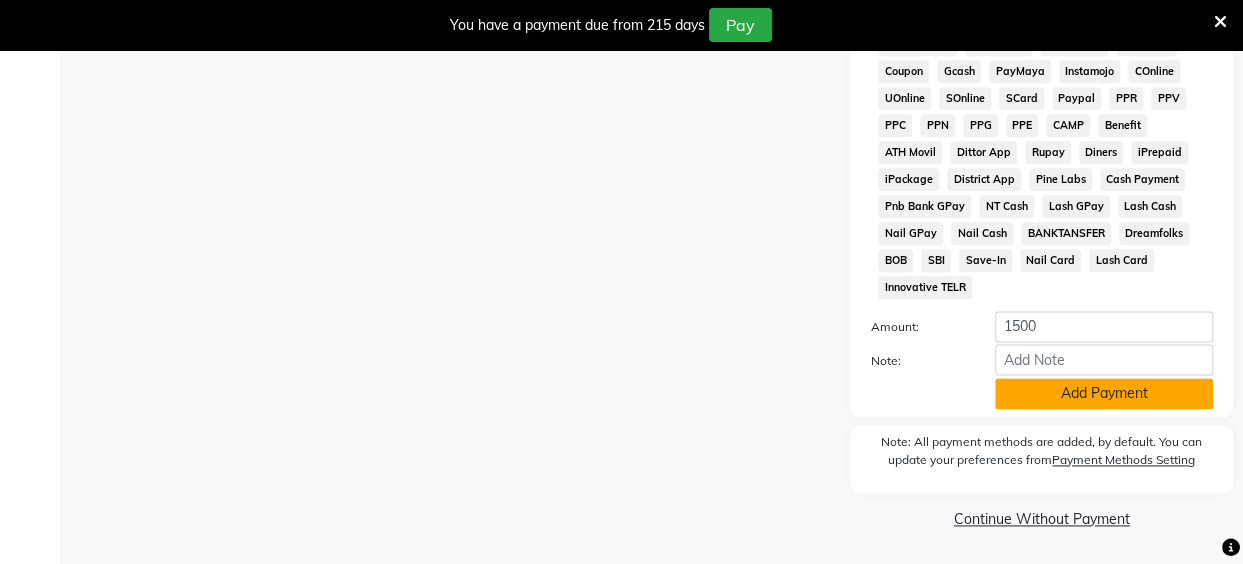 click on "Add Payment" 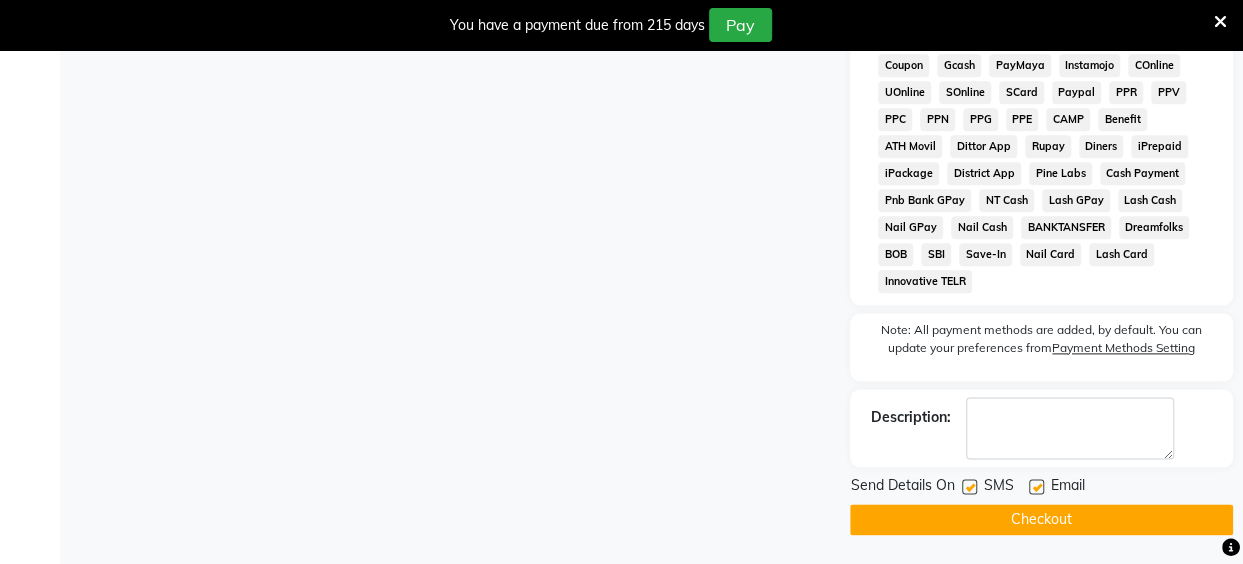 click 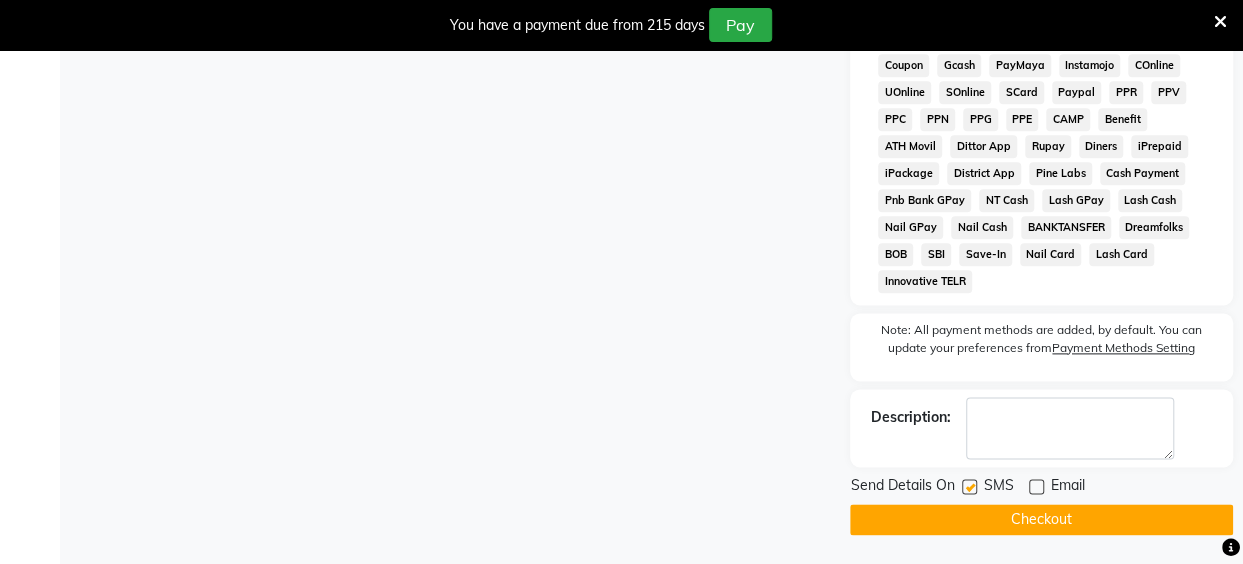 click 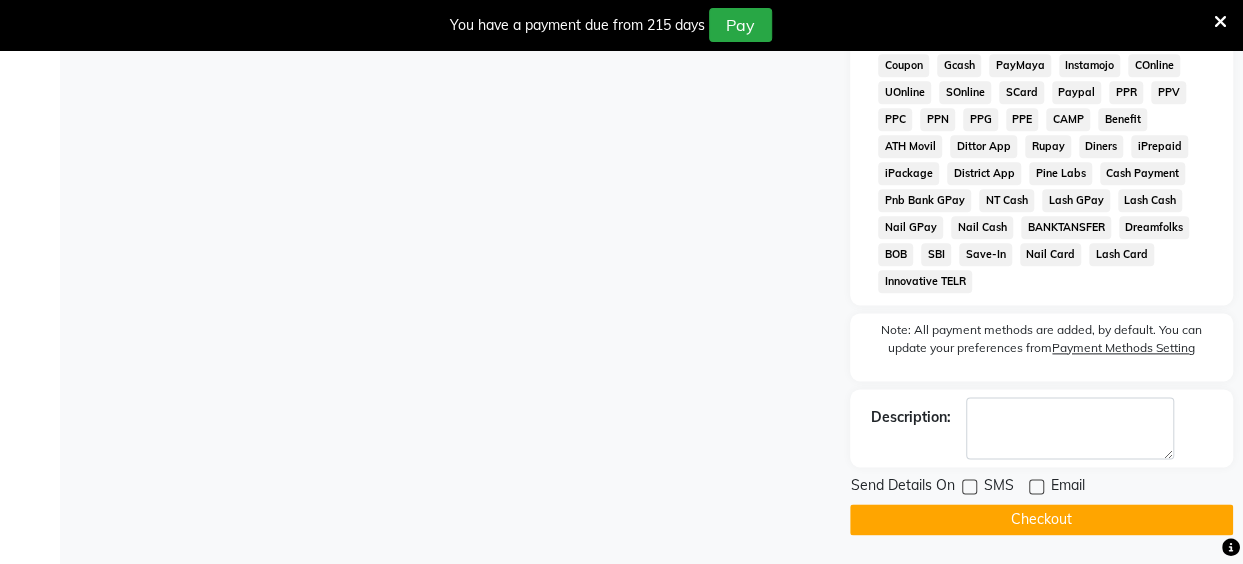 click on "Checkout" 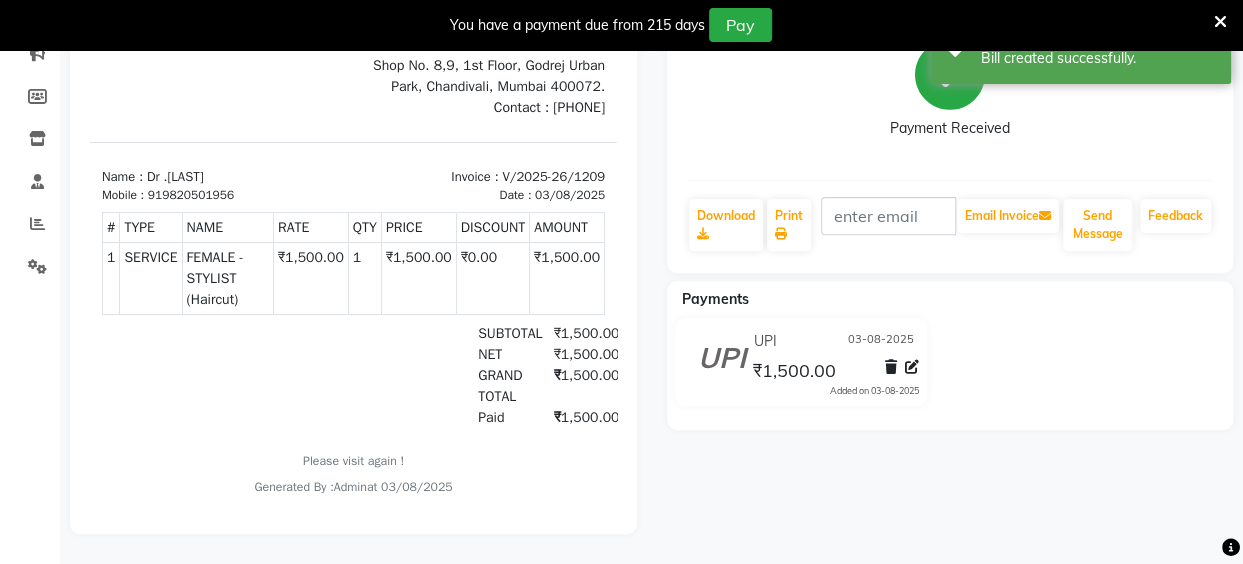 scroll, scrollTop: 0, scrollLeft: 0, axis: both 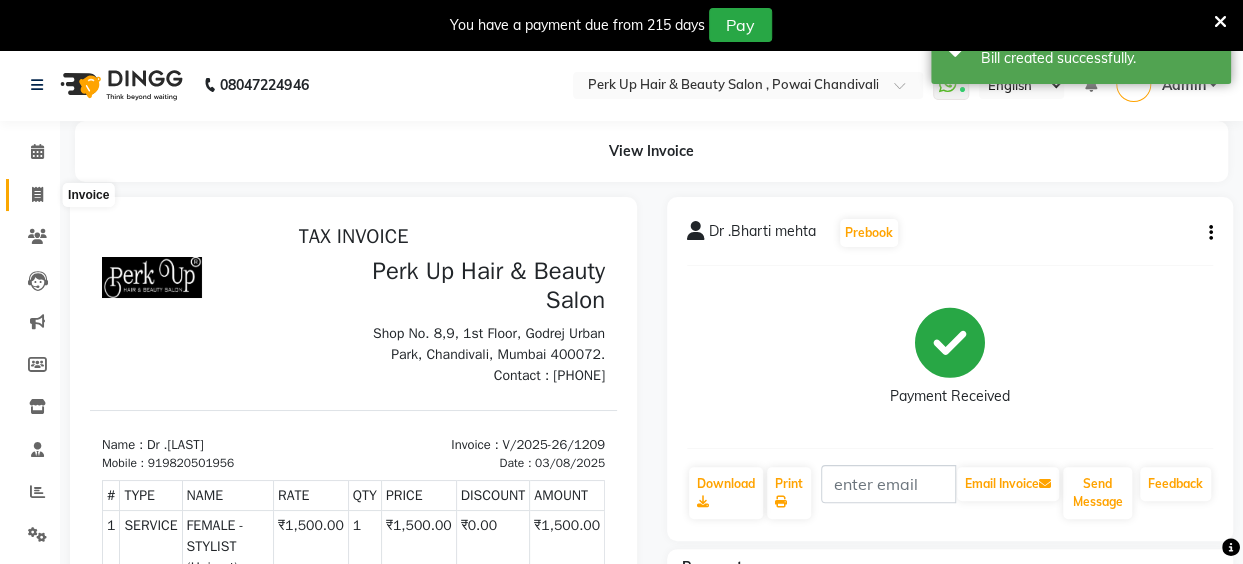 drag, startPoint x: 33, startPoint y: 190, endPoint x: 30, endPoint y: 207, distance: 17.262676 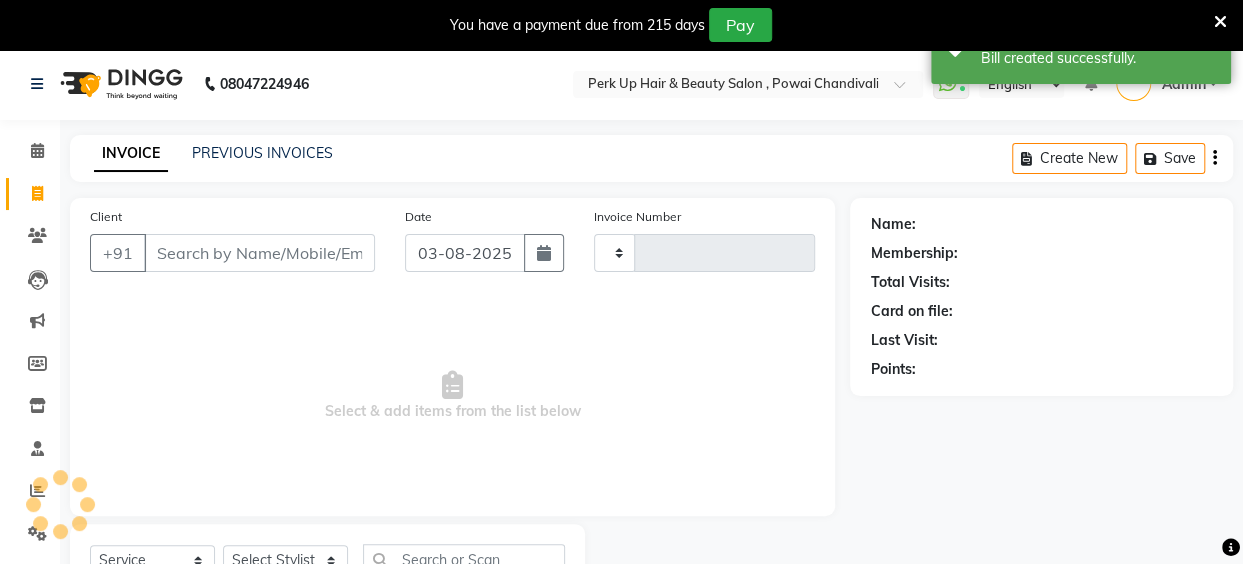 type on "1210" 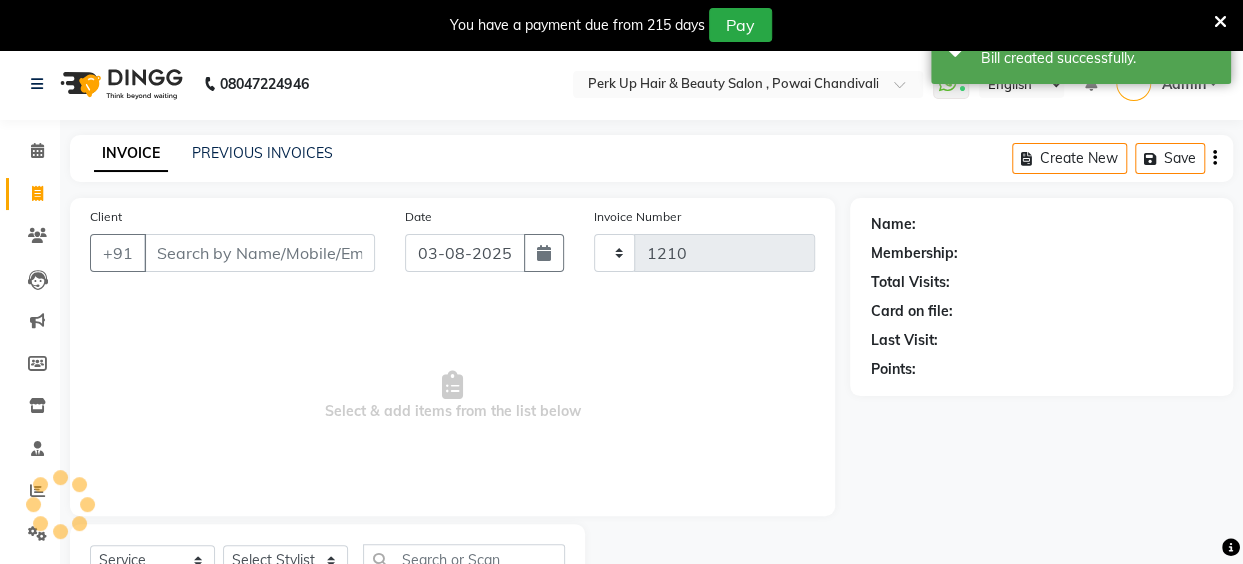 select on "5131" 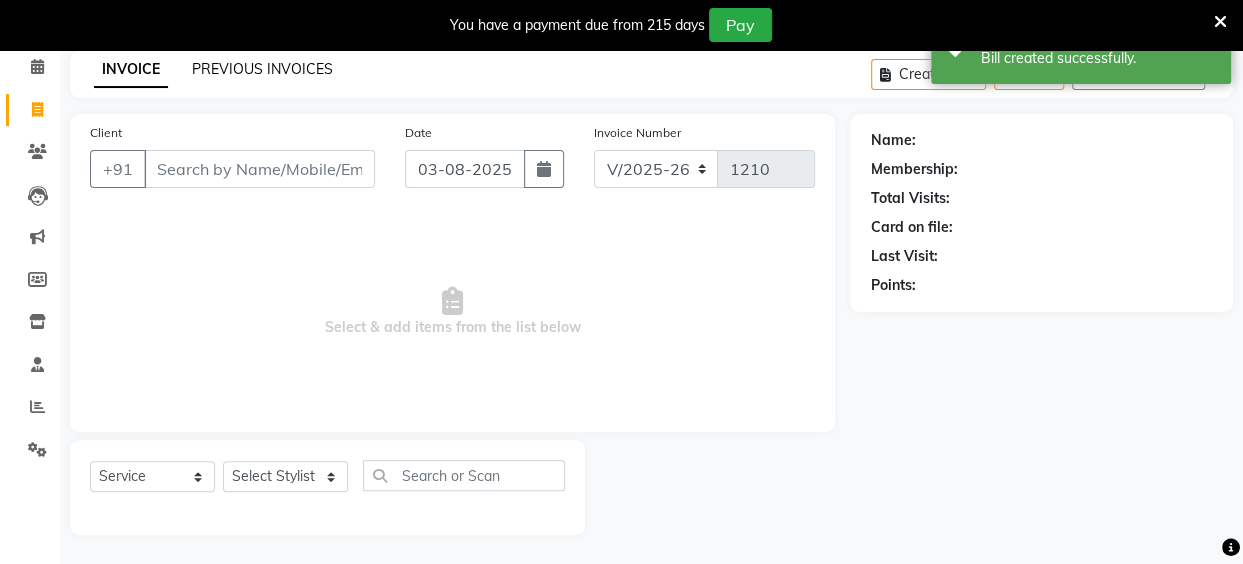 click on "PREVIOUS INVOICES" 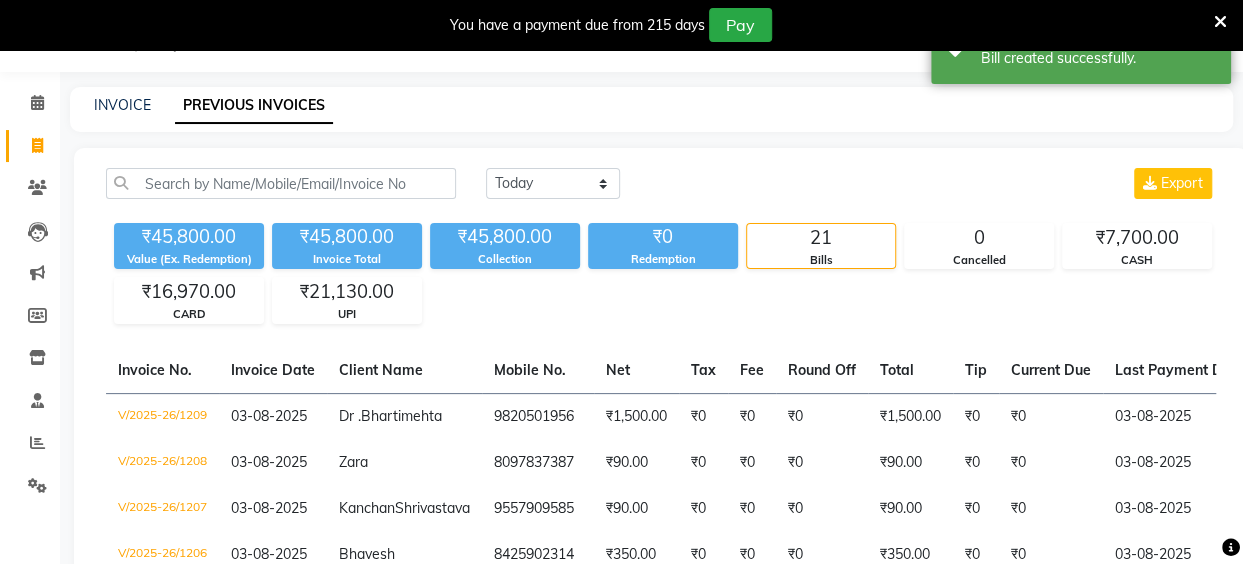 scroll, scrollTop: 85, scrollLeft: 0, axis: vertical 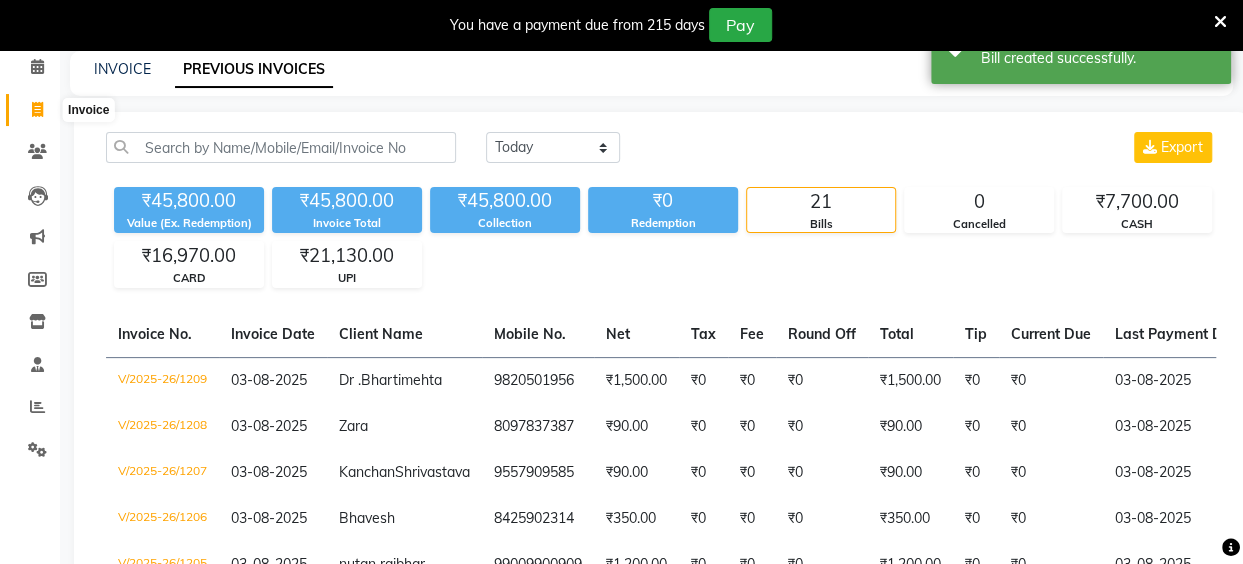 click 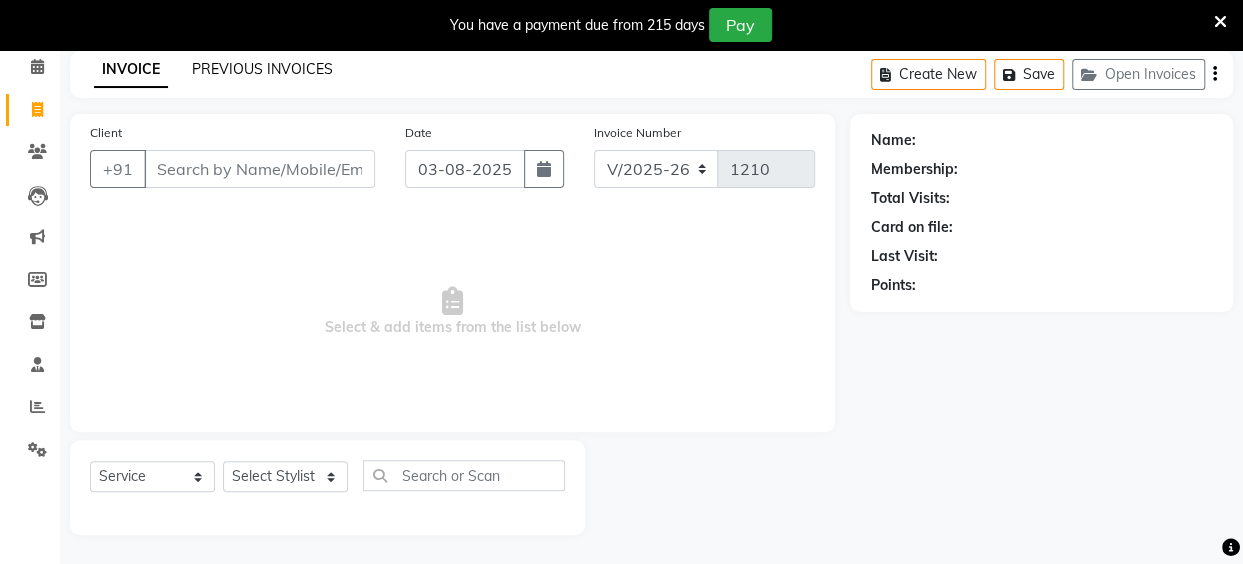 click on "PREVIOUS INVOICES" 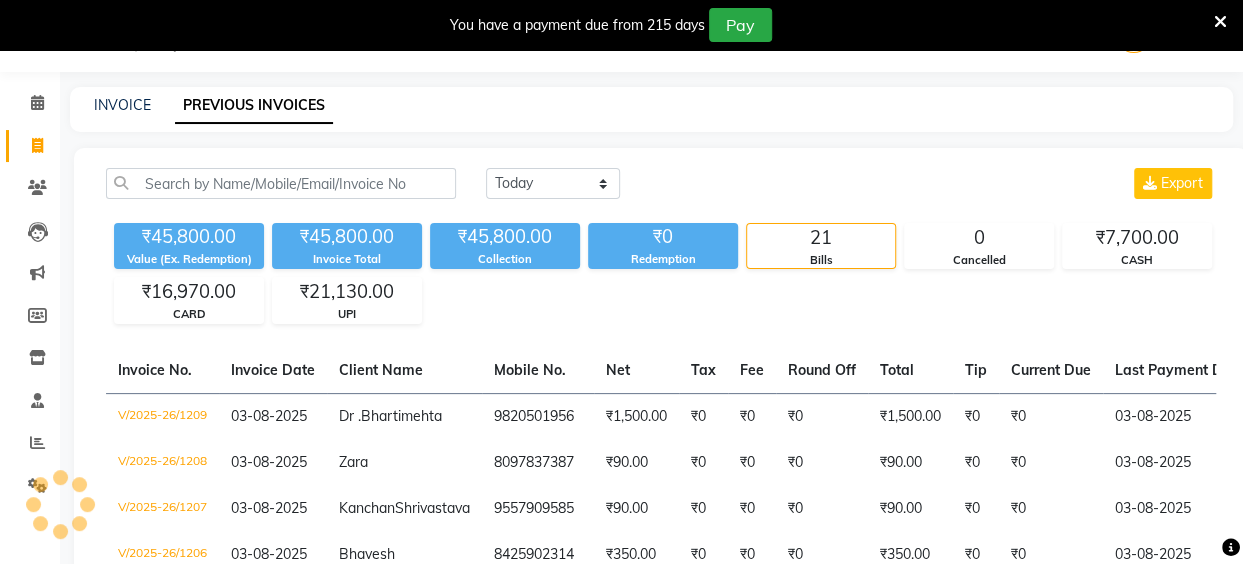 scroll, scrollTop: 85, scrollLeft: 0, axis: vertical 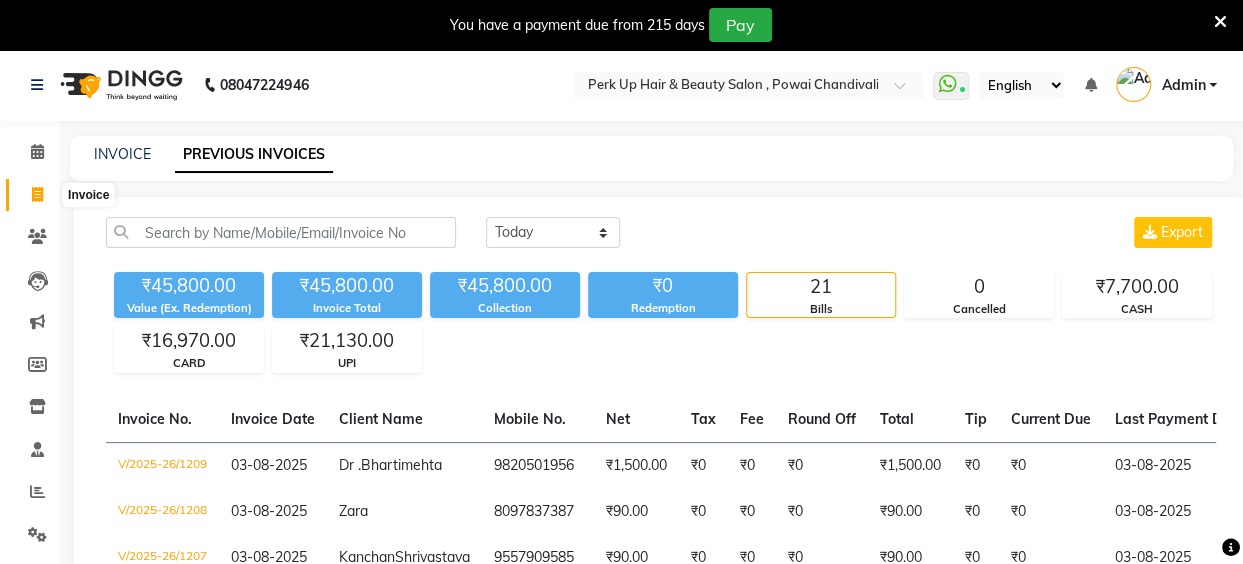 click 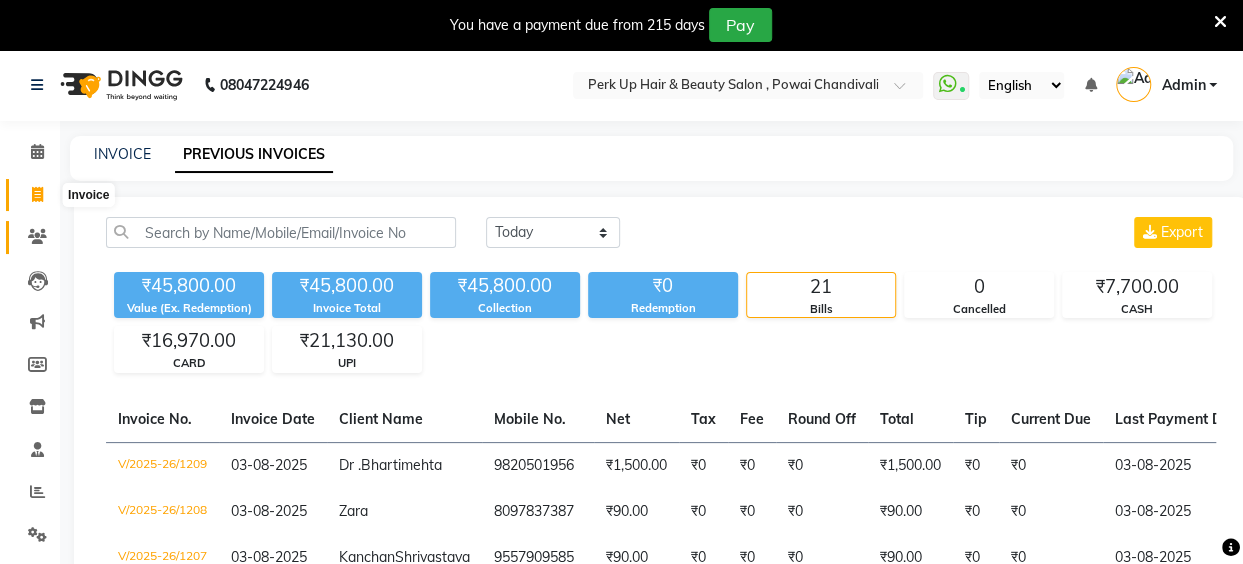 select on "5131" 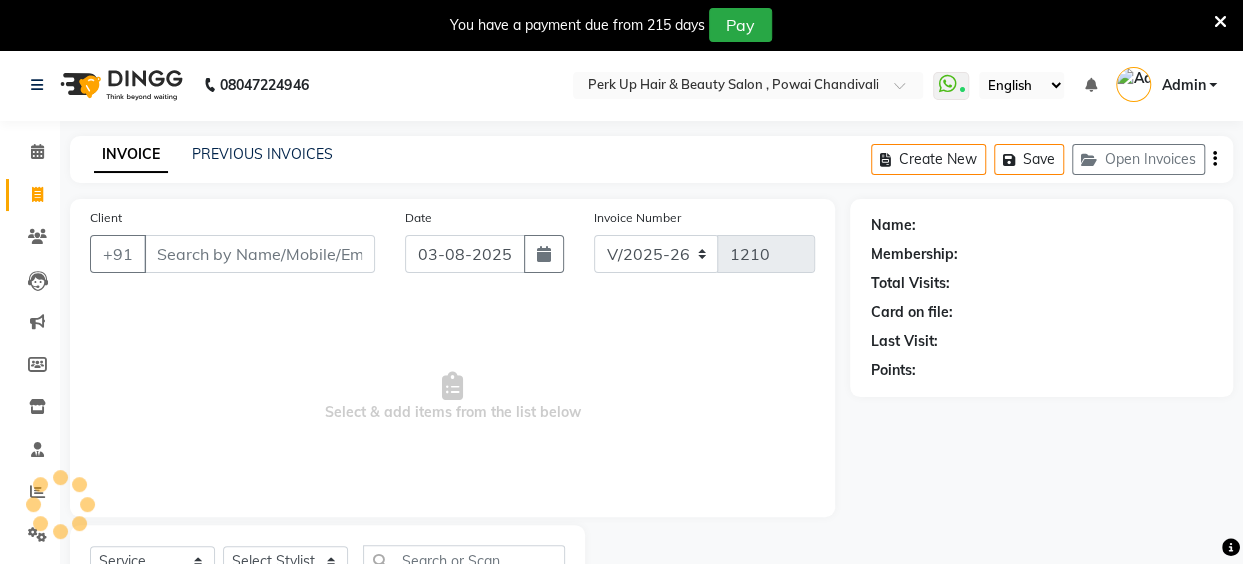 scroll, scrollTop: 85, scrollLeft: 0, axis: vertical 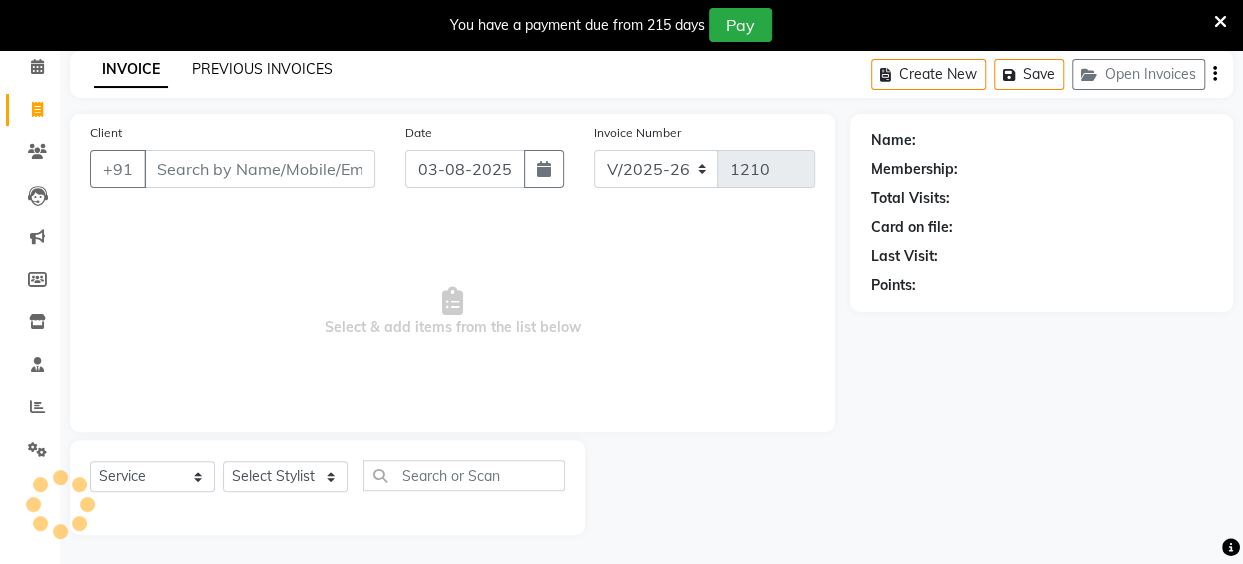 click on "PREVIOUS INVOICES" 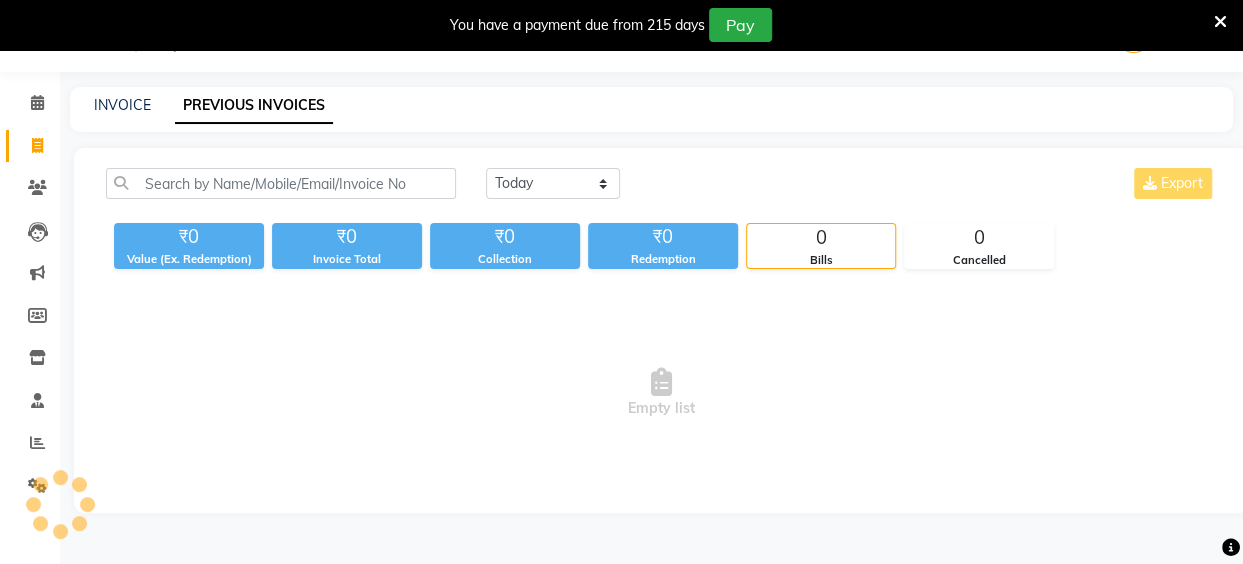 scroll, scrollTop: 85, scrollLeft: 0, axis: vertical 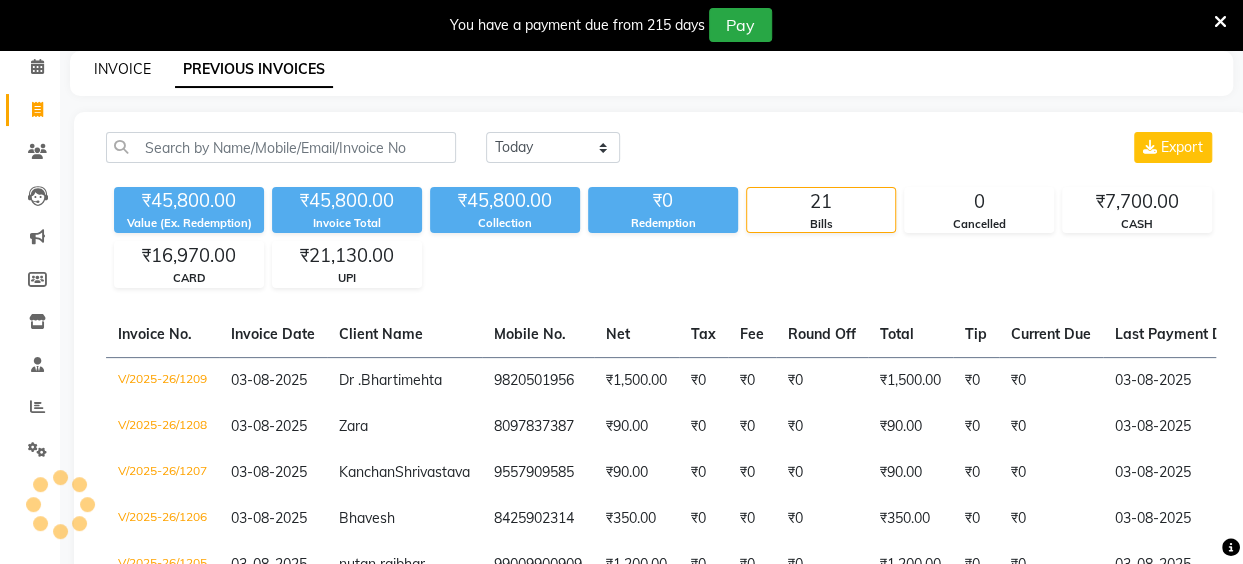click on "INVOICE" 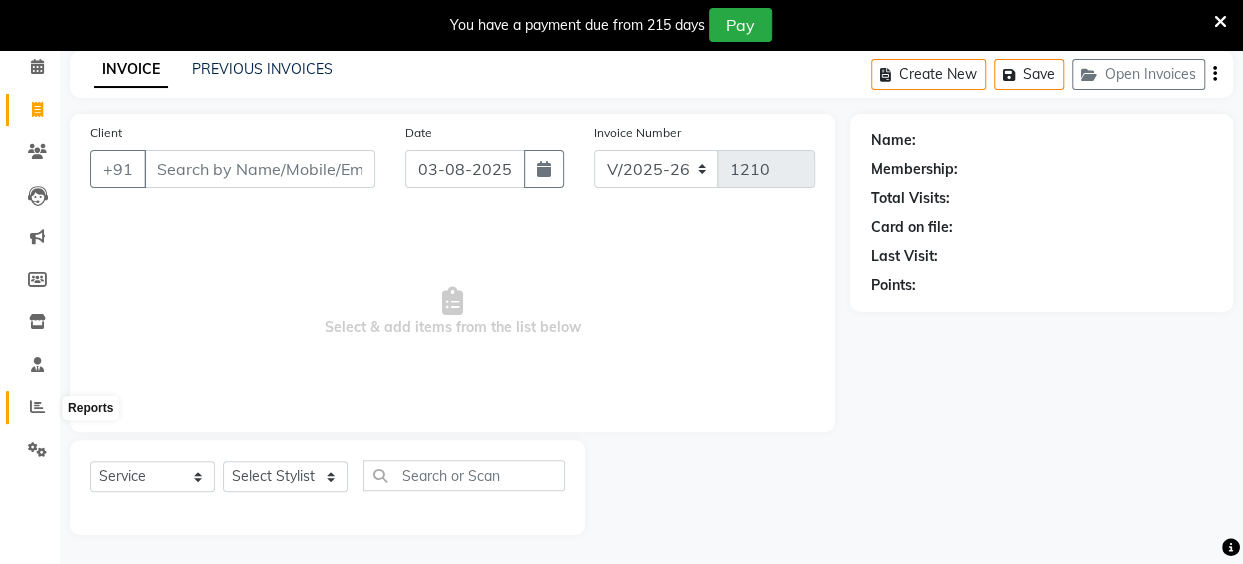 click 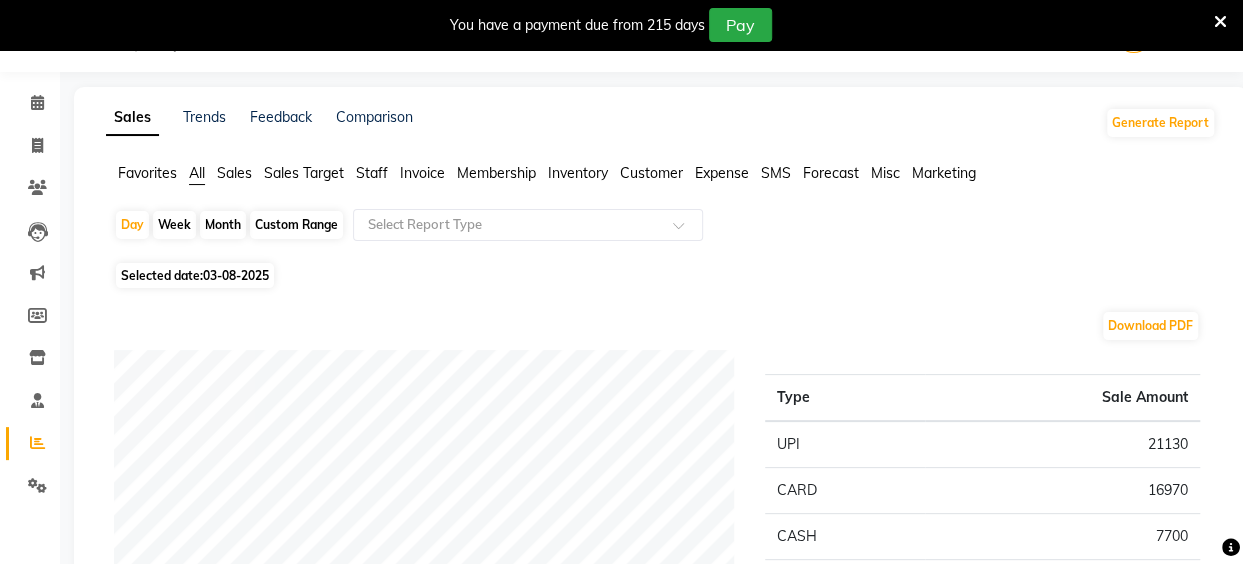 scroll, scrollTop: 85, scrollLeft: 0, axis: vertical 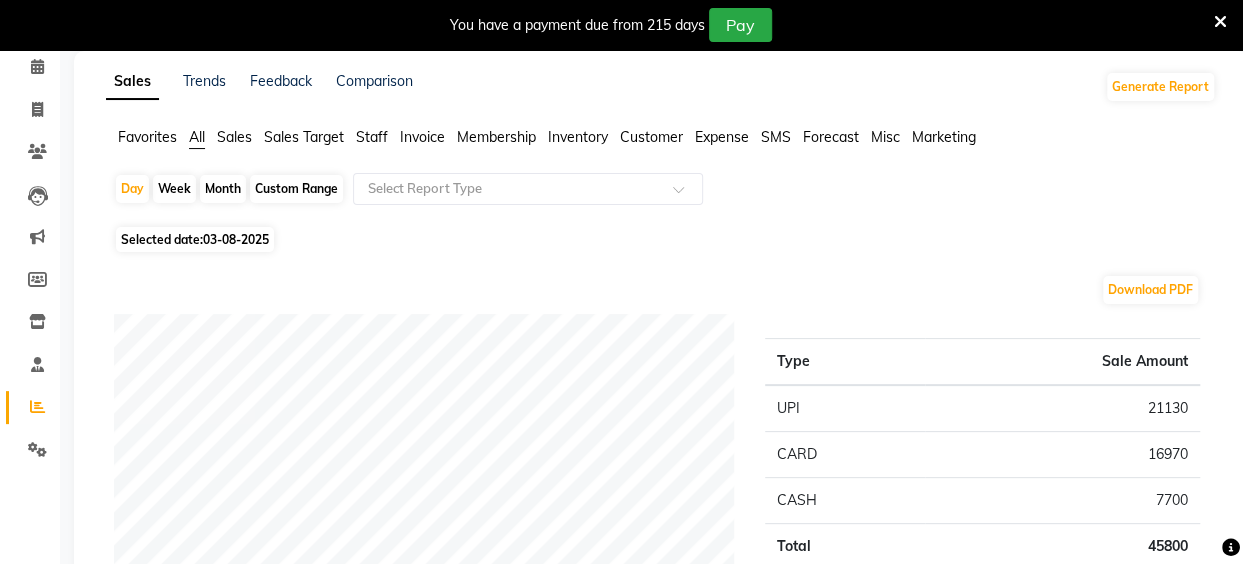 click on "Staff" 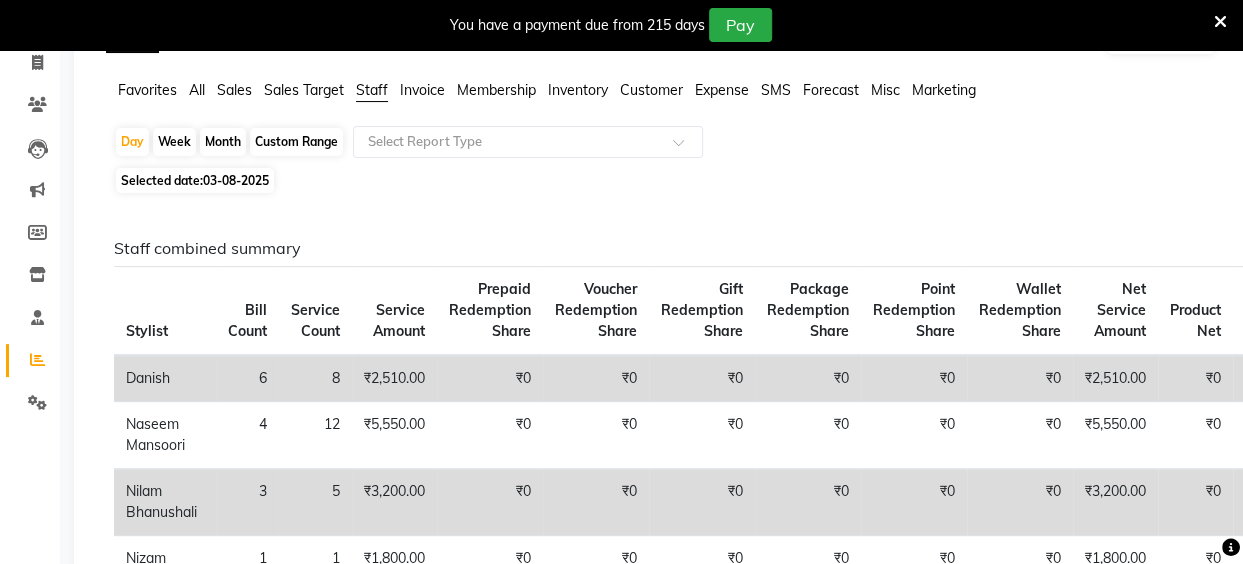 scroll, scrollTop: 112, scrollLeft: 0, axis: vertical 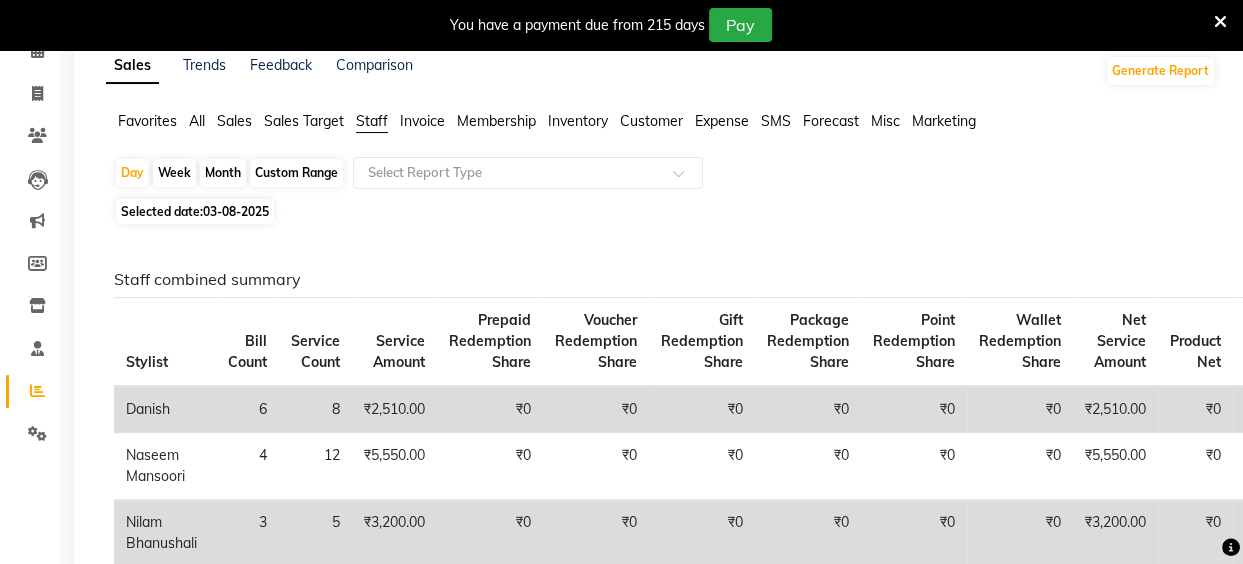 click on "Custom Range" 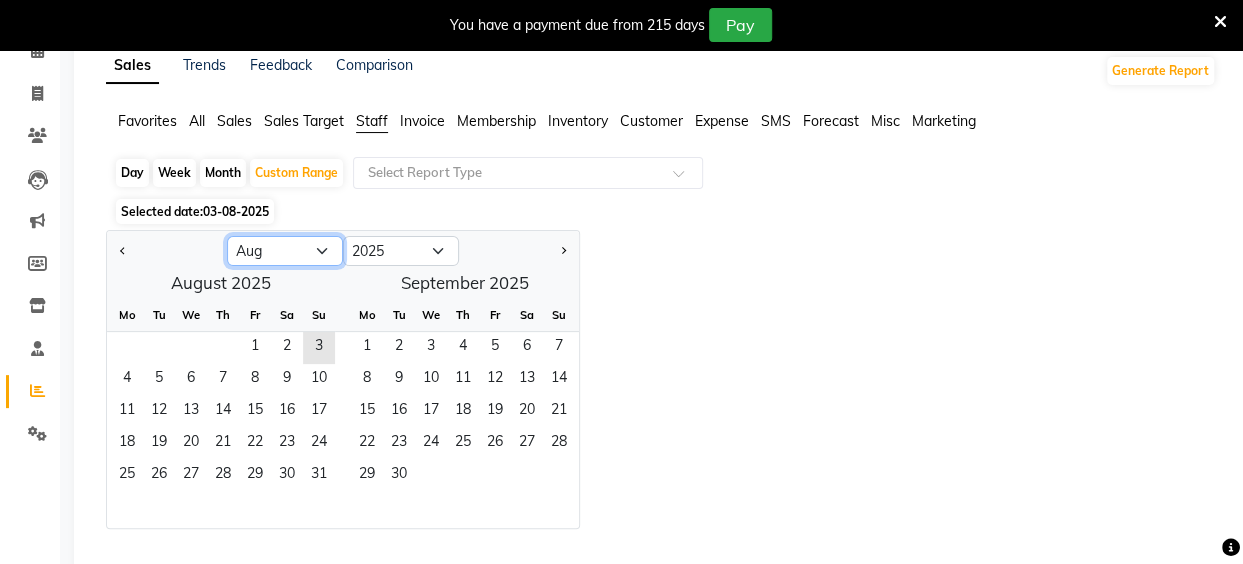 click on "Jan Feb Mar Apr May Jun Jul Aug Sep Oct Nov Dec" 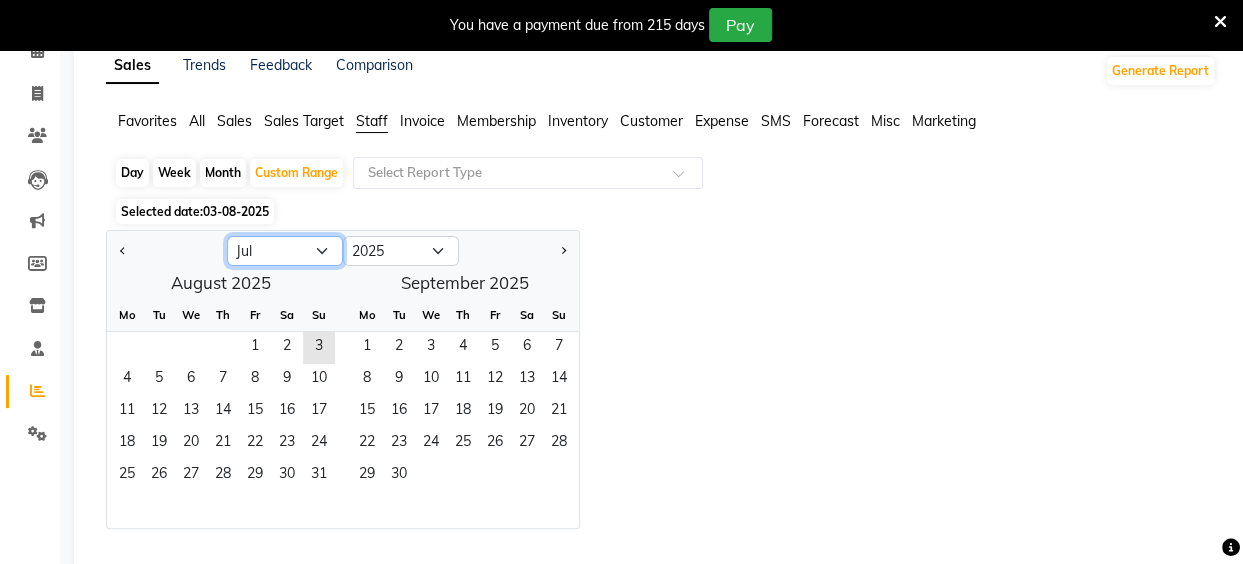 click on "Jan Feb Mar Apr May Jun Jul Aug Sep Oct Nov Dec" 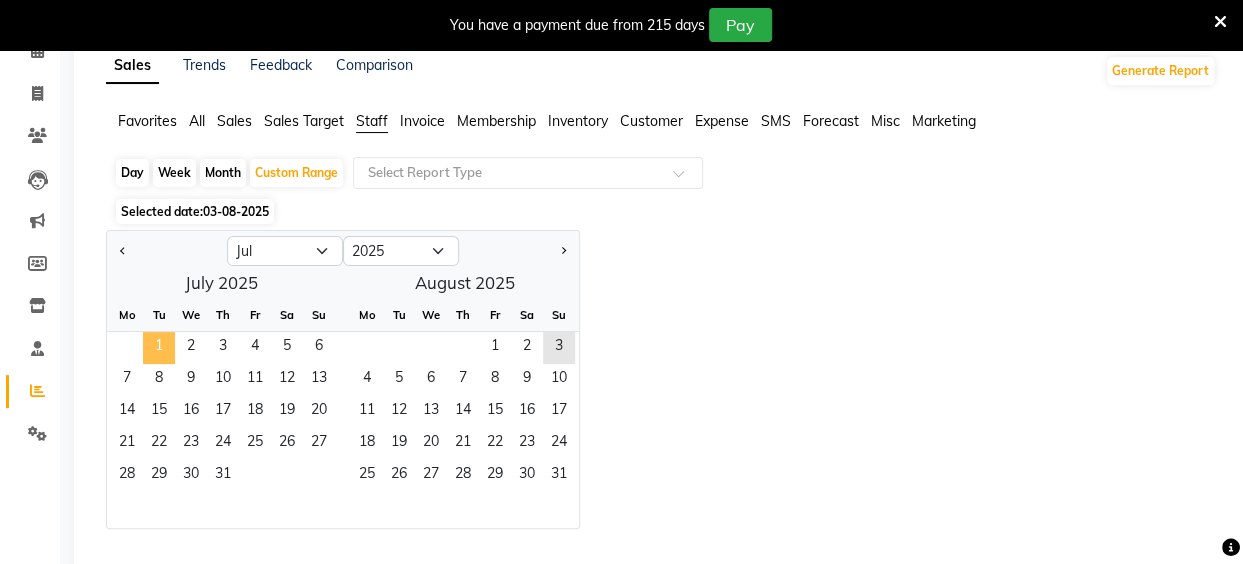 click on "1" 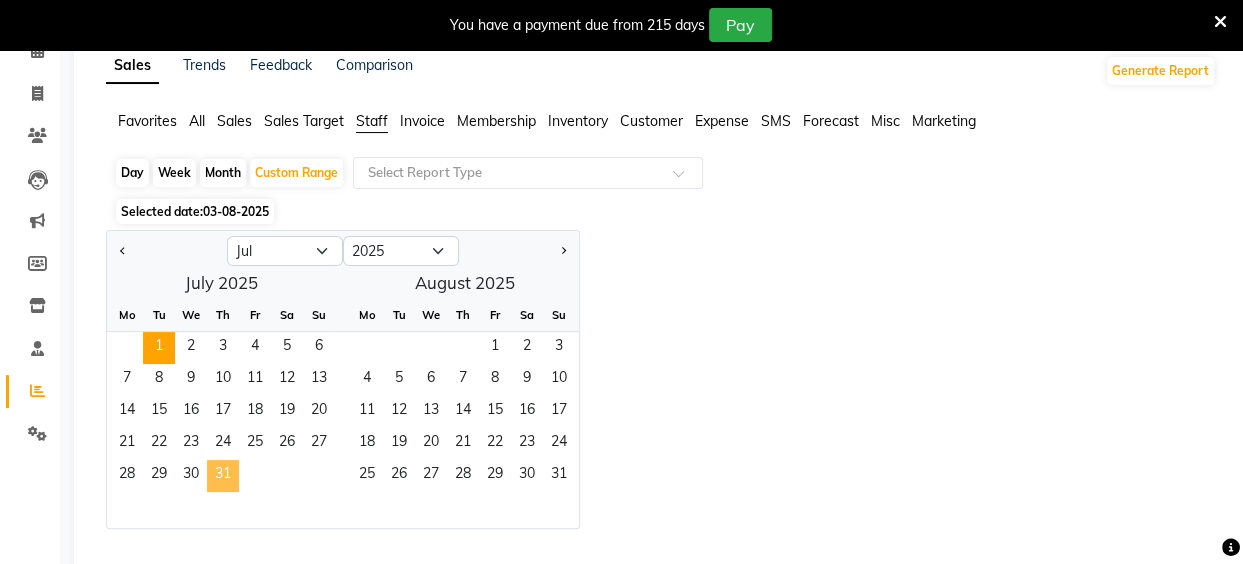 click on "31" 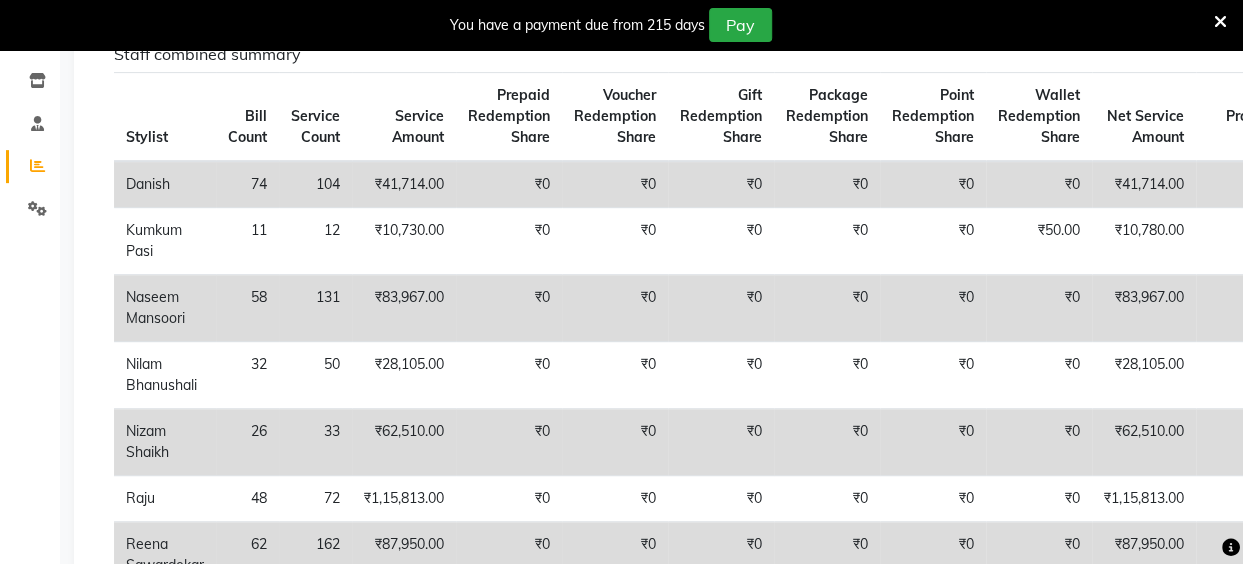 scroll, scrollTop: 388, scrollLeft: 0, axis: vertical 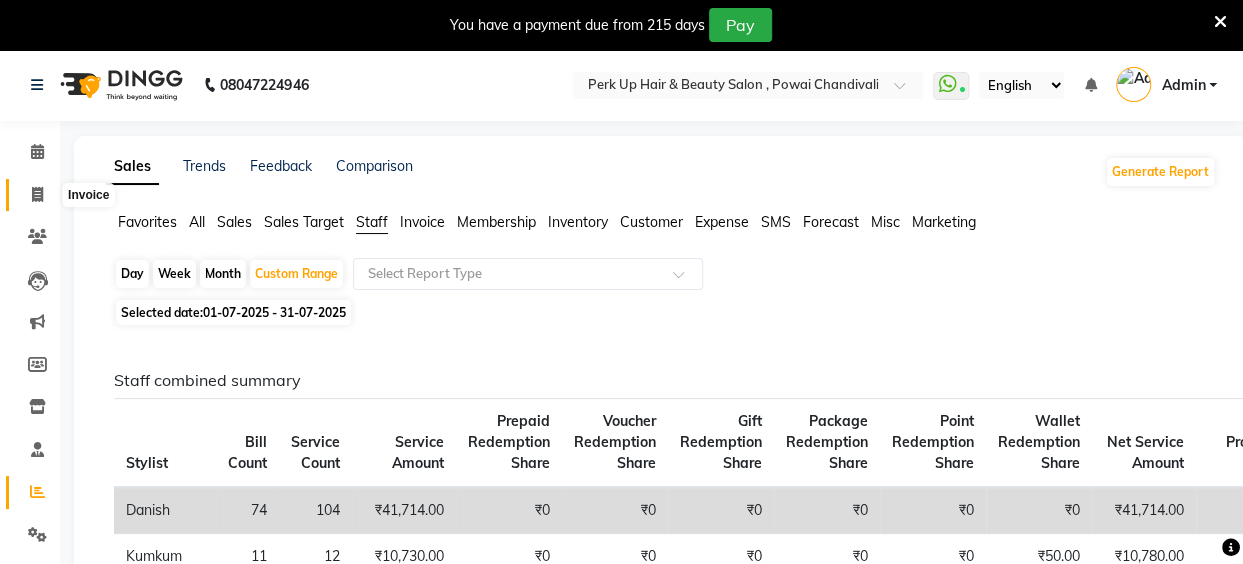 drag, startPoint x: 34, startPoint y: 193, endPoint x: 44, endPoint y: 211, distance: 20.59126 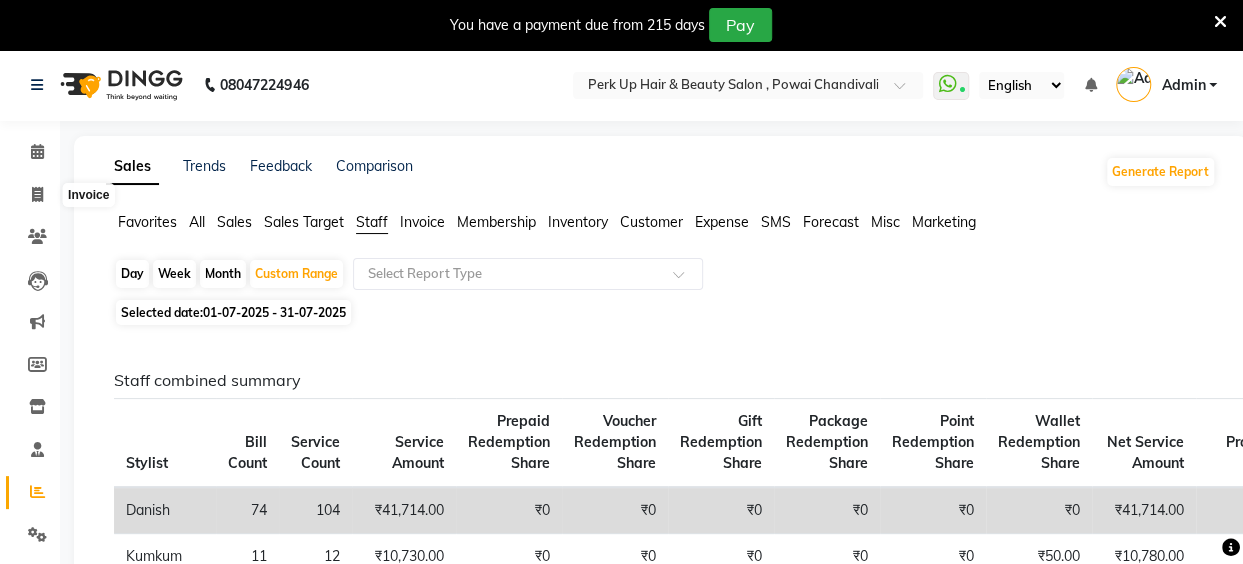 select on "5131" 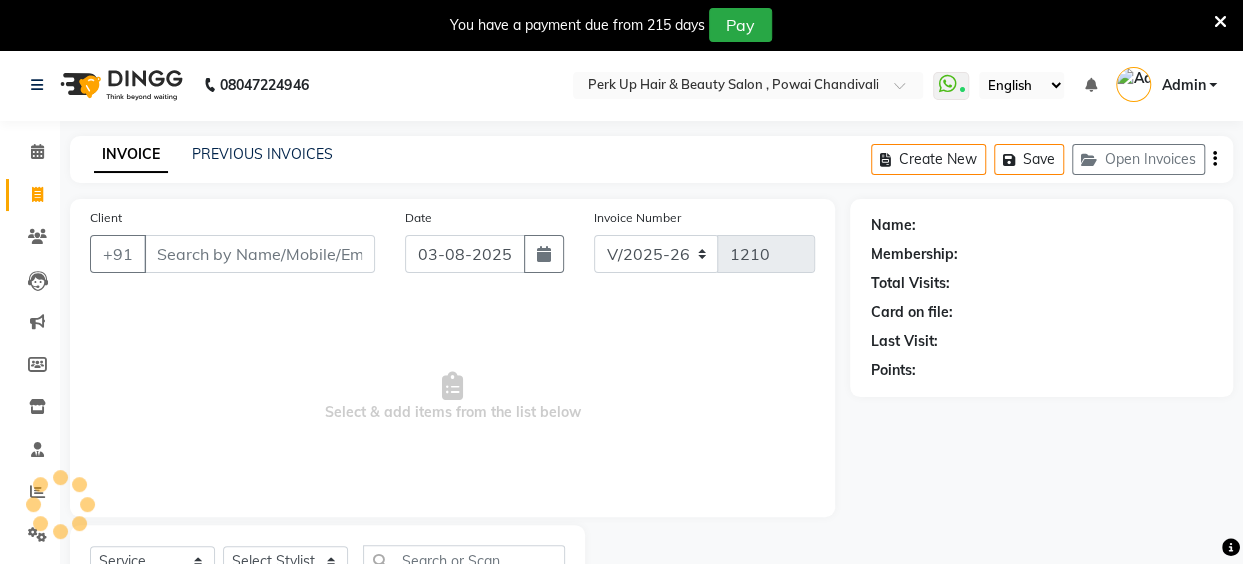 scroll, scrollTop: 85, scrollLeft: 0, axis: vertical 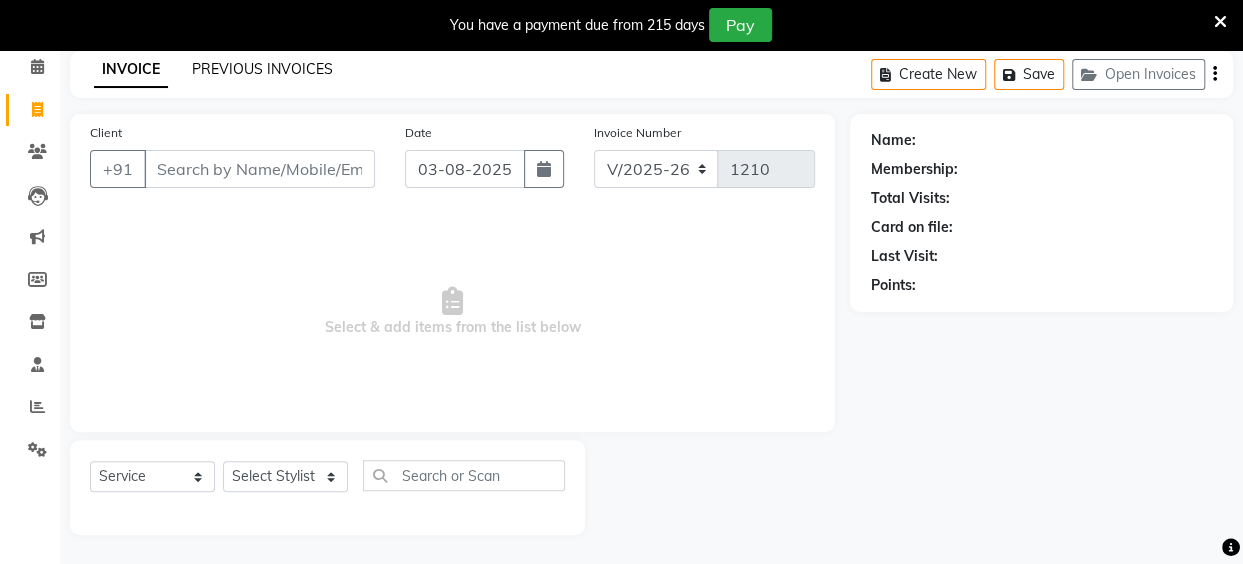 click on "PREVIOUS INVOICES" 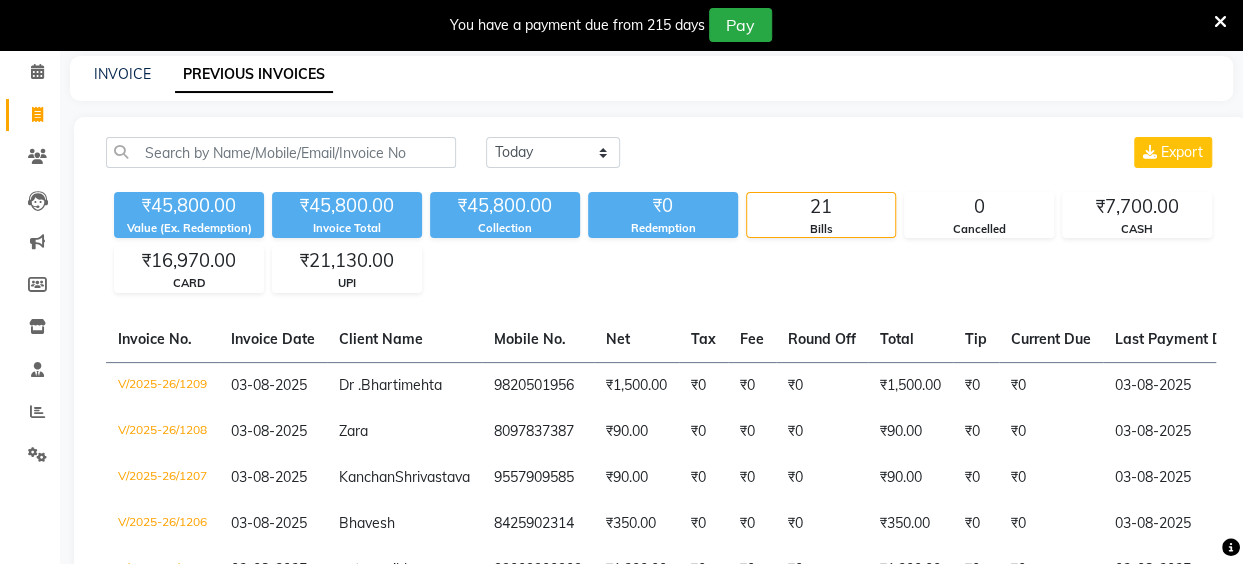 scroll, scrollTop: 0, scrollLeft: 0, axis: both 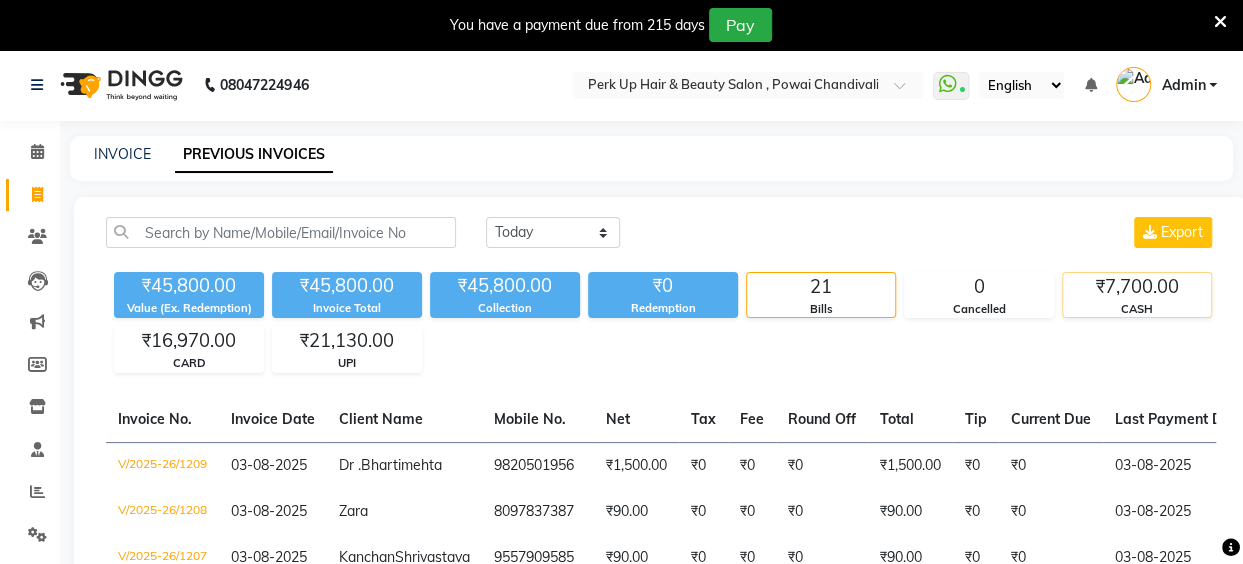 click on "₹7,700.00" 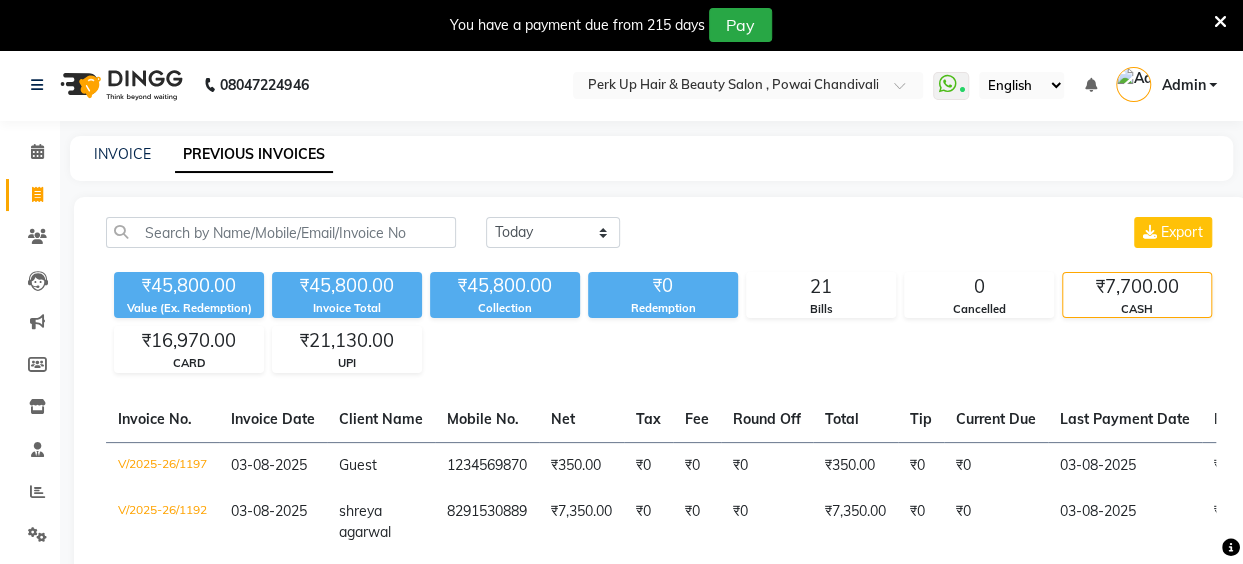 click on "₹7,700.00" 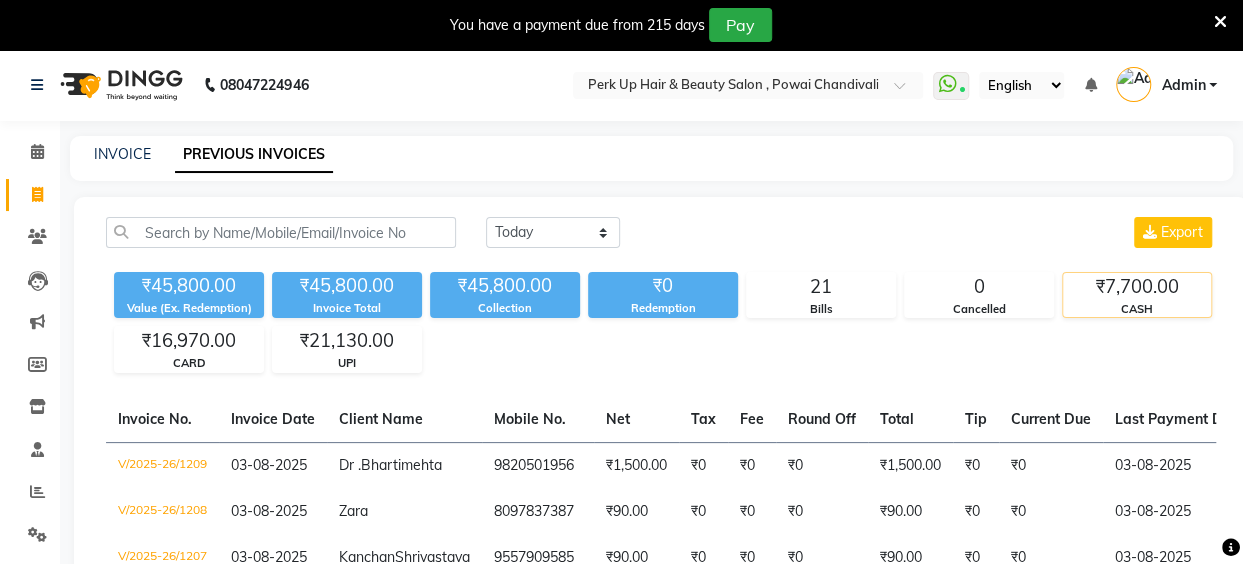 click on "₹7,700.00" 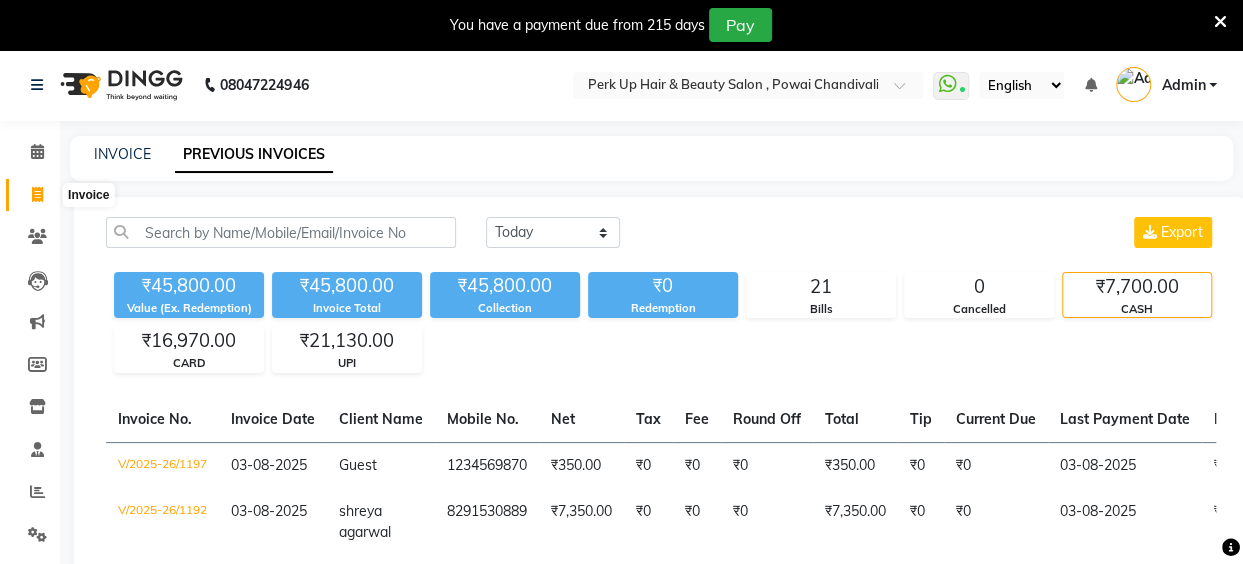 drag, startPoint x: 36, startPoint y: 185, endPoint x: 50, endPoint y: 229, distance: 46.173584 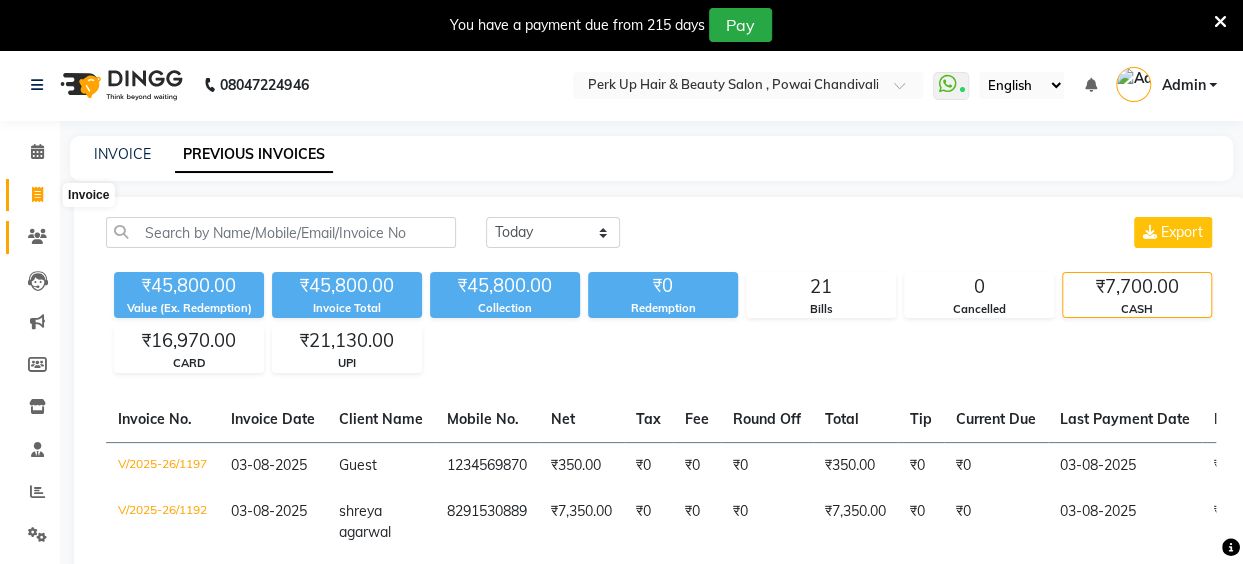 click 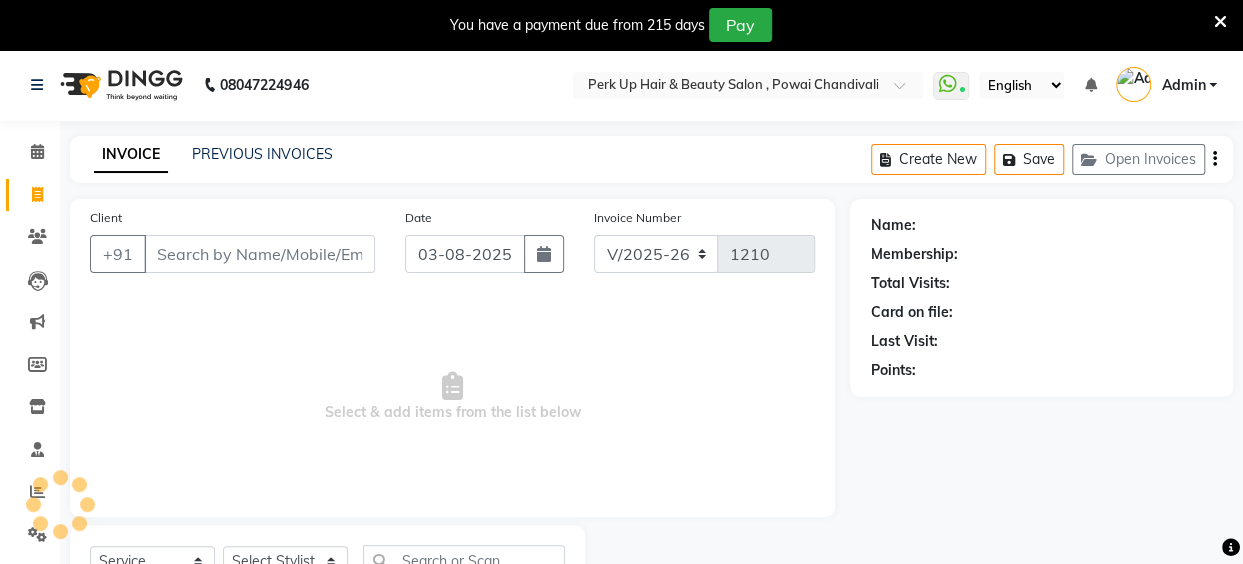 scroll, scrollTop: 85, scrollLeft: 0, axis: vertical 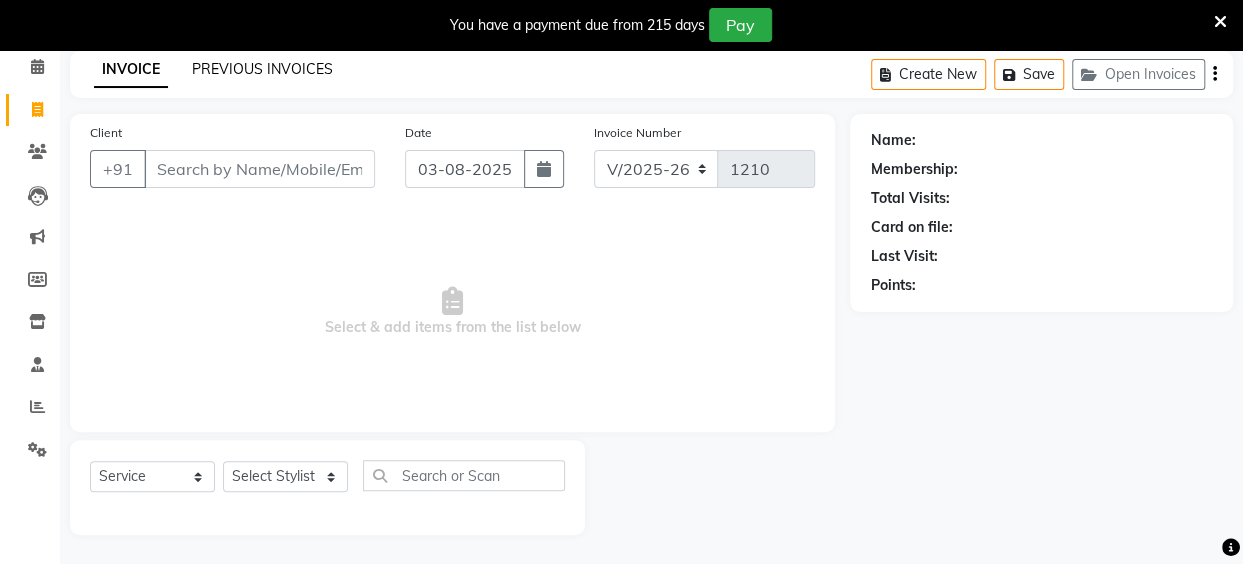 click on "PREVIOUS INVOICES" 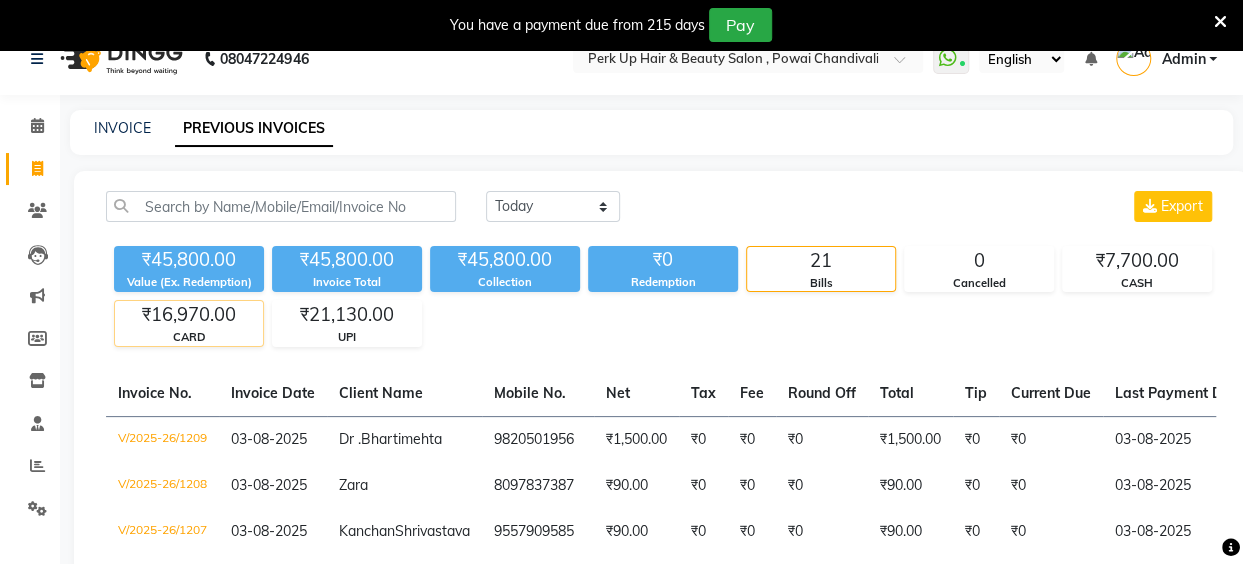 scroll, scrollTop: 0, scrollLeft: 0, axis: both 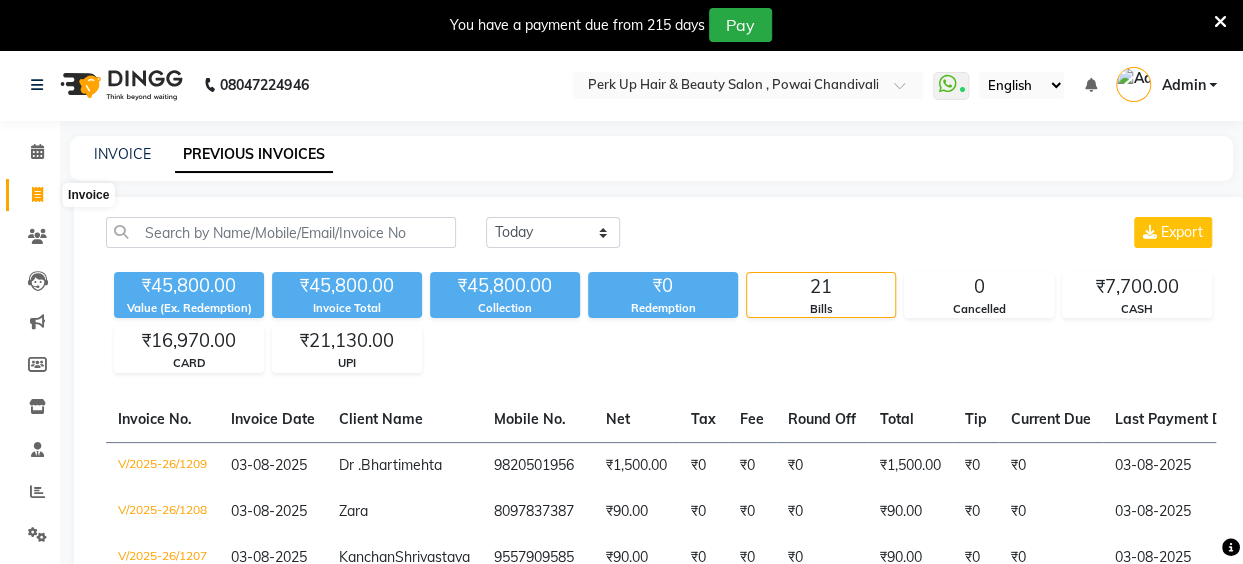 drag, startPoint x: 40, startPoint y: 199, endPoint x: 50, endPoint y: 205, distance: 11.661903 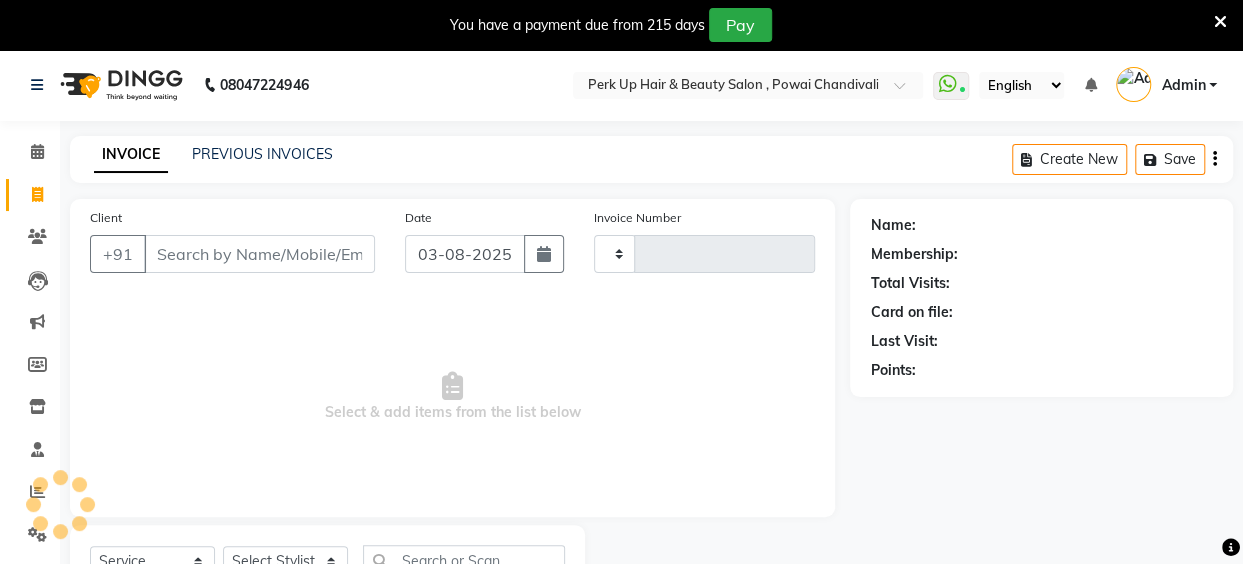 scroll, scrollTop: 85, scrollLeft: 0, axis: vertical 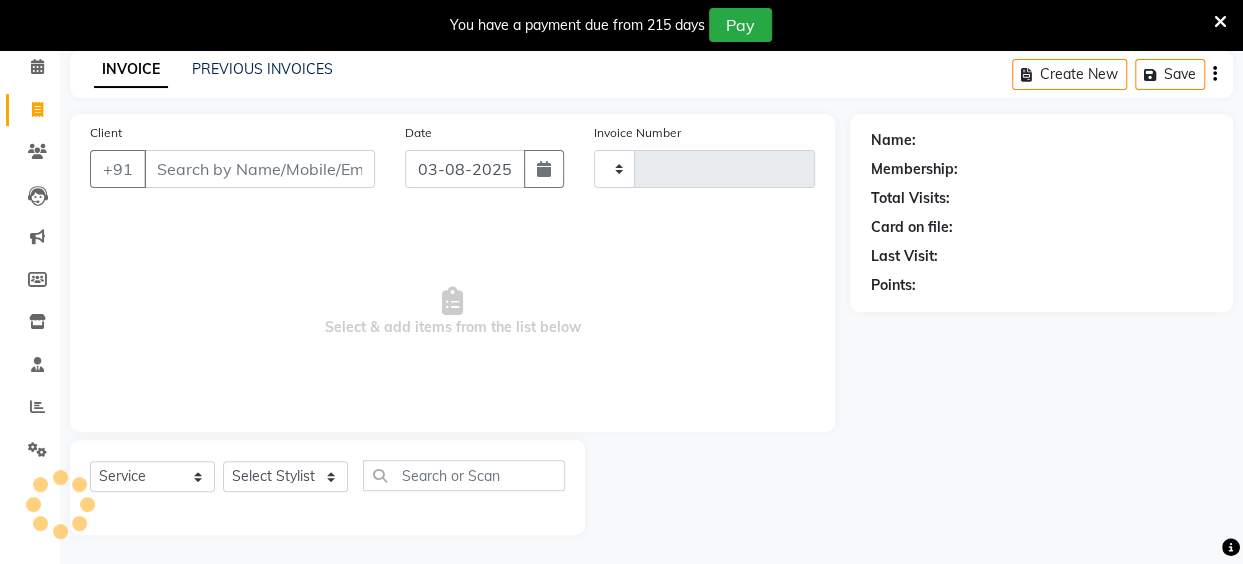 type on "1210" 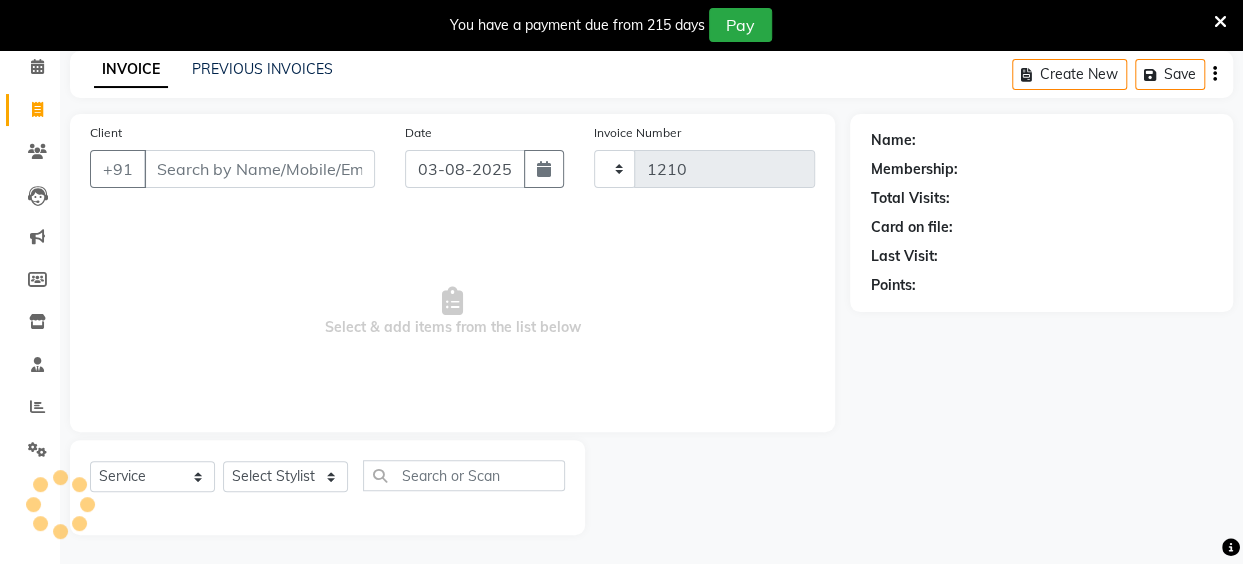 select on "5131" 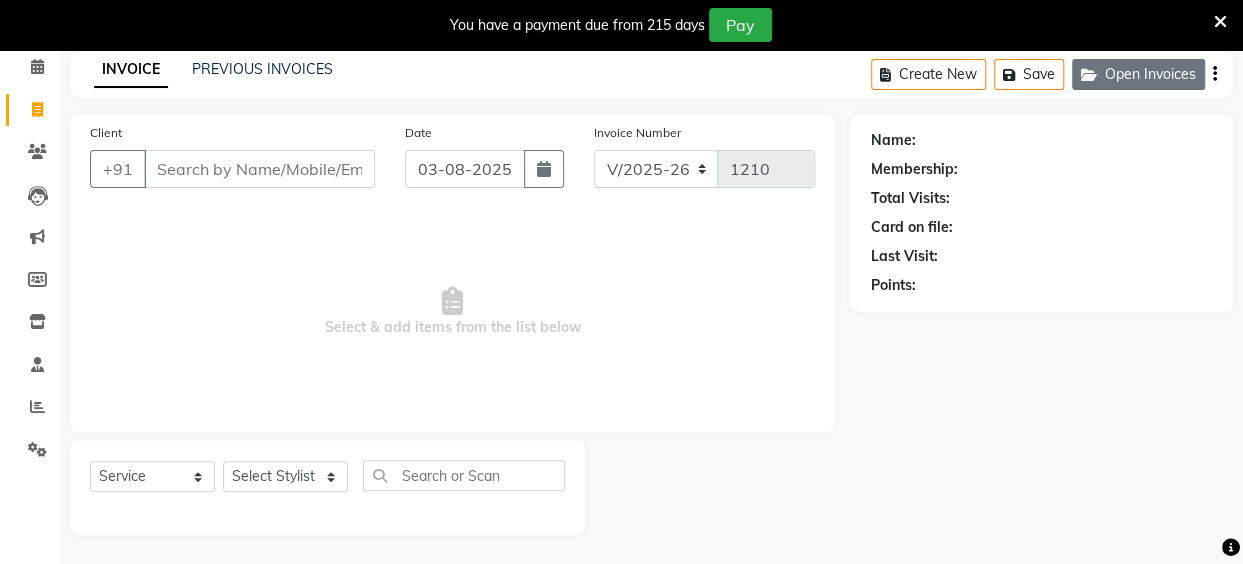 click on "Open Invoices" 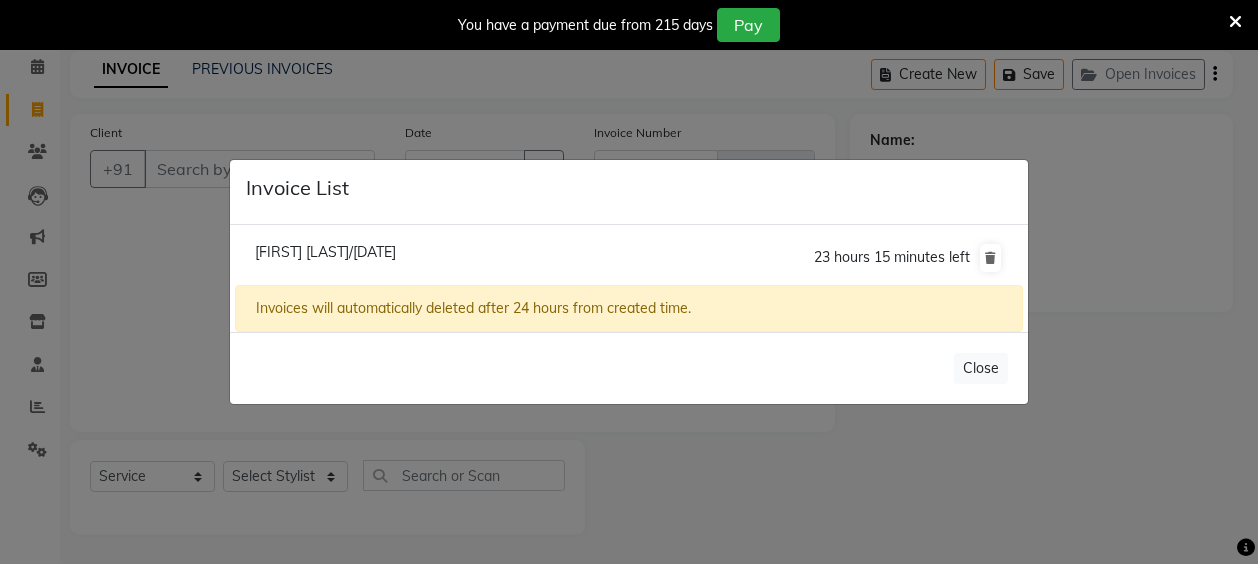 click on "Mayuresh Client/03 August 2025" 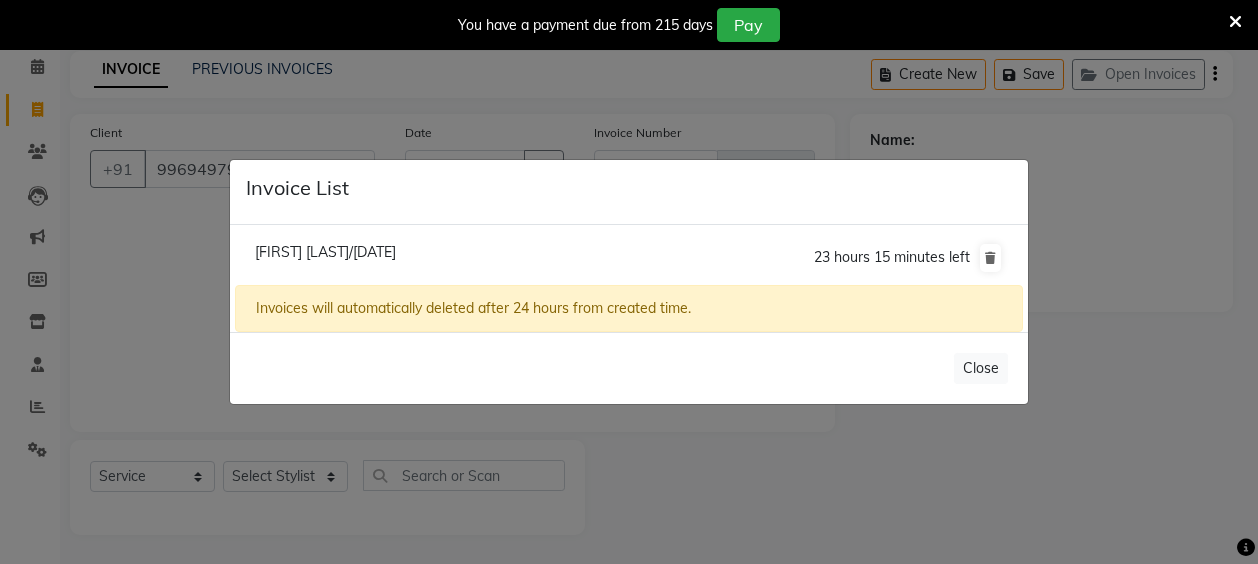 select on "1: Object" 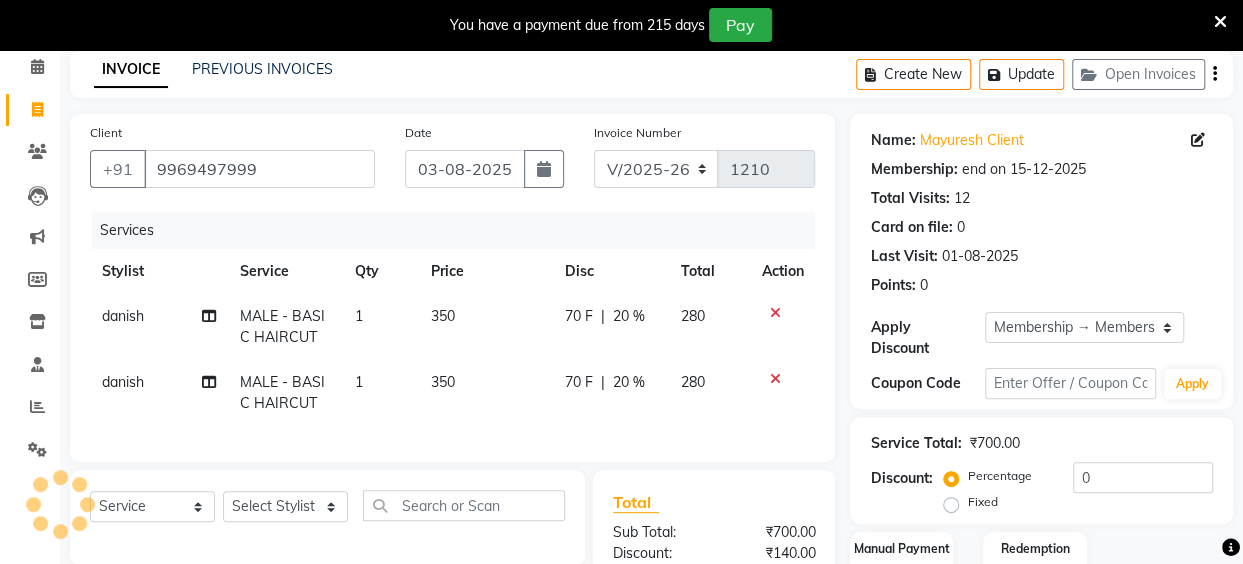 type on "20" 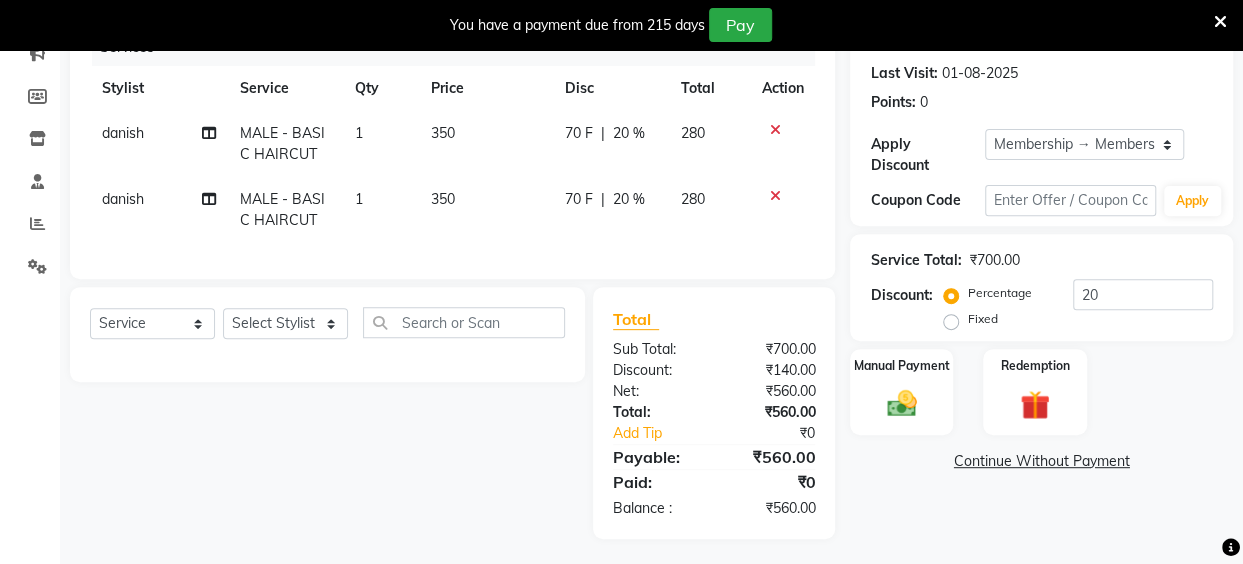 scroll, scrollTop: 287, scrollLeft: 0, axis: vertical 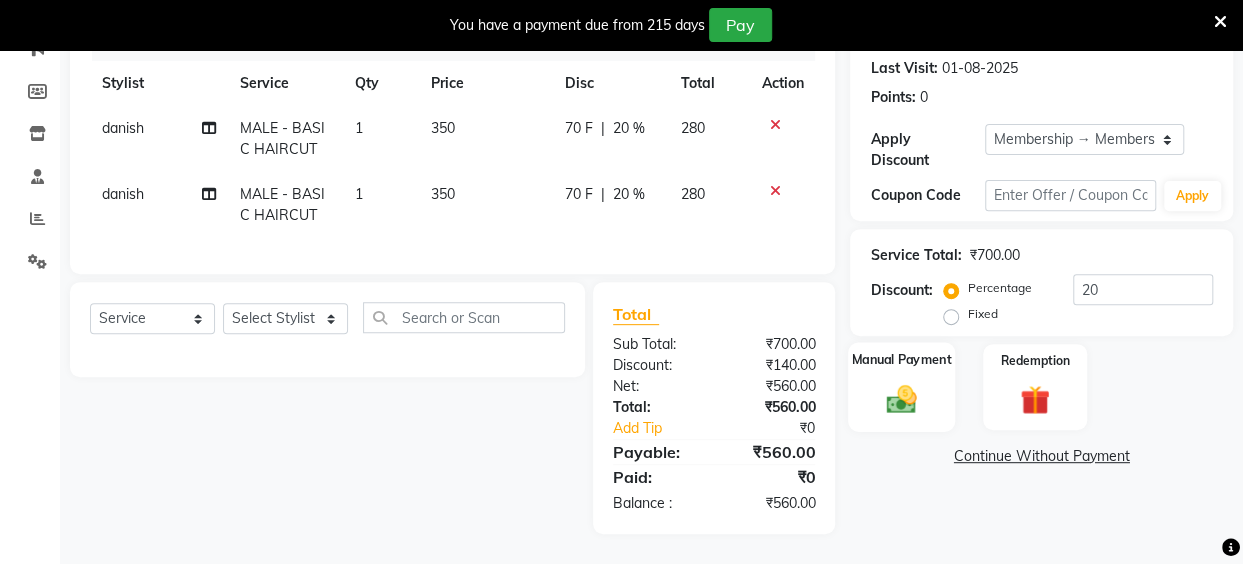 click 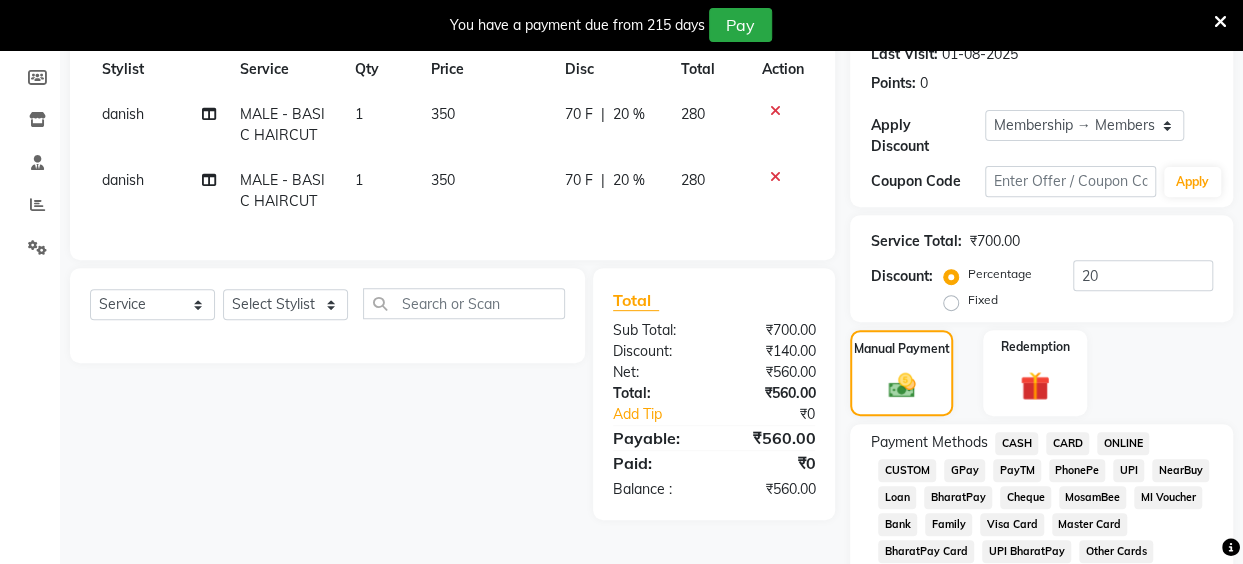 click on "UPI" 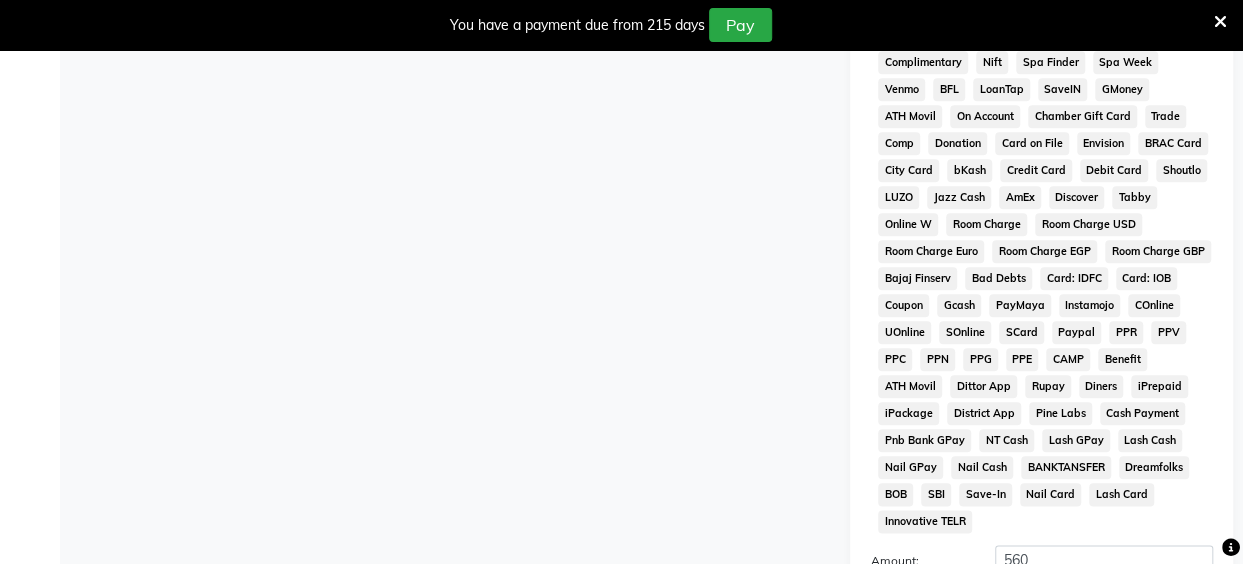 scroll, scrollTop: 1022, scrollLeft: 0, axis: vertical 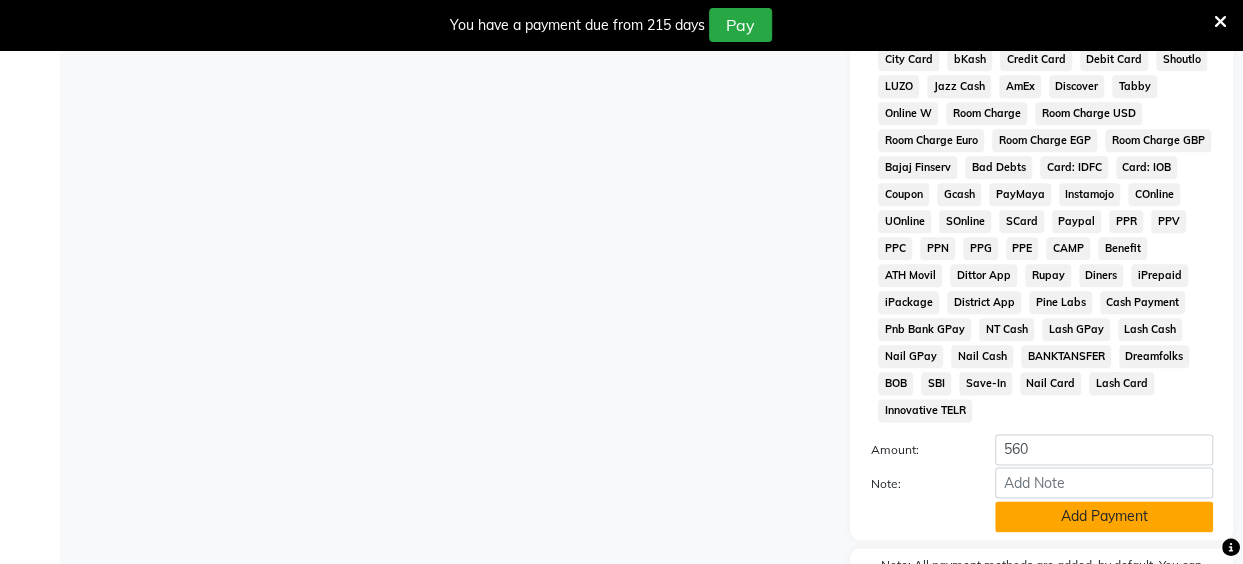 click on "Add Payment" 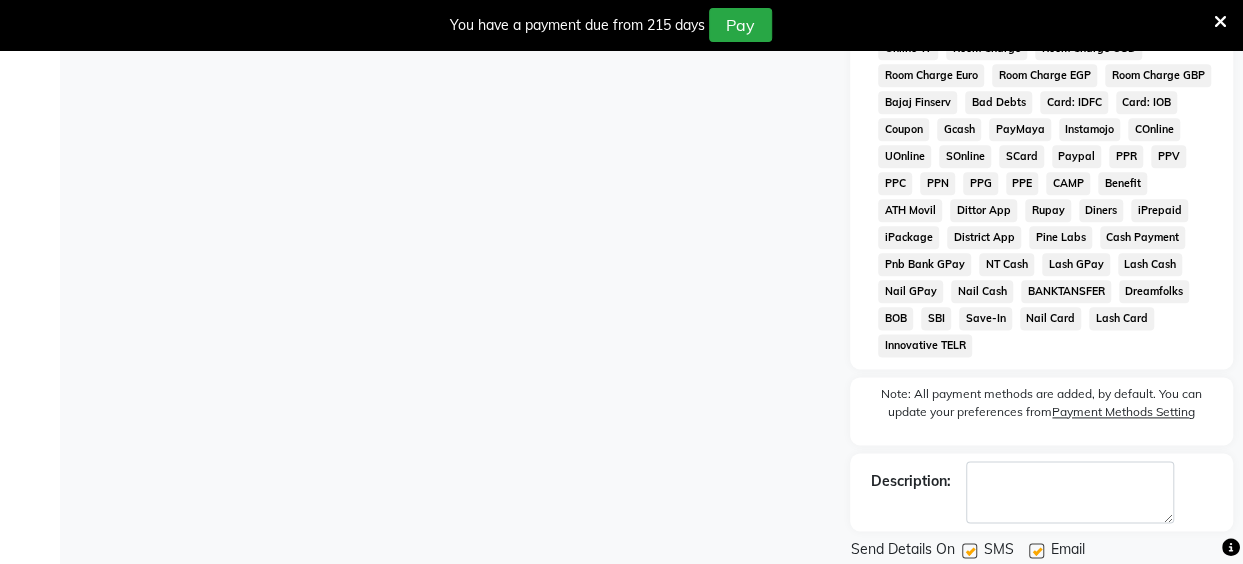 scroll, scrollTop: 1157, scrollLeft: 0, axis: vertical 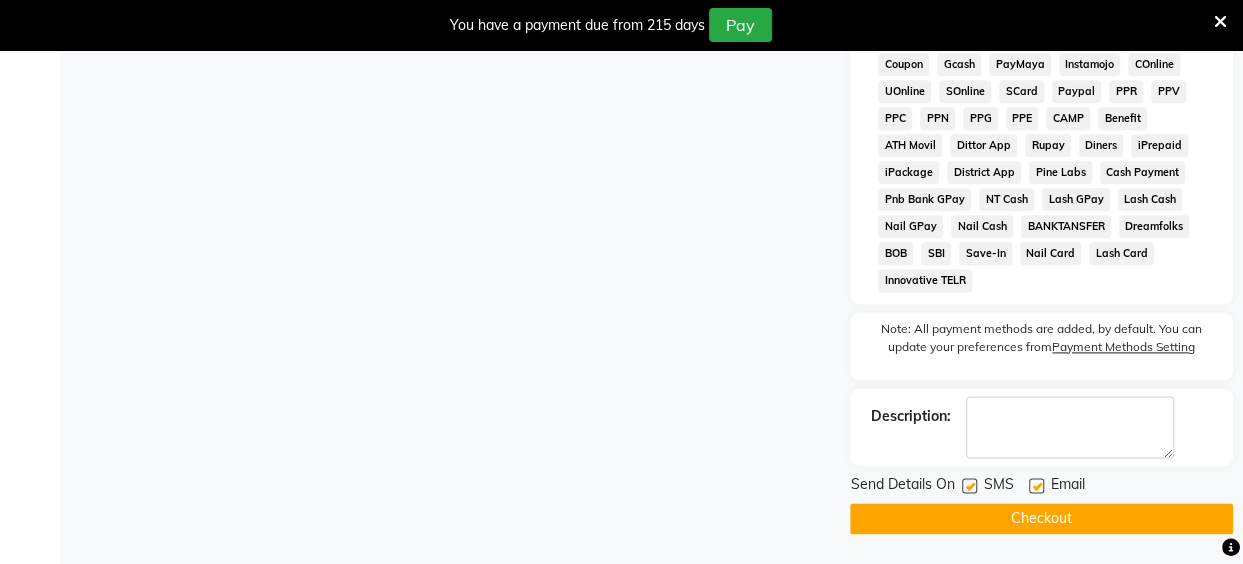 click on "Checkout" 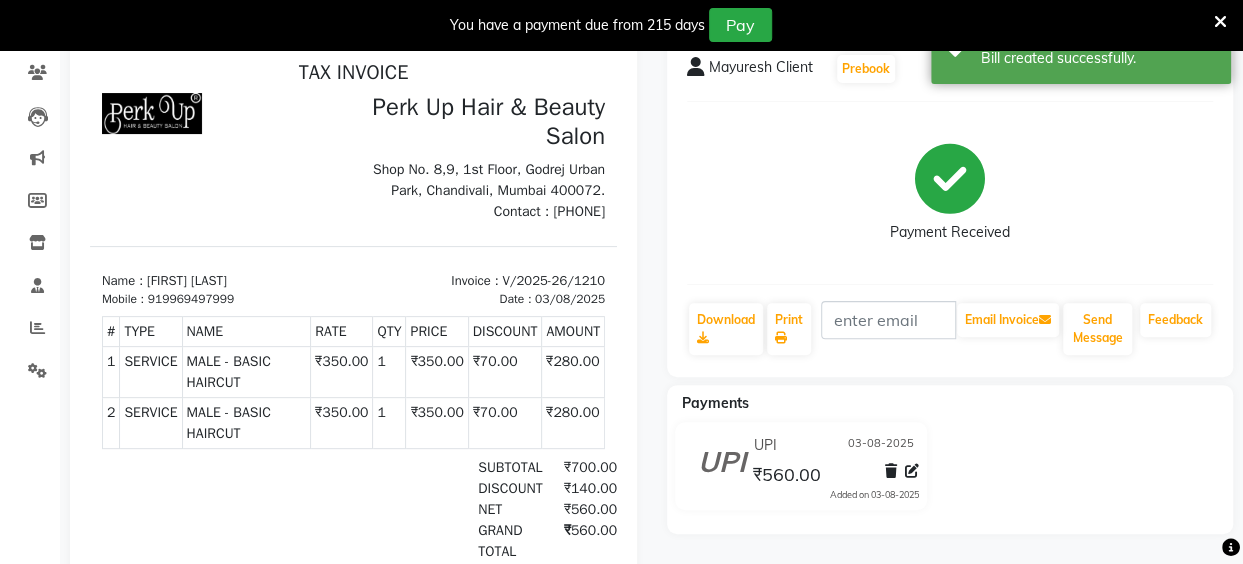 scroll, scrollTop: 0, scrollLeft: 0, axis: both 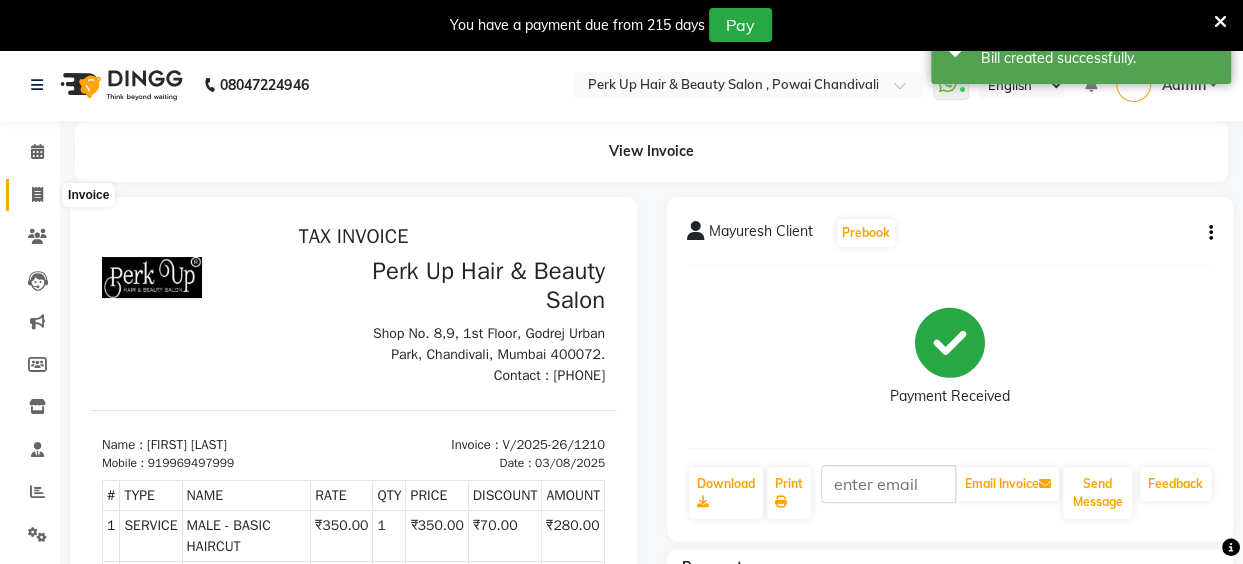 click 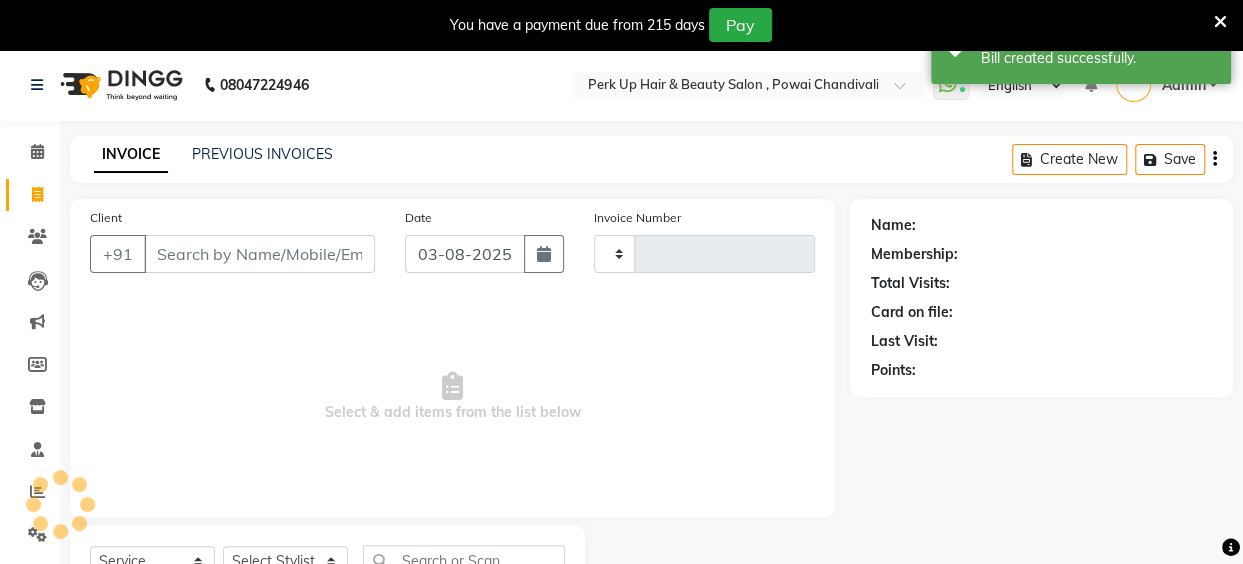 type on "1211" 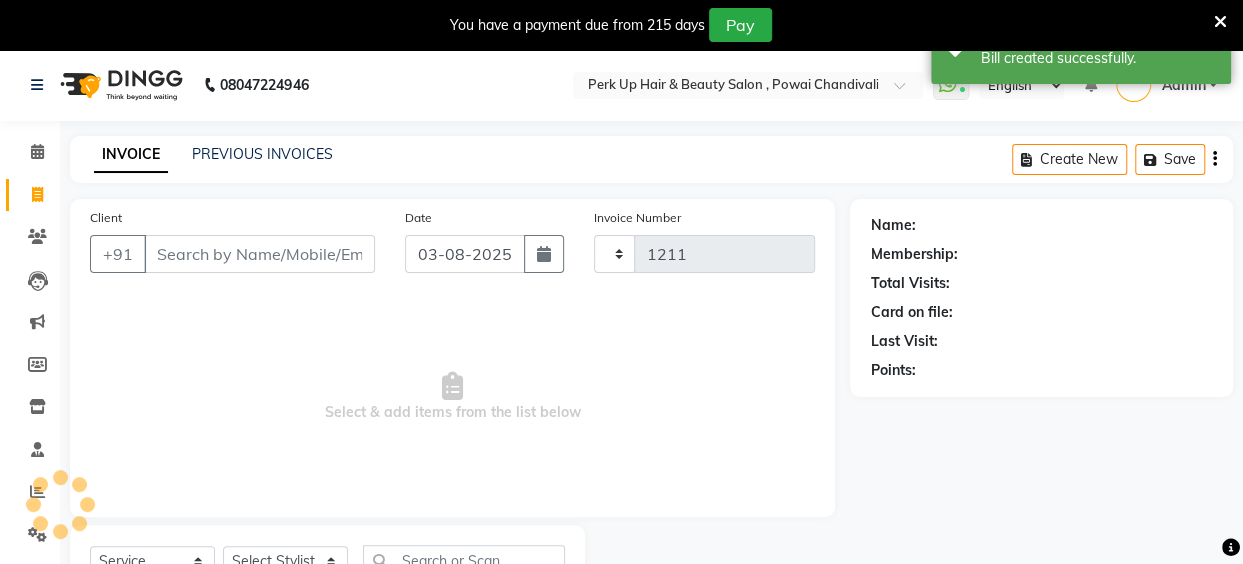 scroll, scrollTop: 85, scrollLeft: 0, axis: vertical 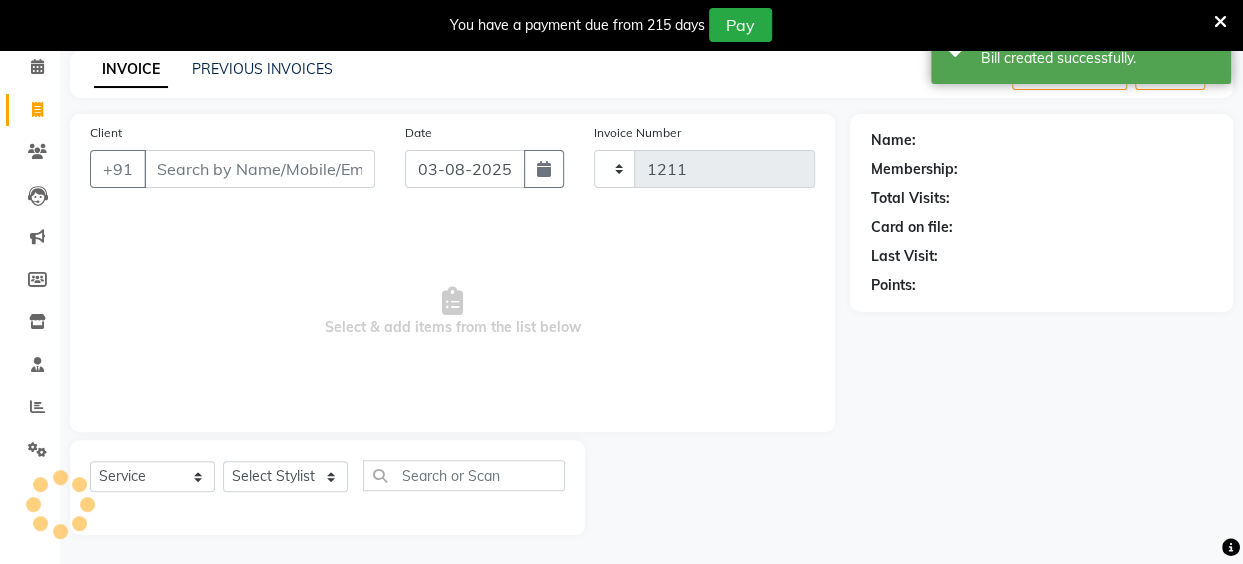 select on "5131" 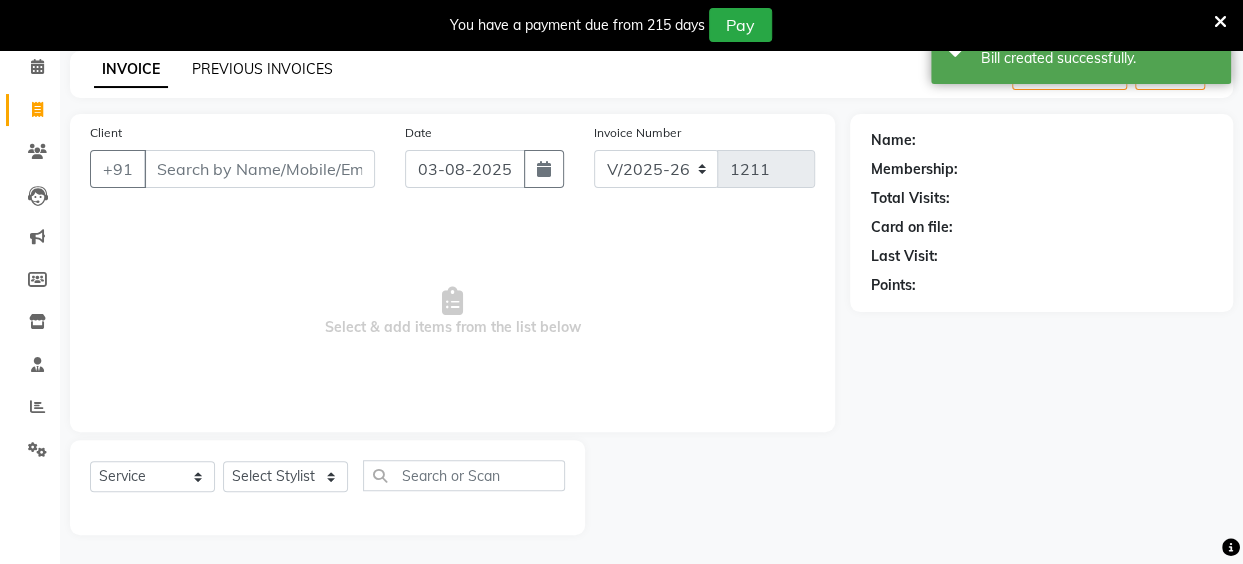 click on "PREVIOUS INVOICES" 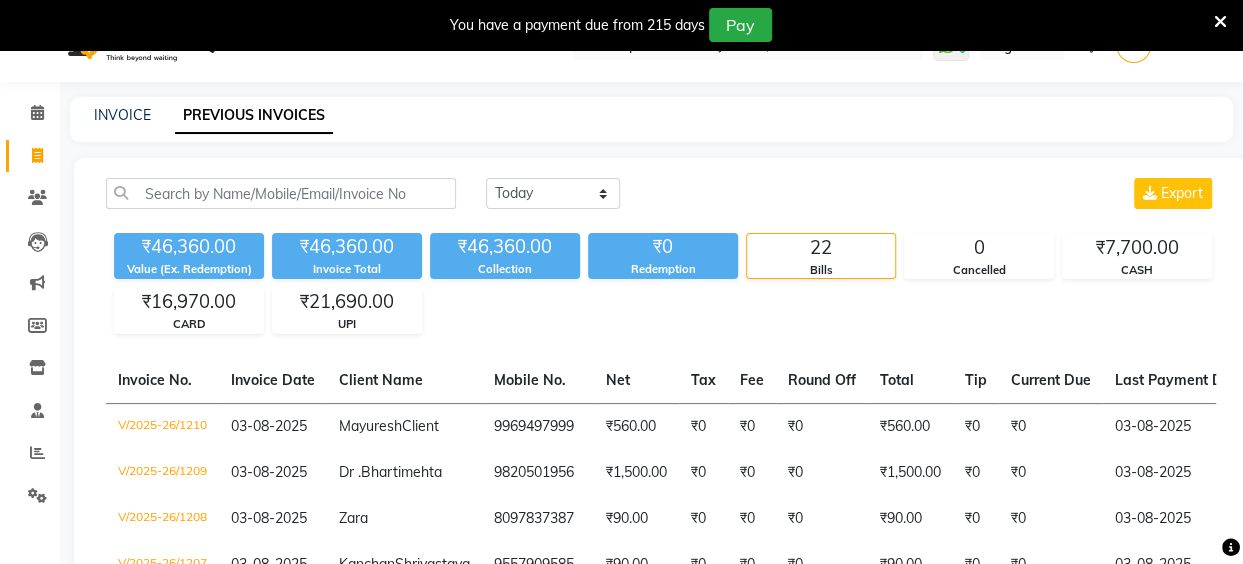 scroll, scrollTop: 0, scrollLeft: 0, axis: both 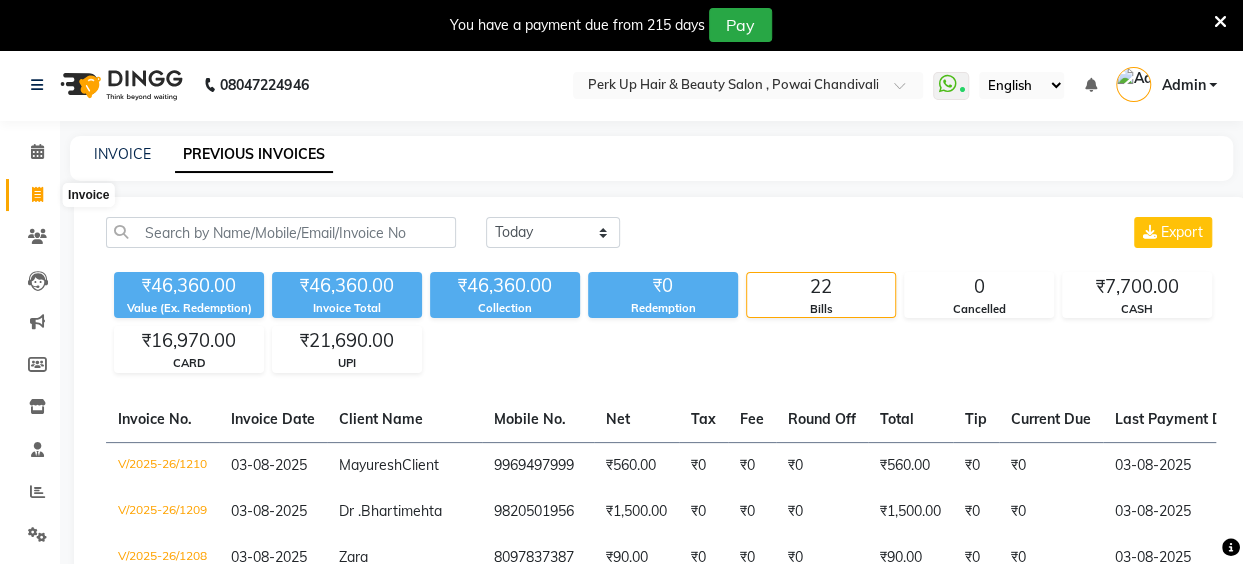 click 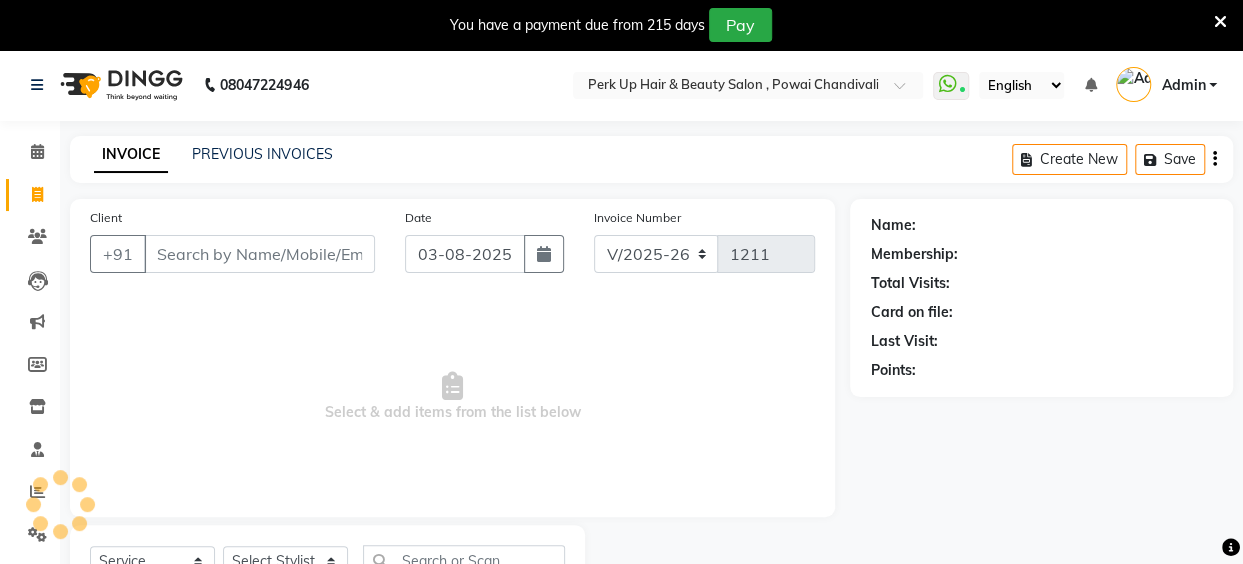 scroll, scrollTop: 85, scrollLeft: 0, axis: vertical 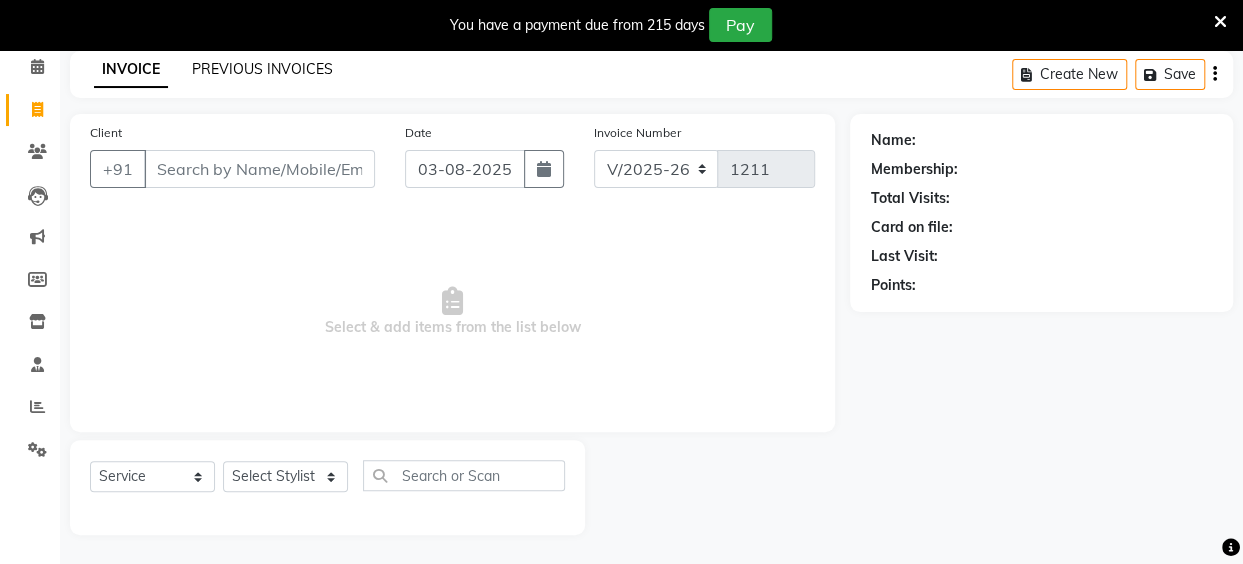 click on "PREVIOUS INVOICES" 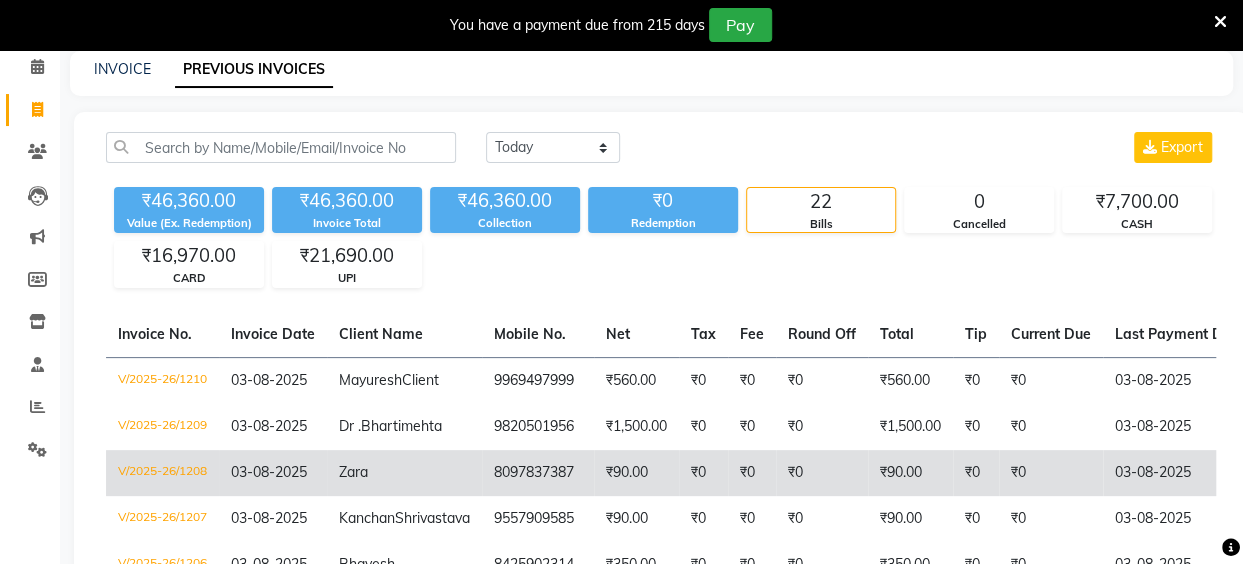 click on "₹0" 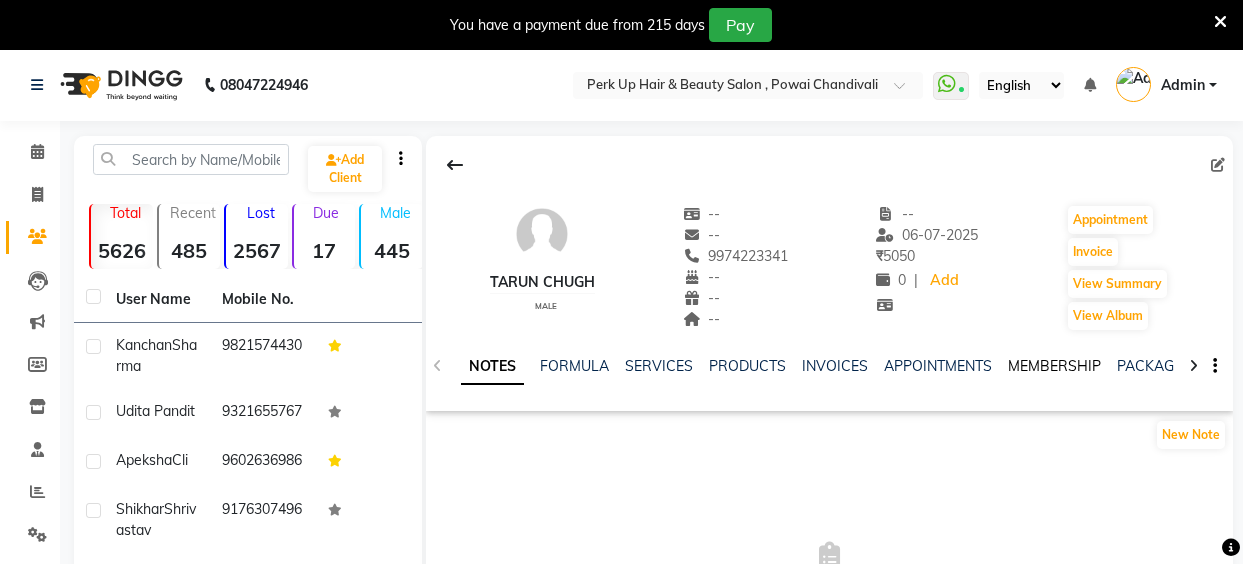 scroll, scrollTop: 0, scrollLeft: 0, axis: both 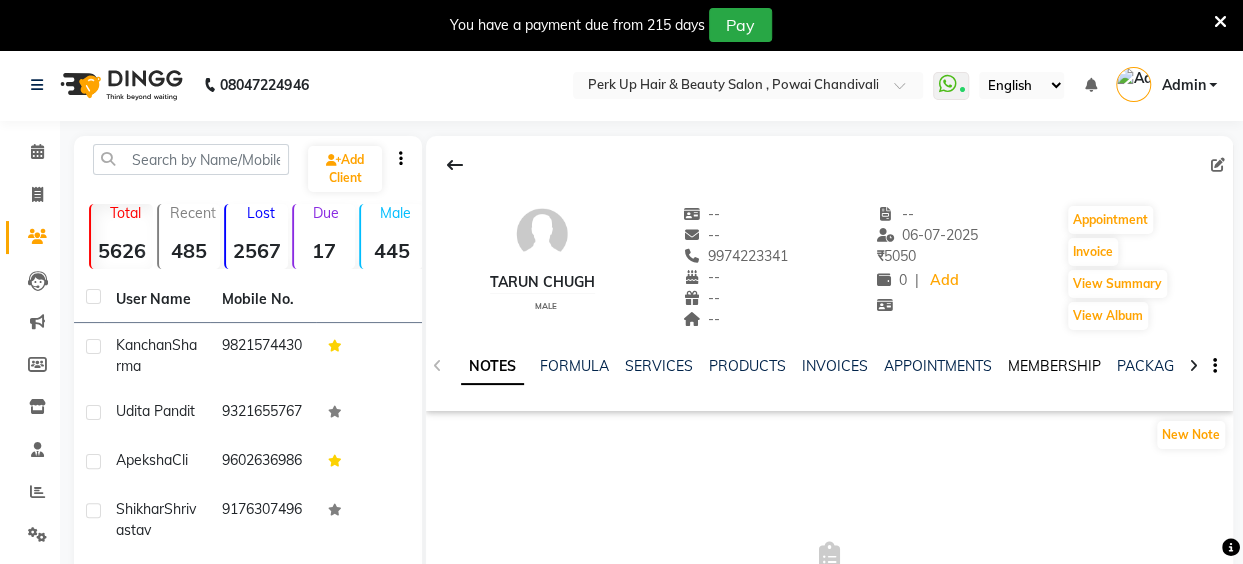drag, startPoint x: 0, startPoint y: 0, endPoint x: 1032, endPoint y: 362, distance: 1093.6489 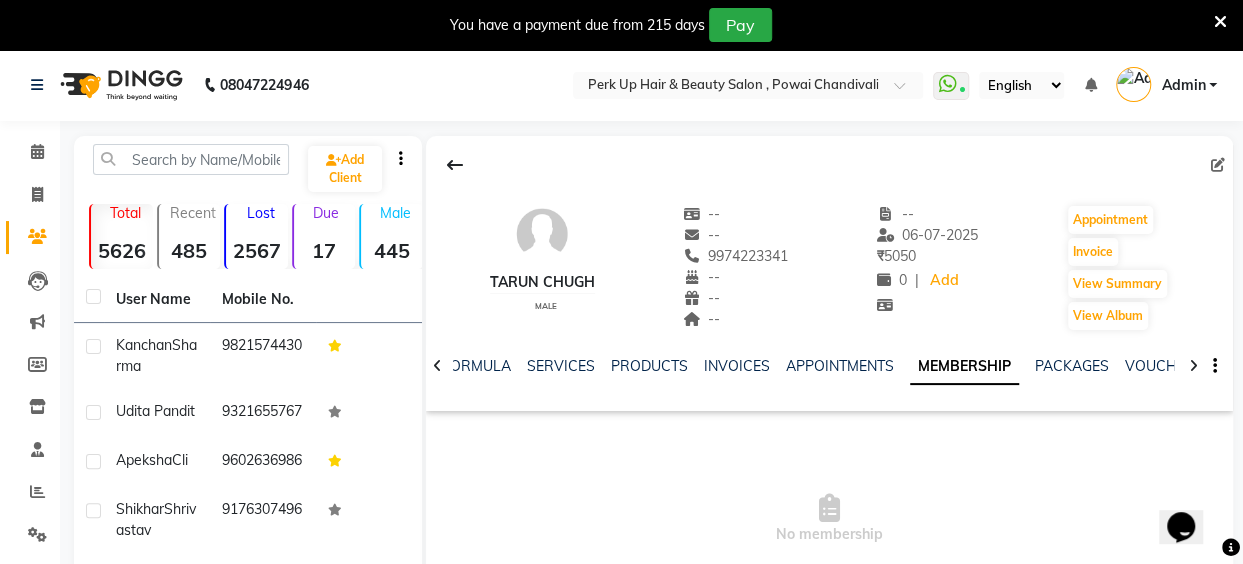 scroll, scrollTop: 0, scrollLeft: 0, axis: both 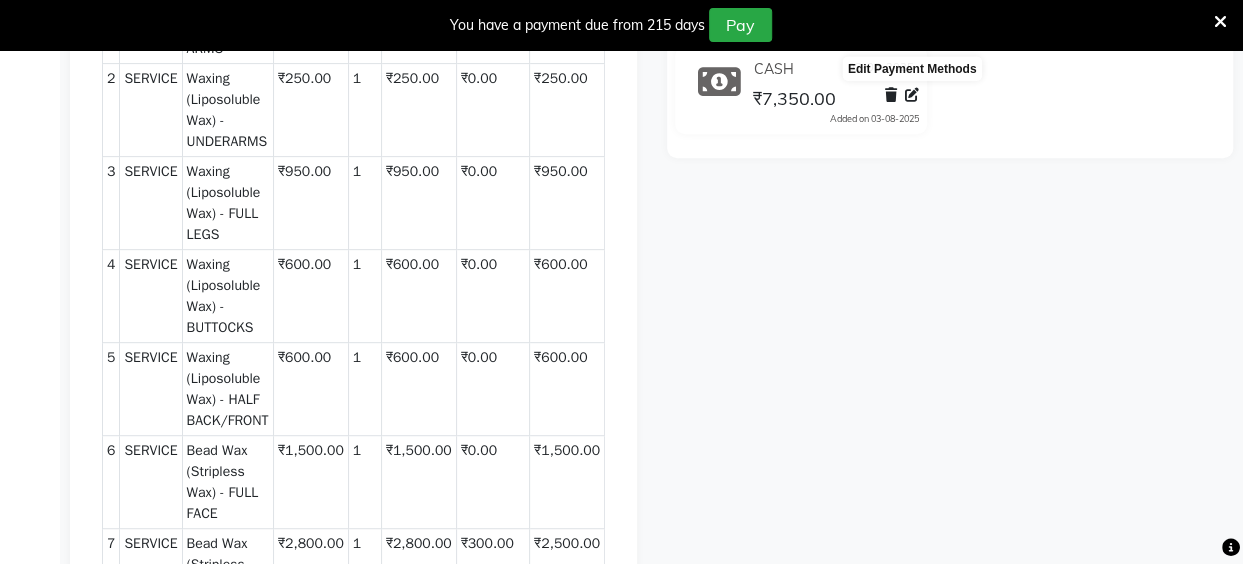 click 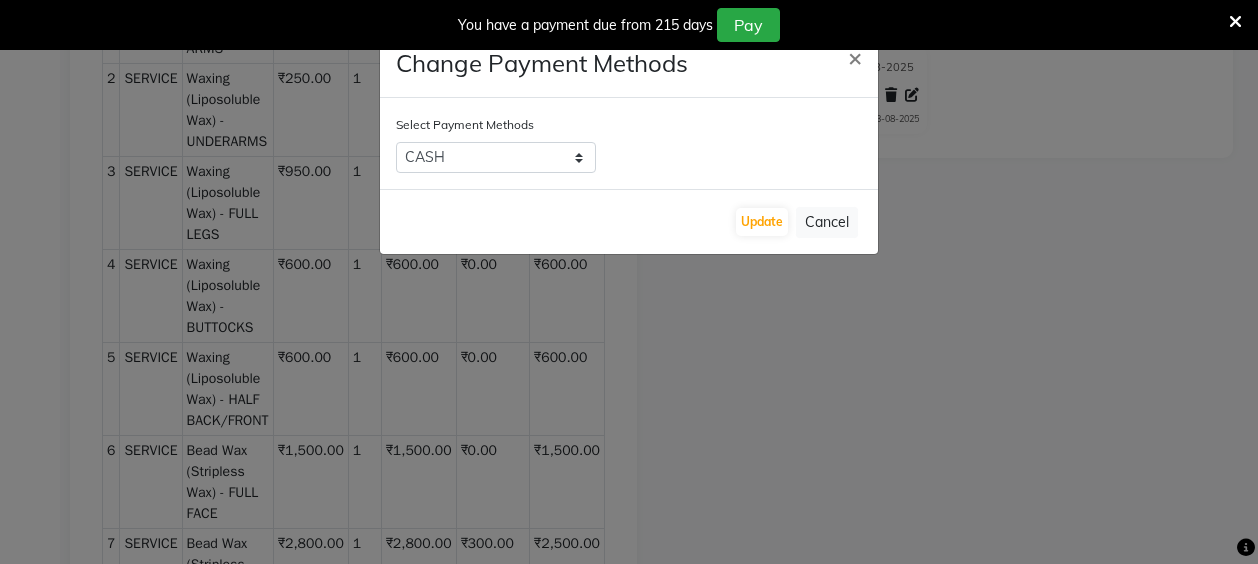 click on "Change Payment Methods × Select Payment Methods  CASH   CARD   ONLINE   CUSTOM   GPay   PayTM   PhonePe   UPI   NearBuy   Loan   BharatPay   Cheque   MosamBee   MI Voucher   Bank   Family   Visa Card   Master Card   BharatPay Card   UPI BharatPay   Other Cards   Juice by MCB   MyT Money   MariDeal   DefiDeal   Deal.mu   THD   TCL   CEdge   Card M   UPI M   UPI Axis   UPI Union   Card (Indian Bank)   Card (DL Bank)   RS   BTC   Wellnessta   Razorpay   Complimentary   Nift   Spa Finder   Spa Week   Venmo   BFL   LoanTap   SaveIN   GMoney   ATH Movil   On Account   Chamber Gift Card   Trade   Comp   Donation   Card on File   Envision   BRAC Card   City Card   bKash   Credit Card   Debit Card   Shoutlo   LUZO   Jazz Cash   AmEx   Discover   Tabby   Online W   Room Charge   Room Charge USD   Room Charge Euro   Room Charge EGP   Room Charge GBP   Bajaj Finserv   Bad Debts   Card: IDFC   Card: IOB   Coupon   Gcash   PayMaya   Instamojo   COnline   UOnline   SOnline   SCard   Paypal   PPR   PPV   PPC   PPN   PPG" 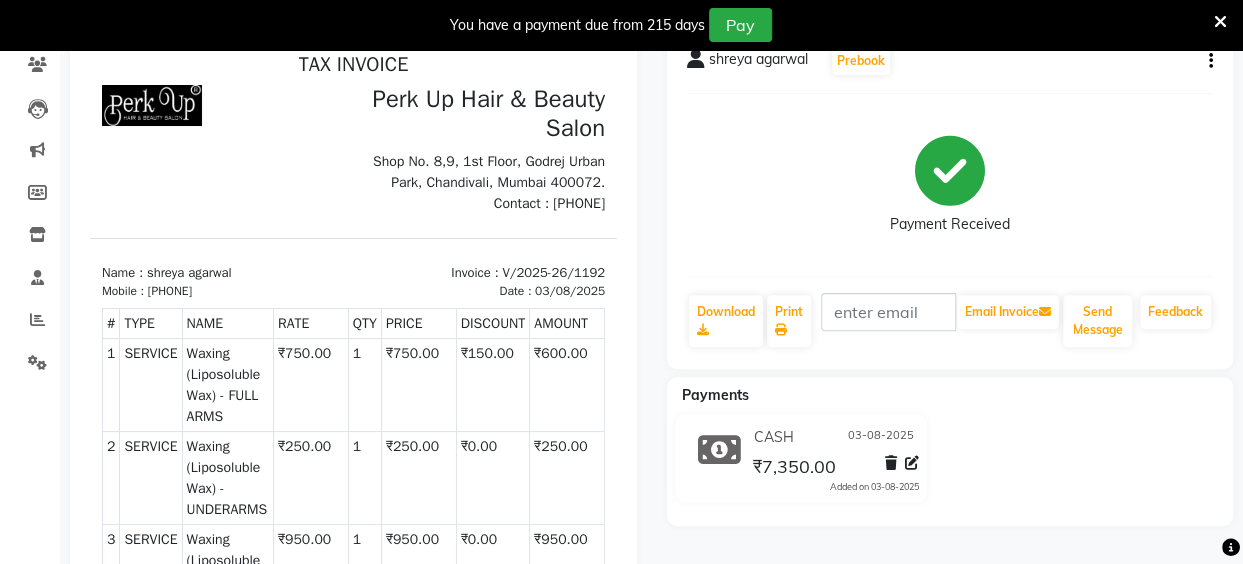 scroll, scrollTop: 0, scrollLeft: 0, axis: both 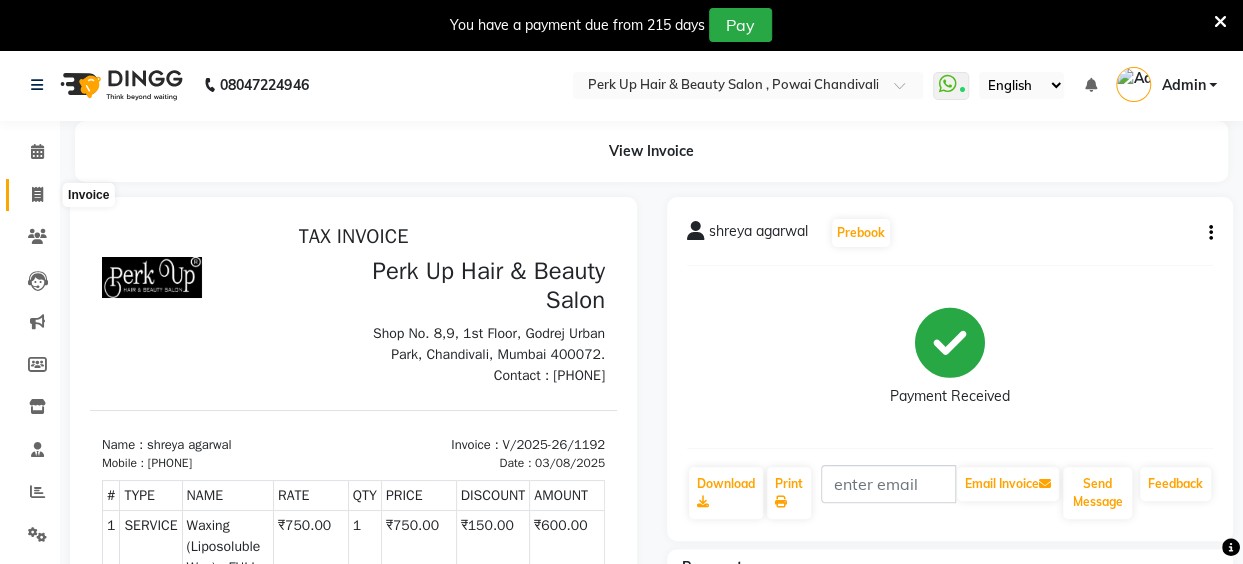 drag, startPoint x: 32, startPoint y: 192, endPoint x: 37, endPoint y: 205, distance: 13.928389 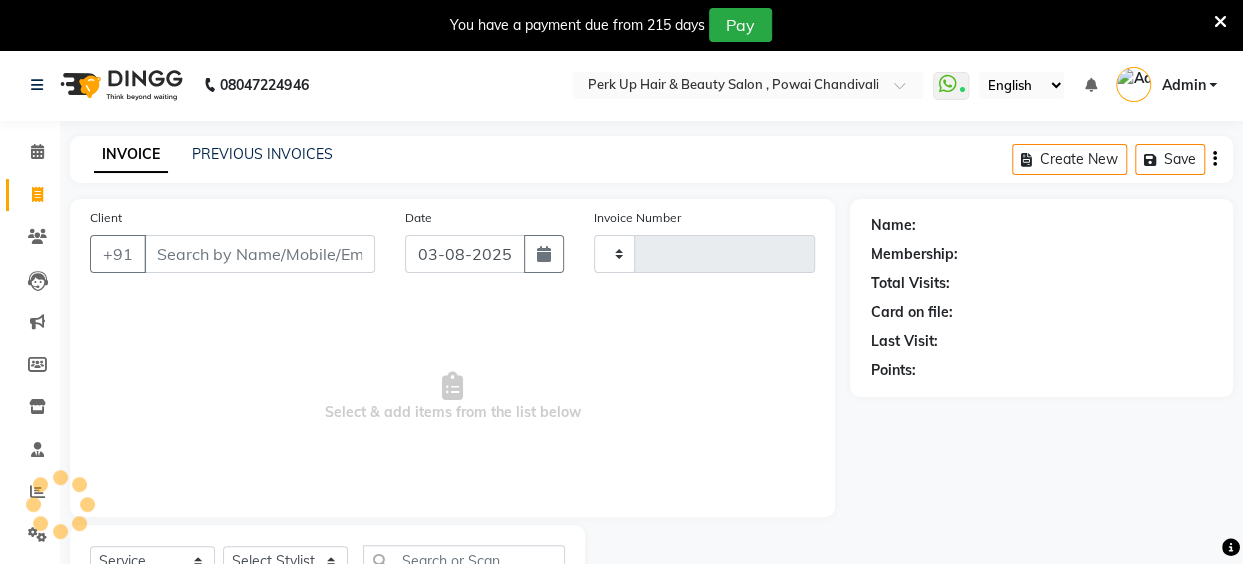 type on "1206" 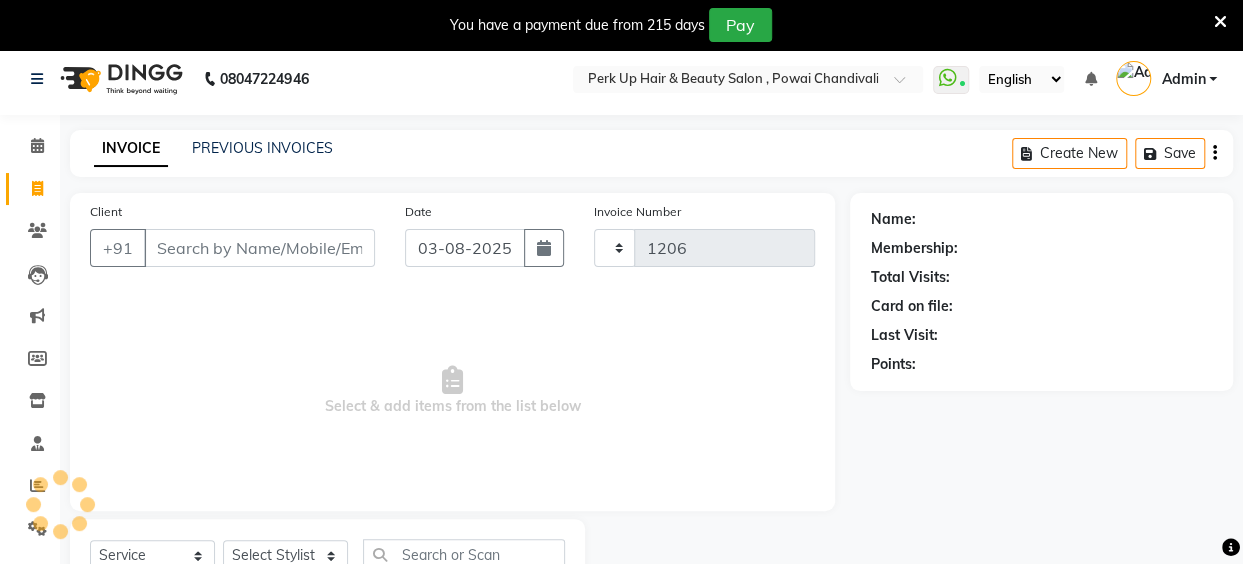 select on "5131" 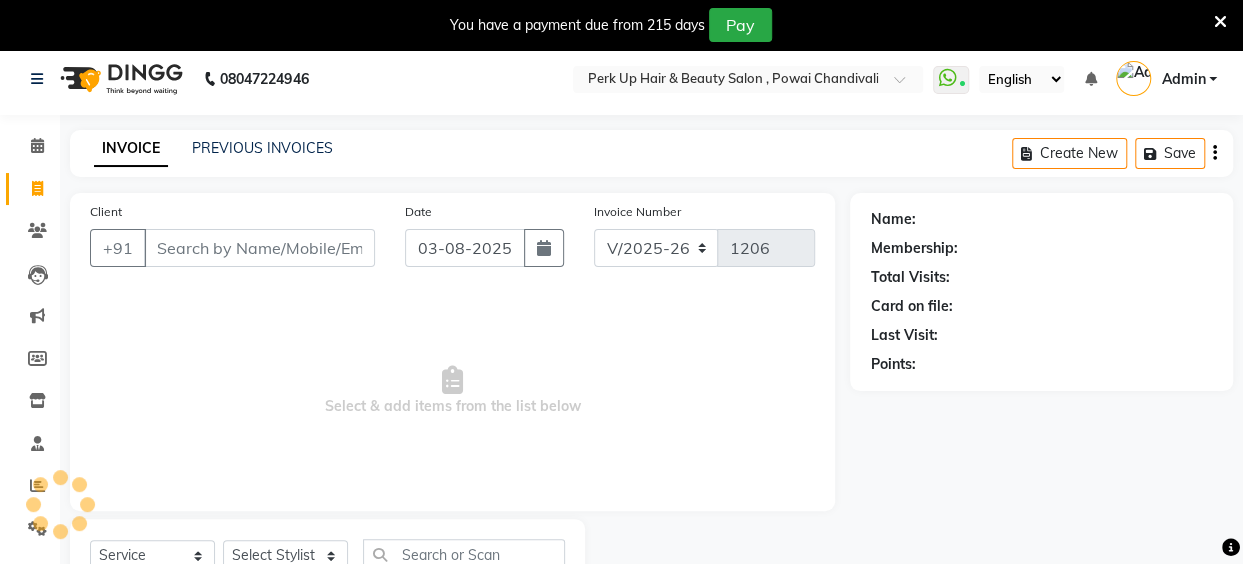 scroll, scrollTop: 85, scrollLeft: 0, axis: vertical 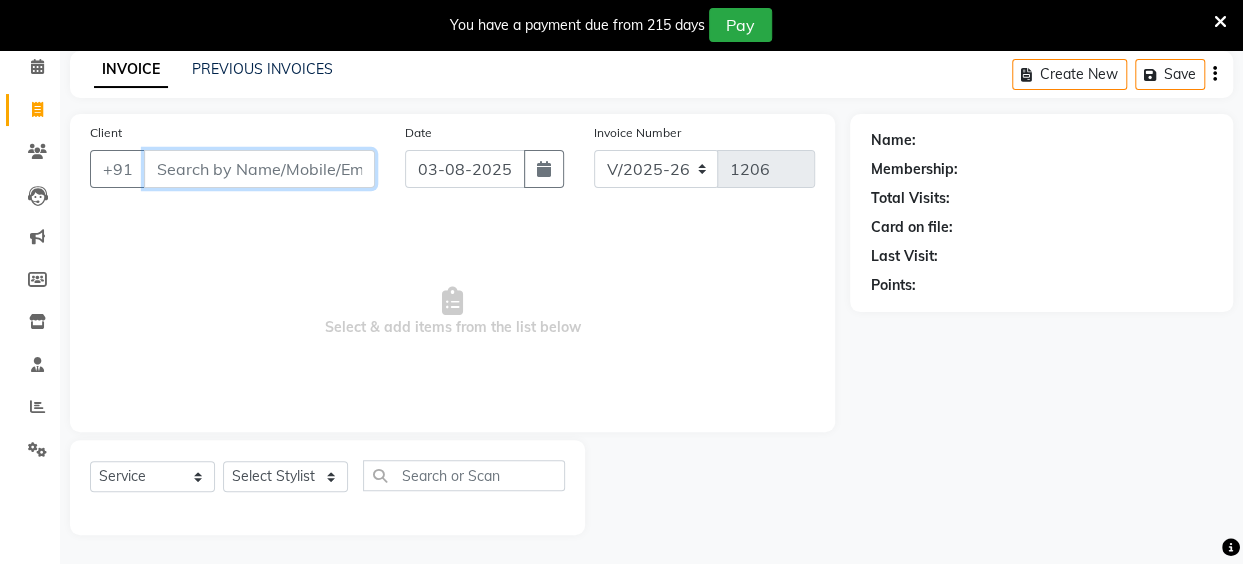 paste on "8425902314" 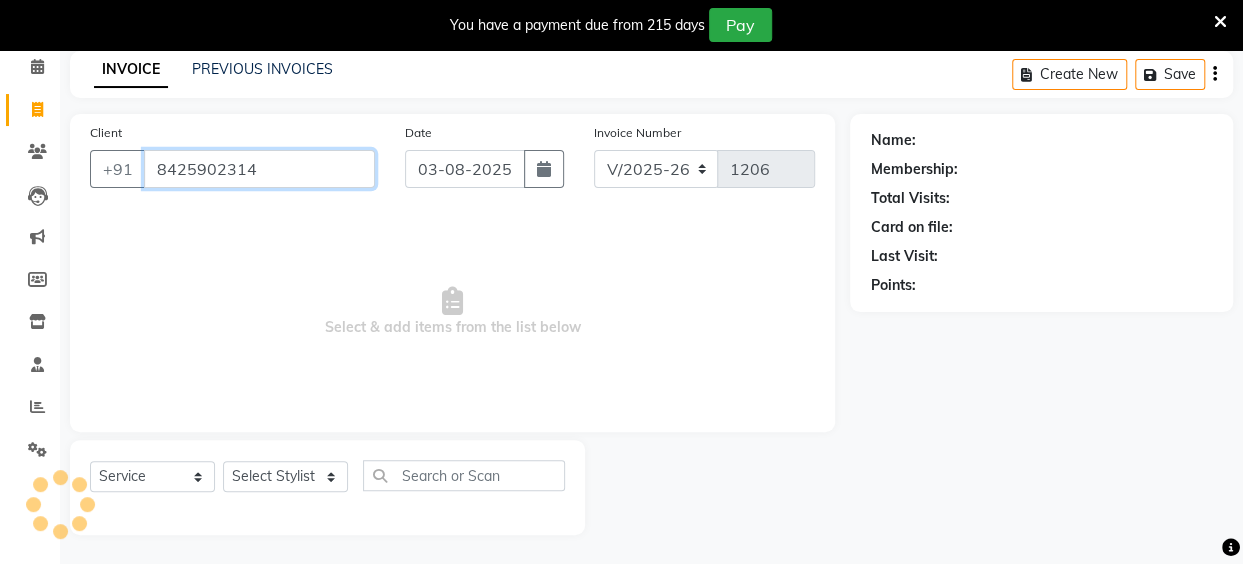 type on "8425902314" 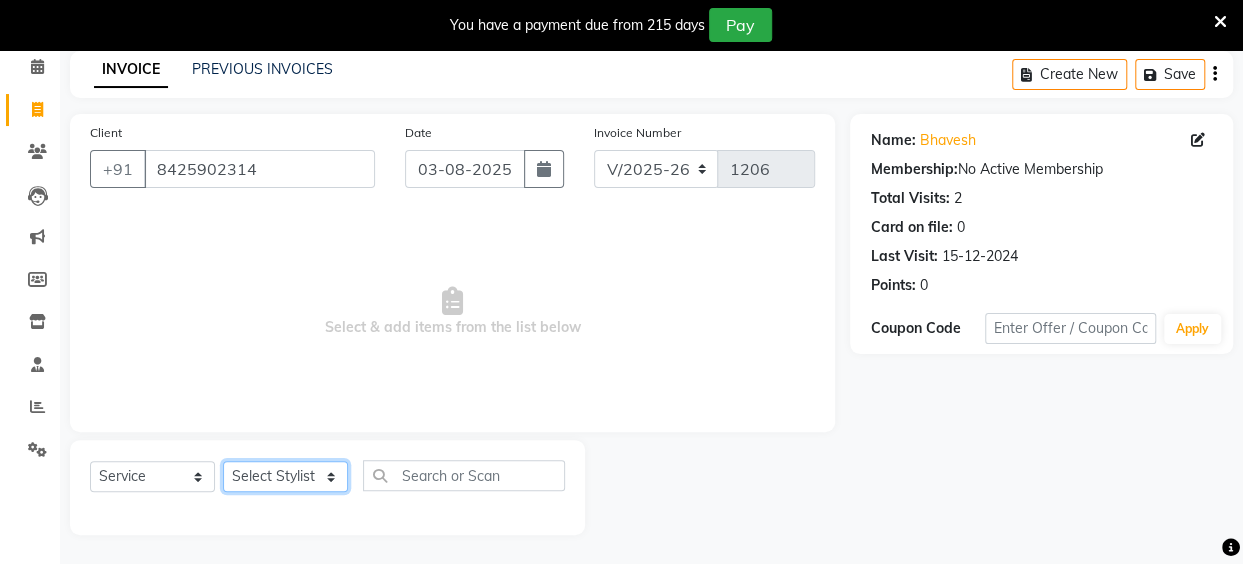 click on "Select Stylist Anita Das danish Kumkum Pasi Naseem Mansoori		 Nilam Bhanushali Nizam Shaikh			 Raju Reena Sawardekar			 Rita Pal			 Sabeena Shaikh Sameer Balwar Sangeeta Rajbhar Seja Jaiswal Shahib Shaves Salmani			 Sneha" 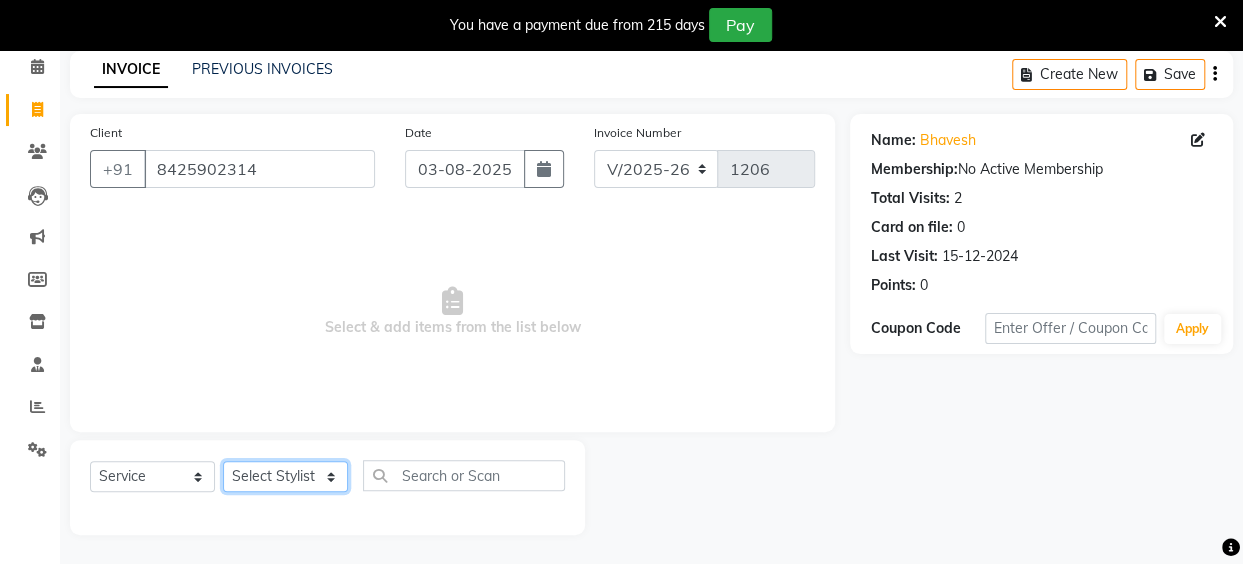 select on "68112" 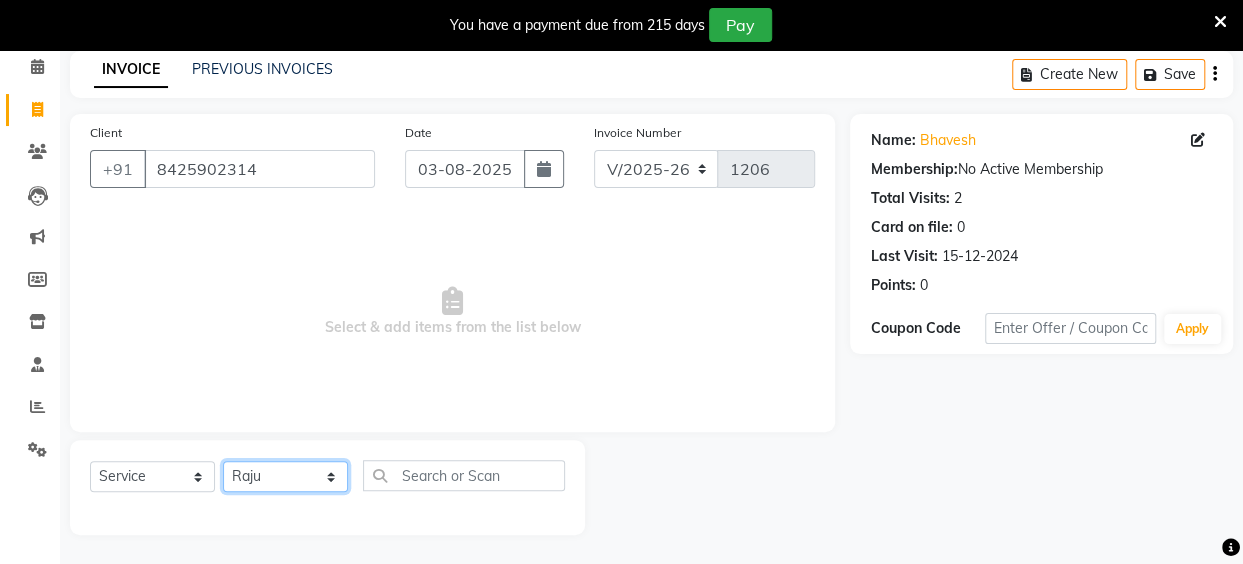 click on "Select Stylist Anita Das danish Kumkum Pasi Naseem Mansoori		 Nilam Bhanushali Nizam Shaikh			 Raju Reena Sawardekar			 Rita Pal			 Sabeena Shaikh Sameer Balwar Sangeeta Rajbhar Seja Jaiswal Shahib Shaves Salmani			 Sneha" 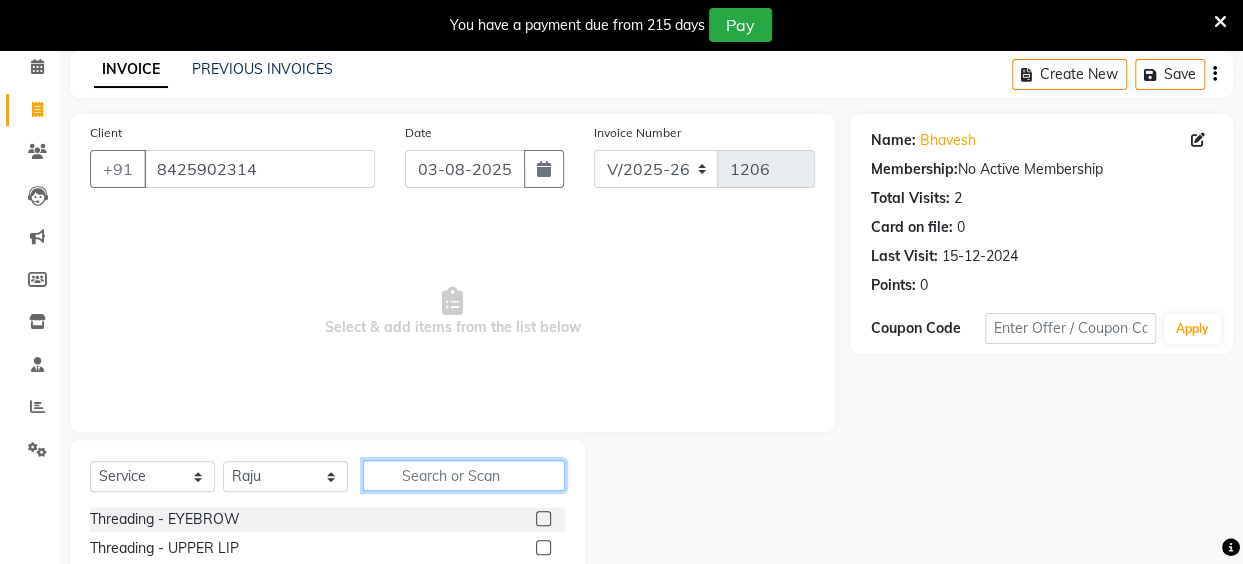 click 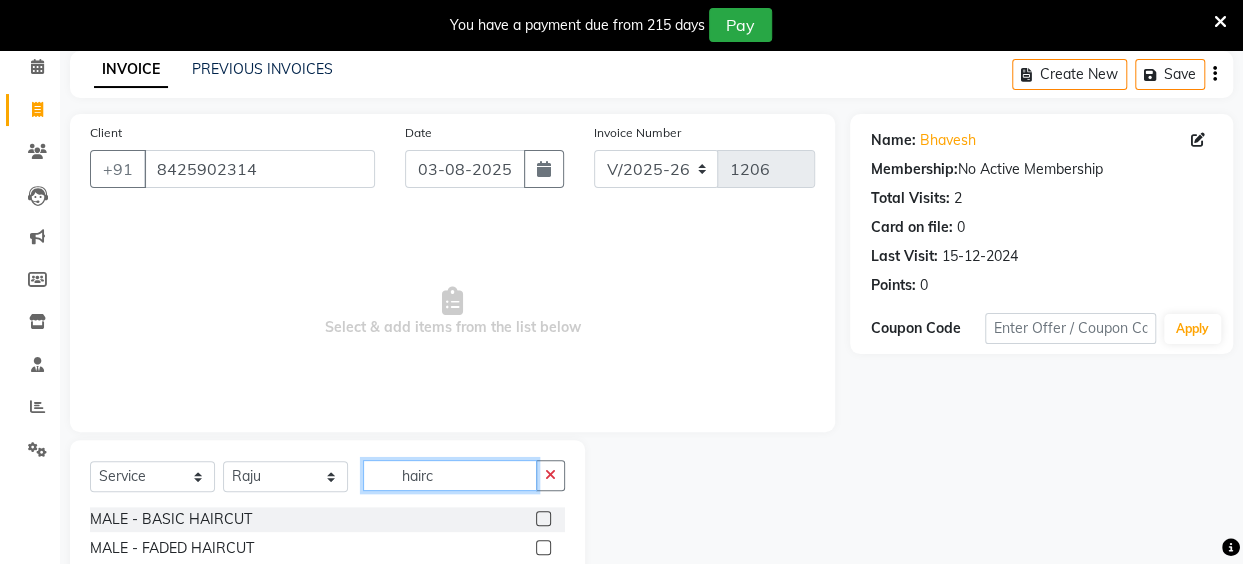 type on "hairc" 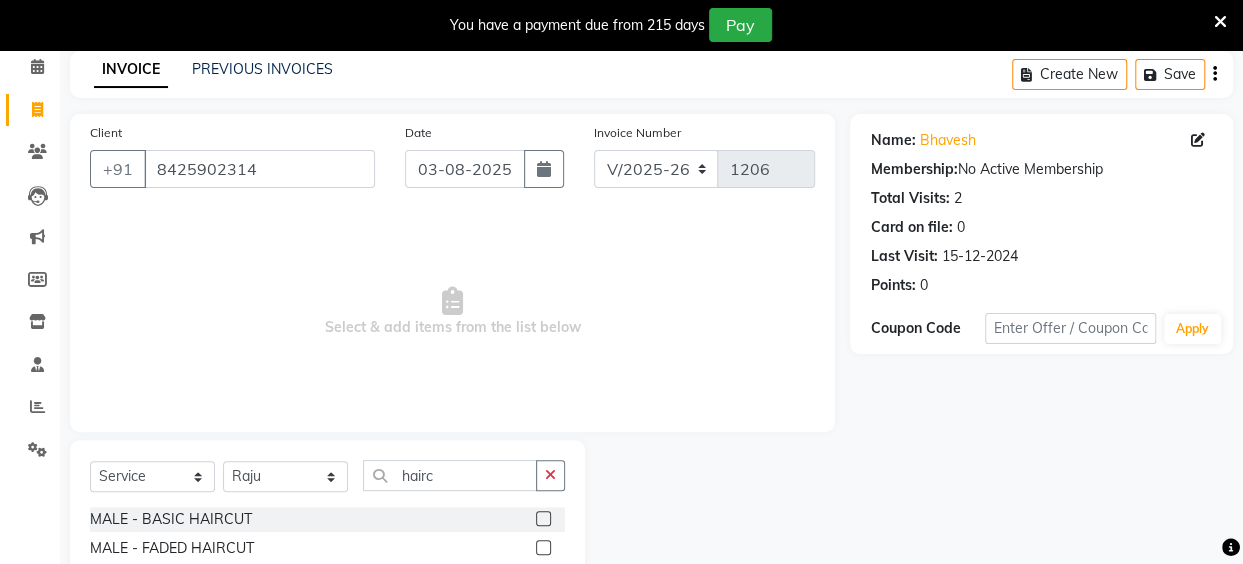 drag, startPoint x: 525, startPoint y: 512, endPoint x: 501, endPoint y: 521, distance: 25.632011 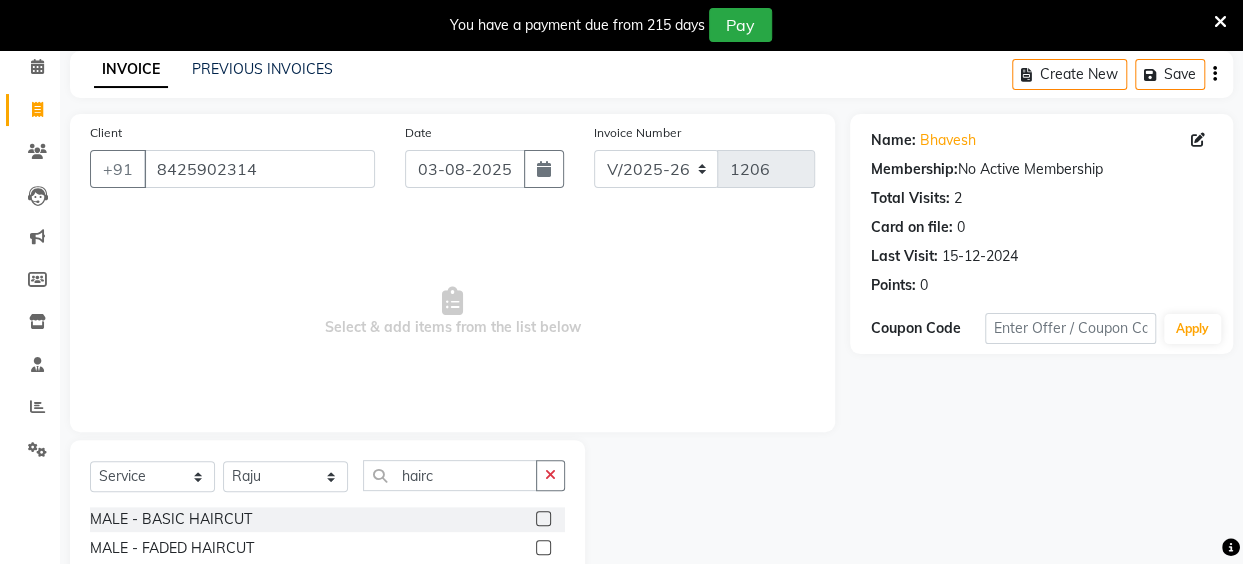 click 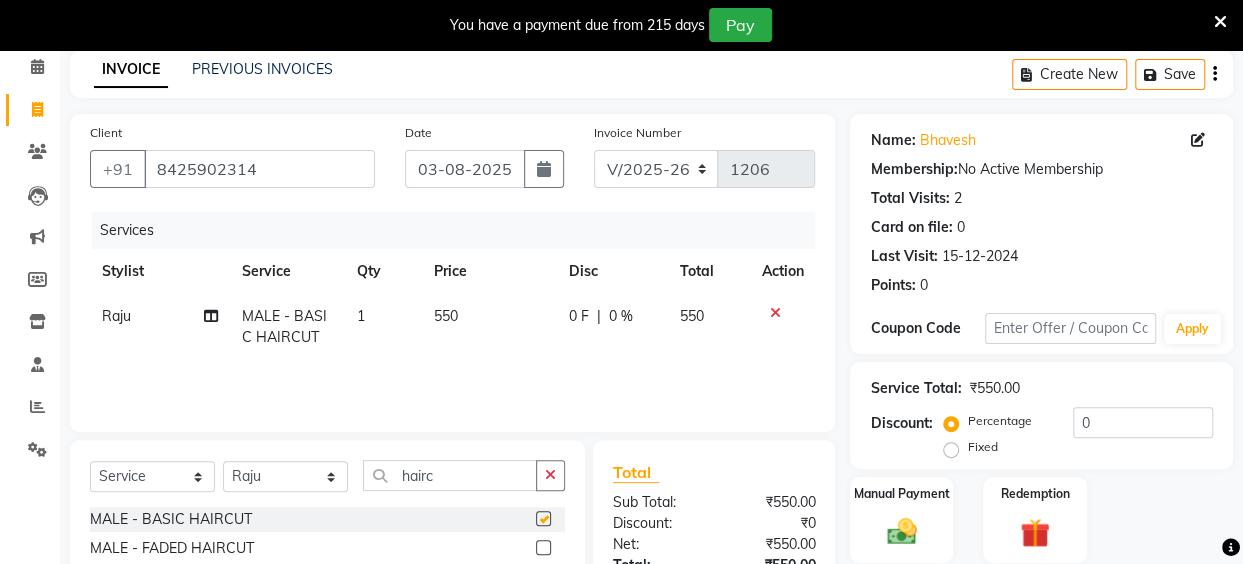 checkbox on "false" 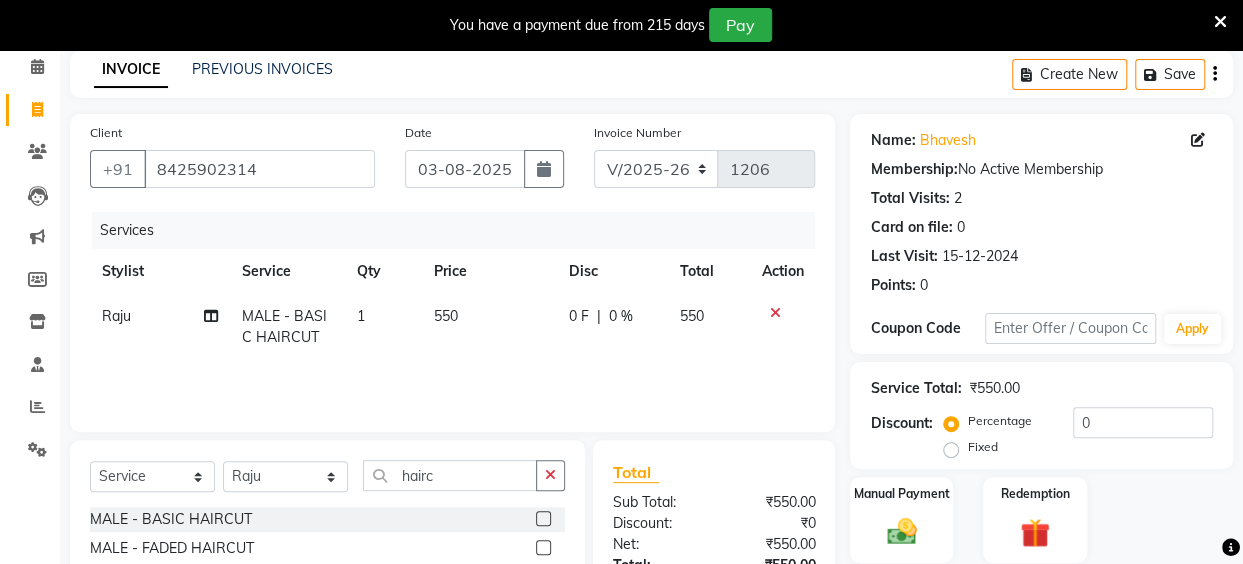 click on "550" 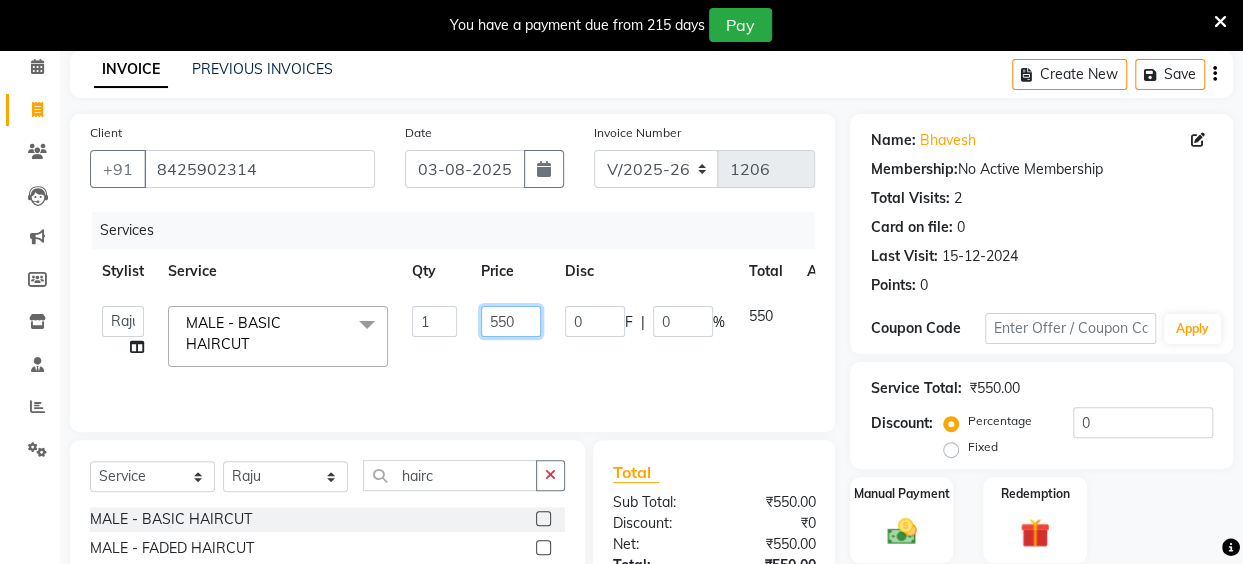 drag, startPoint x: 512, startPoint y: 313, endPoint x: 482, endPoint y: 320, distance: 30.805843 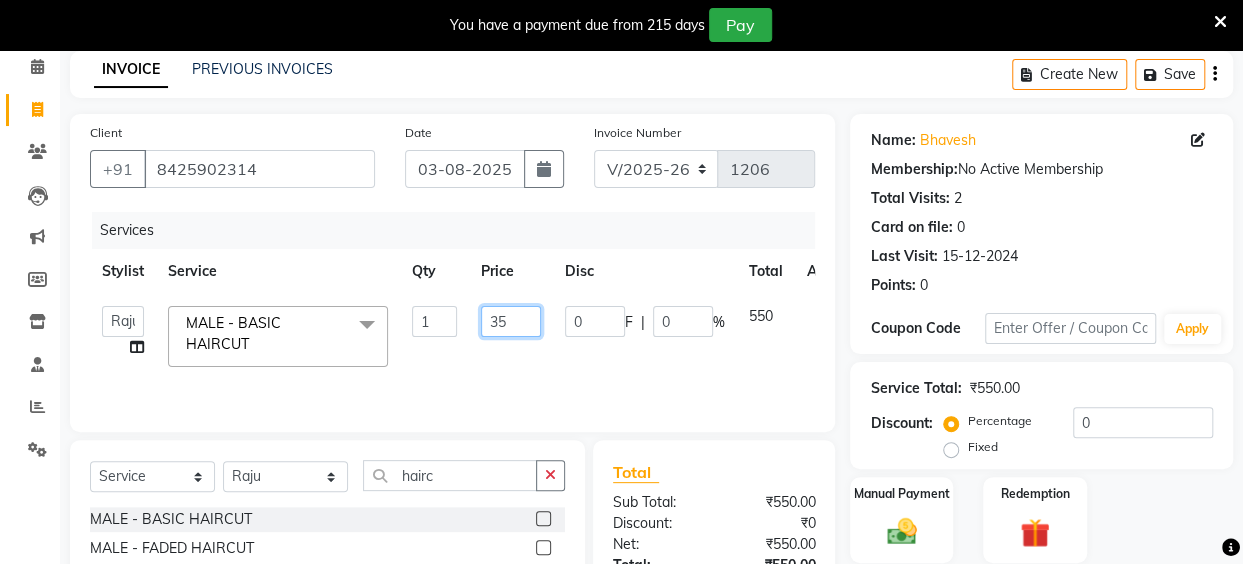 type on "350" 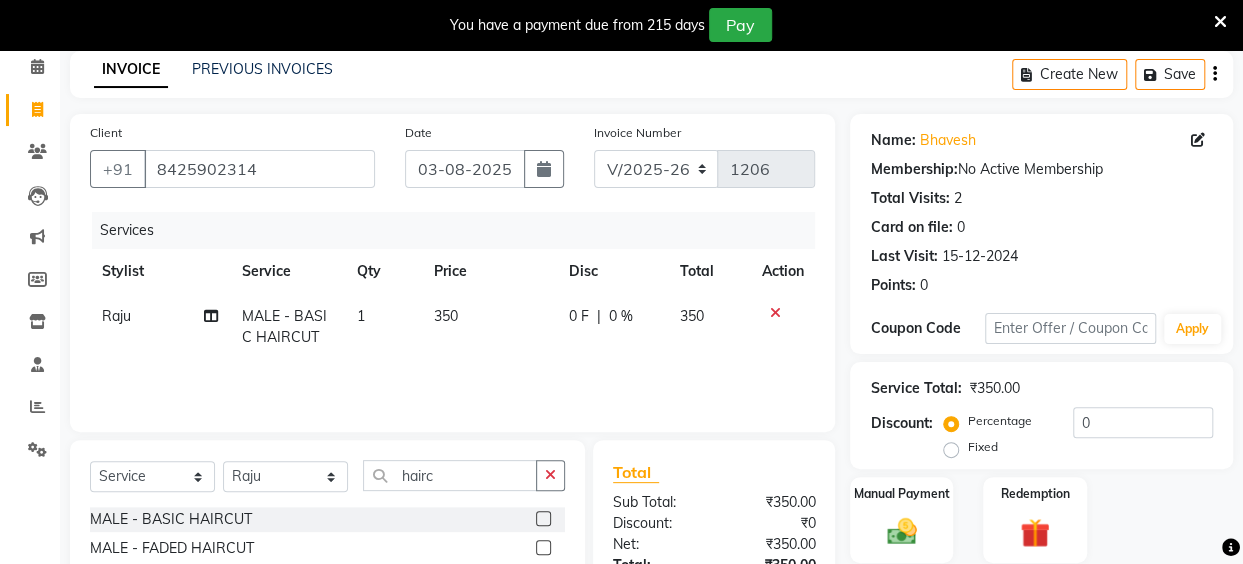 click on "Services Stylist Service Qty Price Disc Total Action [NAME] MALE - BASIC HAIRCUT 1 350 0 F | 0 % 350" 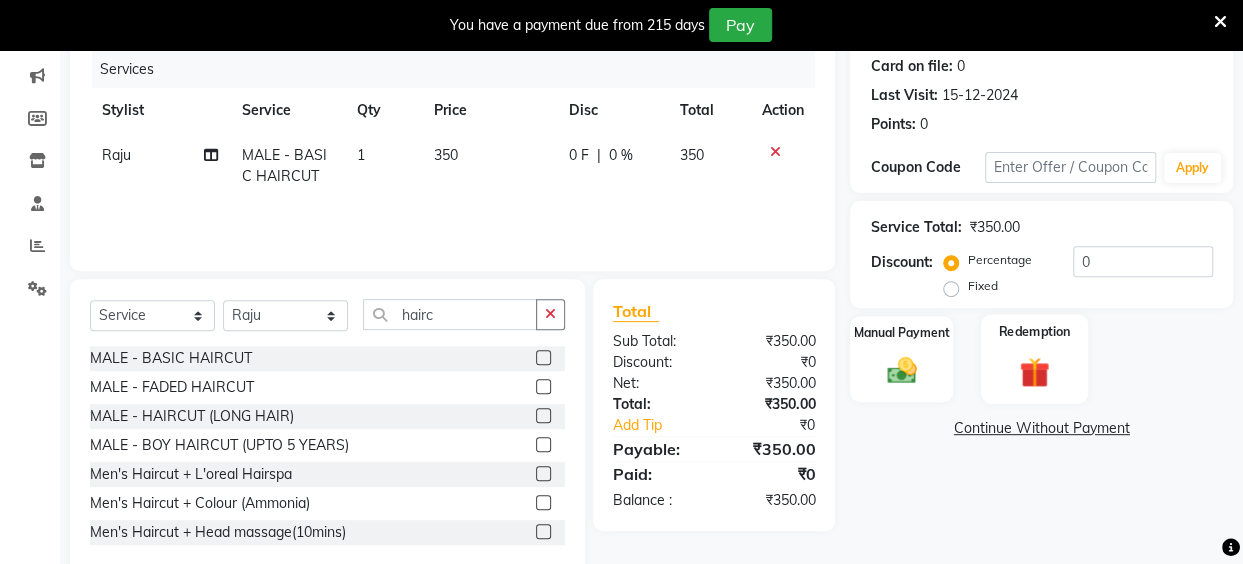scroll, scrollTop: 285, scrollLeft: 0, axis: vertical 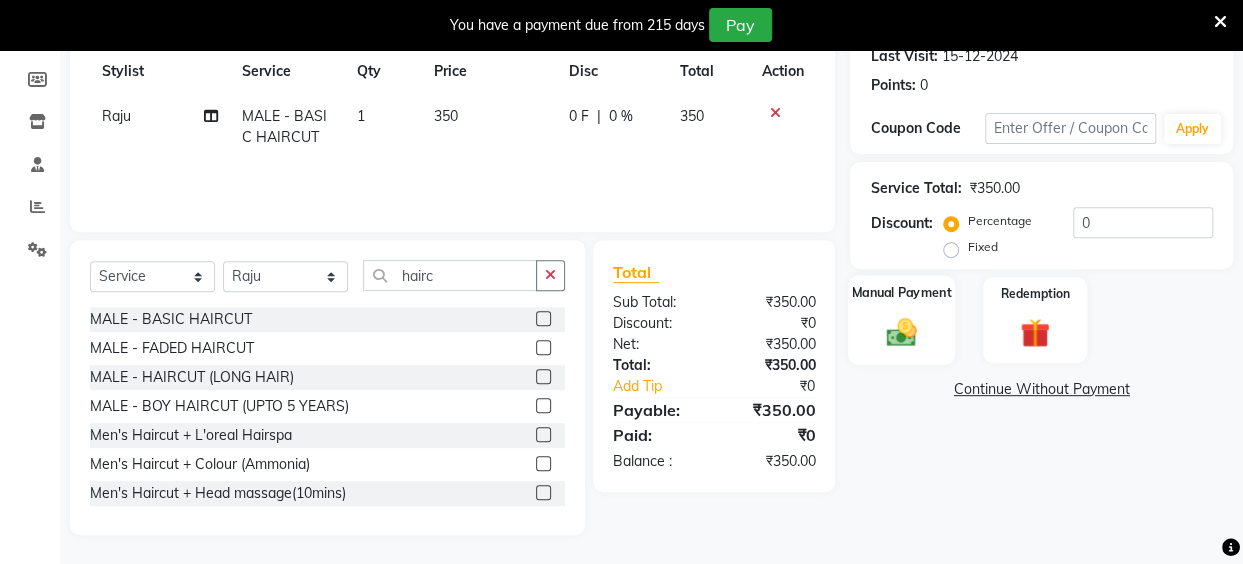 click 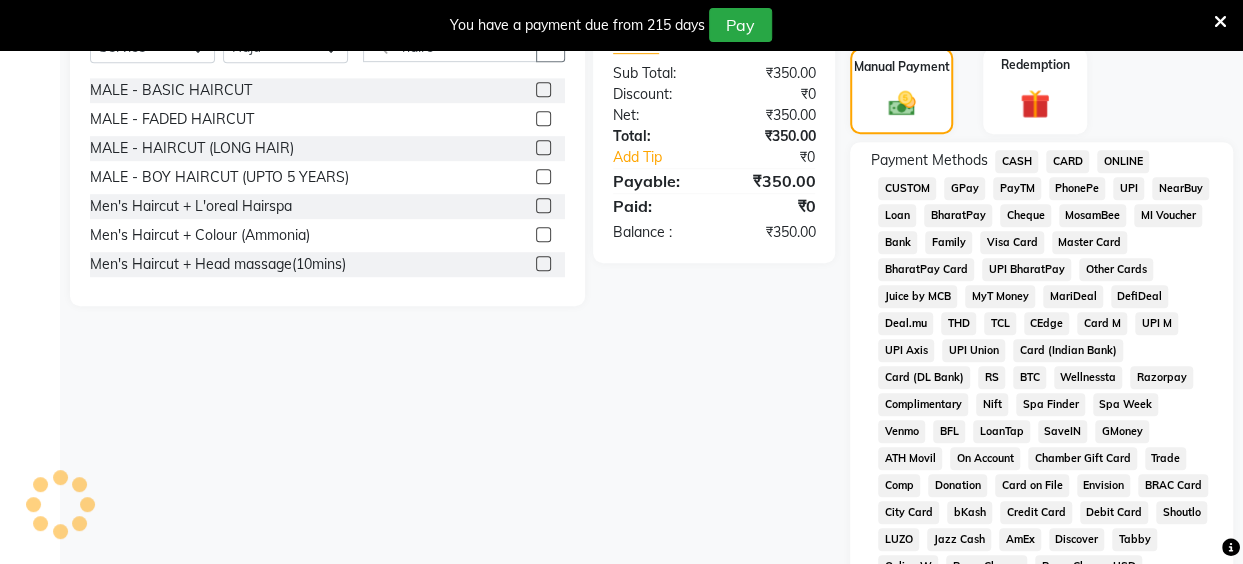 scroll, scrollTop: 545, scrollLeft: 0, axis: vertical 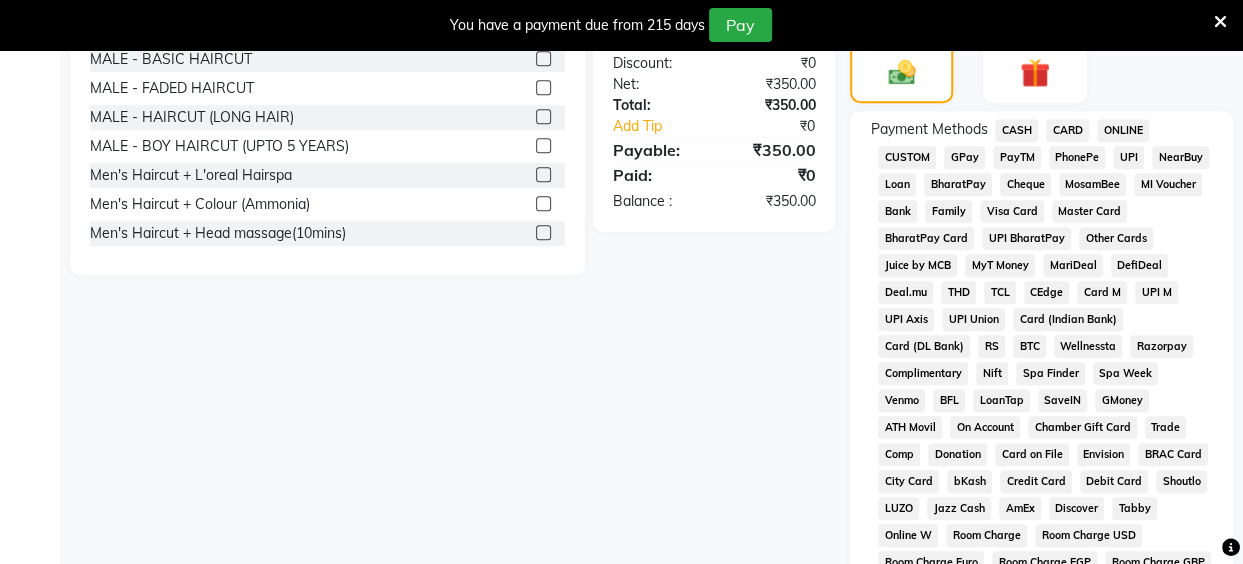 click on "UPI" 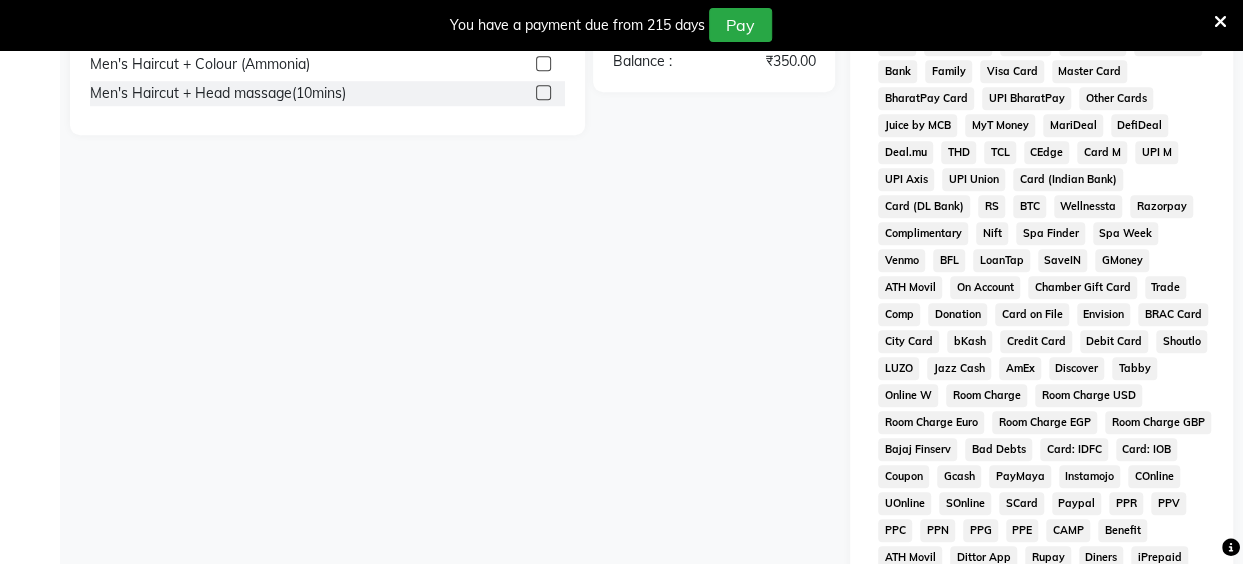 scroll, scrollTop: 1096, scrollLeft: 0, axis: vertical 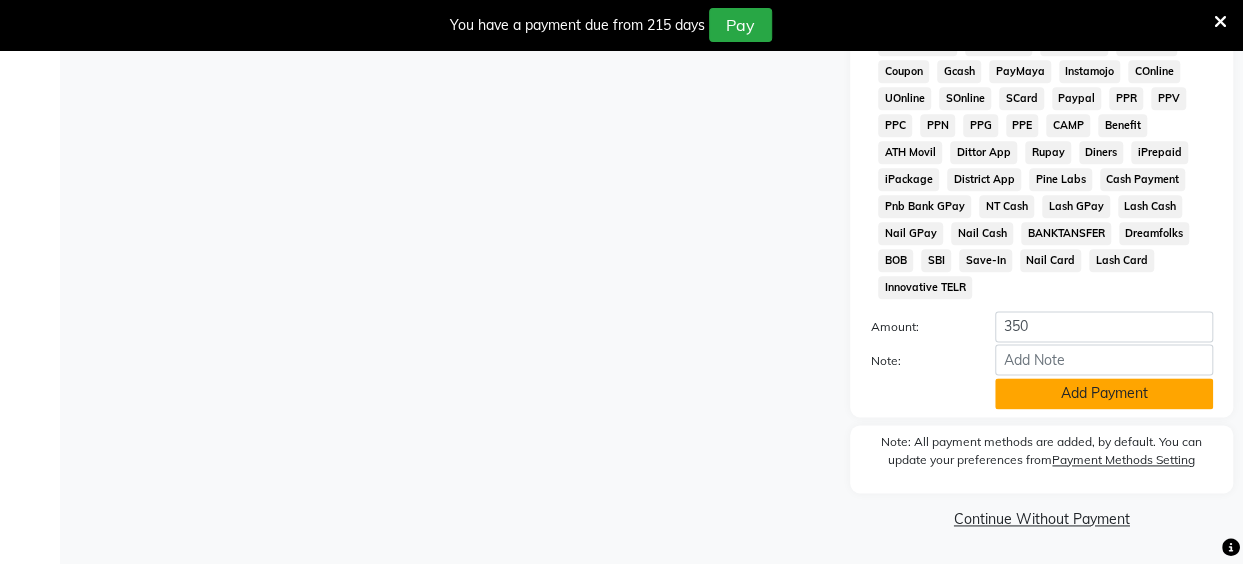 click on "Add Payment" 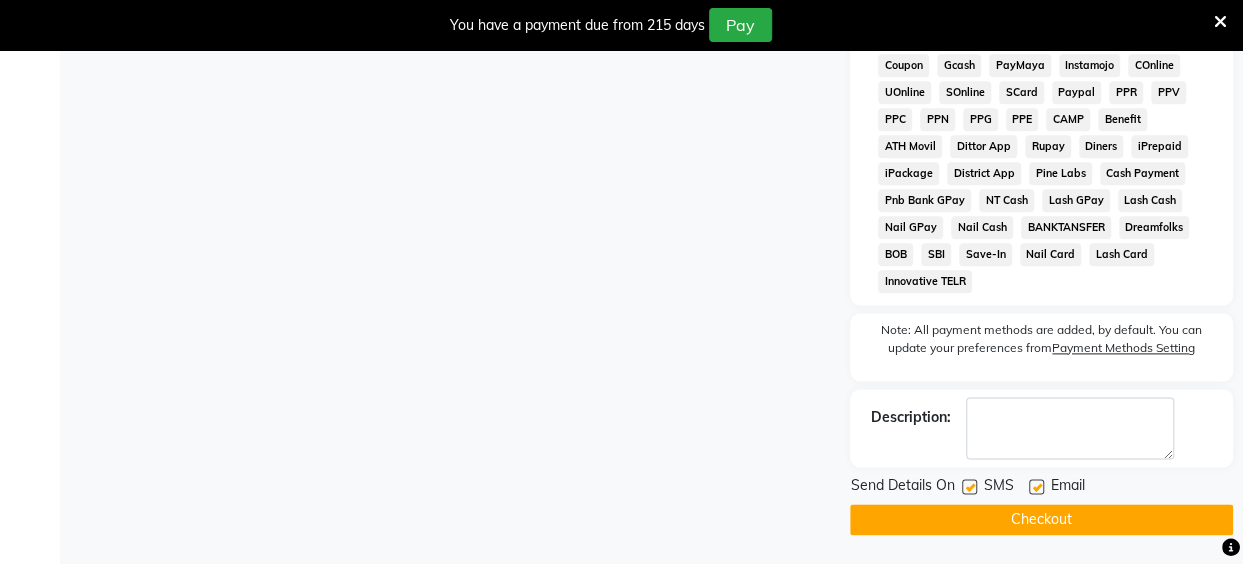 click 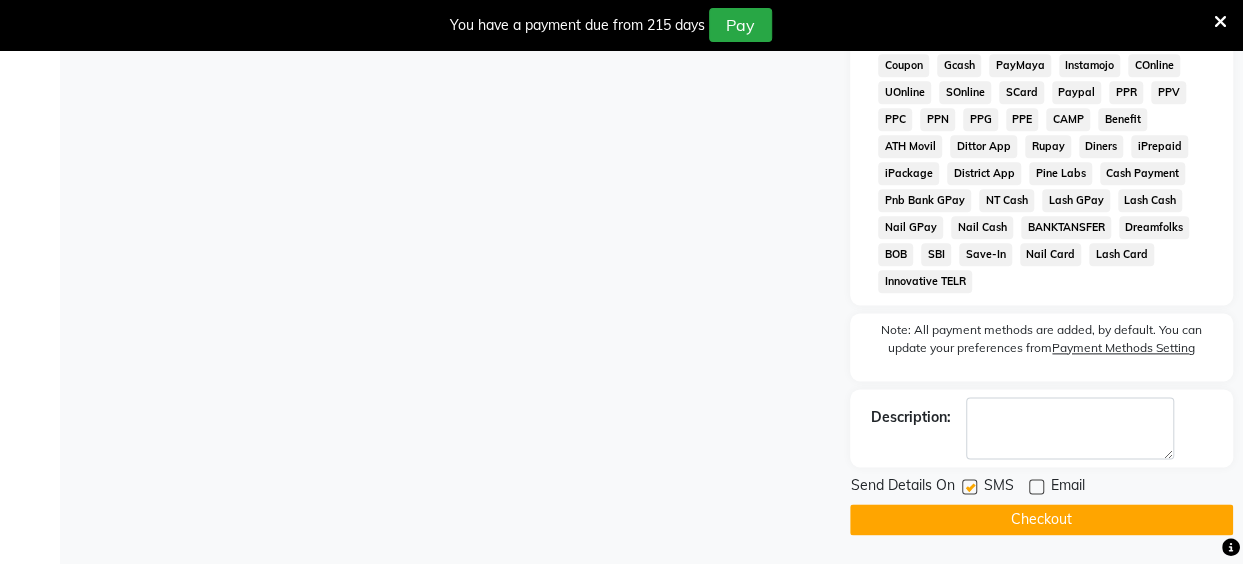 click 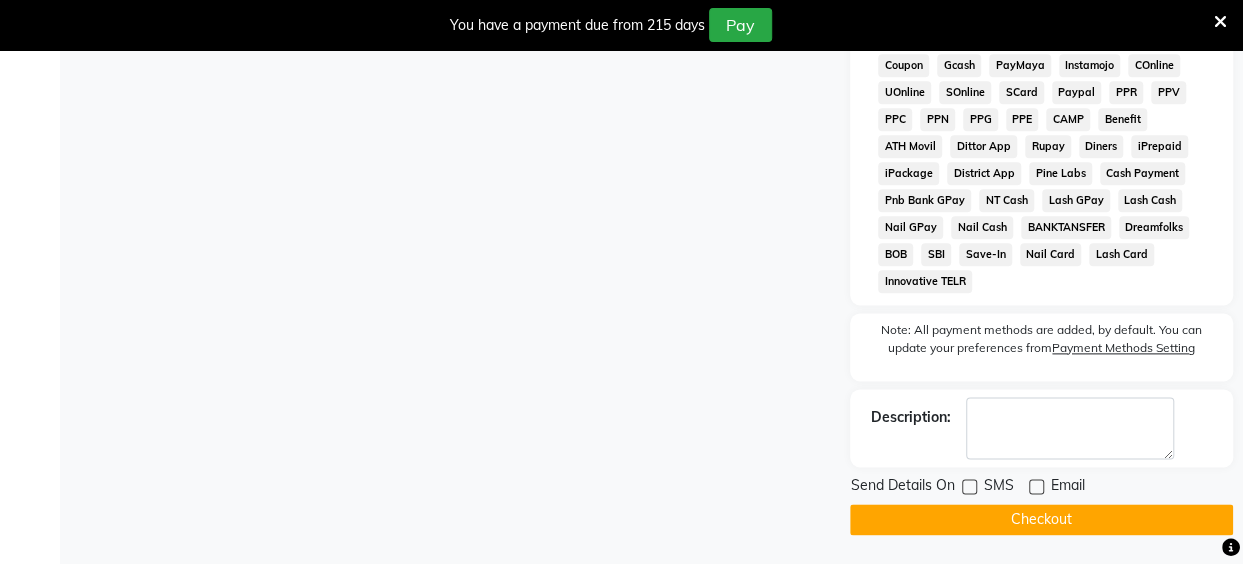 click on "Checkout" 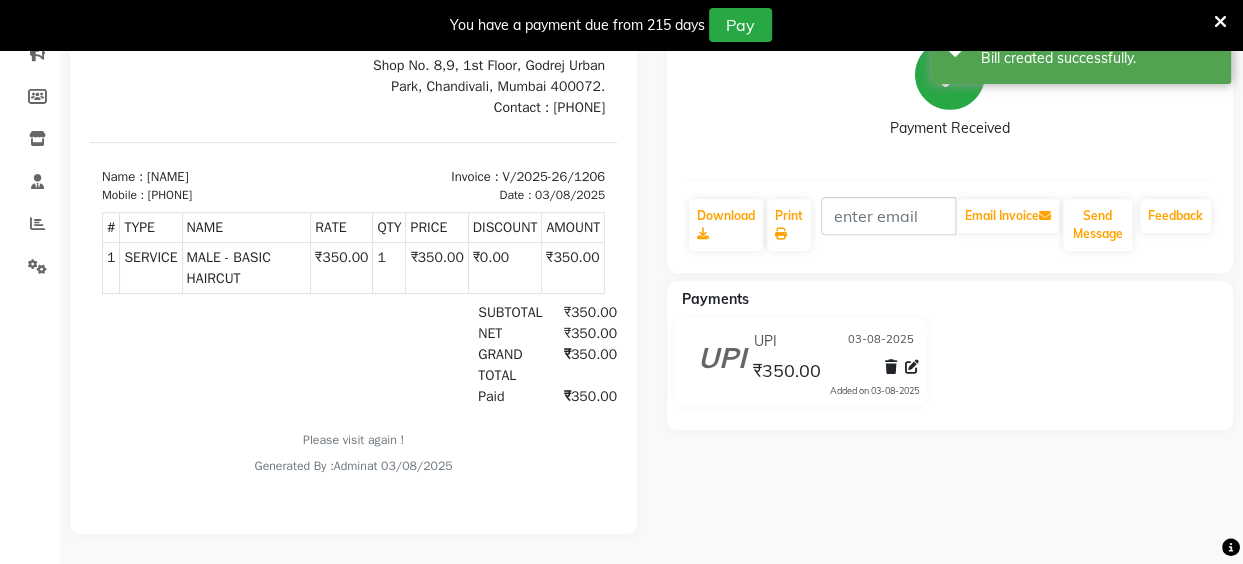 scroll, scrollTop: 0, scrollLeft: 0, axis: both 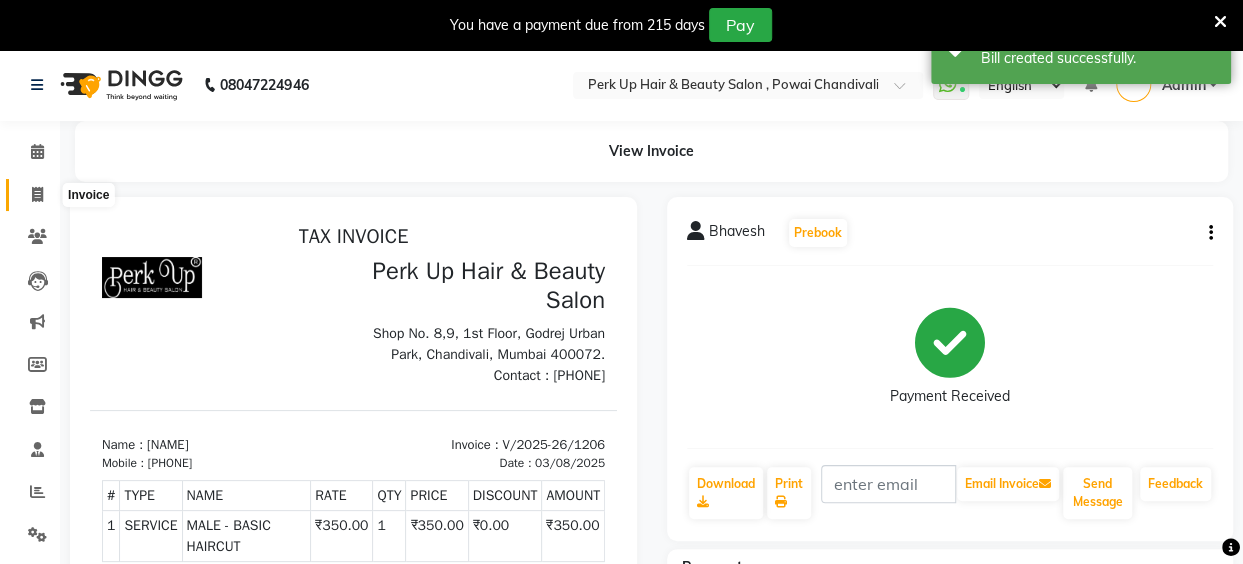 click 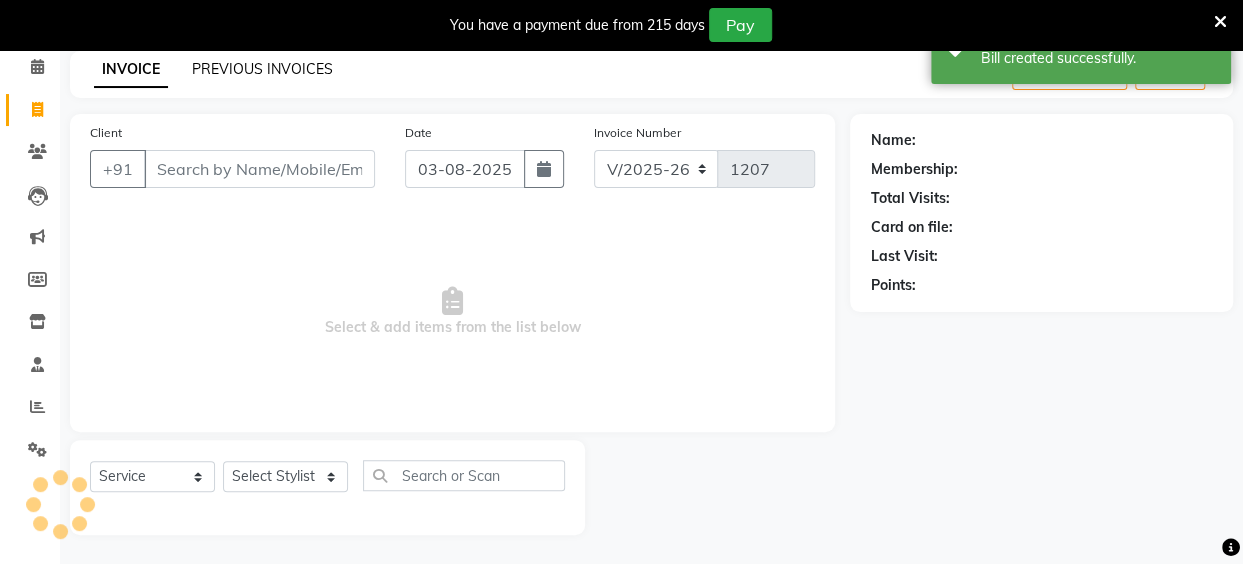 click on "PREVIOUS INVOICES" 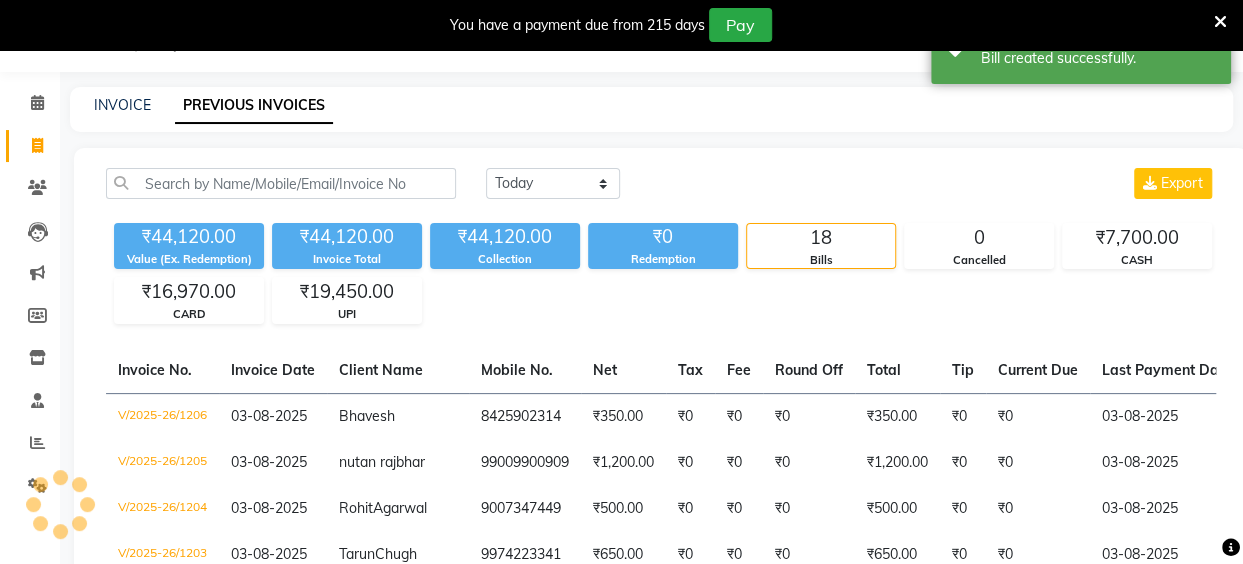 scroll, scrollTop: 85, scrollLeft: 0, axis: vertical 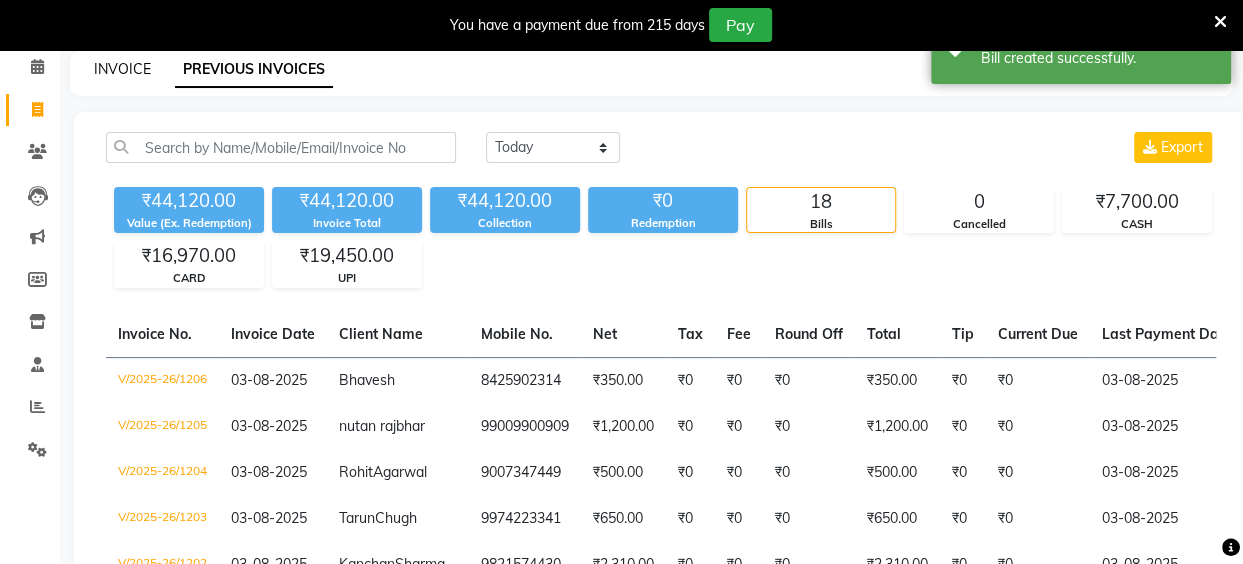 click on "INVOICE" 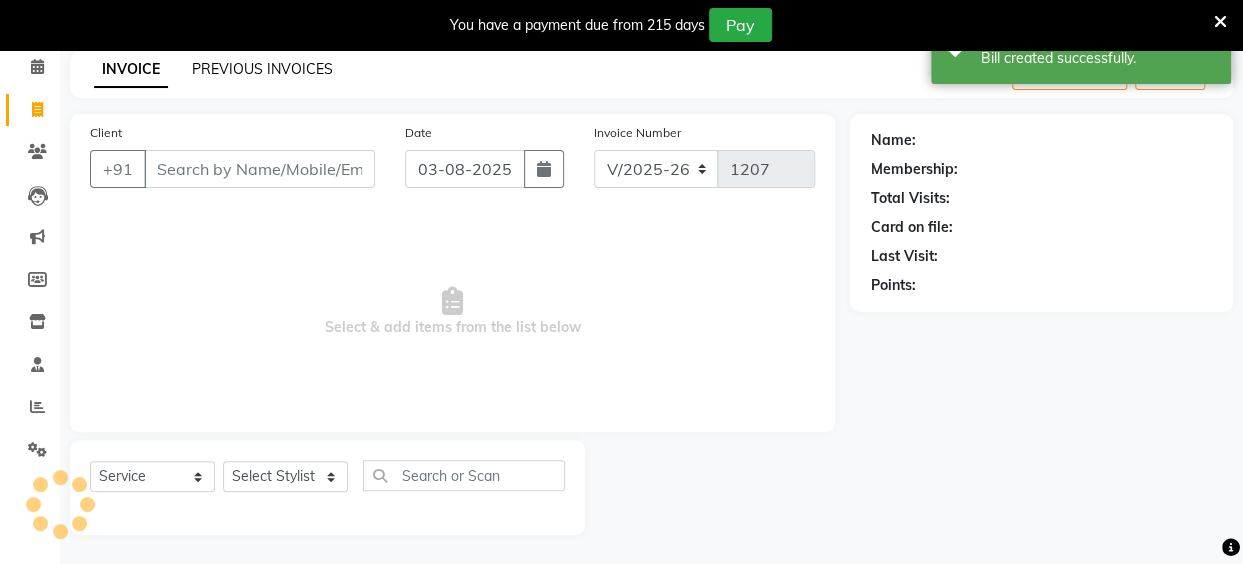 click on "PREVIOUS INVOICES" 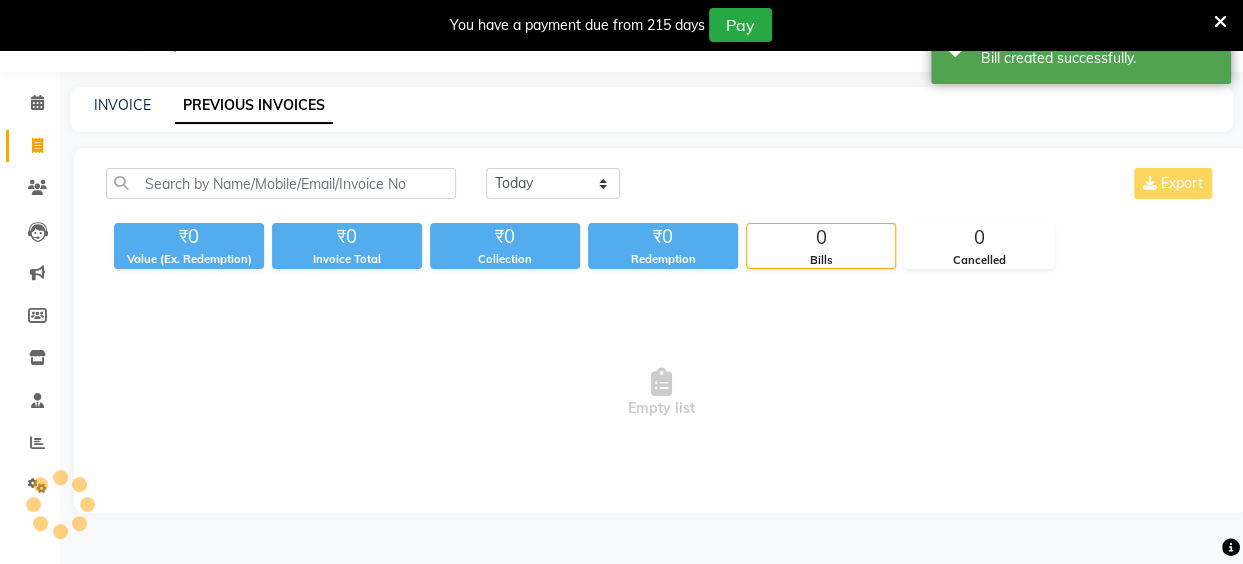 scroll, scrollTop: 85, scrollLeft: 0, axis: vertical 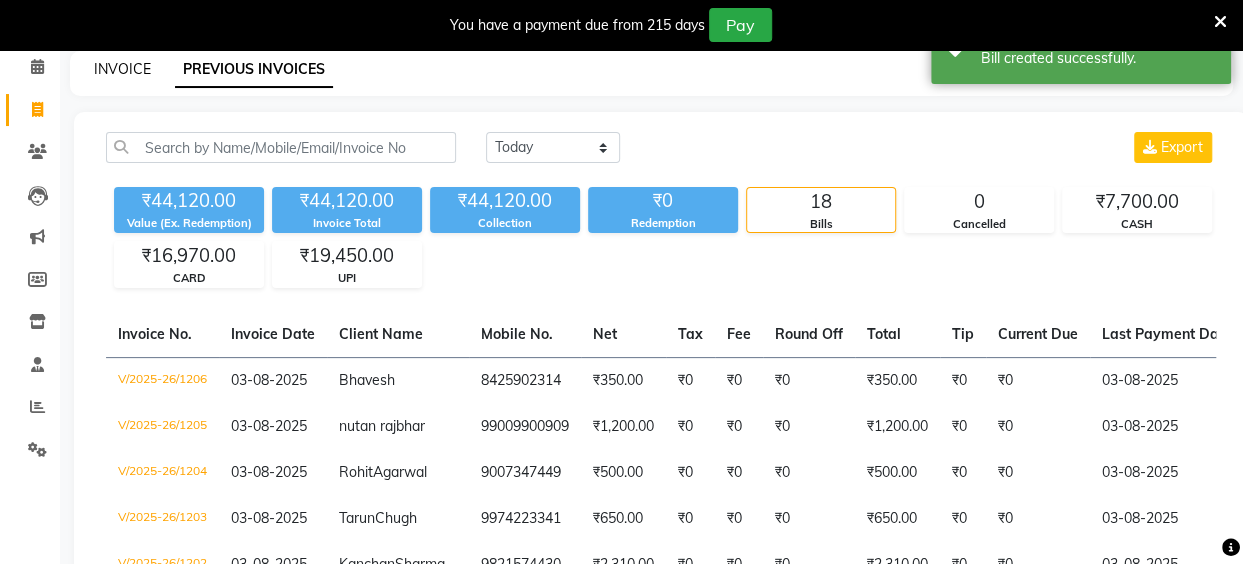 click on "INVOICE" 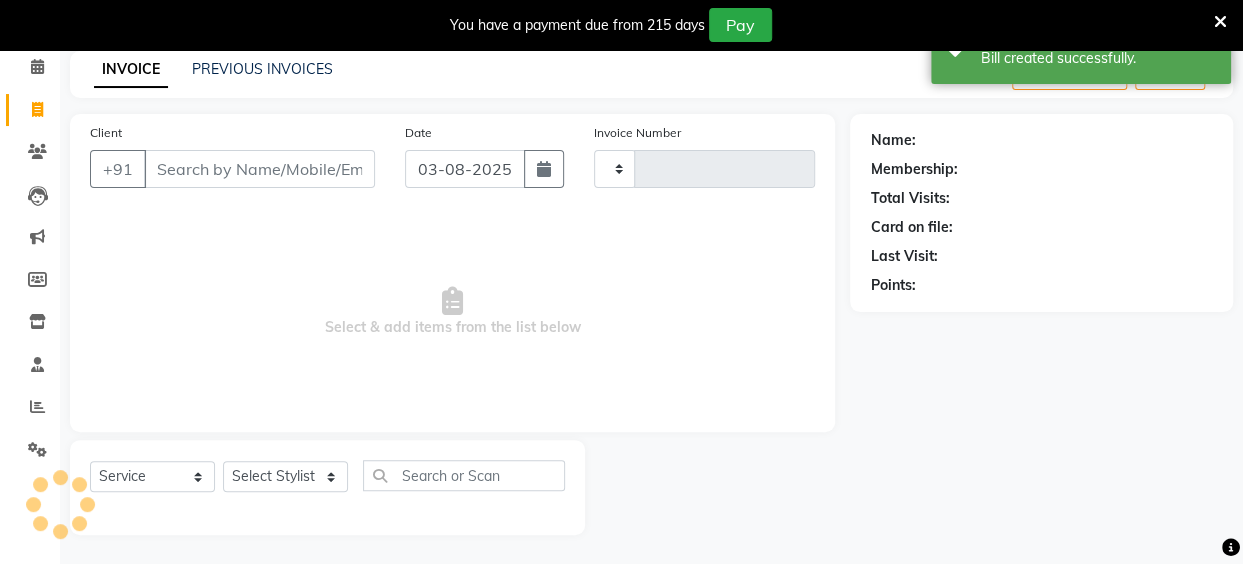 type on "1207" 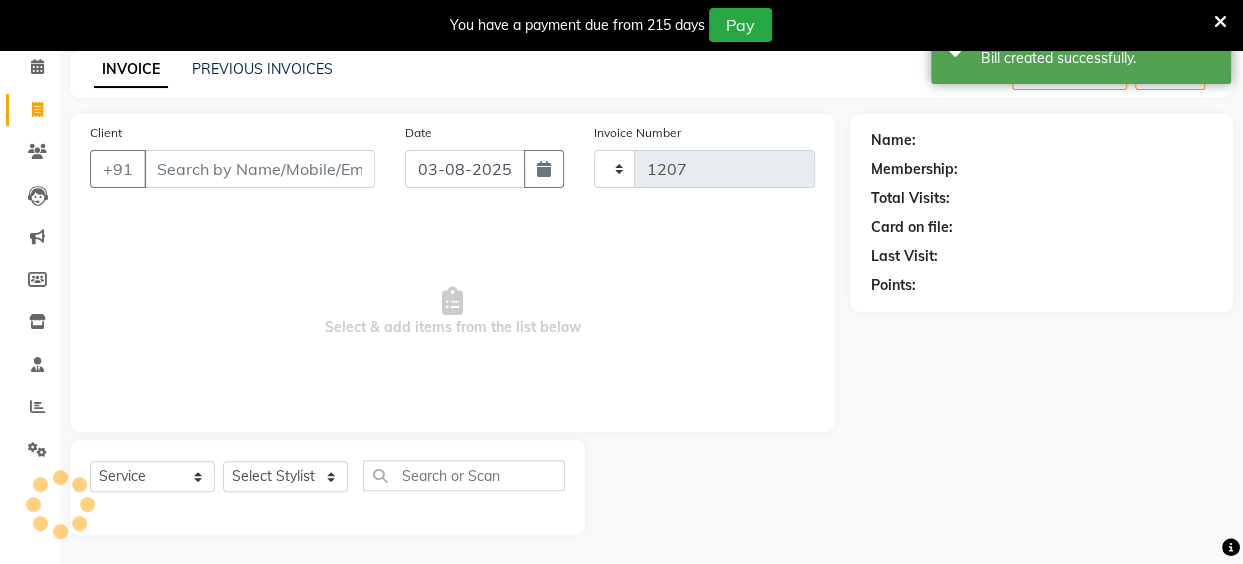 select on "5131" 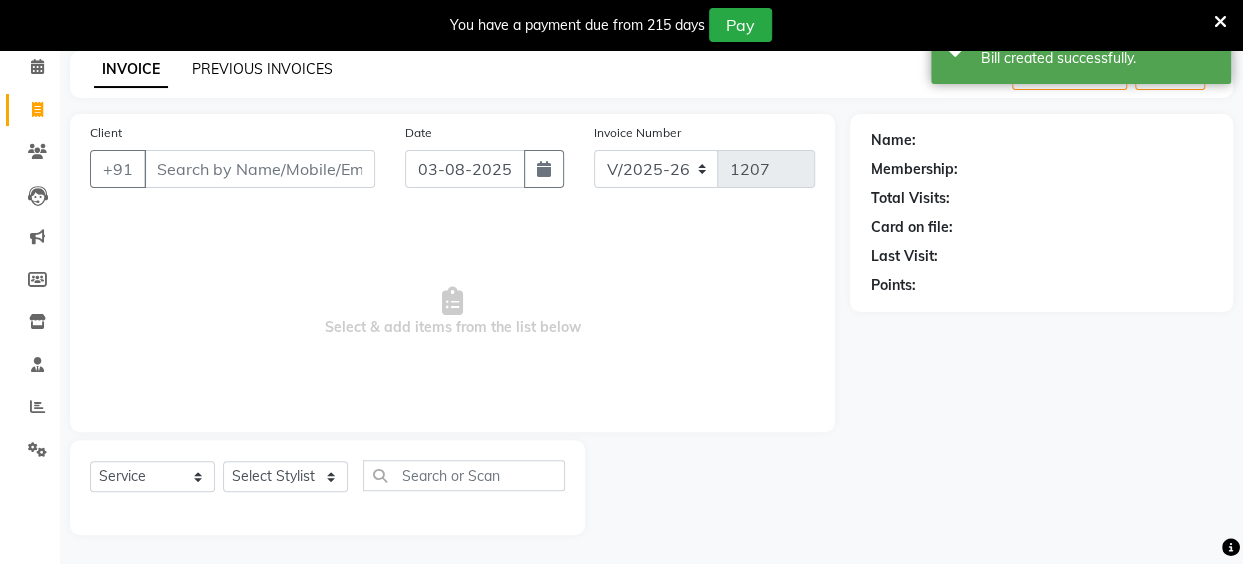 click on "PREVIOUS INVOICES" 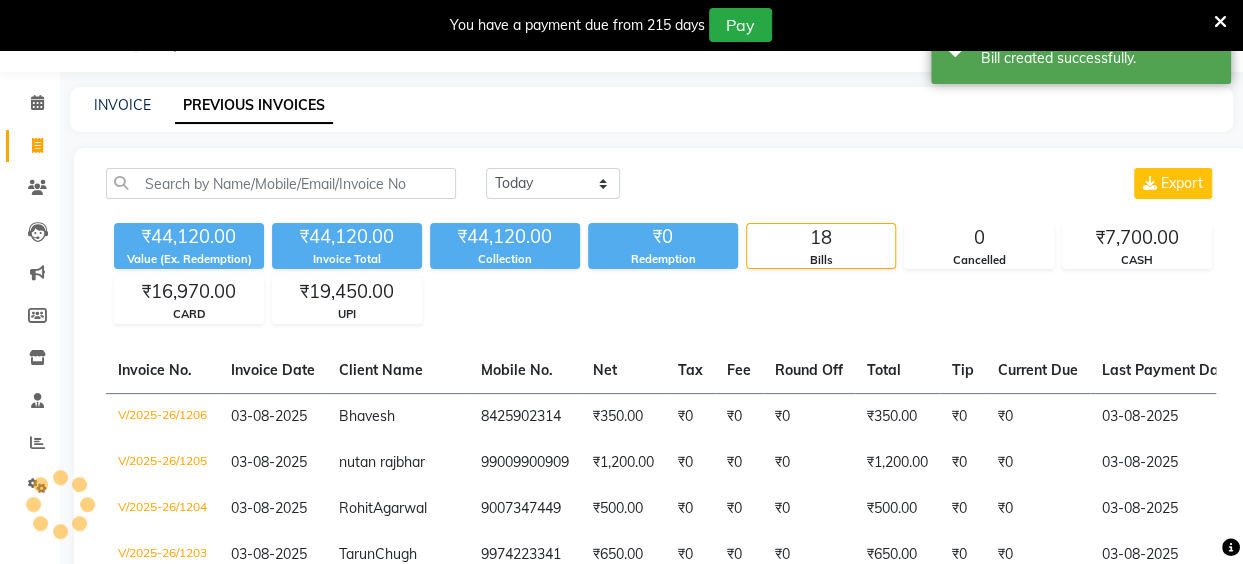 scroll, scrollTop: 85, scrollLeft: 0, axis: vertical 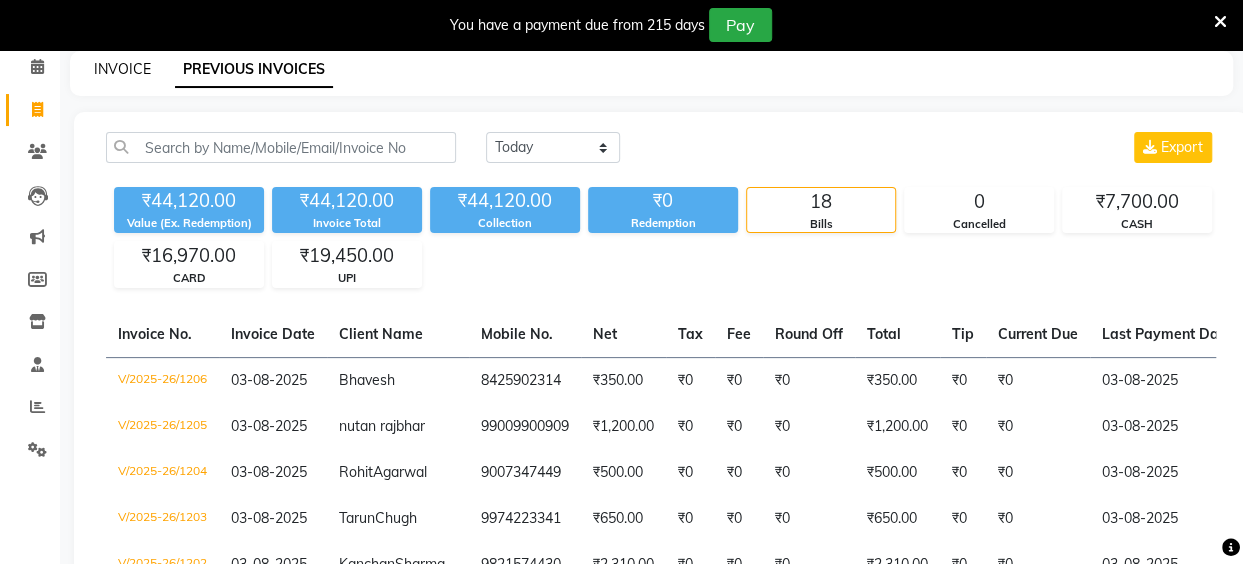 click on "INVOICE" 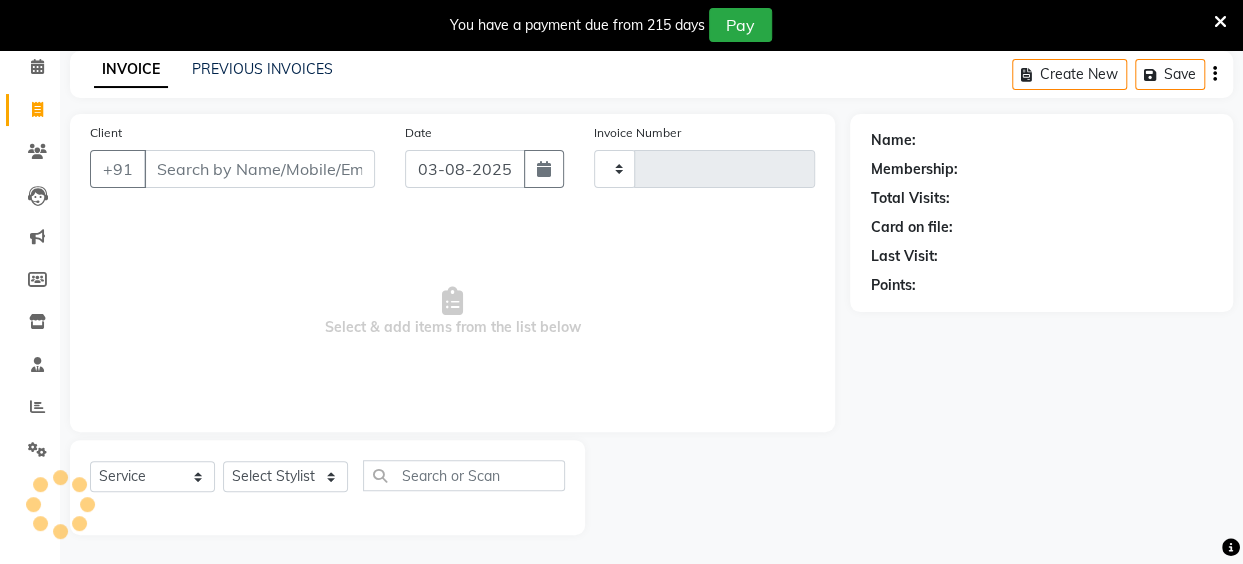 type on "1207" 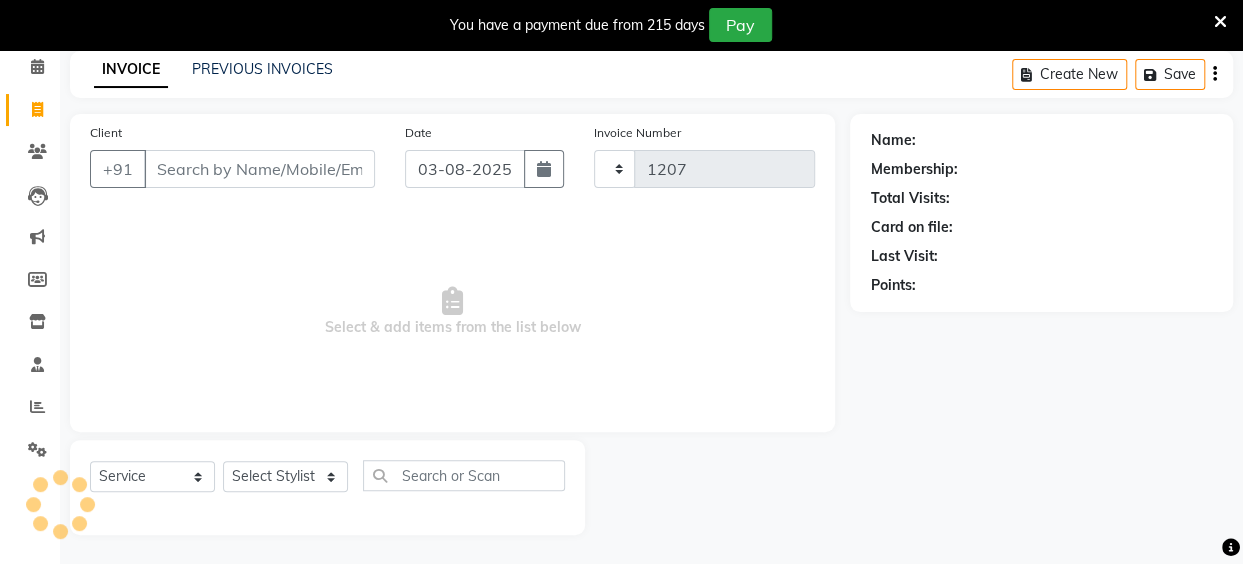 select on "5131" 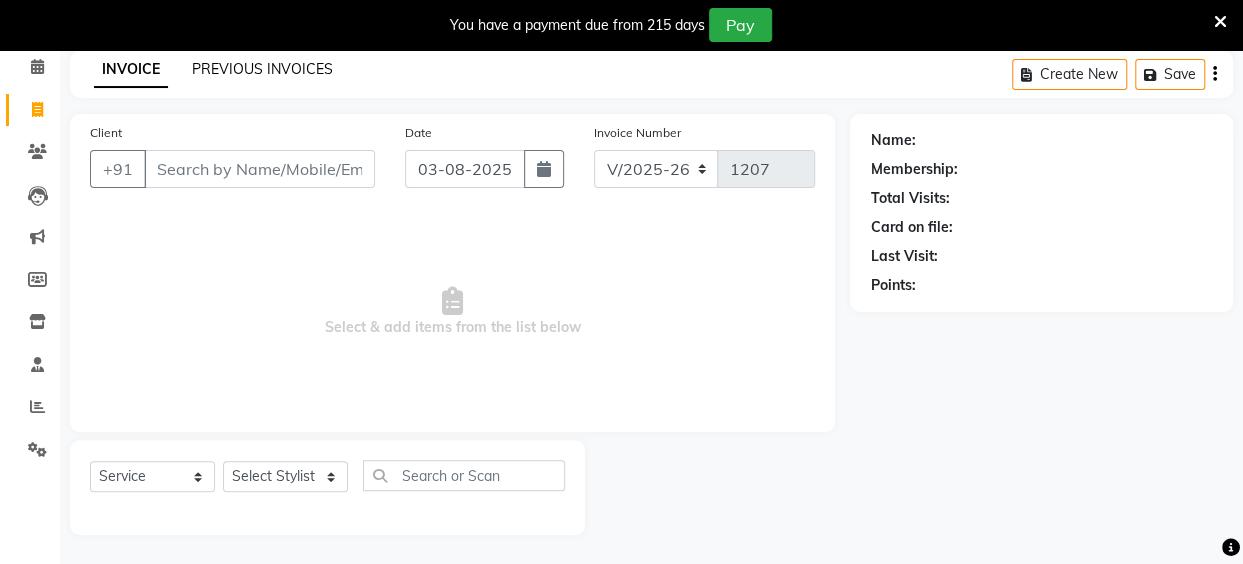 click on "PREVIOUS INVOICES" 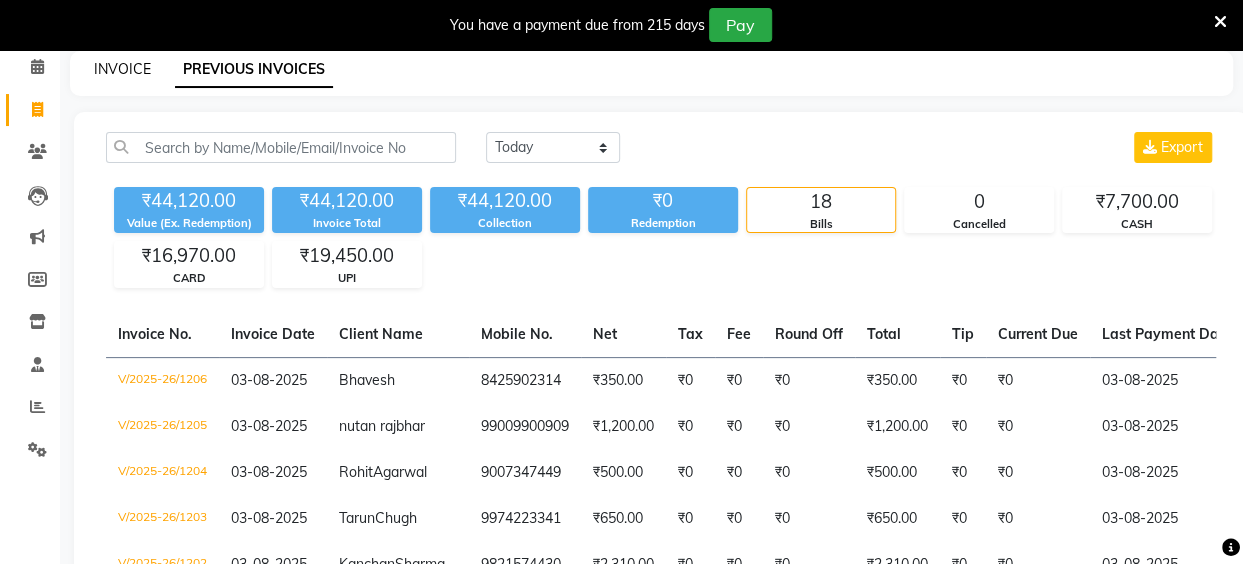 click on "INVOICE" 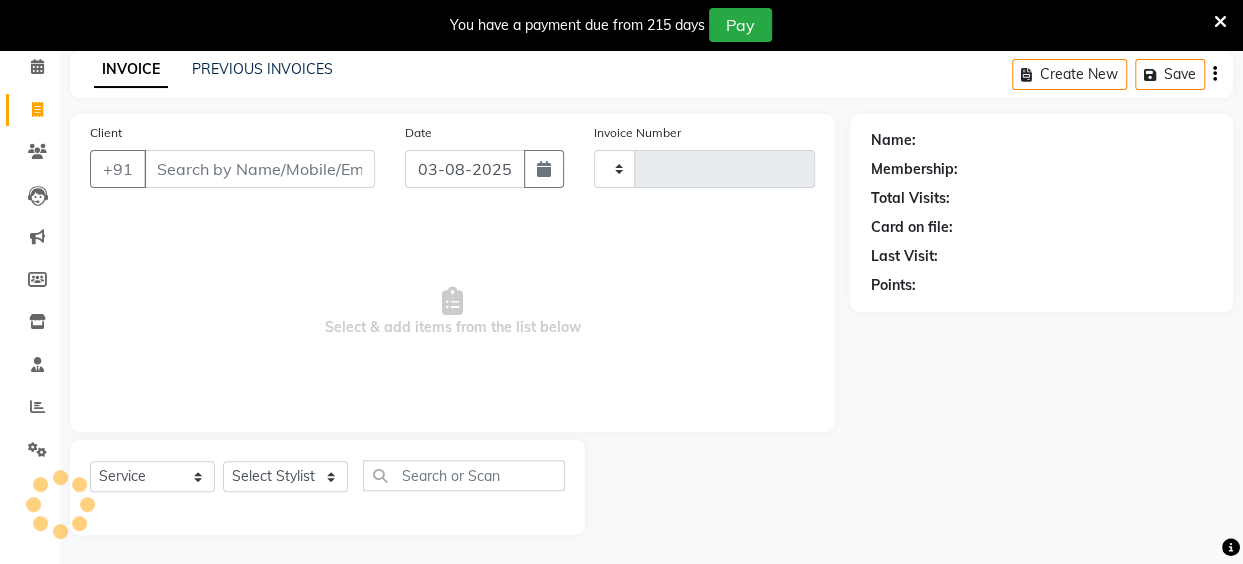 type on "1207" 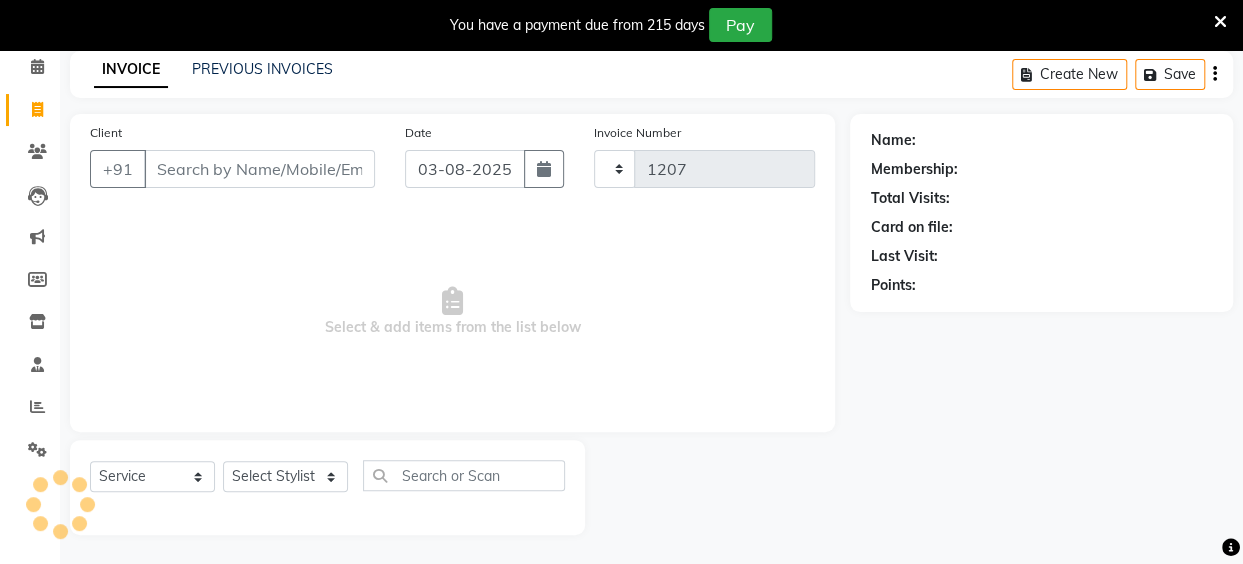 select on "5131" 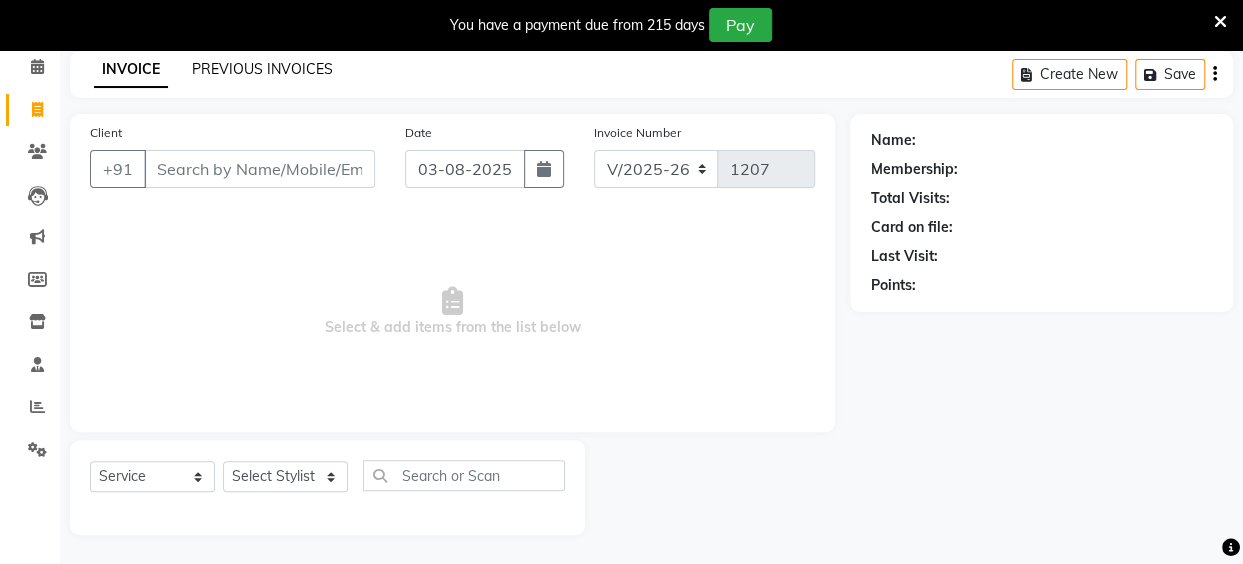 click on "PREVIOUS INVOICES" 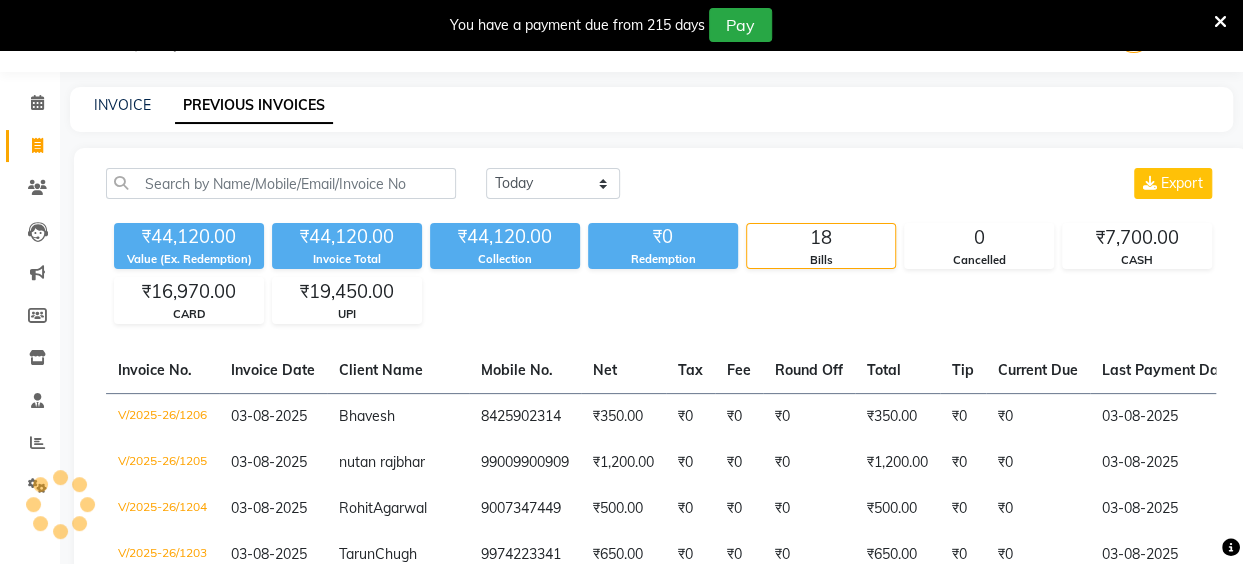 scroll, scrollTop: 85, scrollLeft: 0, axis: vertical 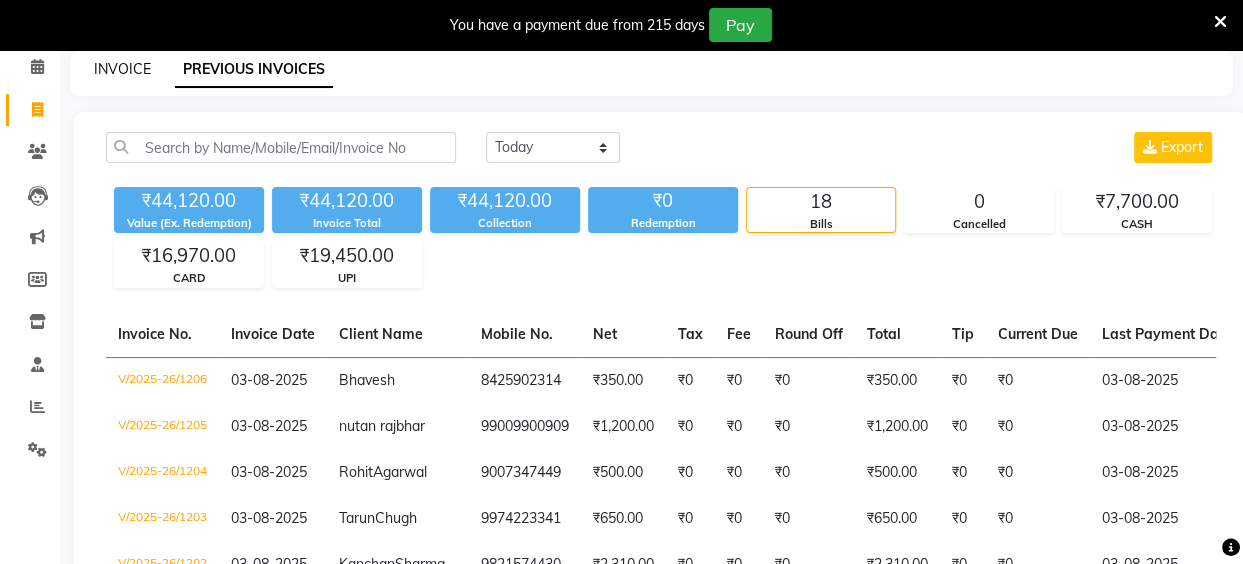 click on "INVOICE" 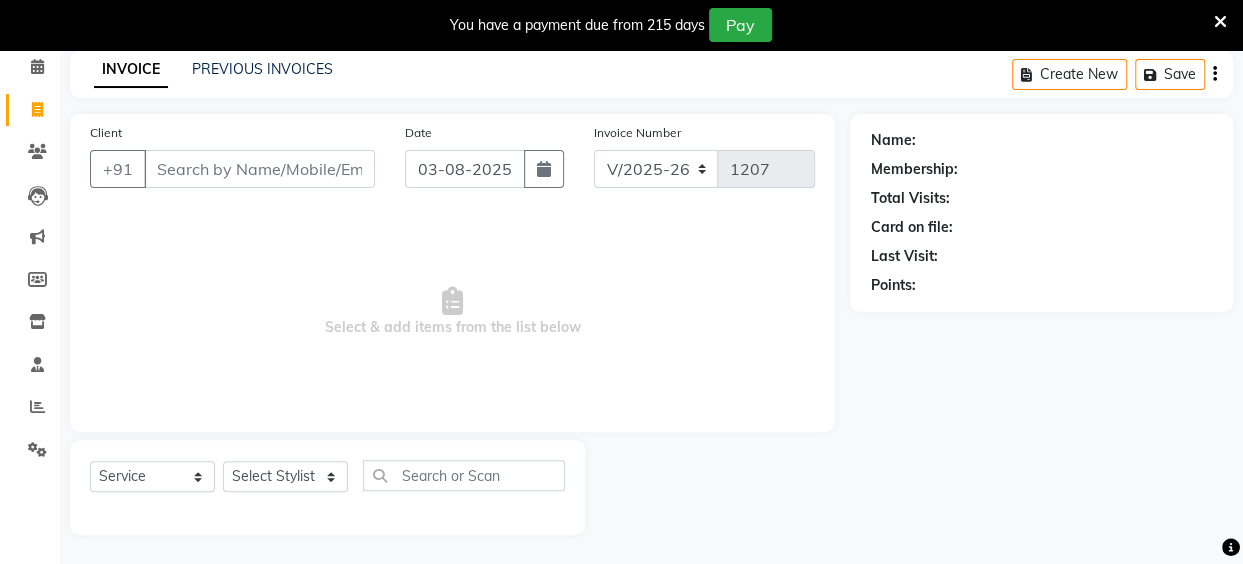 click on "INVOICE PREVIOUS INVOICES Create New   Save" 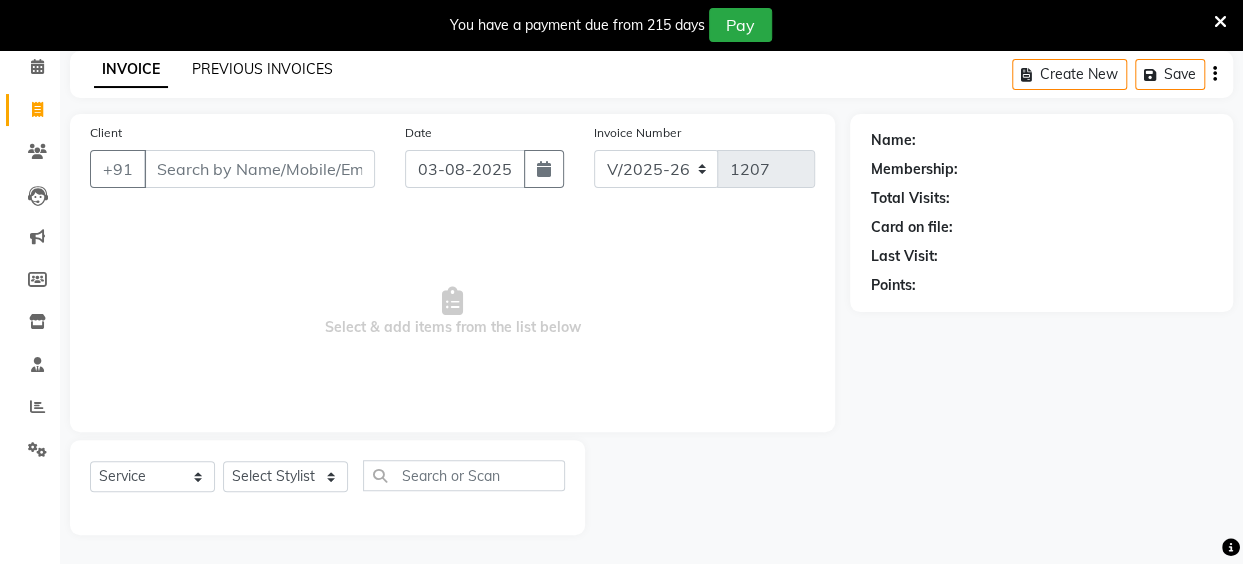 click on "PREVIOUS INVOICES" 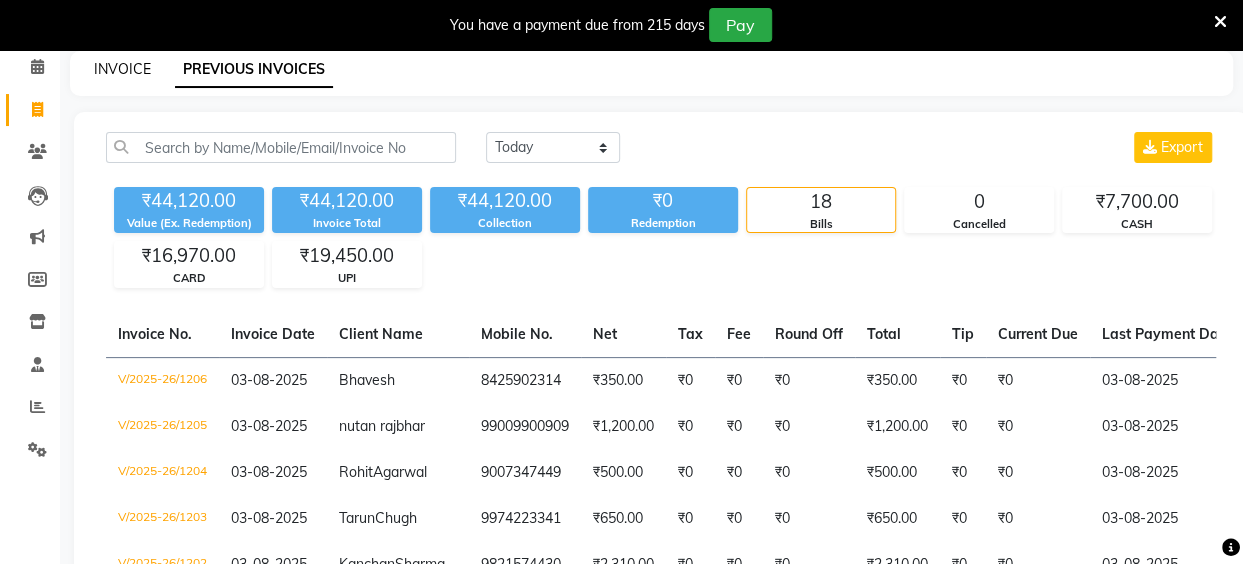 click on "INVOICE" 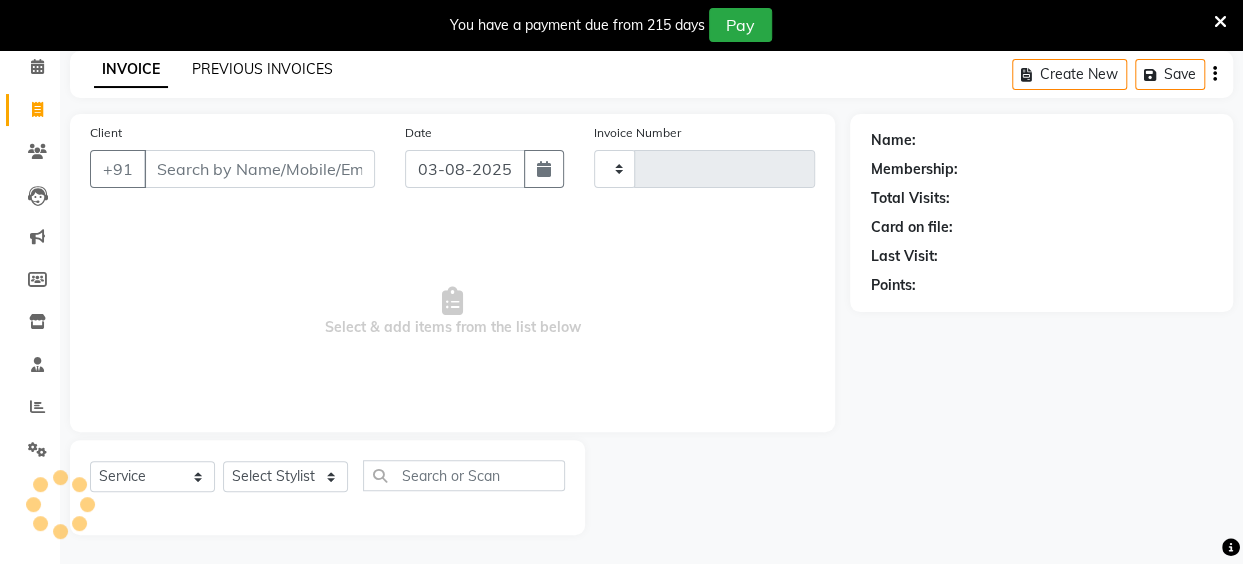 type on "1207" 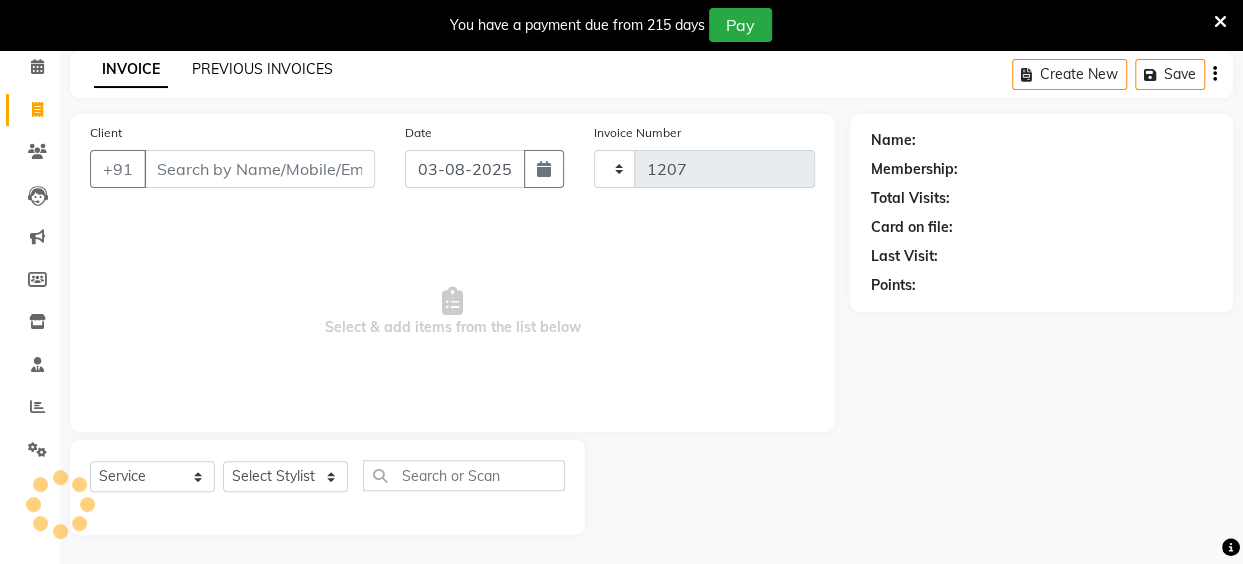 select on "5131" 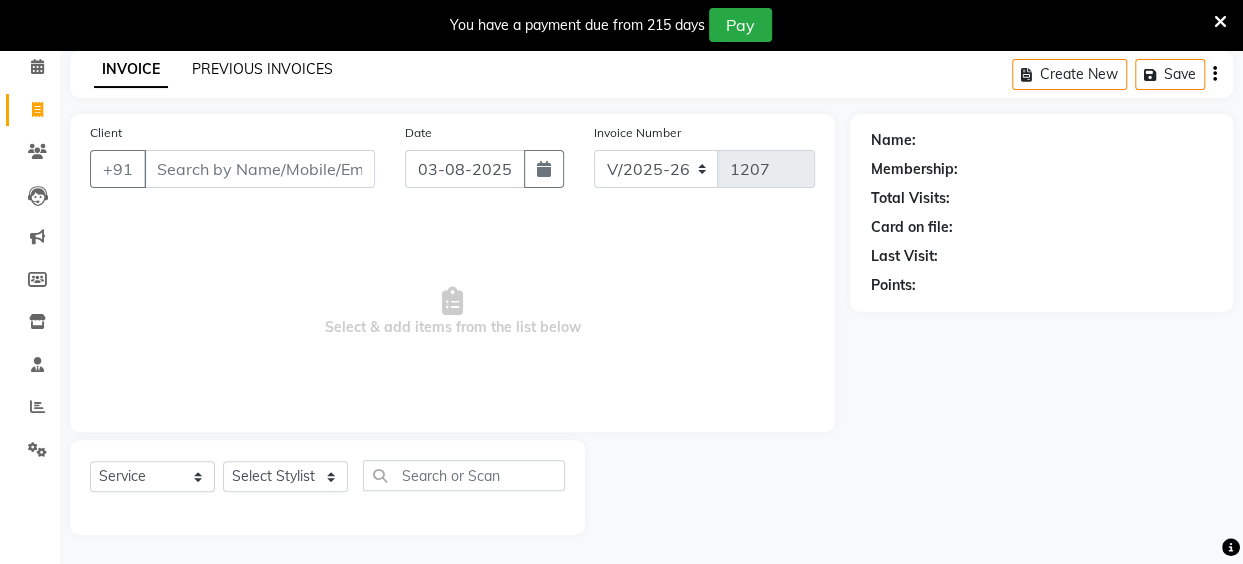 click on "PREVIOUS INVOICES" 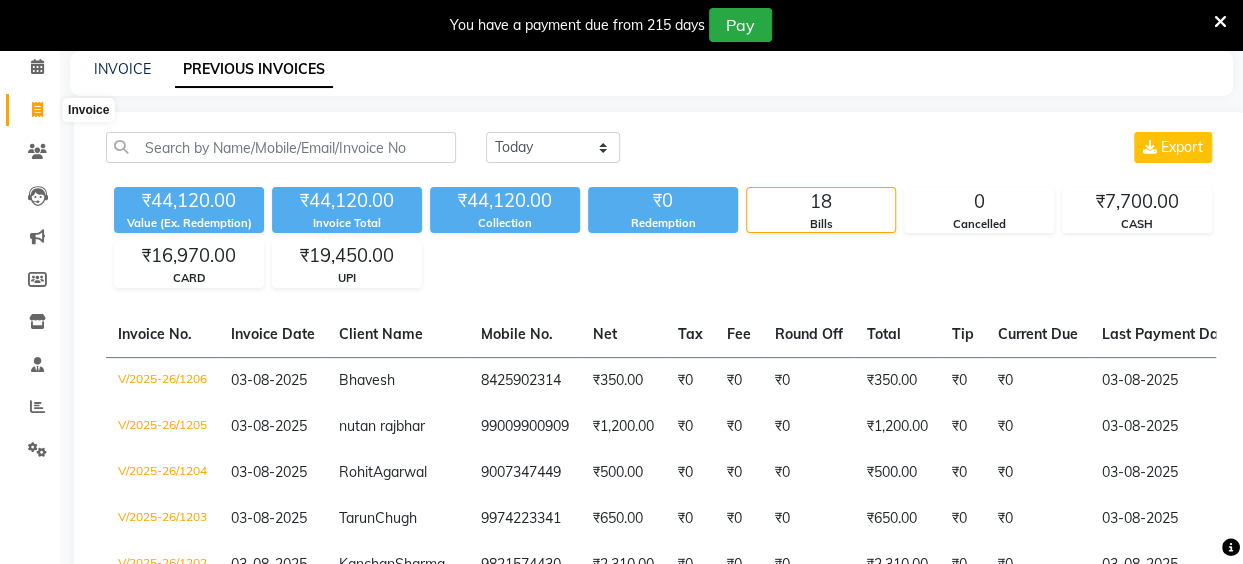 click 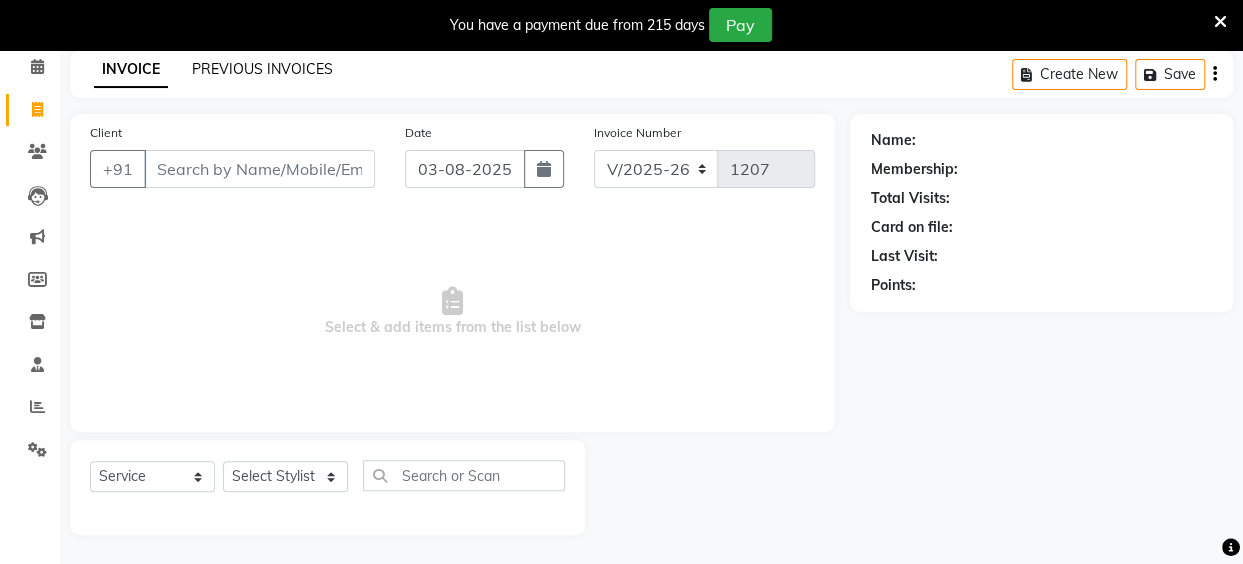 click on "PREVIOUS INVOICES" 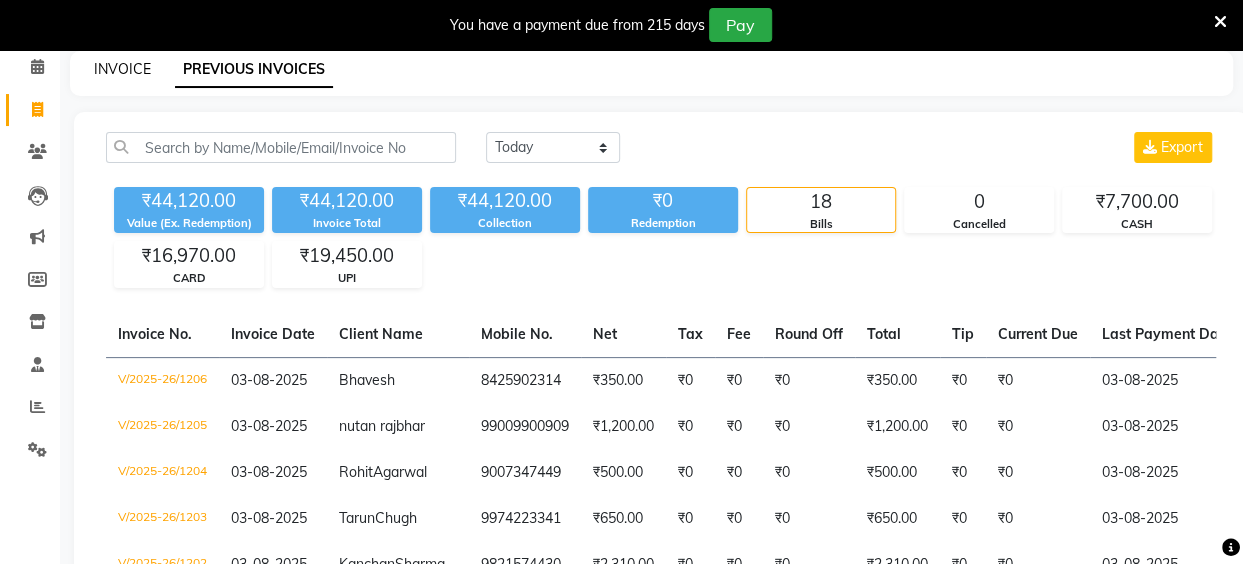 click on "INVOICE" 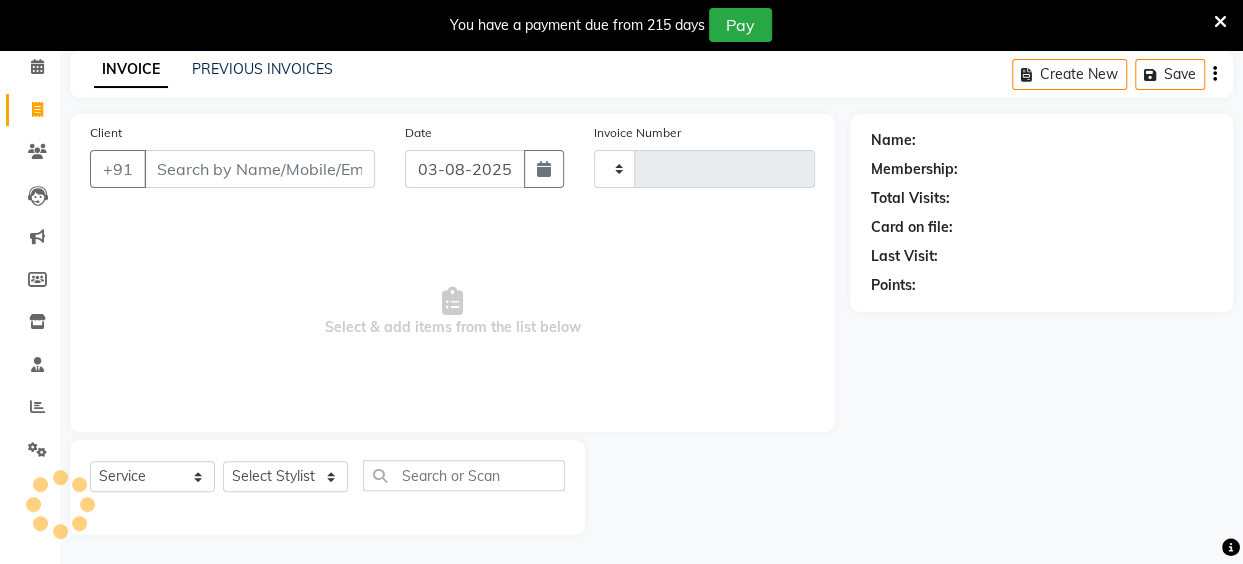 type on "1207" 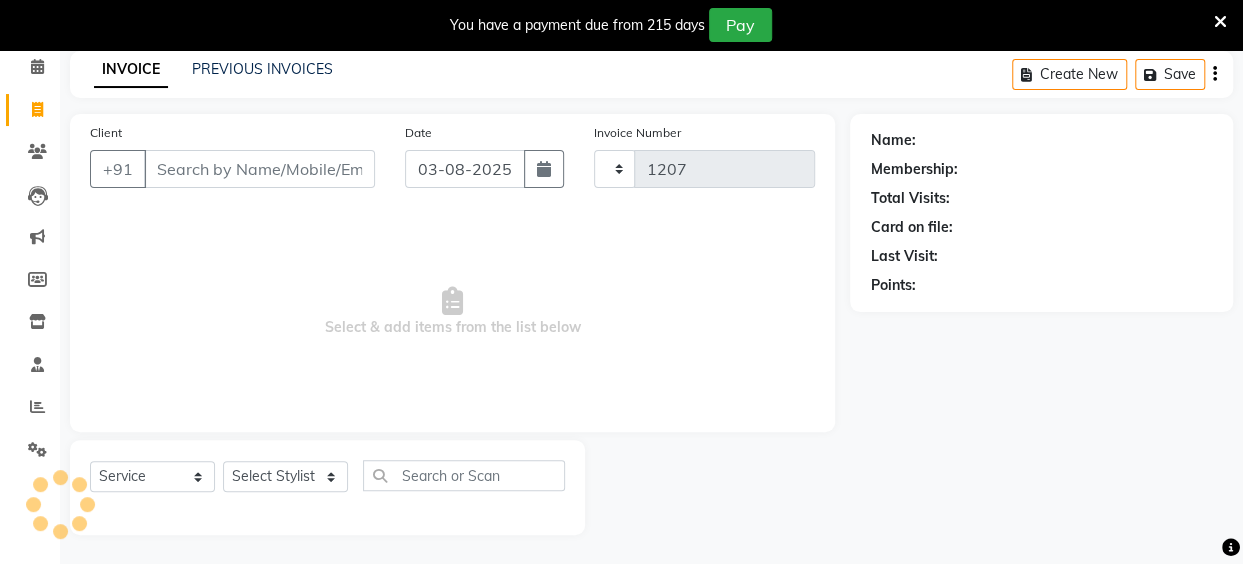 select on "5131" 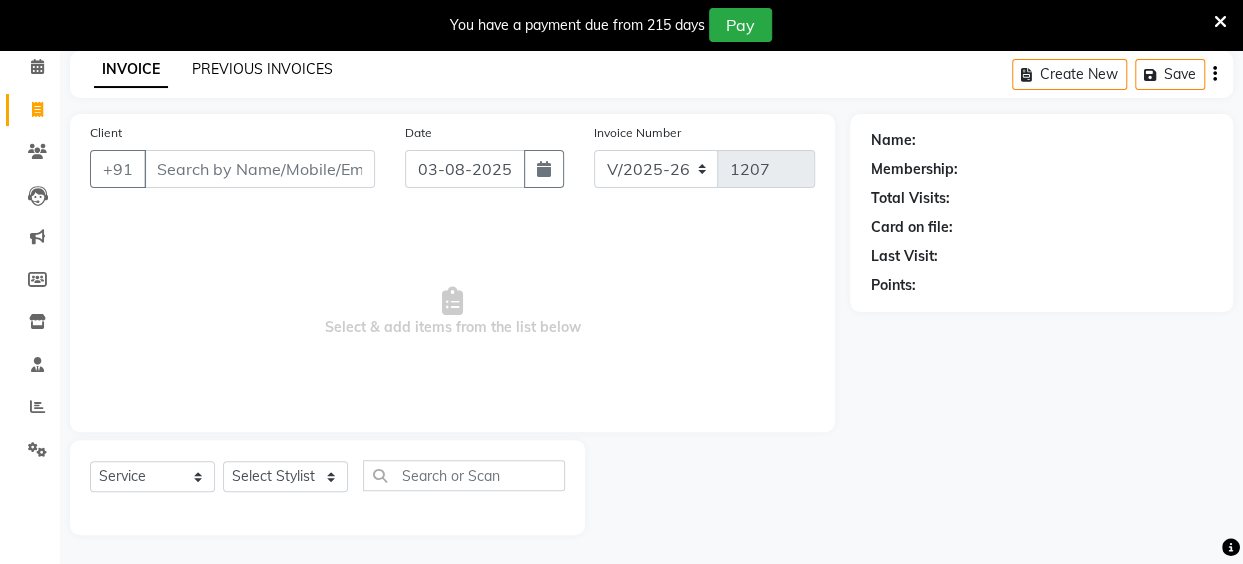 click on "PREVIOUS INVOICES" 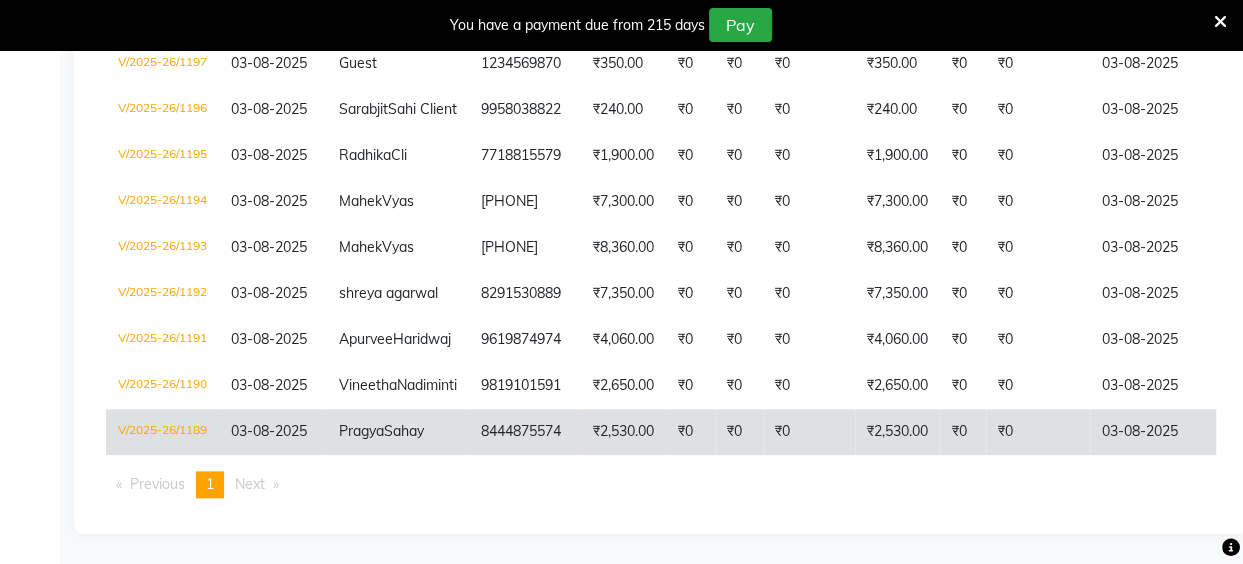 scroll, scrollTop: 0, scrollLeft: 0, axis: both 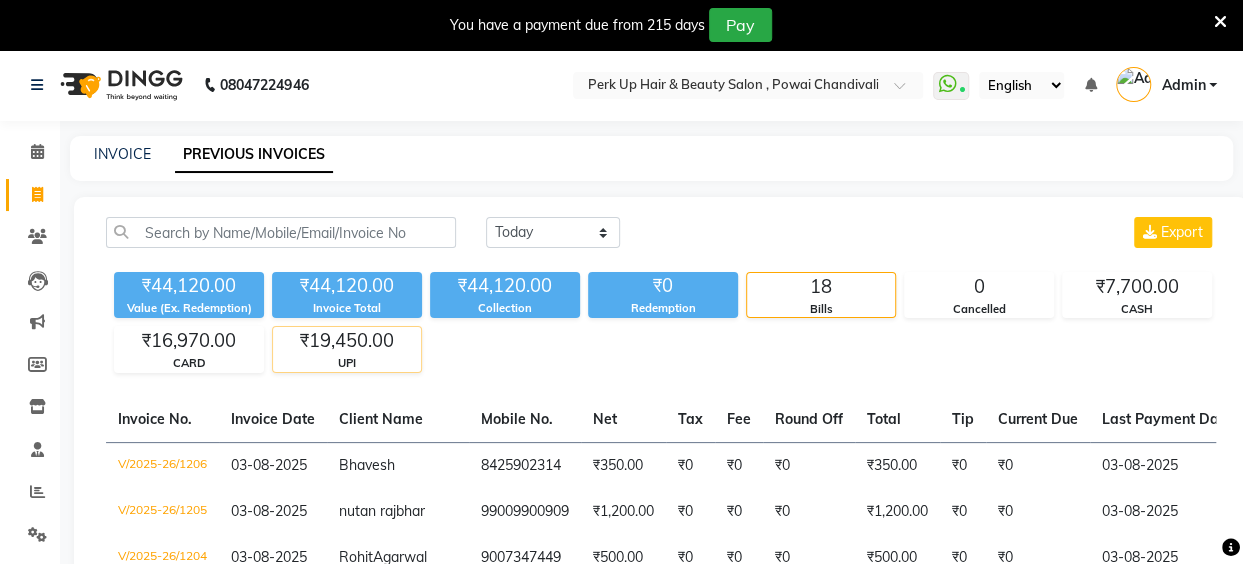 click on "UPI" 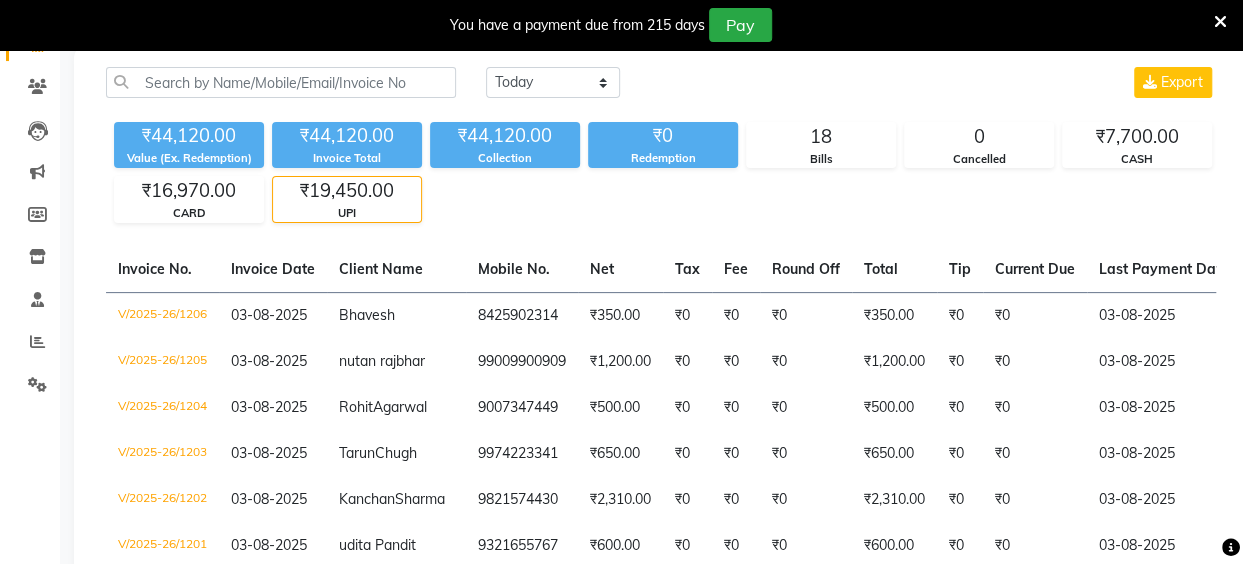 scroll, scrollTop: 0, scrollLeft: 0, axis: both 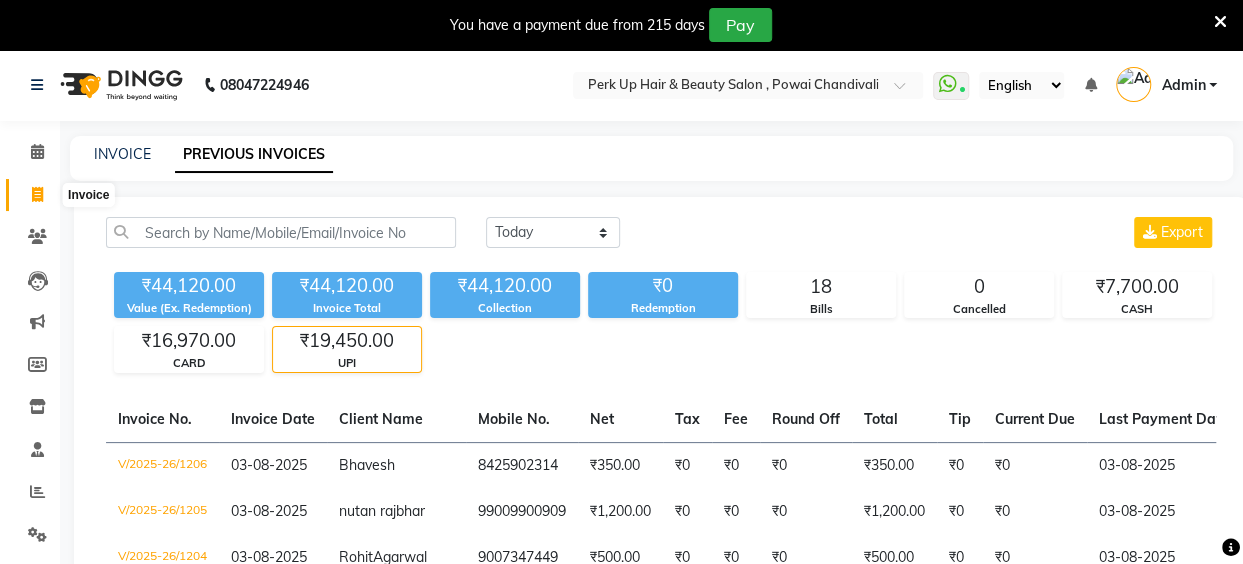 click 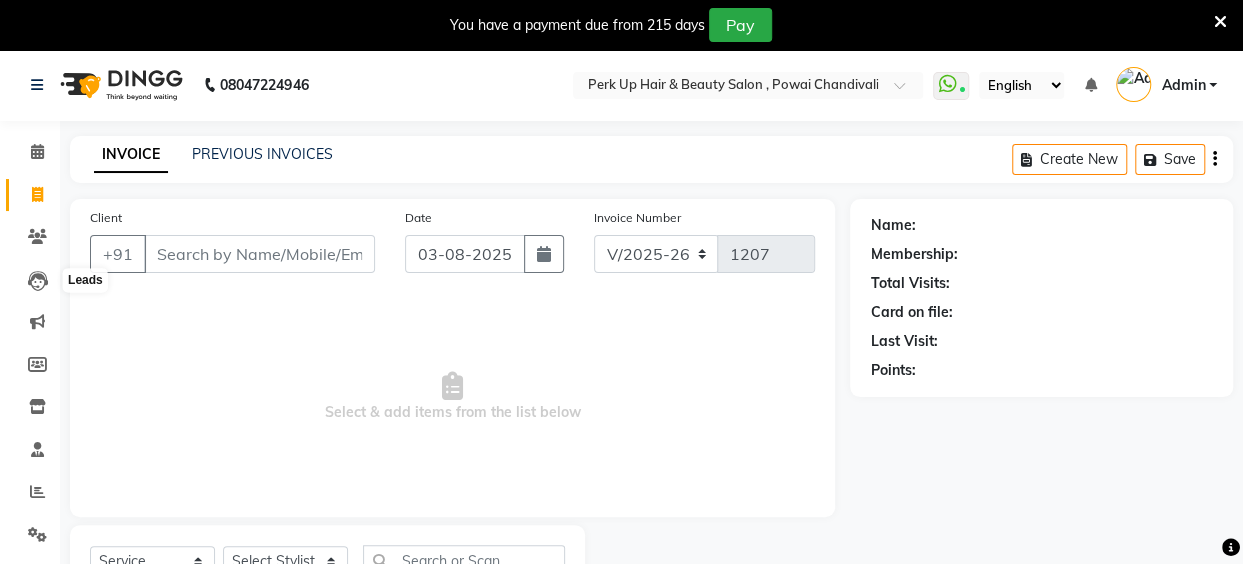 scroll, scrollTop: 85, scrollLeft: 0, axis: vertical 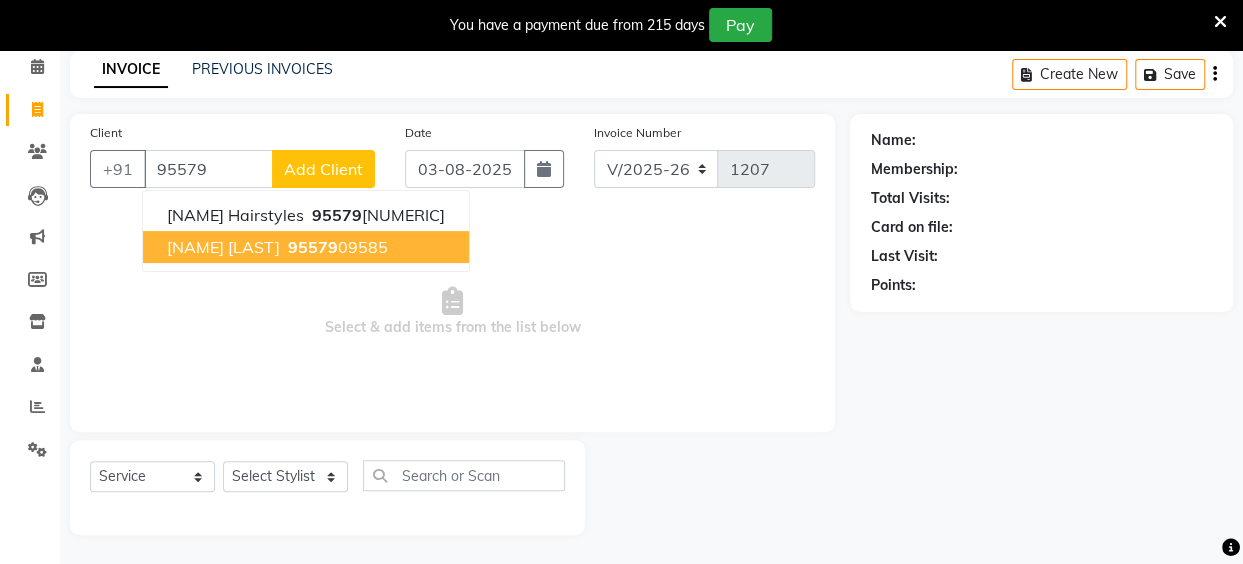 click on "Kanchan Shrivastava   95579 09585" at bounding box center [306, 247] 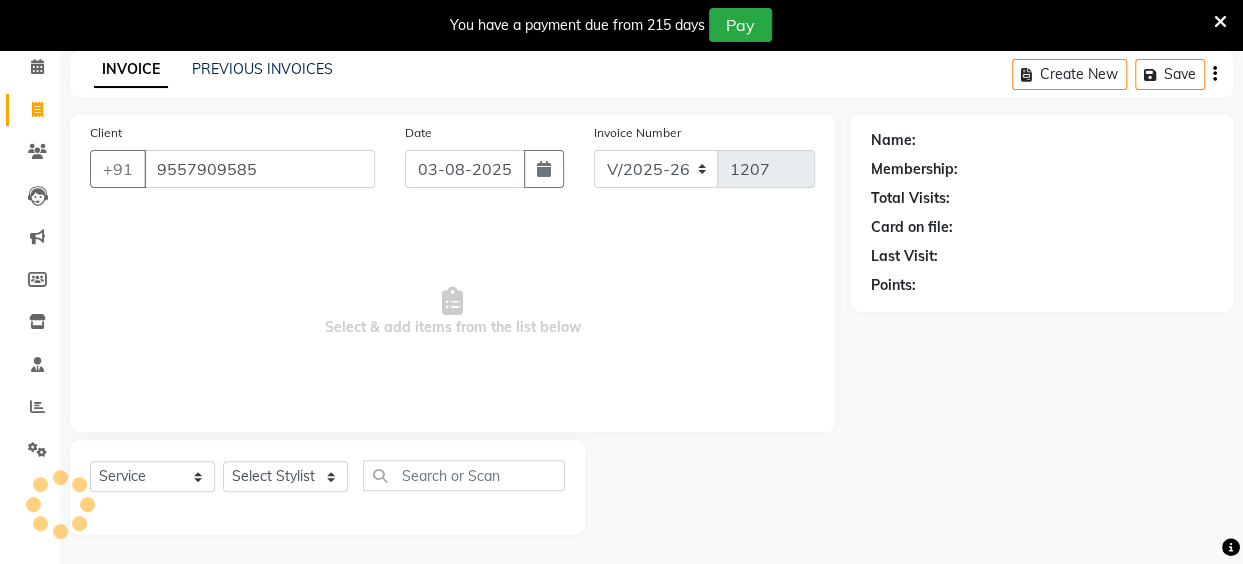 type on "9557909585" 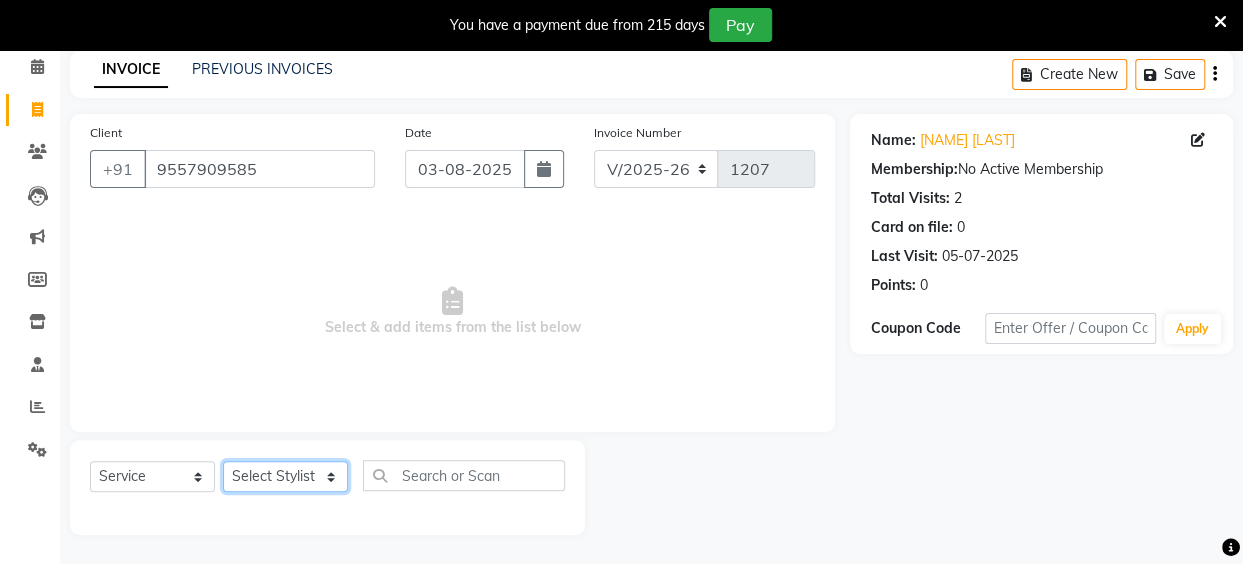 click on "Select Stylist Anita Das danish Kumkum Pasi Naseem Mansoori		 Nilam Bhanushali Nizam Shaikh			 Raju Reena Sawardekar			 Rita Pal			 Sabeena Shaikh Sameer Balwar Sangeeta Rajbhar Seja Jaiswal Shahib Shaves Salmani			 Sneha" 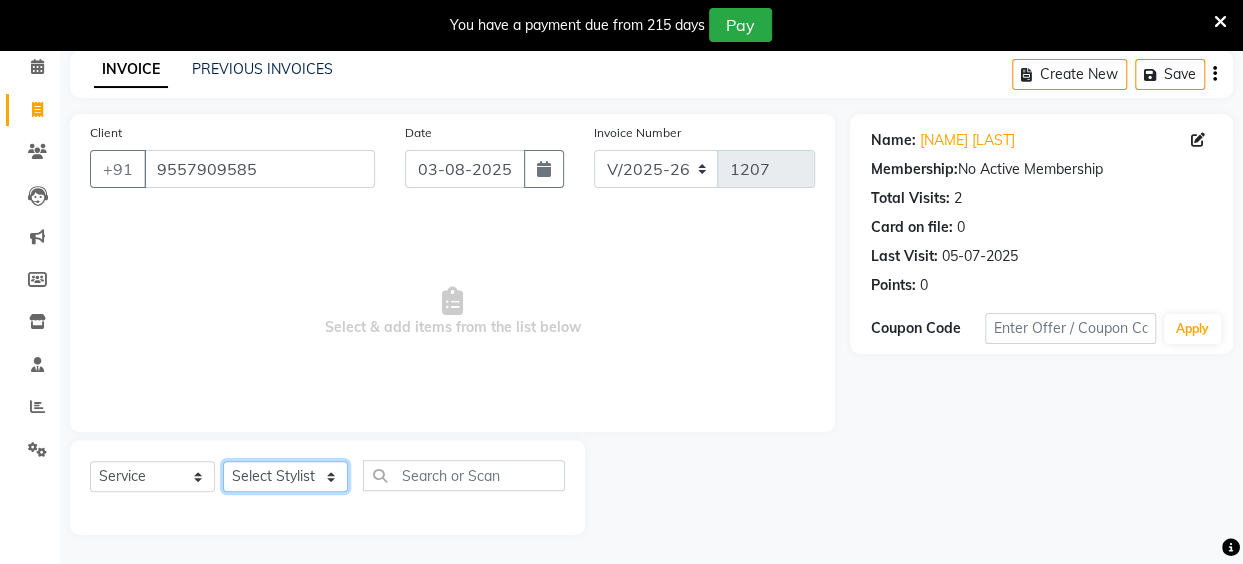 select on "32895" 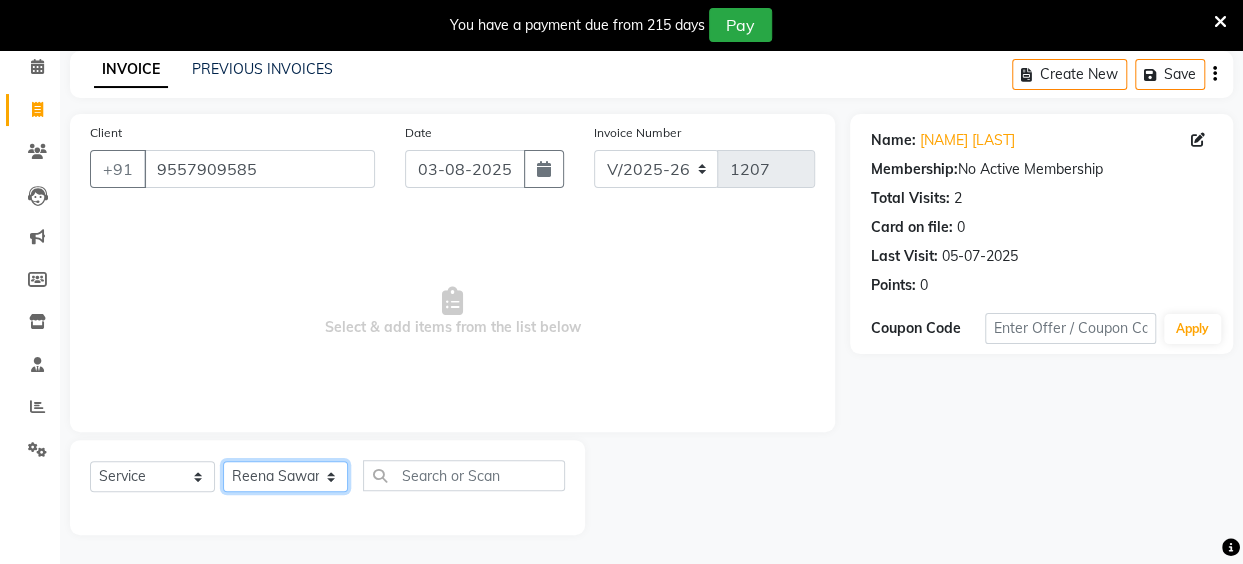 click on "Select Stylist Anita Das danish Kumkum Pasi Naseem Mansoori		 Nilam Bhanushali Nizam Shaikh			 Raju Reena Sawardekar			 Rita Pal			 Sabeena Shaikh Sameer Balwar Sangeeta Rajbhar Seja Jaiswal Shahib Shaves Salmani			 Sneha" 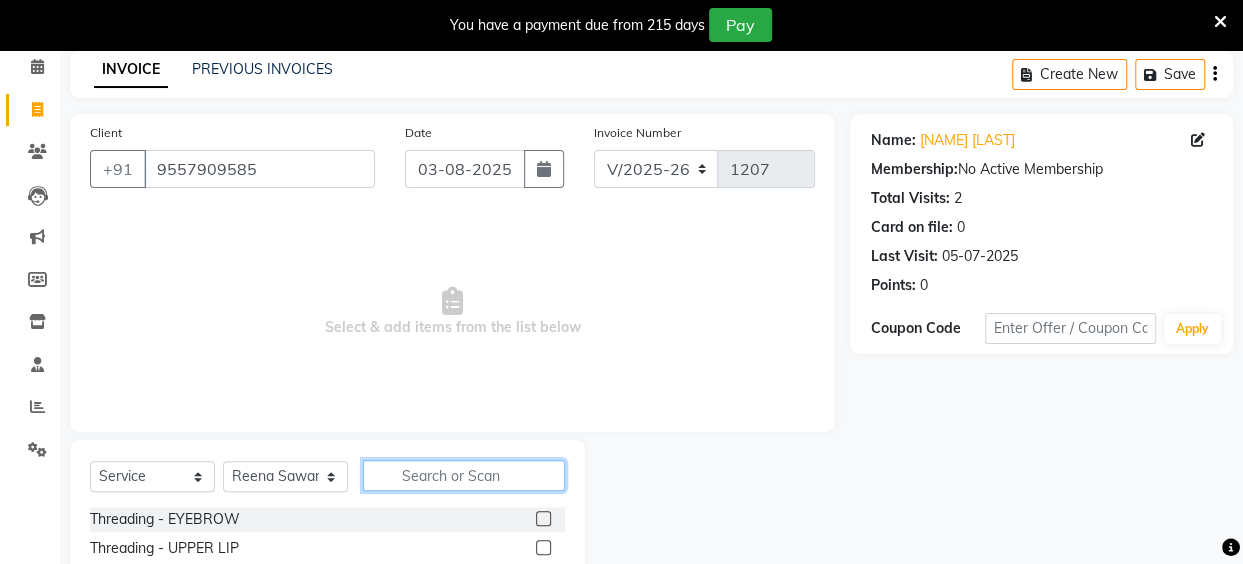 click 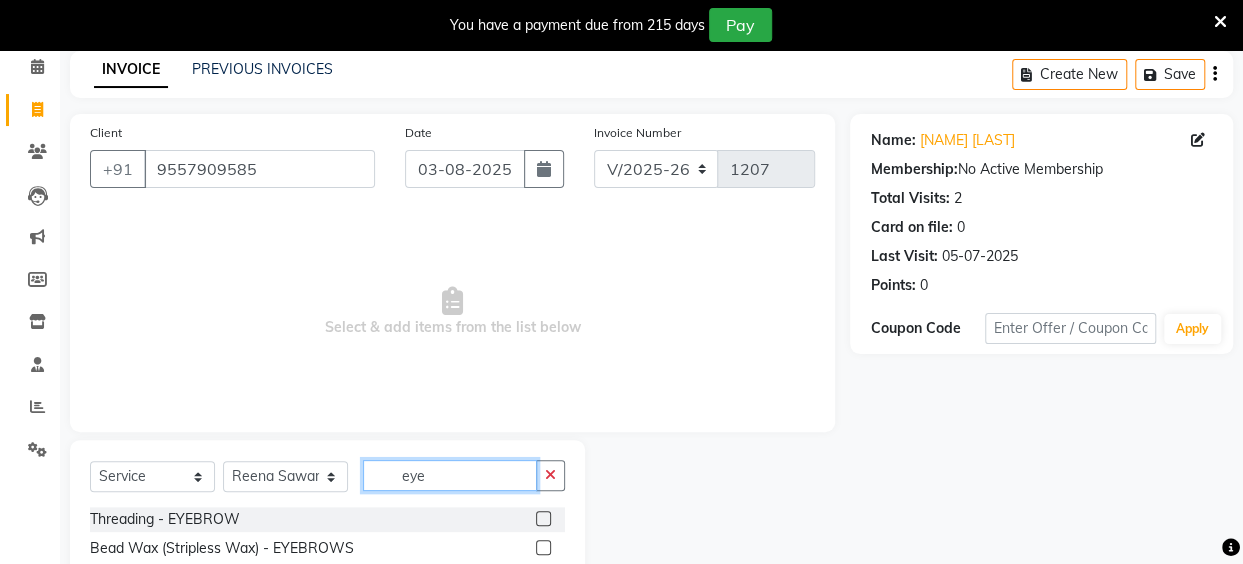 type on "eye" 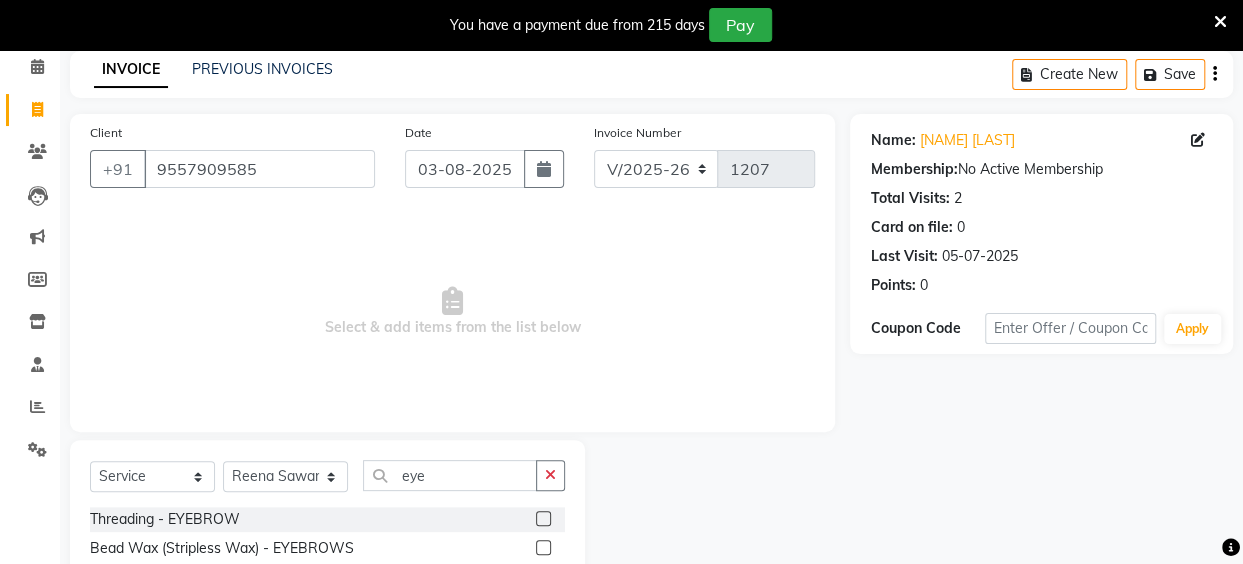 click 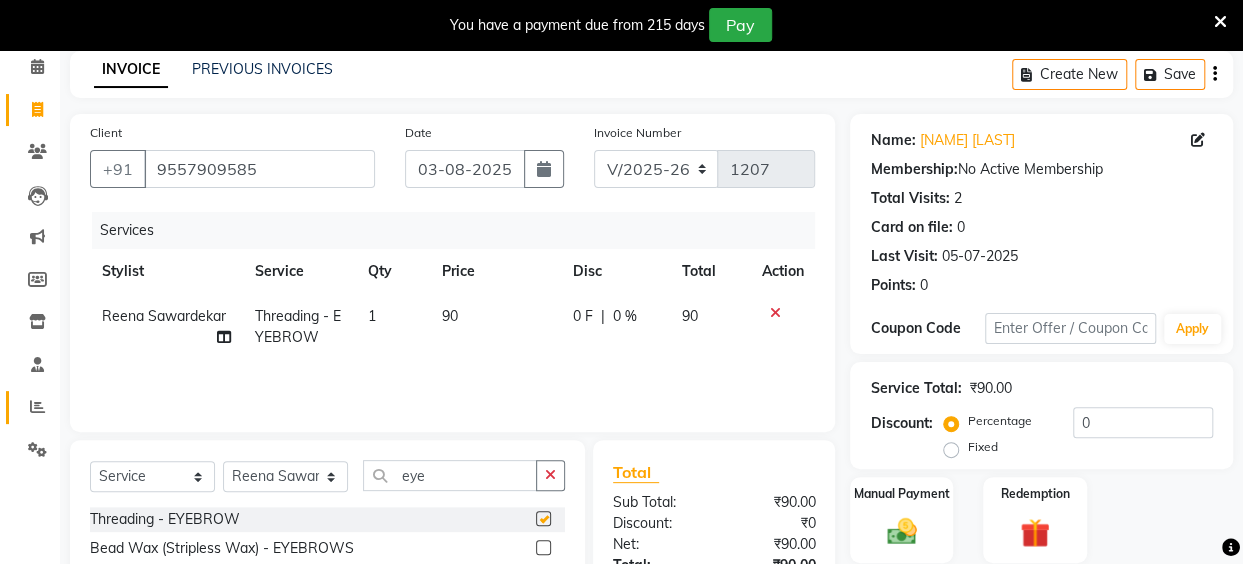 checkbox on "false" 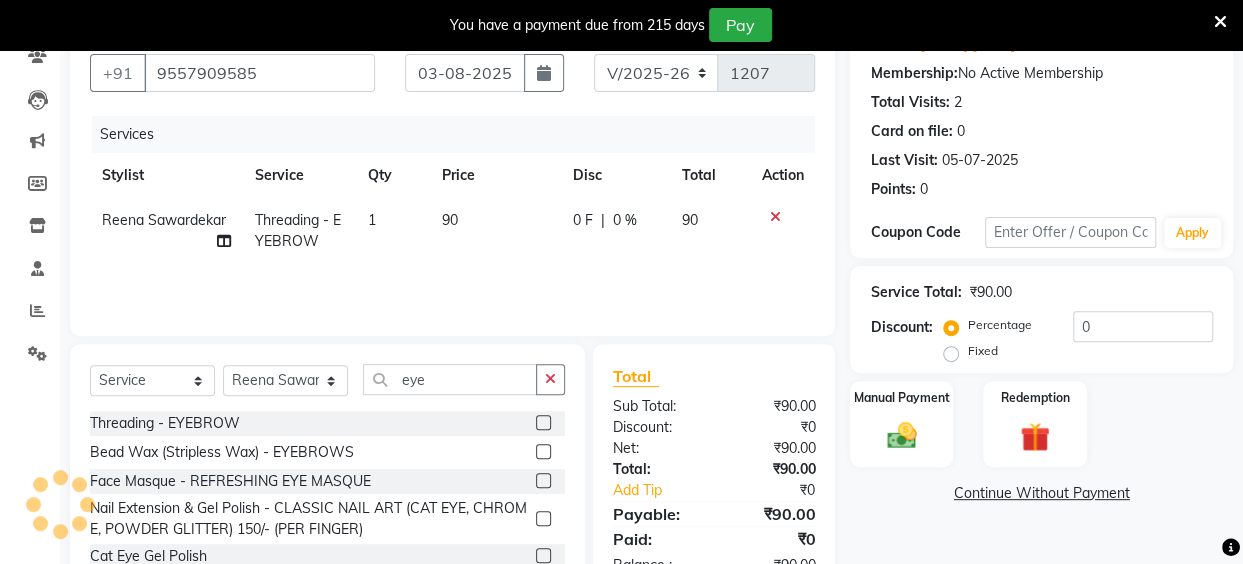 scroll, scrollTop: 276, scrollLeft: 0, axis: vertical 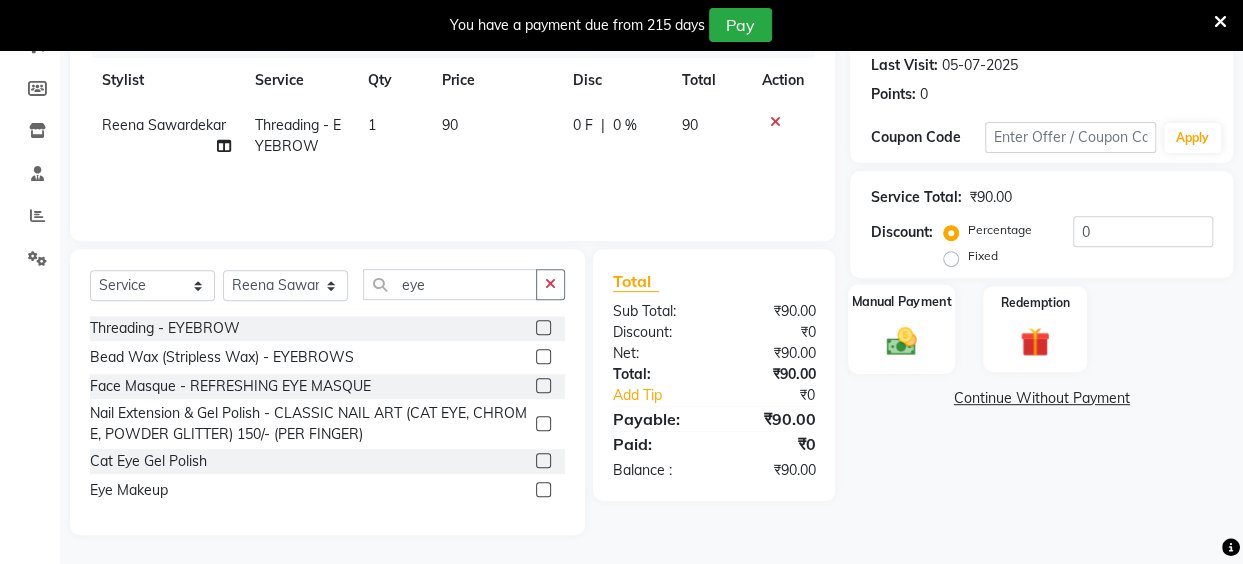 click on "Manual Payment" 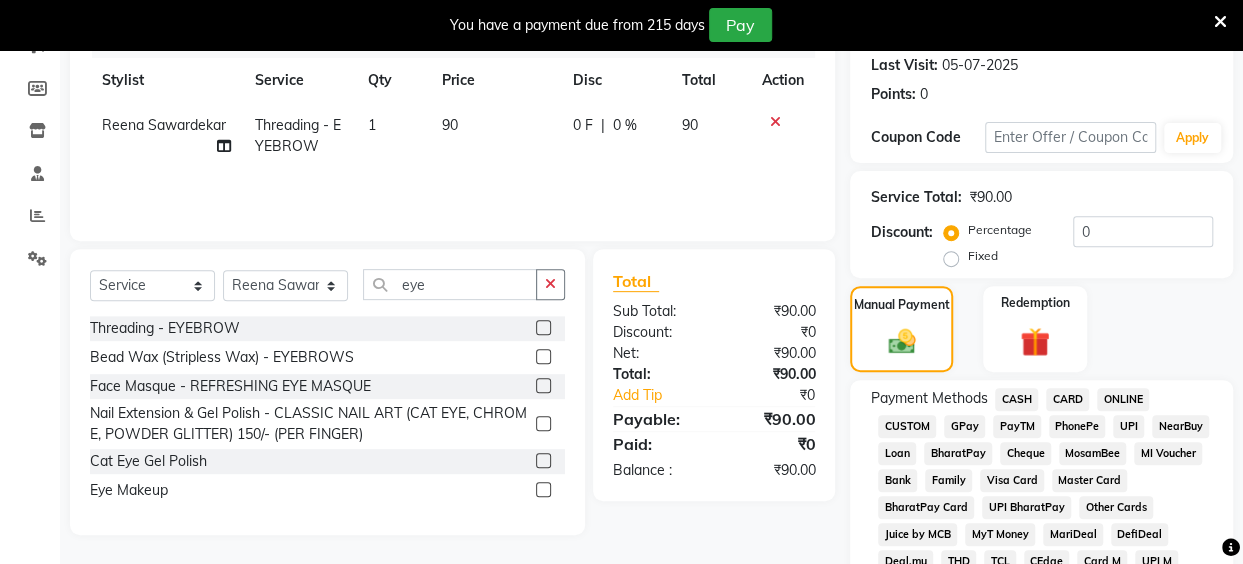 click on "UPI" 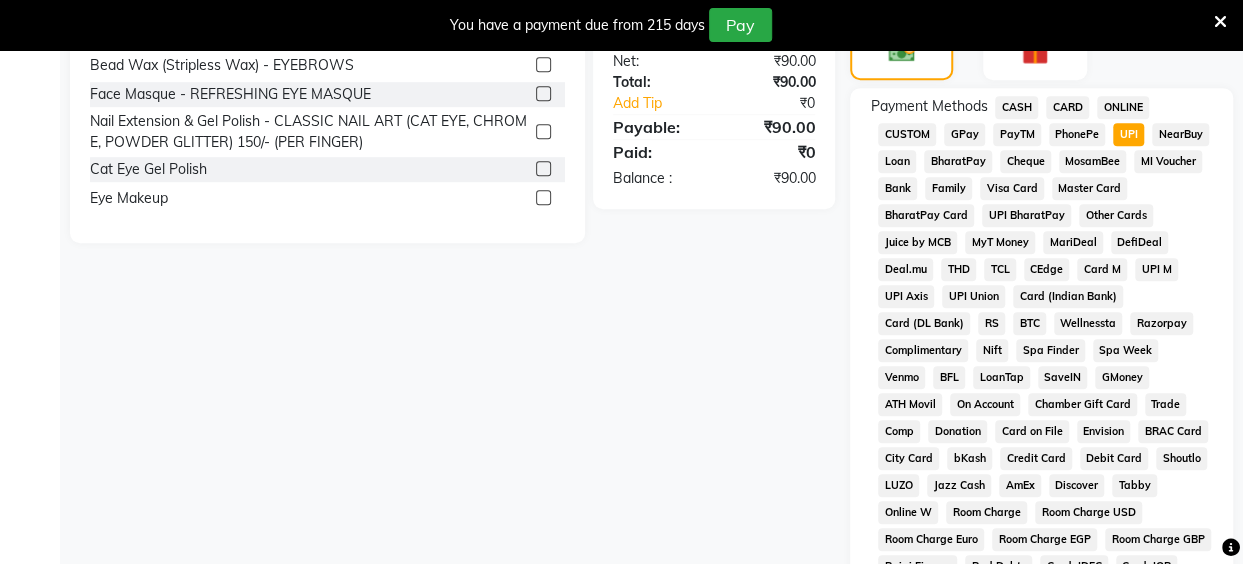 scroll, scrollTop: 1096, scrollLeft: 0, axis: vertical 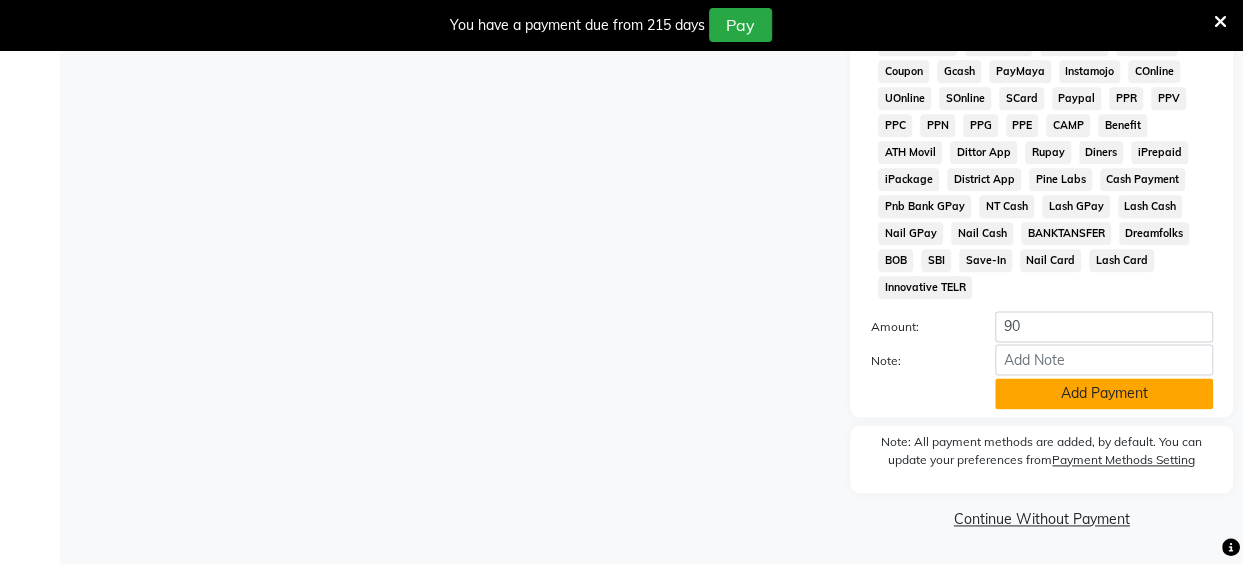 click on "Add Payment" 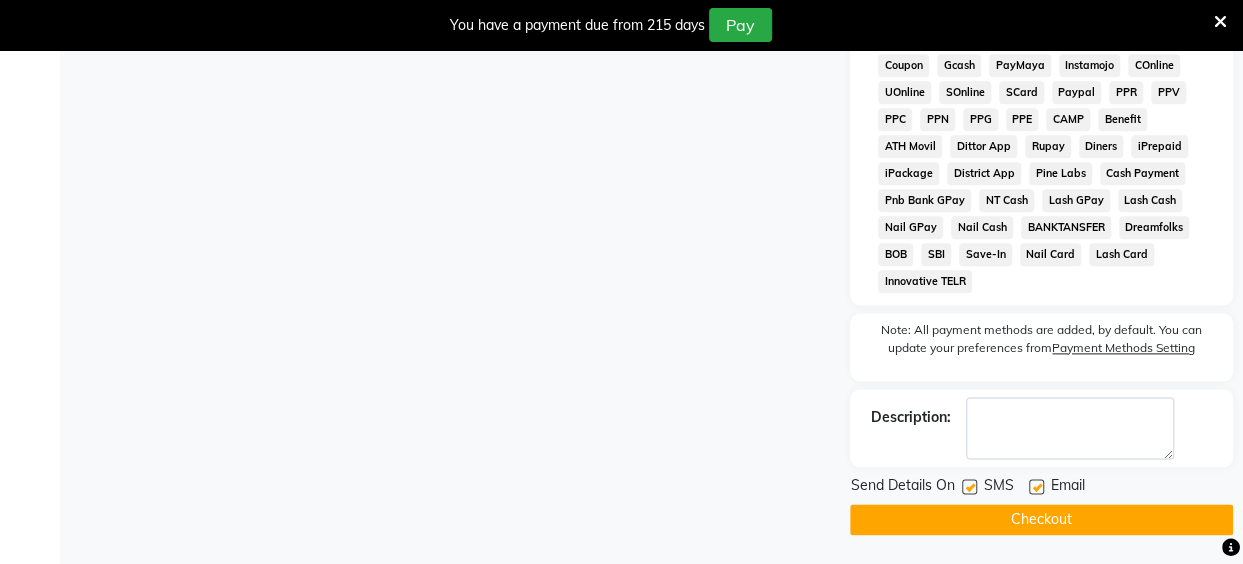 click on "Checkout" 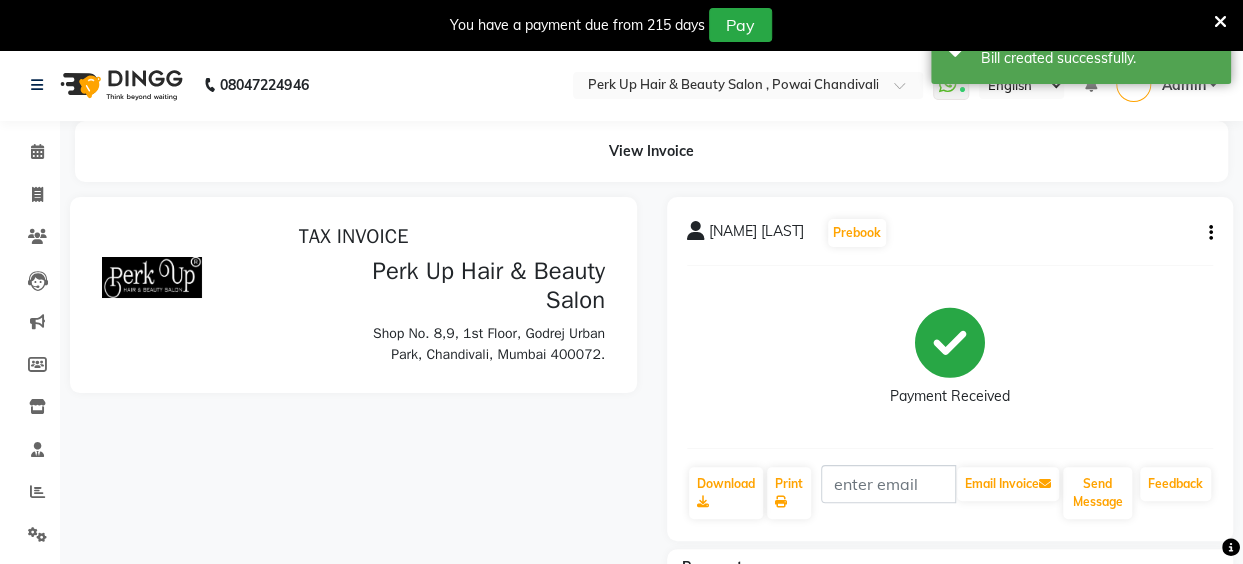 scroll, scrollTop: 0, scrollLeft: 0, axis: both 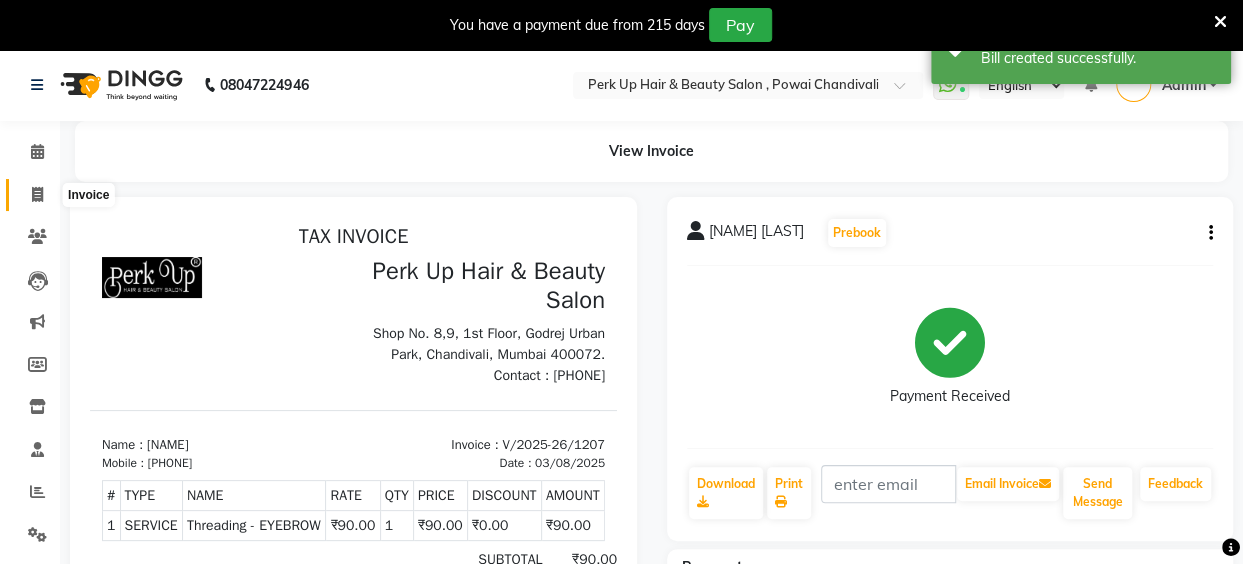 click 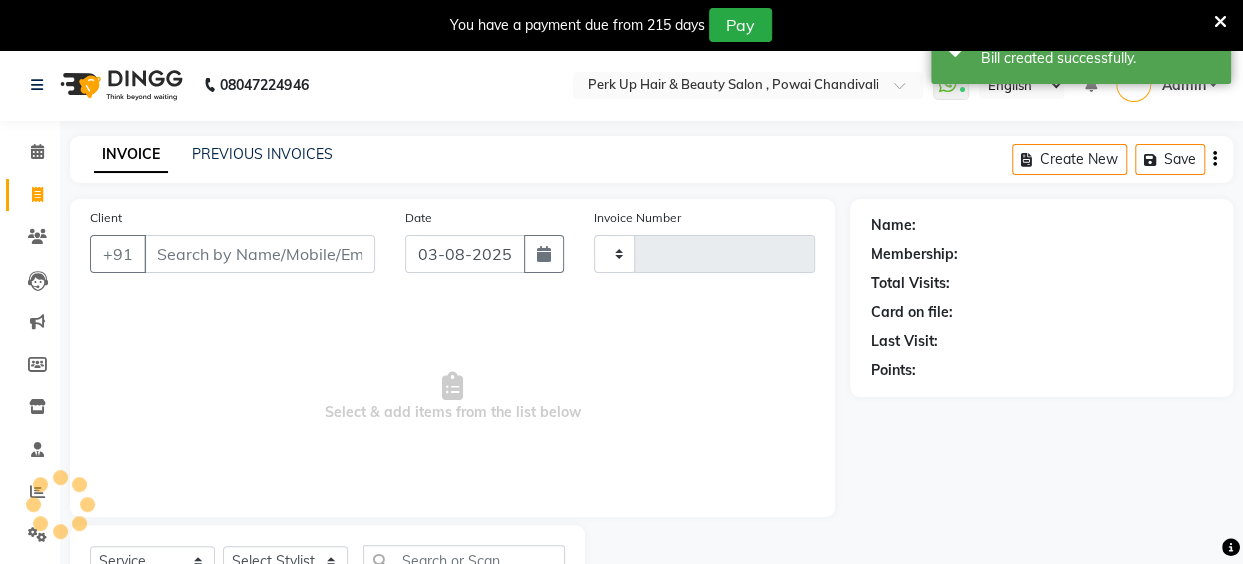 type on "1208" 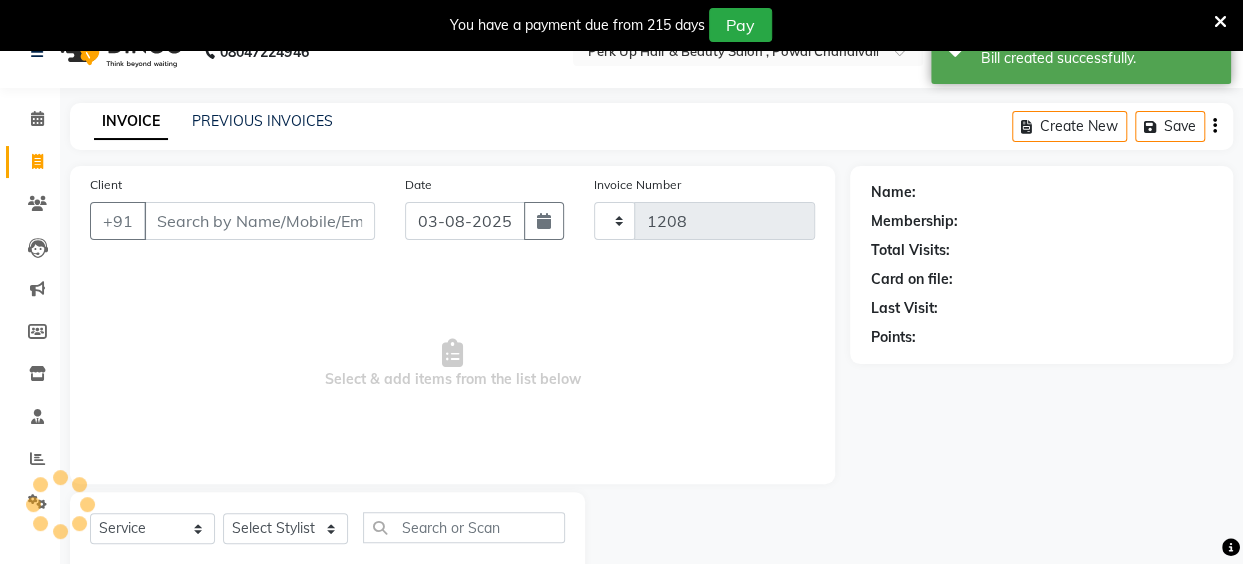 select on "5131" 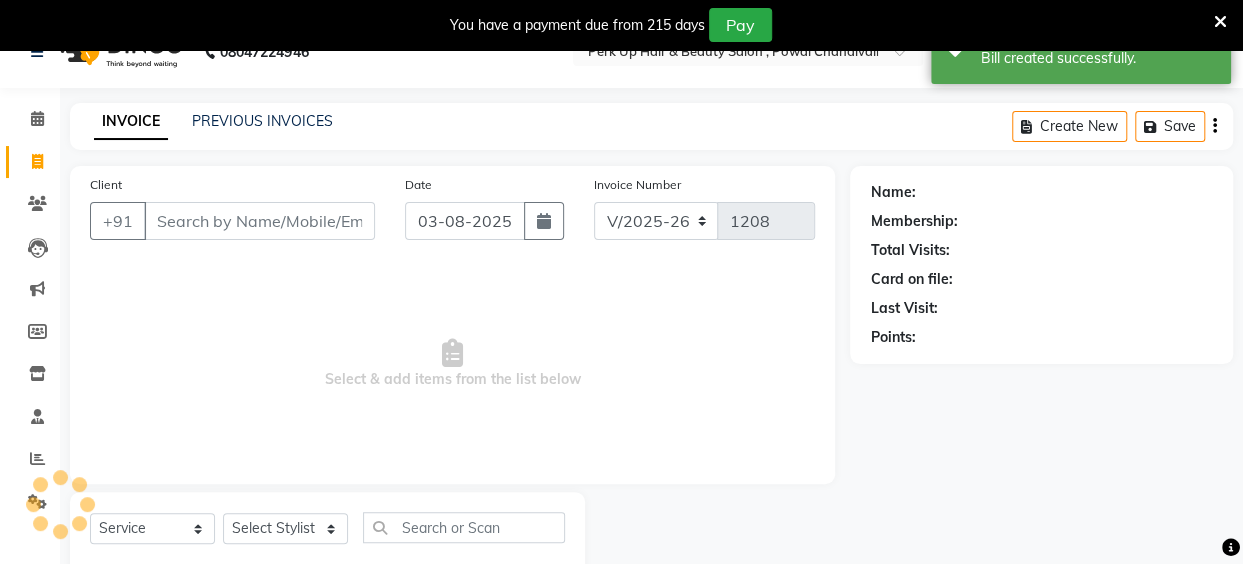 scroll, scrollTop: 85, scrollLeft: 0, axis: vertical 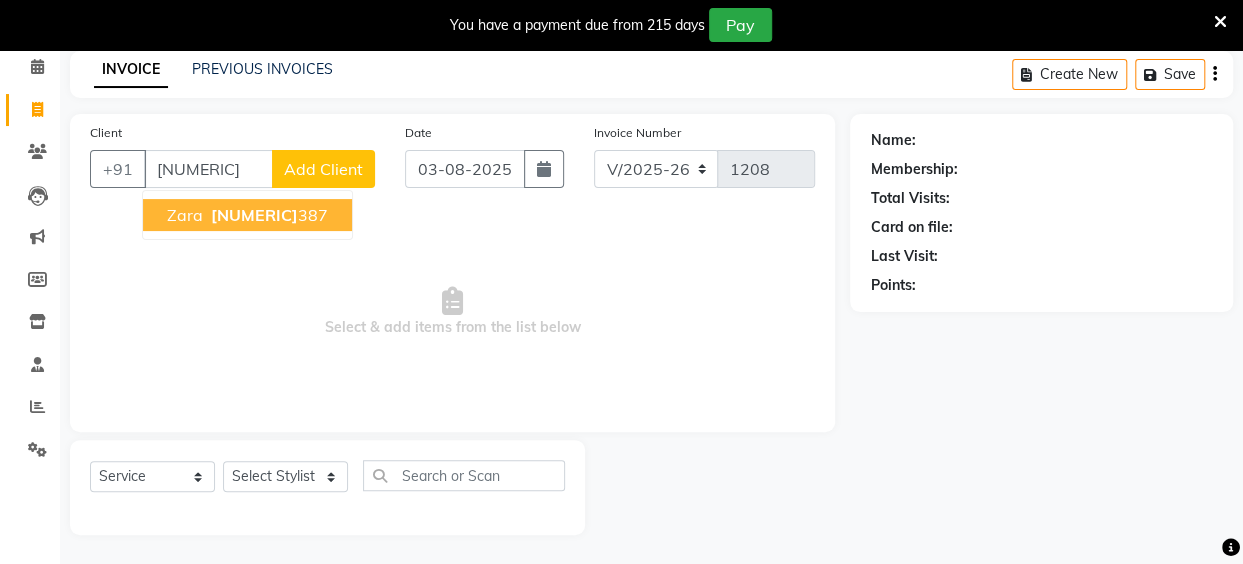 click on "Zara   8097837 387" at bounding box center [247, 215] 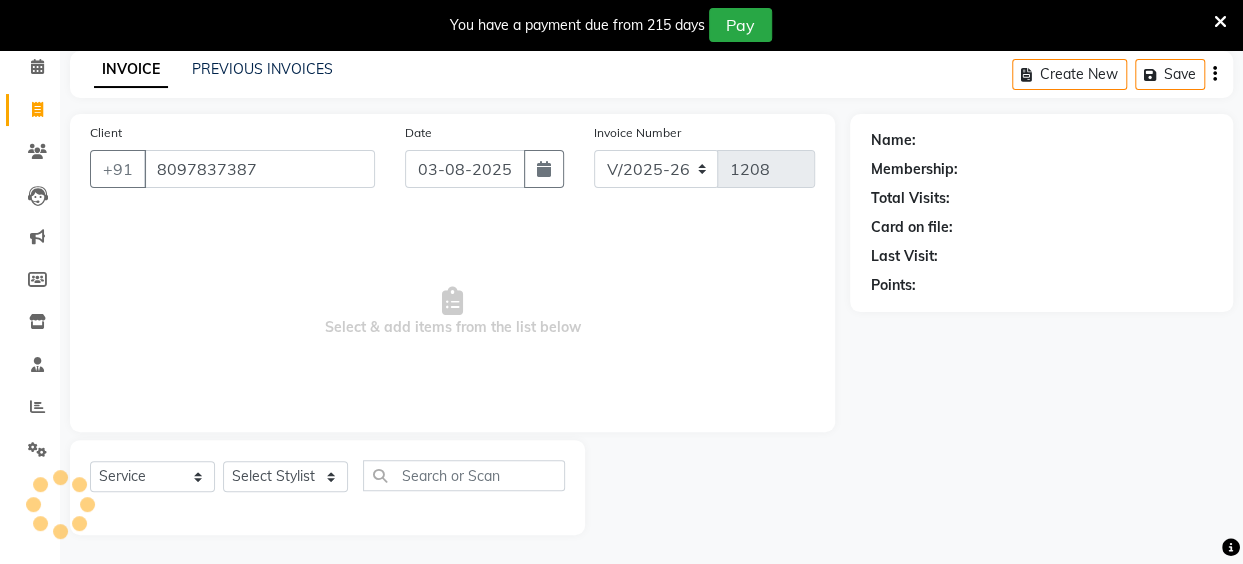 type on "8097837387" 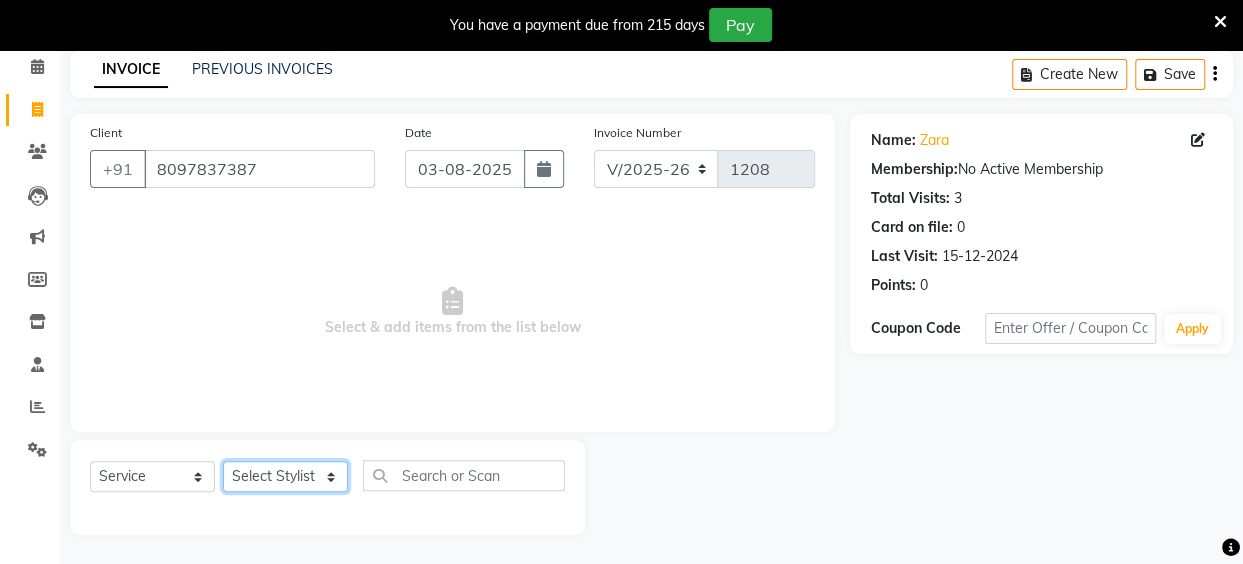 click on "Select Stylist Anita Das danish Kumkum Pasi Naseem Mansoori		 Nilam Bhanushali Nizam Shaikh			 Raju Reena Sawardekar			 Rita Pal			 Sabeena Shaikh Sameer Balwar Sangeeta Rajbhar Seja Jaiswal Shahib Shaves Salmani			 Sneha" 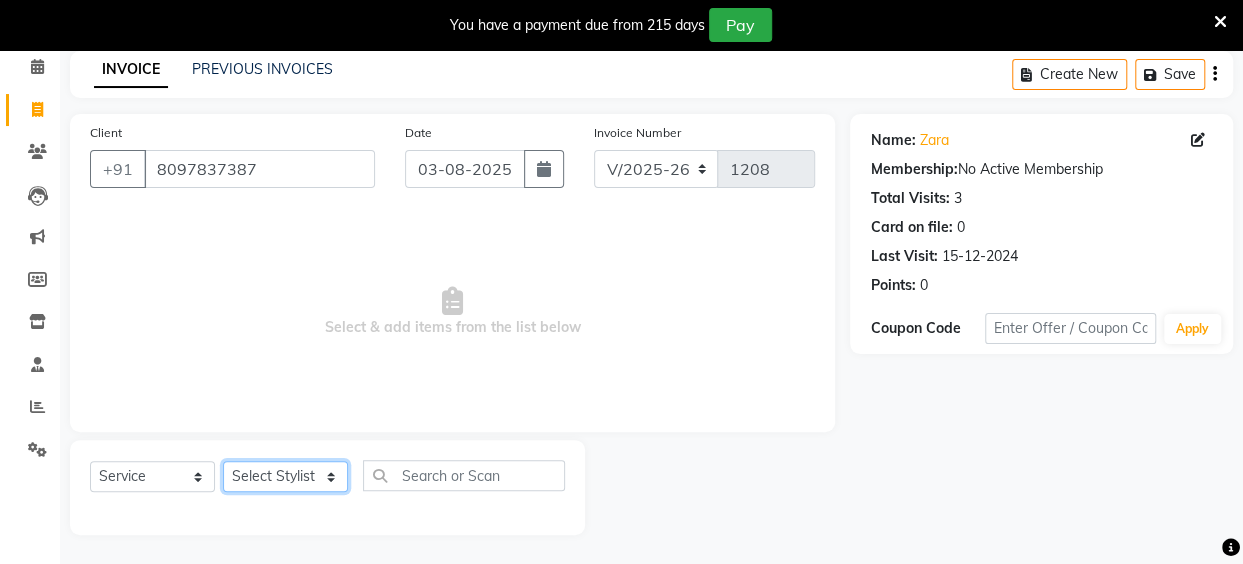 select on "32895" 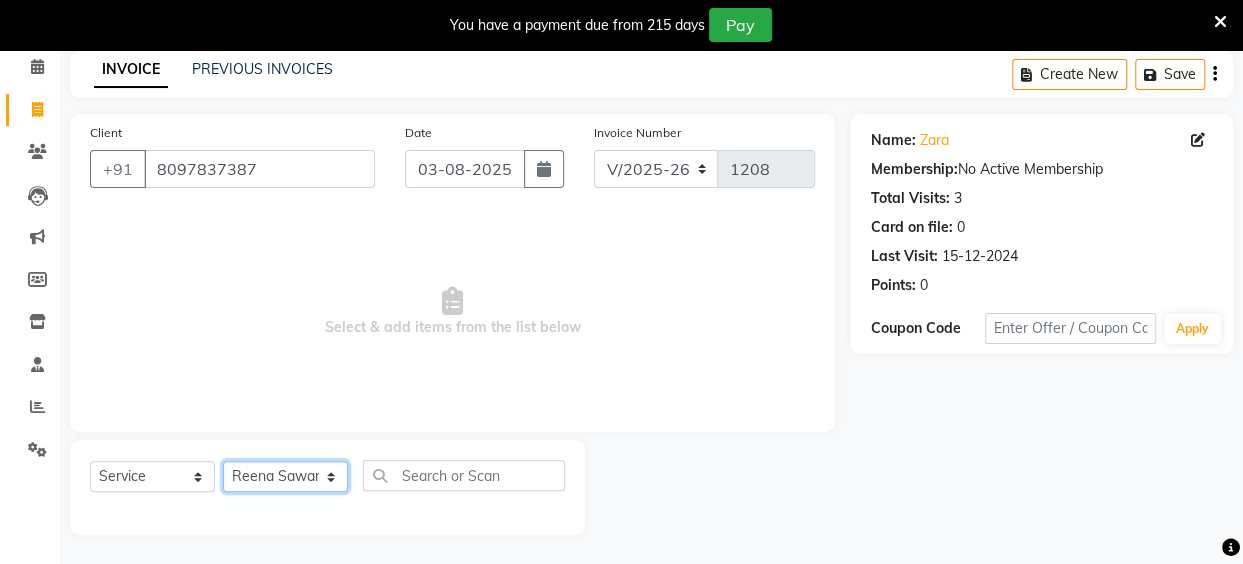 click on "Select Stylist Anita Das danish Kumkum Pasi Naseem Mansoori		 Nilam Bhanushali Nizam Shaikh			 Raju Reena Sawardekar			 Rita Pal			 Sabeena Shaikh Sameer Balwar Sangeeta Rajbhar Seja Jaiswal Shahib Shaves Salmani			 Sneha" 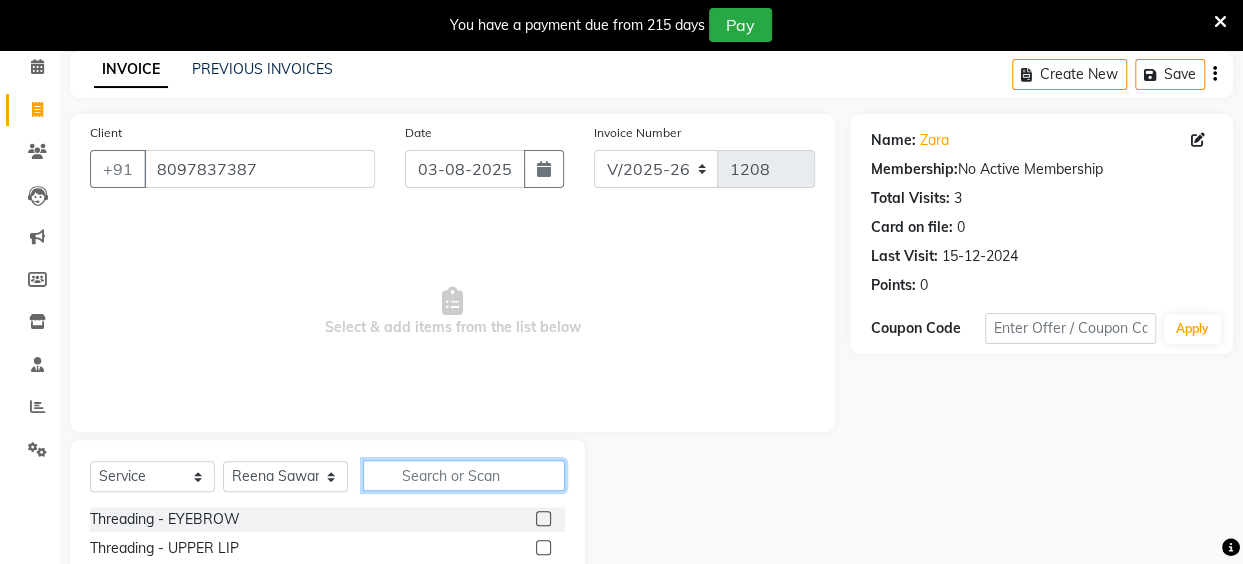 click 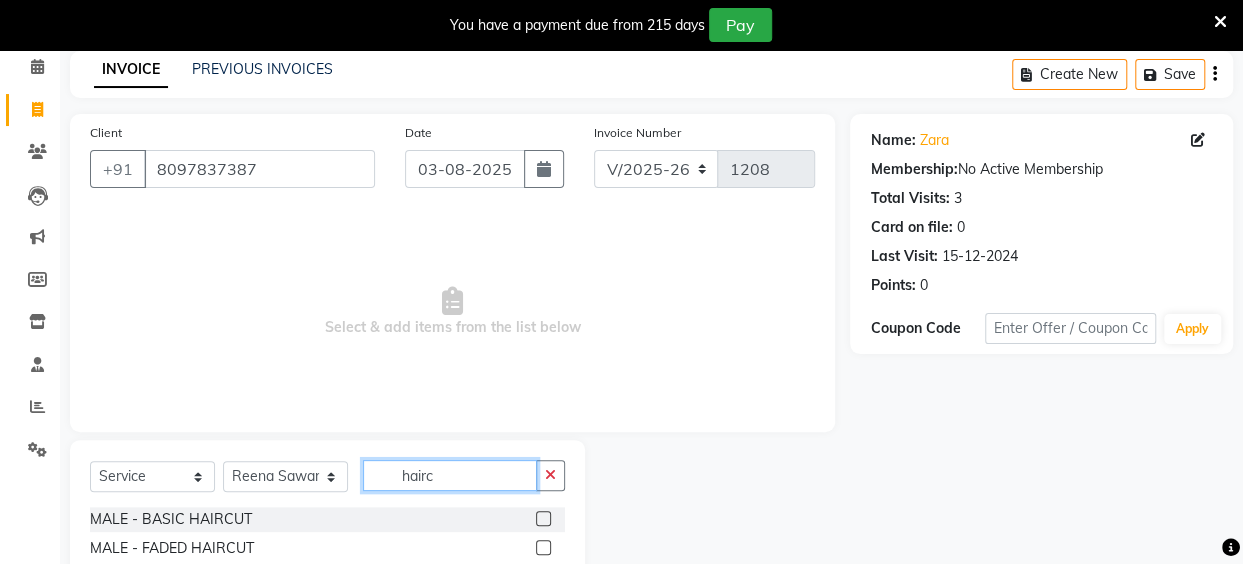 type on "hairc" 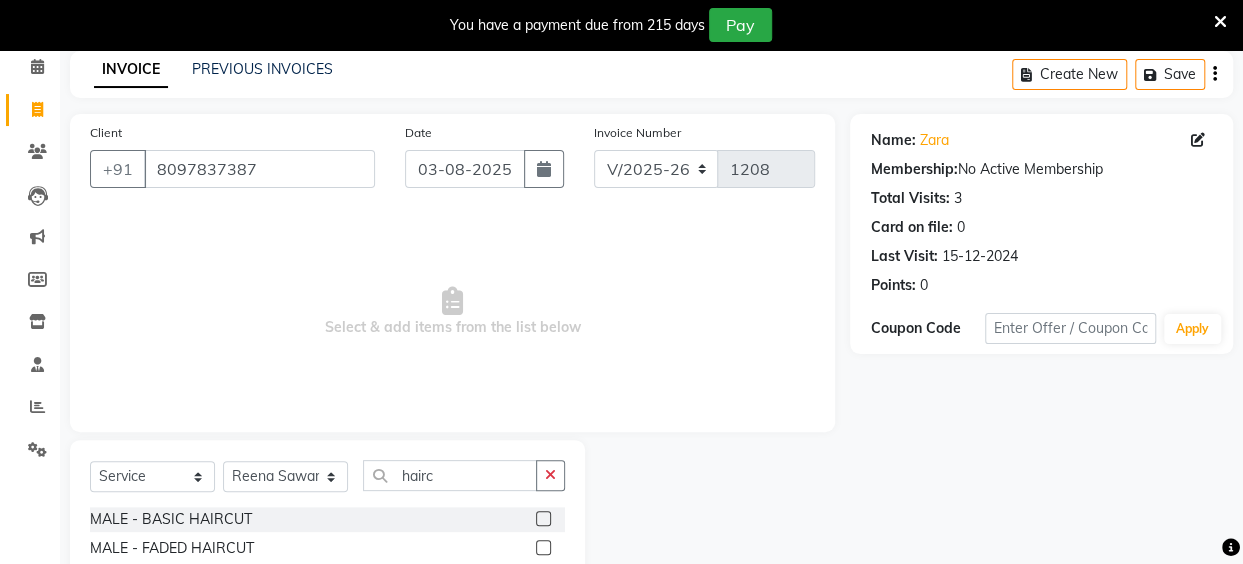 click 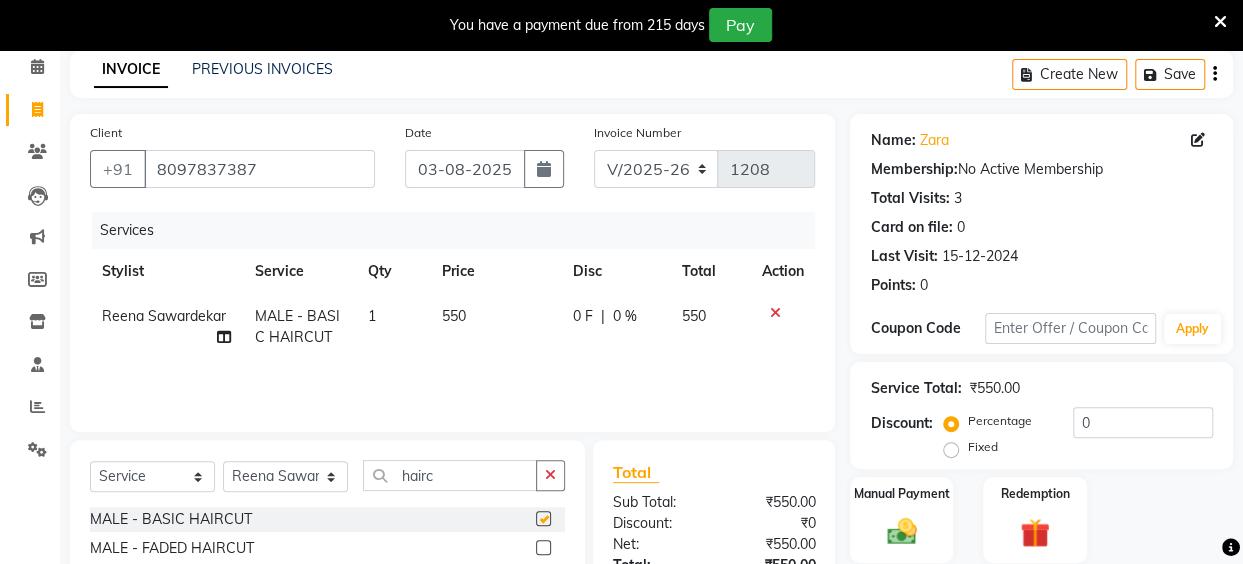 checkbox on "false" 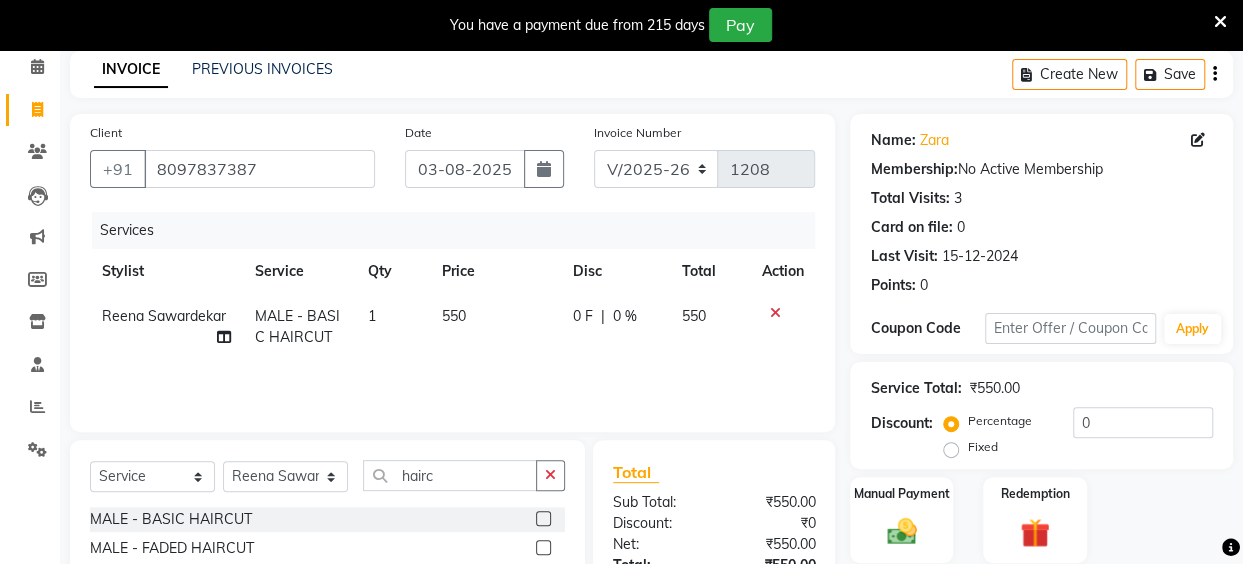 click on "550" 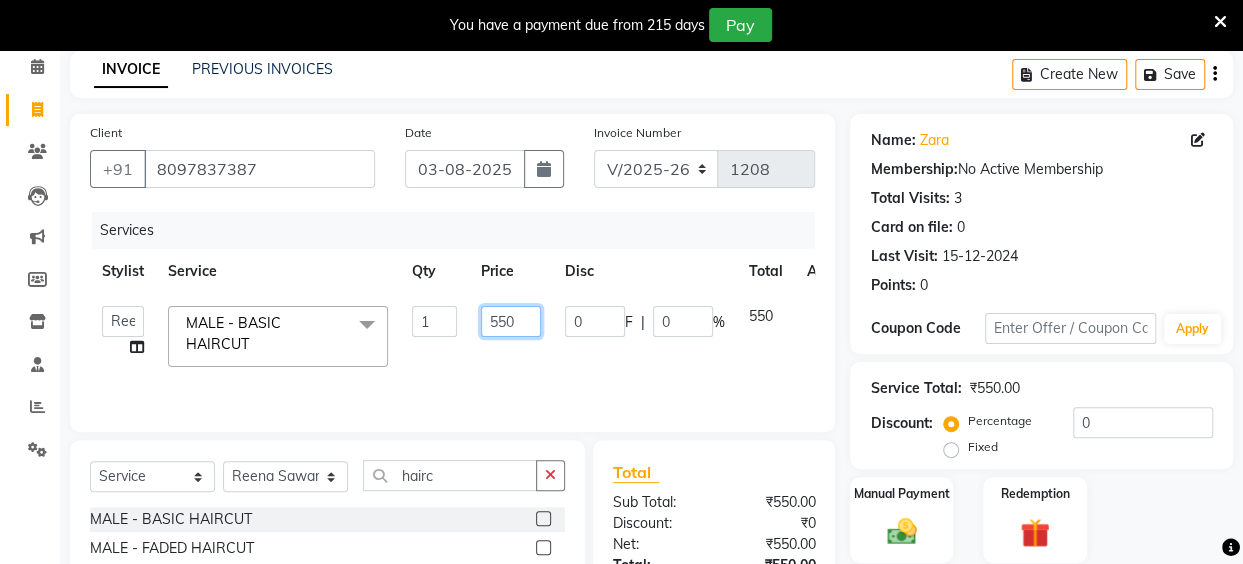 drag, startPoint x: 527, startPoint y: 319, endPoint x: 472, endPoint y: 323, distance: 55.145264 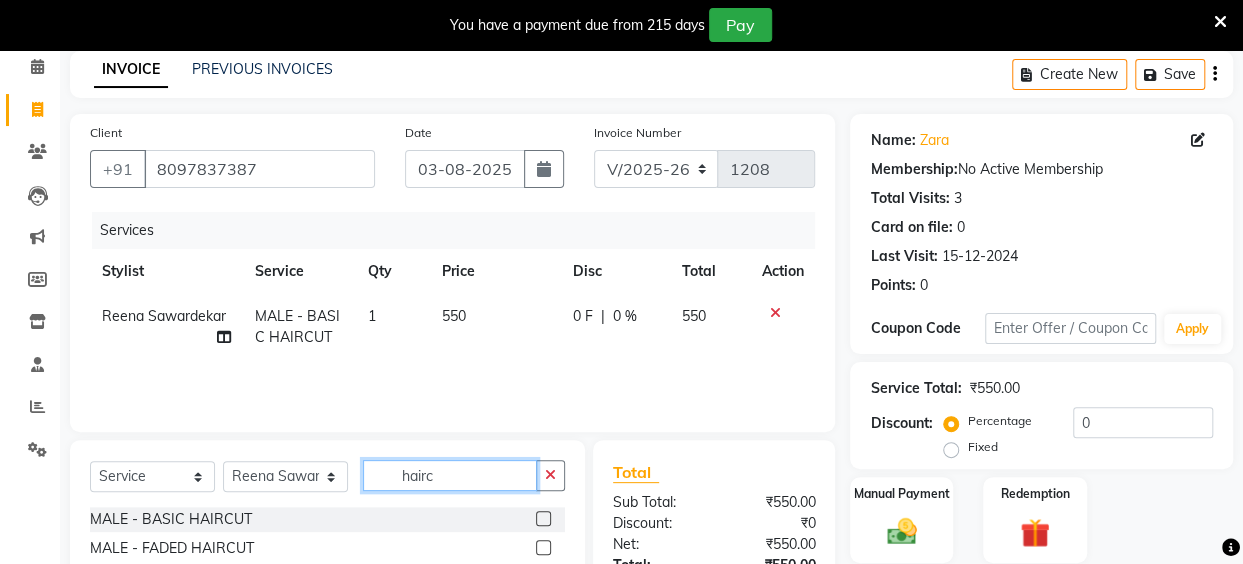 click on "hairc" 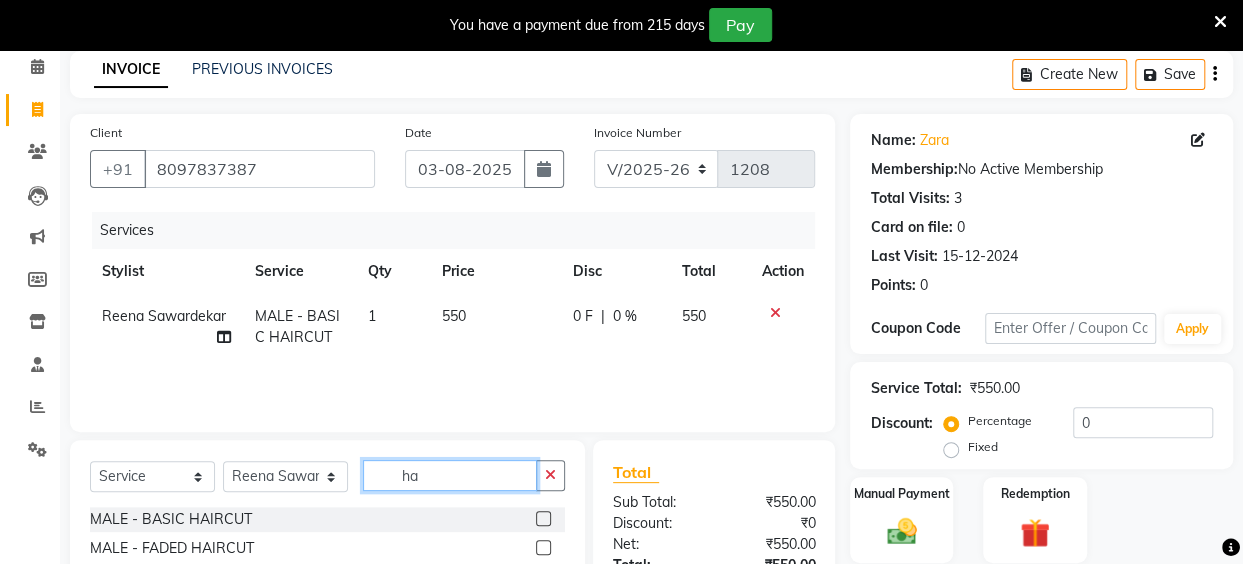 type on "h" 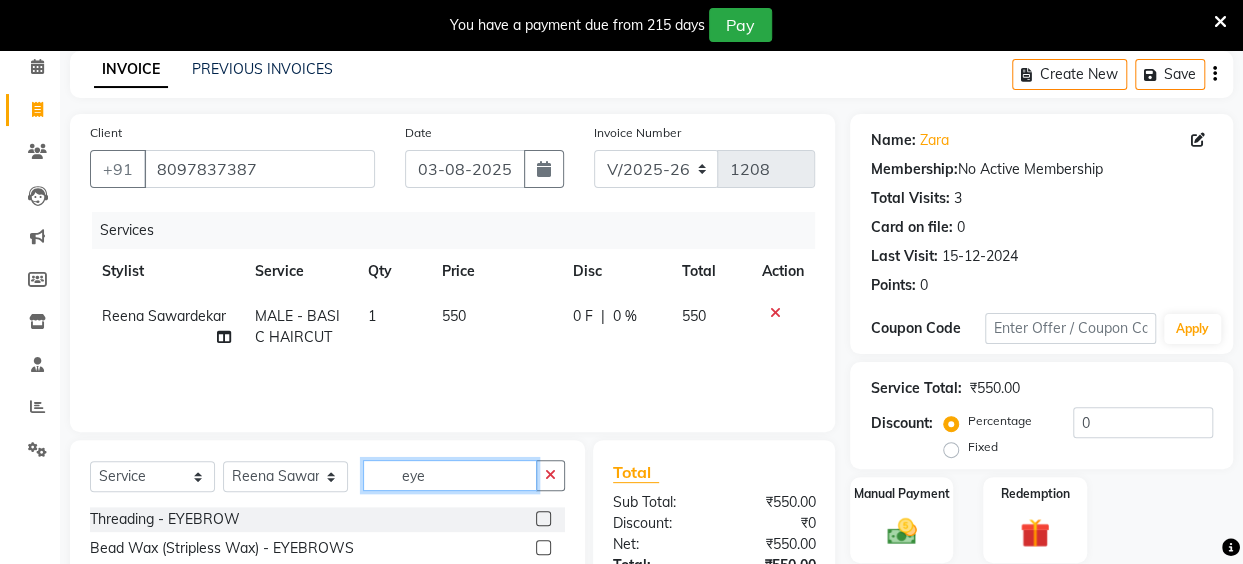 type on "eye" 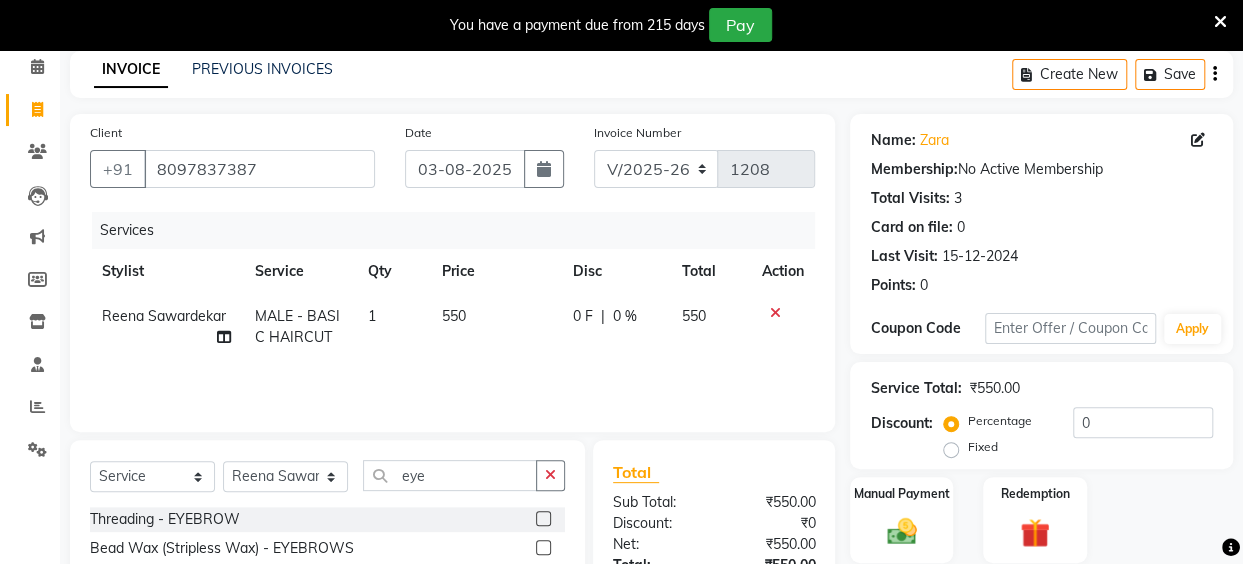 click 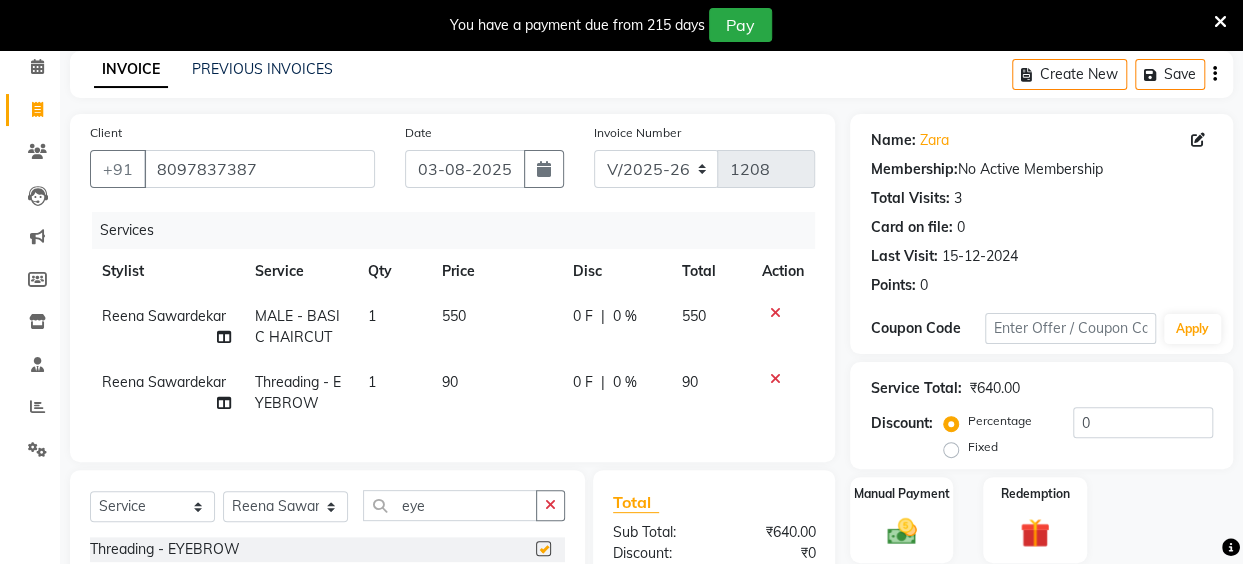checkbox on "false" 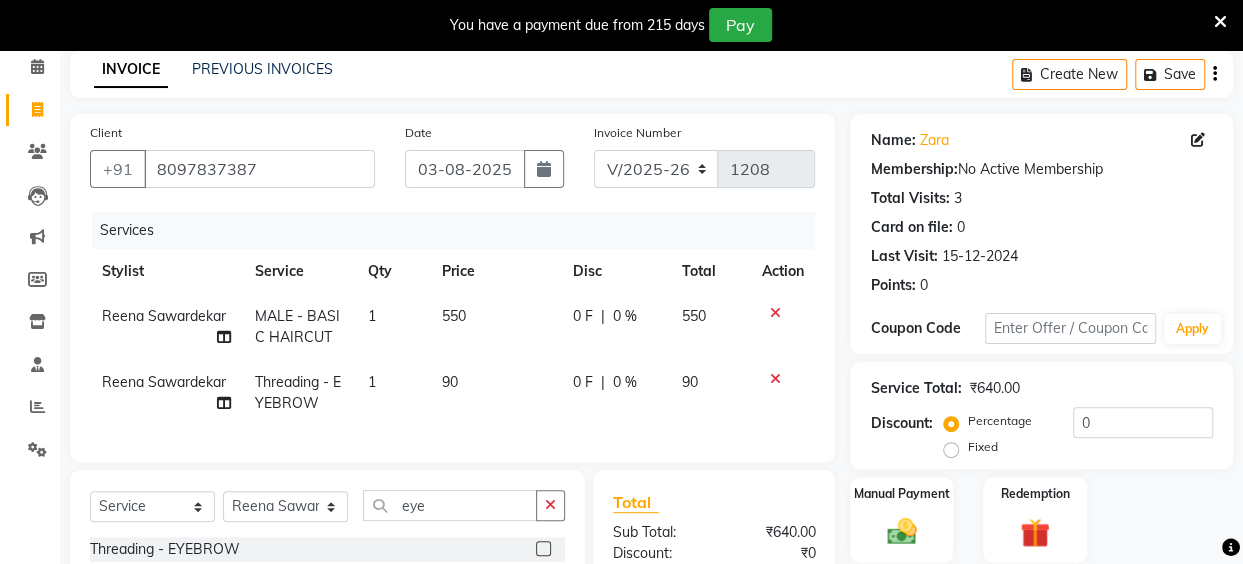 click 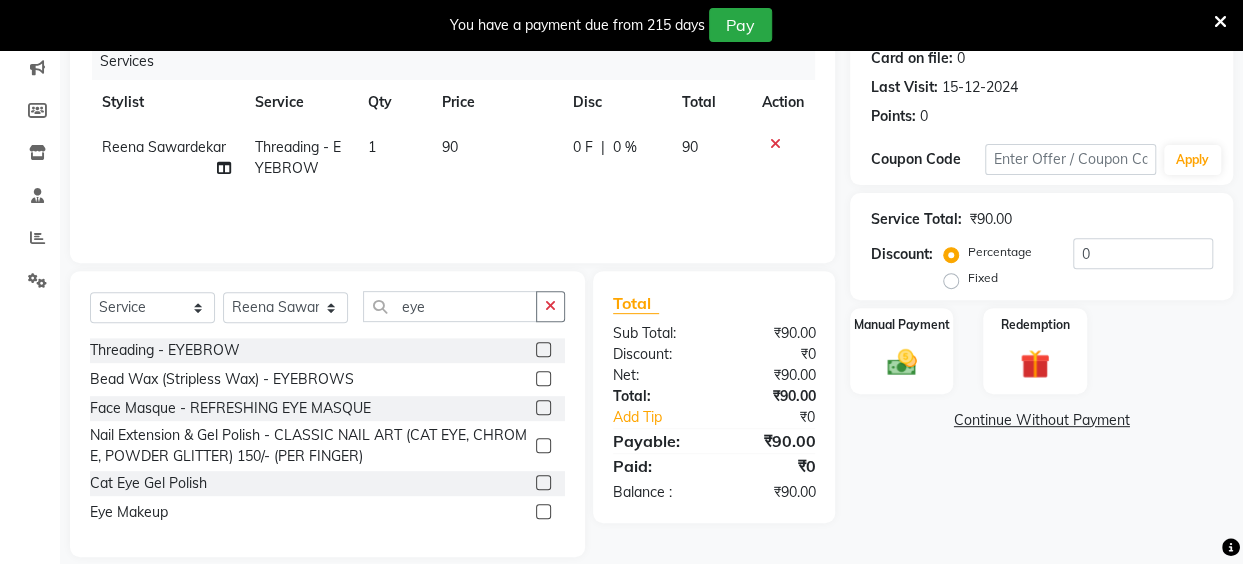 scroll, scrollTop: 276, scrollLeft: 0, axis: vertical 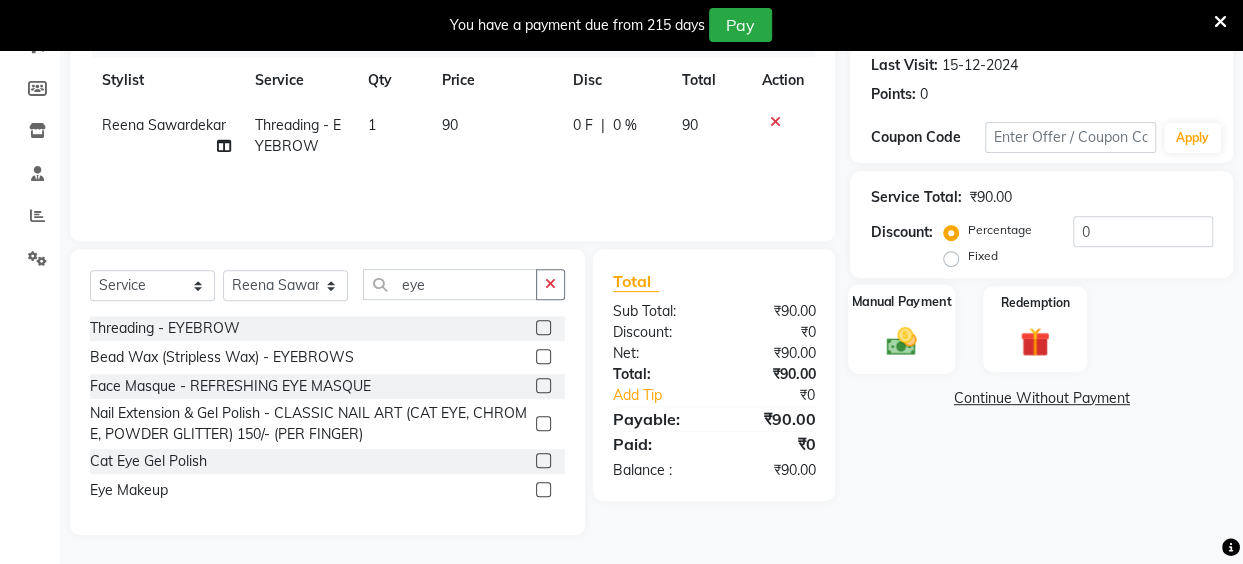 click 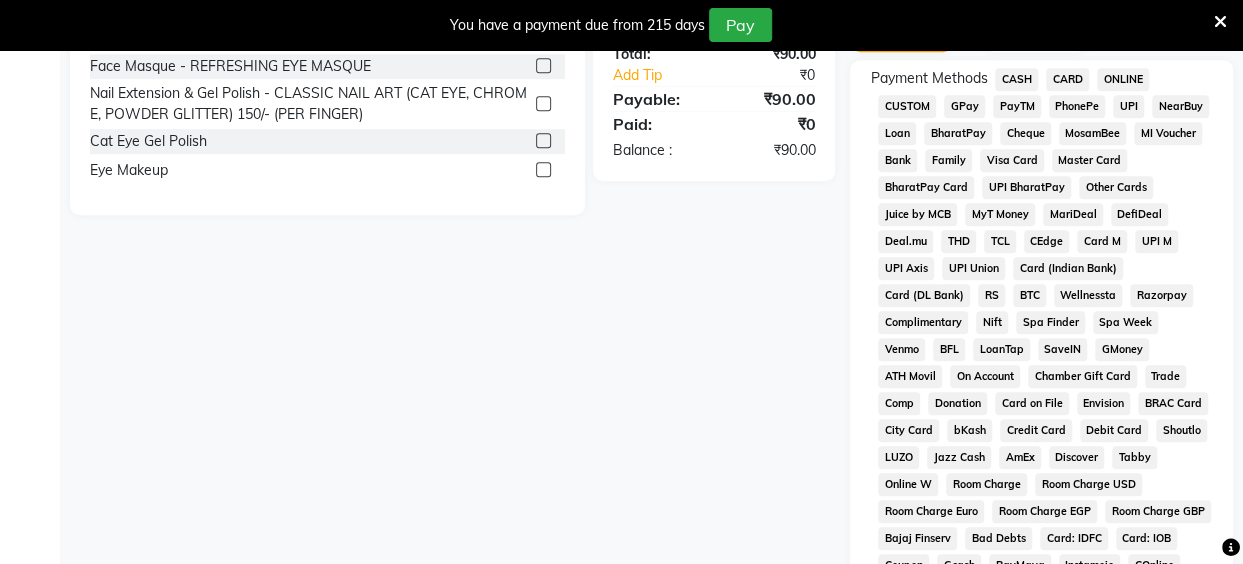 scroll, scrollTop: 598, scrollLeft: 0, axis: vertical 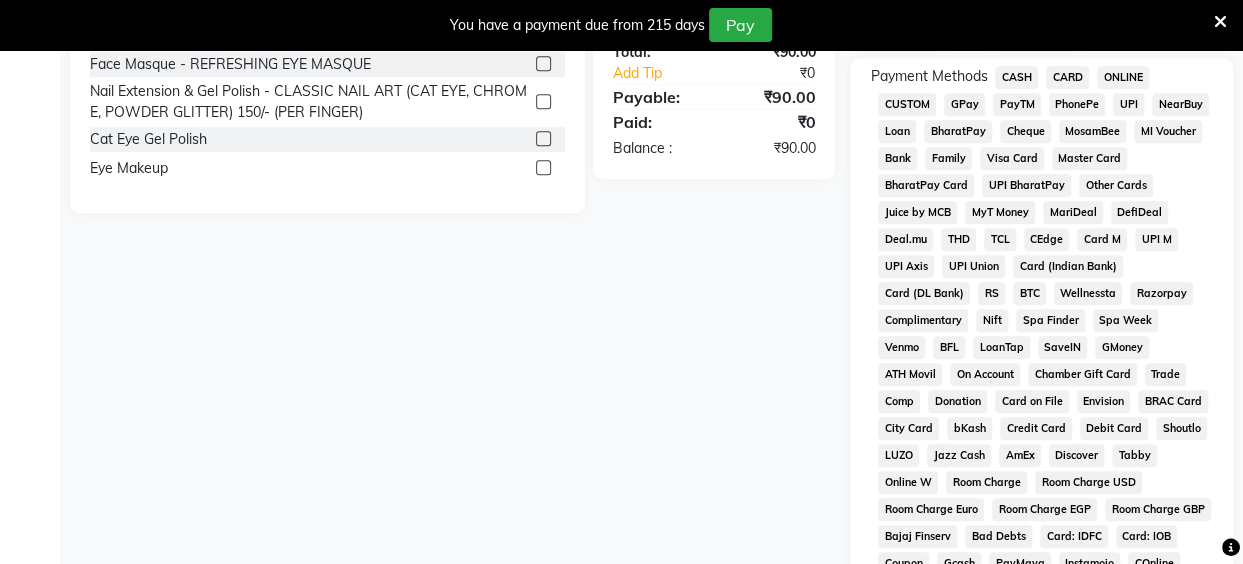 click on "UPI" 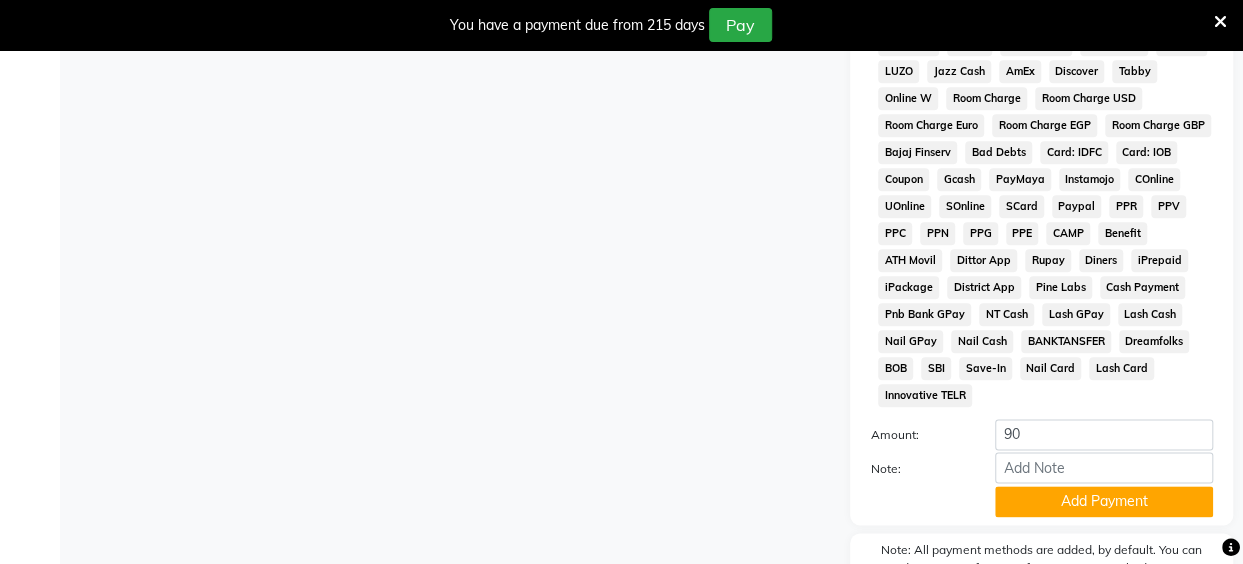scroll, scrollTop: 993, scrollLeft: 0, axis: vertical 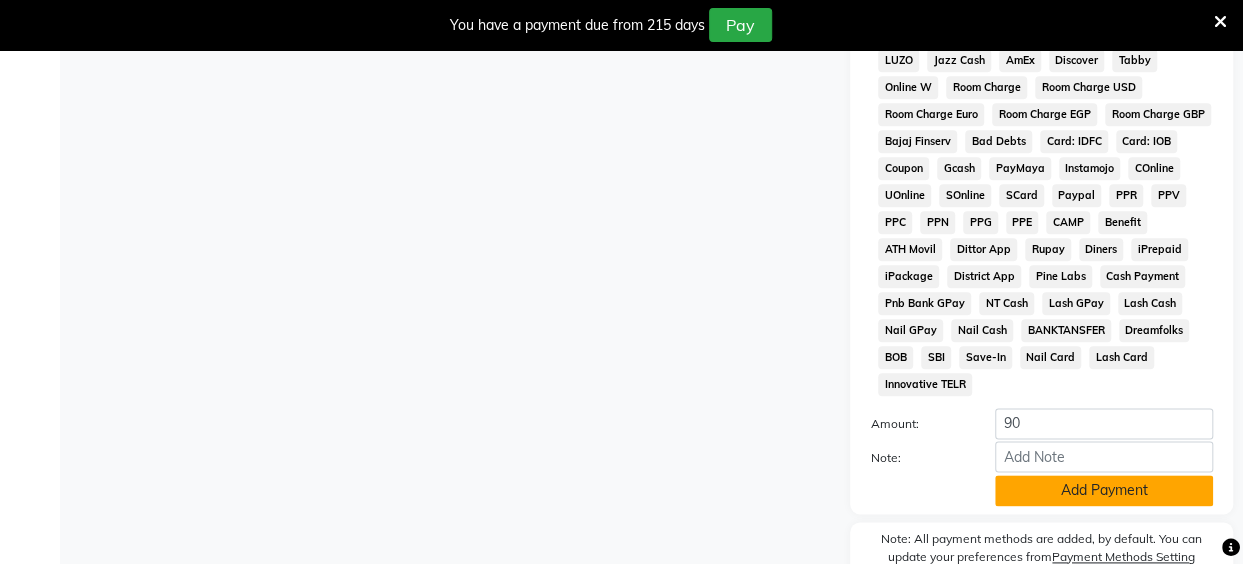 click on "Add Payment" 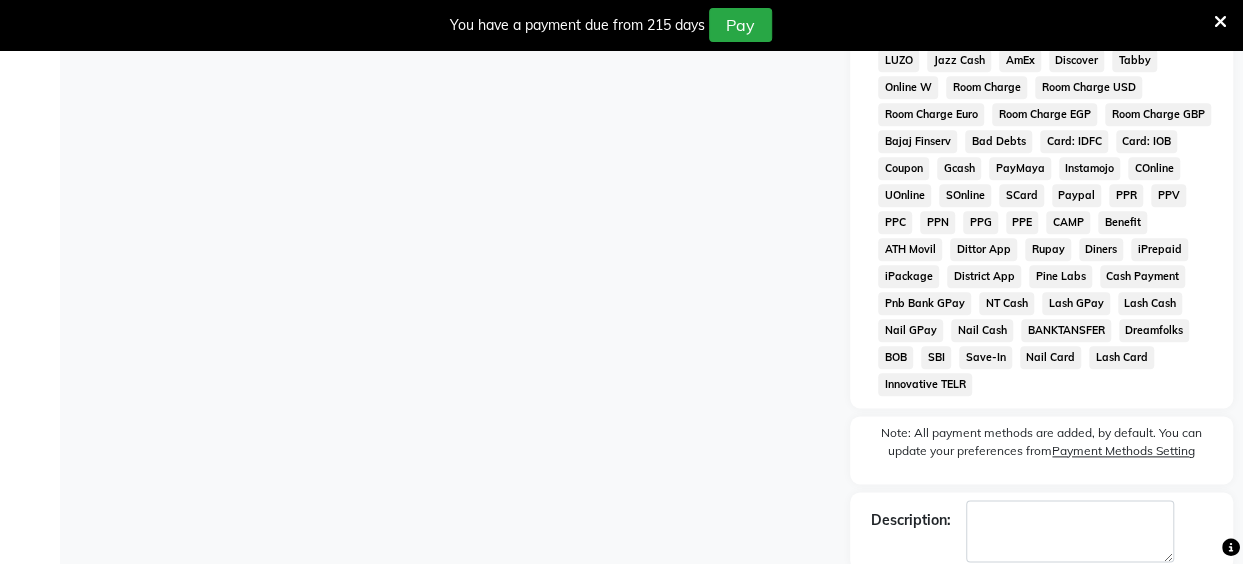 scroll, scrollTop: 1102, scrollLeft: 0, axis: vertical 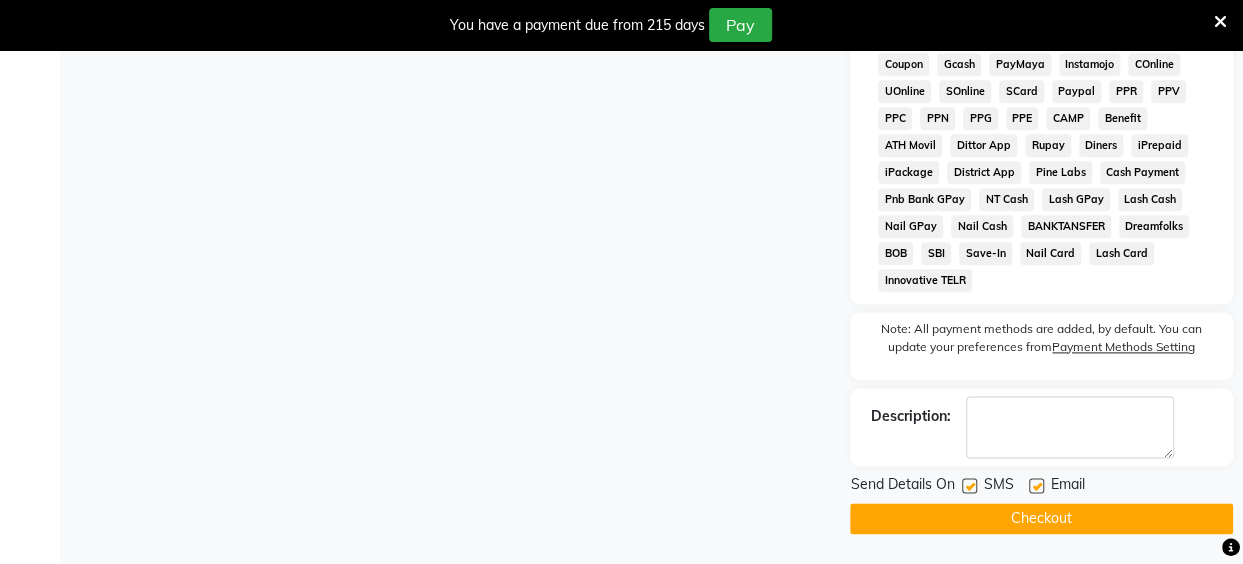 click 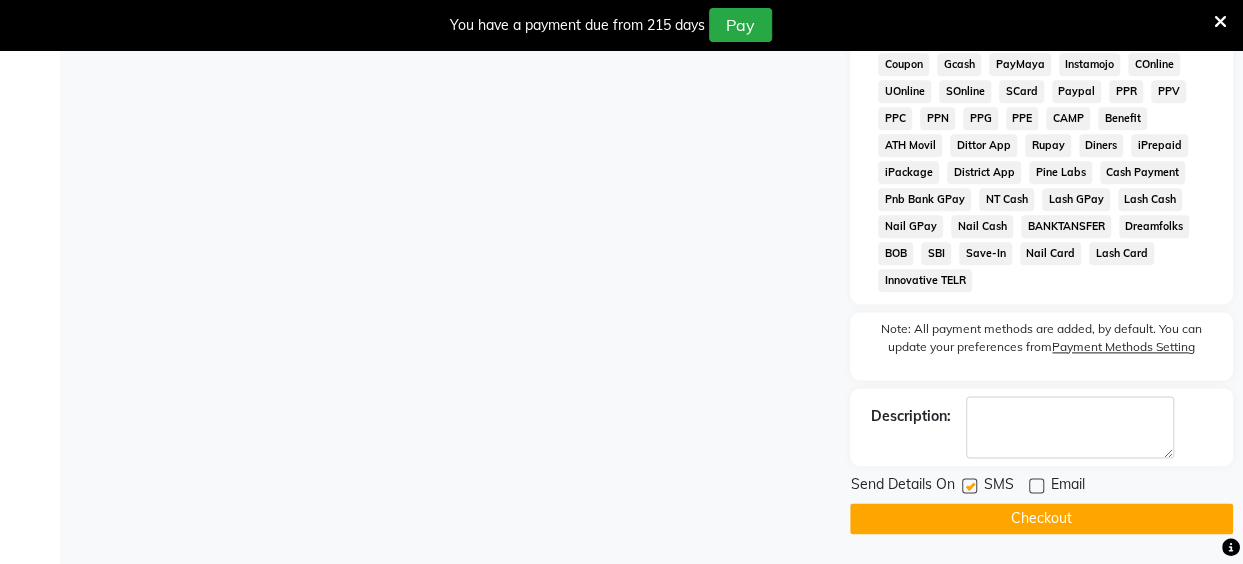 click 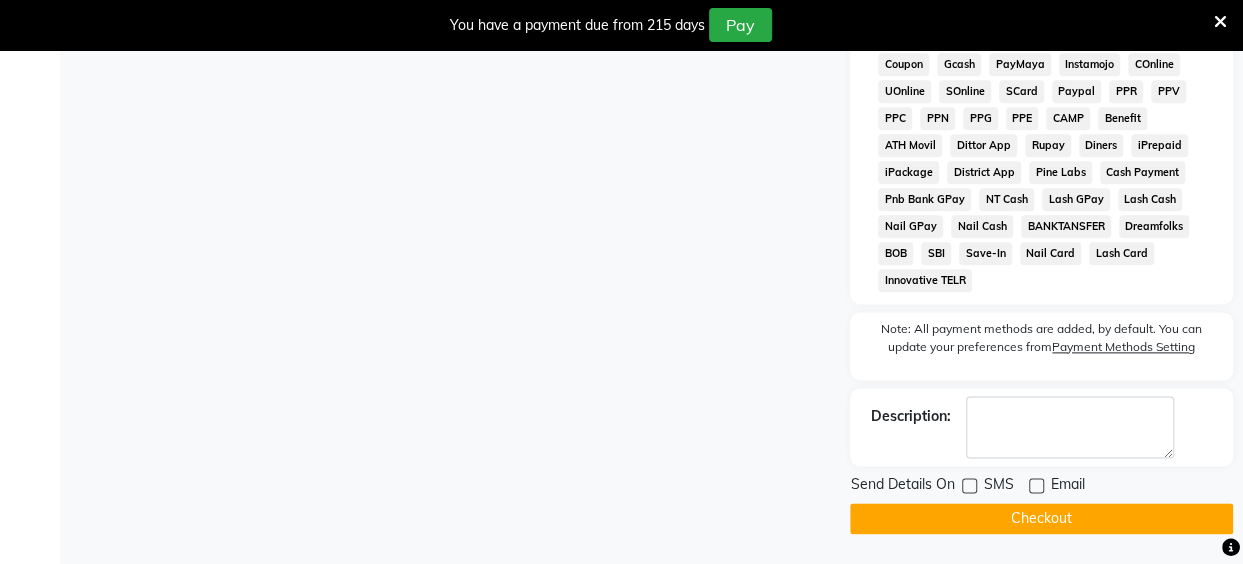 click on "Checkout" 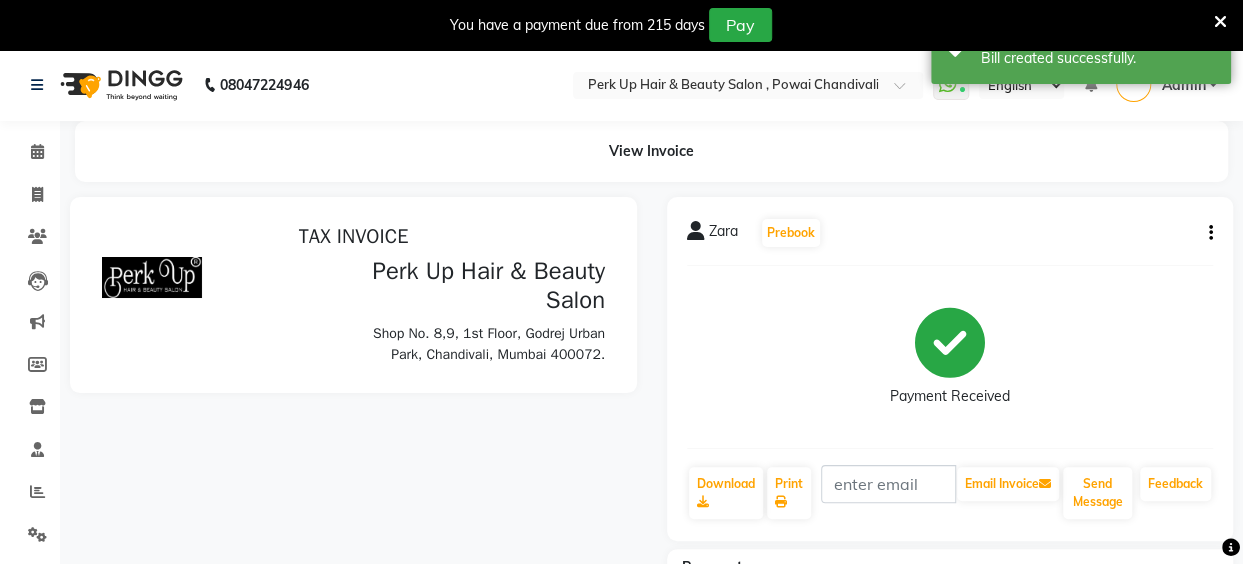 scroll, scrollTop: 0, scrollLeft: 0, axis: both 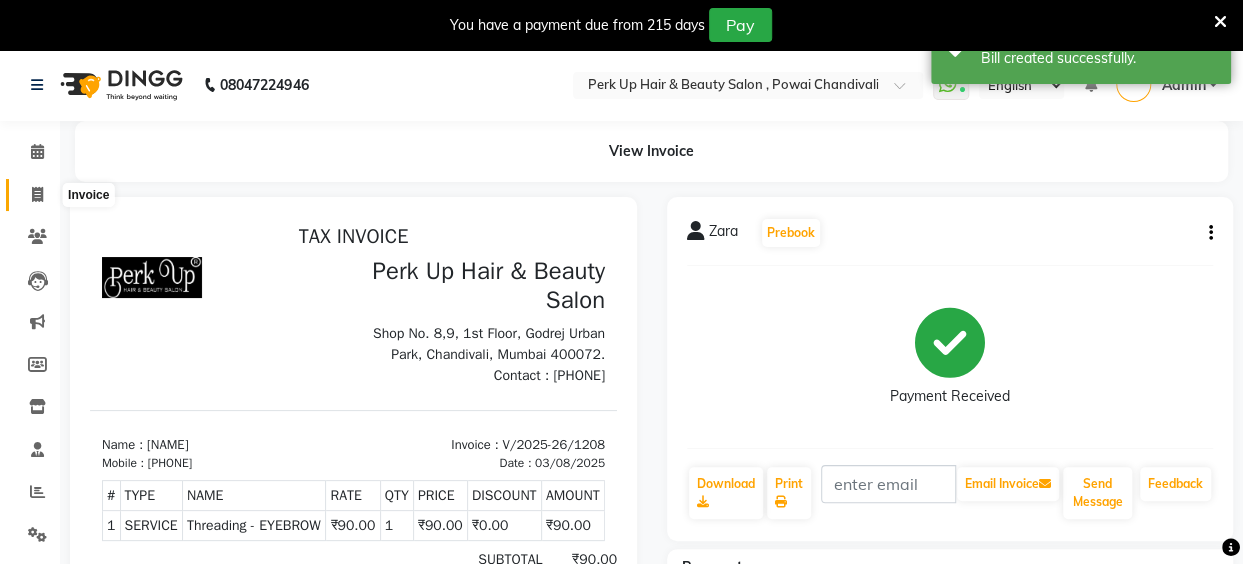 click 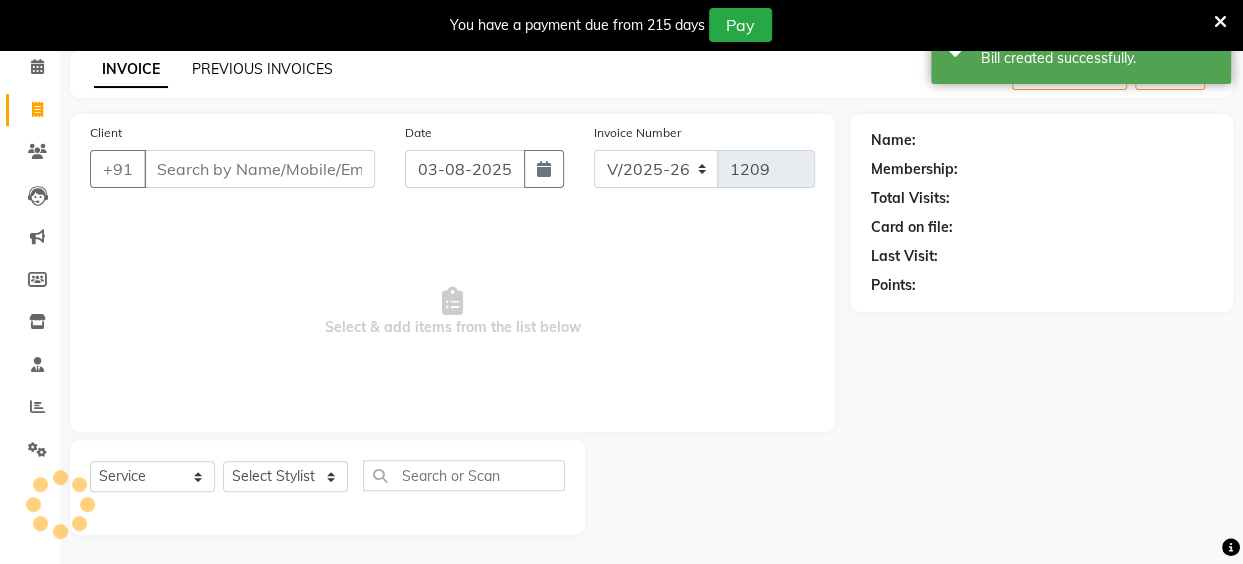 click on "PREVIOUS INVOICES" 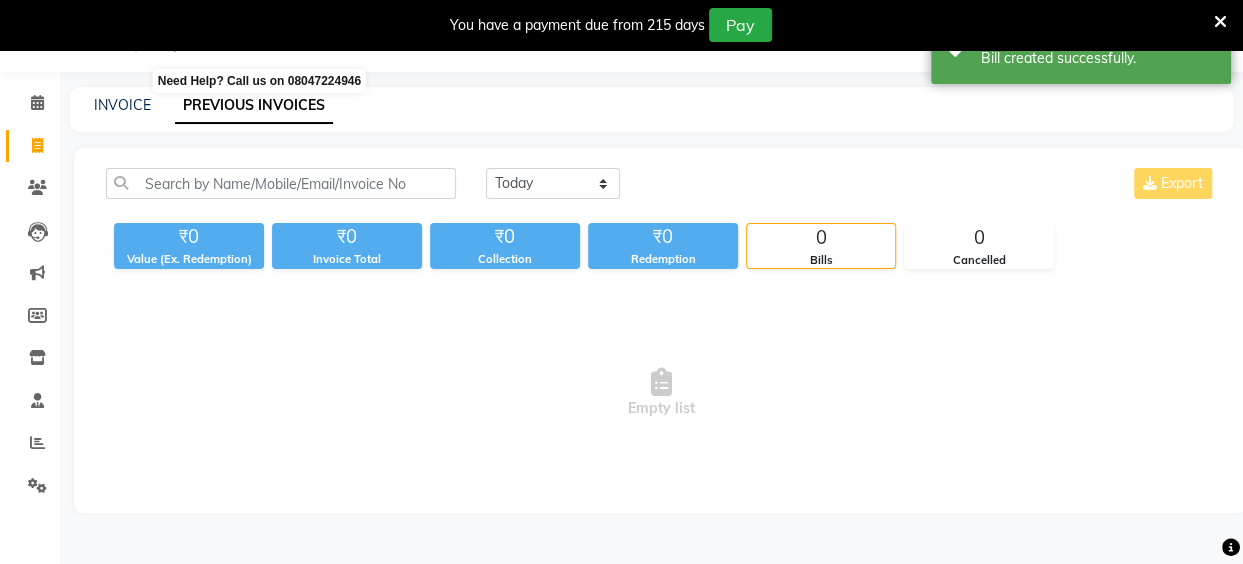 scroll, scrollTop: 85, scrollLeft: 0, axis: vertical 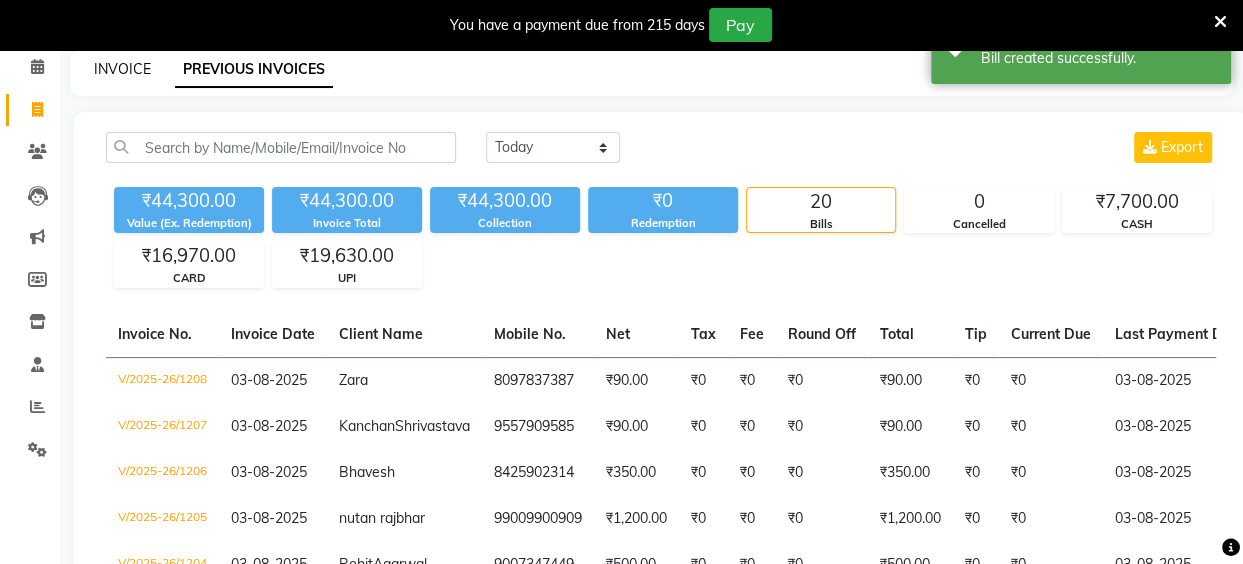 click on "INVOICE" 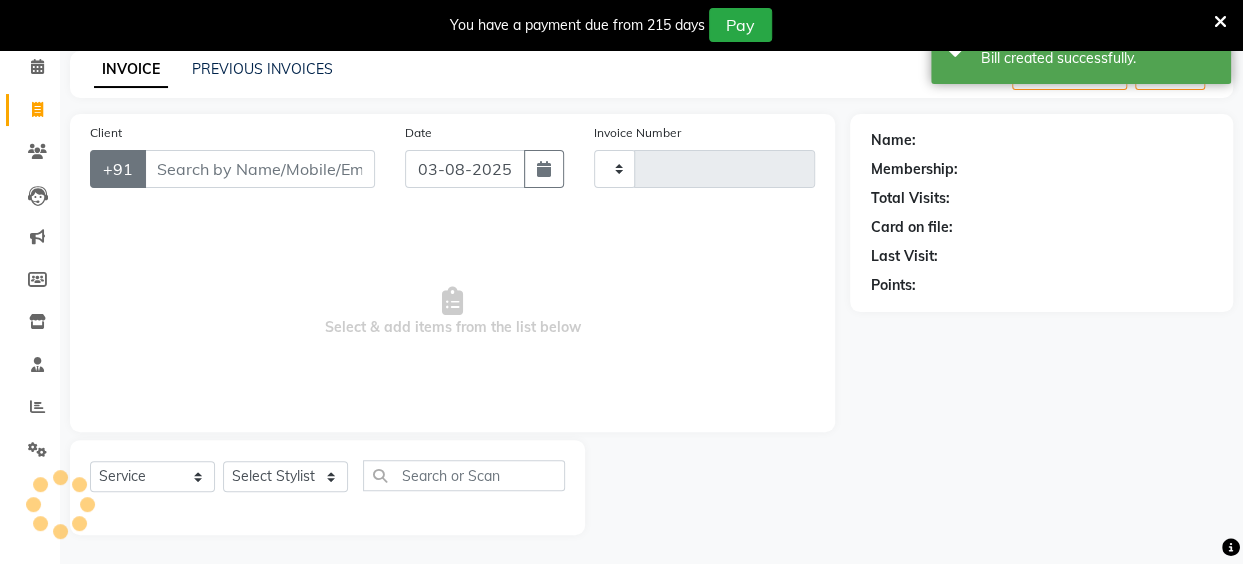 type on "1209" 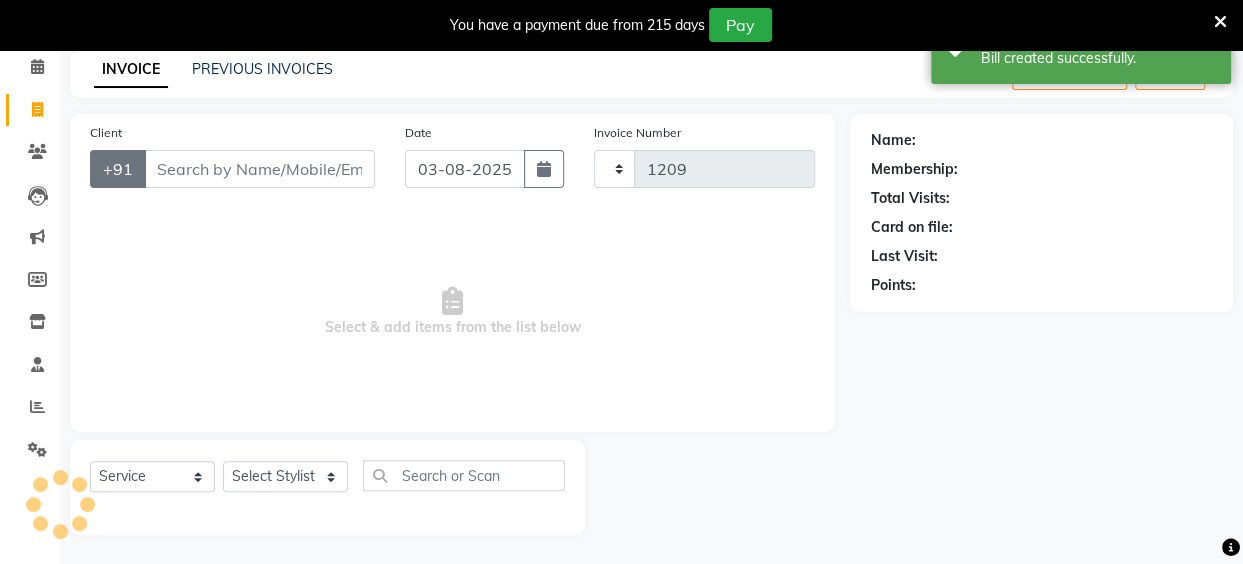 select on "5131" 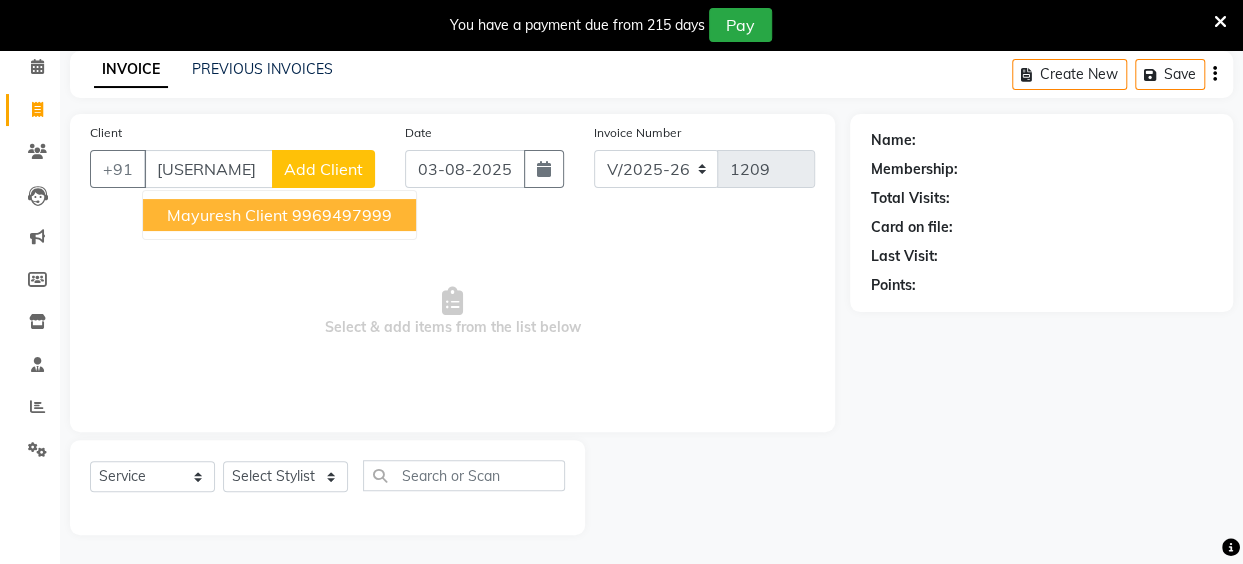 click on "Mayuresh Client" at bounding box center [227, 215] 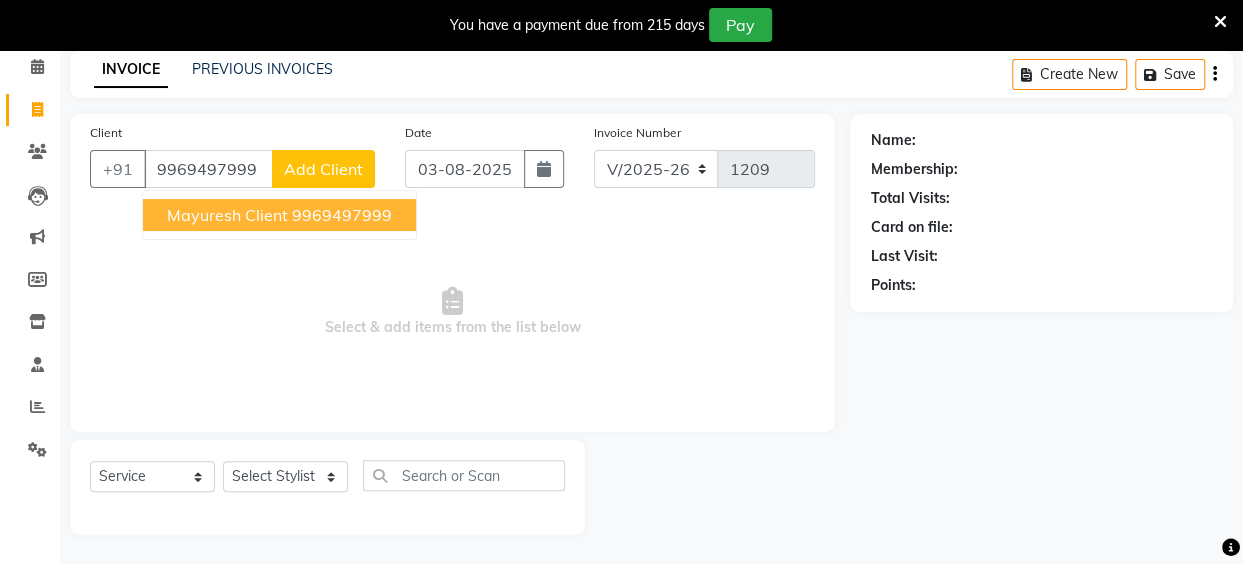 type on "9969497999" 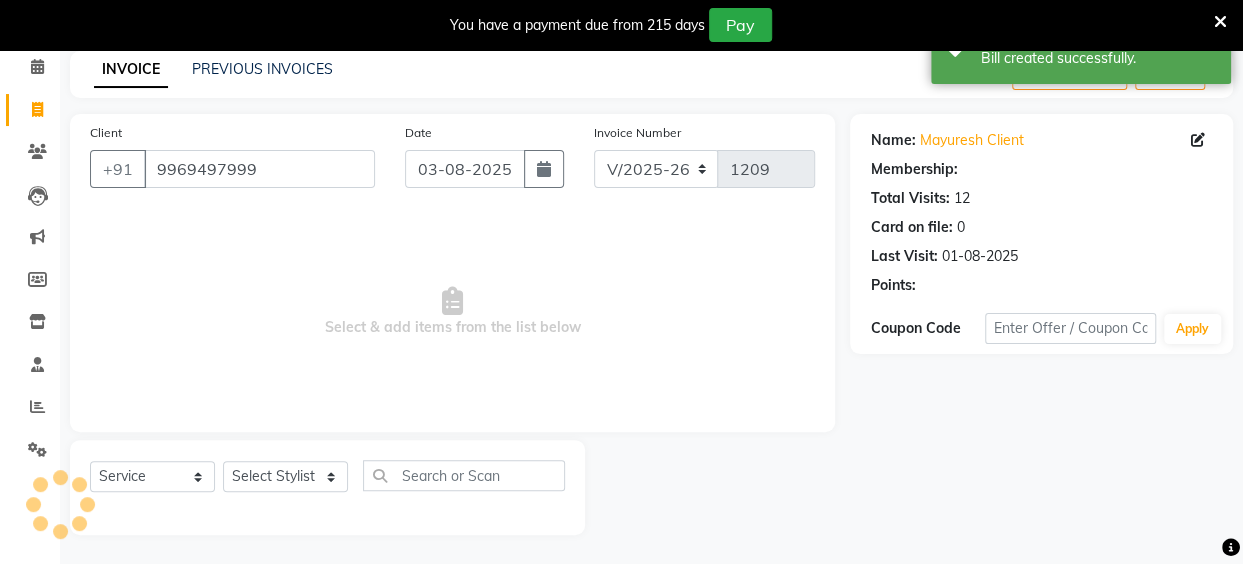 select on "1: Object" 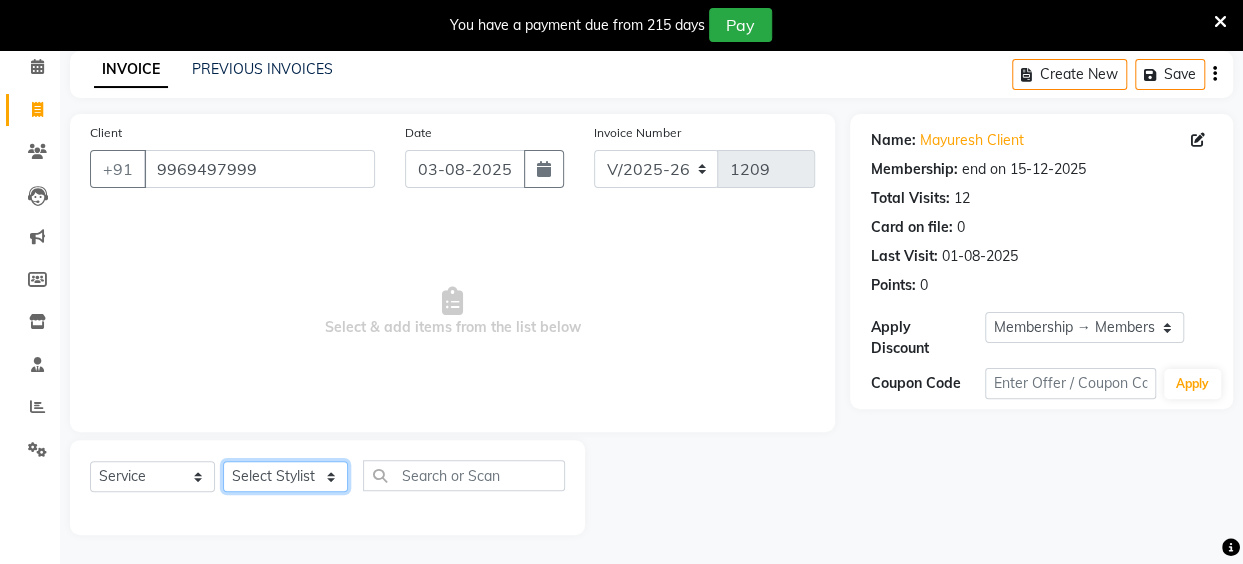 click on "Select Stylist Anita Das danish Kumkum Pasi Naseem Mansoori		 Nilam Bhanushali Nizam Shaikh			 Raju Reena Sawardekar			 Rita Pal			 Sabeena Shaikh Sameer Balwar Sangeeta Rajbhar Seja Jaiswal Shahib Shaves Salmani			 Sneha" 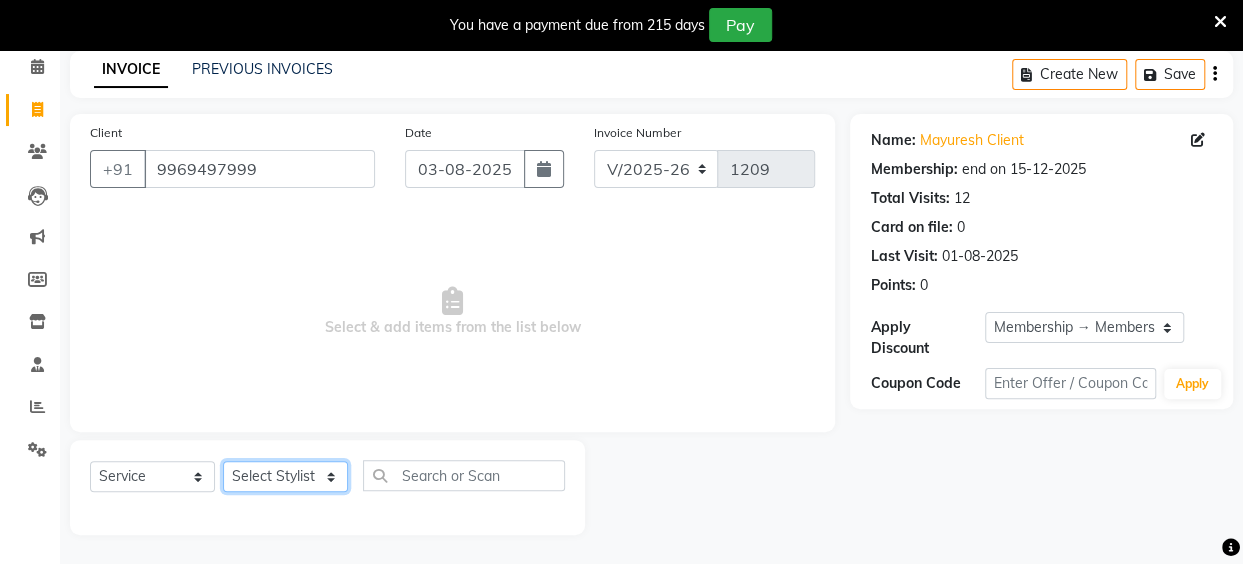 select on "80429" 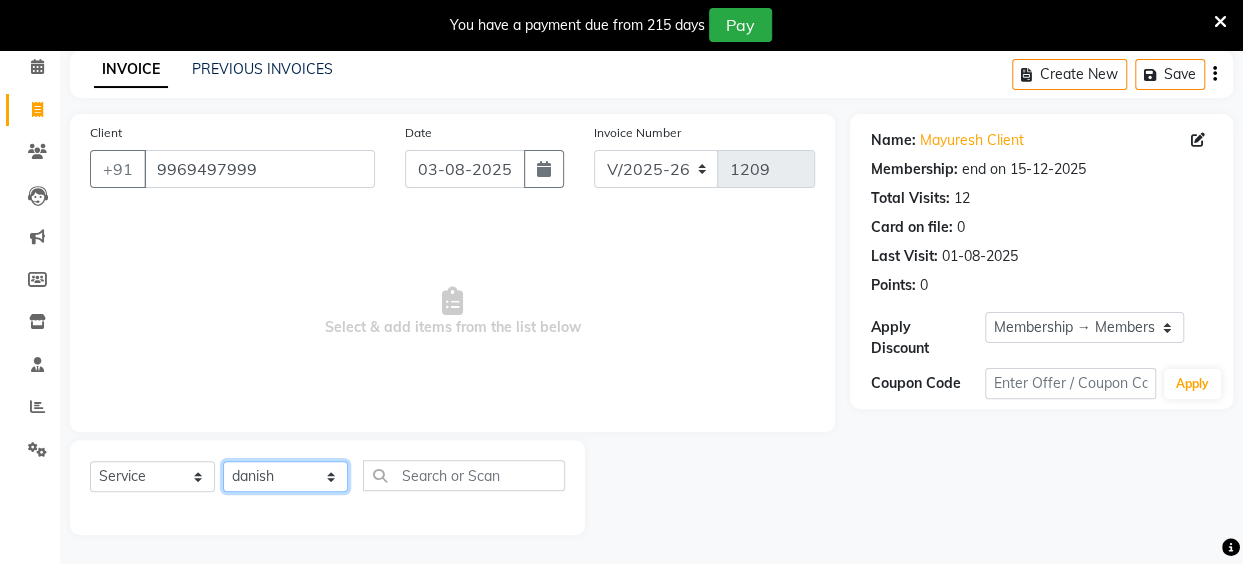 click on "Select Stylist Anita Das danish Kumkum Pasi Naseem Mansoori		 Nilam Bhanushali Nizam Shaikh			 Raju Reena Sawardekar			 Rita Pal			 Sabeena Shaikh Sameer Balwar Sangeeta Rajbhar Seja Jaiswal Shahib Shaves Salmani			 Sneha" 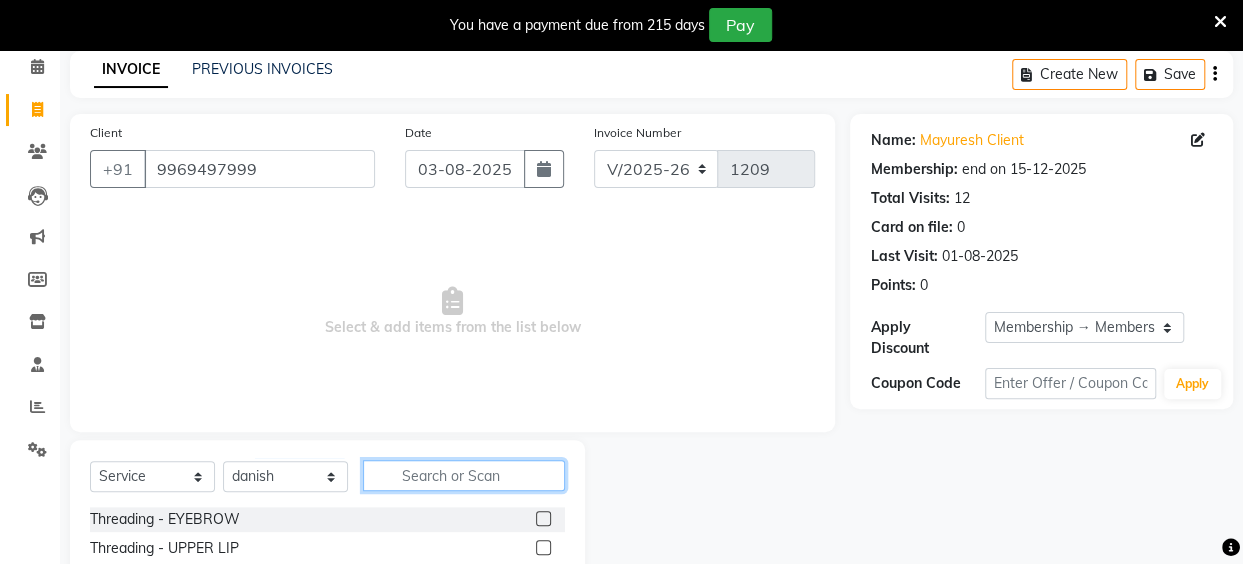 click 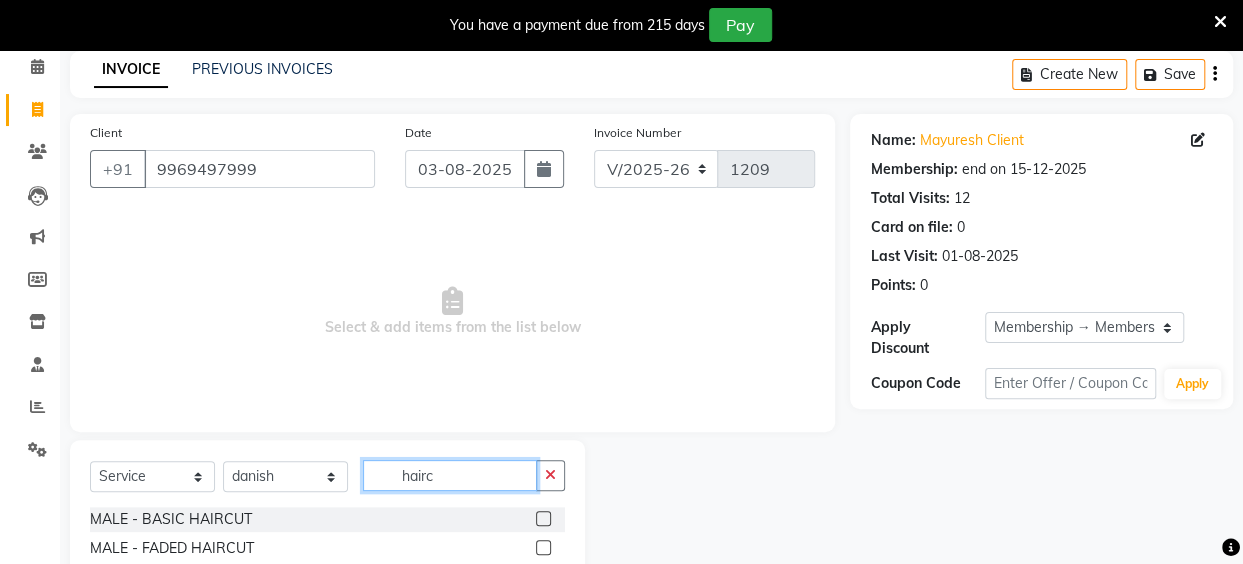 type on "hairc" 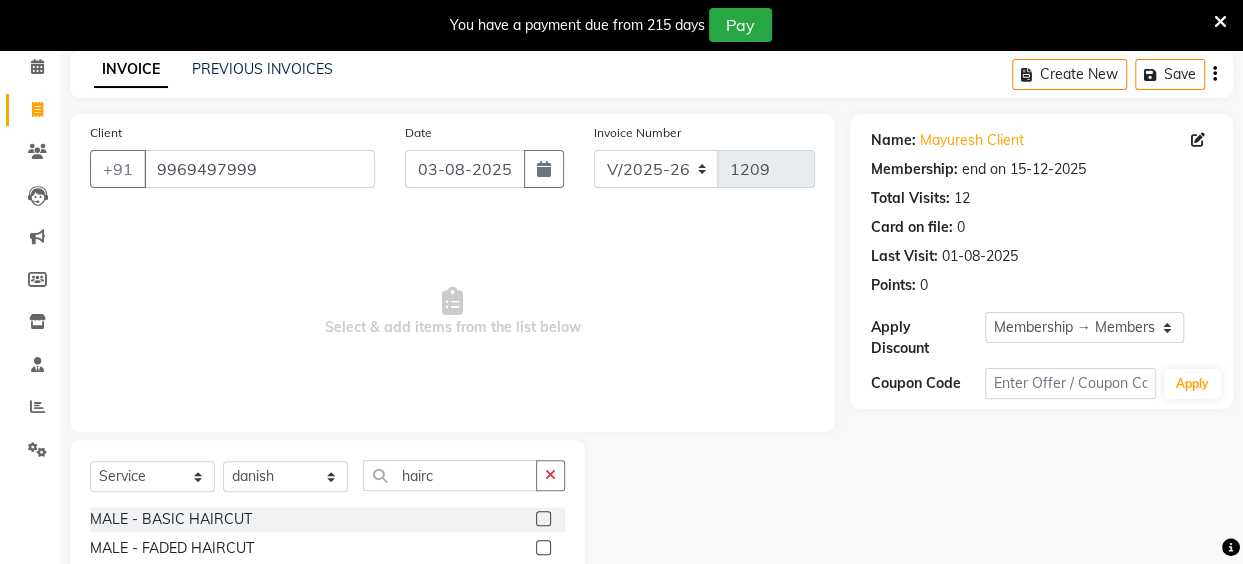 click 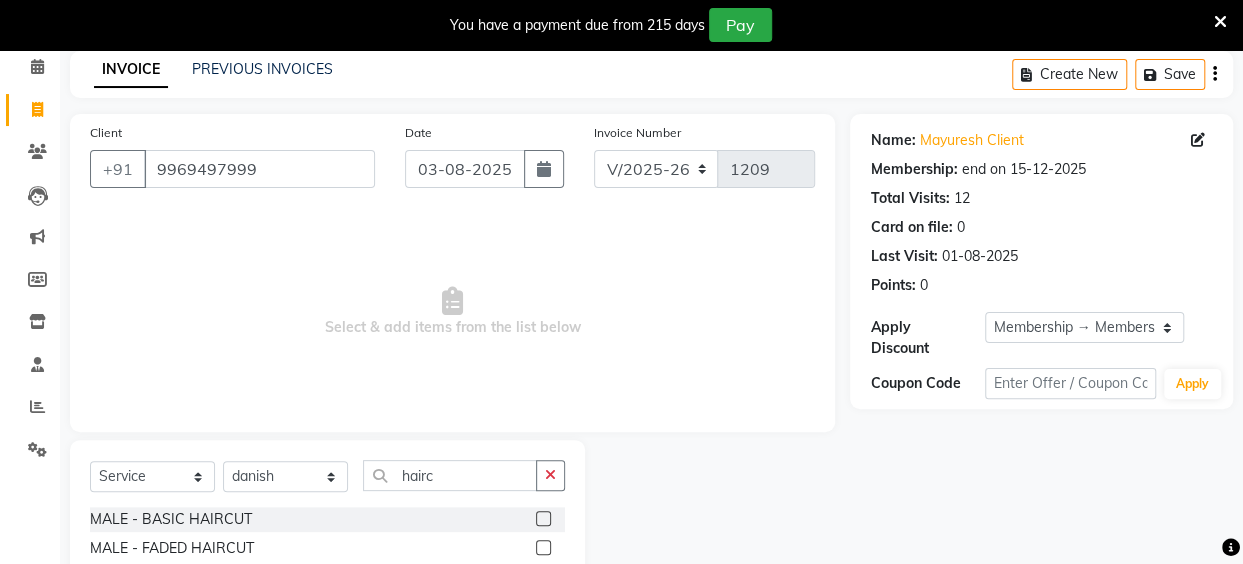 click at bounding box center [542, 519] 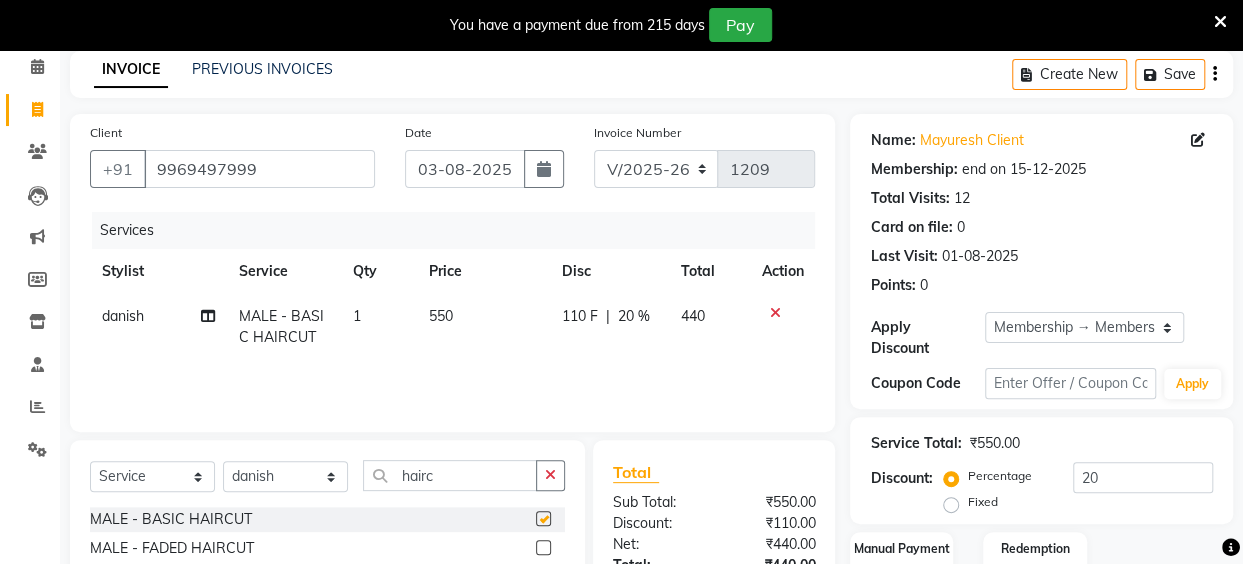 checkbox on "false" 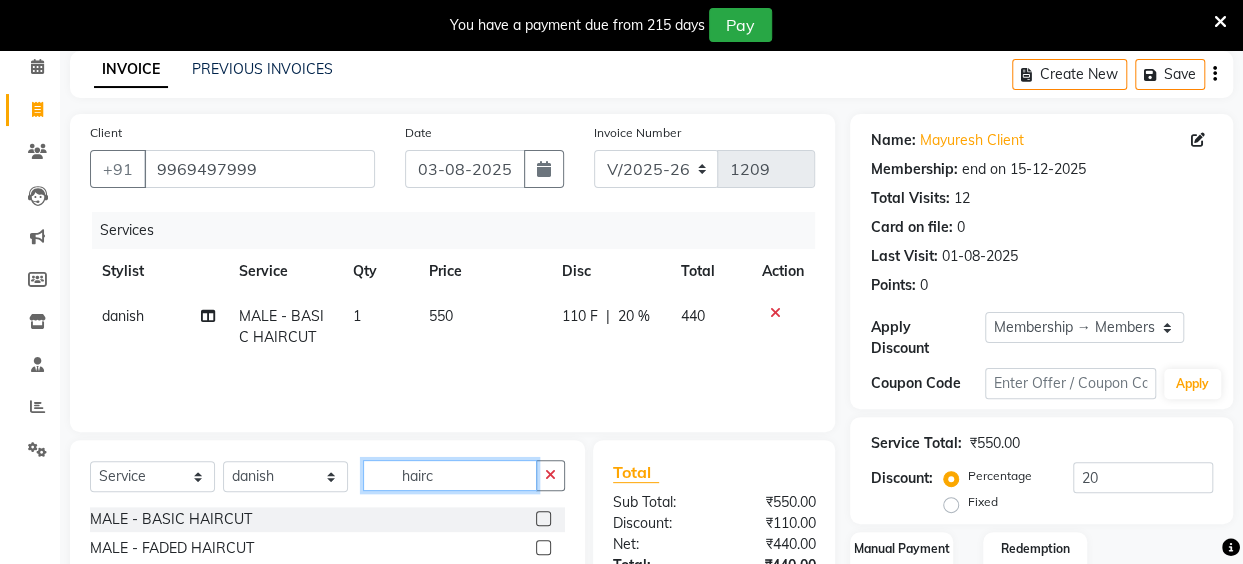 click on "hairc" 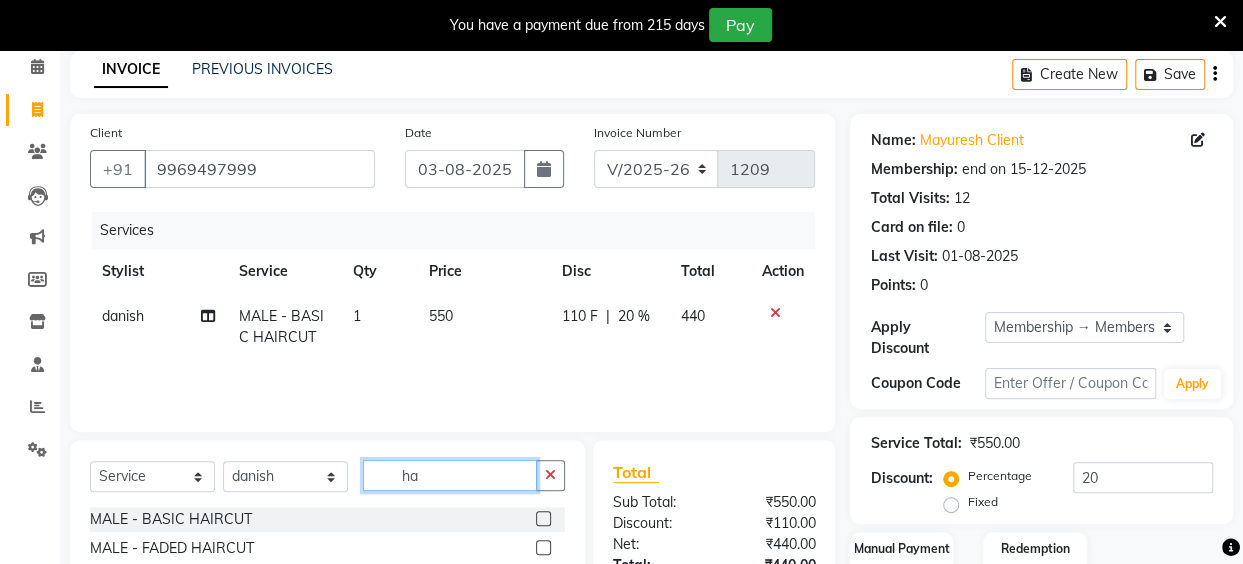 type on "h" 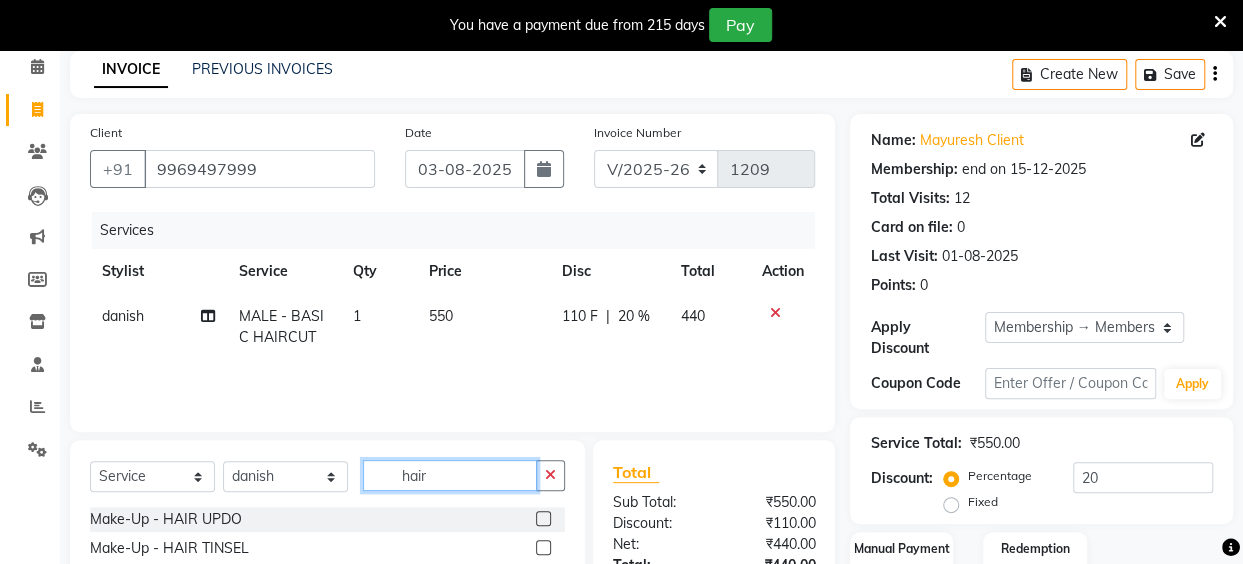 click on "hair" 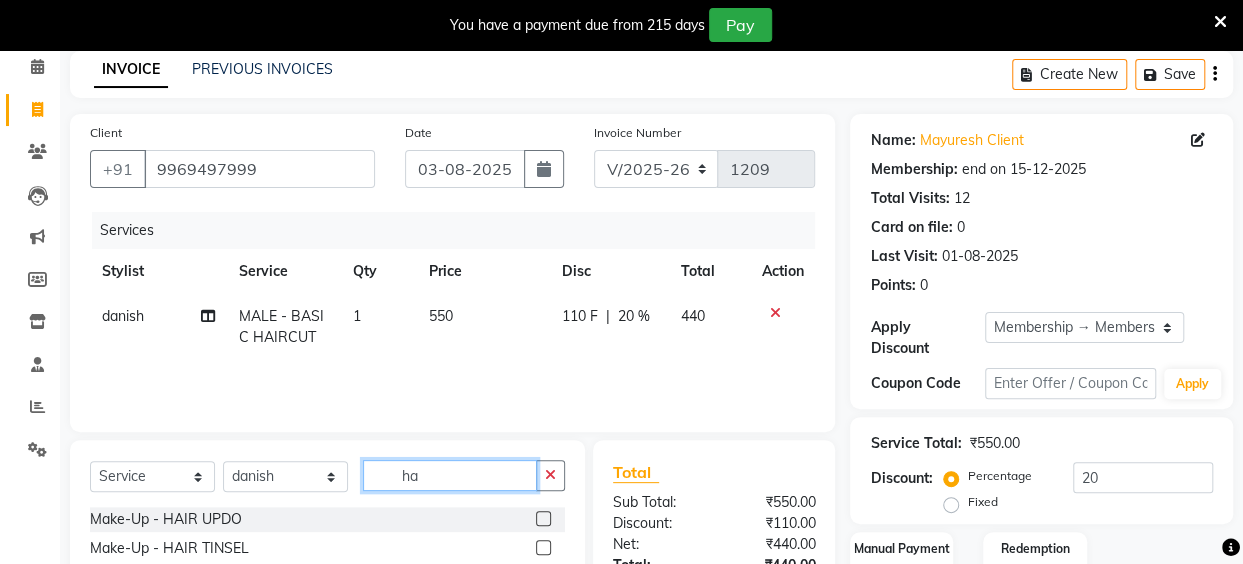 type on "h" 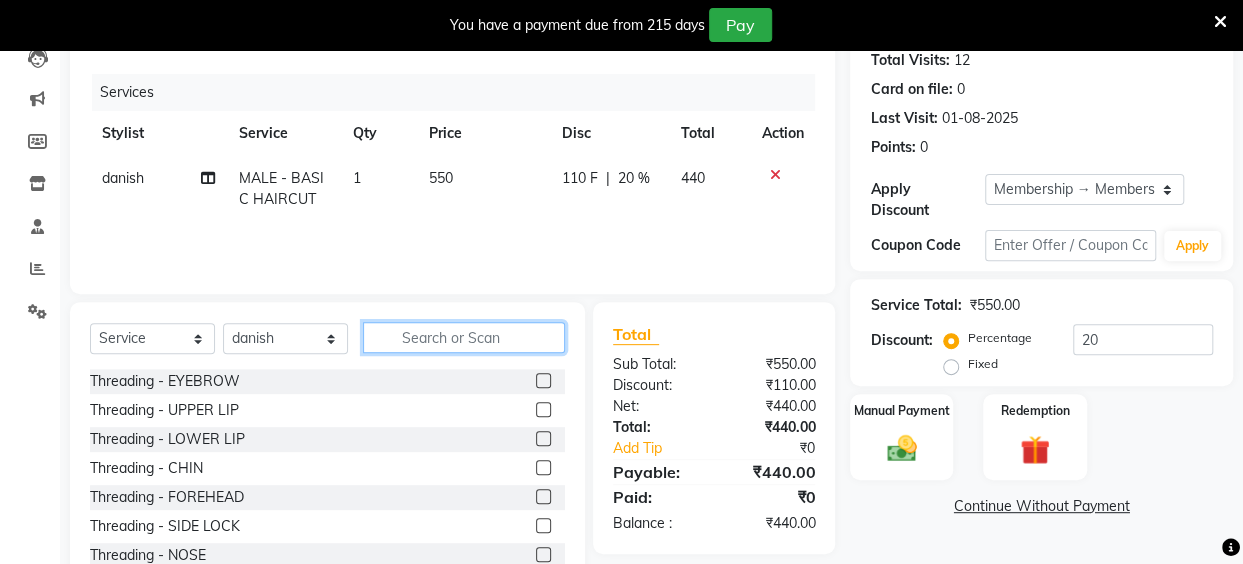 scroll, scrollTop: 224, scrollLeft: 0, axis: vertical 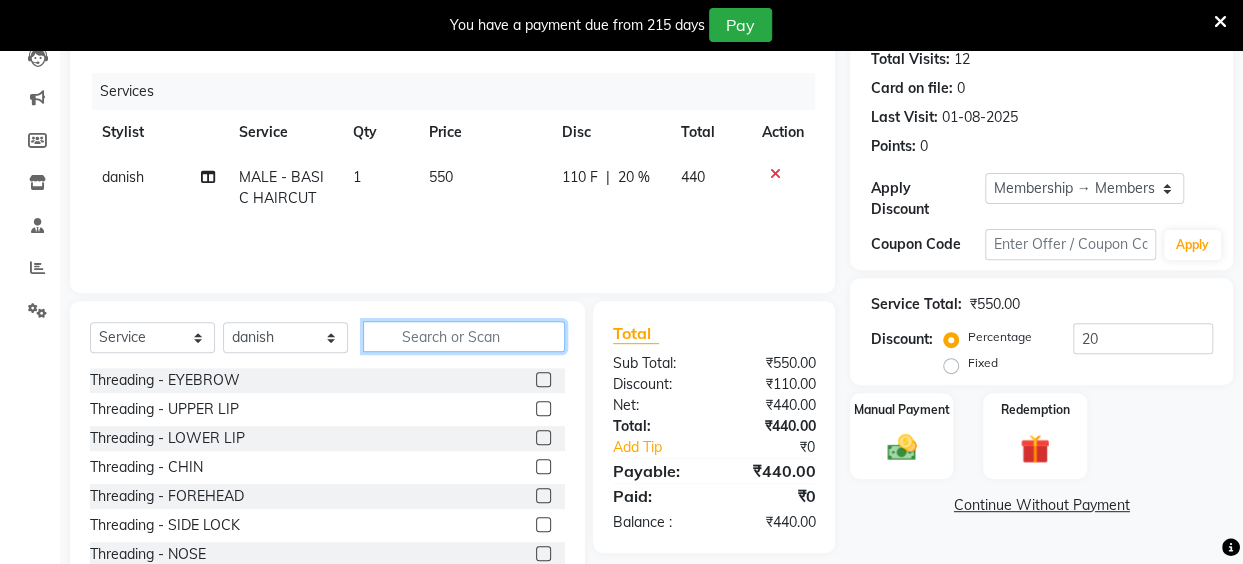 type 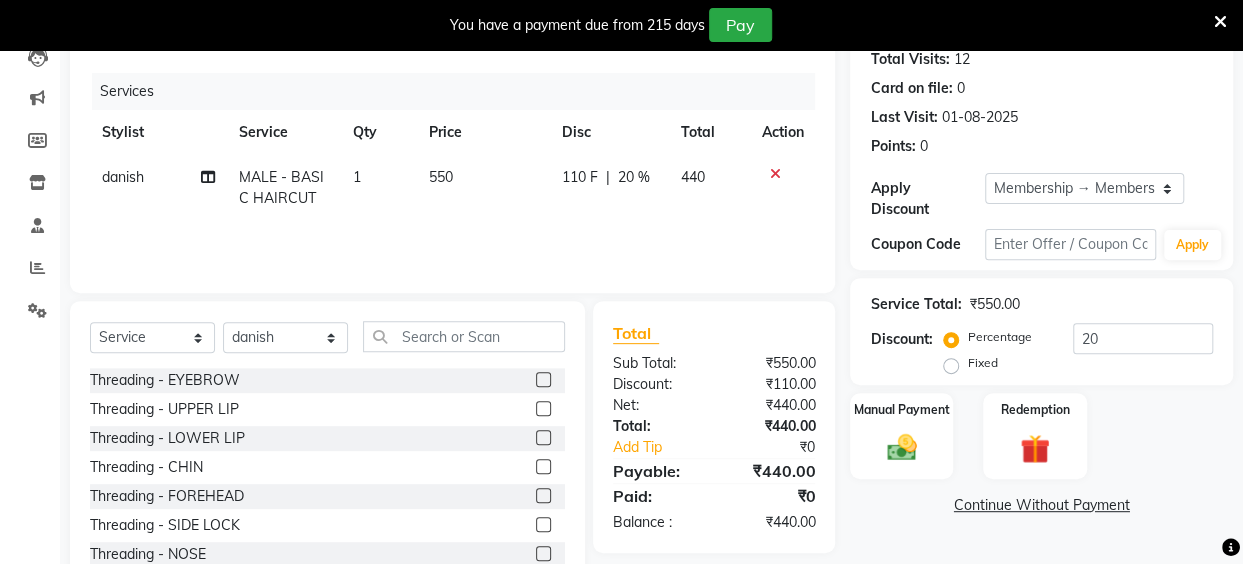 click on "550" 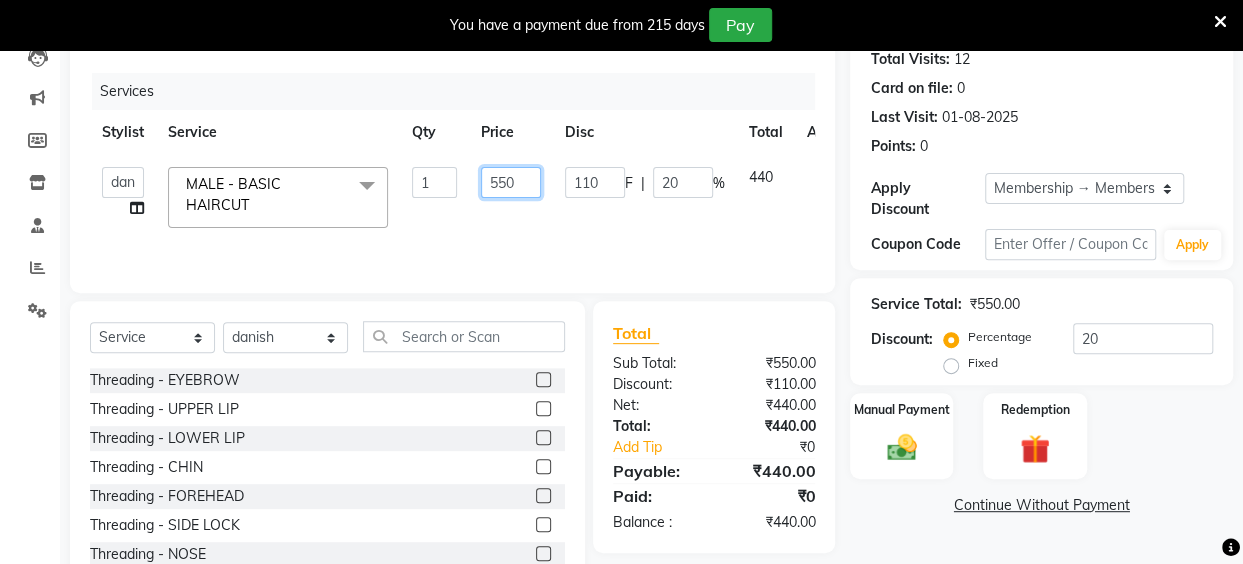 drag, startPoint x: 522, startPoint y: 179, endPoint x: 476, endPoint y: 186, distance: 46.52956 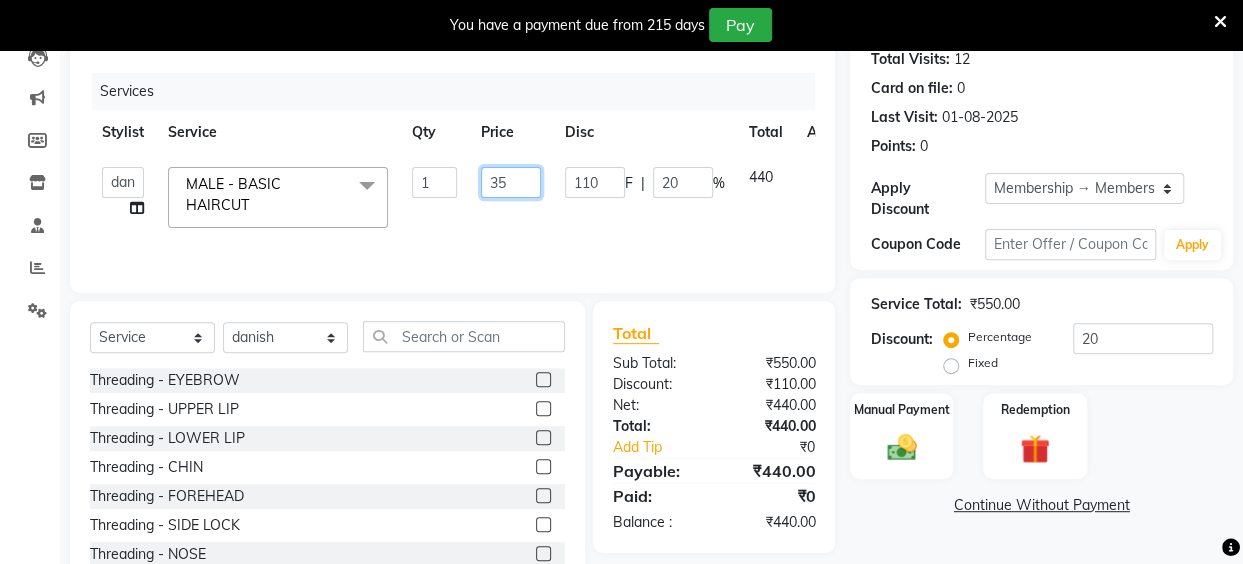 type on "350" 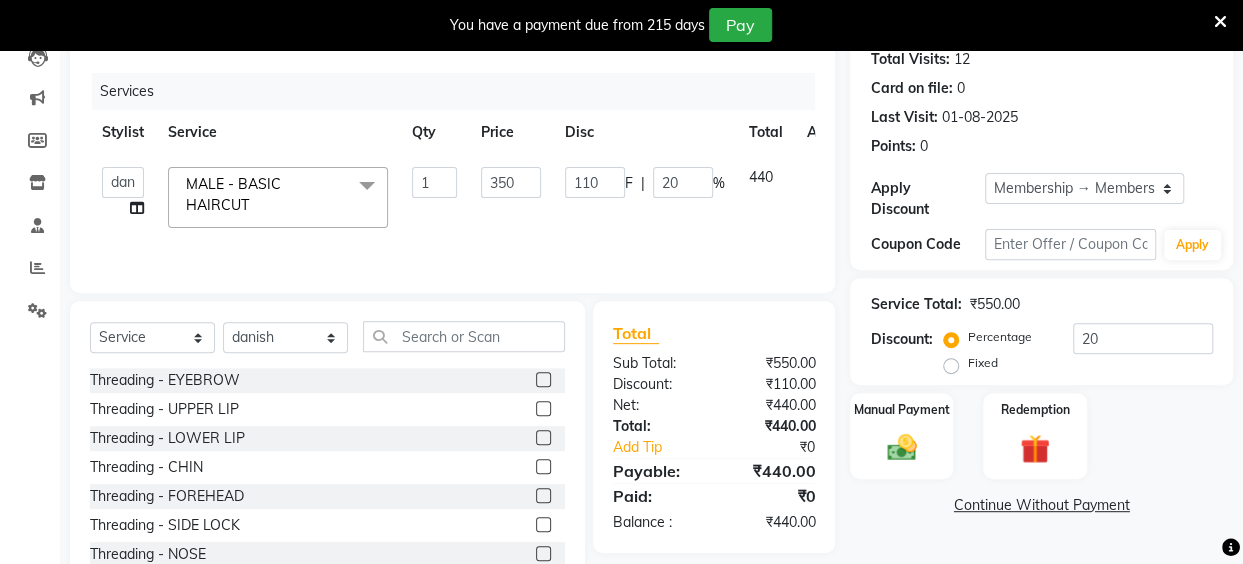 click on "Services Stylist Service Qty Price Disc Total Action  Anita Das   danish   Kumkum Pasi   Naseem Mansoori		   Nilam Bhanushali   Nizam Shaikh			   Raju   Reena Sawardekar			   Rita Pal			   Sabeena Shaikh   Sameer Balwar   Sangeeta Rajbhar   Seja Jaiswal   Shahib   Shaves Salmani			   Sneha  MALE - BASIC HAIRCUT  x Threading - EYEBROW Threading - UPPER LIP Threading - LOWER LIP Threading - CHIN Threading - FOREHEAD Threading - SIDE LOCK Threading - NOSE Threading - CHEEKS Threading - FULL FACE Back massage Neck threading Waxing (Regular Wax) - Female - FULL ARMS Waxing (Regular Wax) - Female - FULL LEGS Waxing (Regular Wax) - Female - UNDERARMS Waxing (Regular Wax) - Female - HALF ARM Waxing (Regular Wax) - Female - HALF LEG Waxing (Regular Wax) - Female - HALF BACK/FRONT Waxing (Regular Wax) - Female - BACK Waxing (Regular Wax) - Female - FRONT Waxing (Regular Wax) - Female - STOMACH Waxing (Regular Wax) - Female - BUTTOCKS Waxing (Regular Wax) - Female - BIKINI LINE Waxing (Regular Wax) - Female - BRAZILIAN" 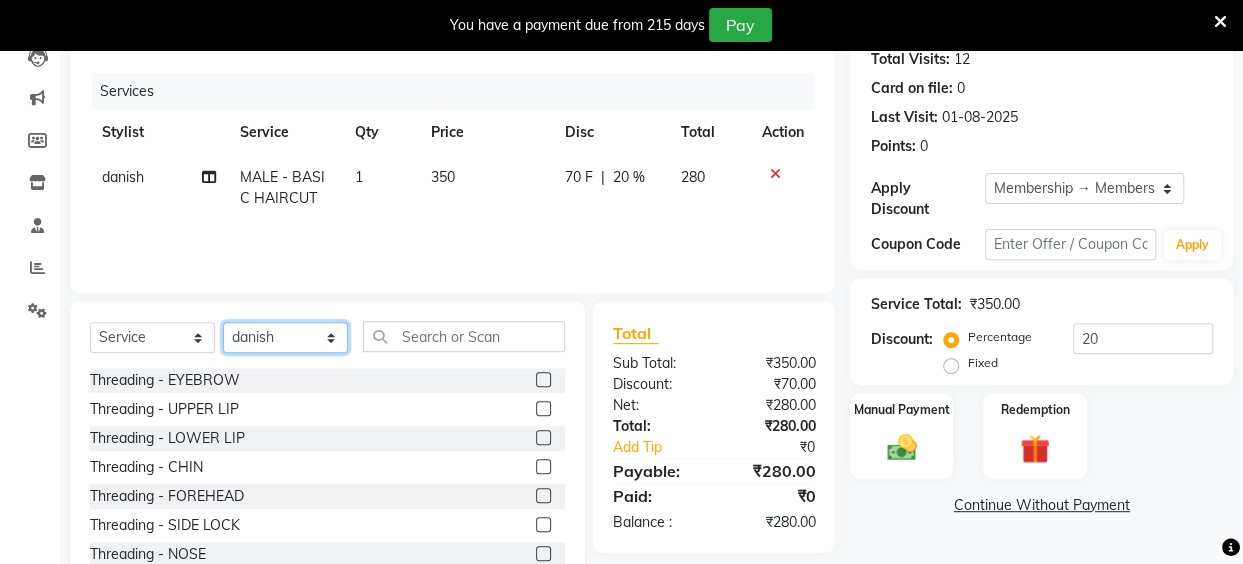 click on "Select Stylist Anita Das danish Kumkum Pasi Naseem Mansoori		 Nilam Bhanushali Nizam Shaikh			 Raju Reena Sawardekar			 Rita Pal			 Sabeena Shaikh Sameer Balwar Sangeeta Rajbhar Seja Jaiswal Shahib Shaves Salmani			 Sneha" 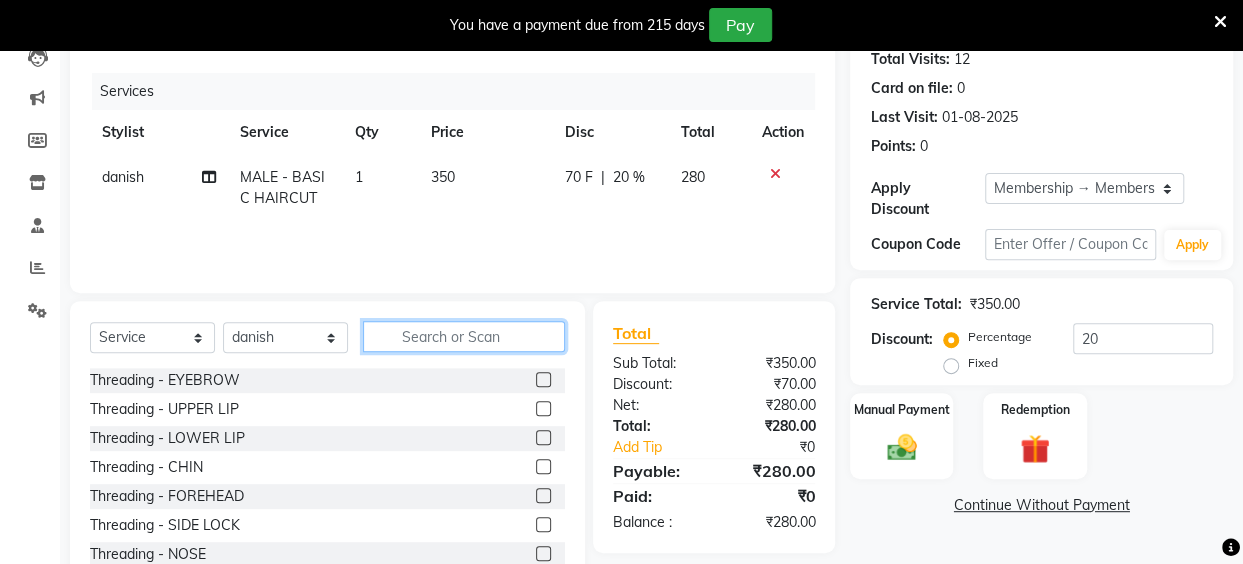 click 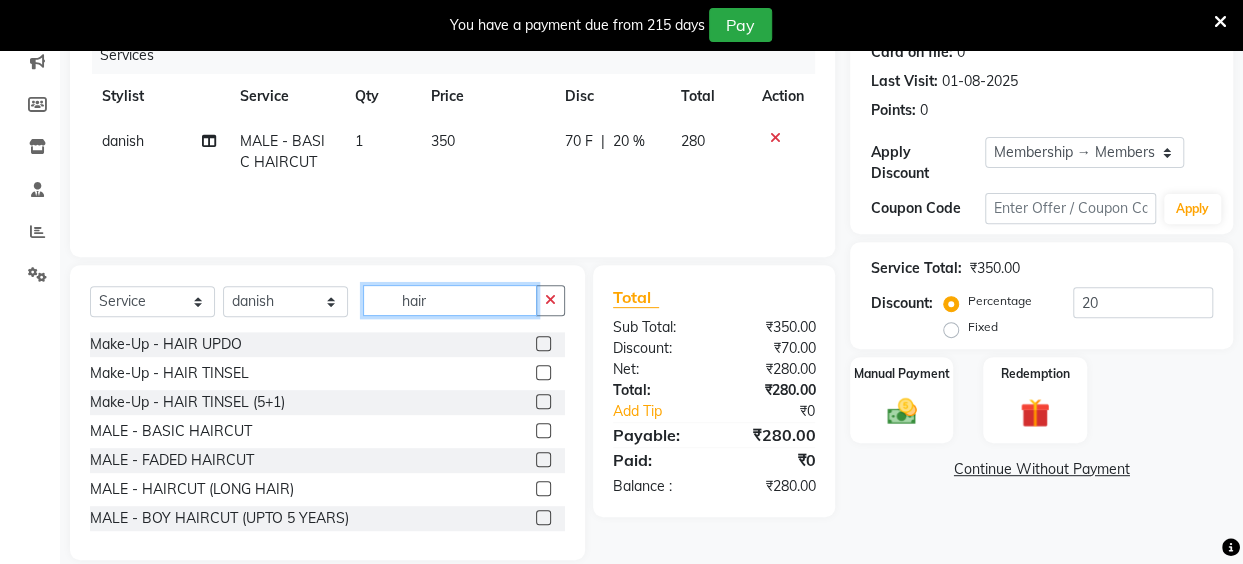 scroll, scrollTop: 285, scrollLeft: 0, axis: vertical 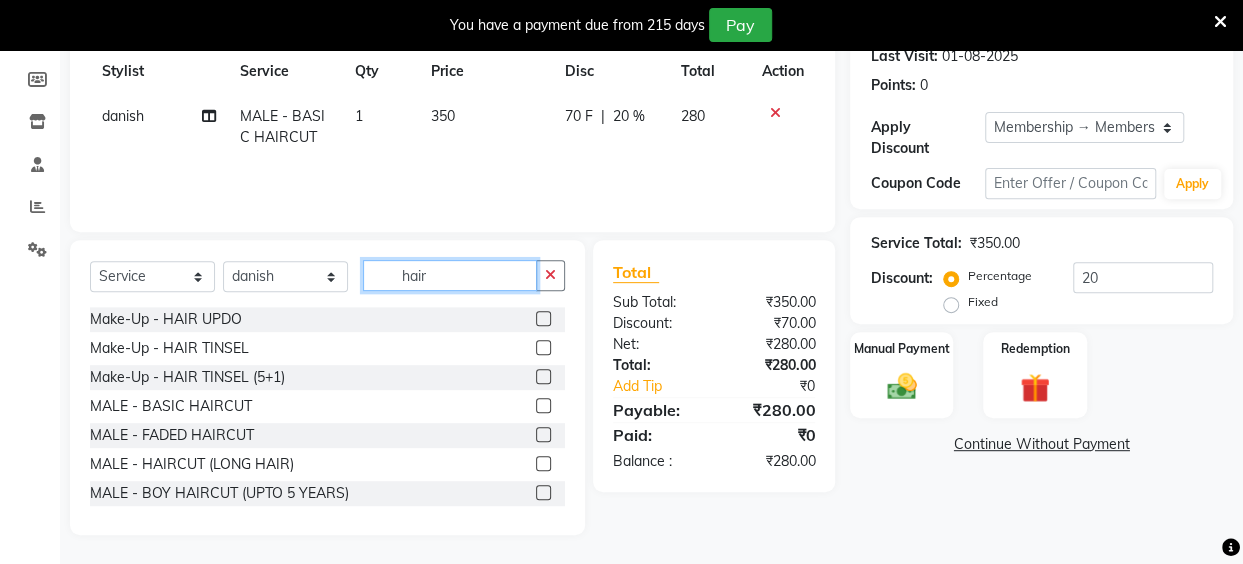 type on "hair" 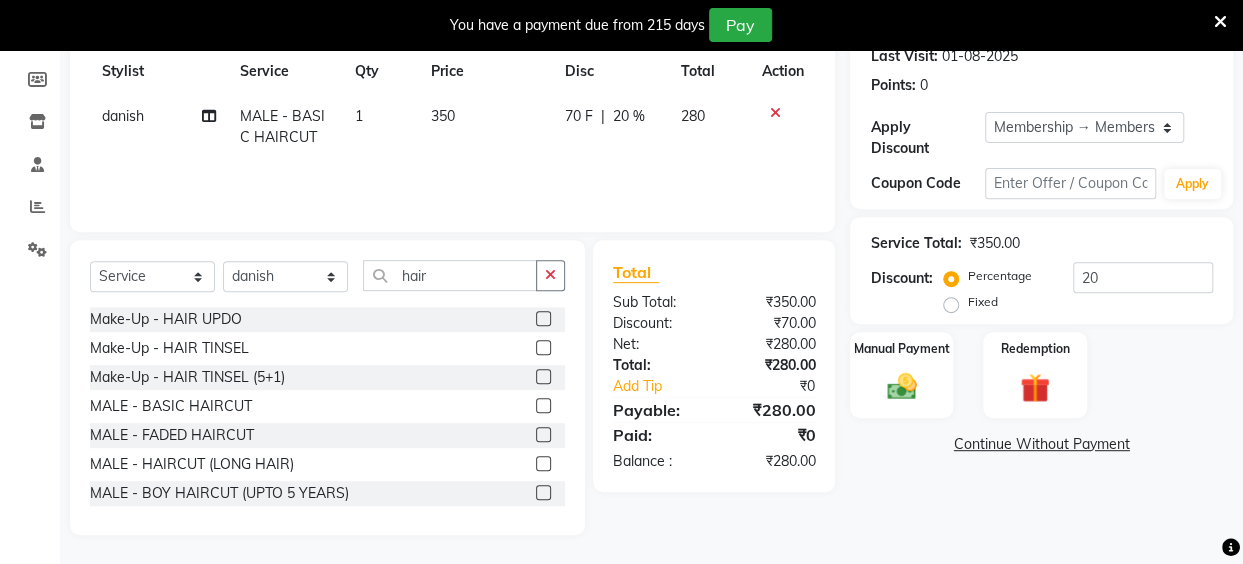click 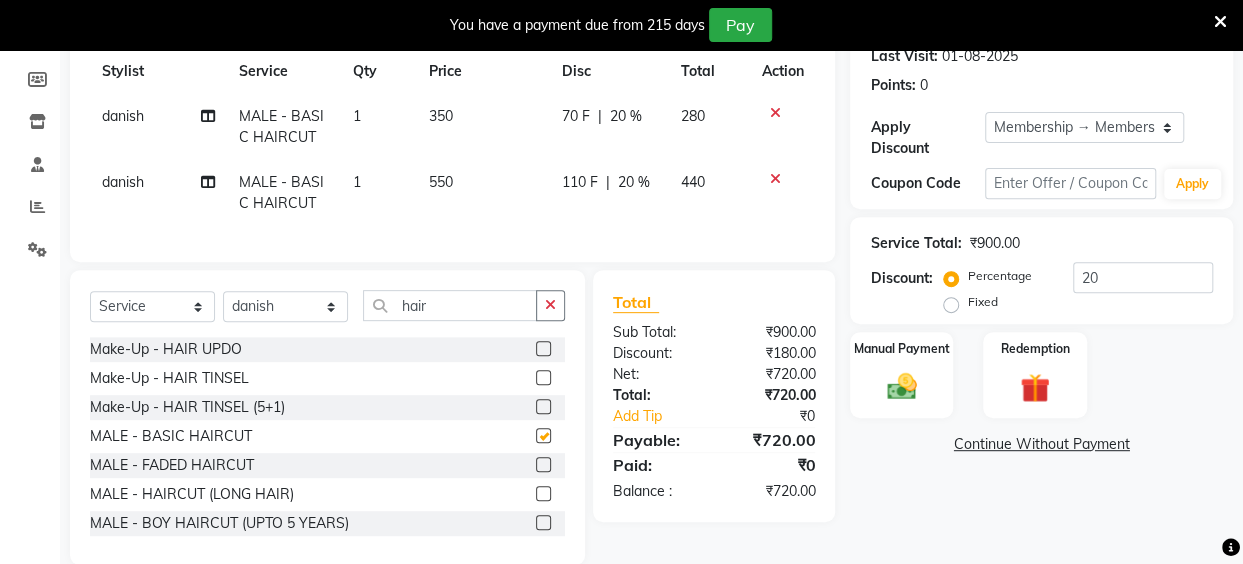 checkbox on "false" 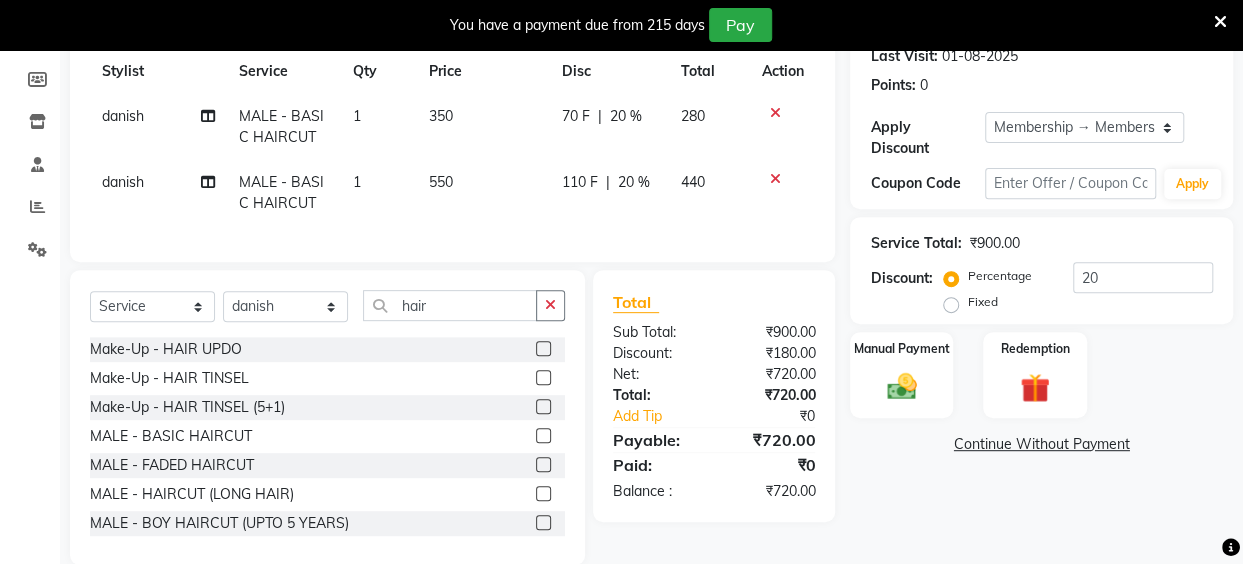 click on "550" 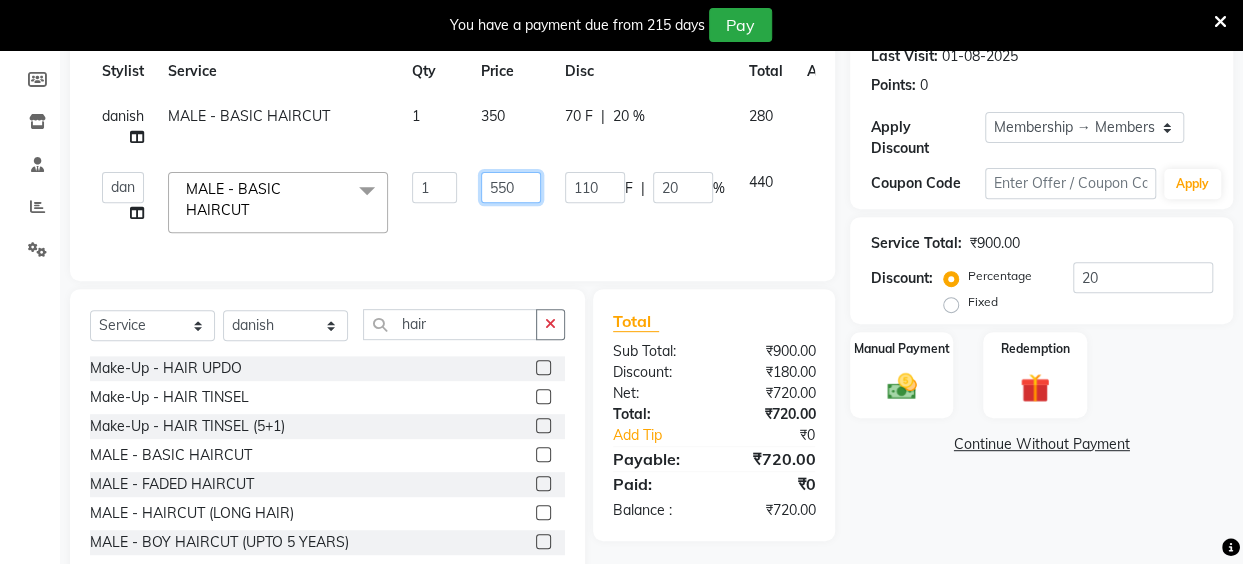drag, startPoint x: 521, startPoint y: 188, endPoint x: 479, endPoint y: 192, distance: 42.190044 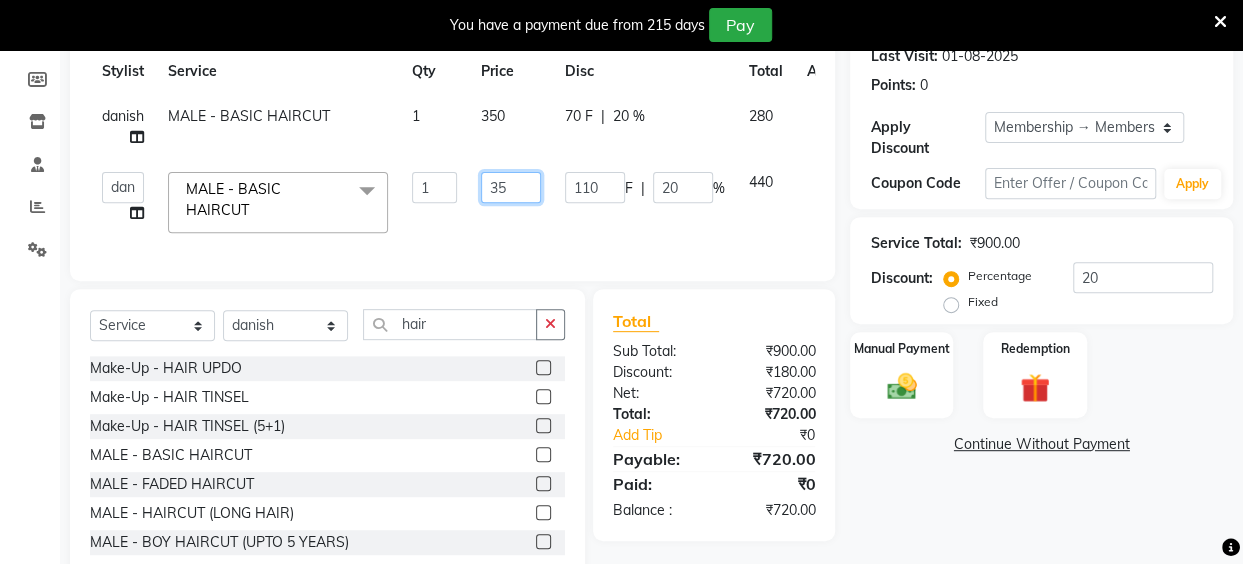 type on "350" 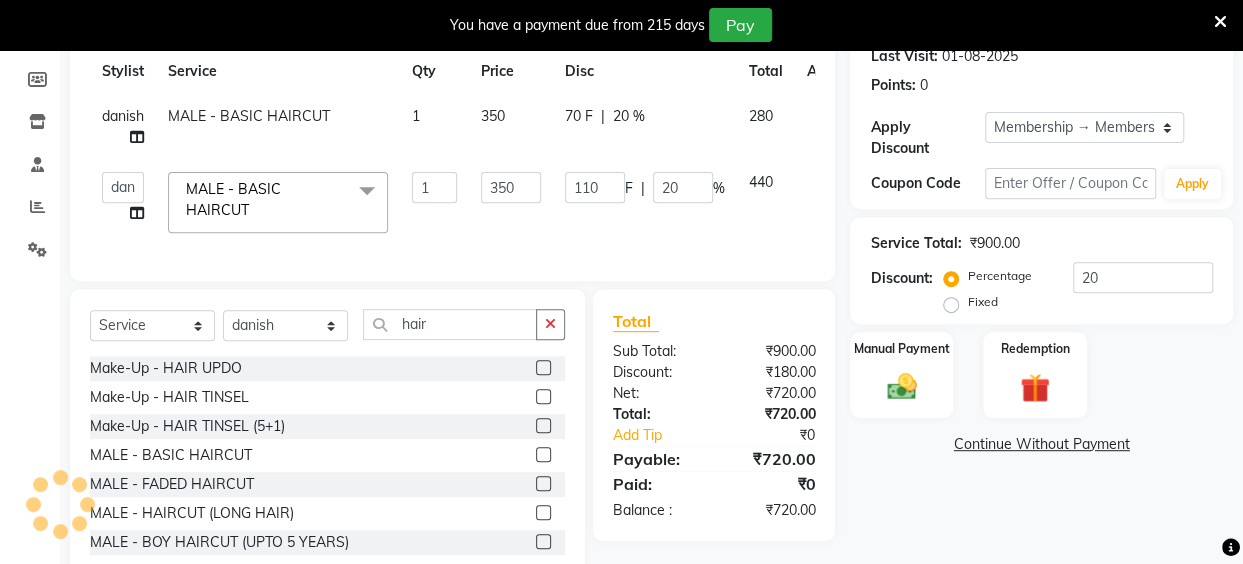 click on "Services Stylist Service Qty Price Disc Total Action danish MALE - BASIC HAIRCUT 1 350 70 F | 20 % 280  Anita Das   danish   Kumkum Pasi   Naseem Mansoori		   Nilam Bhanushali   Nizam Shaikh			   Raju   Reena Sawardekar			   Rita Pal			   Sabeena Shaikh   Sameer Balwar   Sangeeta Rajbhar   Seja Jaiswal   Shahib   Shaves Salmani			   Sneha  MALE - BASIC HAIRCUT  x Threading - EYEBROW Threading - UPPER LIP Threading - LOWER LIP Threading - CHIN Threading - FOREHEAD Threading - SIDE LOCK Threading - NOSE Threading - CHEEKS Threading - FULL FACE Back massage Neck threading Waxing (Regular Wax) - Female - FULL ARMS Waxing (Regular Wax) - Female - FULL LEGS Waxing (Regular Wax) - Female - UNDERARMS Waxing (Regular Wax) - Female - HALF ARM Waxing (Regular Wax) - Female - HALF LEG Waxing (Regular Wax) - Female - HALF BACK/FRONT Waxing (Regular Wax) - Female - BACK Waxing (Regular Wax) - Female - FRONT Waxing (Regular Wax) - Female - STOMACH Waxing (Regular Wax) - Female - BUTTOCKS Waxing (Liposoluble Wax) - HALF ARM" 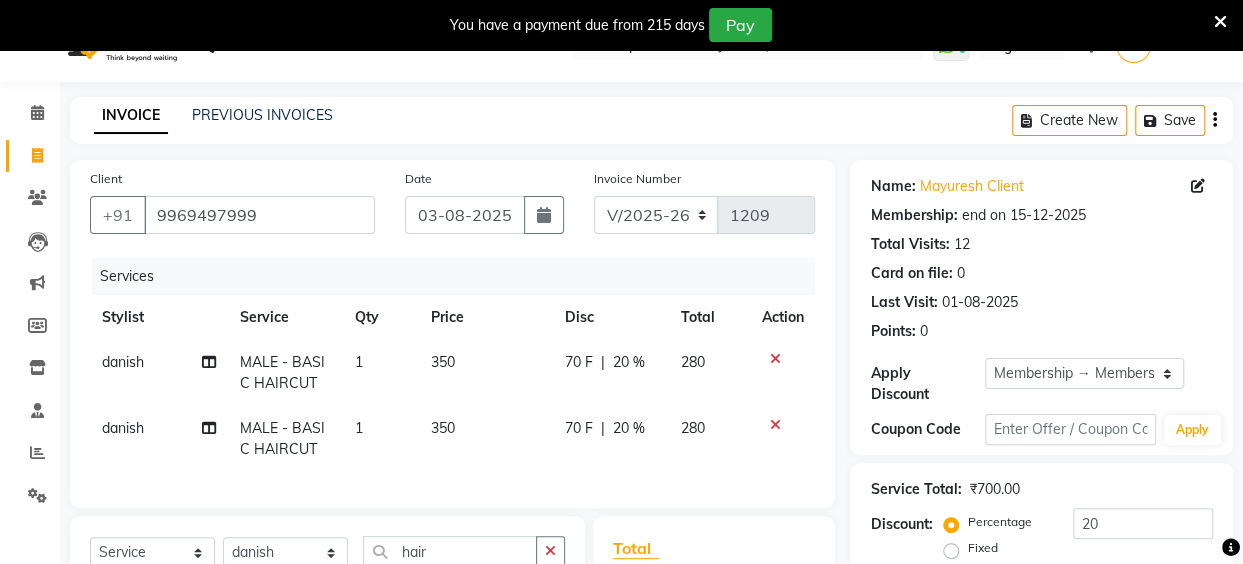 scroll, scrollTop: 0, scrollLeft: 0, axis: both 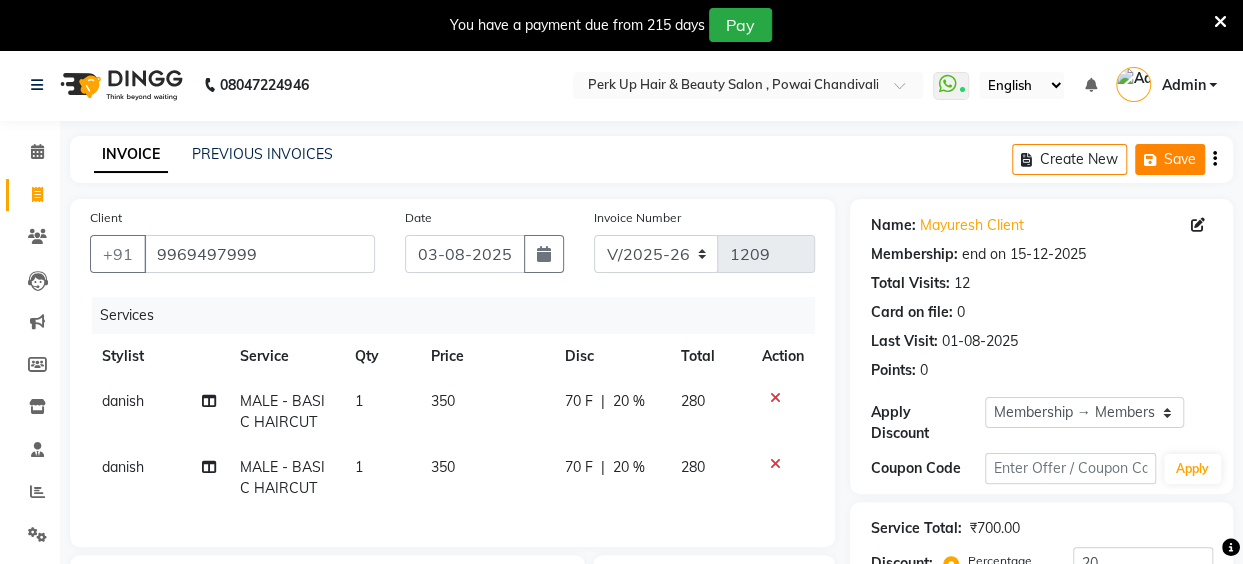 click on "Save" 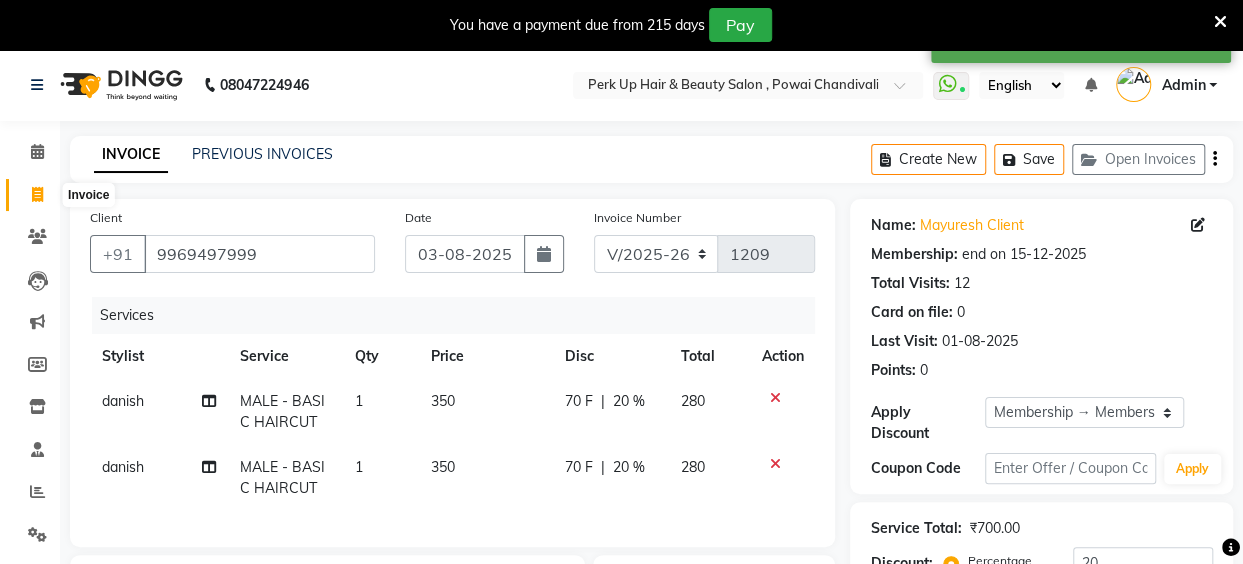 drag, startPoint x: 33, startPoint y: 193, endPoint x: 40, endPoint y: 207, distance: 15.652476 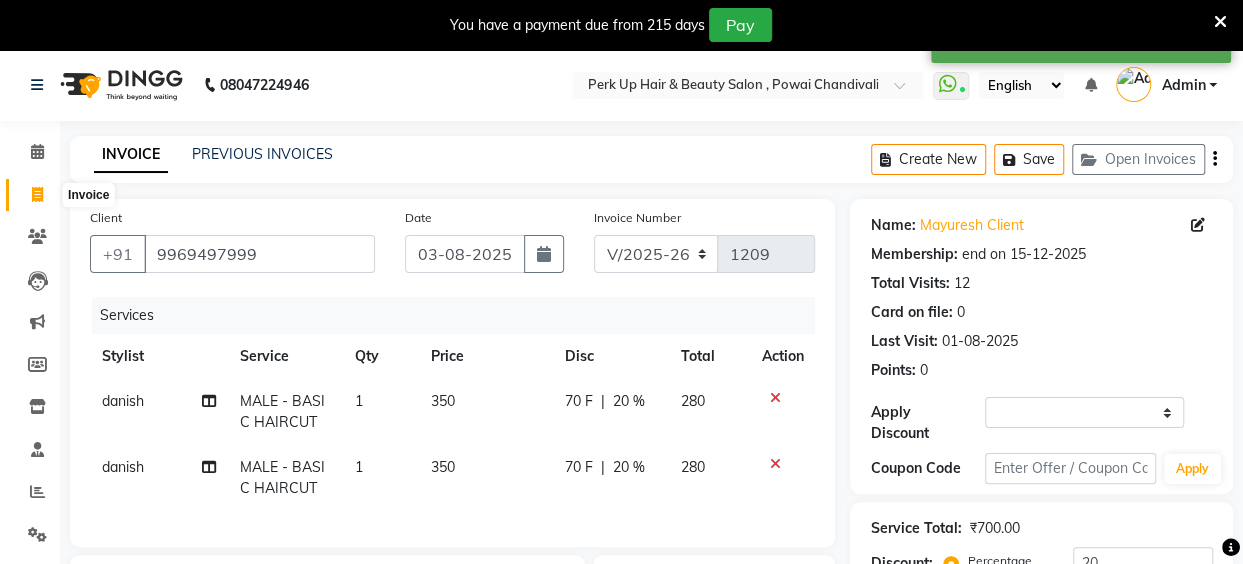 select on "service" 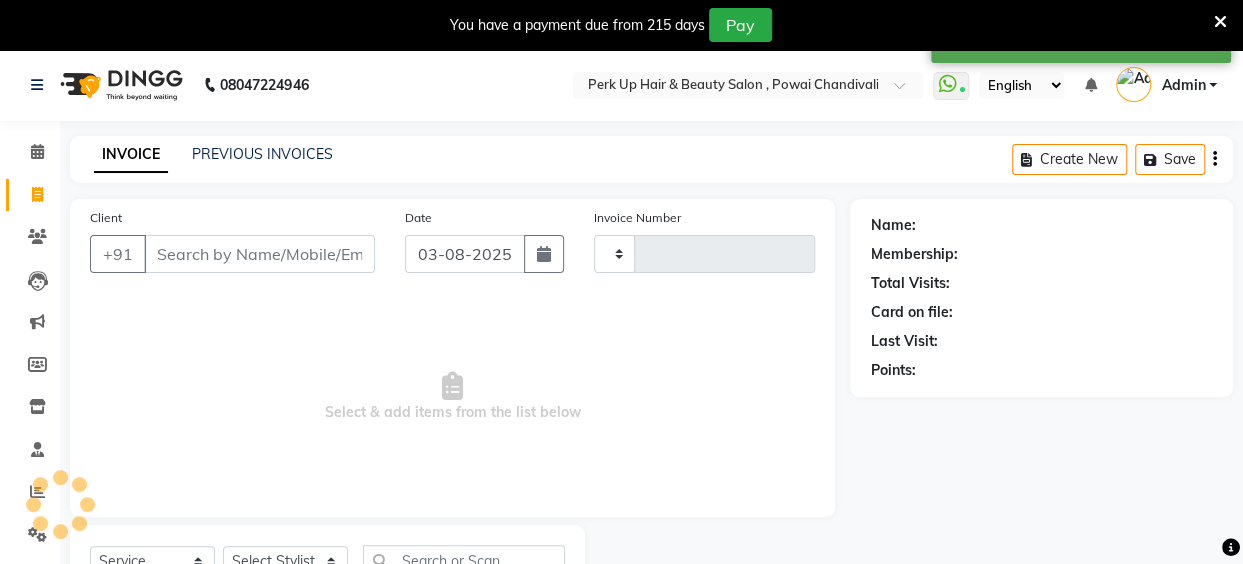 type on "1209" 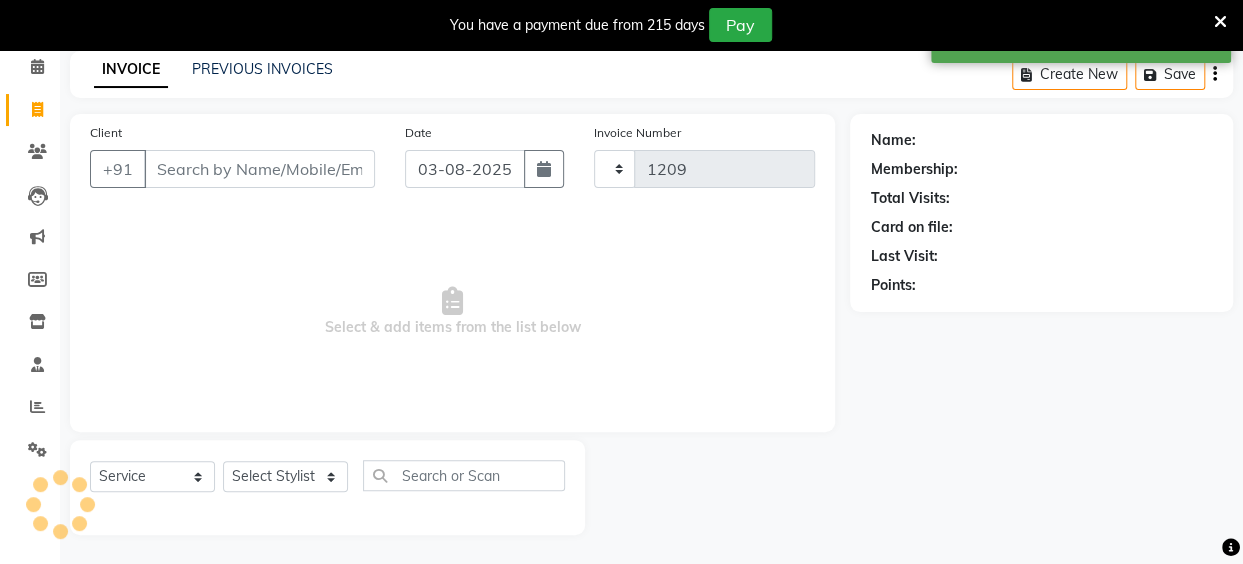 select on "5131" 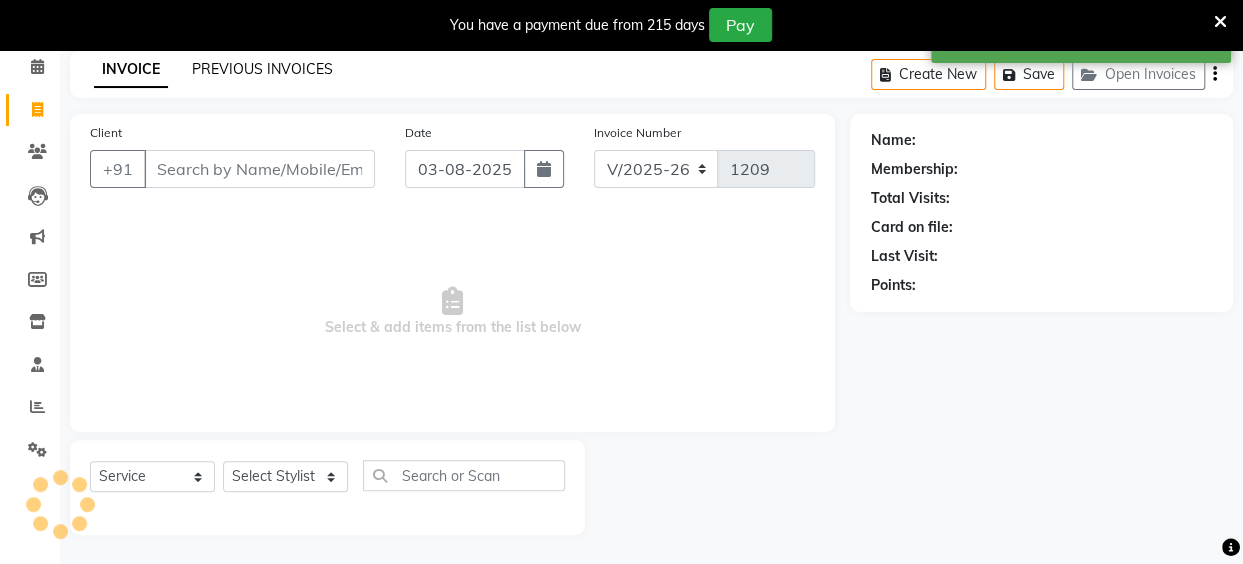 click on "PREVIOUS INVOICES" 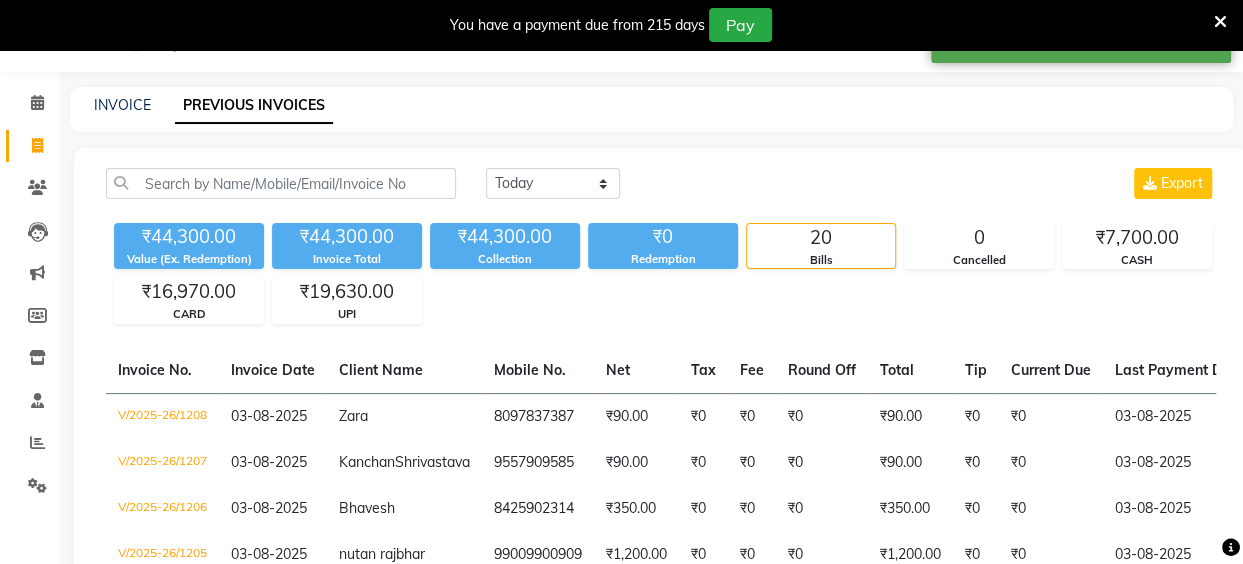 scroll, scrollTop: 85, scrollLeft: 0, axis: vertical 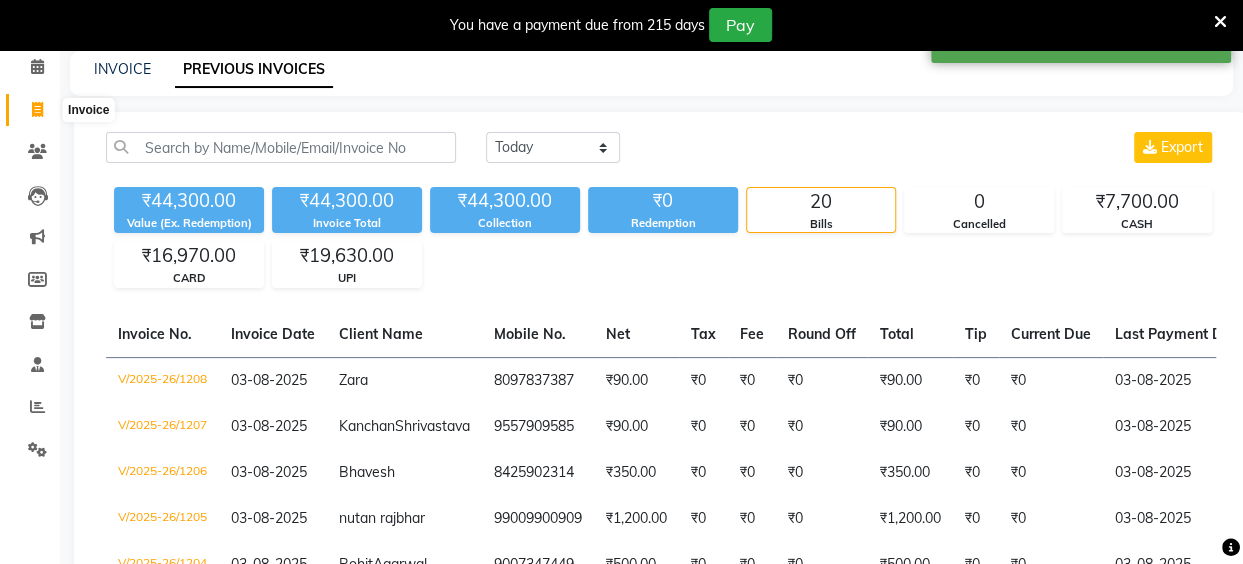 click 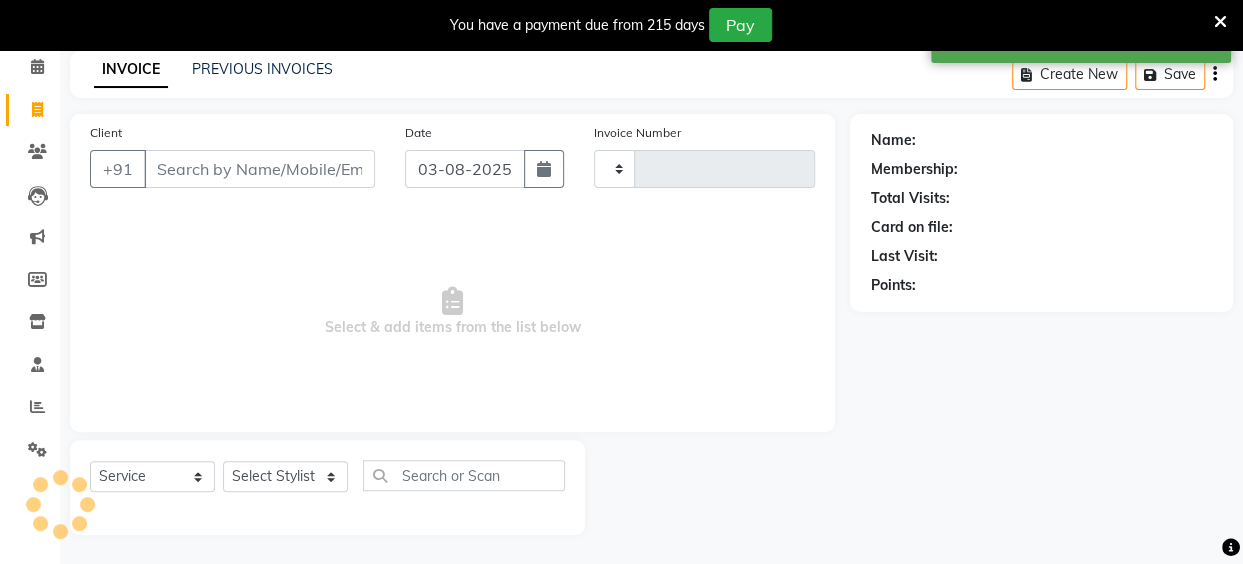type on "1209" 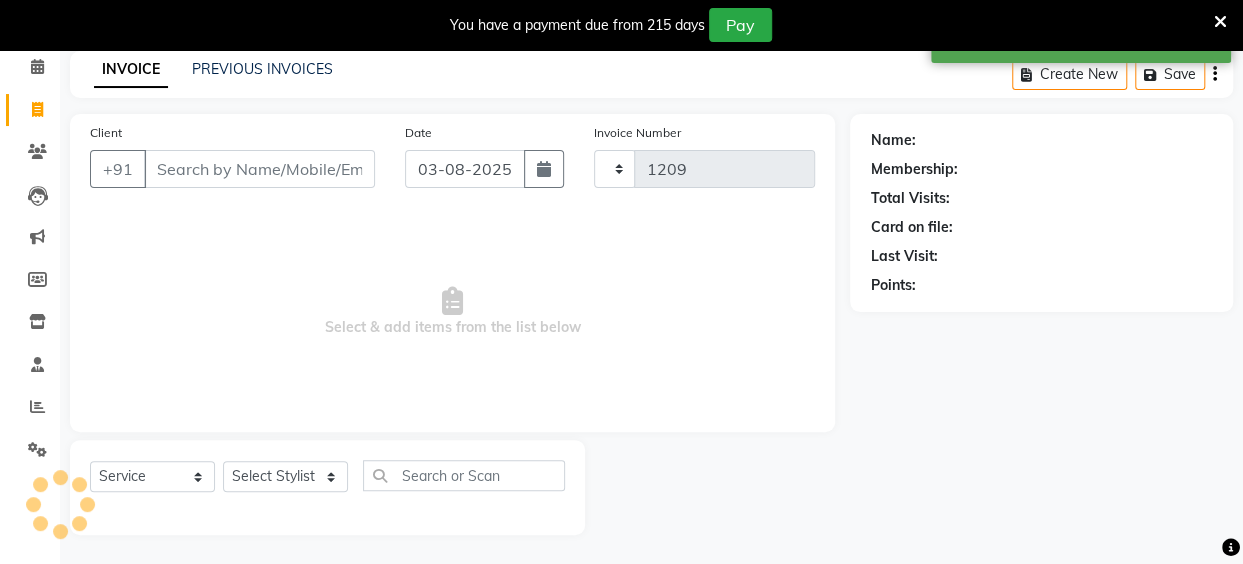 select on "5131" 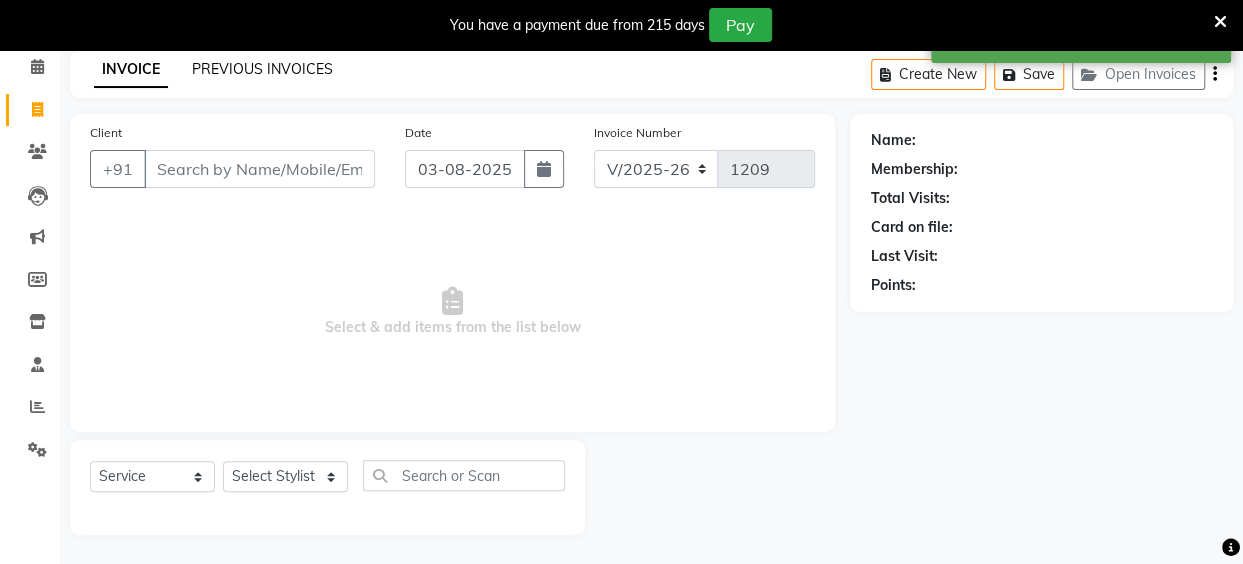 click on "PREVIOUS INVOICES" 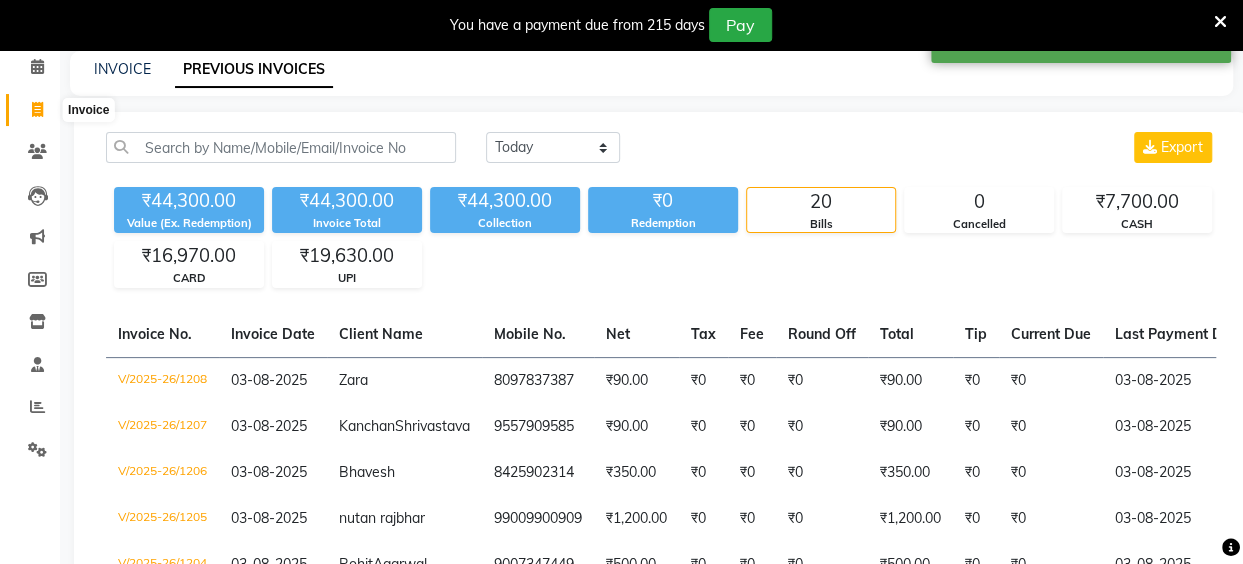click 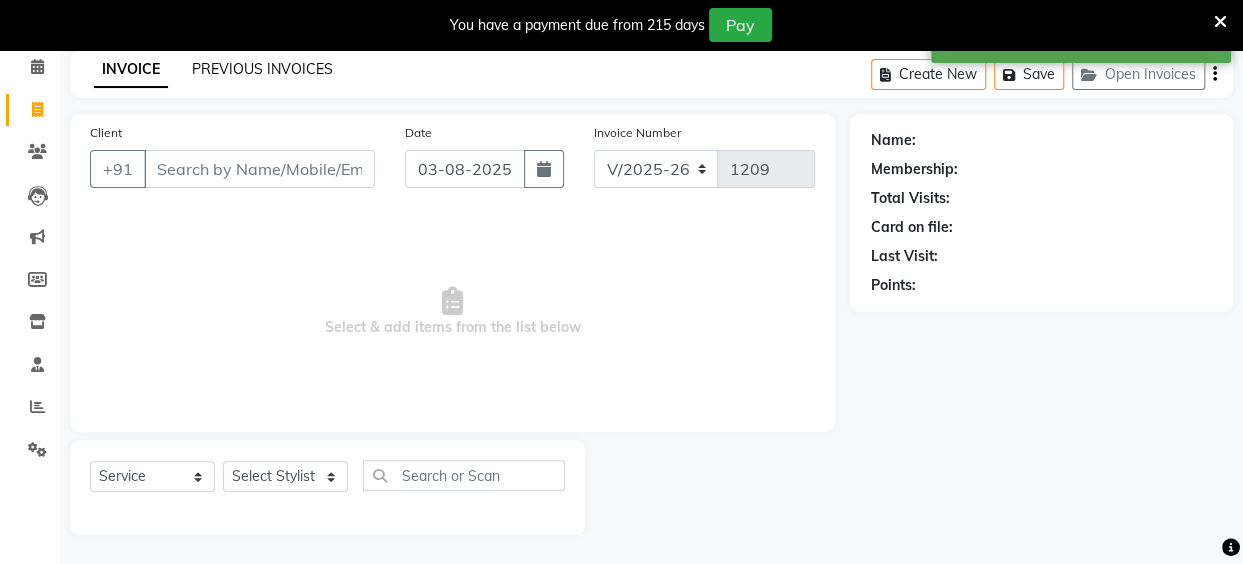click on "PREVIOUS INVOICES" 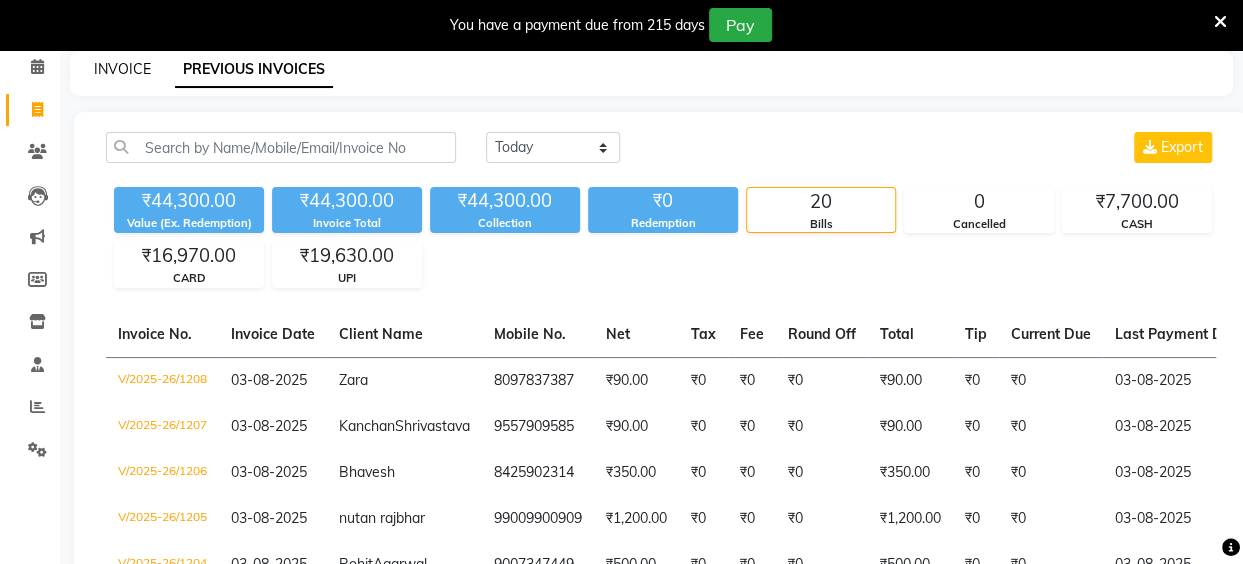 click on "INVOICE" 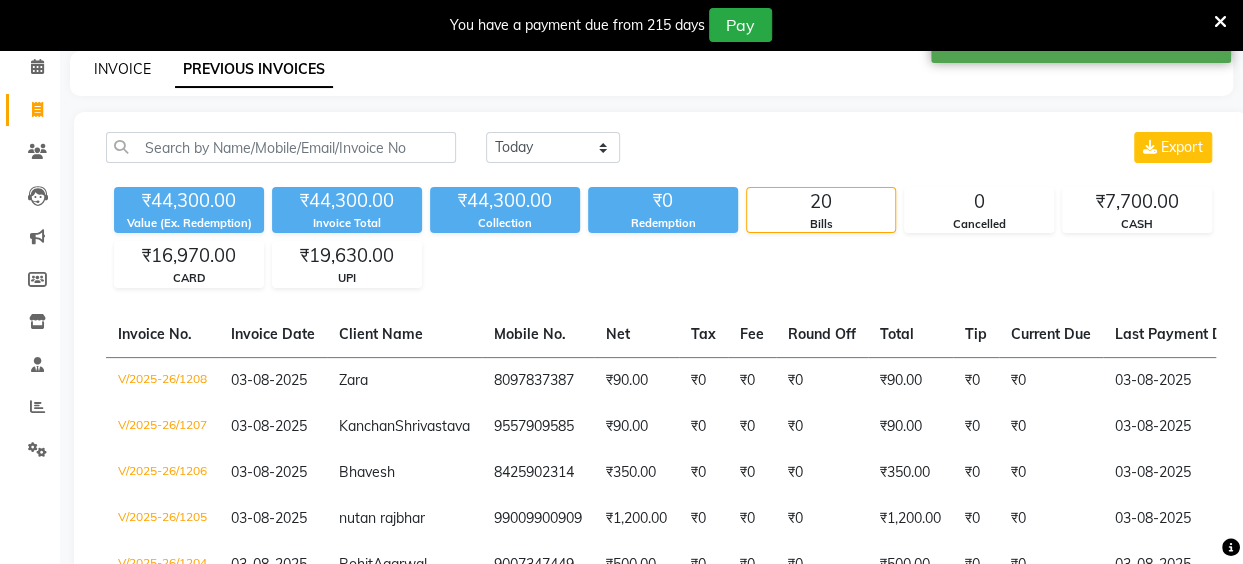 select on "5131" 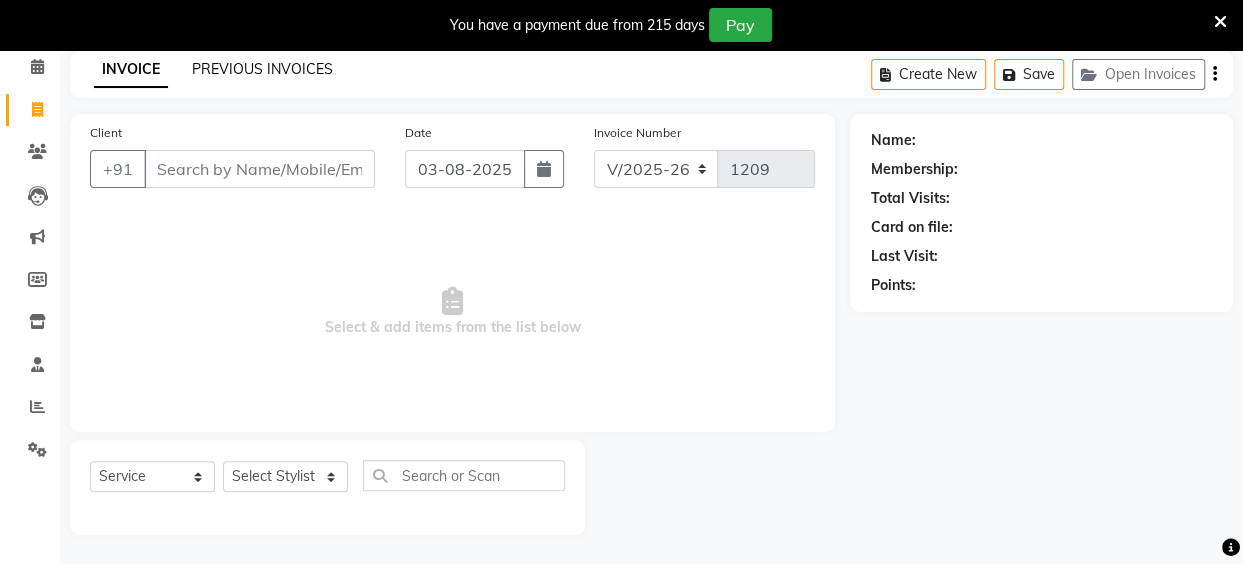 click on "PREVIOUS INVOICES" 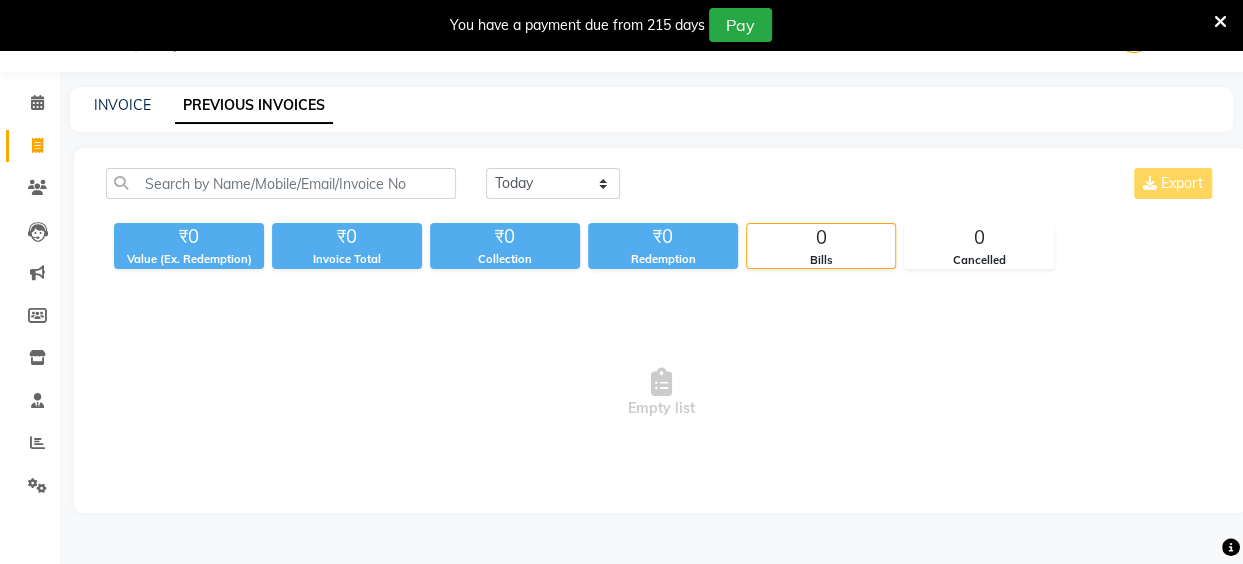 scroll, scrollTop: 85, scrollLeft: 0, axis: vertical 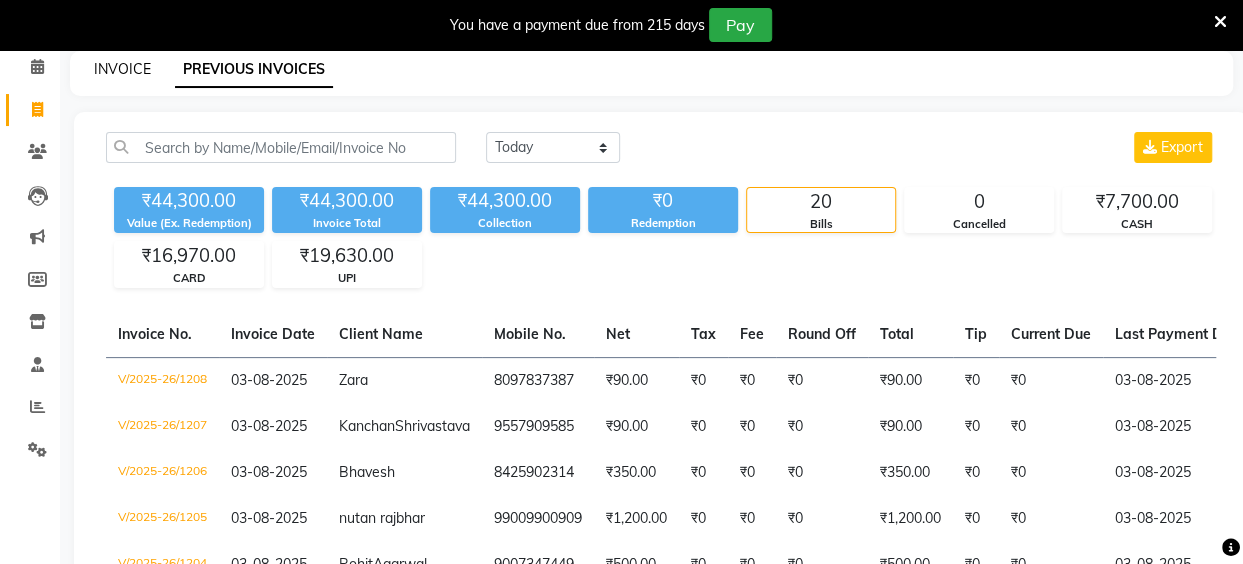 click on "INVOICE" 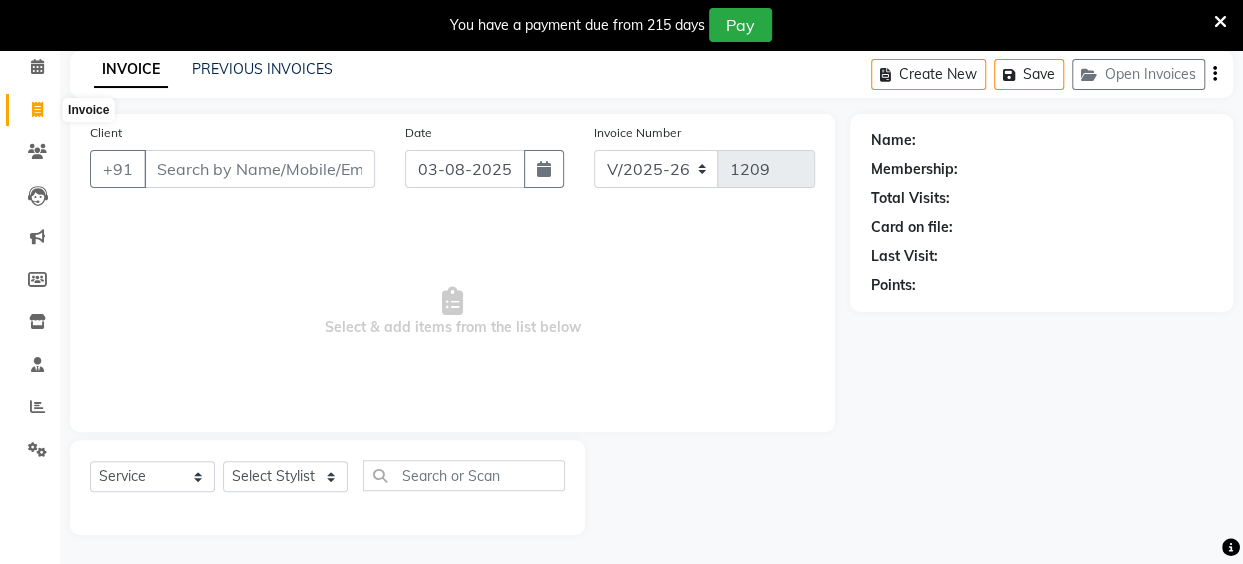 click 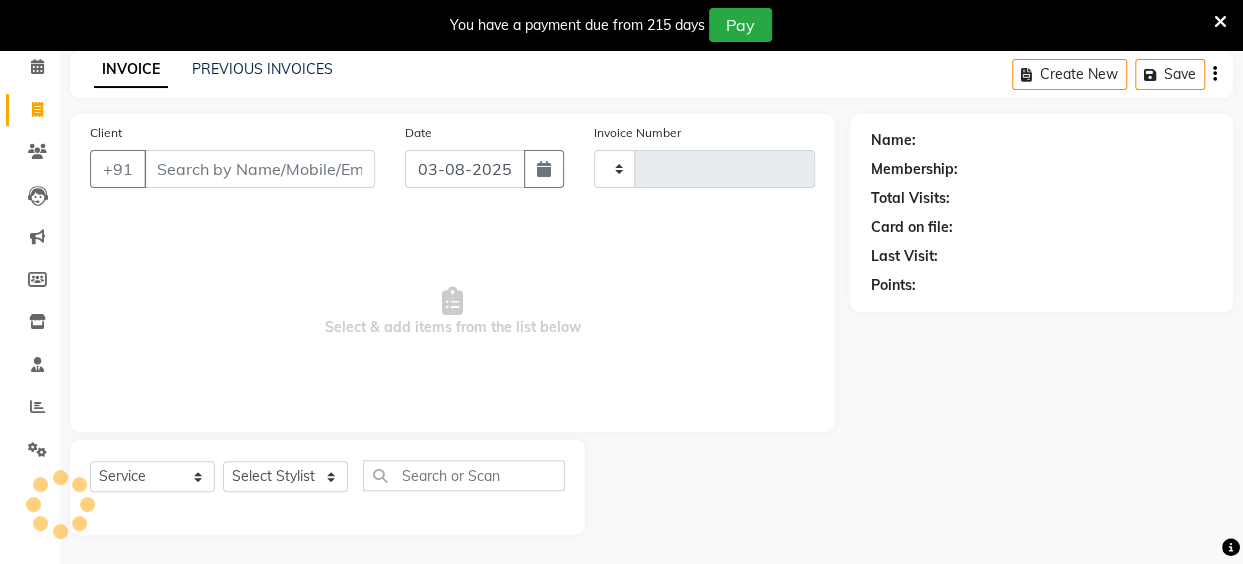 type on "1209" 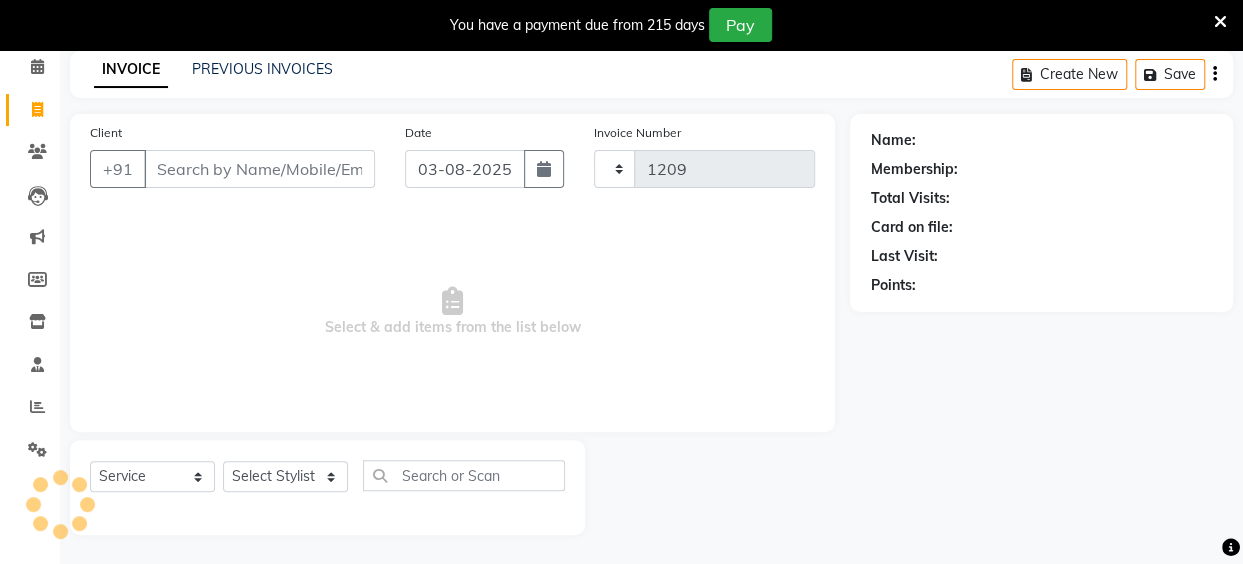 select on "5131" 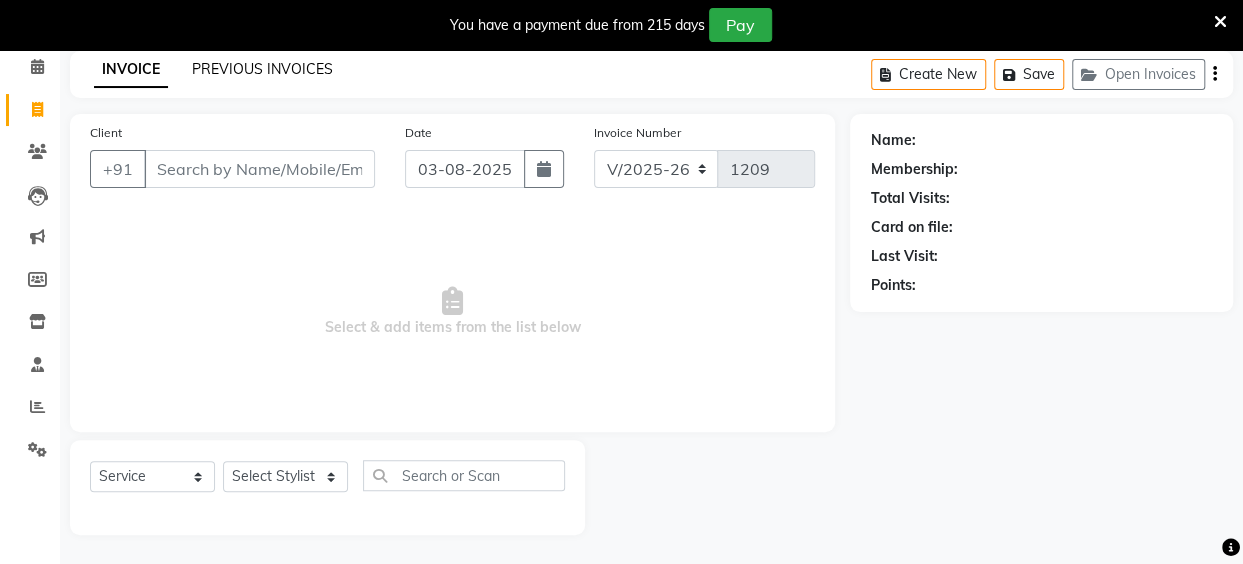 click on "PREVIOUS INVOICES" 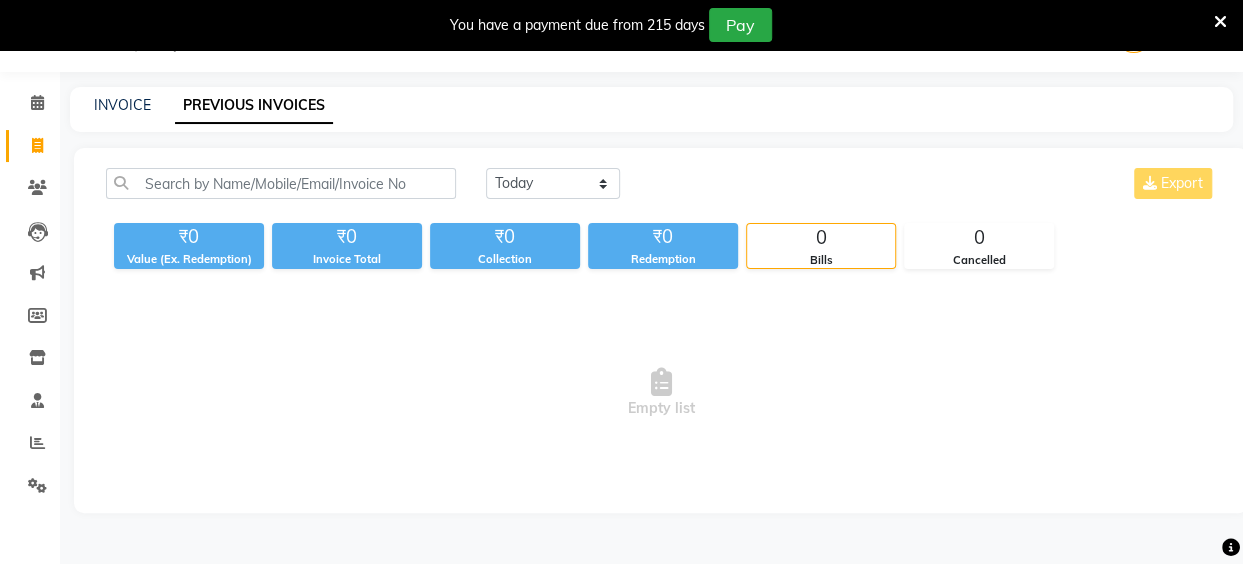 scroll, scrollTop: 85, scrollLeft: 0, axis: vertical 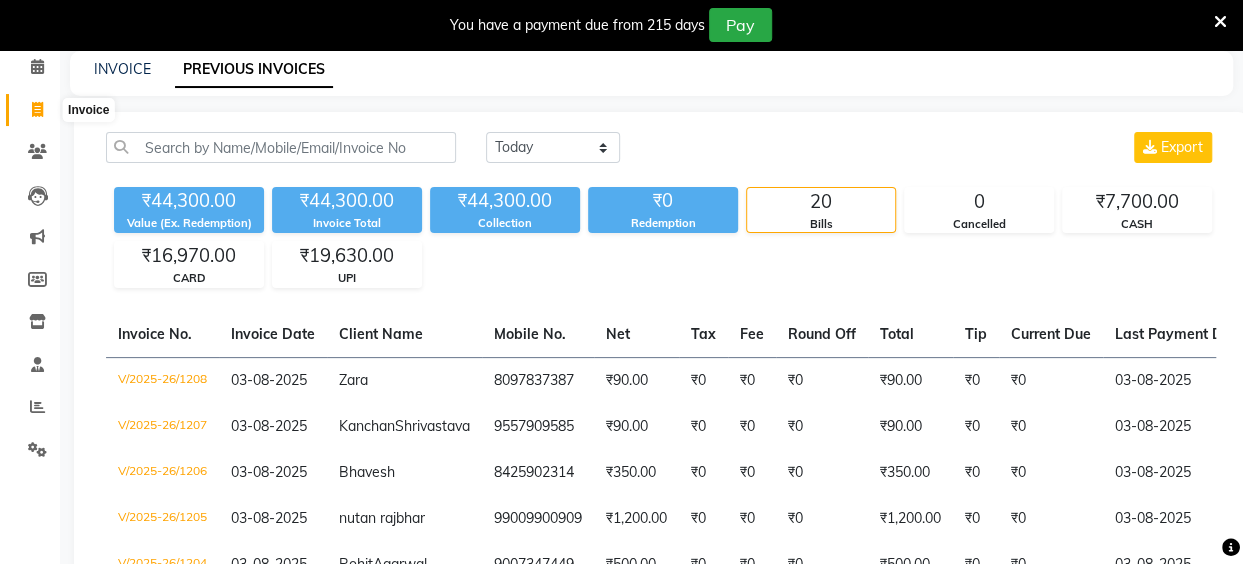 click 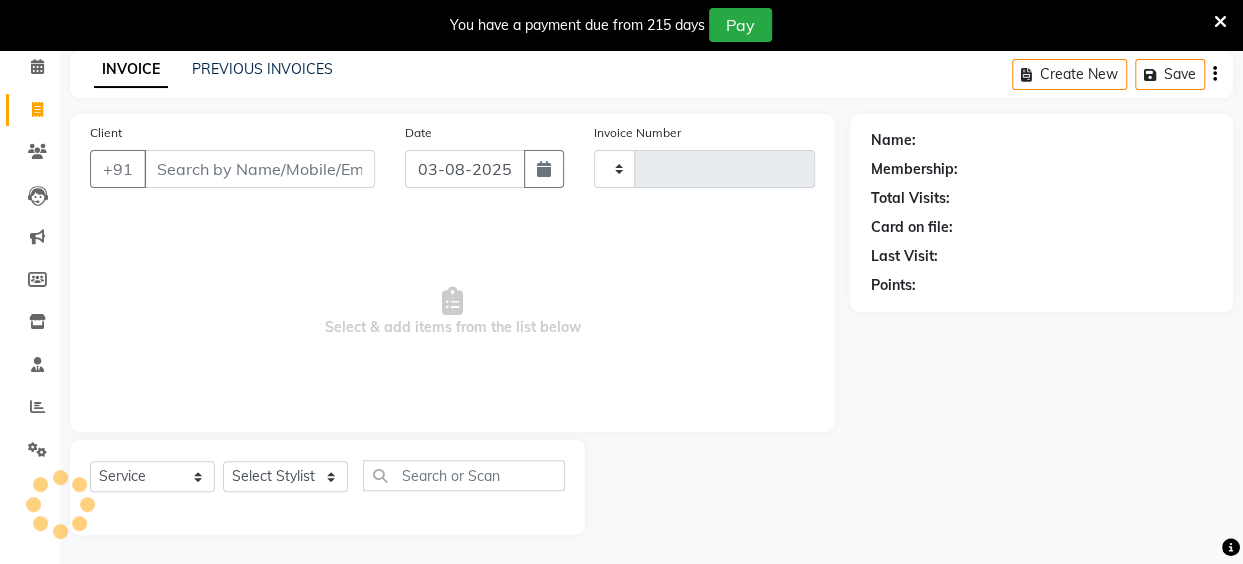 type on "1209" 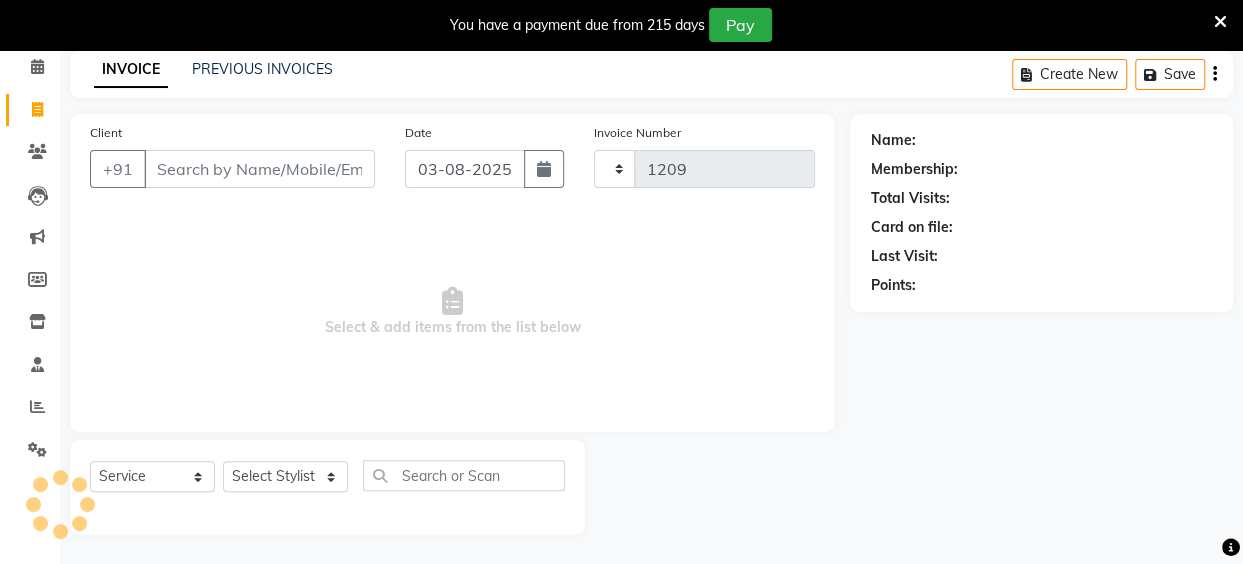 select on "5131" 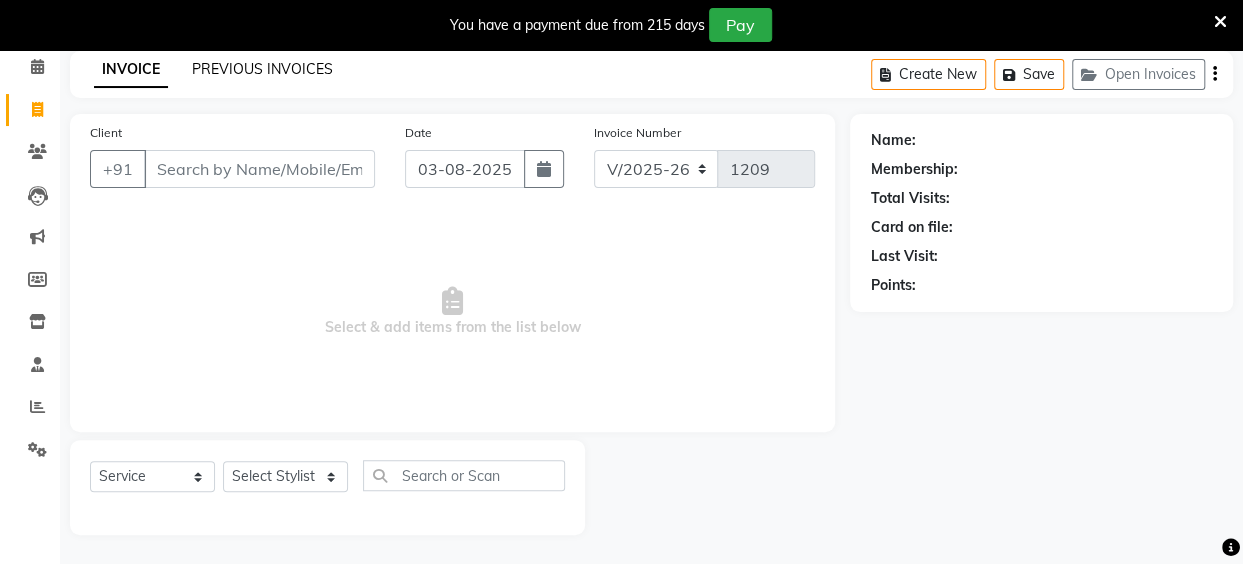 click on "PREVIOUS INVOICES" 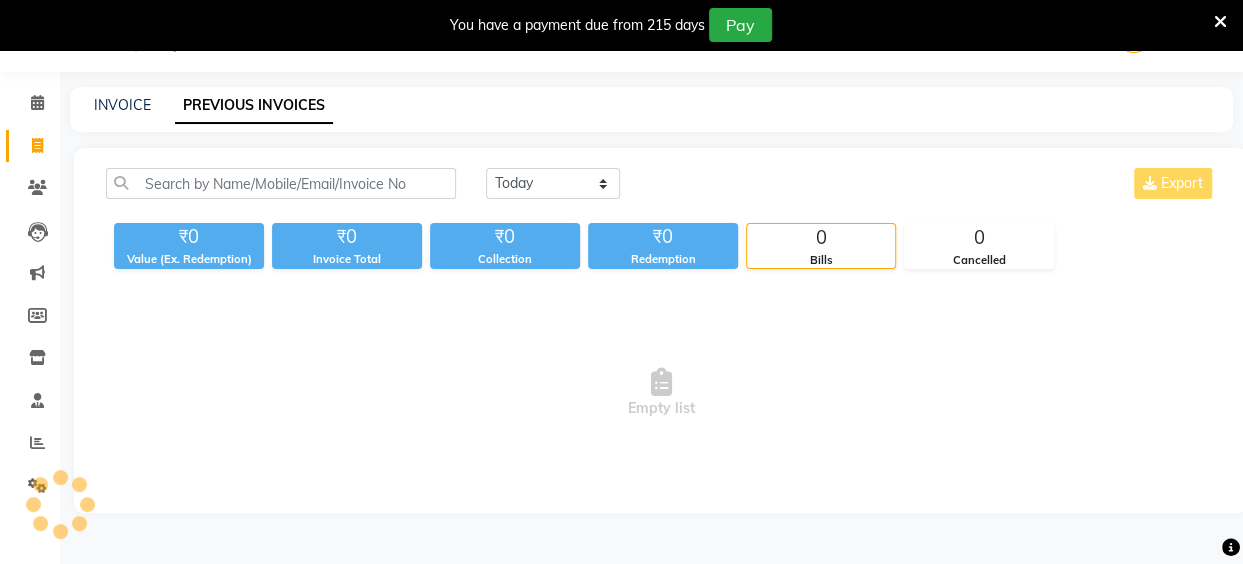 scroll, scrollTop: 85, scrollLeft: 0, axis: vertical 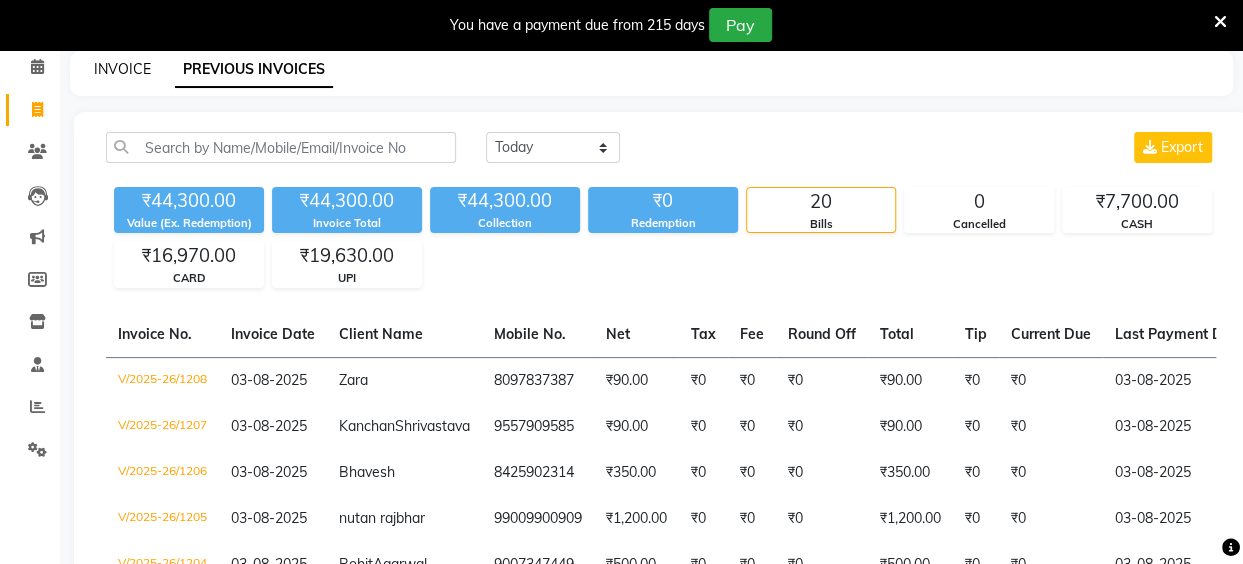 click on "INVOICE" 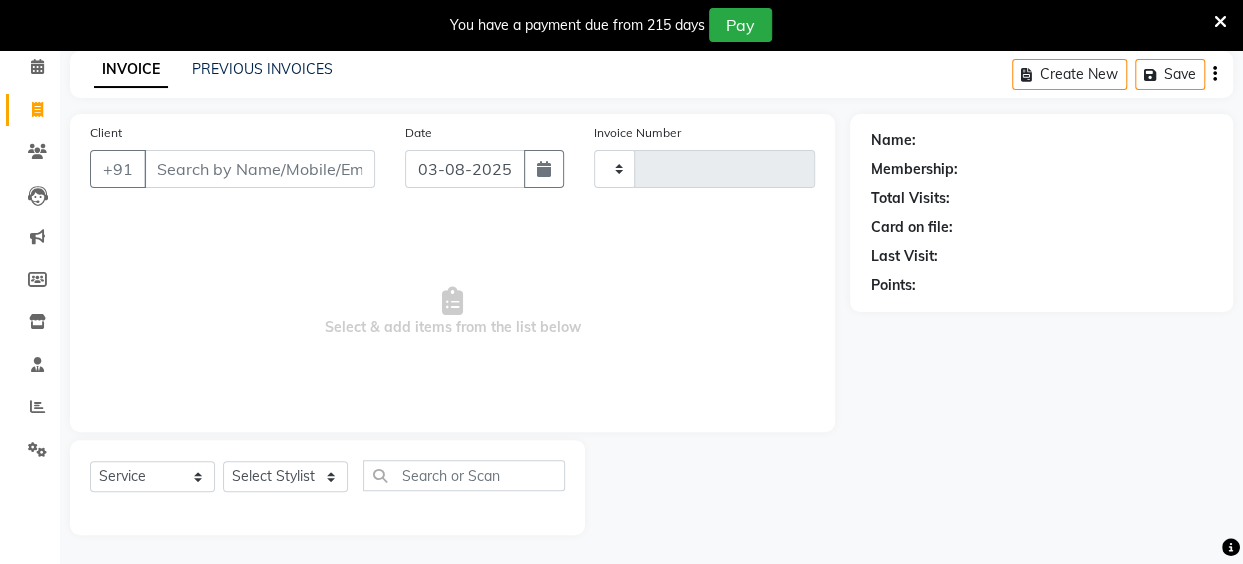 type on "1209" 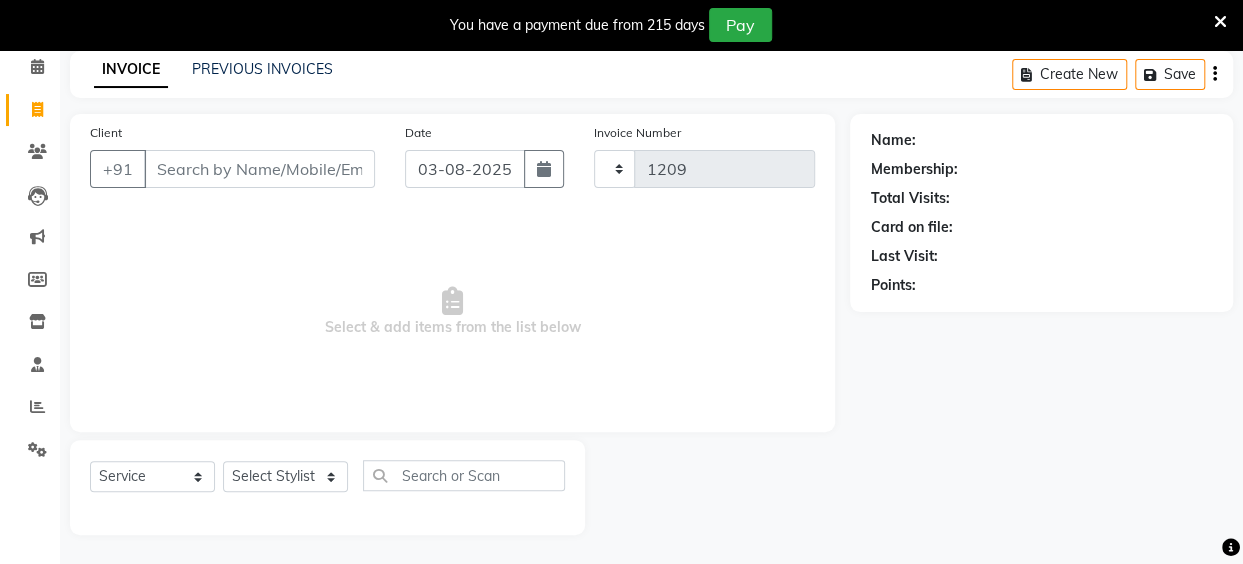 select on "5131" 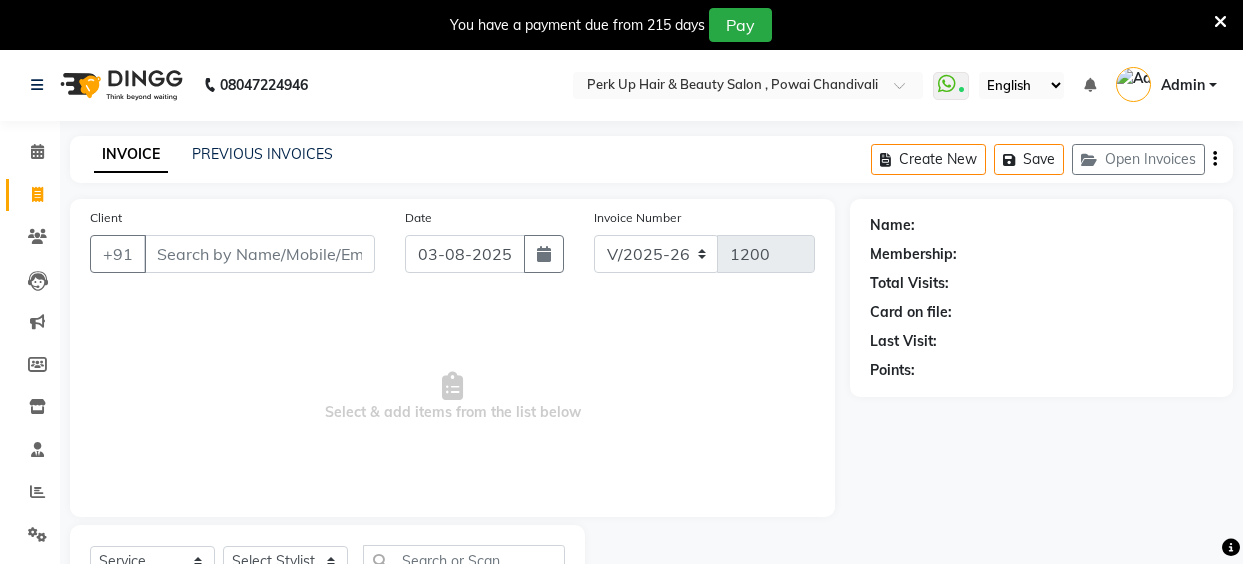select on "5131" 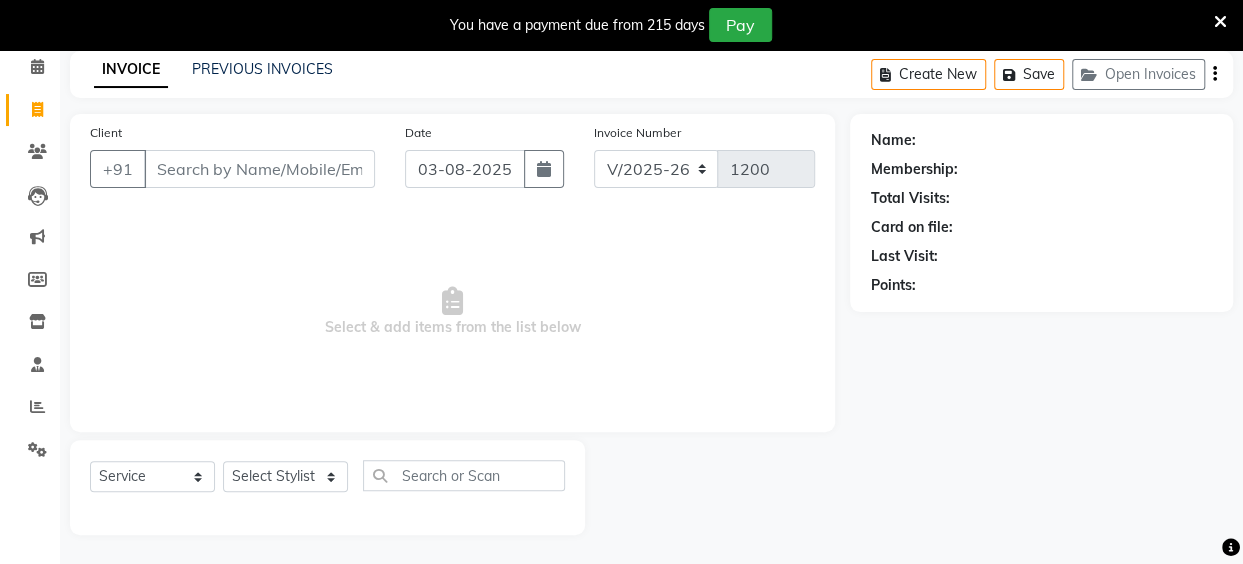 scroll, scrollTop: 0, scrollLeft: 0, axis: both 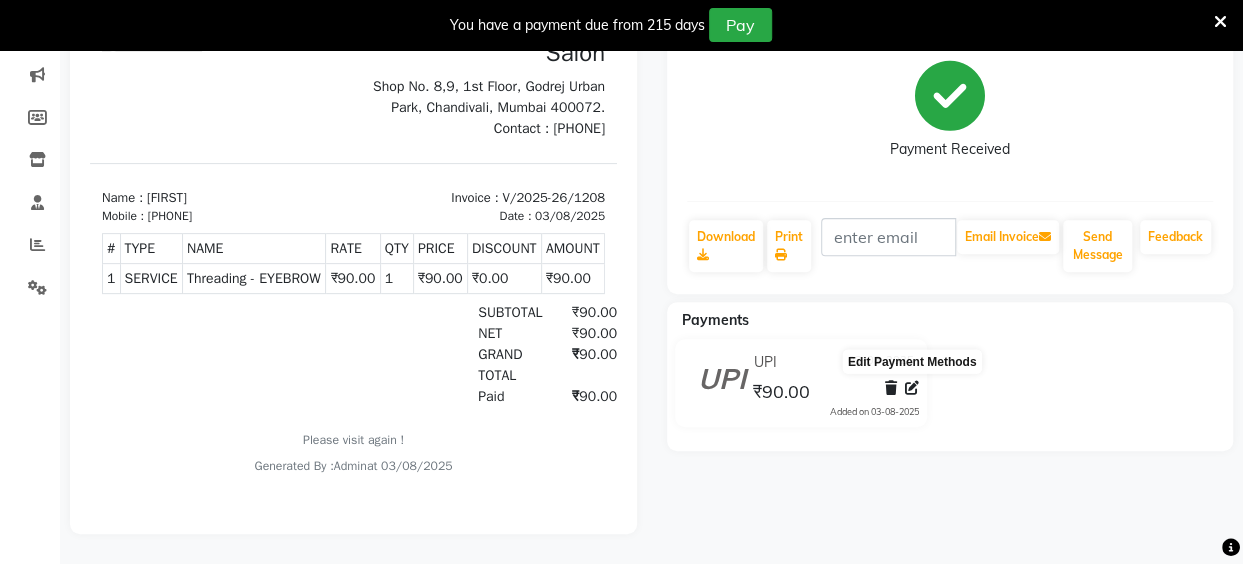 click 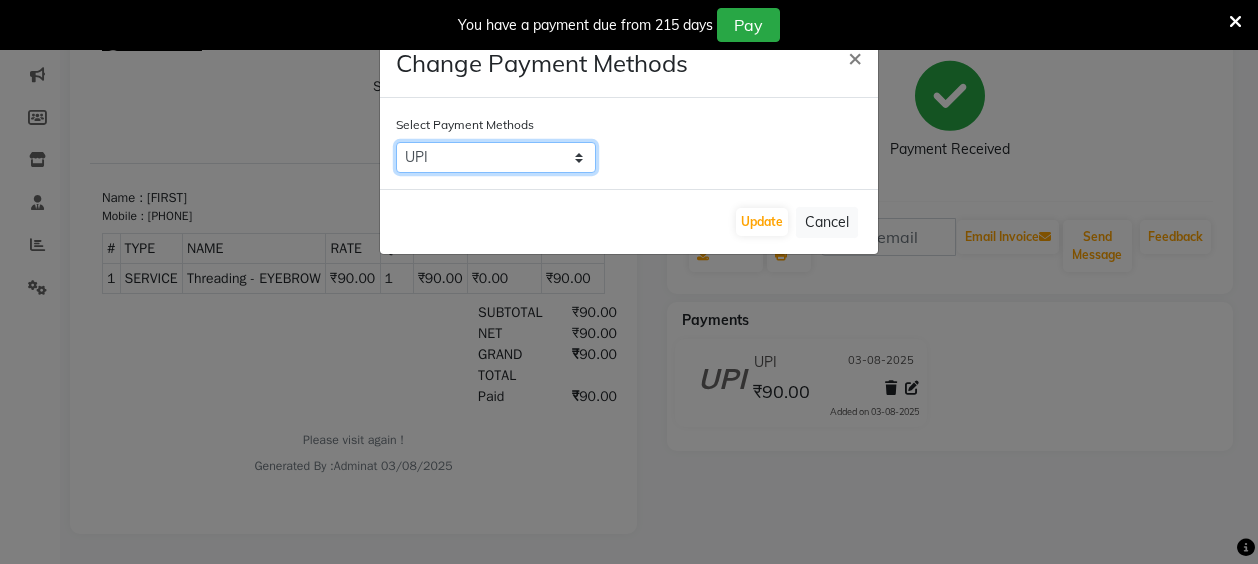 click on "CASH   CARD   ONLINE   CUSTOM   GPay   PayTM   PhonePe   UPI   NearBuy   Loan   BharatPay   Cheque   MosamBee   MI Voucher   Bank   Family   Visa Card   Master Card   BharatPay Card   UPI BharatPay   Other Cards   Juice by MCB   MyT Money   MariDeal   DefiDeal   Deal.mu   THD   TCL   CEdge   Card M   UPI M   UPI Axis   UPI Union   Card (Indian Bank)   Card (DL Bank)   RS   BTC   Wellnessta   Razorpay   Complimentary   Nift   Spa Finder   Spa Week   Venmo   BFL   LoanTap   SaveIN   GMoney   ATH Movil   On Account   Chamber Gift Card   Trade   Comp   Donation   Card on File   Envision   BRAC Card   City Card   bKash   Credit Card   Debit Card   Shoutlo   LUZO   Jazz Cash   AmEx   Discover   Tabby   Online W   Room Charge   Room Charge USD   Room Charge Euro   Room Charge EGP   Room Charge GBP   Bajaj Finserv   Bad Debts   Card: IDFC   Card: IOB   Coupon   Gcash   PayMaya   Instamojo   COnline   UOnline   SOnline   SCard   Paypal   PPR   PPV   PPC   PPN   PPG   PPE   CAMP   Benefit   ATH Movil   Dittor App" 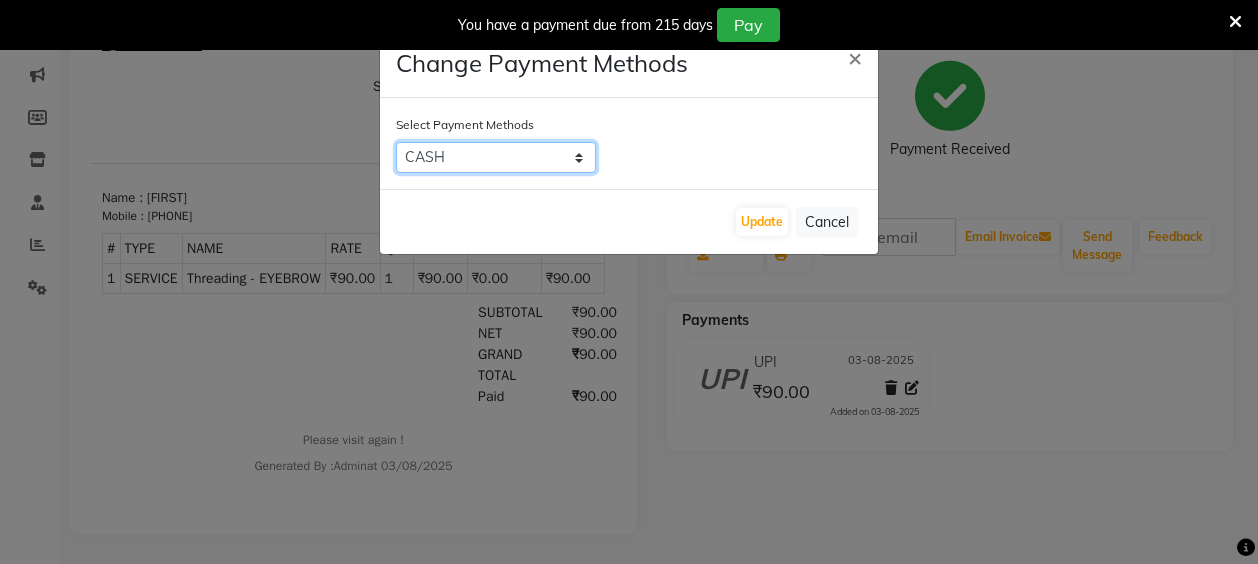 click on "CASH   CARD   ONLINE   CUSTOM   GPay   PayTM   PhonePe   UPI   NearBuy   Loan   BharatPay   Cheque   MosamBee   MI Voucher   Bank   Family   Visa Card   Master Card   BharatPay Card   UPI BharatPay   Other Cards   Juice by MCB   MyT Money   MariDeal   DefiDeal   Deal.mu   THD   TCL   CEdge   Card M   UPI M   UPI Axis   UPI Union   Card (Indian Bank)   Card (DL Bank)   RS   BTC   Wellnessta   Razorpay   Complimentary   Nift   Spa Finder   Spa Week   Venmo   BFL   LoanTap   SaveIN   GMoney   ATH Movil   On Account   Chamber Gift Card   Trade   Comp   Donation   Card on File   Envision   BRAC Card   City Card   bKash   Credit Card   Debit Card   Shoutlo   LUZO   Jazz Cash   AmEx   Discover   Tabby   Online W   Room Charge   Room Charge USD   Room Charge Euro   Room Charge EGP   Room Charge GBP   Bajaj Finserv   Bad Debts   Card: IDFC   Card: IOB   Coupon   Gcash   PayMaya   Instamojo   COnline   UOnline   SOnline   SCard   Paypal   PPR   PPV   PPC   PPN   PPG   PPE   CAMP   Benefit   ATH Movil   Dittor App" 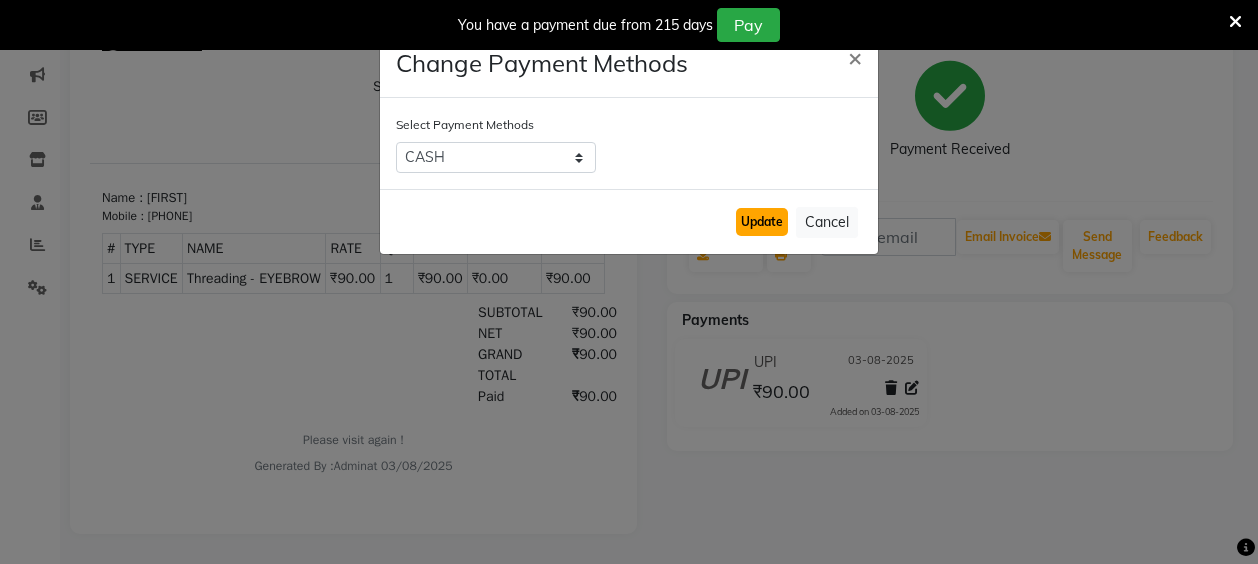 click on "Update" 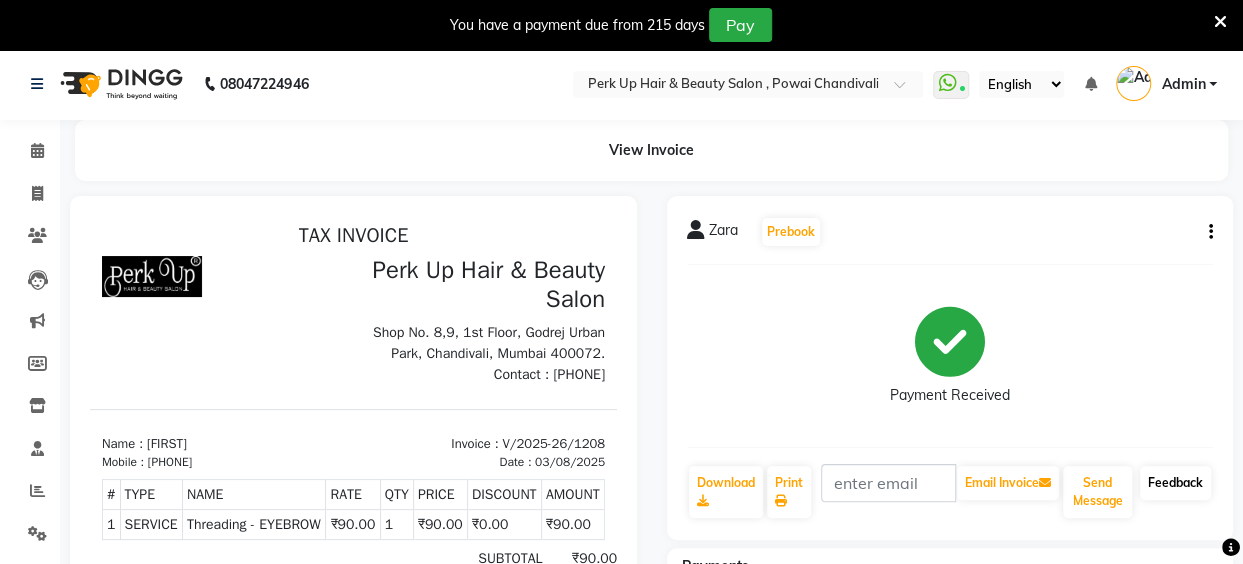 scroll, scrollTop: 0, scrollLeft: 0, axis: both 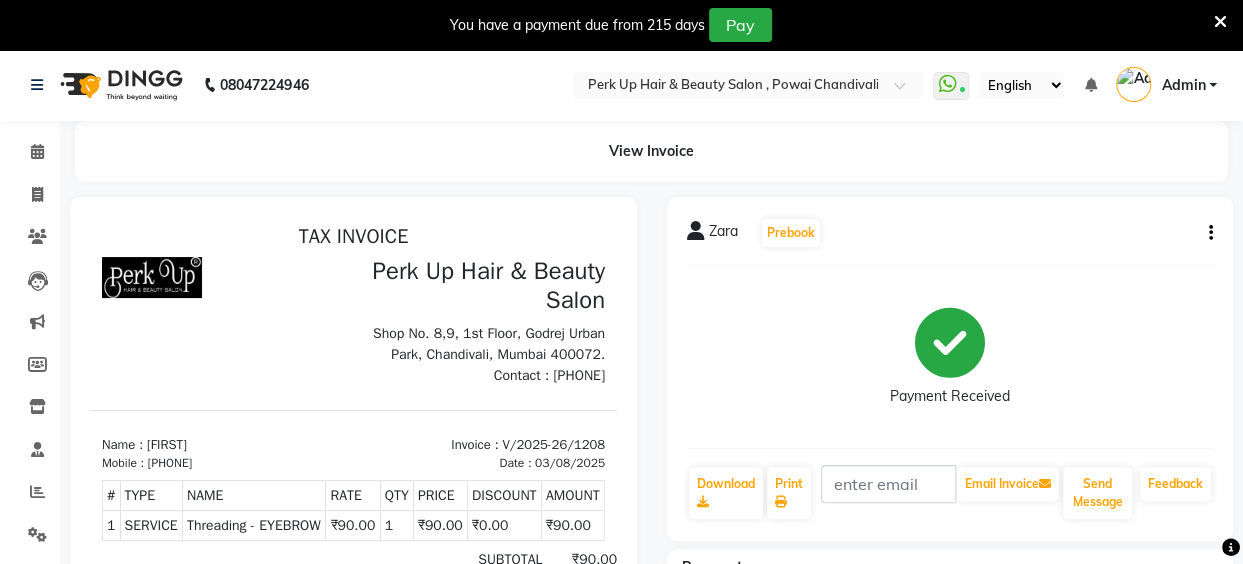 click 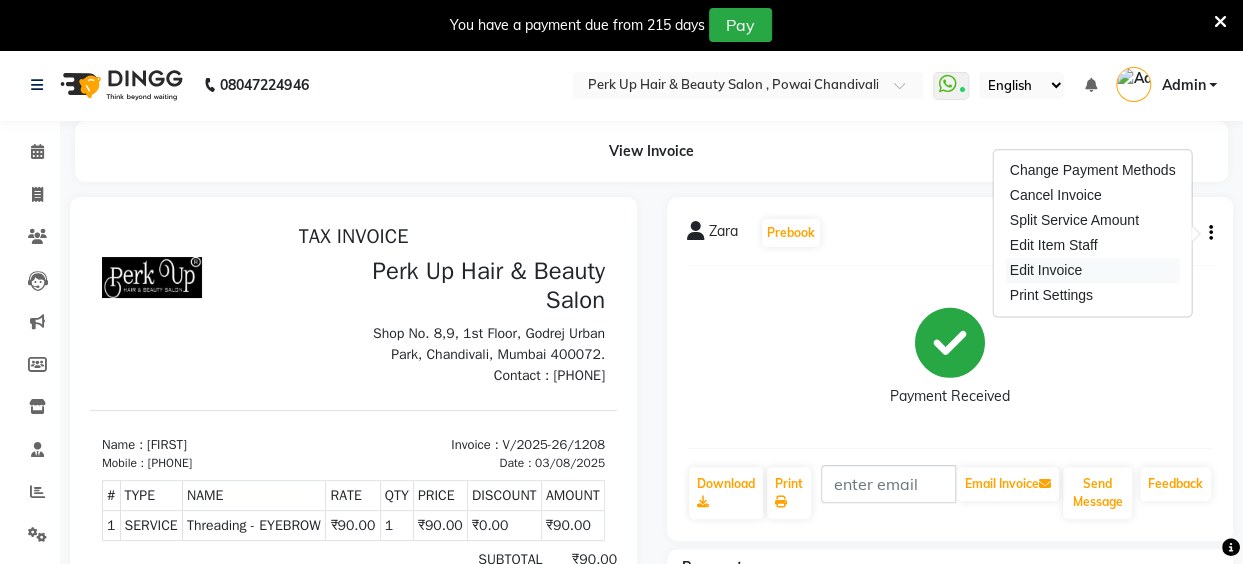click on "Edit Invoice" at bounding box center [1093, 270] 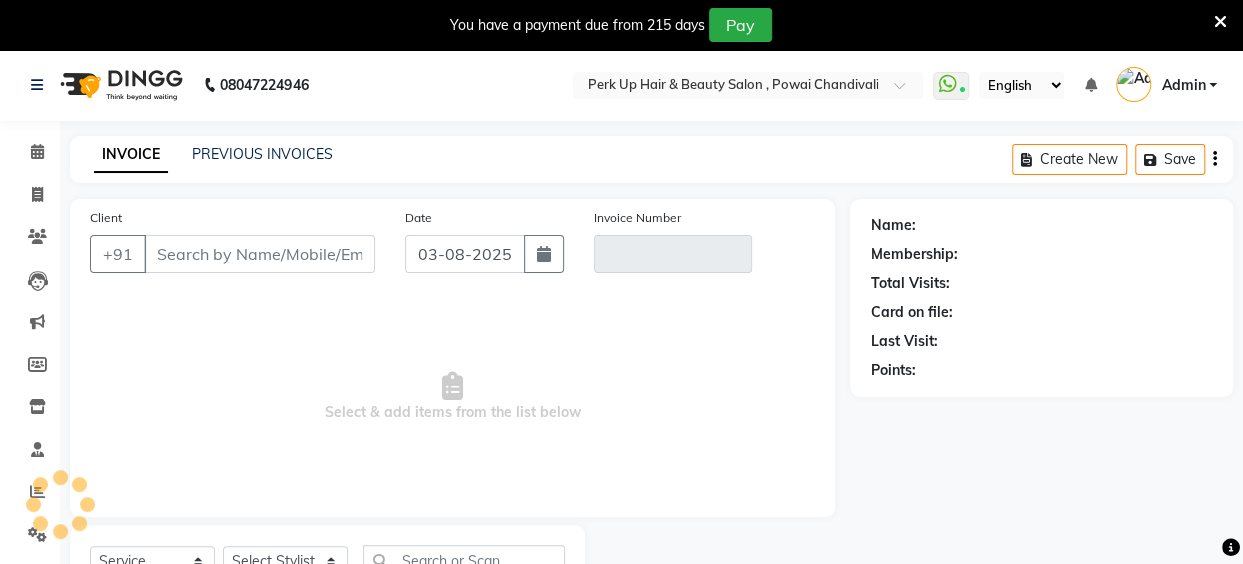 scroll, scrollTop: 85, scrollLeft: 0, axis: vertical 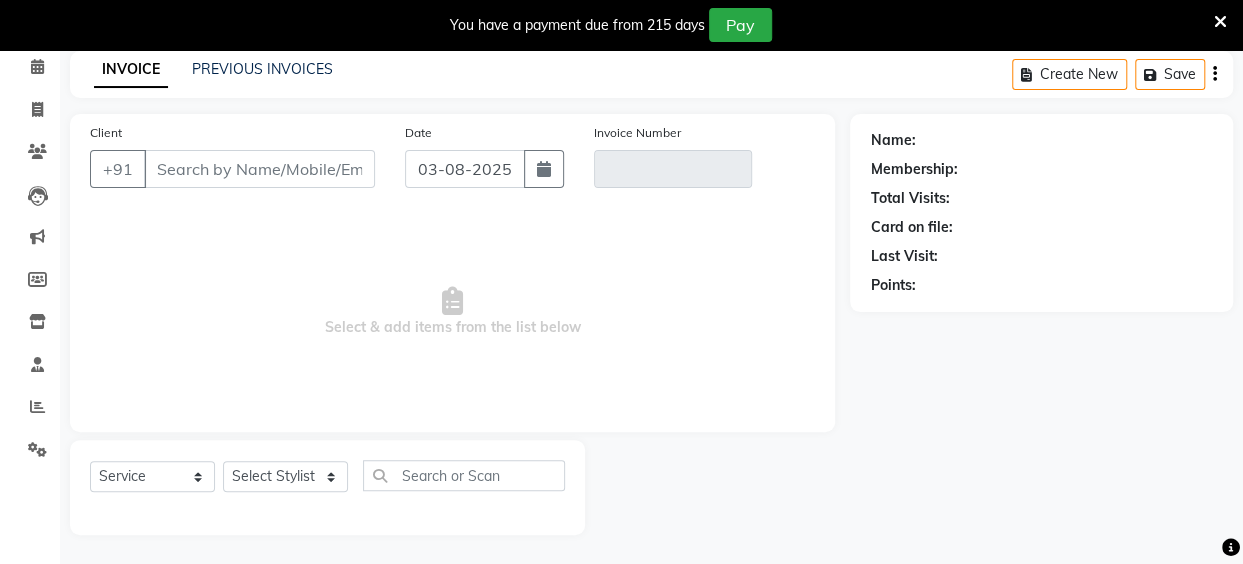 type on "8097837387" 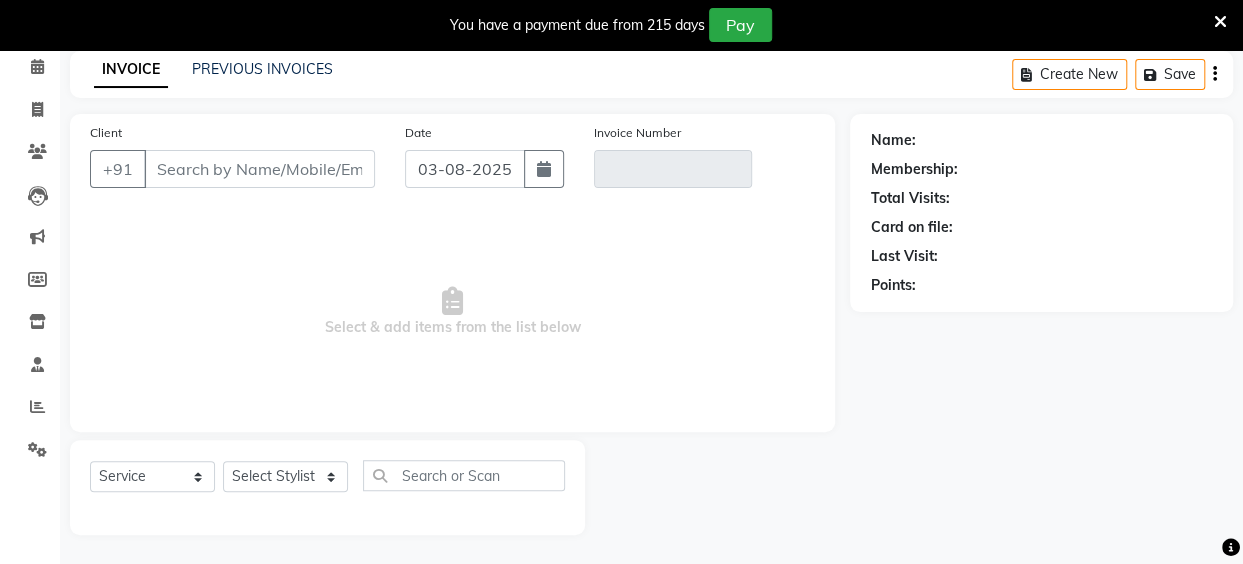 type on "V/2025-26/1208" 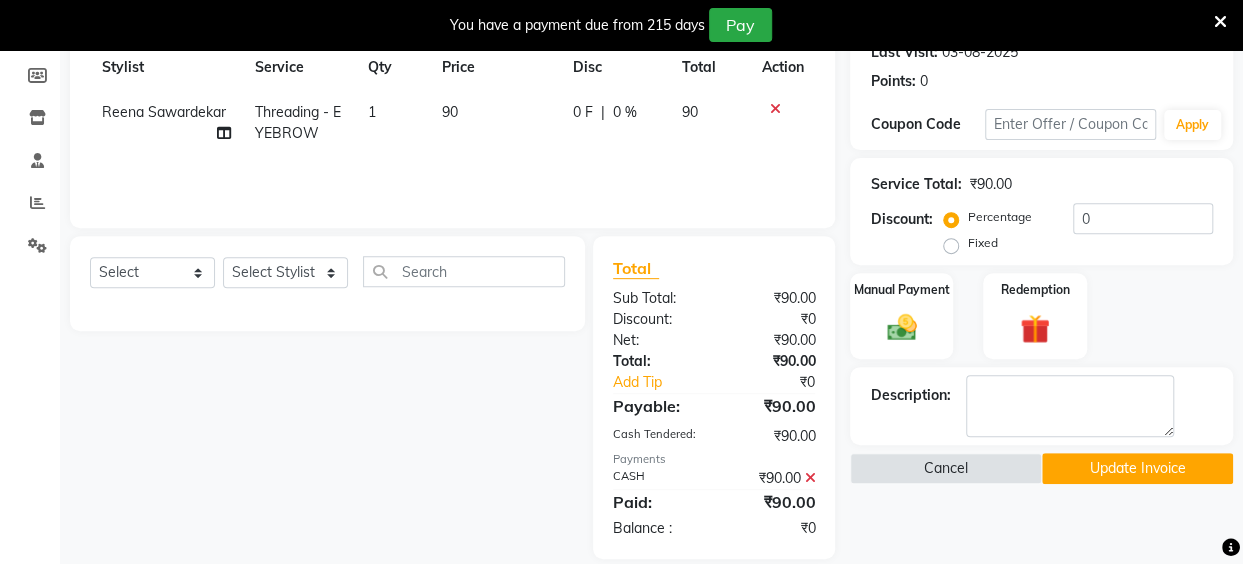 scroll, scrollTop: 312, scrollLeft: 0, axis: vertical 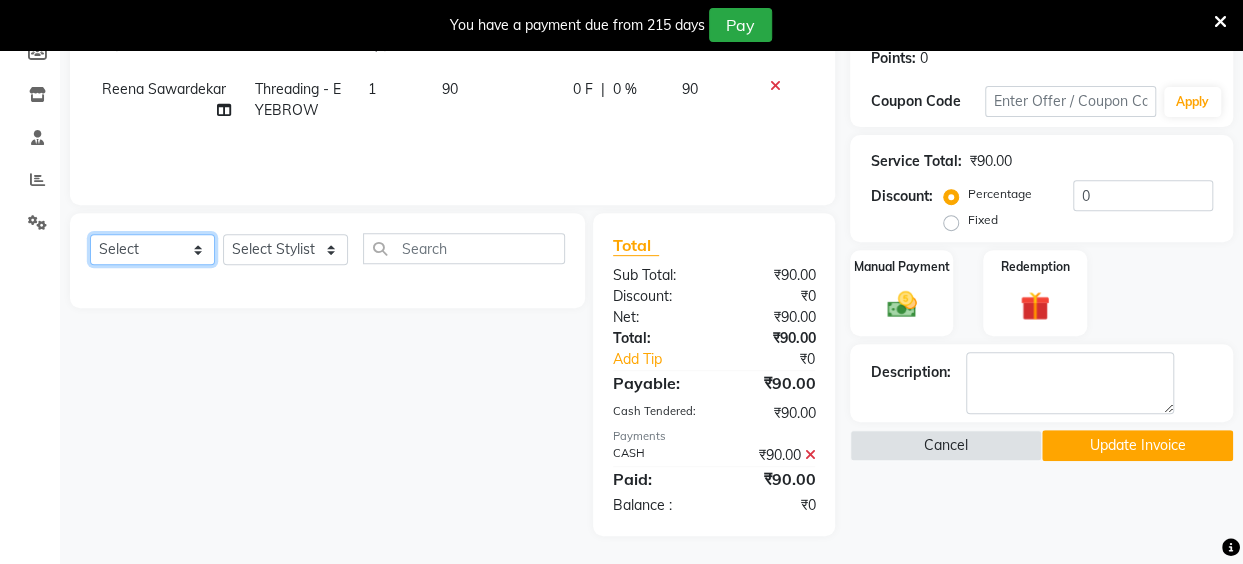 click on "Select  Service  Product  Membership  Package Voucher Prepaid Gift Card" 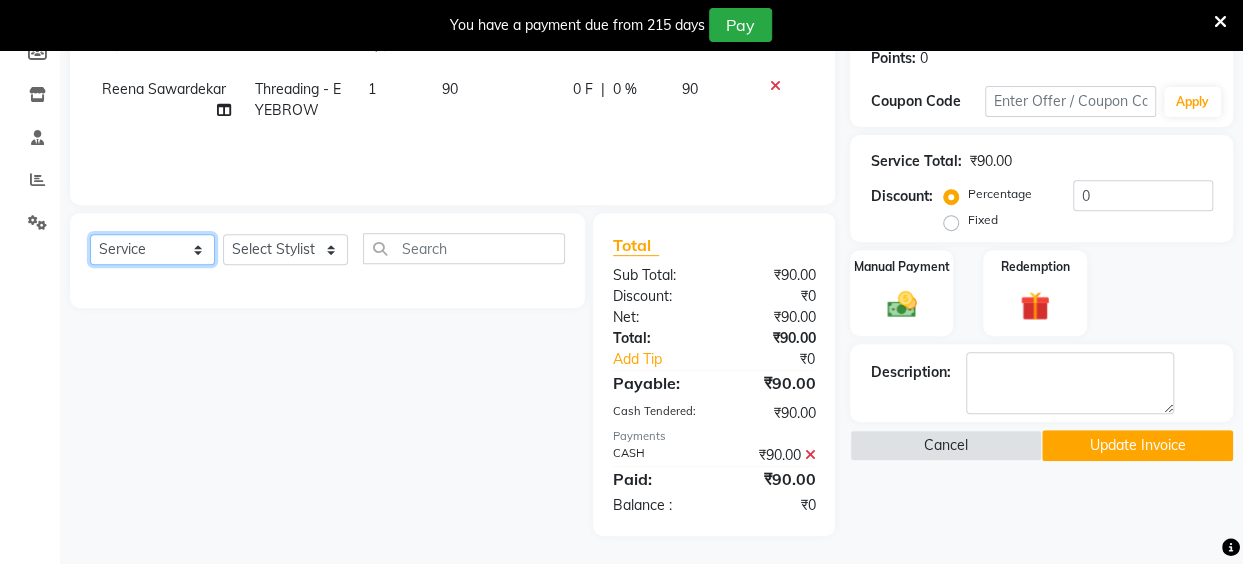 click on "Select  Service  Product  Membership  Package Voucher Prepaid Gift Card" 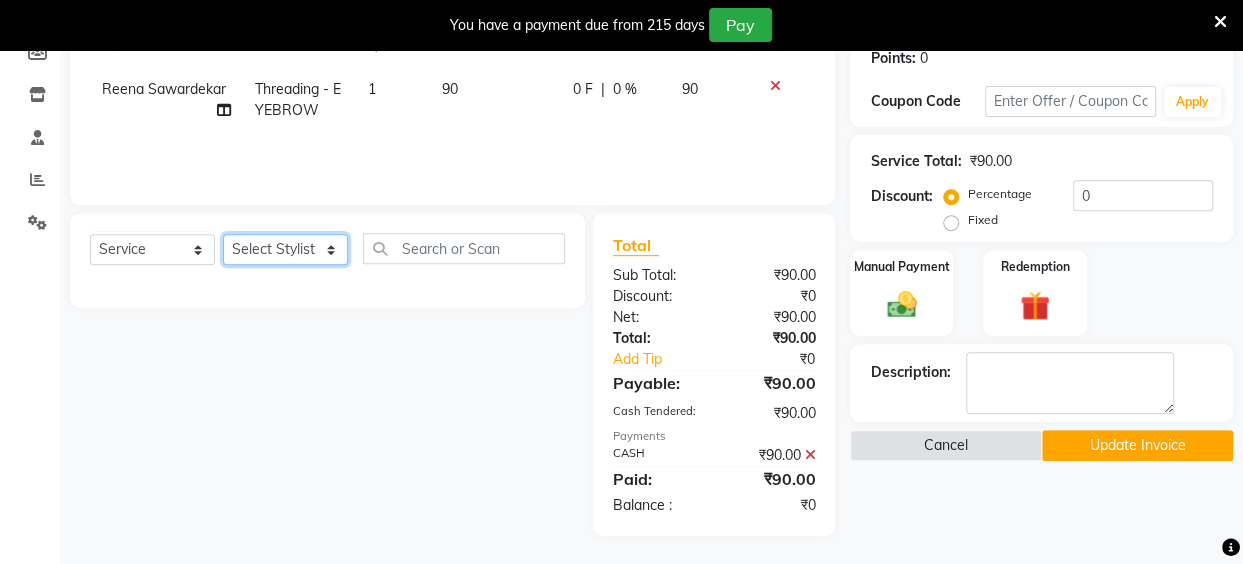 click on "Select Stylist Anita Das danish Kumkum Pasi Naseem Mansoori		 Nilam Bhanushali Nizam Shaikh			 Raju Reena Sawardekar			 Rita Pal			 Sabeena Shaikh Sameer Balwar Sangeeta Rajbhar Seja Jaiswal Shahib Shaves Salmani			 Sneha" 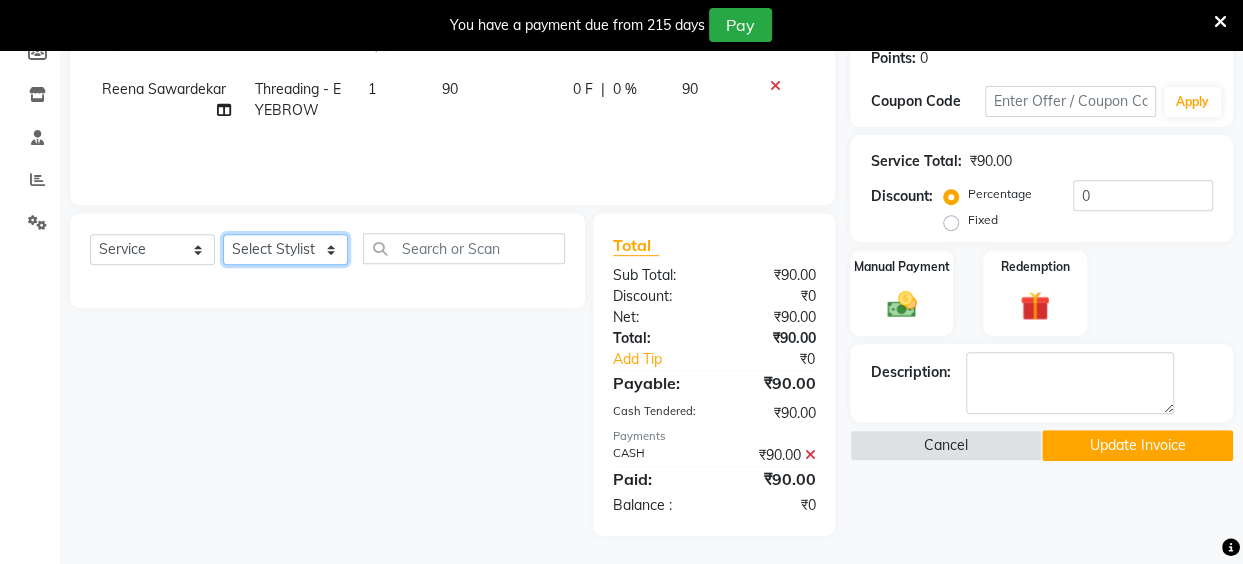 select on "32895" 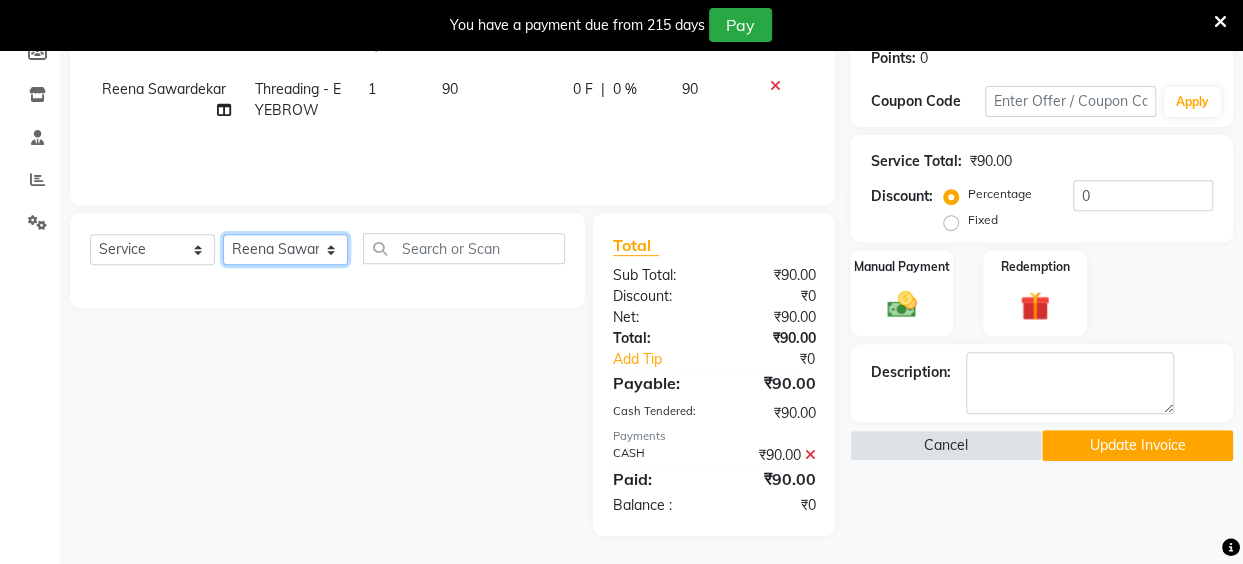 click on "Select Stylist Anita Das danish Kumkum Pasi Naseem Mansoori		 Nilam Bhanushali Nizam Shaikh			 Raju Reena Sawardekar			 Rita Pal			 Sabeena Shaikh Sameer Balwar Sangeeta Rajbhar Seja Jaiswal Shahib Shaves Salmani			 Sneha" 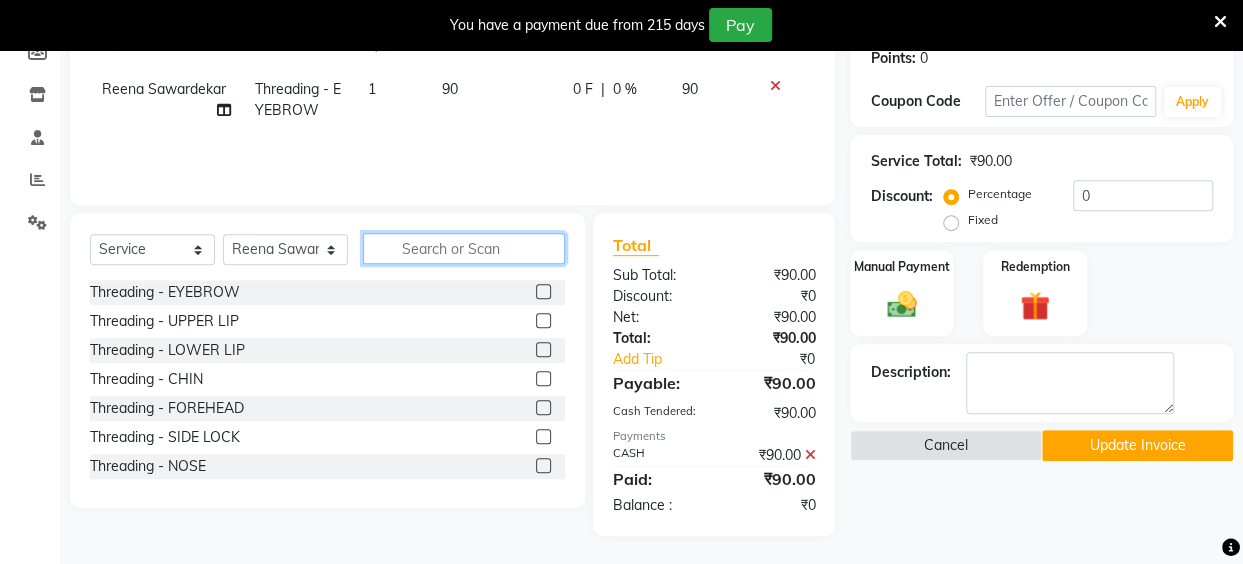click 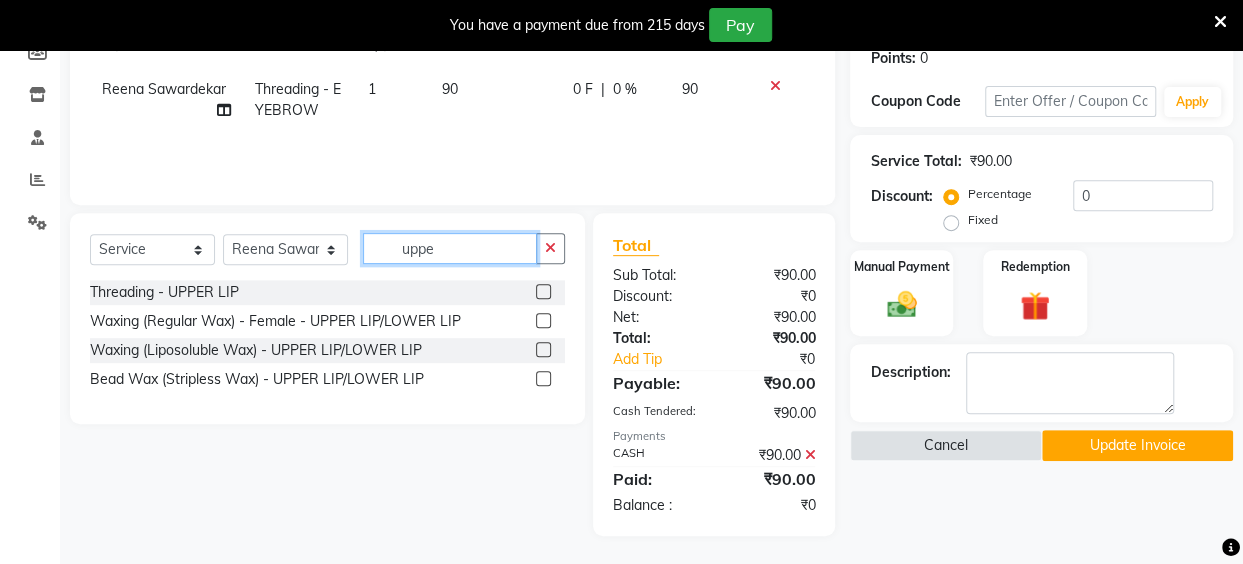 type on "uppe" 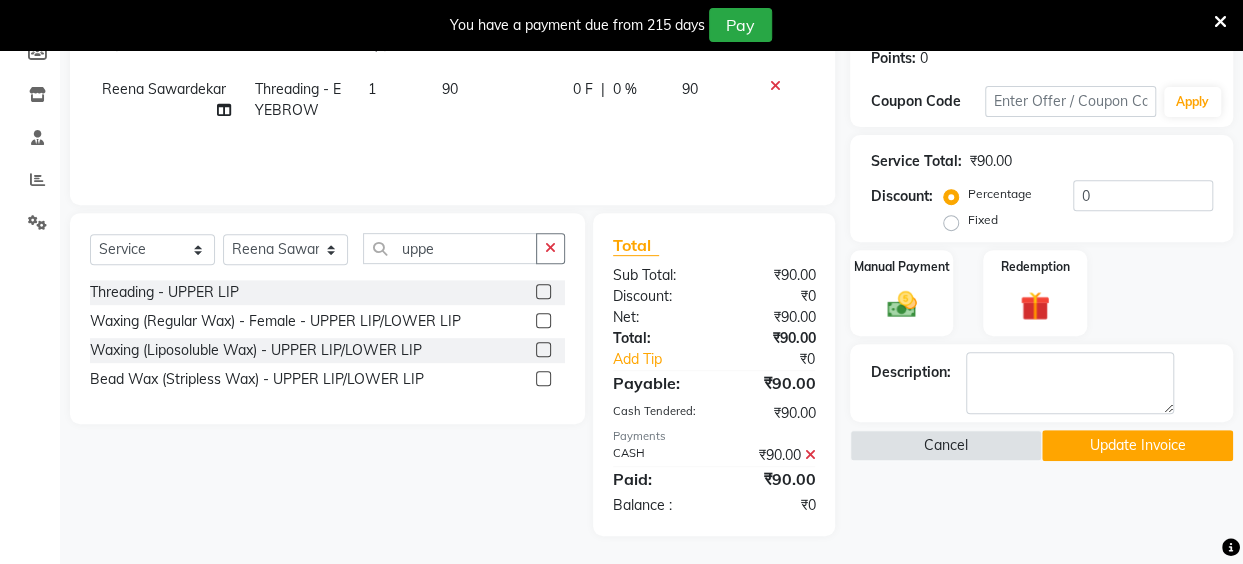 click 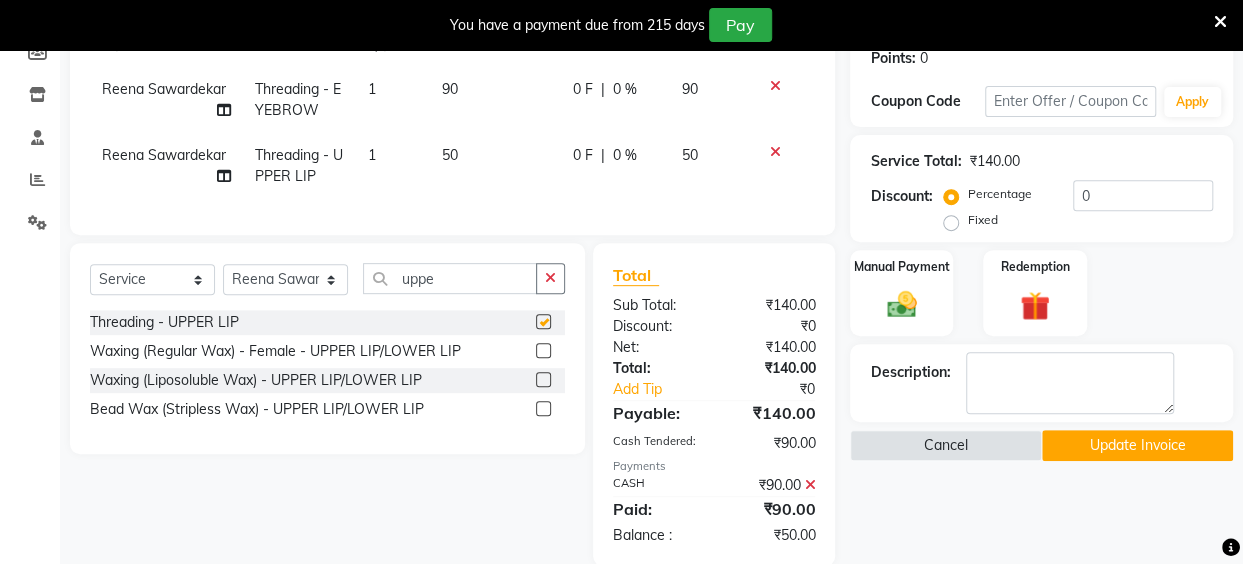 checkbox on "false" 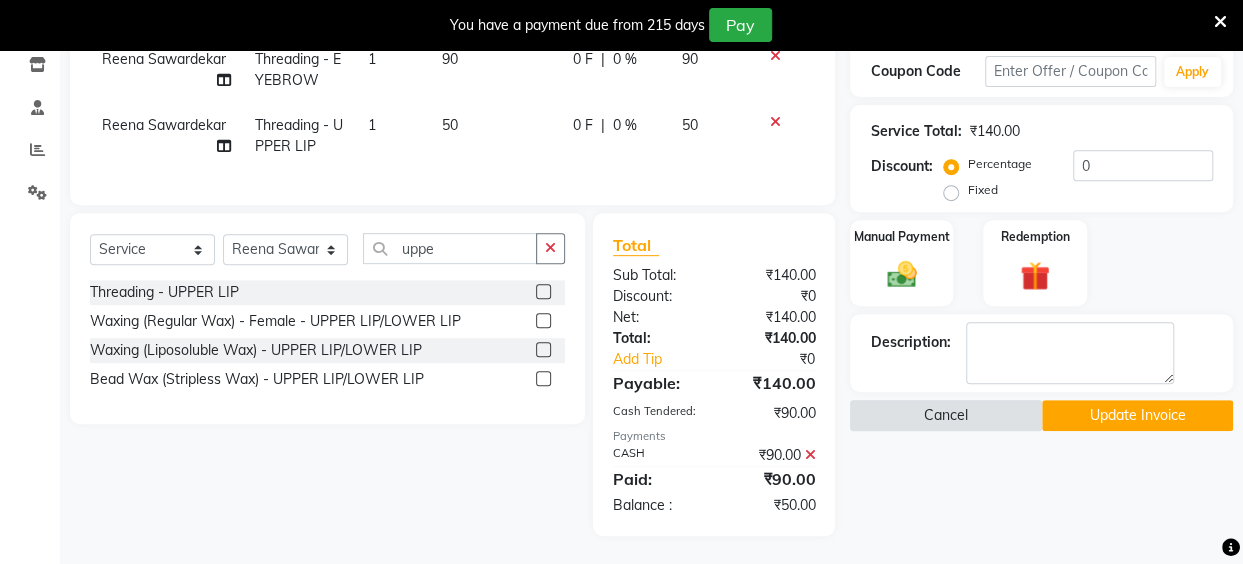 scroll, scrollTop: 358, scrollLeft: 0, axis: vertical 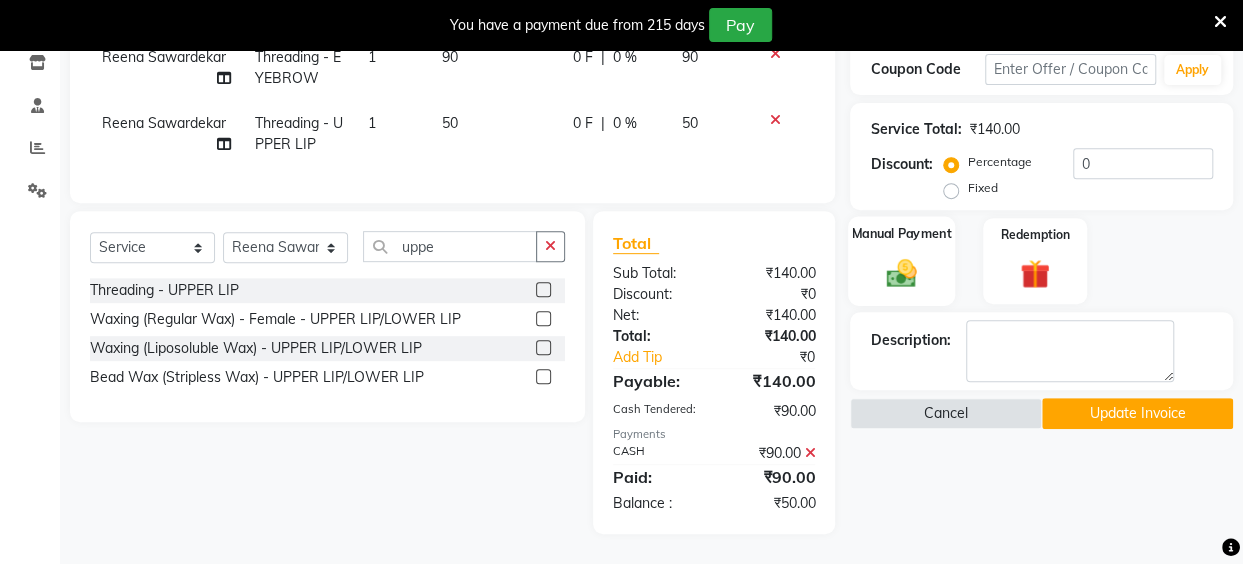 click 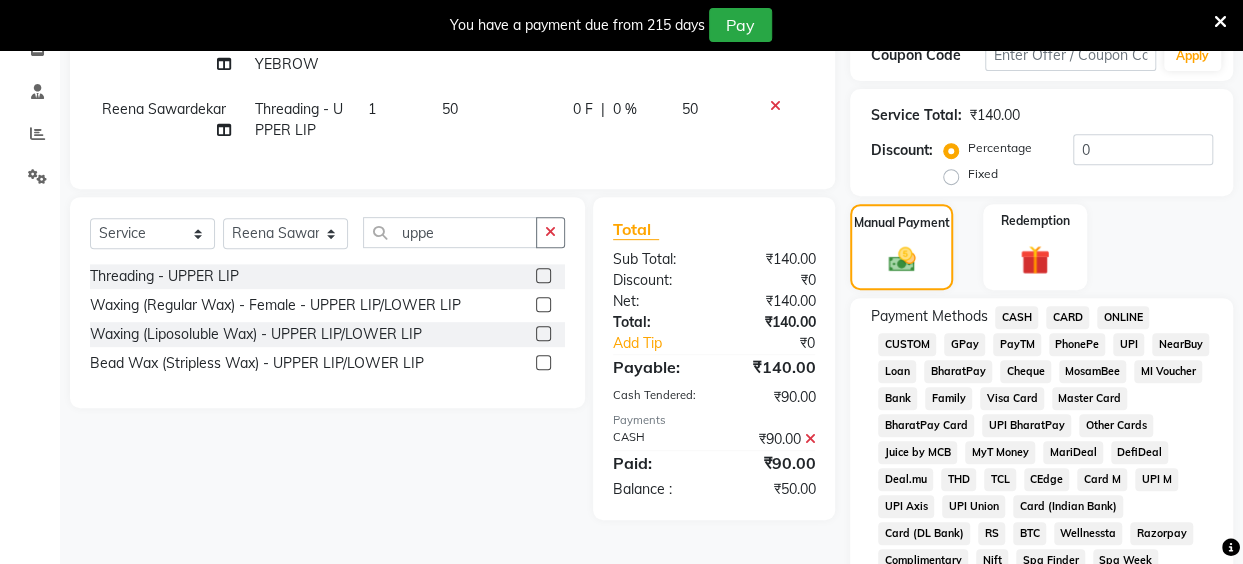 click on "CASH" 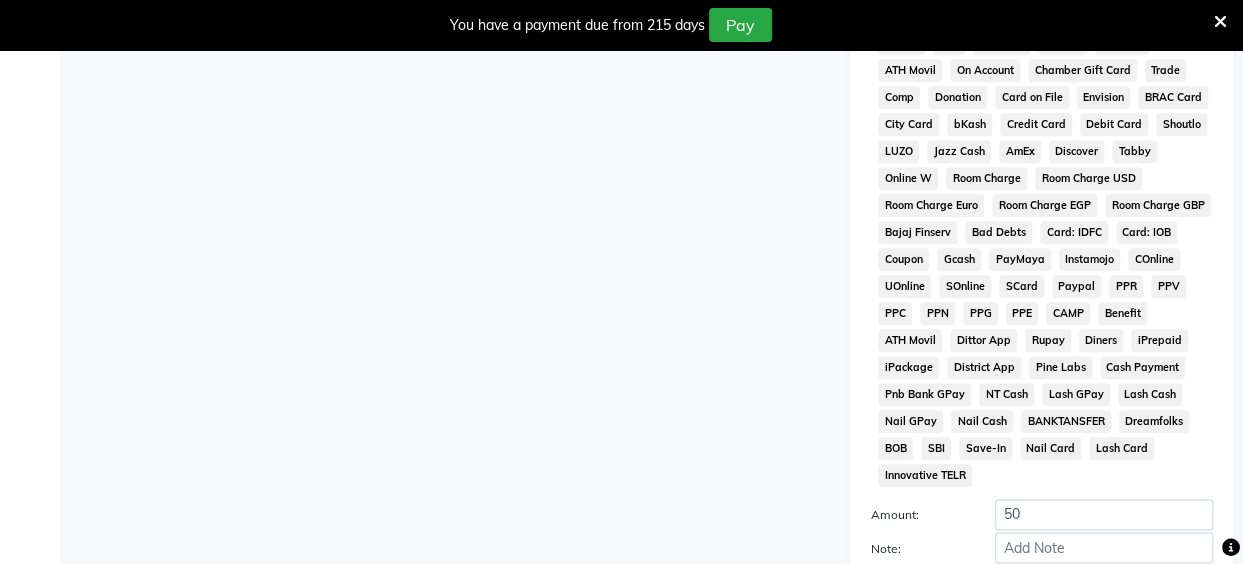 scroll, scrollTop: 1057, scrollLeft: 0, axis: vertical 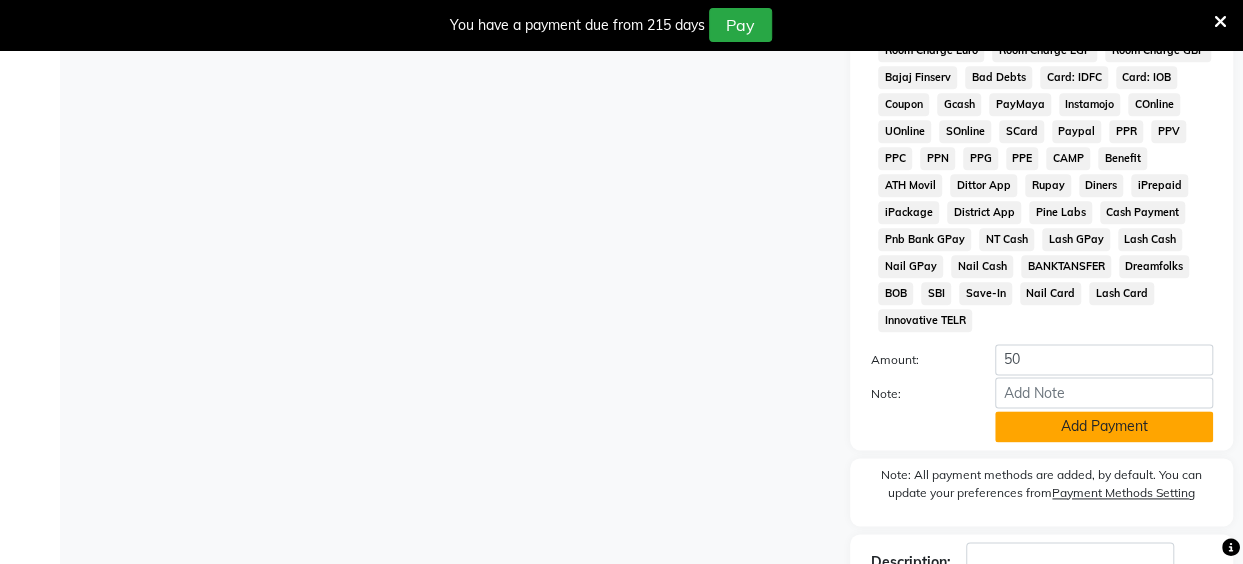 click on "Add Payment" 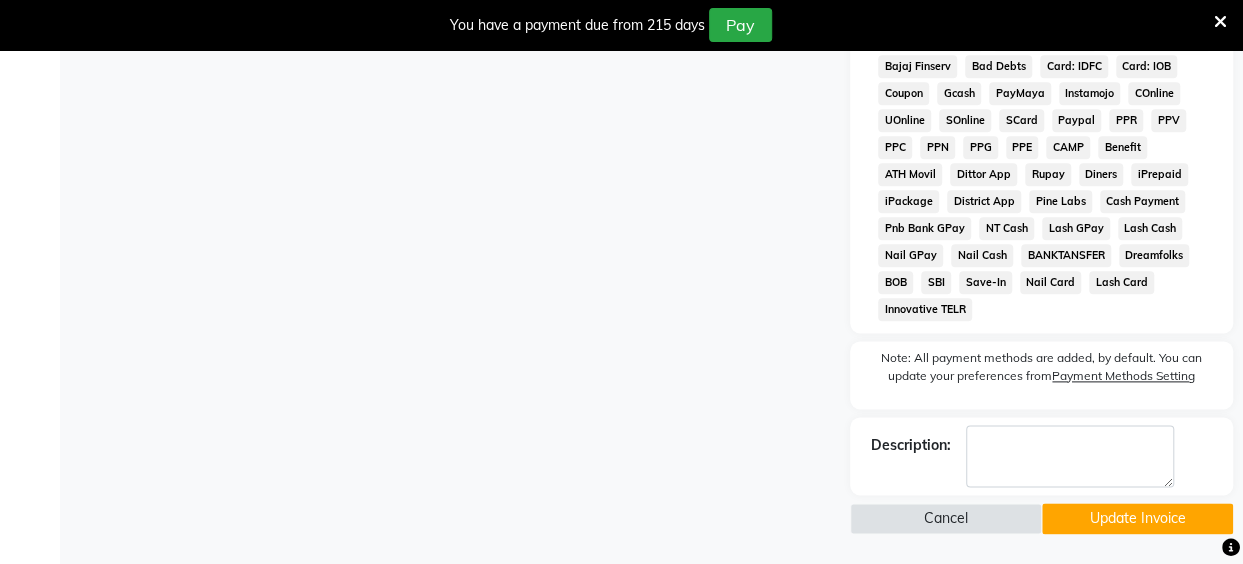 scroll, scrollTop: 1073, scrollLeft: 0, axis: vertical 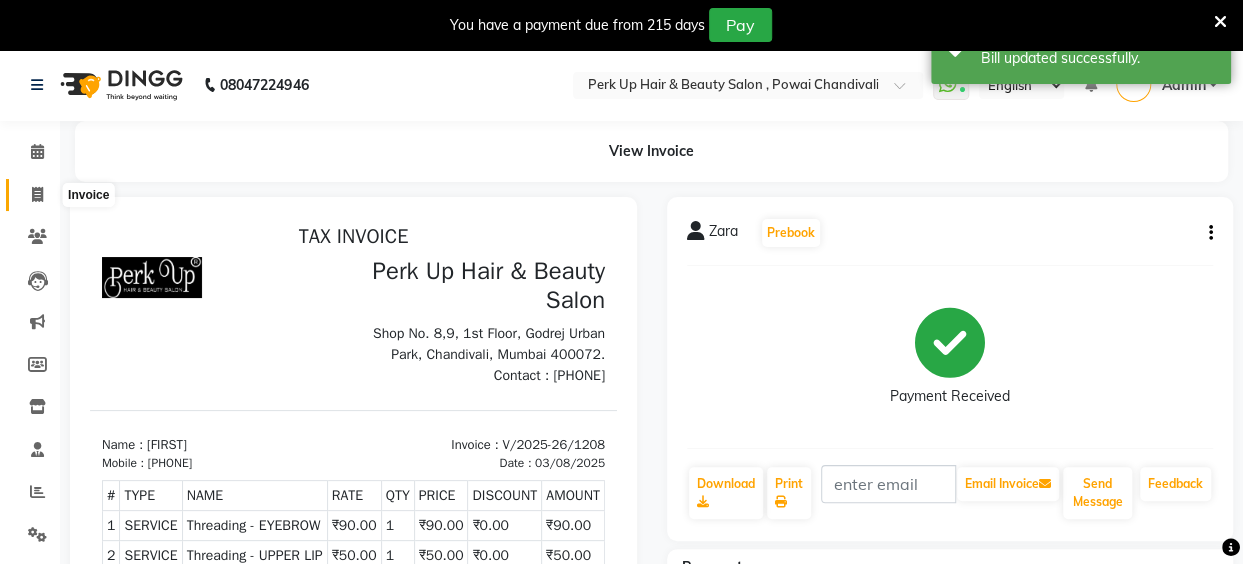 click 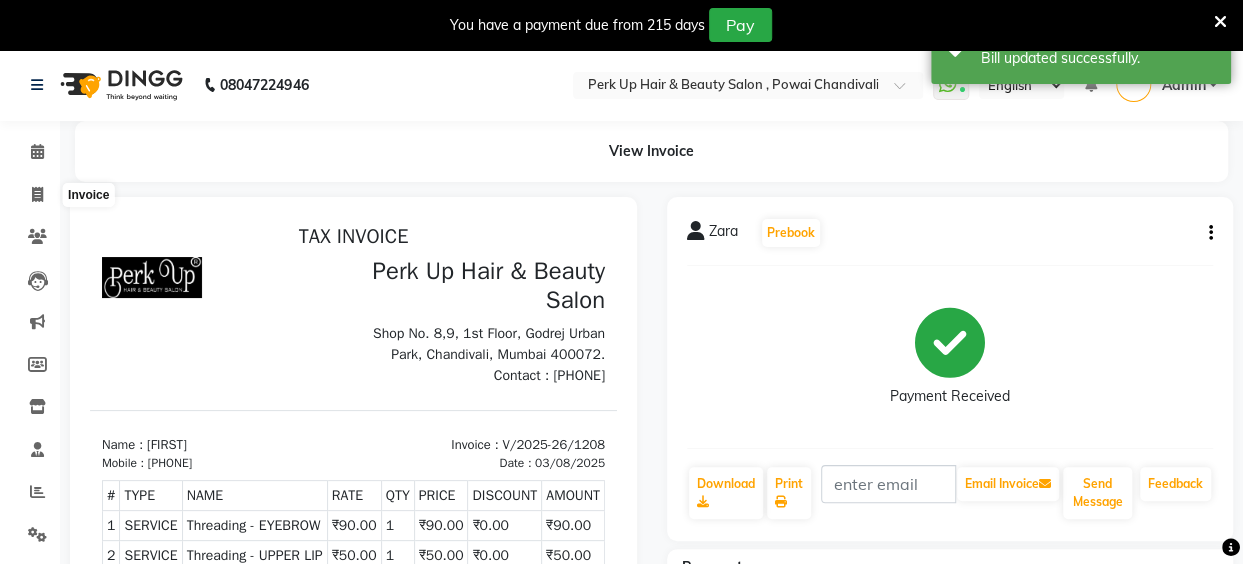 select on "5131" 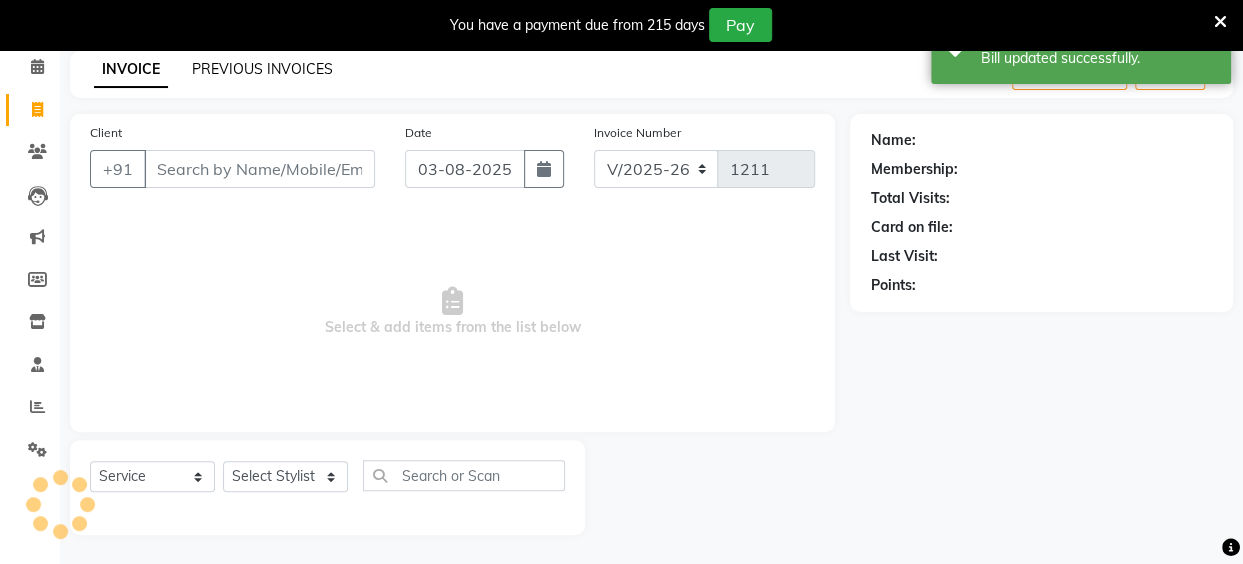 click on "PREVIOUS INVOICES" 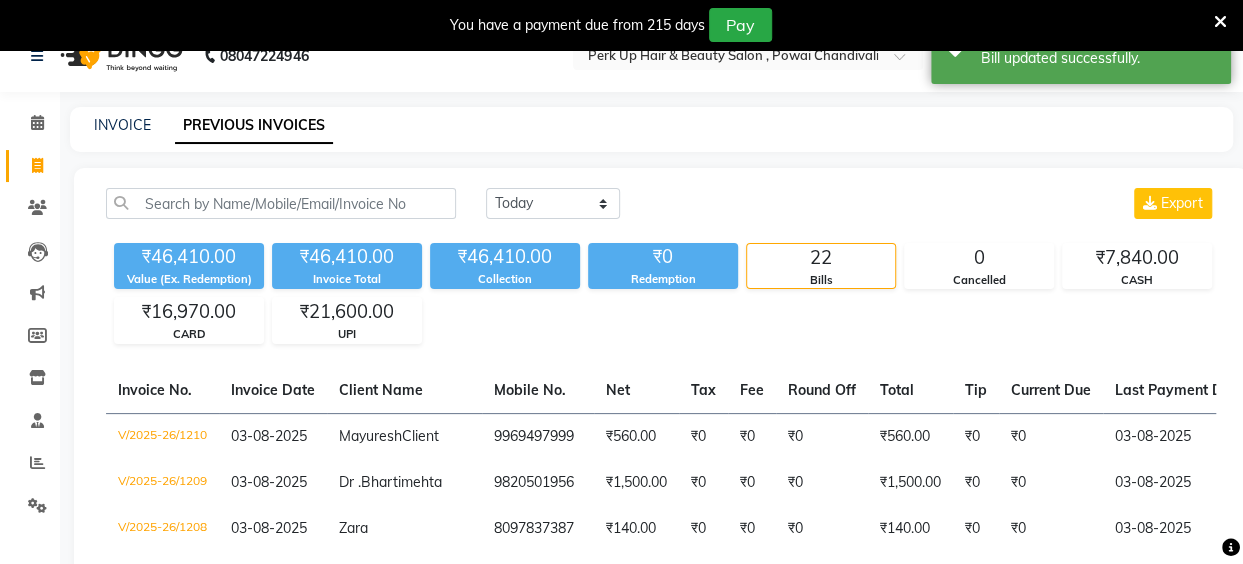scroll, scrollTop: 0, scrollLeft: 0, axis: both 